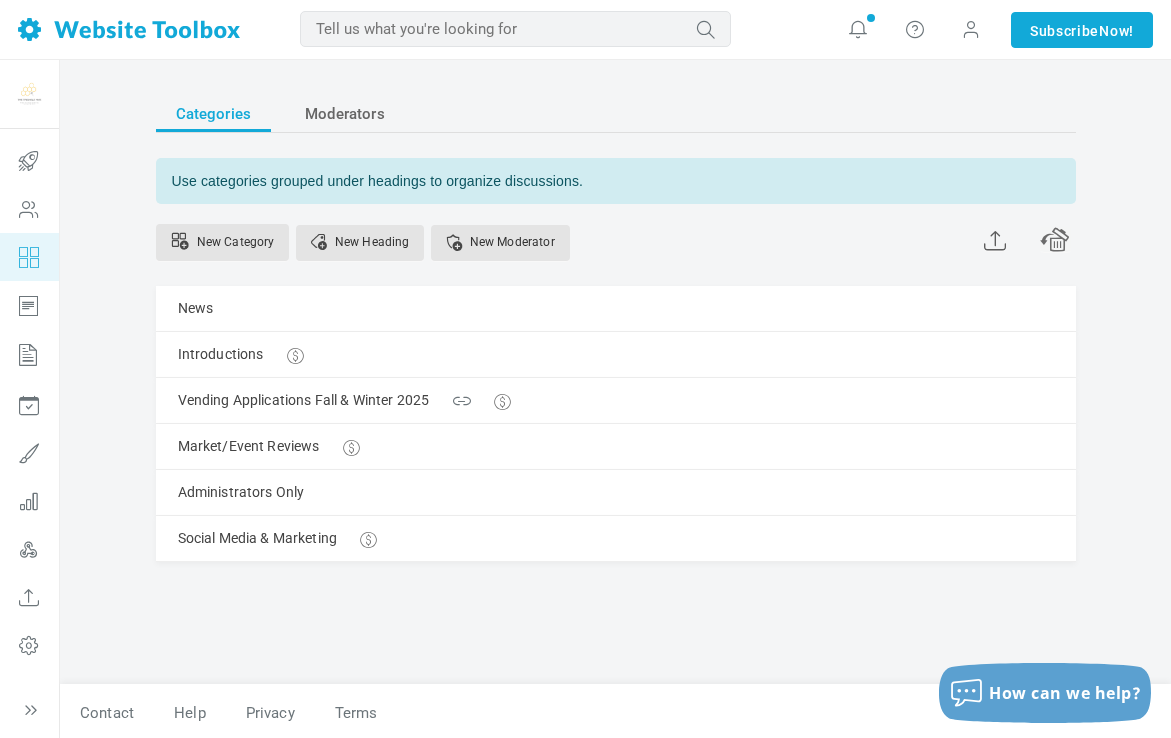 scroll, scrollTop: 0, scrollLeft: 0, axis: both 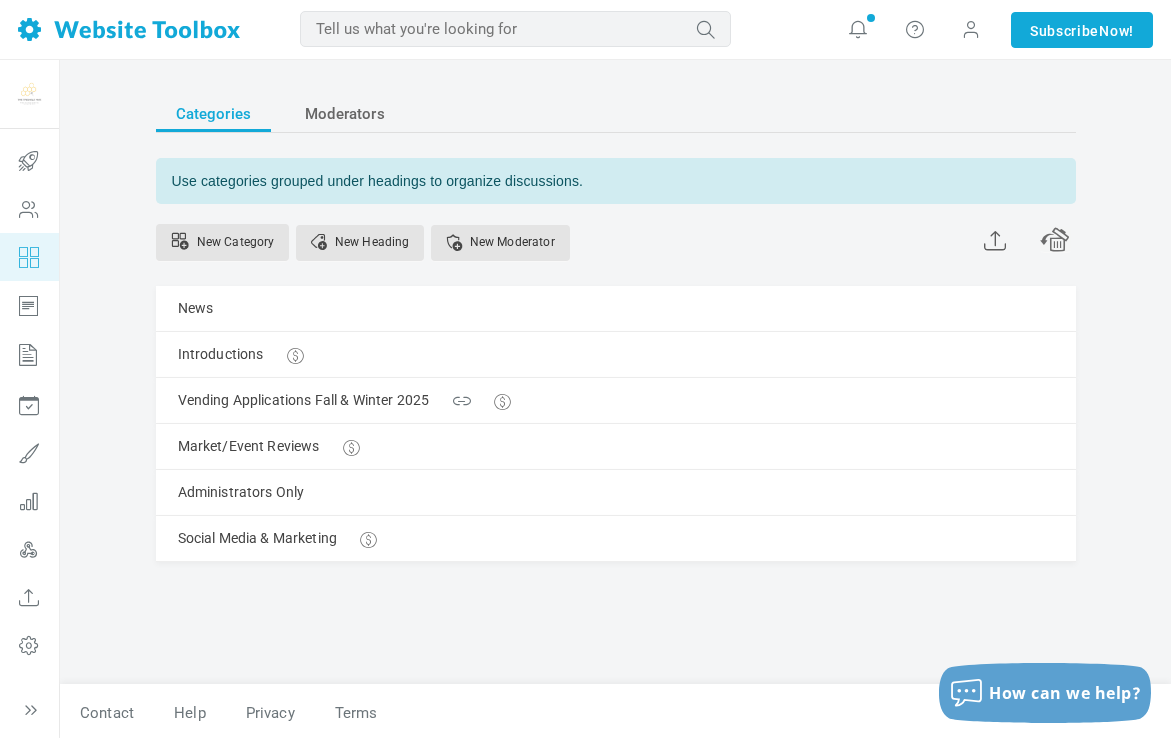 click at bounding box center [129, 29] 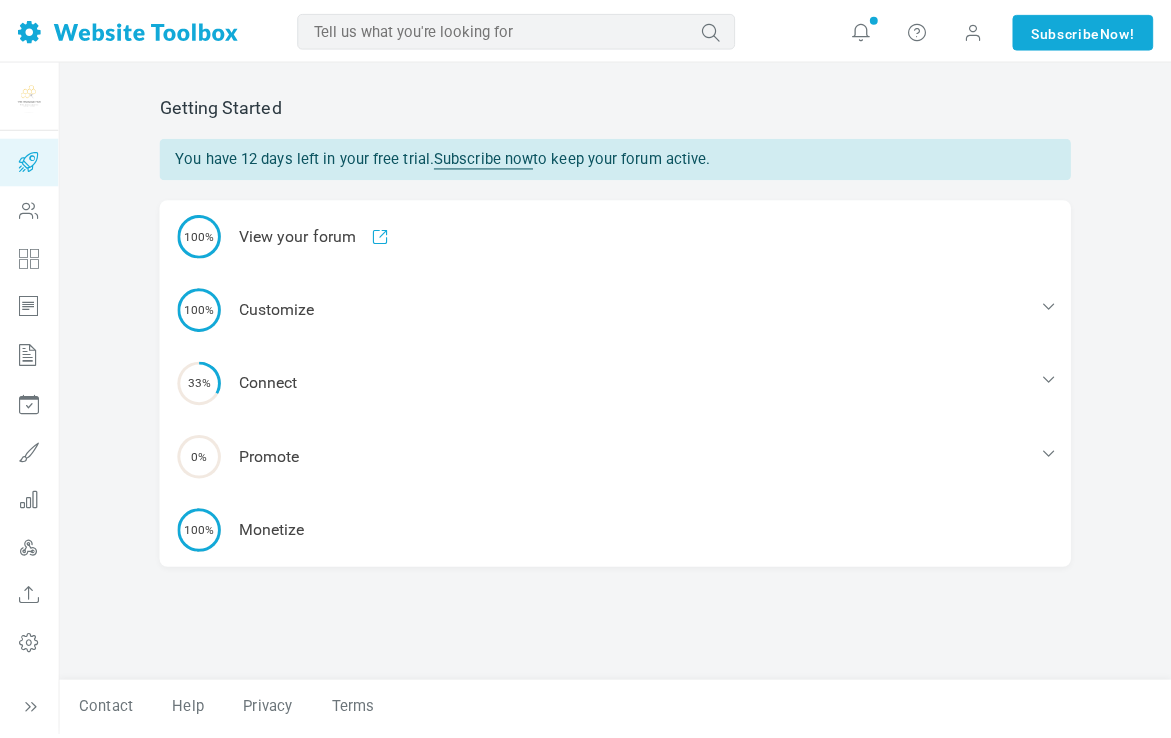 scroll, scrollTop: 0, scrollLeft: 0, axis: both 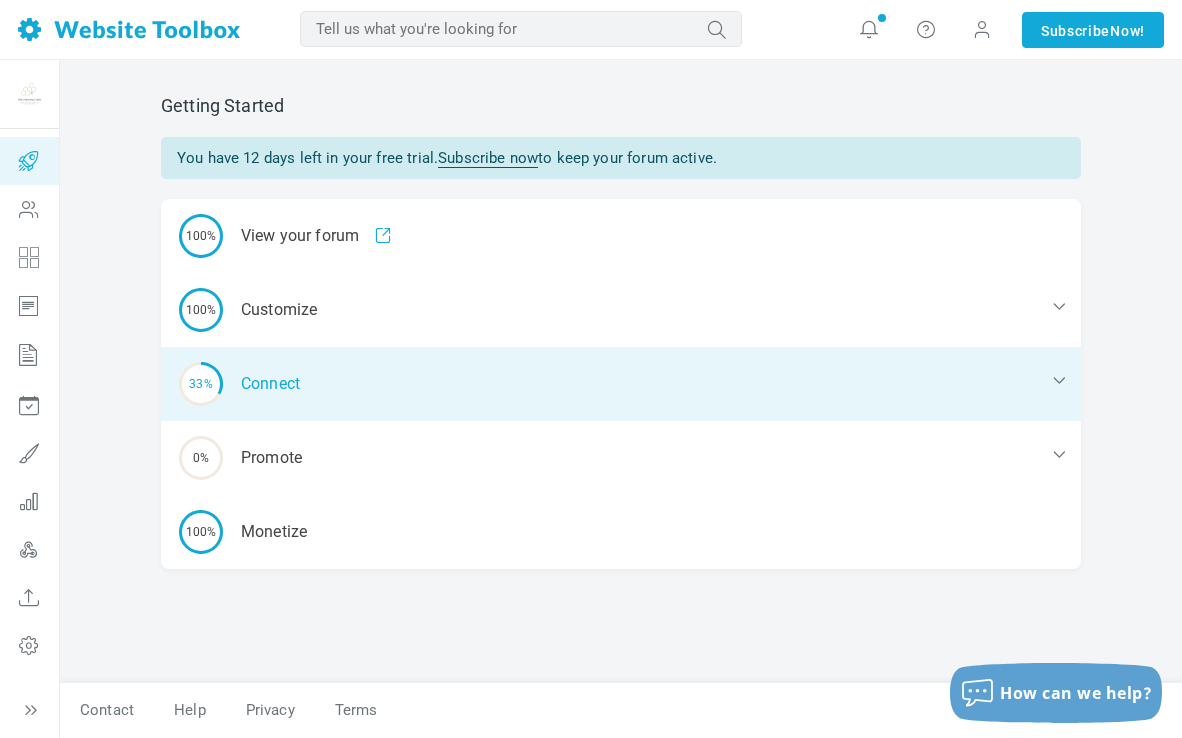 click on "33%
Connect" at bounding box center [621, 384] 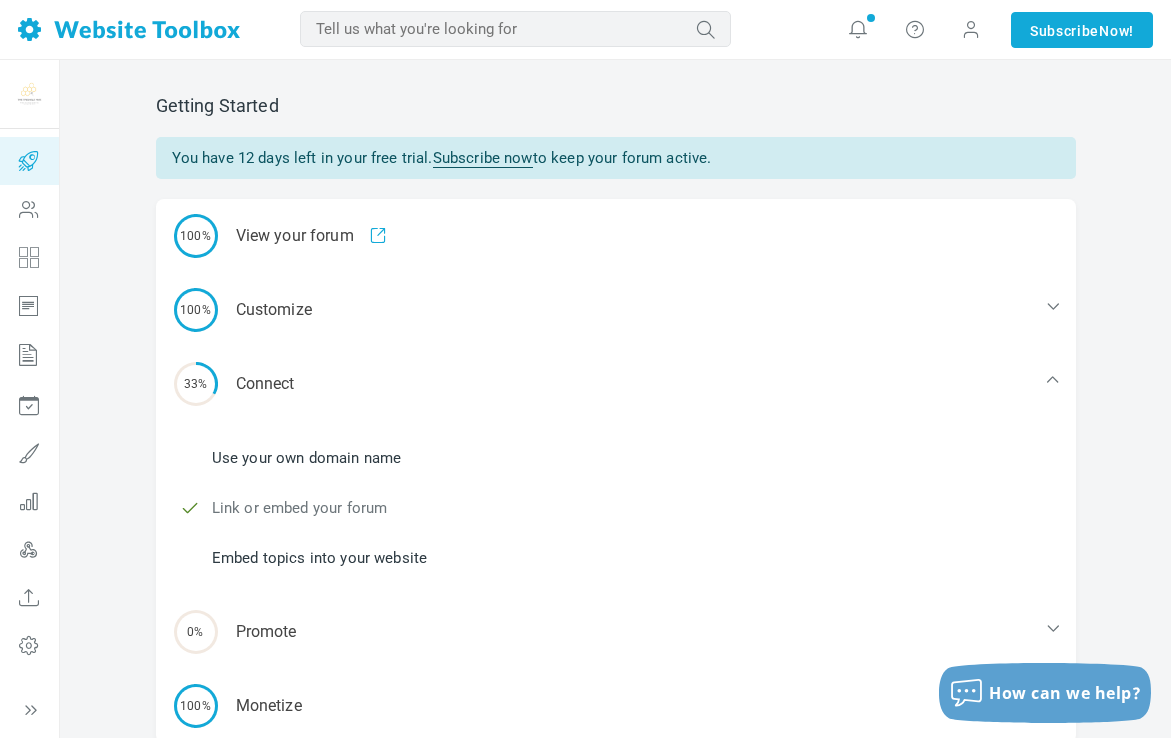 click on "Link or embed your forum" at bounding box center [300, 508] 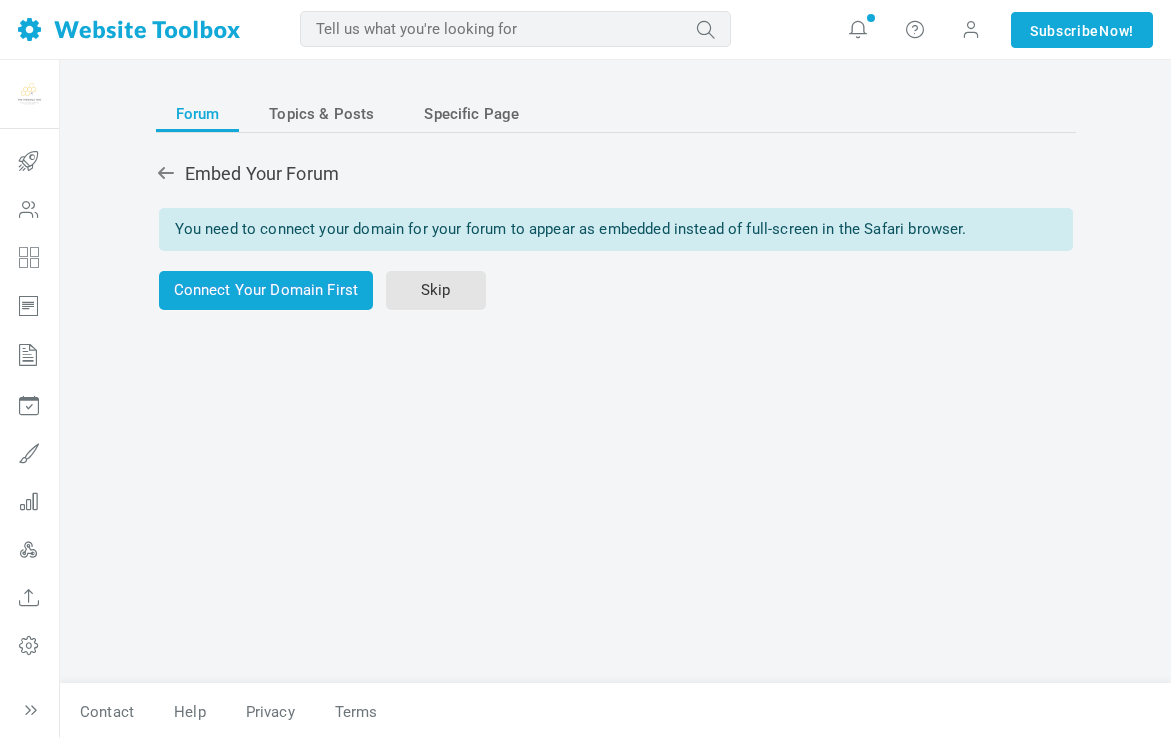 scroll, scrollTop: 0, scrollLeft: 0, axis: both 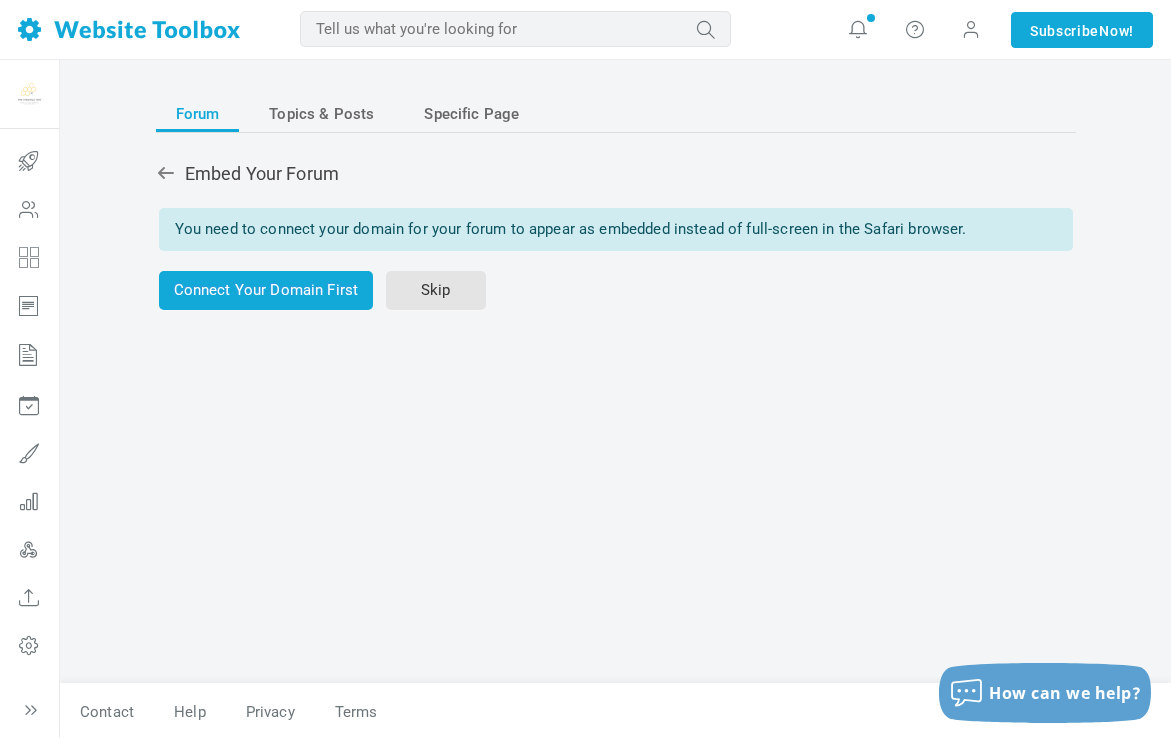 click on "You need to connect your domain for your forum to appear as embedded instead of full-screen in the Safari browser." at bounding box center (616, 229) 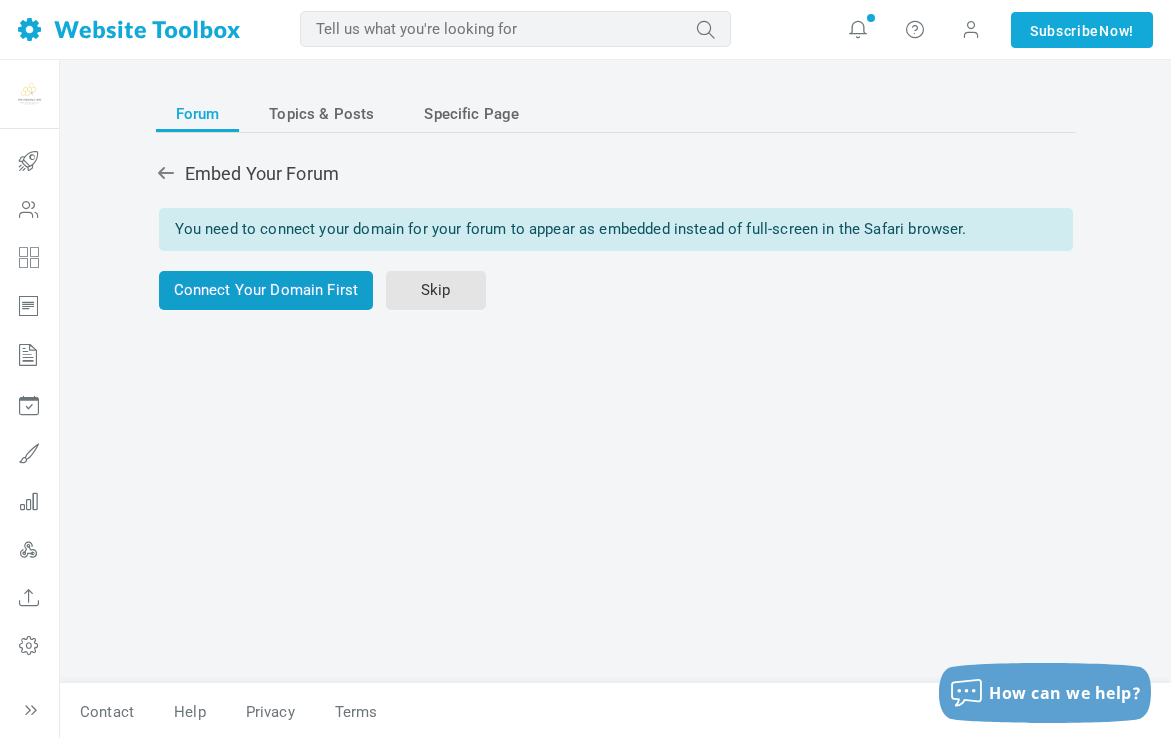 click on "Connect Your Domain First" at bounding box center [266, 290] 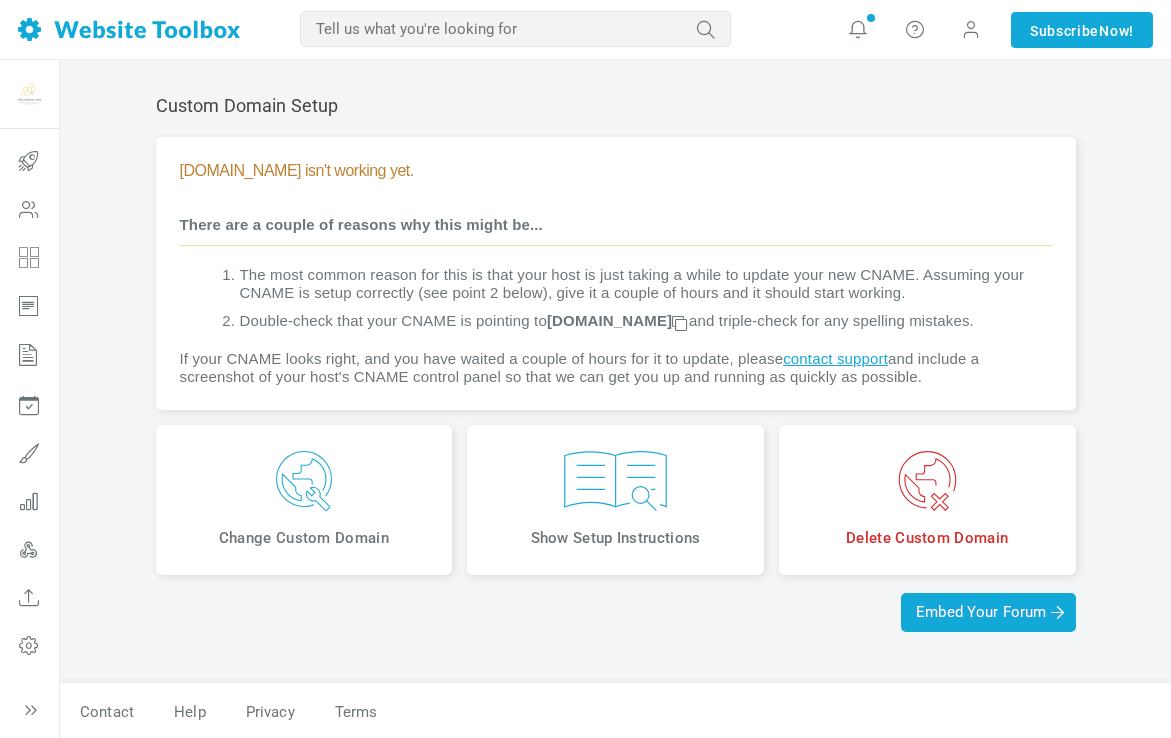 scroll, scrollTop: 15, scrollLeft: 0, axis: vertical 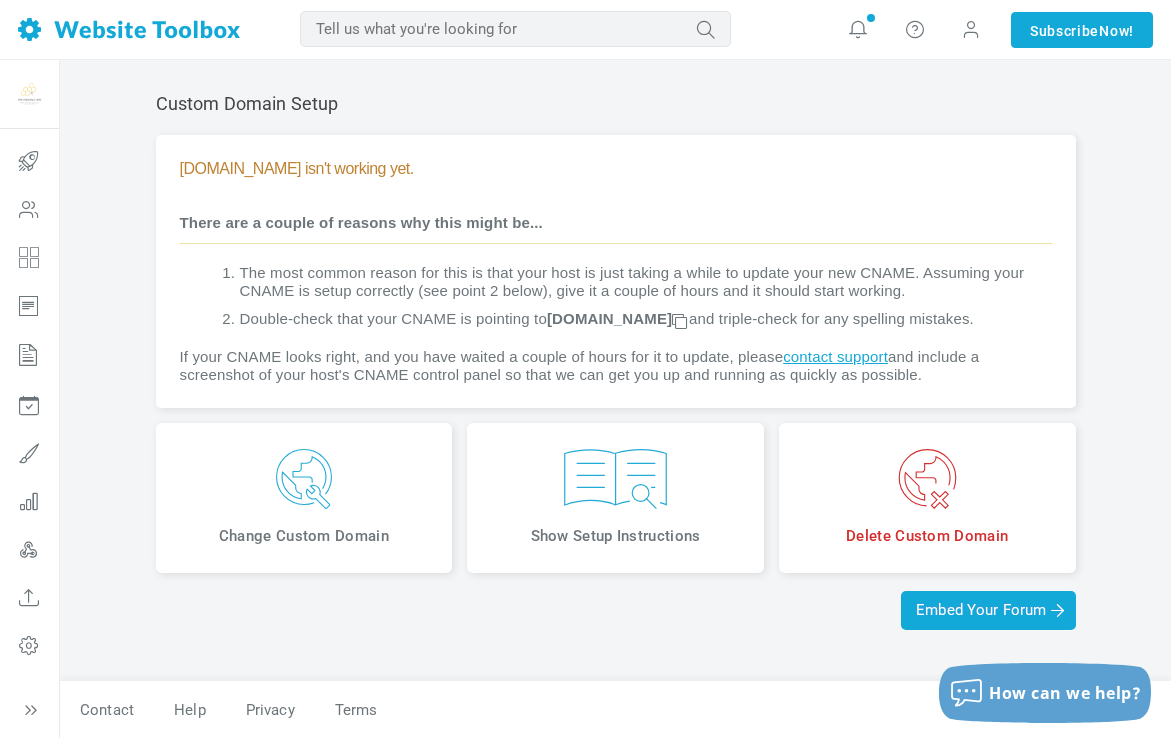 click on "www.thetrianglehive.com isn't working yet." at bounding box center (616, 168) 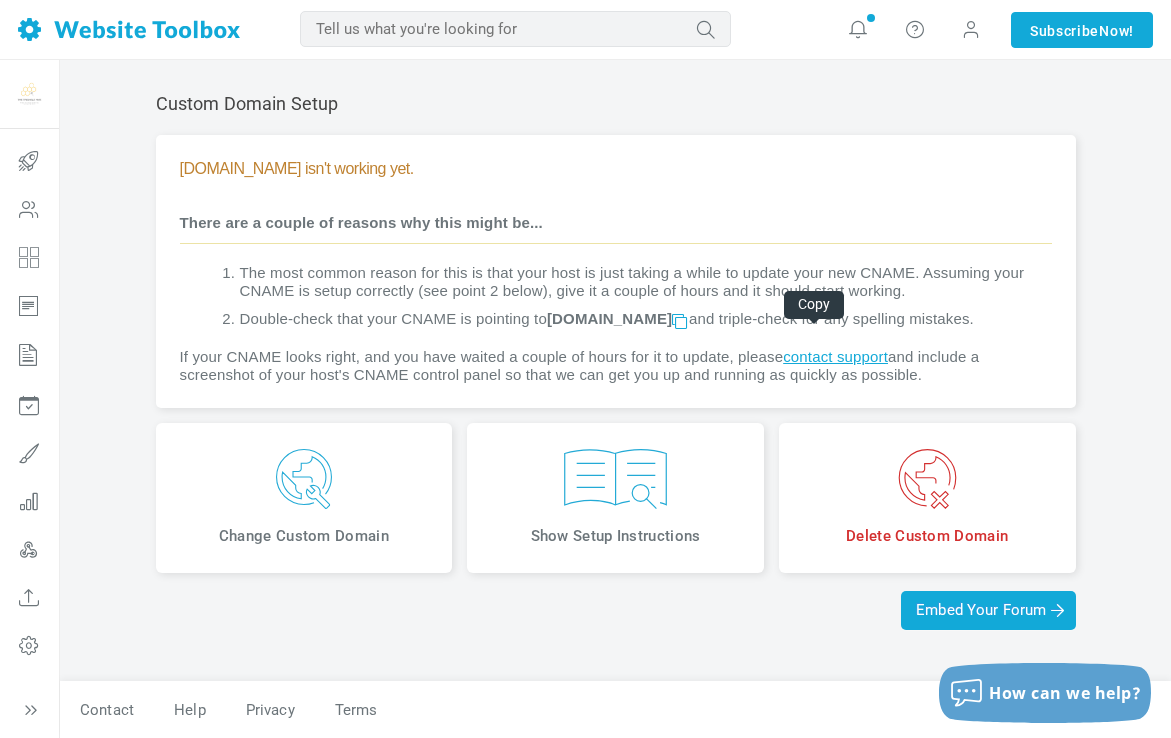 click at bounding box center (679, 320) 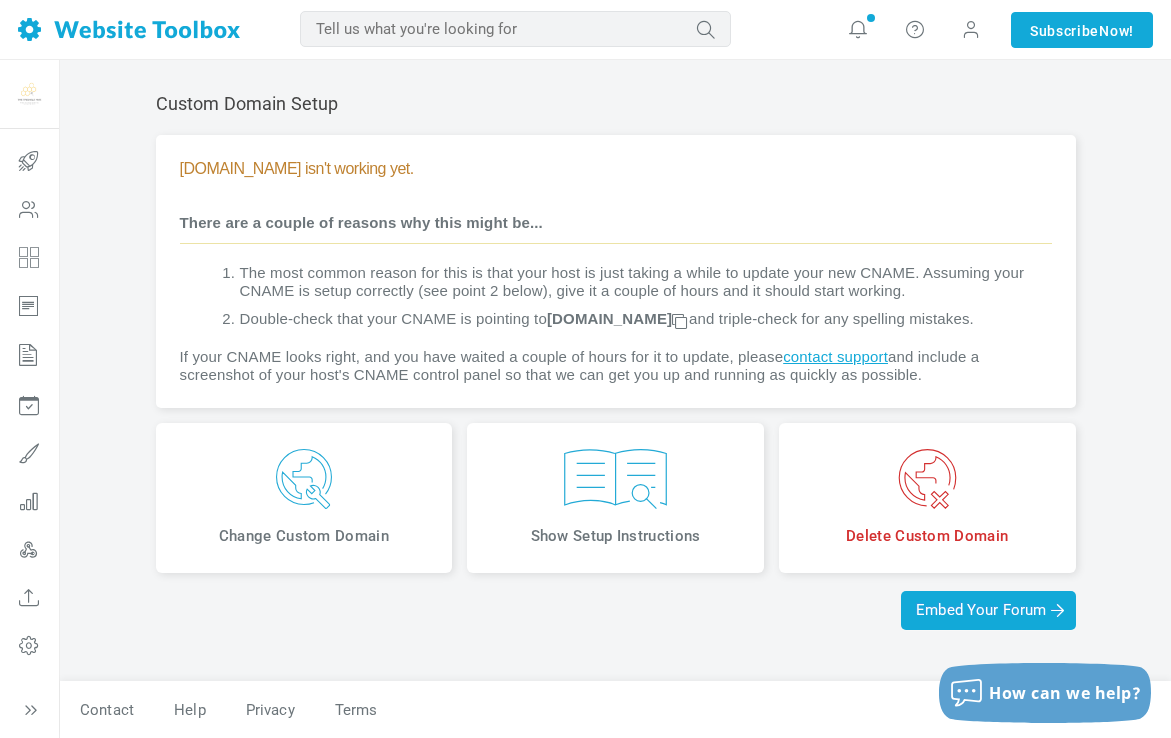 click on "contact support" at bounding box center (835, 356) 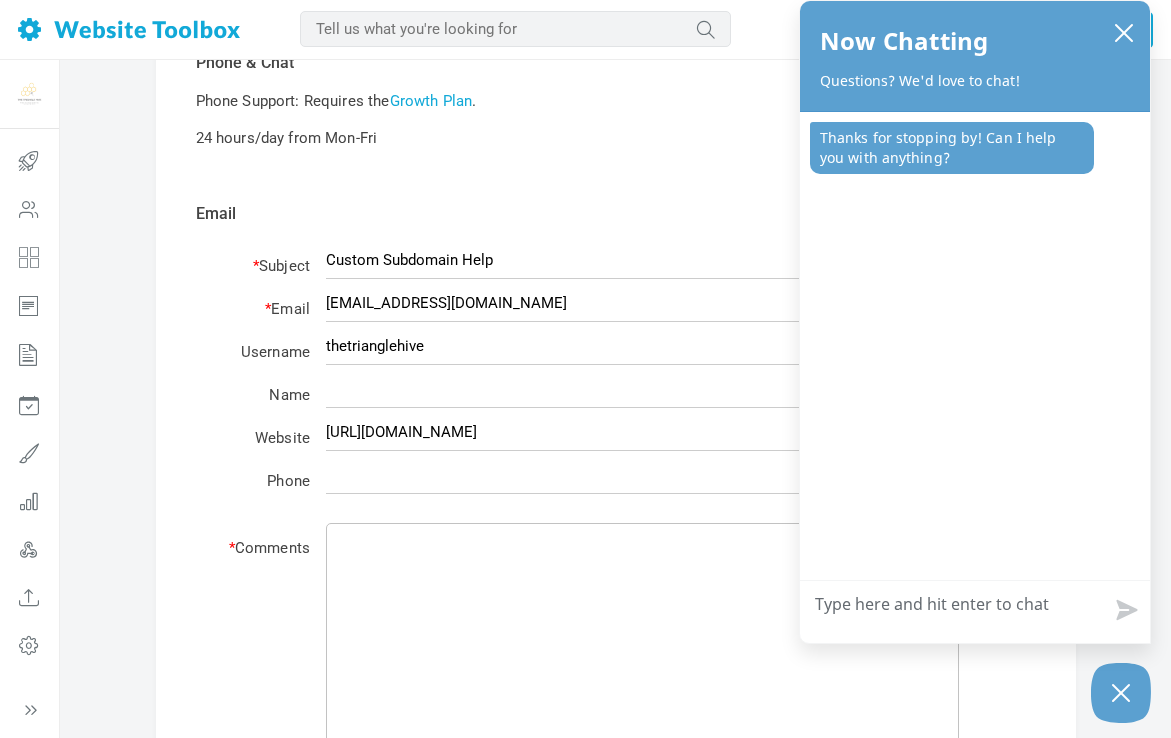 scroll, scrollTop: 273, scrollLeft: 0, axis: vertical 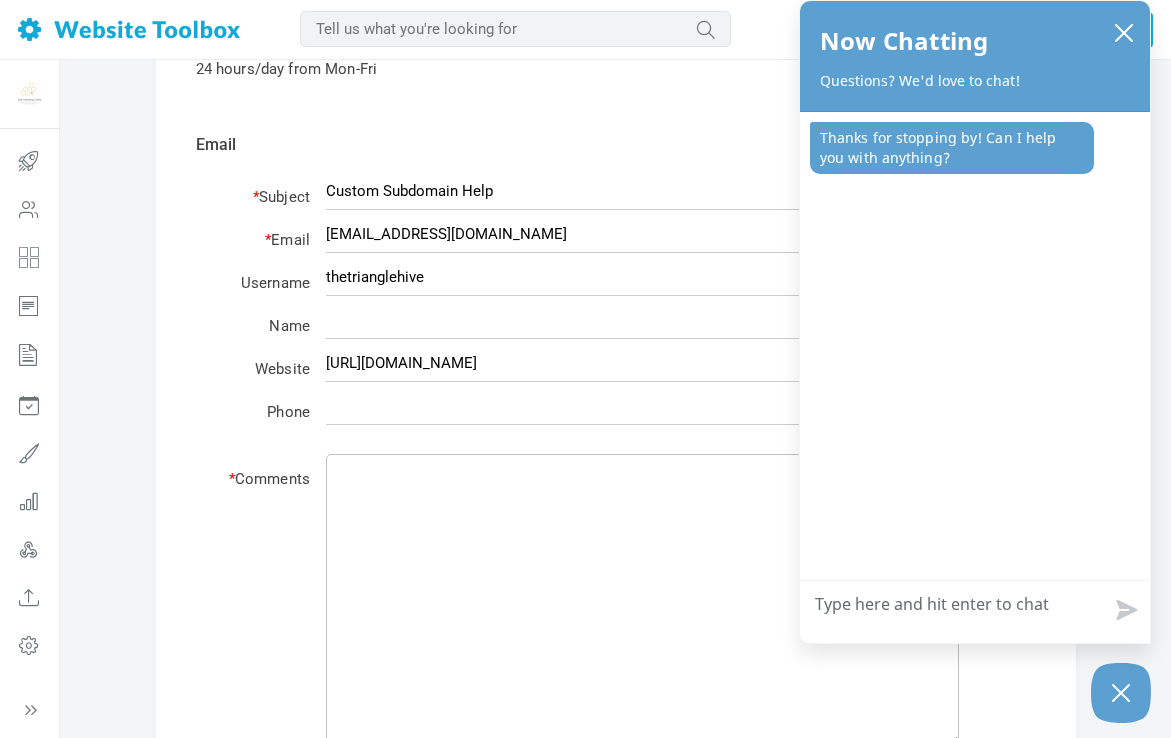 click on "How can we help?" at bounding box center (975, 607) 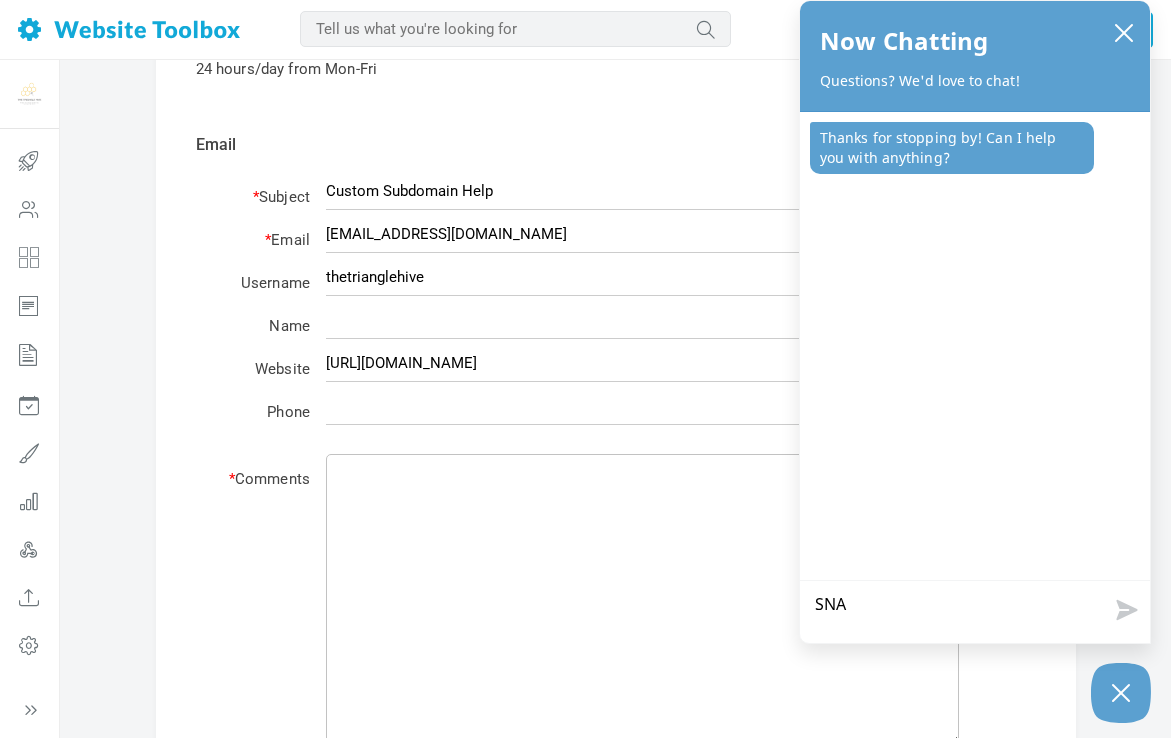 type on "SNAM" 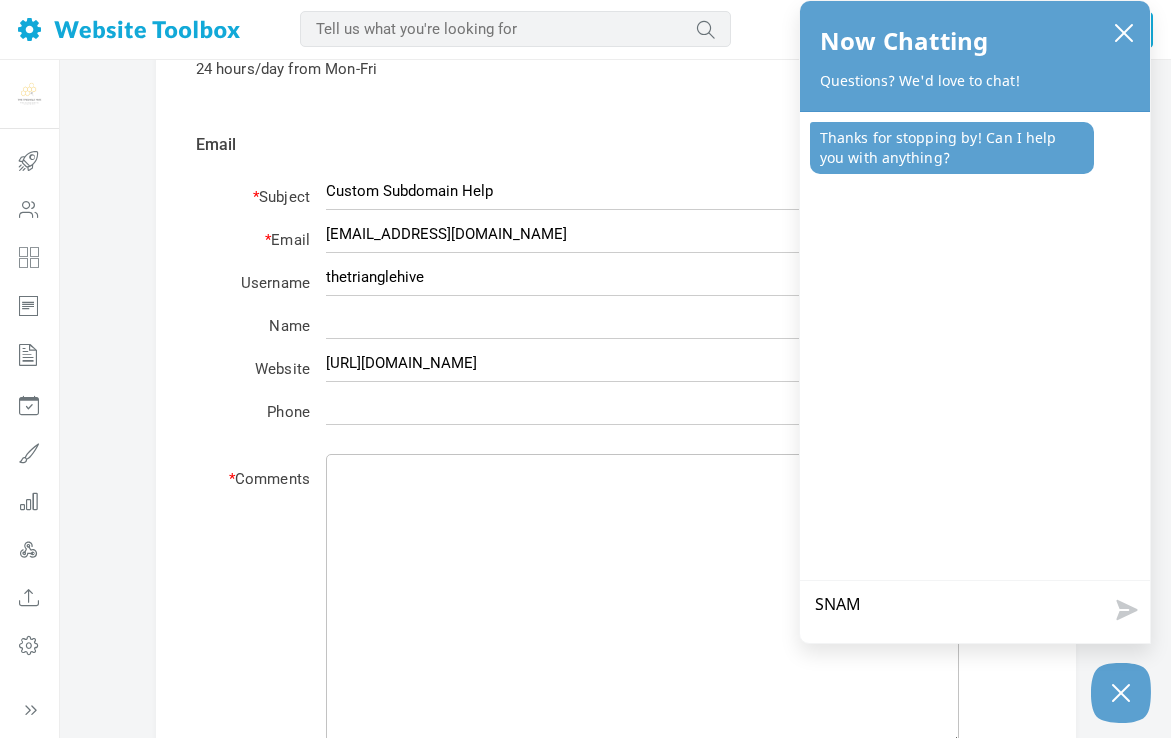 type on "SNAME" 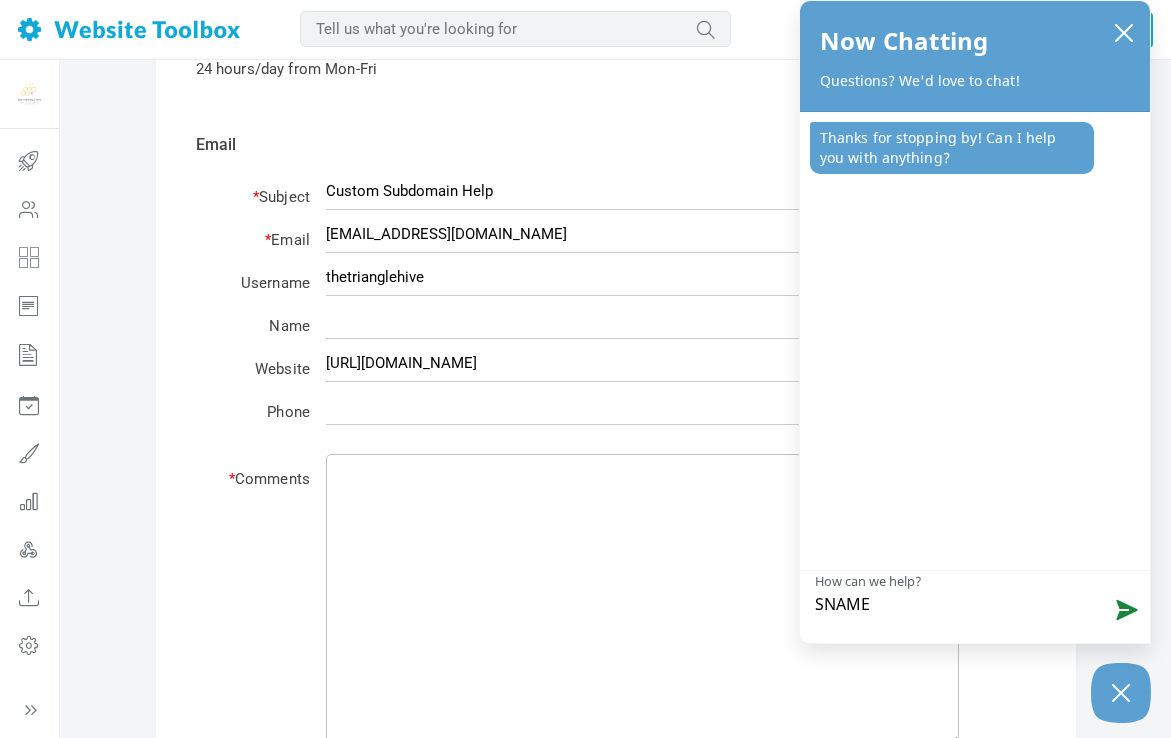 type on "SNAME" 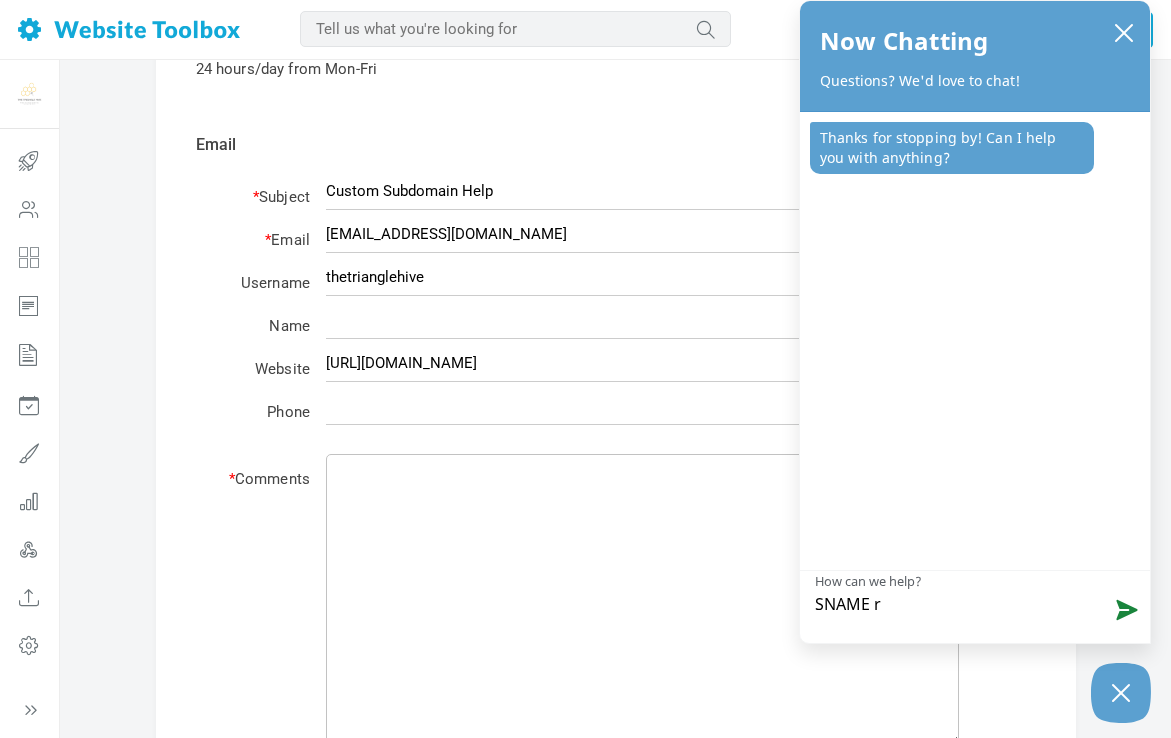 type on "SNAME re" 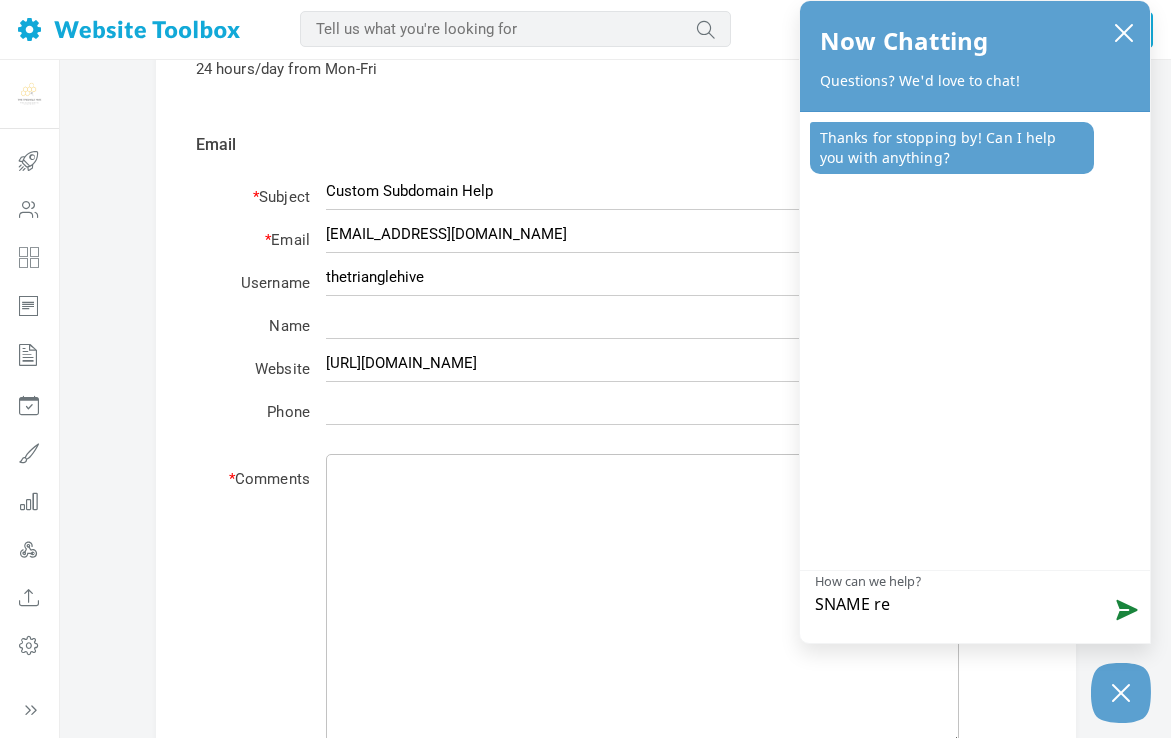 type on "SNAME r" 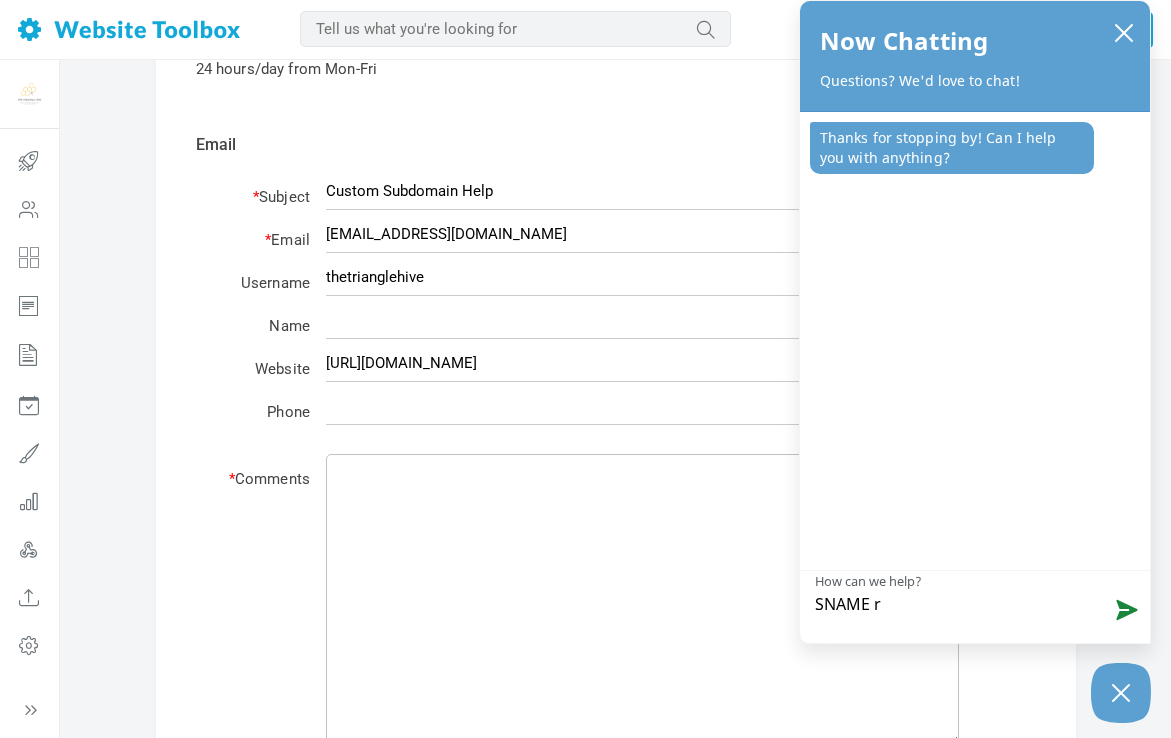 type on "SNAME" 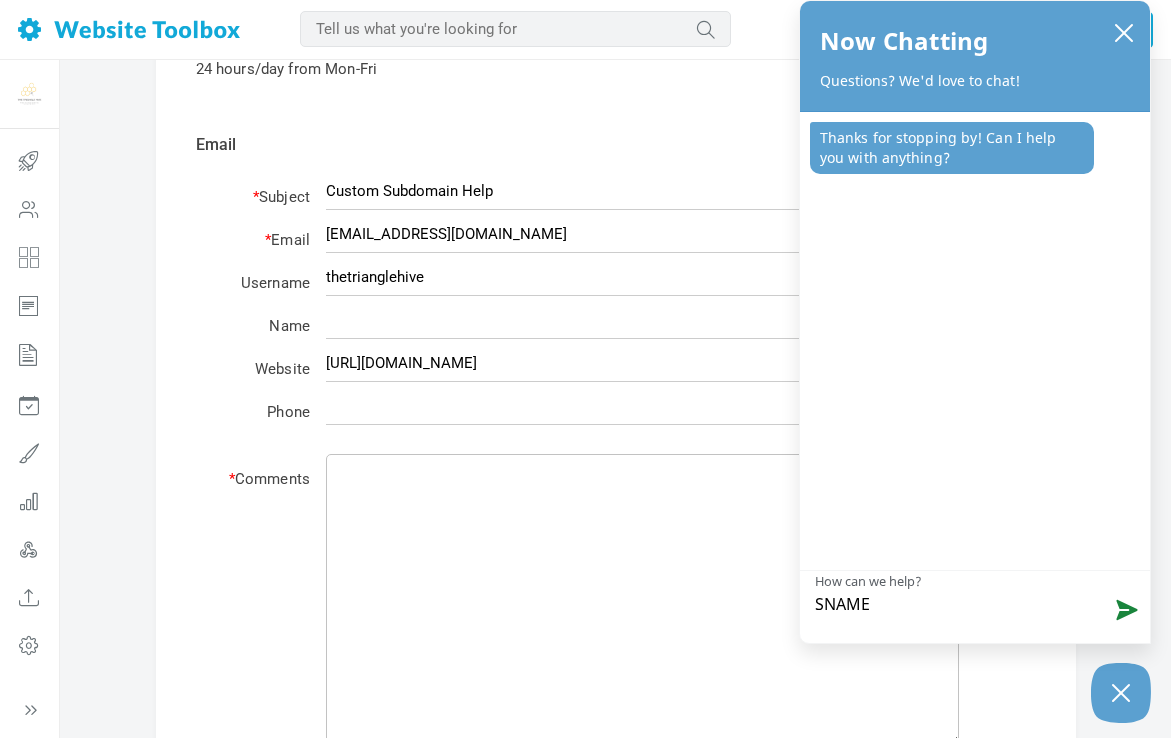 type on "SNAME" 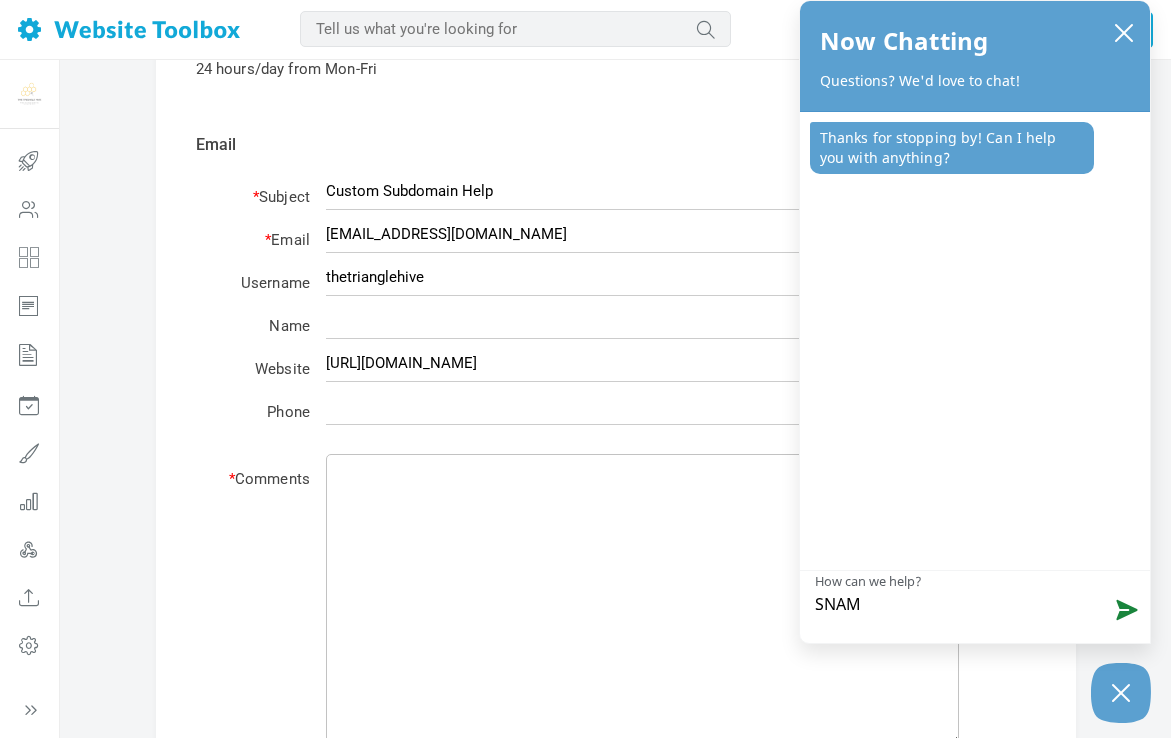 type on "SNA" 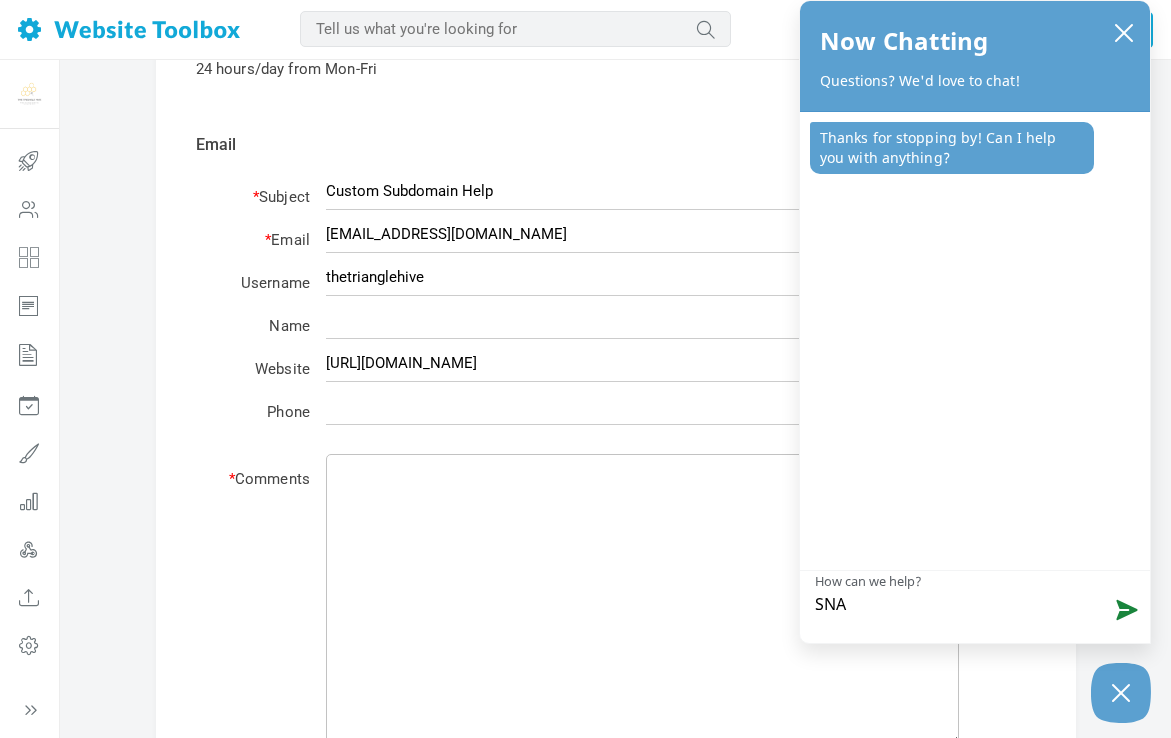 type on "SN" 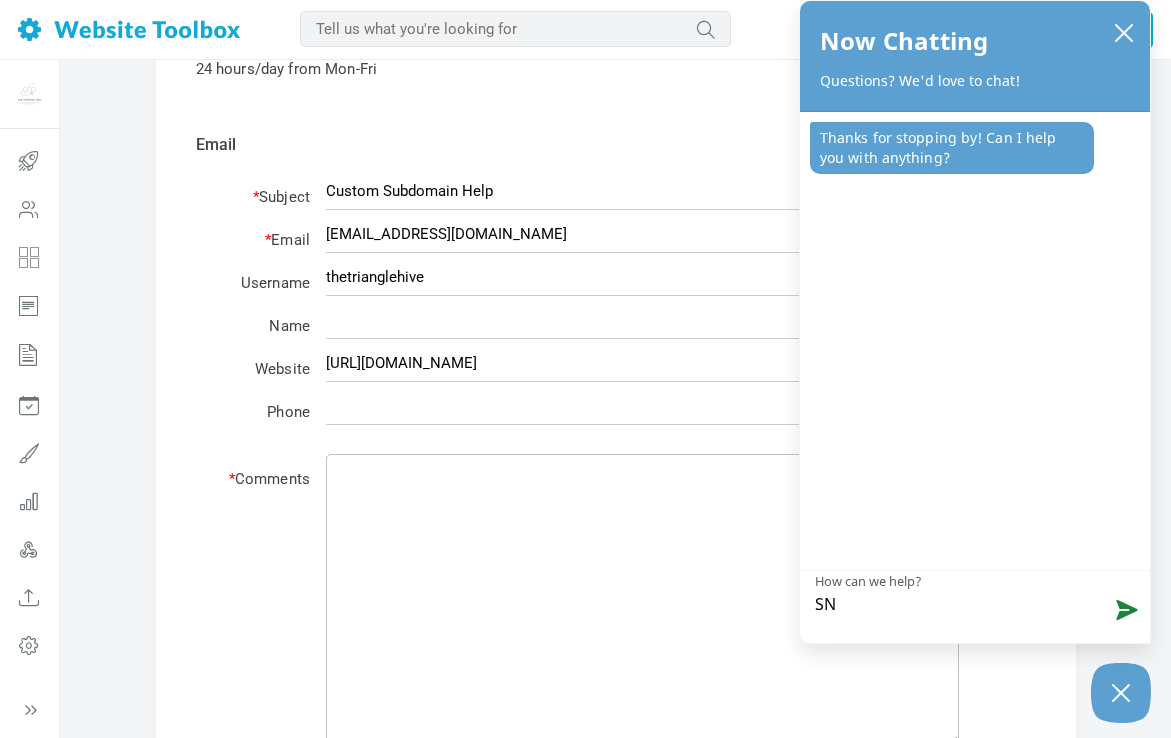 type on "S" 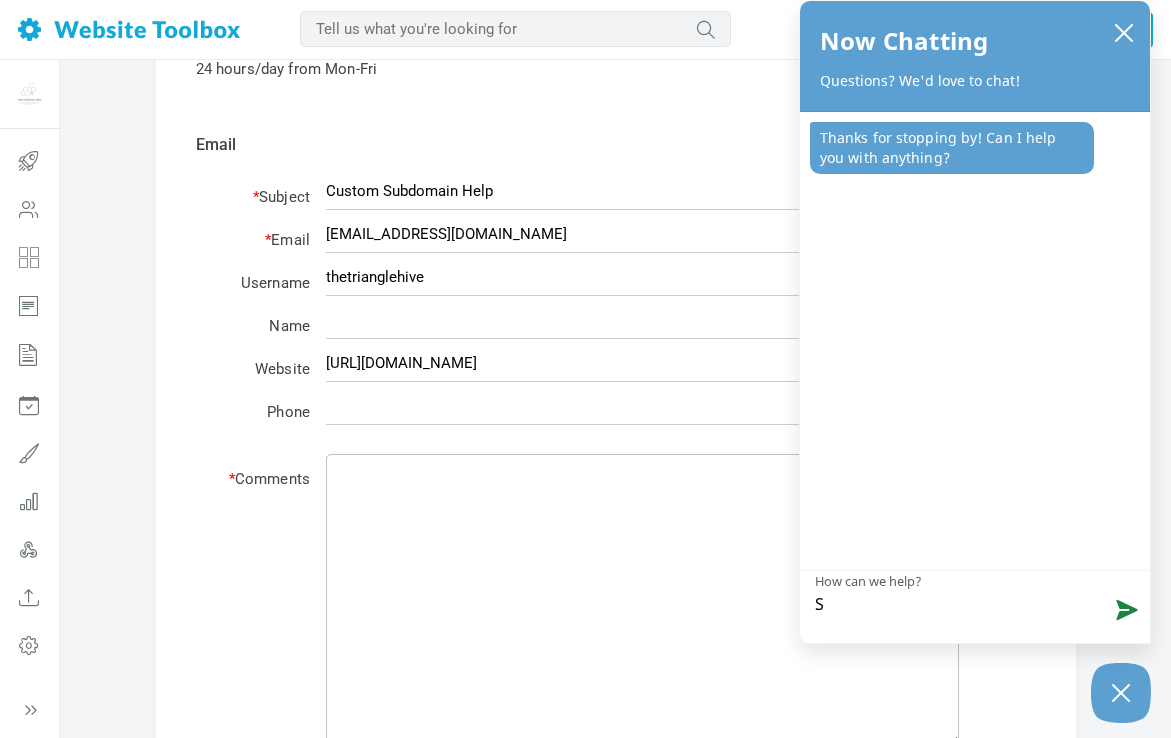type 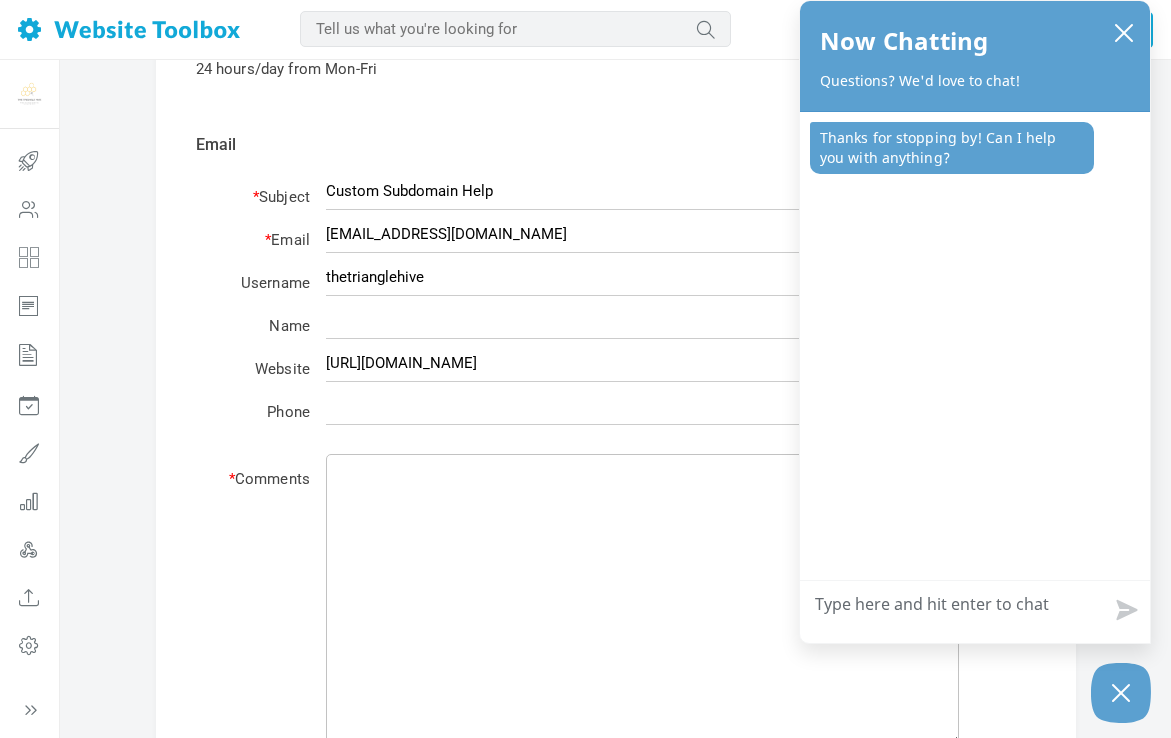 type on "h" 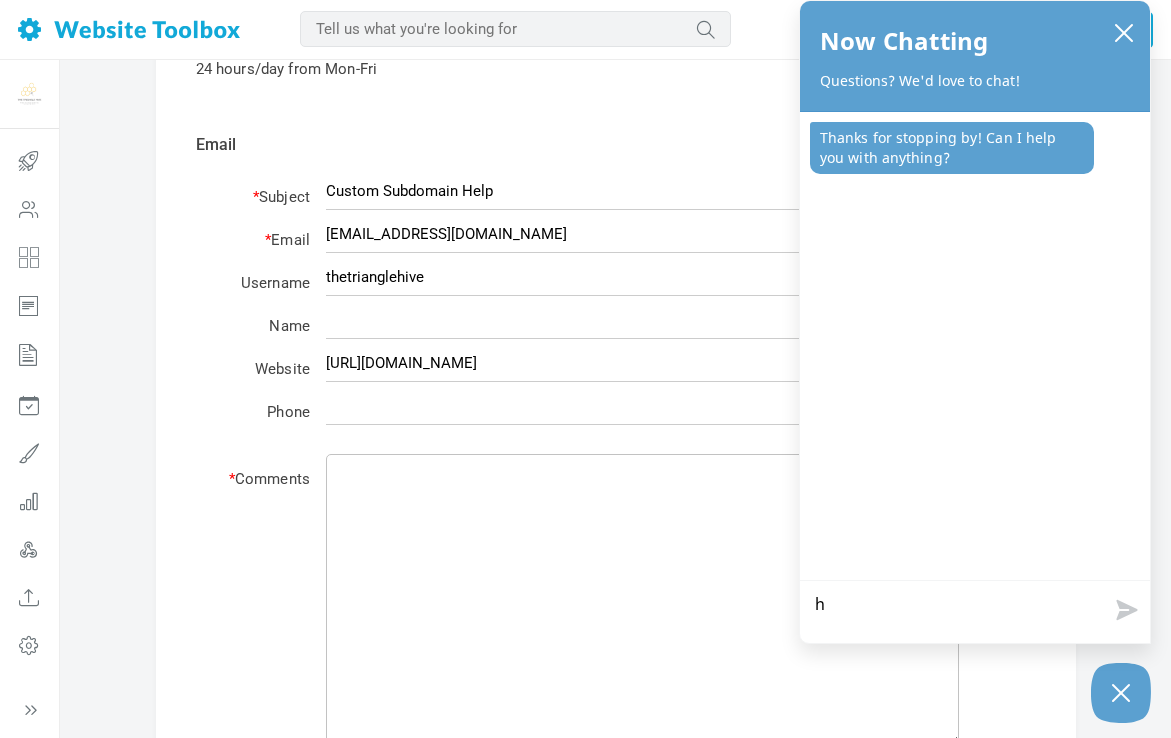 type on "ha" 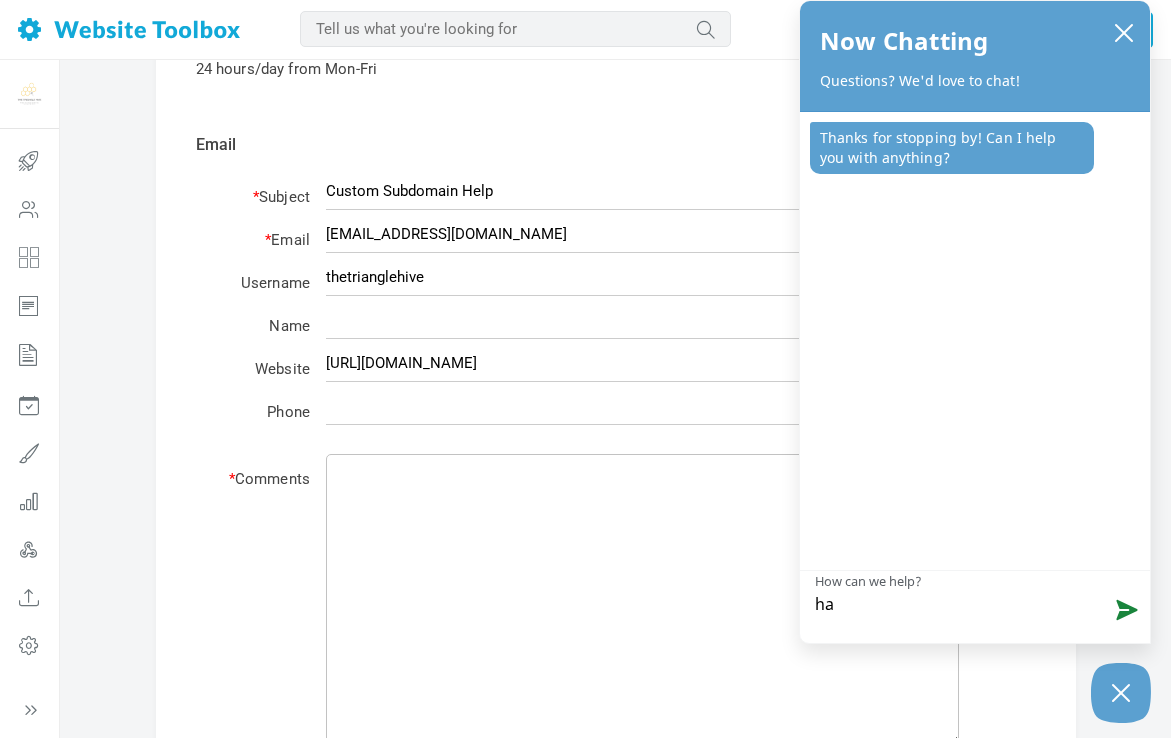 type on "hav" 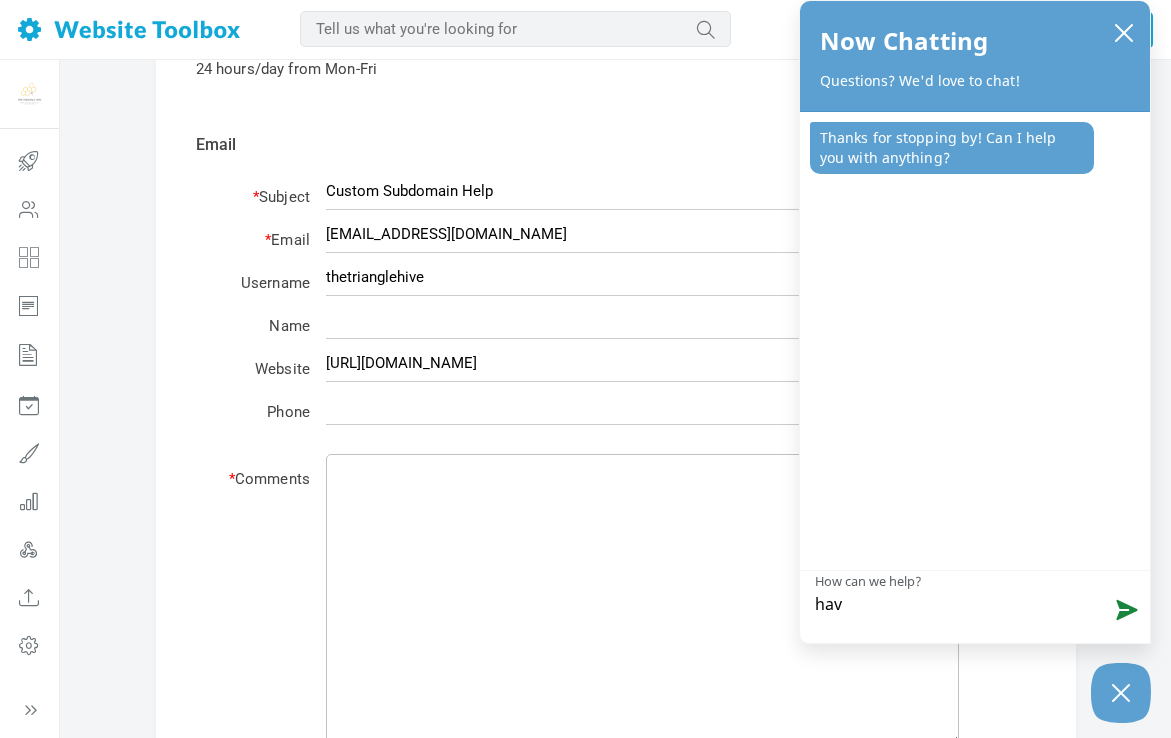 type on "hav" 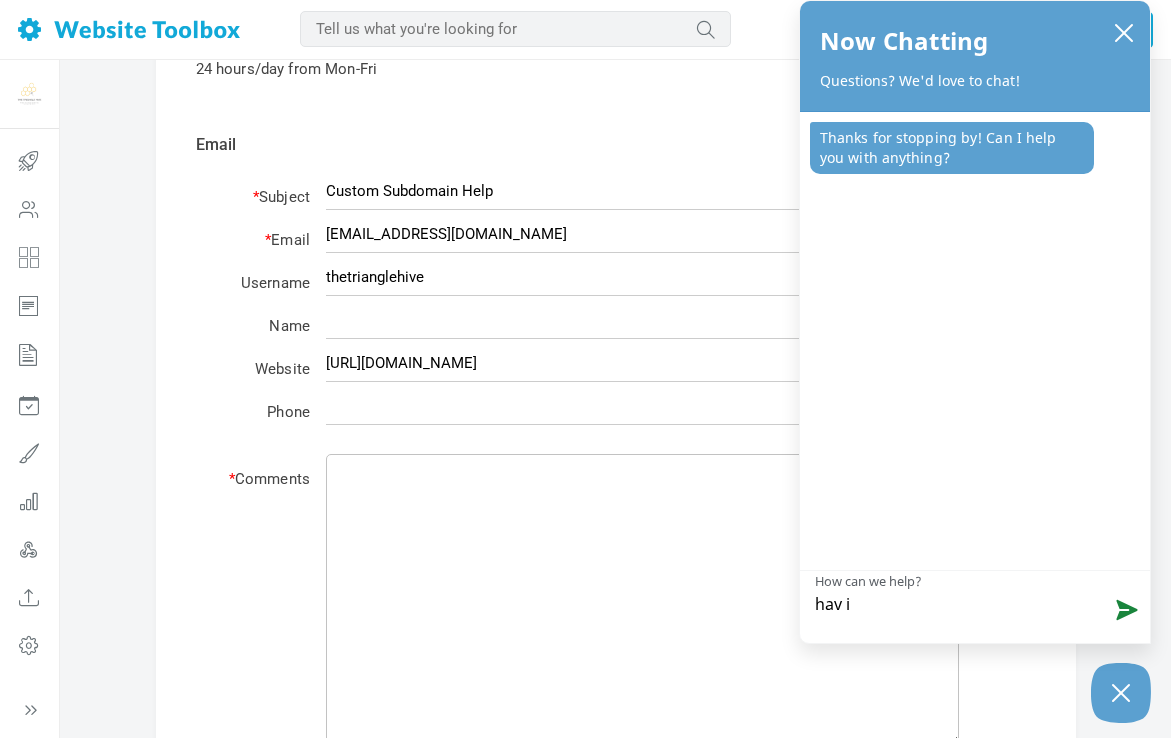 type on "hav in" 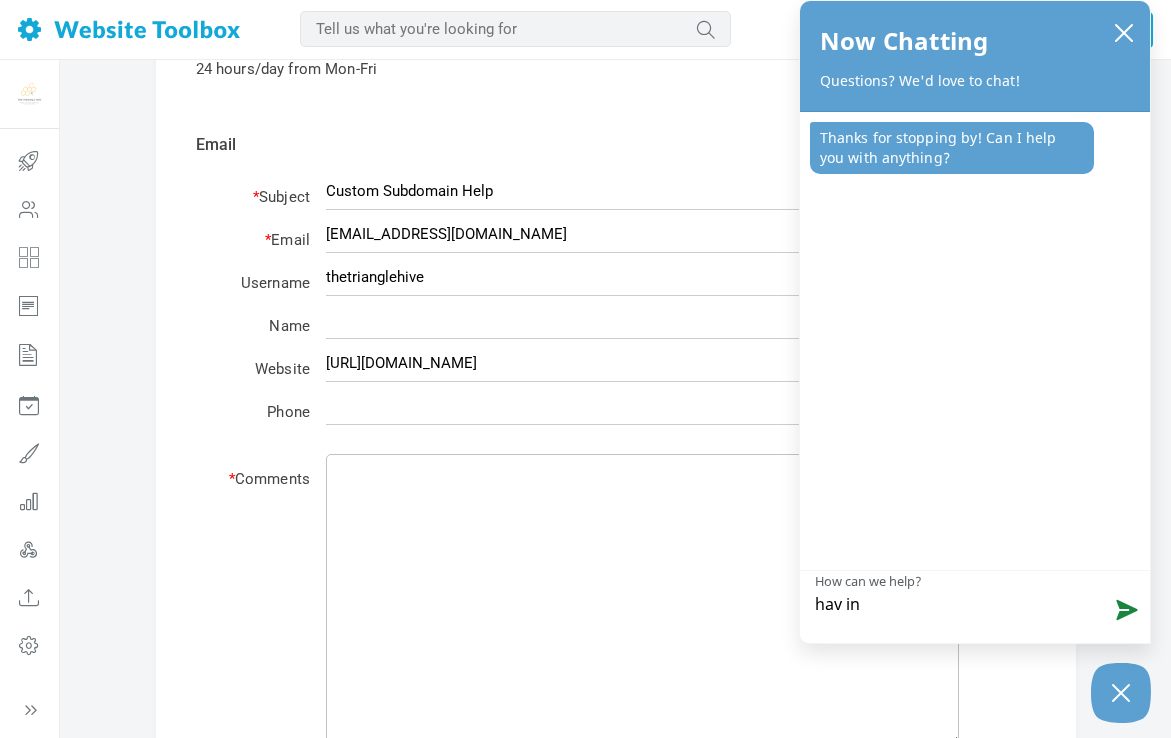type on "hav ing" 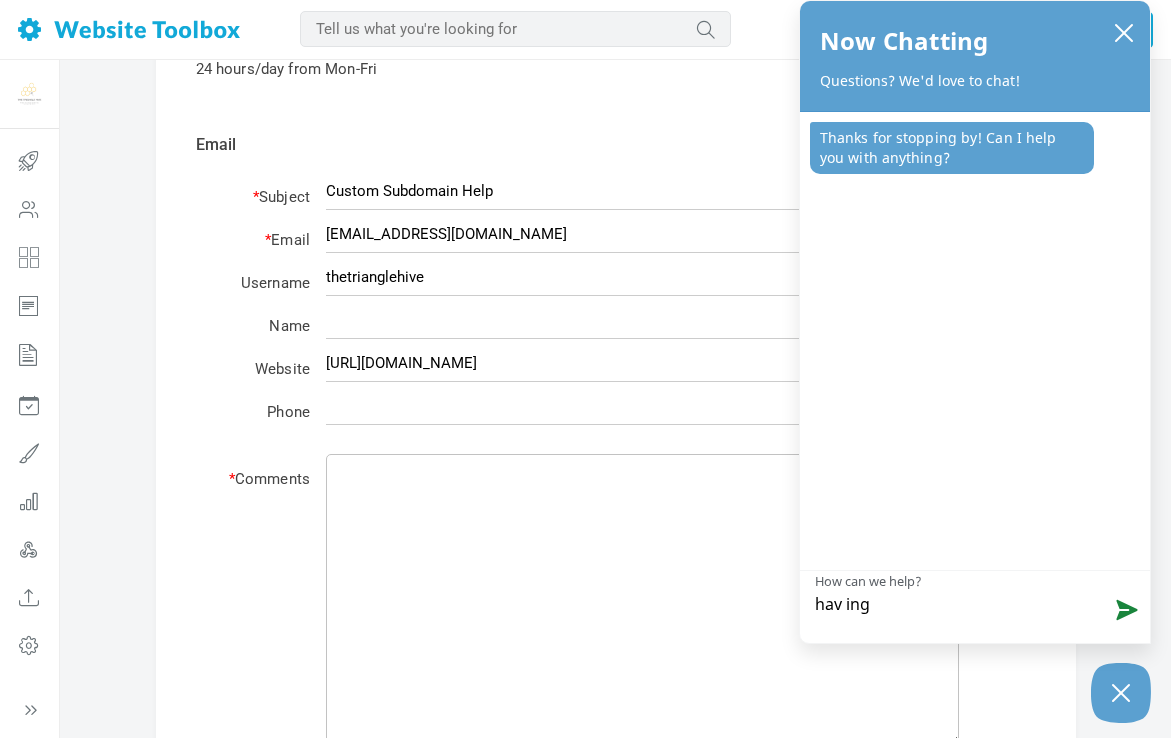 type on "hav ing" 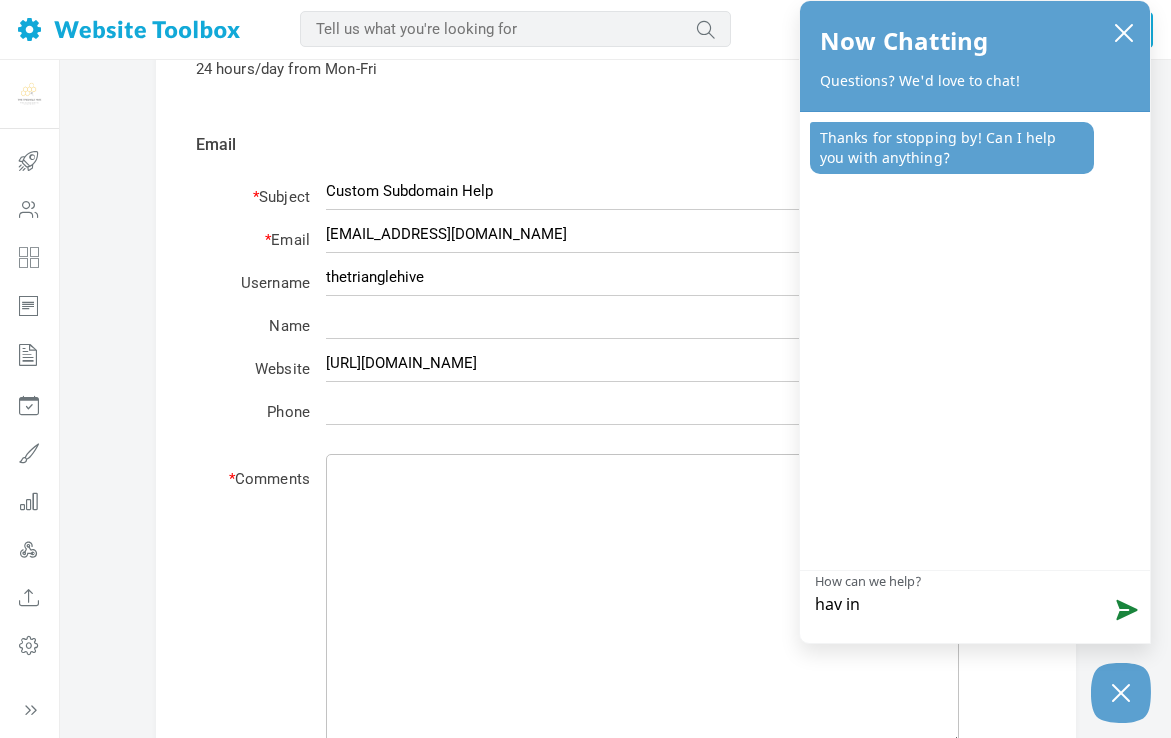 type on "hav i" 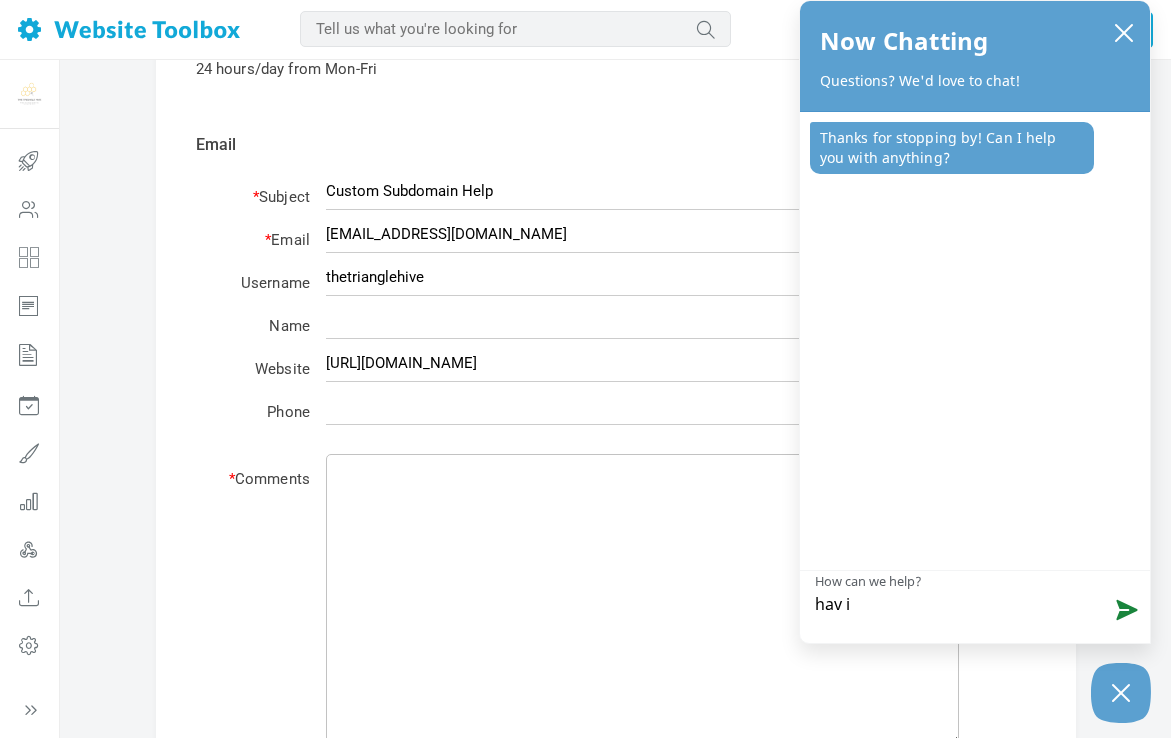 type on "hav" 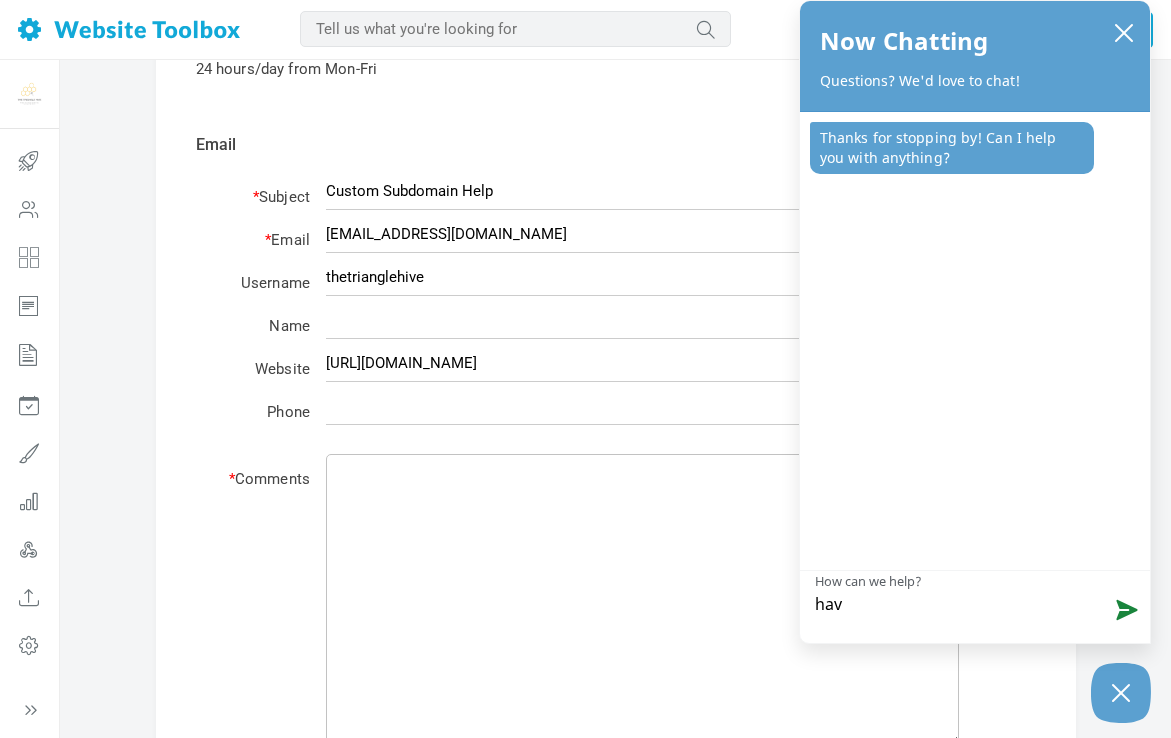 type on "hav" 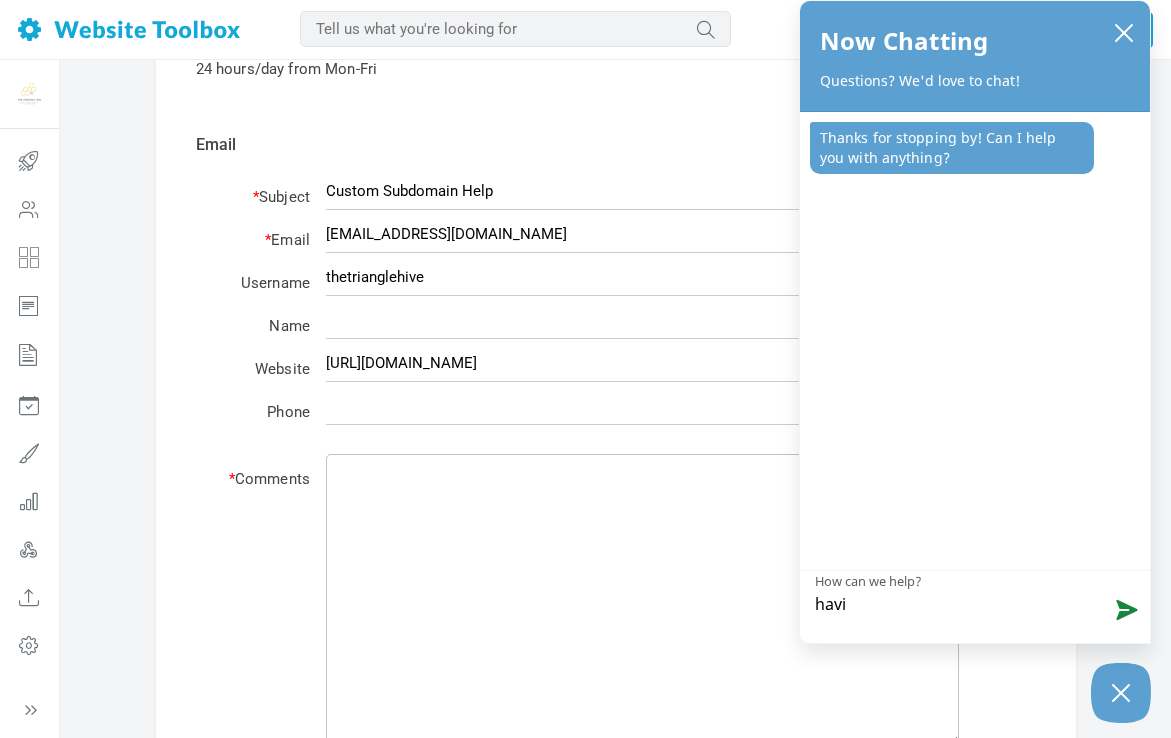 type on "havin" 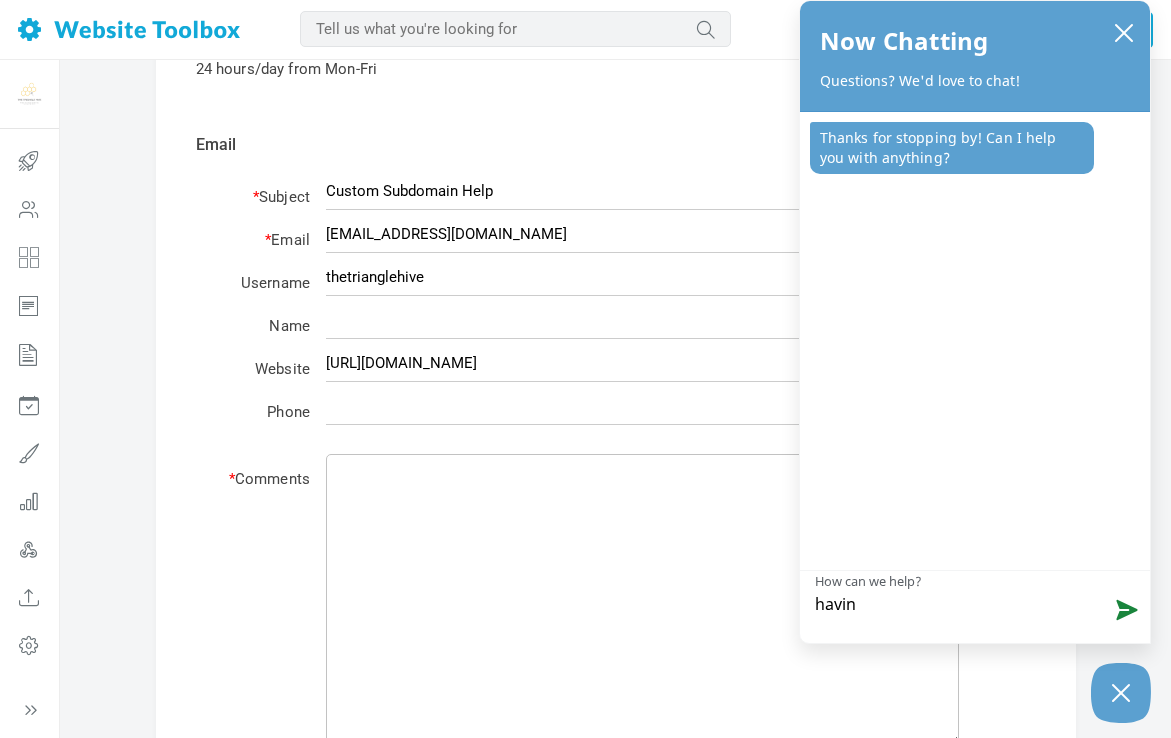 type on "having" 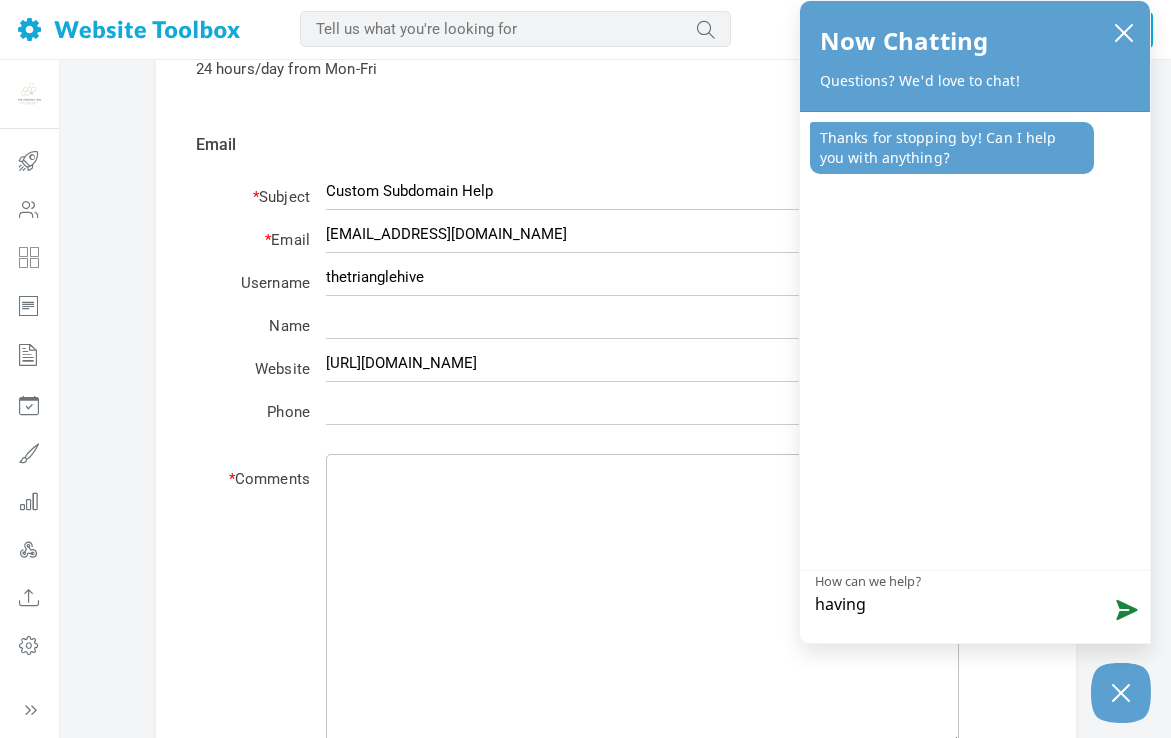 type on "having" 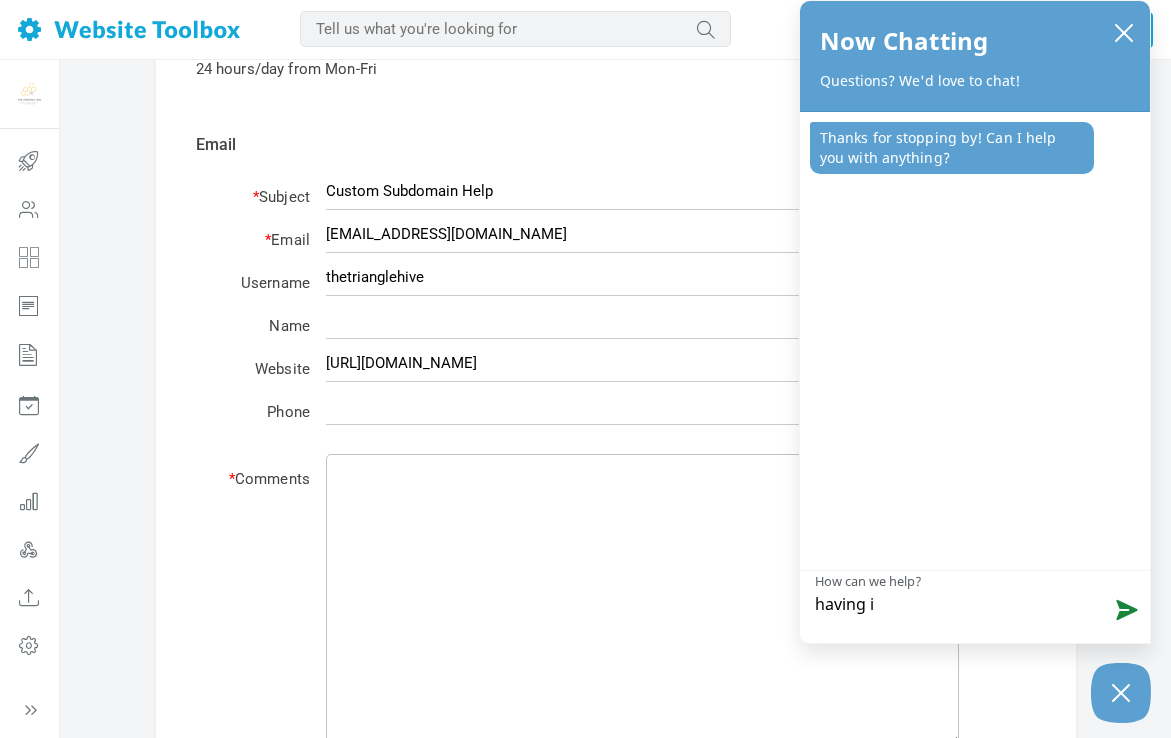 type on "having is" 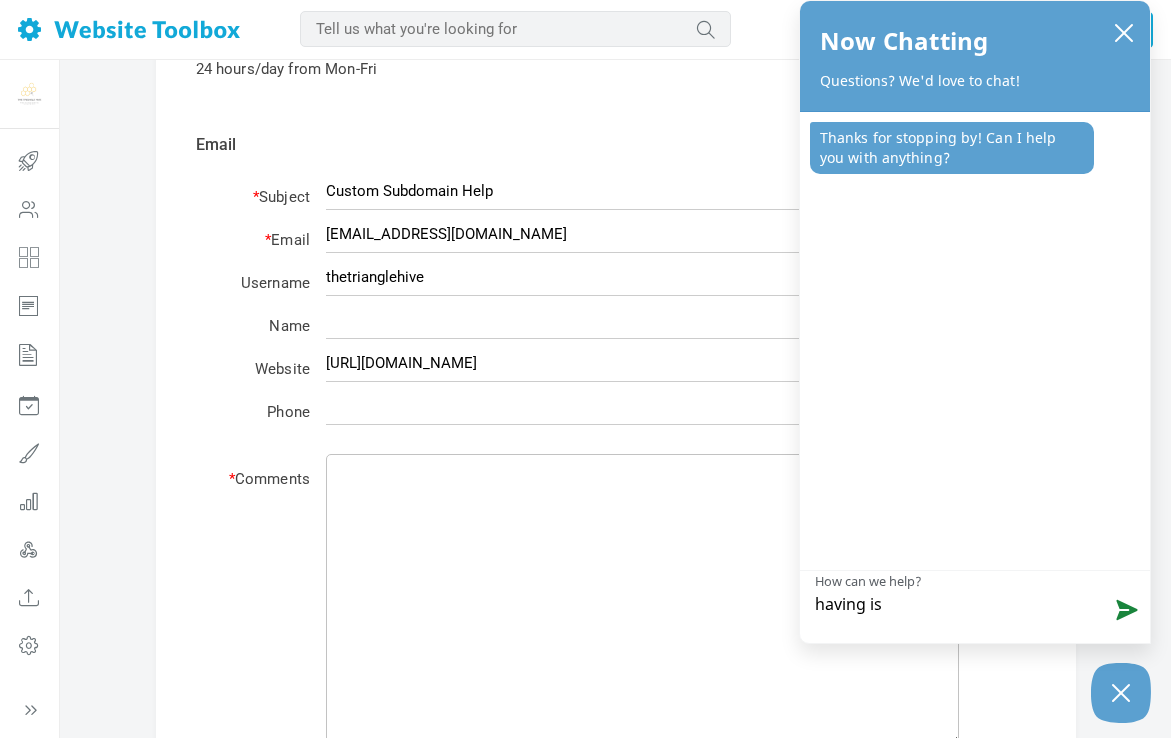 type on "having iss" 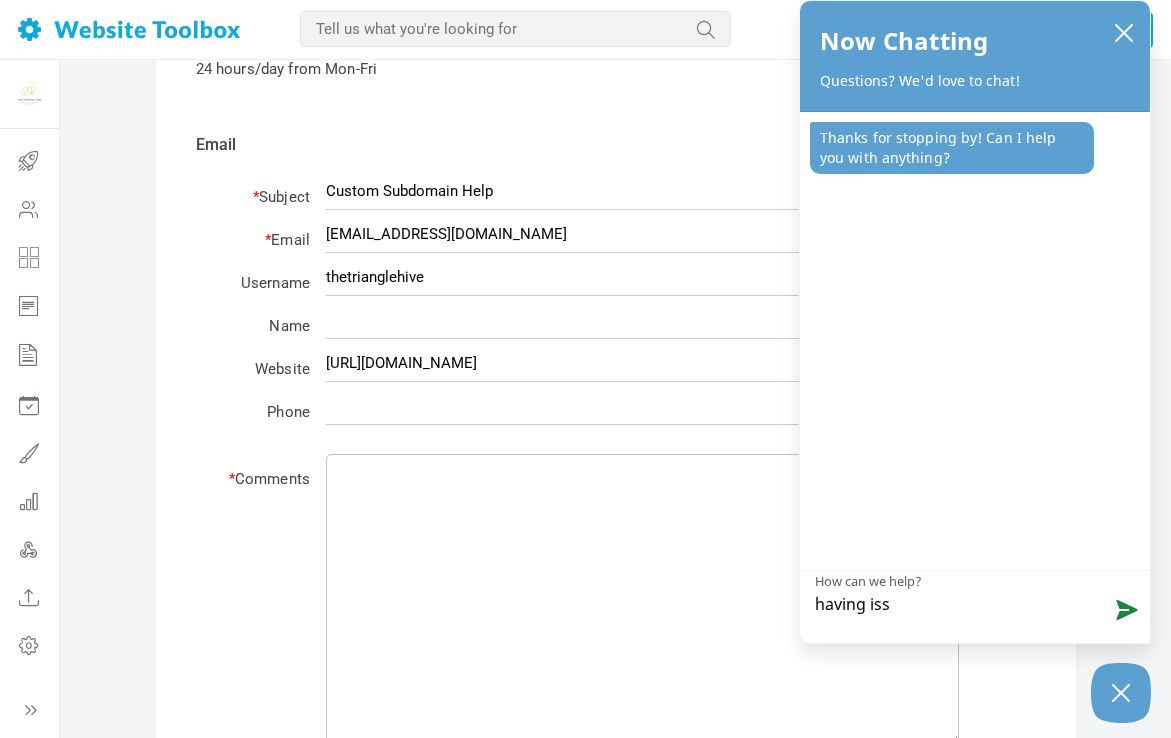 type on "having issu" 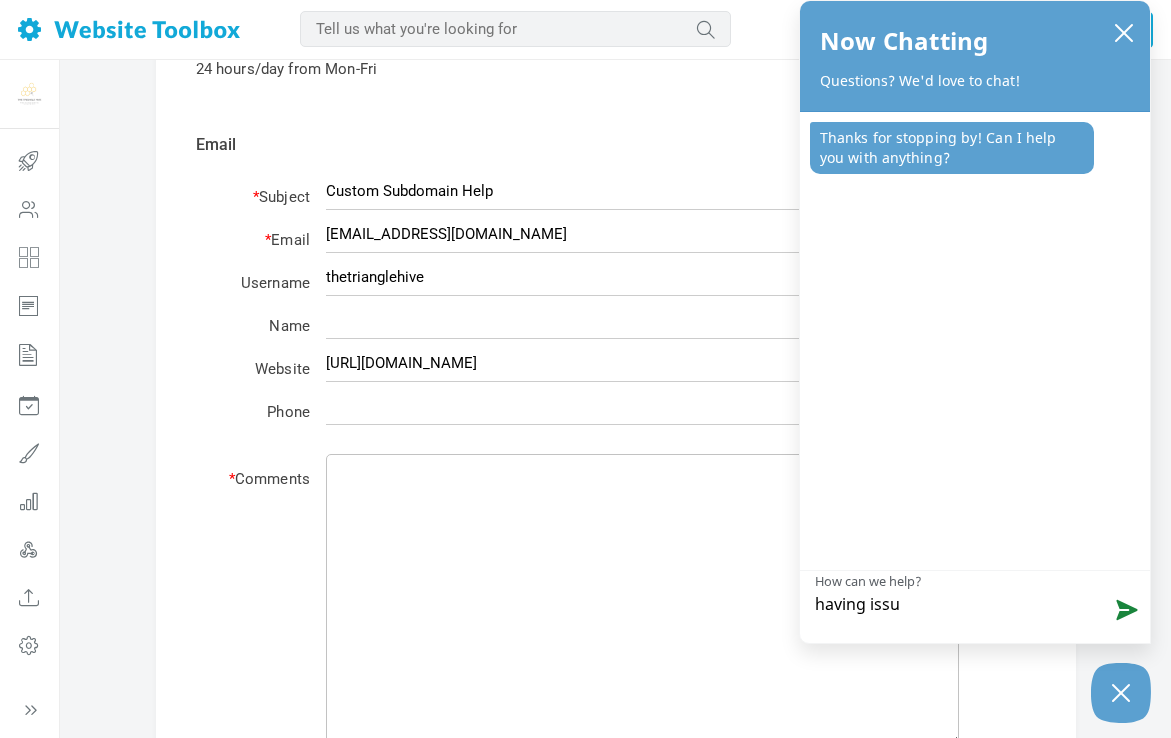 type on "having issue" 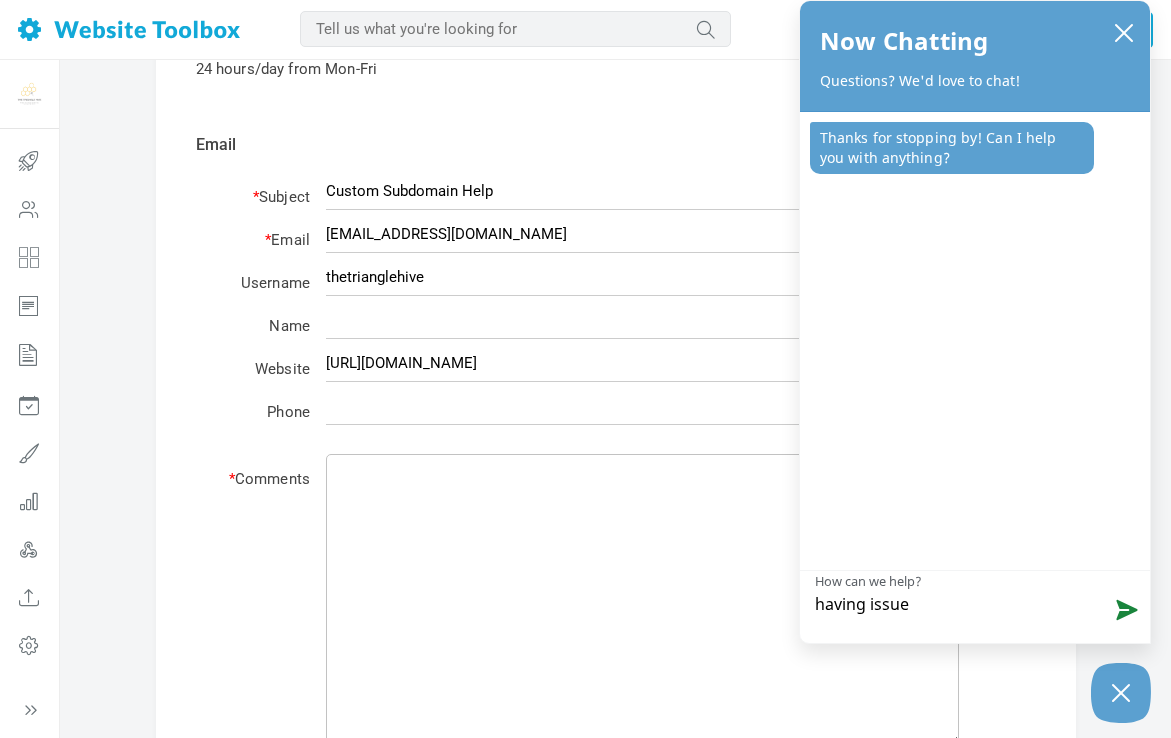 type on "having issue" 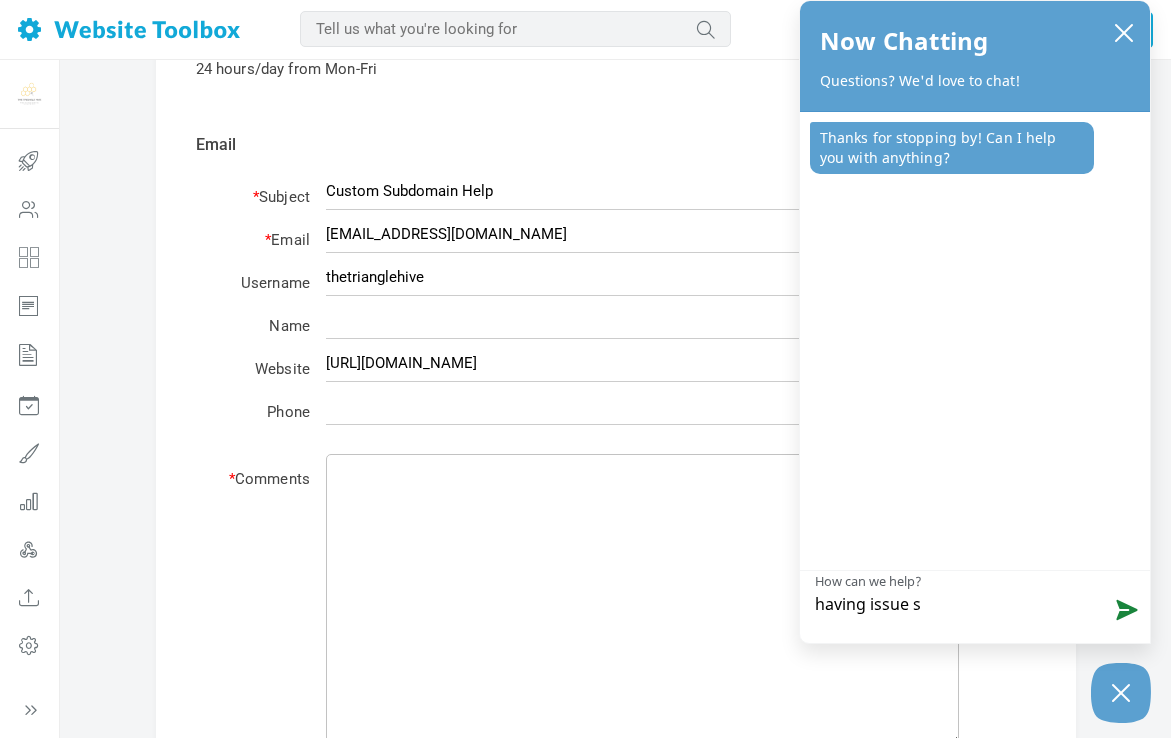 type on "having issue se" 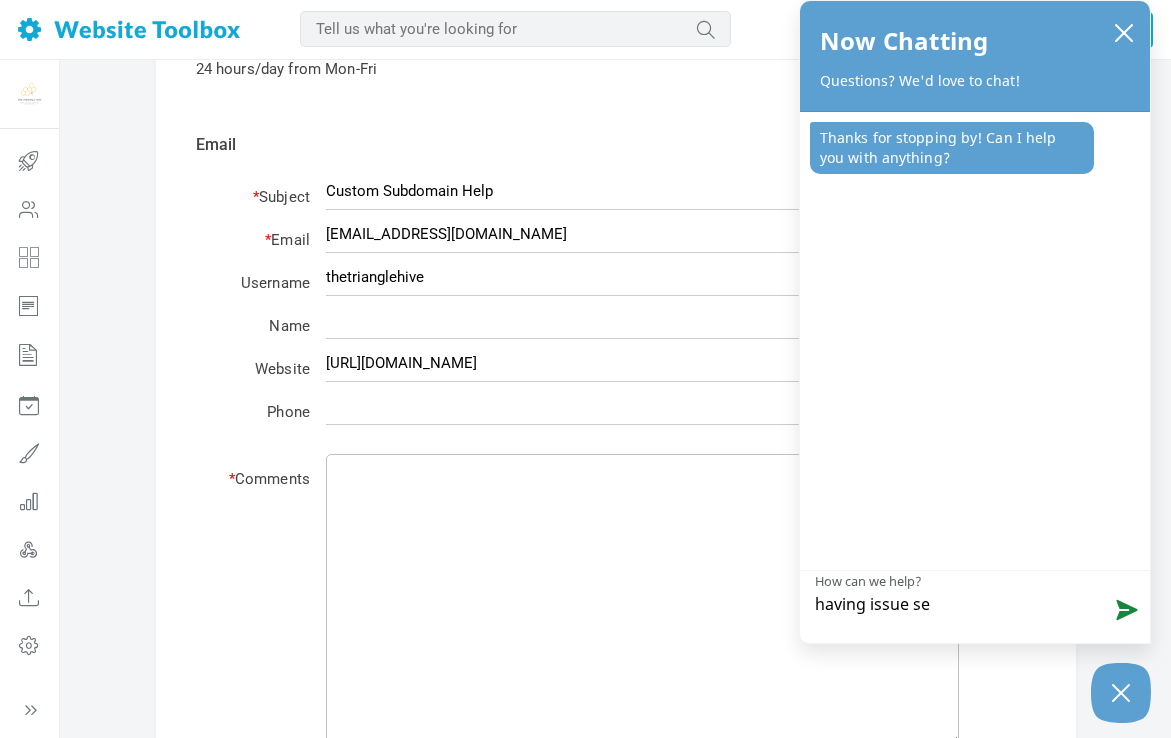type on "having issue set" 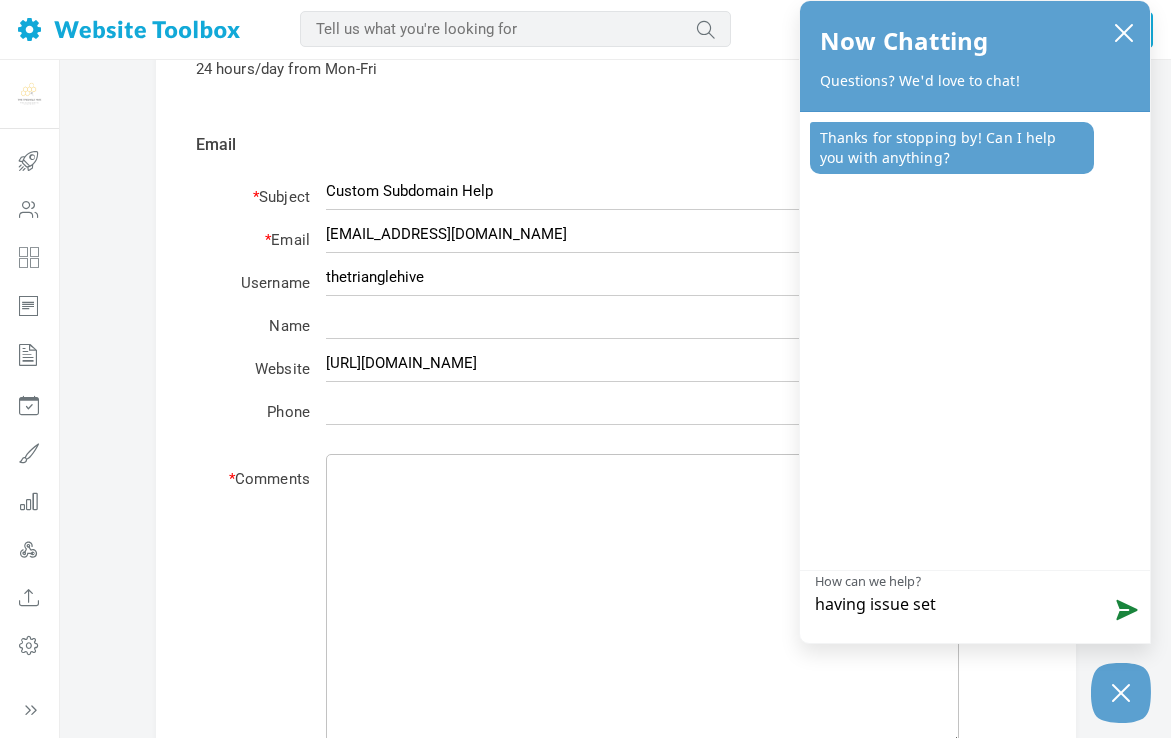 type on "having issue sett" 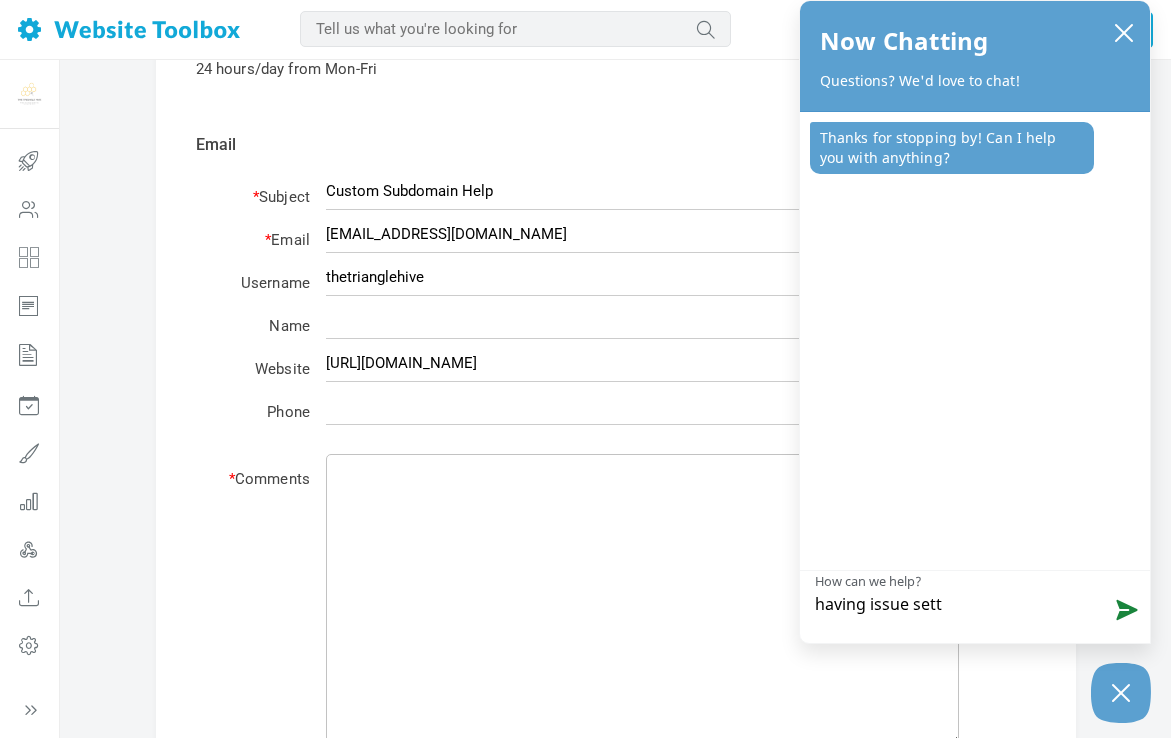 type on "having issue setti" 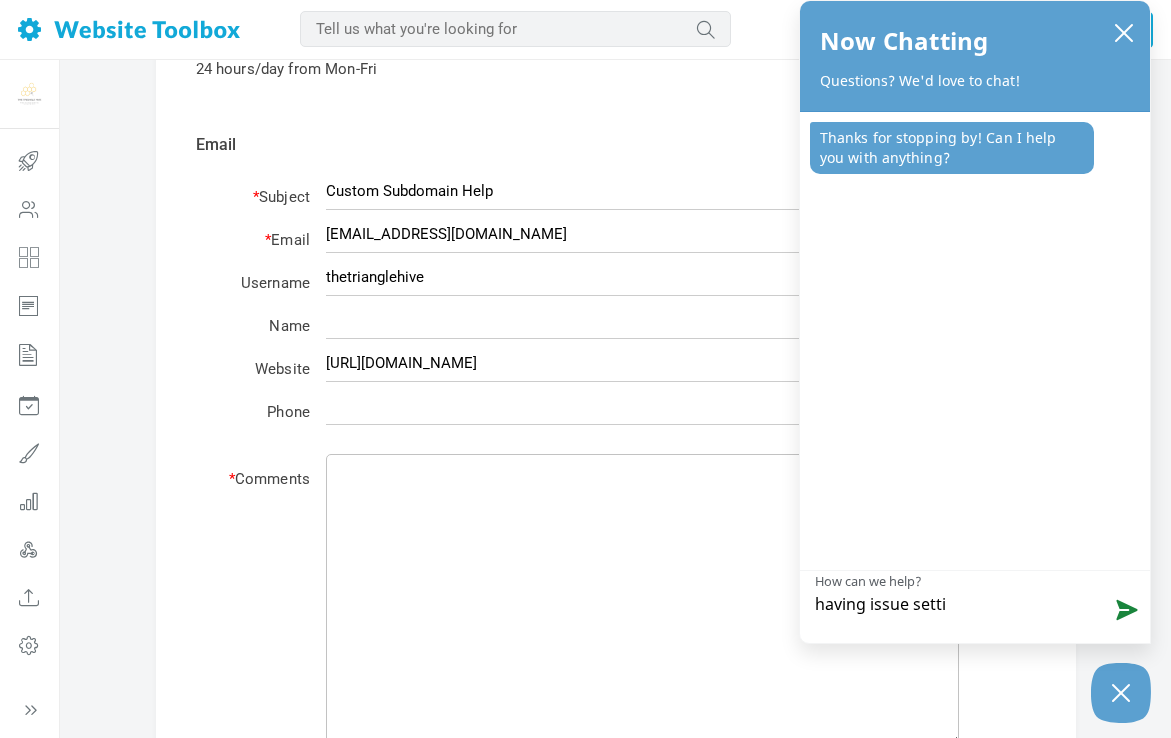 type on "having issue settin" 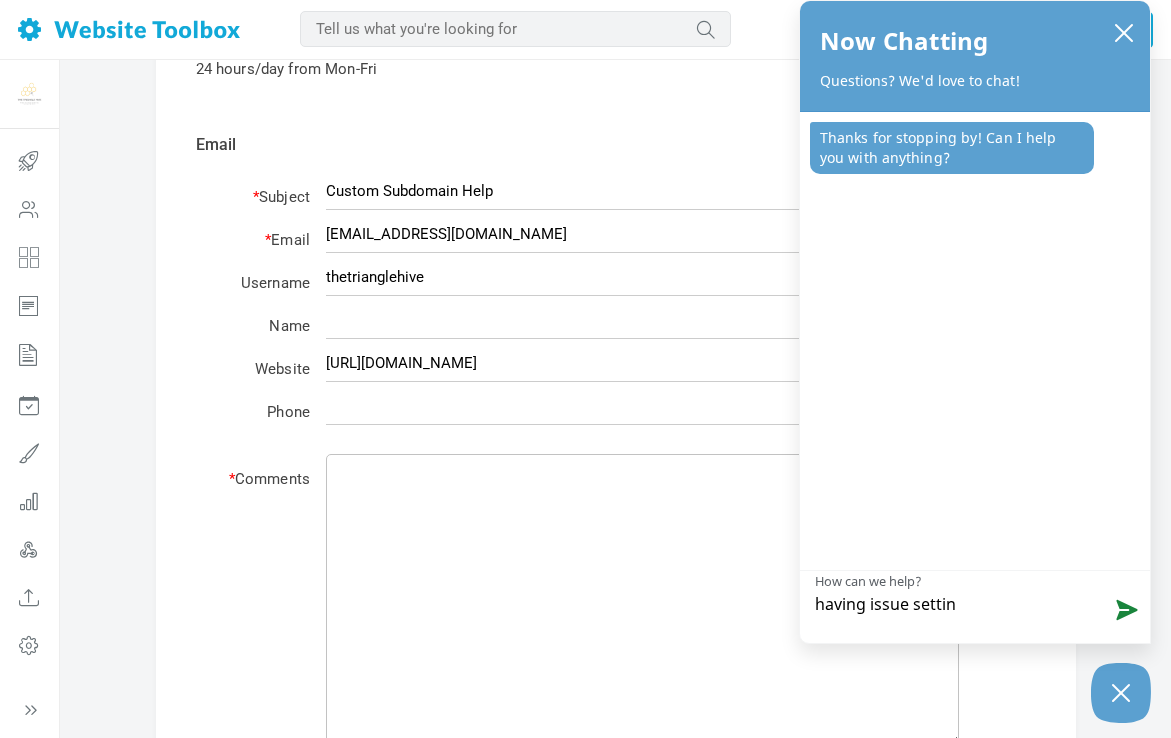 type on "having issue setting" 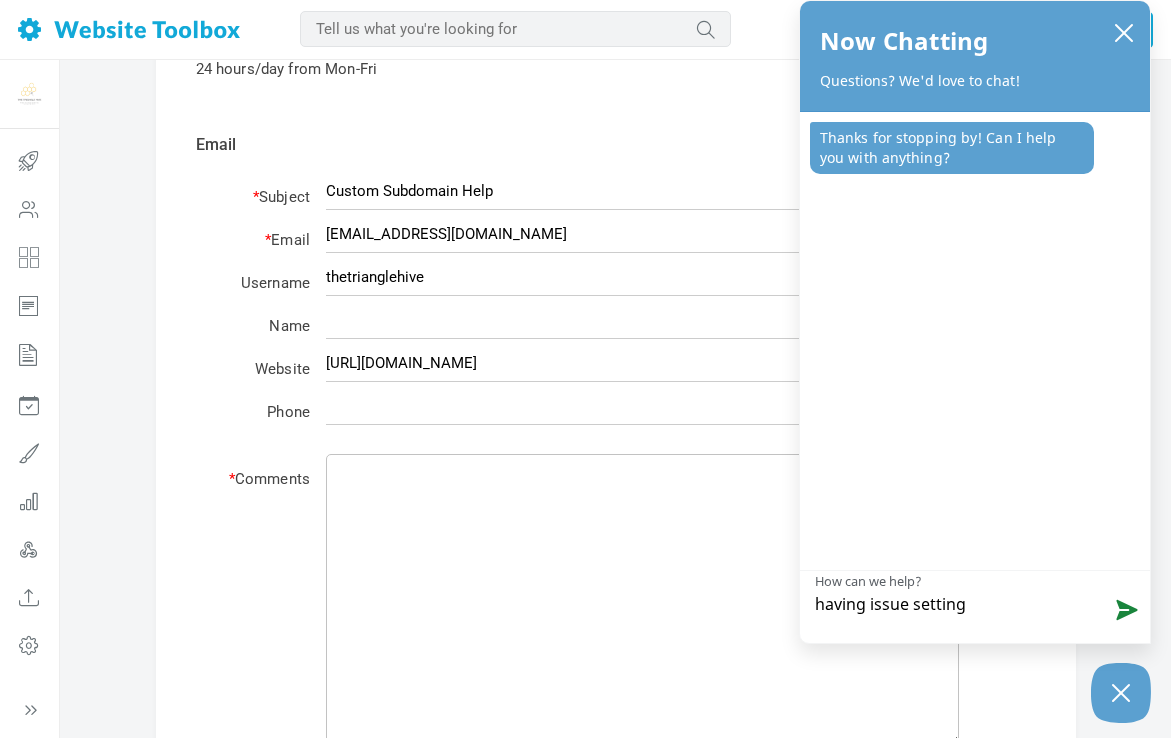 type on "having issue setting" 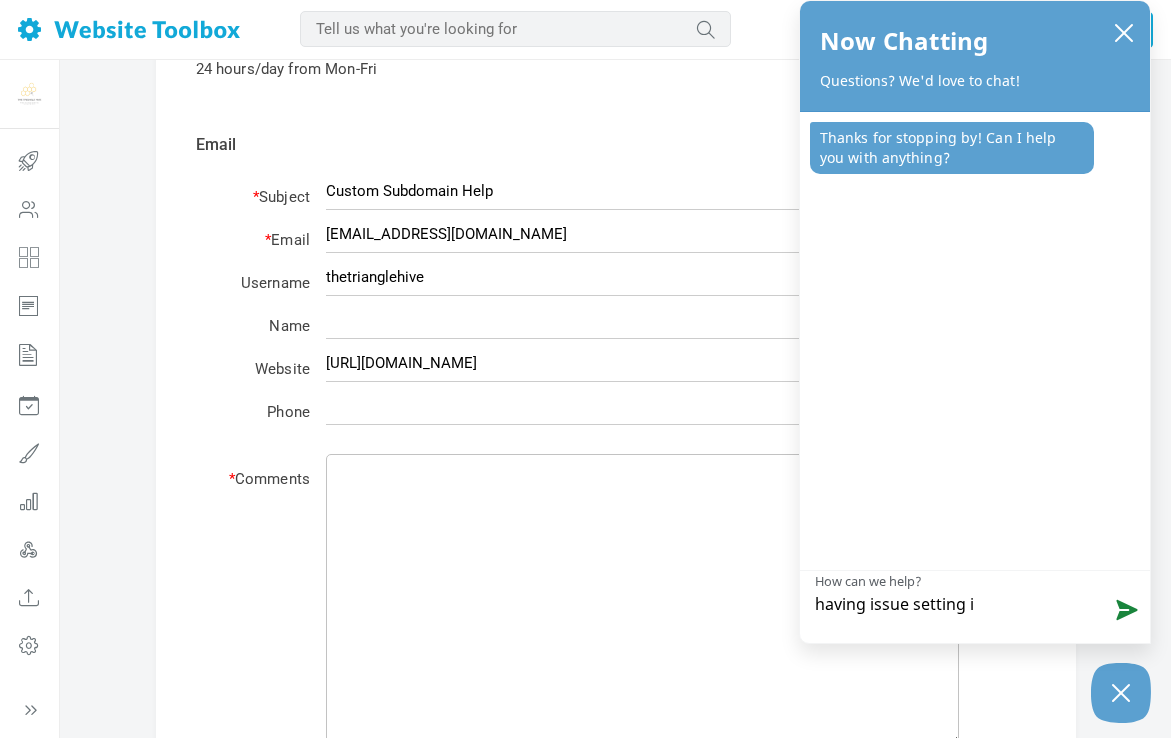 type on "having issue setting" 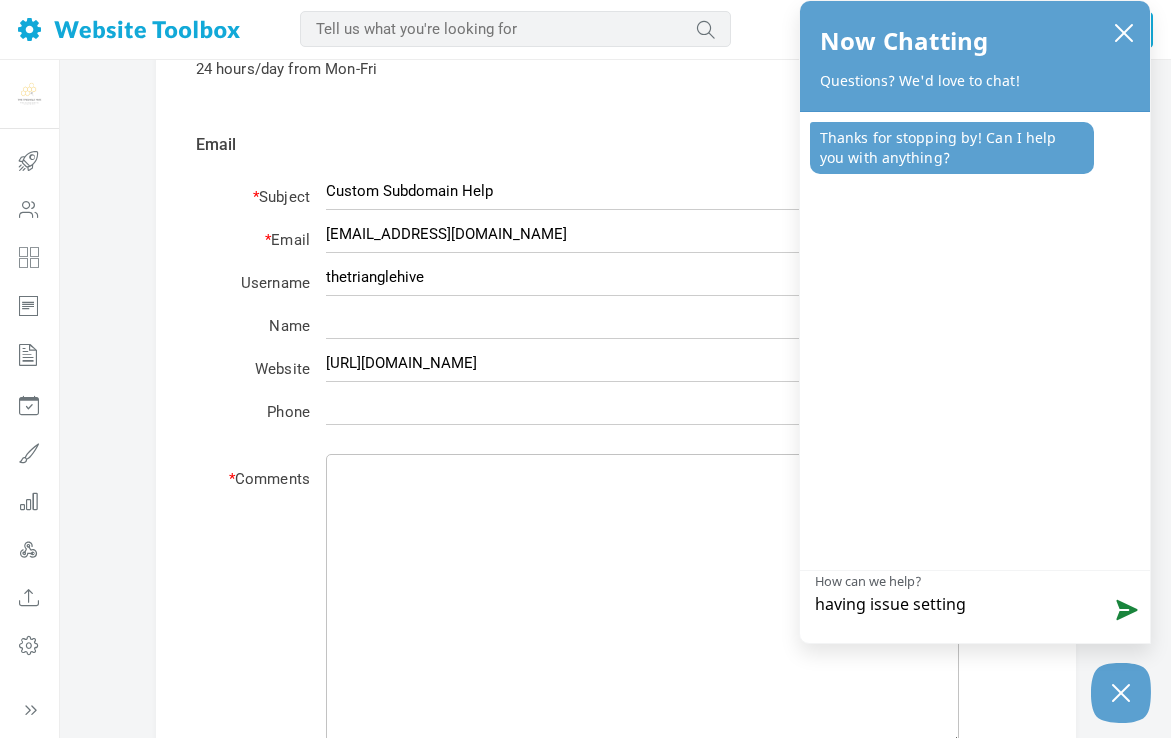 type on "having issue setting u" 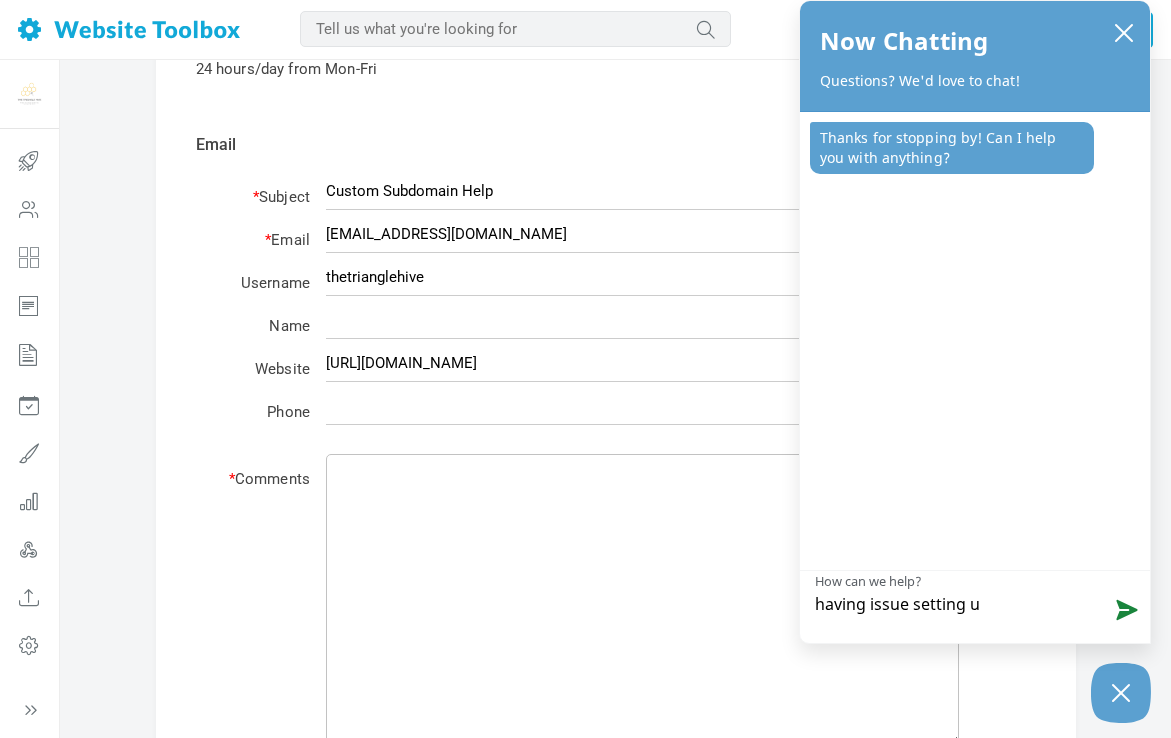 type on "having issue setting up" 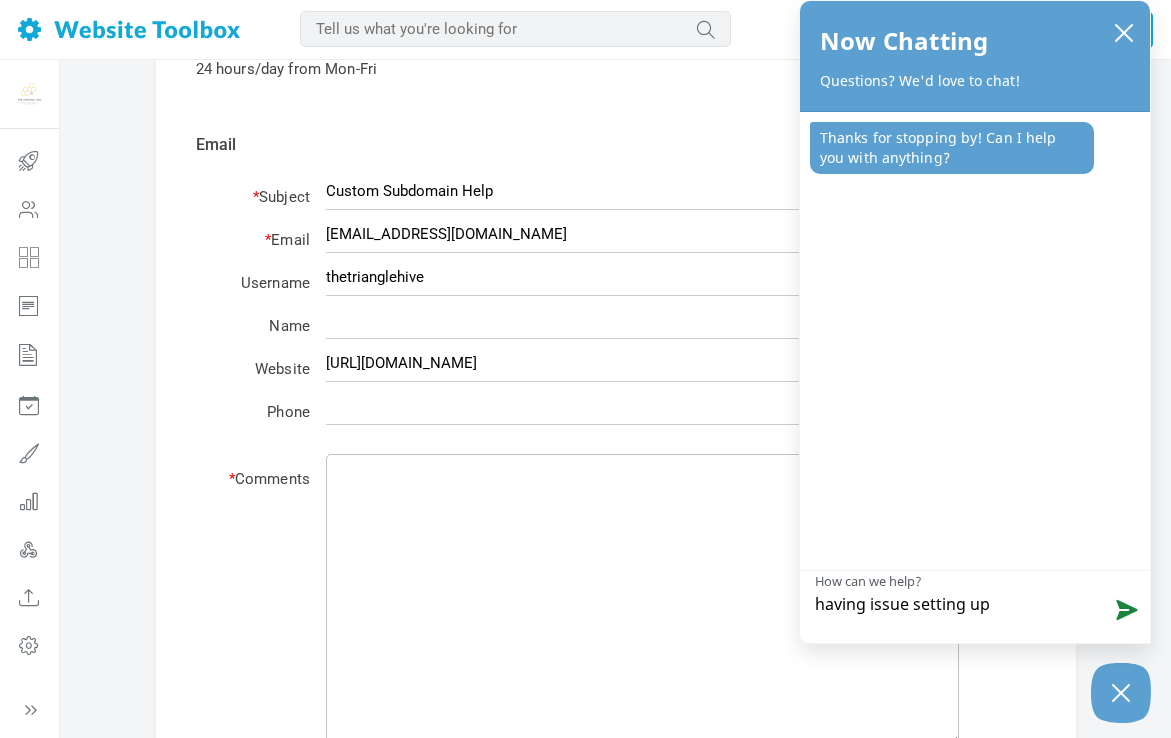 type on "having issue setting up" 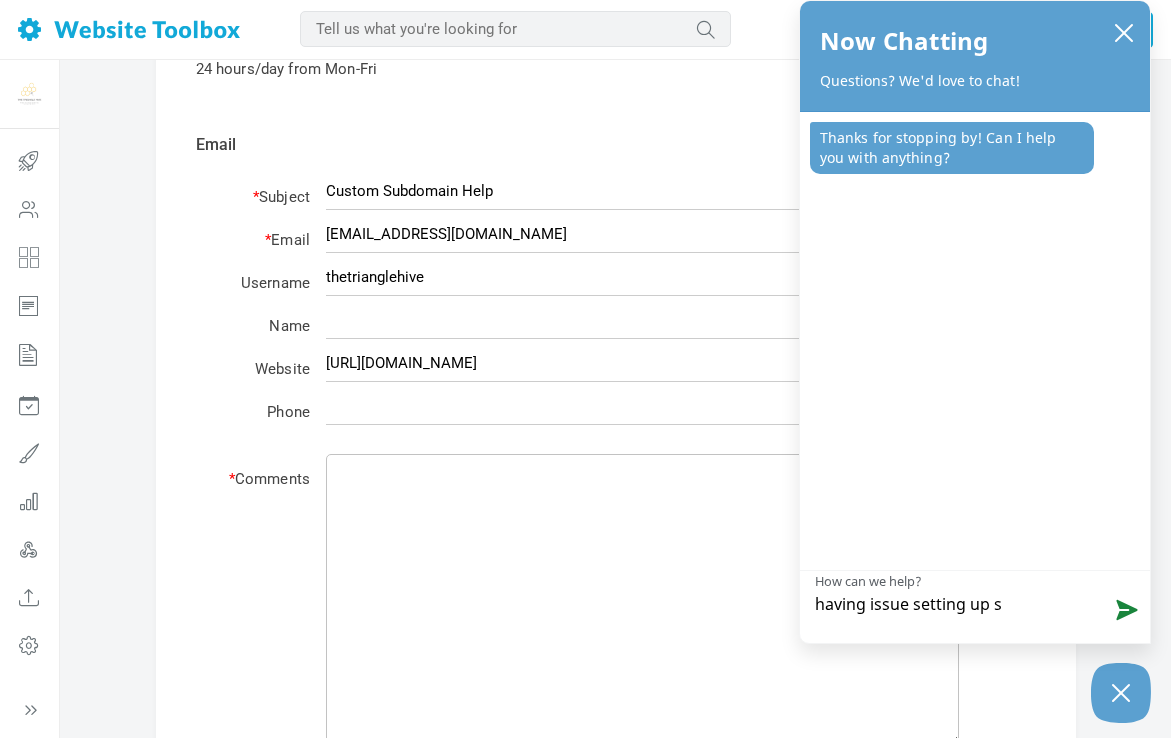 type on "having issue setting up" 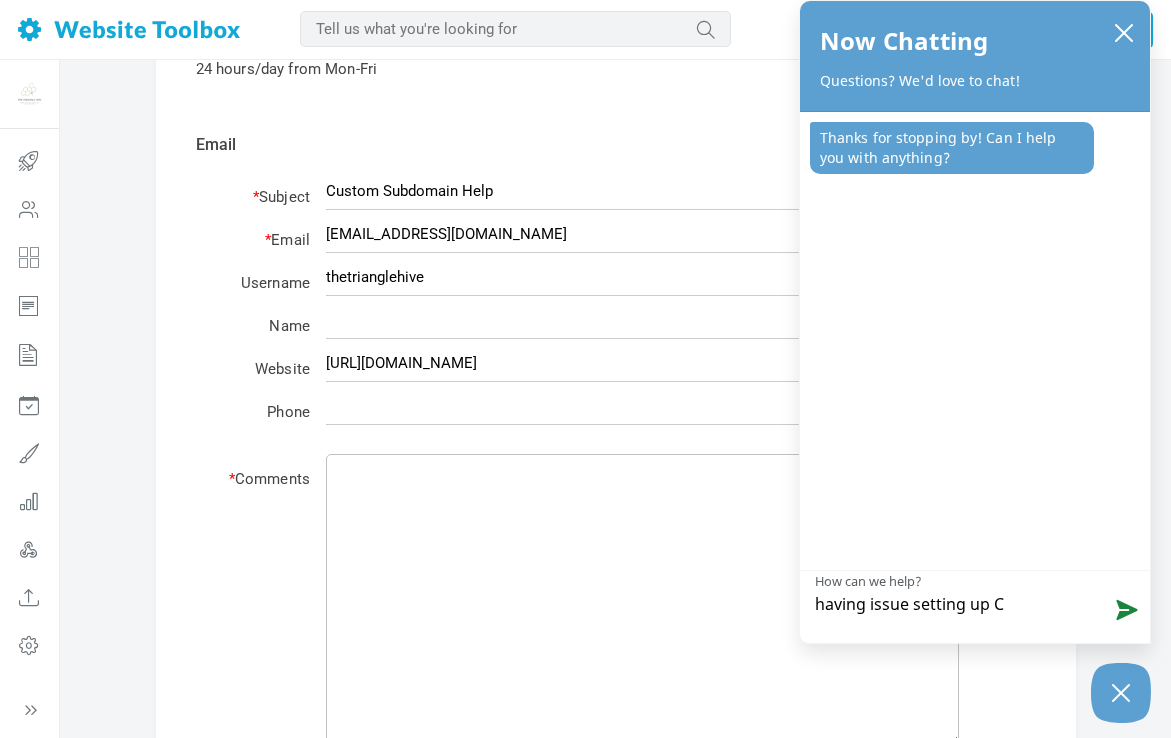 type on "having issue setting up CN" 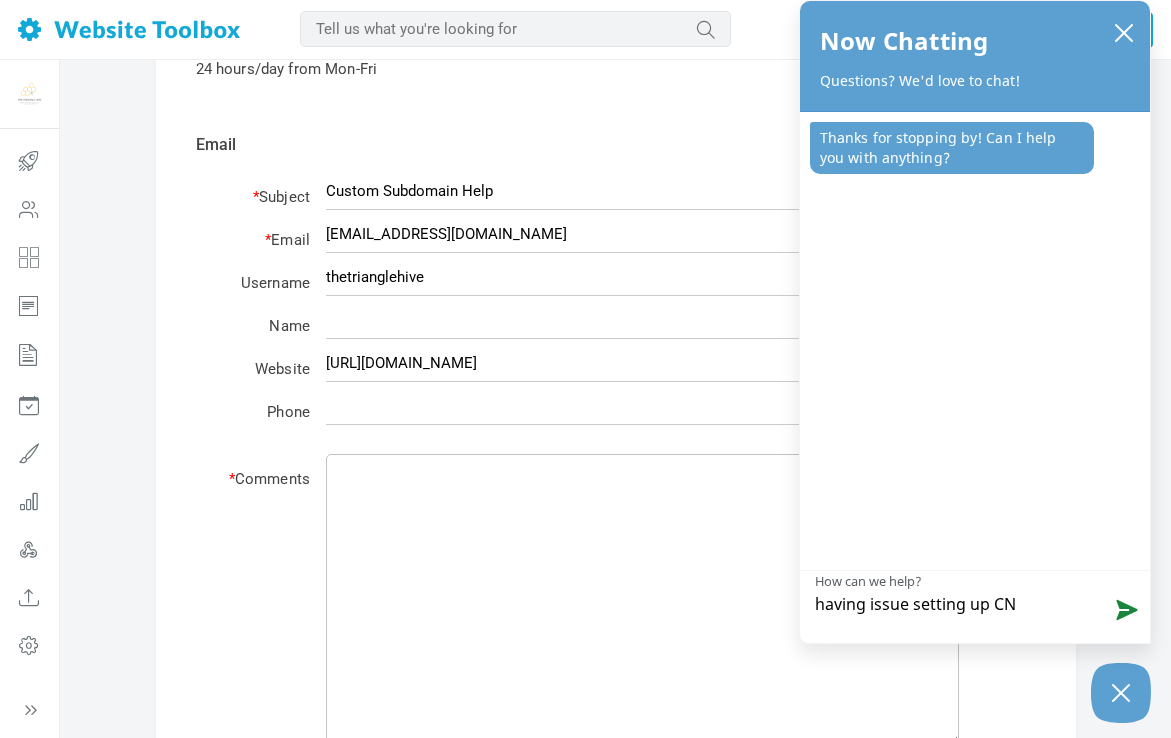 type on "having issue setting up CN" 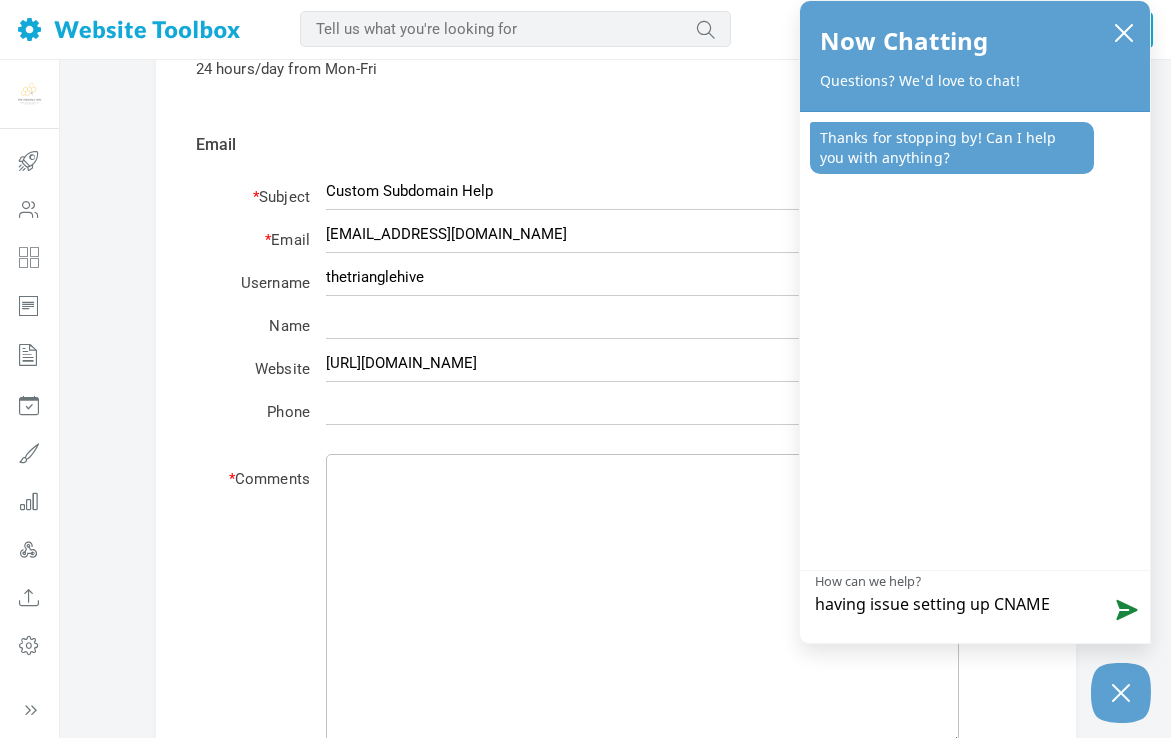 type on "having issue setting up CNAME." 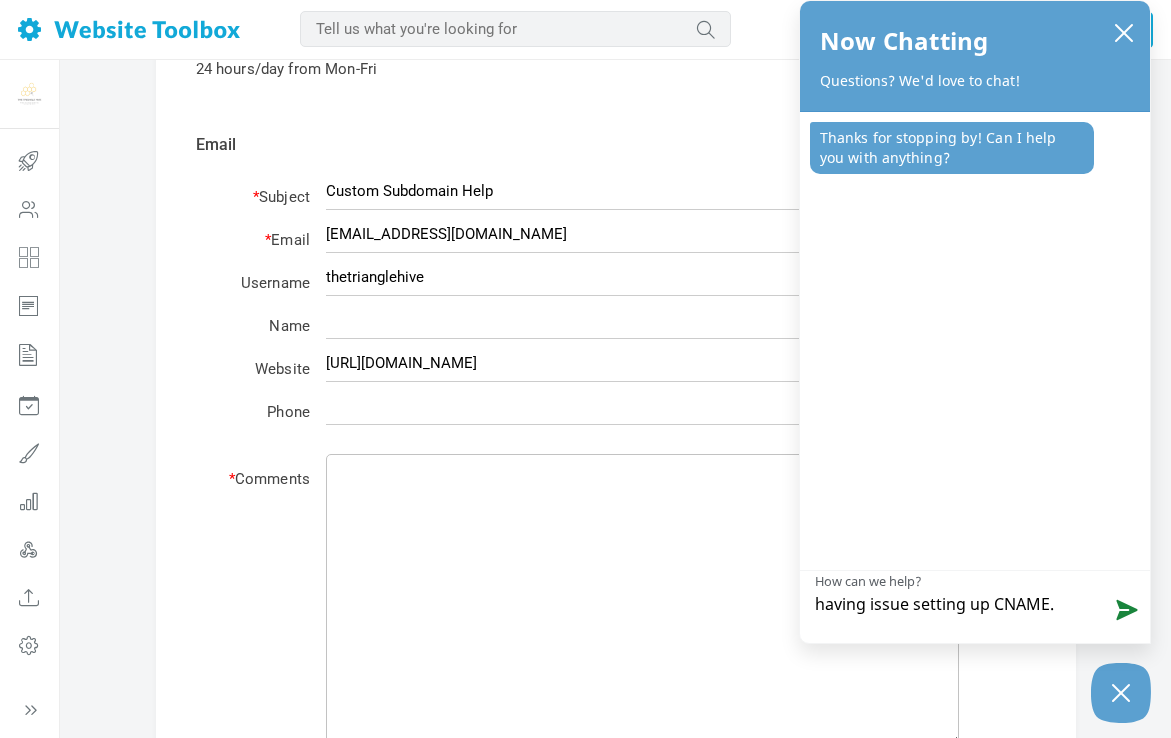 type on "having issue setting up CNAME." 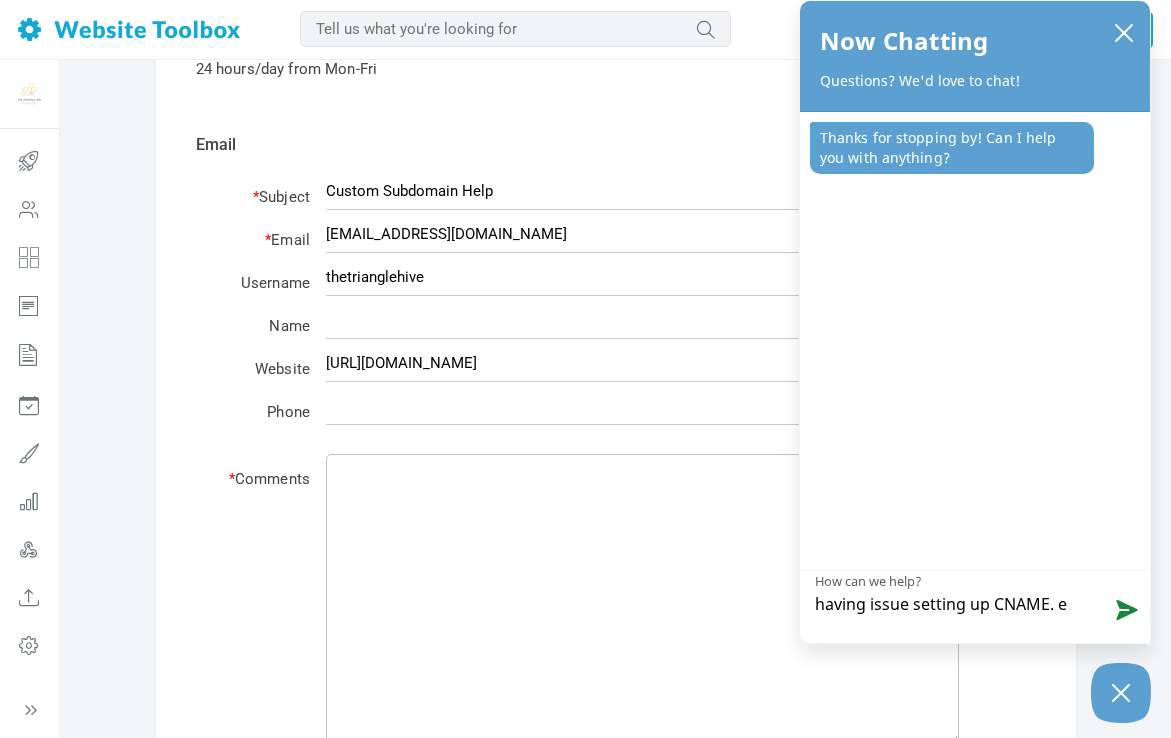 type on "having issue setting up CNAME. em" 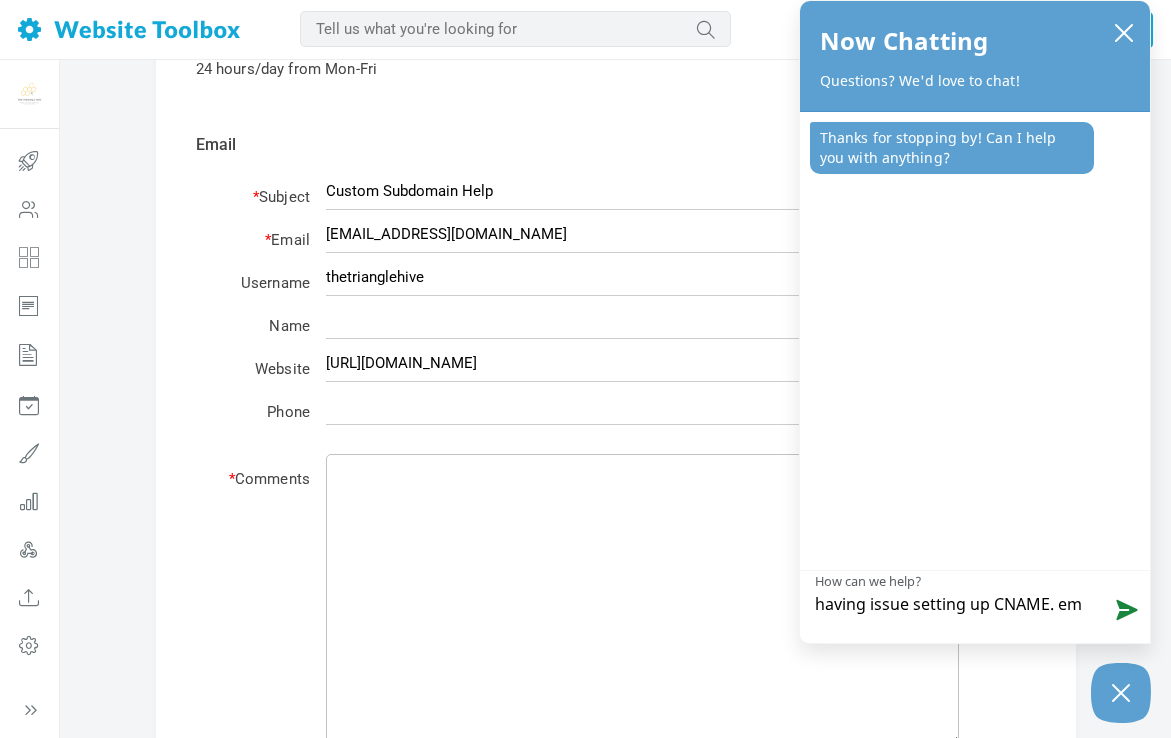 type on "having issue setting up CNAME. ema" 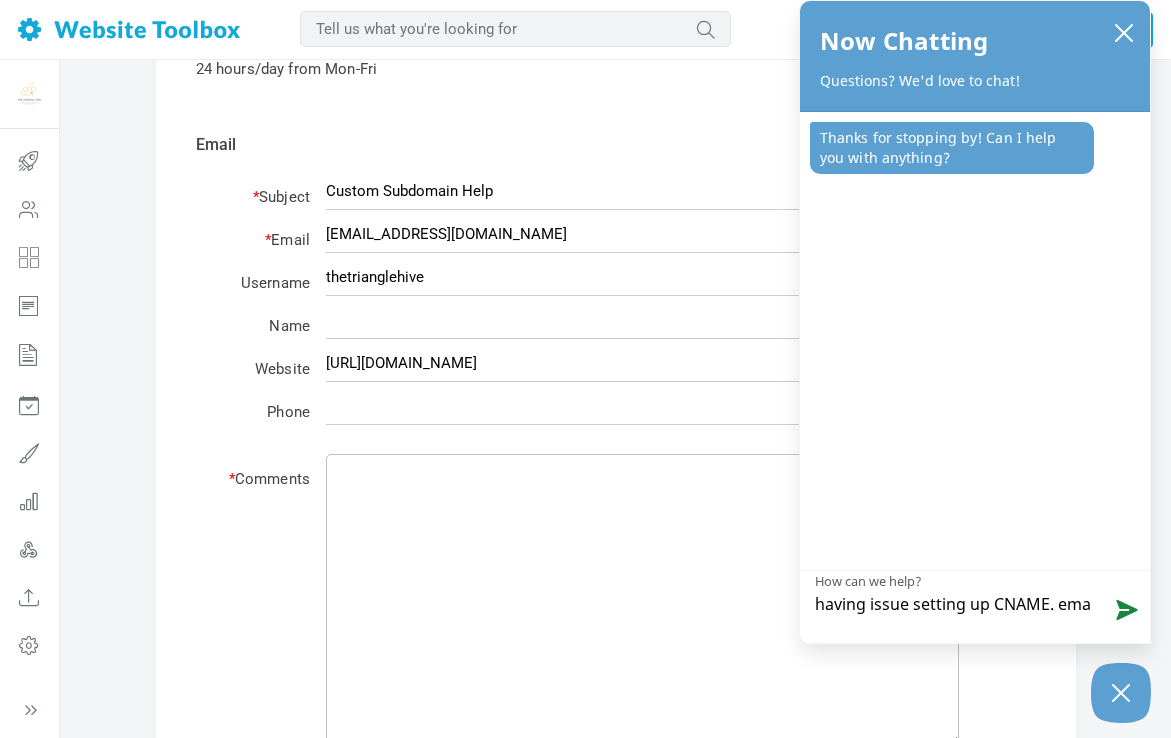 type on "having issue setting up CNAME. emai" 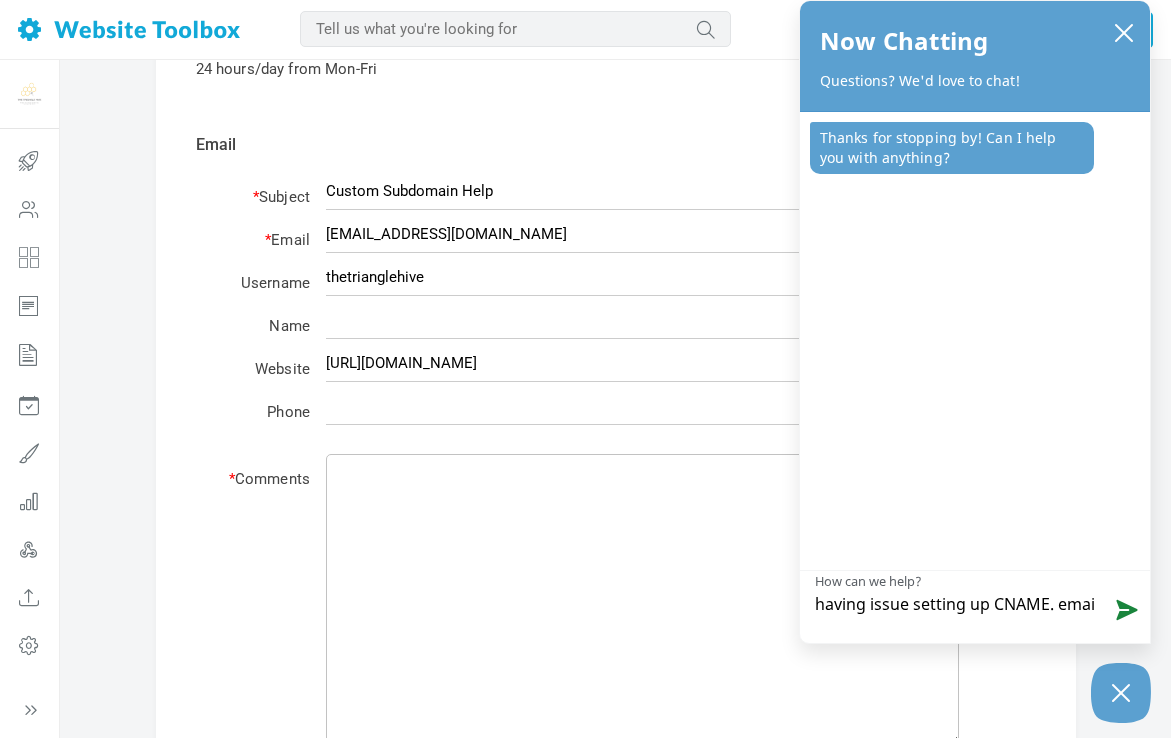 type on "having issue setting up CNAME. email" 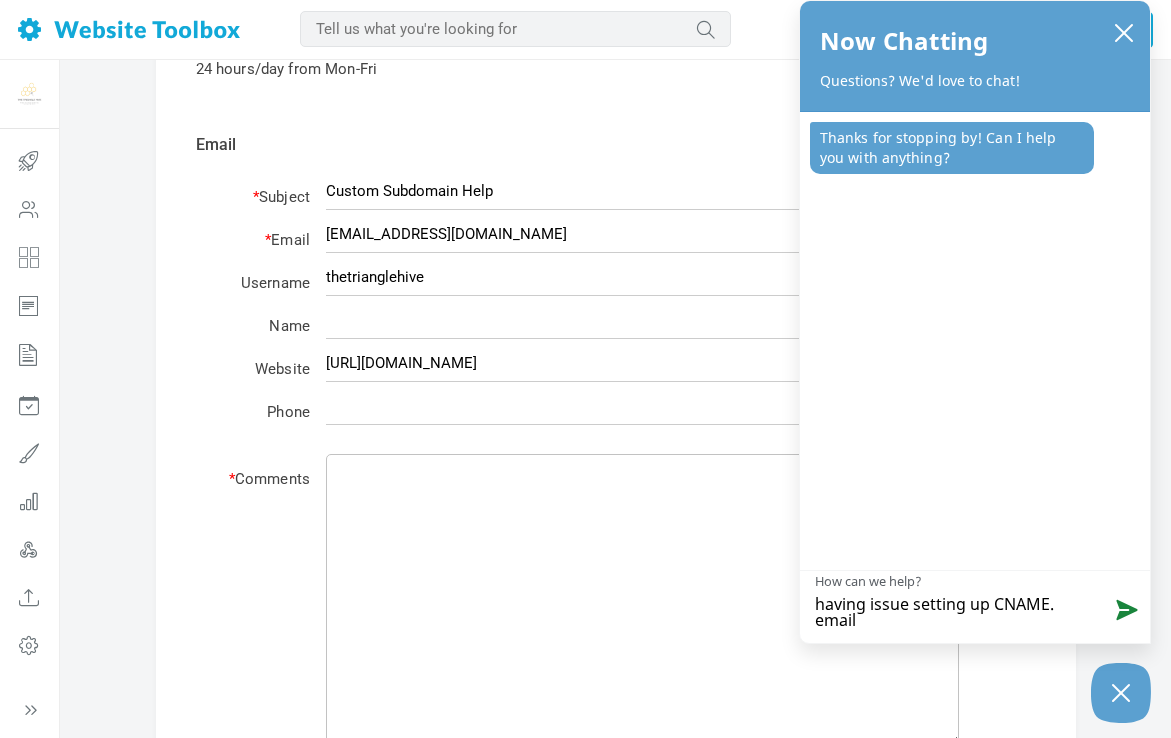 type on "having issue setting up CNAME. emails" 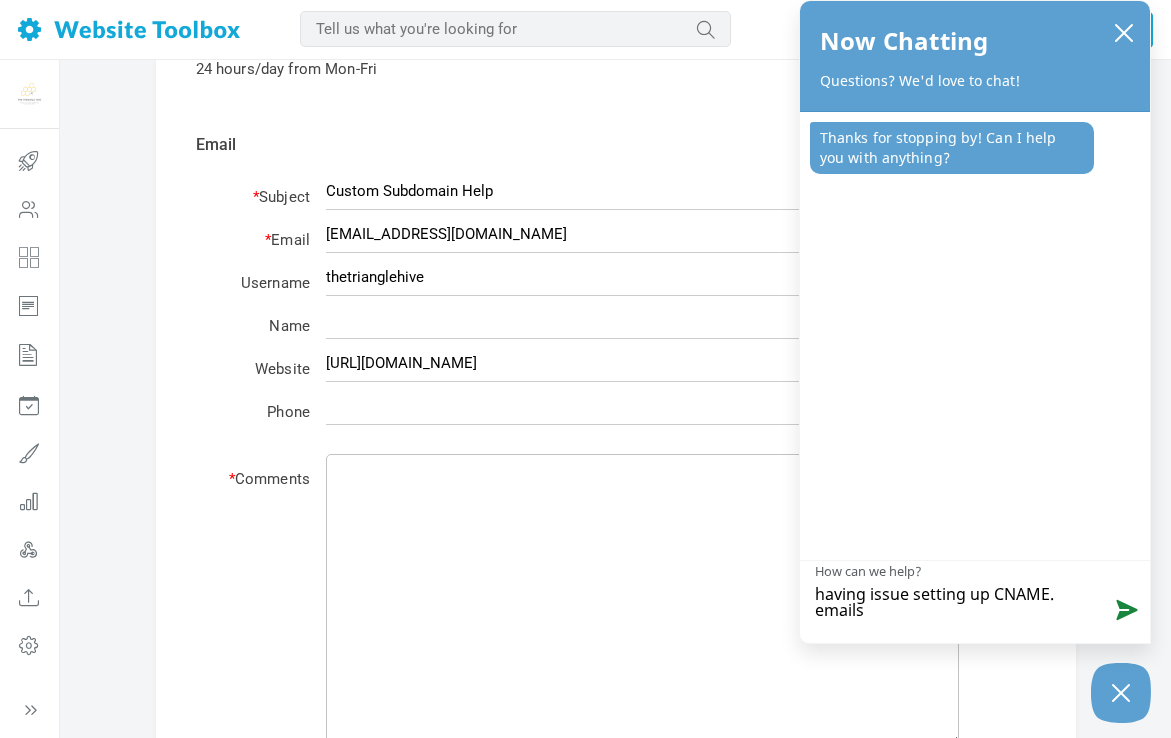type on "having issue setting up CNAME. email" 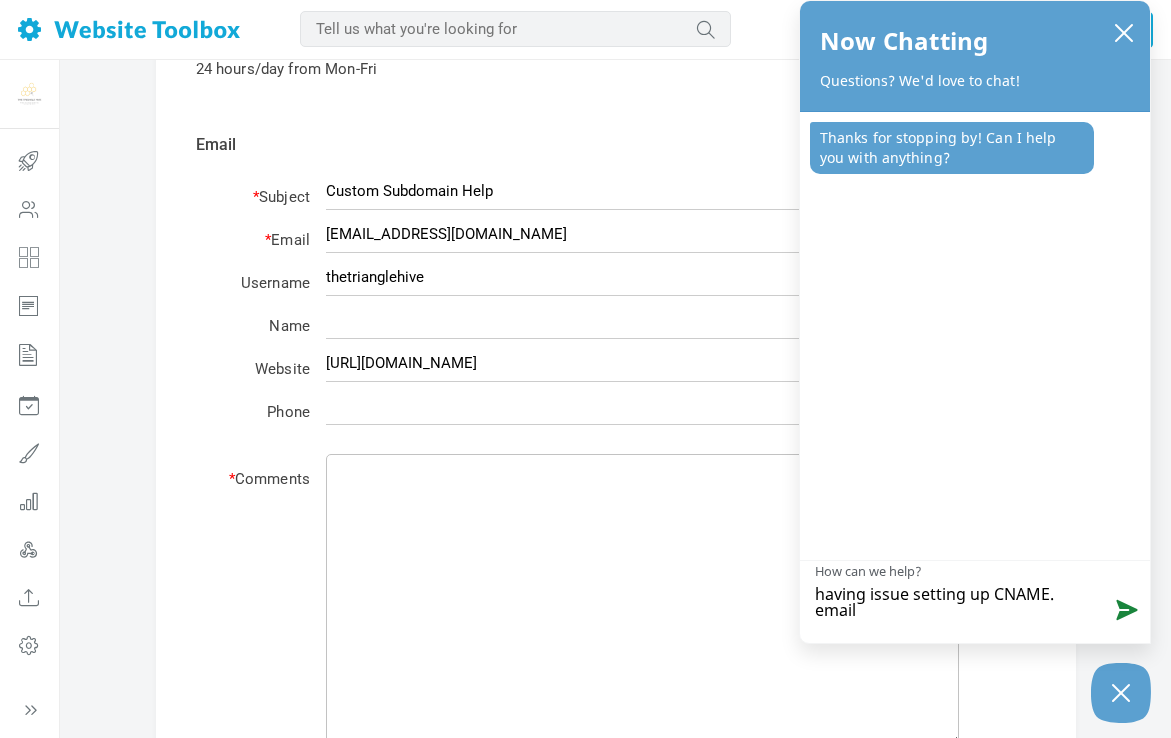 type on "having issue setting up CNAME. emails" 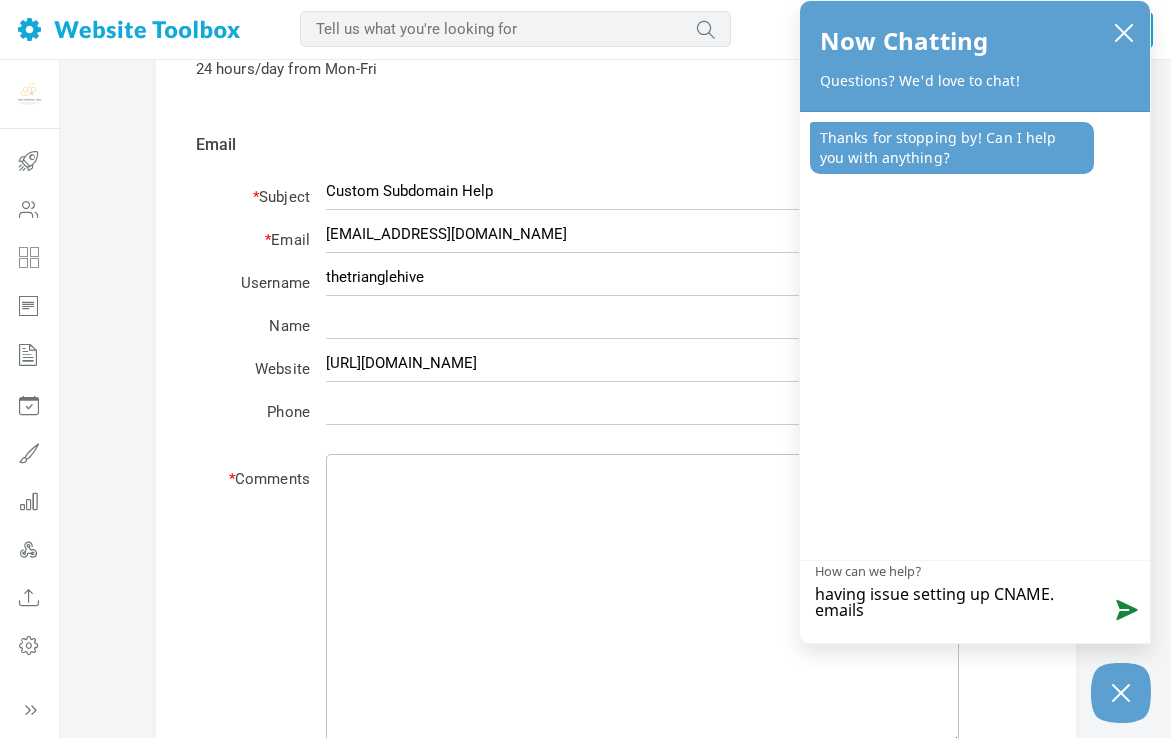 type on "having issue setting up CNAME. emails" 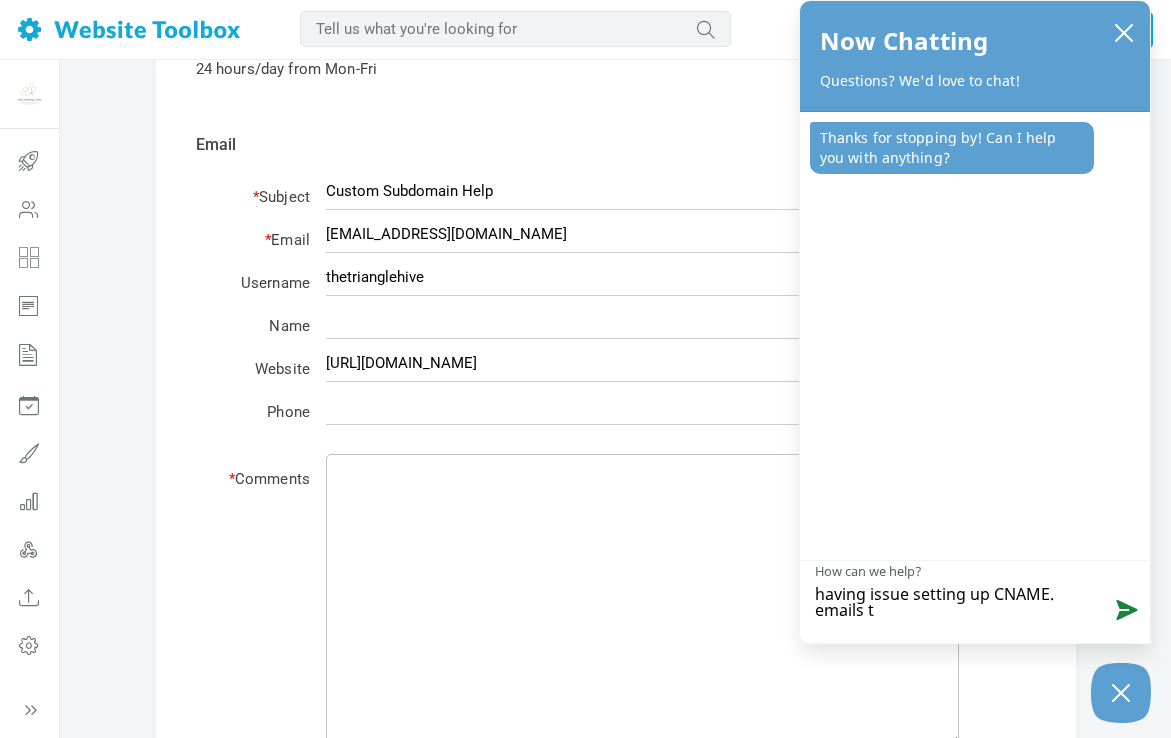 type on "having issue setting up CNAME. emails to" 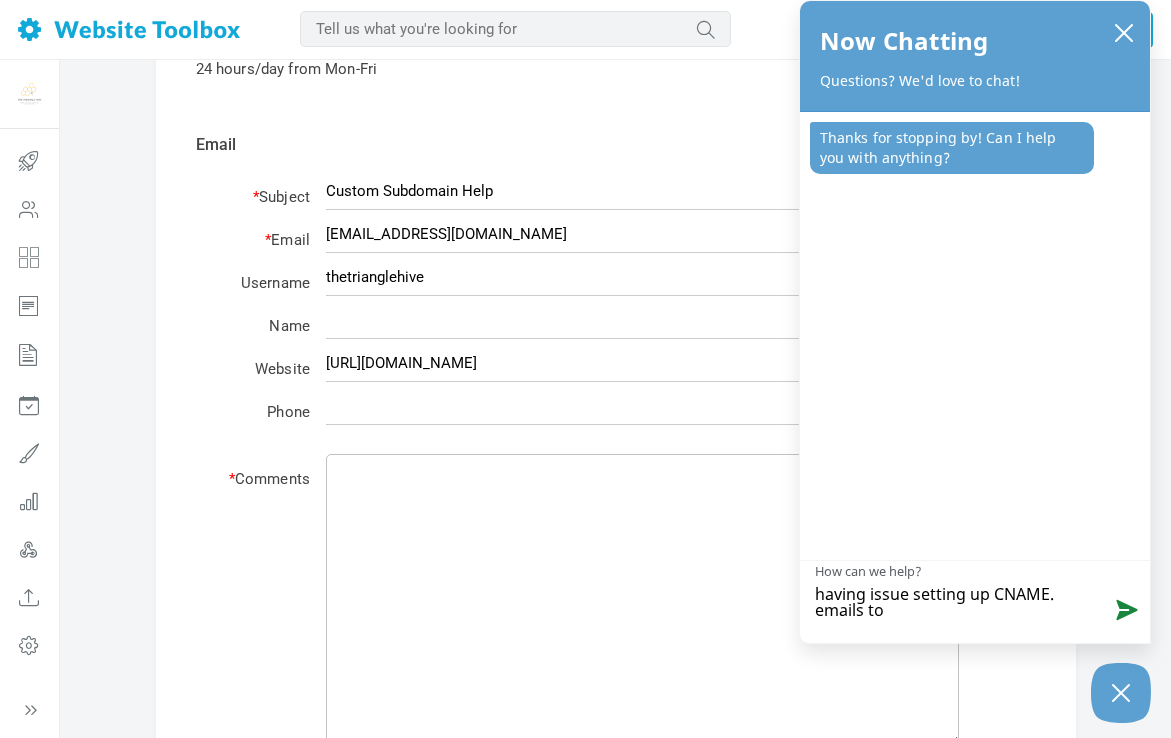 type on "having issue setting up CNAME. emails to" 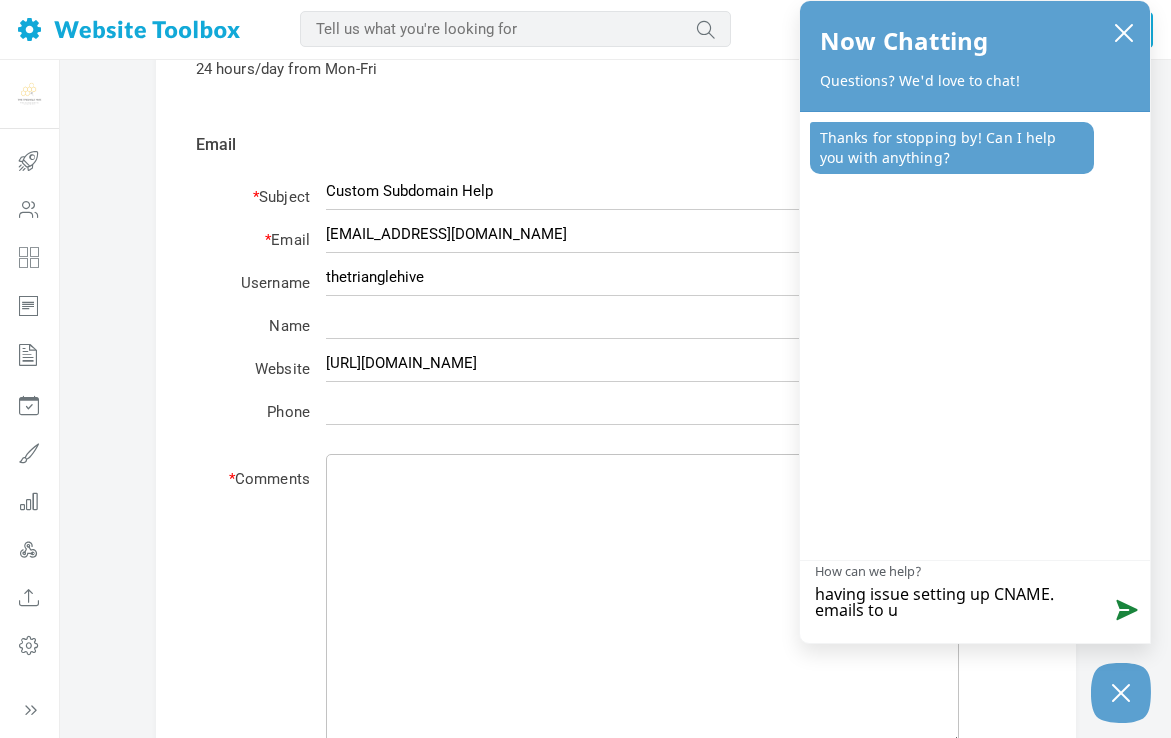 type on "having issue setting up CNAME. emails to us" 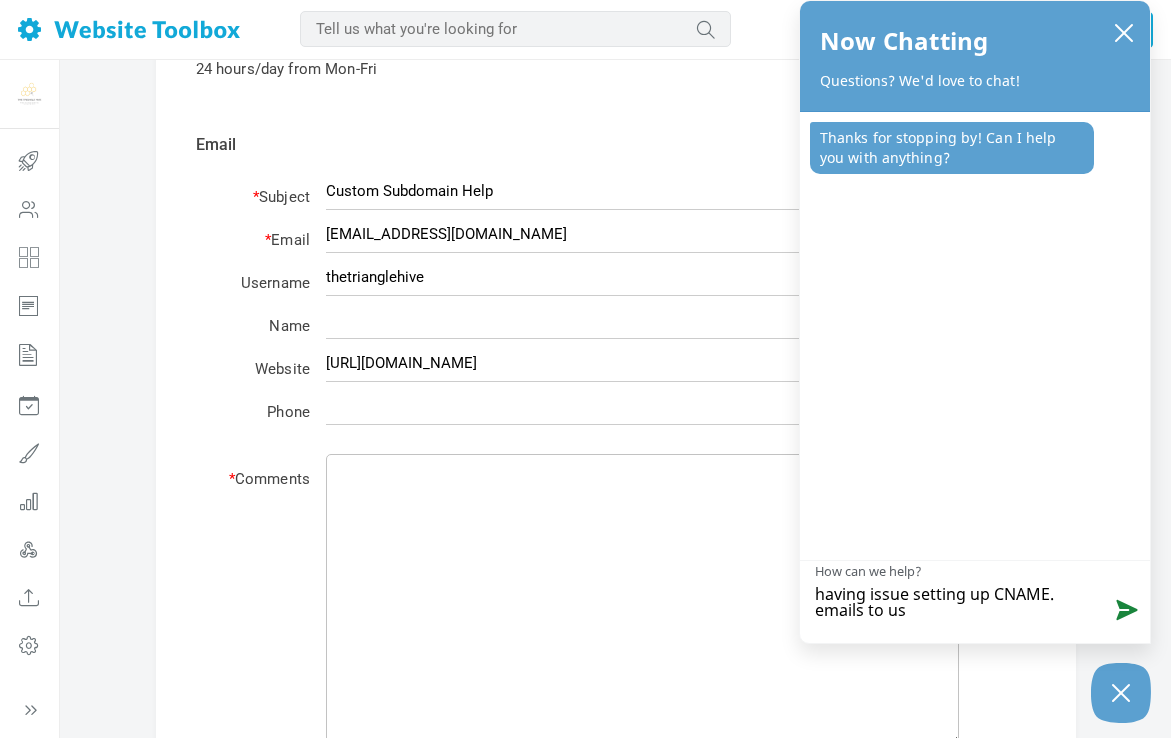 type on "having issue setting up CNAME. emails to u" 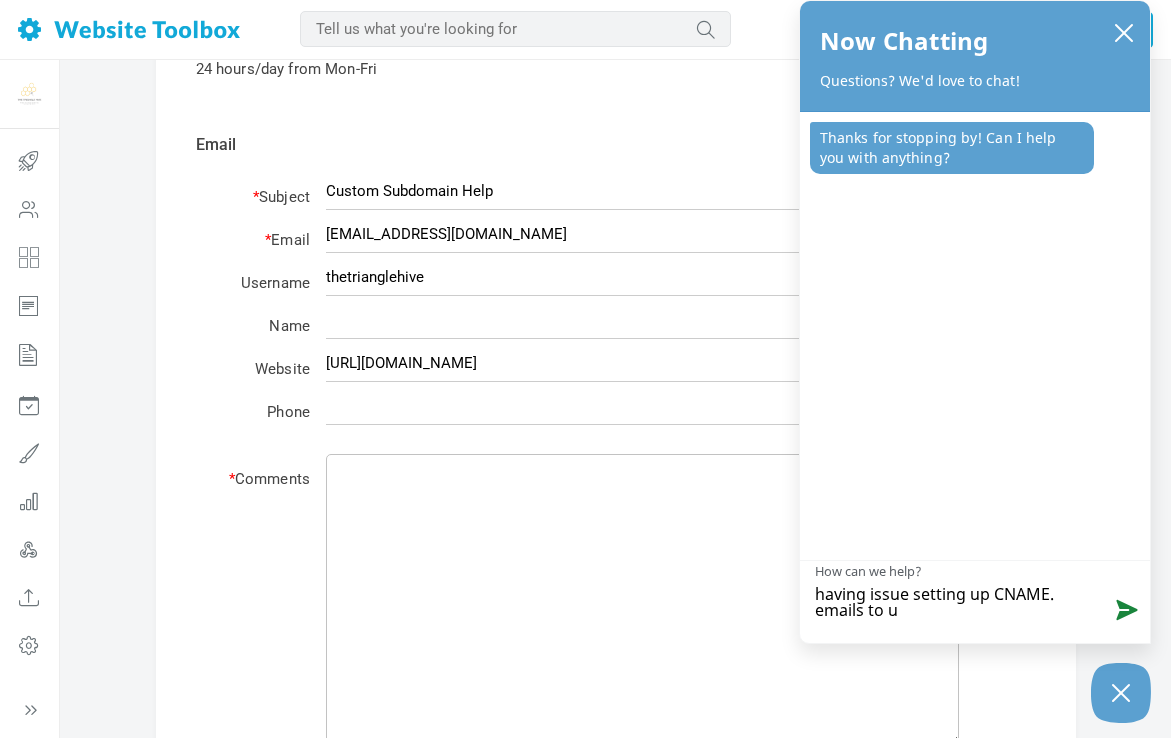 type on "having issue setting up CNAME. emails to" 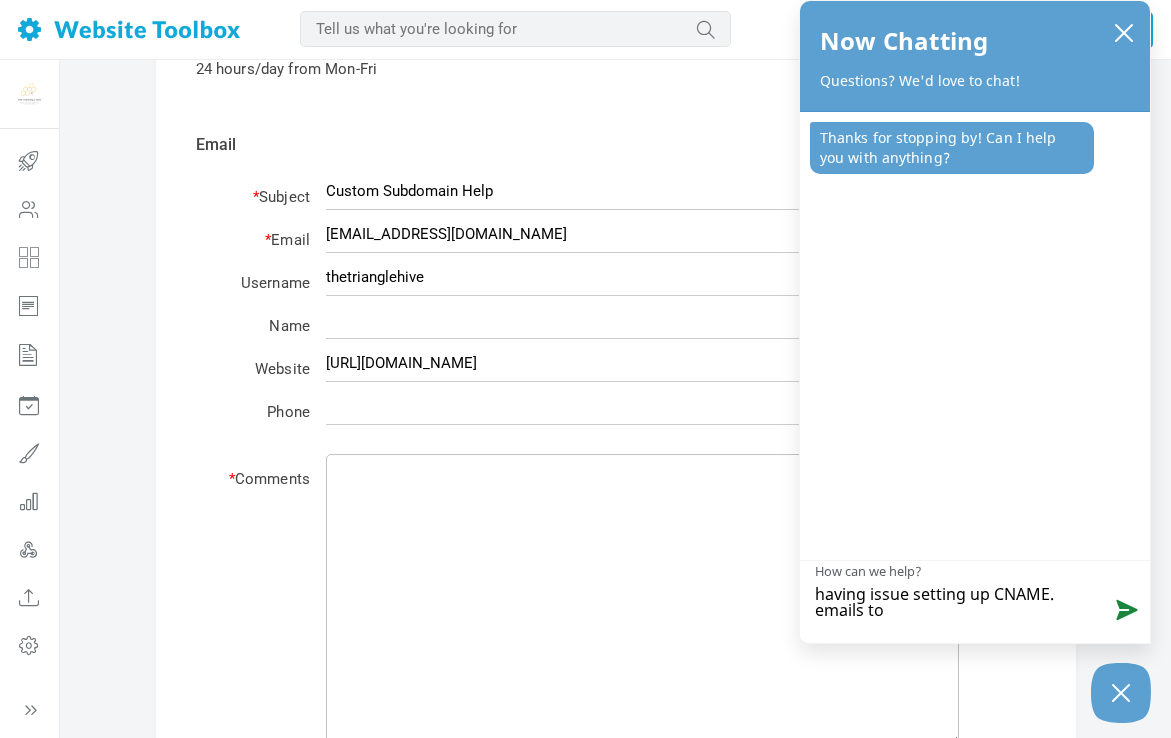 type on "having issue setting up CNAME. emails to s" 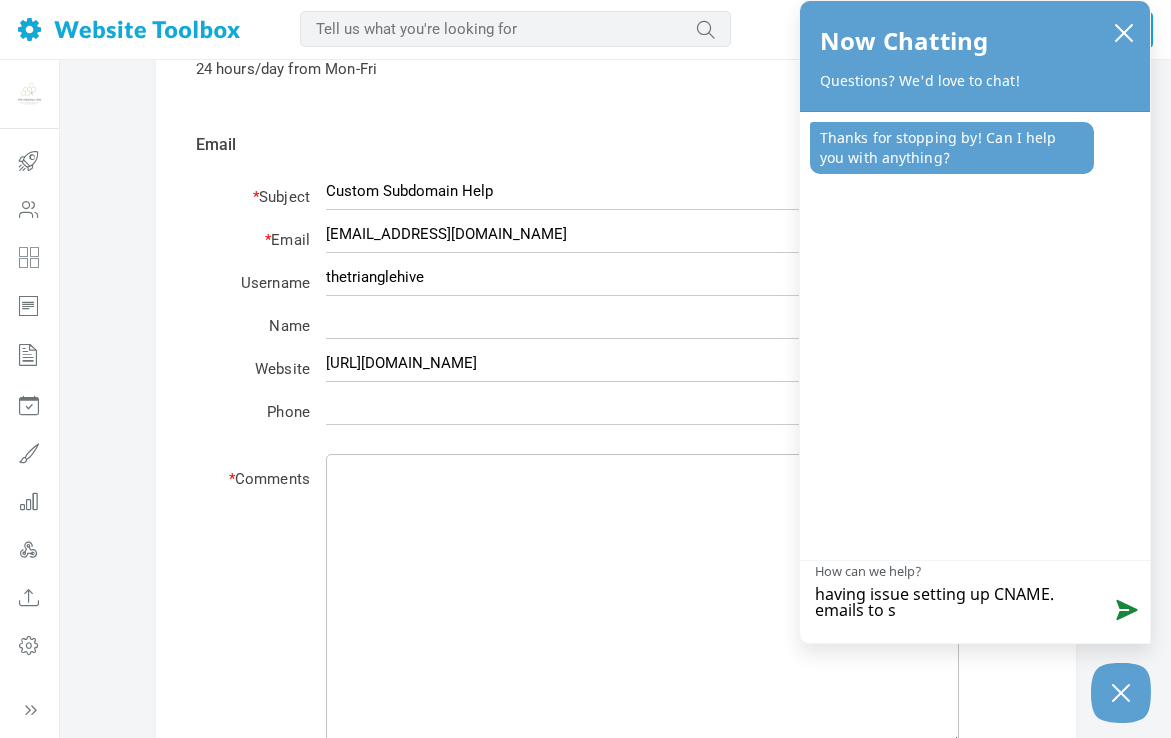 type on "having issue setting up CNAME. emails to su" 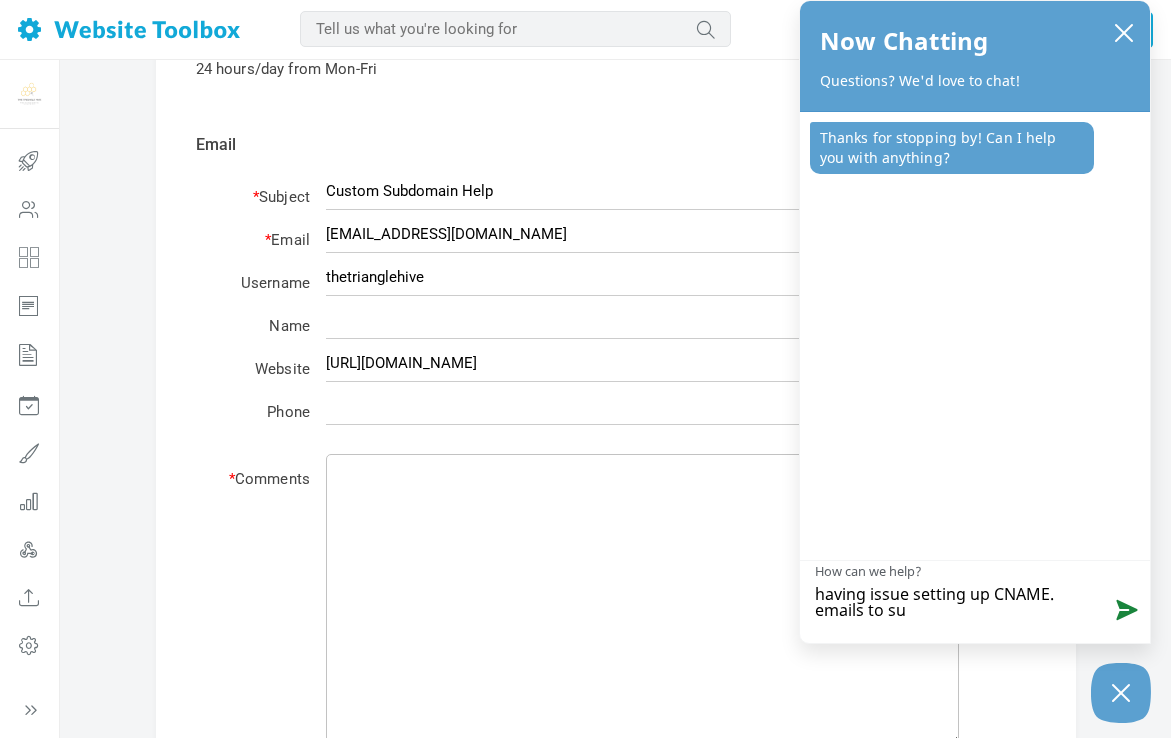 type on "having issue setting up CNAME. emails to sup" 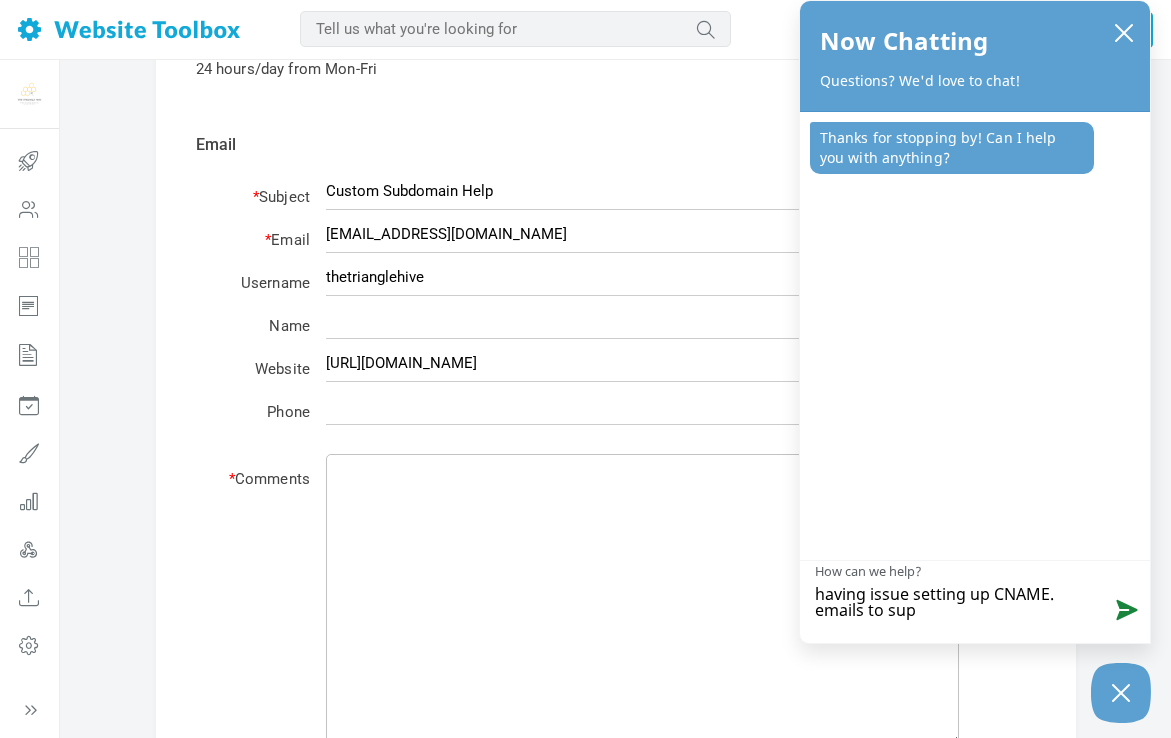 type on "having issue setting up CNAME. emails to supp" 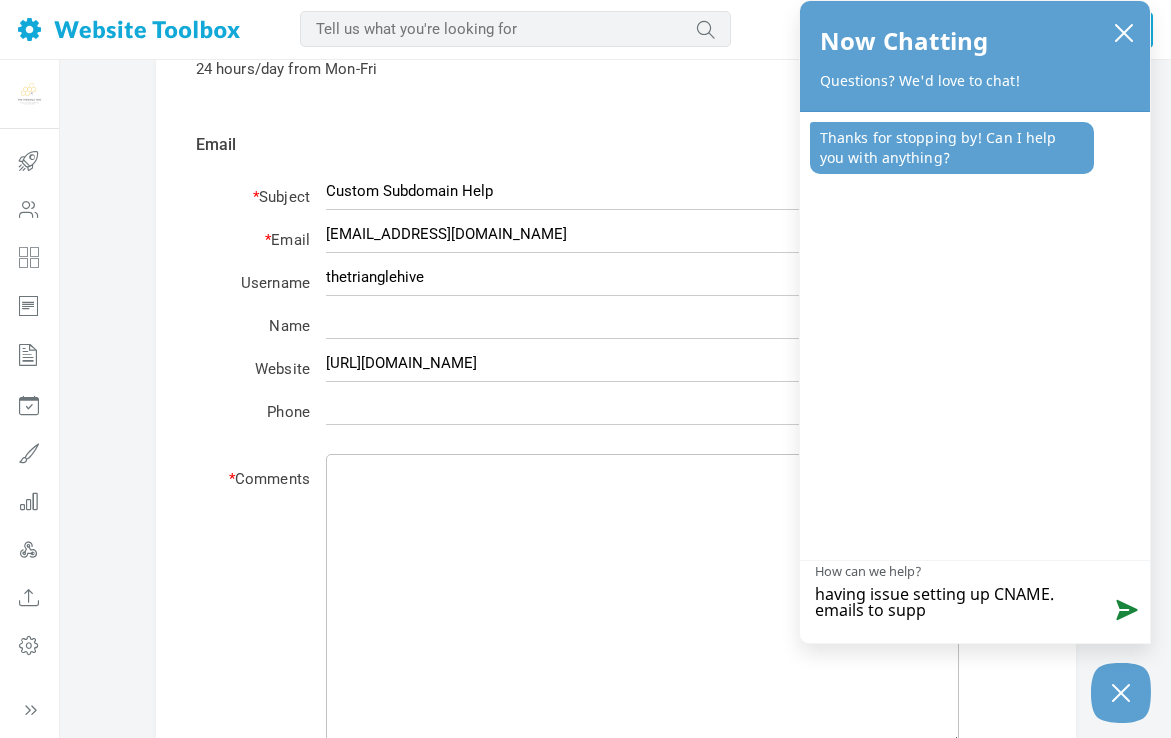 type on "having issue setting up CNAME. emails to suppo" 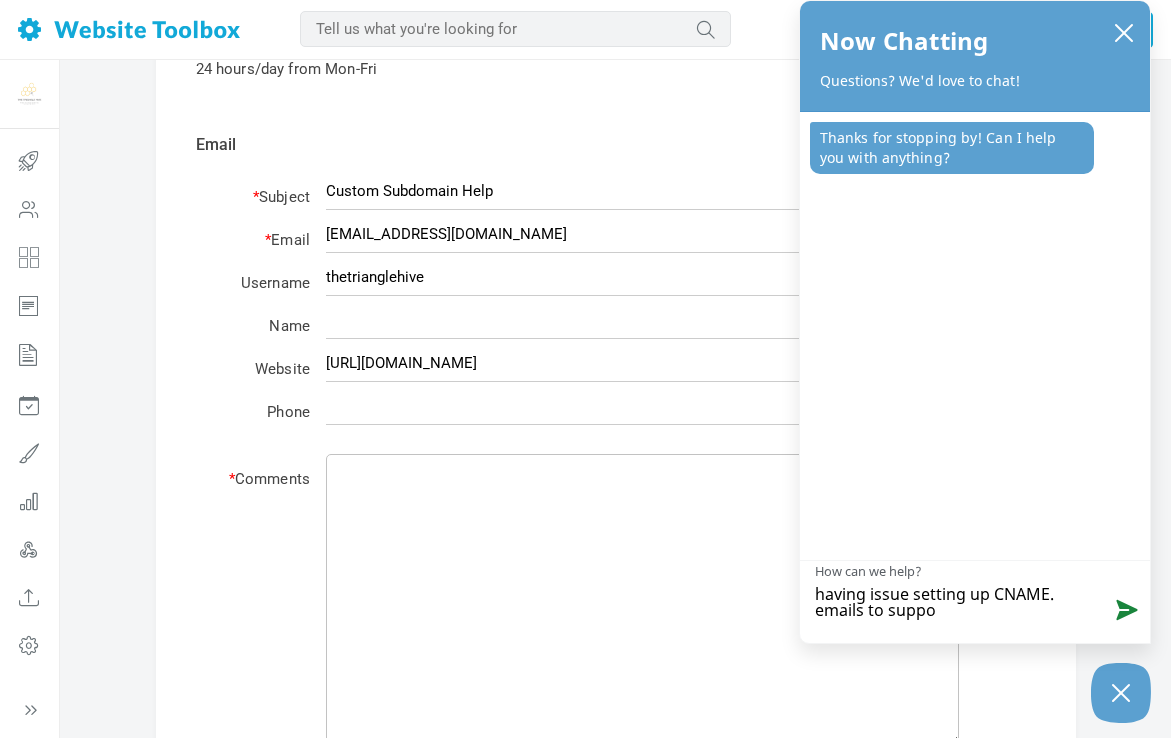 type on "having issue setting up CNAME. emails to suppor" 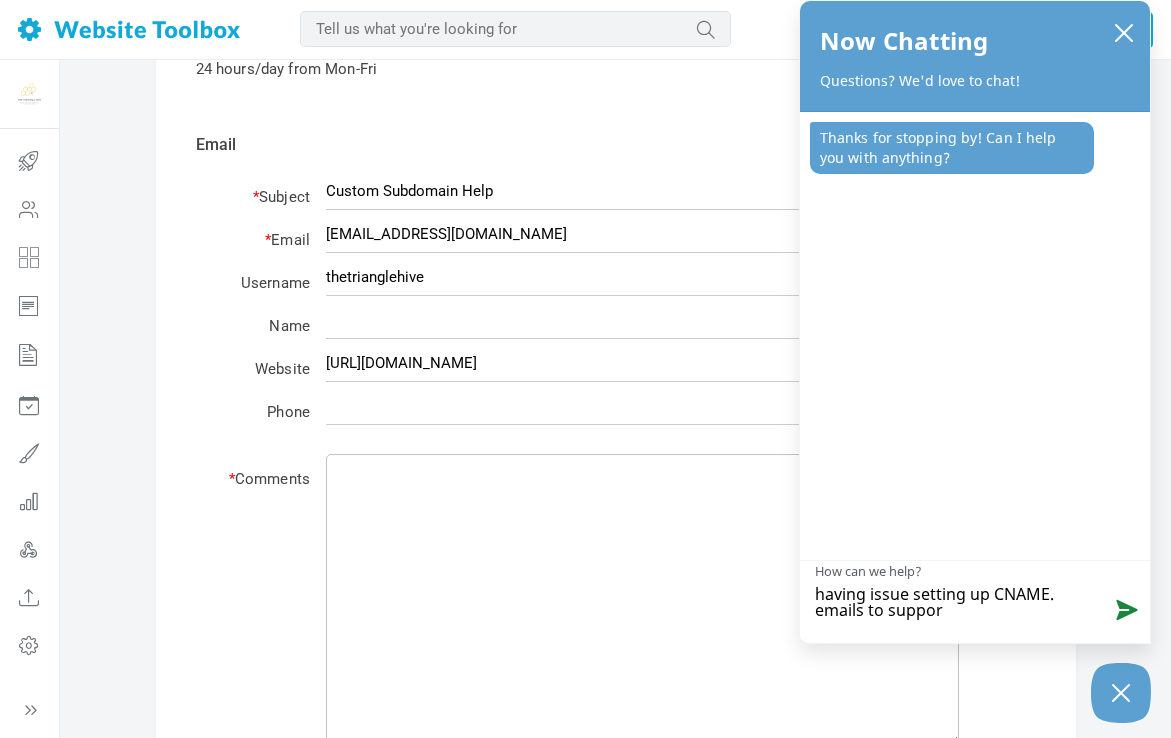 type on "having issue setting up CNAME. emails to support" 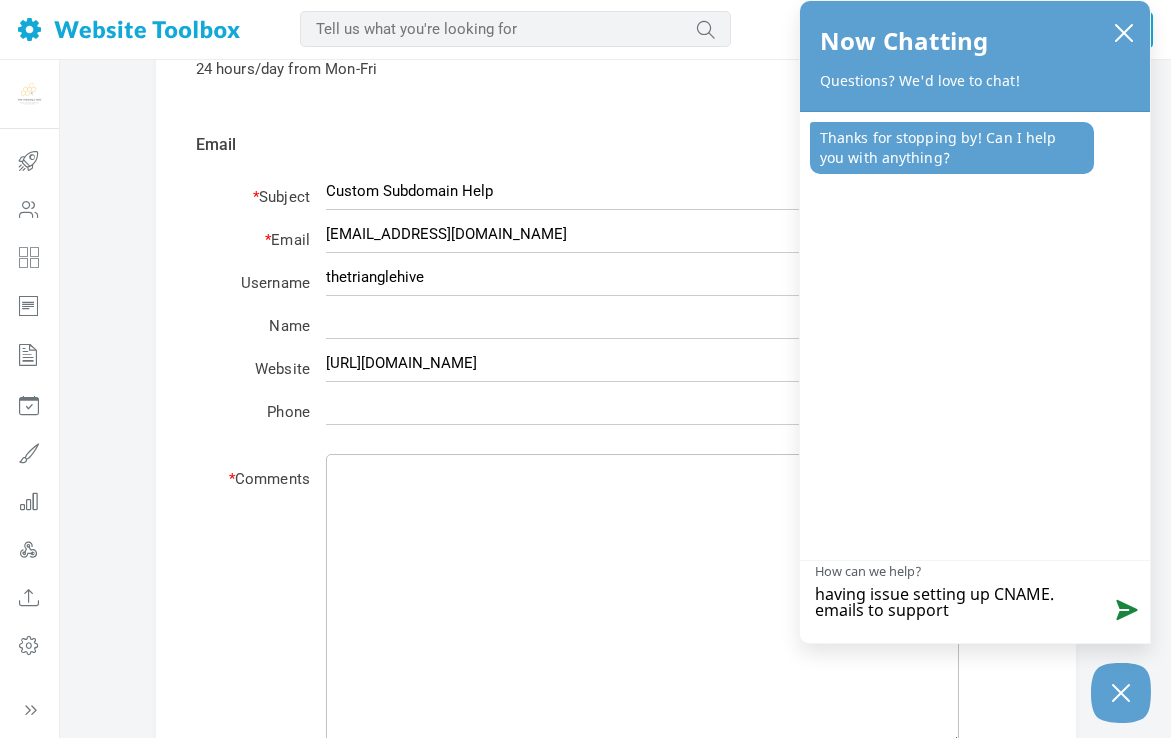 type on "having issue setting up CNAME. emails to support" 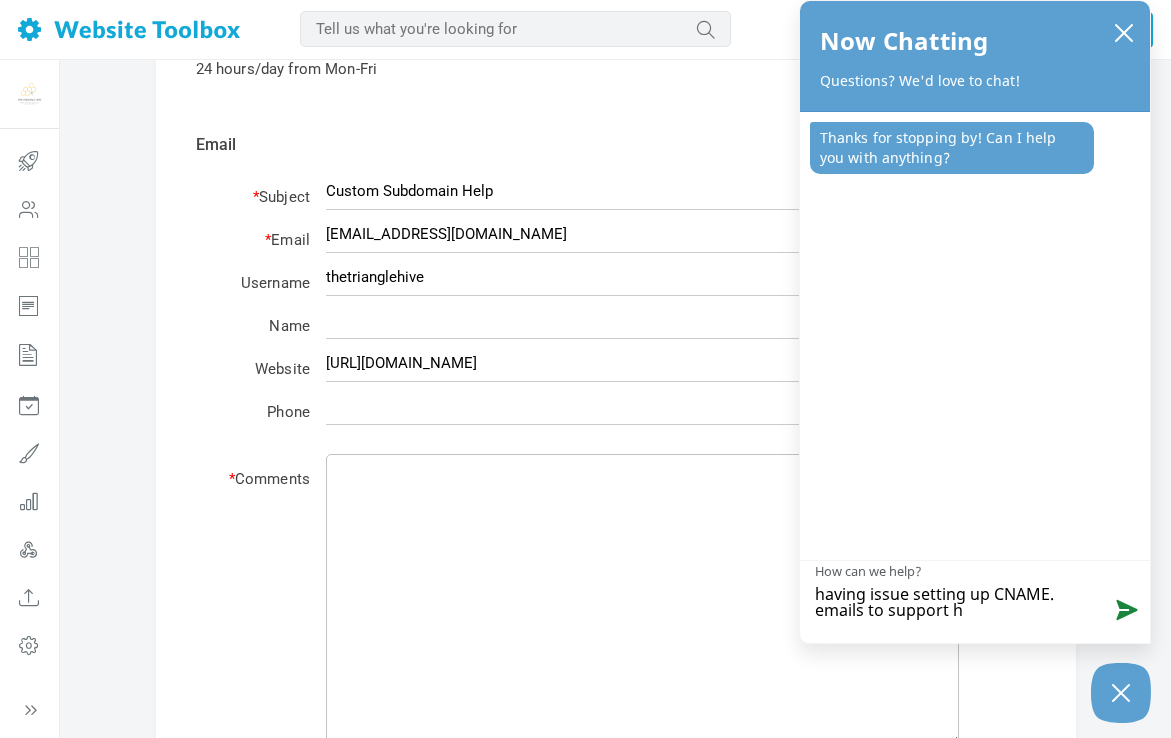 type on "having issue setting up CNAME. emails to support ha" 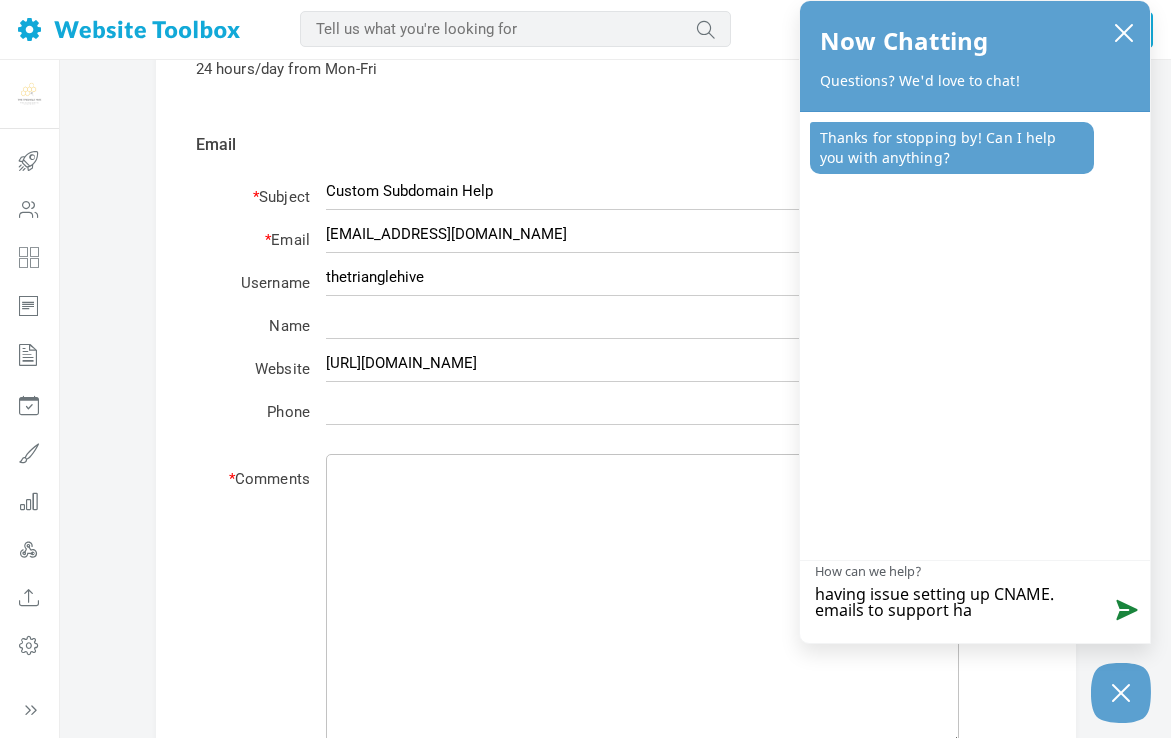 type on "having issue setting up CNAME. emails to support hav" 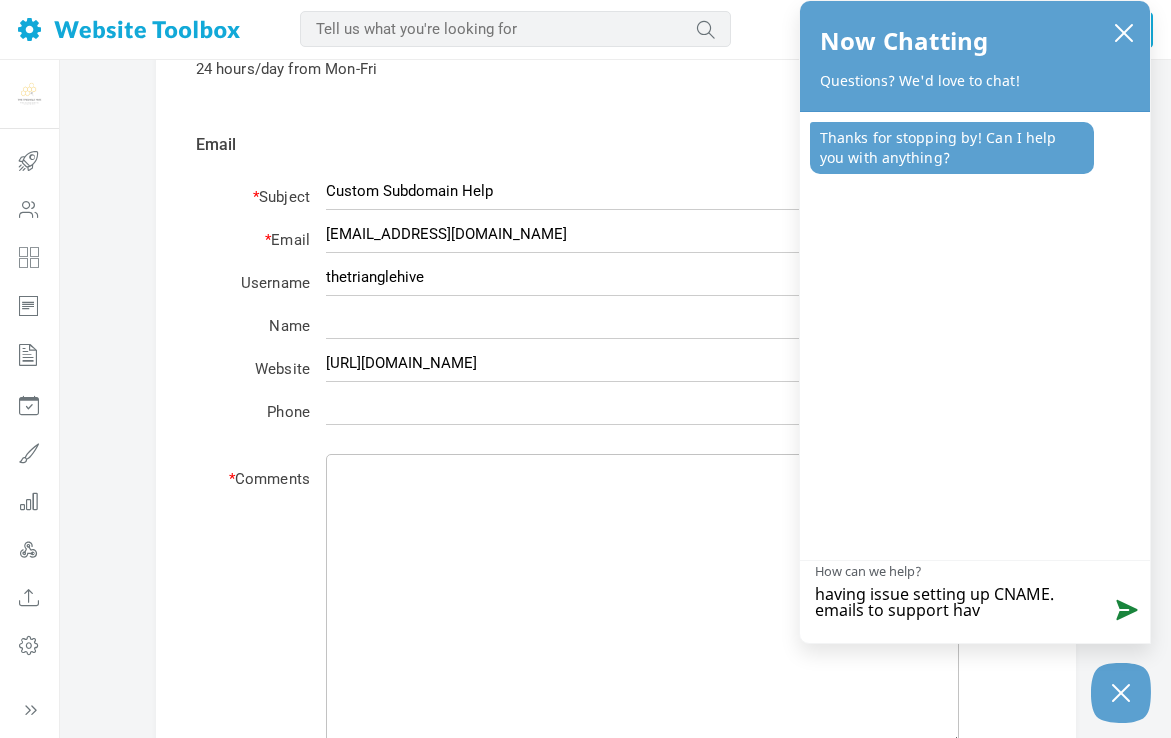 type on "having issue setting up CNAME. emails to support havb" 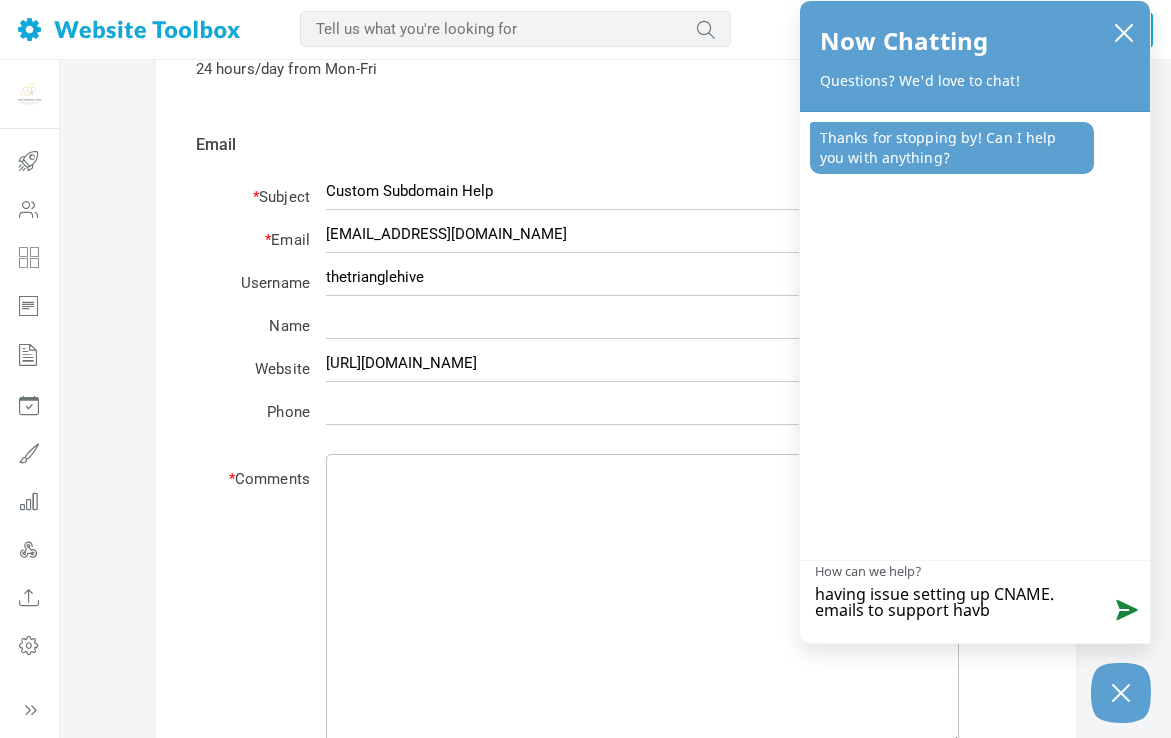 type on "having issue setting up CNAME. emails to support havbe" 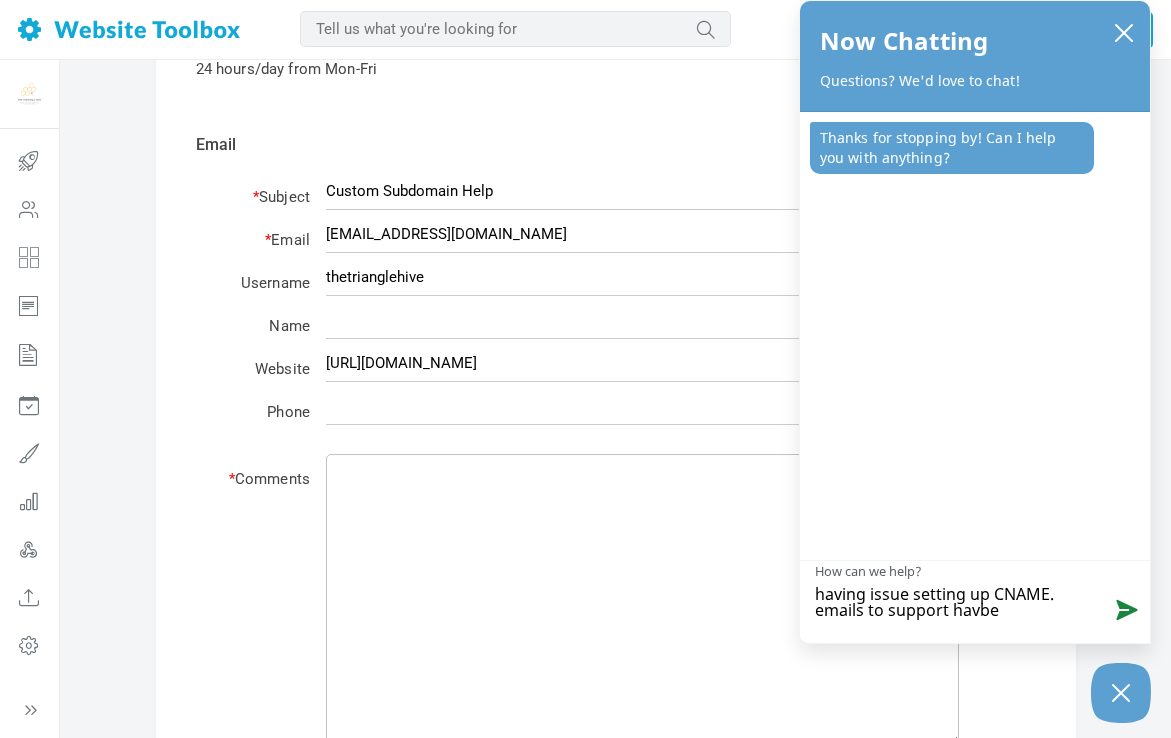 type on "having issue setting up CNAME. emails to support havbe" 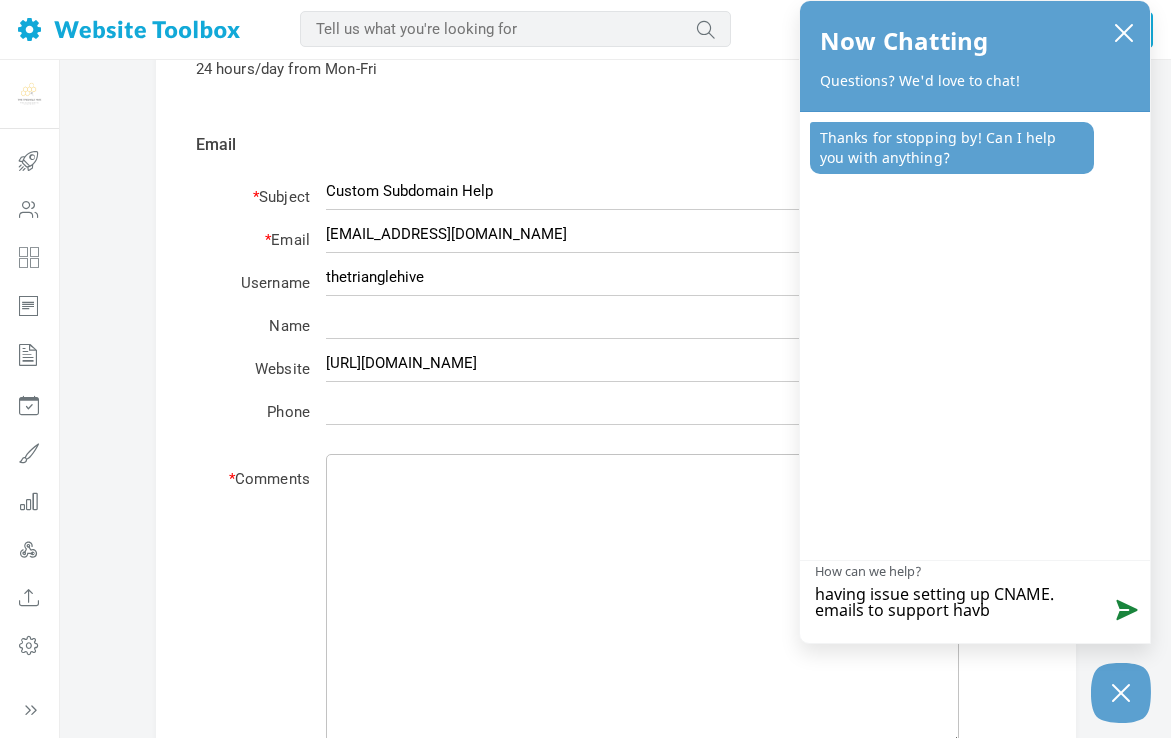 type on "having issue setting up CNAME. emails to support hav" 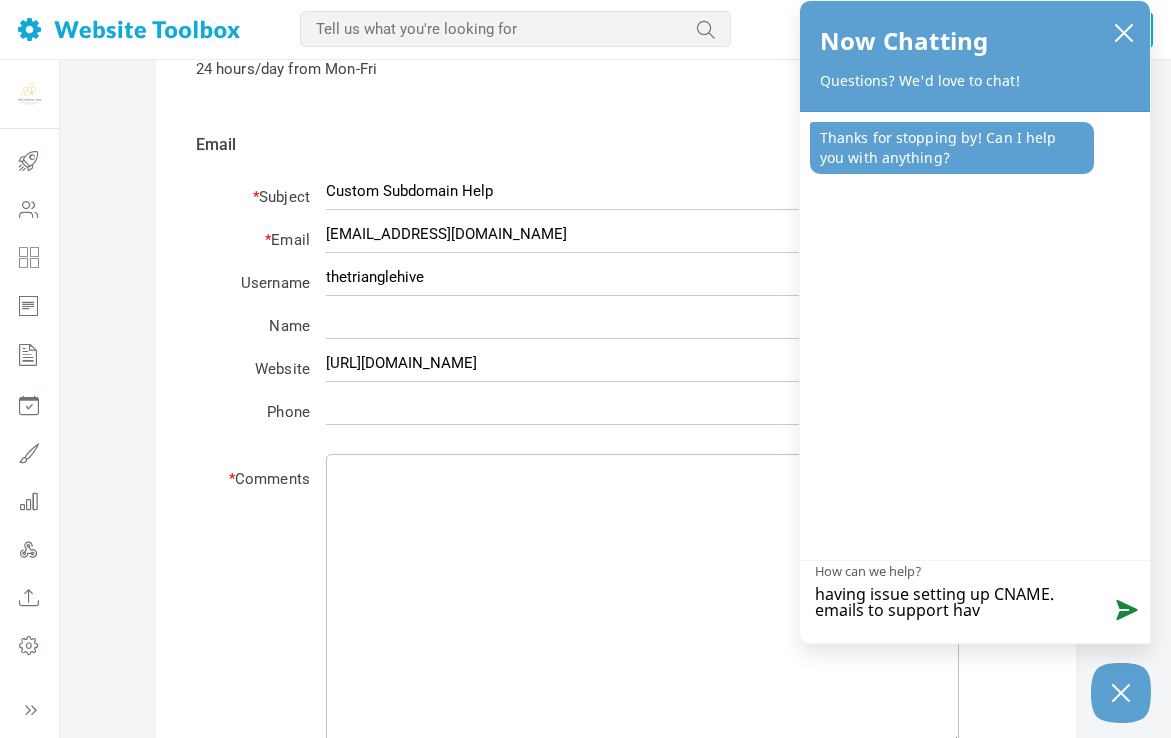 type on "having issue setting up CNAME. emails to support have" 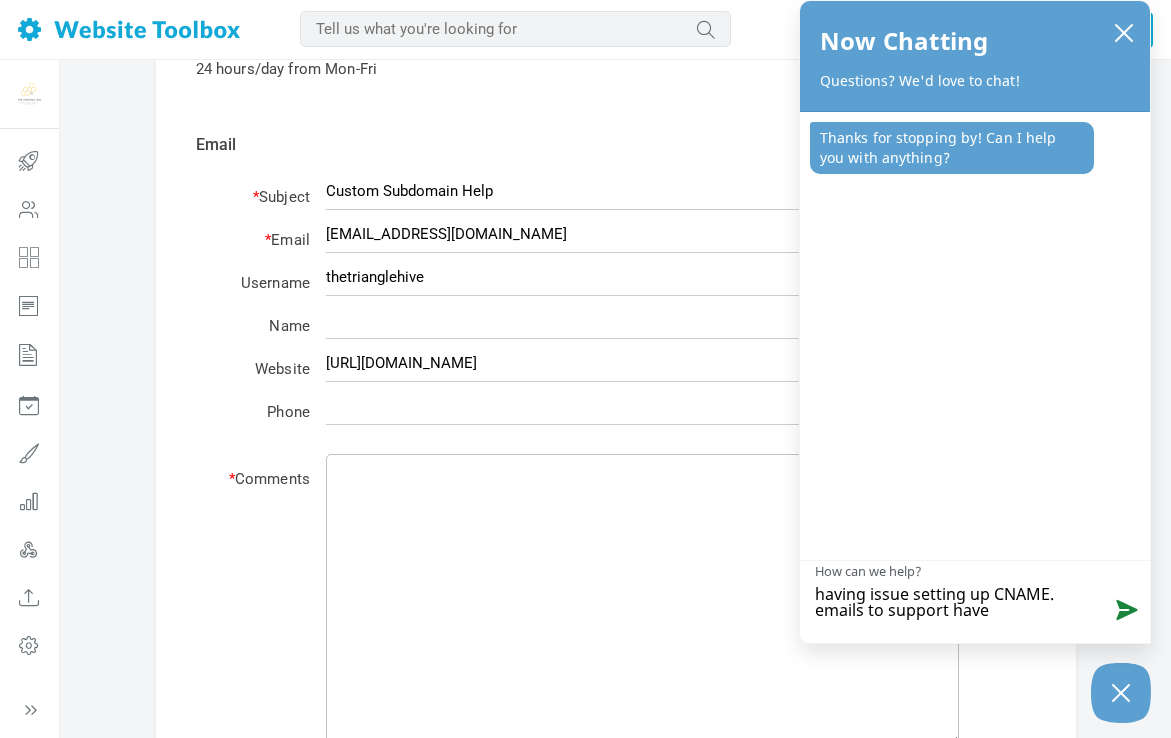 type on "having issue setting up CNAME. emails to support have" 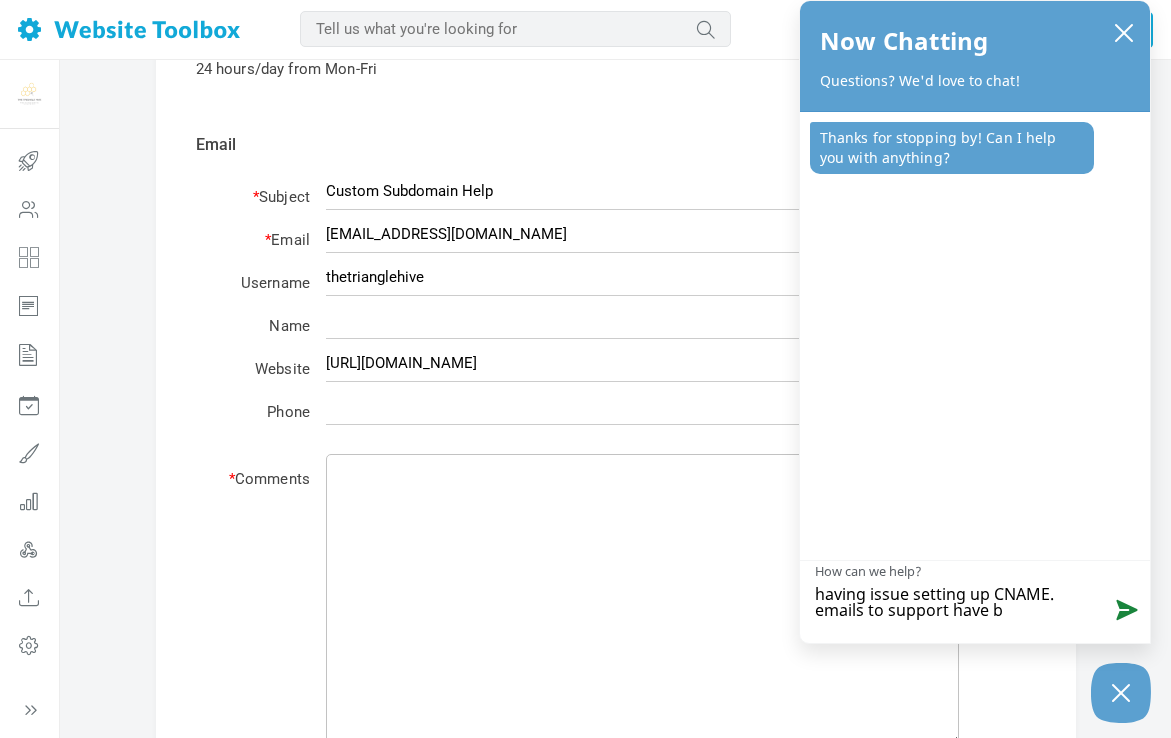 type on "having issue setting up CNAME. emails to support have be" 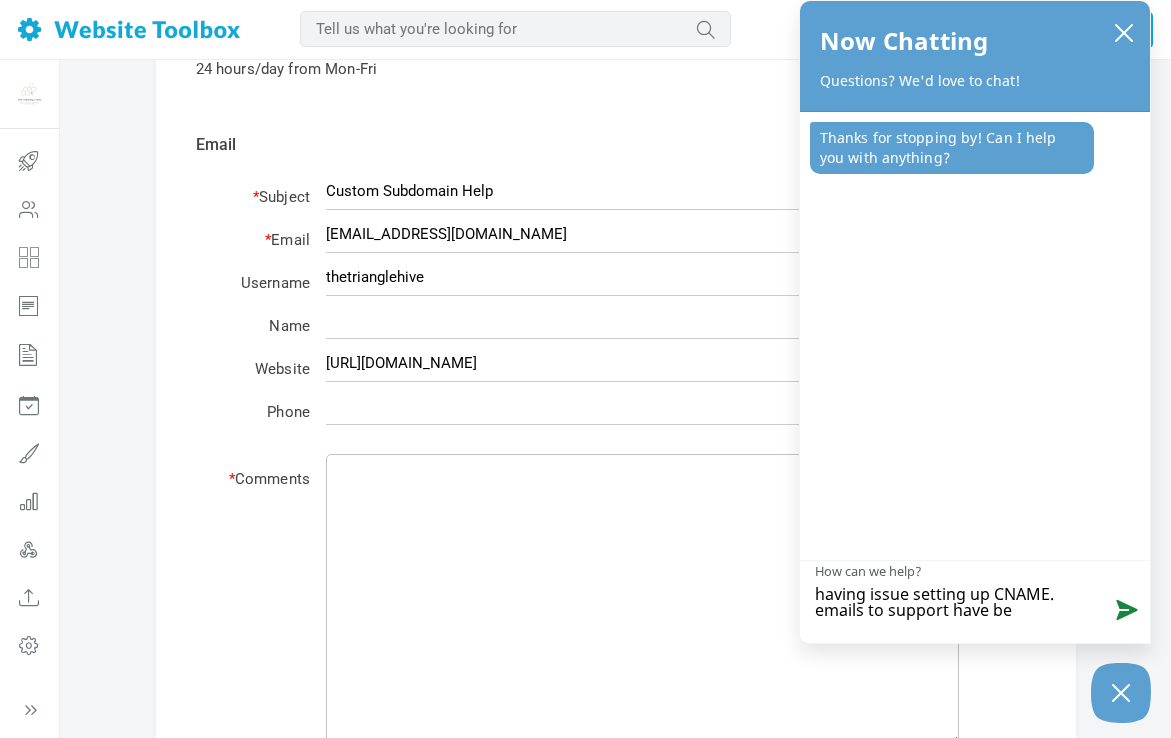 type on "having issue setting up CNAME. emails to support have bee" 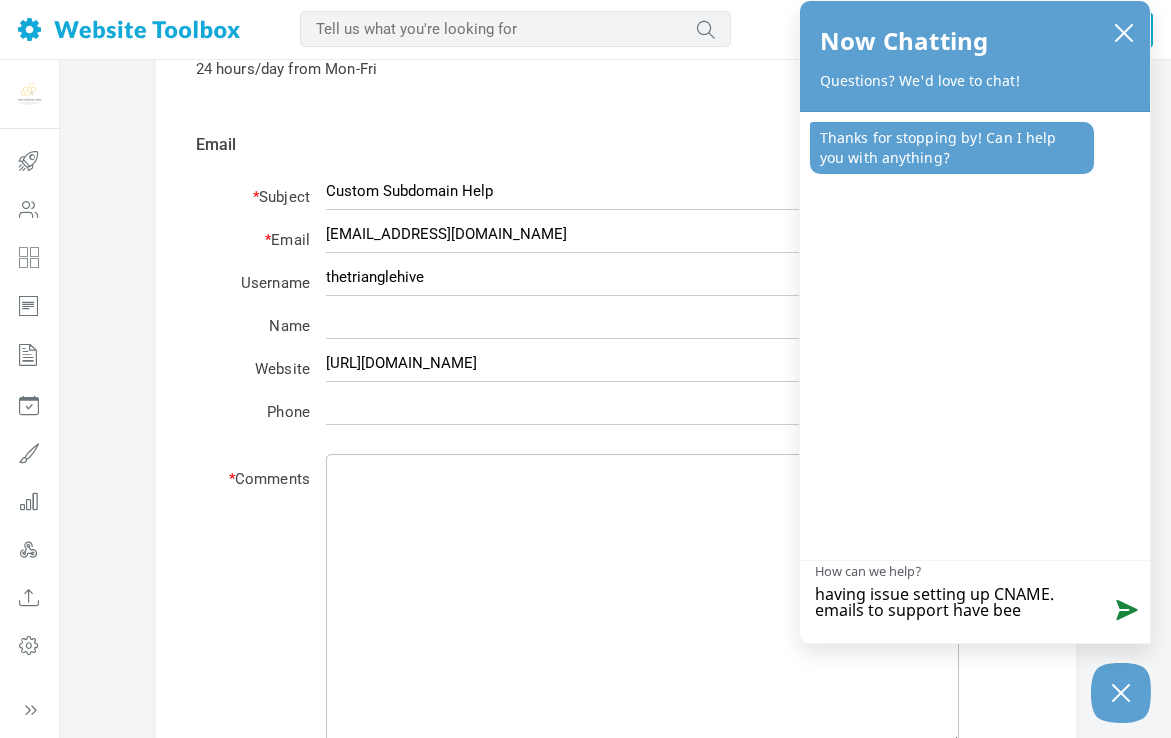 type on "having issue setting up CNAME. emails to support have been" 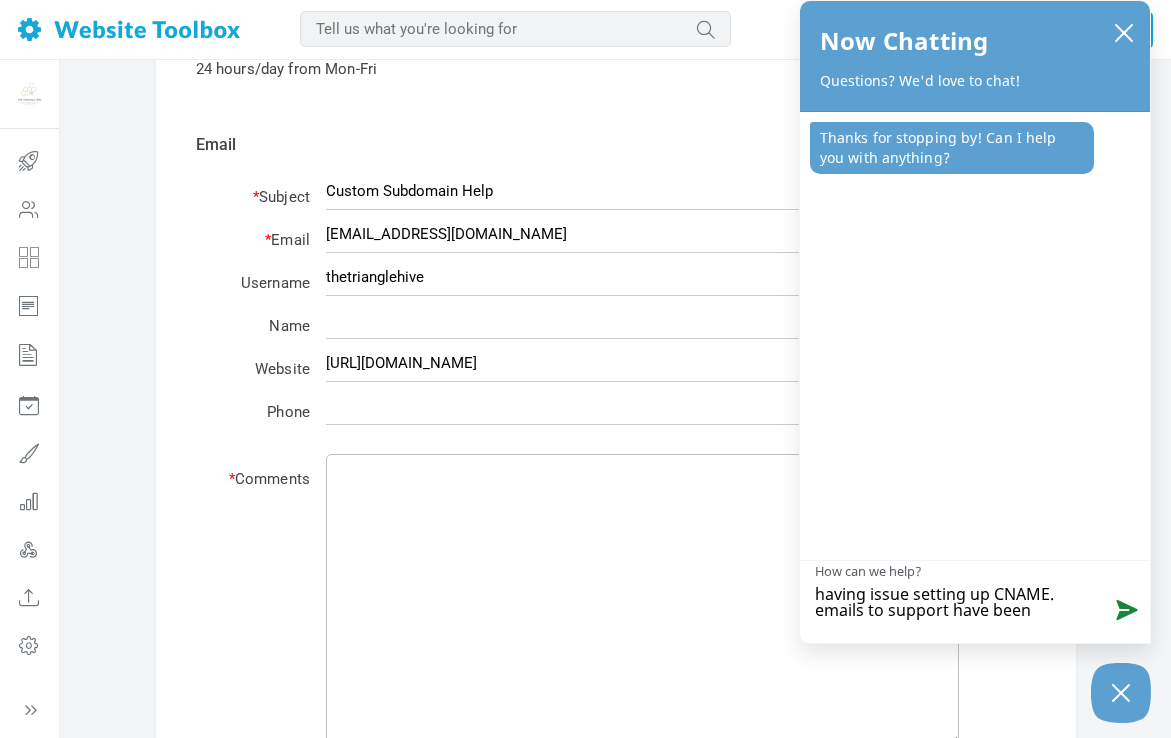 type on "having issue setting up CNAME. emails to support have been" 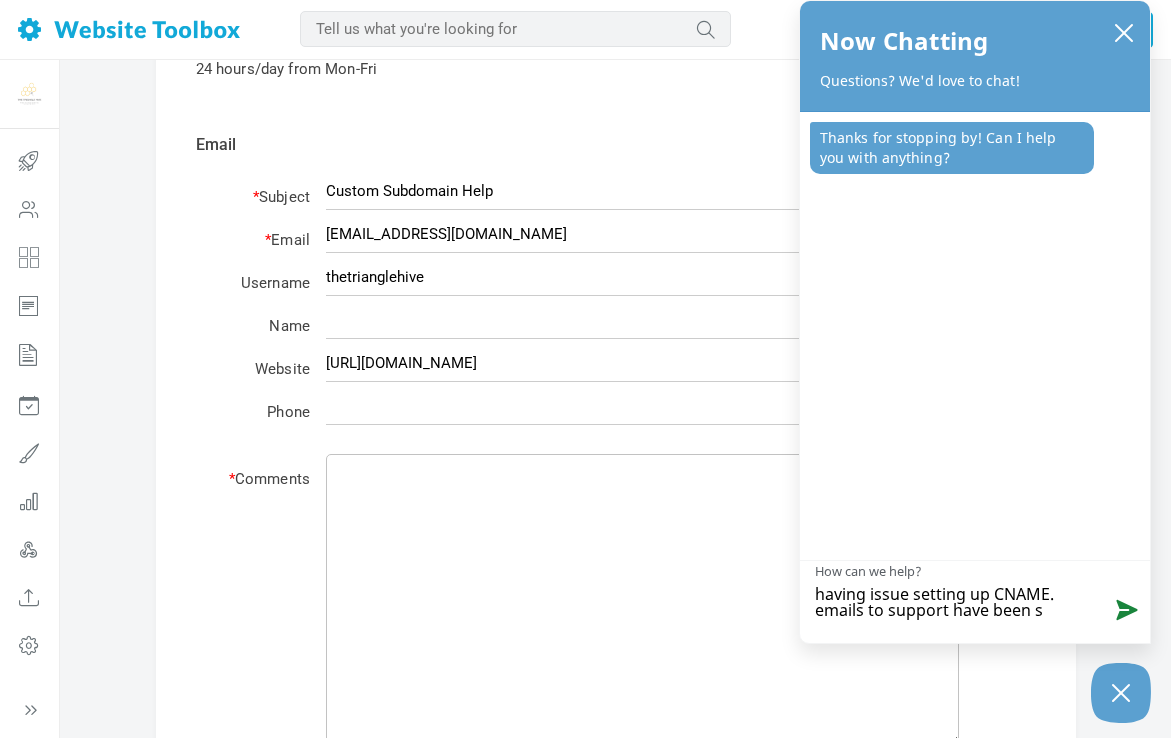 type on "having issue setting up CNAME. emails to support have been se" 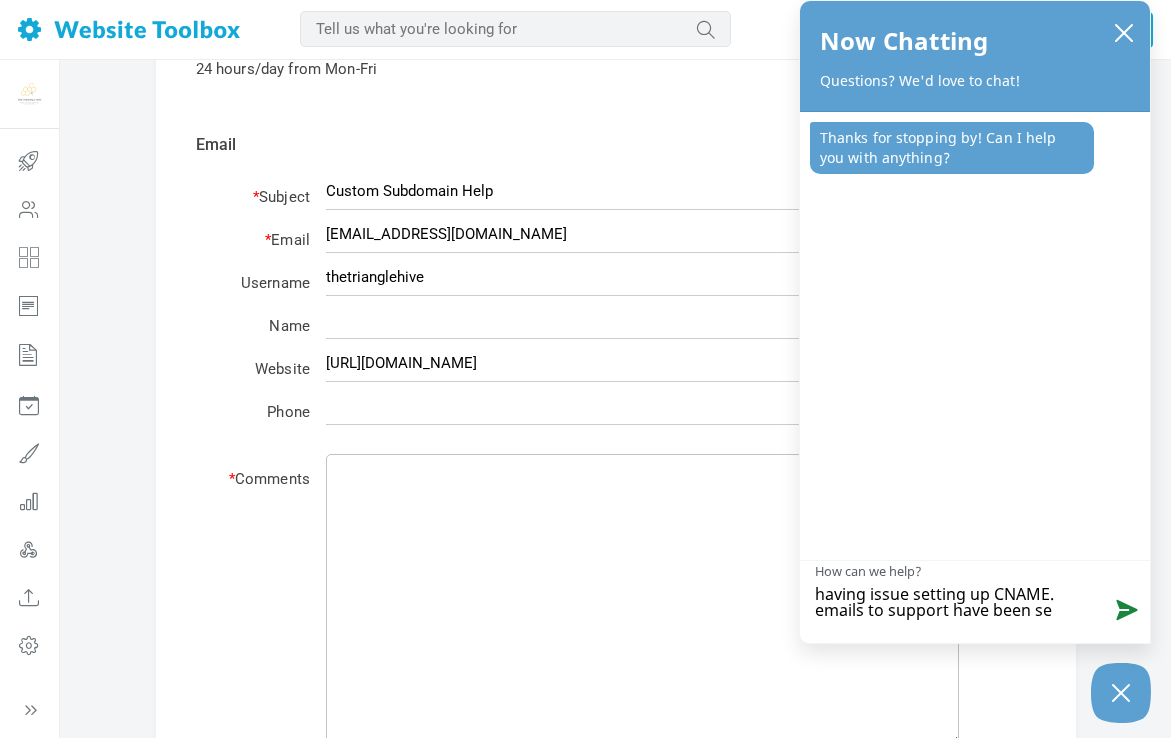 type on "having issue setting up CNAME. emails to support have been sen" 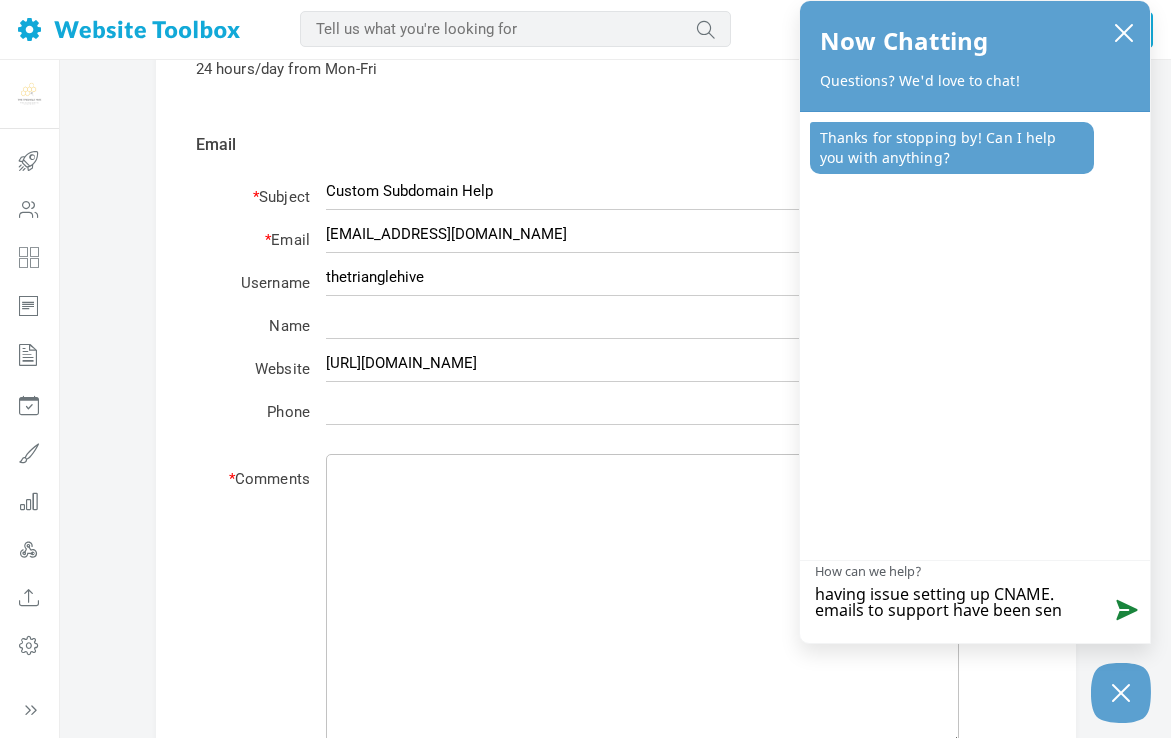 type on "having issue setting up CNAME. emails to support have been sent" 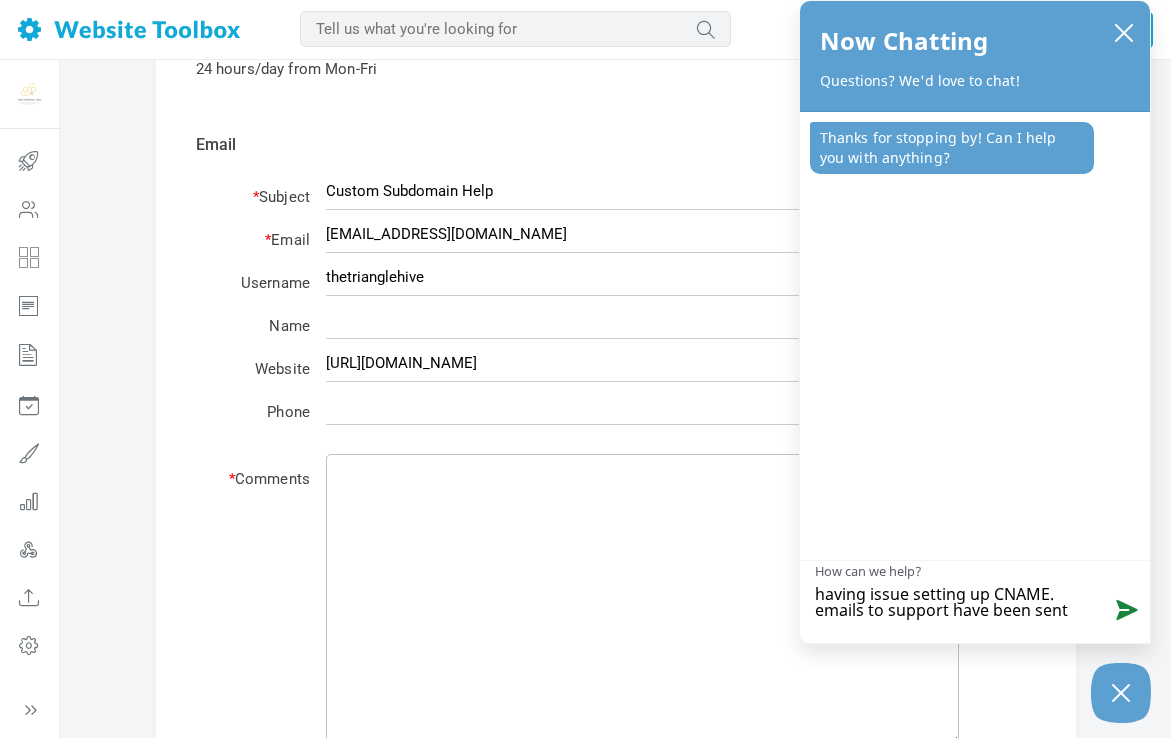 type on "having issue setting up CNAME. emails to support have been sent" 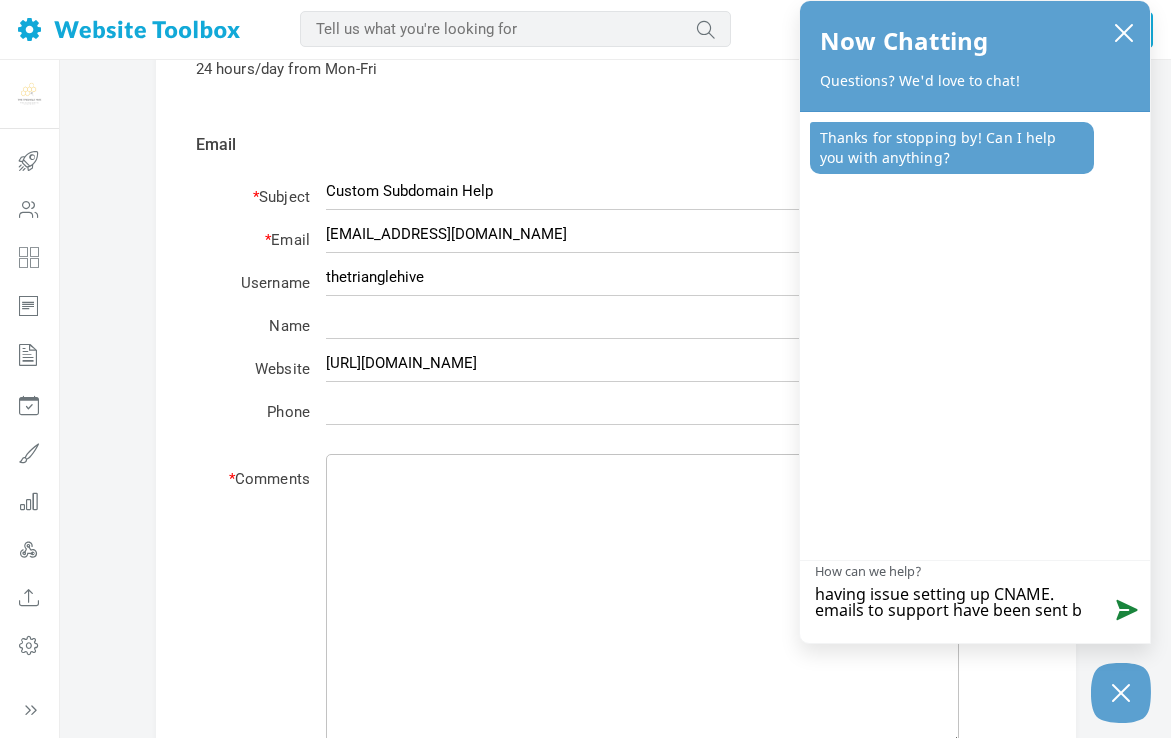 type on "having issue setting up CNAME. emails to support have been sent bu" 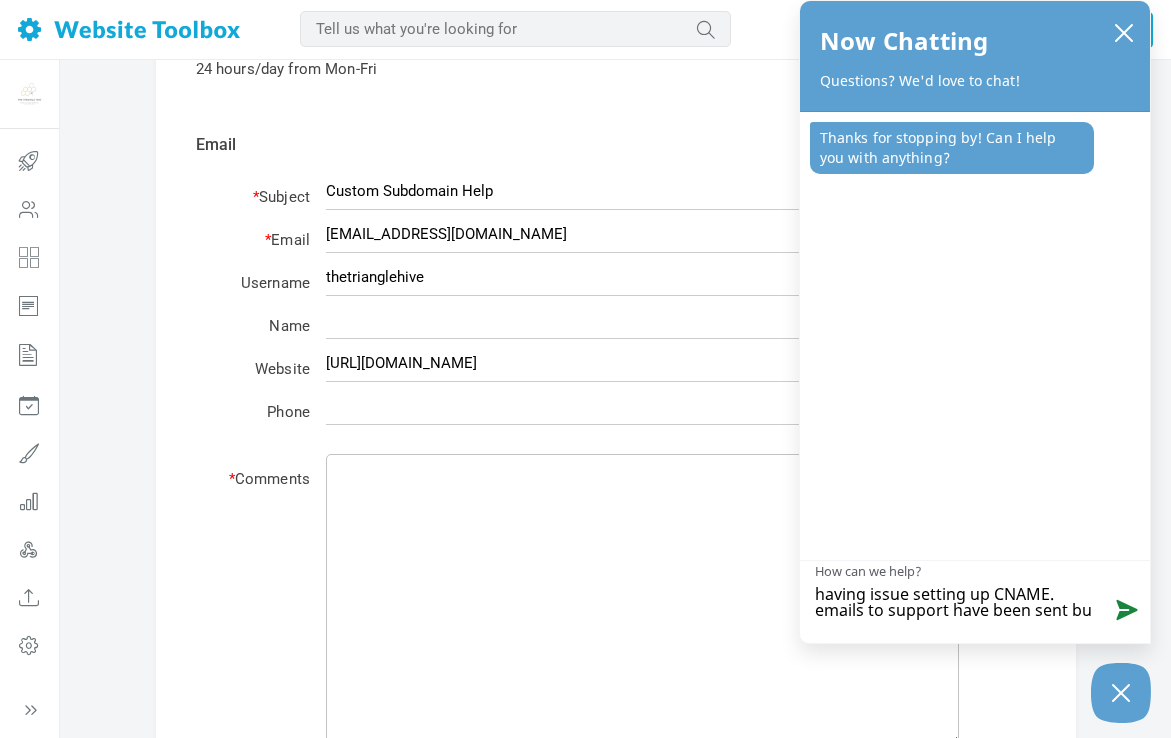 type on "having issue setting up CNAME. emails to support have been sent but" 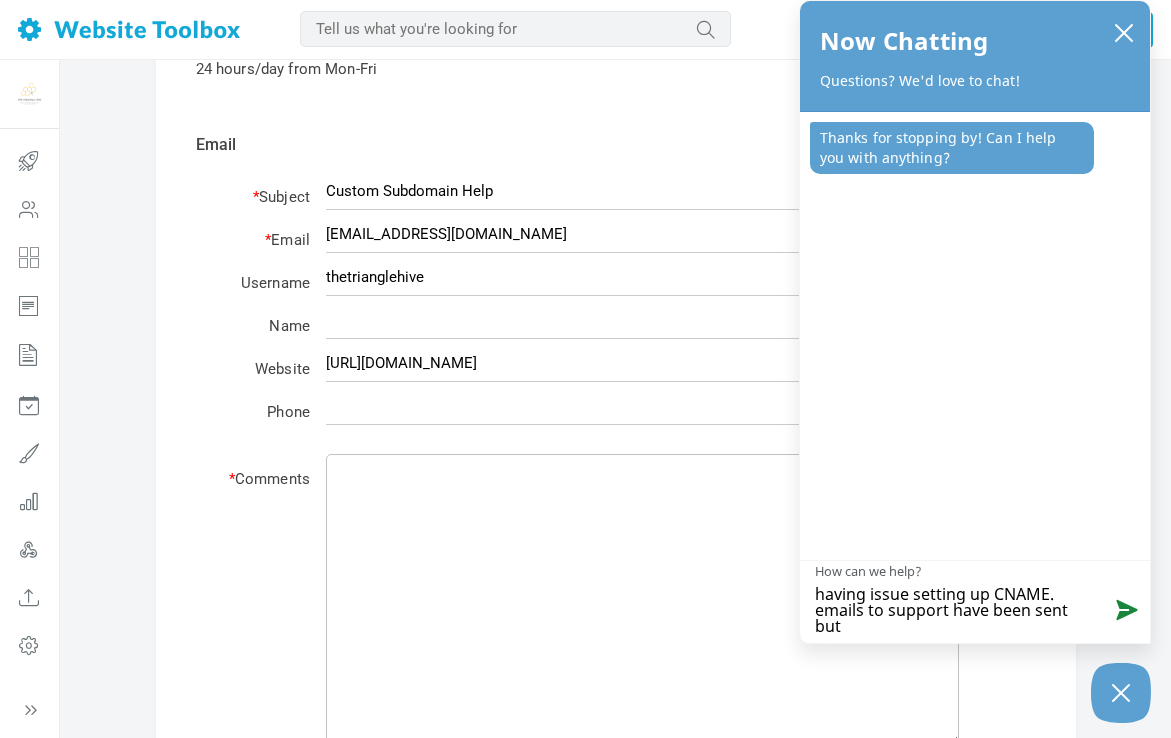 scroll, scrollTop: 3, scrollLeft: 0, axis: vertical 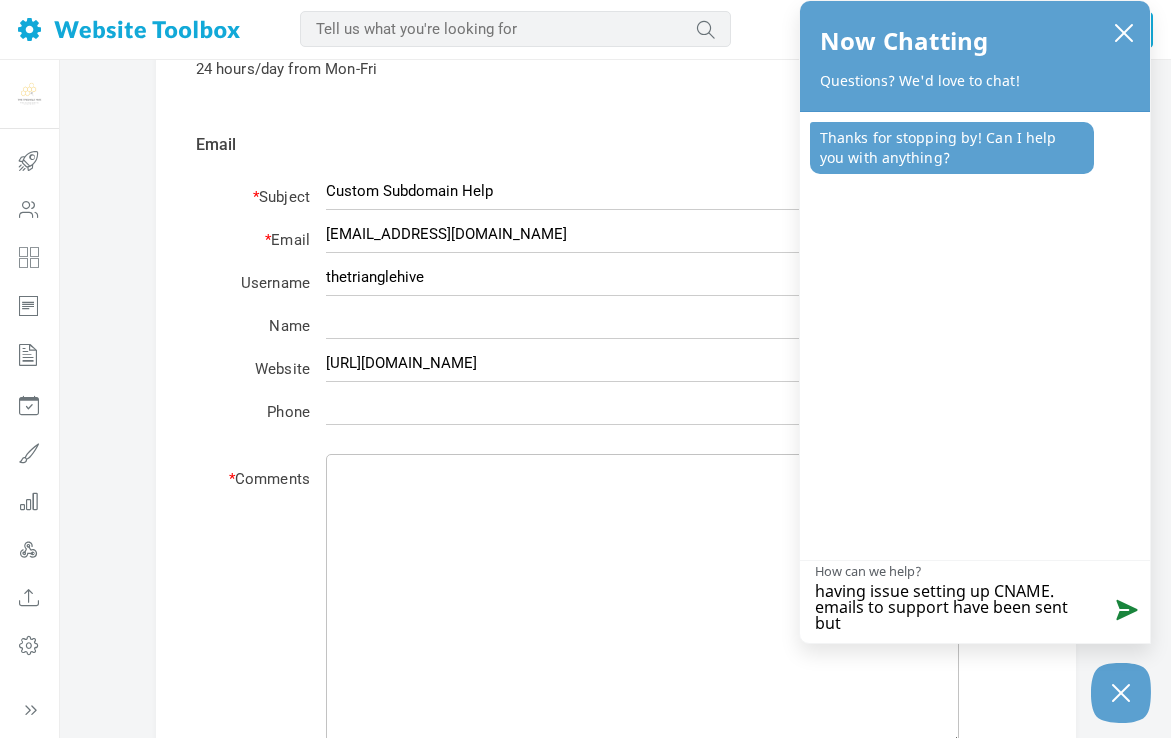 type on "having issue setting up CNAME. emails to support have been sent but" 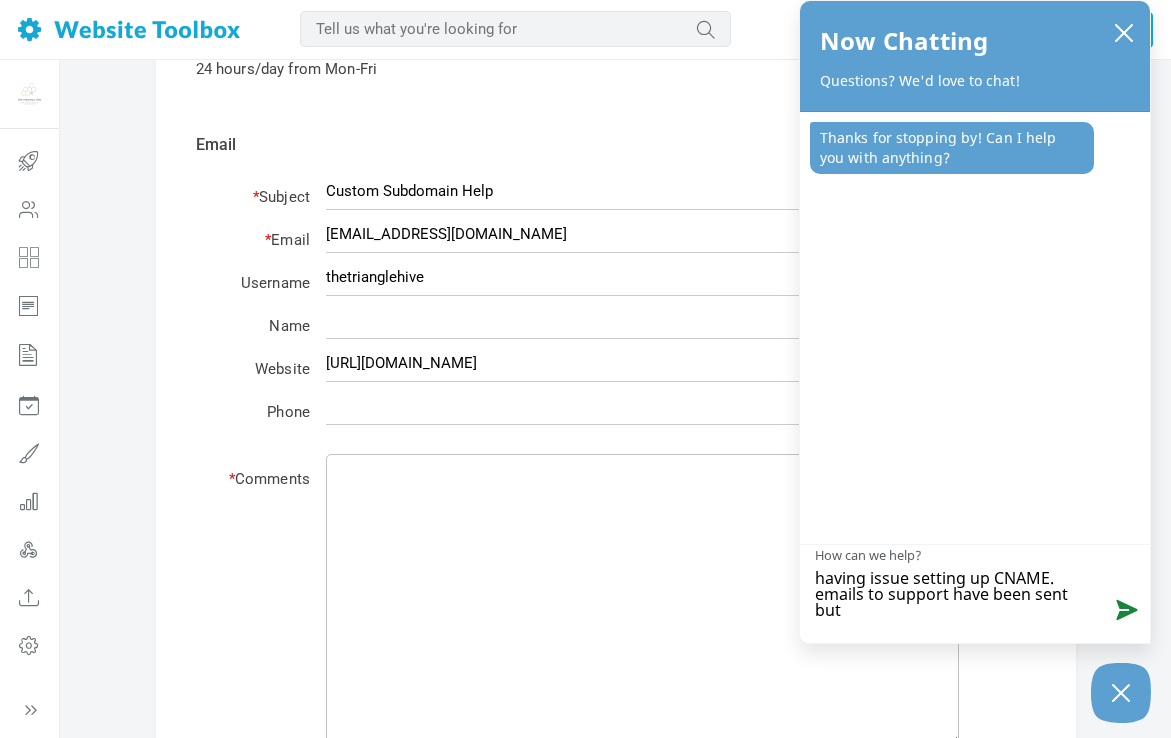 type on "having issue setting up CNAME. emails to support have been sent but n" 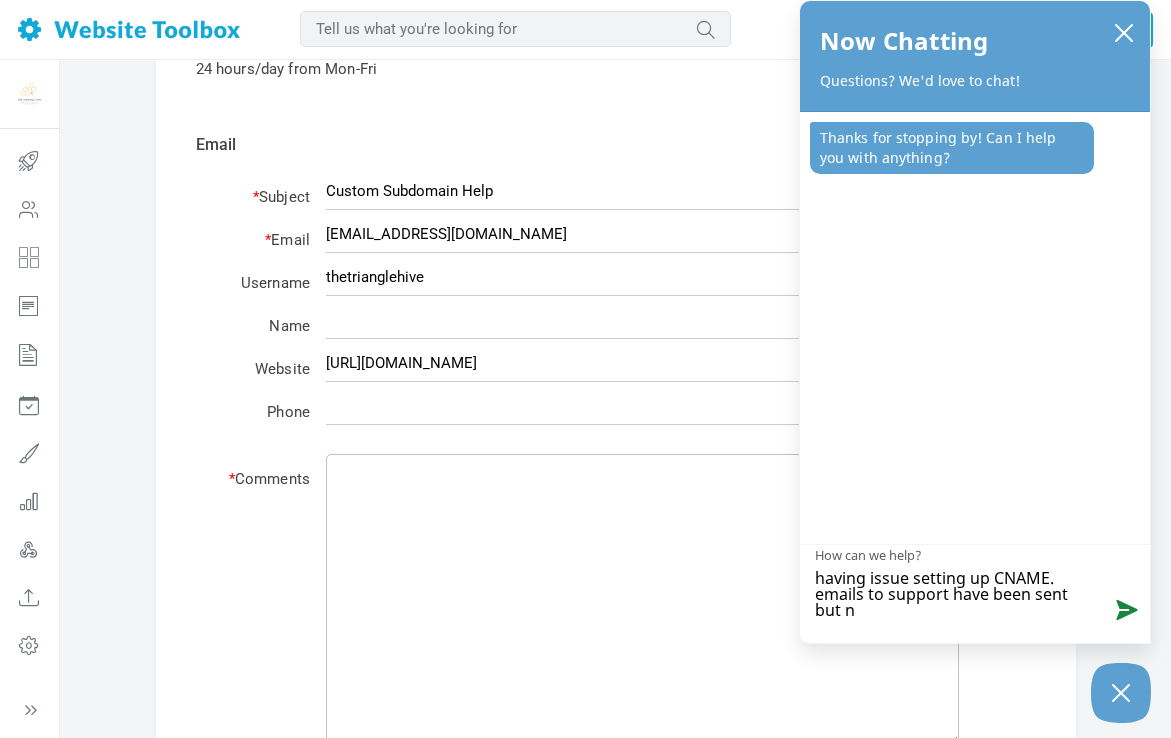 scroll, scrollTop: 0, scrollLeft: 0, axis: both 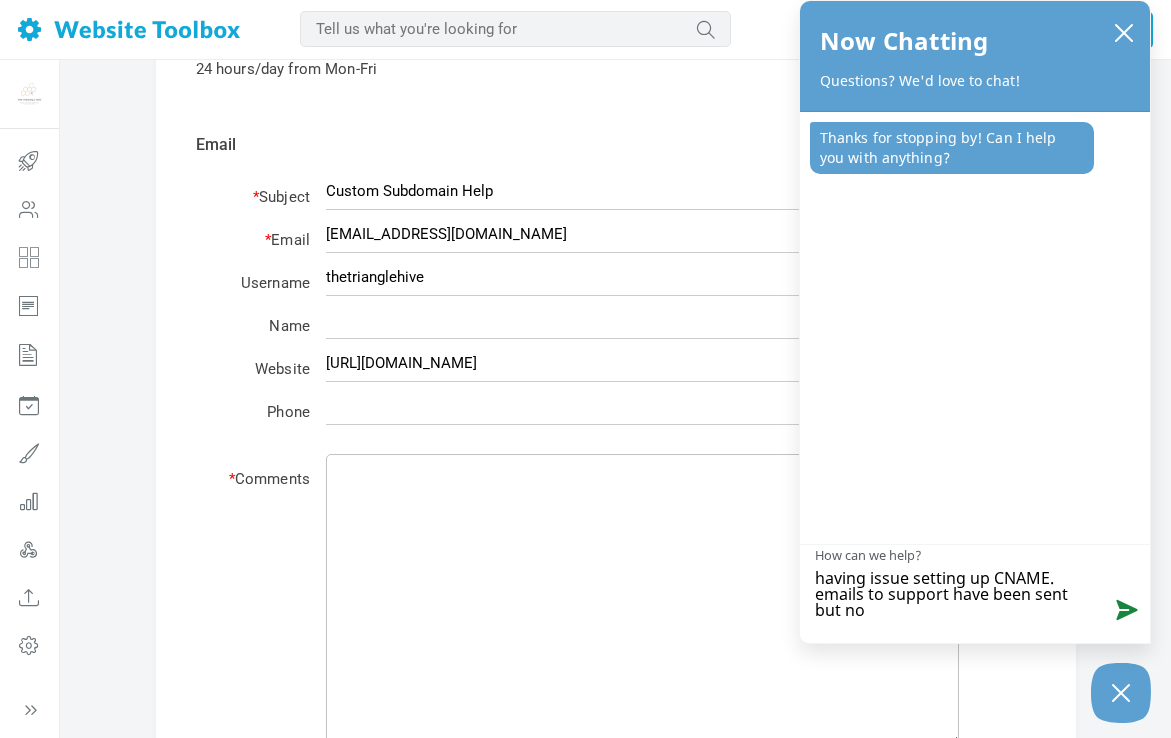 type on "having issue setting up CNAME. emails to support have been sent but no" 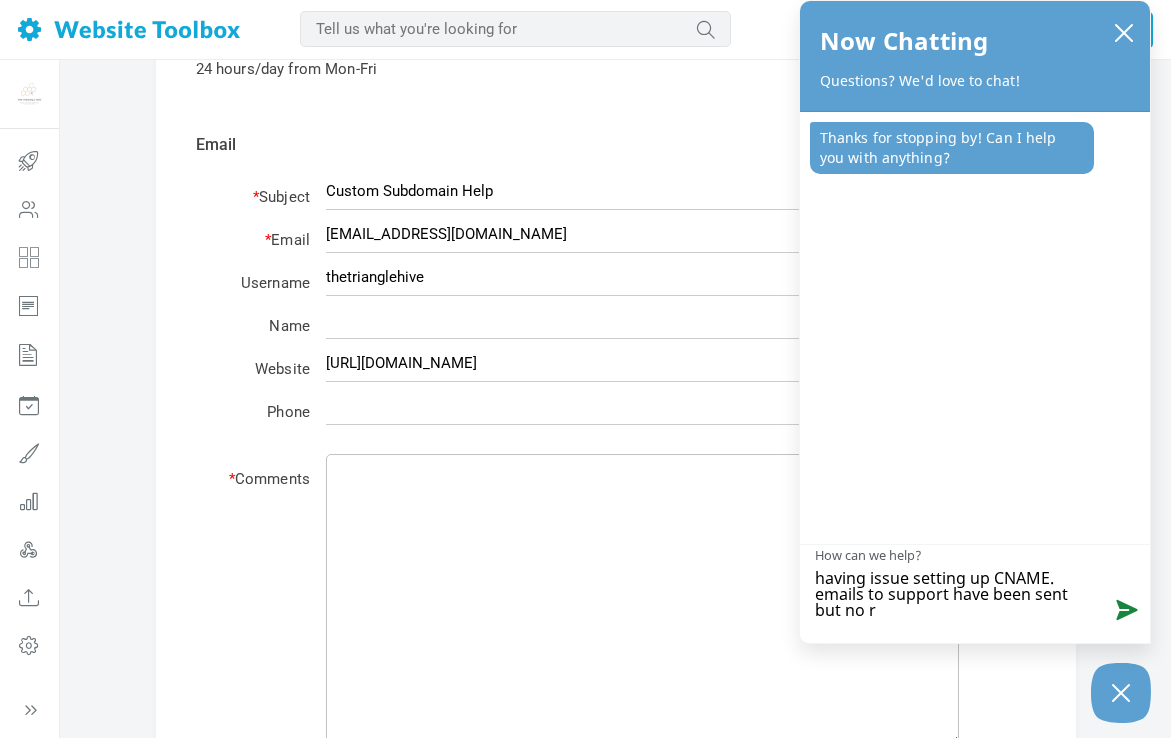 type on "having issue setting up CNAME. emails to support have been sent but no re" 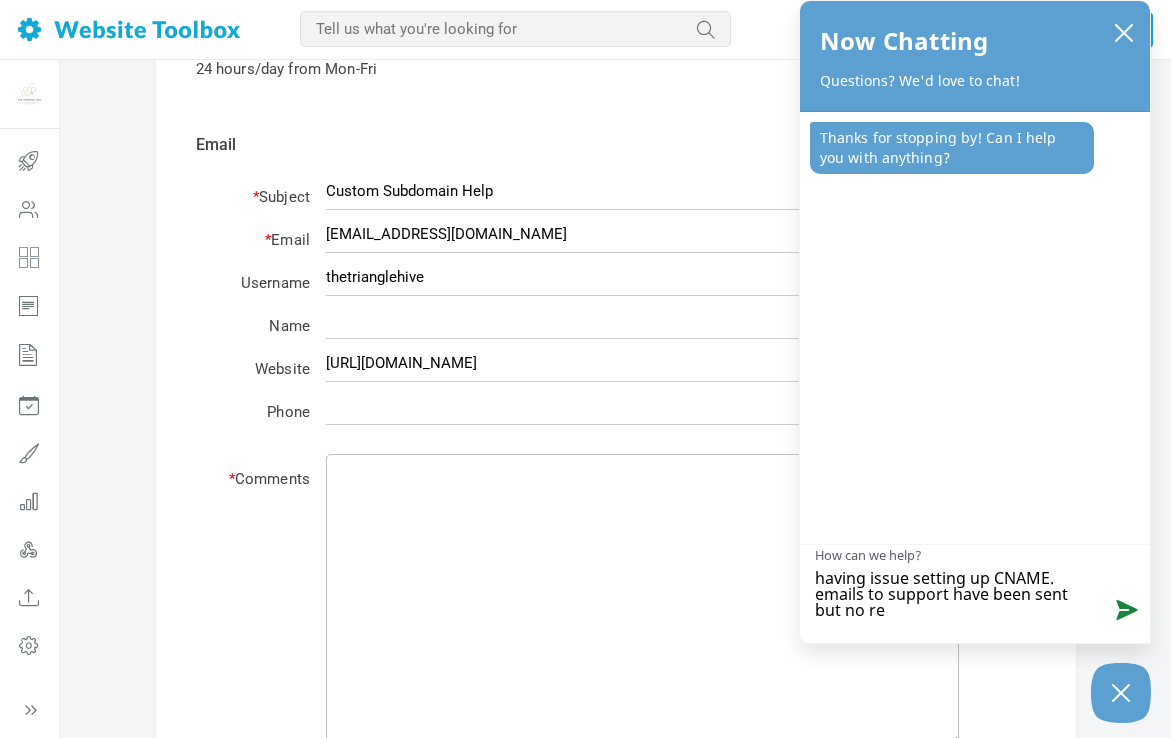 type on "having issue setting up CNAME. emails to support have been sent but no res" 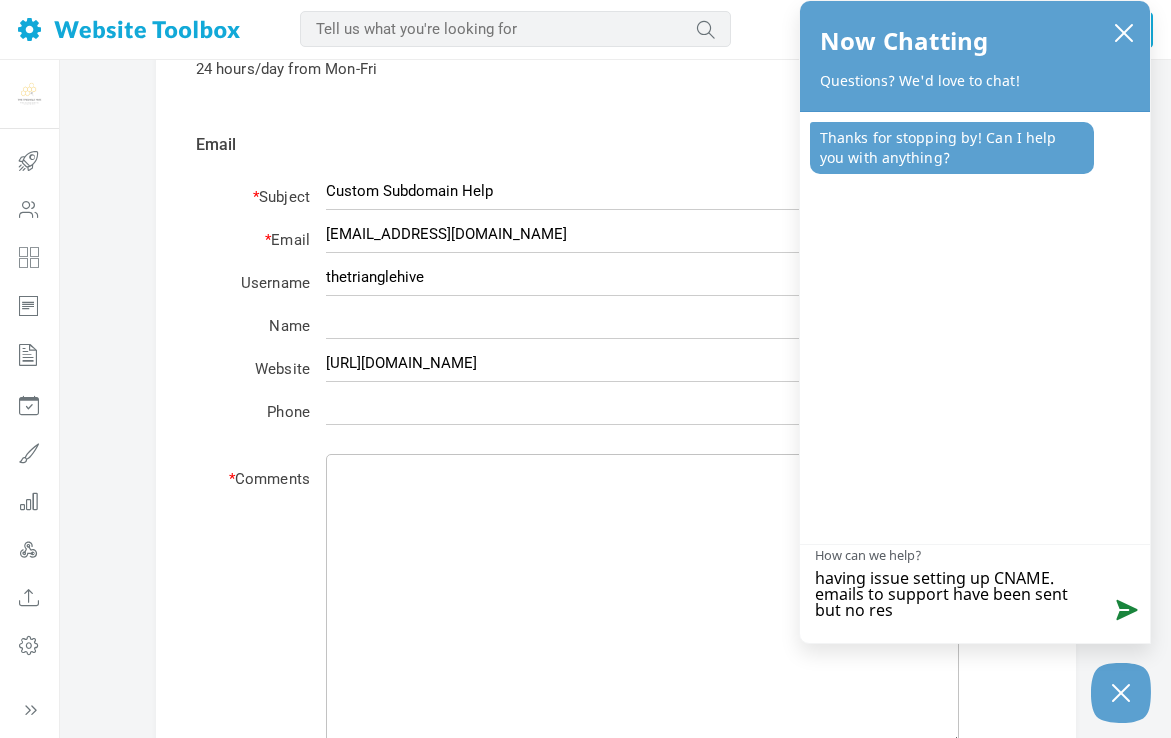 type on "having issue setting up CNAME. emails to support have been sent but no reso" 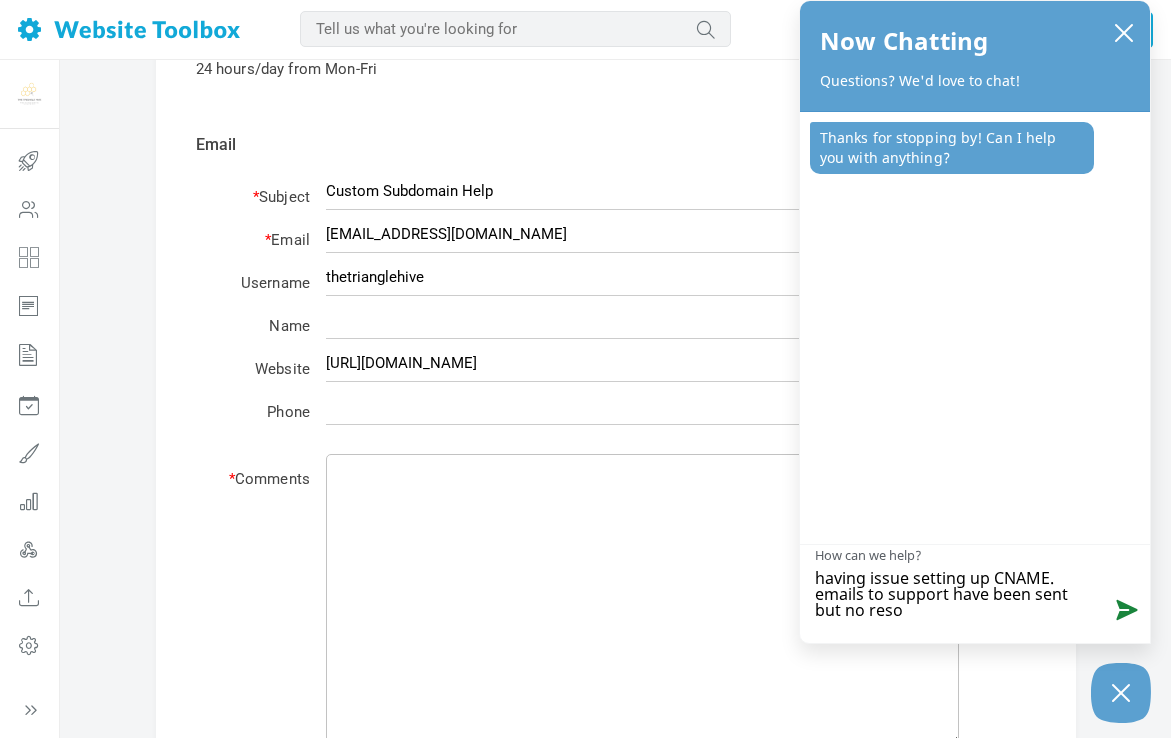type on "having issue setting up CNAME. emails to support have been sent but no resol" 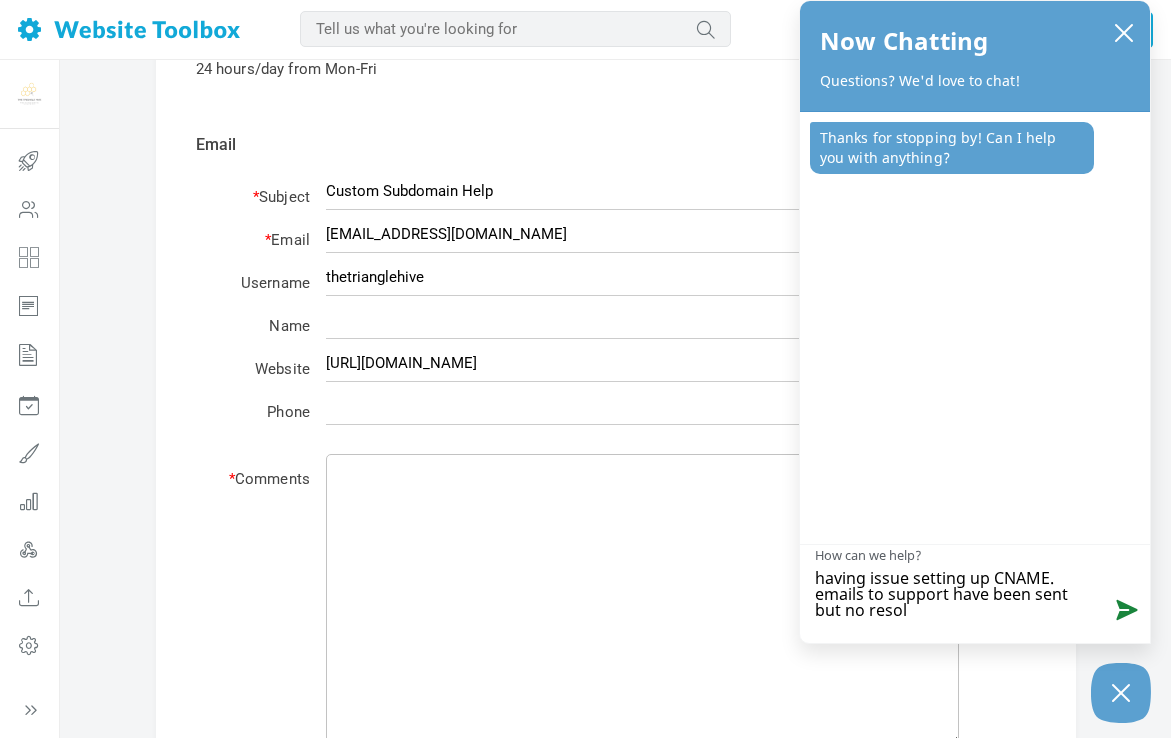 type on "having issue setting up CNAME. emails to support have been sent but no resolu" 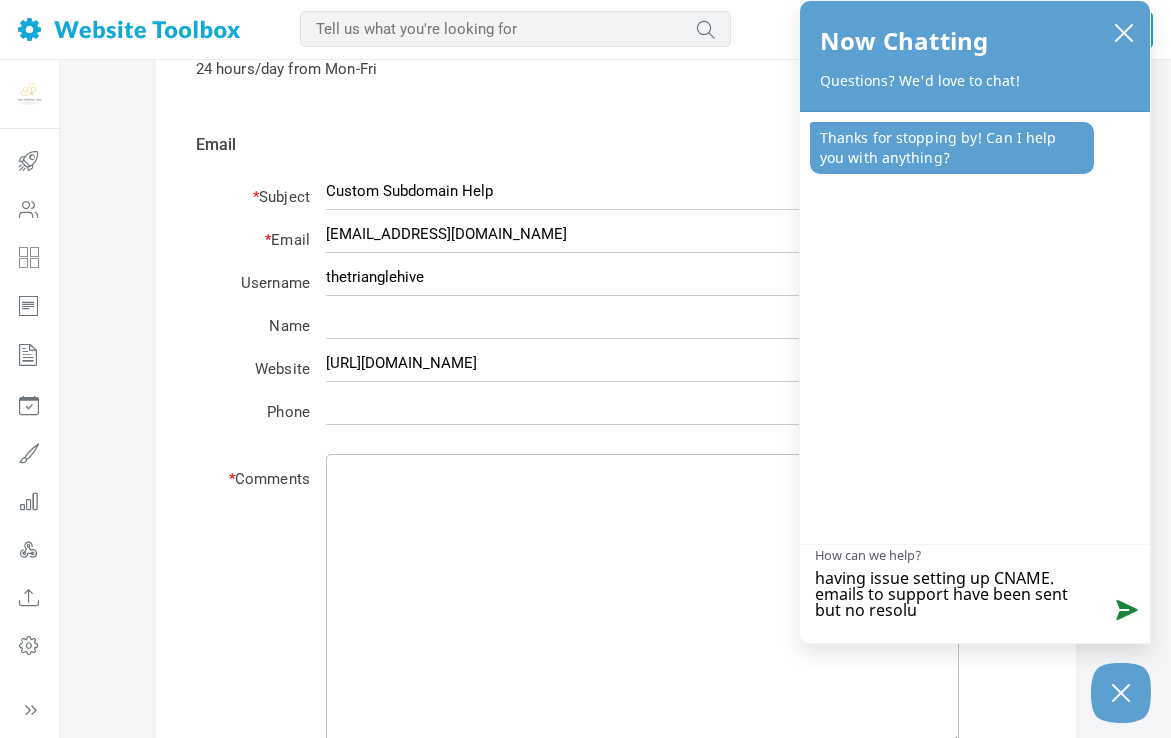 type on "having issue setting up CNAME. emails to support have been sent but no resolut" 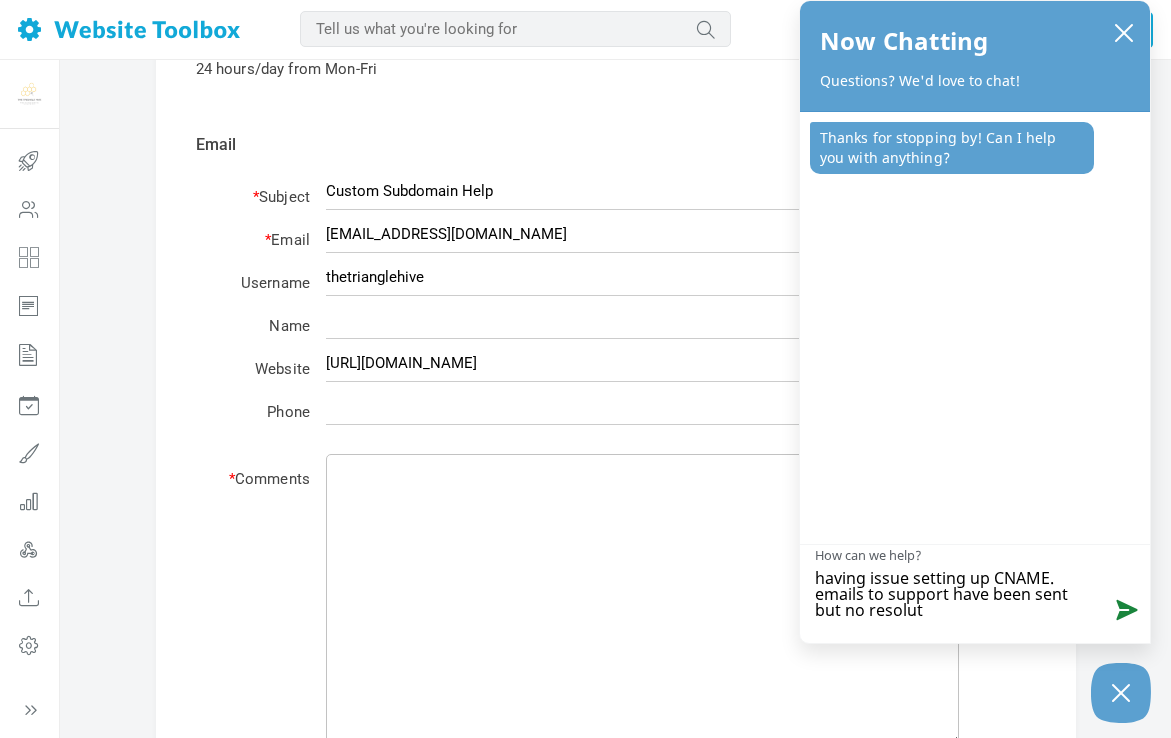 type on "having issue setting up CNAME. emails to support have been sent but no resoluti" 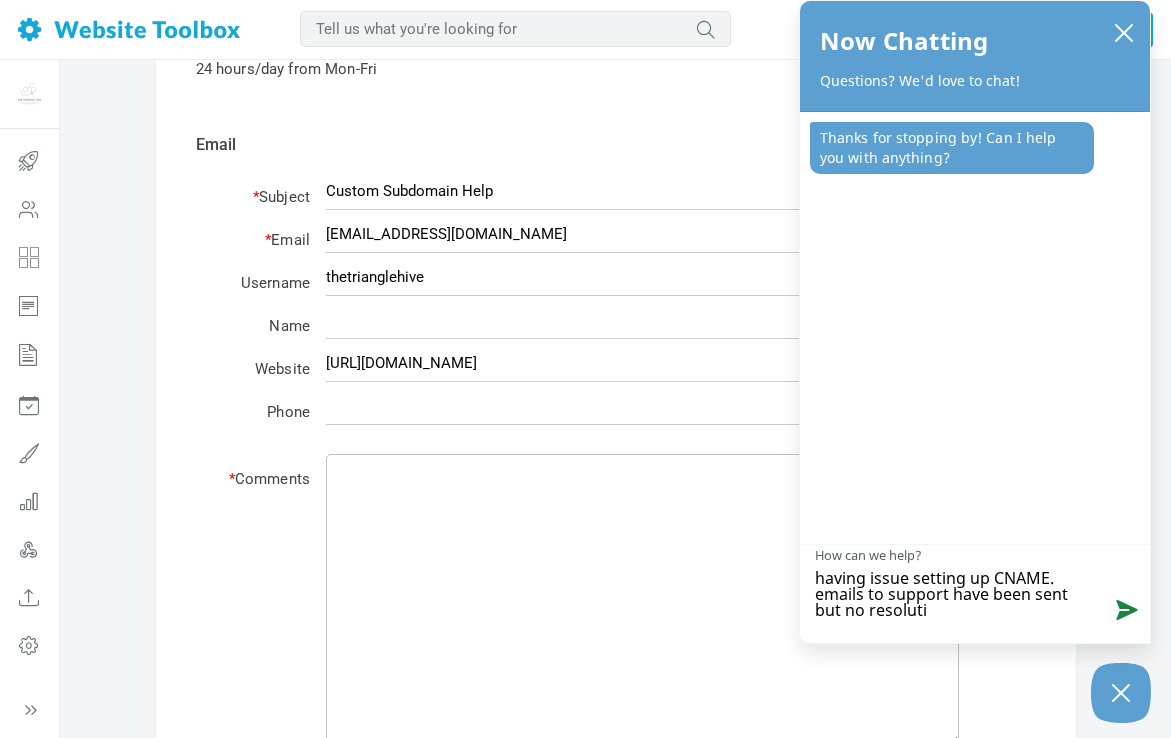 type on "having issue setting up CNAME. emails to support have been sent but no resolutio" 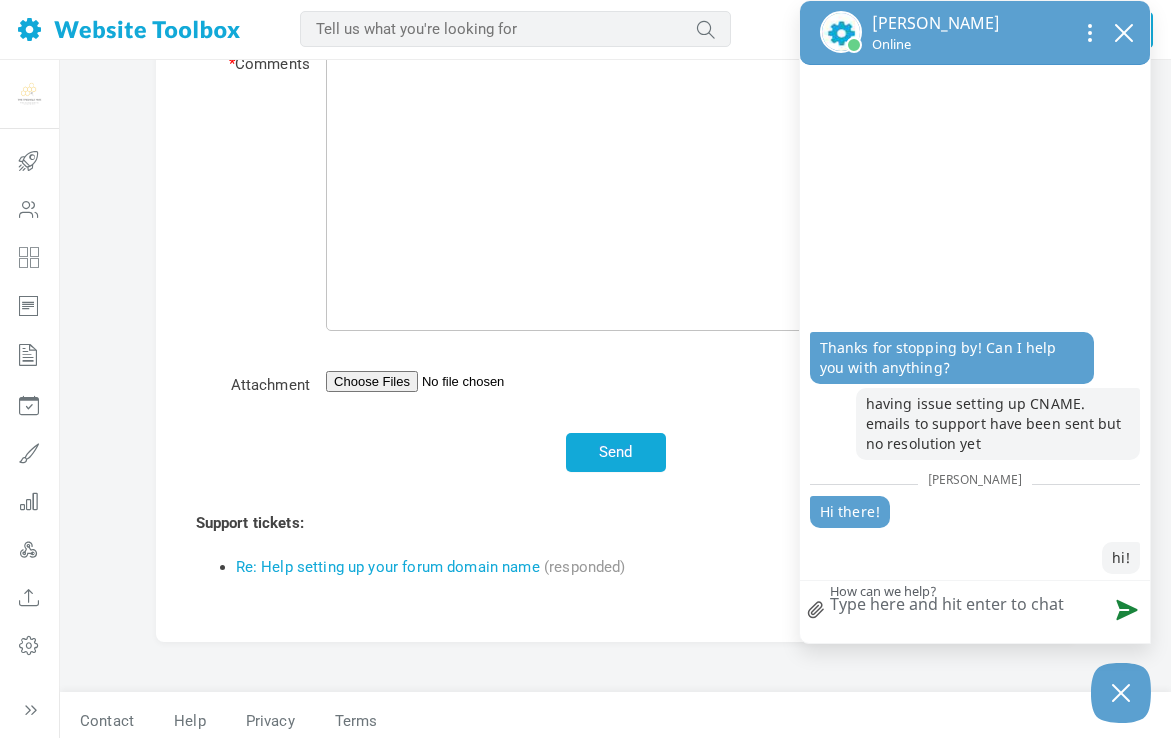 scroll, scrollTop: 0, scrollLeft: 0, axis: both 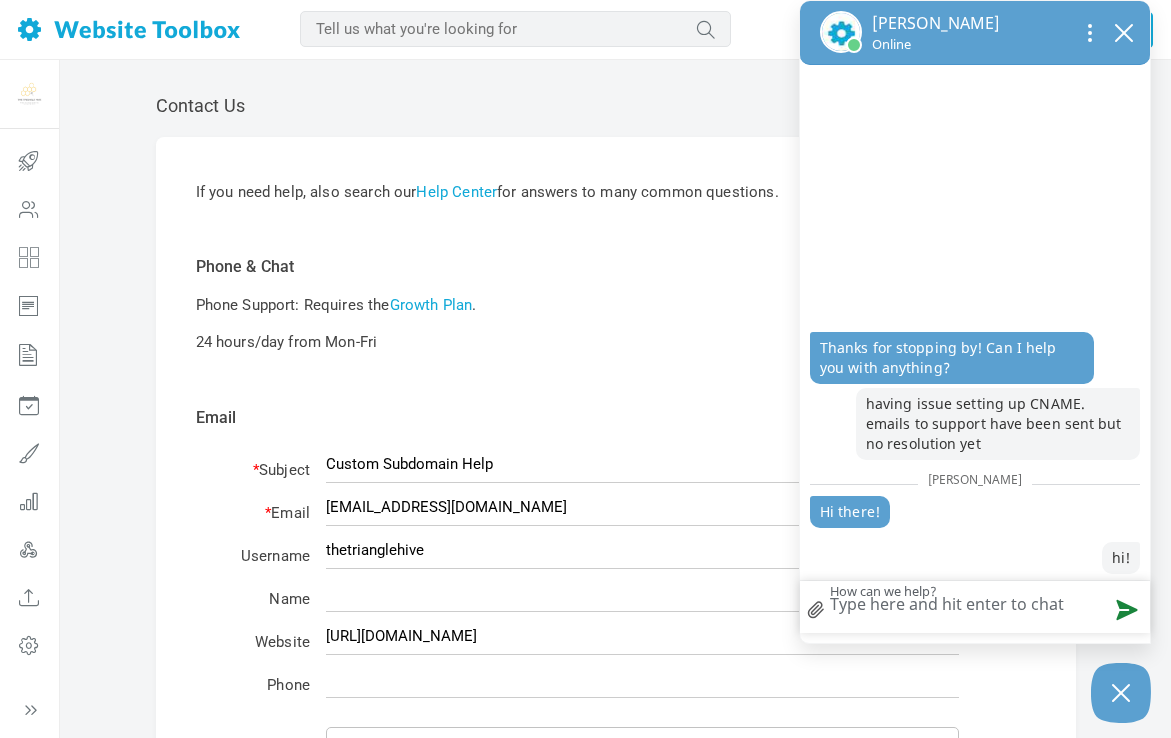 click at bounding box center (129, 29) 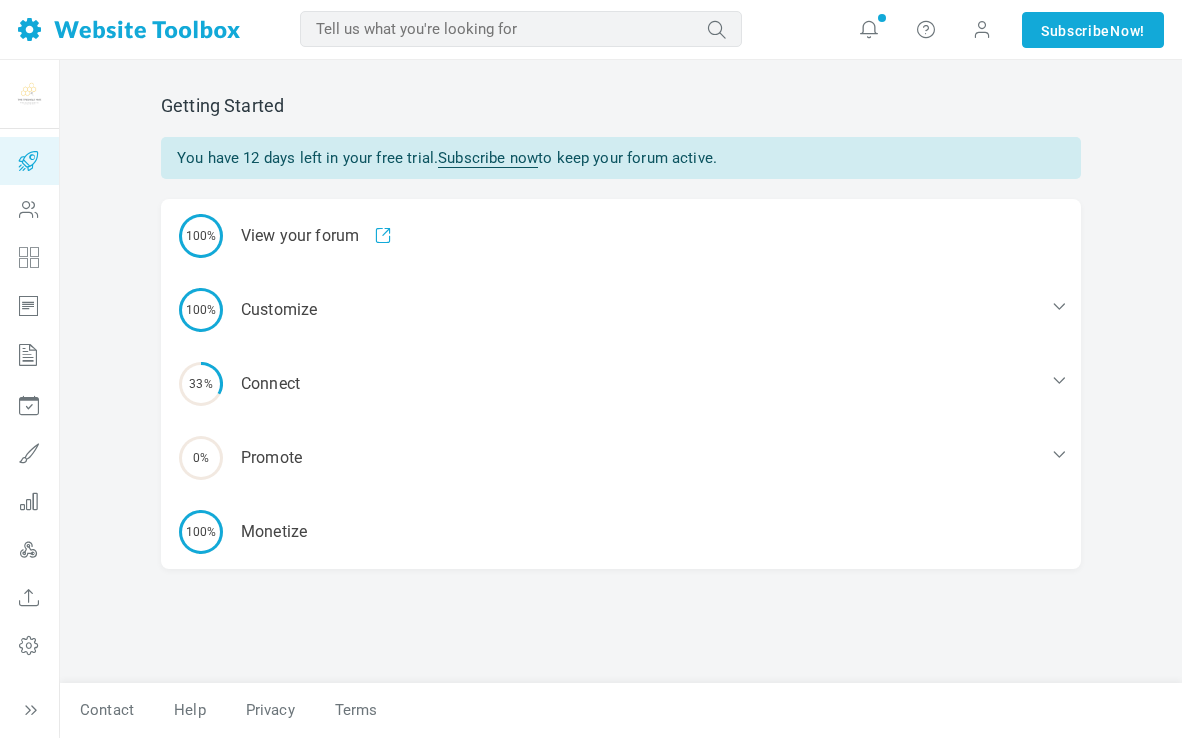 scroll, scrollTop: 0, scrollLeft: 0, axis: both 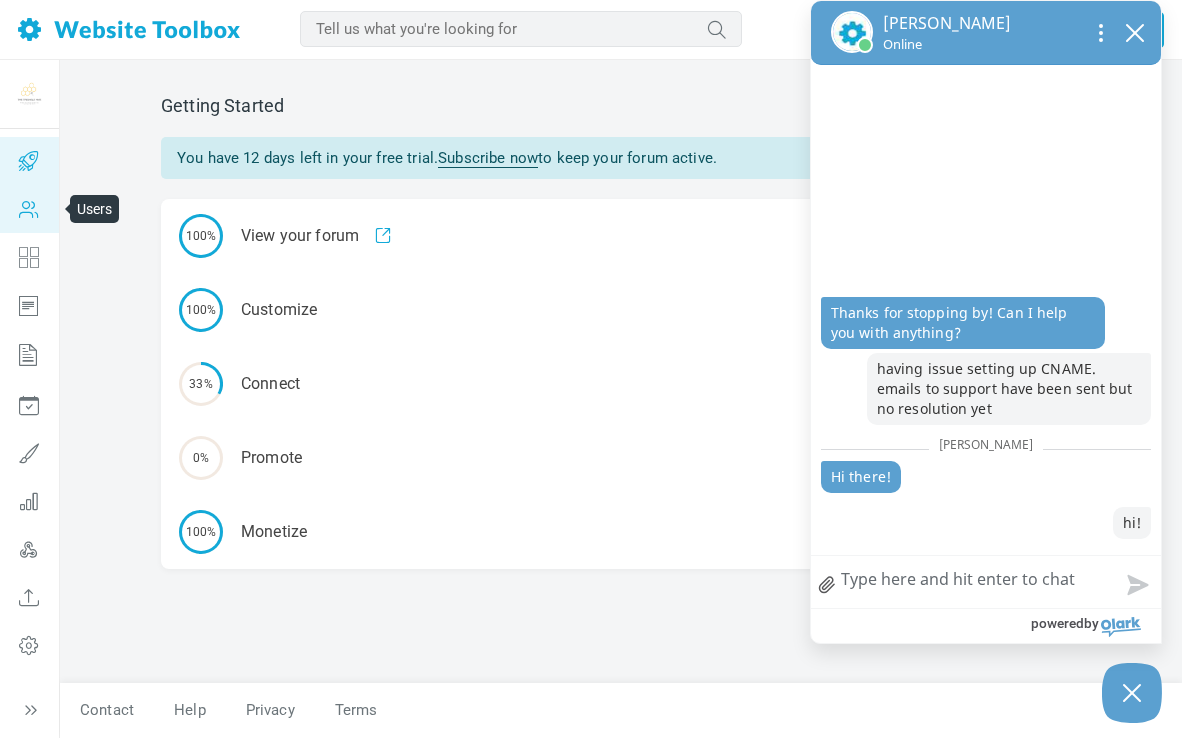 click at bounding box center (29, 209) 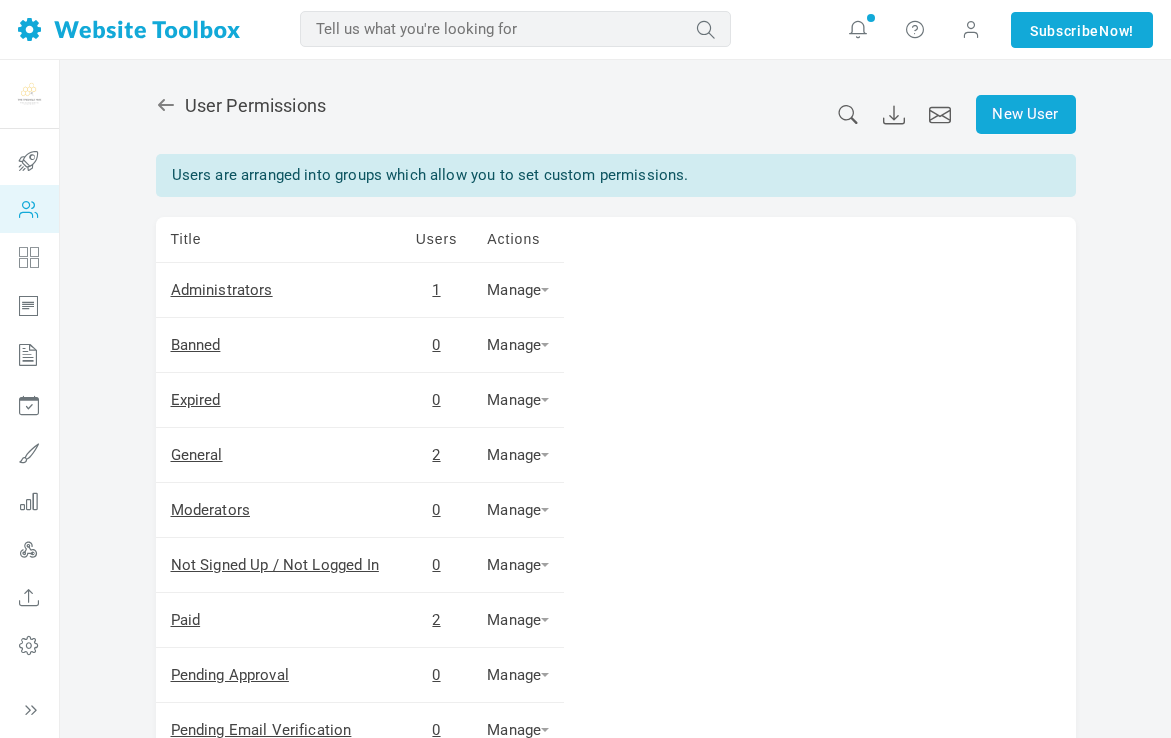 scroll, scrollTop: 0, scrollLeft: 0, axis: both 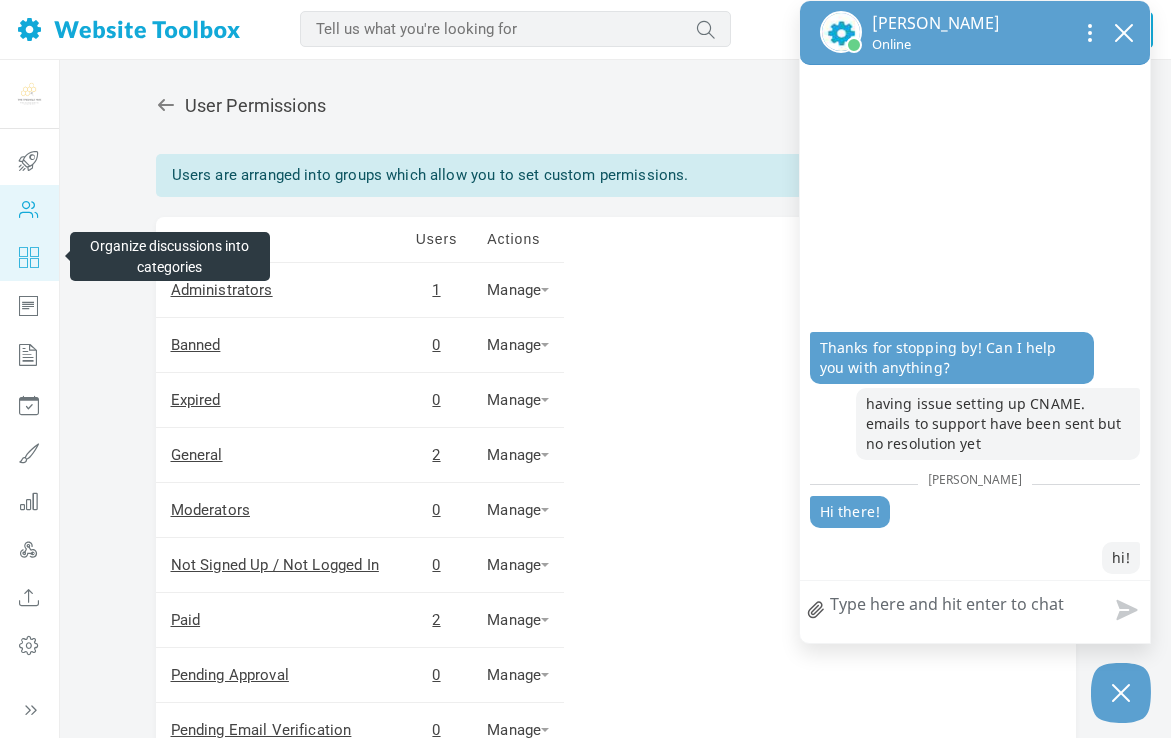 click at bounding box center (29, 257) 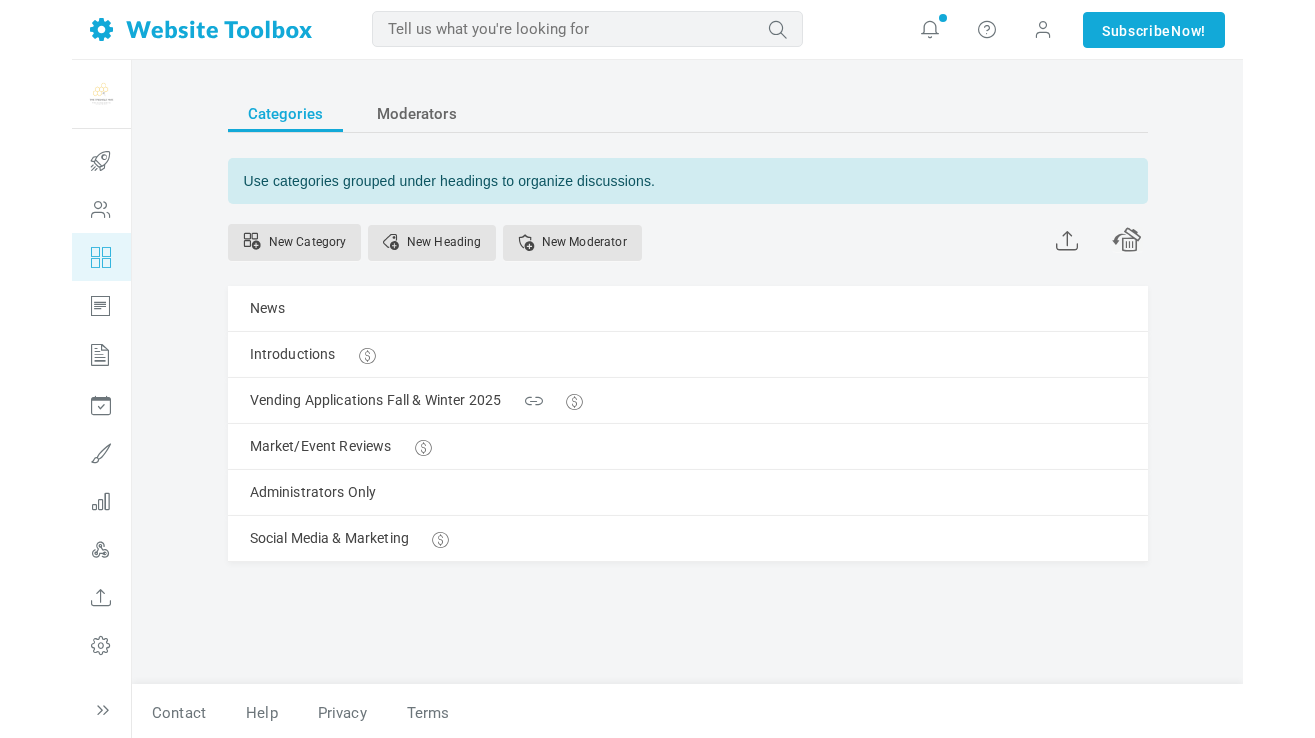 scroll, scrollTop: 0, scrollLeft: 0, axis: both 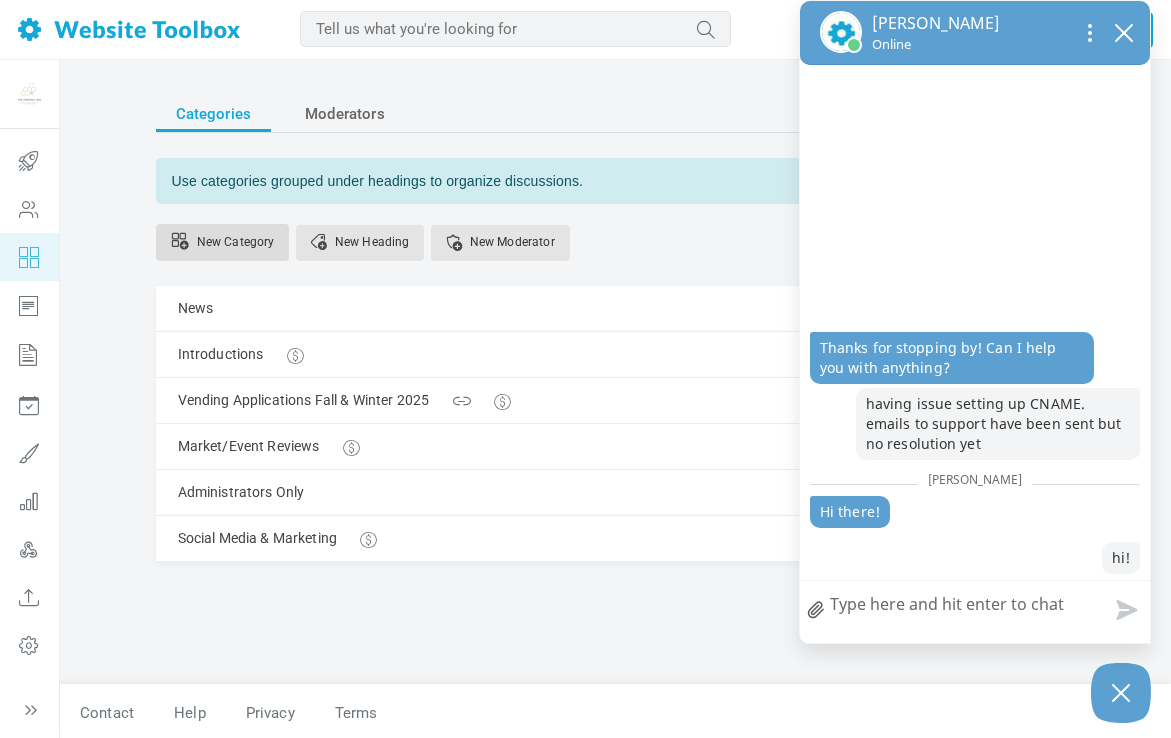 click on "New Category" at bounding box center [223, 242] 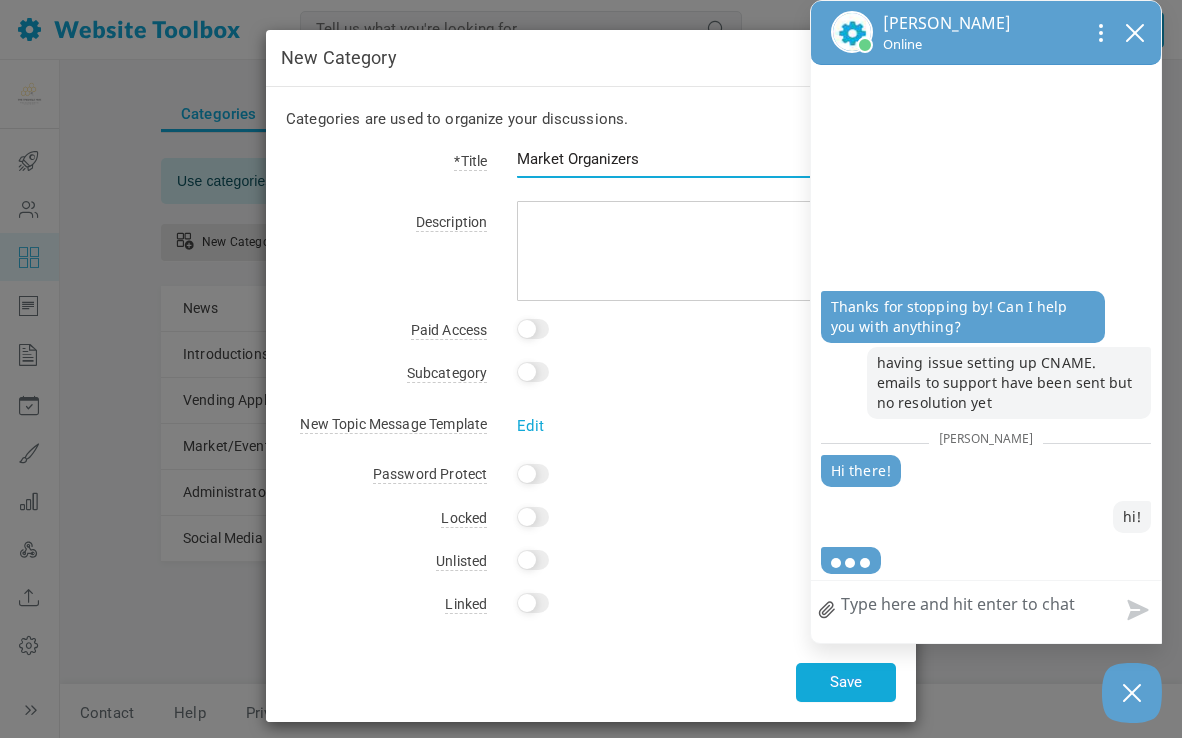 type on "Market Organizers" 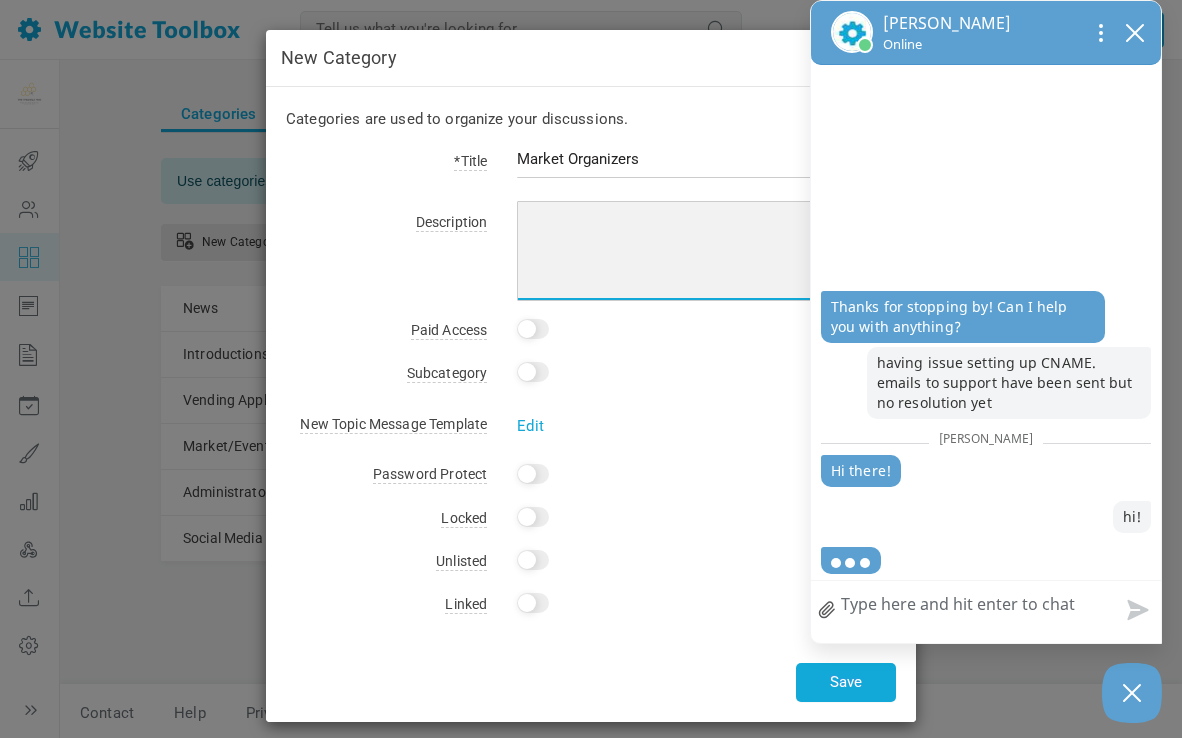 click at bounding box center [706, 251] 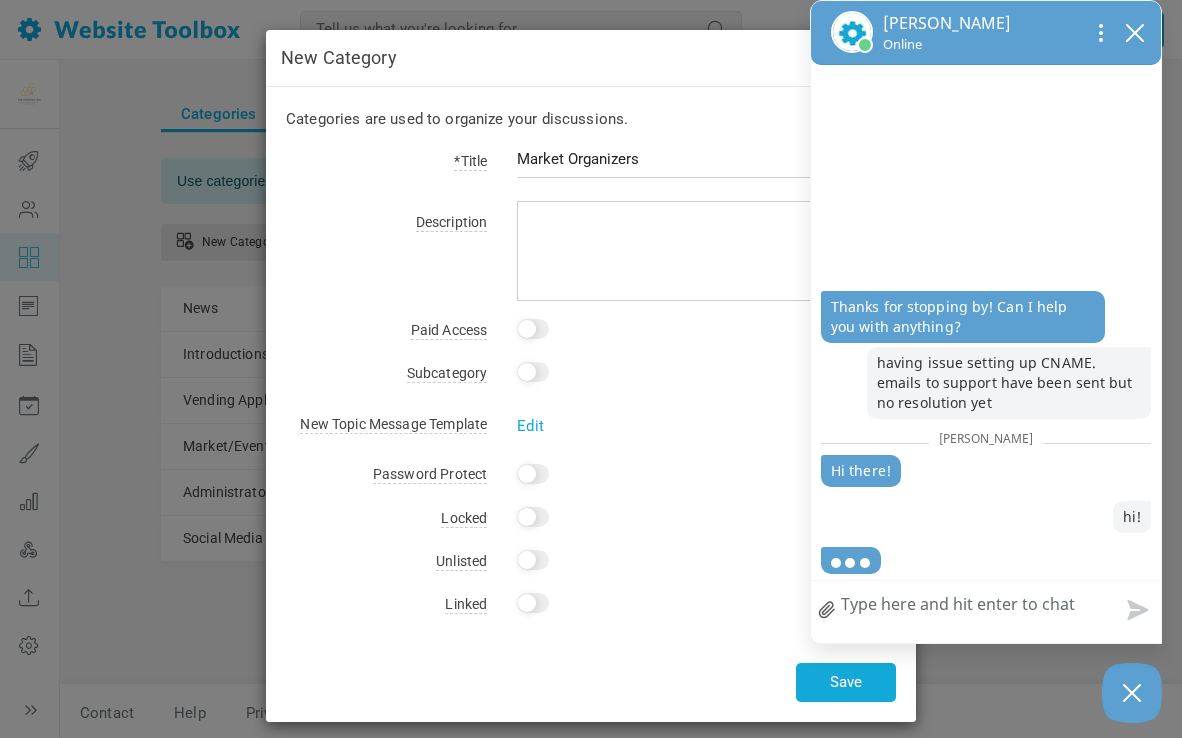 click on "Yes" at bounding box center [533, 474] 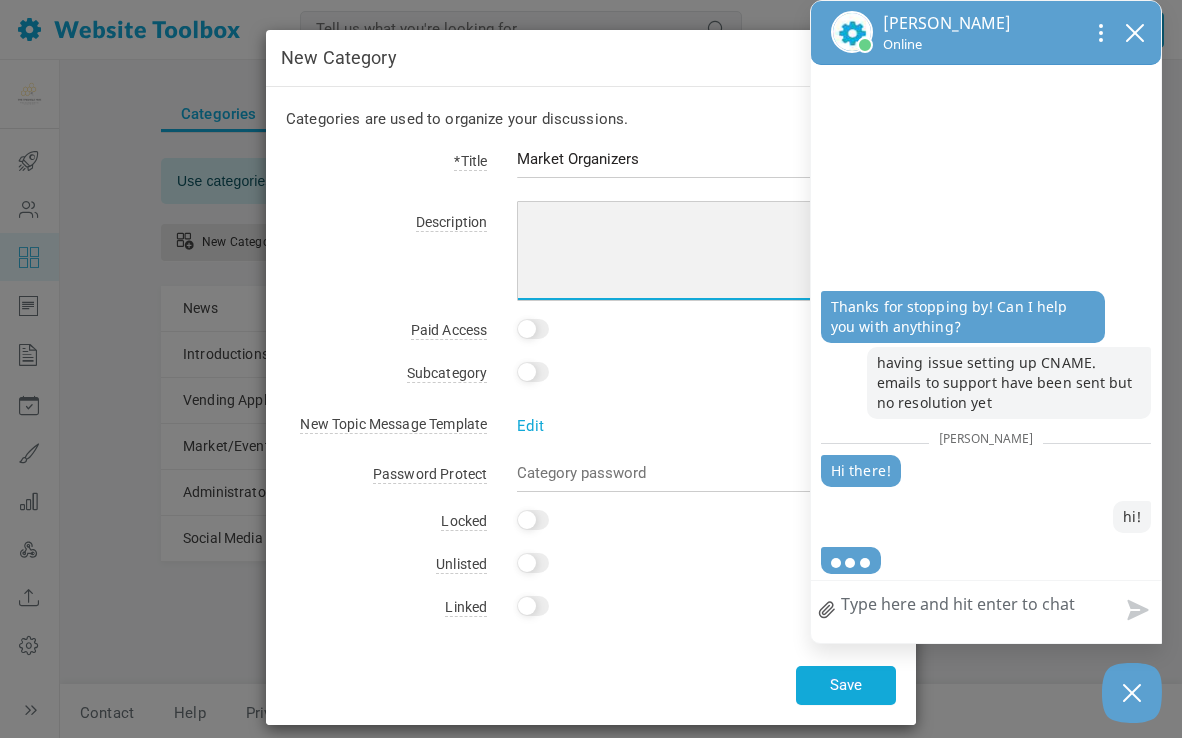 checkbox on "false" 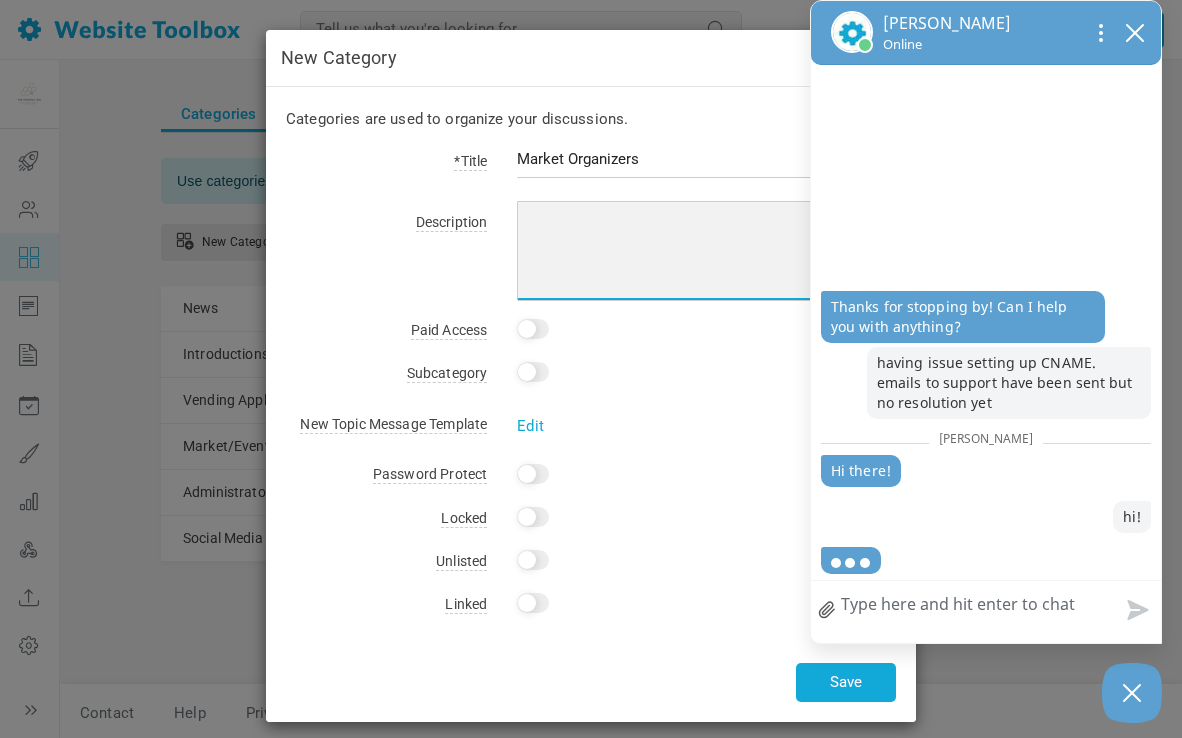 click at bounding box center (706, 251) 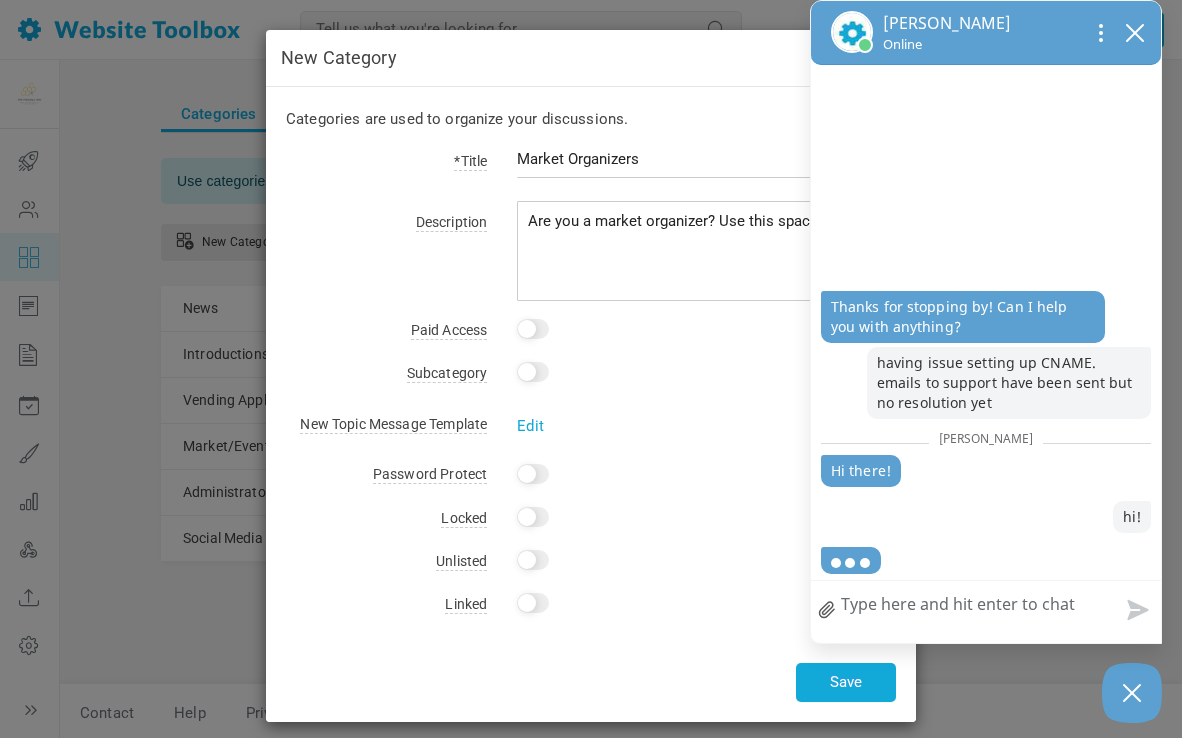 click 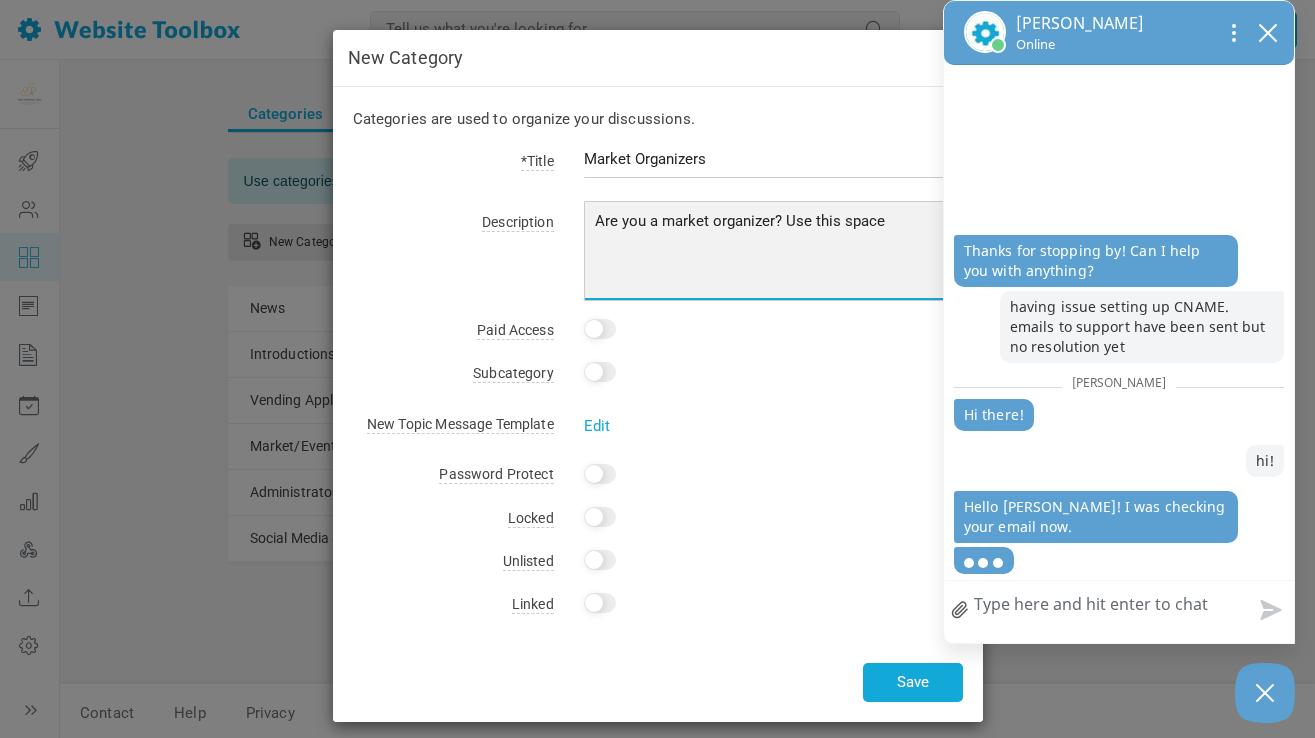 click on "Are you a market organizer? Use this space" at bounding box center (773, 251) 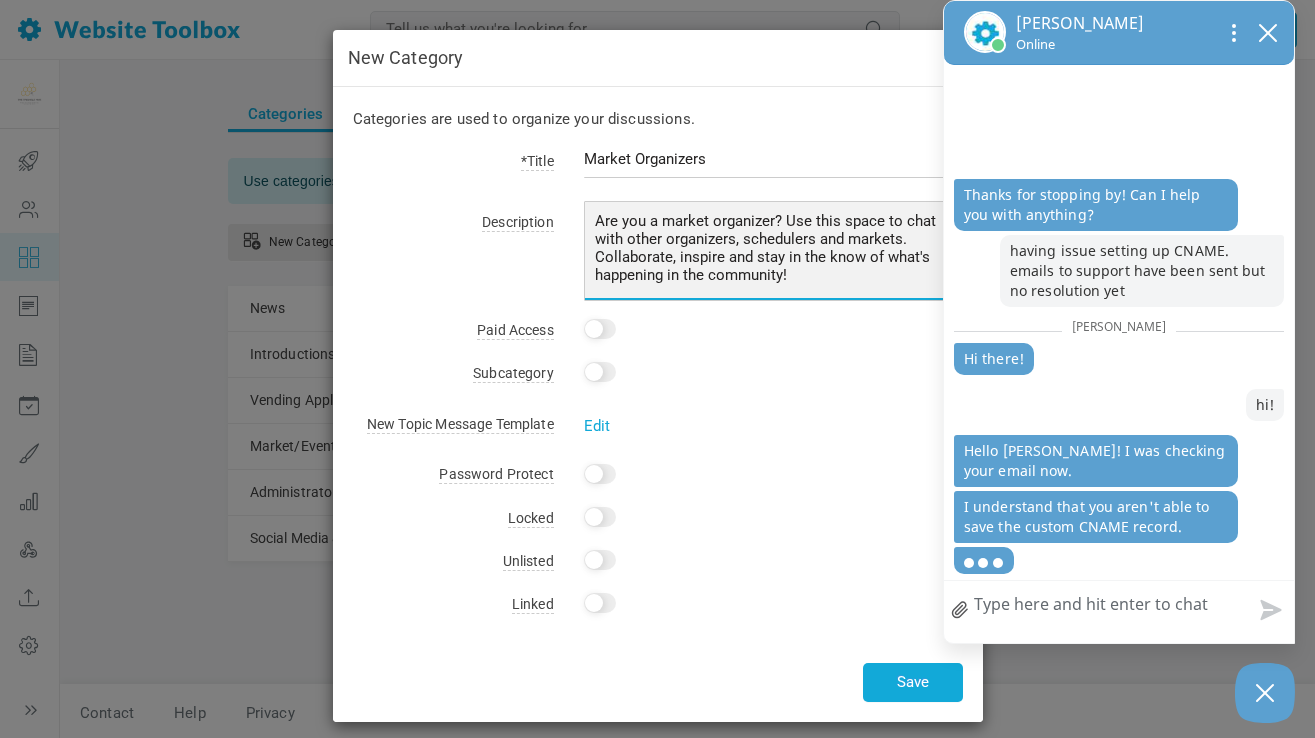 type on "Are you a market organizer? Use this space to chat with other organizers, schedulers and markets. Collaborate, inspire and stay in the know of what's happening in the community!" 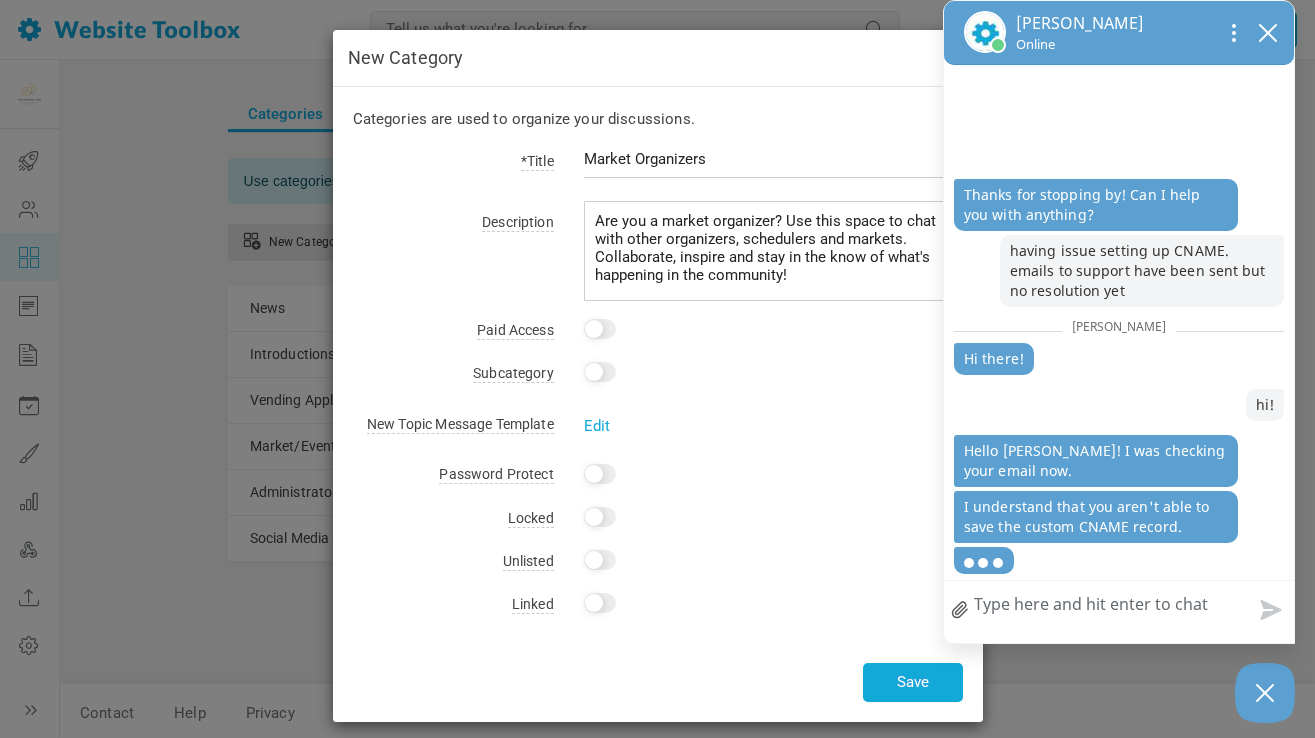 click on "How can we help?" at bounding box center [1119, 607] 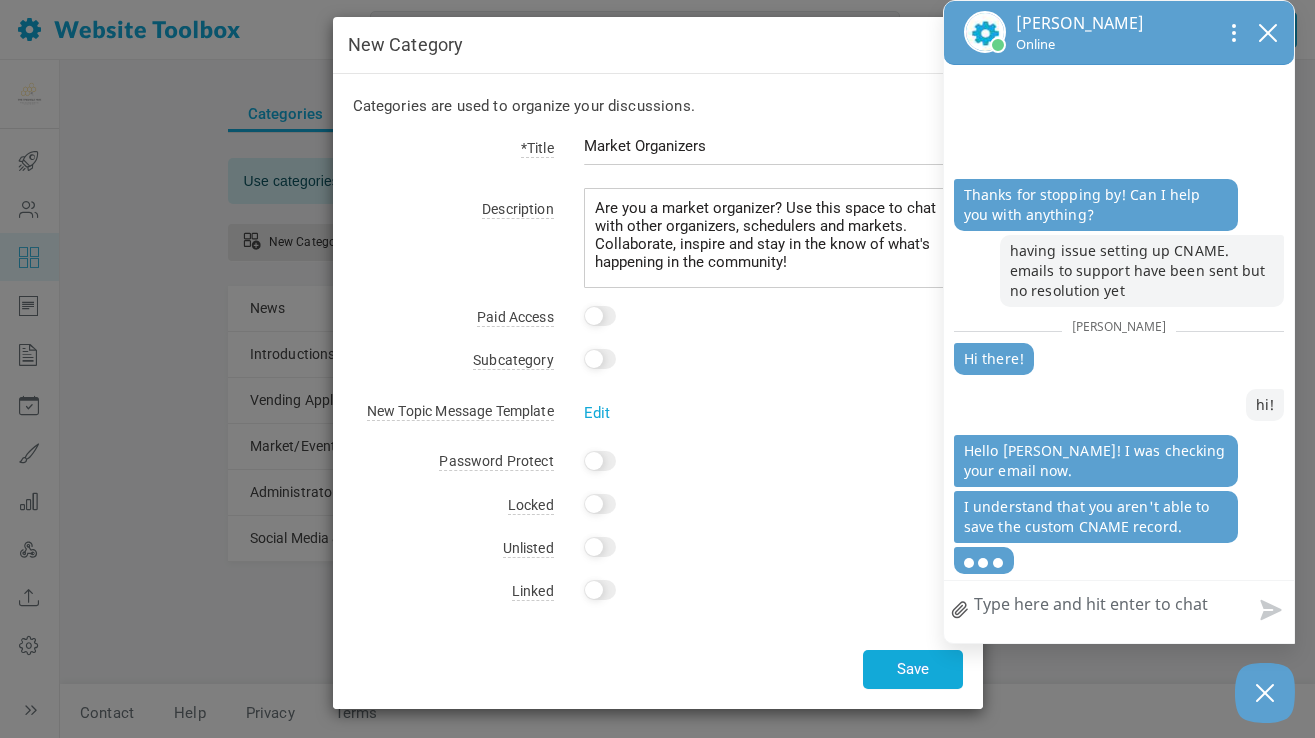click on "How can we help?" at bounding box center (1119, 607) 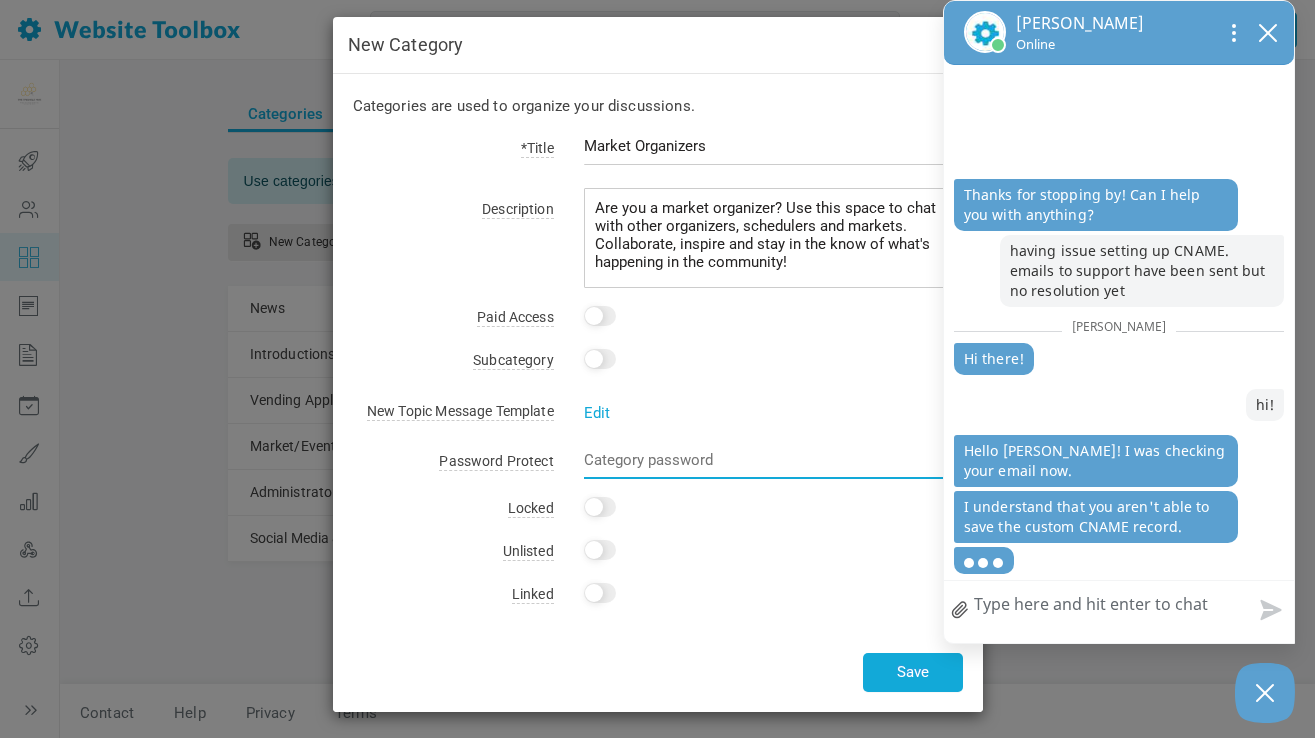 click at bounding box center (773, 460) 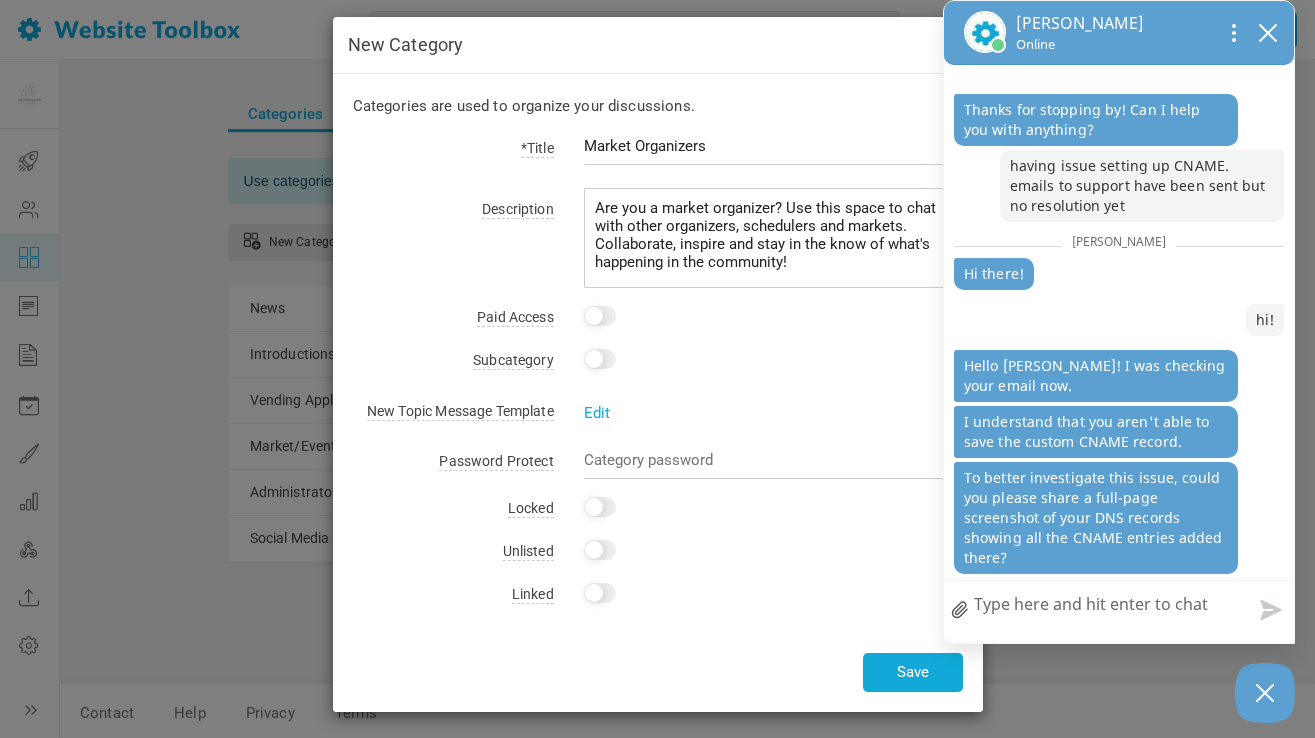 checkbox on "false" 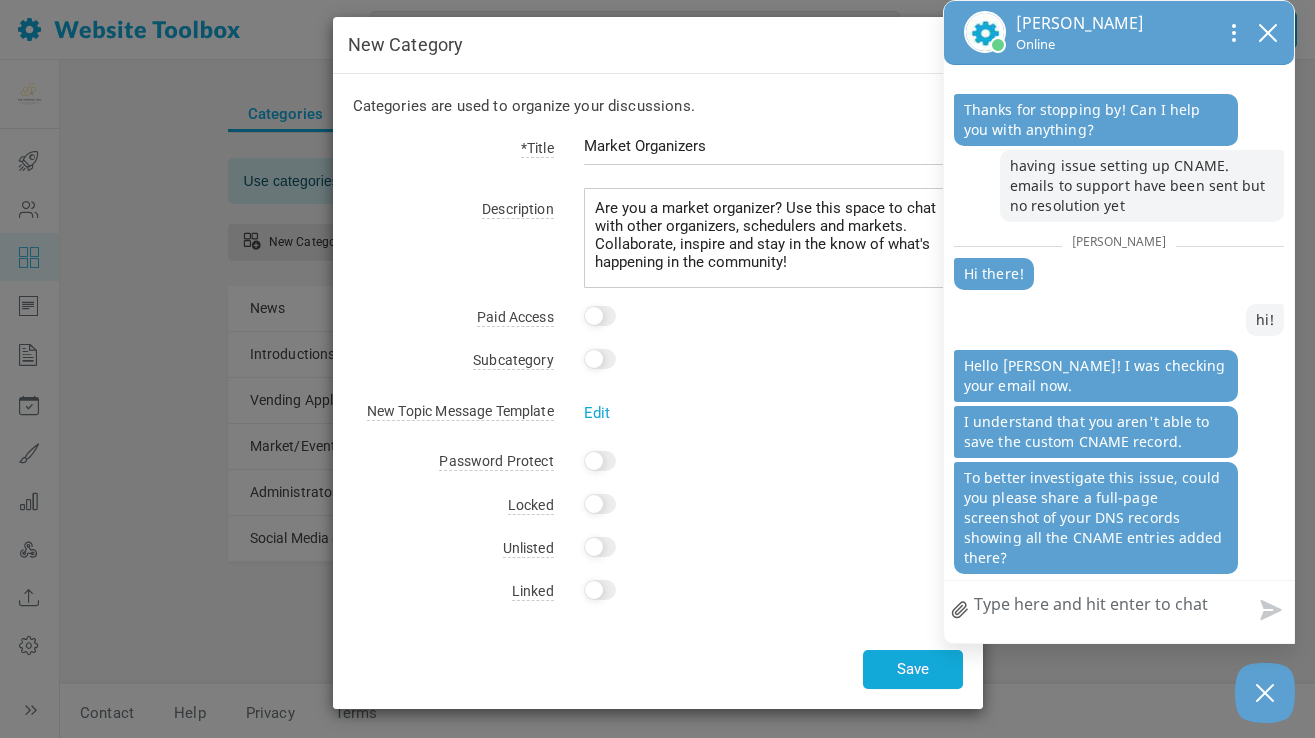 click on "How can we help?" at bounding box center (1119, 607) 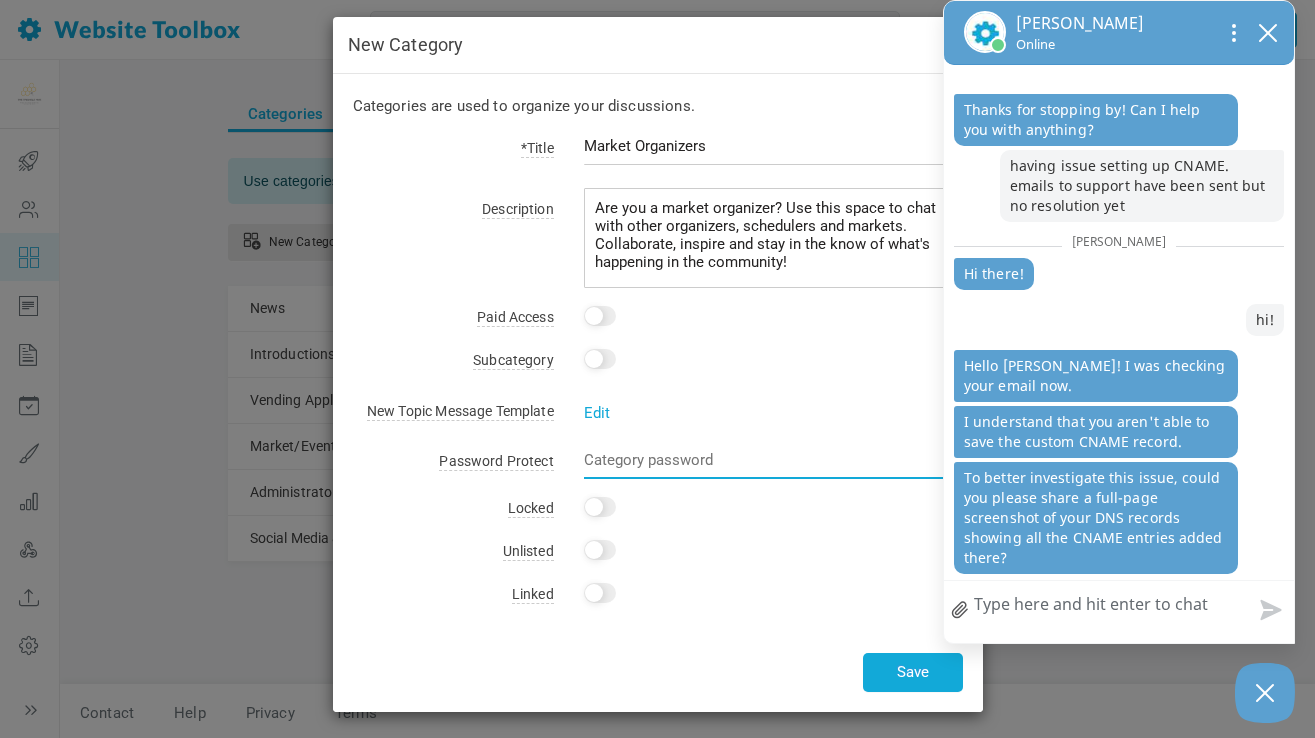 click at bounding box center [773, 460] 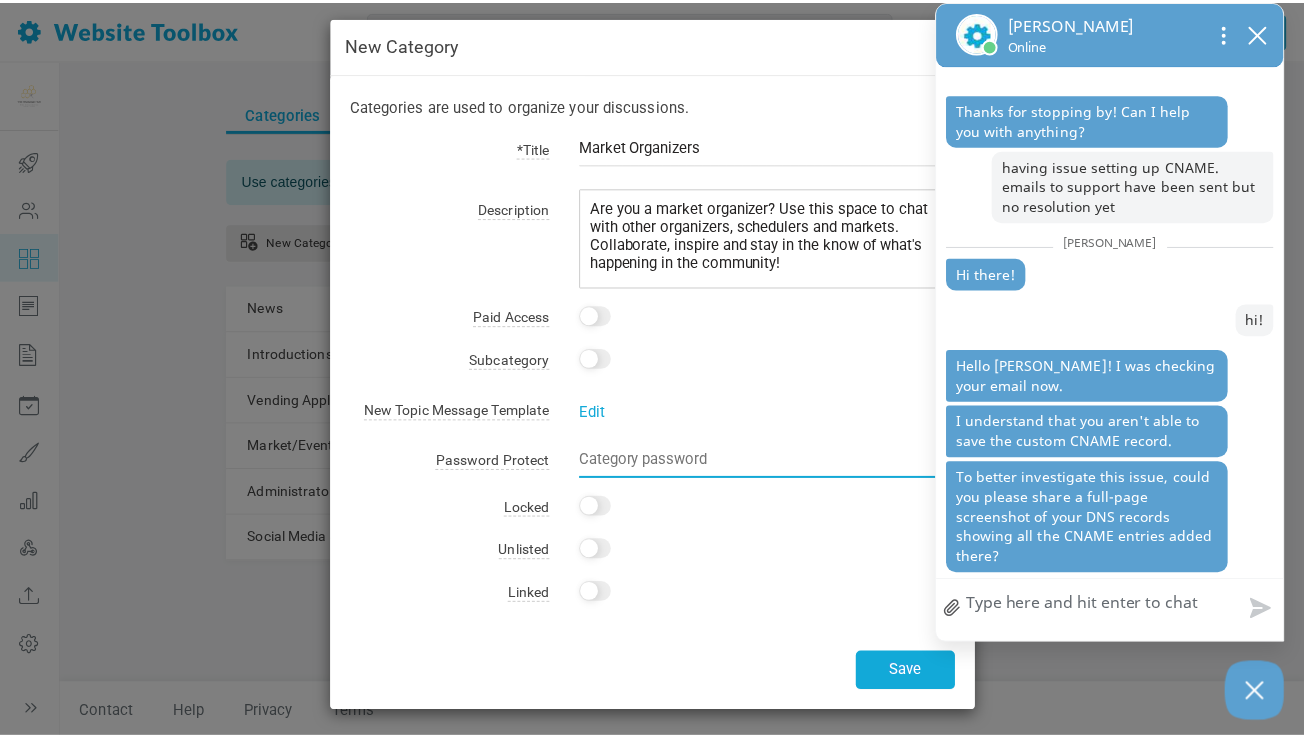 scroll, scrollTop: 12, scrollLeft: 0, axis: vertical 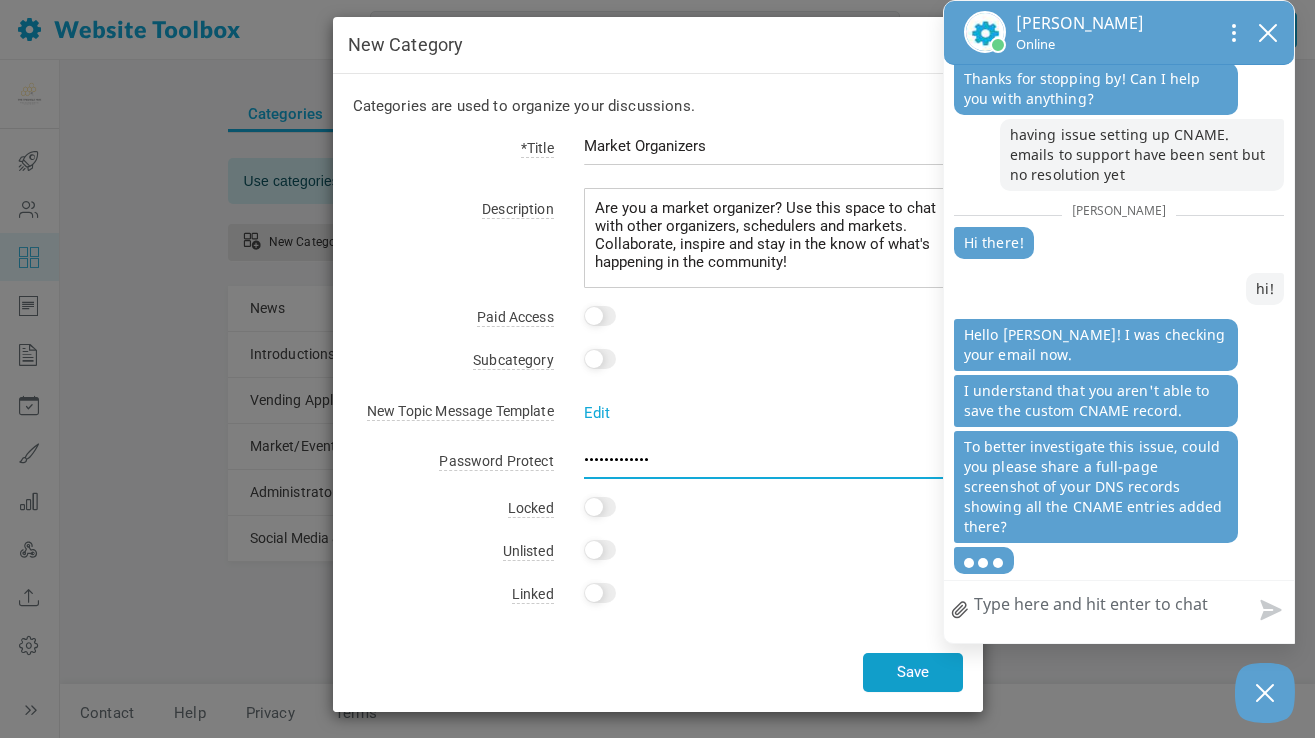 type on "Organizer2025" 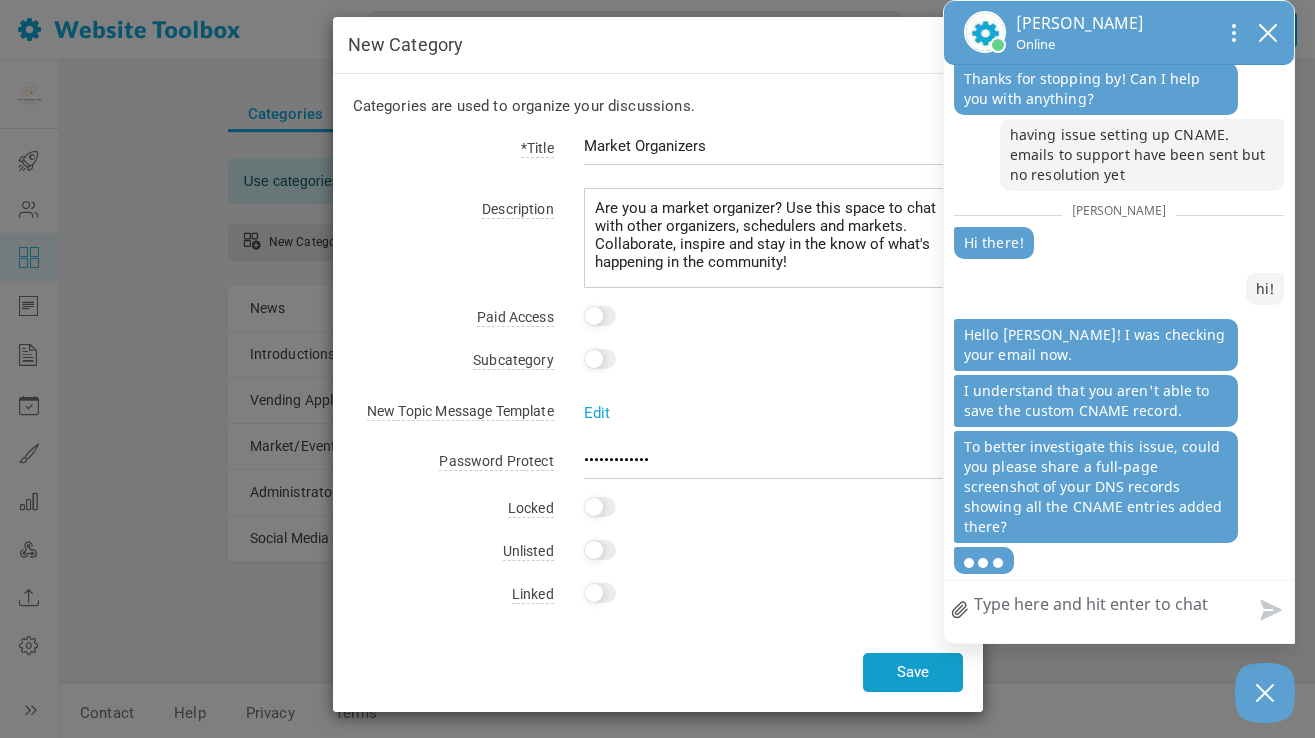 click on "Save" at bounding box center [913, 672] 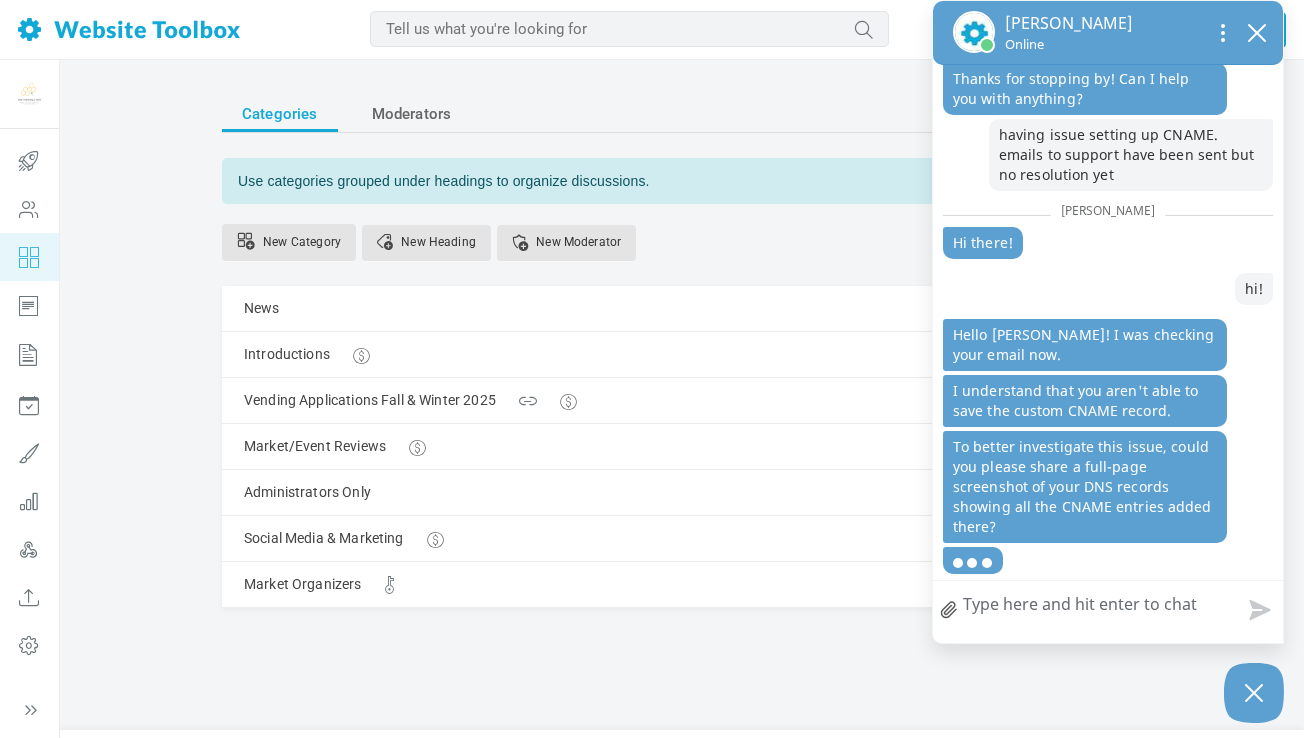 click on "How can we help?" at bounding box center [1108, 607] 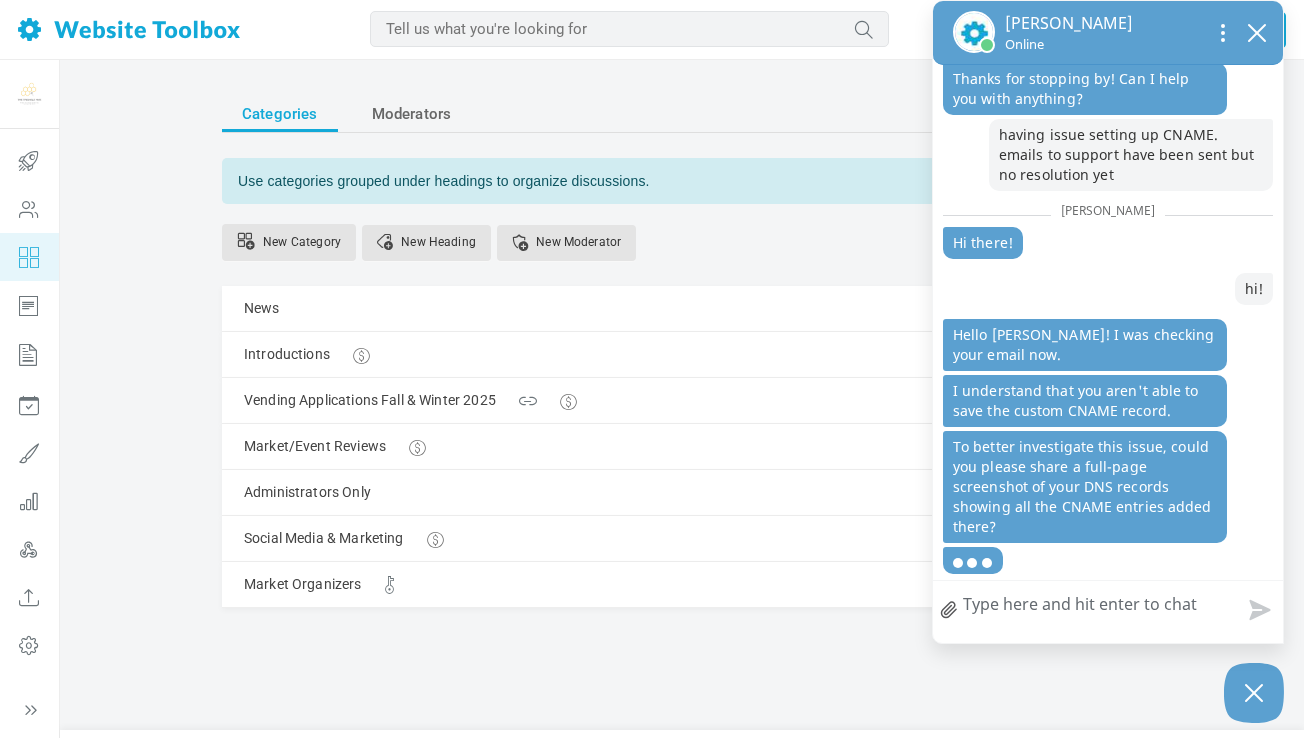 type on "s" 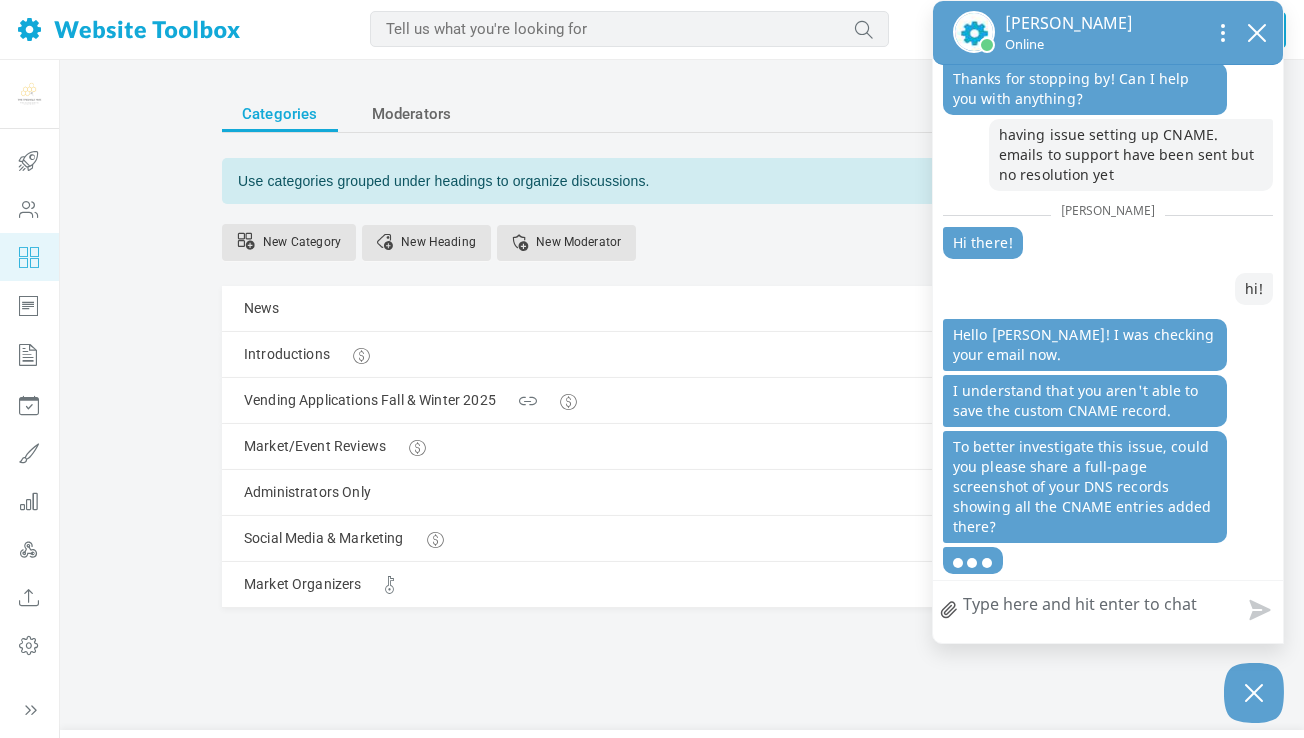 type on "s" 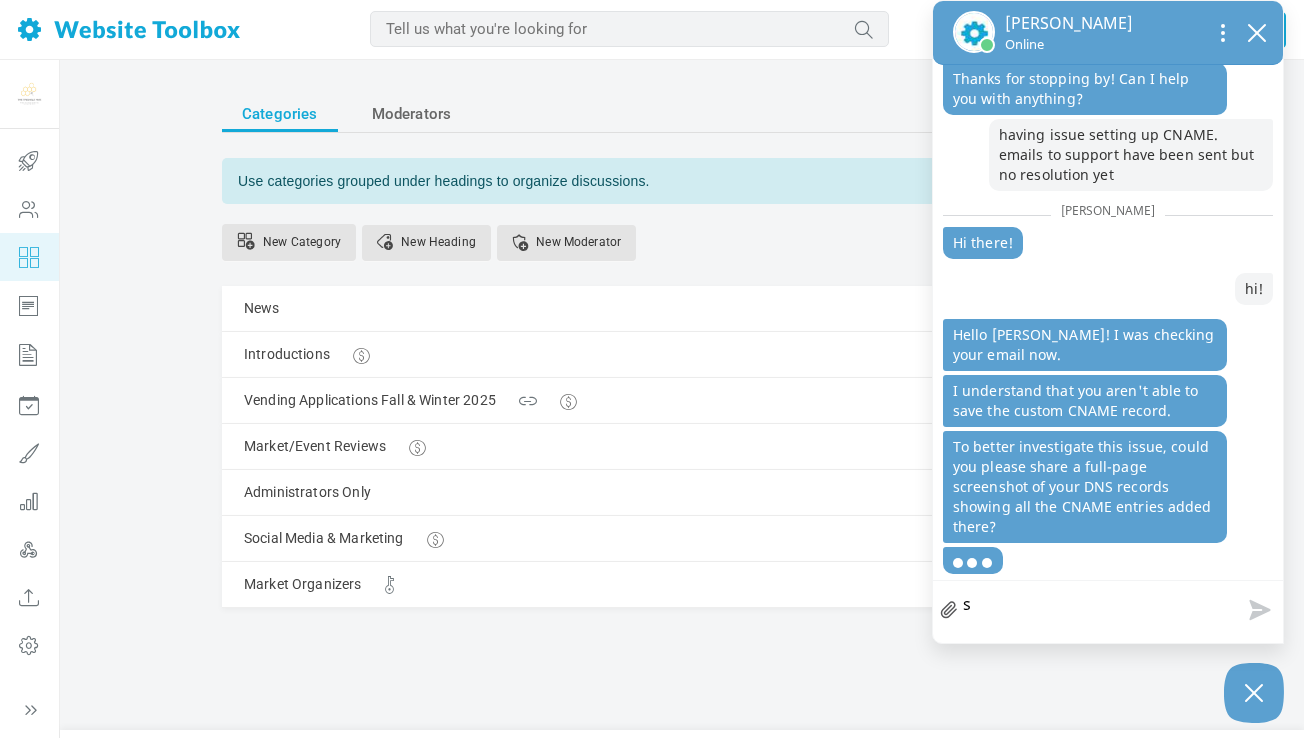 type on "su" 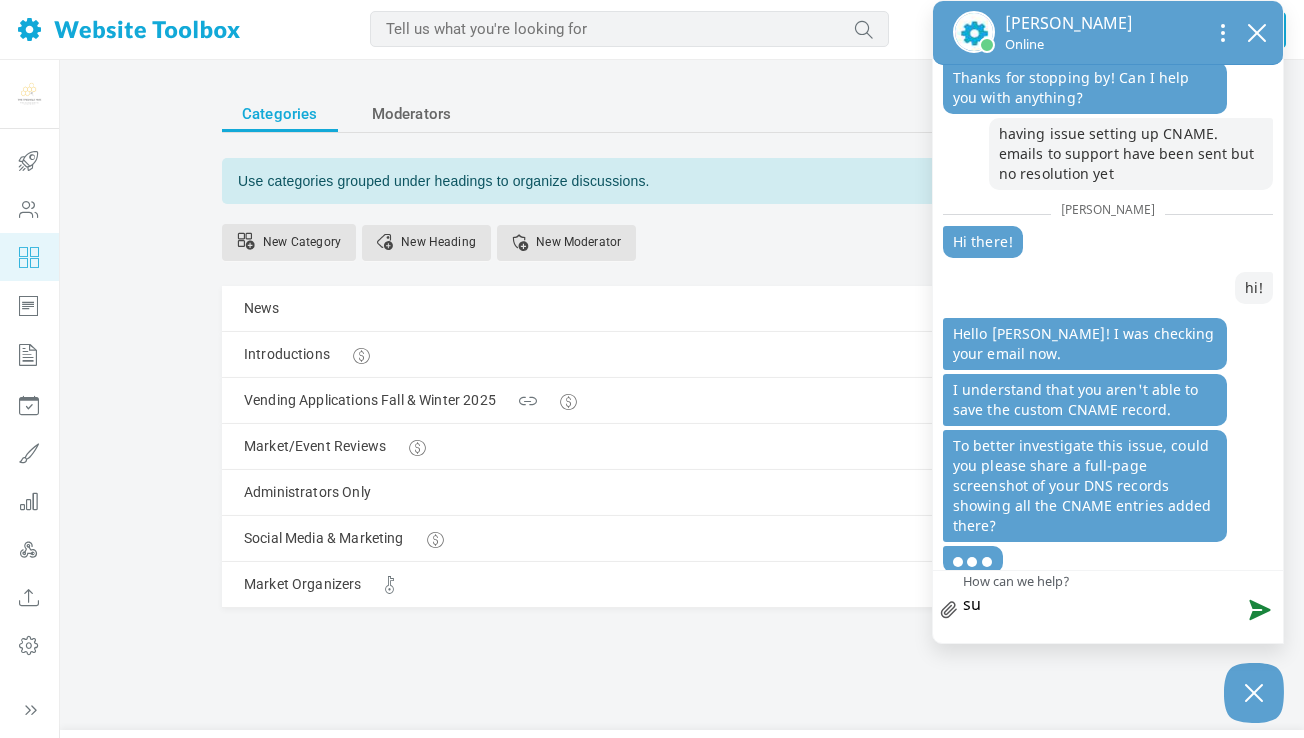 type on "sur" 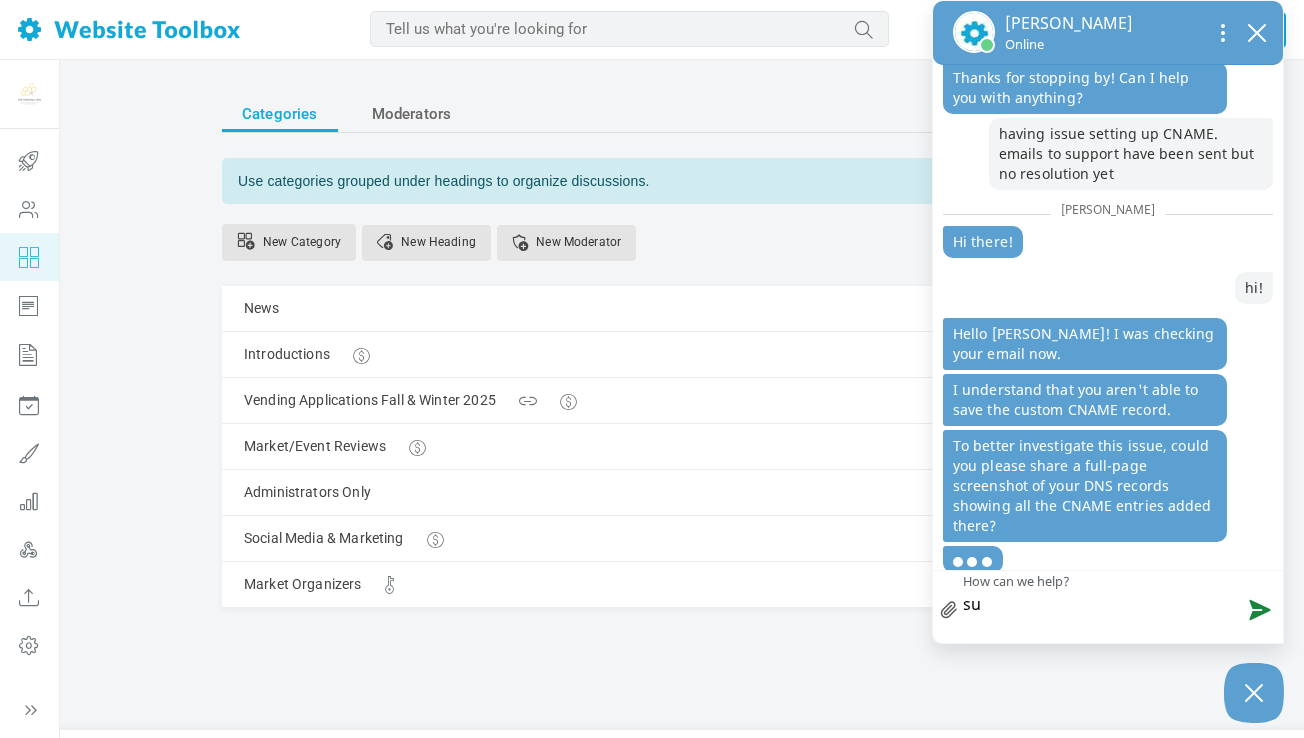 type on "sur" 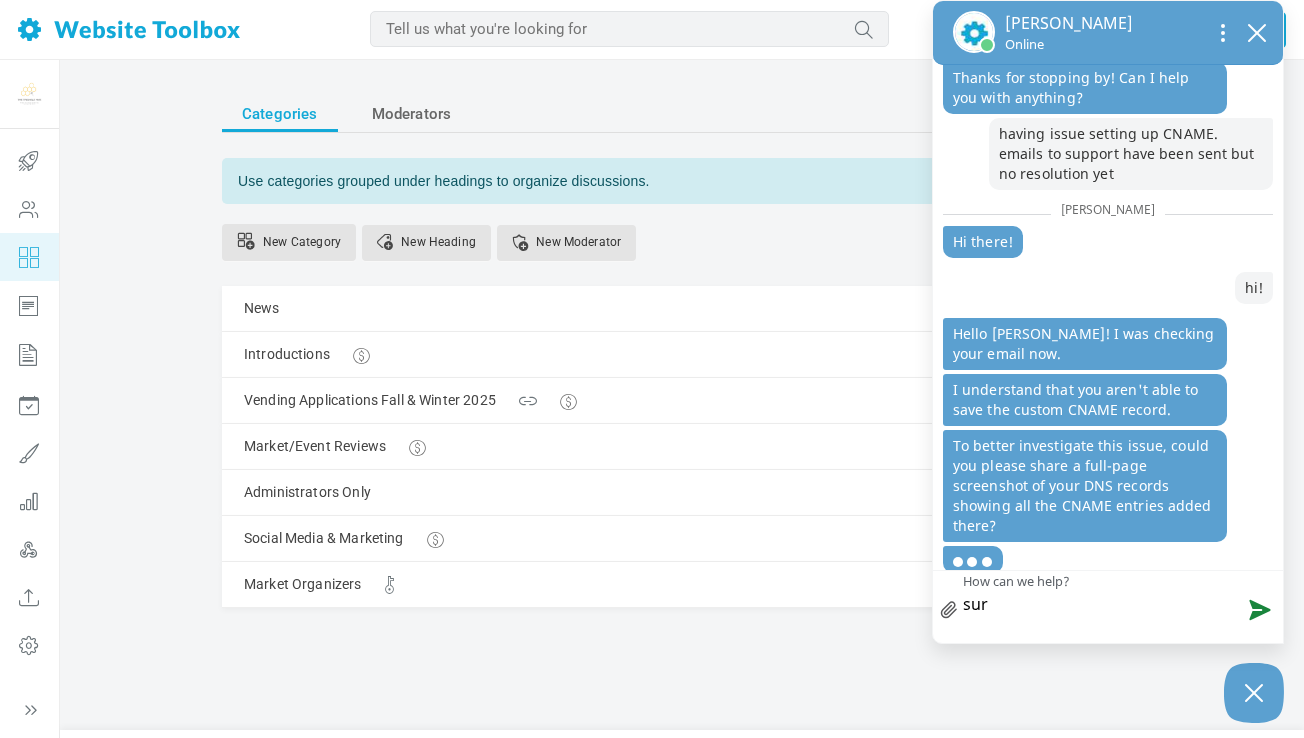 type on "sure" 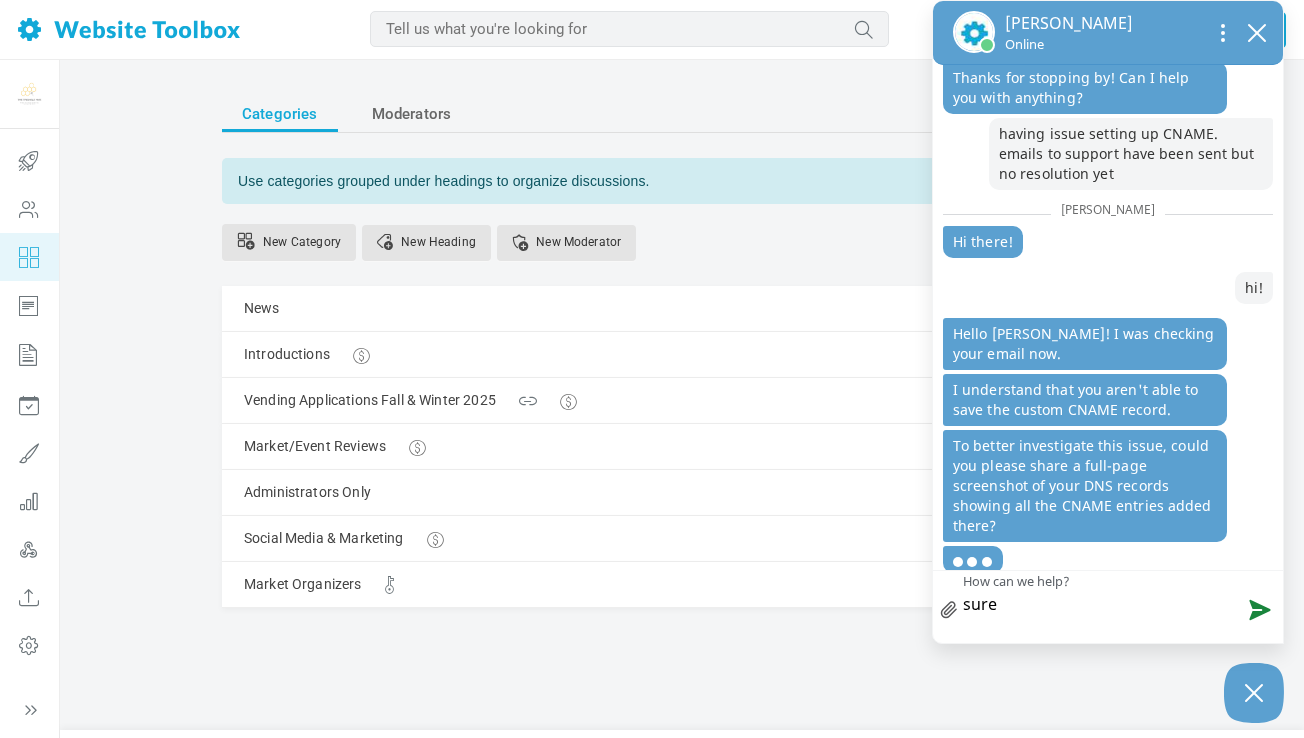 scroll, scrollTop: 22, scrollLeft: 0, axis: vertical 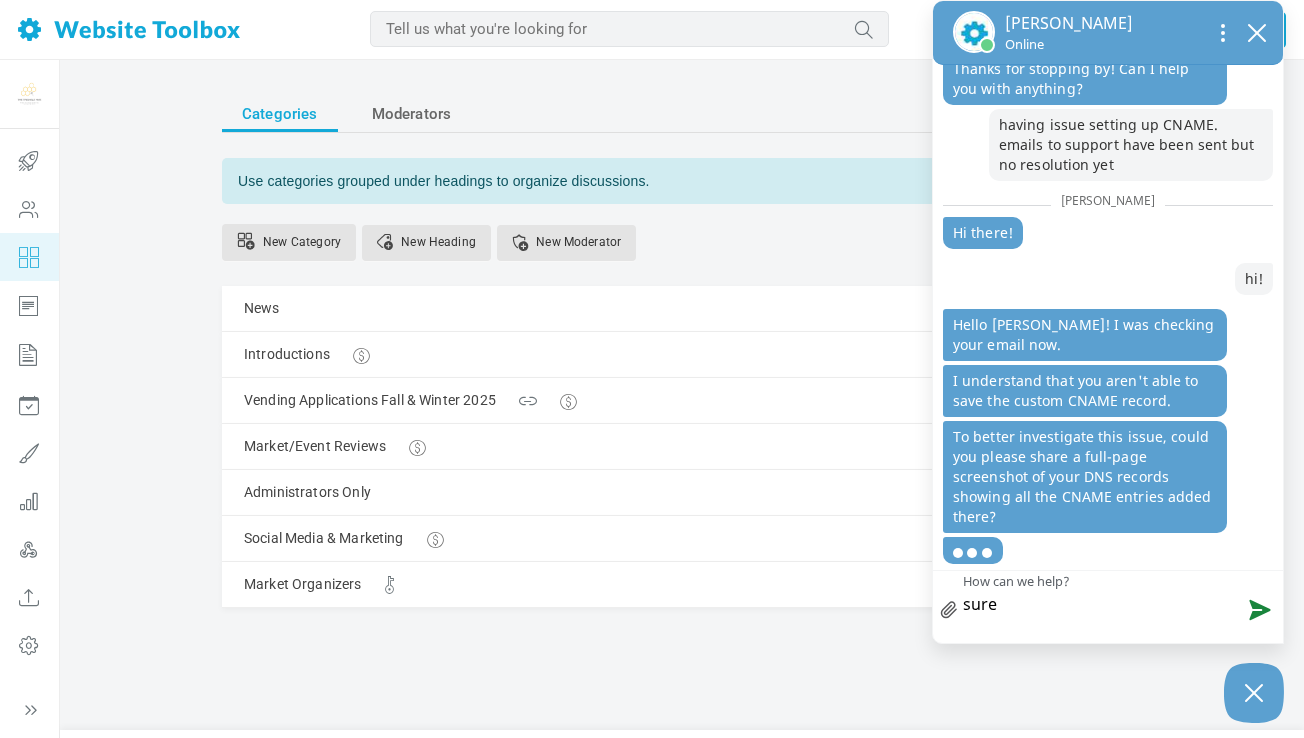 type on "sure" 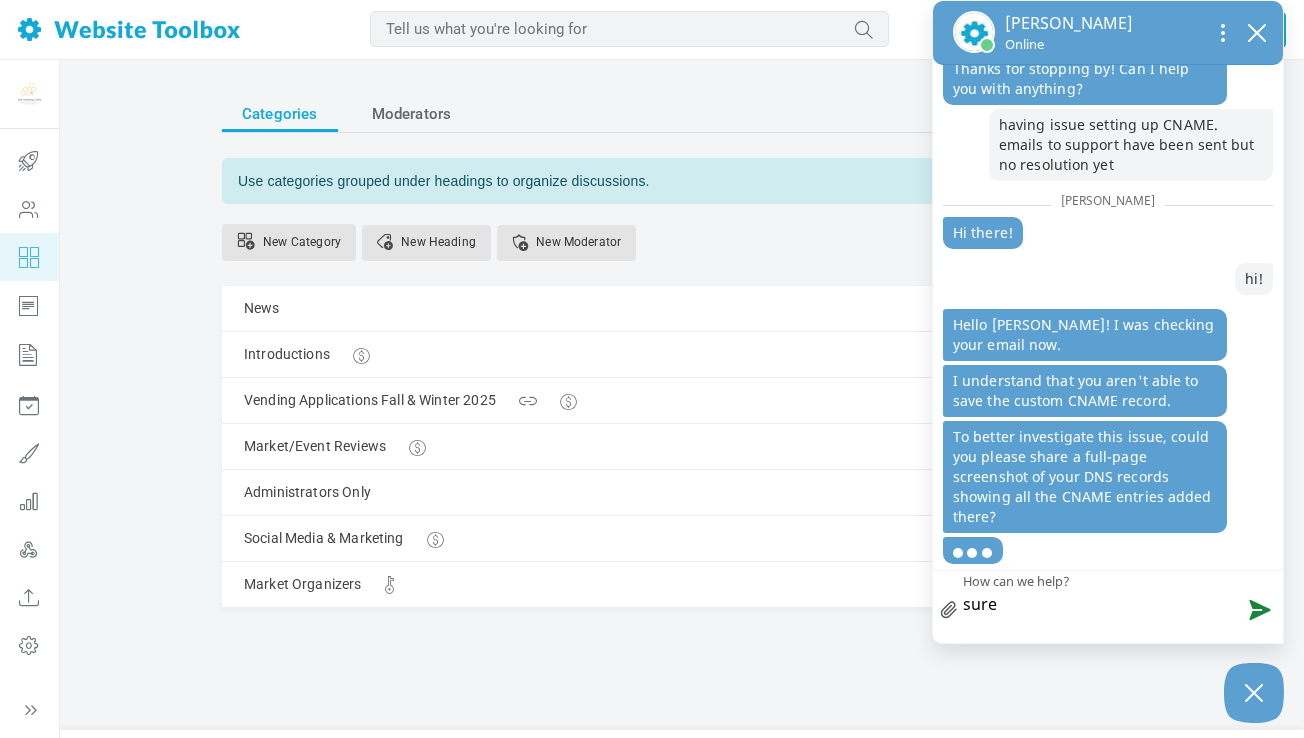 type on "sure o" 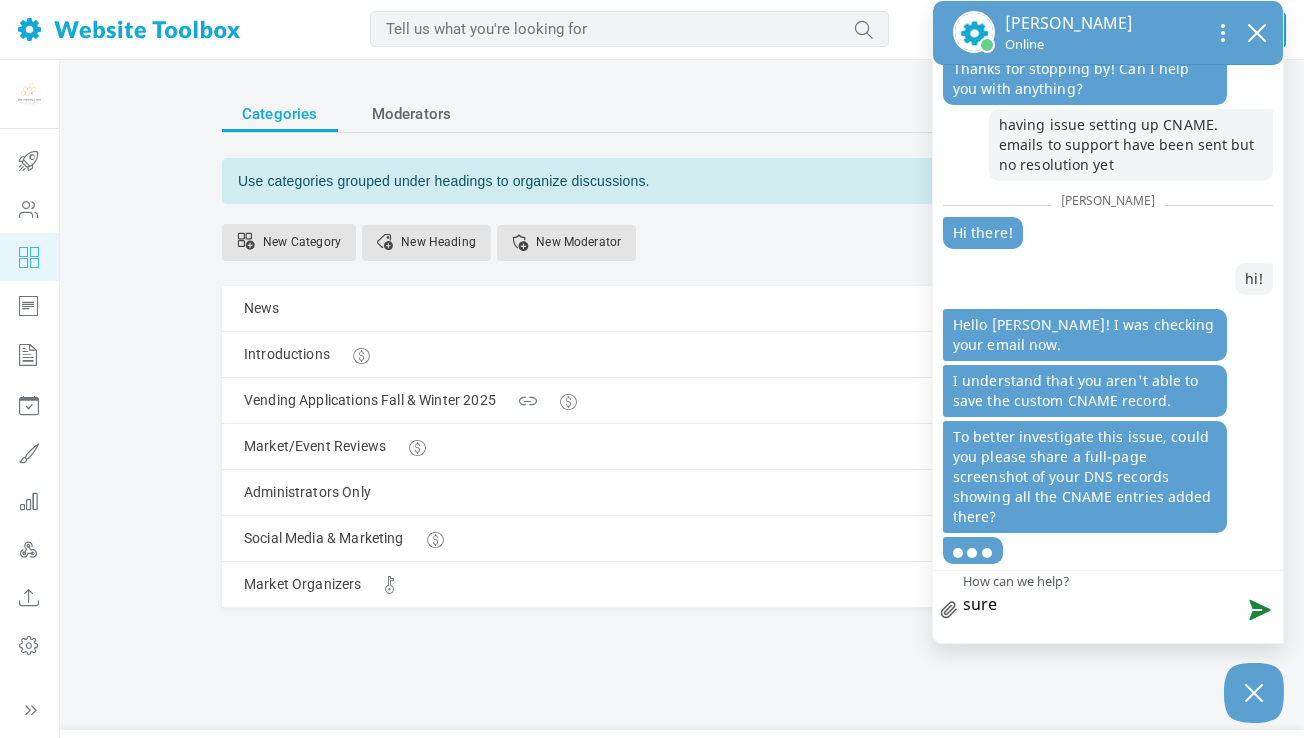 type on "sure o" 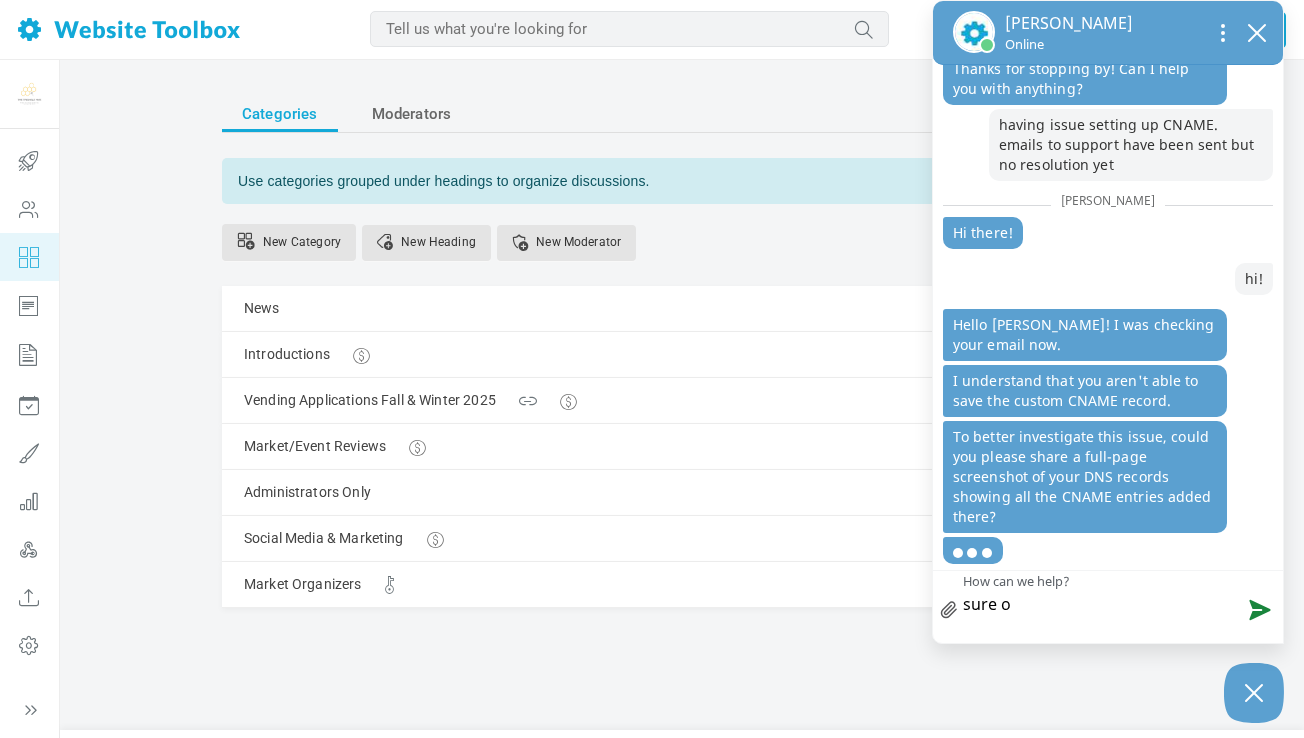 type on "sure on" 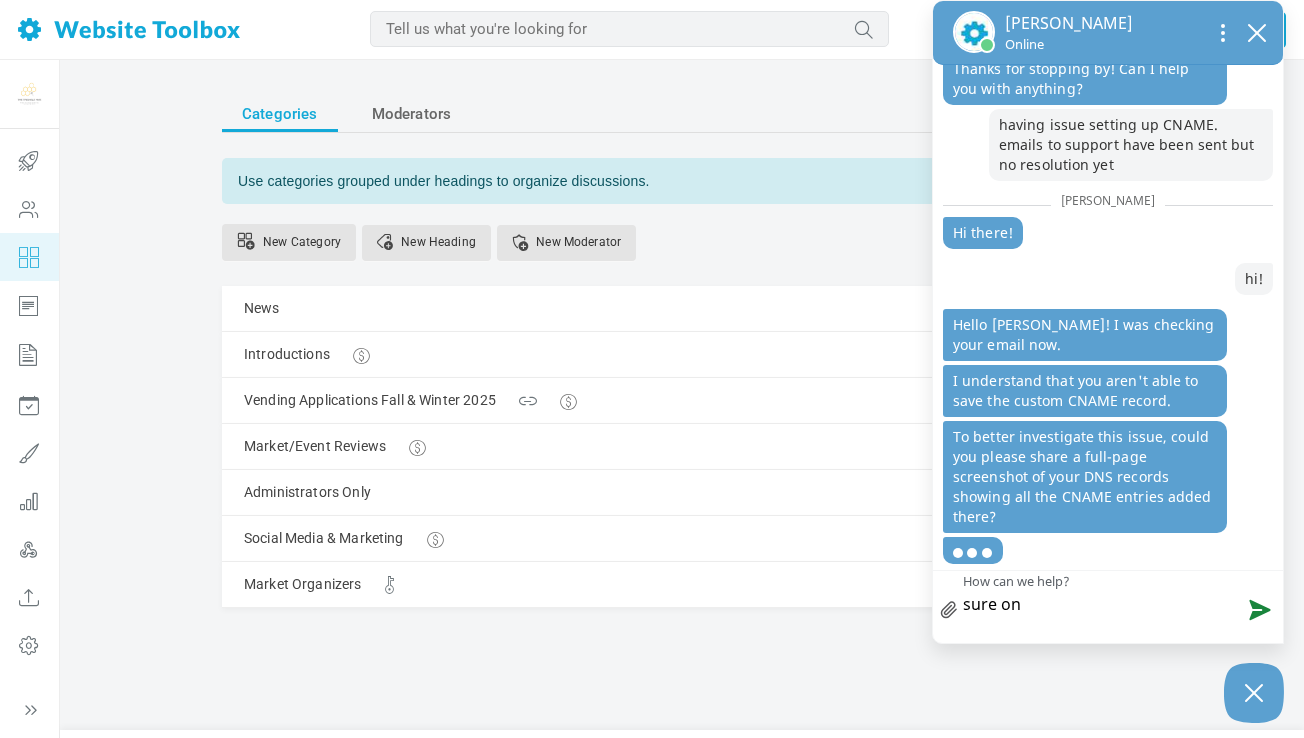 type on "sure one" 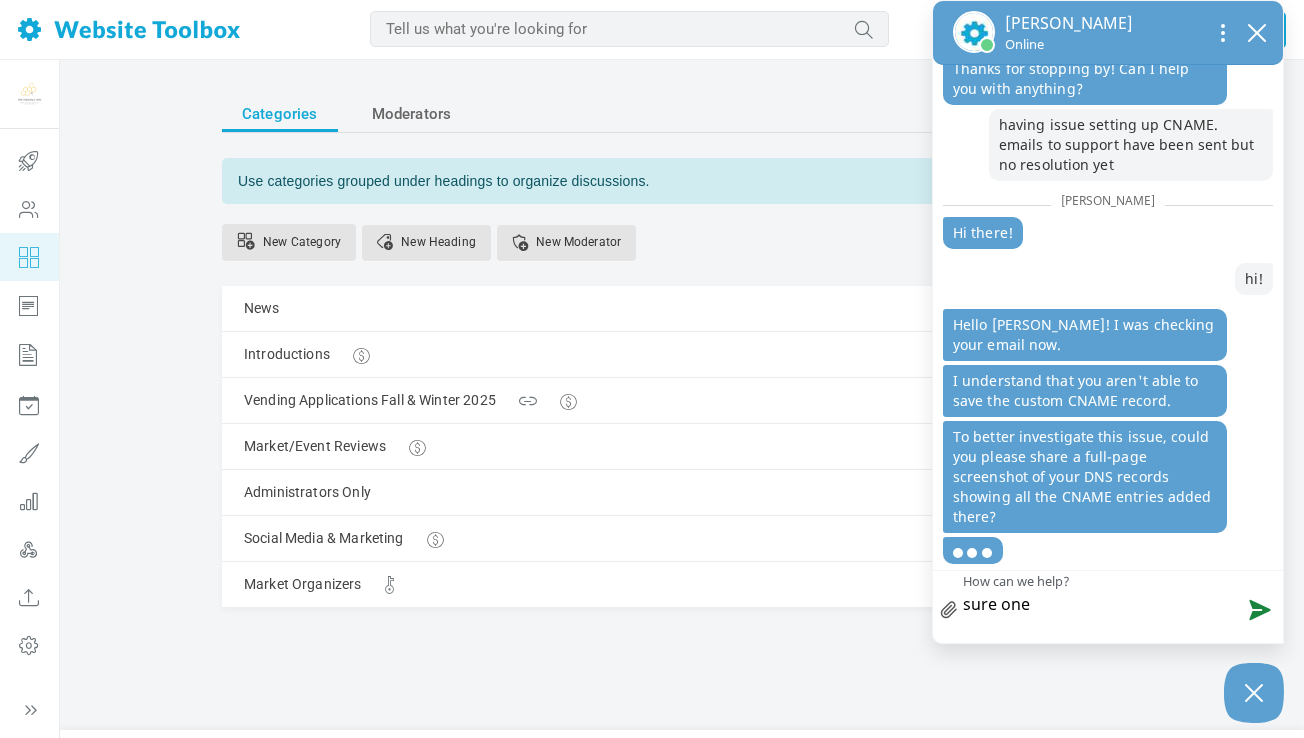 type on "sure one" 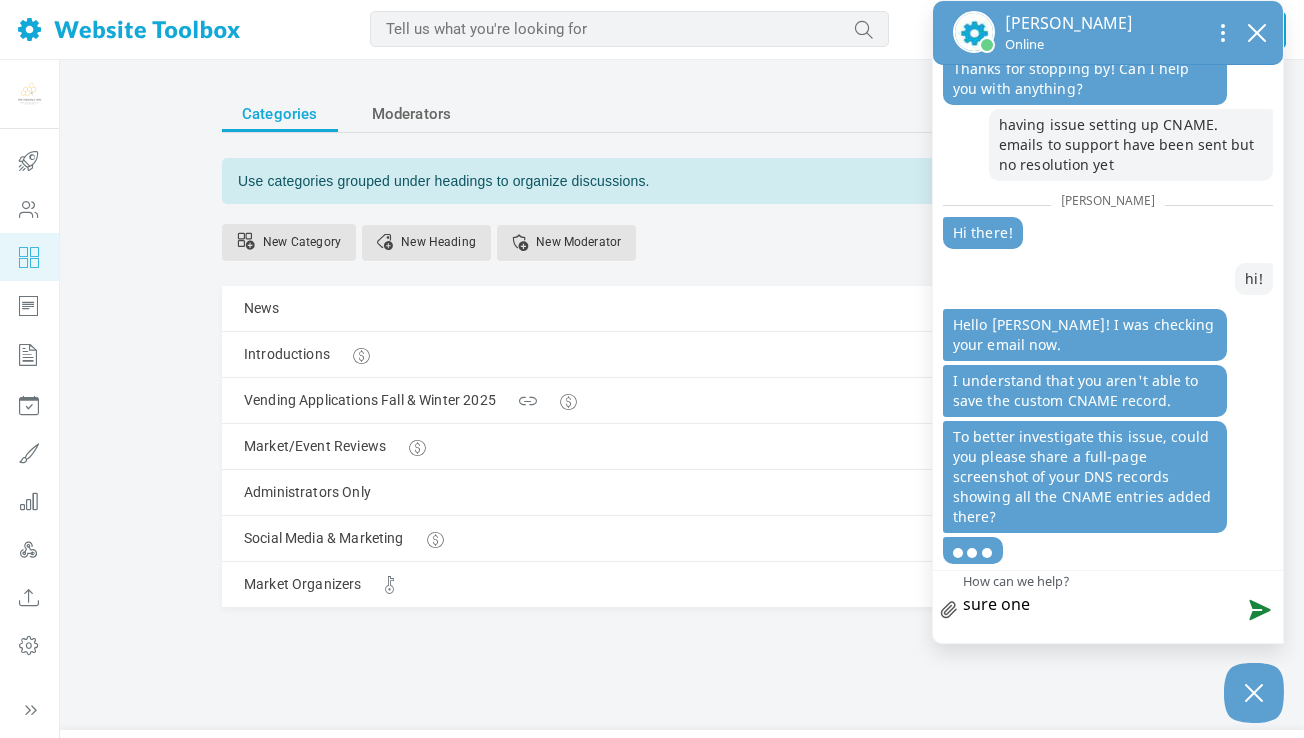 type on "sure one m" 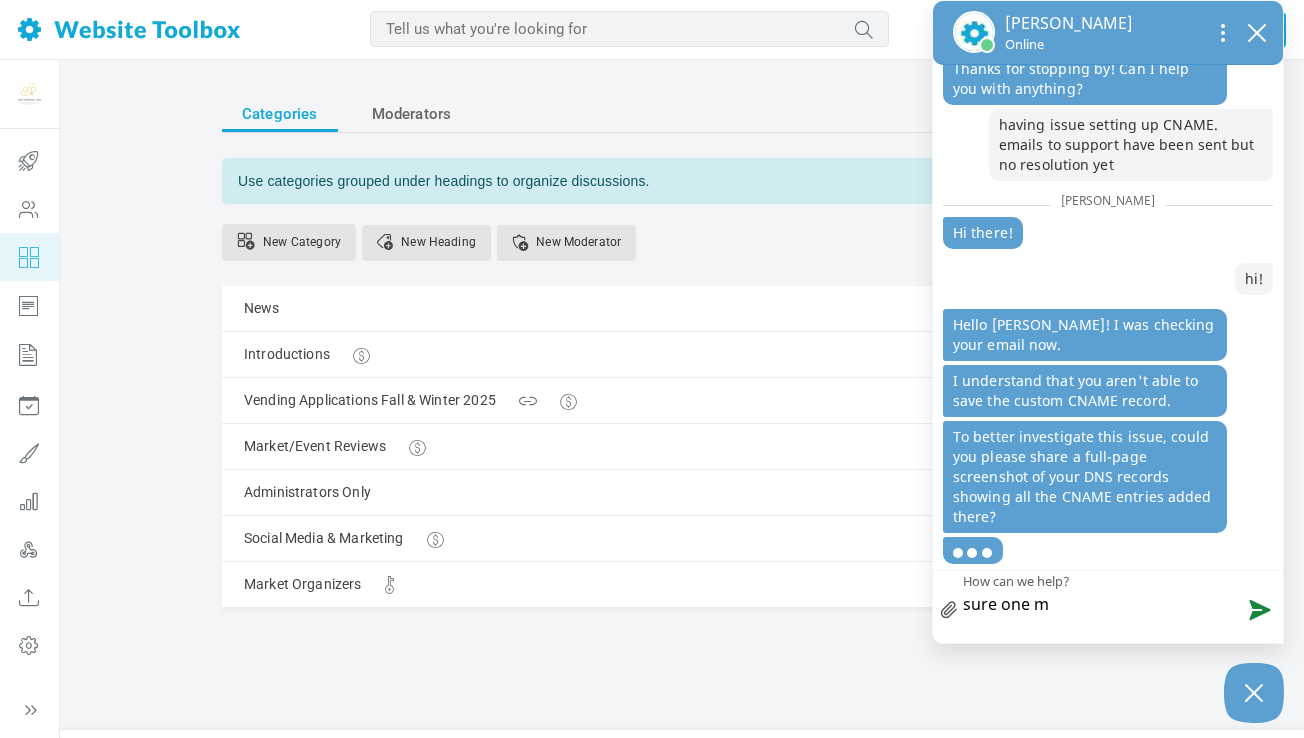type on "sure one mo" 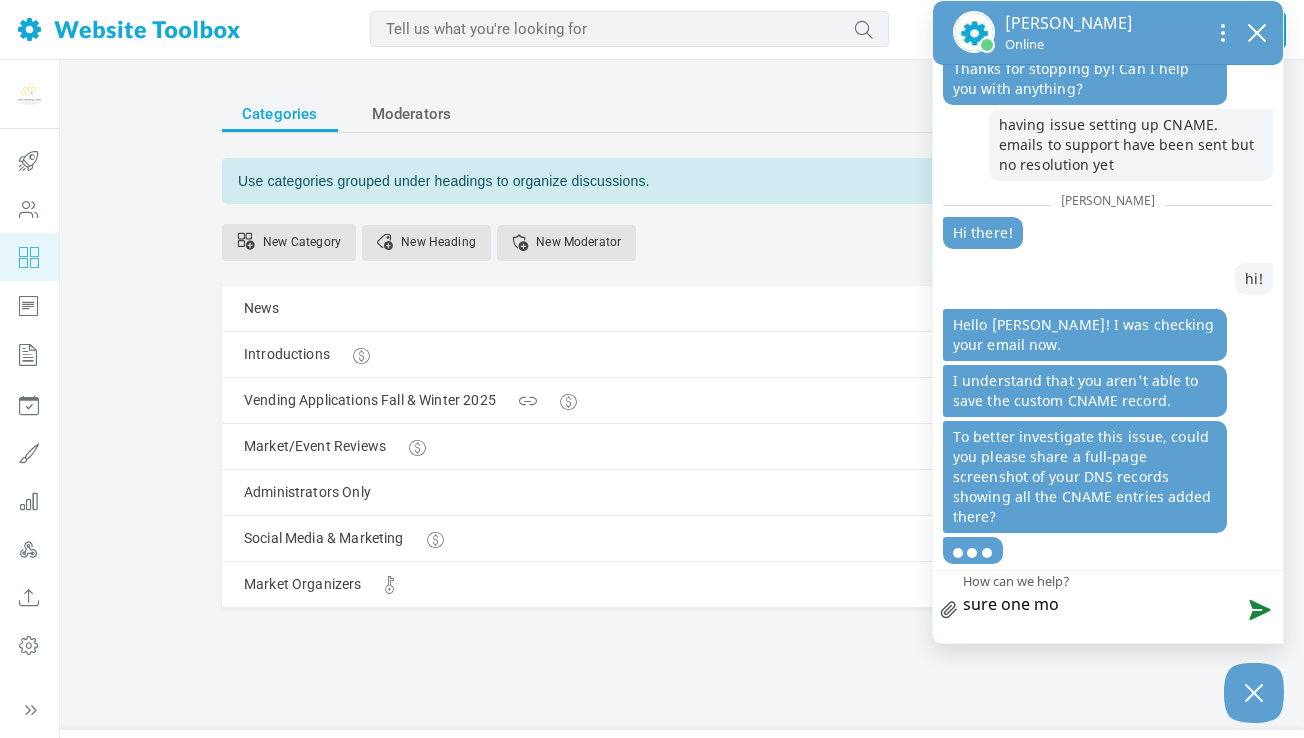 type on "sure one mom" 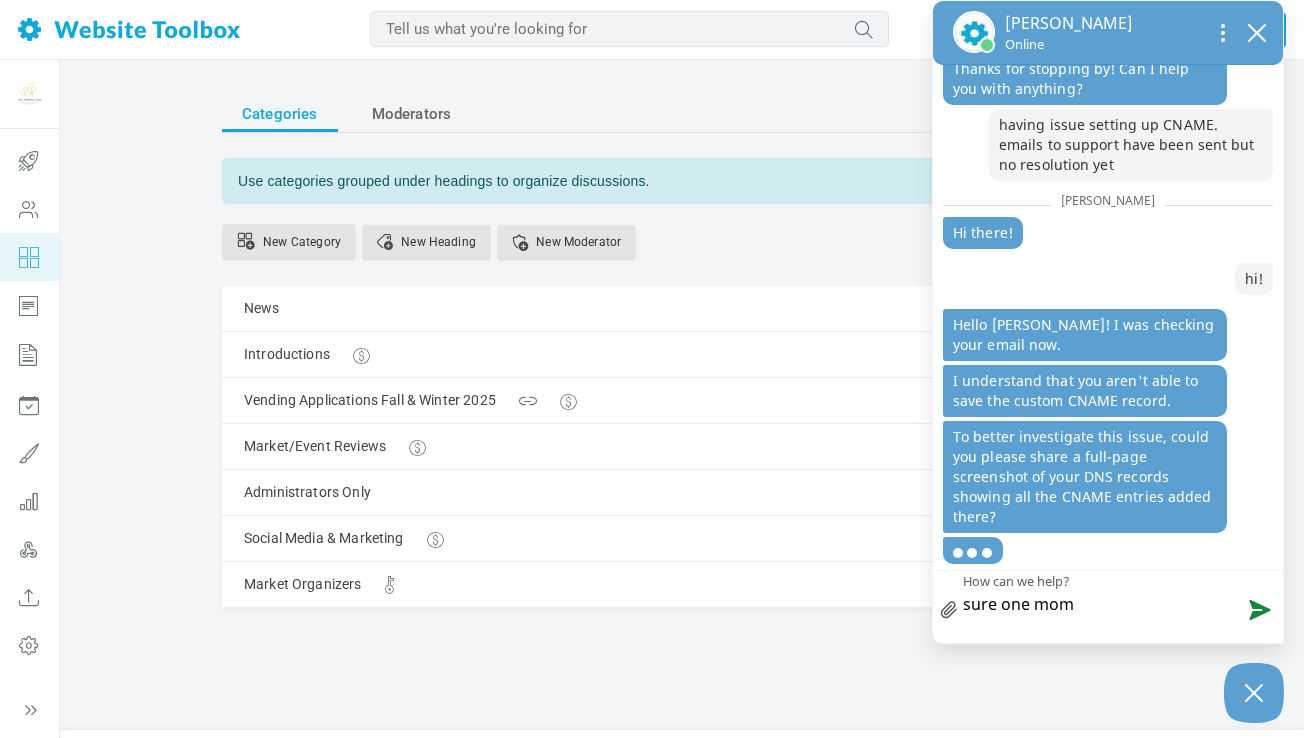 type on "sure one mome" 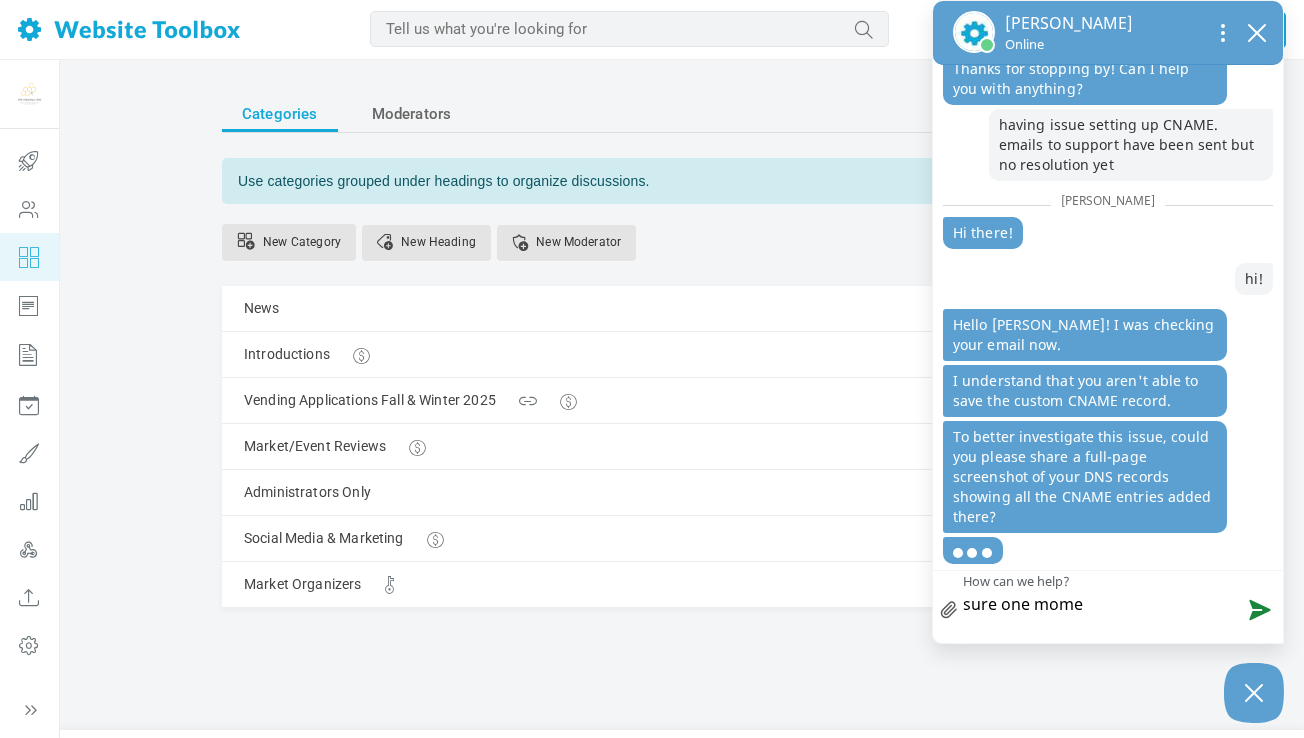 type on "sure one momen" 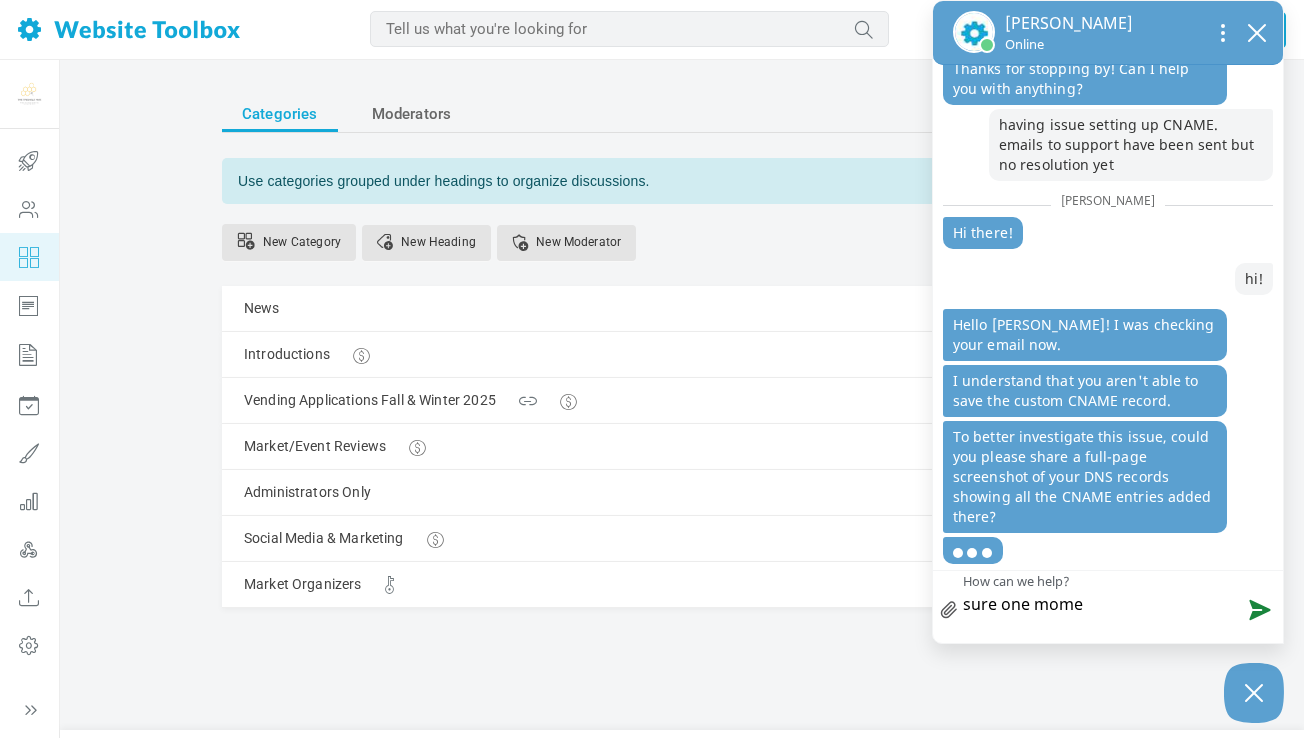 type on "sure one momen" 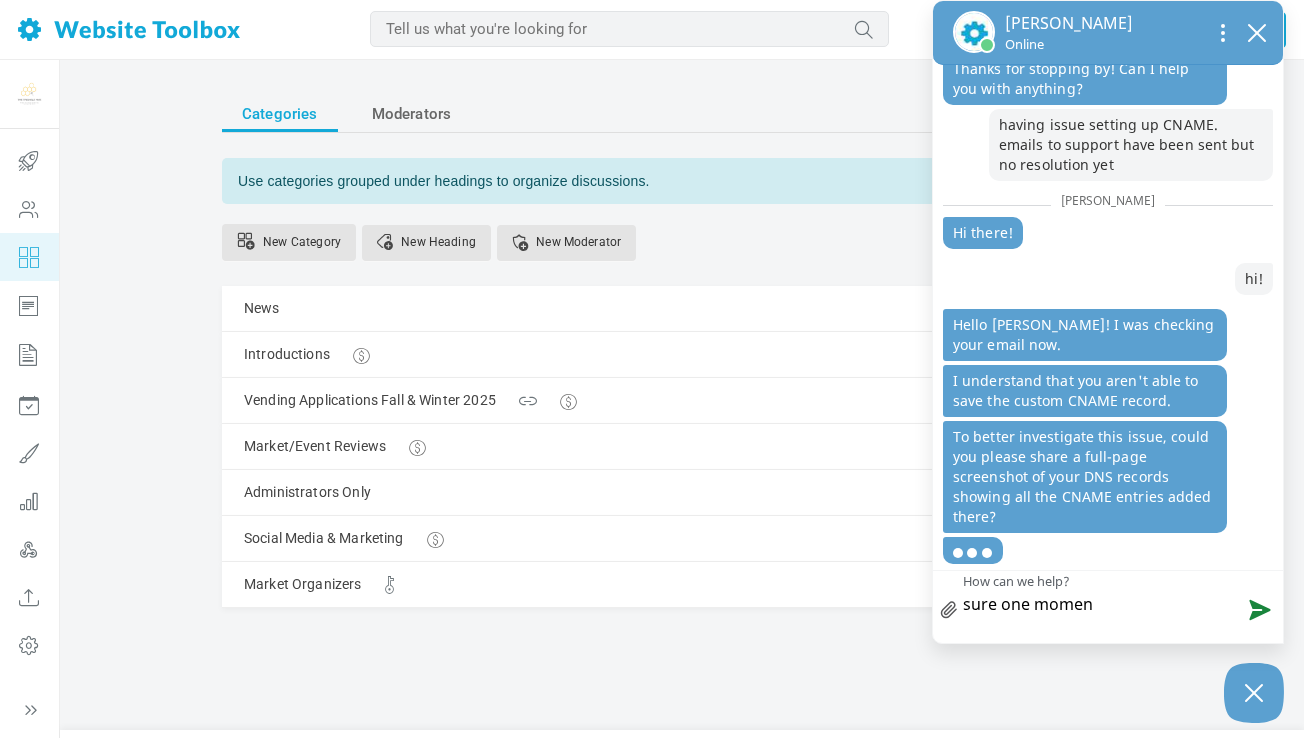type on "sure one moment" 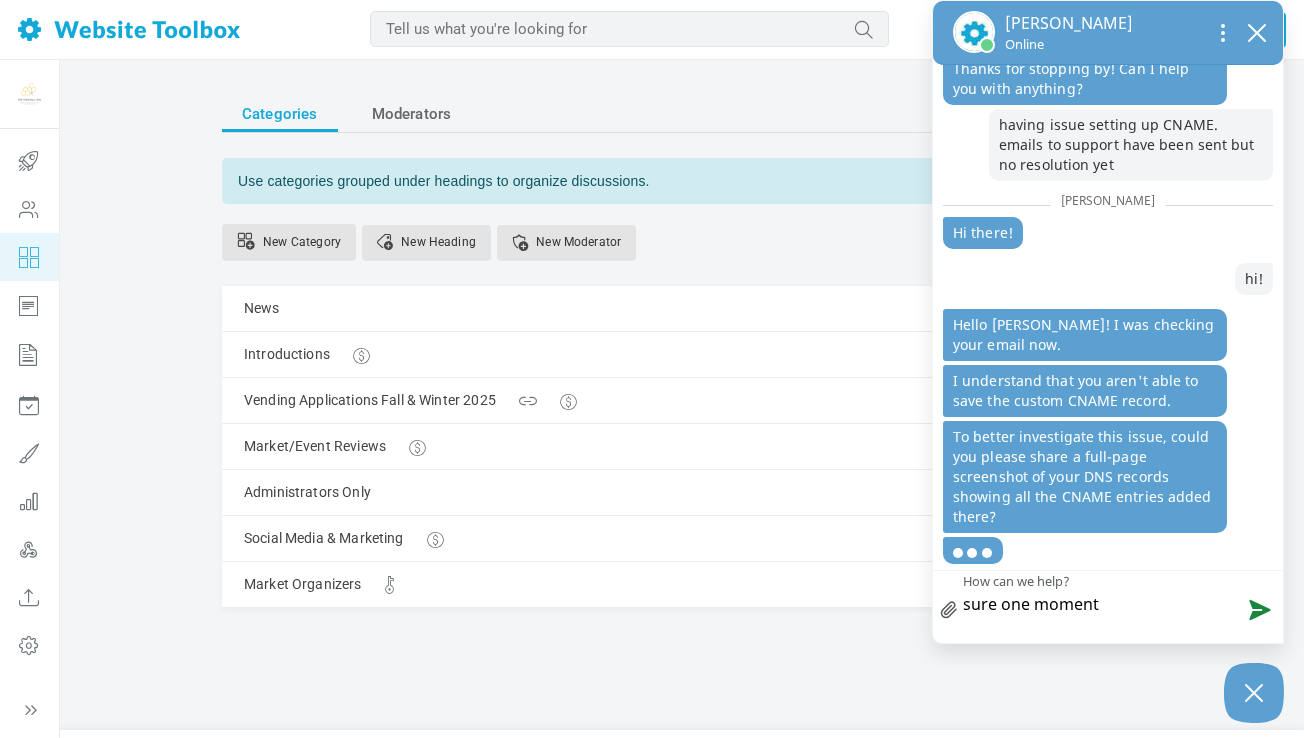 type on "sure one moment" 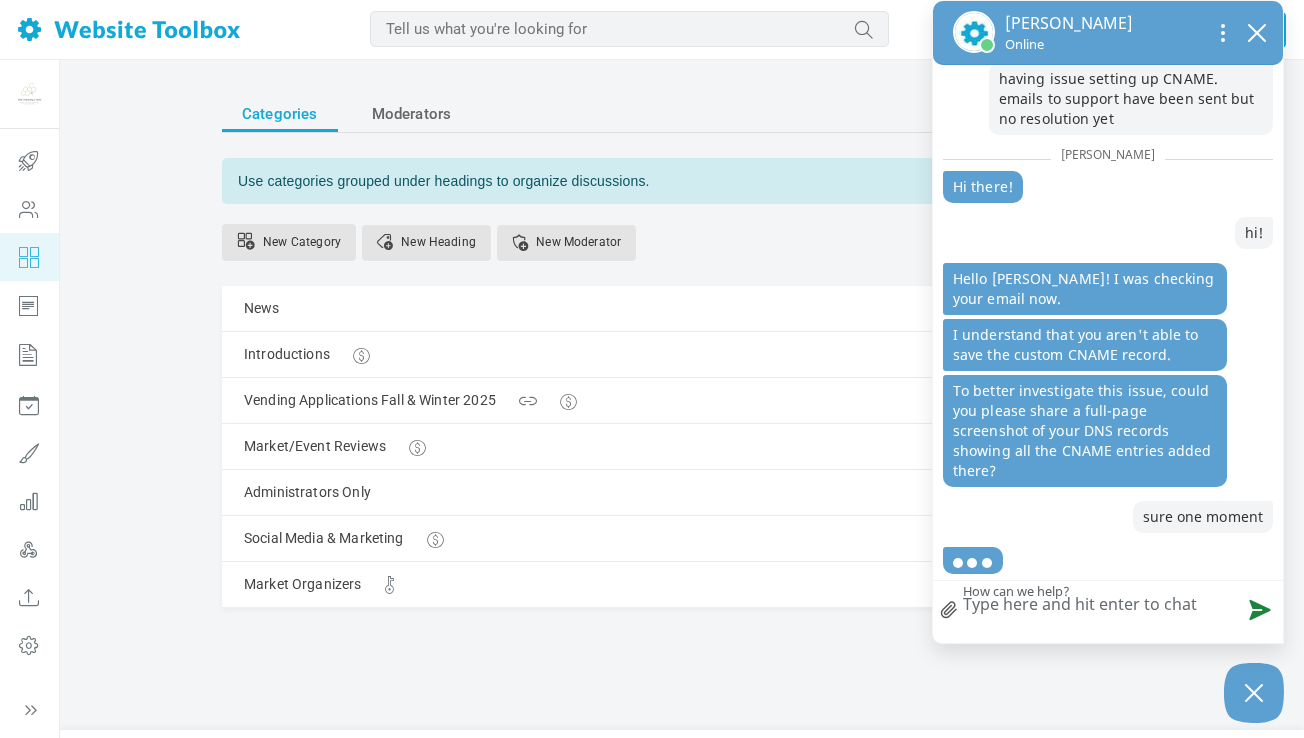 scroll, scrollTop: 68, scrollLeft: 0, axis: vertical 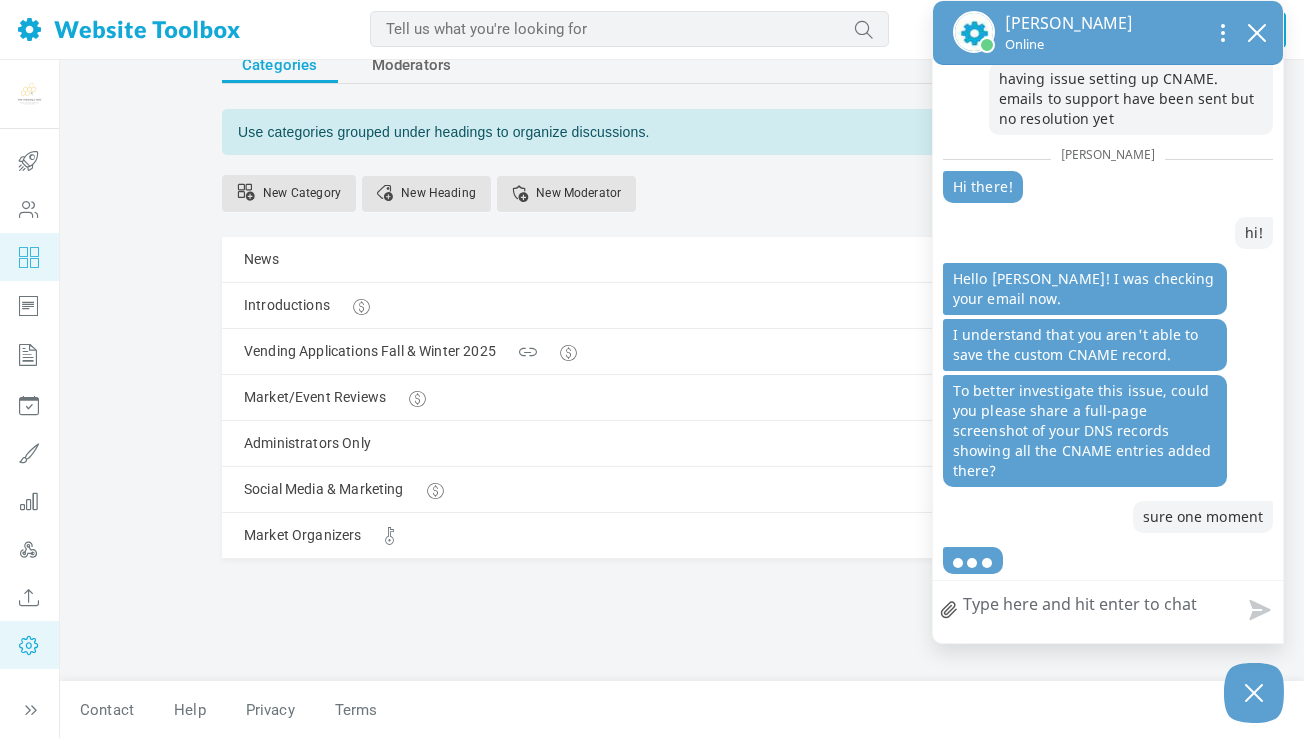 click at bounding box center (29, 645) 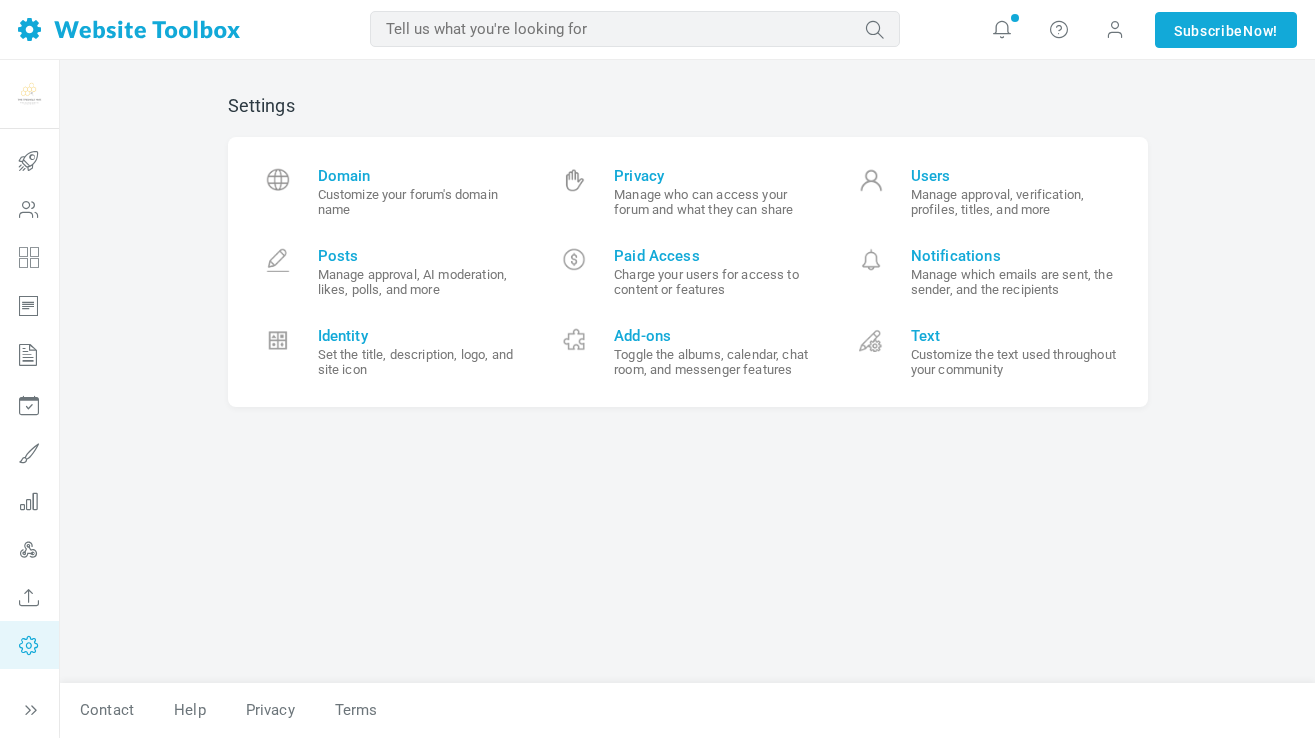scroll, scrollTop: 0, scrollLeft: 0, axis: both 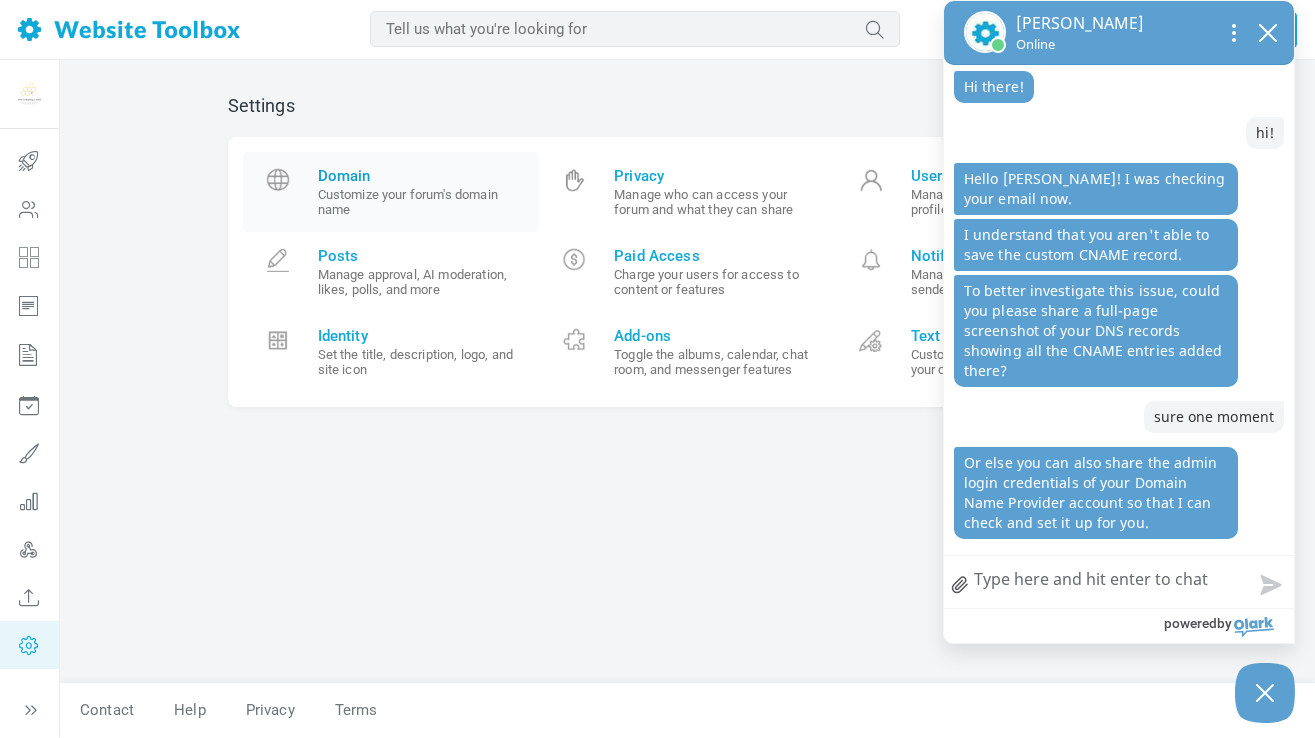 click on "Domain" at bounding box center (421, 176) 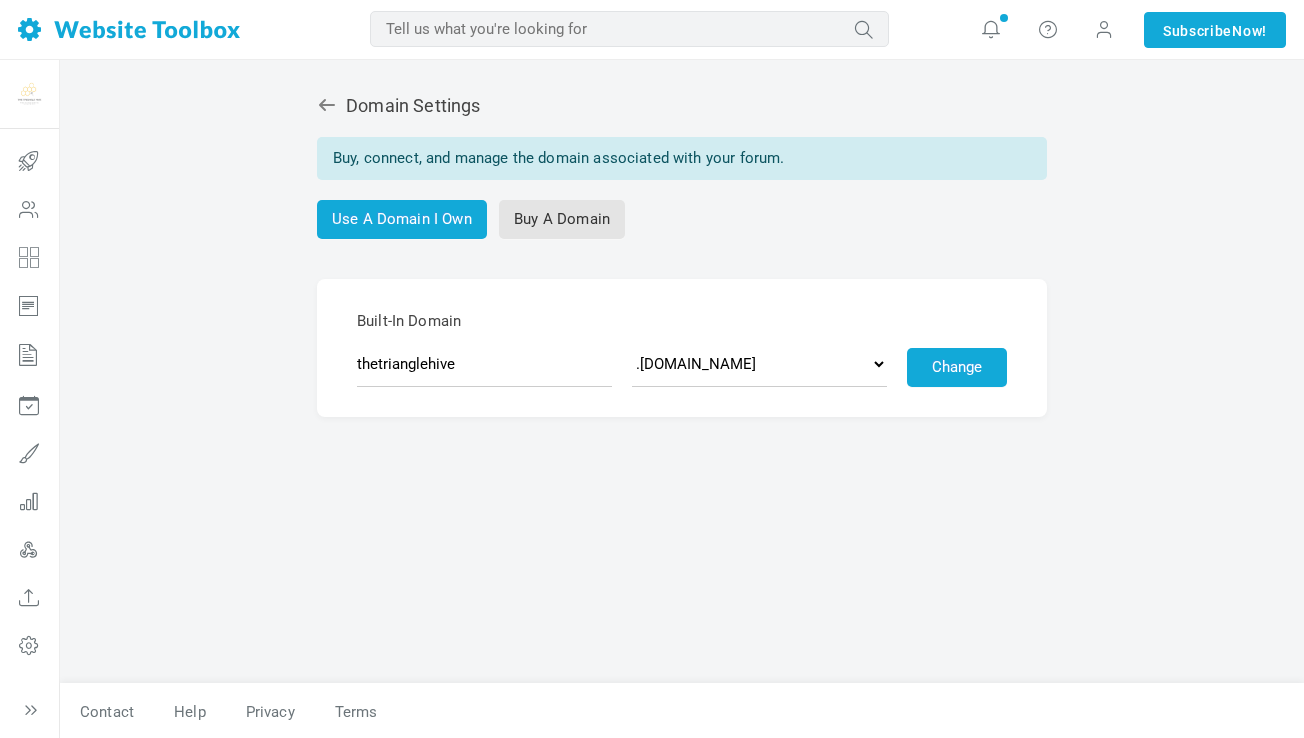 scroll, scrollTop: 0, scrollLeft: 0, axis: both 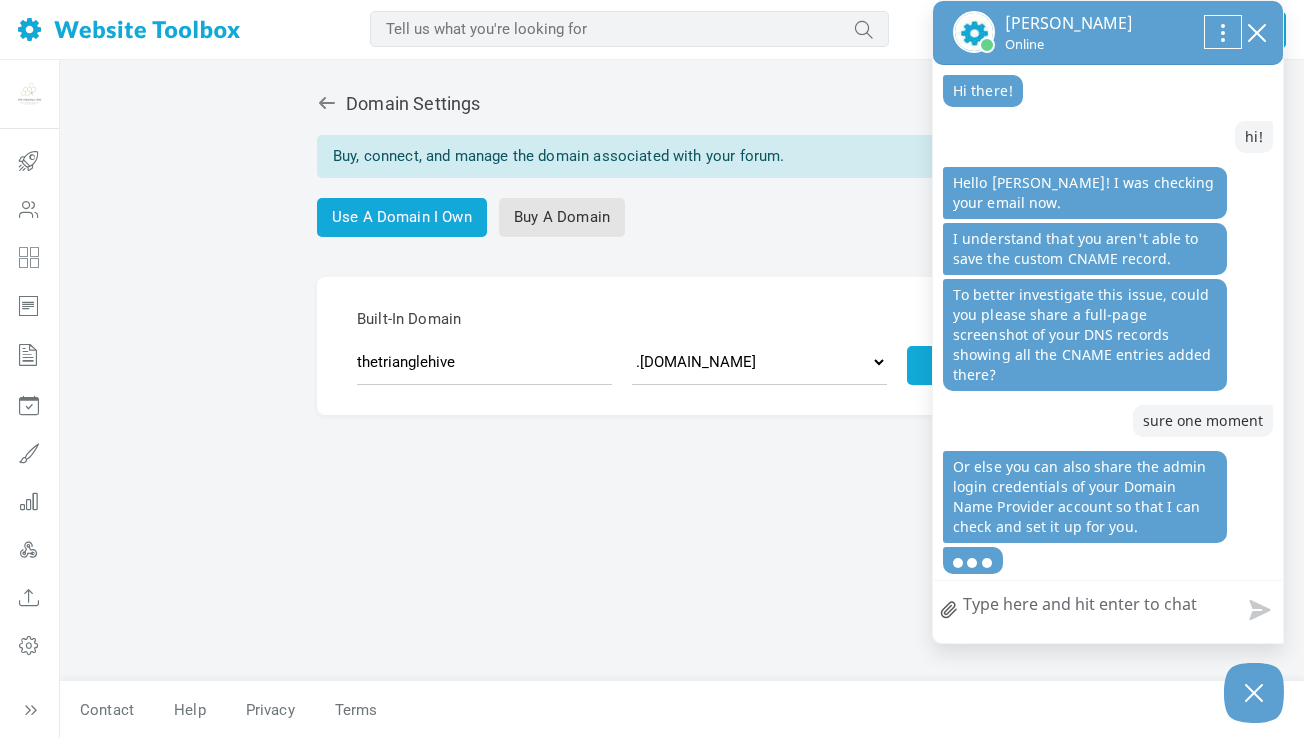 click 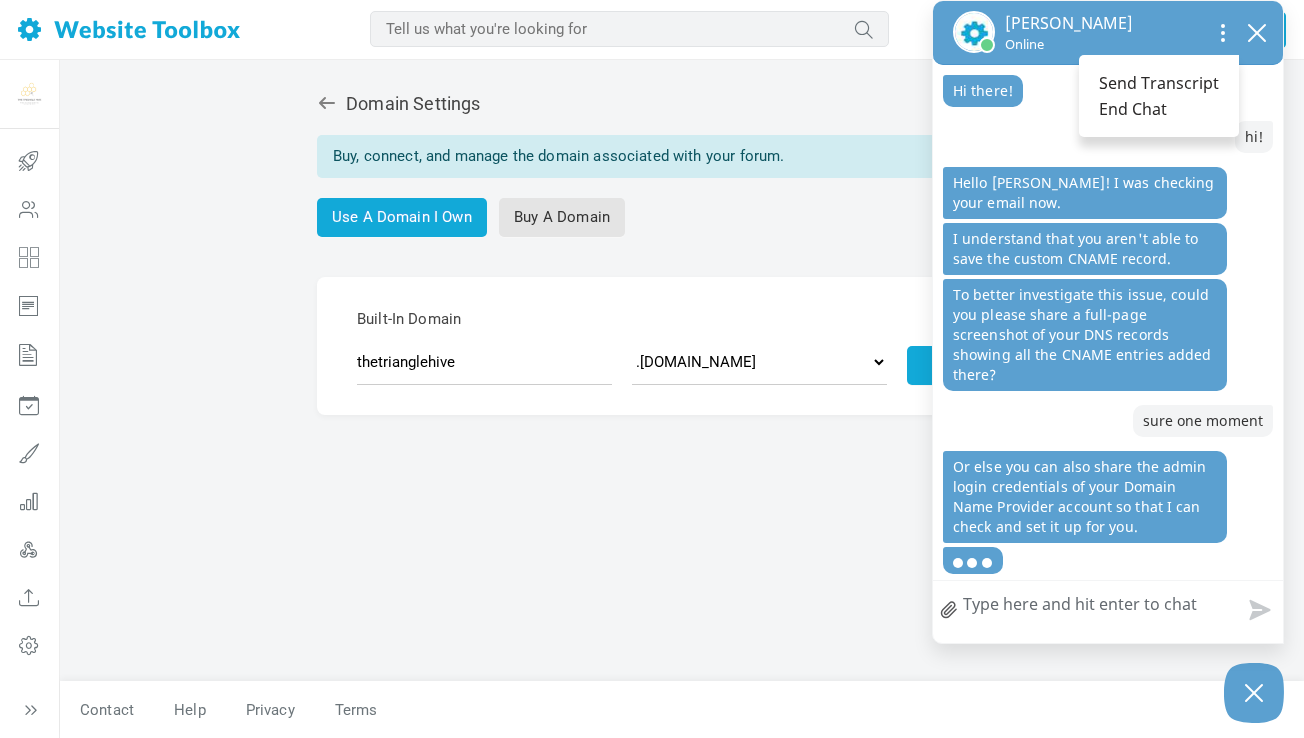 click on "Domain Settings" at bounding box center [682, 104] 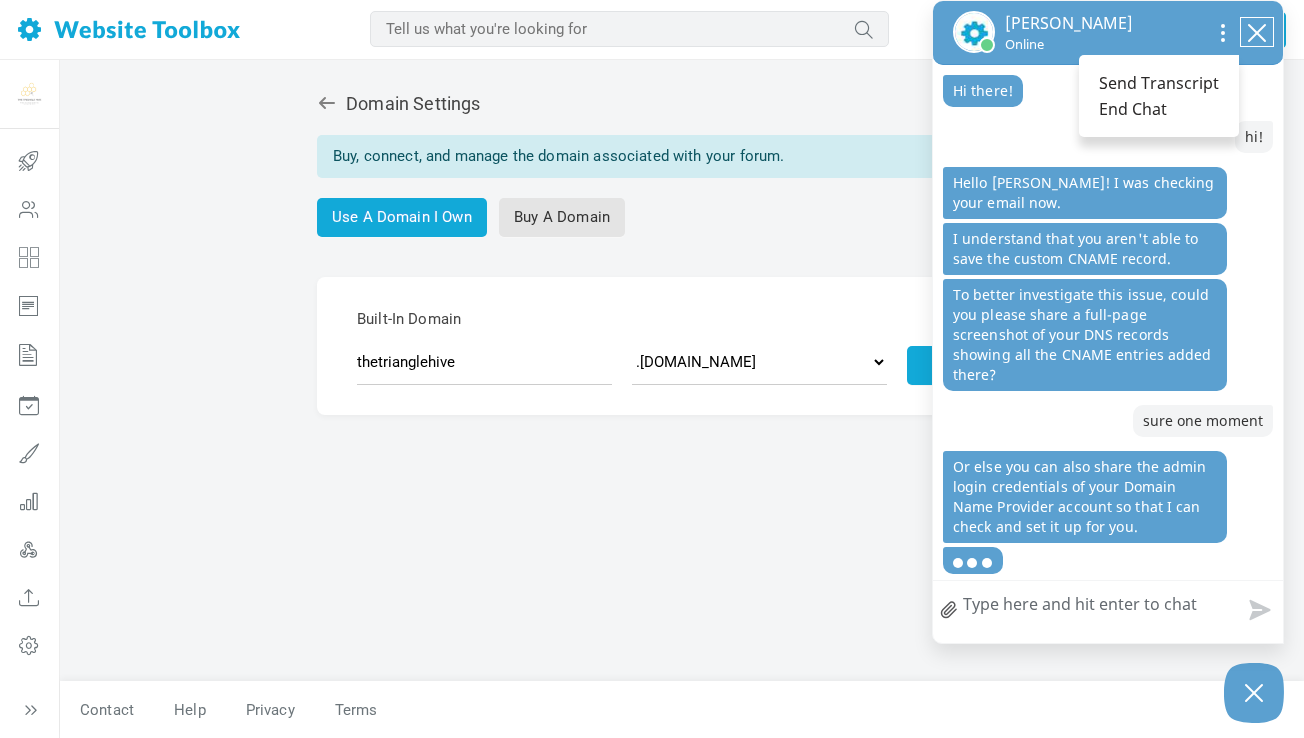 click at bounding box center (1257, 32) 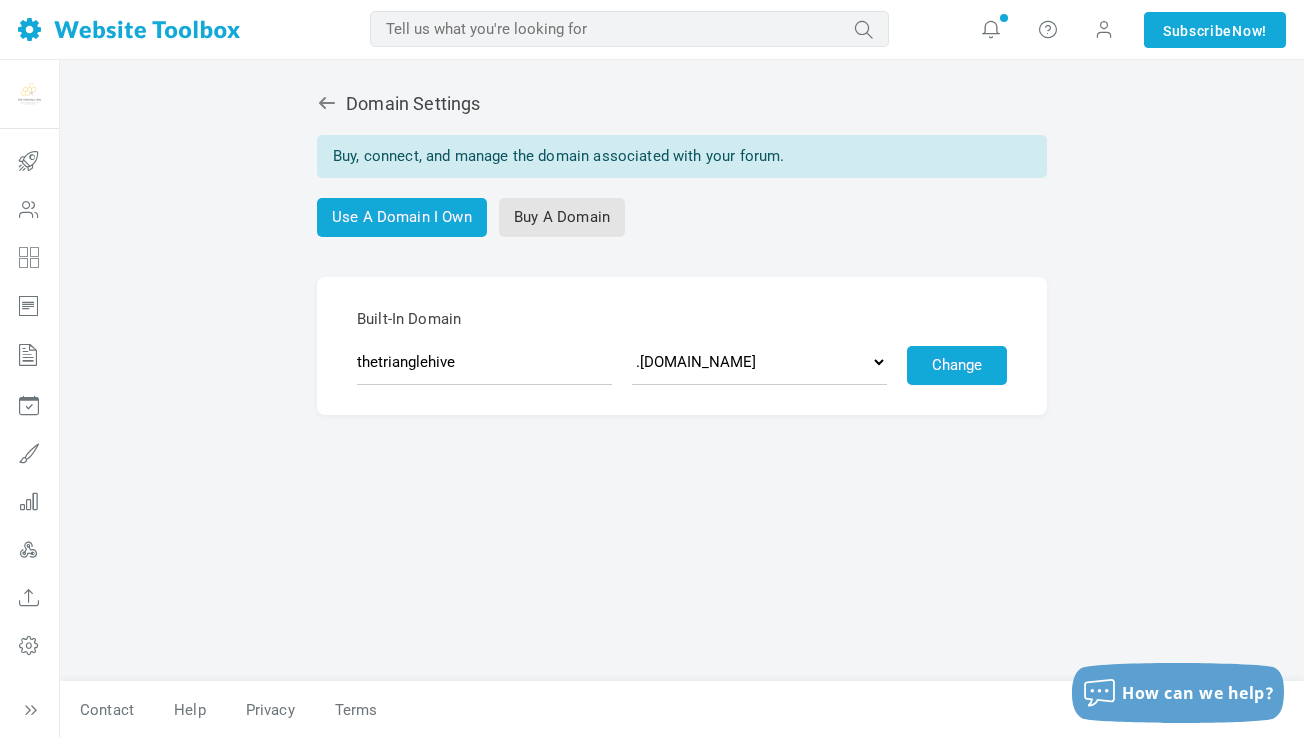 scroll, scrollTop: 52, scrollLeft: 0, axis: vertical 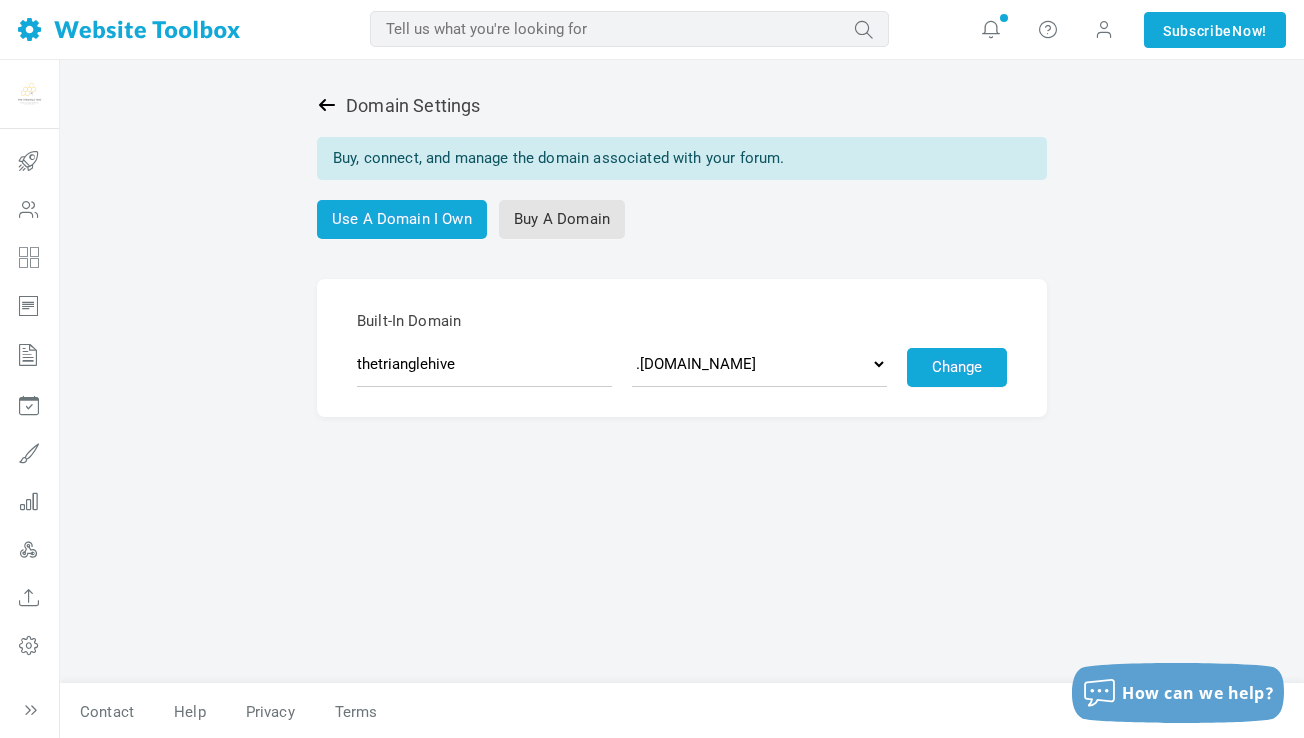 click 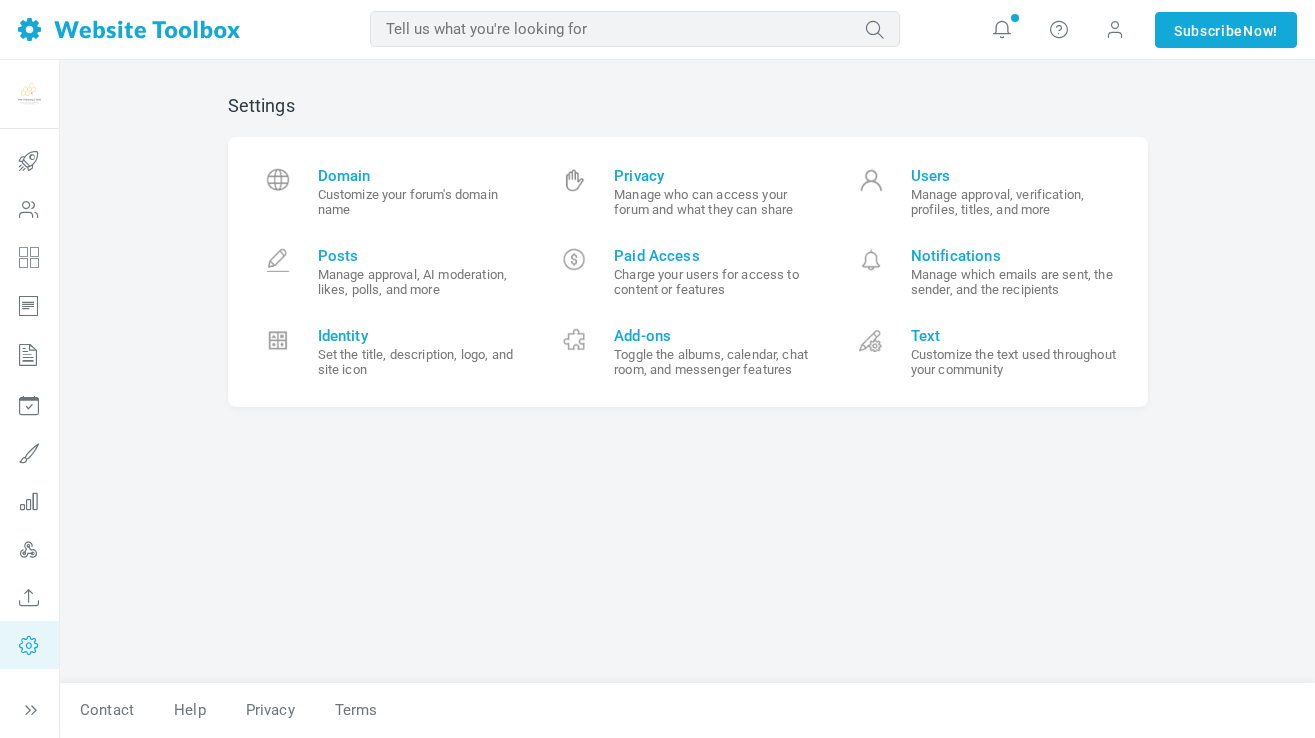 scroll, scrollTop: 0, scrollLeft: 0, axis: both 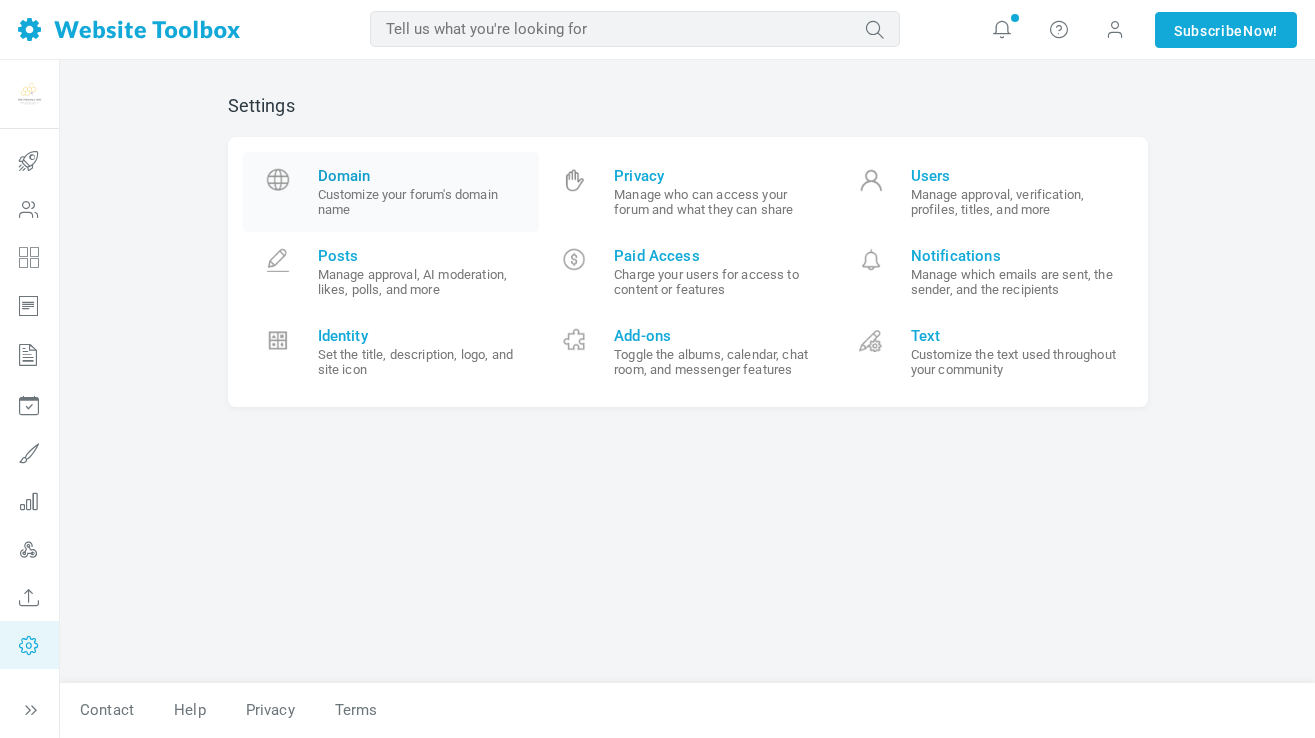 click on "Domain" at bounding box center [421, 176] 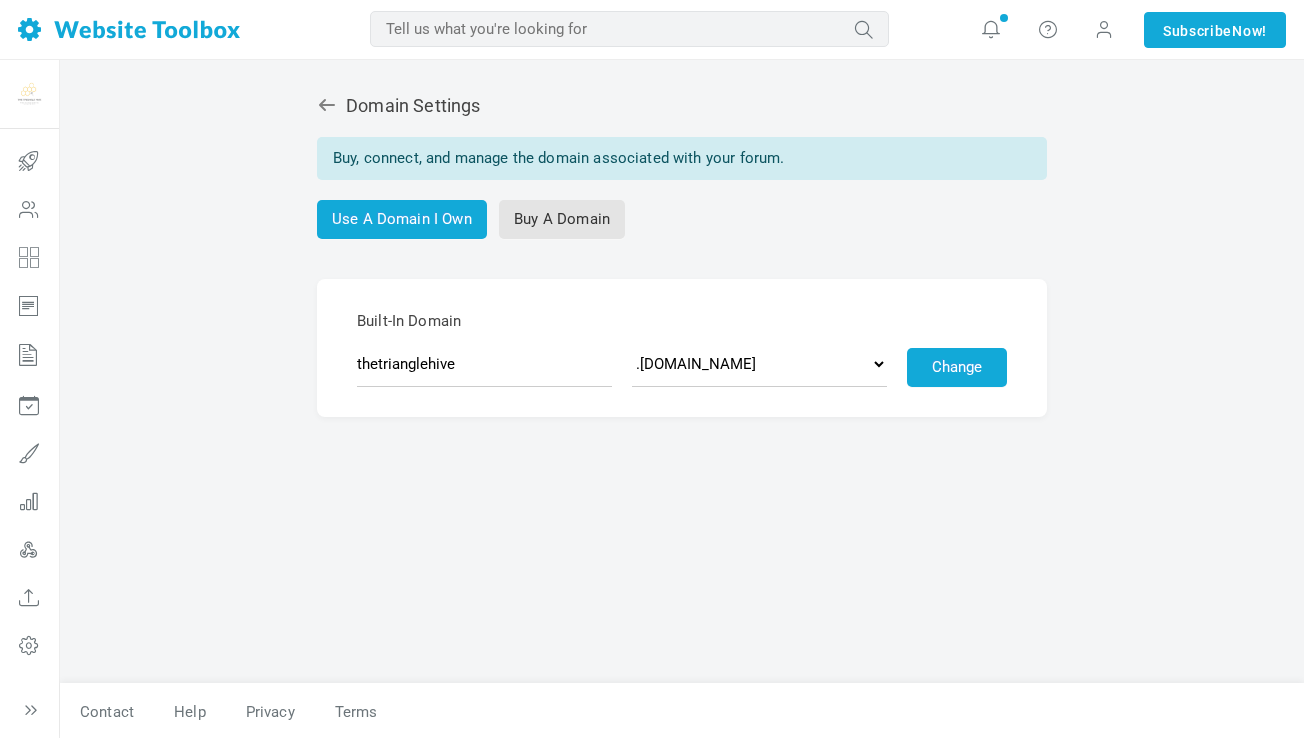 scroll, scrollTop: 0, scrollLeft: 0, axis: both 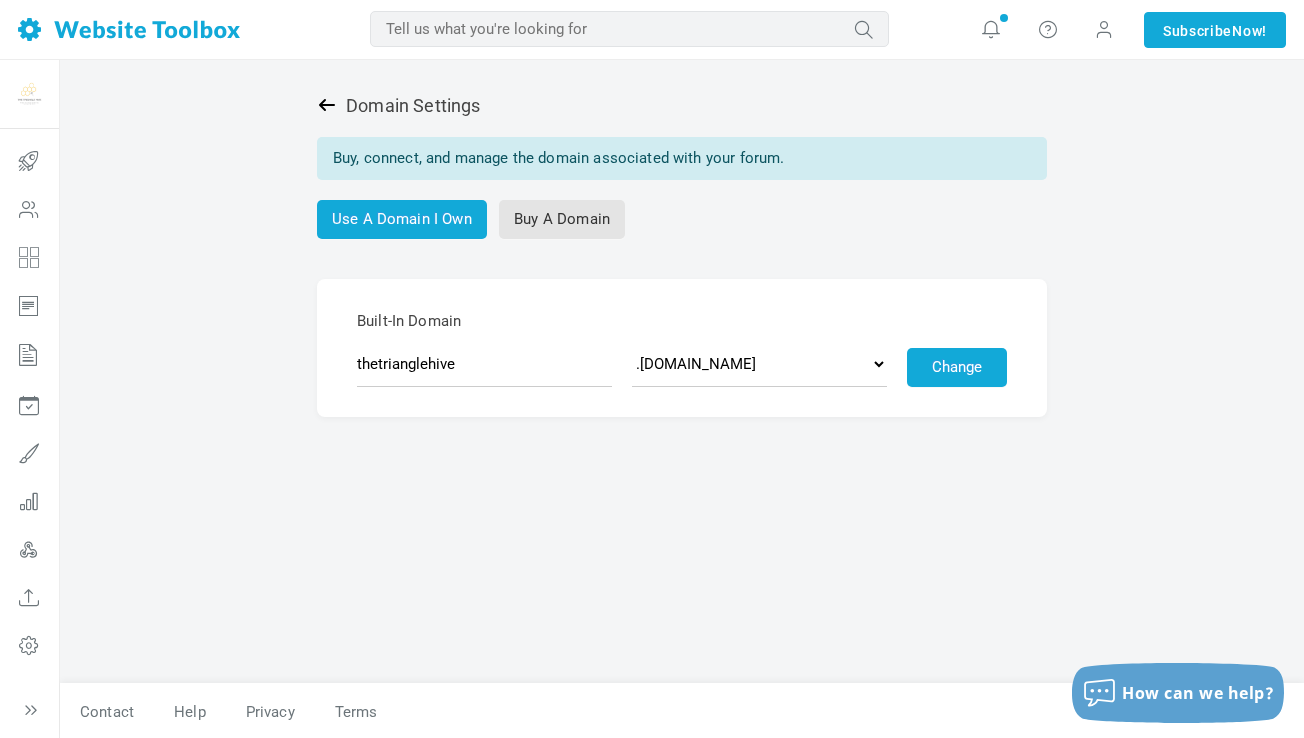click 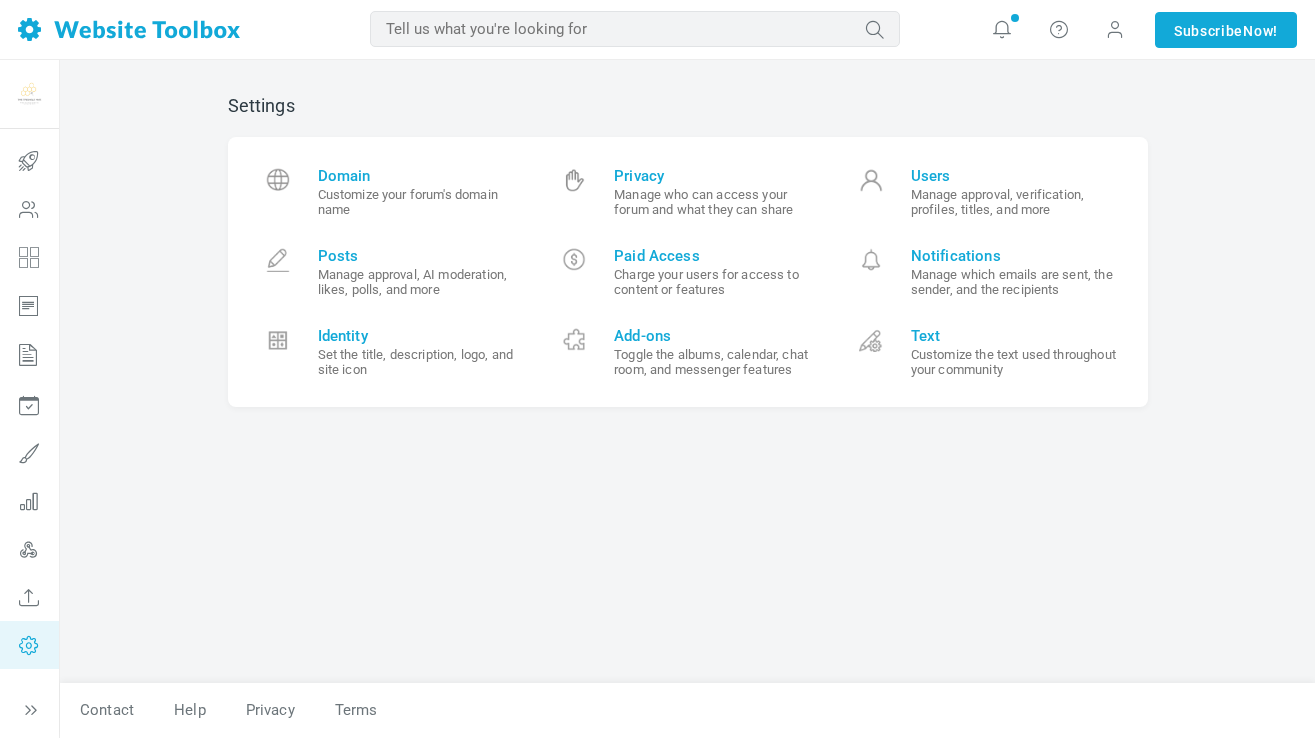 scroll, scrollTop: 0, scrollLeft: 0, axis: both 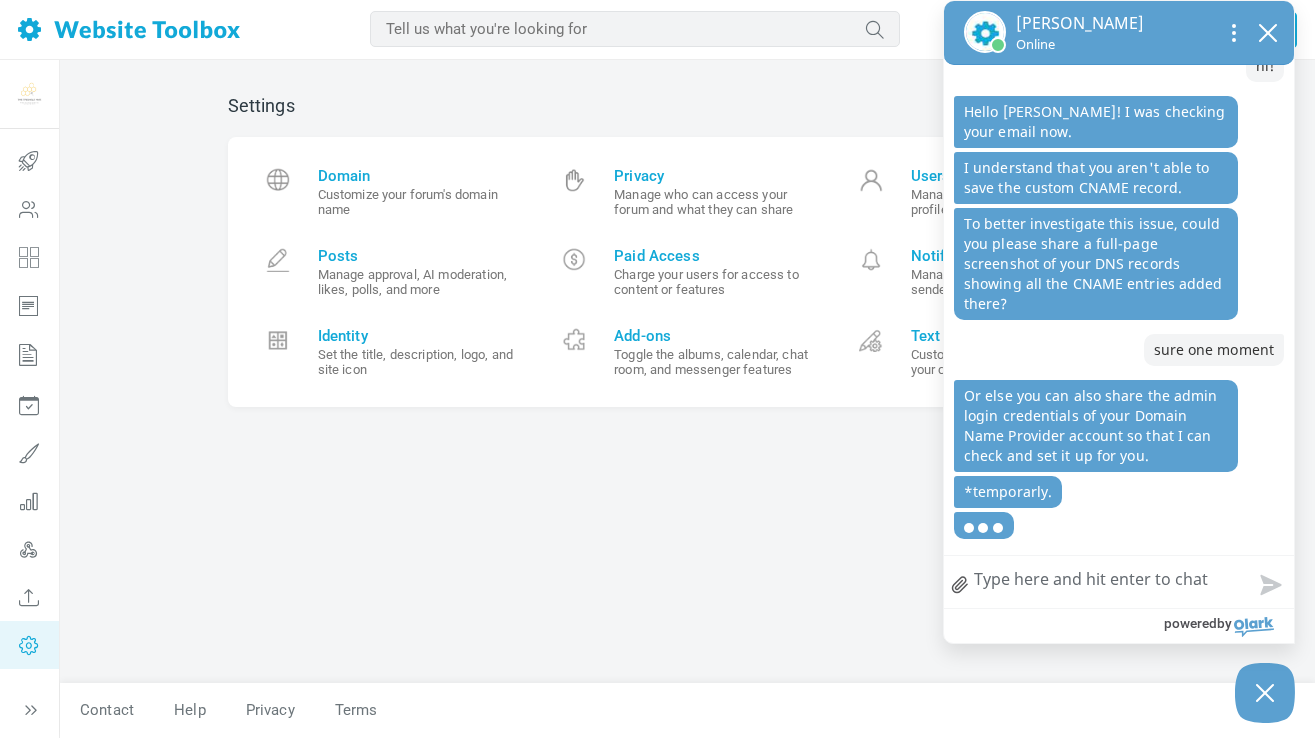 click at bounding box center [960, 585] 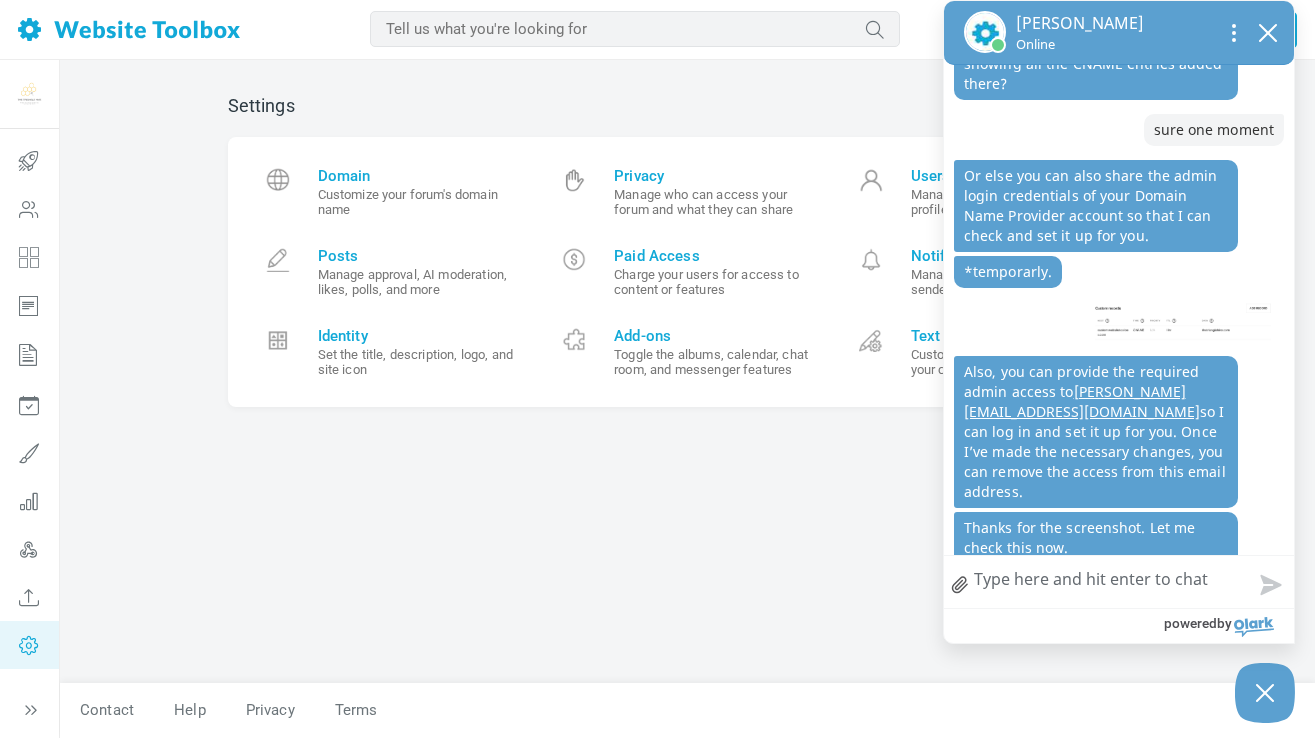 scroll, scrollTop: 480, scrollLeft: 0, axis: vertical 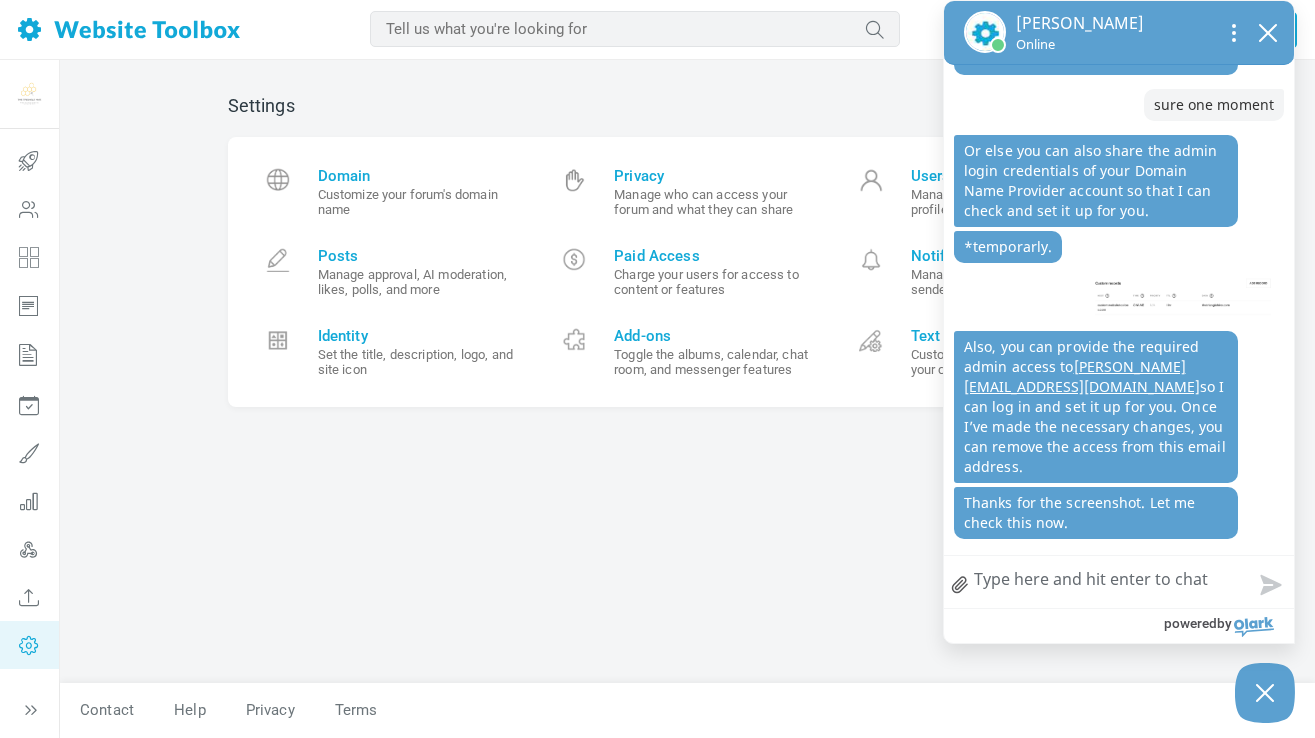 type on "y" 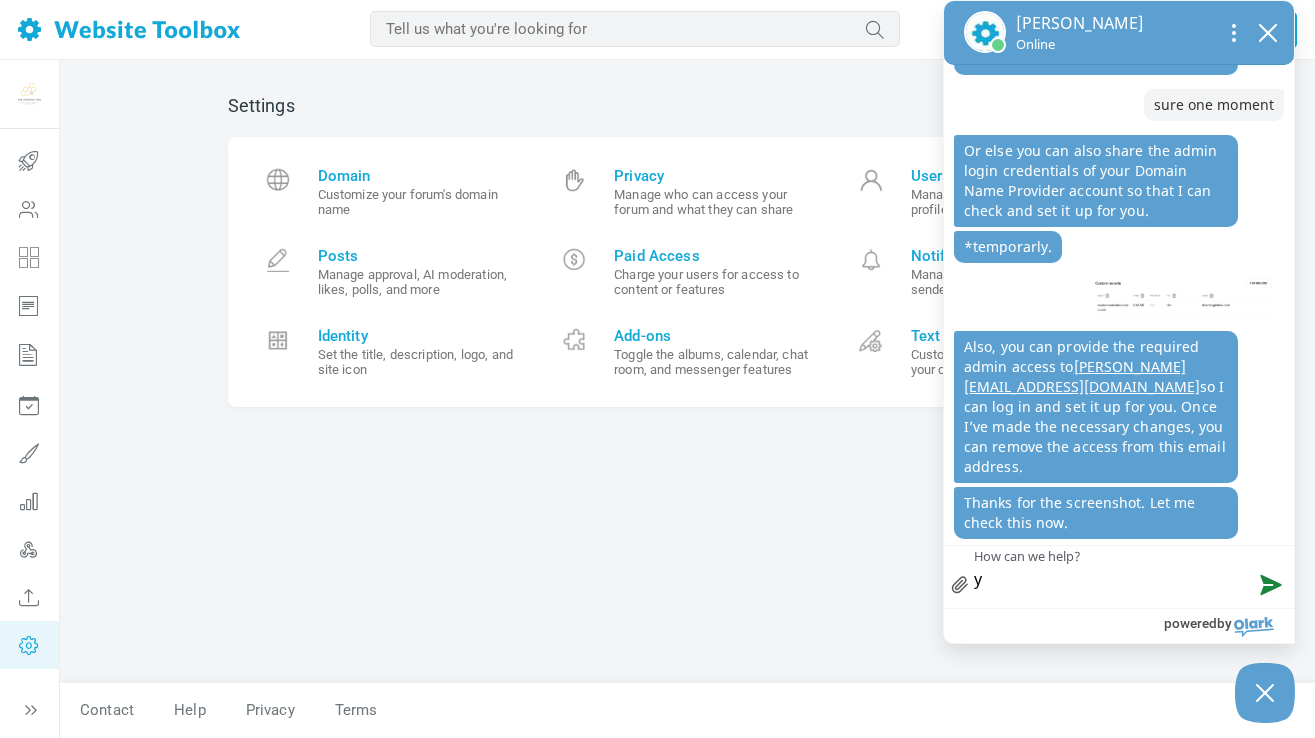 type on "ye" 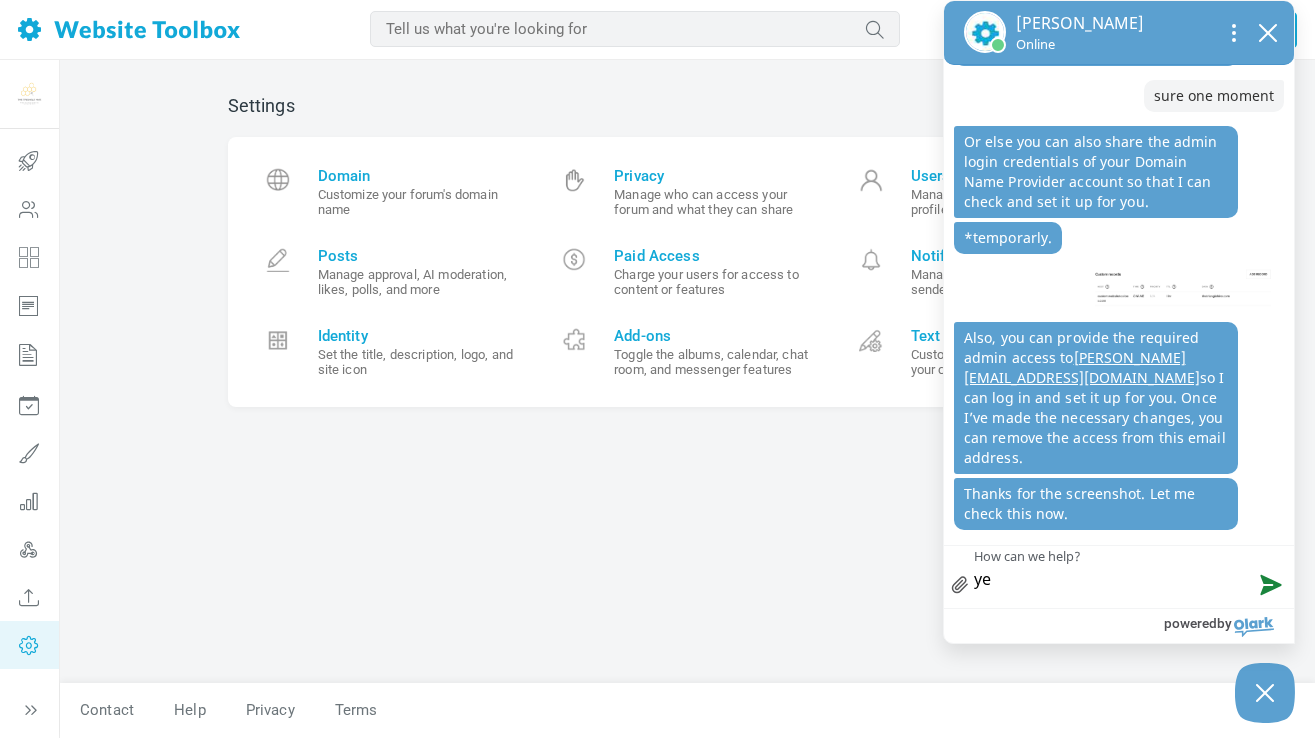 type on "yes" 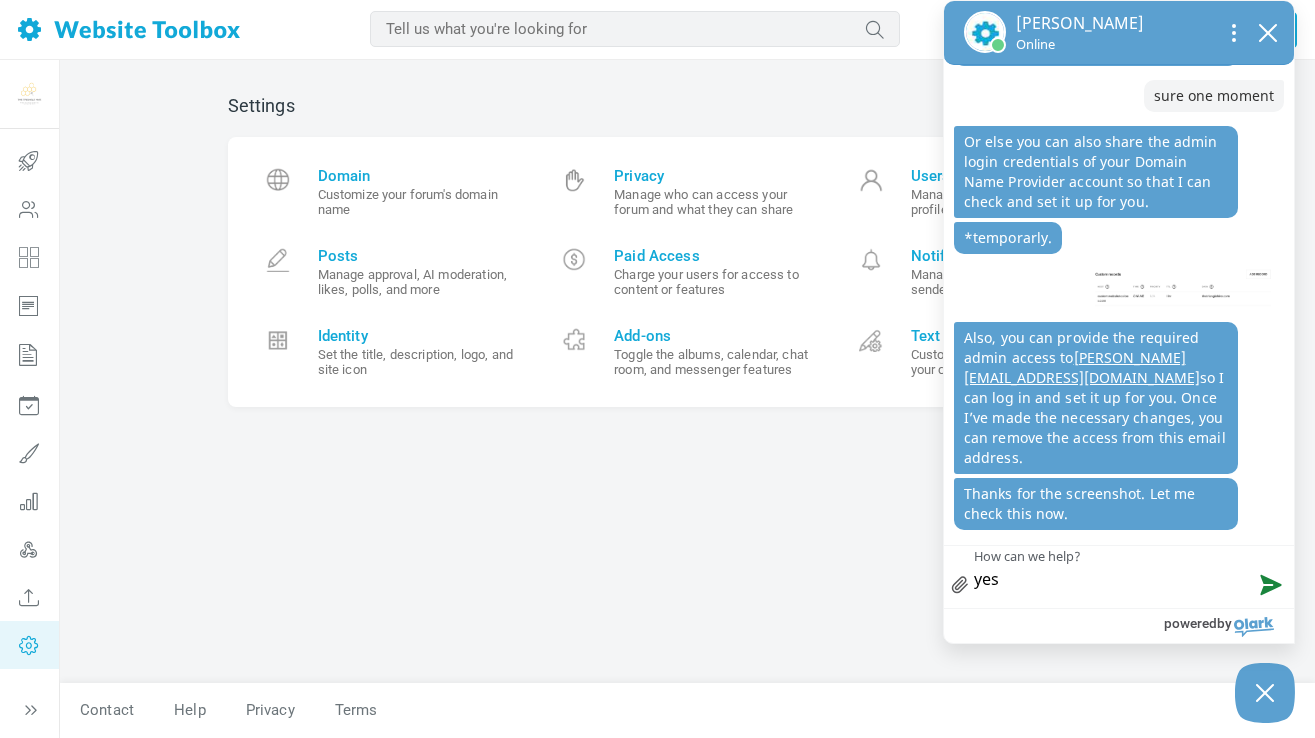 type on "yes" 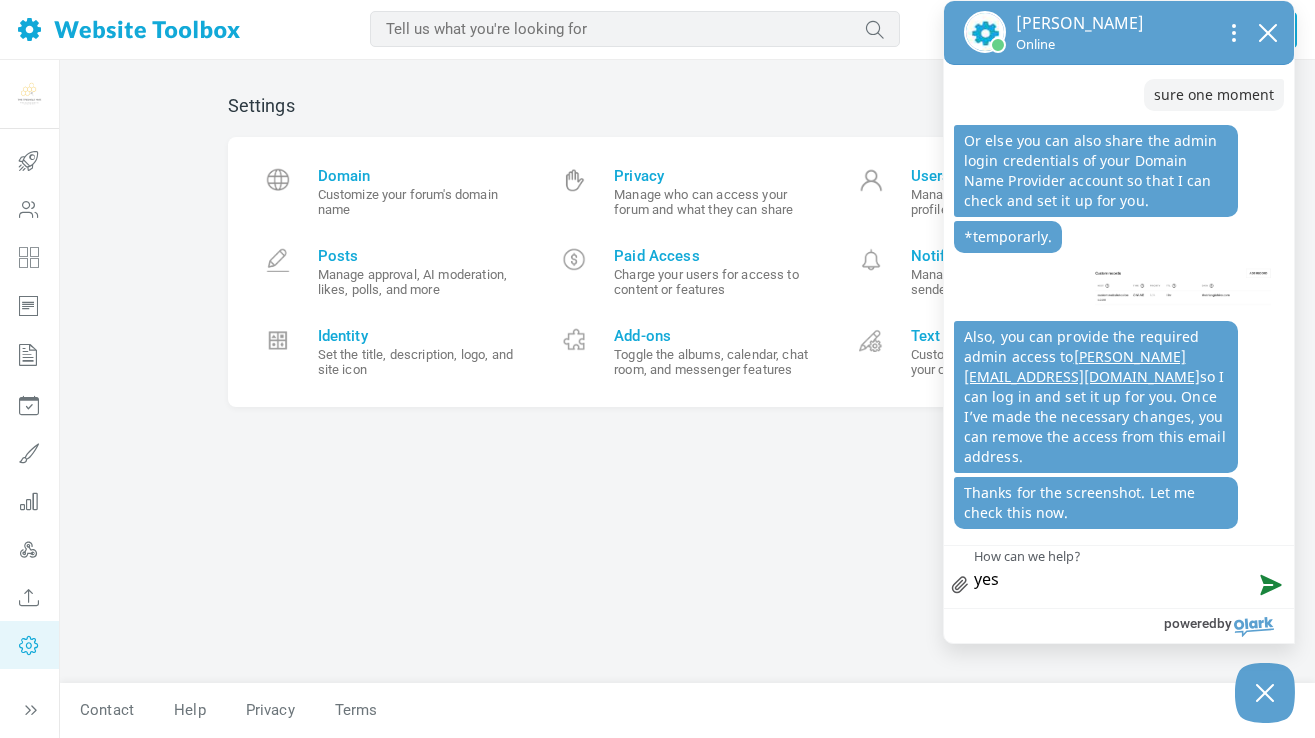 type on "yes i" 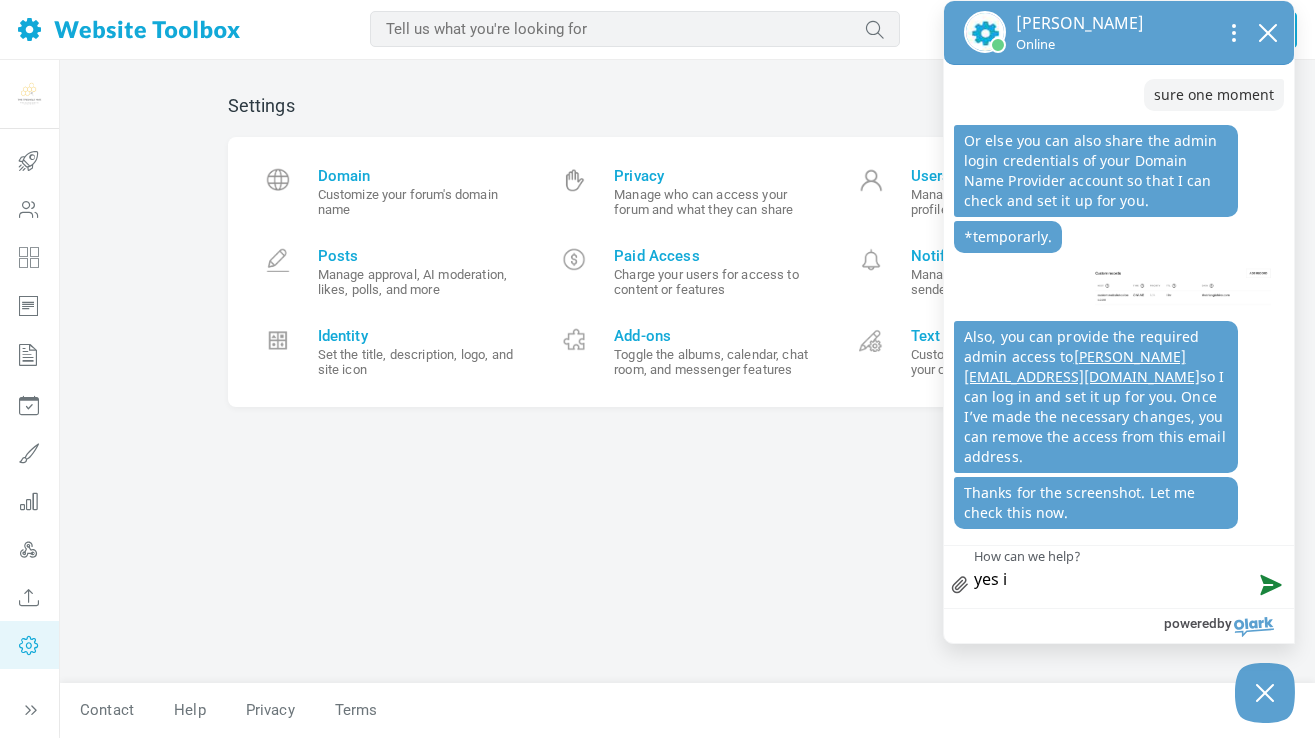 type on "yes i" 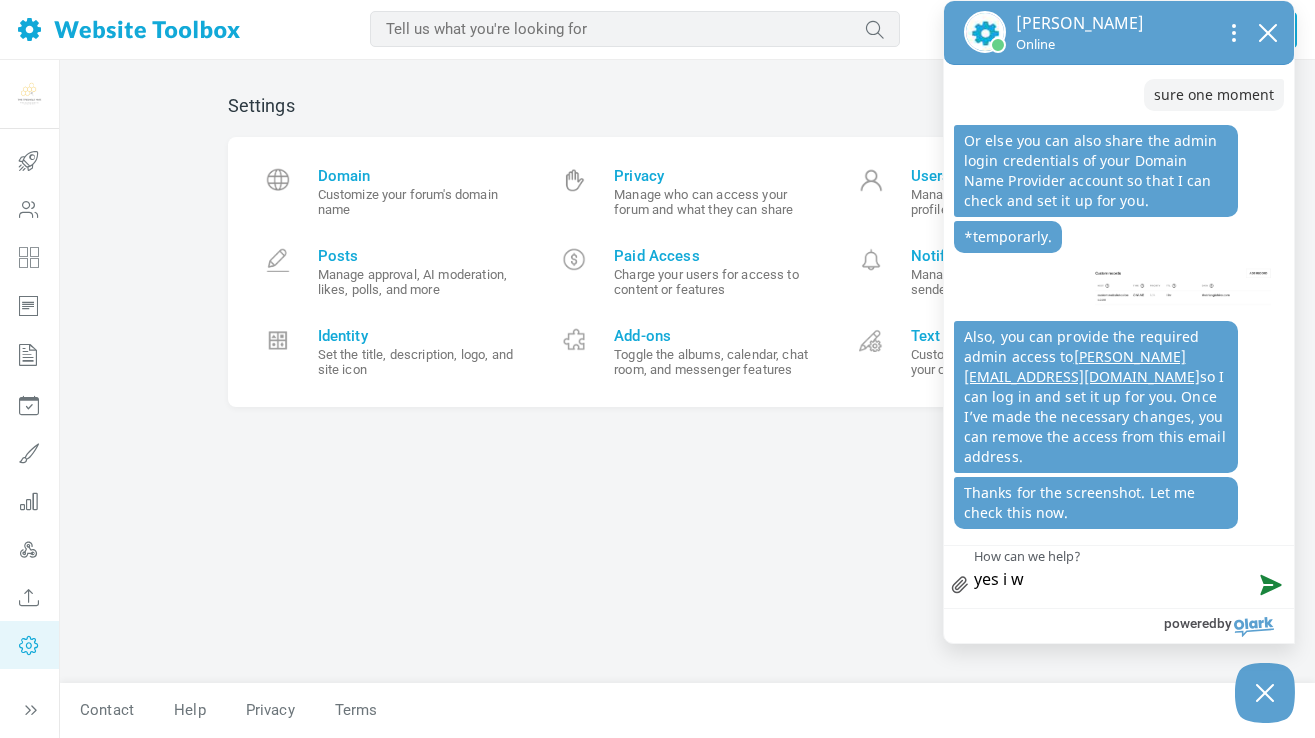type on "yes i wi" 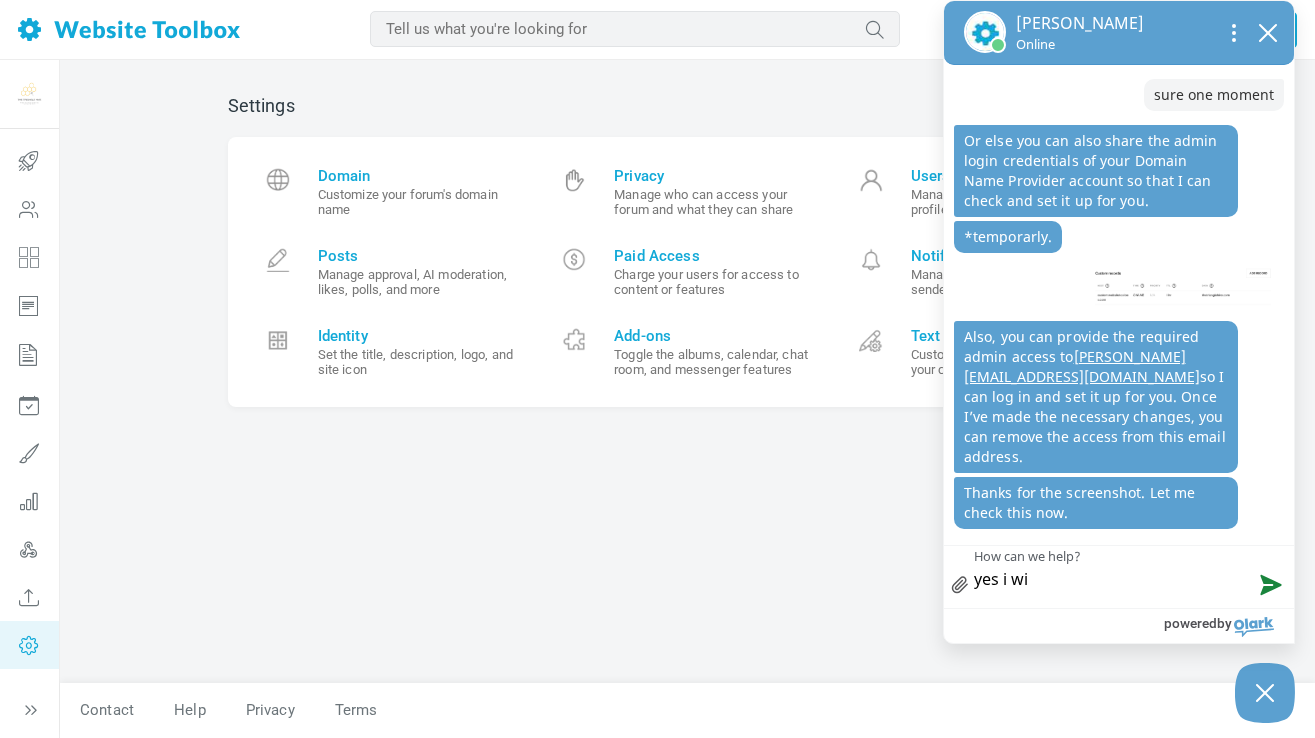type on "yes i wil" 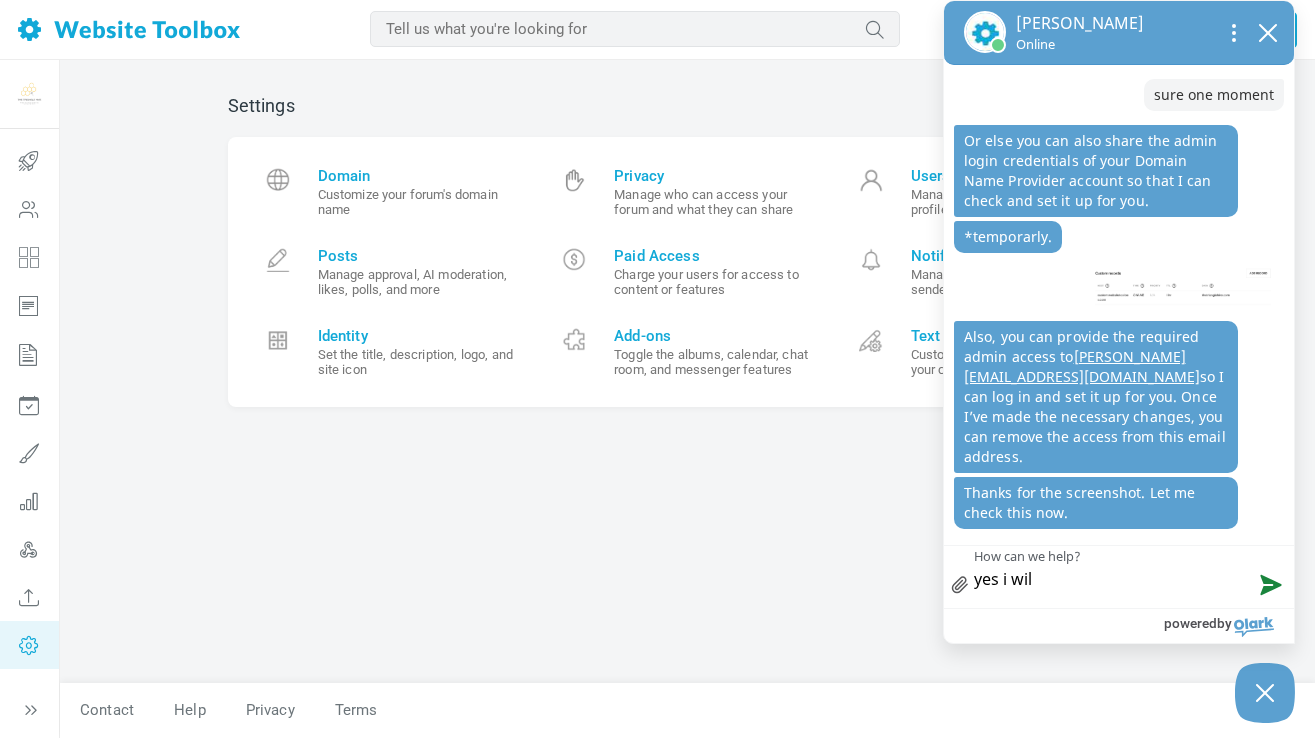 type on "yes i will" 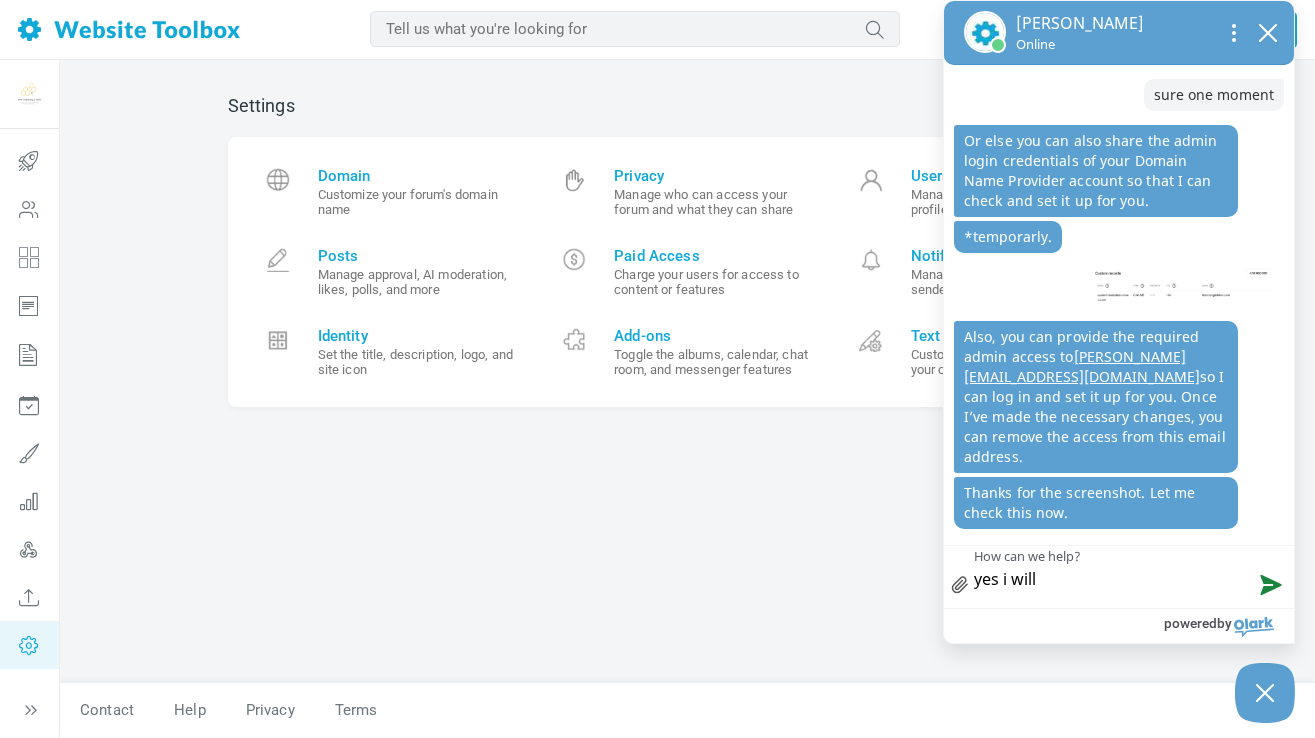 type on "yes i will" 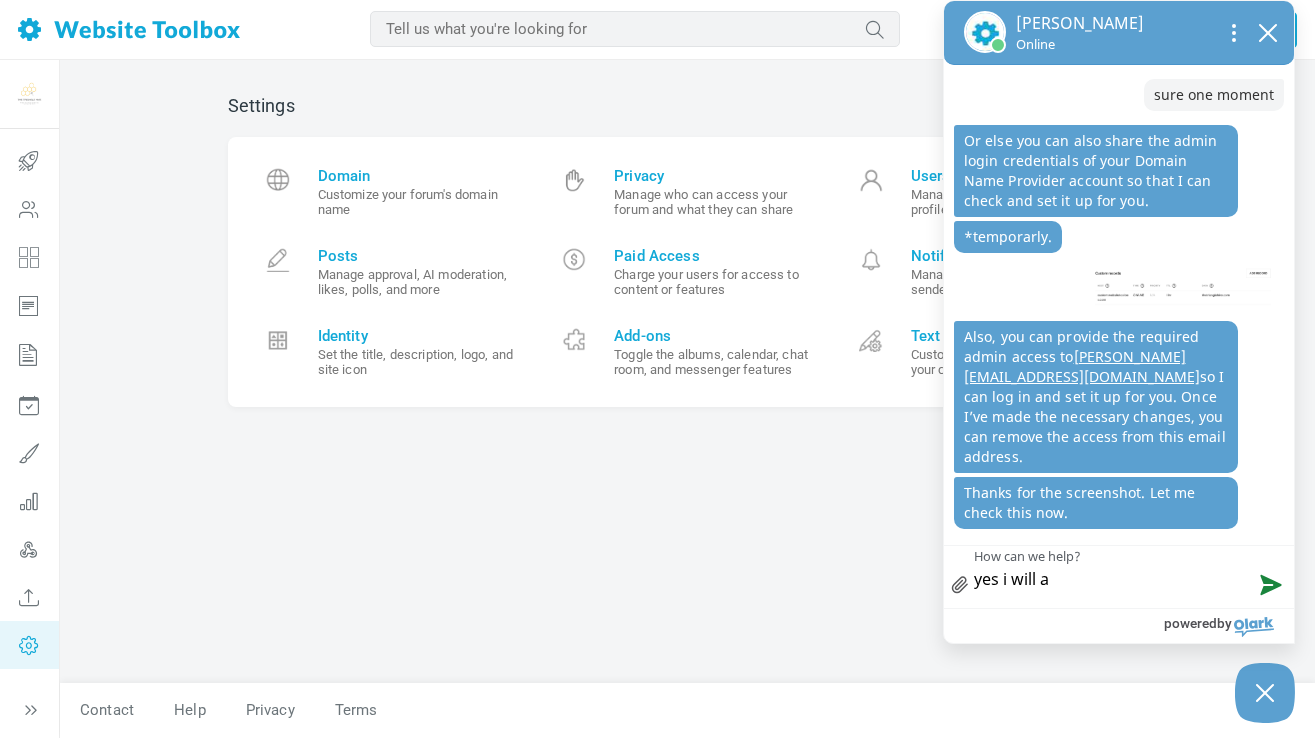 type on "yes i will ad" 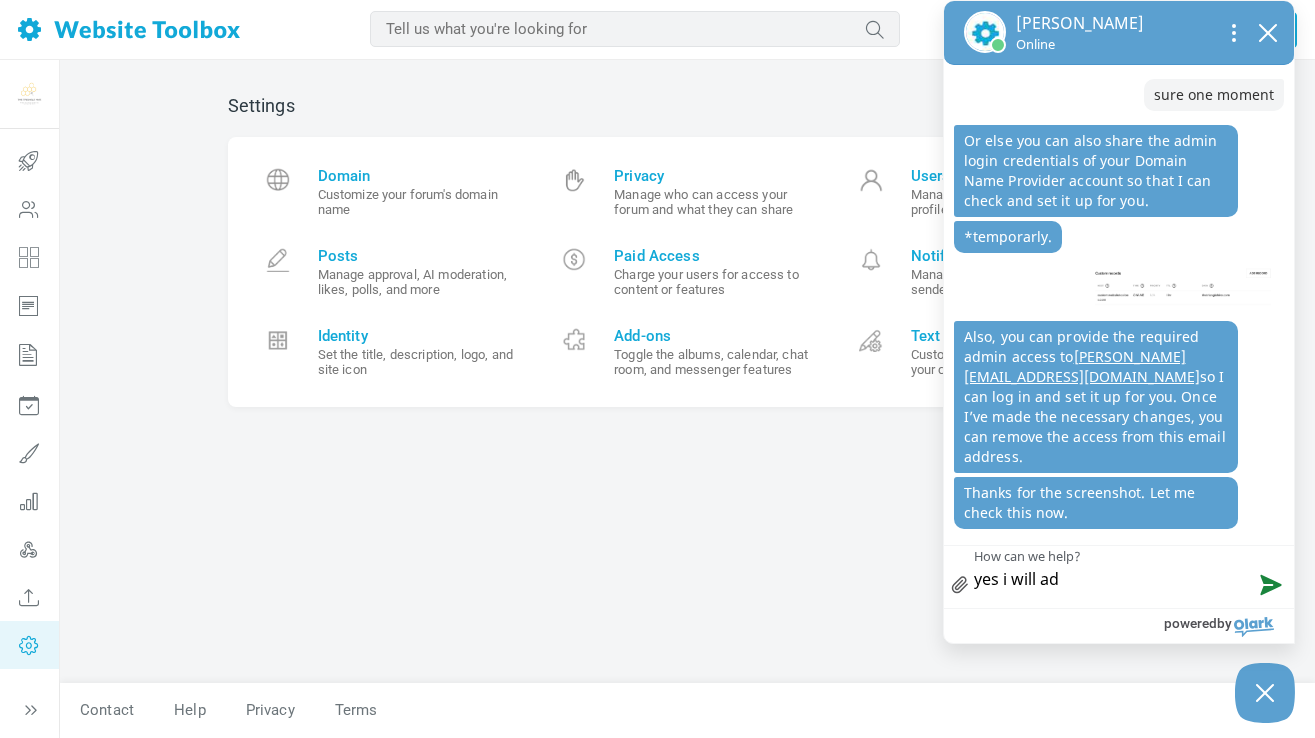 type on "yes i will add" 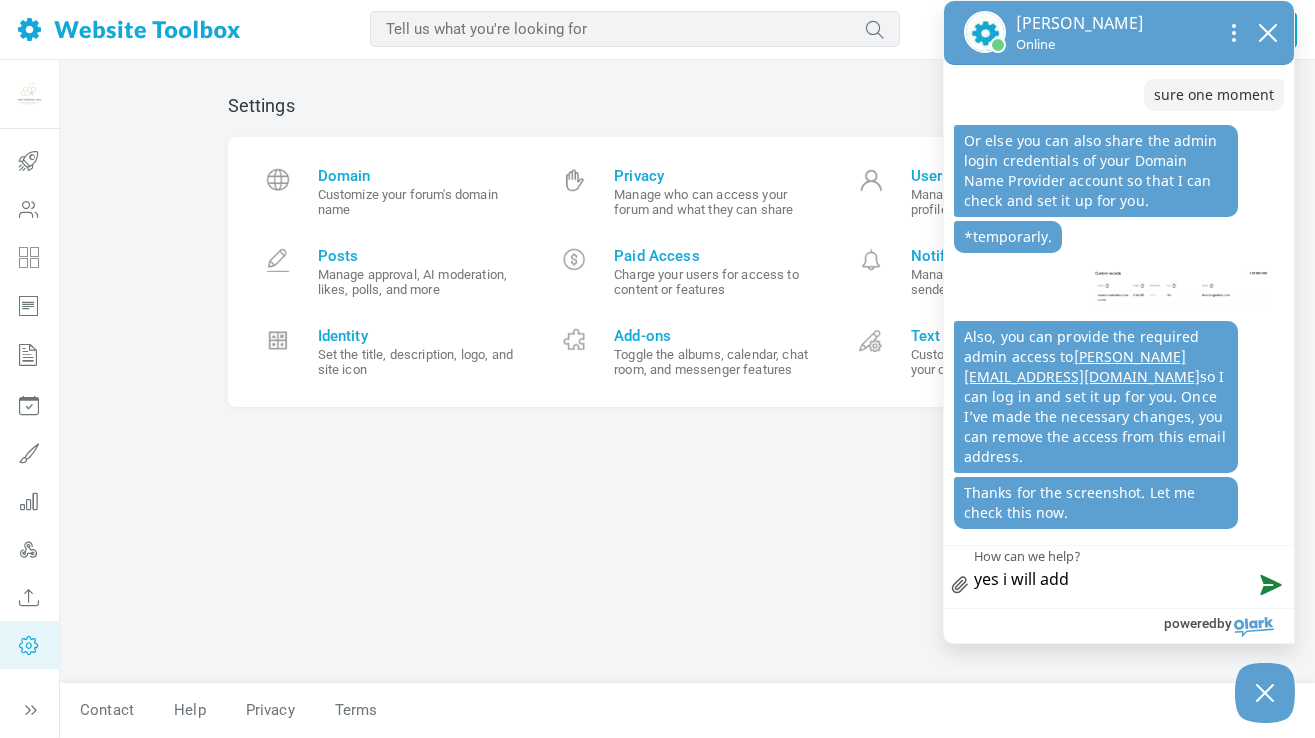 type on "yes i will add" 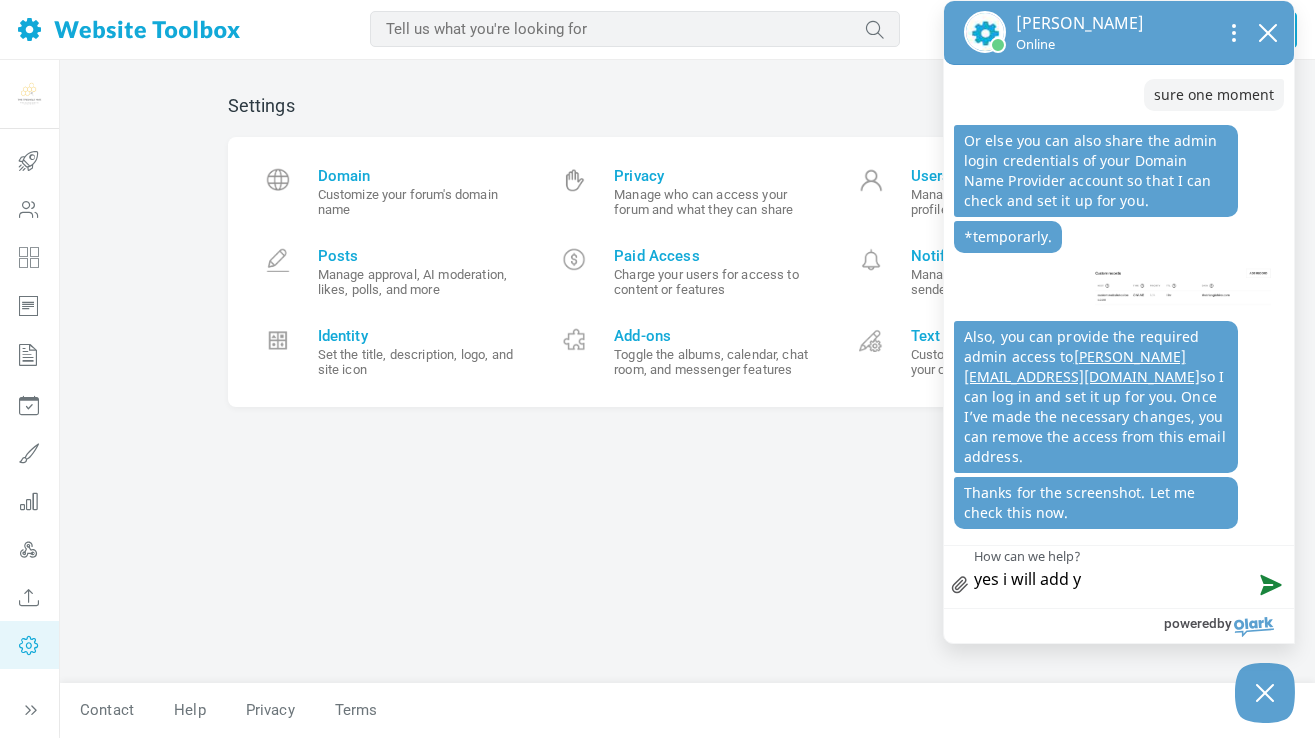 type on "yes i will add yo" 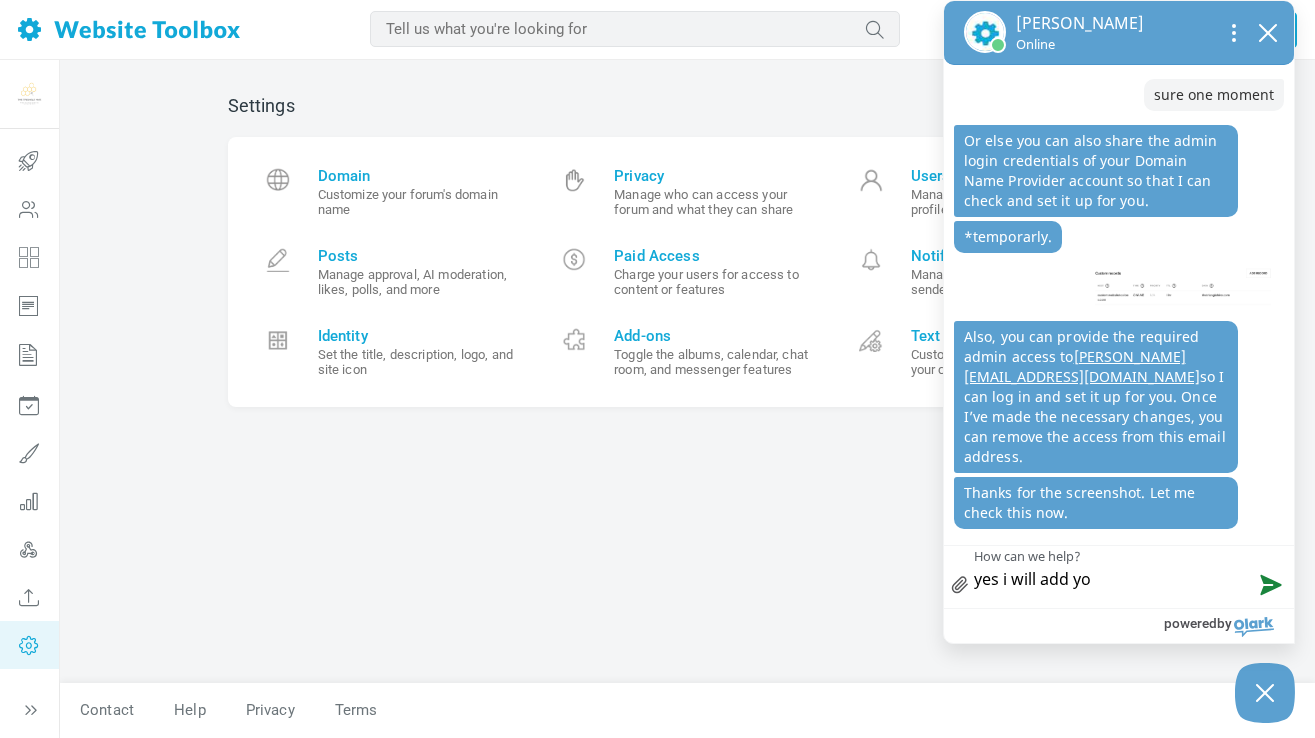 type on "yes i will add you" 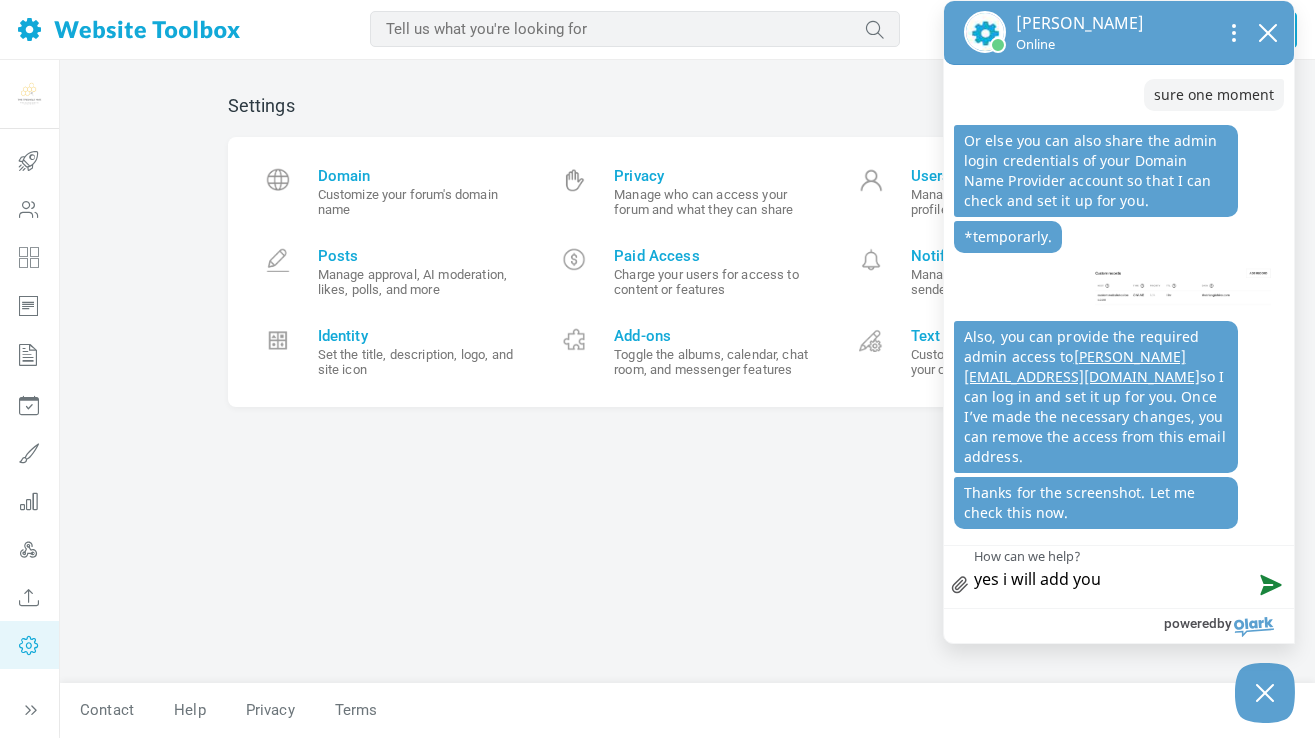 type on "yes i will add you" 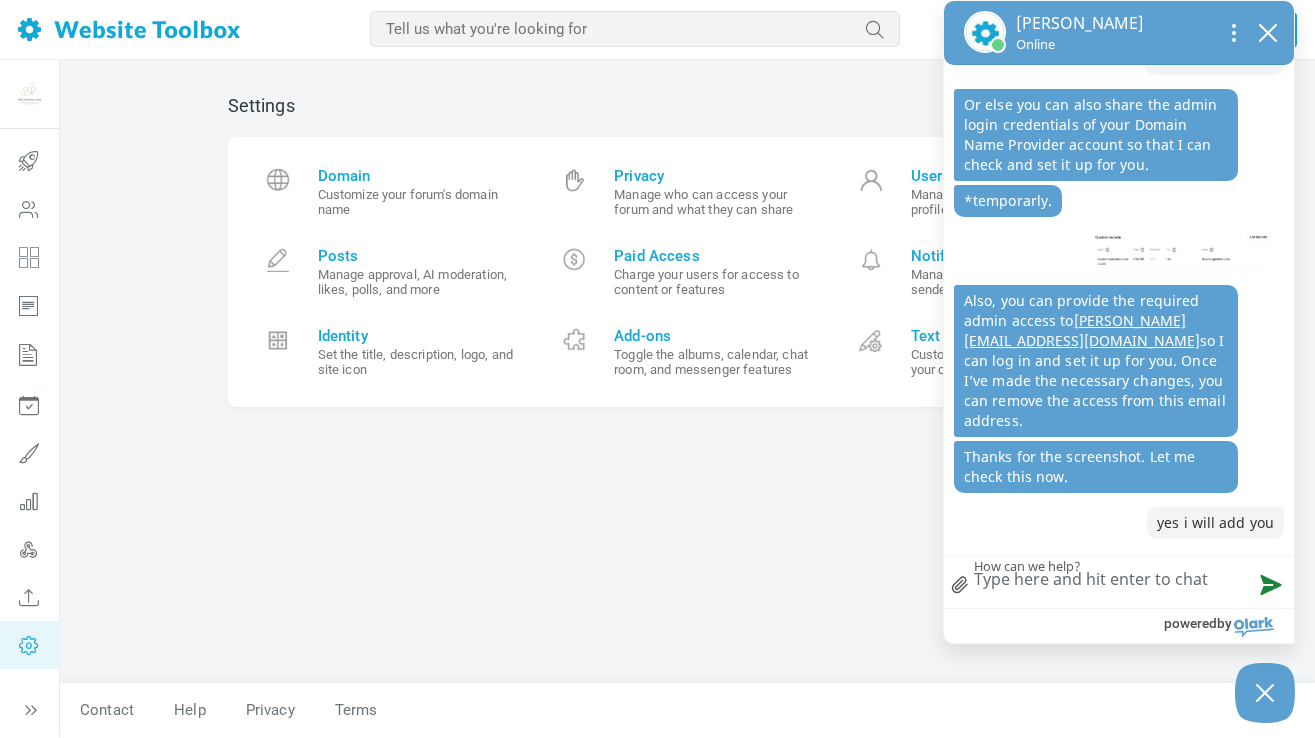 scroll, scrollTop: 526, scrollLeft: 0, axis: vertical 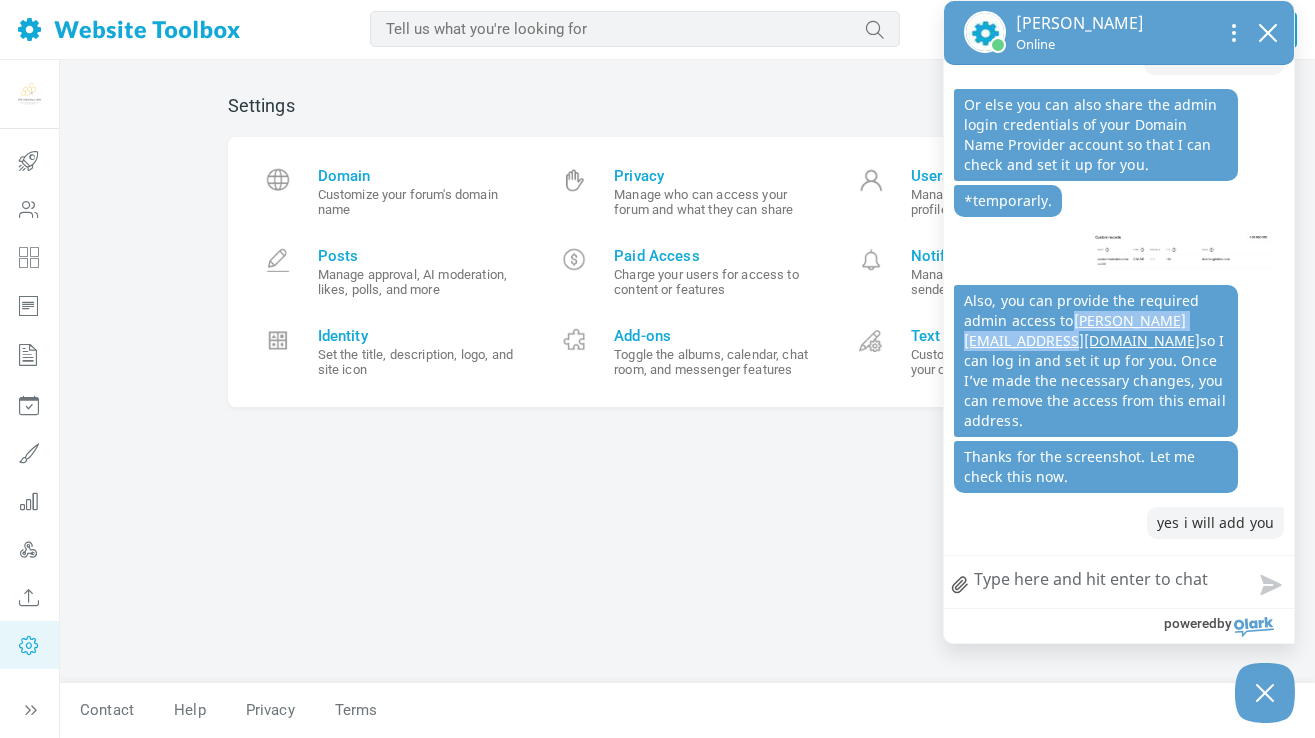 copy on "[PERSON_NAME][EMAIL_ADDRESS][DOMAIN_NAME]" 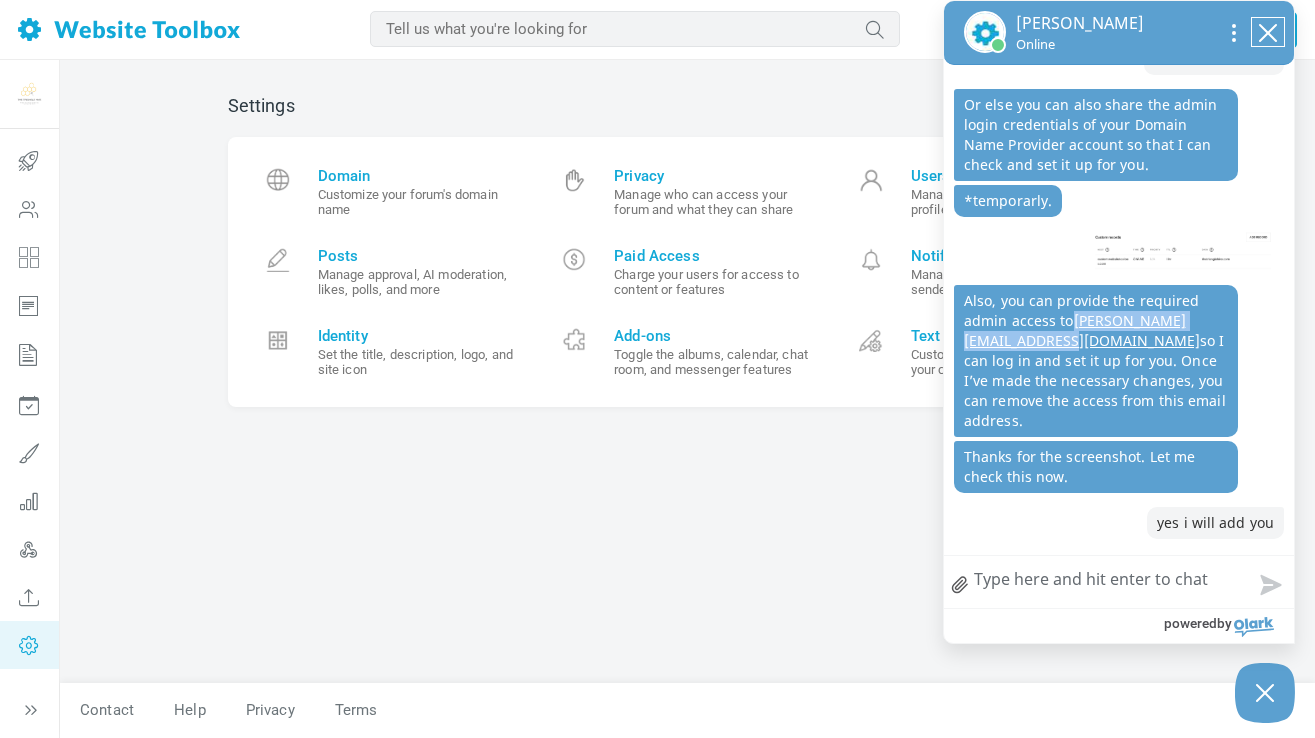 click 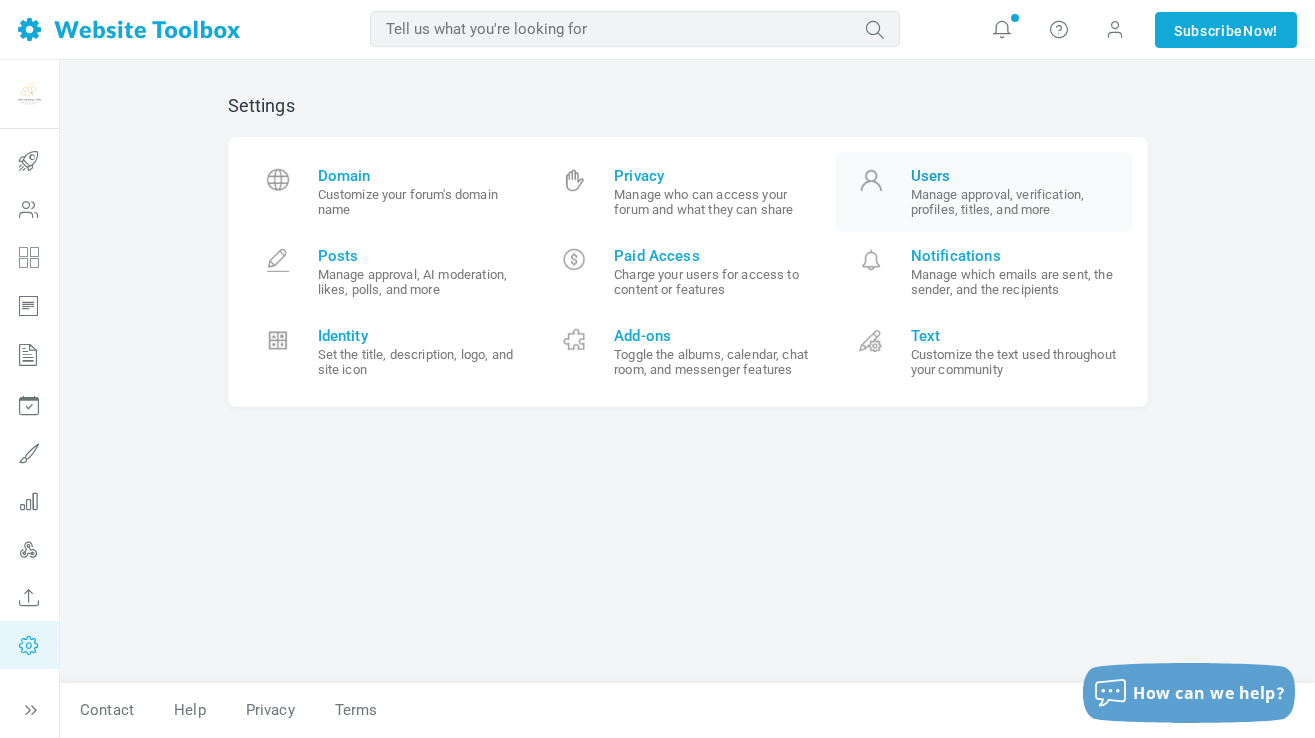 click on "Users" at bounding box center [1014, 176] 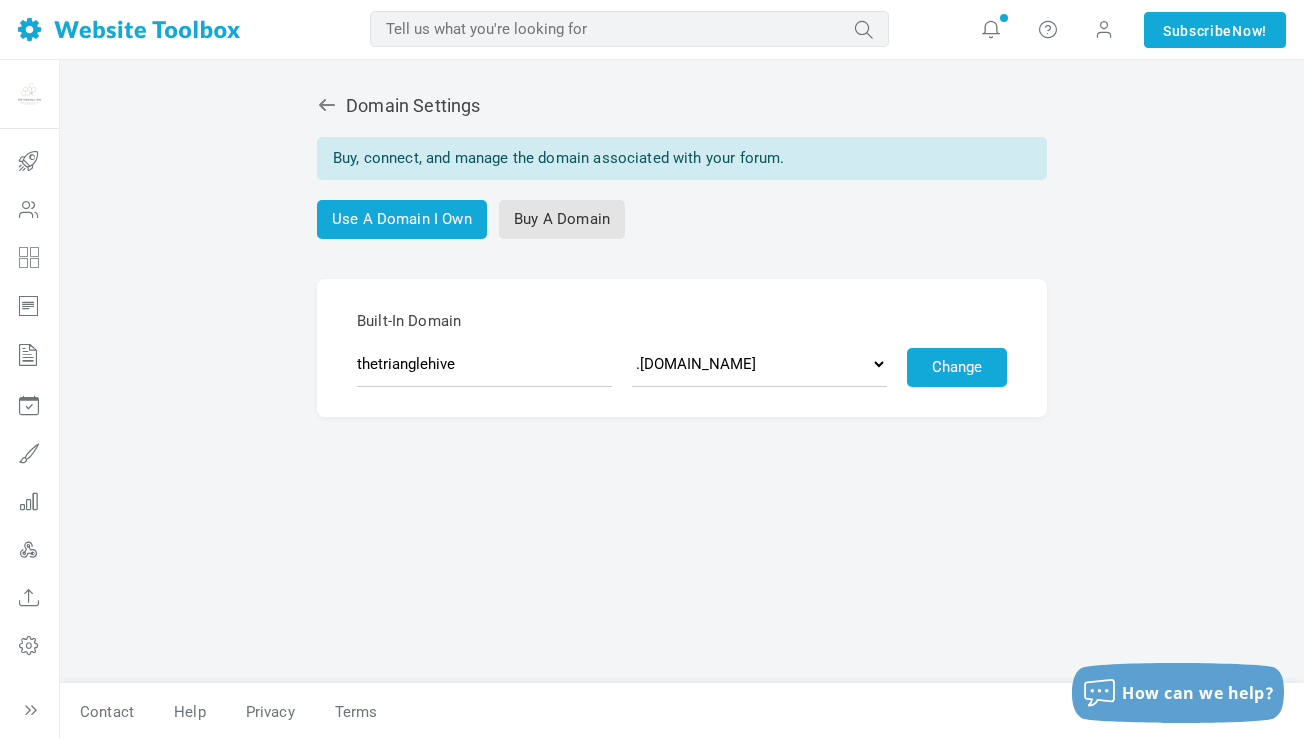 scroll, scrollTop: 2, scrollLeft: 0, axis: vertical 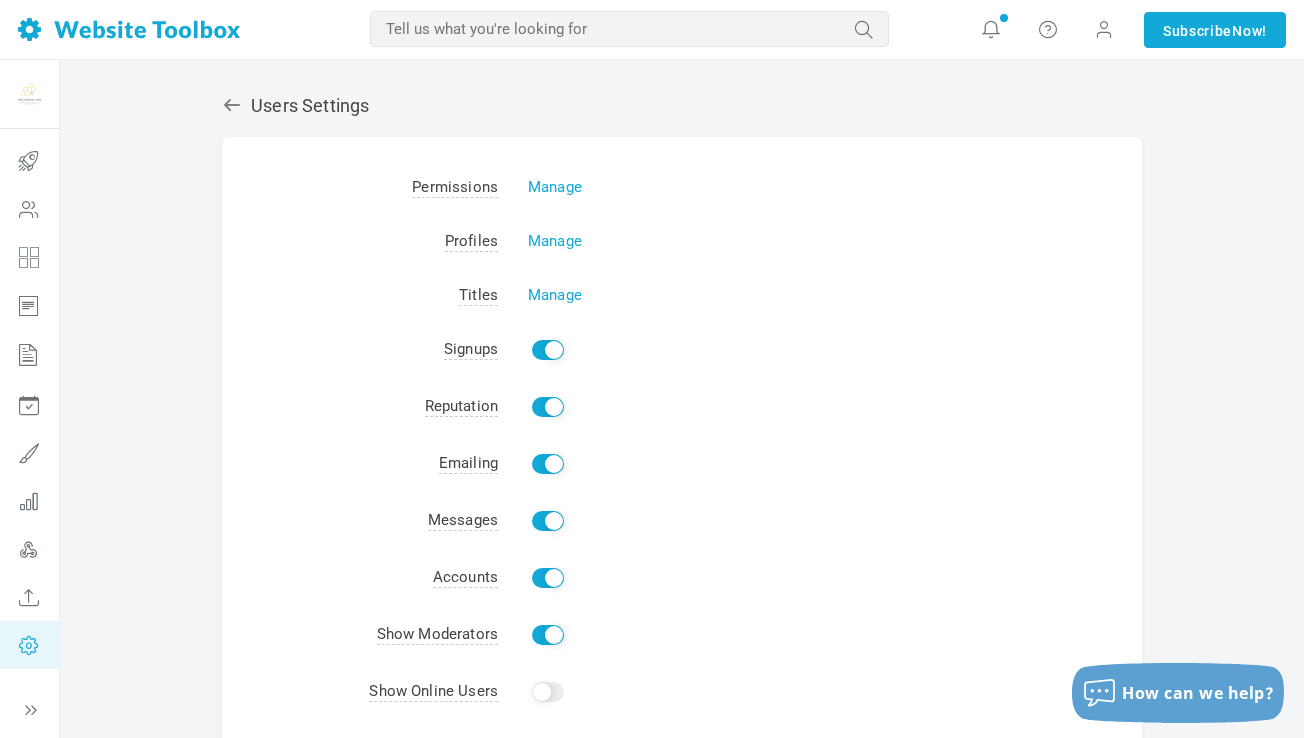 click on "Users Settings" at bounding box center [682, 106] 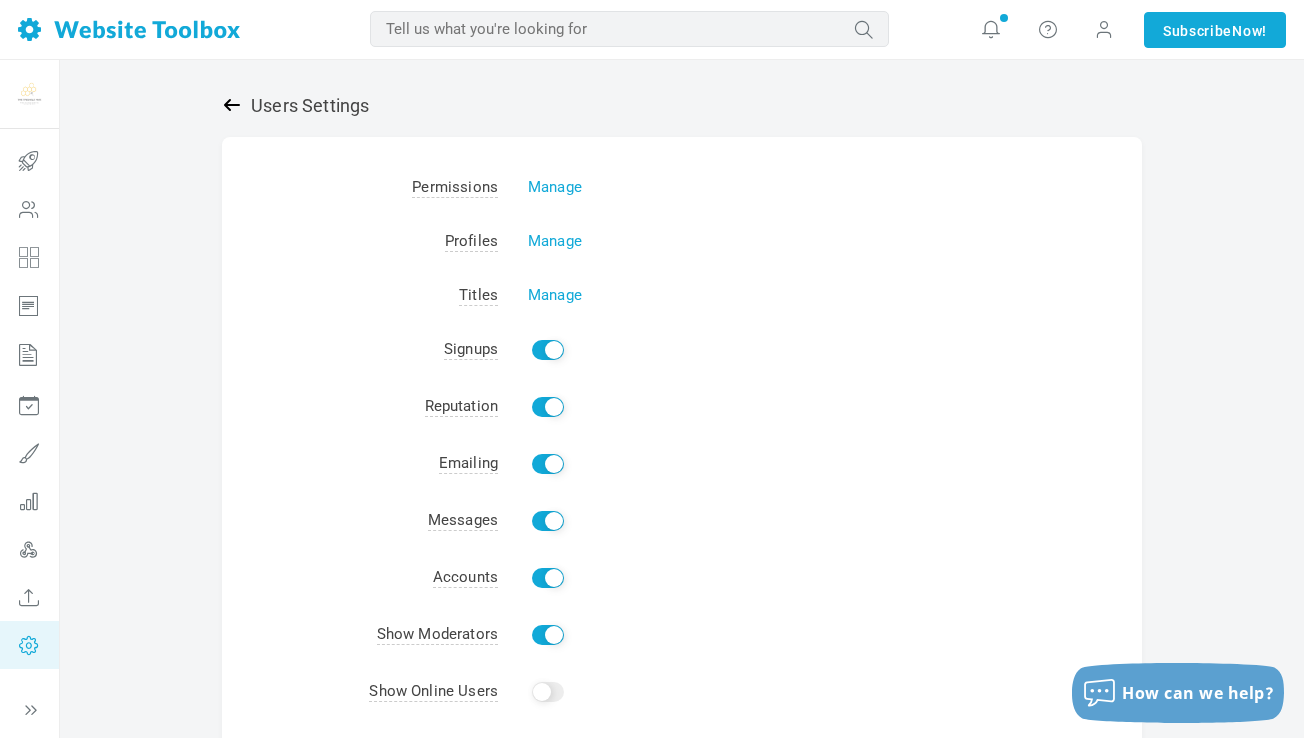 click 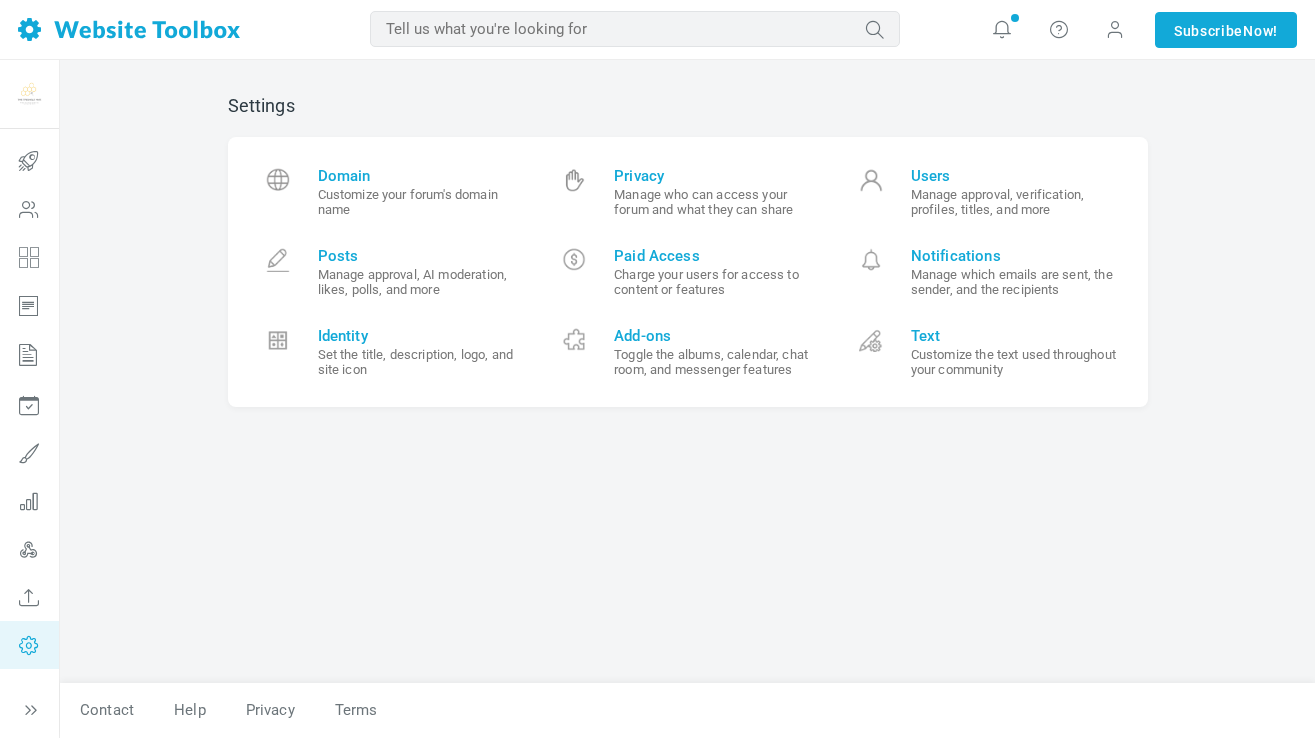 scroll, scrollTop: 0, scrollLeft: 0, axis: both 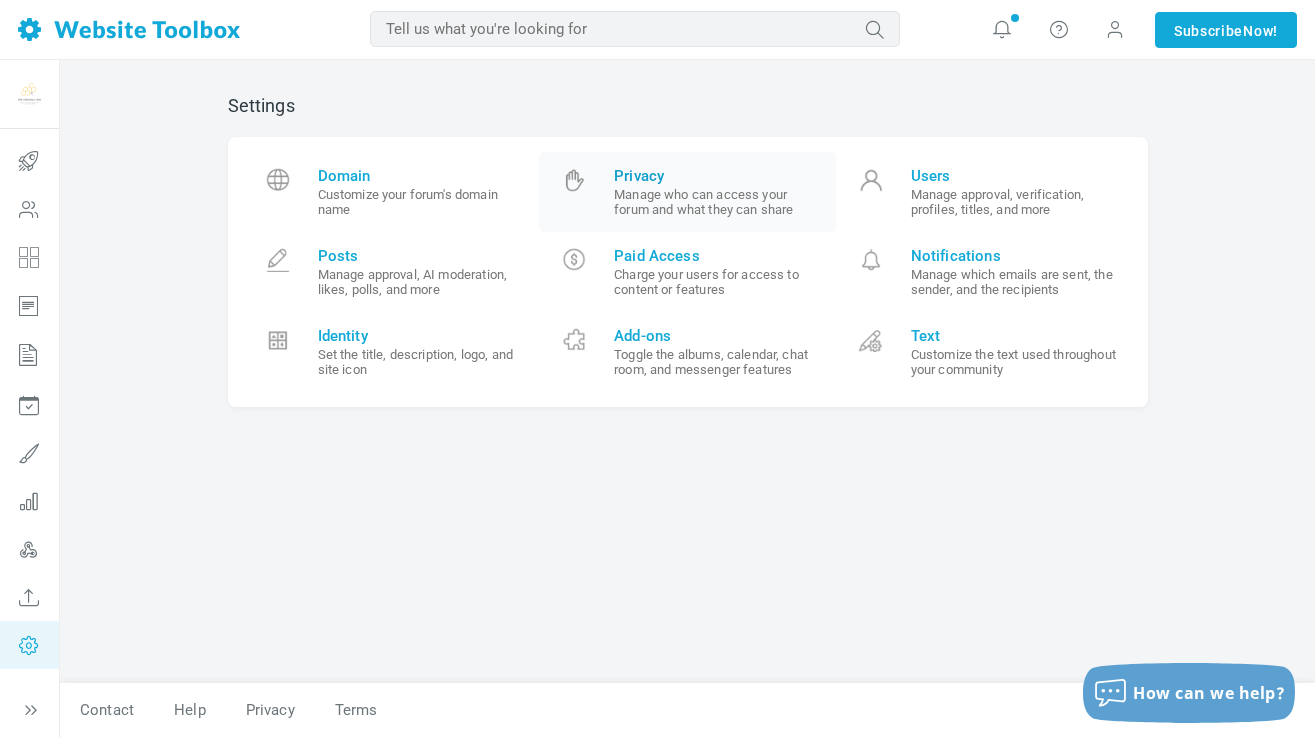 click on "Manage who can access your forum and what they can share" at bounding box center (717, 202) 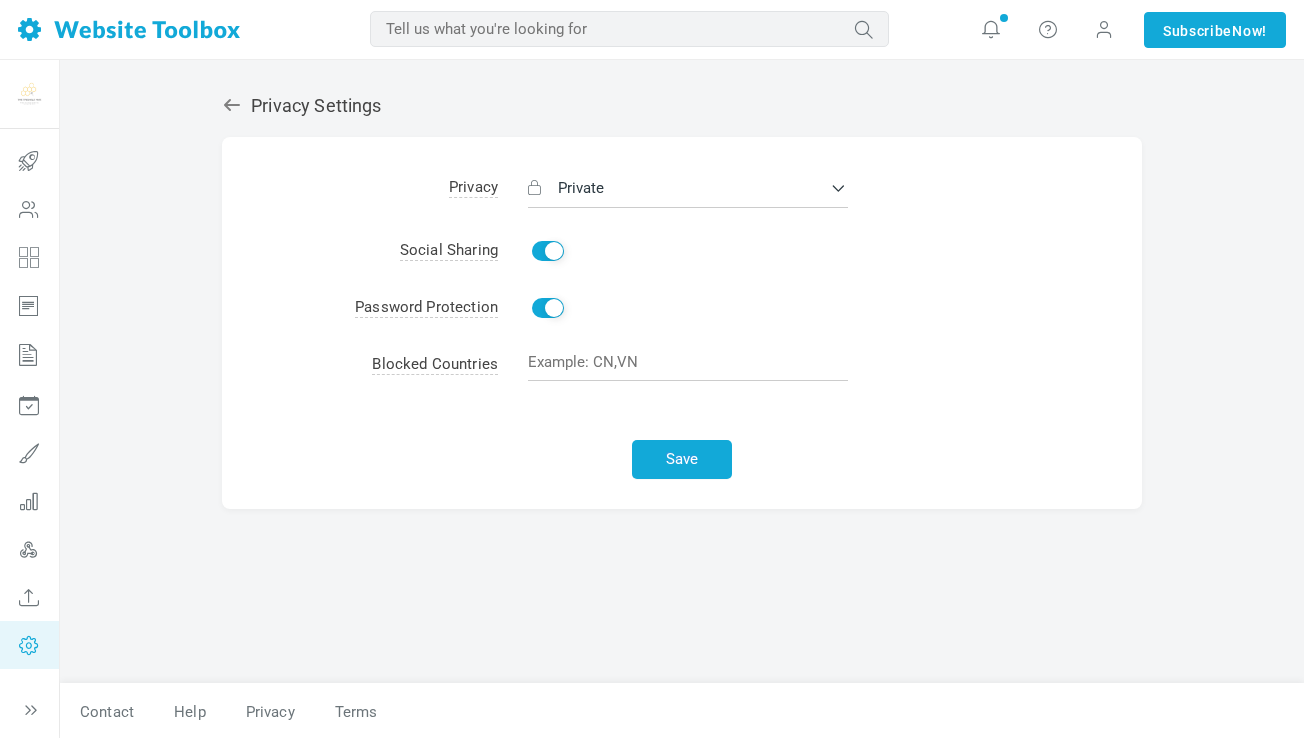 scroll, scrollTop: 0, scrollLeft: 0, axis: both 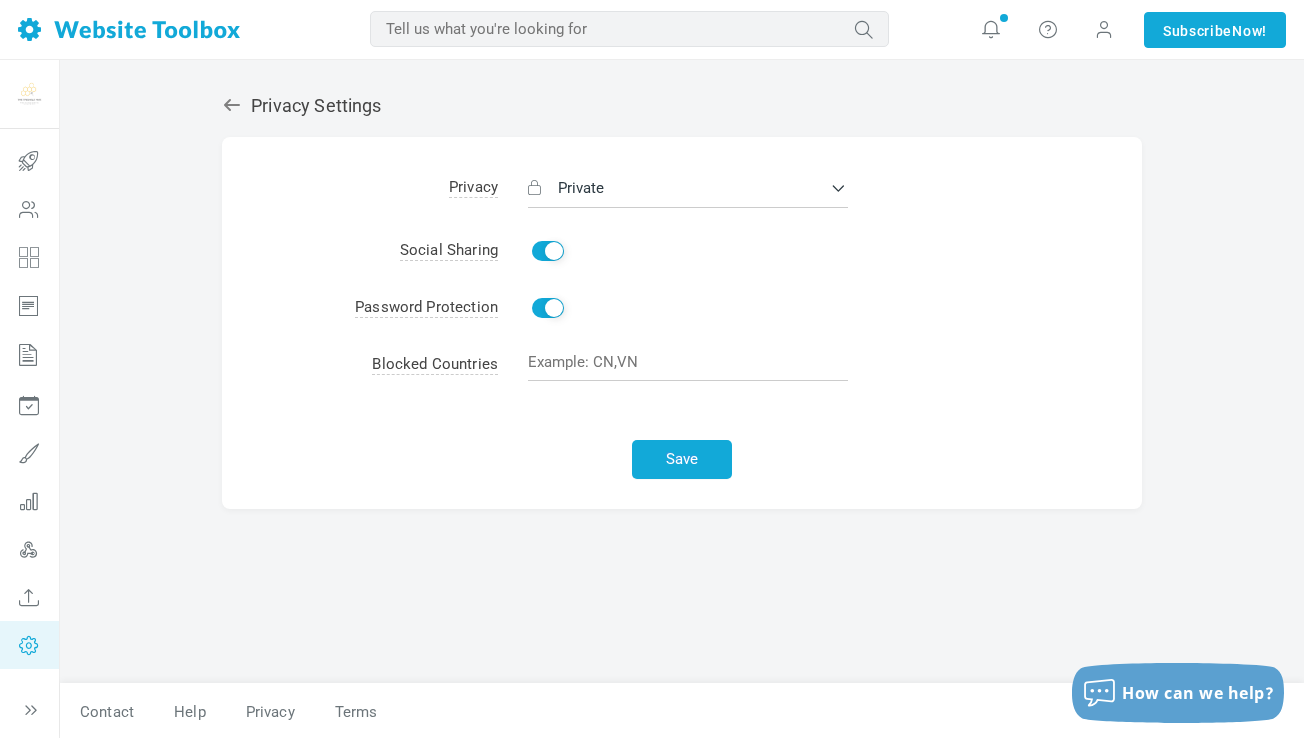 click on "Privacy Settings" at bounding box center (682, 106) 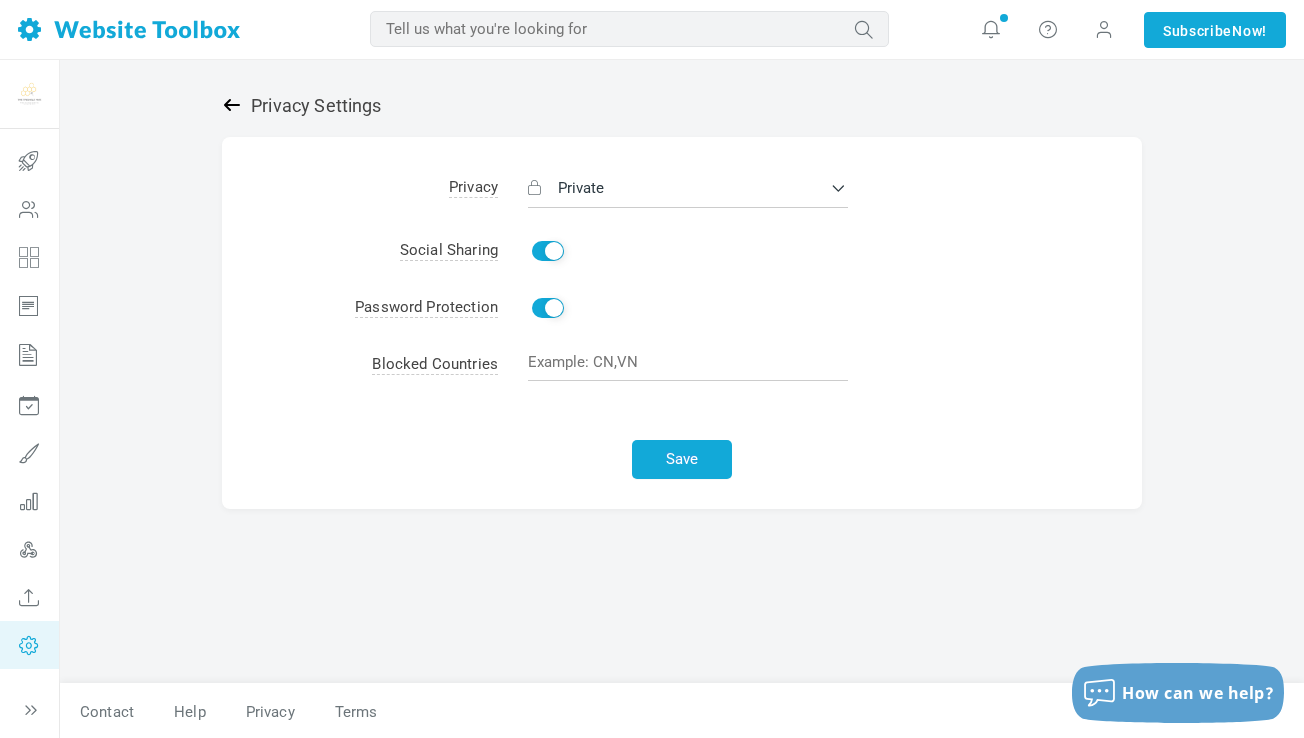 click 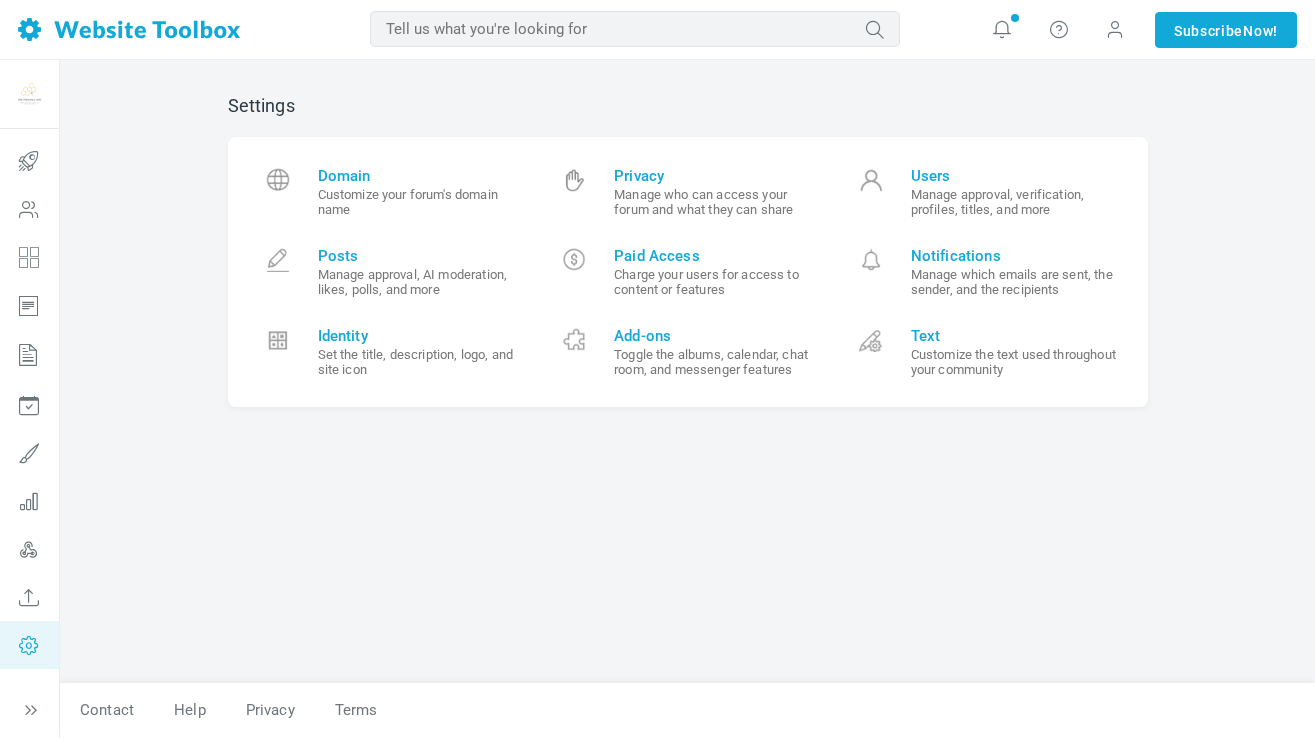 scroll, scrollTop: 0, scrollLeft: 0, axis: both 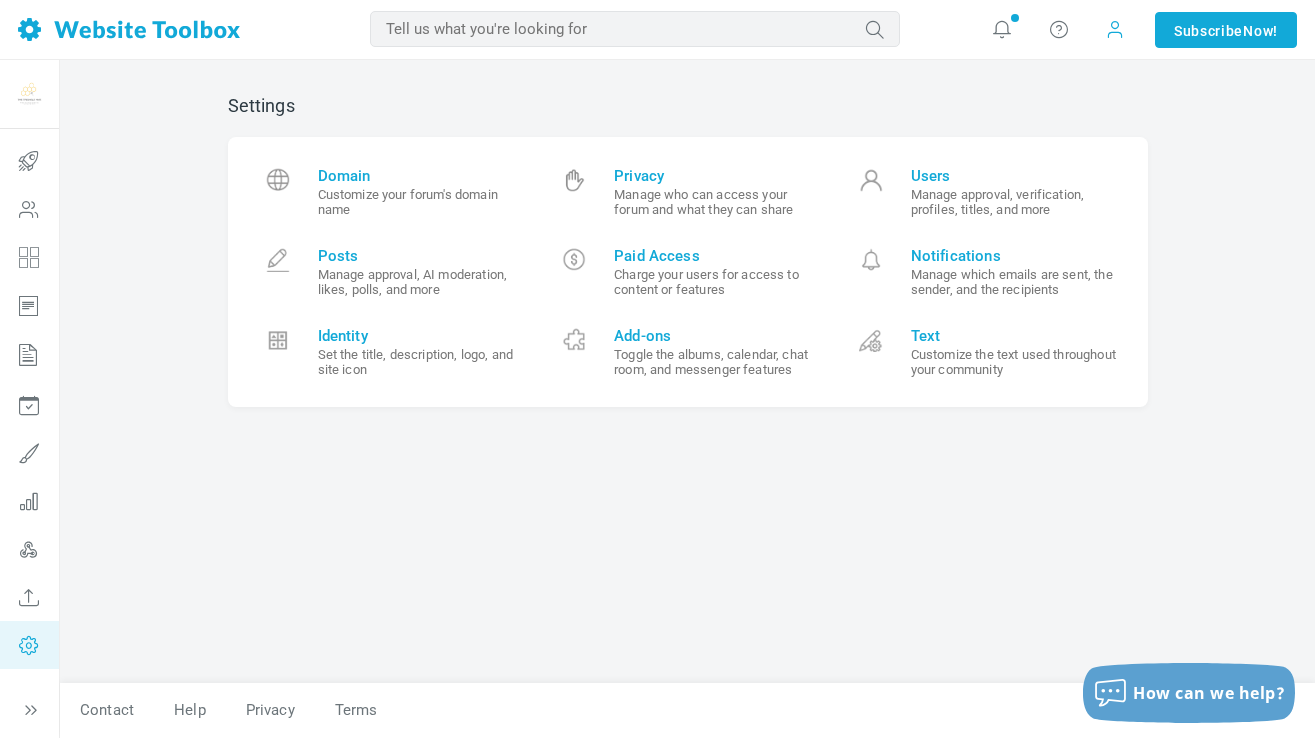 click at bounding box center (1115, 29) 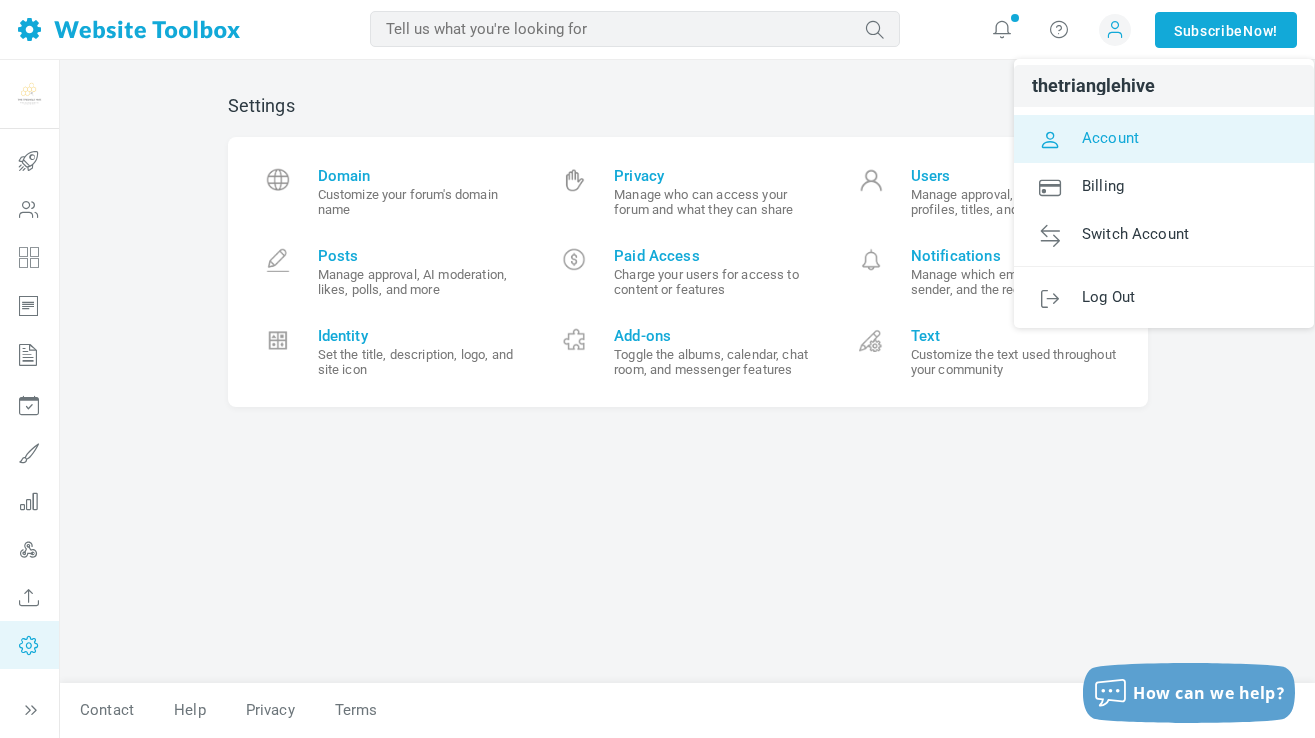 click on "Account" at bounding box center (1110, 137) 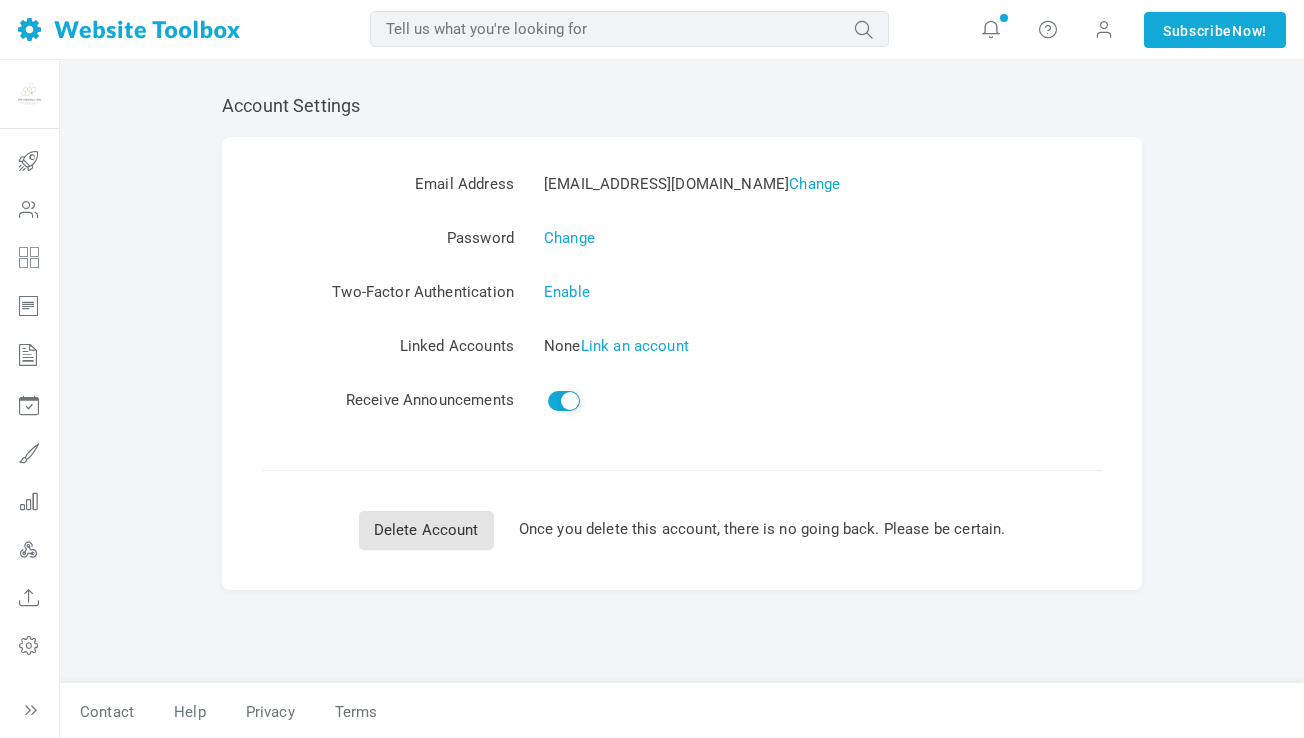 scroll, scrollTop: 0, scrollLeft: 0, axis: both 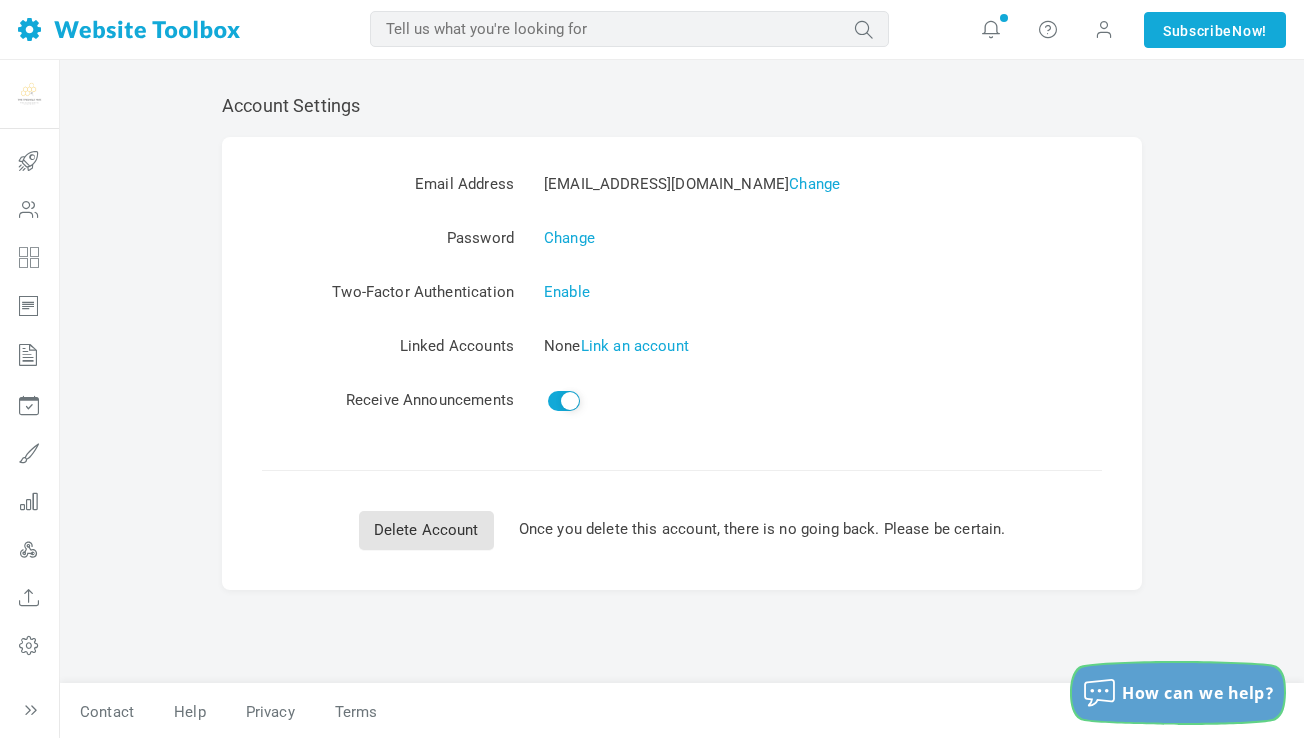 click on "How can we help?" at bounding box center [1178, 693] 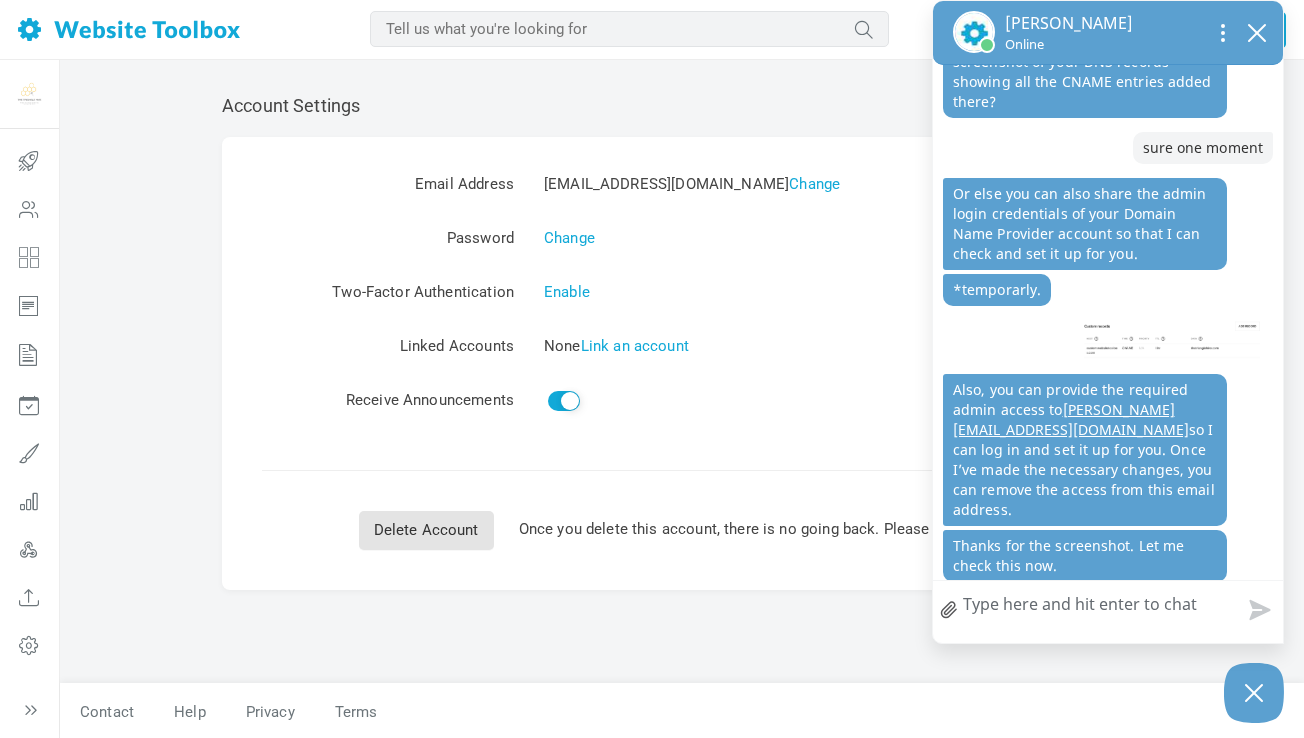 scroll, scrollTop: 491, scrollLeft: 0, axis: vertical 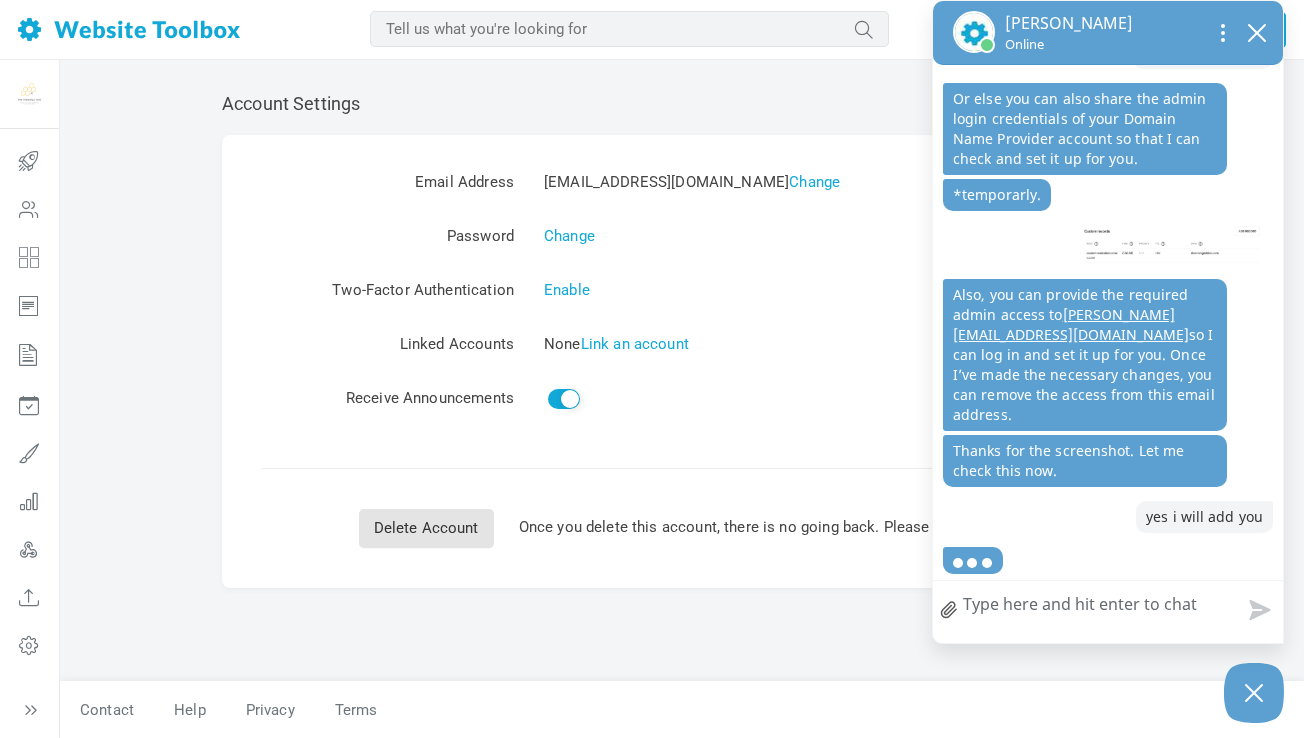 type on "h" 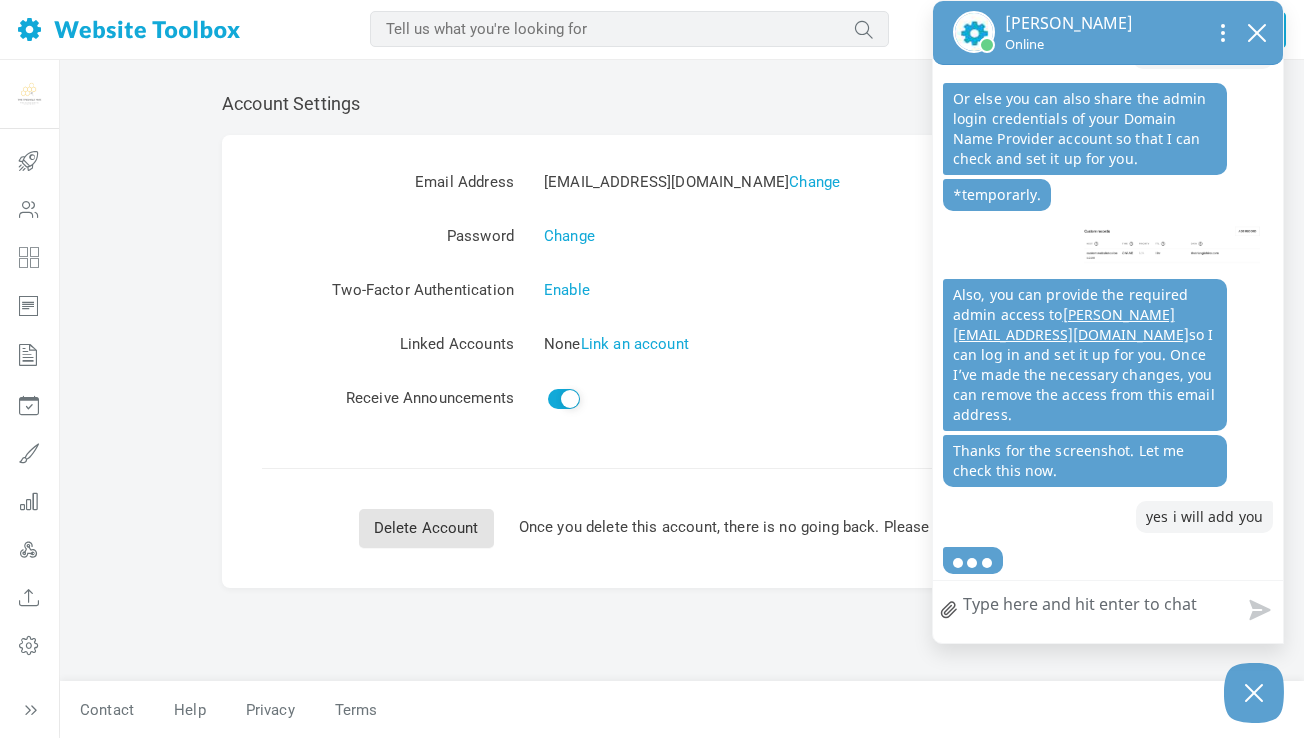 type on "h" 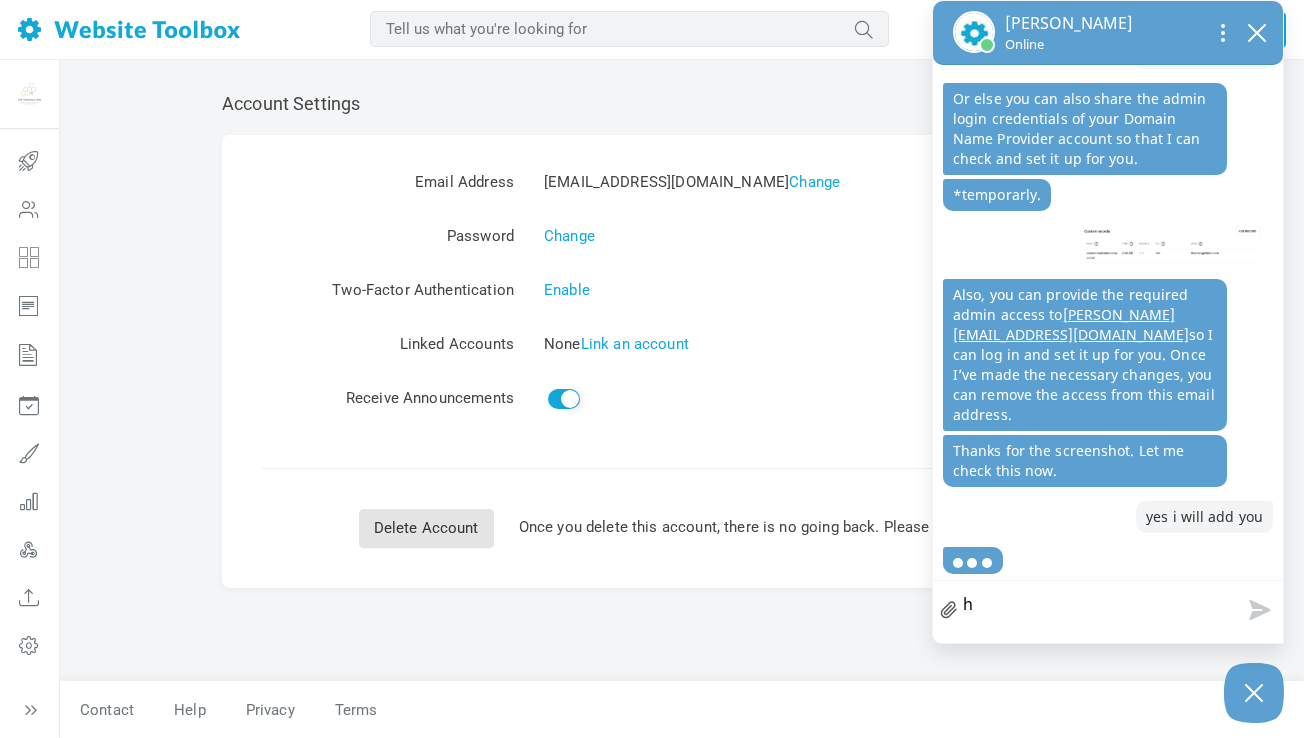 type on "ho" 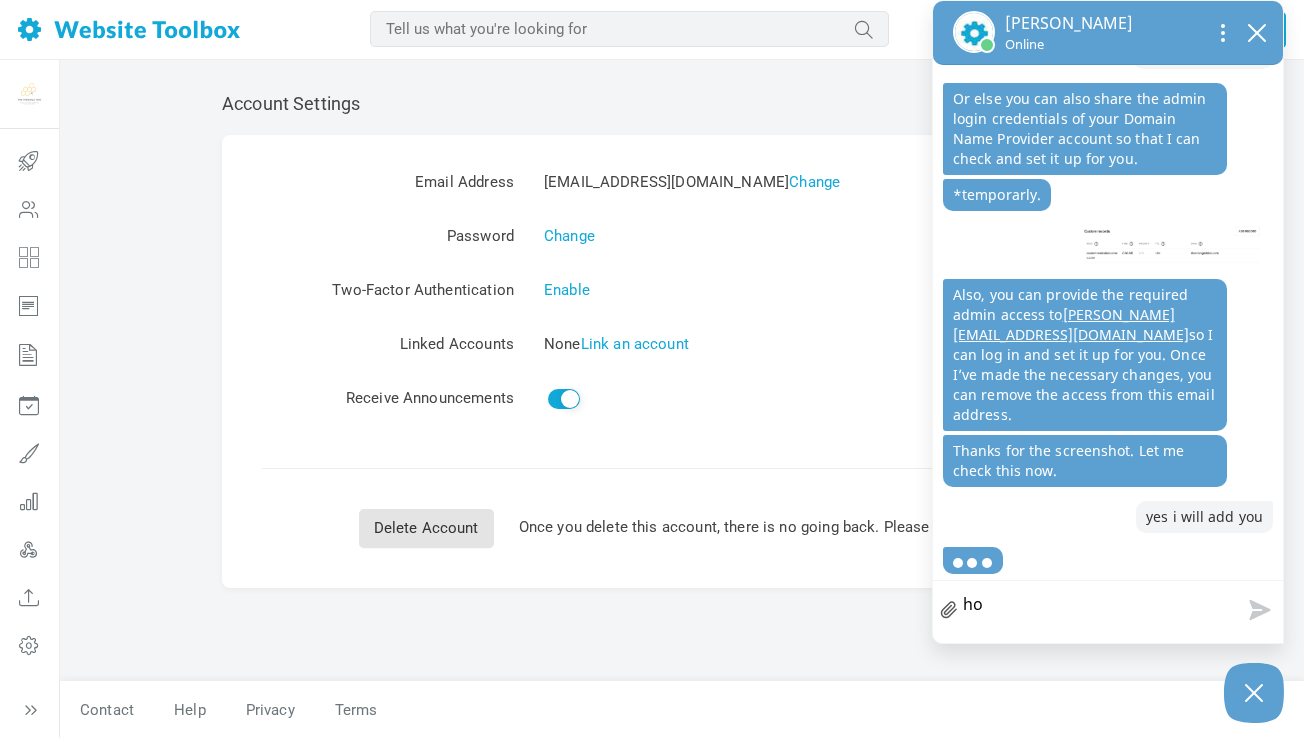 type on "how" 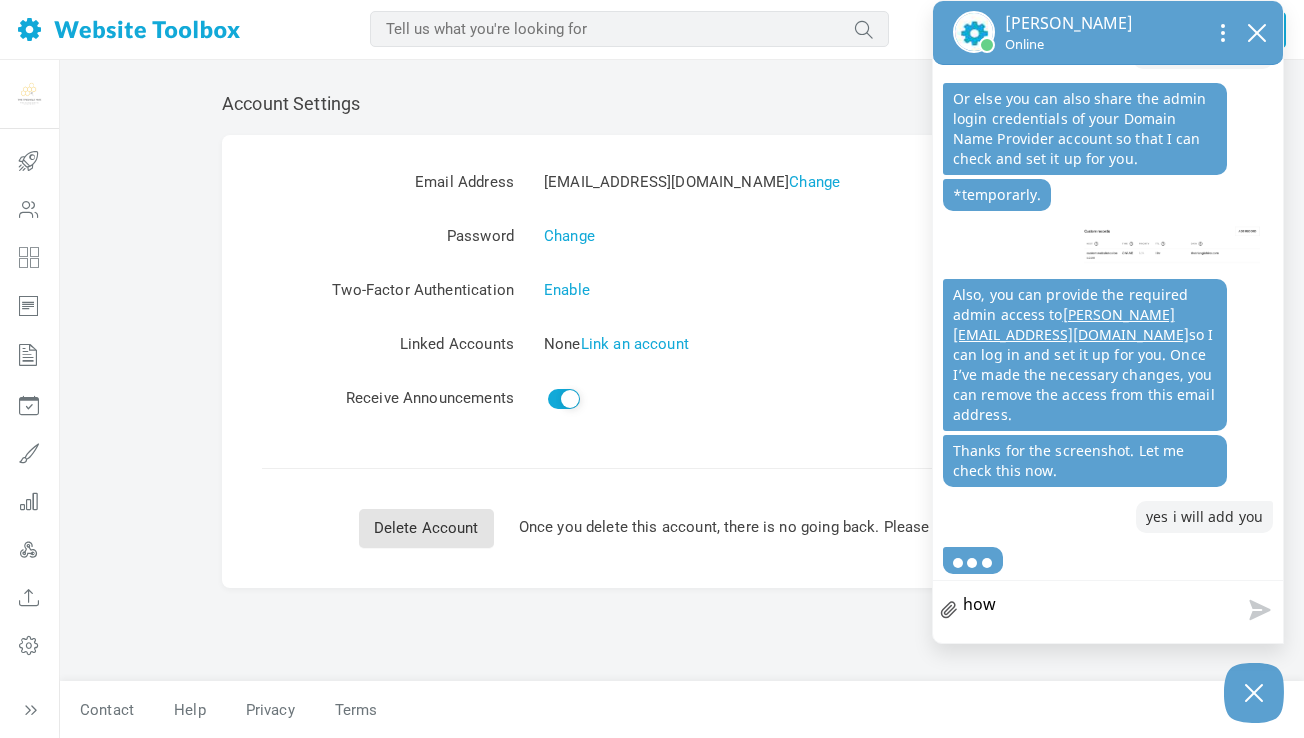 type on "how" 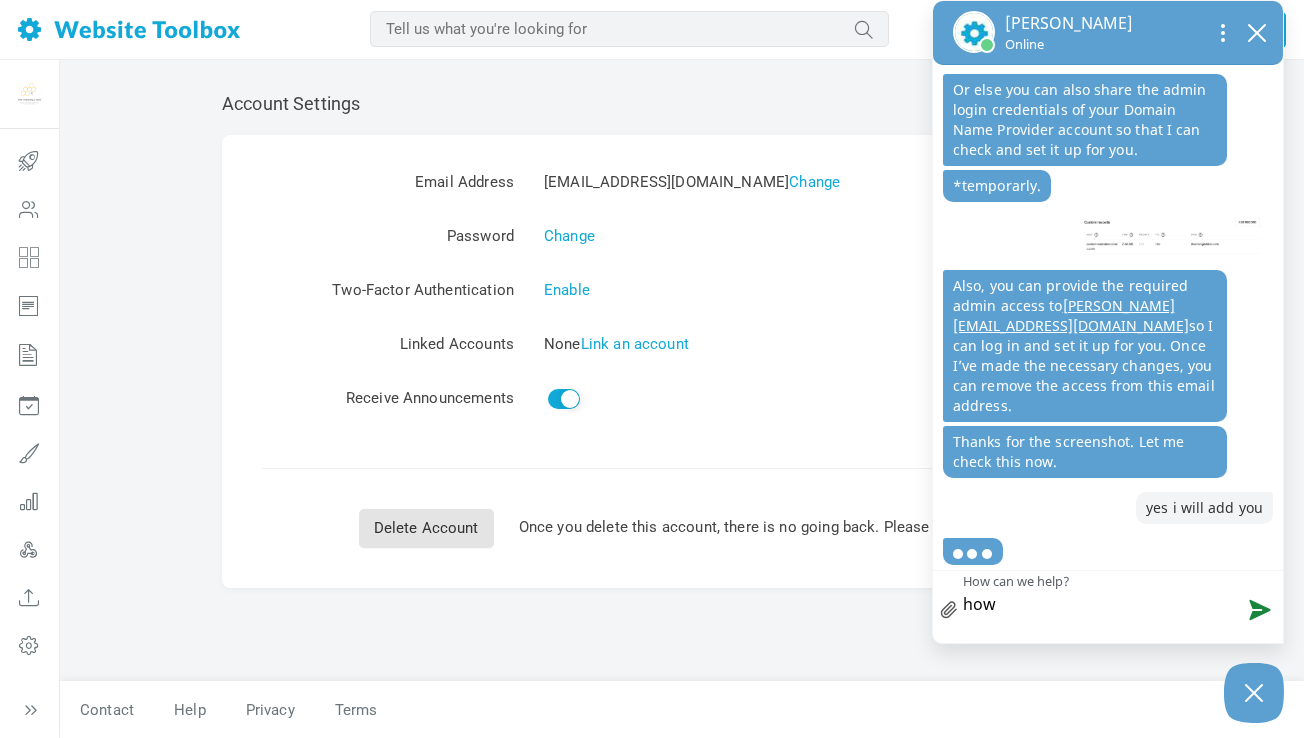 type on "how d" 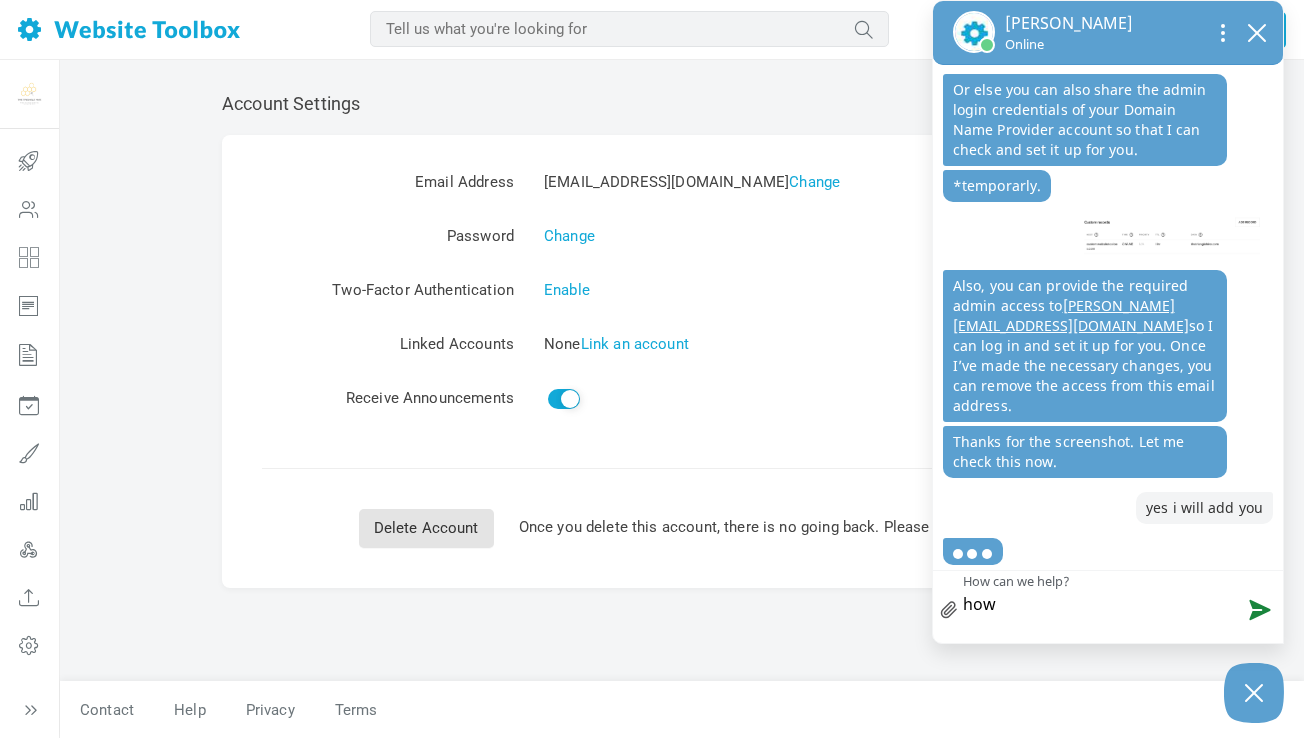 type on "how d" 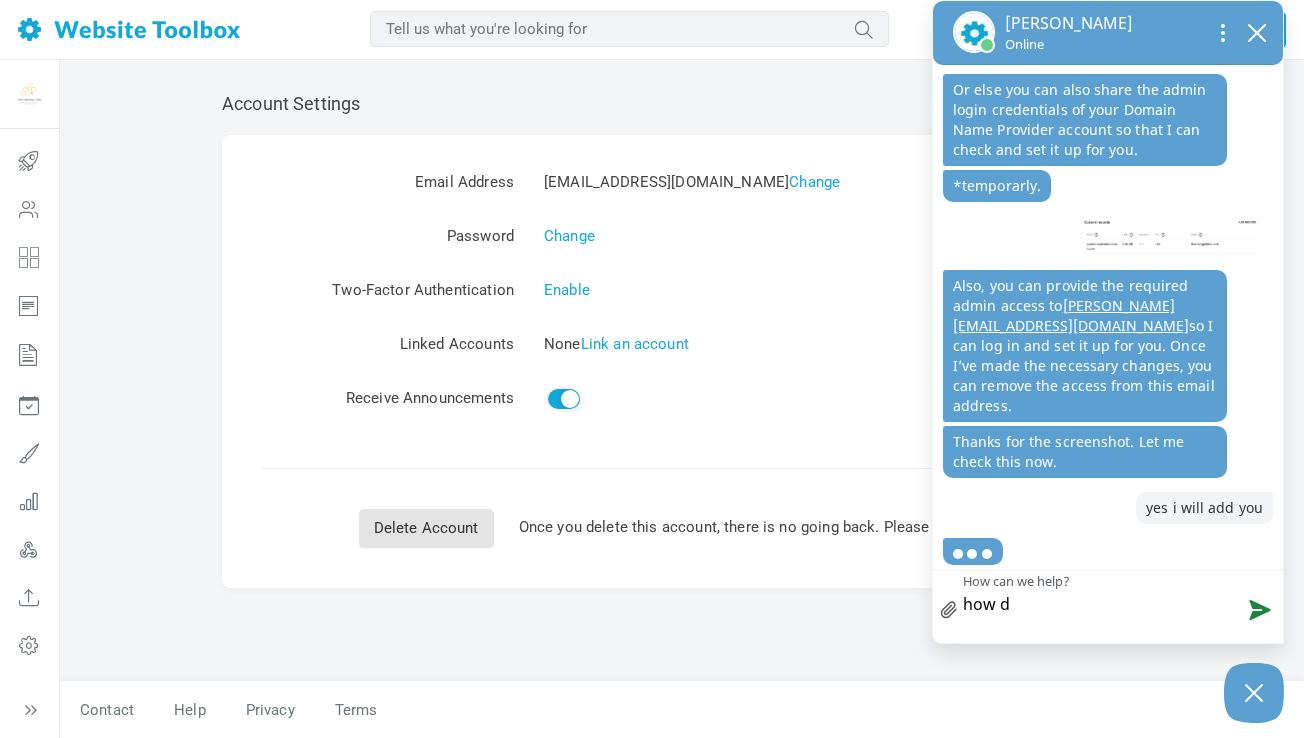 type on "how do" 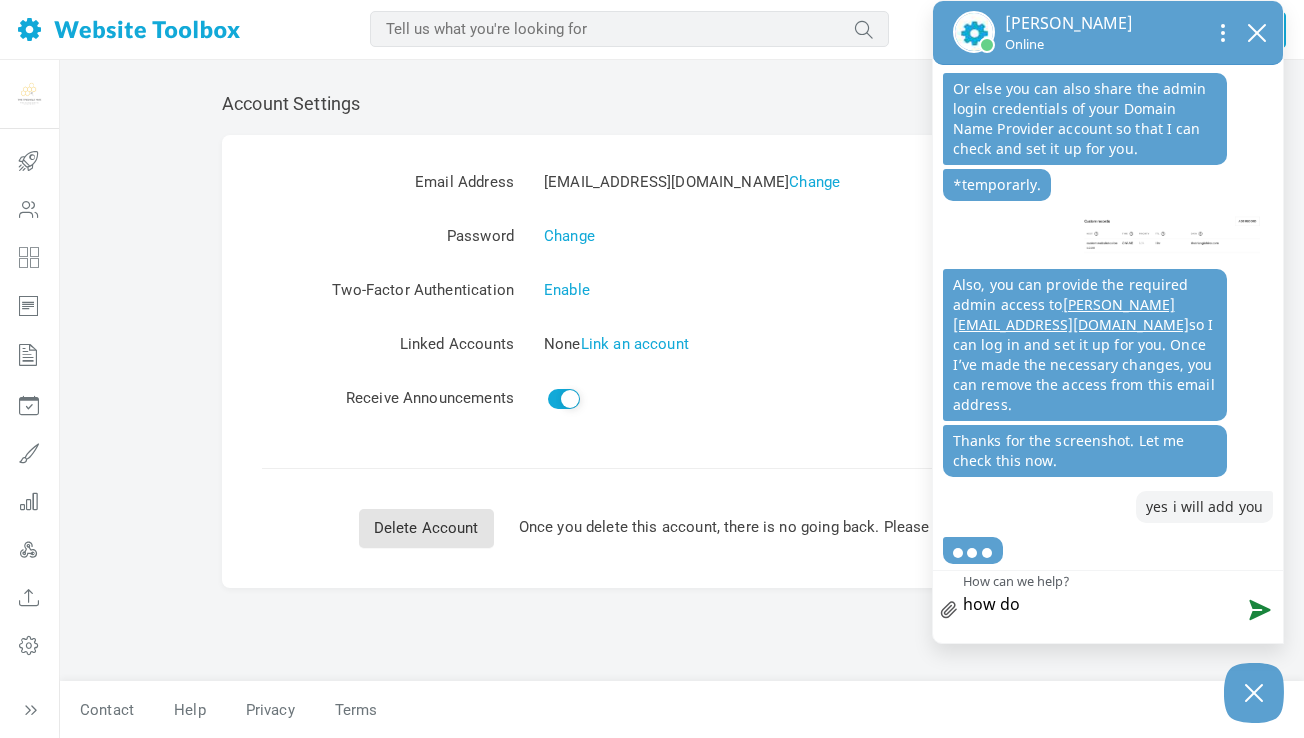 type on "how do" 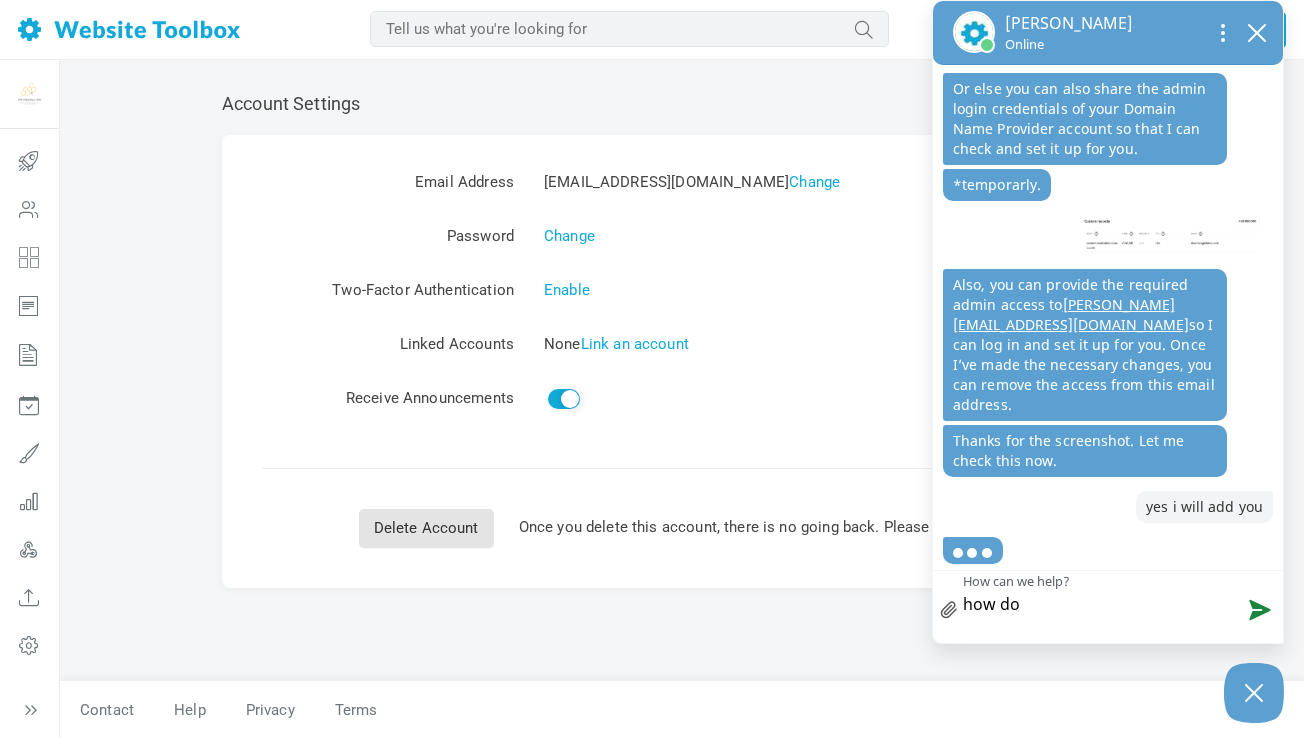 type on "how do i" 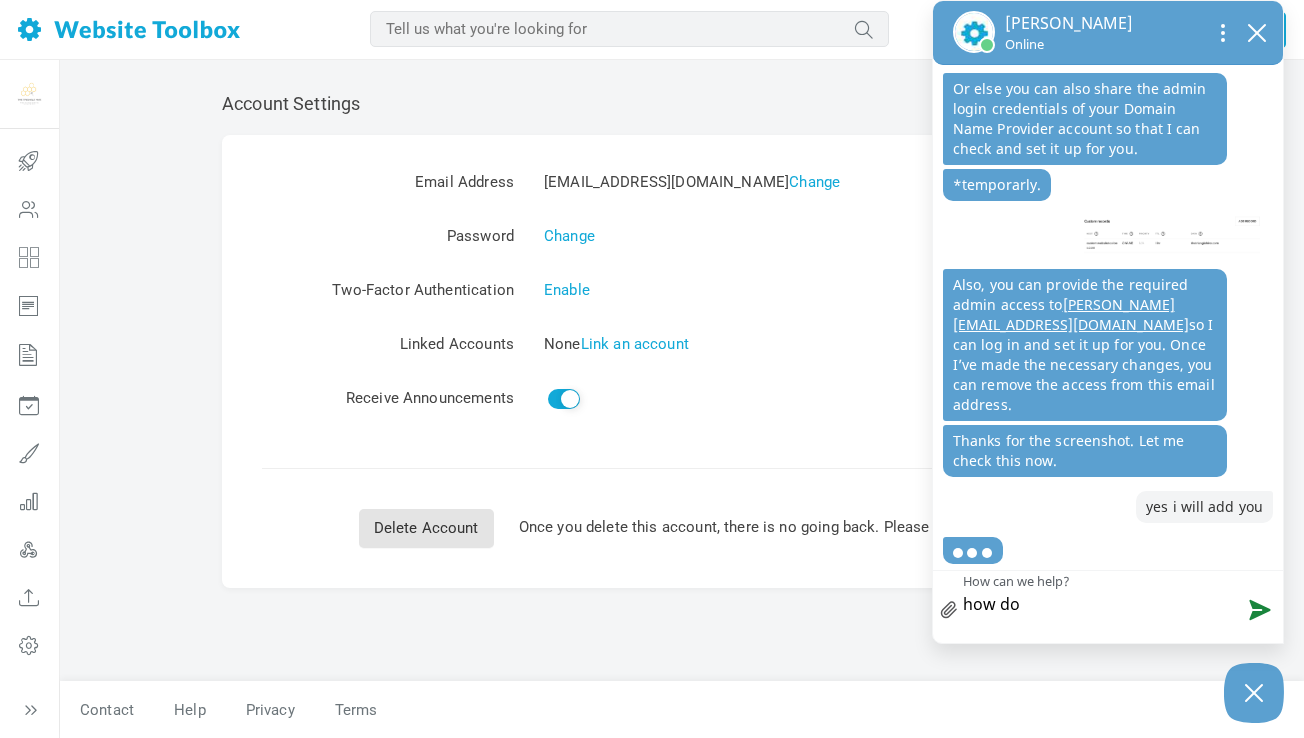 type on "how do i" 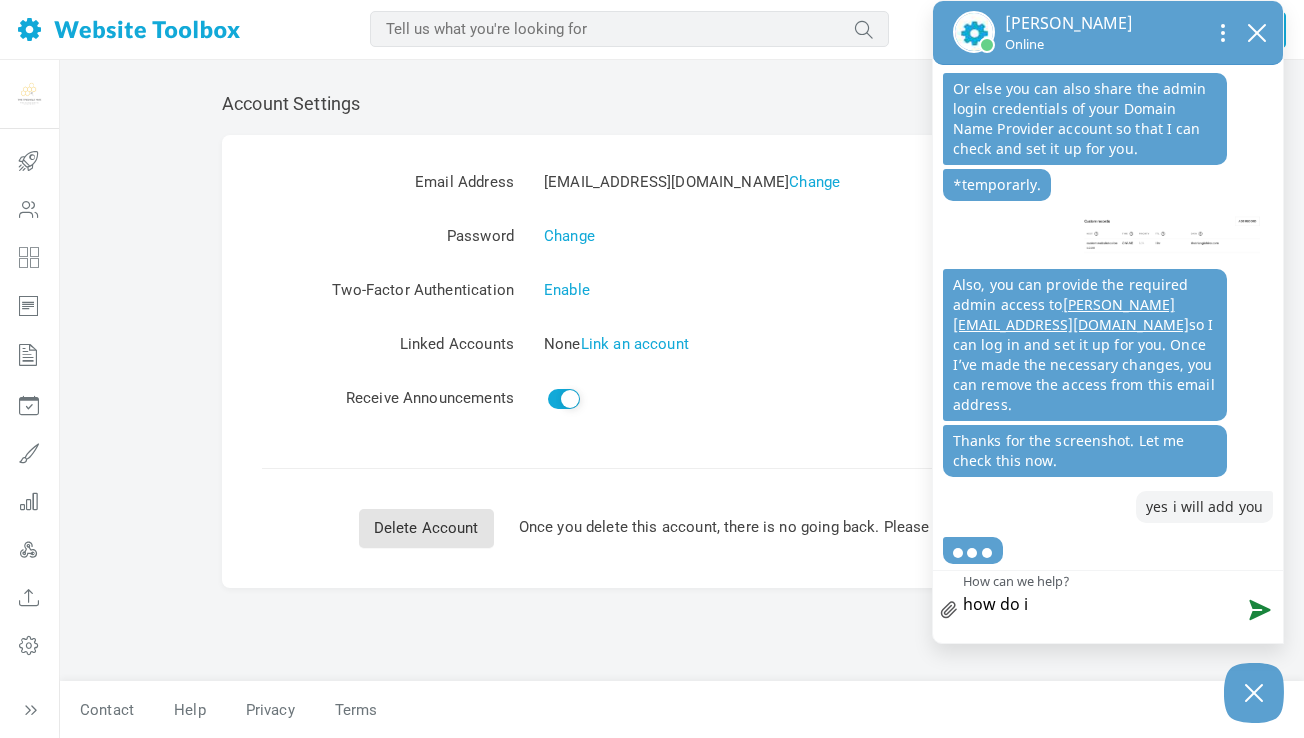 type on "how do i" 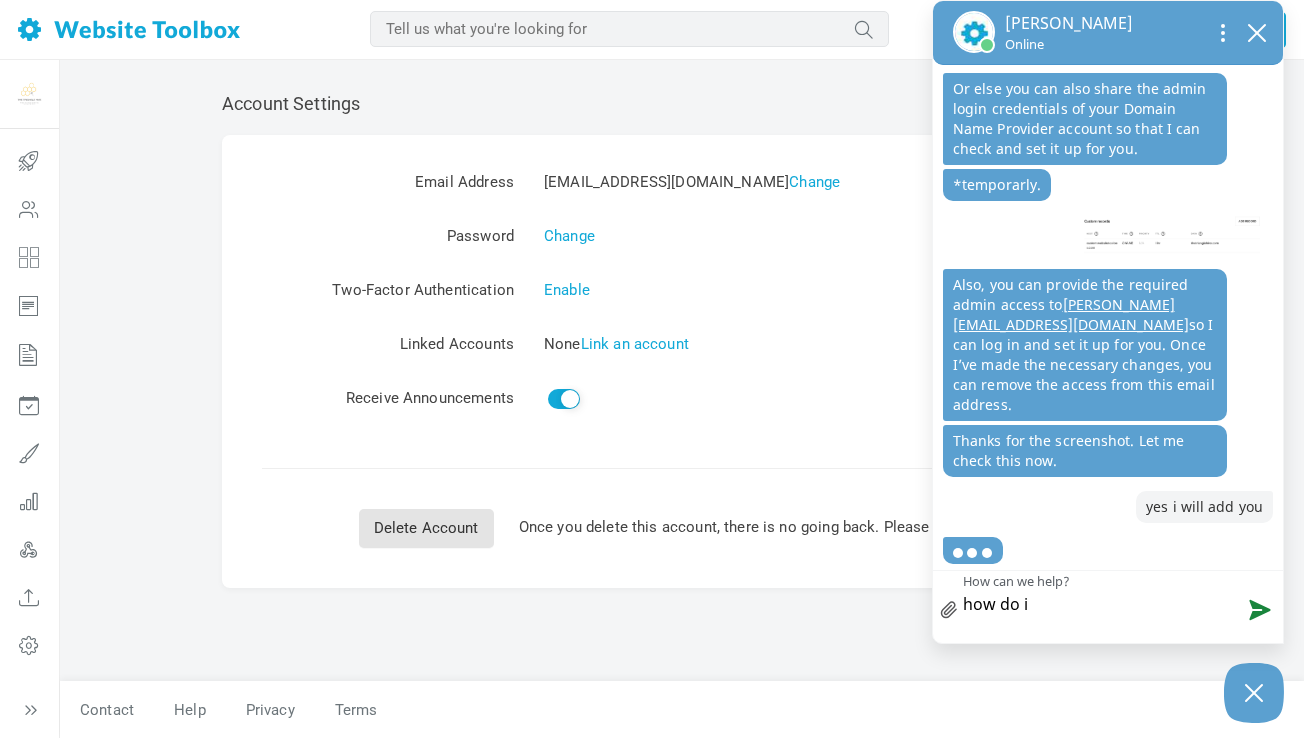 type on "how do i d" 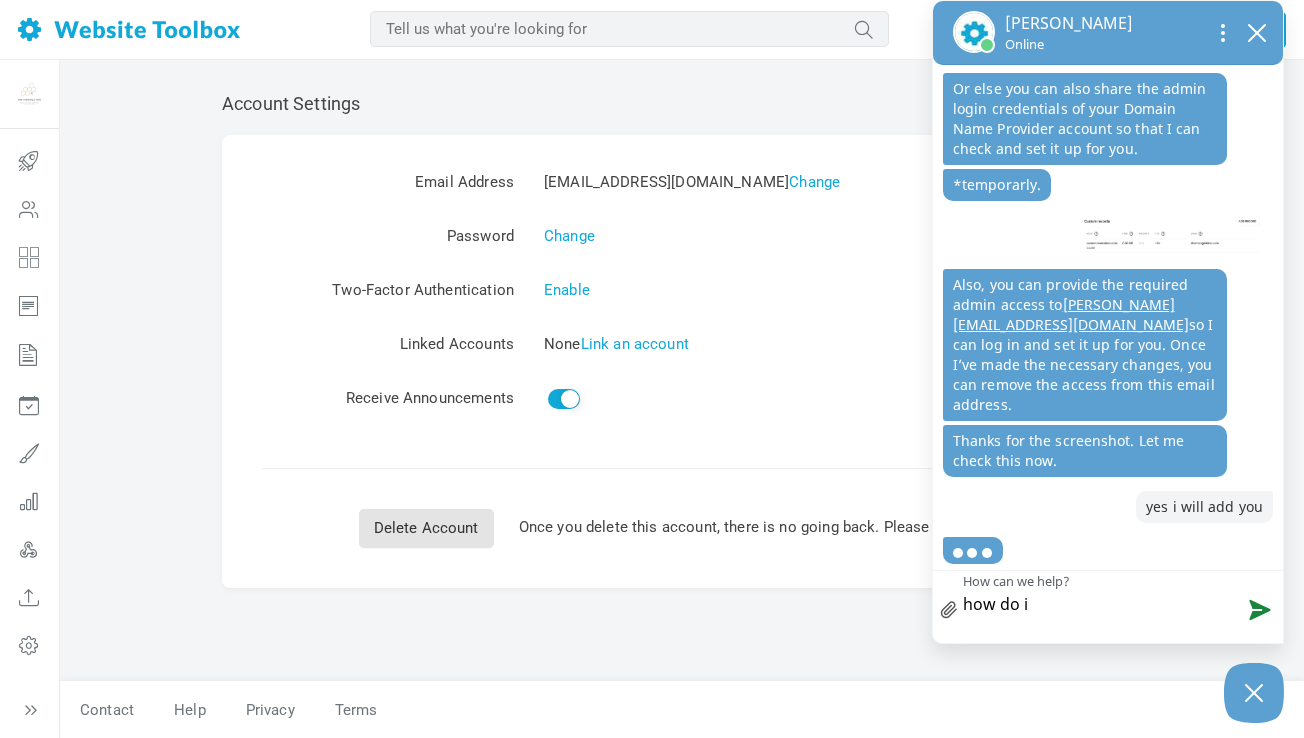 type on "how do i d" 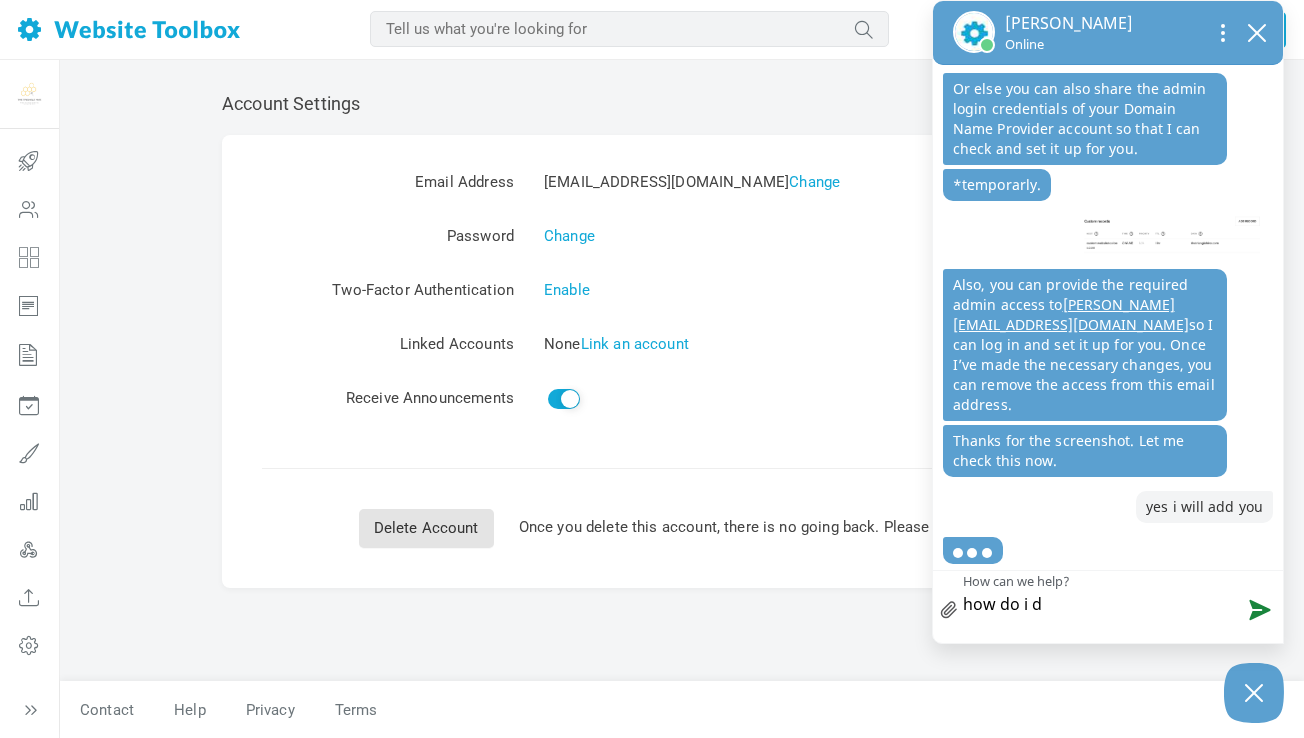 type on "how do i do" 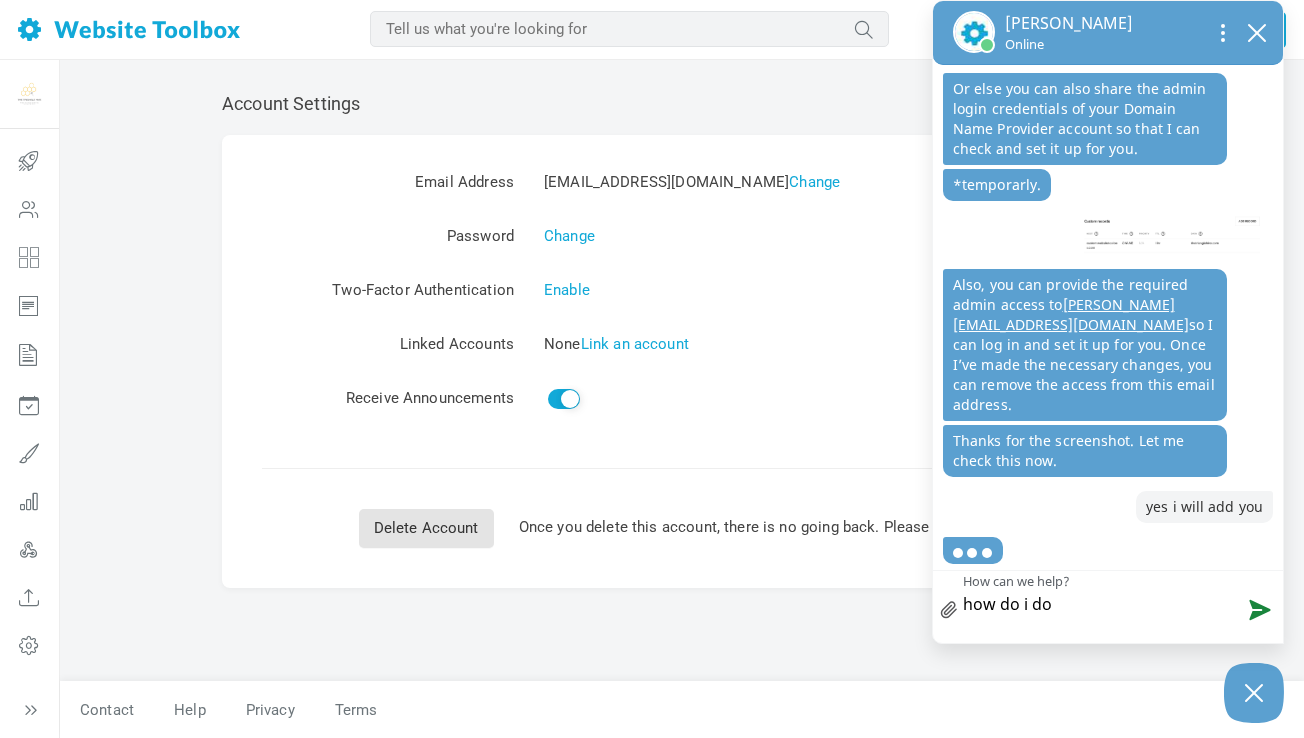 type on "how do i do" 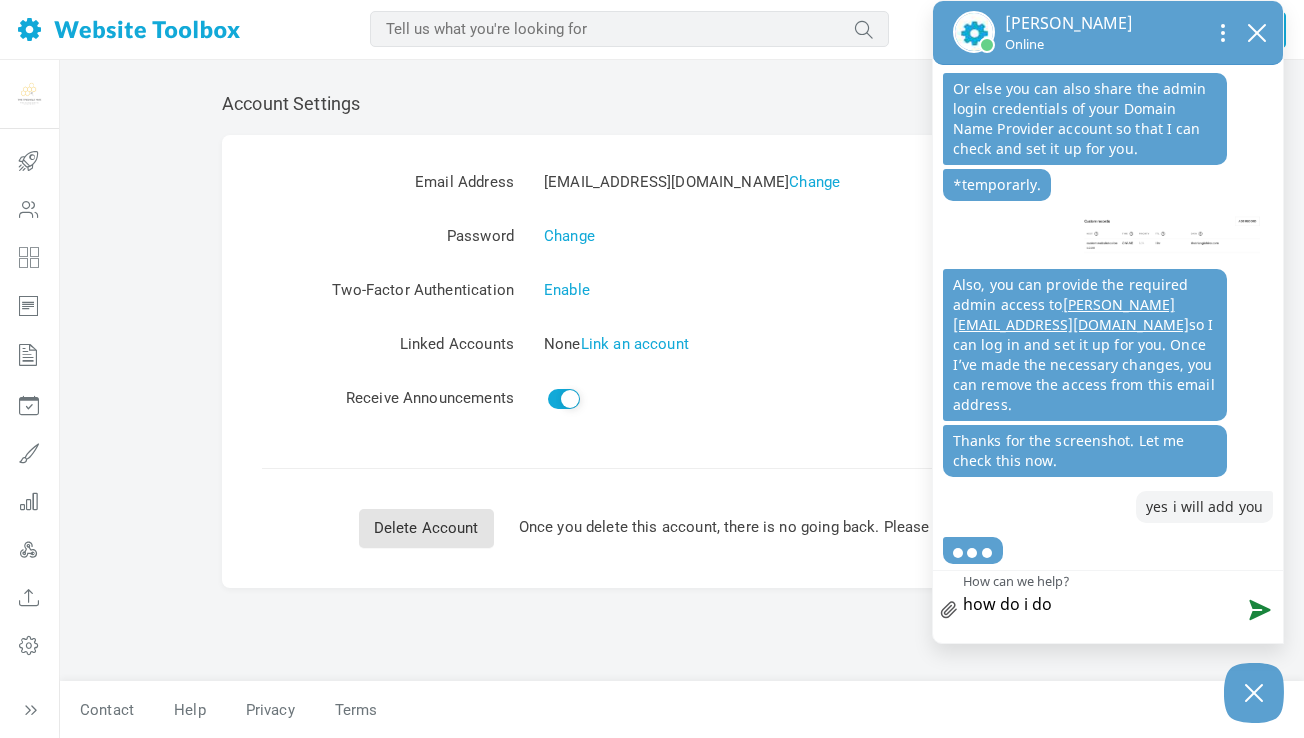 type on "how do i do" 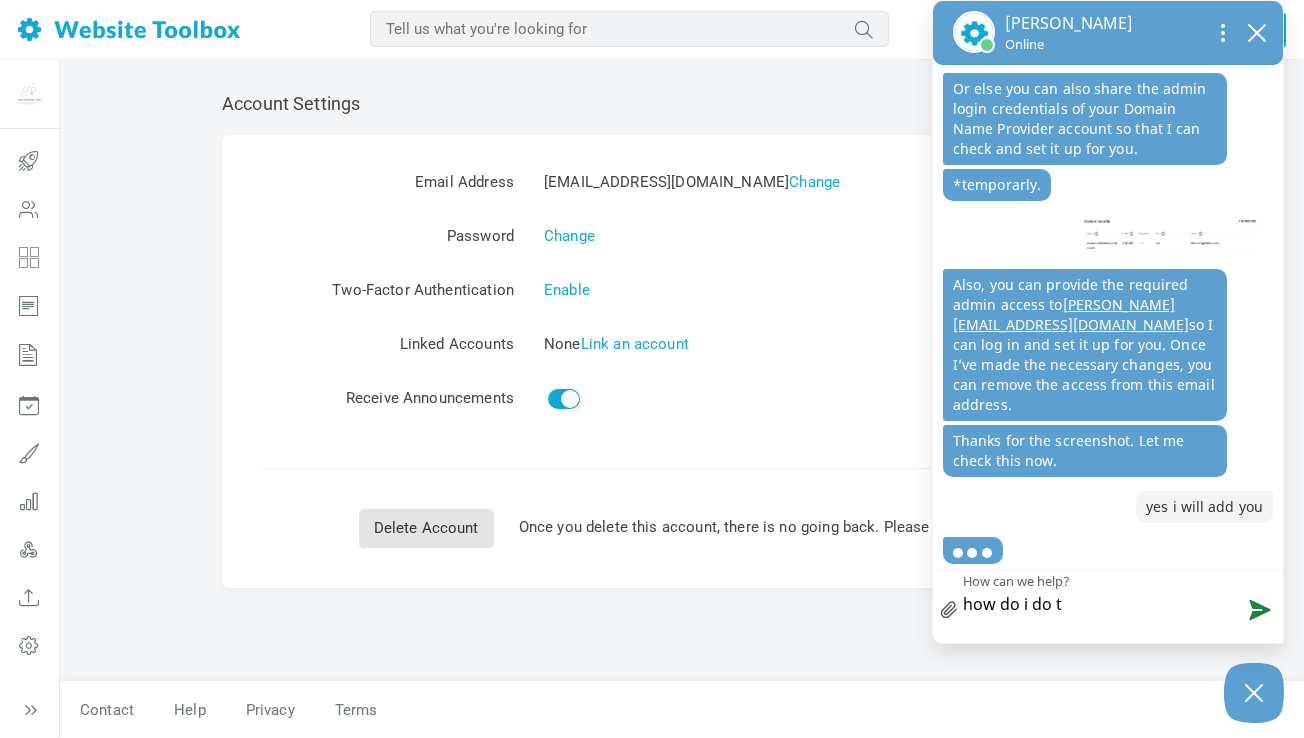 type on "how do i do th" 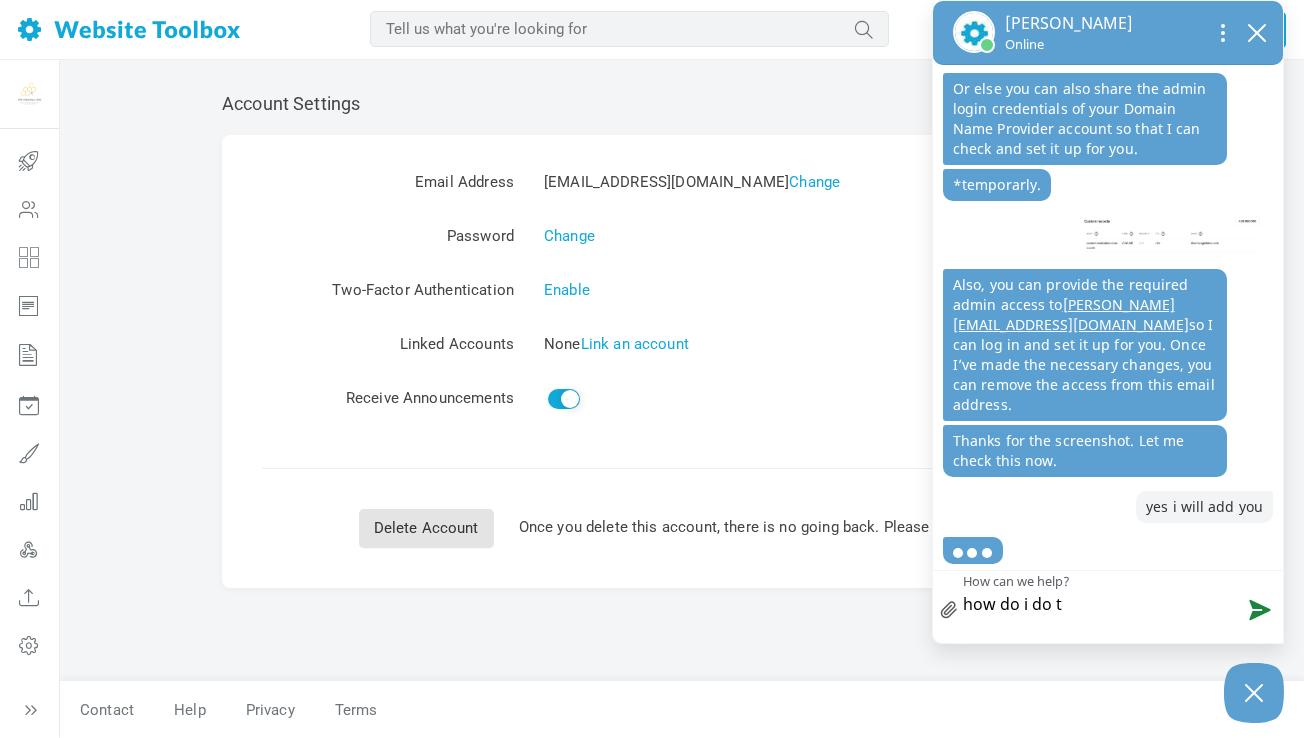 type on "how do i do th" 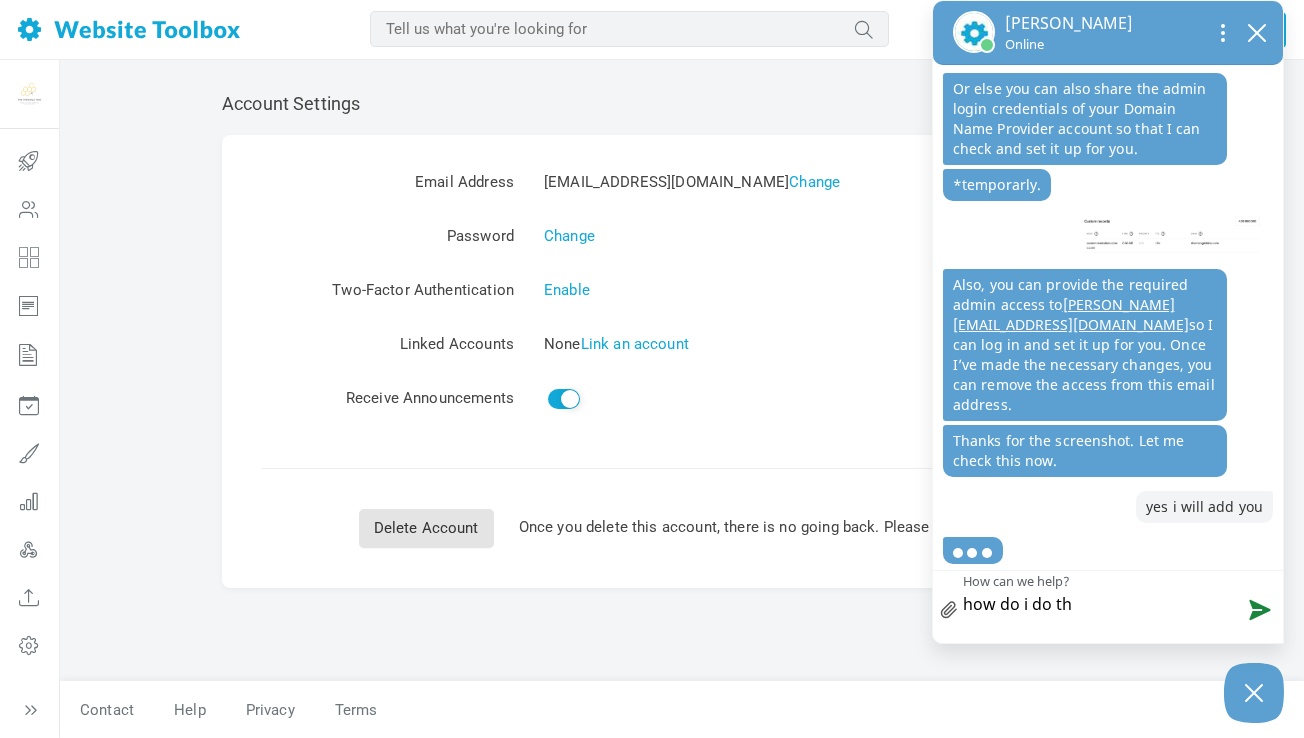 type on "how do i do tha" 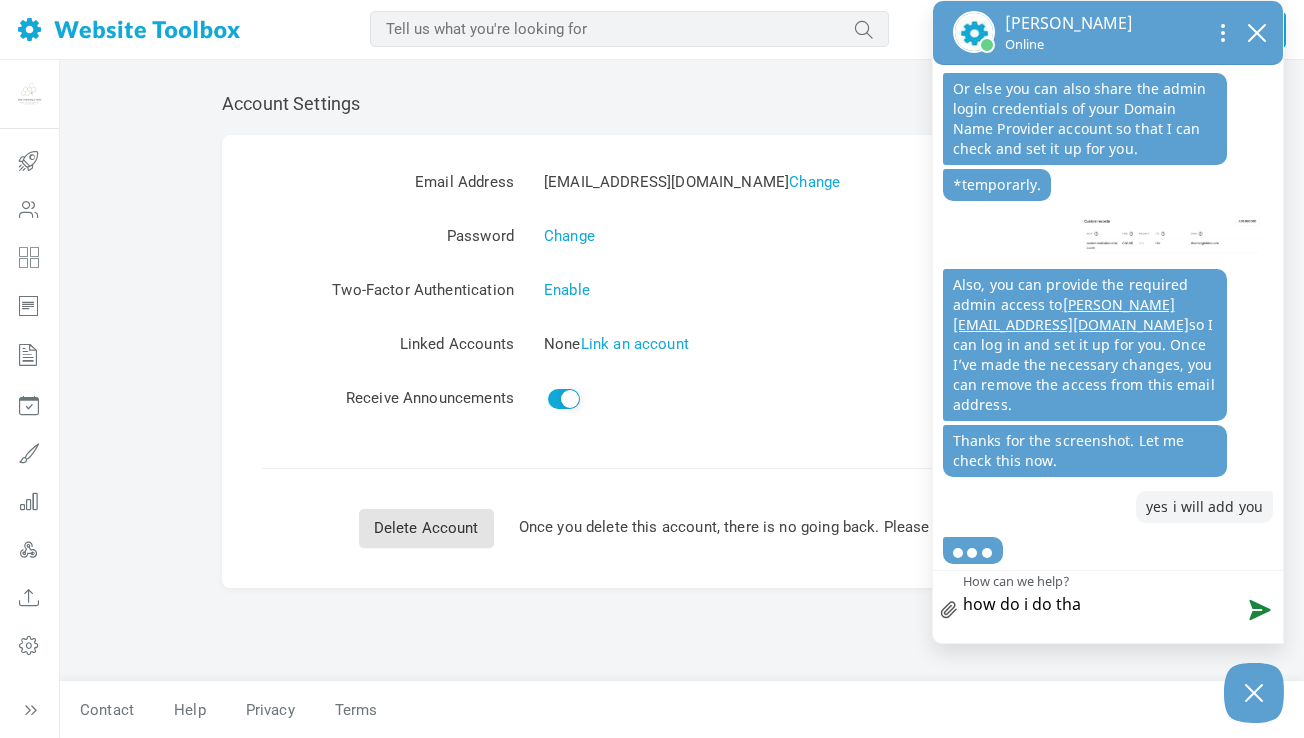type on "how do i do that" 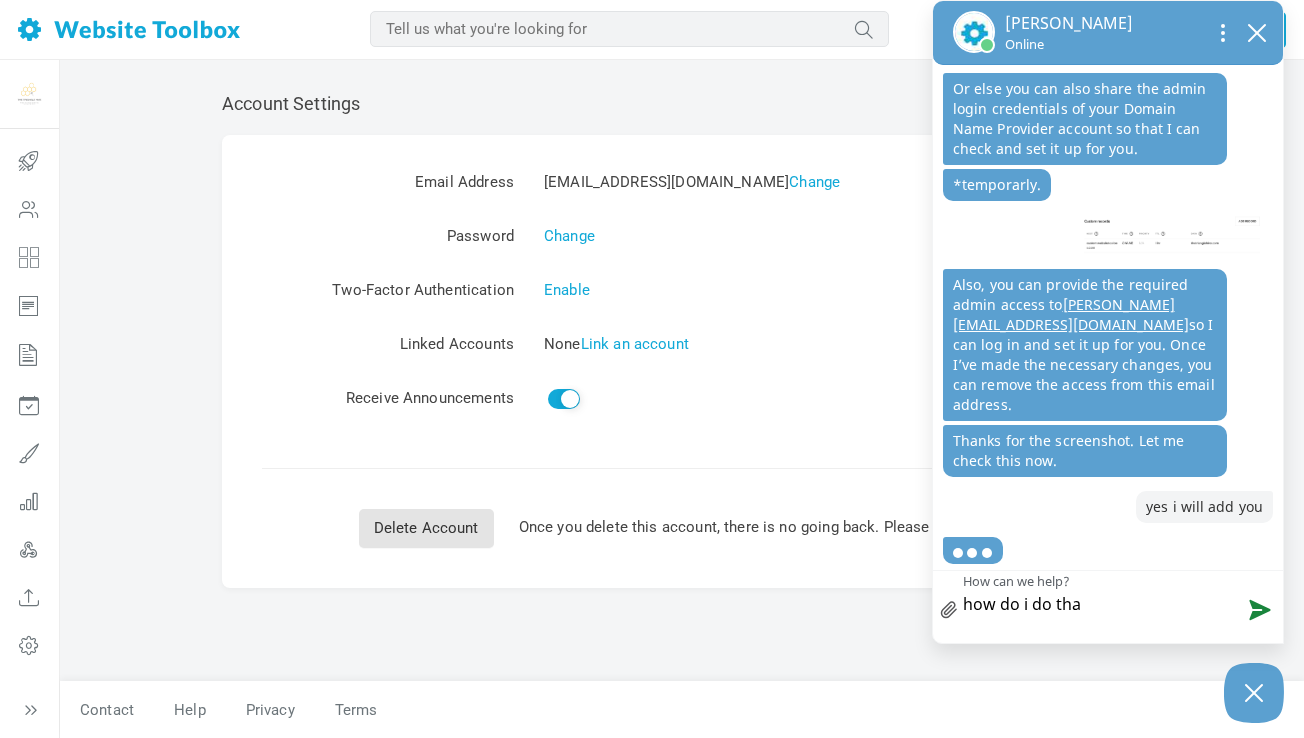 type on "how do i do that" 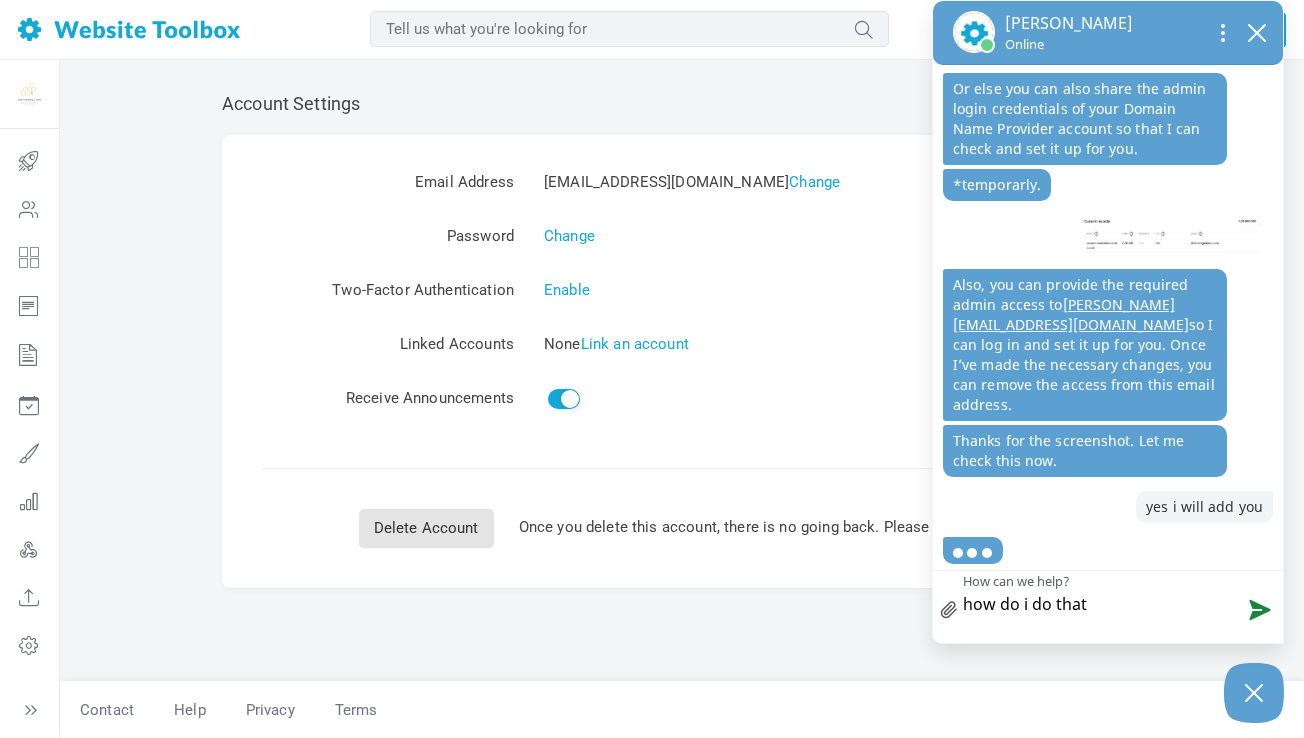 type on "how do i do that" 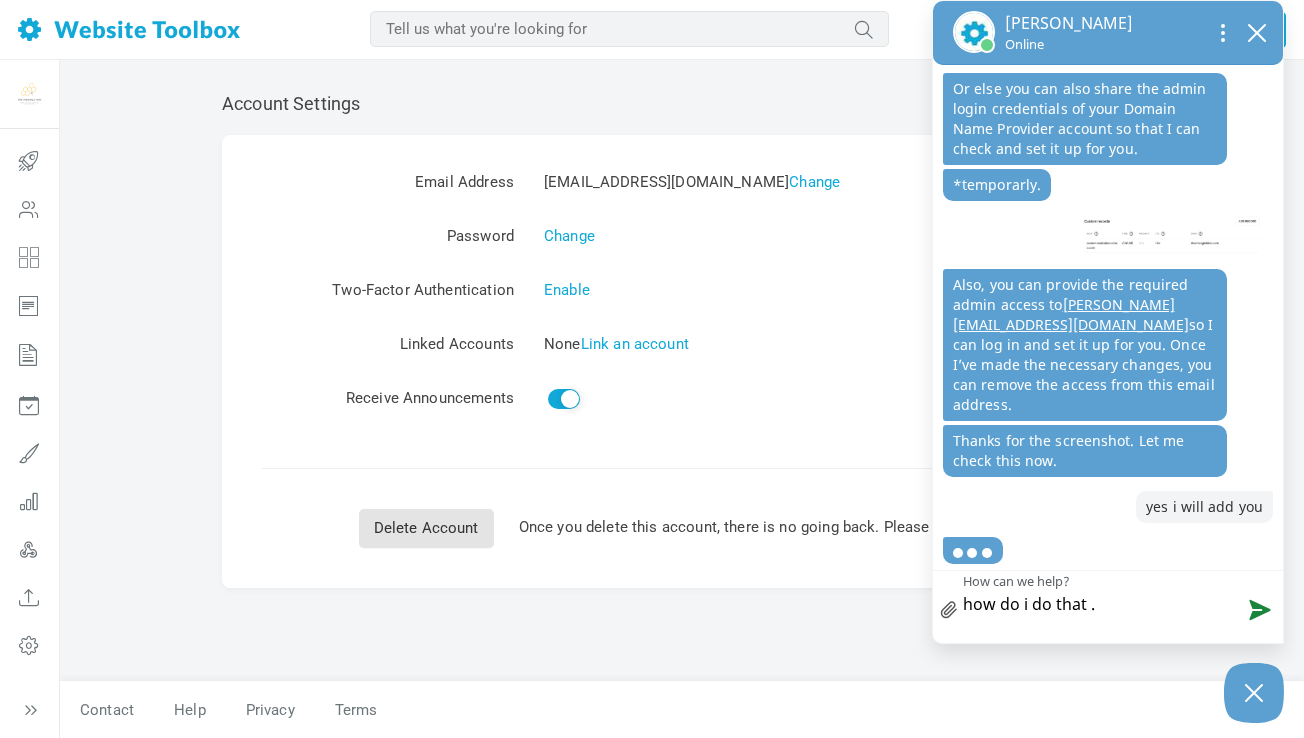 type on "how do i do that .." 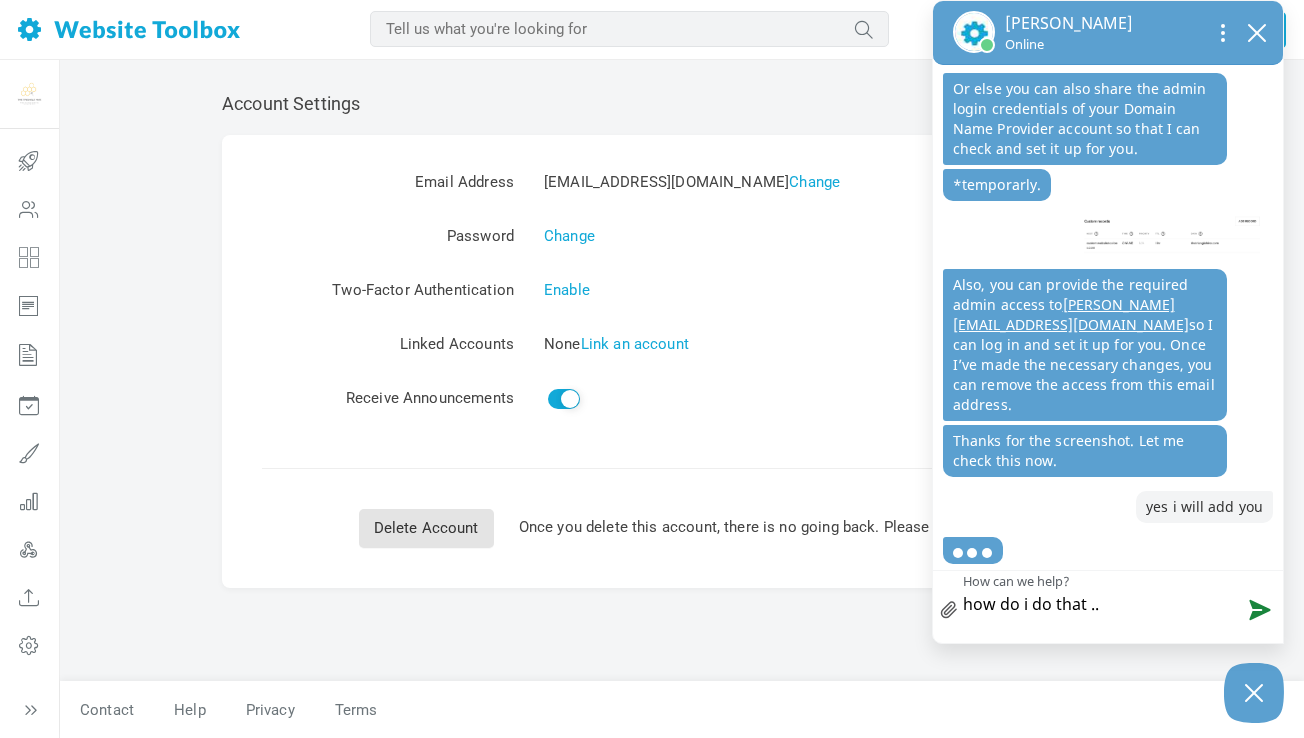type on "how do i do that .." 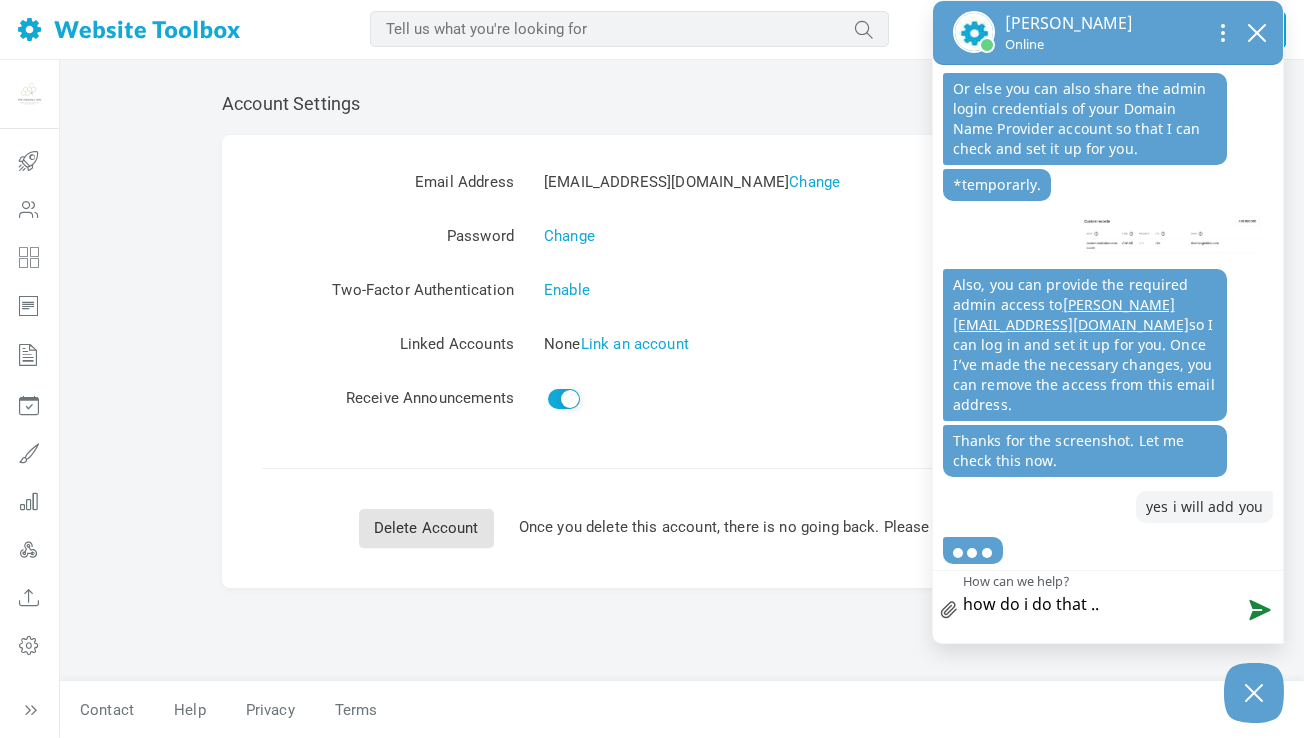 type on "how do i do that .. w" 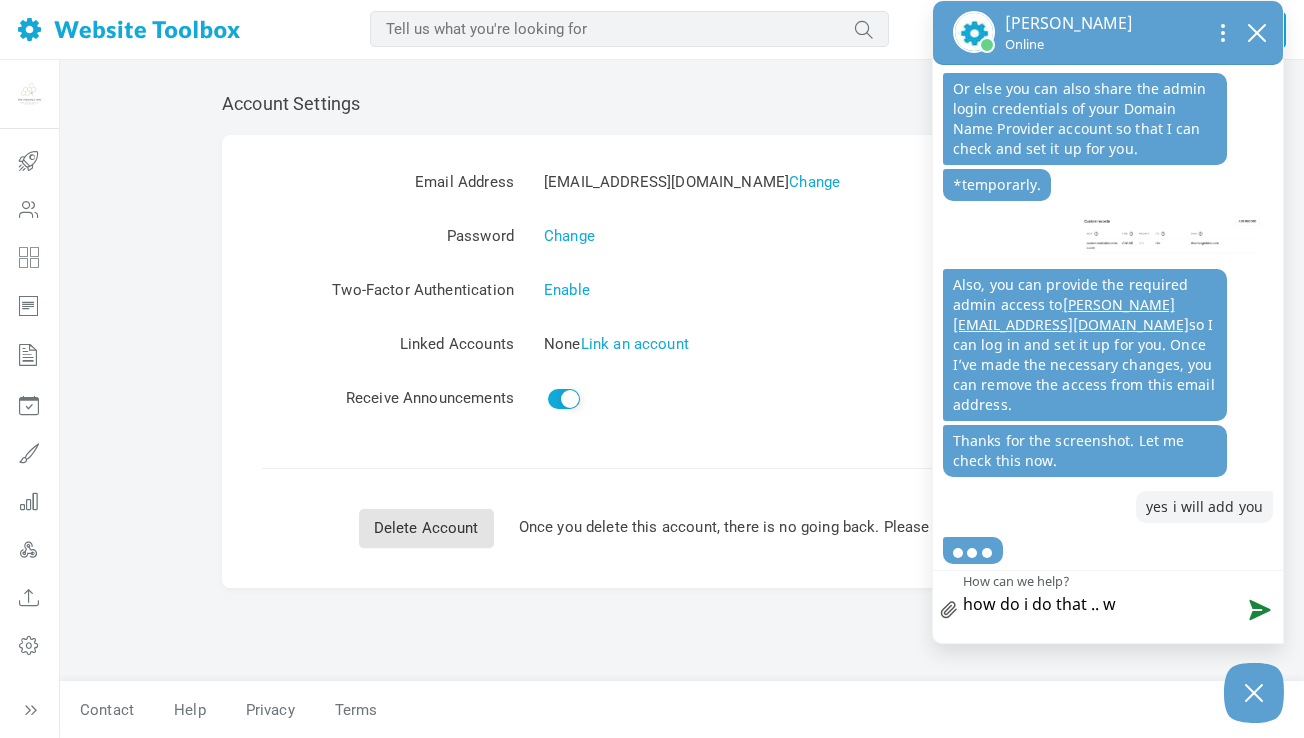 type on "how do i do that .. wh" 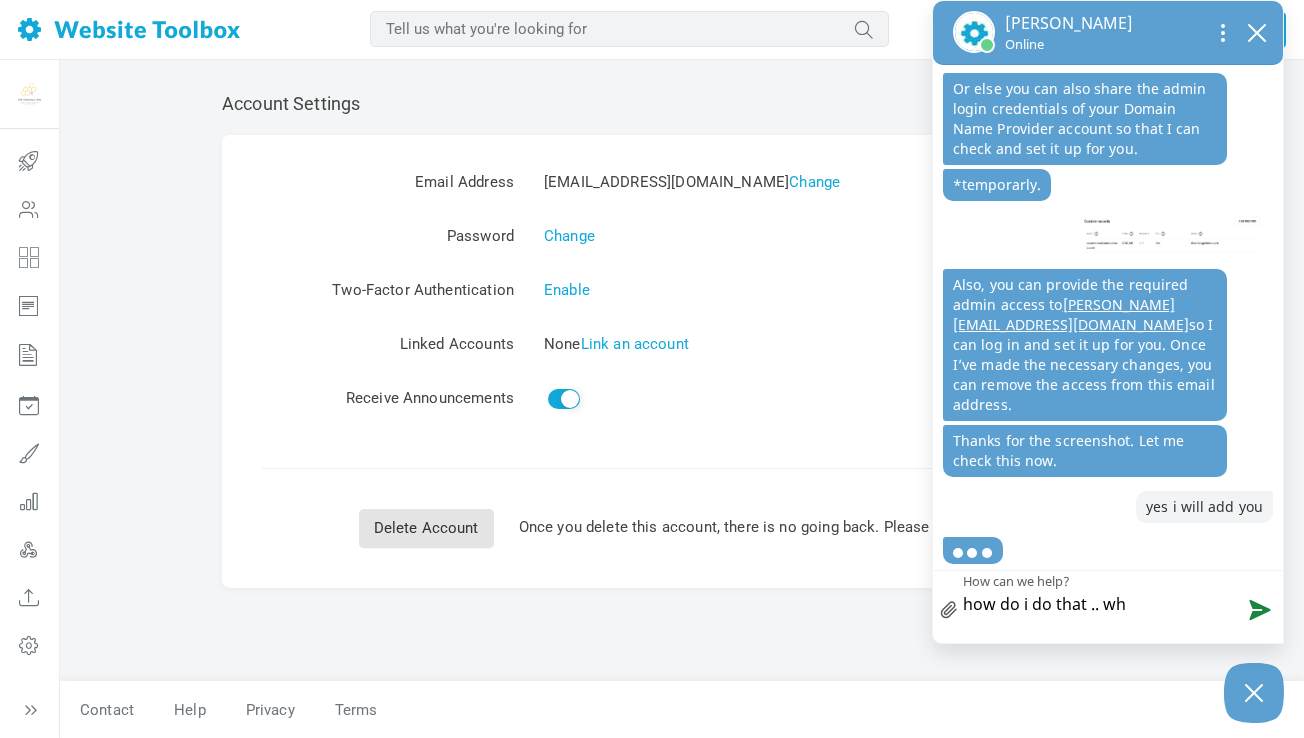 type on "how do i do that .. whe" 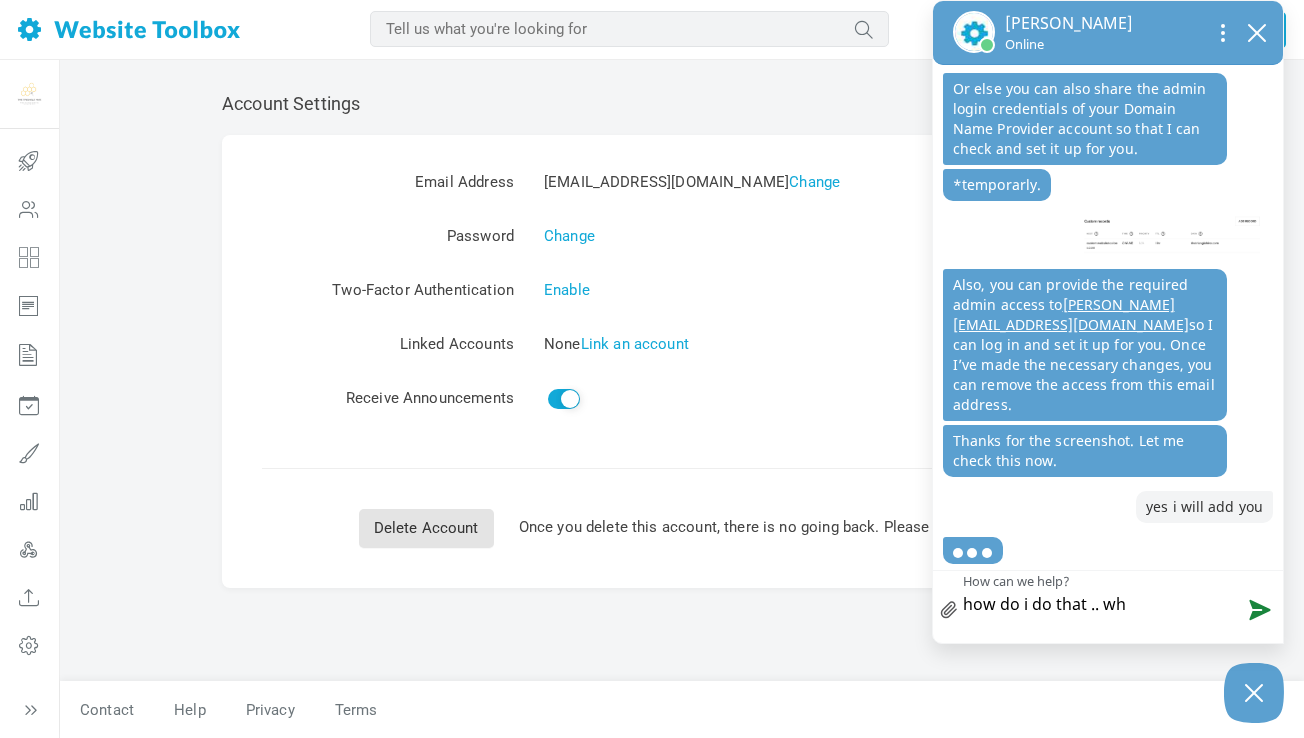 type on "how do i do that .. whe" 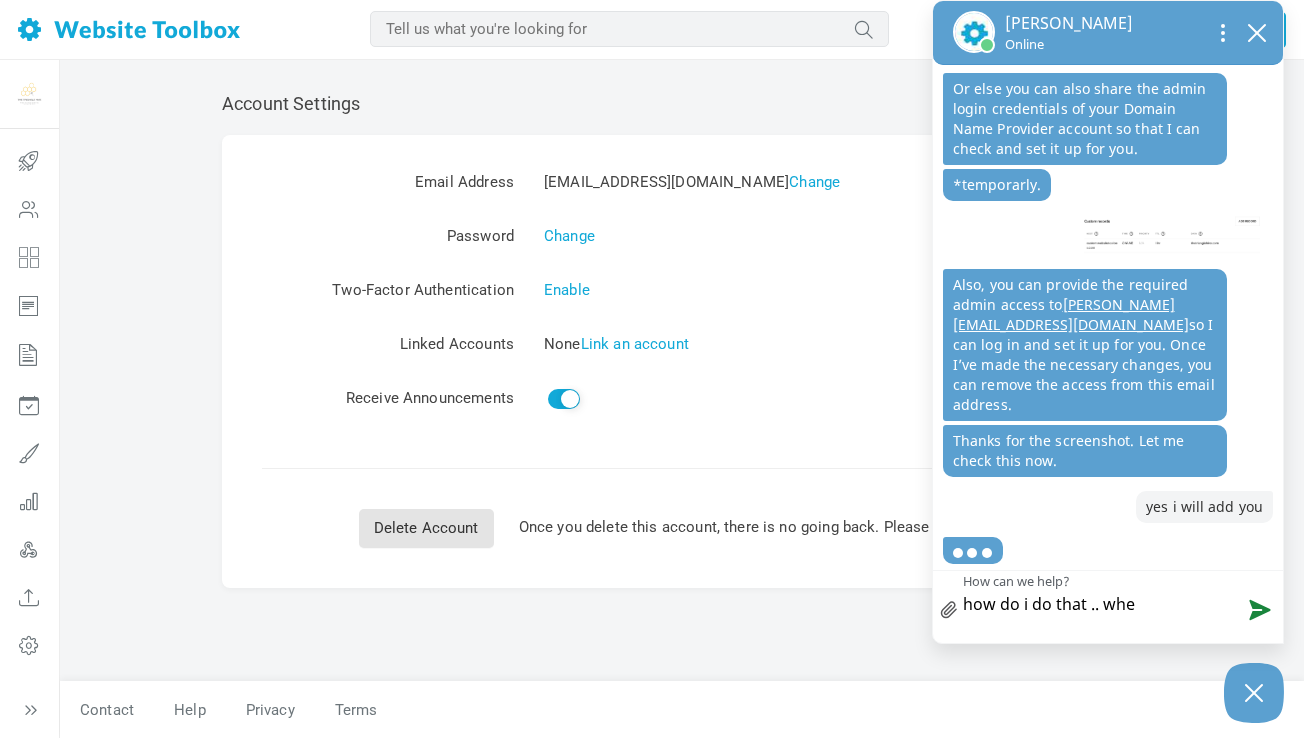 type on "how do i do that .. wher" 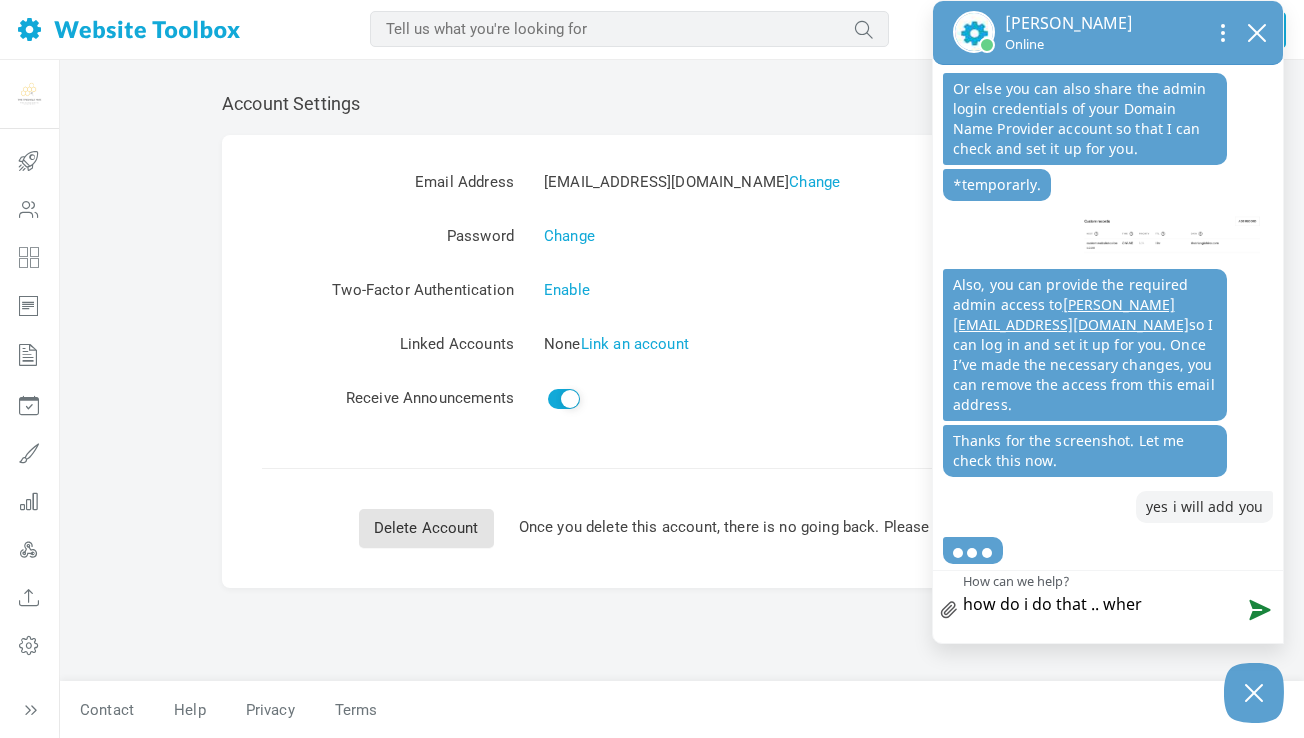 type on "how do i do that .. where" 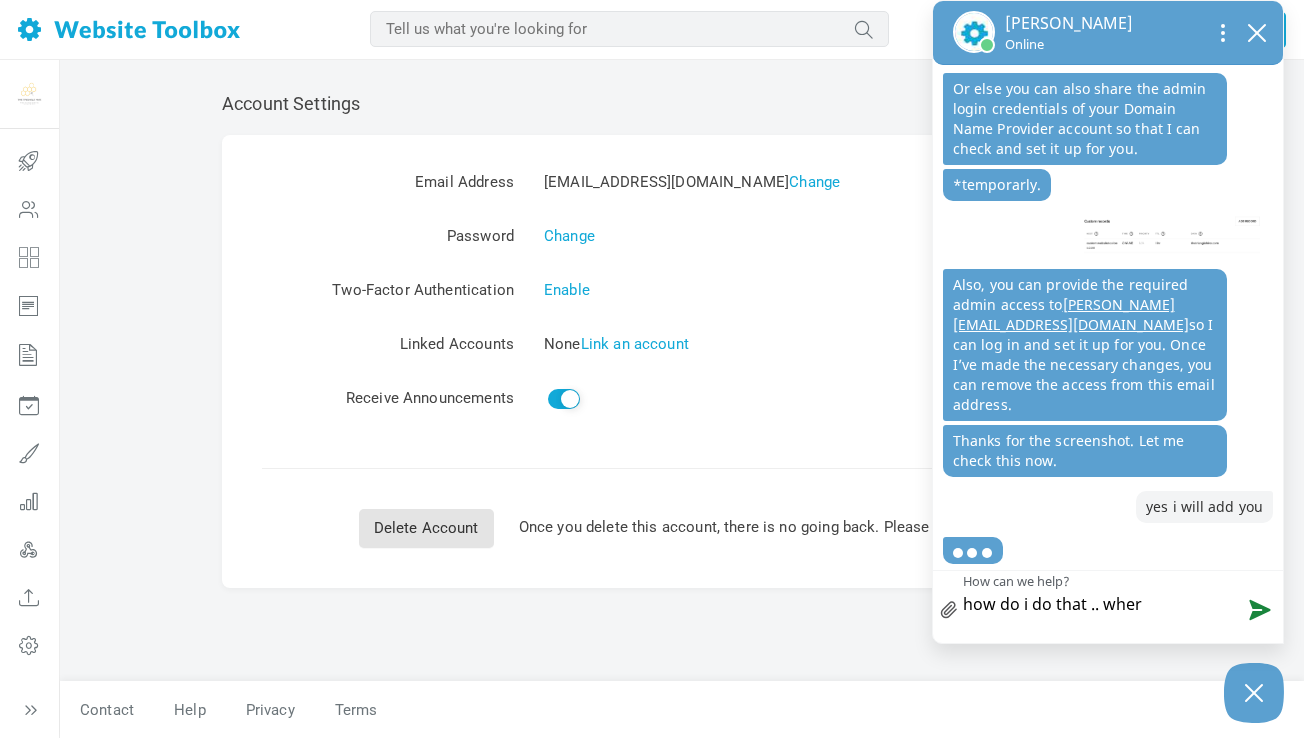 type on "how do i do that .. where" 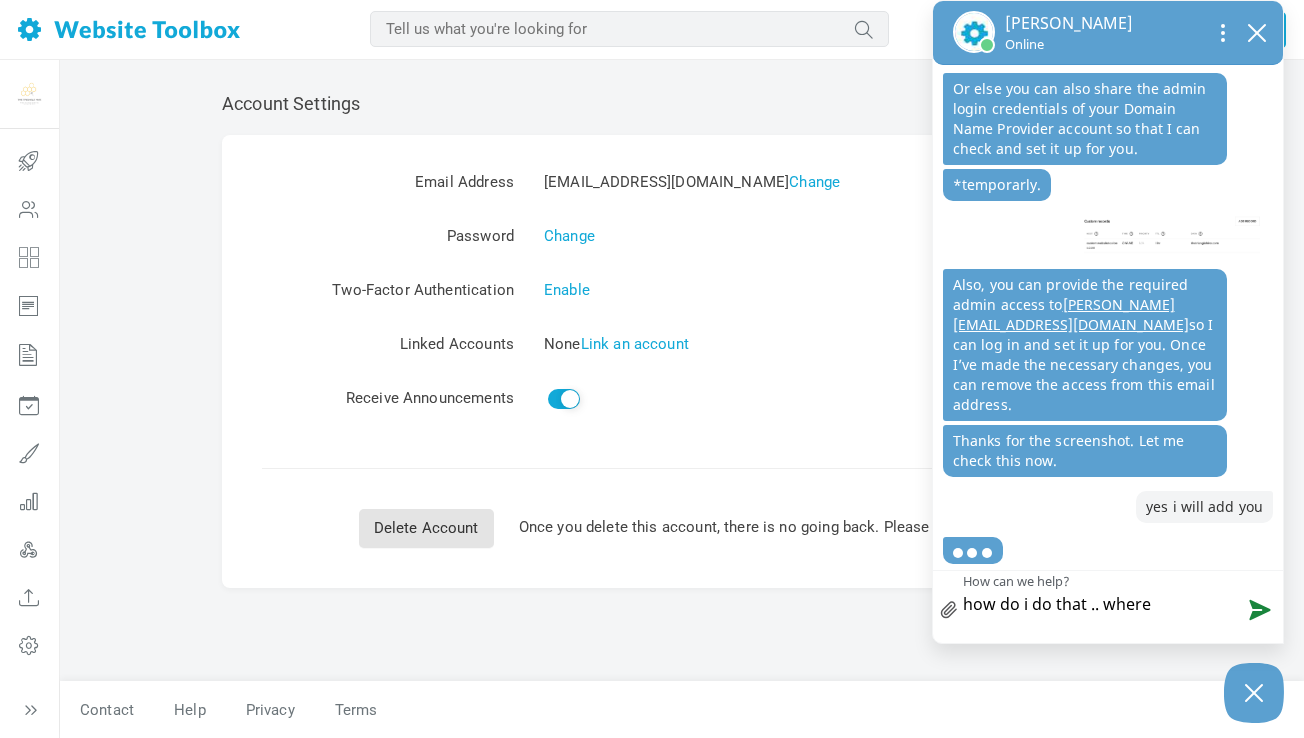 type on "how do i do that .. where" 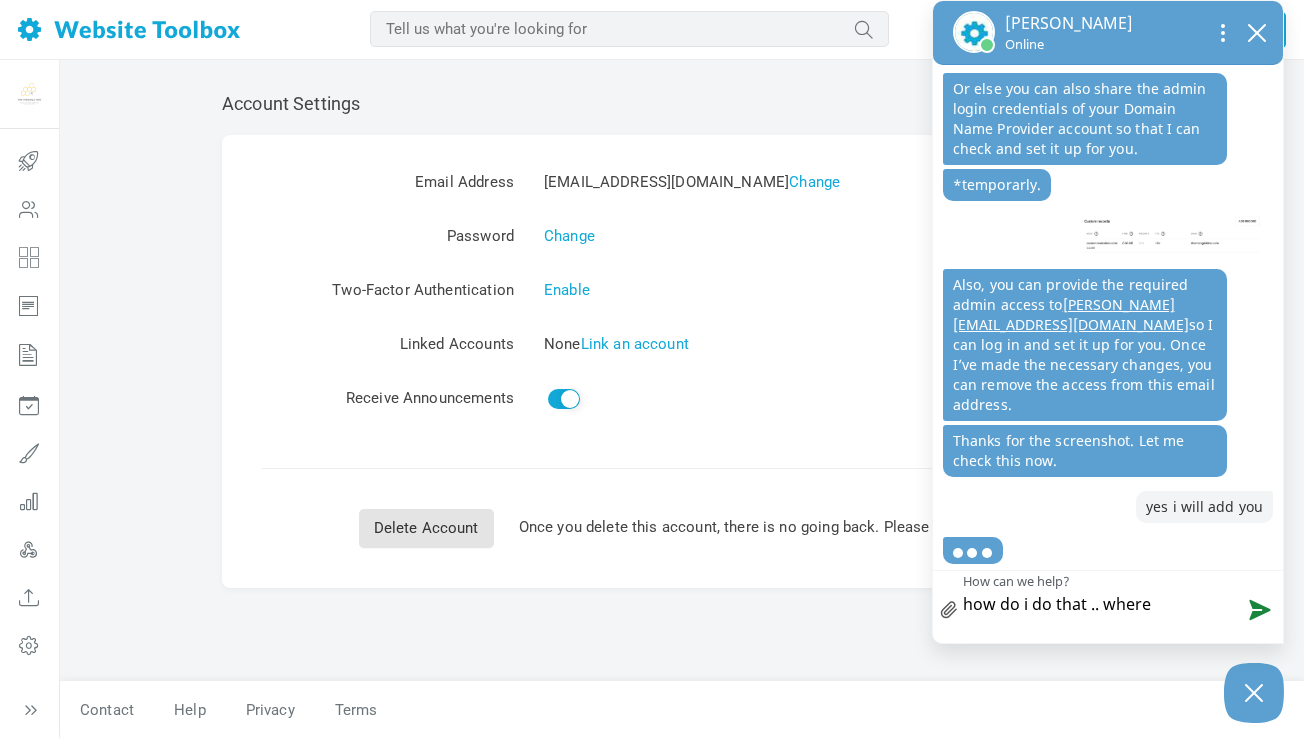 type on "how do i do that .. where d" 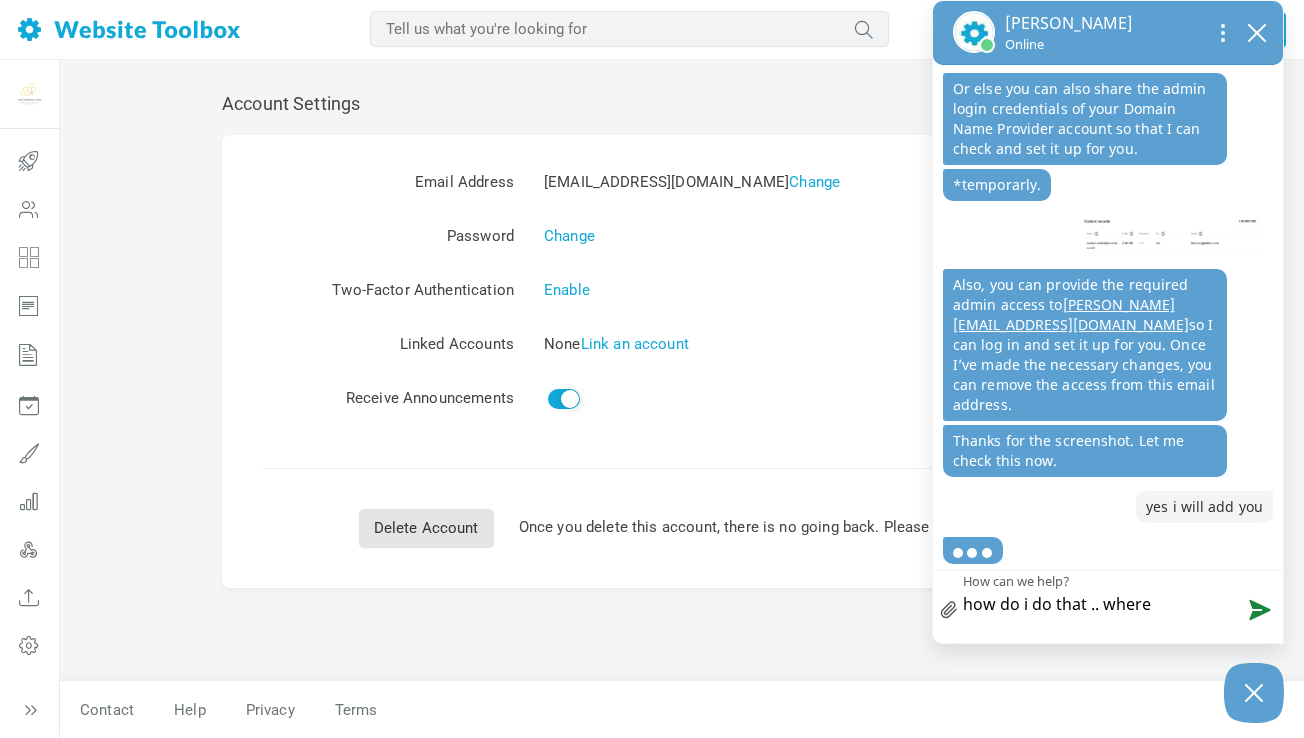 type on "how do i do that .. where d" 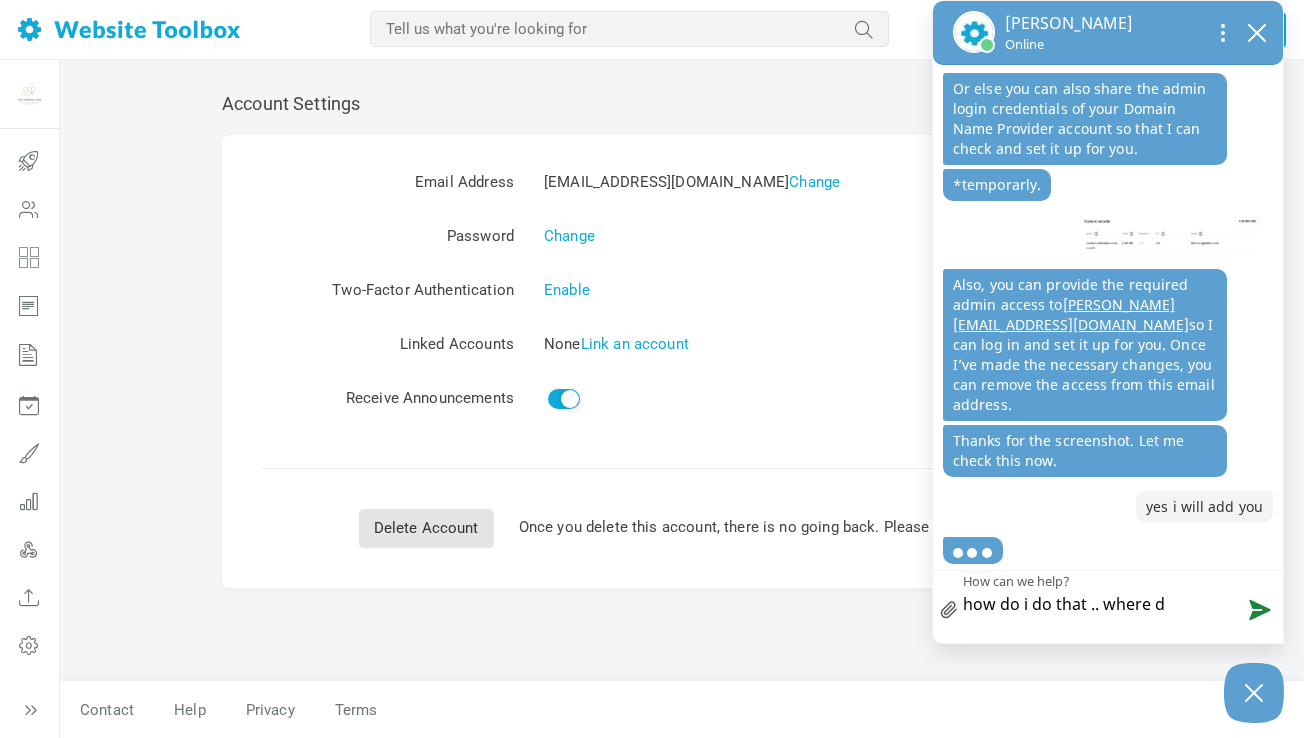 type on "how do i do that .. where do" 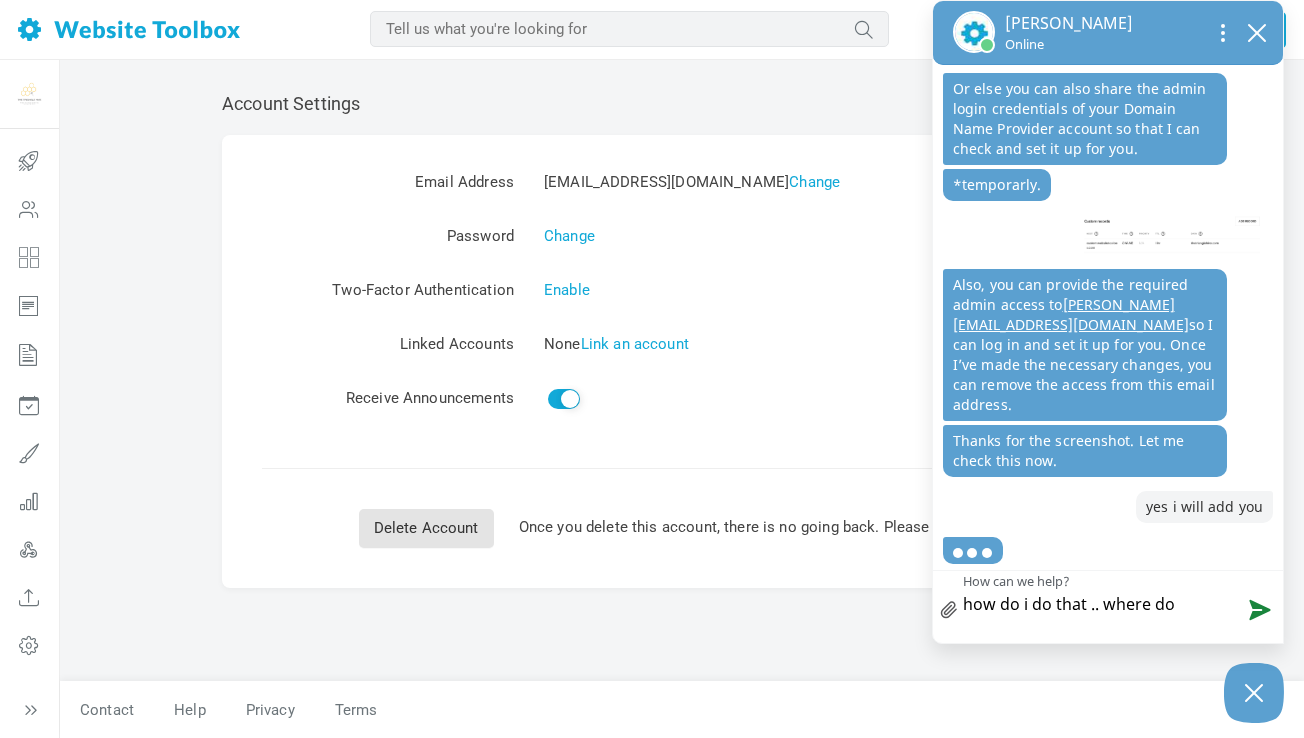 type on "how do i do that .. where do" 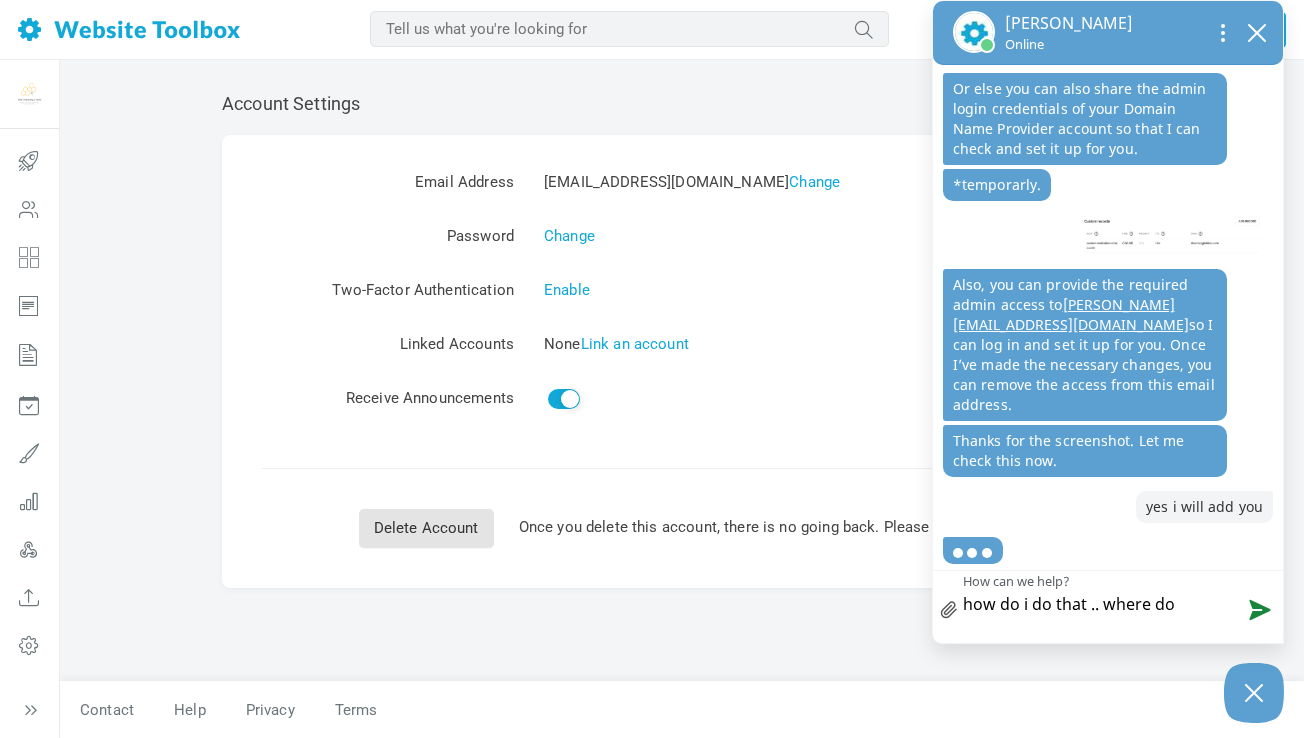 type on "how do i do that .. where do i" 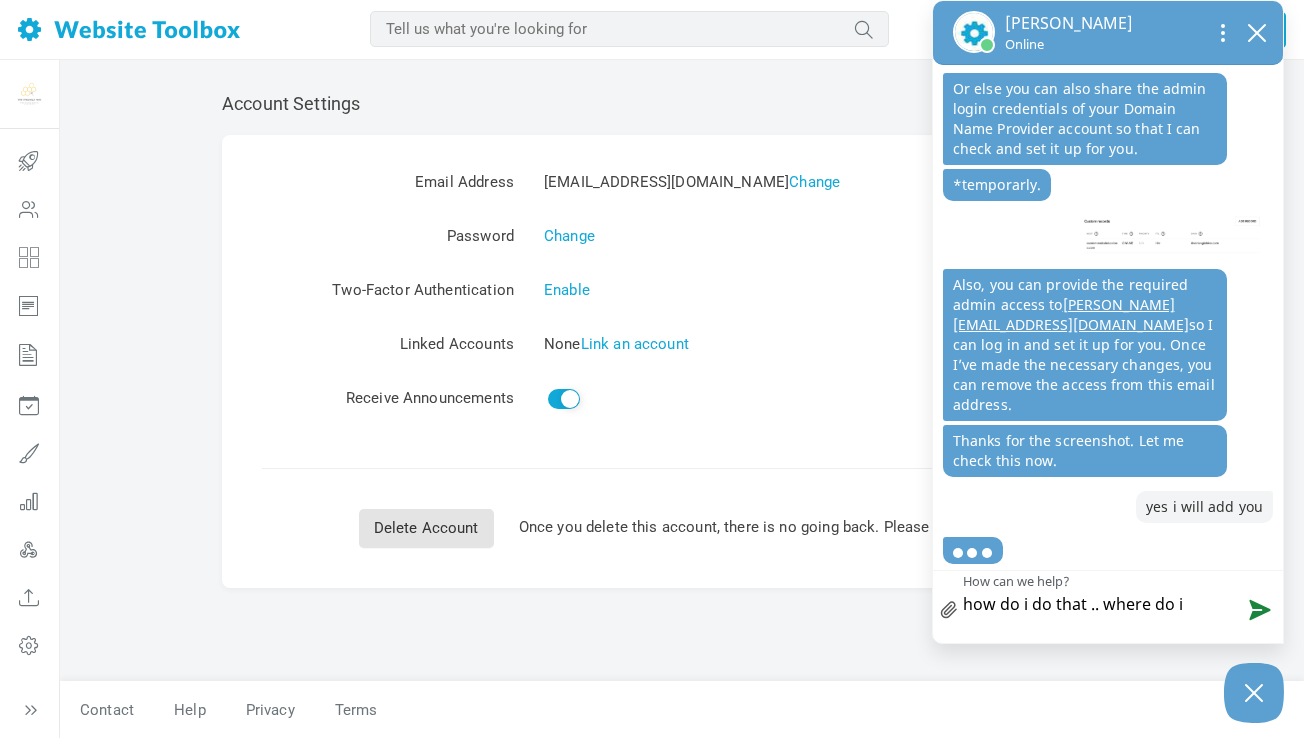 type on "how do i do that .. where do i" 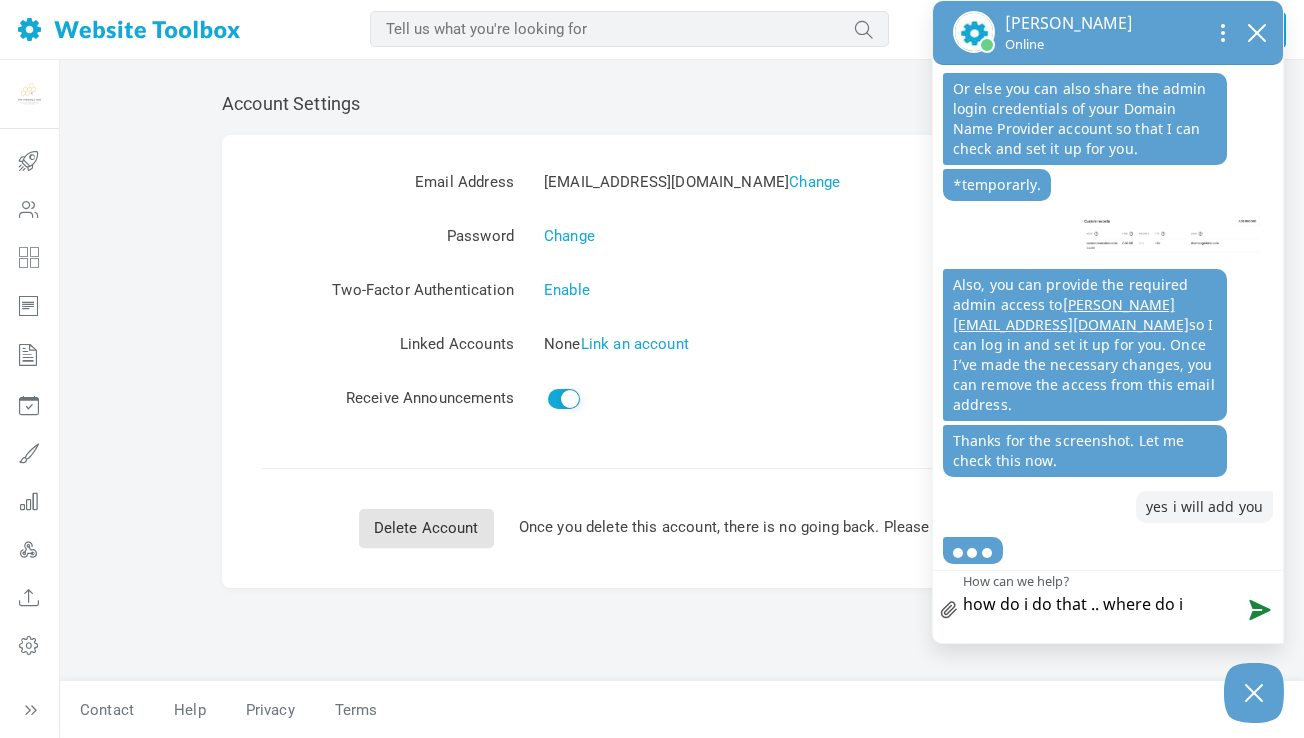 type on "how do i do that .. where do i g" 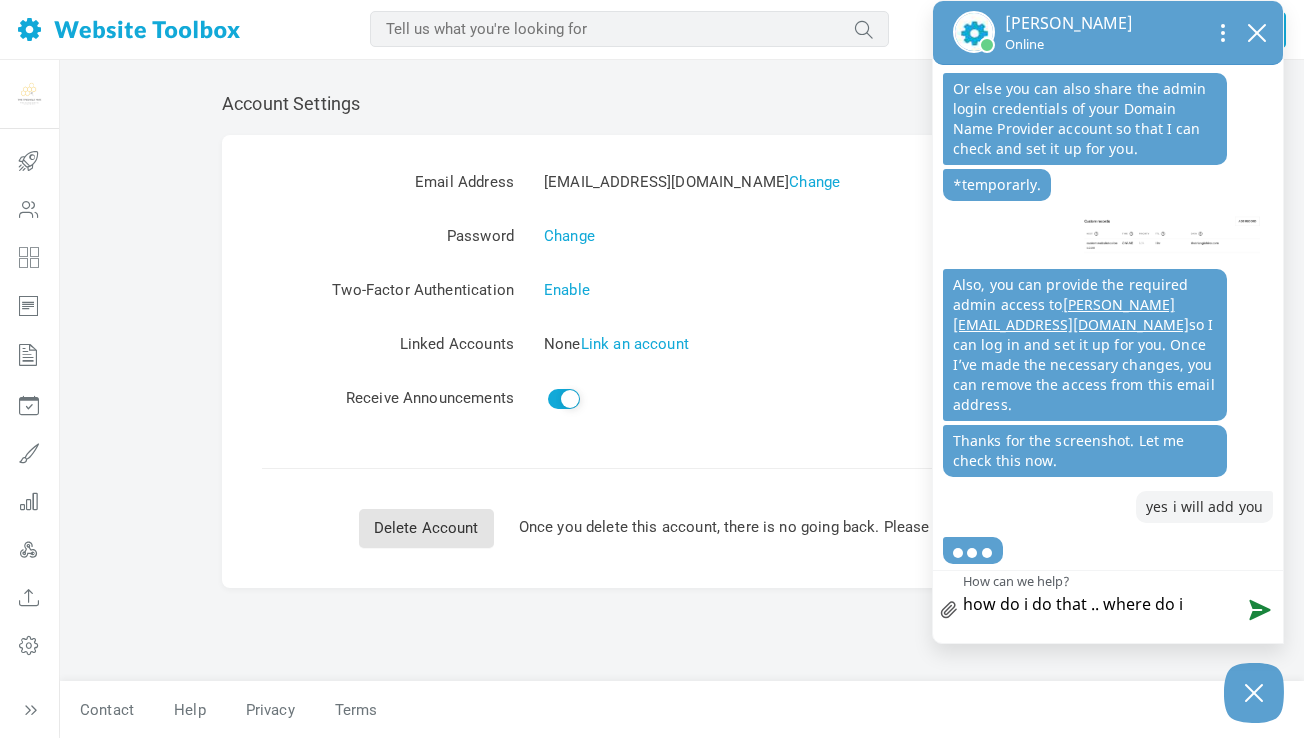 type on "how do i do that .. where do i g" 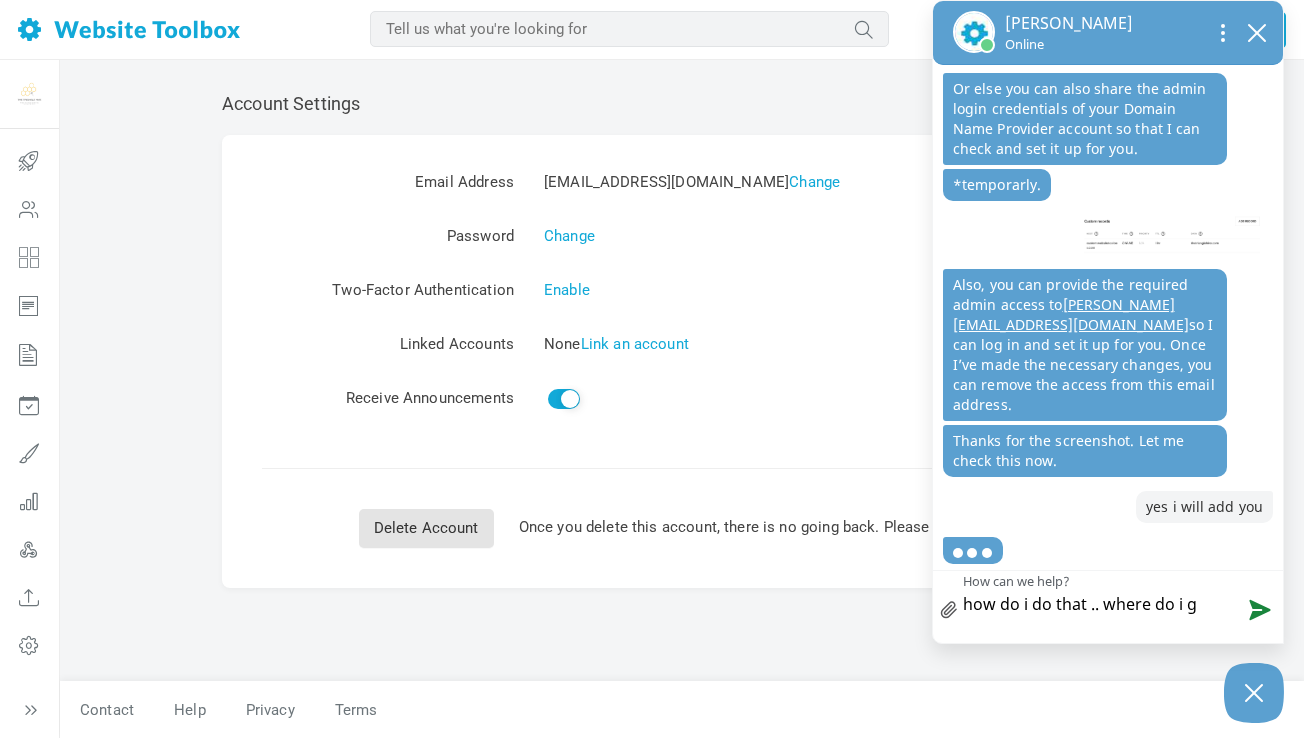 type on "how do i do that .. where do i go" 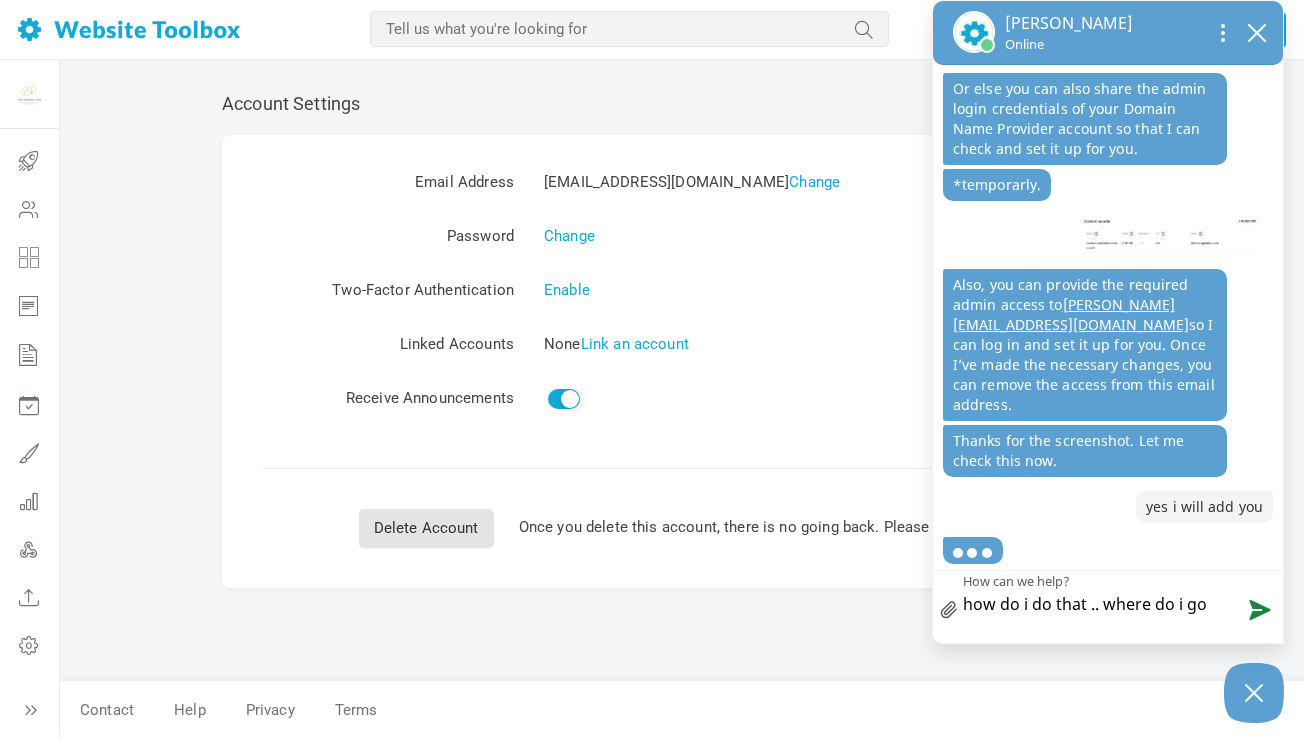 type on "how do i do that .. where do i go" 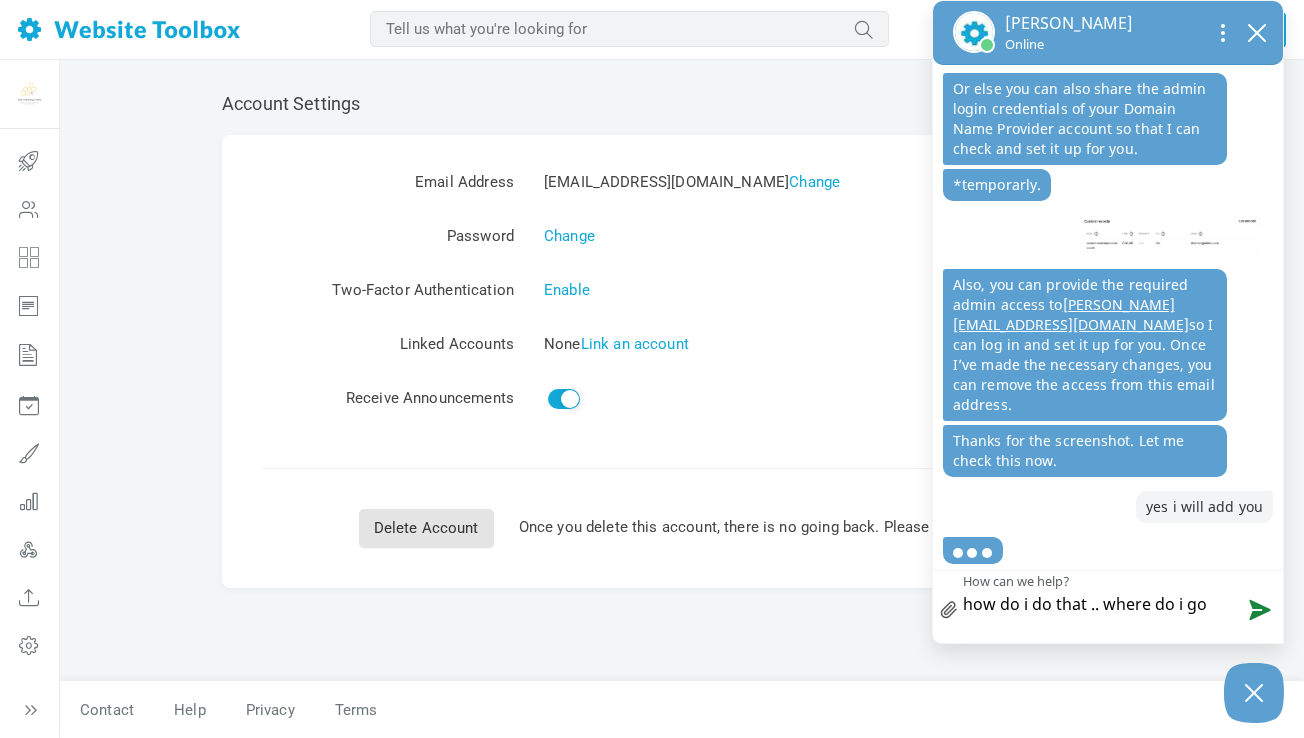 type 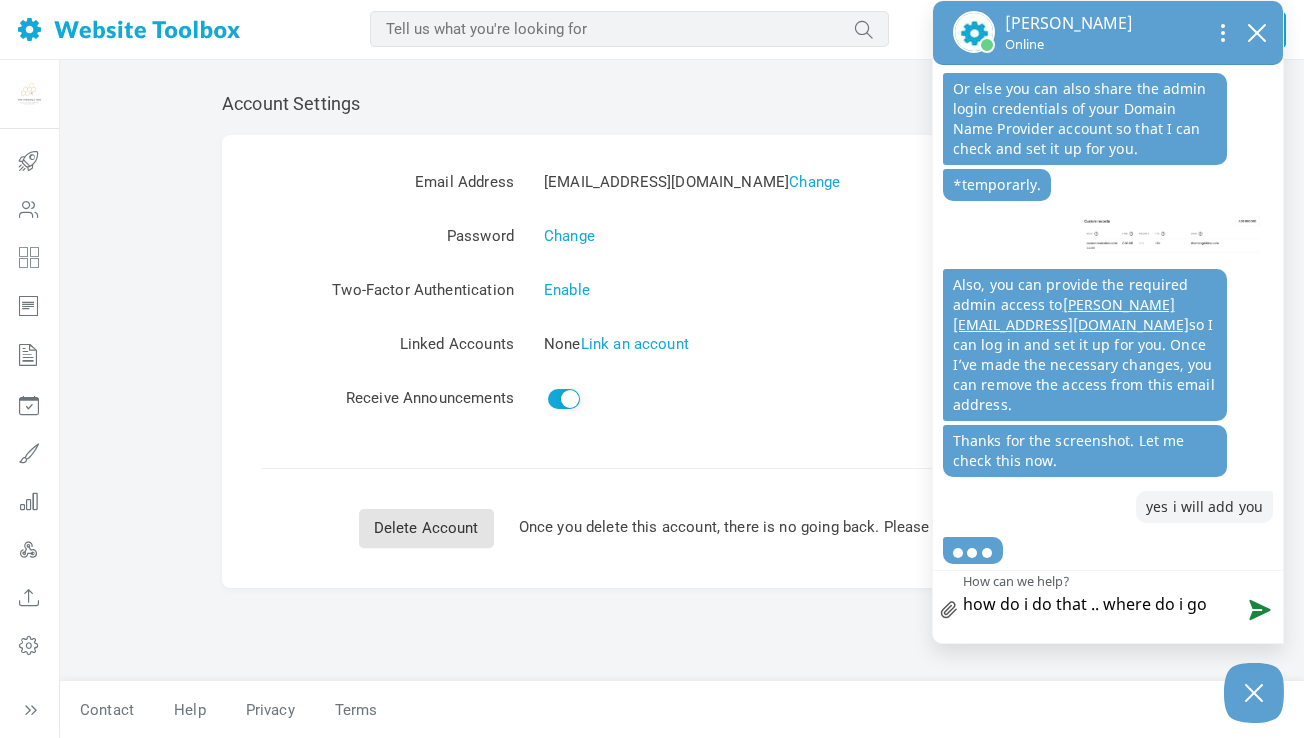 type 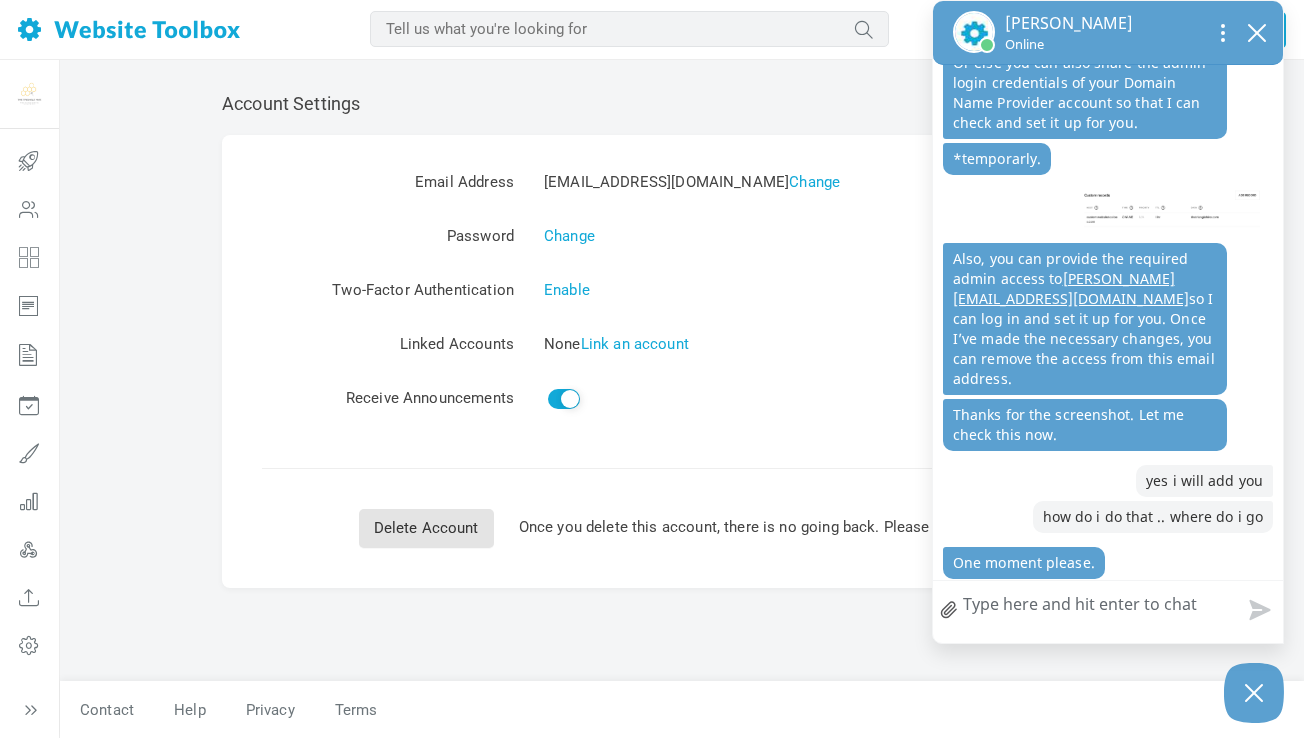 scroll, scrollTop: 573, scrollLeft: 0, axis: vertical 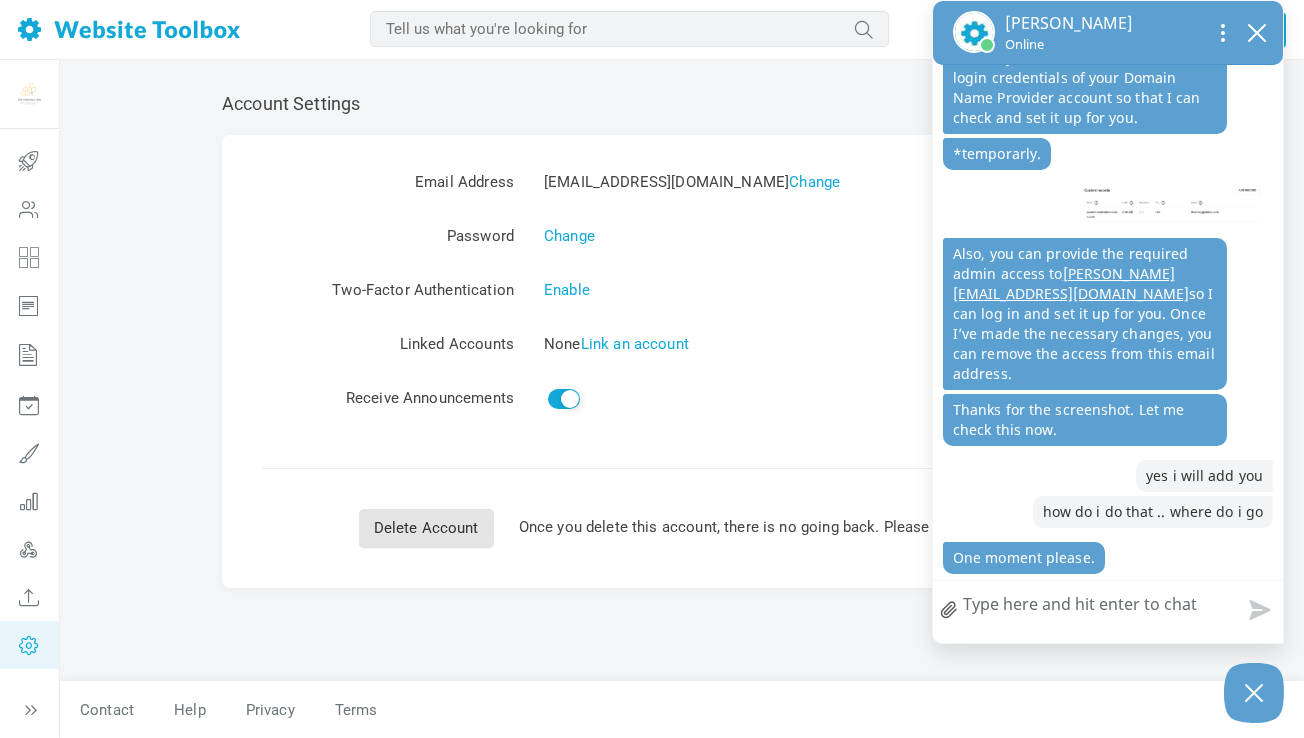 click at bounding box center [29, 645] 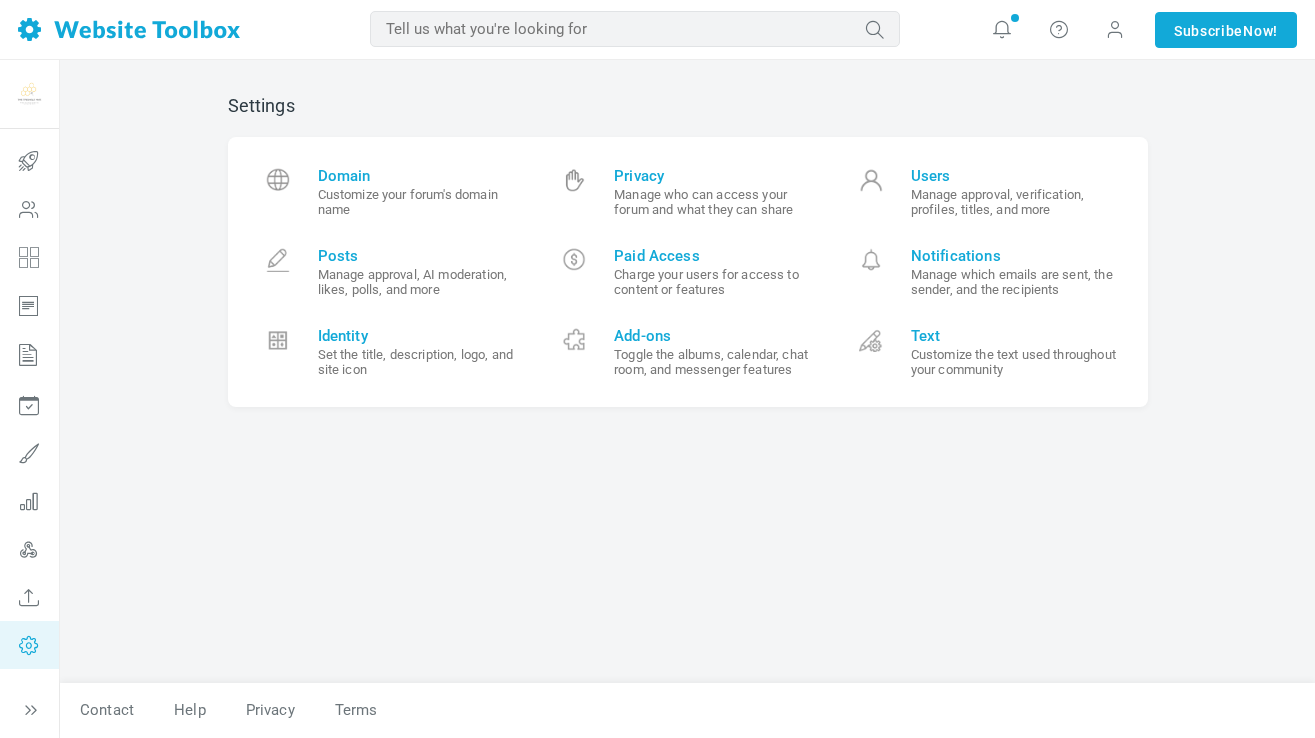 scroll, scrollTop: 0, scrollLeft: 0, axis: both 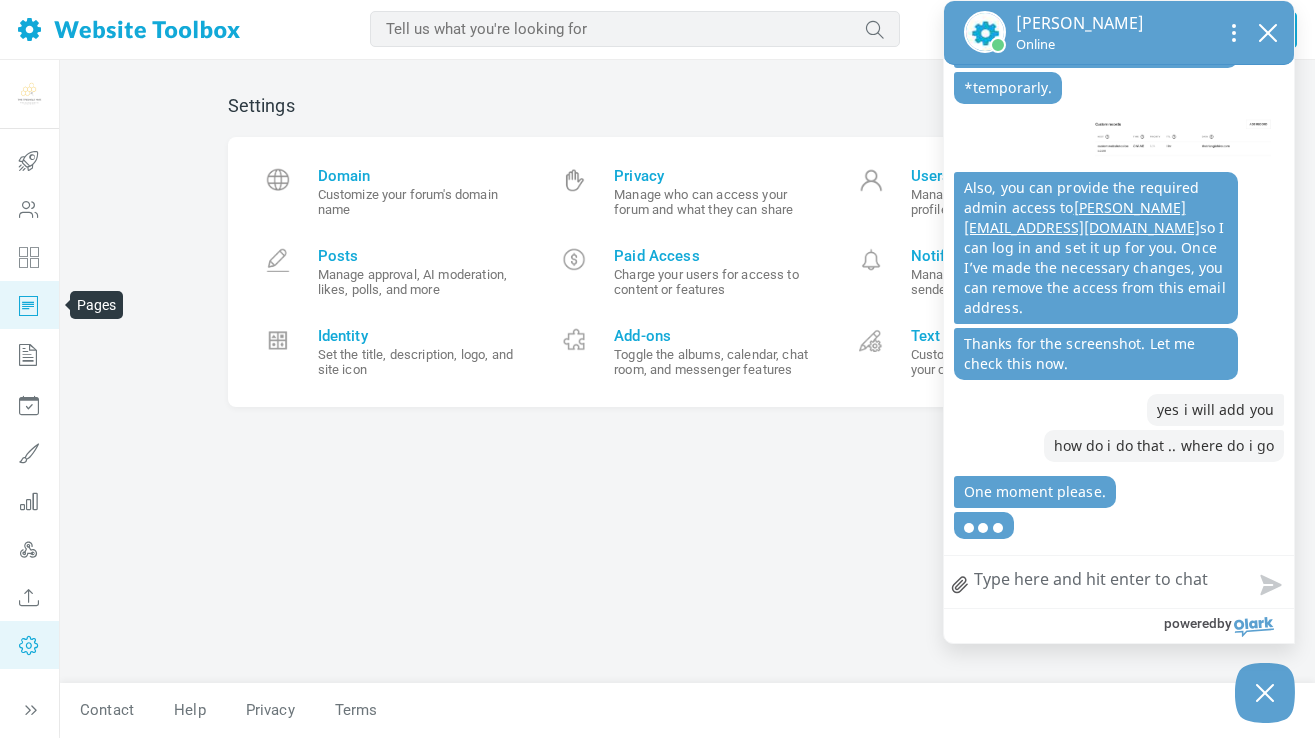click at bounding box center [29, 305] 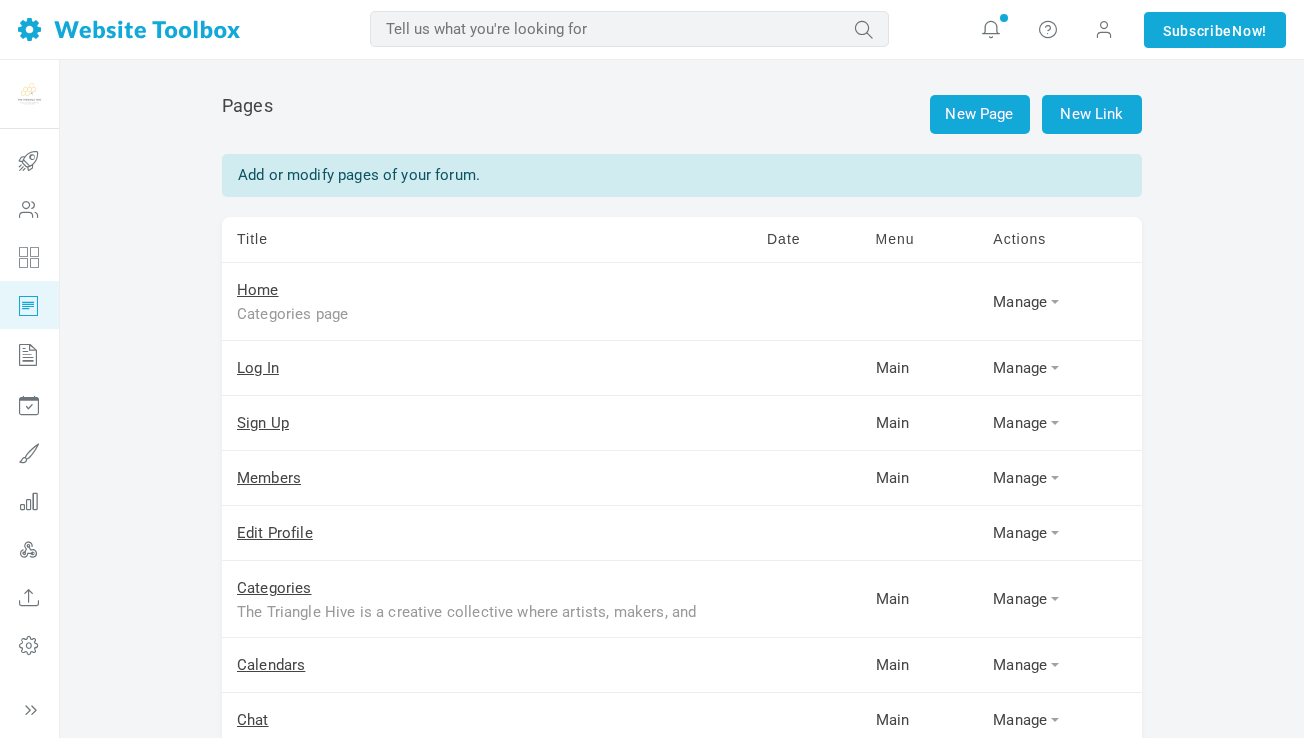 scroll, scrollTop: 0, scrollLeft: 0, axis: both 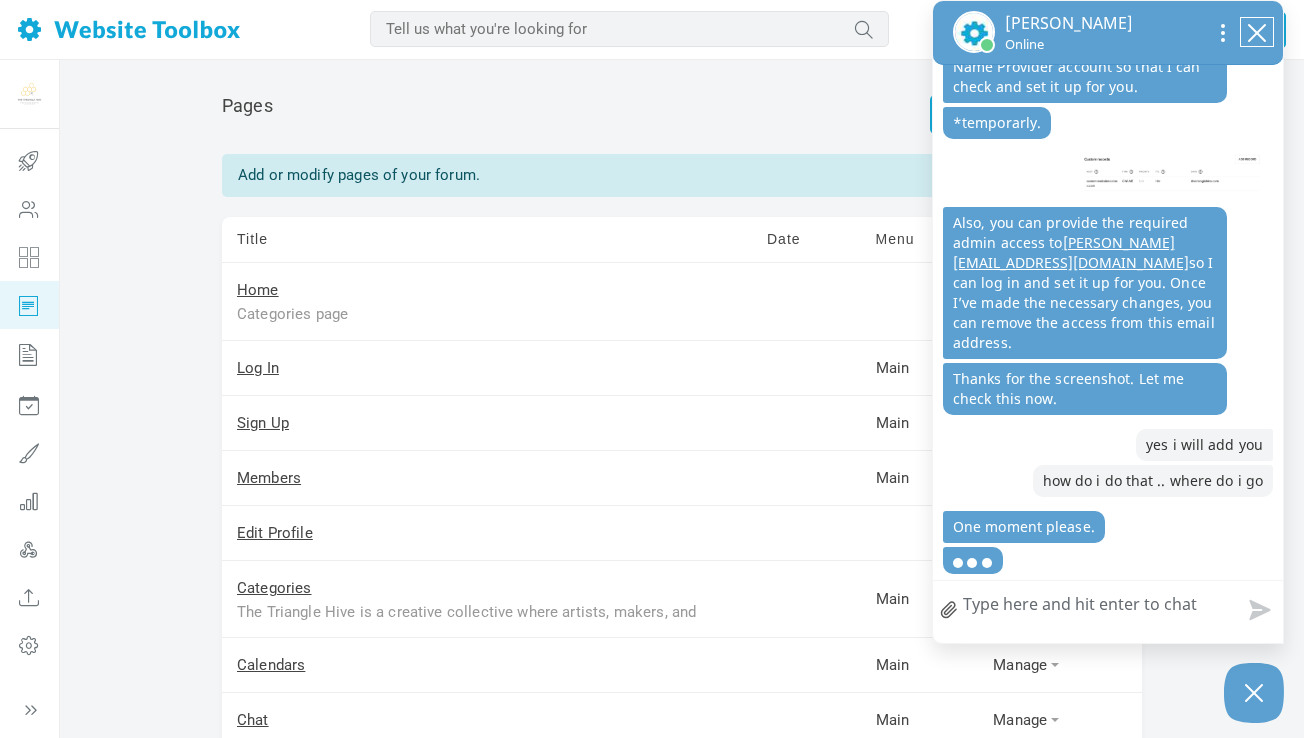 click 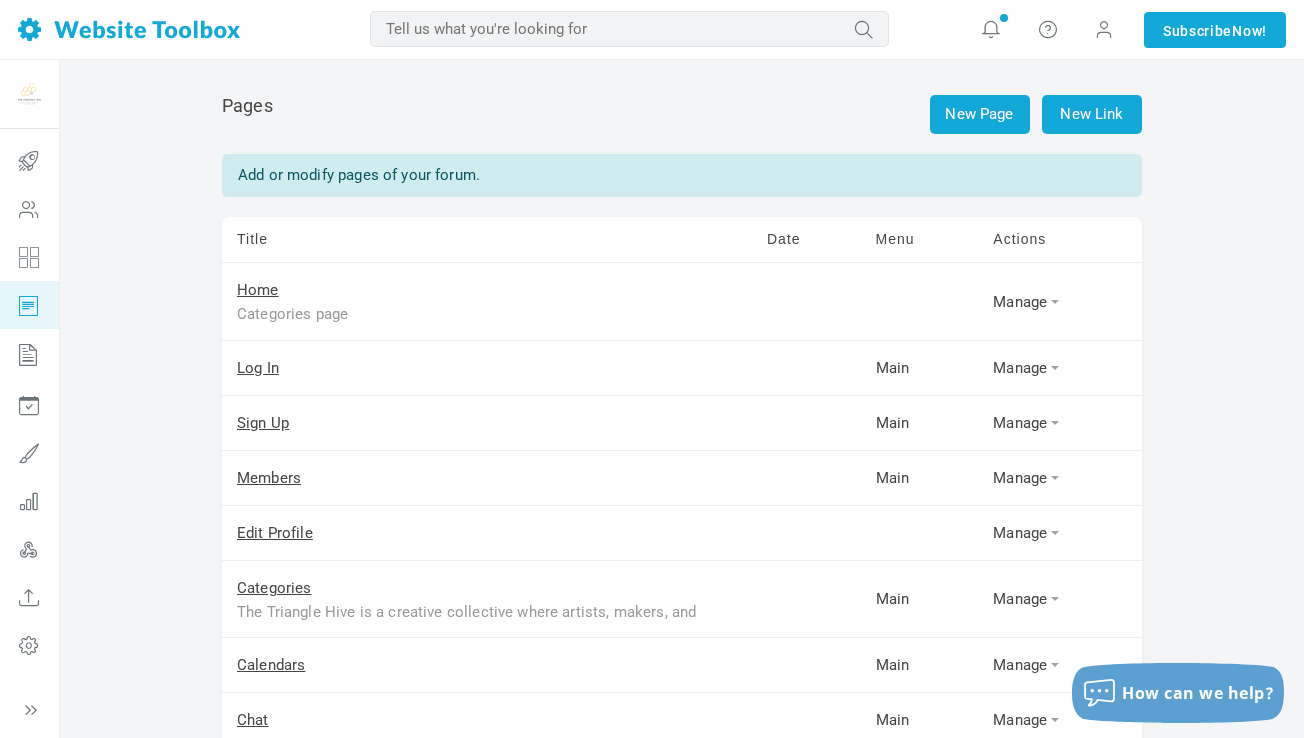 scroll, scrollTop: 492, scrollLeft: 0, axis: vertical 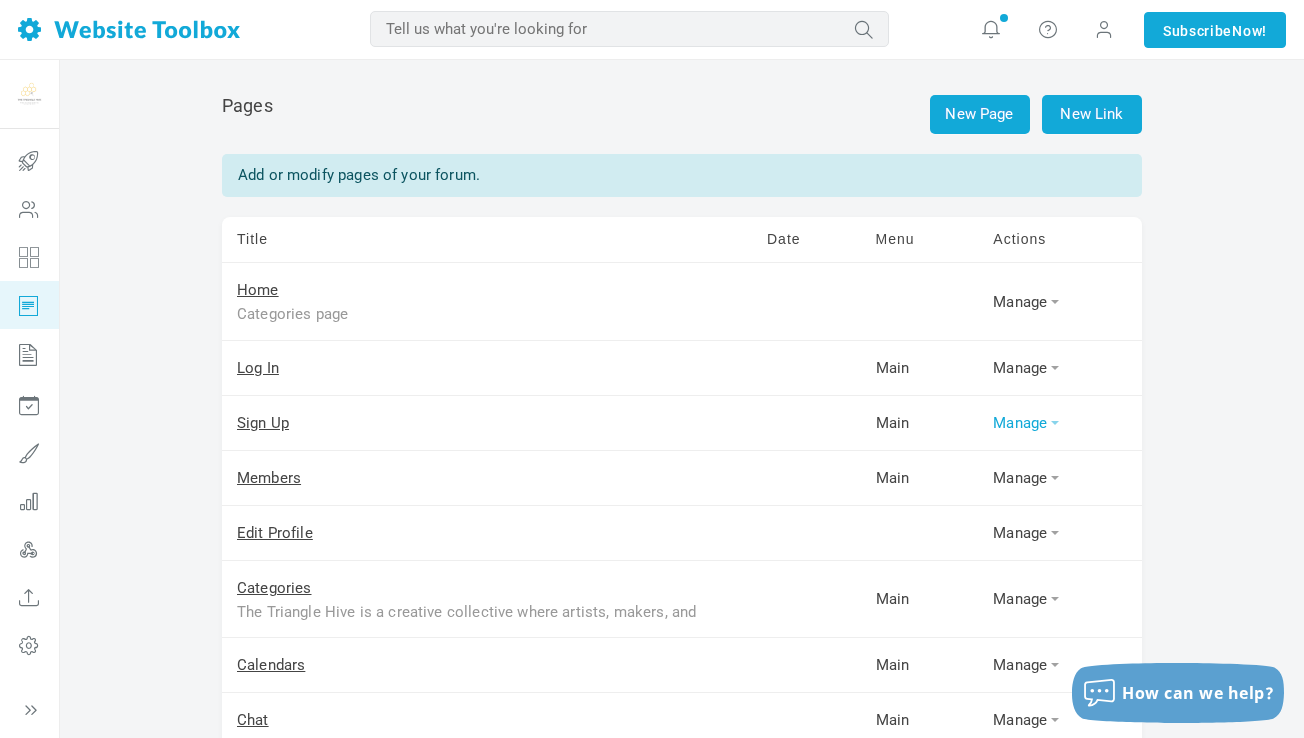 click on "Manage" at bounding box center (1060, 423) 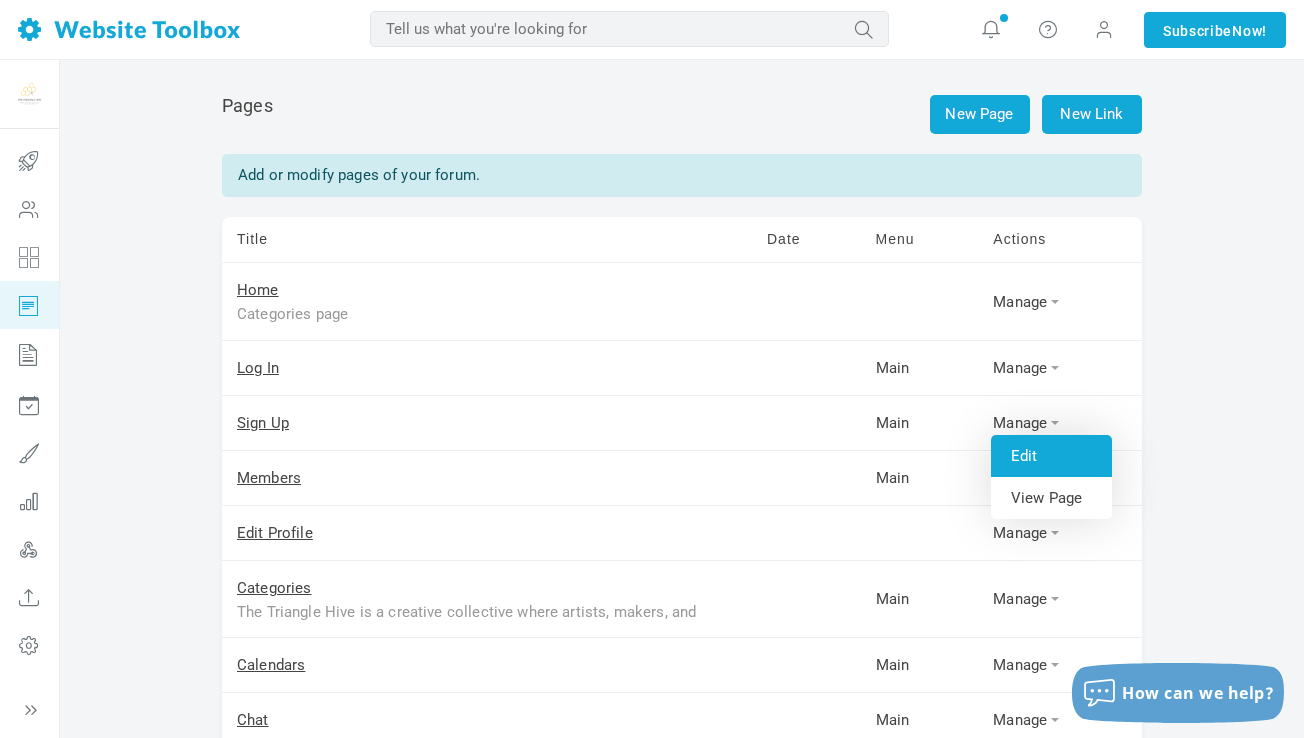 click on "Edit" at bounding box center (1051, 456) 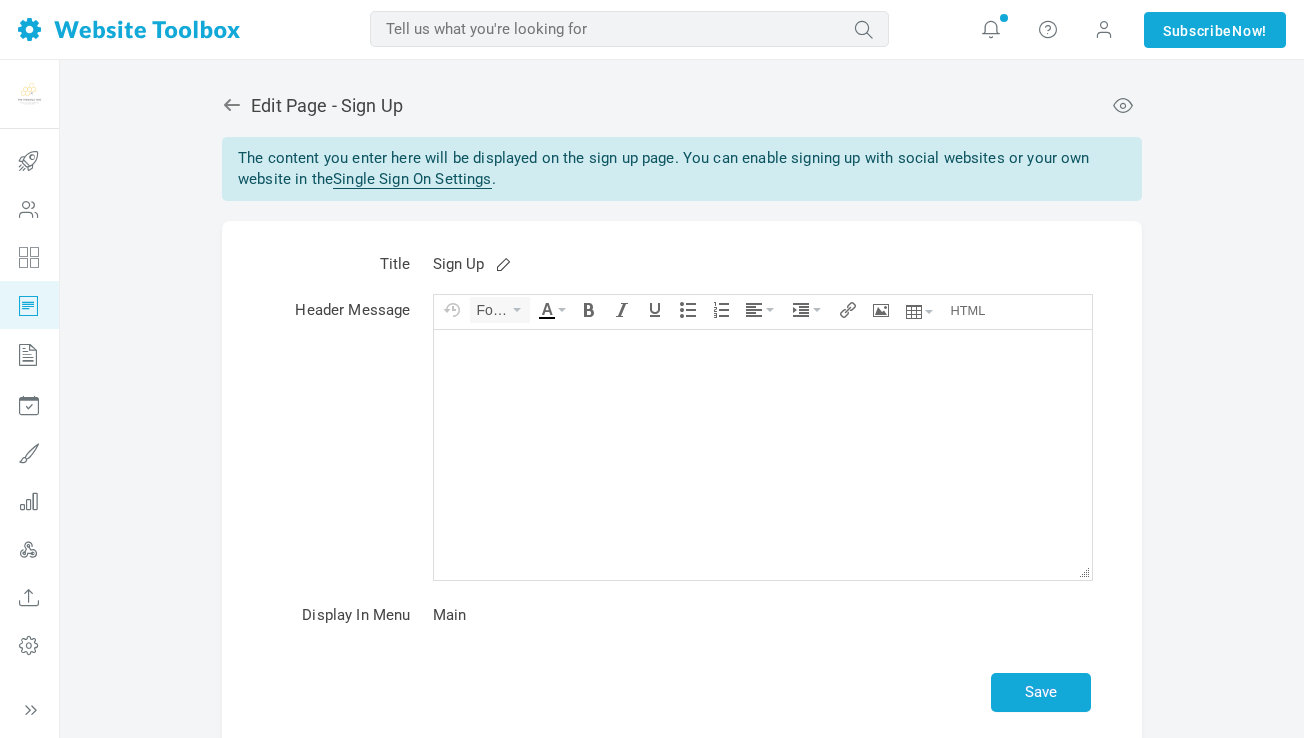 scroll, scrollTop: 0, scrollLeft: 0, axis: both 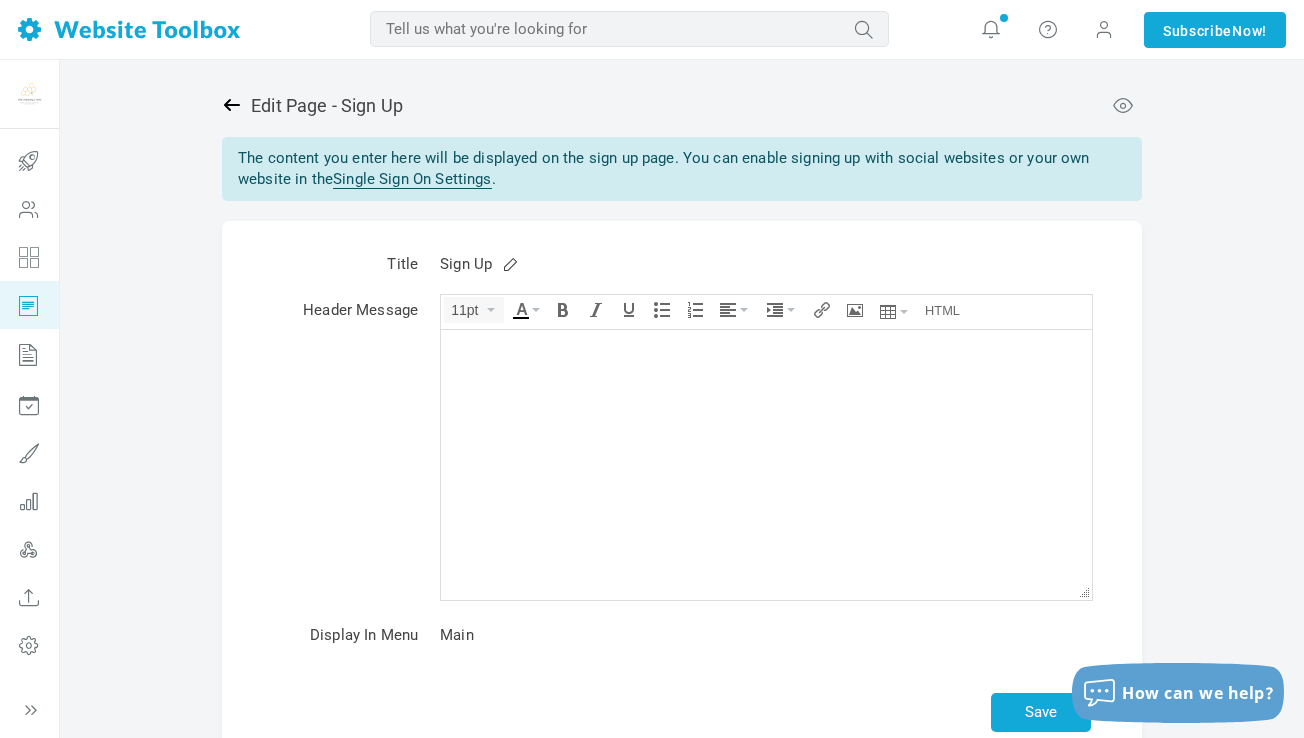click 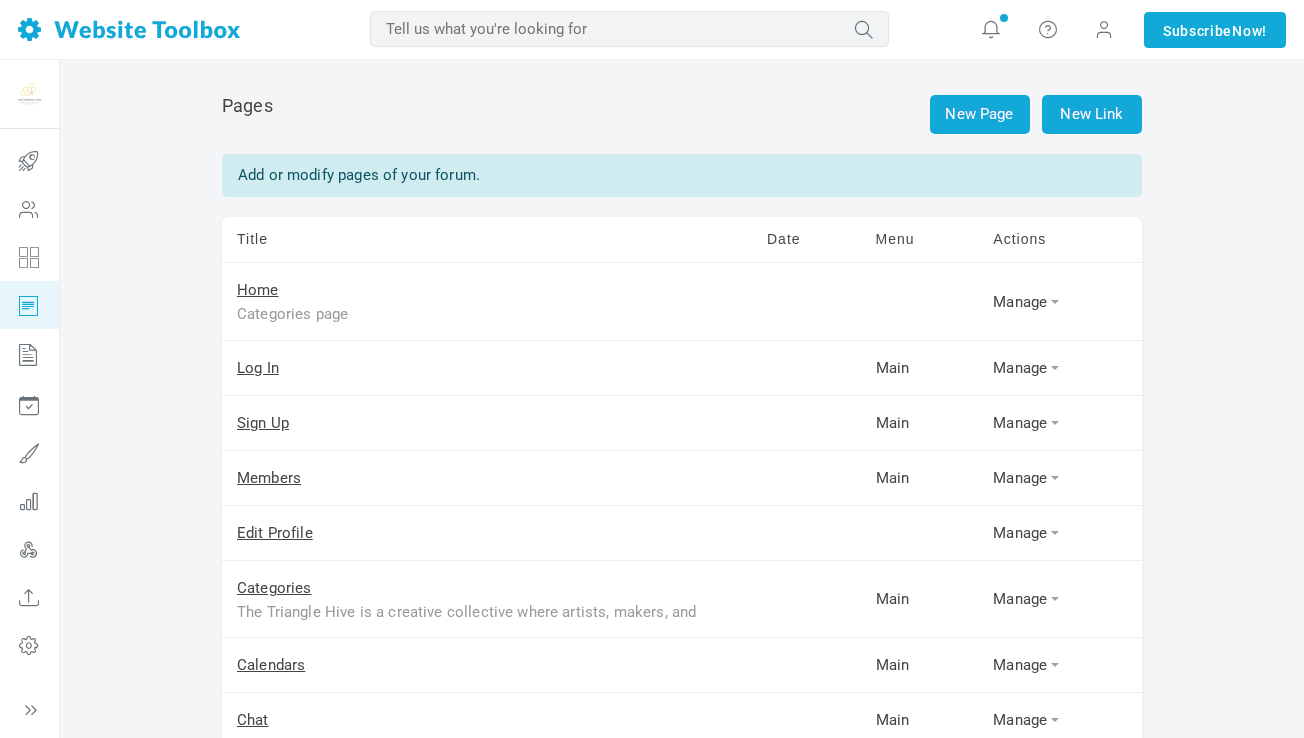 scroll, scrollTop: 0, scrollLeft: 0, axis: both 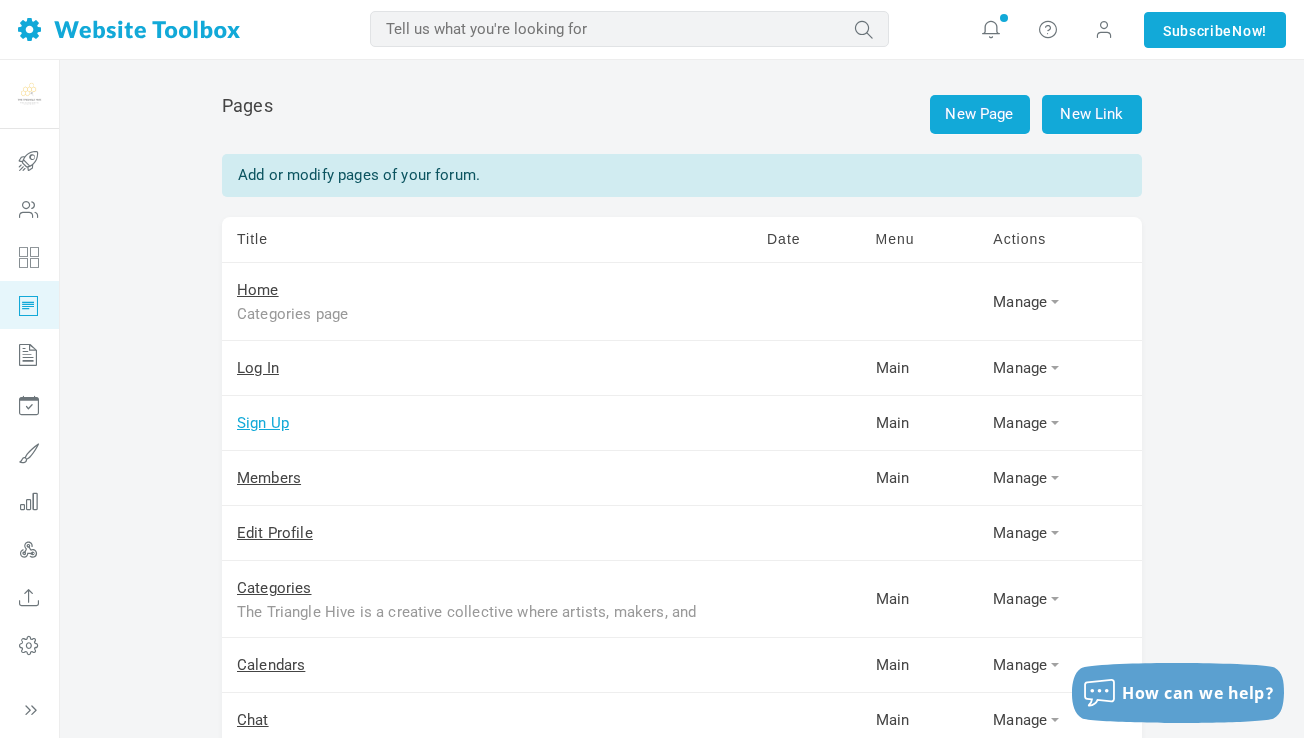 click on "Sign Up" at bounding box center (263, 423) 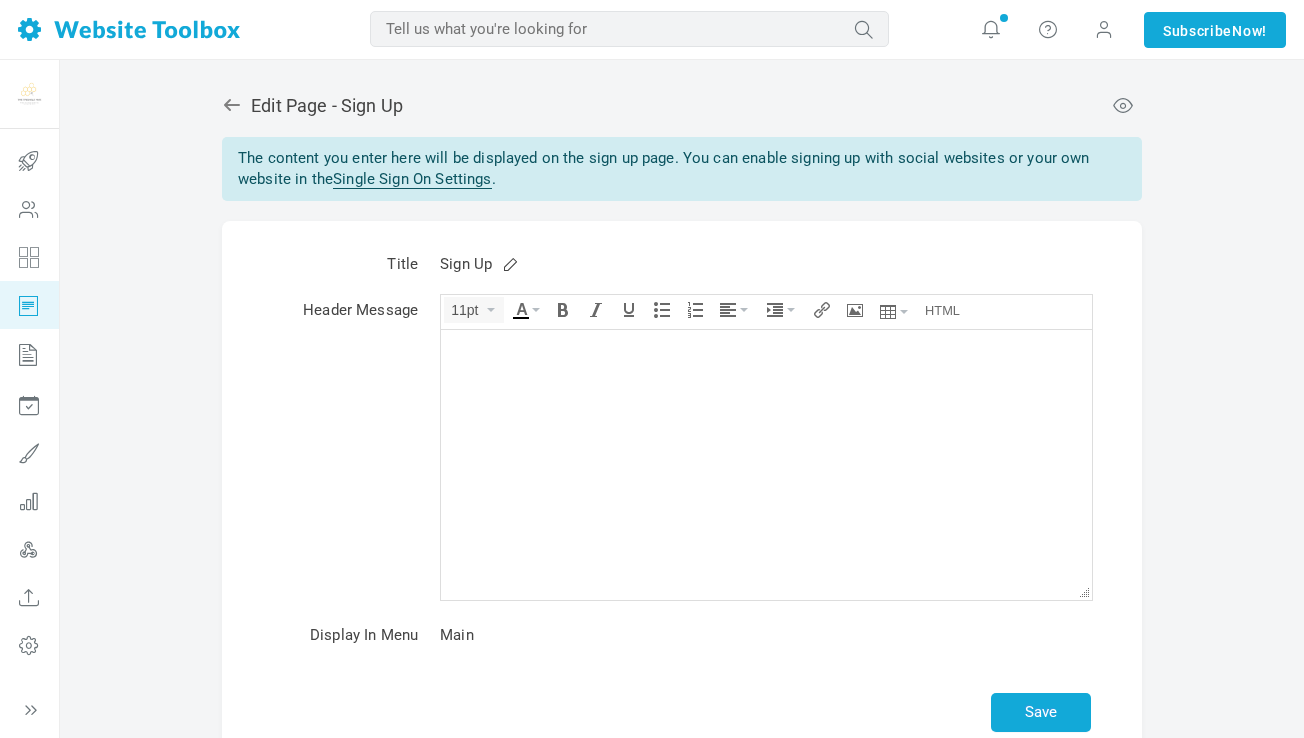 scroll, scrollTop: 0, scrollLeft: 0, axis: both 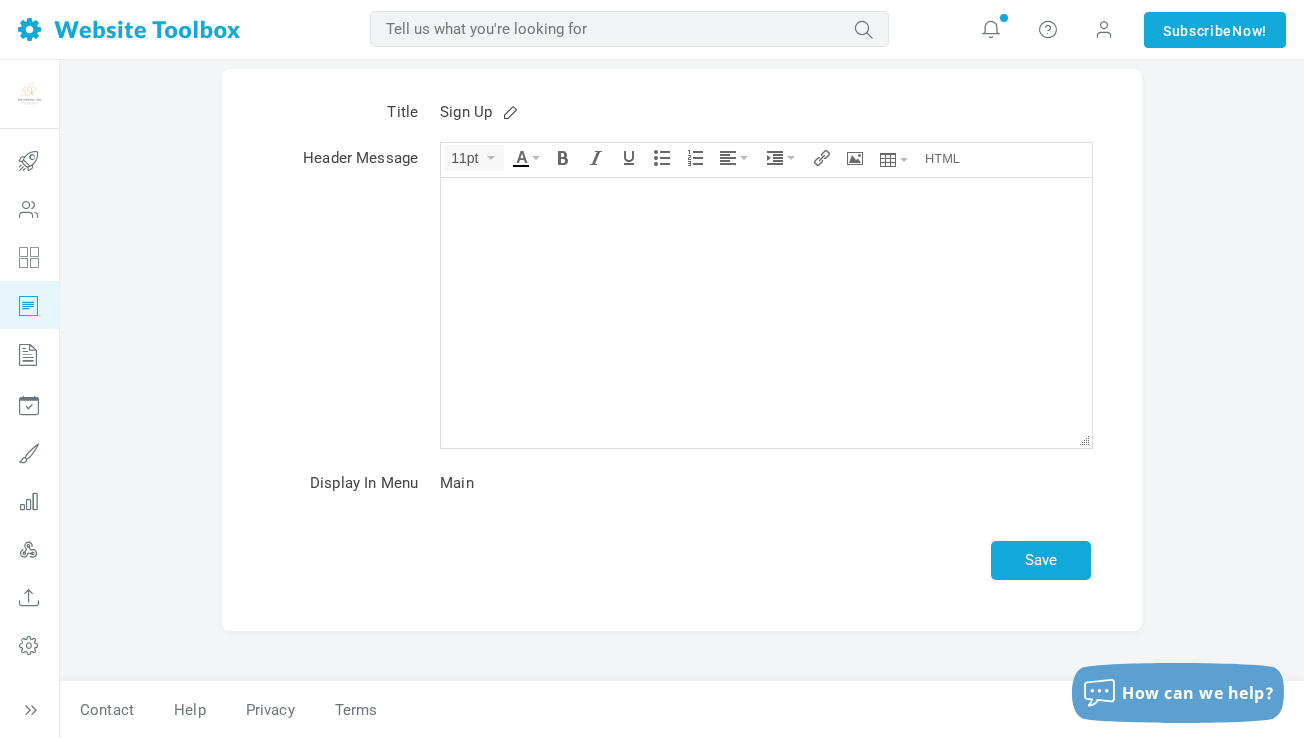 click on "Display In Menu" at bounding box center (345, 483) 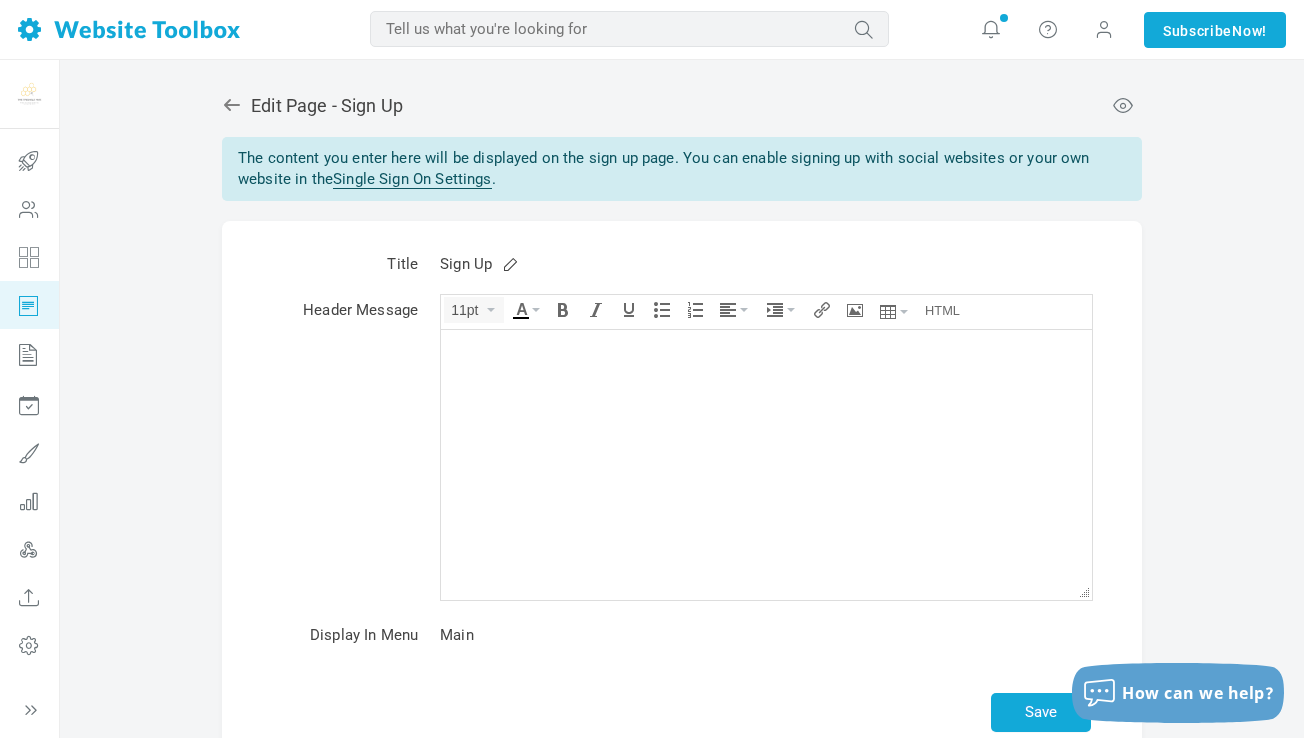 scroll, scrollTop: 0, scrollLeft: 0, axis: both 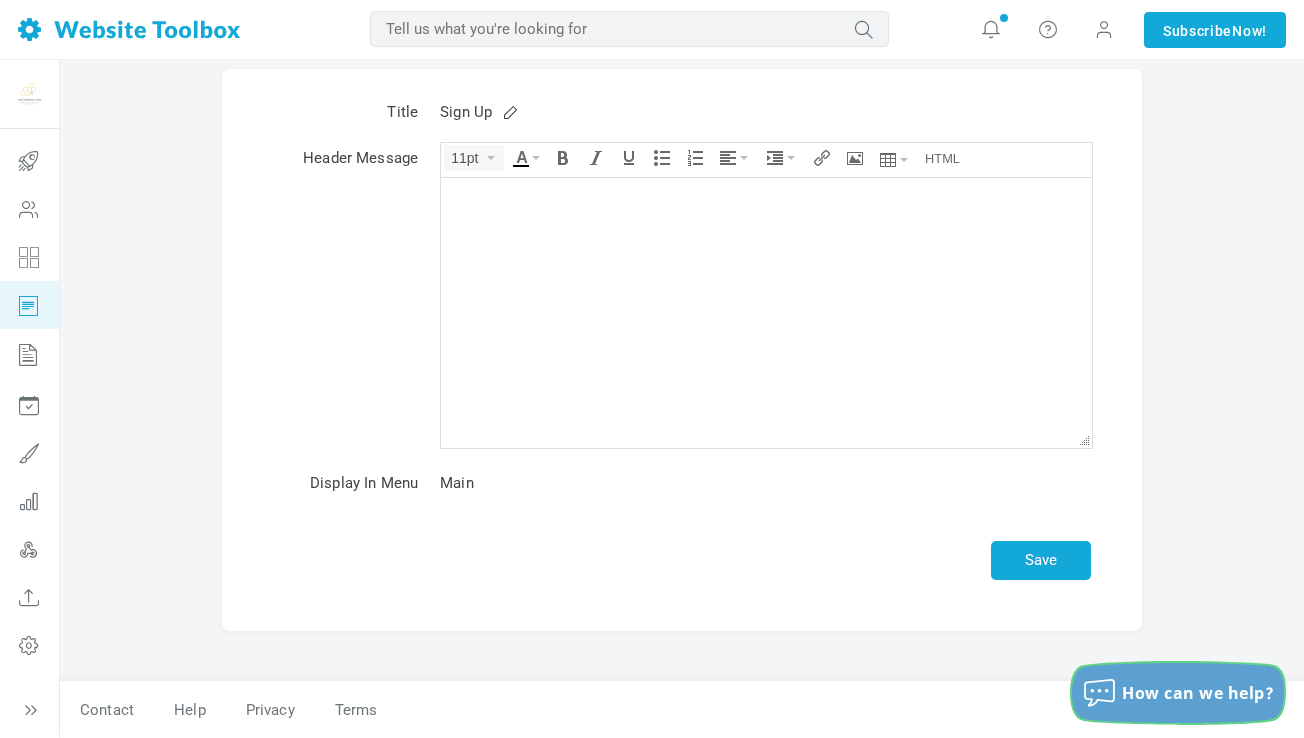 click on "How can we help?" at bounding box center [1198, 693] 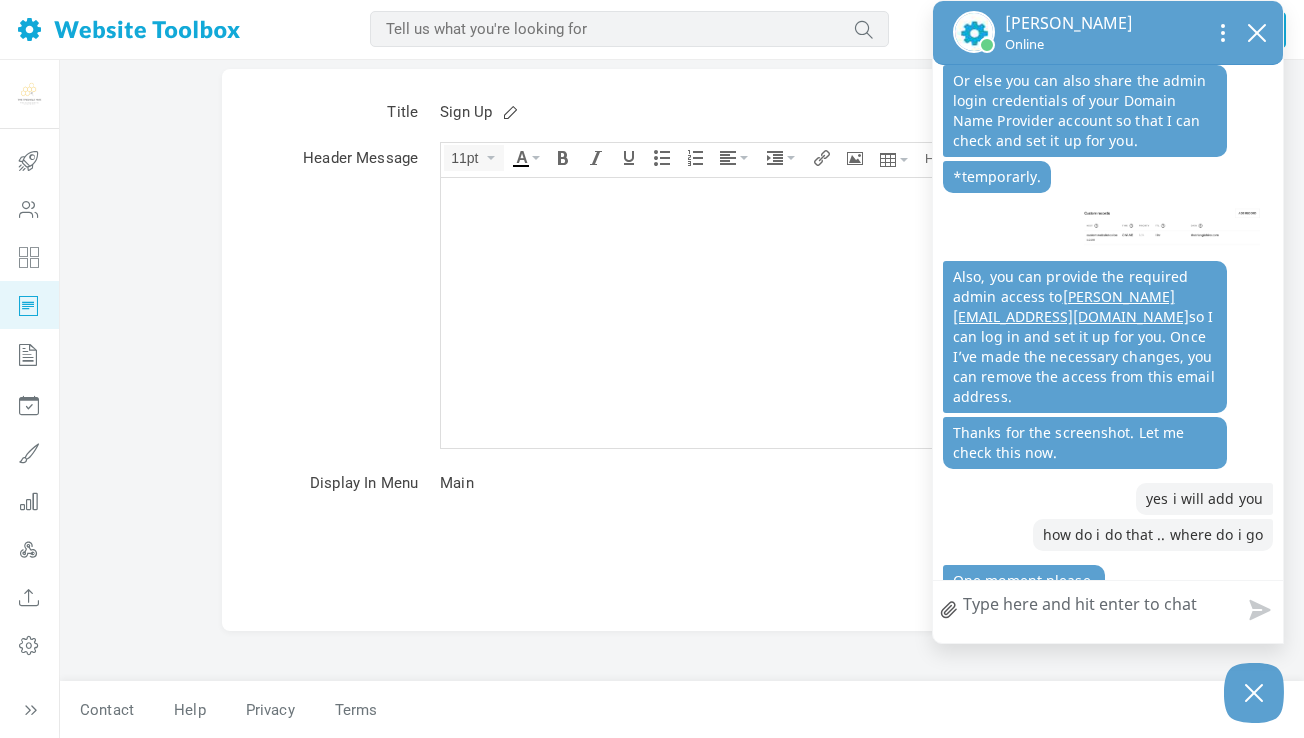 scroll, scrollTop: 604, scrollLeft: 0, axis: vertical 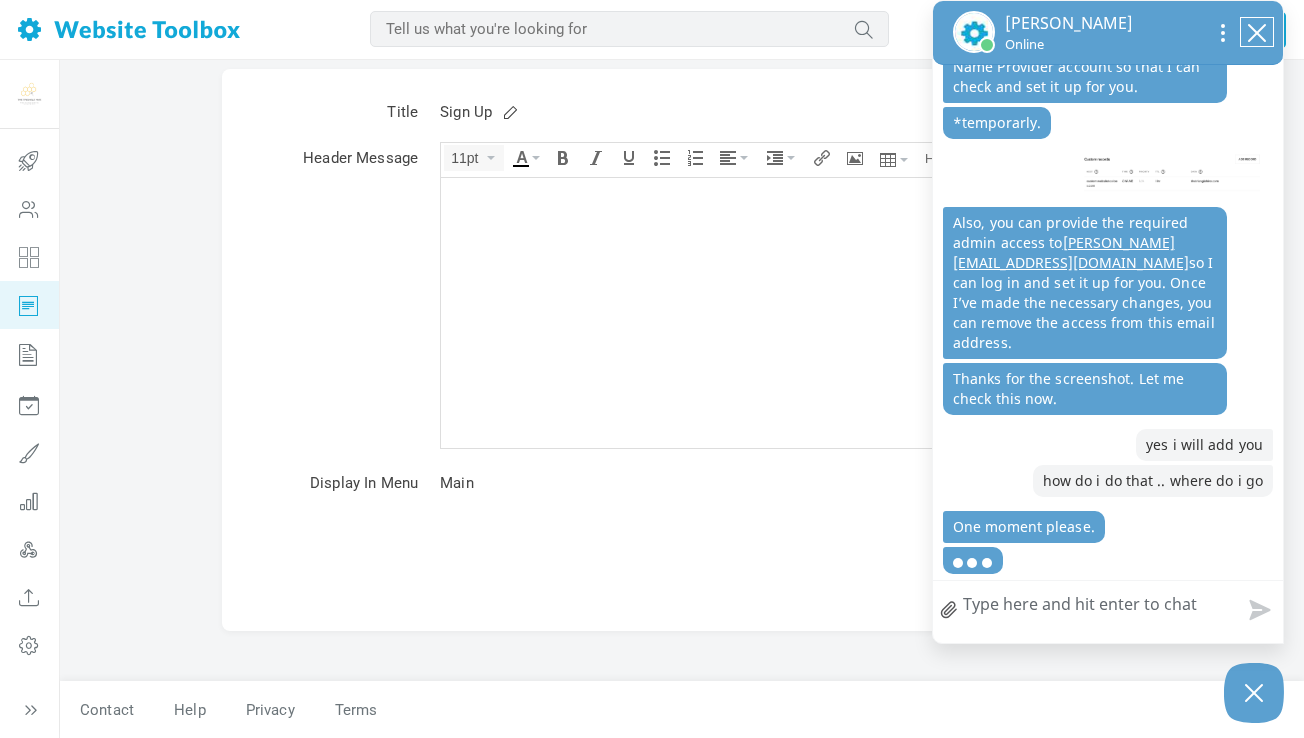 click at bounding box center (1257, 32) 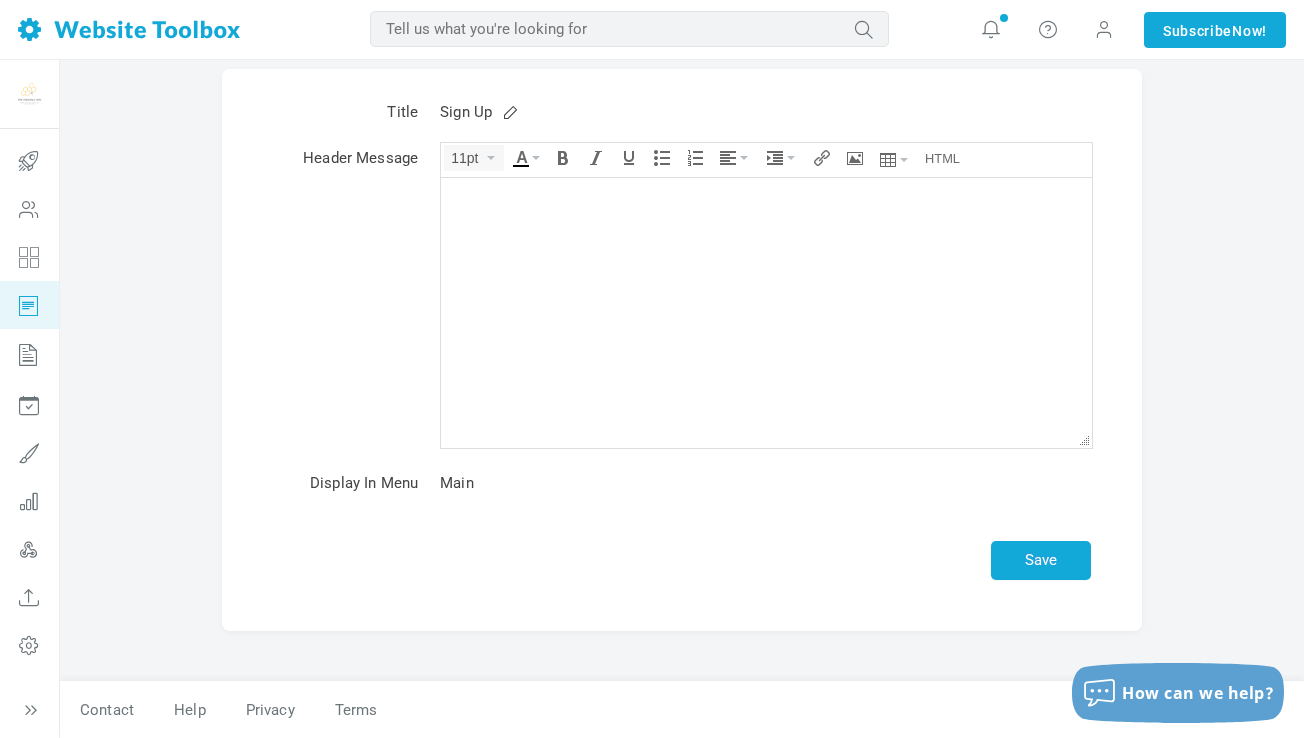 scroll, scrollTop: 0, scrollLeft: 0, axis: both 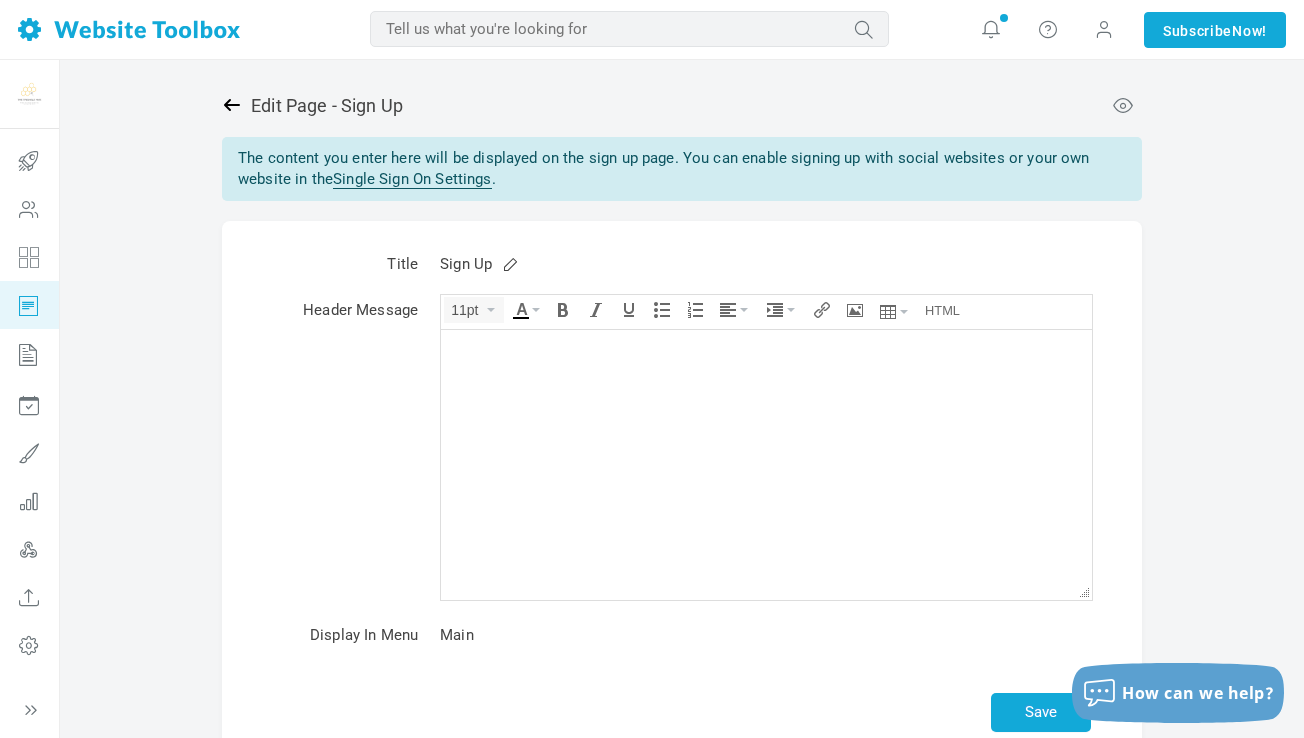 click 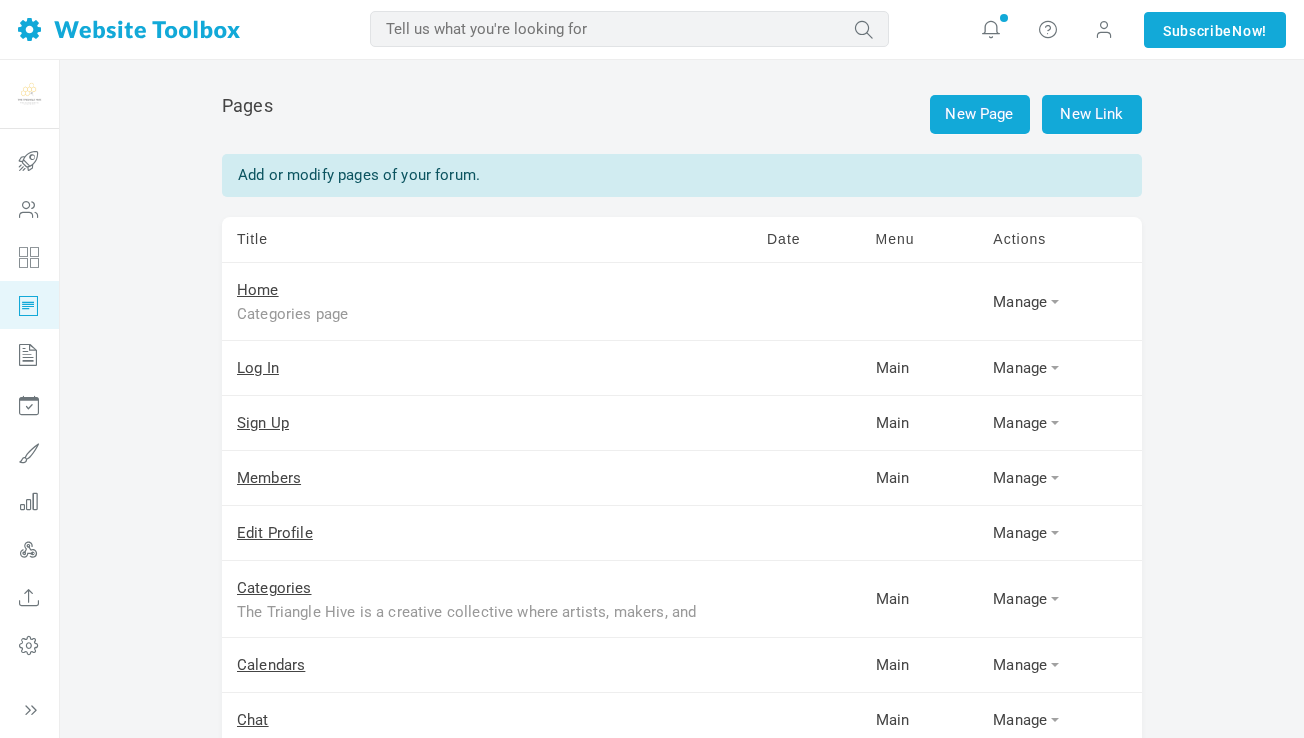 scroll, scrollTop: 0, scrollLeft: 0, axis: both 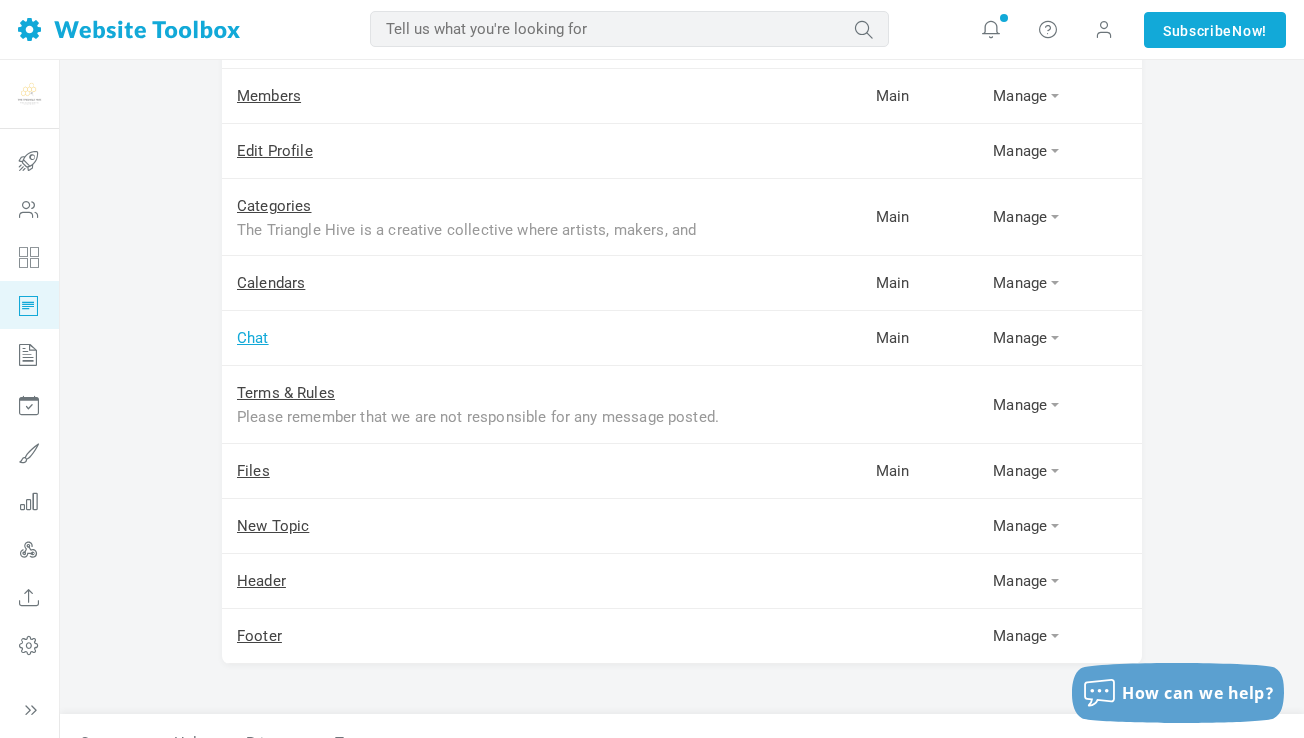 click on "Chat" at bounding box center (253, 338) 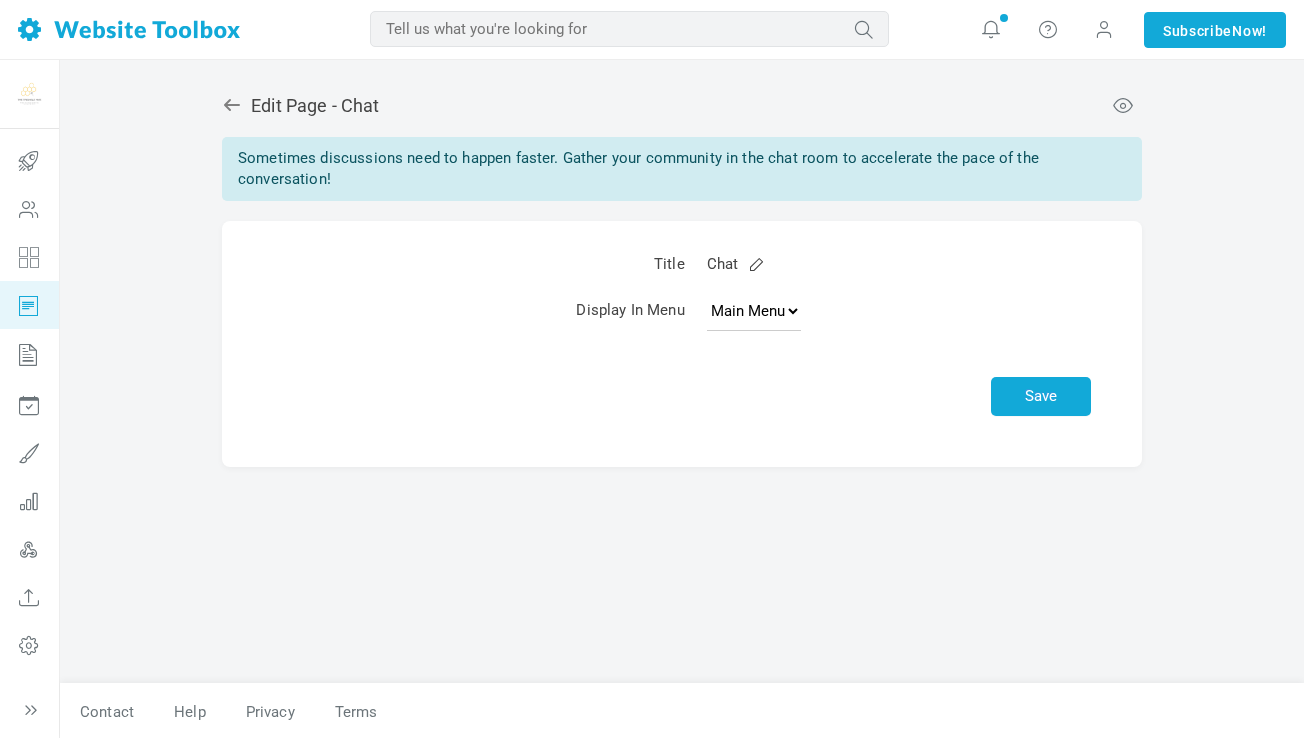 scroll, scrollTop: 0, scrollLeft: 0, axis: both 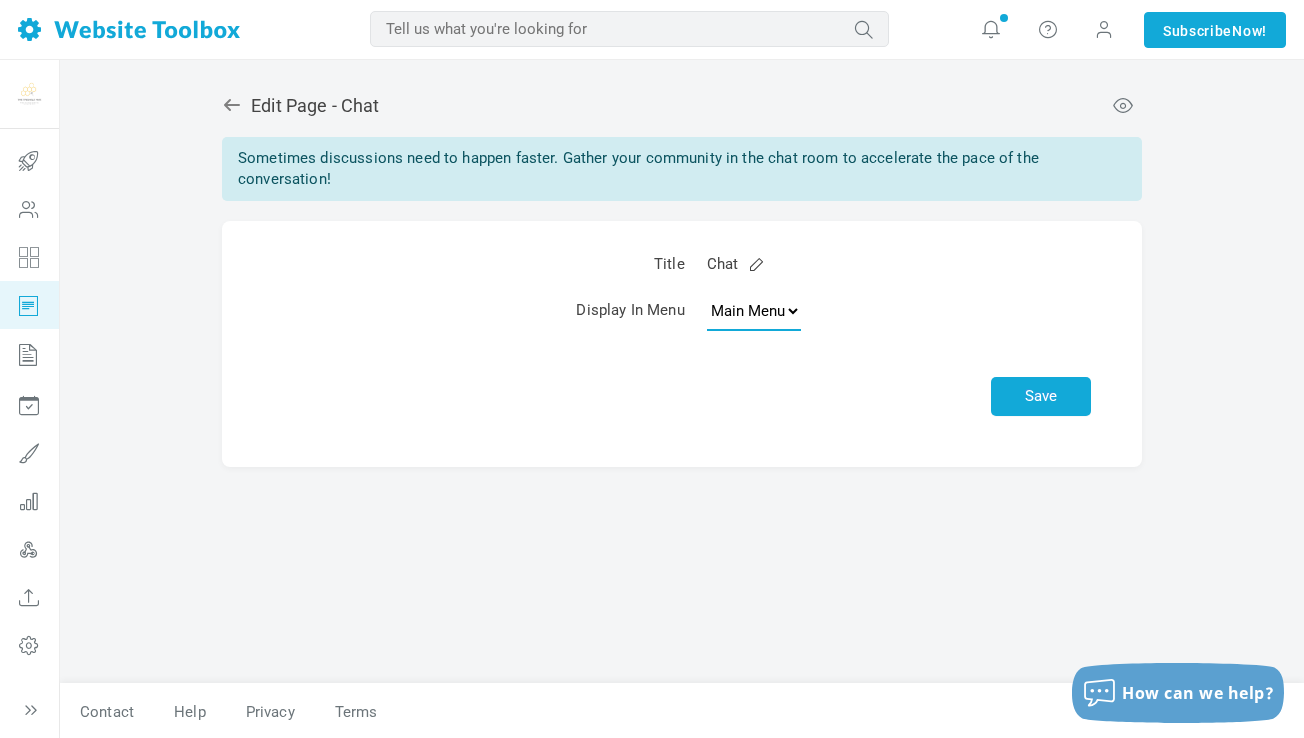 click on "None
Main Menu" at bounding box center (754, 311) 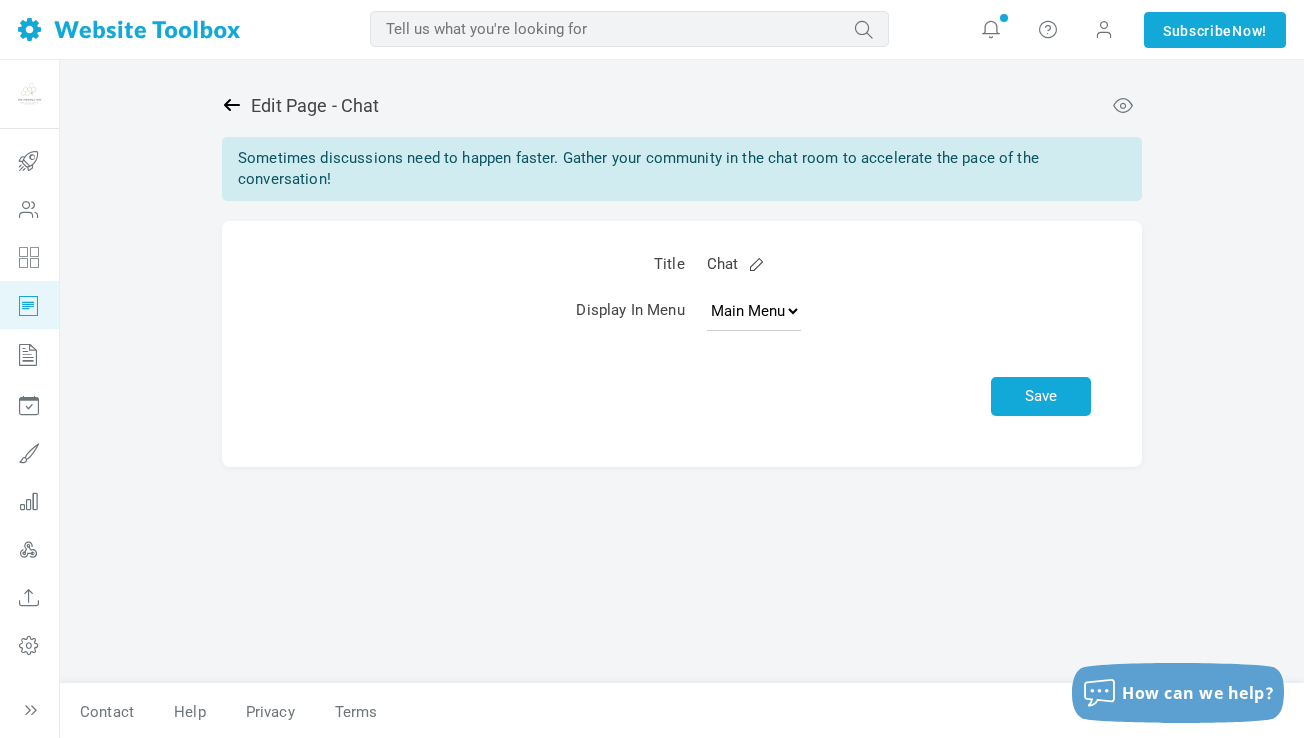 click 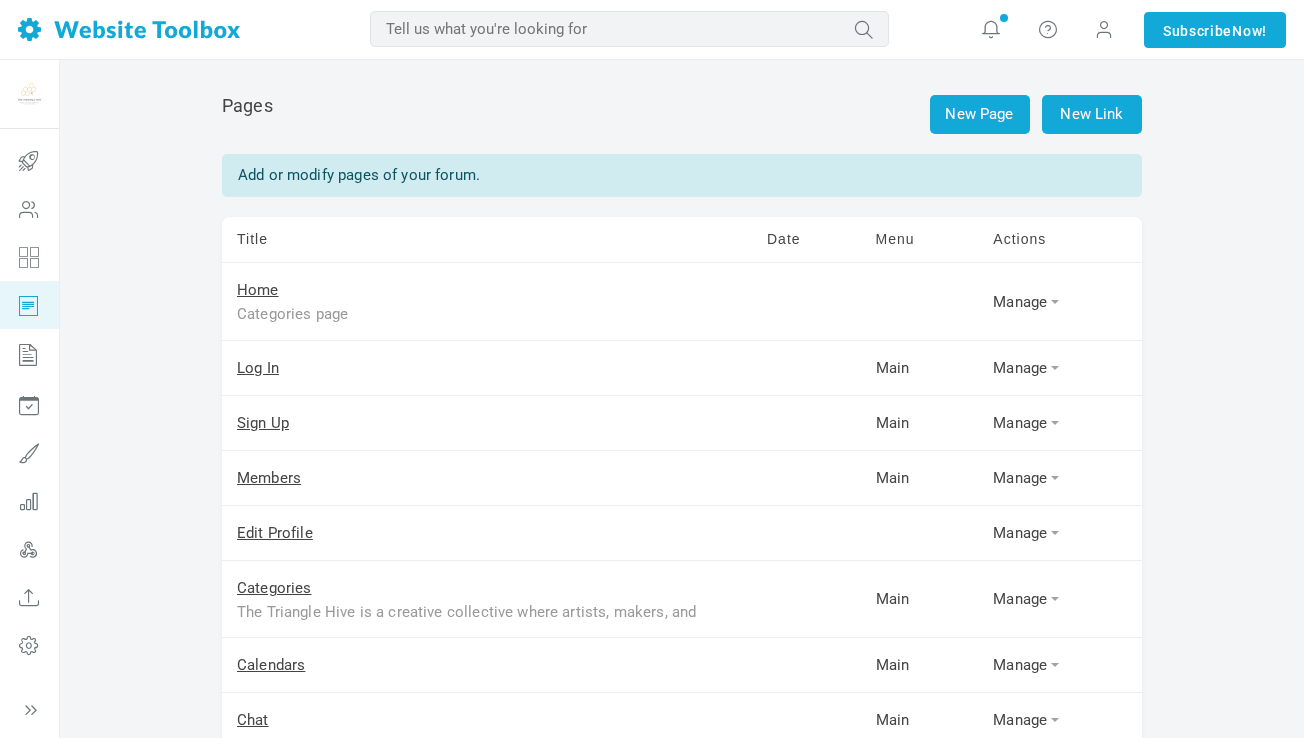 scroll, scrollTop: 0, scrollLeft: 0, axis: both 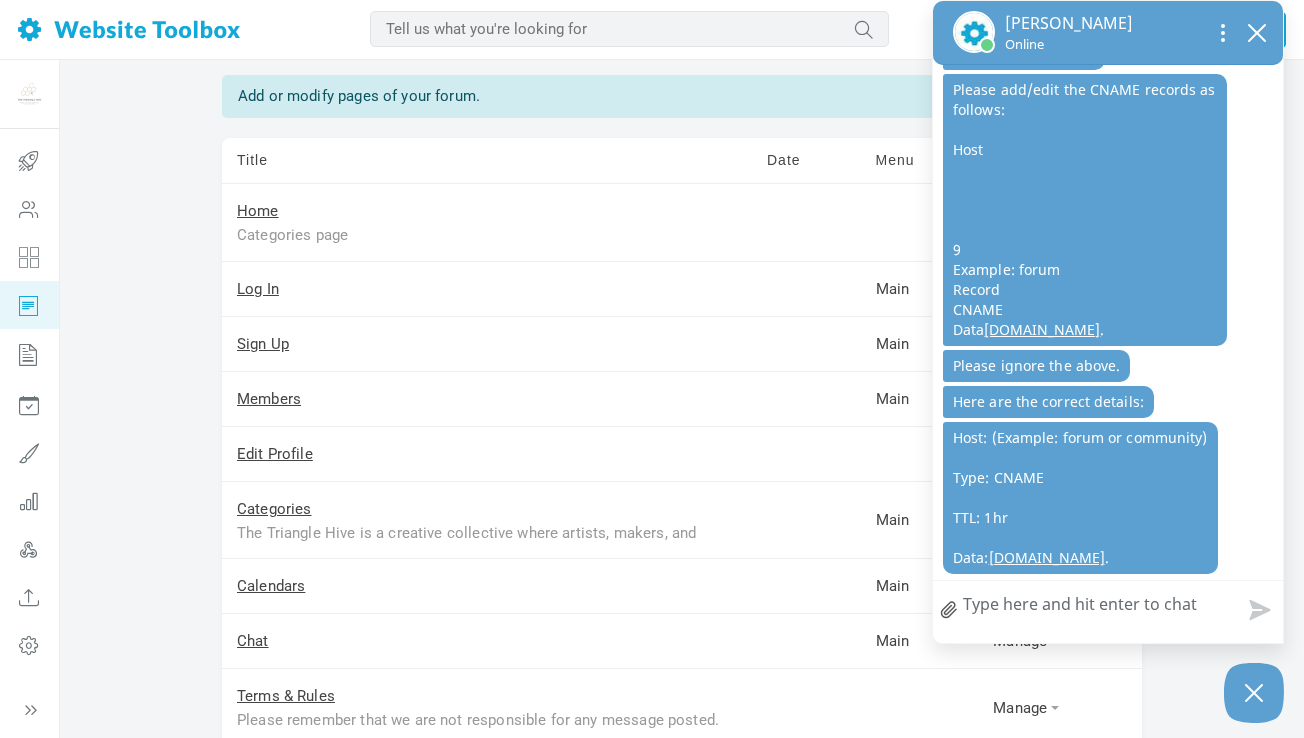 click on "How can we help?" at bounding box center (1108, 607) 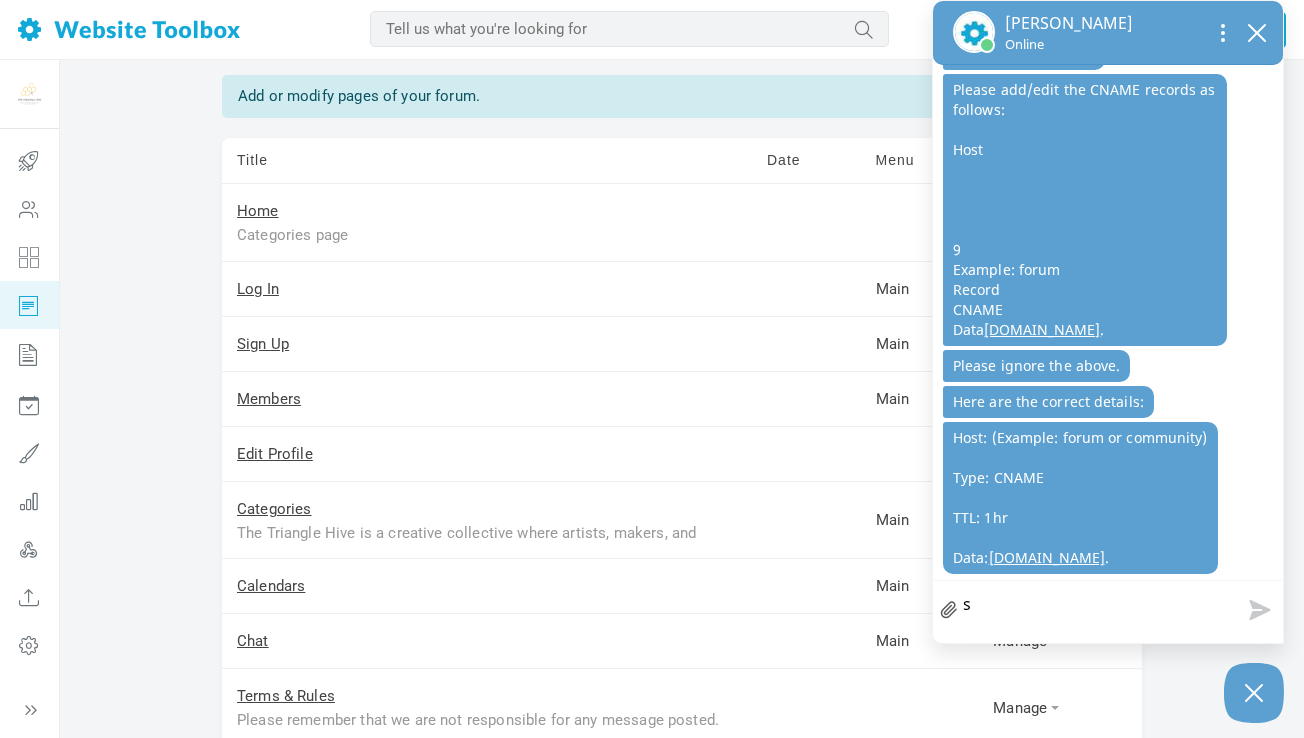 type on "so" 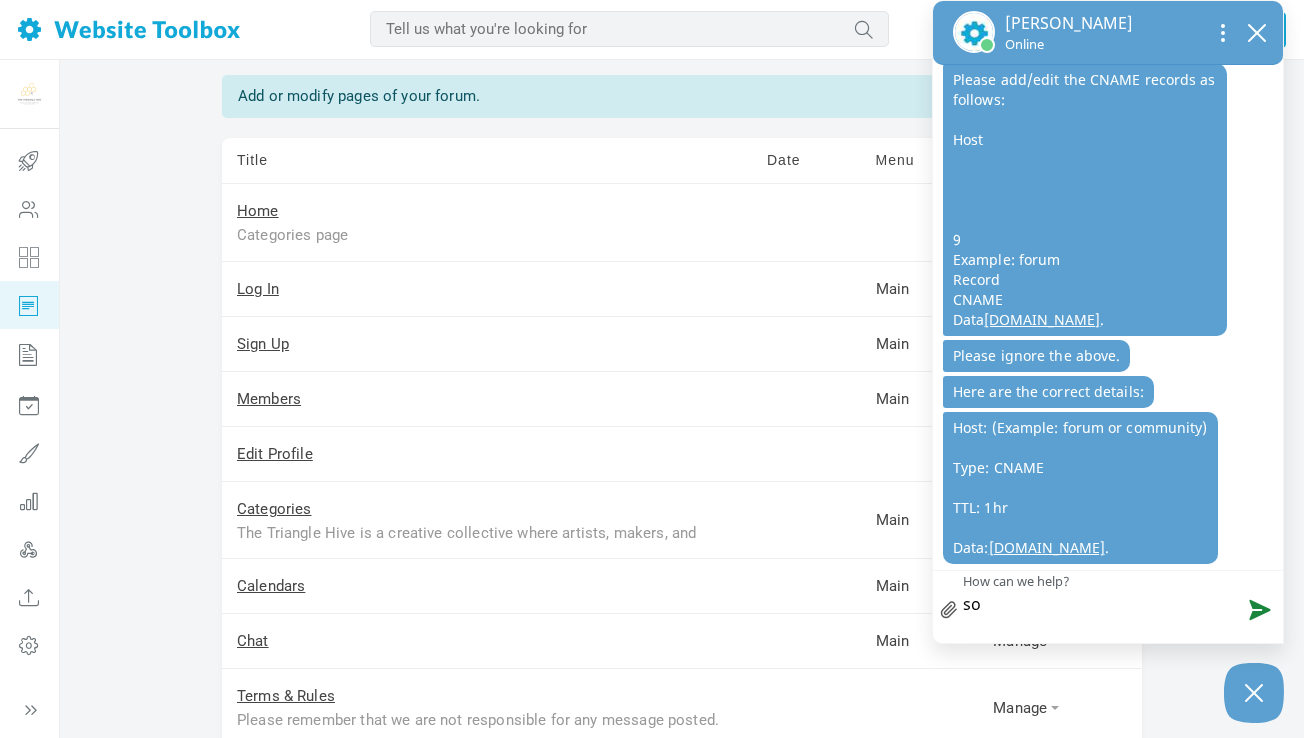 type on "so" 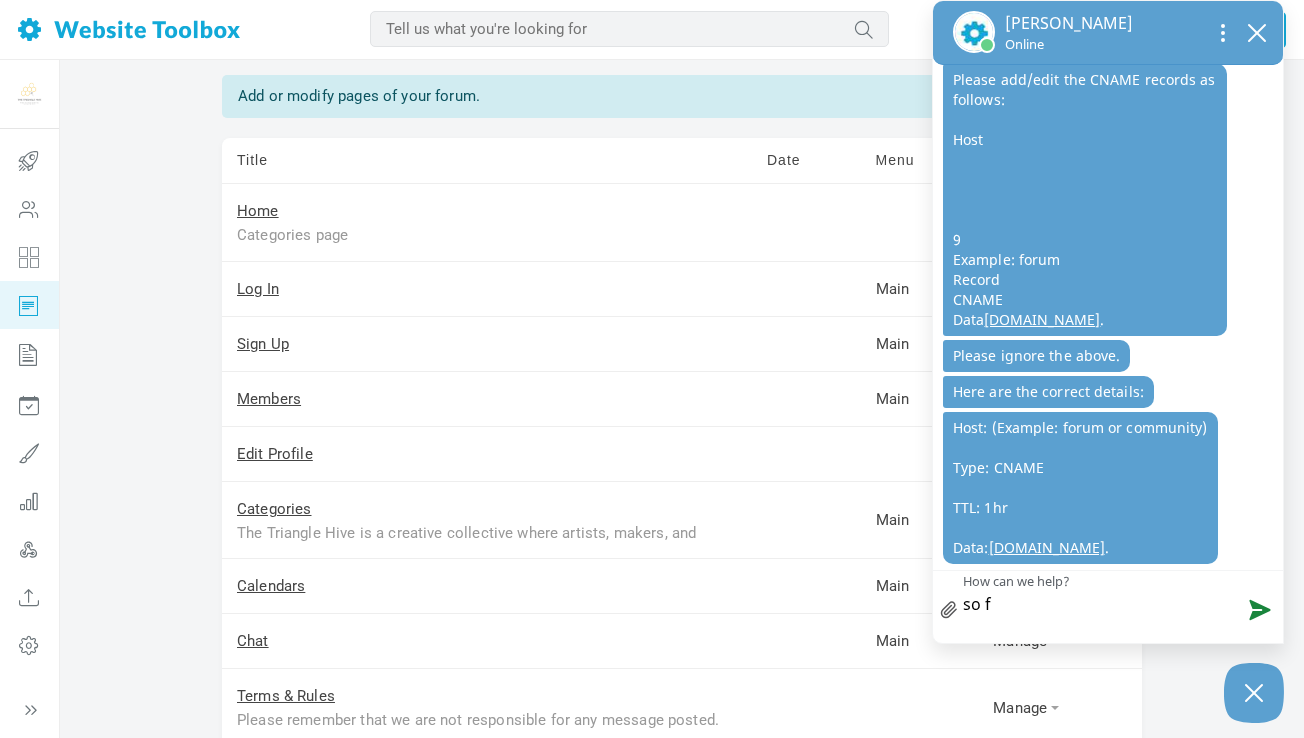 type on "so fo" 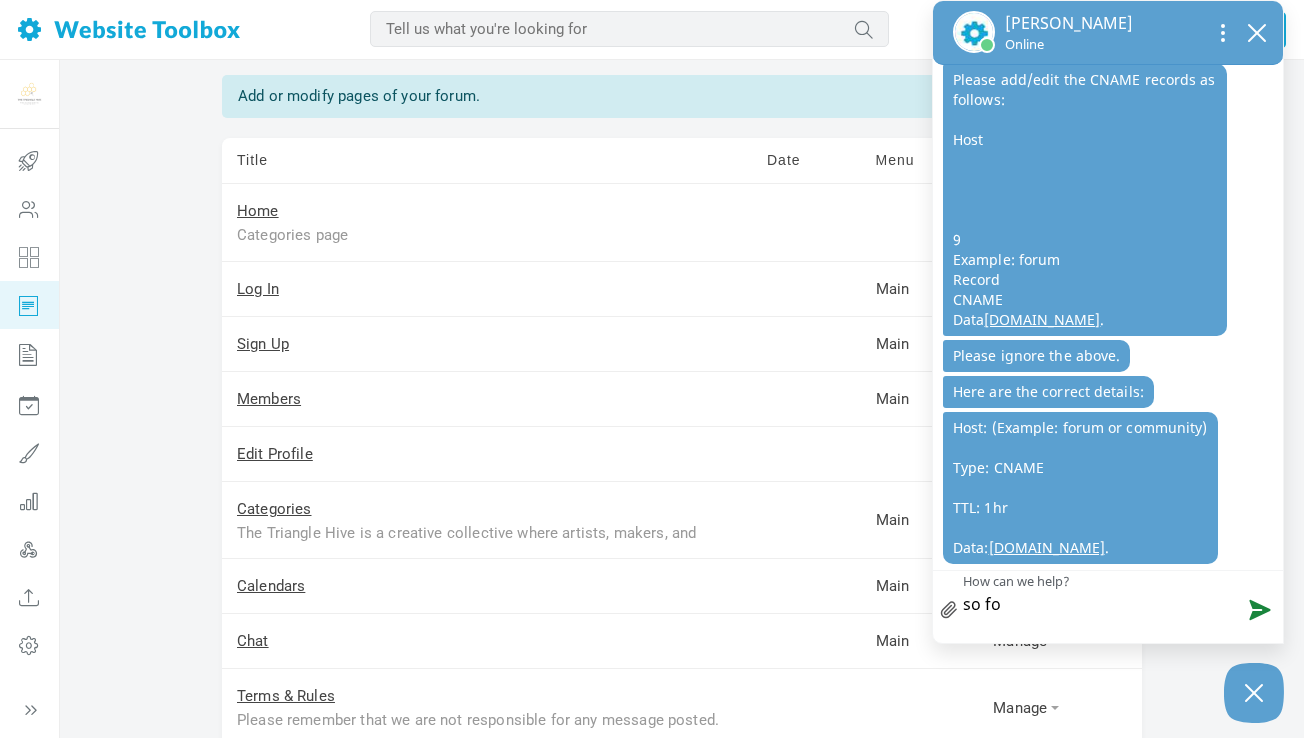type on "so for" 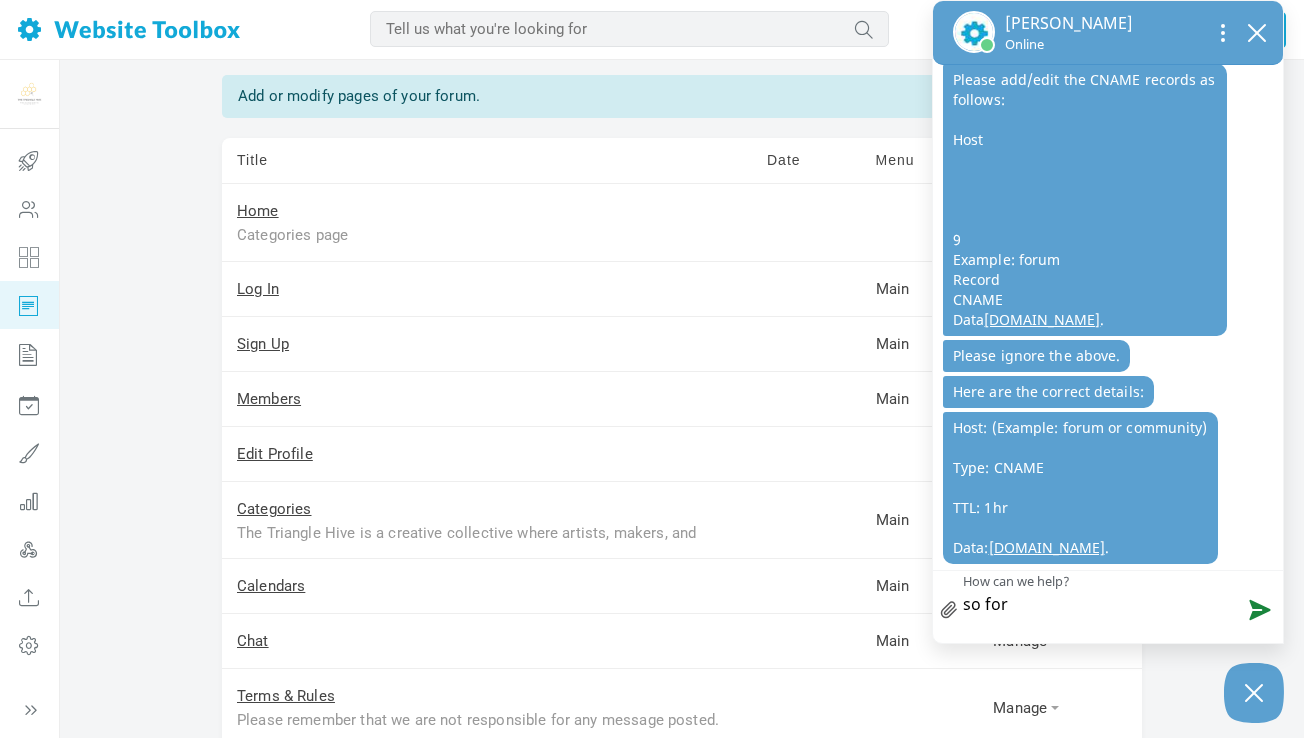 type on "so for" 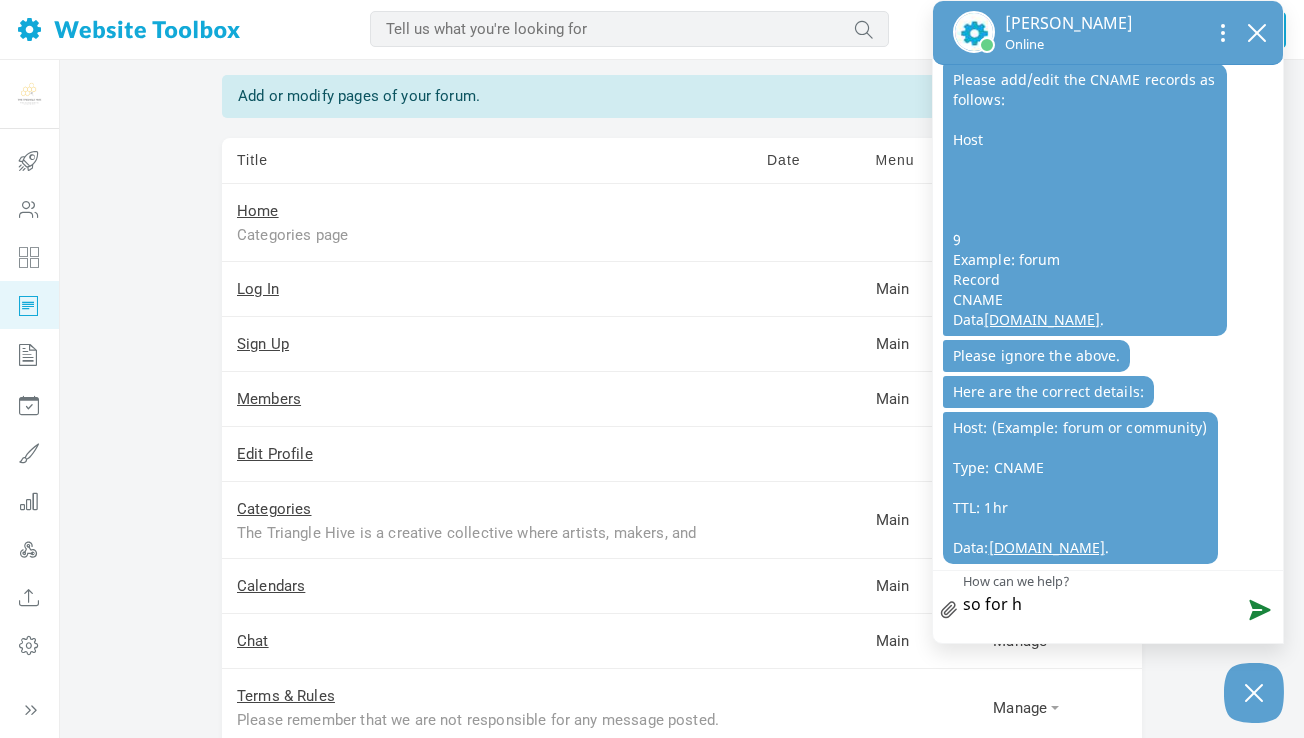 type on "so for ho" 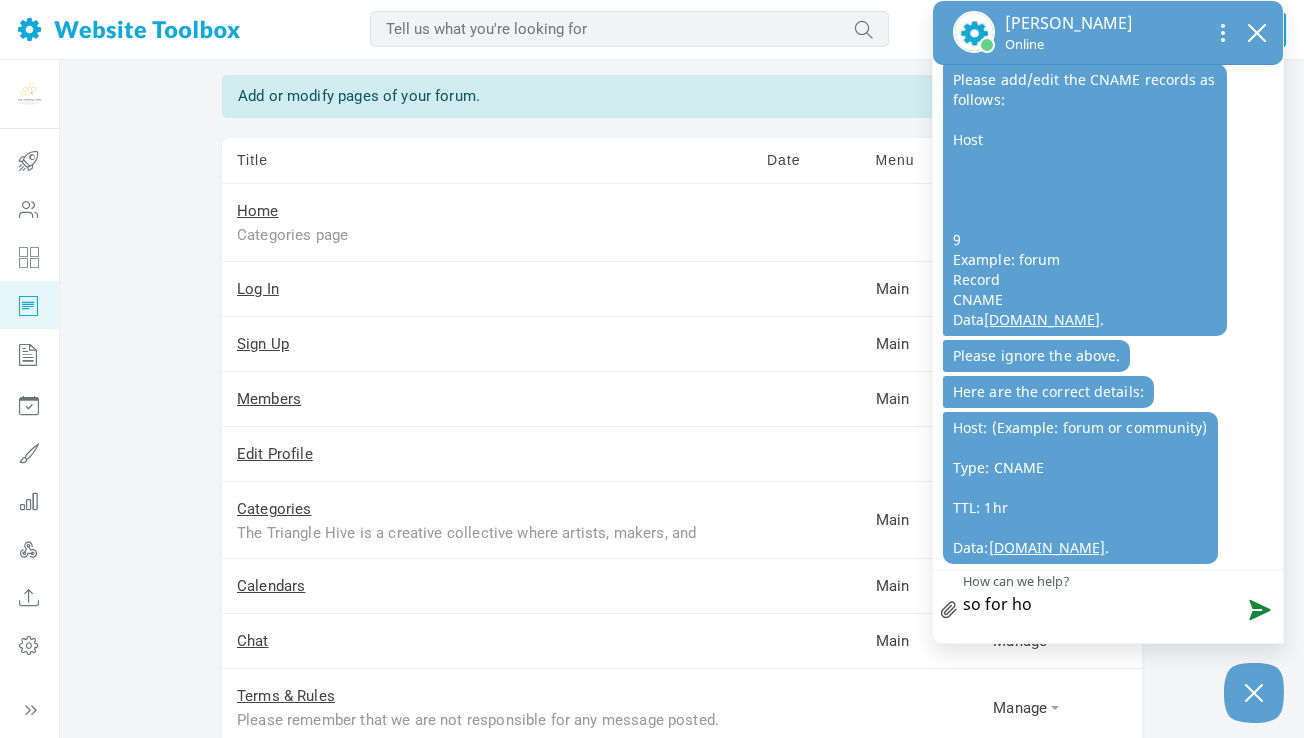 type on "so for hos" 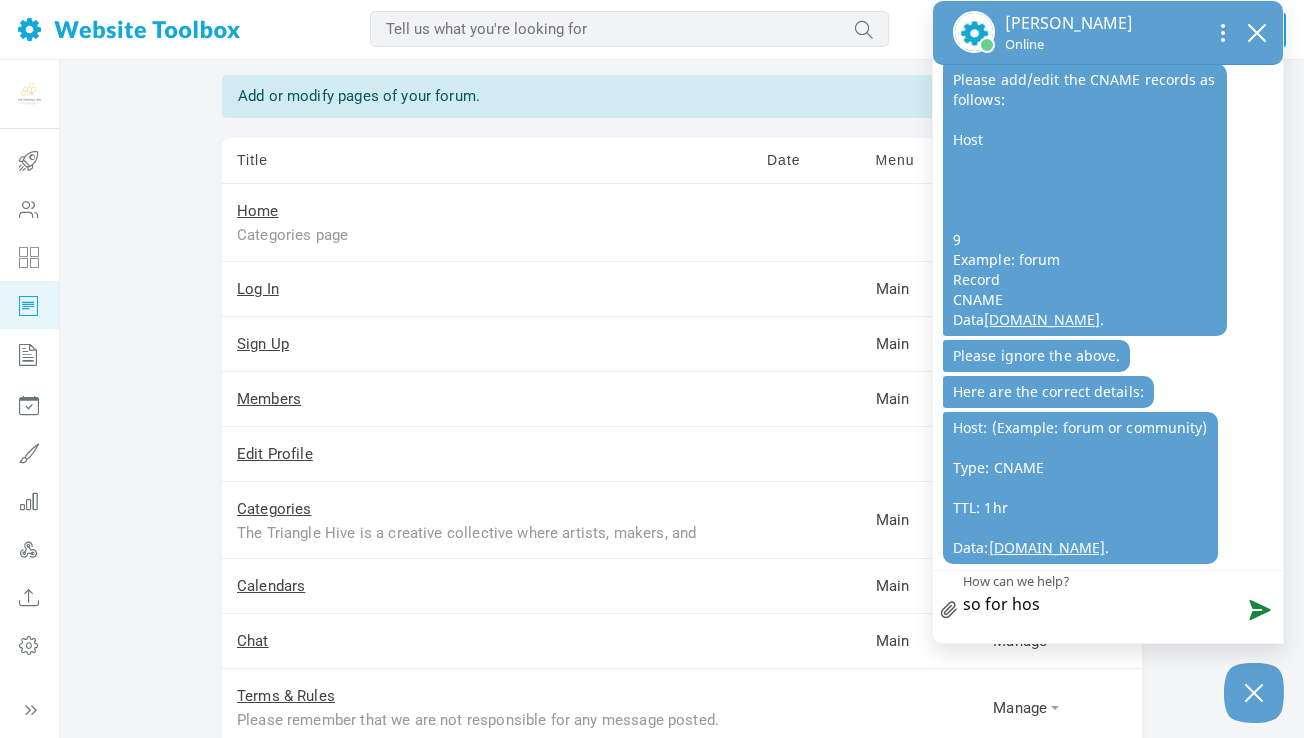 type on "so for host" 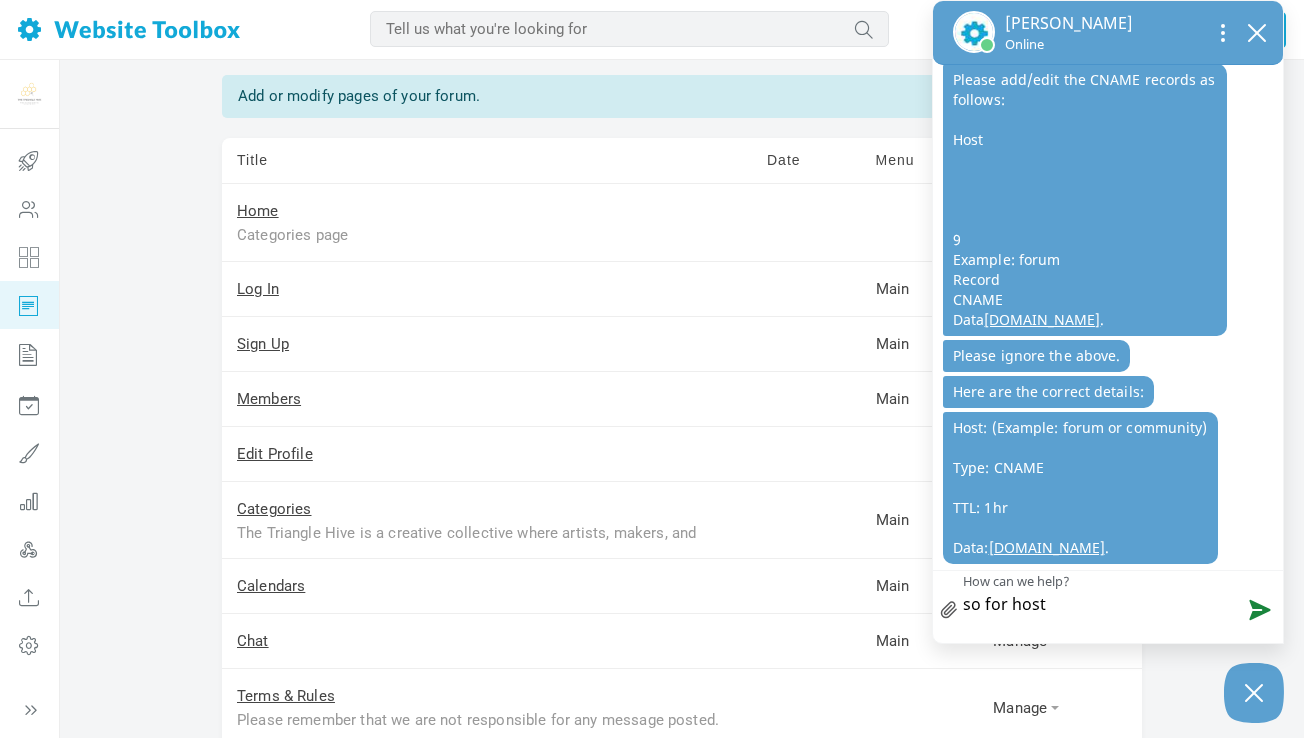 type on "so for host" 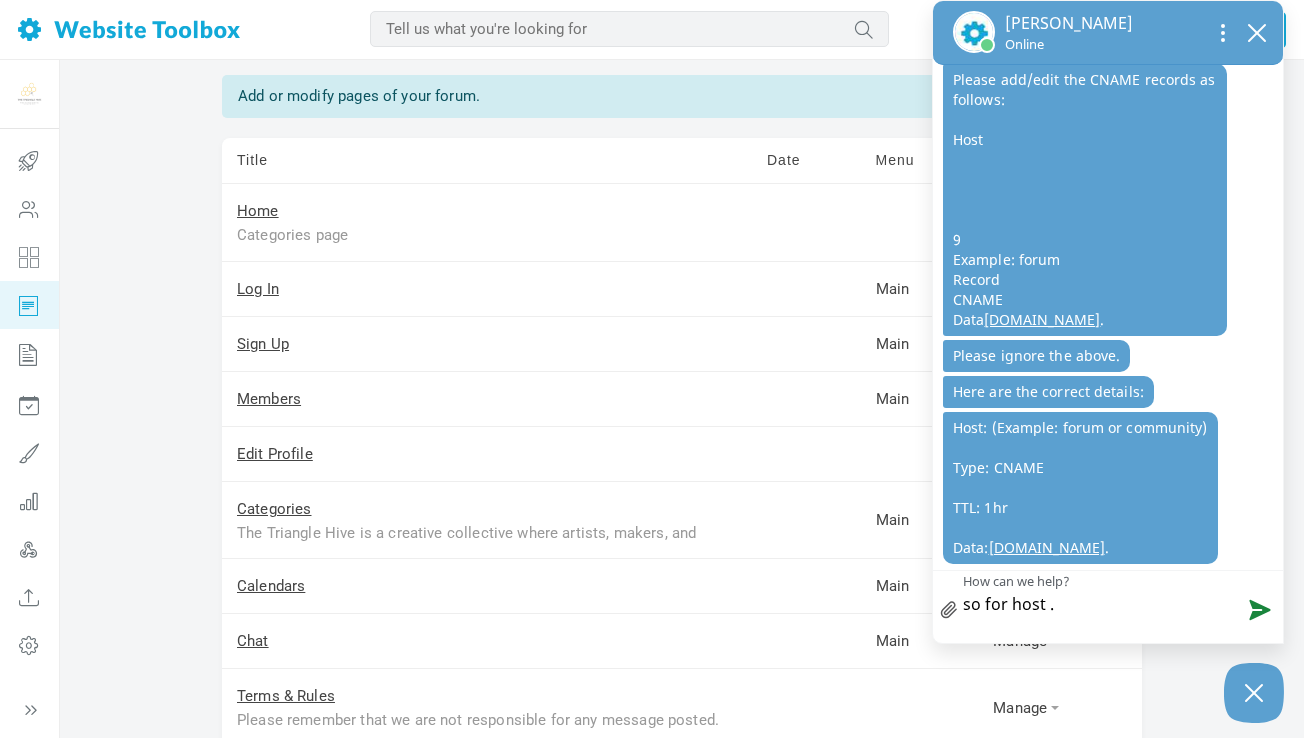type on "so for host .." 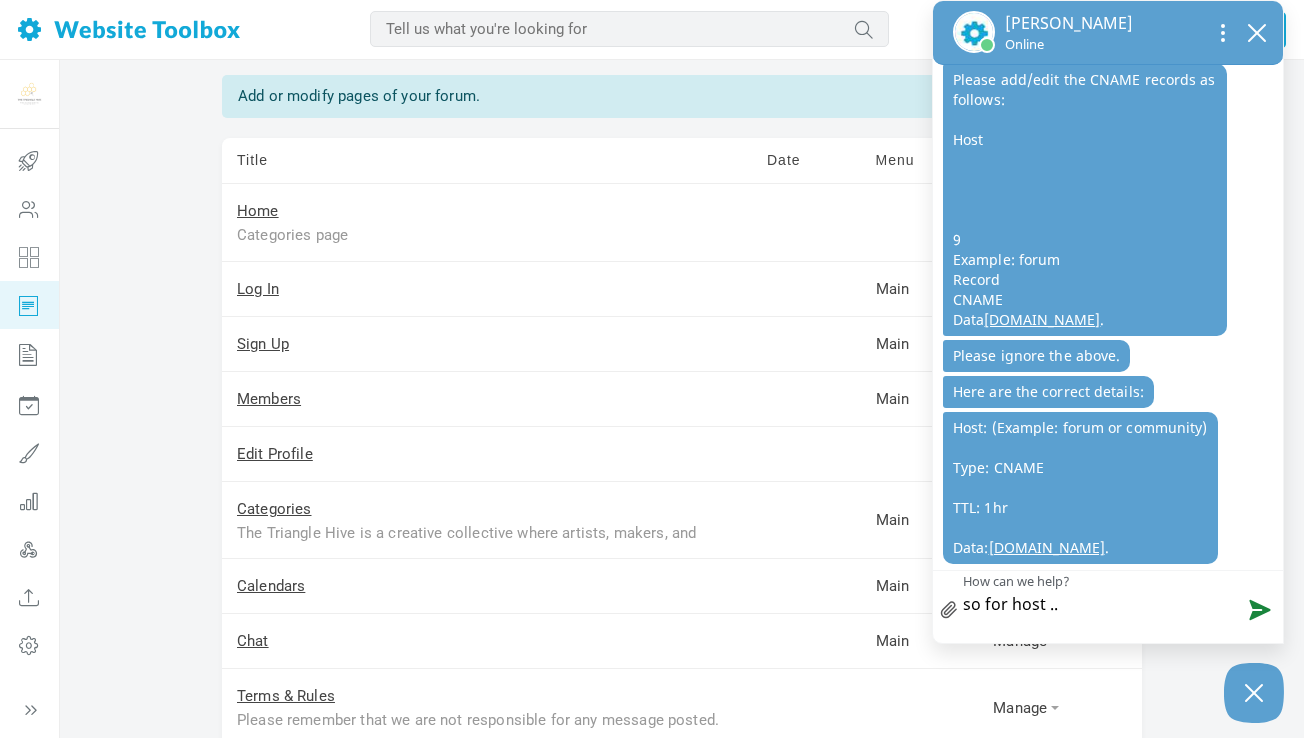 type on "so for host .." 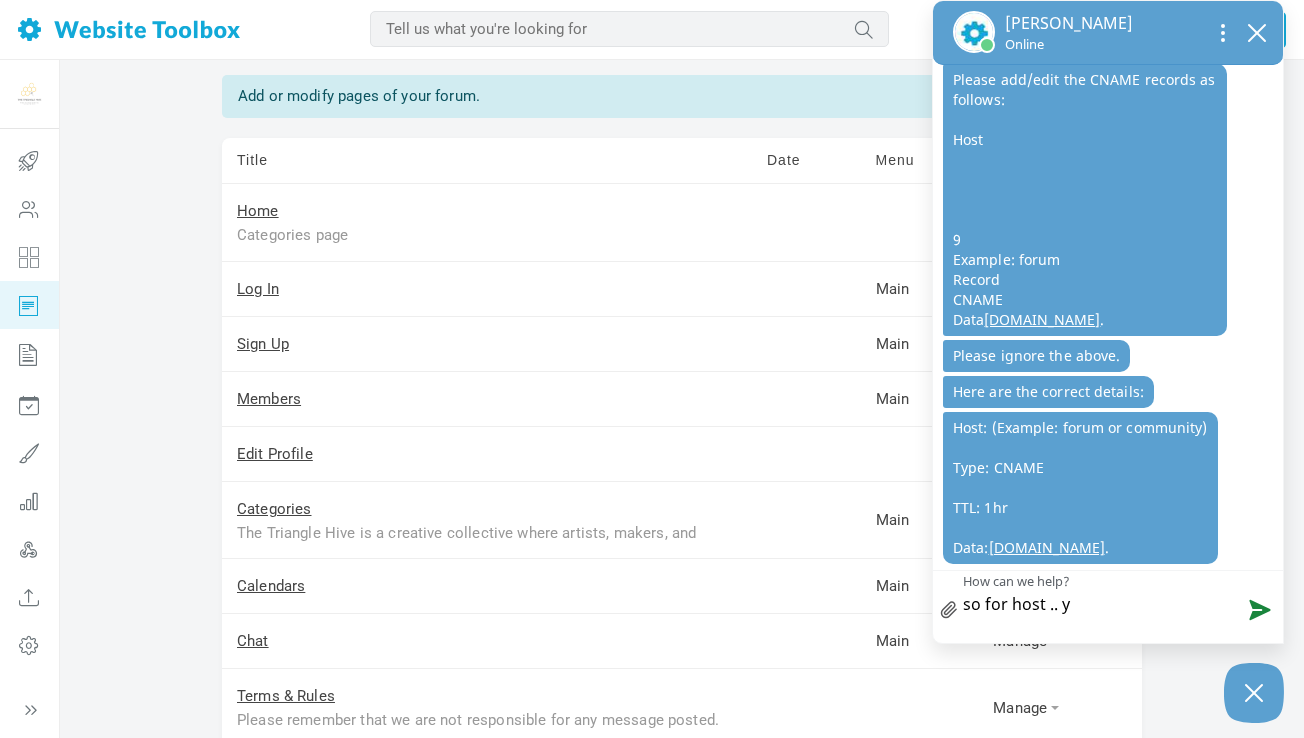 type on "so for host .. yo" 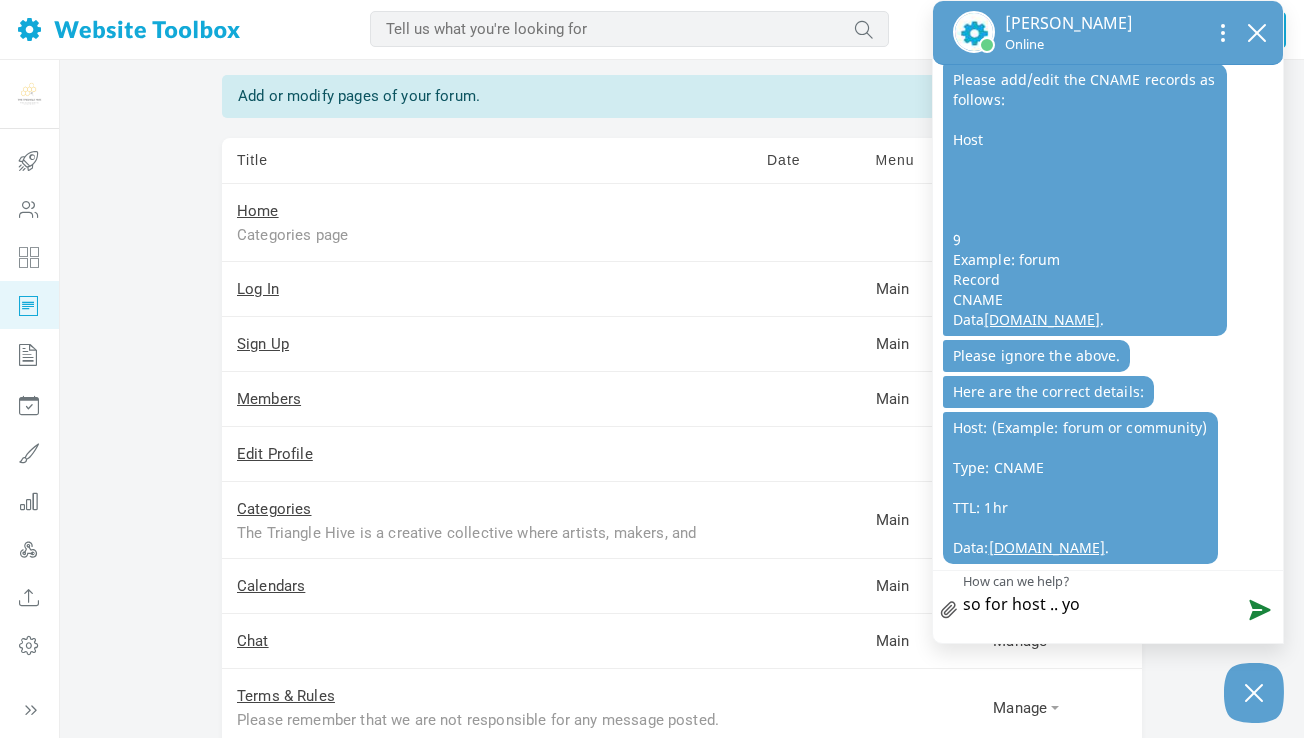 type on "so for host .. you" 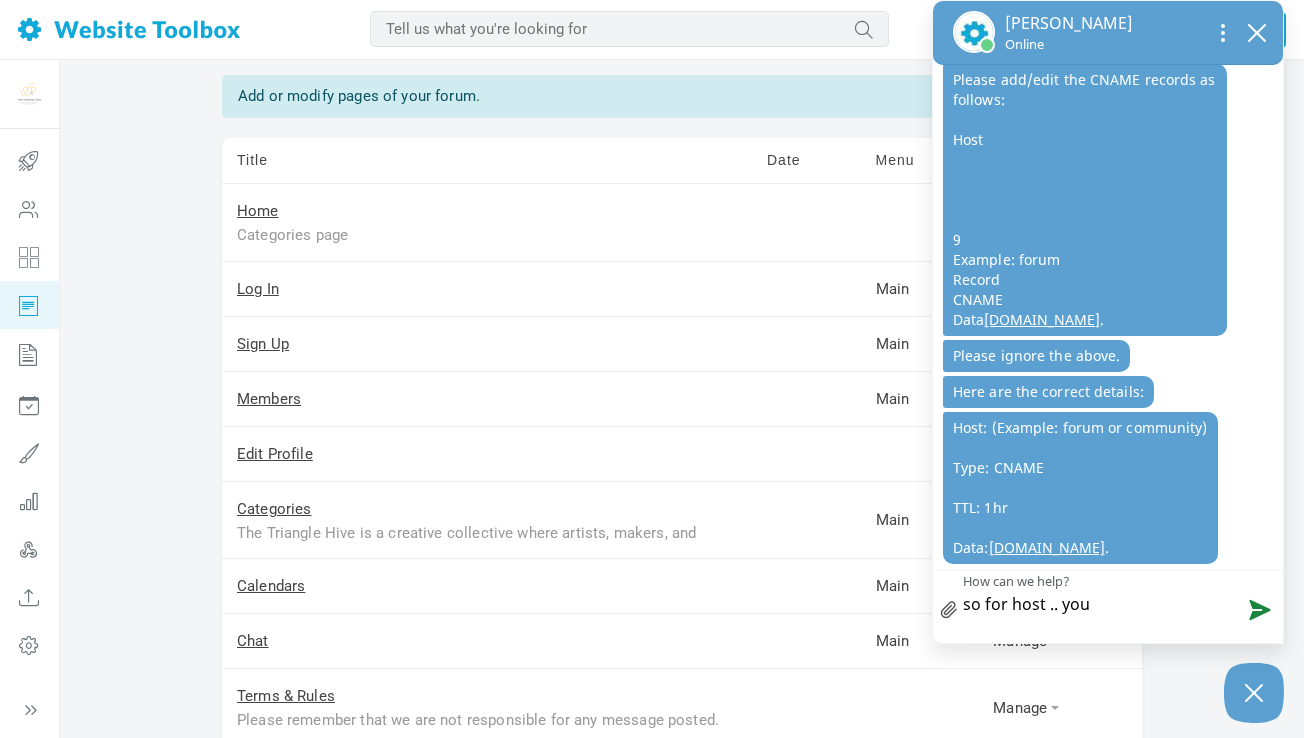 type on "so for host .. you" 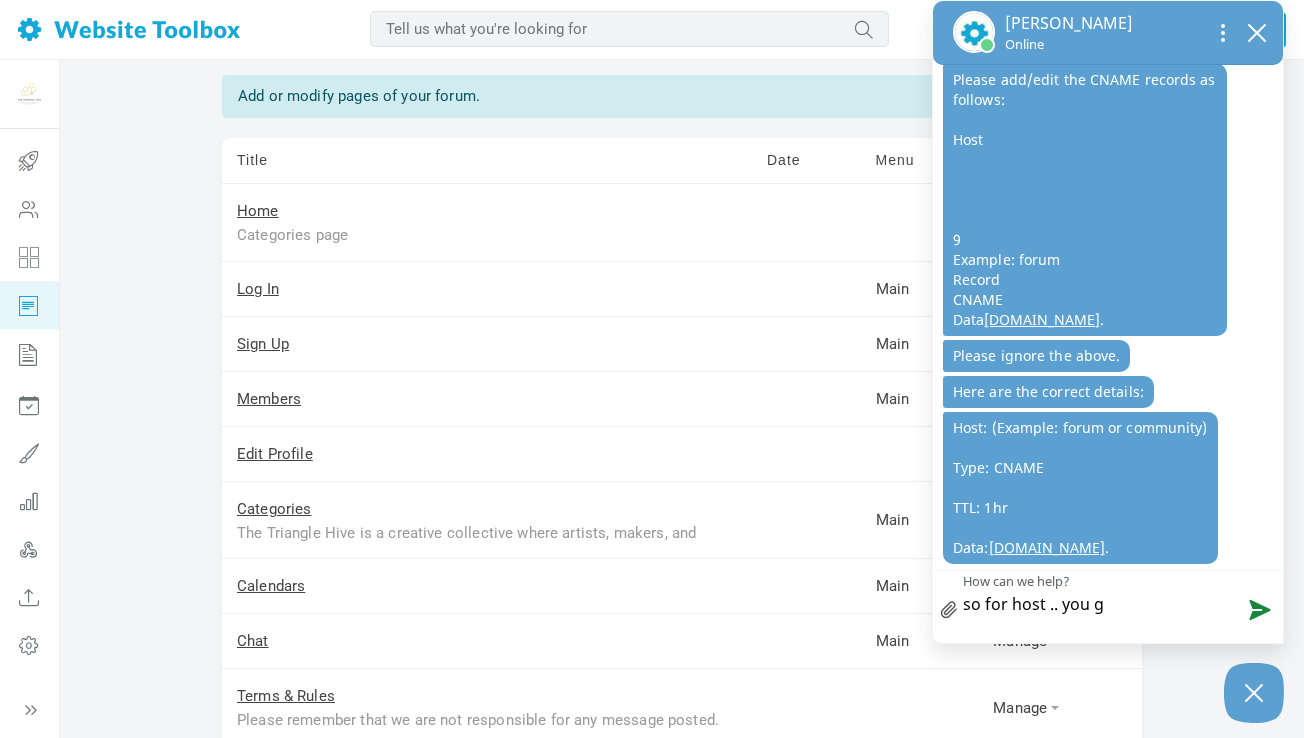 type on "so for host .. you gi" 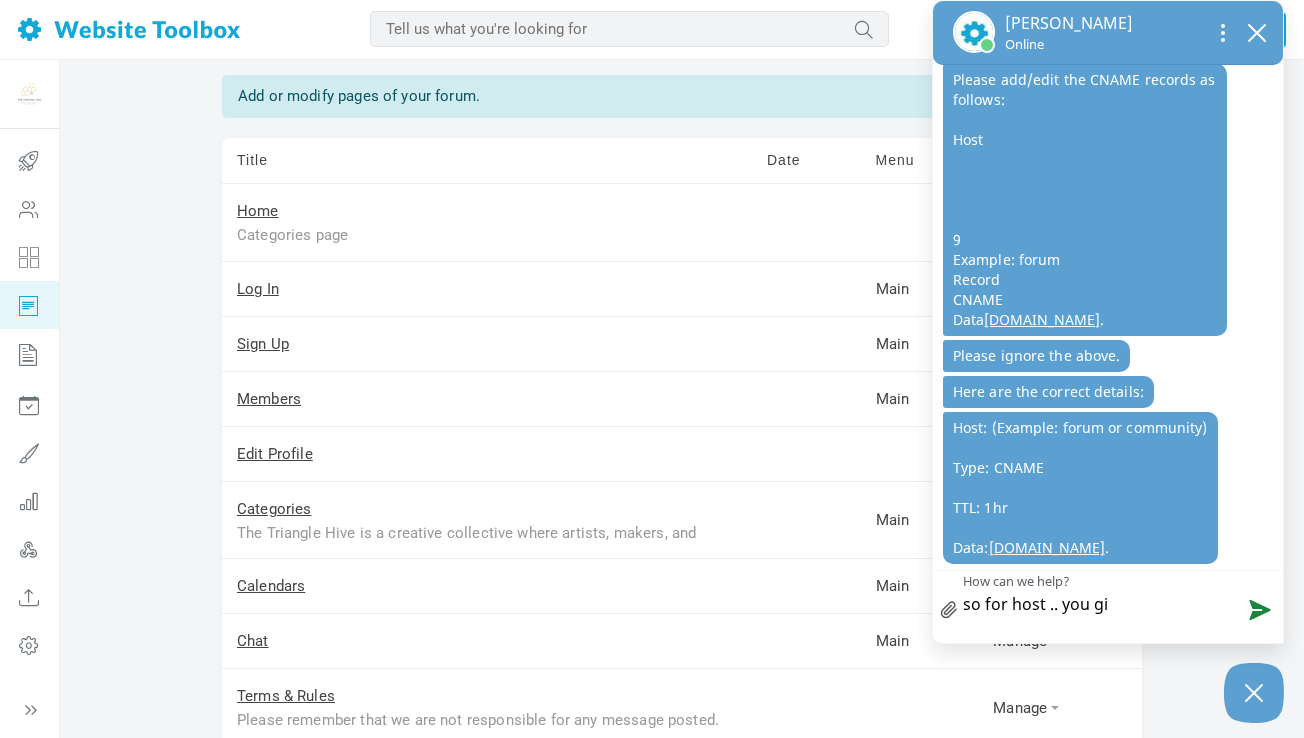type on "so for host .. you giv" 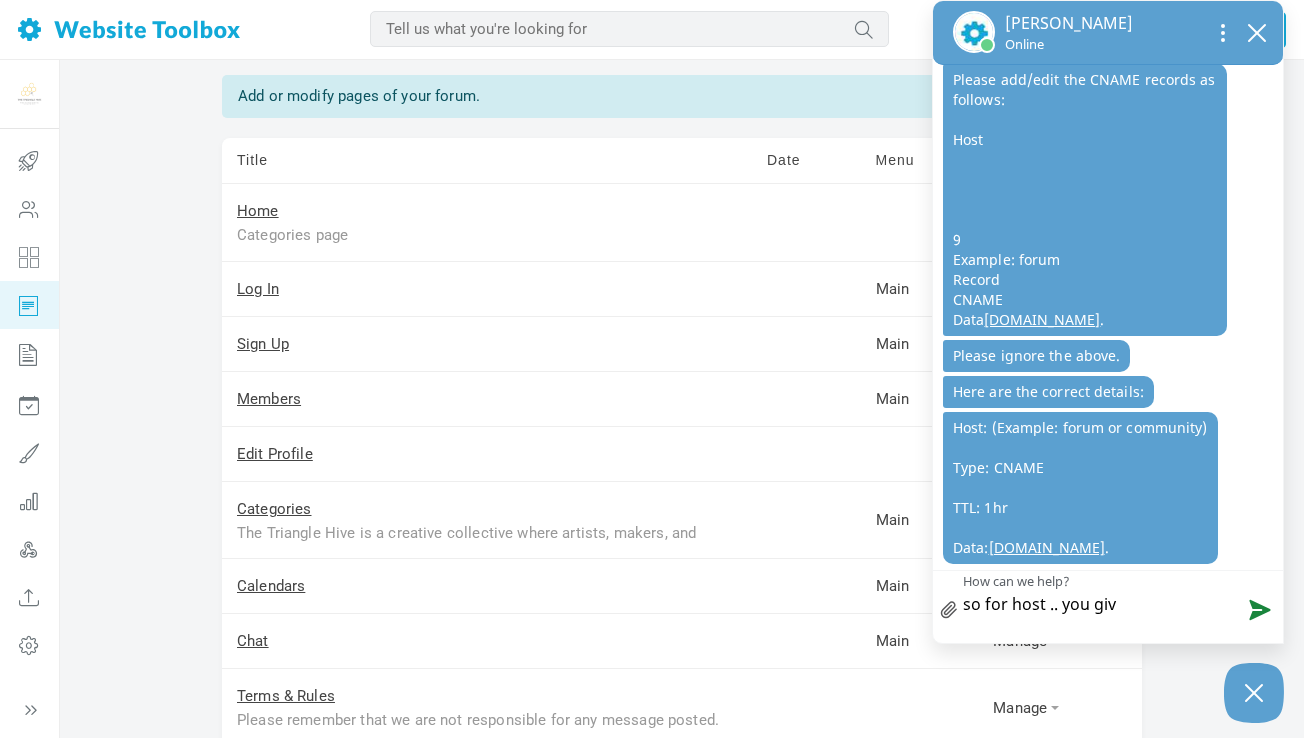 type on "so for host .. you give" 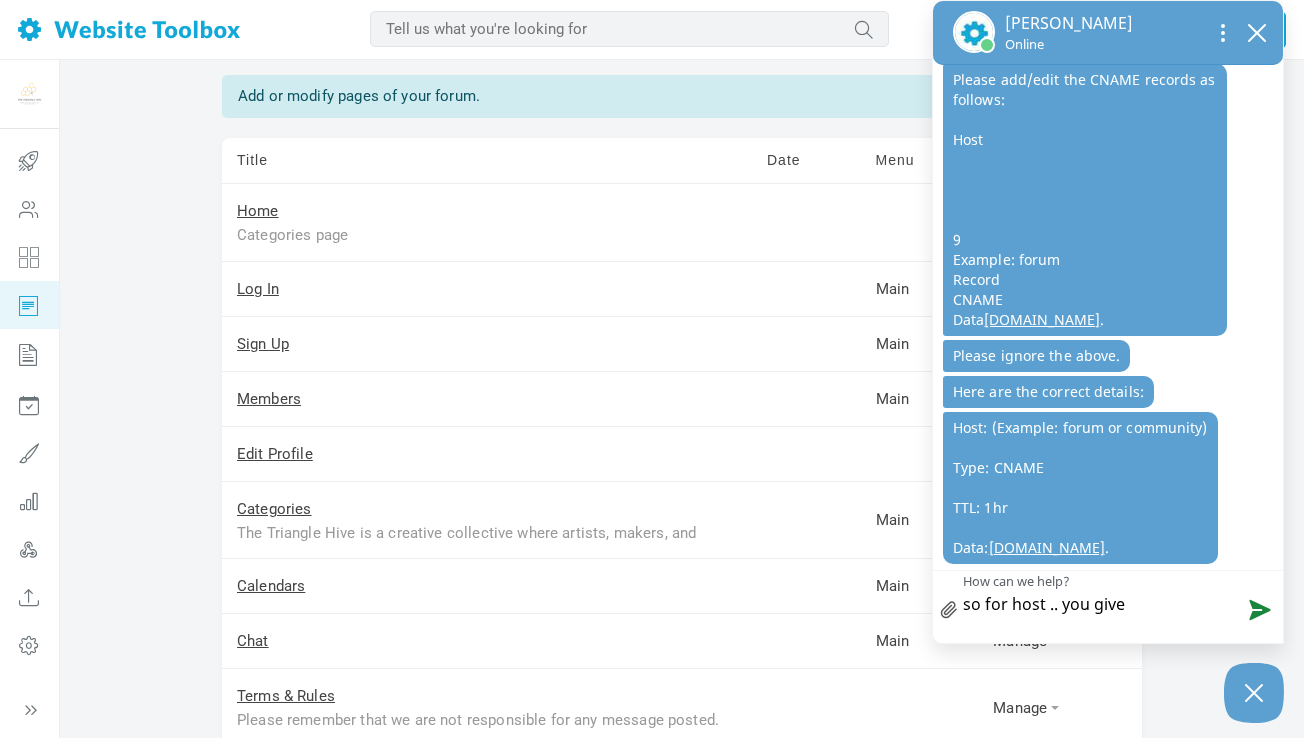 type on "so for host .. you give" 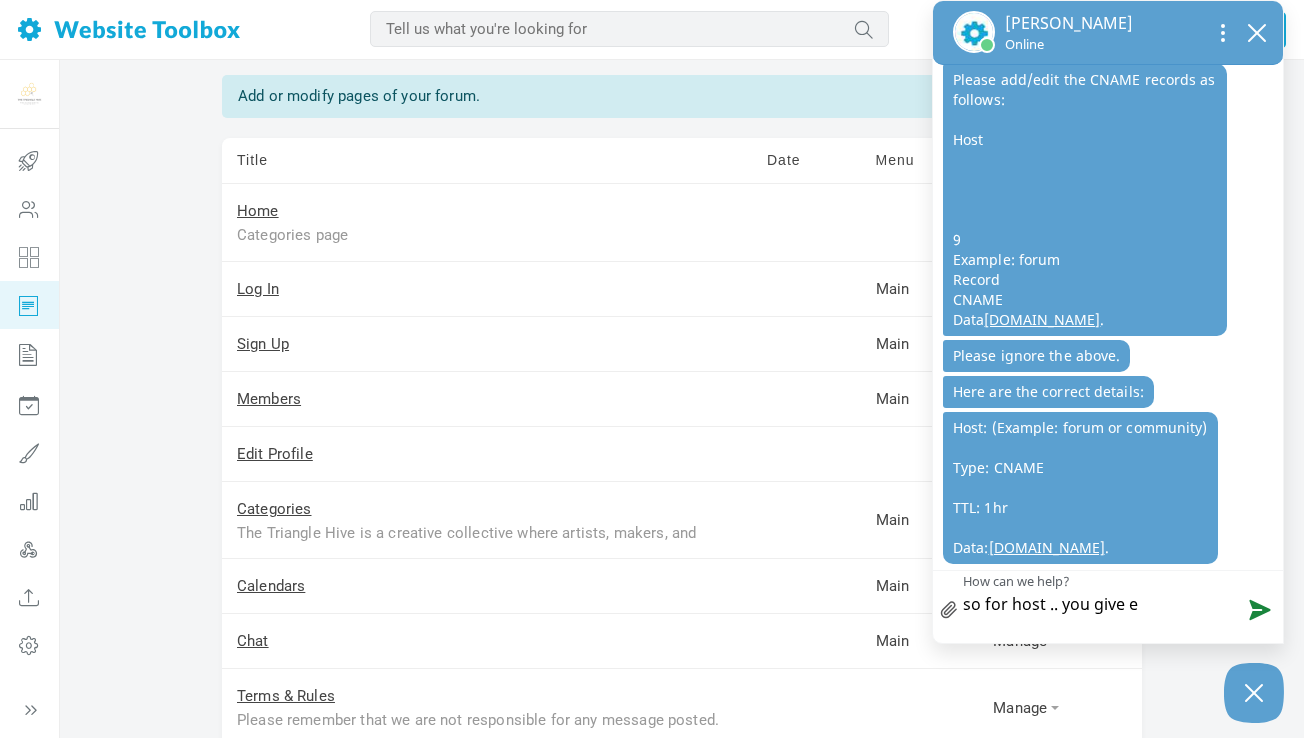type on "so for host .. you give ex" 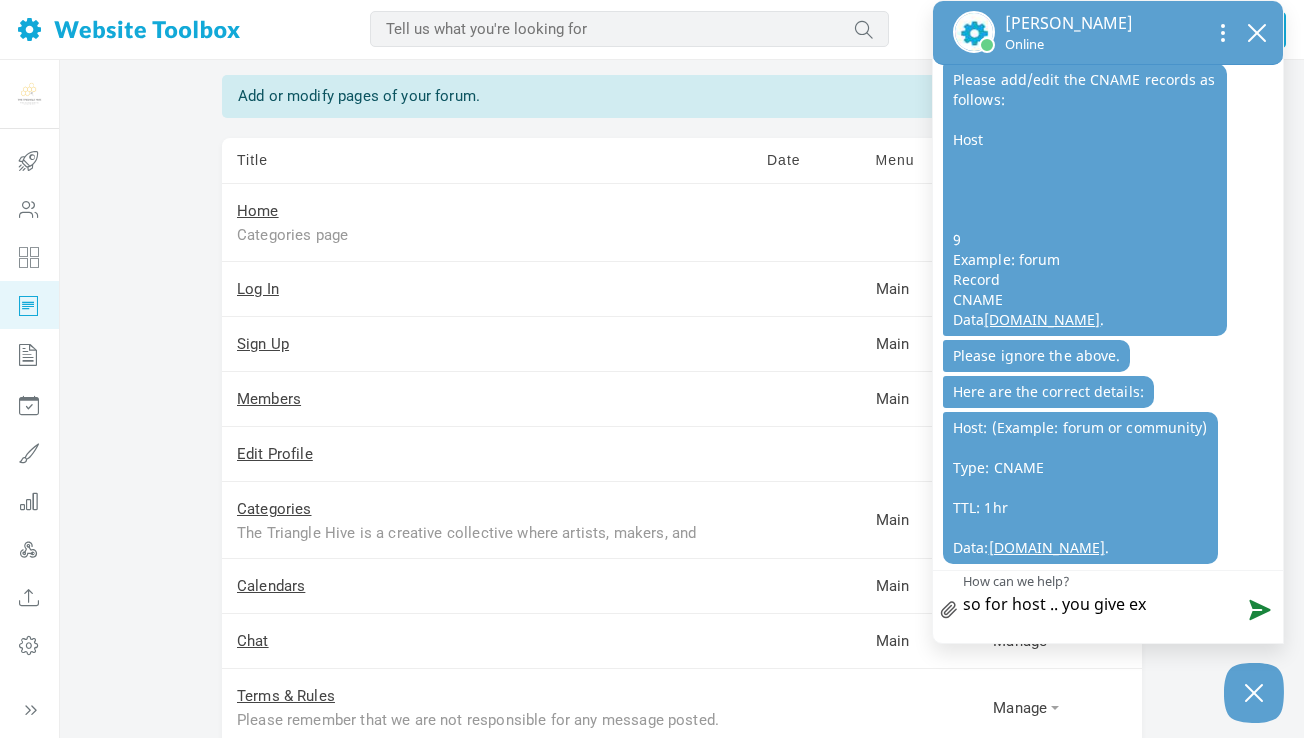 type on "so for host .. you give exa" 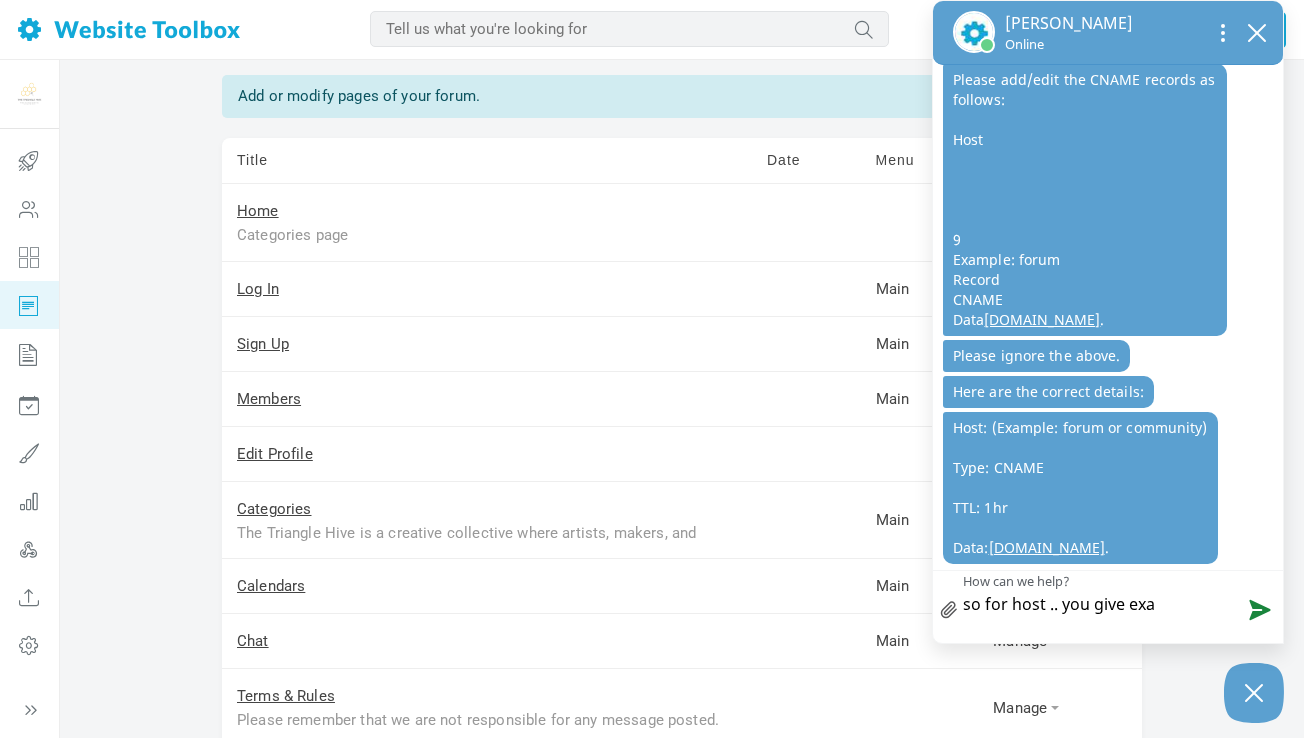 type on "so for host .. you give exam" 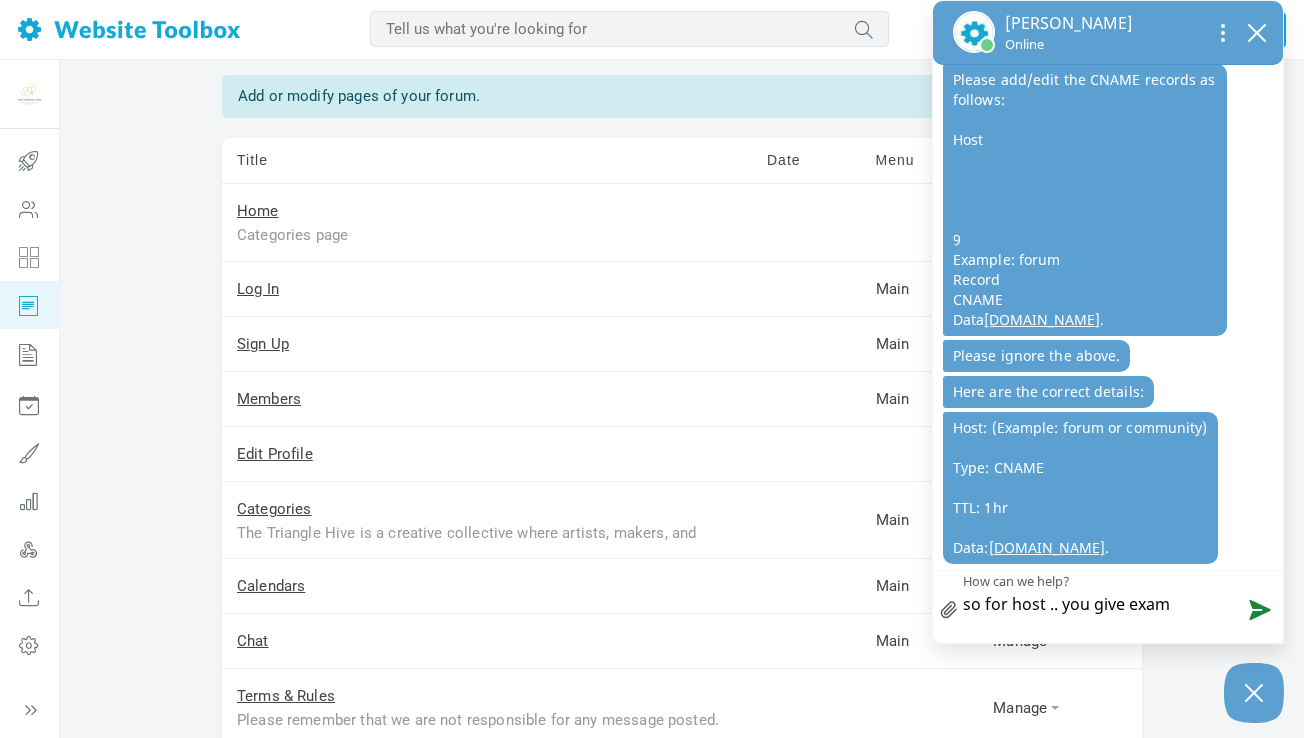 type on "so for host .. you give examp" 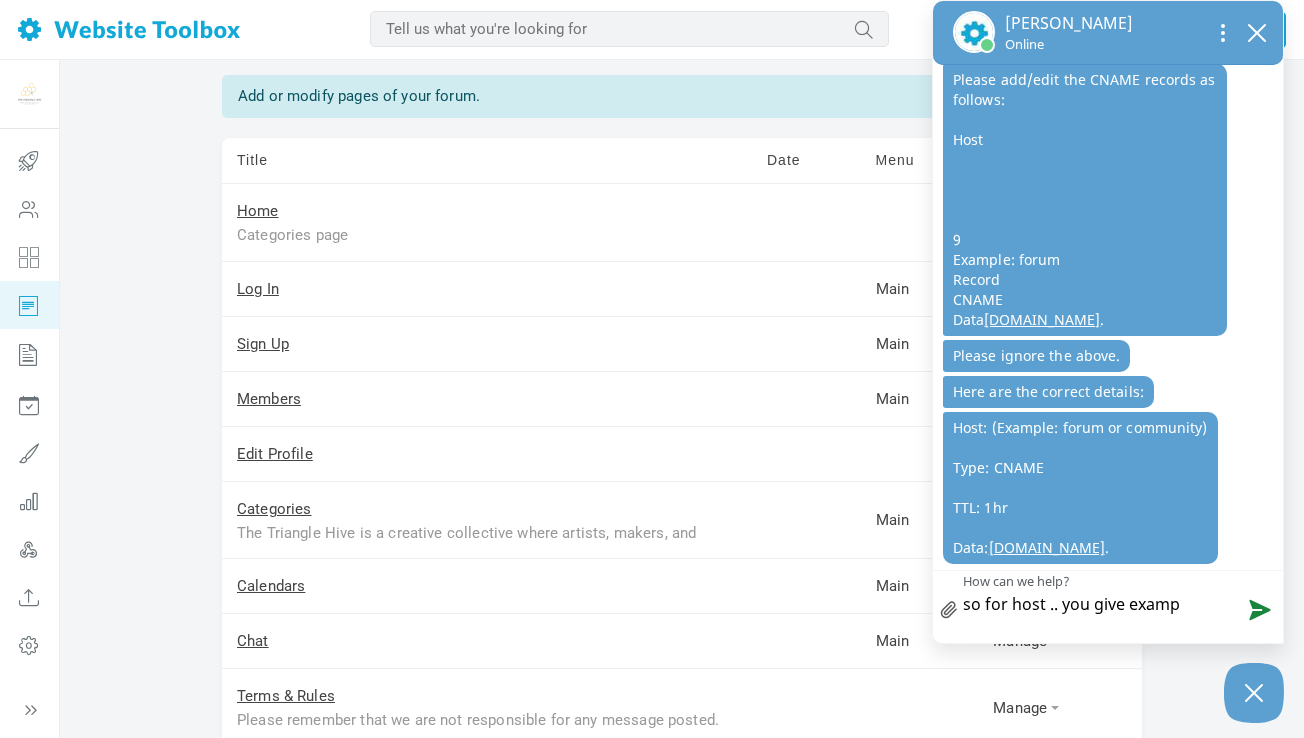 type on "so for host .. you give exampl" 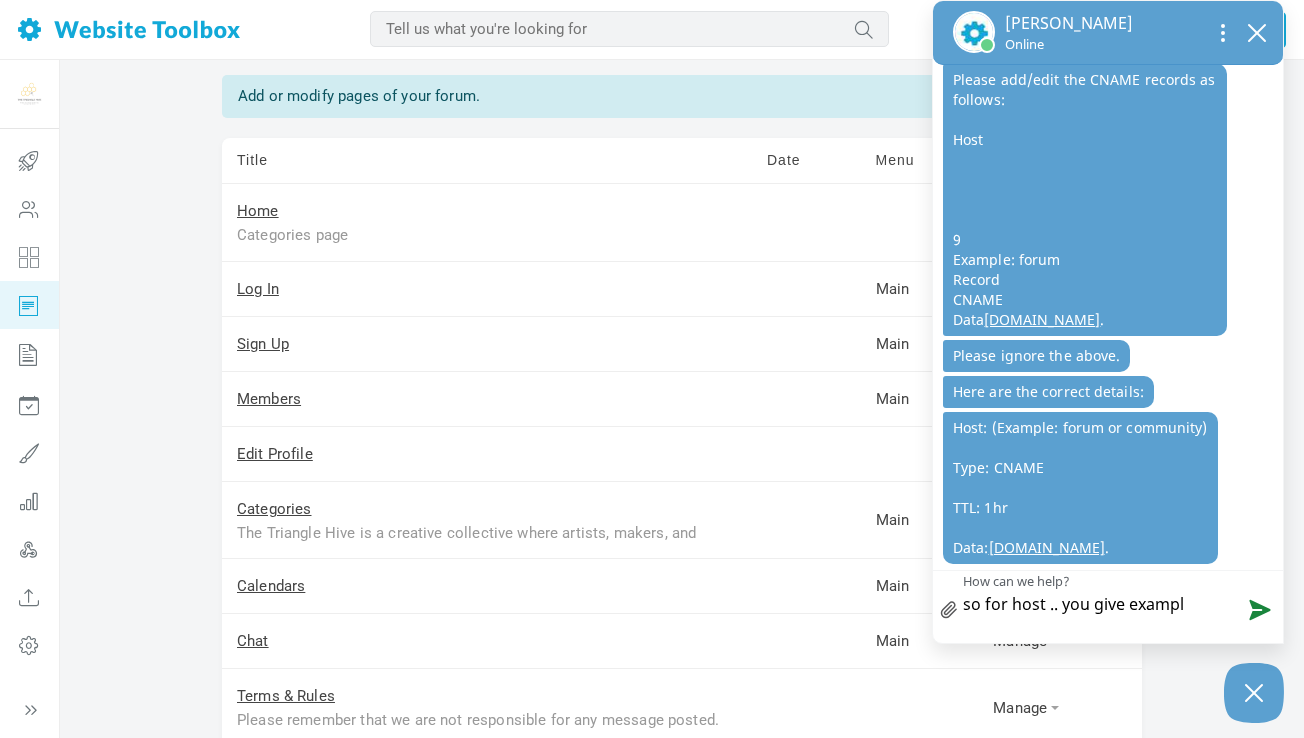 type on "so for host .. you give example" 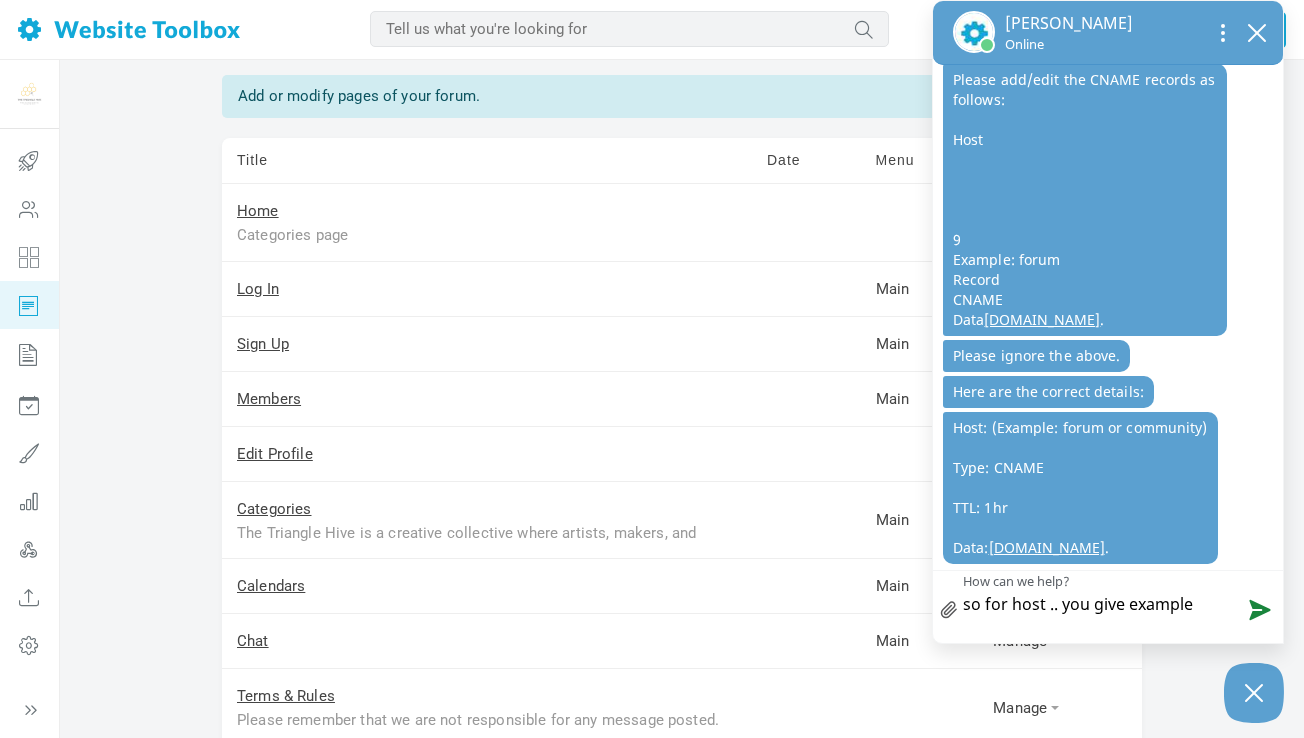 type on "so for host .. you give examples" 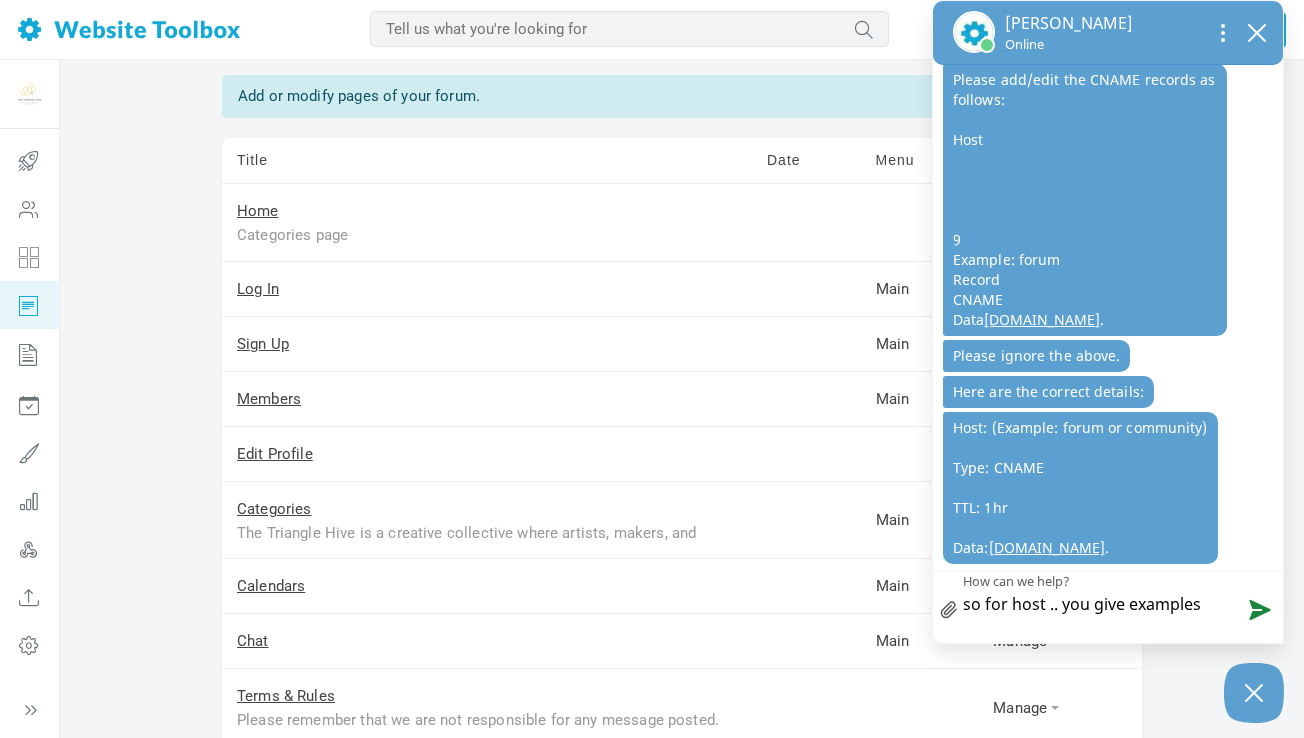 type on "so for host .. you give examples/" 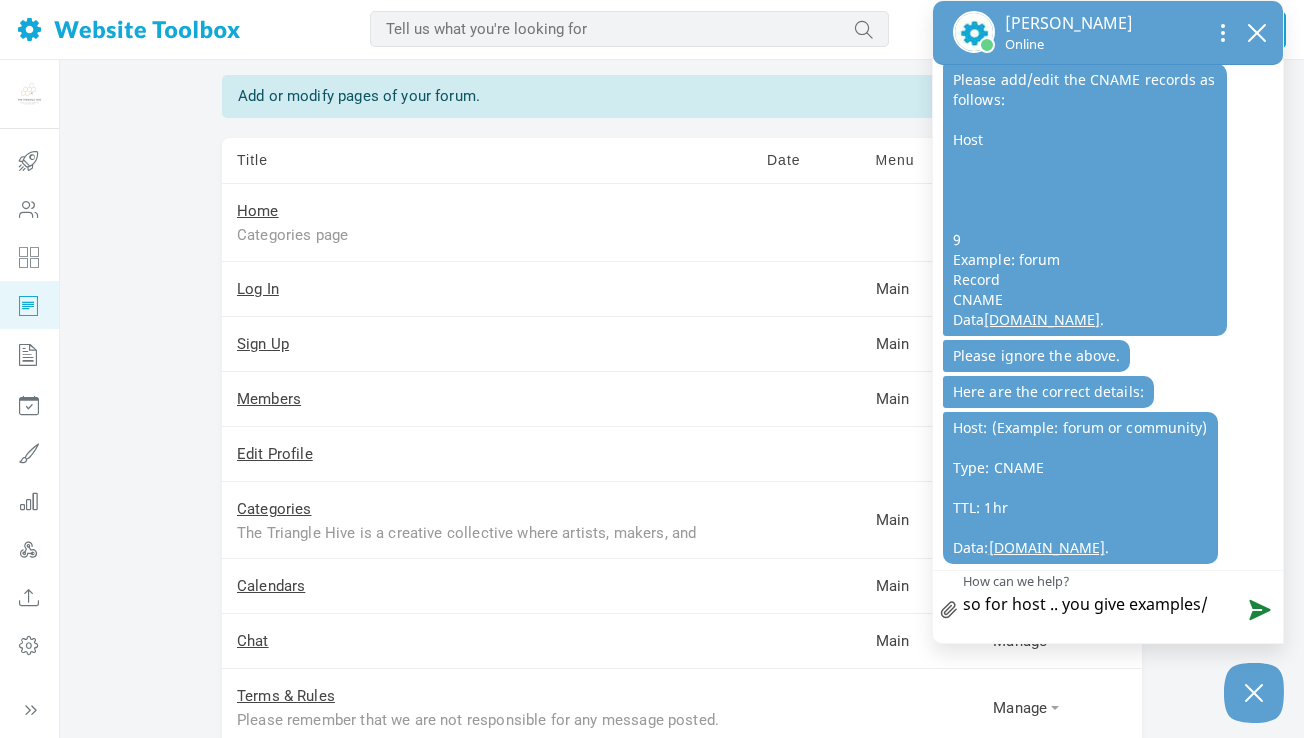 type on "so for host .. you give examples//" 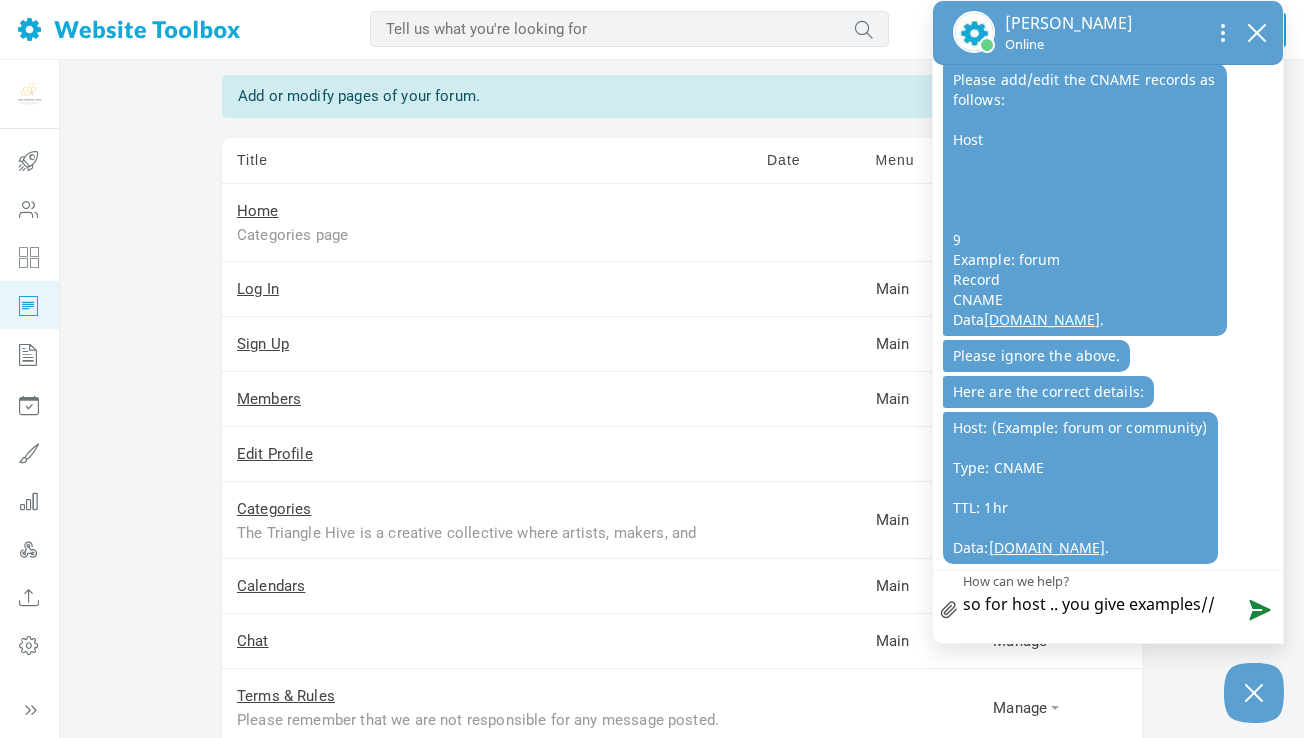 type on "so for host .. you give examples//" 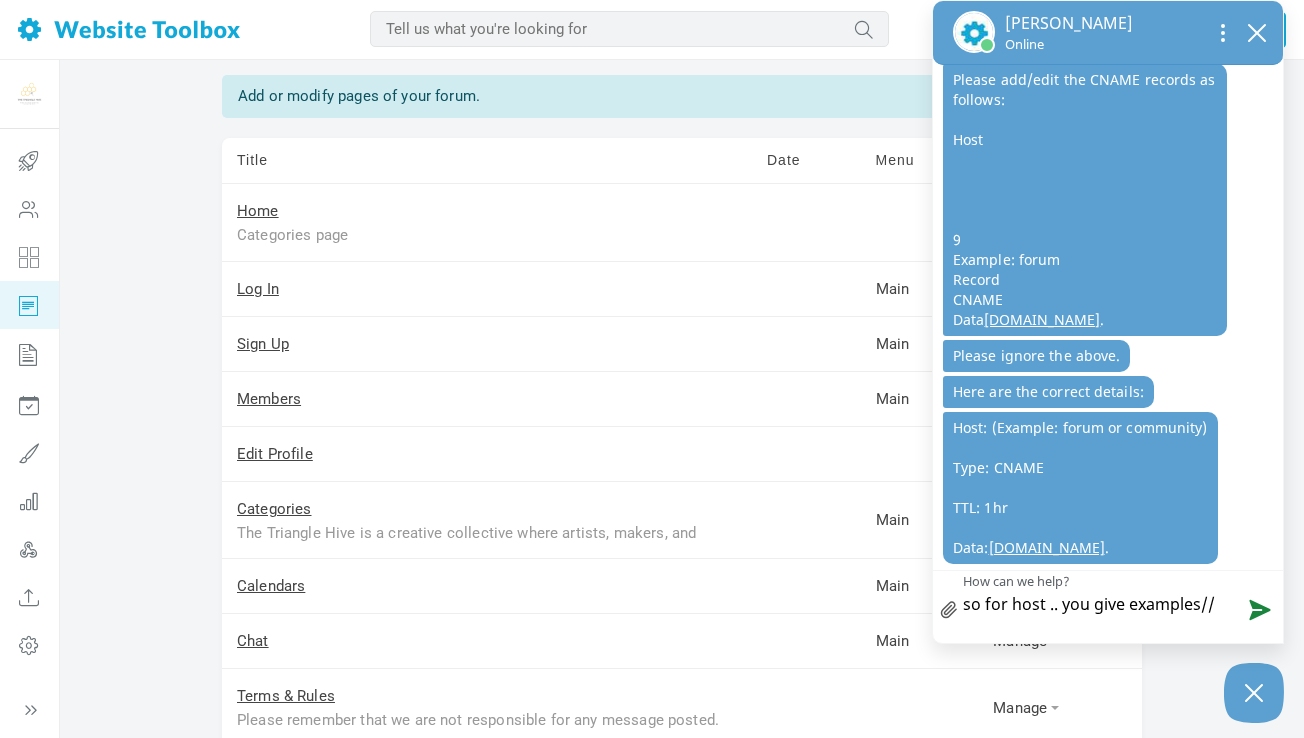 type on "so for host .. you give examples// w" 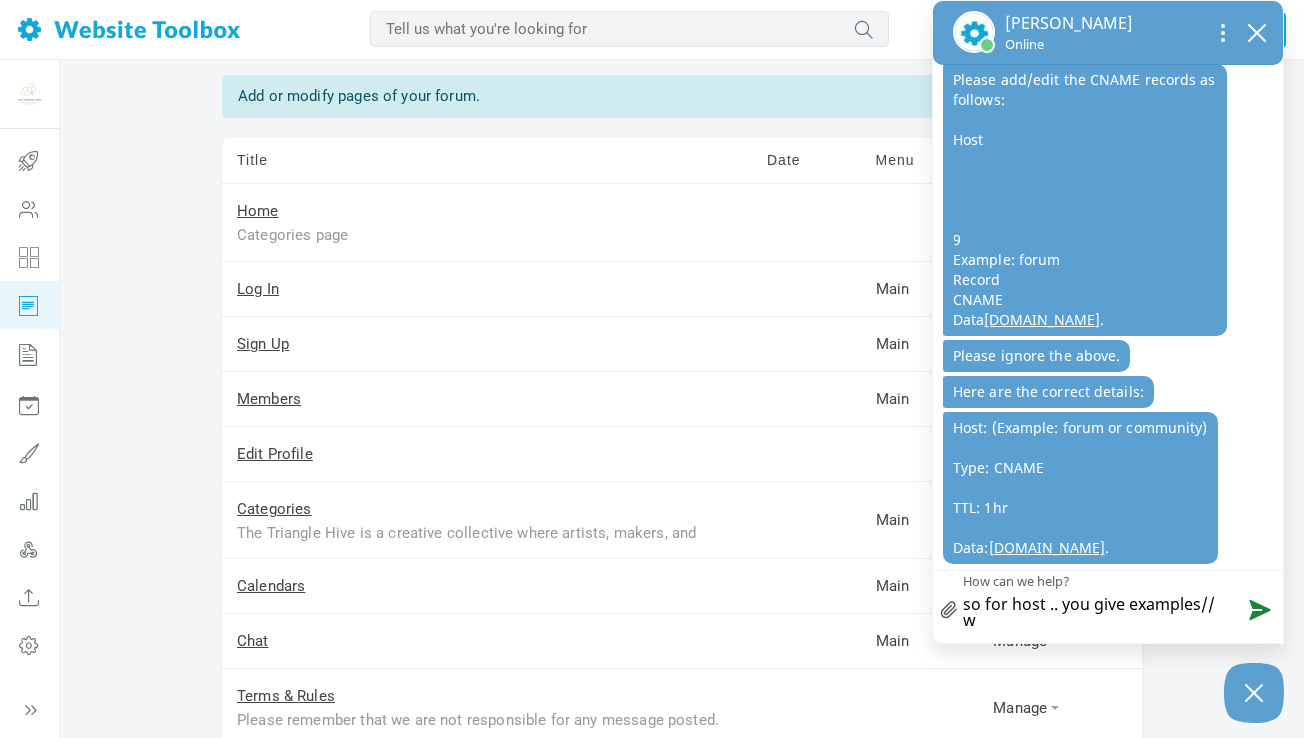 type on "so for host .. you give examples//" 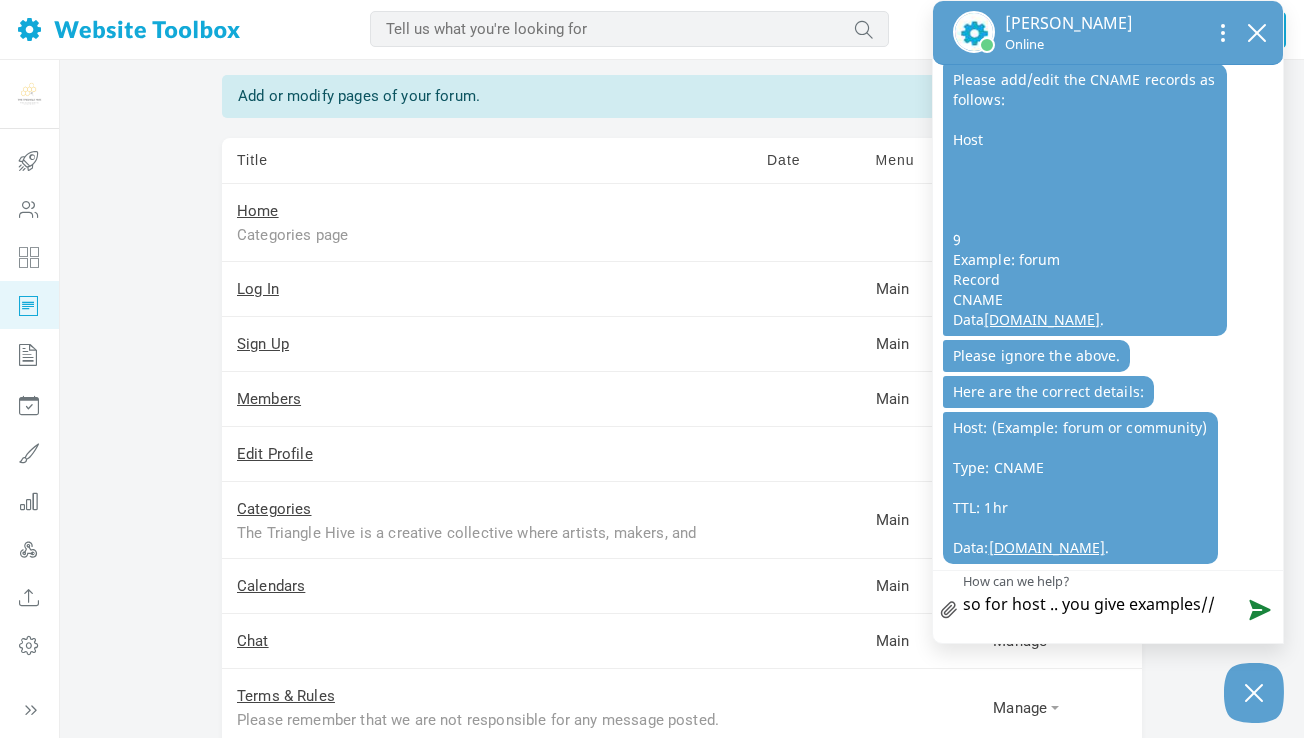 type on "so for host .. you give examples//" 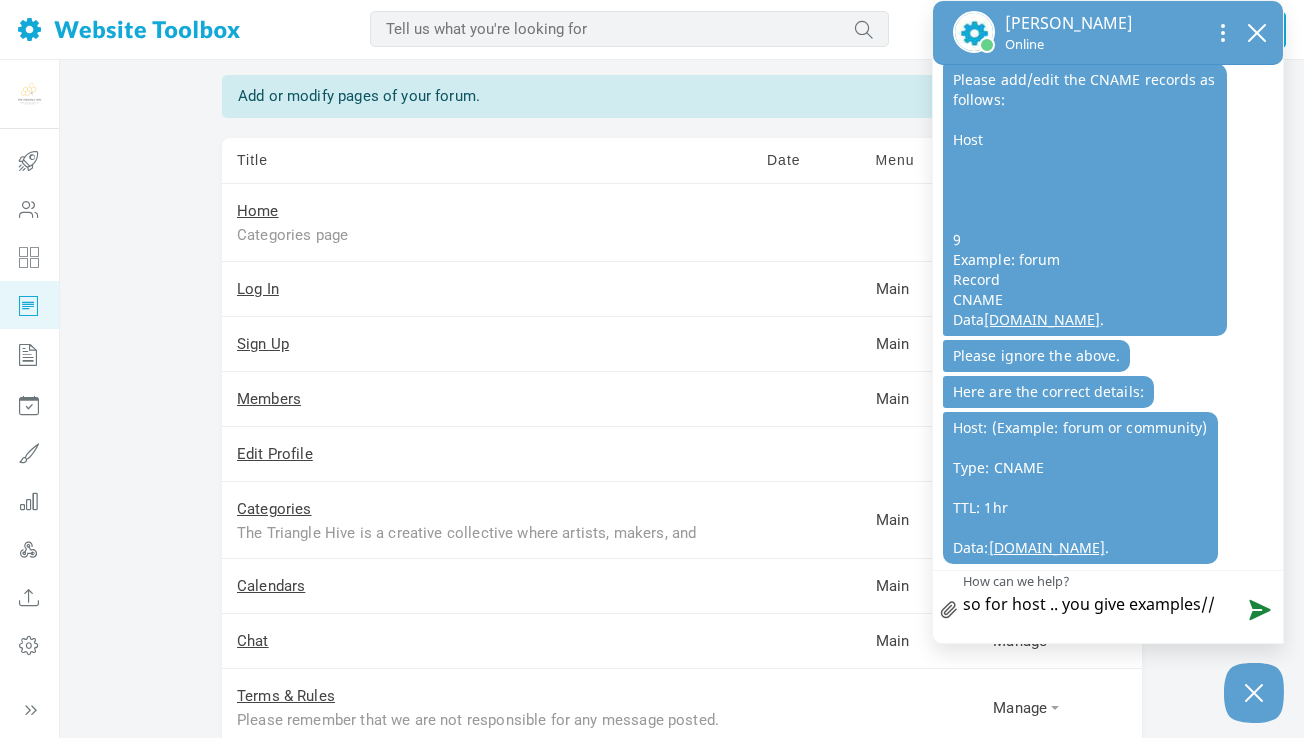 type on "so for host .. you give examples/" 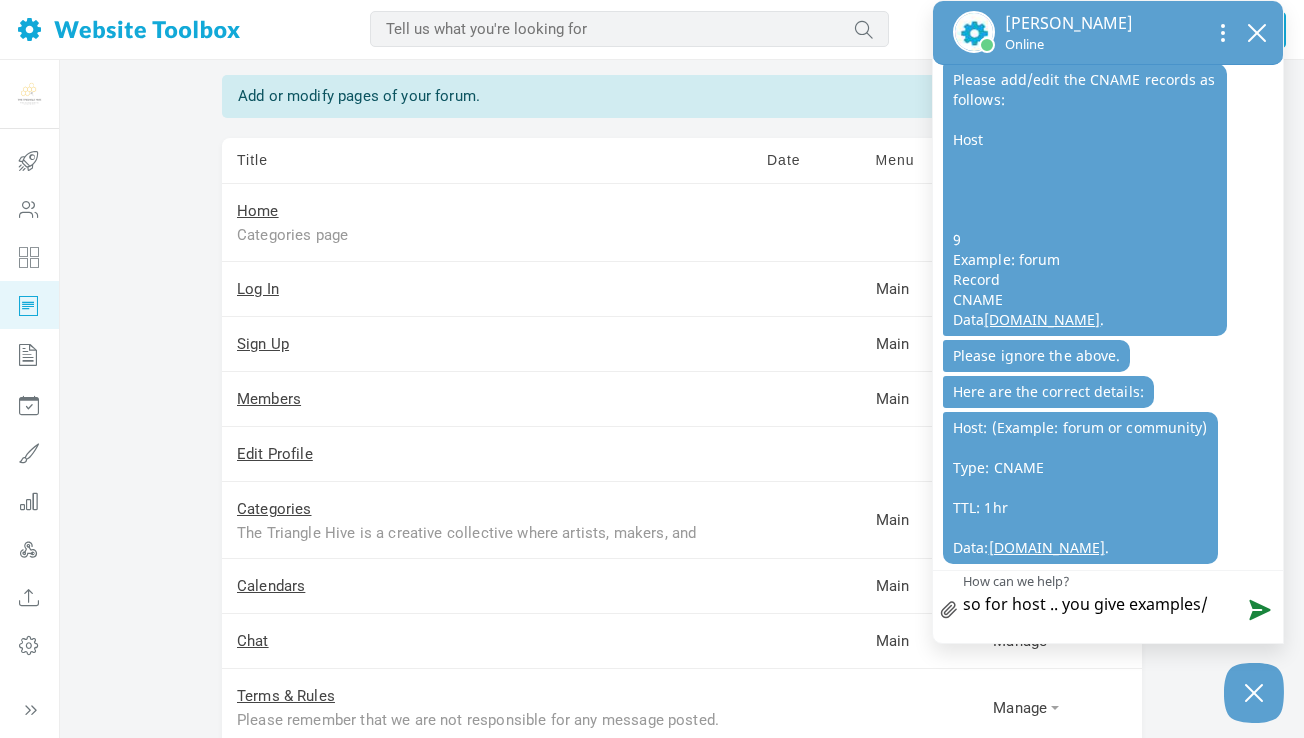 type on "so for host .. you give examples" 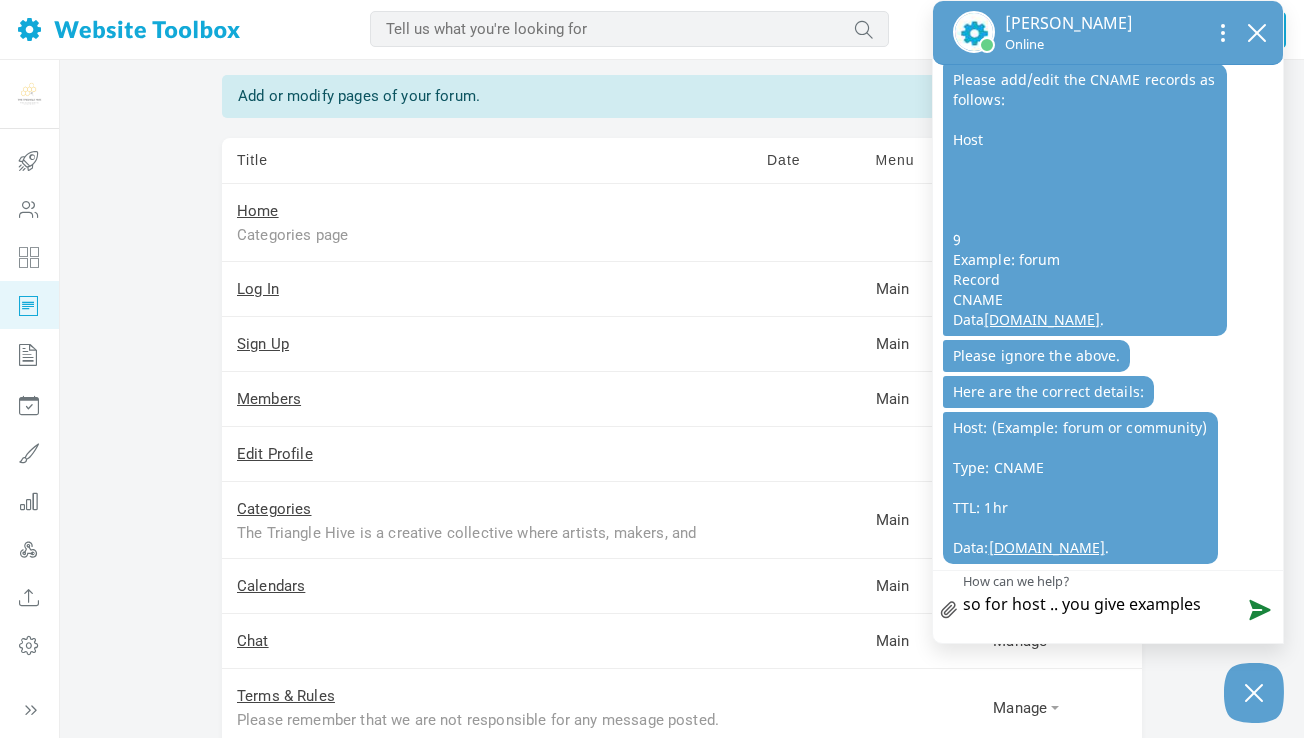 type on "so for host .. you give examples." 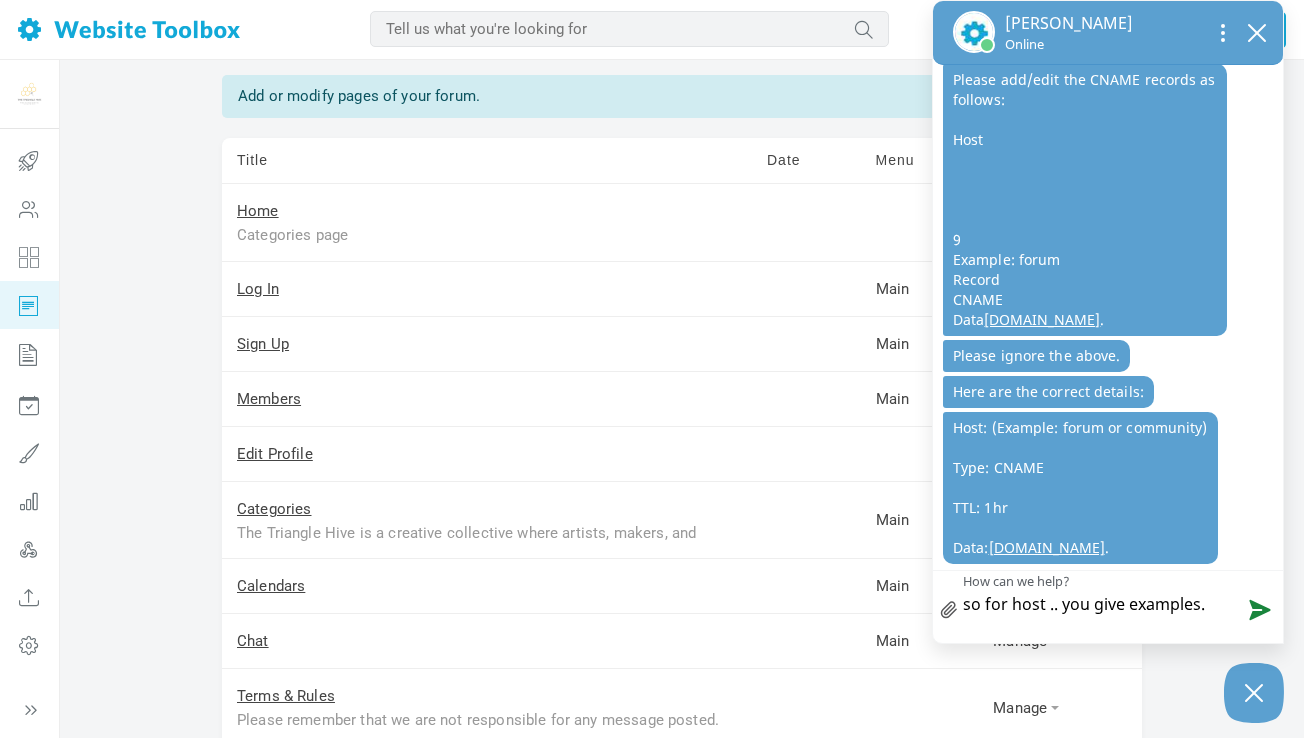 type on "so for host .. you give examples.." 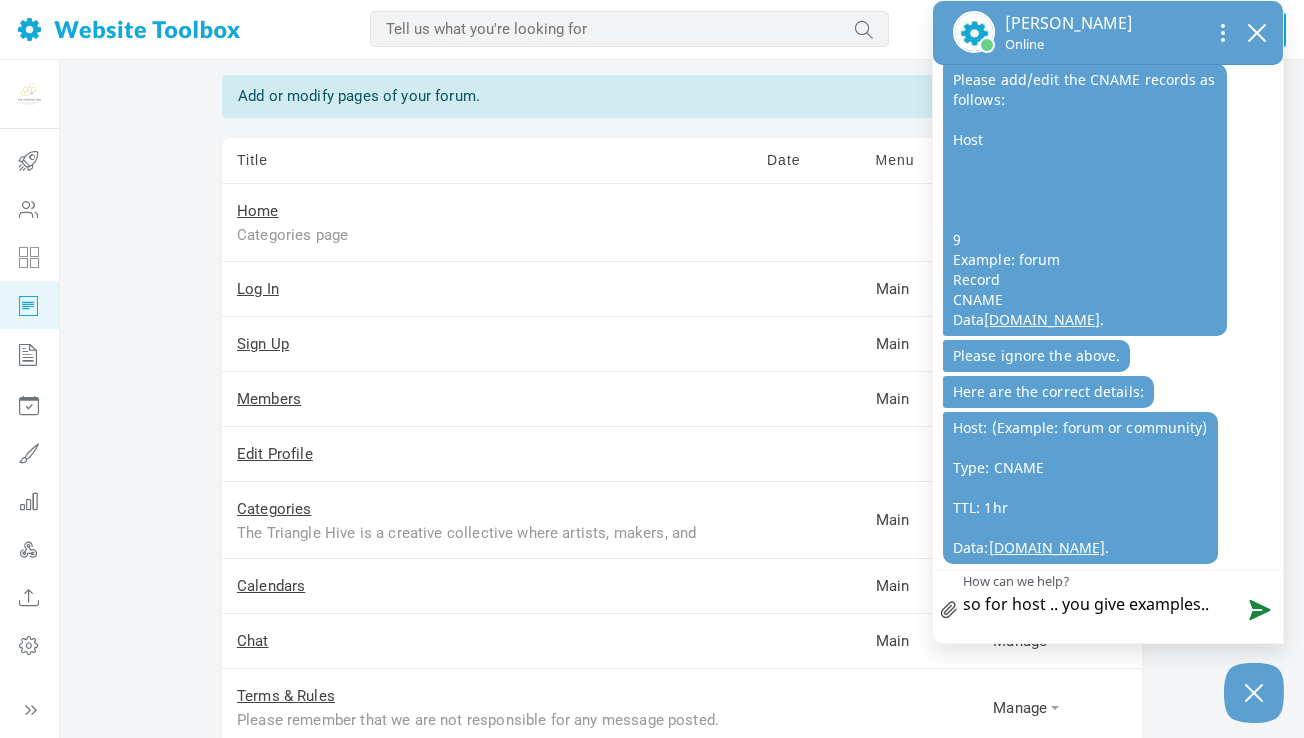 type on "so for host .. you give examples.." 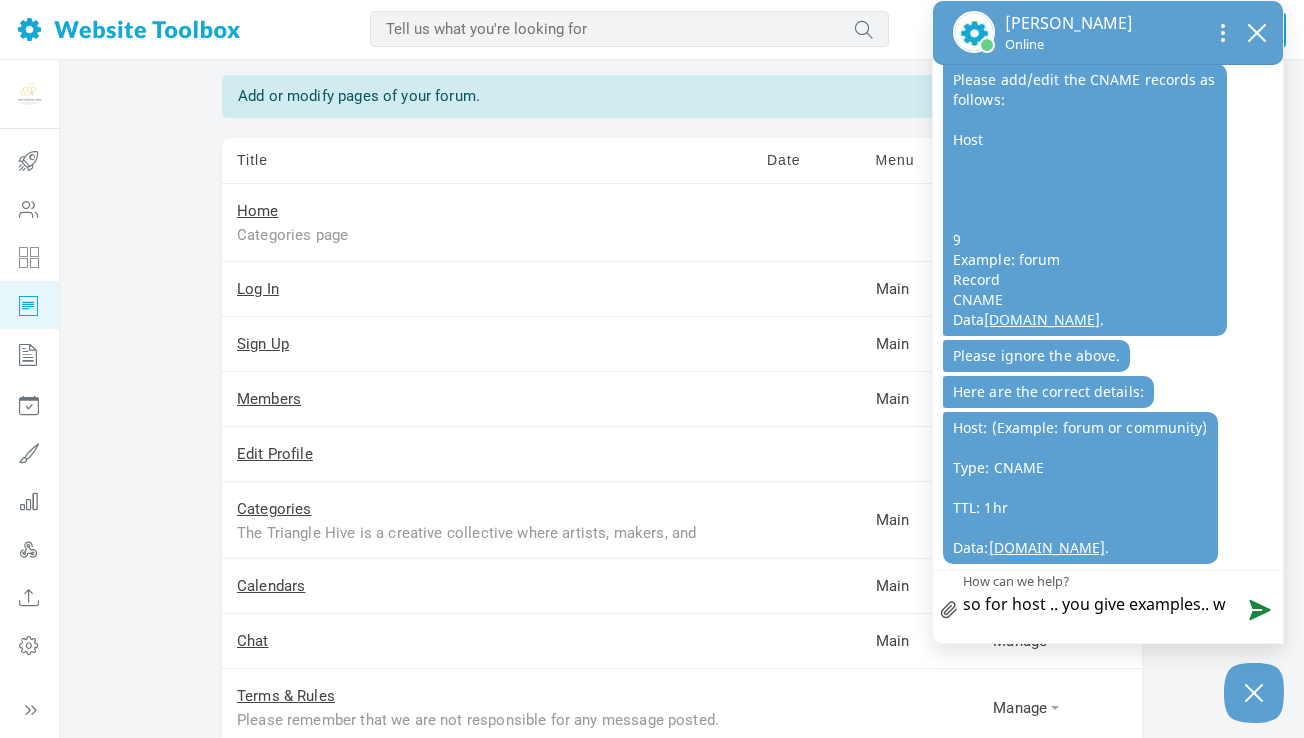 type on "so for host .. you give examples.. wh" 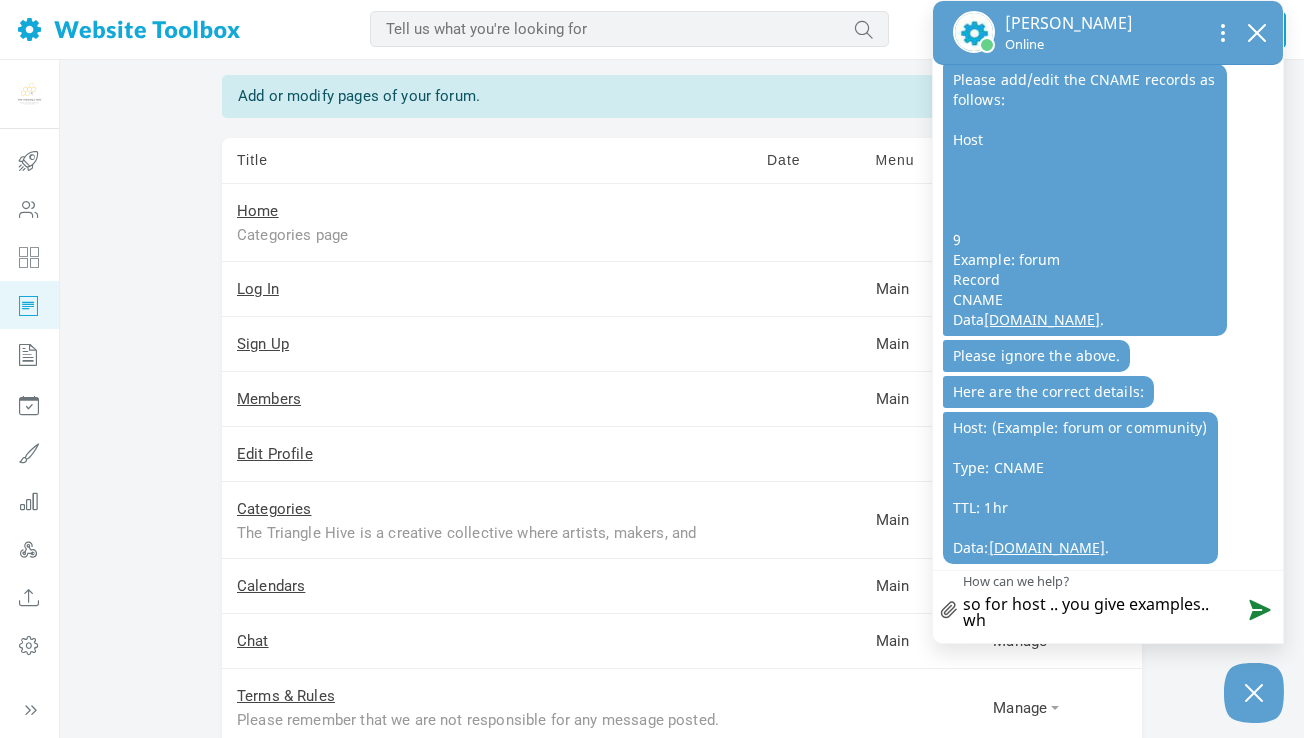 type on "so for host .. you give examples.. whi" 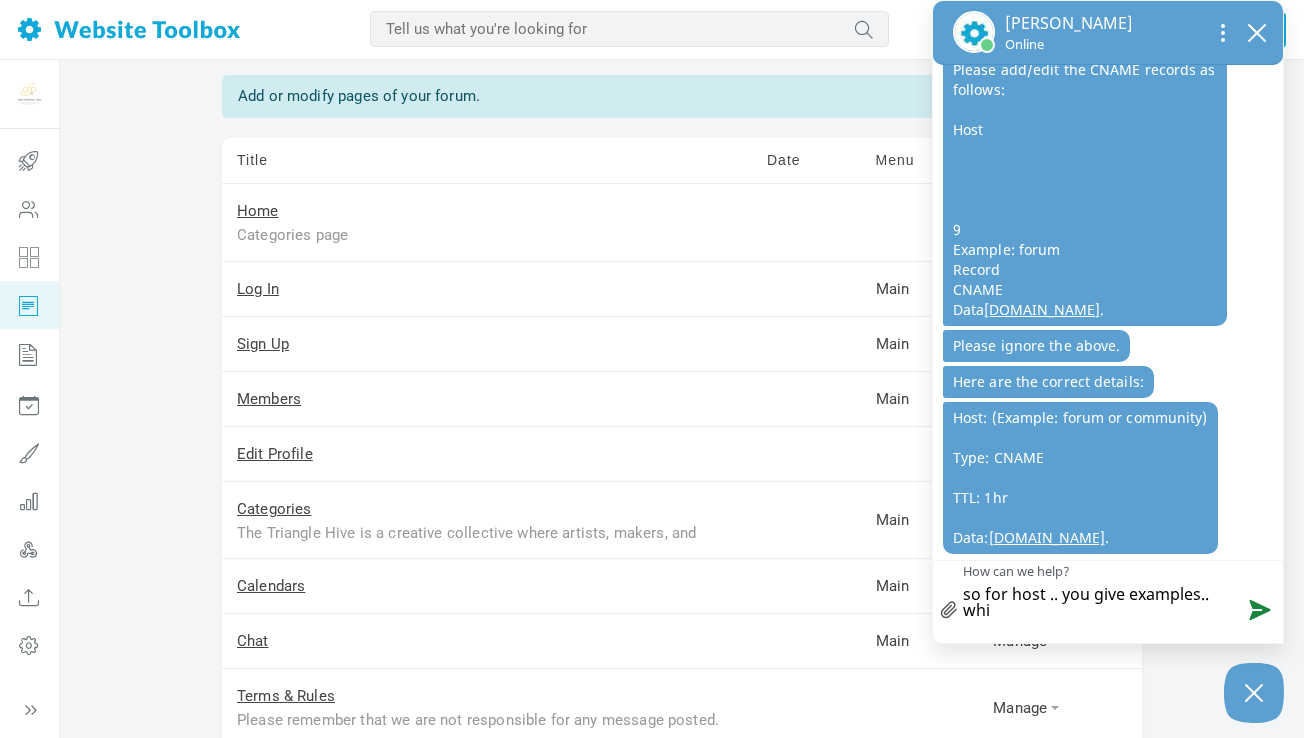 scroll, scrollTop: 1117, scrollLeft: 0, axis: vertical 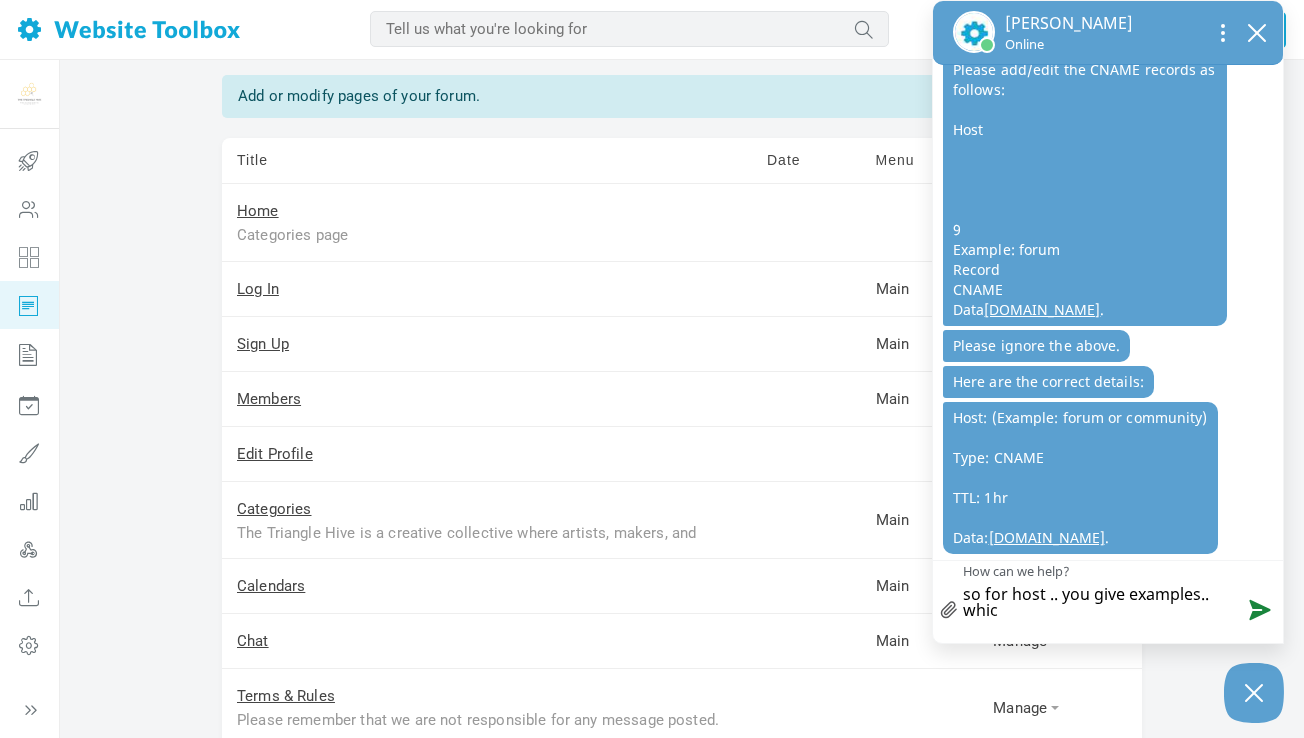 type on "so for host .. you give examples.. which" 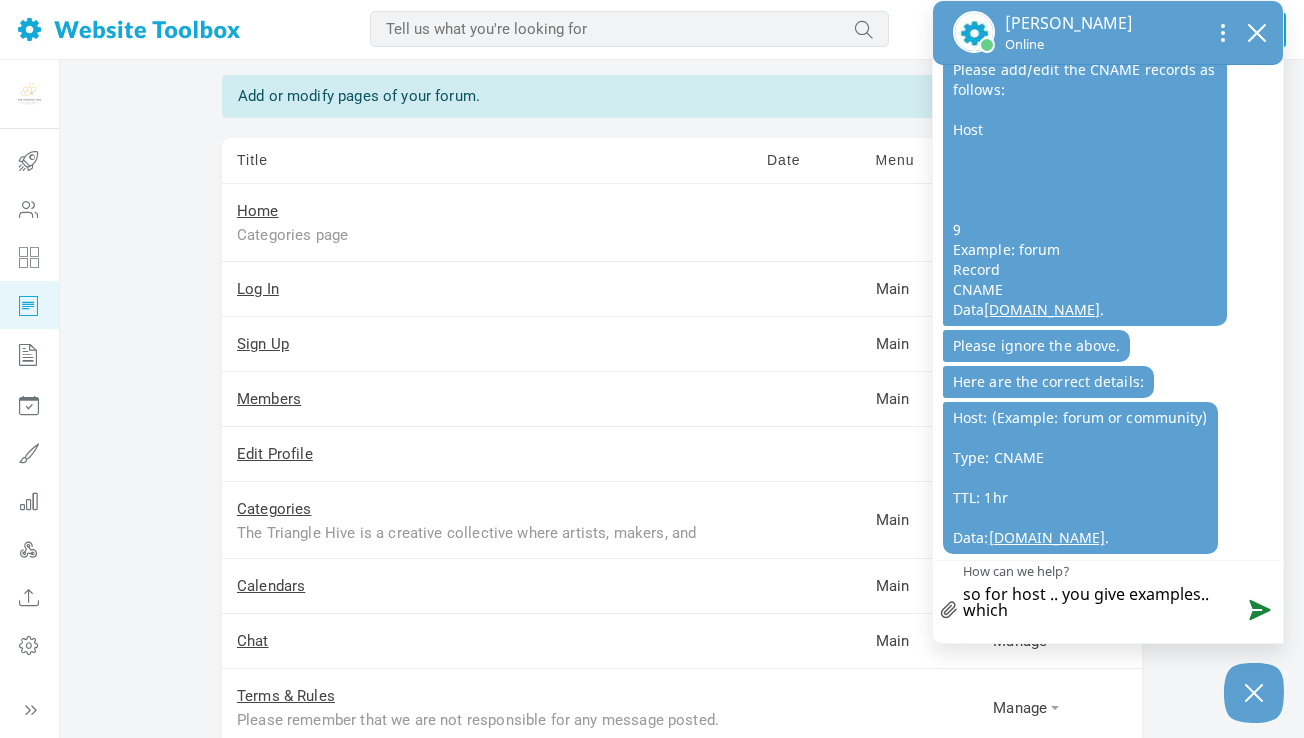 type on "so for host .. you give examples.. which" 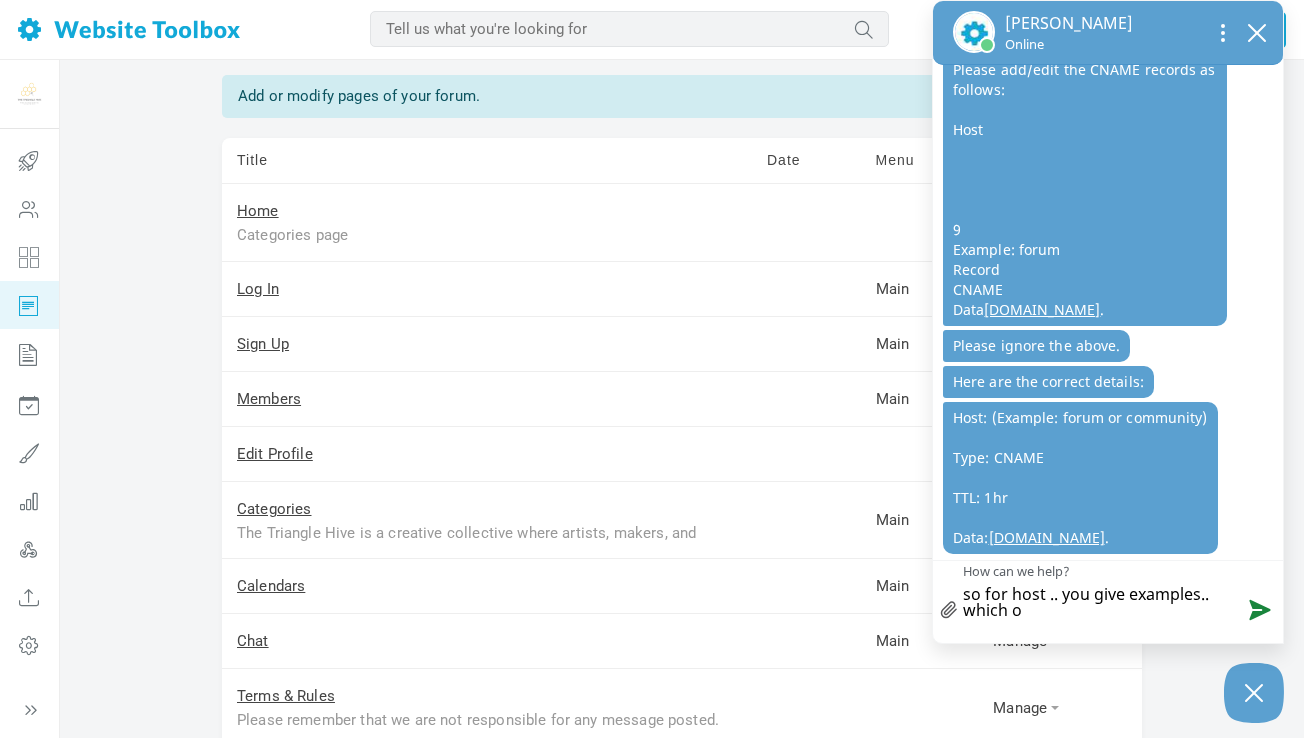 type on "so for host .. you give examples.. which on" 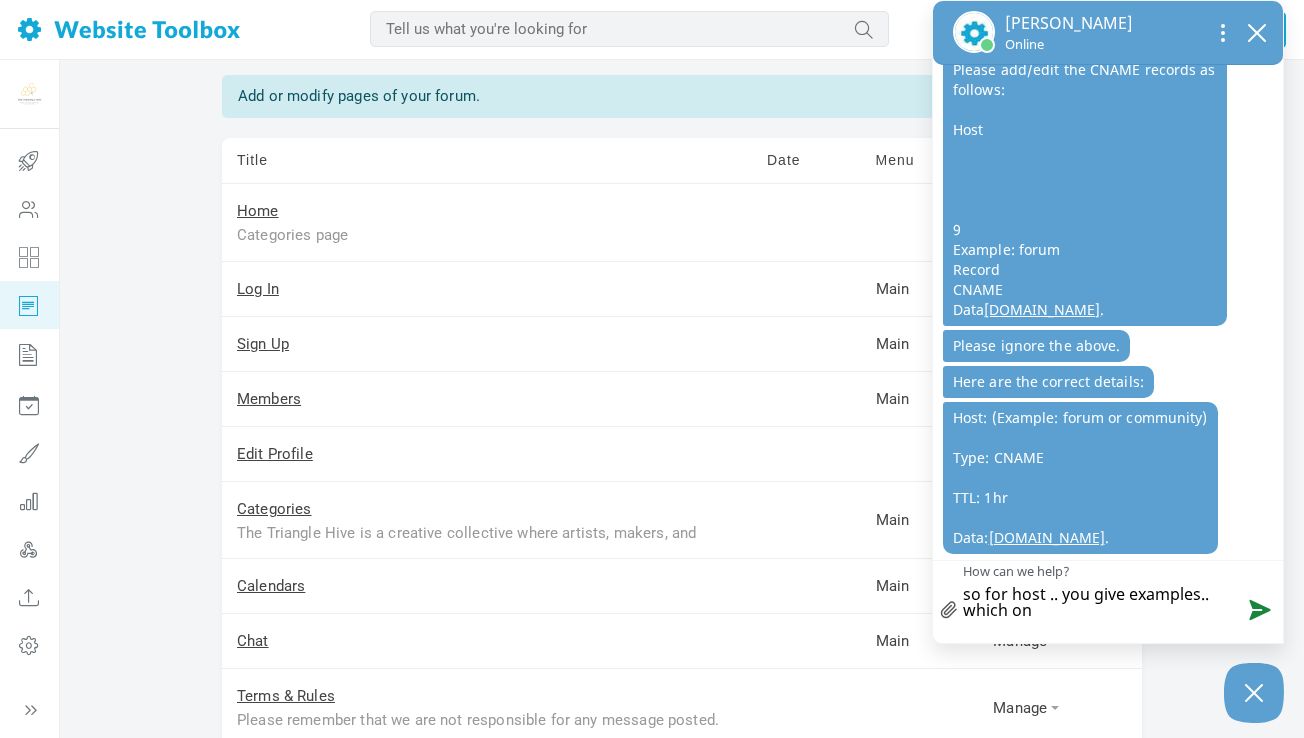 type on "so for host .. you give examples.. which one" 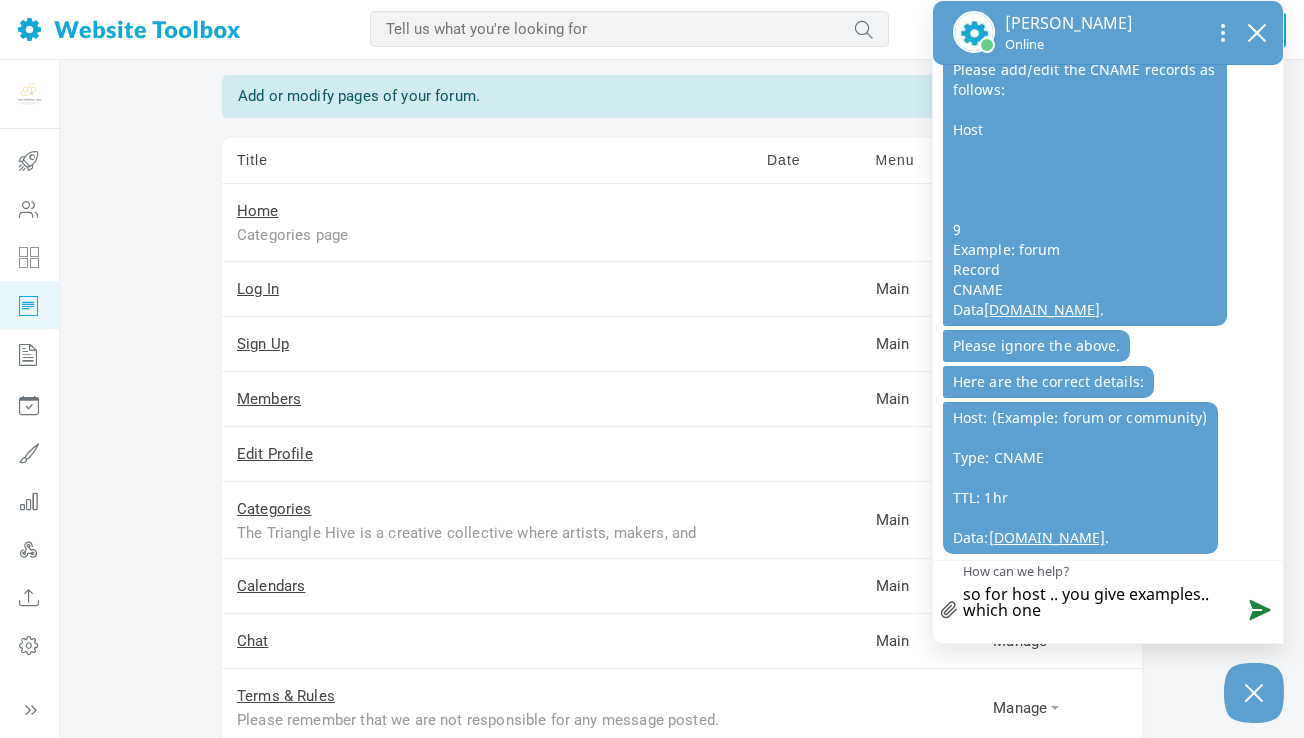 type on "so for host .. you give examples.. which one" 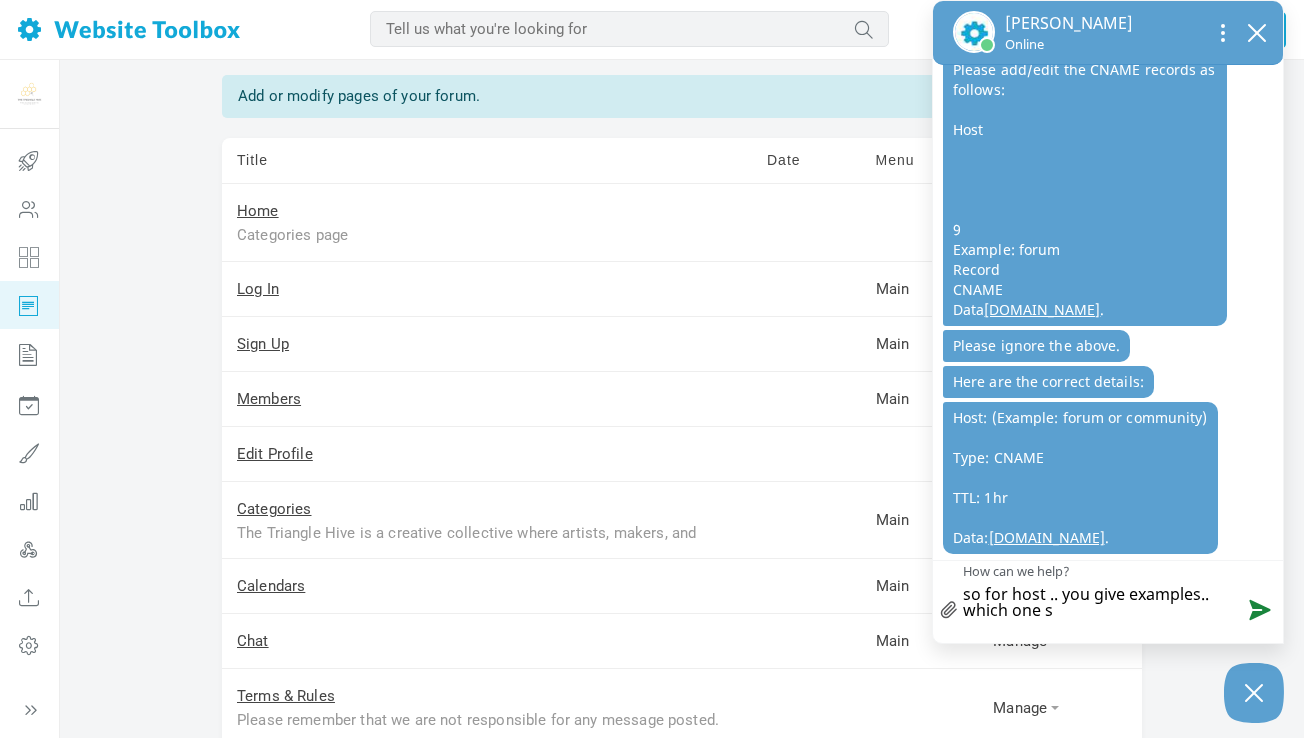 type on "so for host .. you give examples.. which one sh" 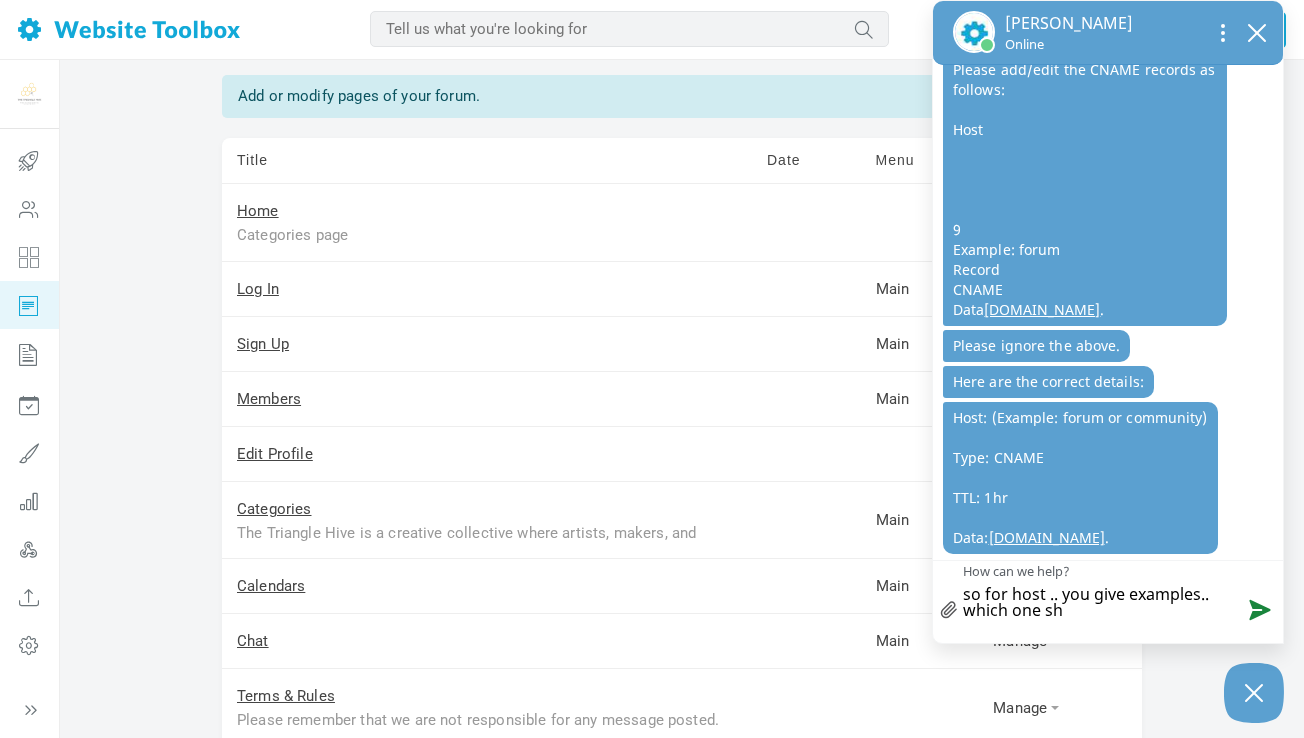 type on "so for host .. you give examples.. which one sho" 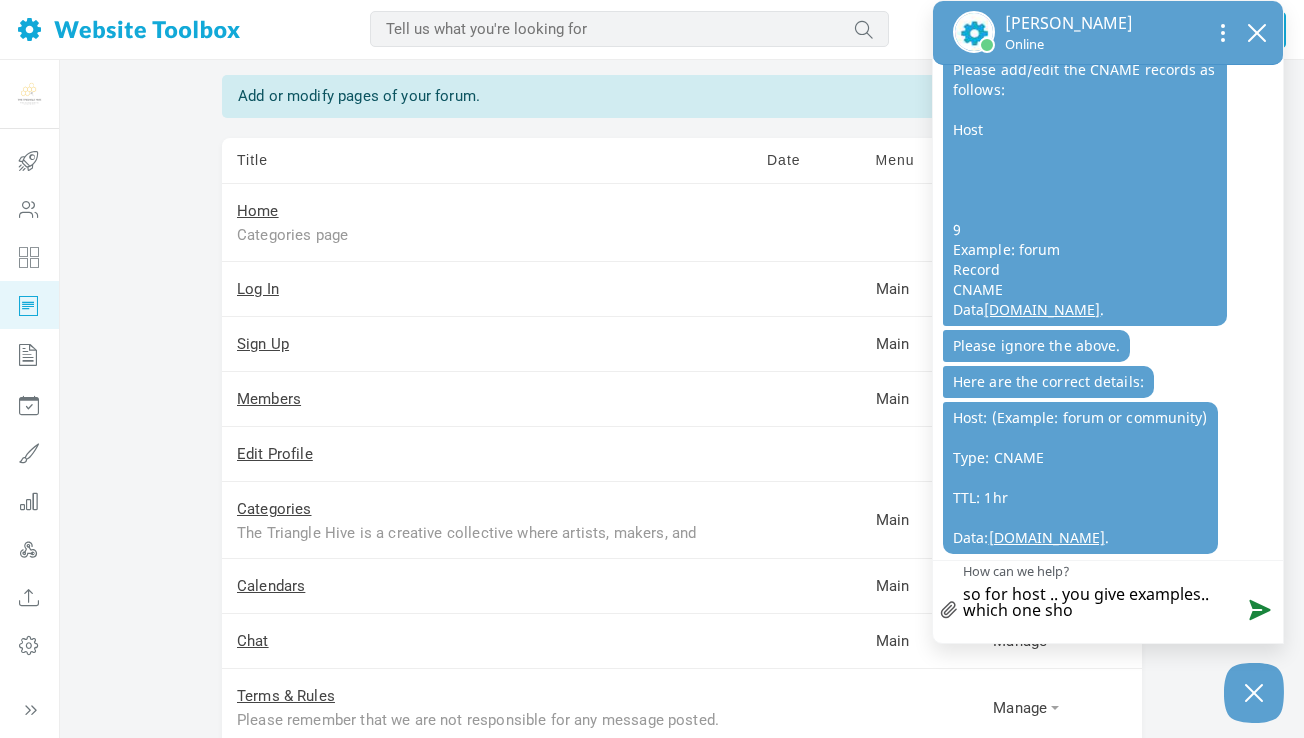 type on "so for host .. you give examples.. which one shou" 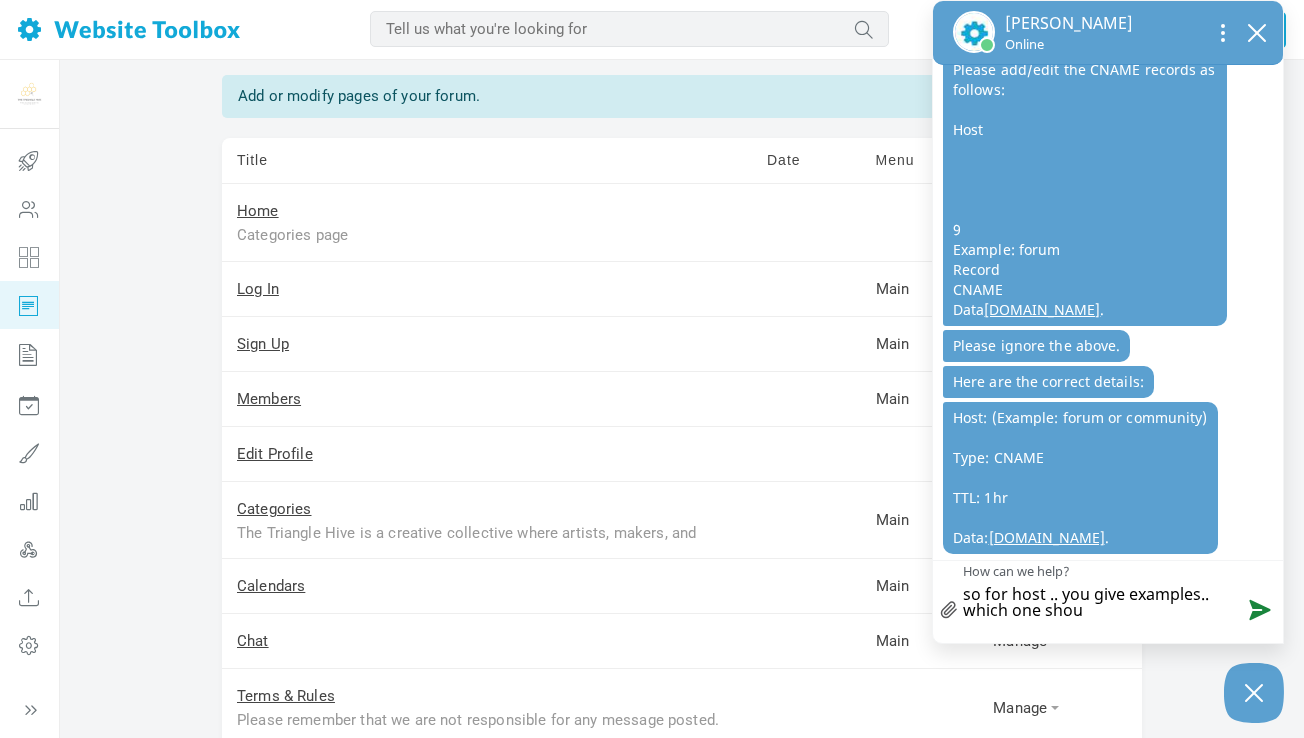 type on "so for host .. you give examples.. which one shoul" 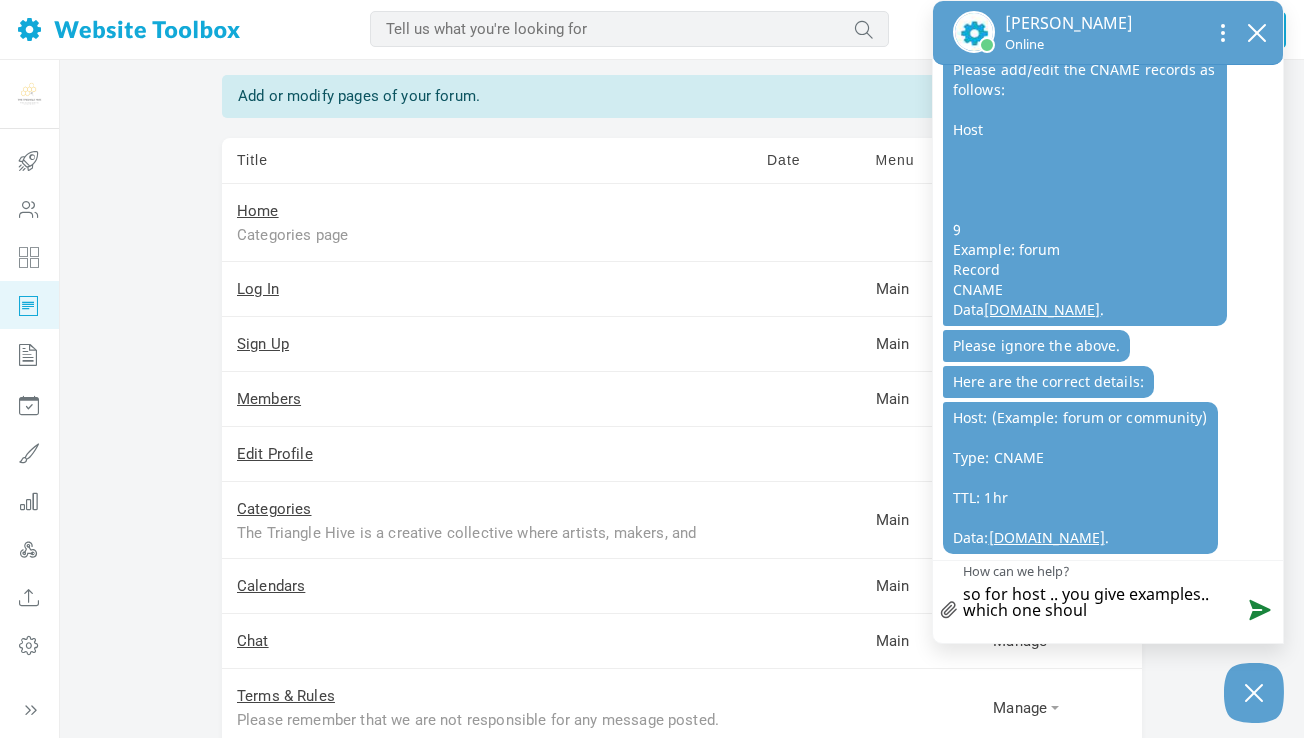 type on "so for host .. you give examples.. which one should" 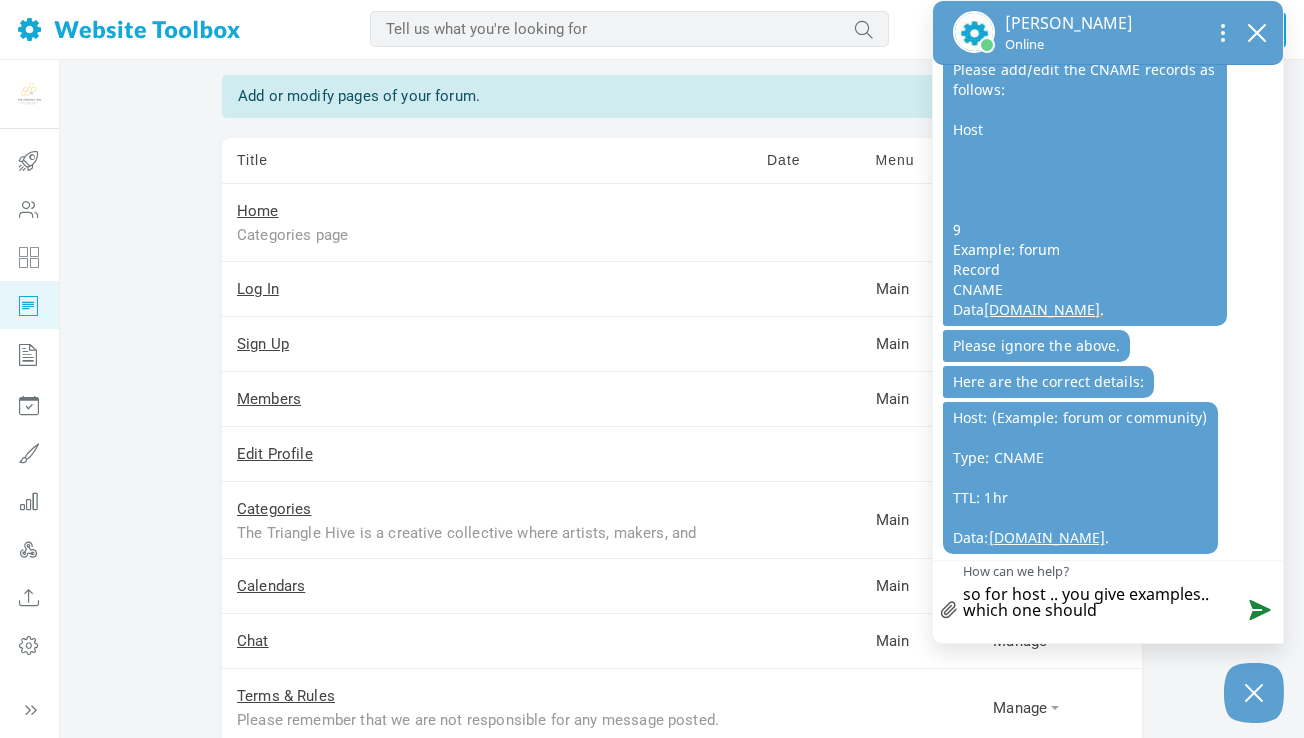 type on "so for host .. you give examples.. which one should" 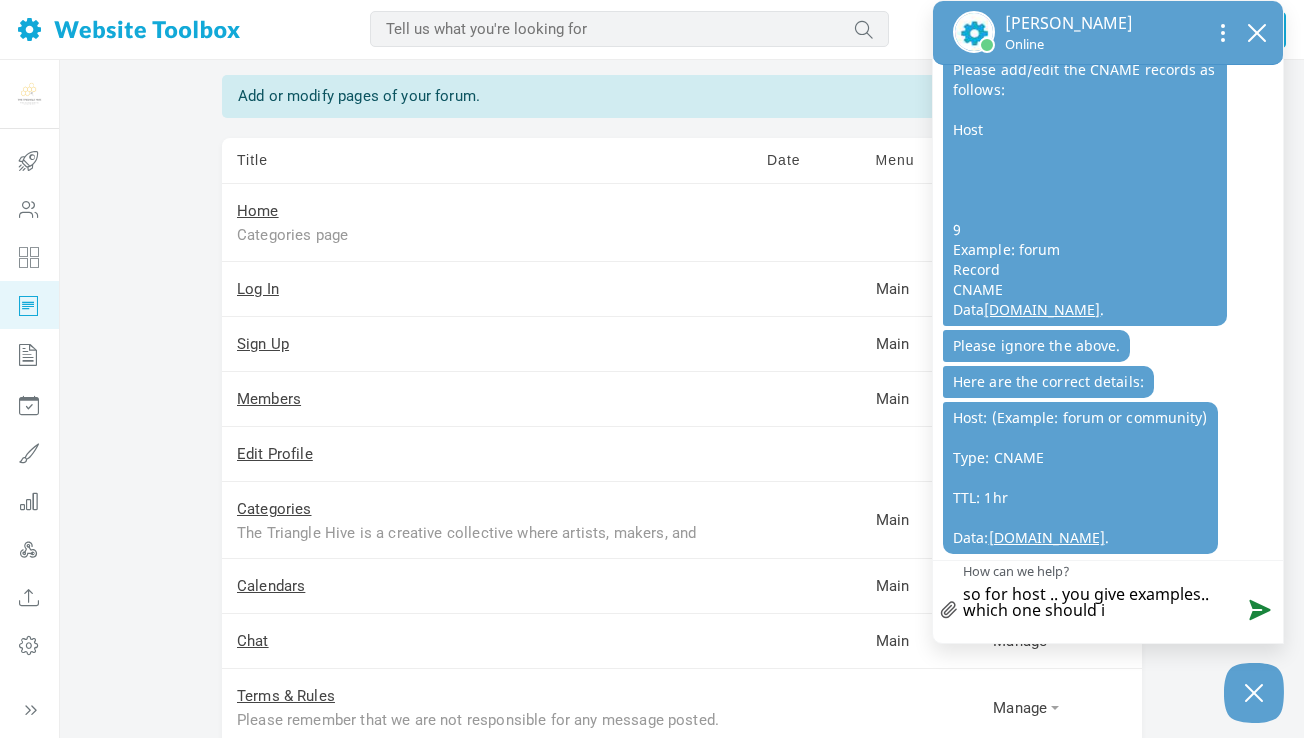 type on "so for host .. you give examples.. which one should i" 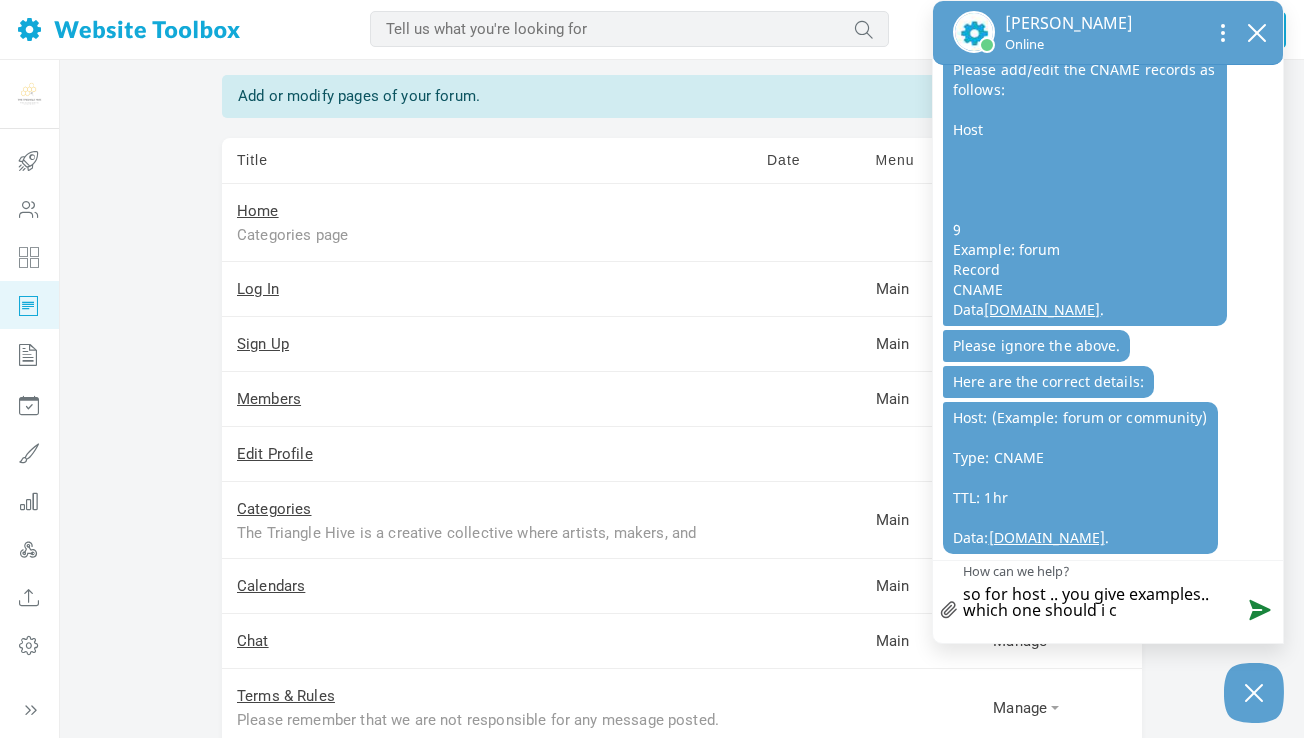 type on "so for host .. you give examples.. which one should i ca" 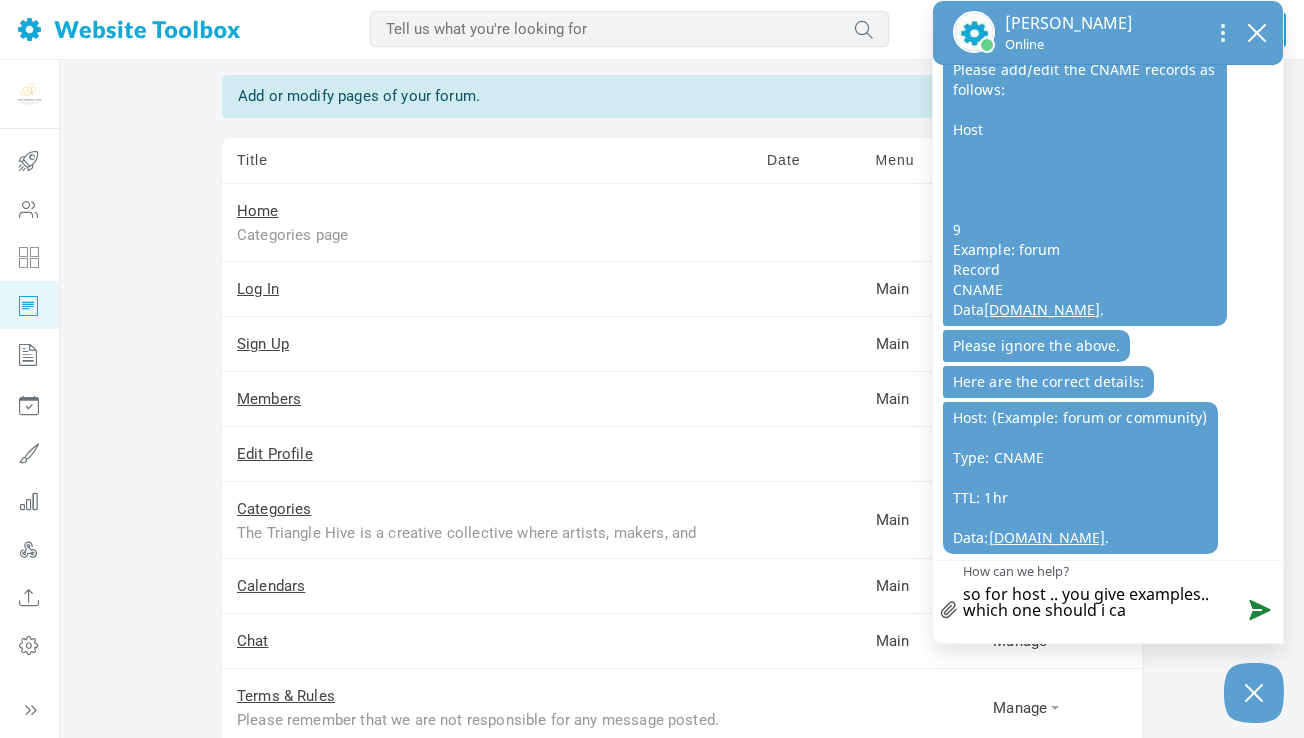 type on "so for host .. you give examples.. which one should i cal" 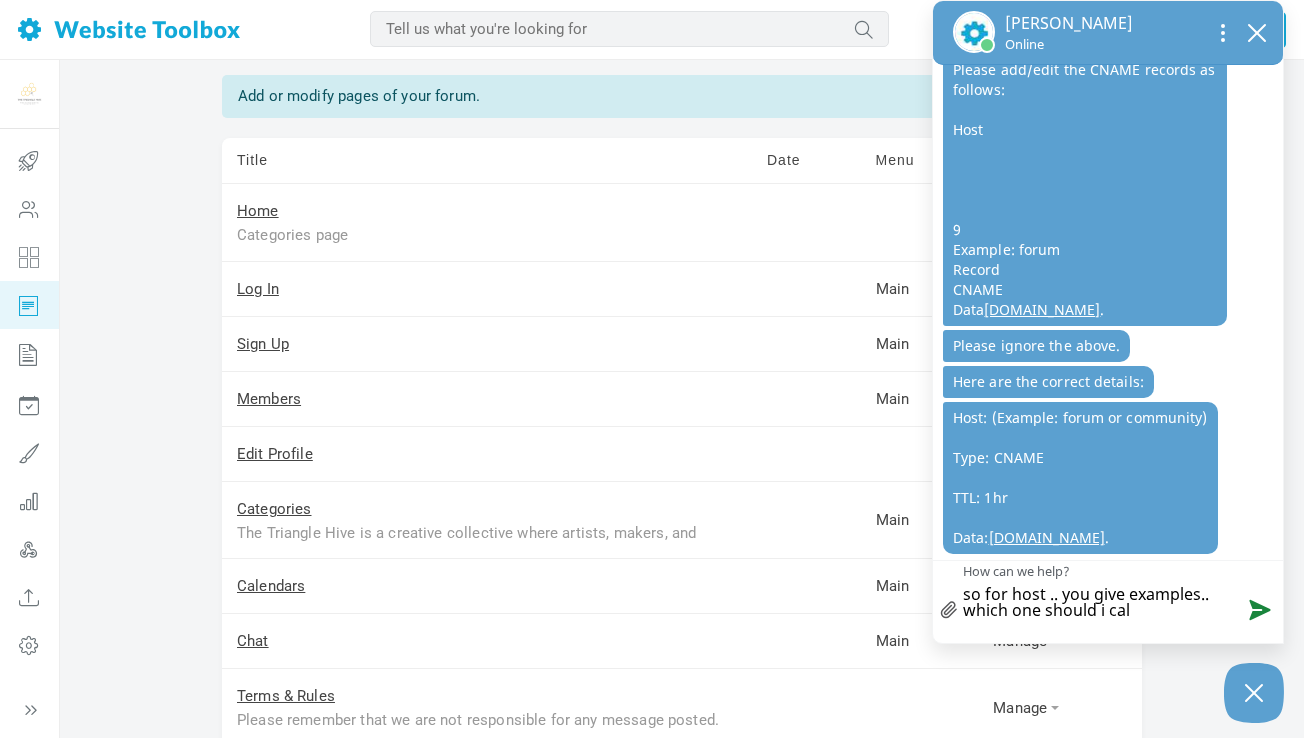 type on "so for host .. you give examples.. which one should i call" 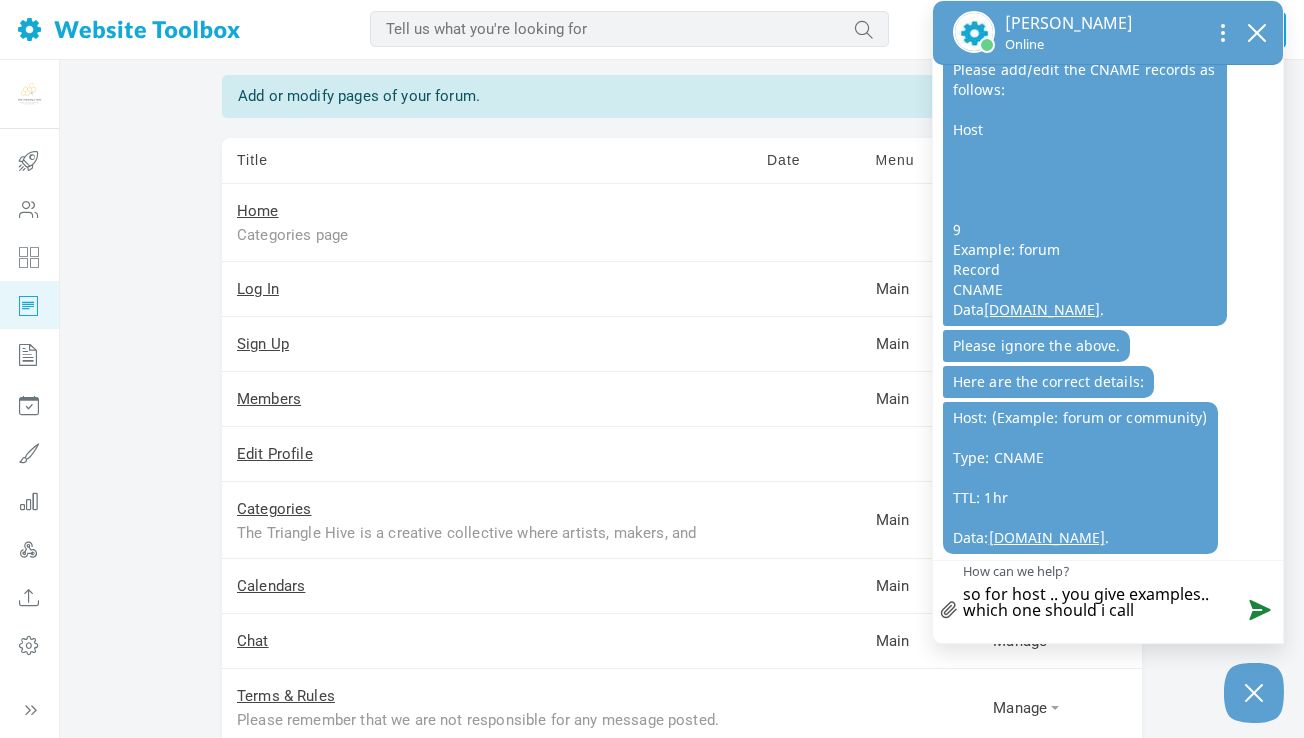 type on "so for host .. you give examples.. which one should i call" 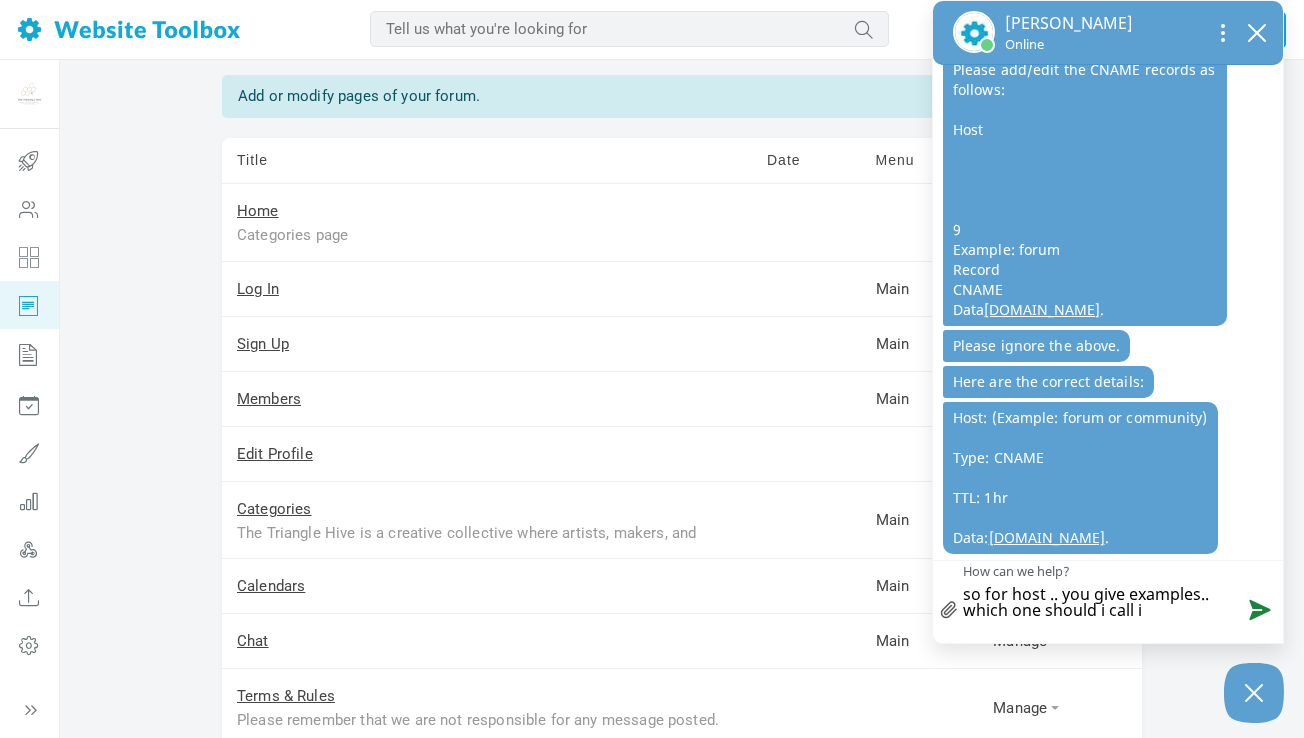 type on "so for host .. you give examples.. which one should i call it" 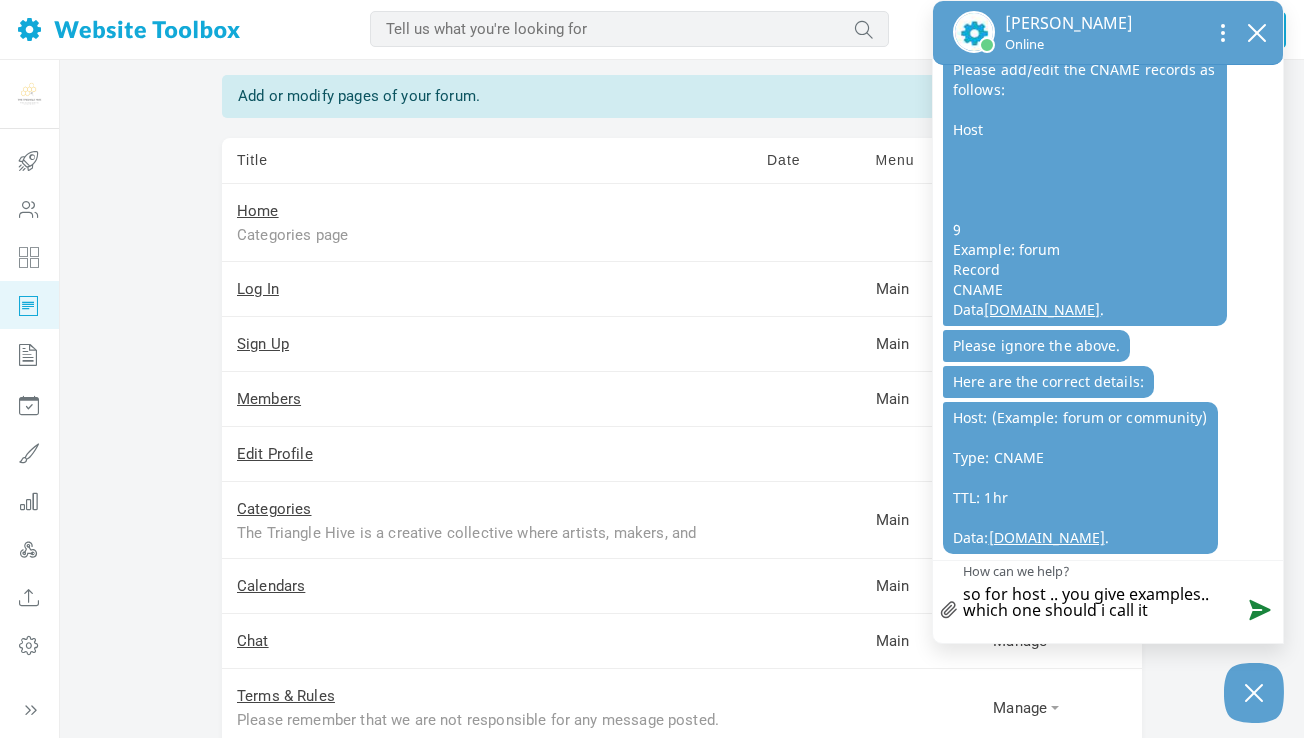 type on "so for host .. you give examples.. which one should i call it?" 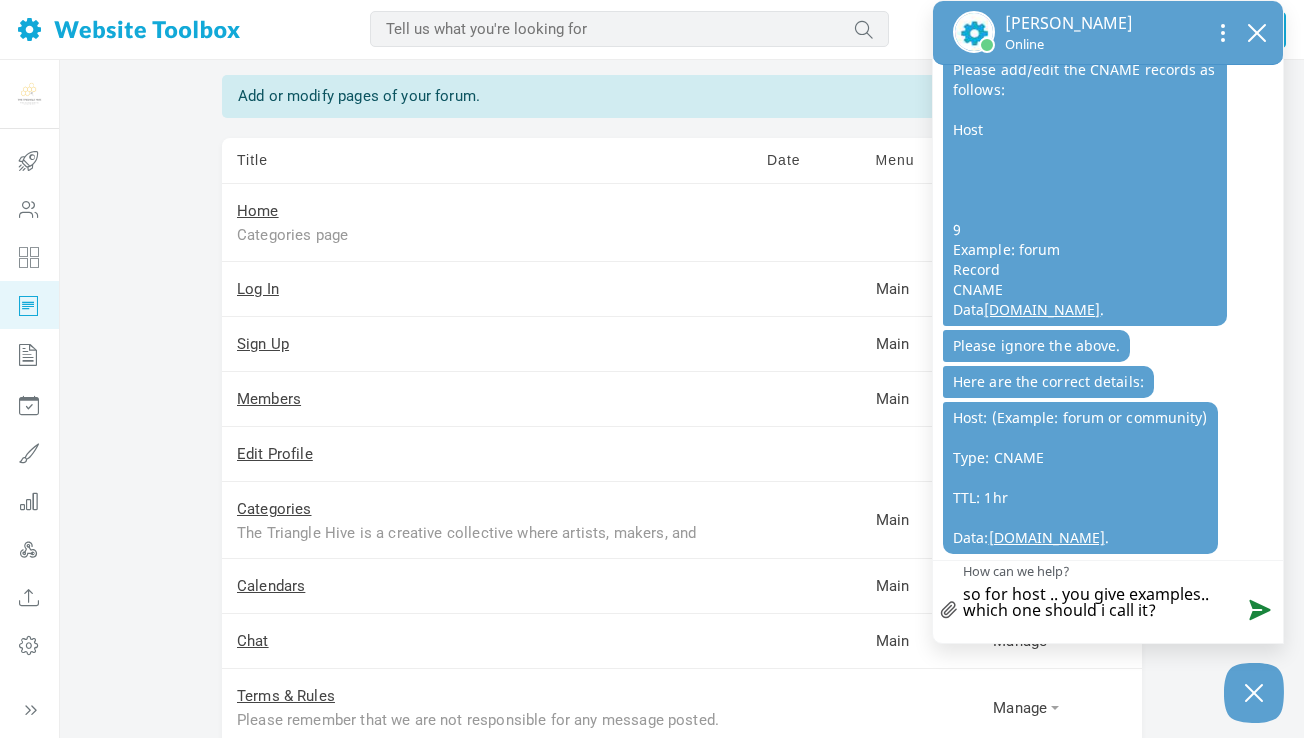 type on "so for host .. you give examples.. which one should i call it?" 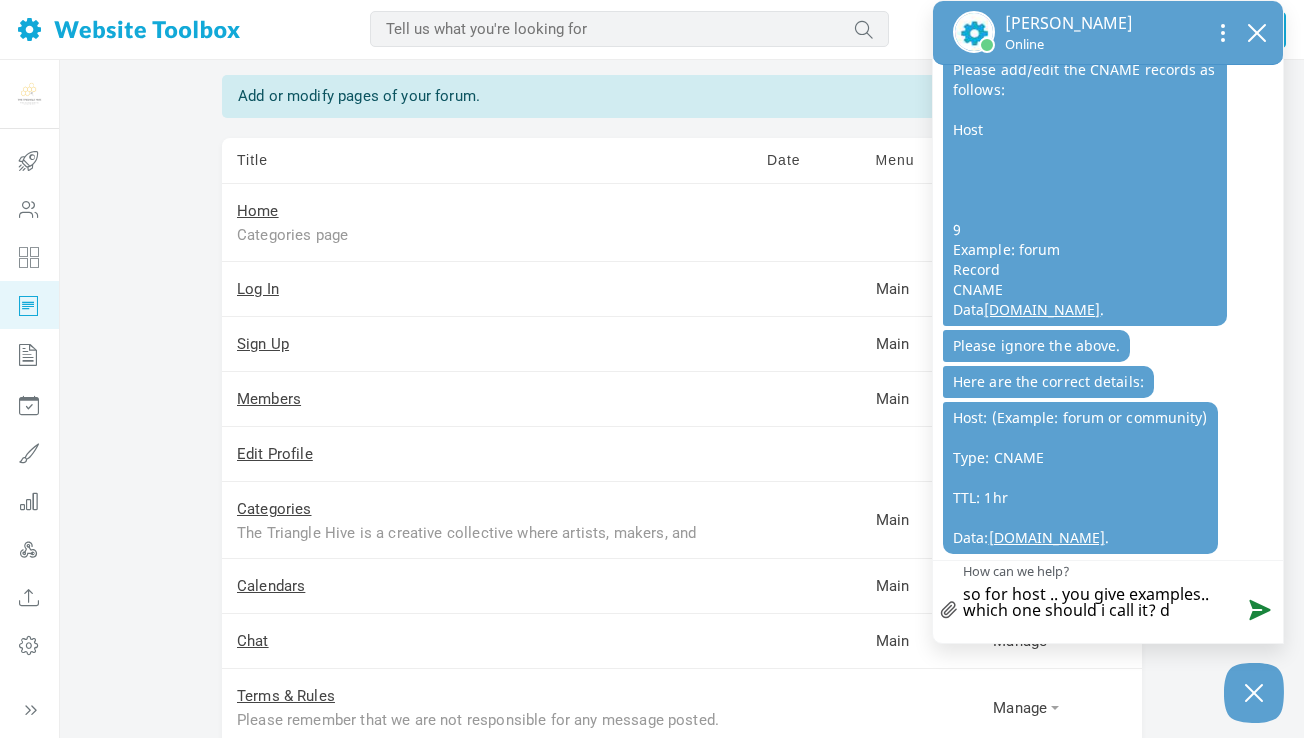type on "so for host .. you give examples.. which one should i call it? do" 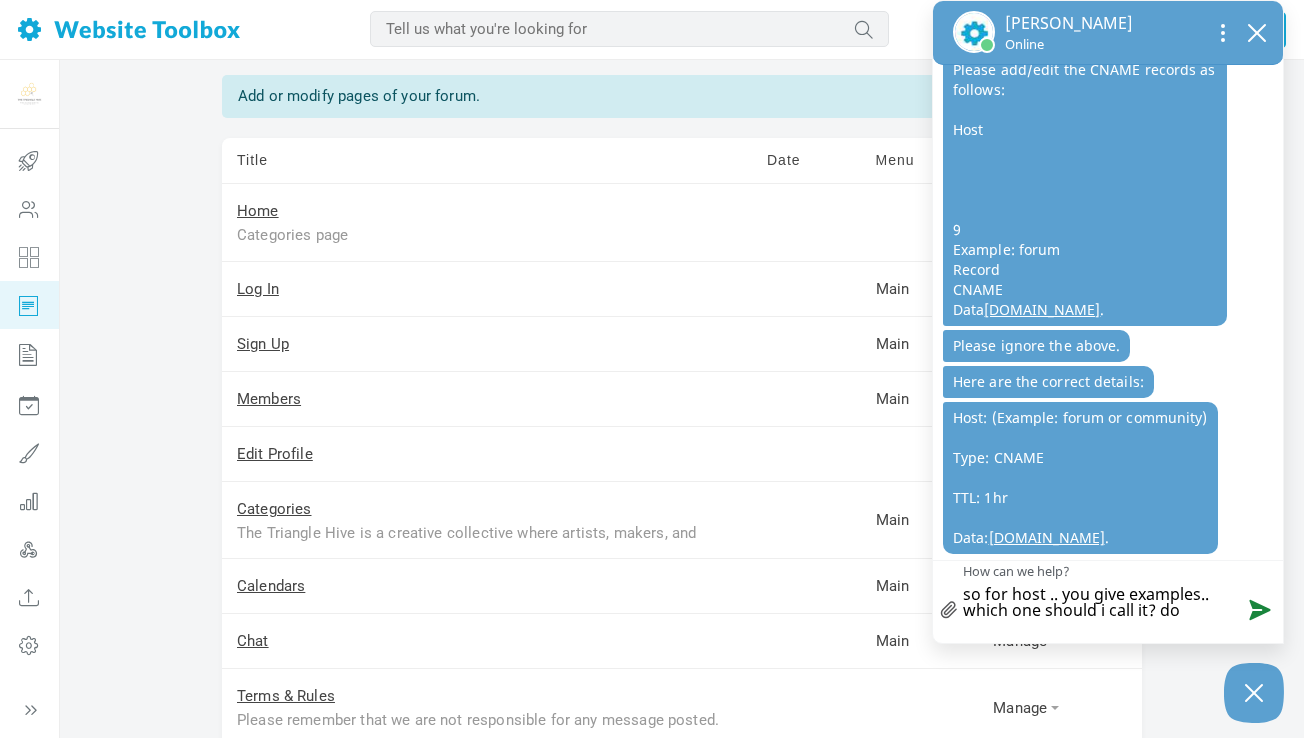 type on "so for host .. you give examples.. which one should i call it? doe" 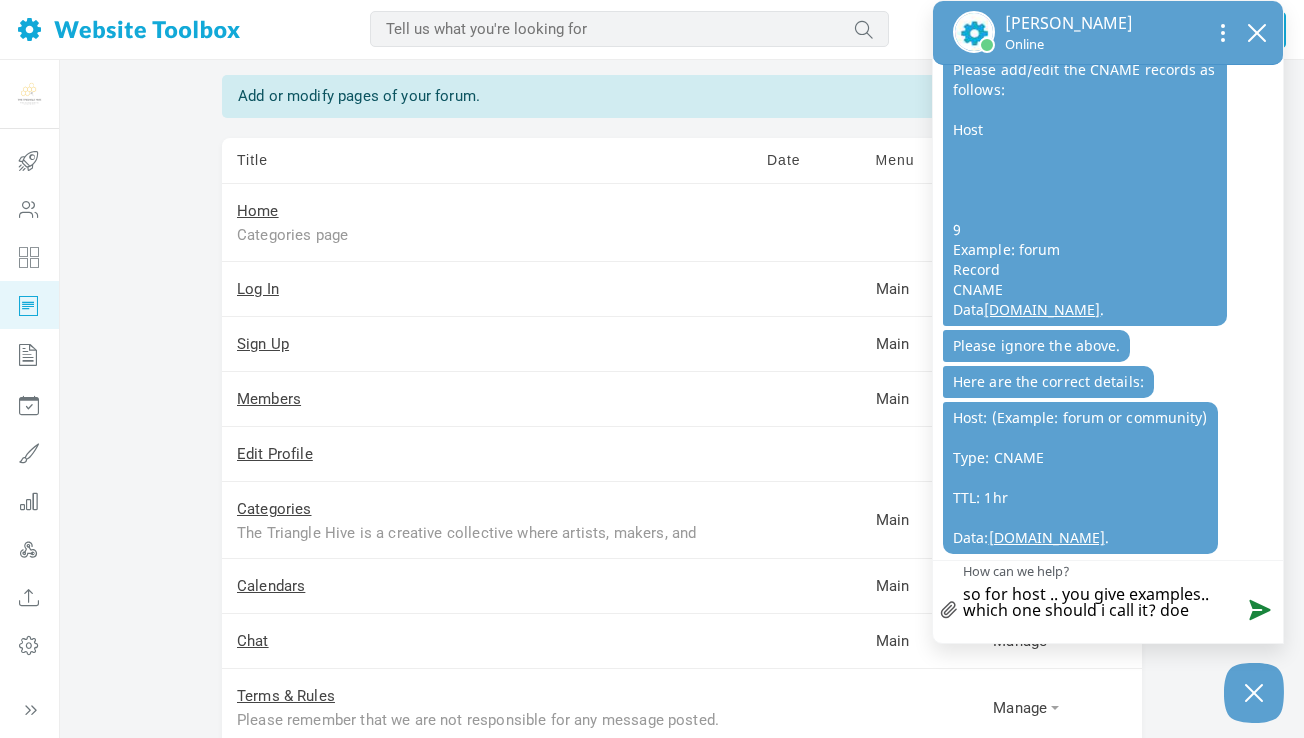 type on "so for host .. you give examples.. which one should i call it? does" 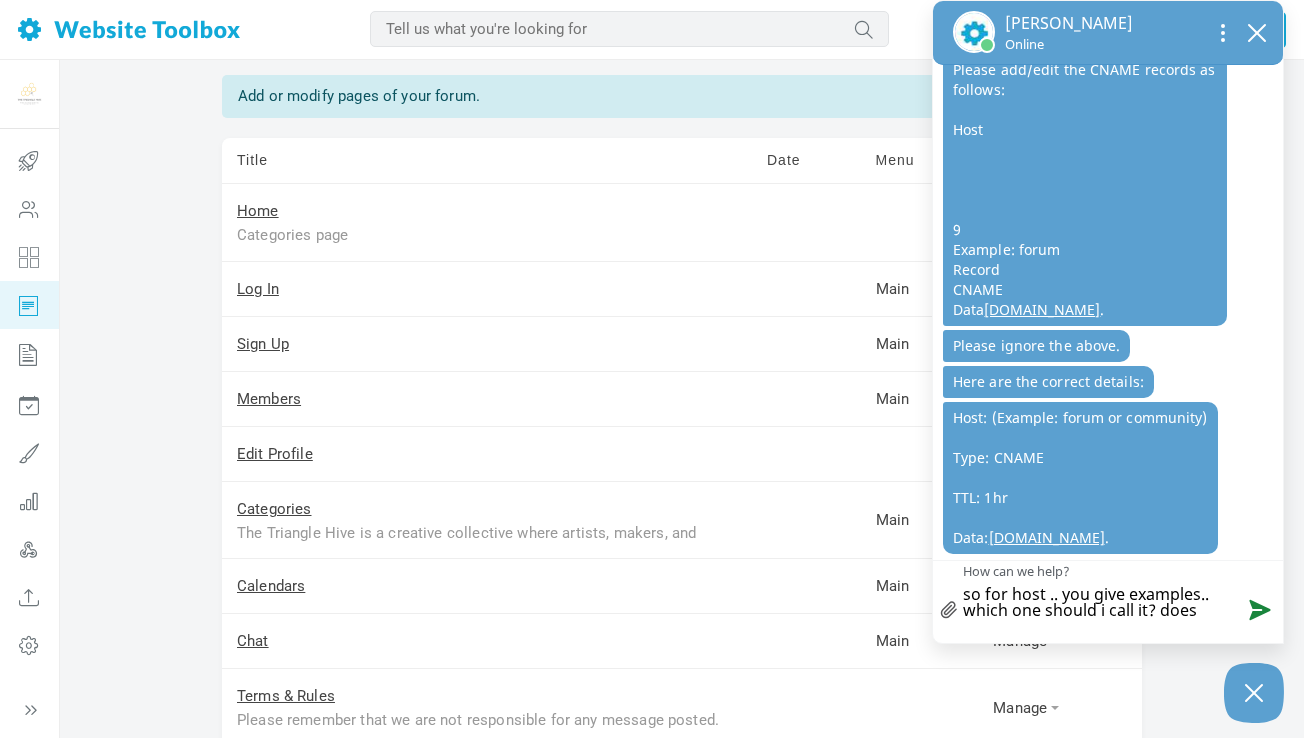 type on "so for host .. you give examples.. which one should i call it? does" 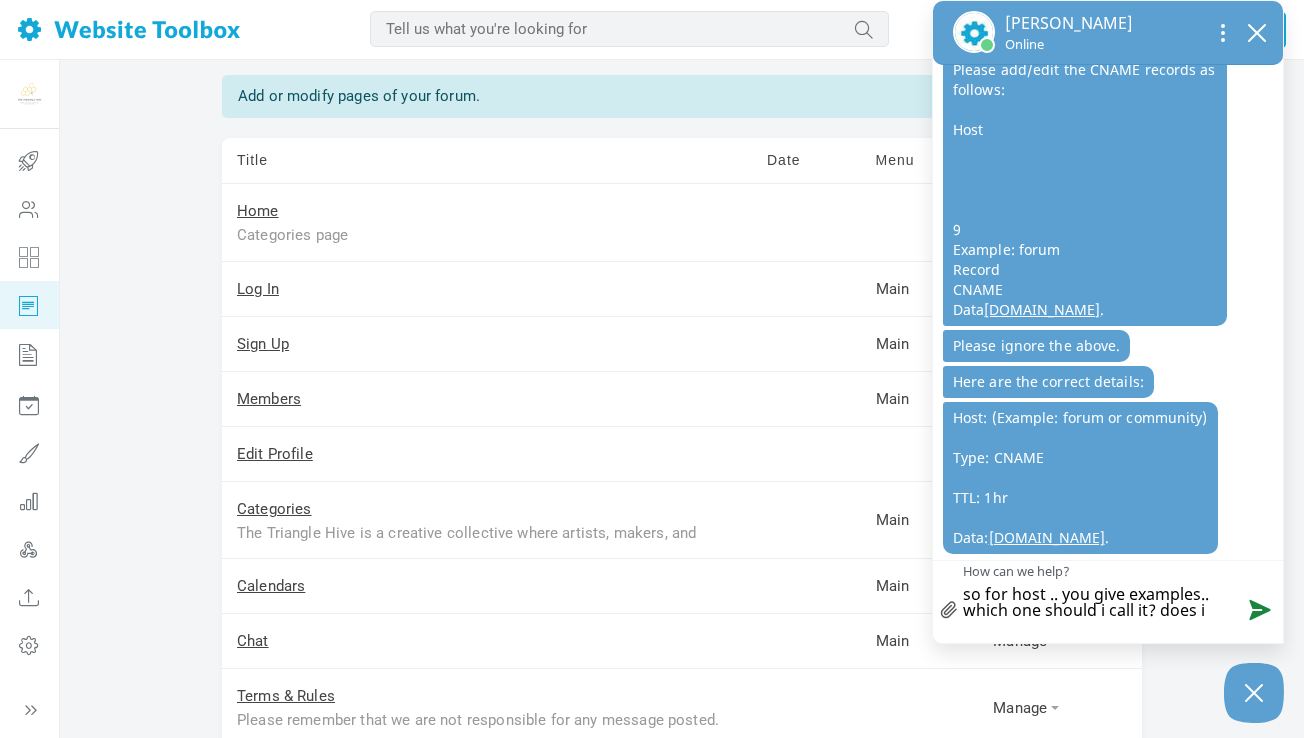 type on "so for host .. you give examples.. which one should i call it? does it" 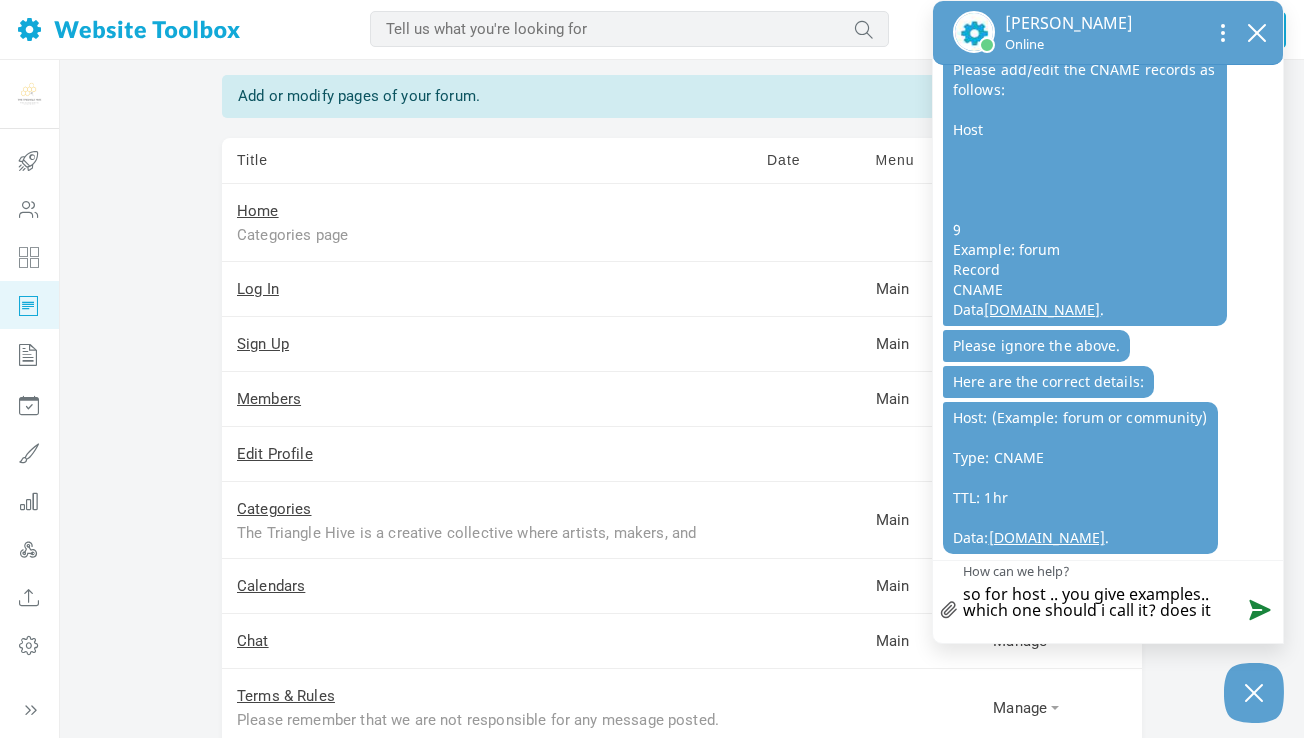type on "so for host .. you give examples.. which one should i call it? does it" 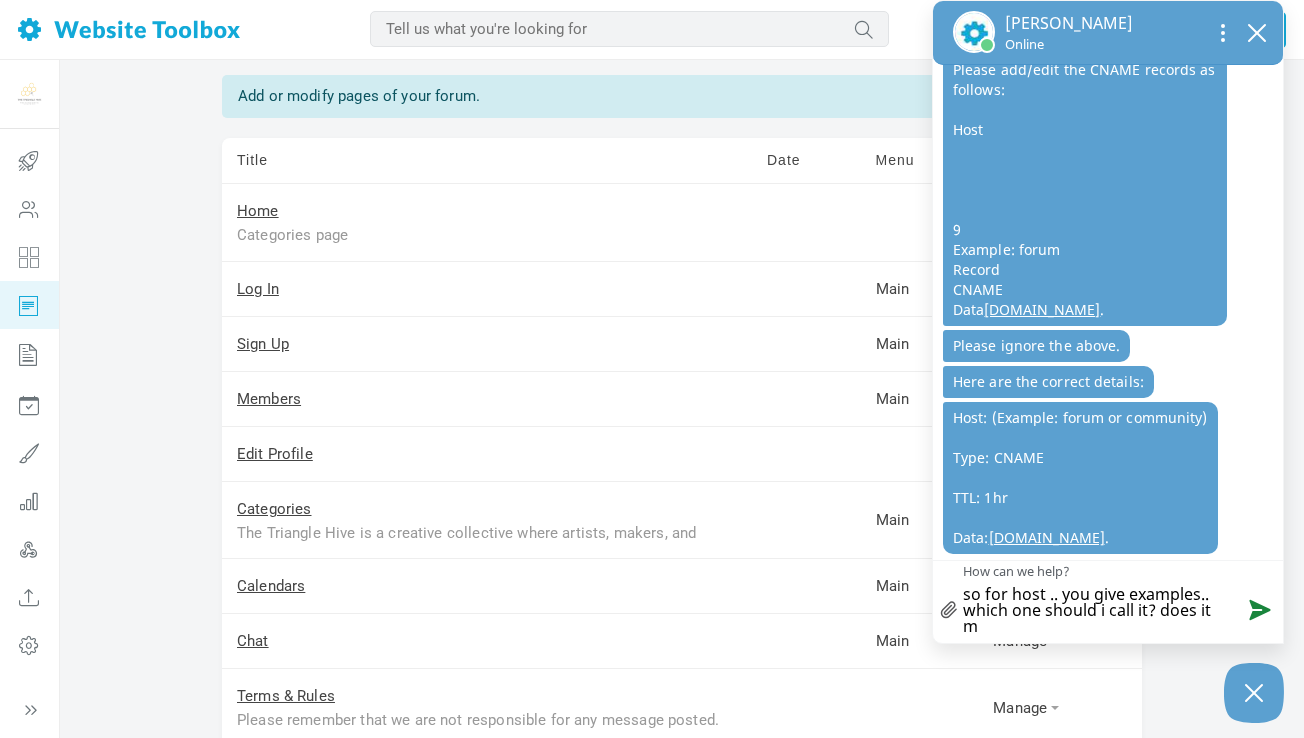 type on "so for host .. you give examples.. which one should i call it? does it ma" 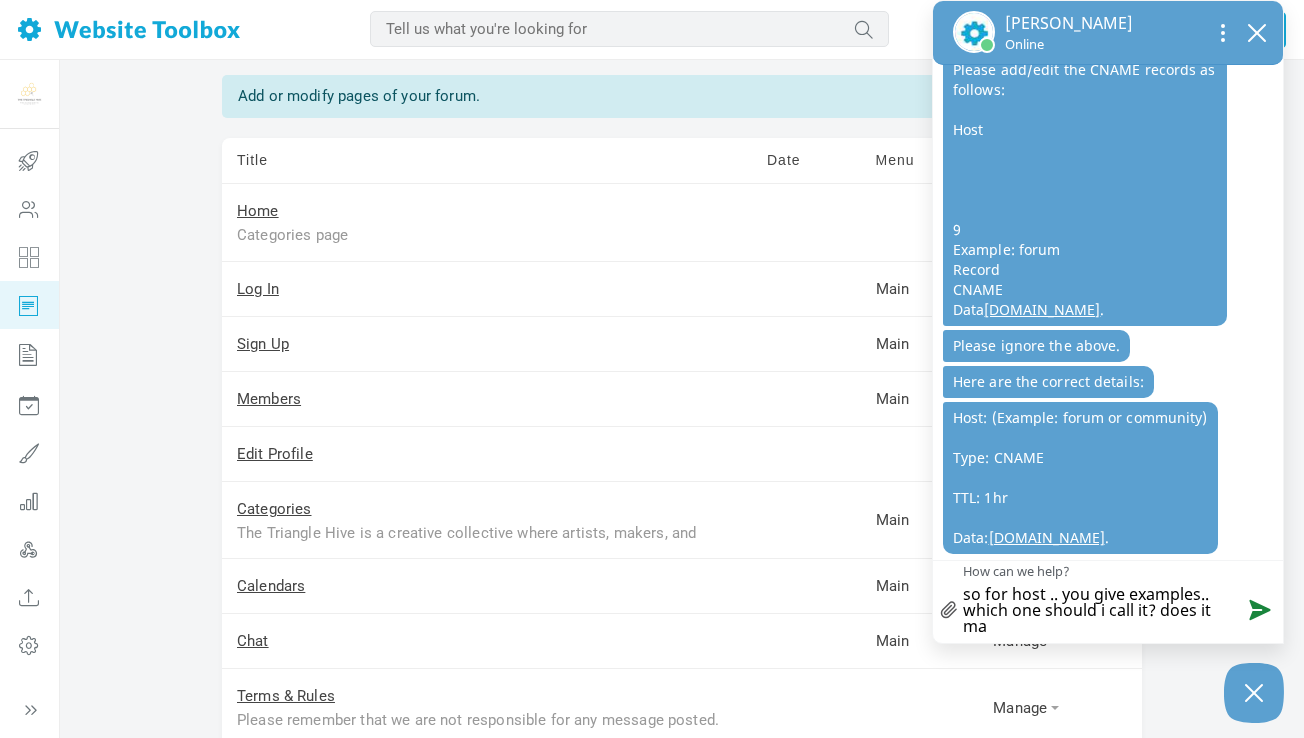 scroll, scrollTop: 3, scrollLeft: 0, axis: vertical 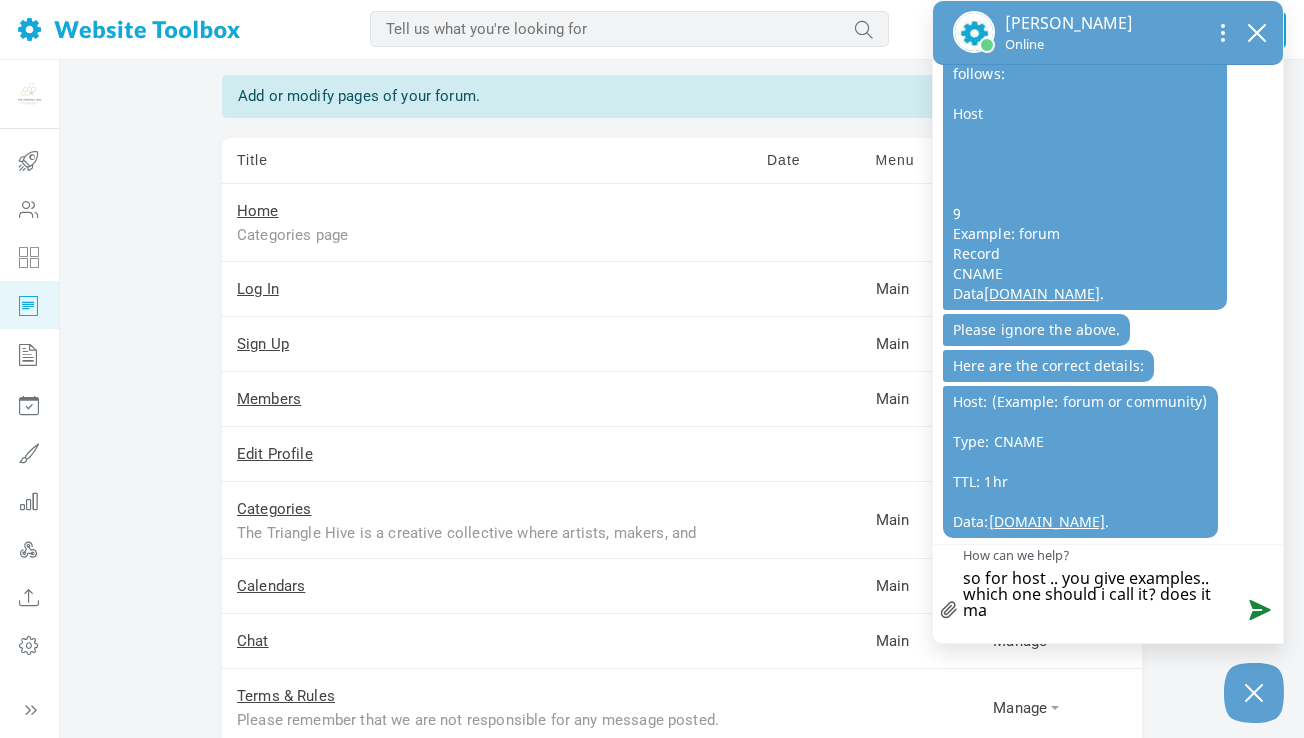 type on "so for host .. you give examples.. which one should i call it? does it mat" 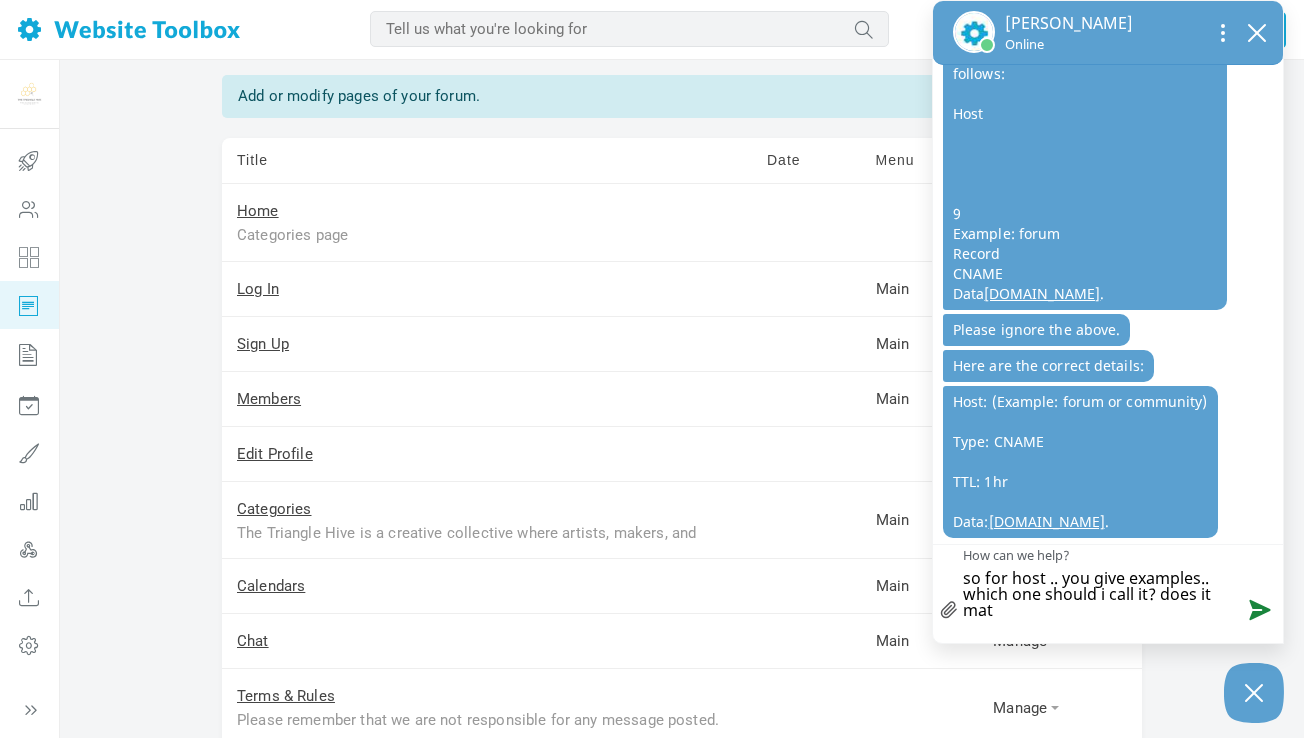 scroll, scrollTop: 1133, scrollLeft: 0, axis: vertical 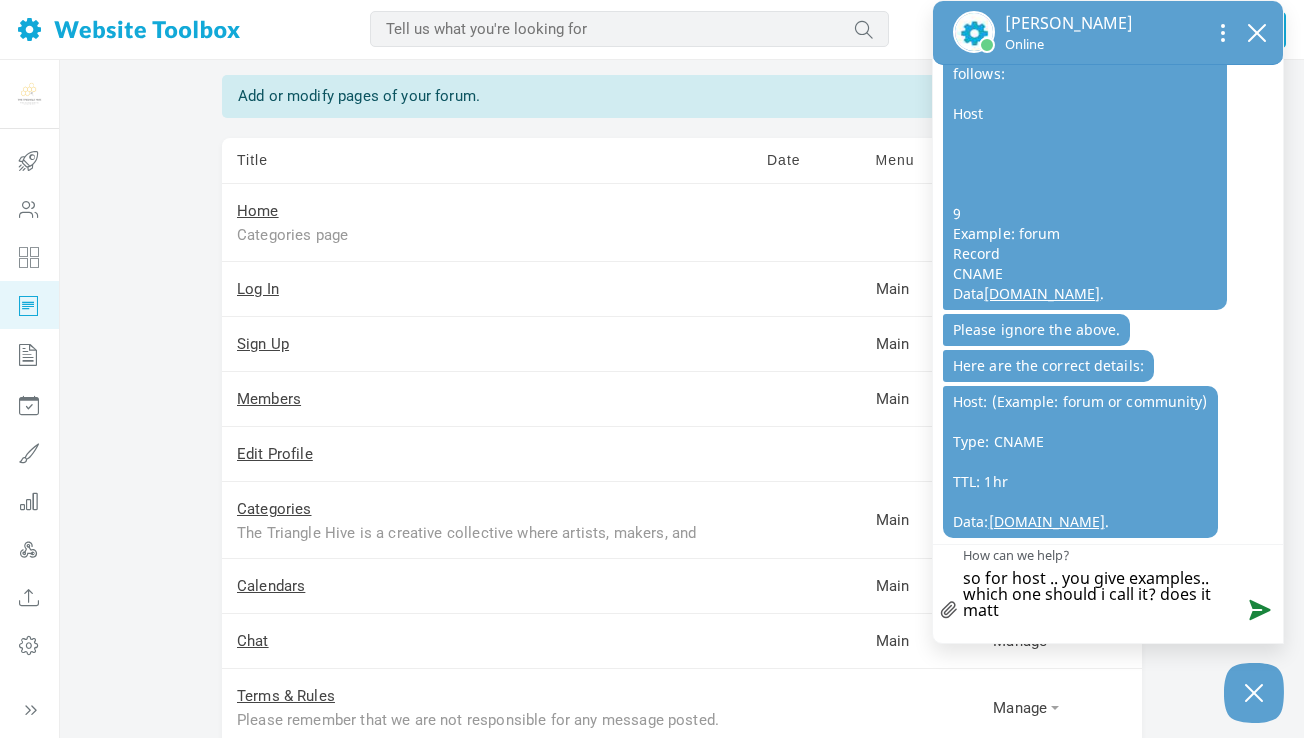 type on "so for host .. you give examples.. which one should i call it? does it matte" 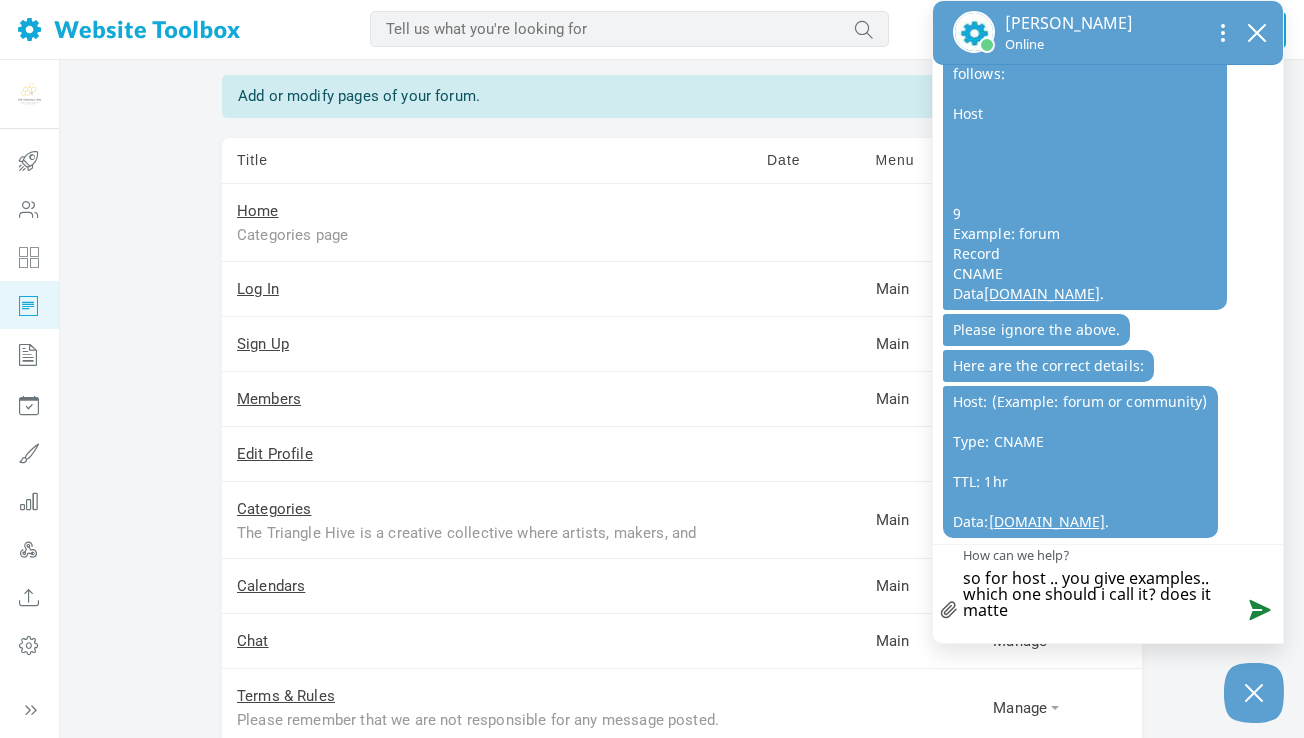 type on "so for host .. you give examples.. which one should i call it? does it matteR" 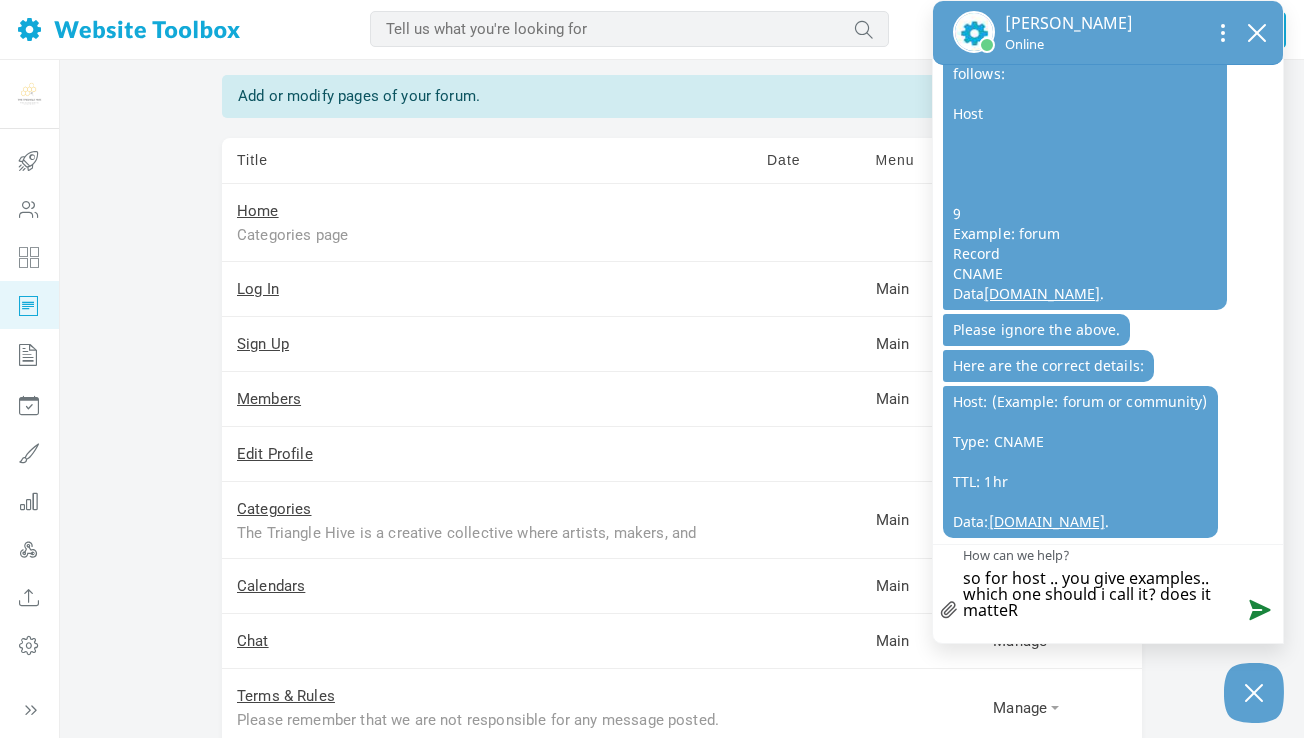 type on "so for host .. you give examples.. which one should i call it? does it matteR?" 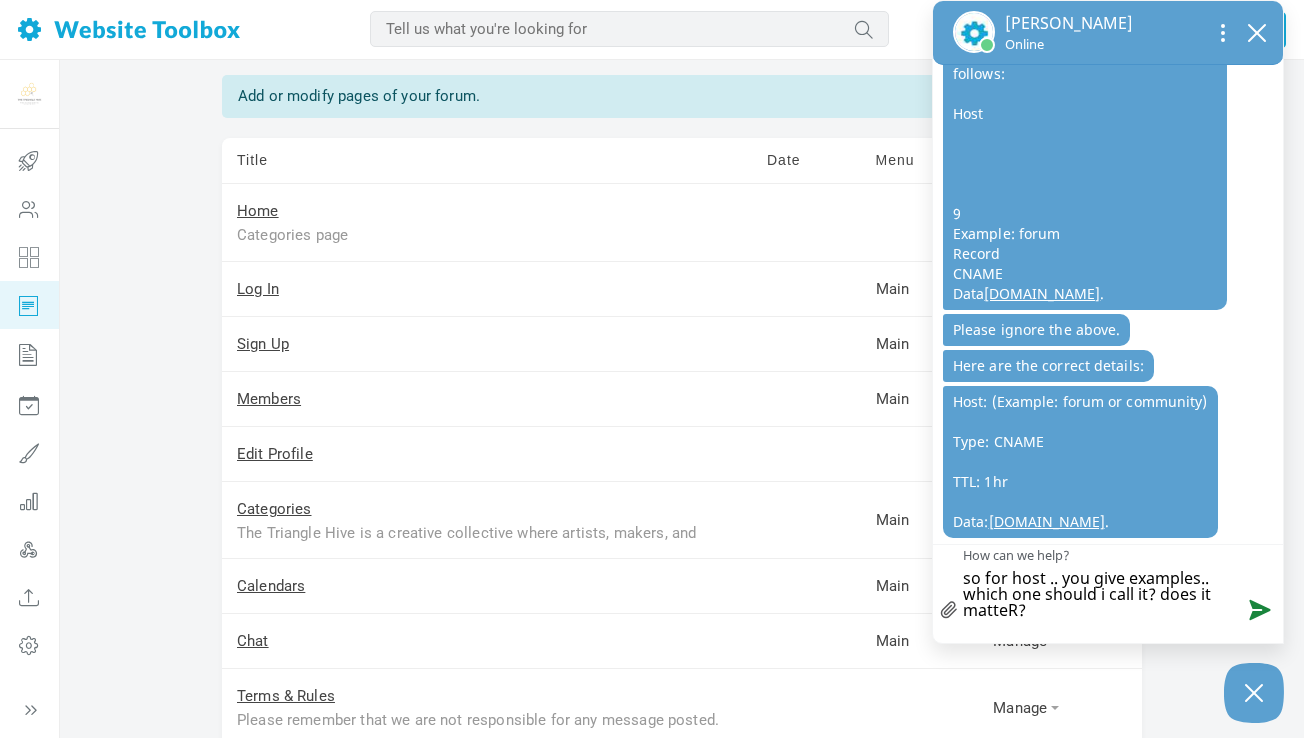 type on "so for host .. you give examples.. which one should i call it? does it matteR?" 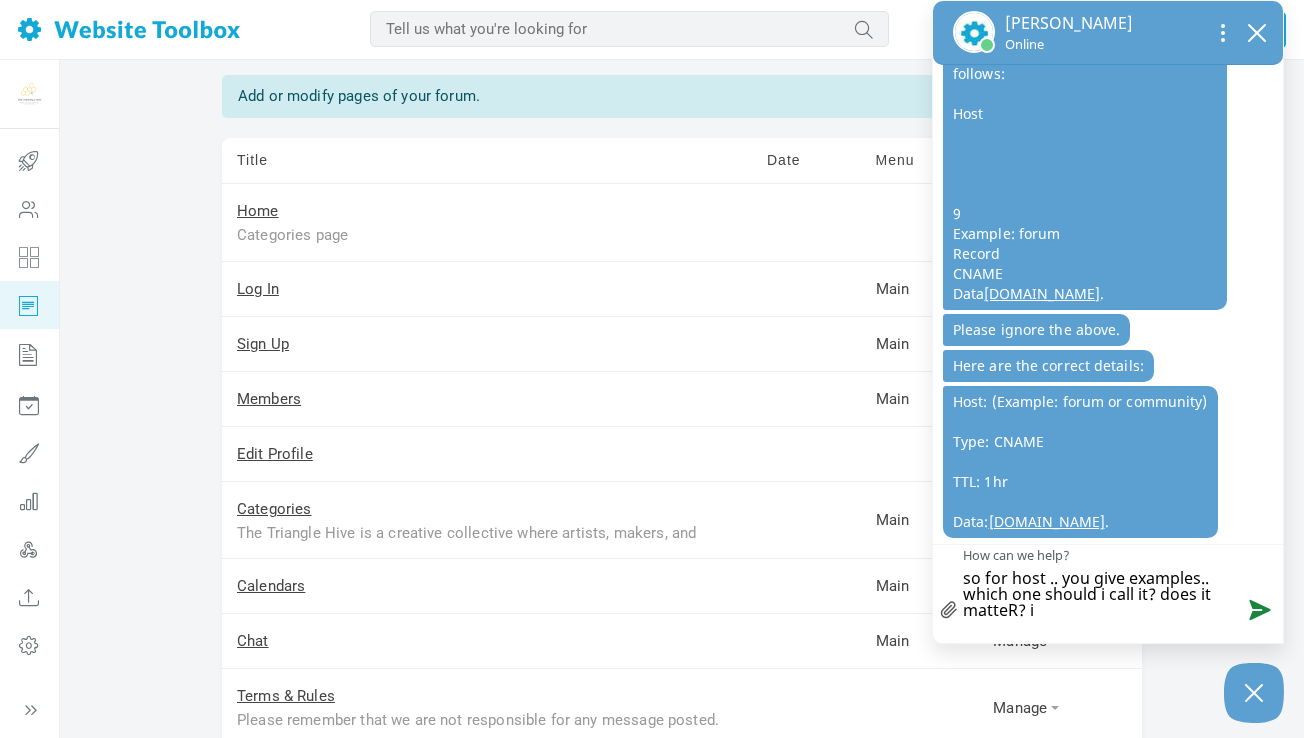 type on "so for host .. you give examples.. which one should i call it? does it matteR? it" 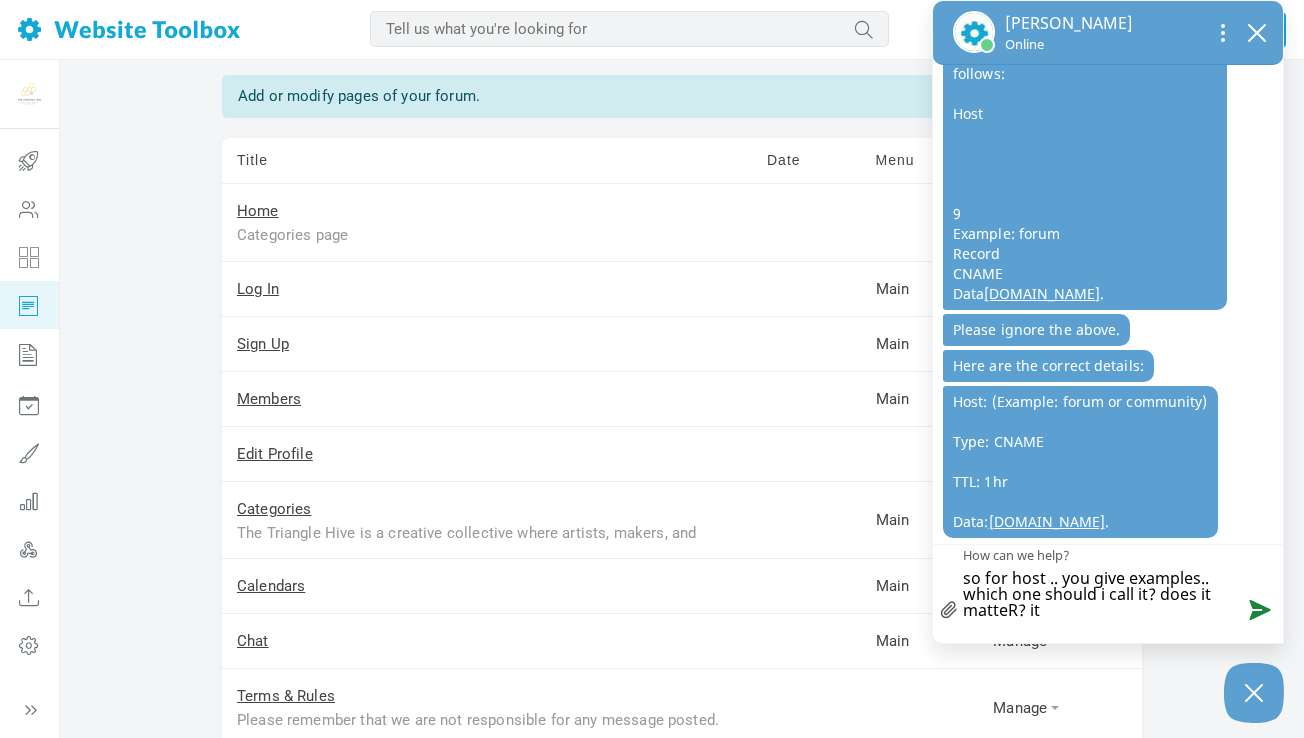 type on "so for host .. you give examples.. which one should i call it? does it matteR? i" 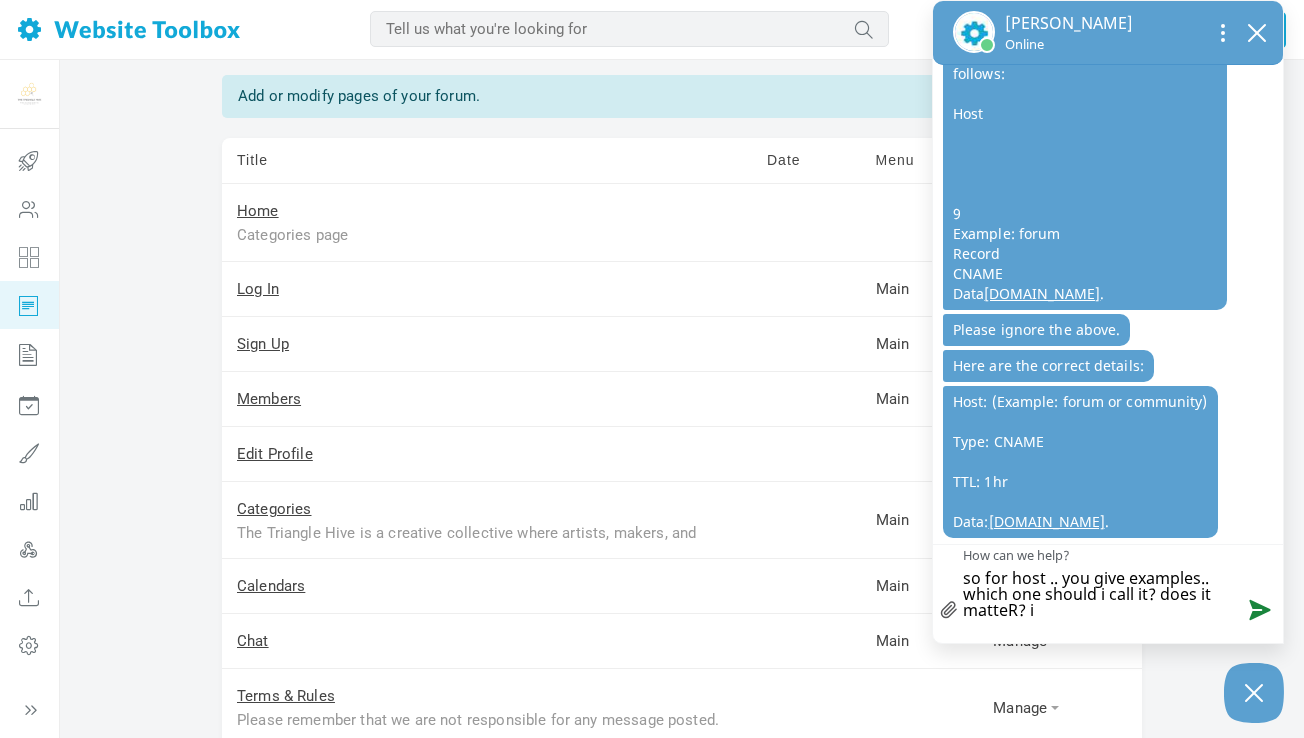 type on "so for host .. you give examples.. which one should i call it? does it matteR?" 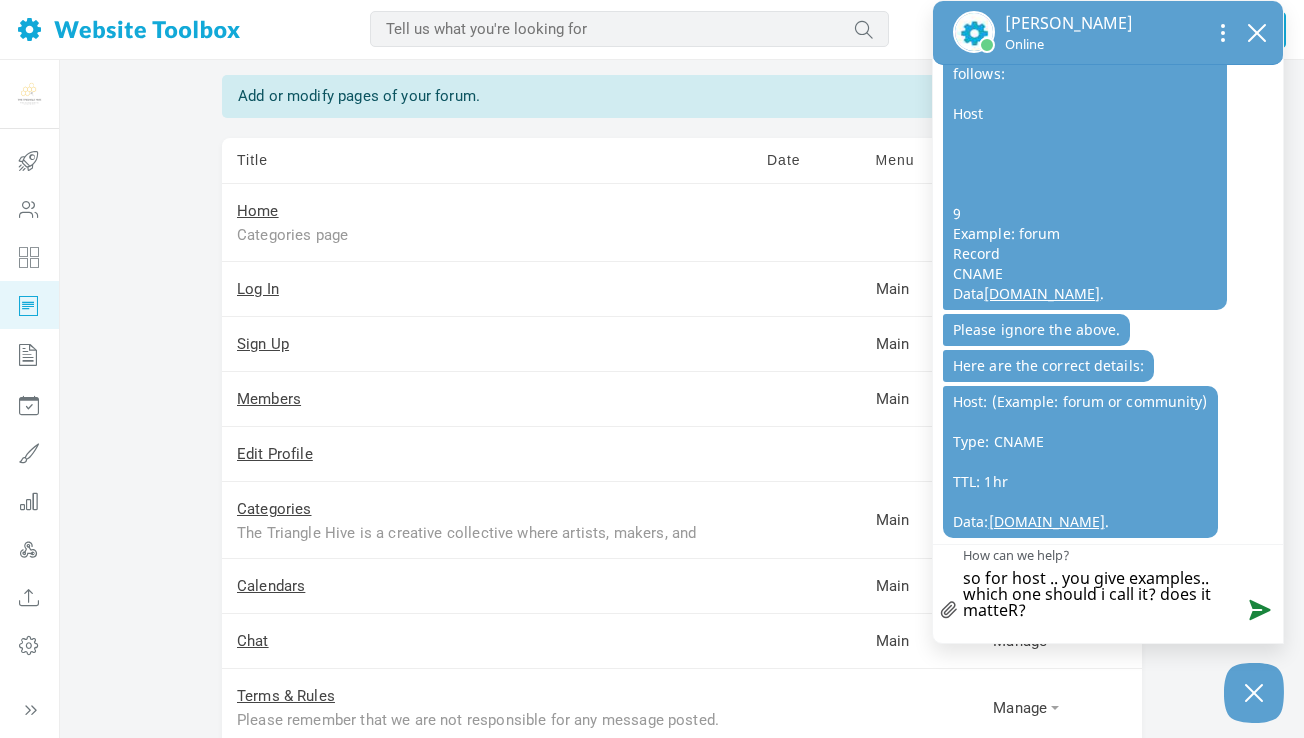type on "so for host .. you give examples.. which one should i call it? does it matteR?" 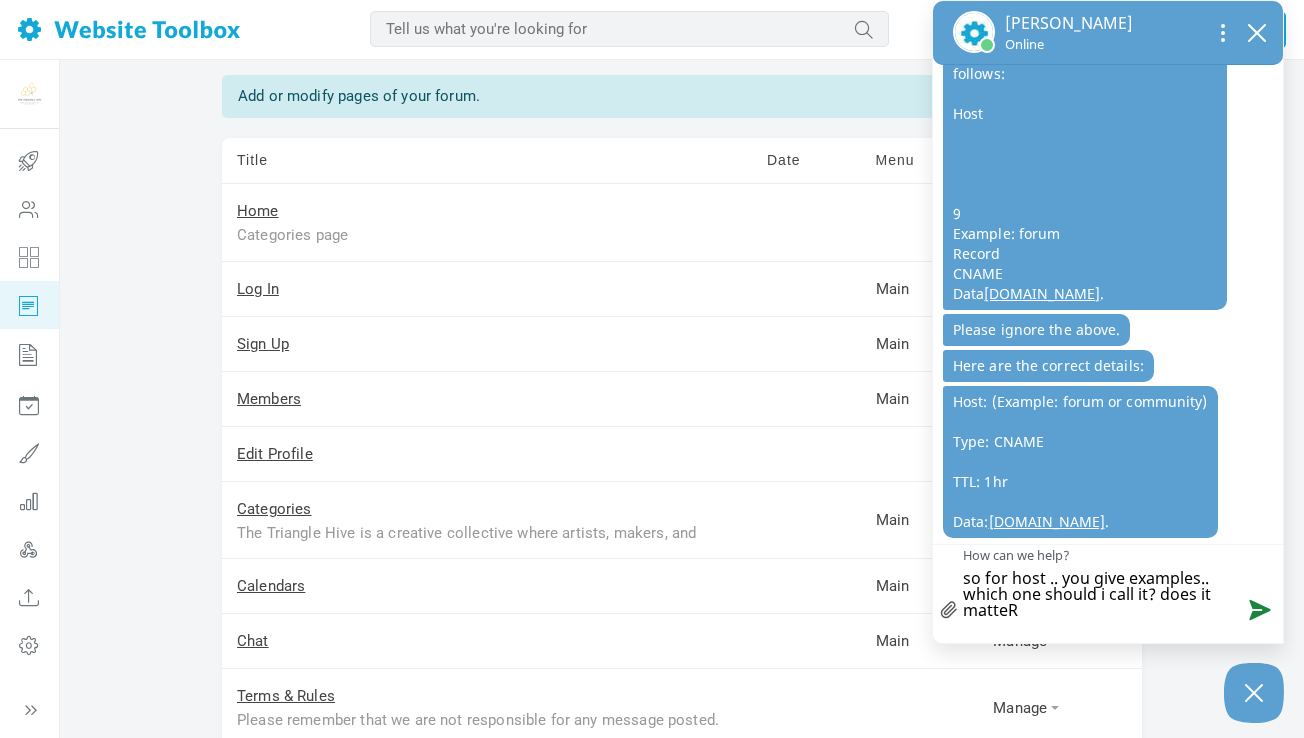 type on "so for host .. you give examples.. which one should i call it? does it matte" 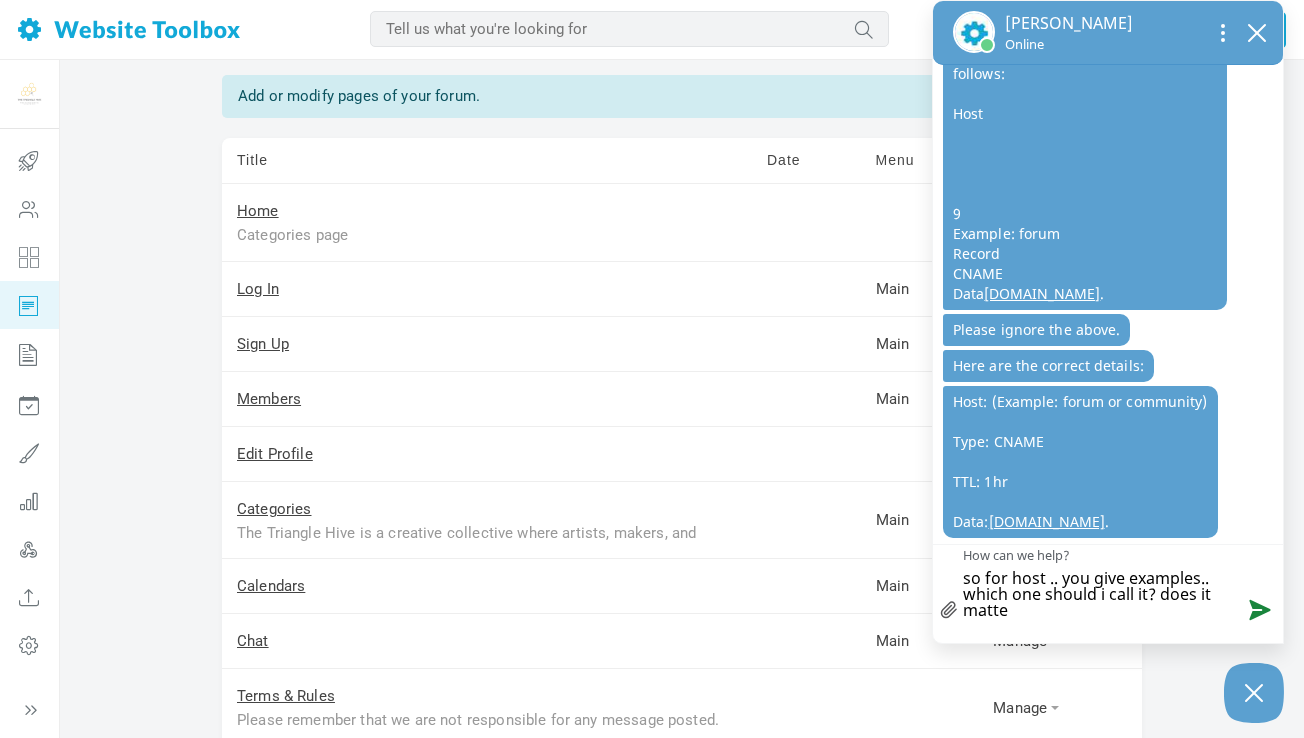 type on "so for host .. you give examples.. which one should i call it? does it matteR" 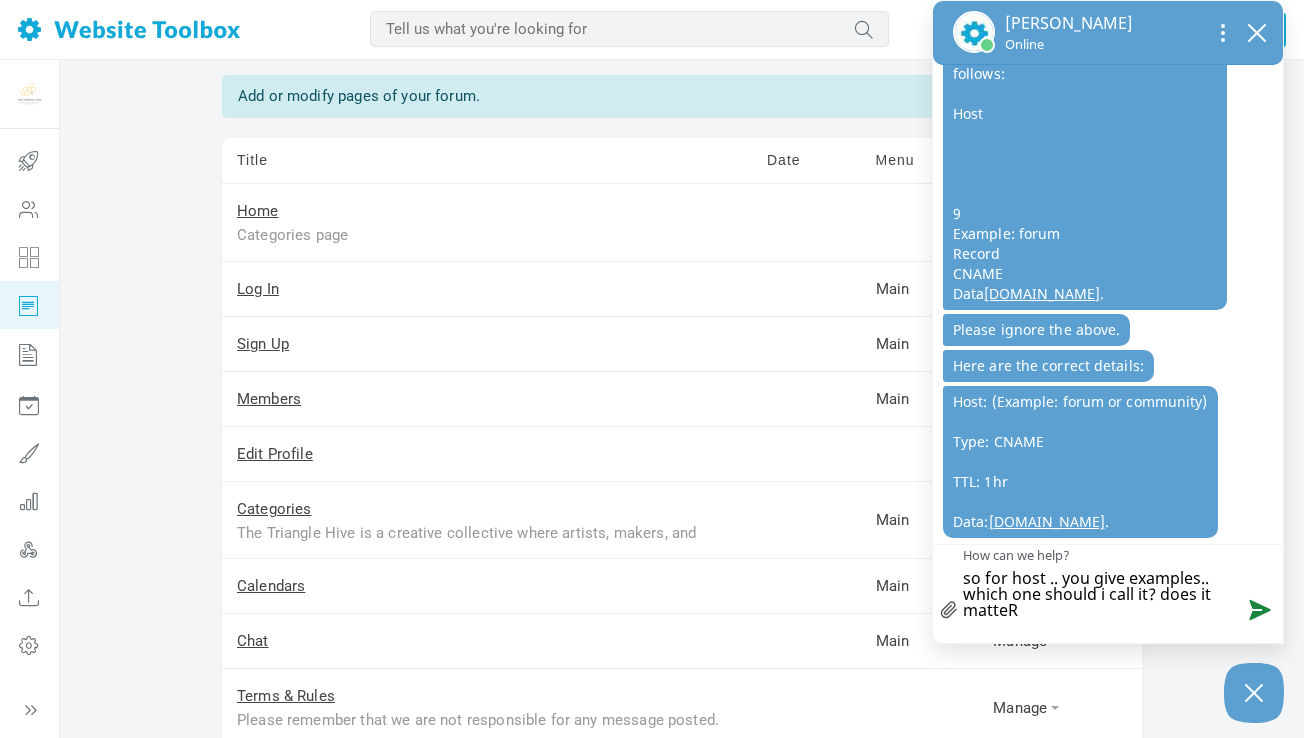 type on "so for host .. you give examples.. which one should i call it? does it matteR?" 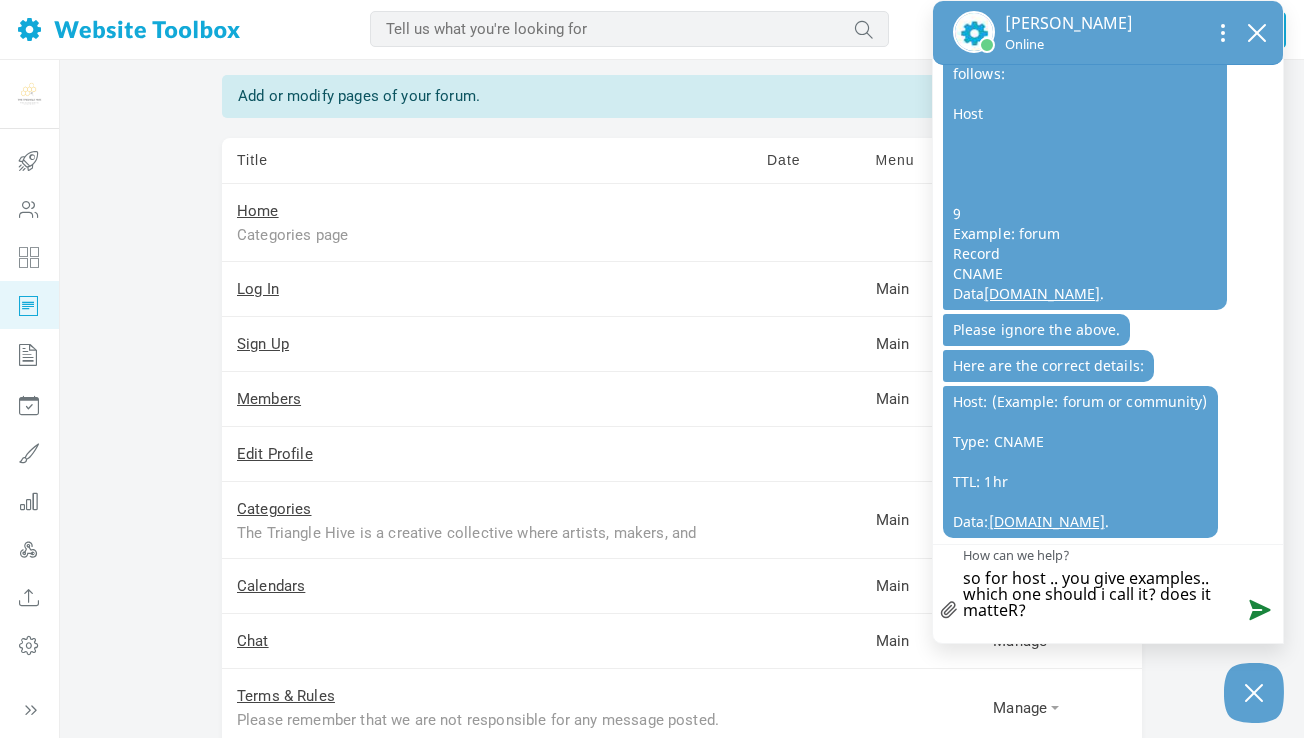 type on "so for host .. you give examples.. which one should i call it? does it matteR?" 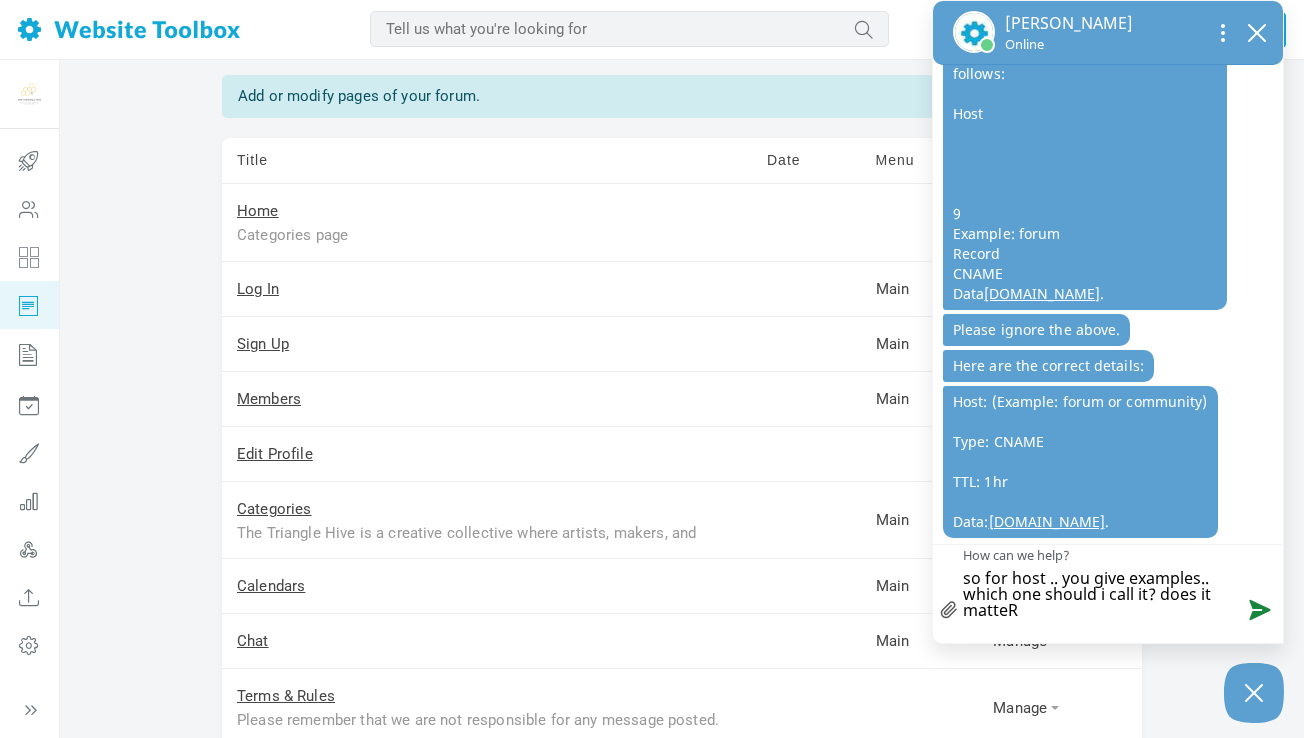 type on "so for host .. you give examples.. which one should i call it? does it matte" 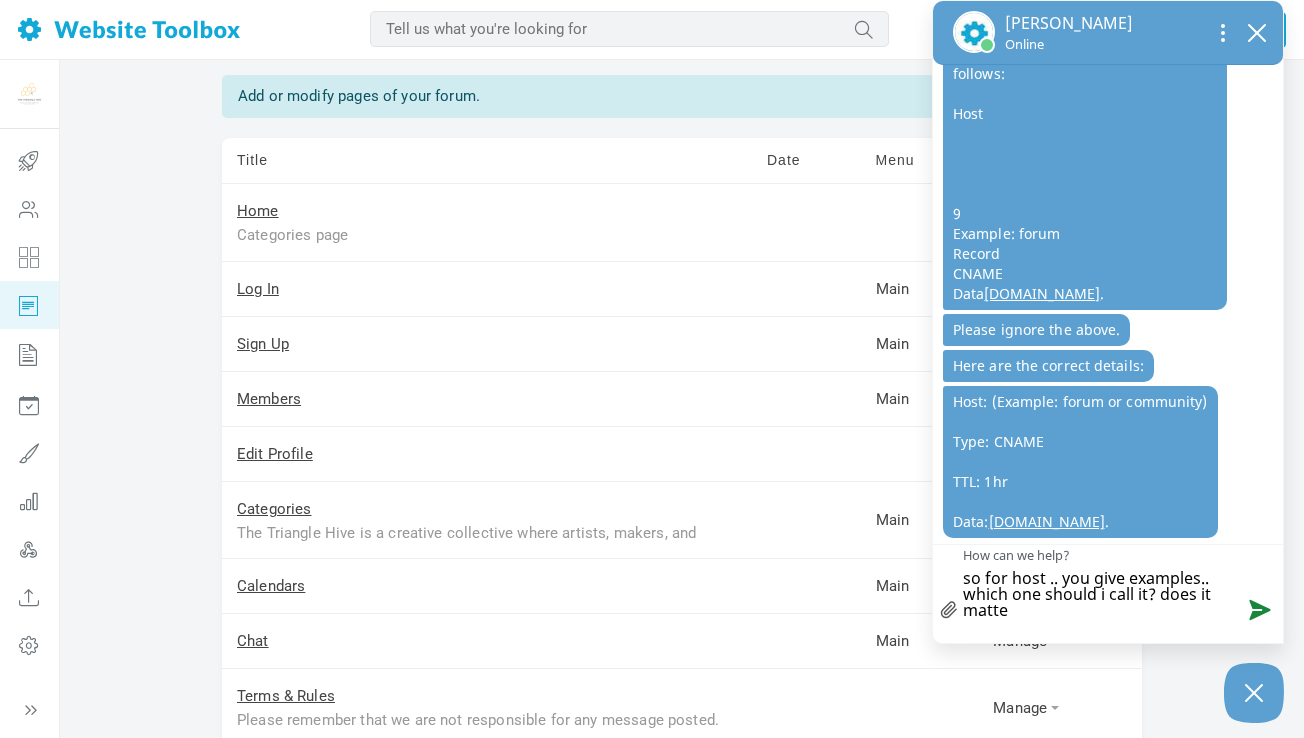 type on "so for host .. you give examples.. which one should i call it? does it matter" 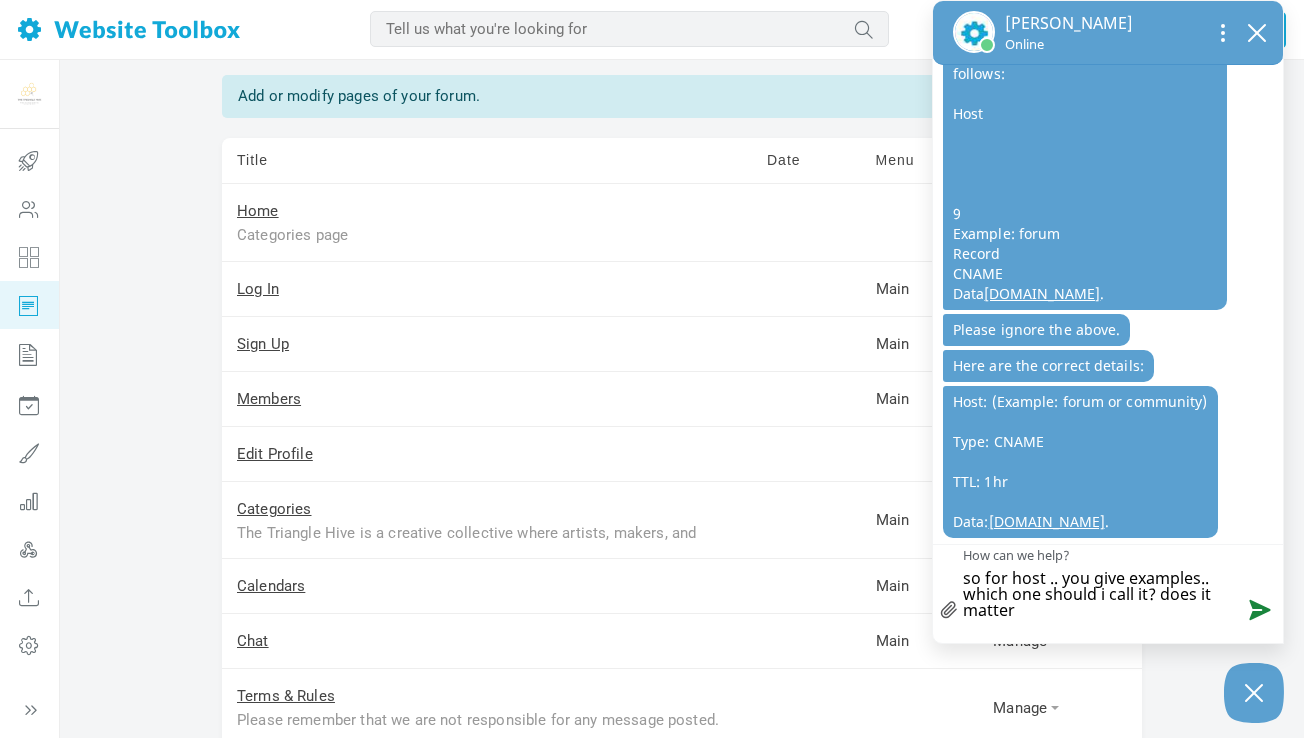 type on "so for host .. you give examples.. which one should i call it? does it matter?" 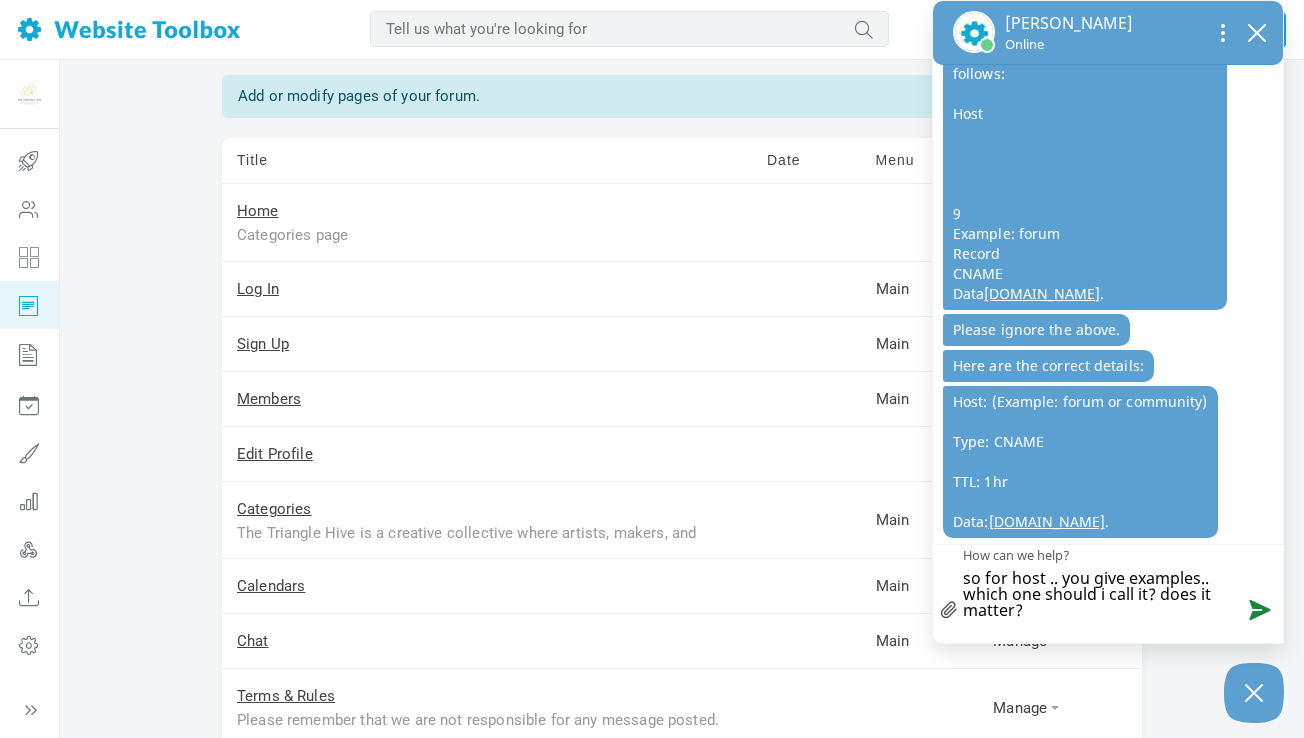 type on "so for host .. you give examples.. which one should i call it? does it matter?" 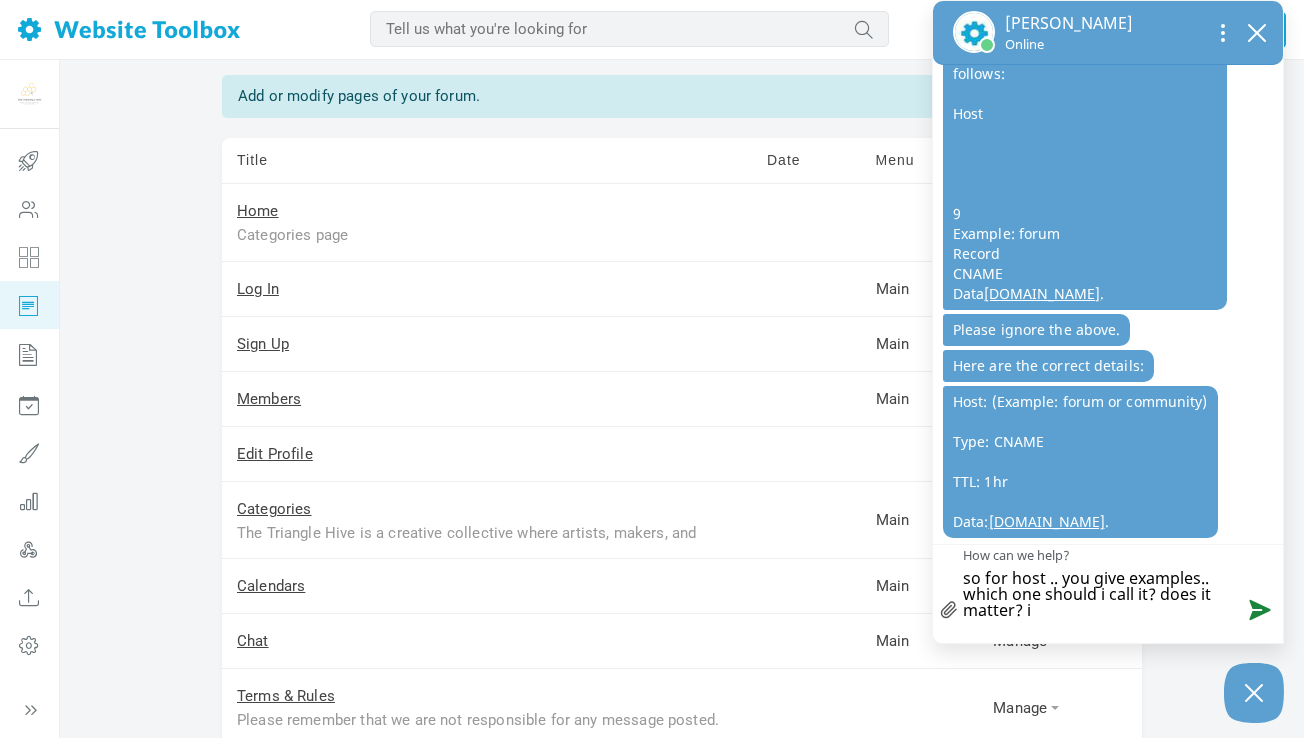 type on "so for host .. you give examples.. which one should i call it? does it matter? i" 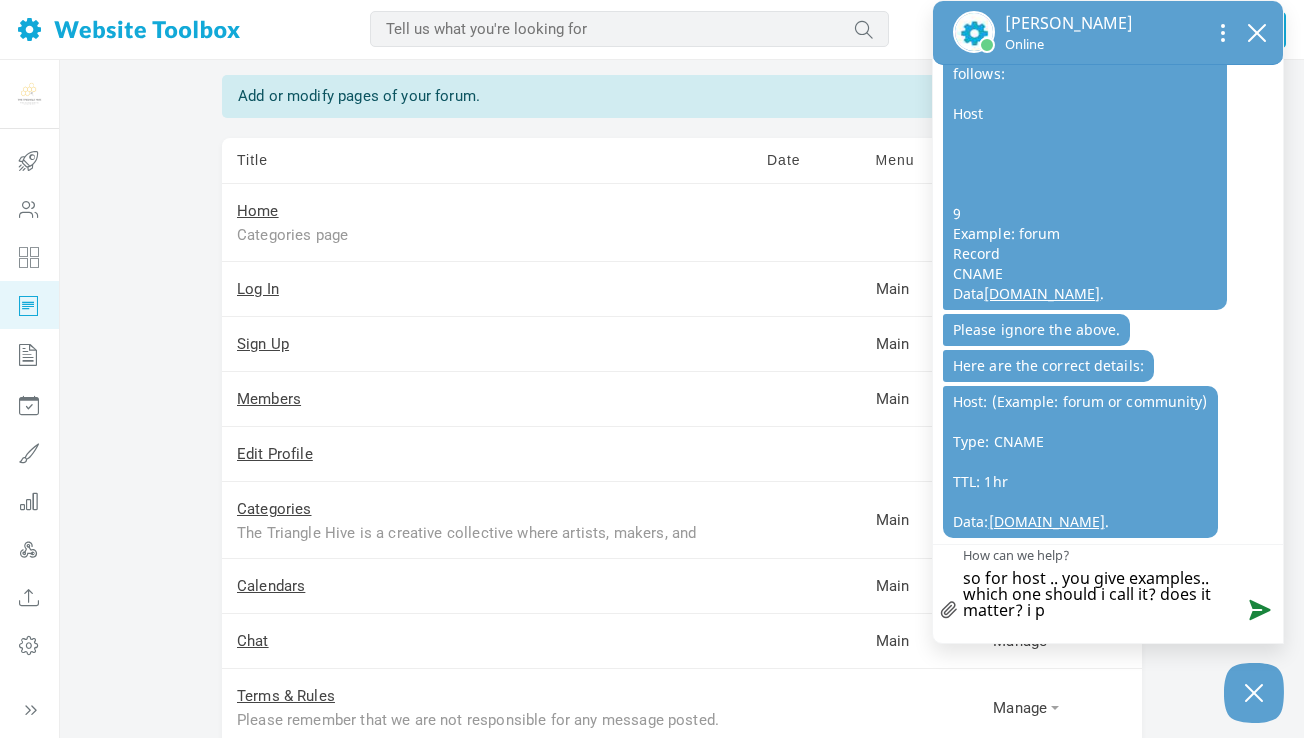 type on "so for host .. you give examples.. which one should i call it? does it matter? i pu" 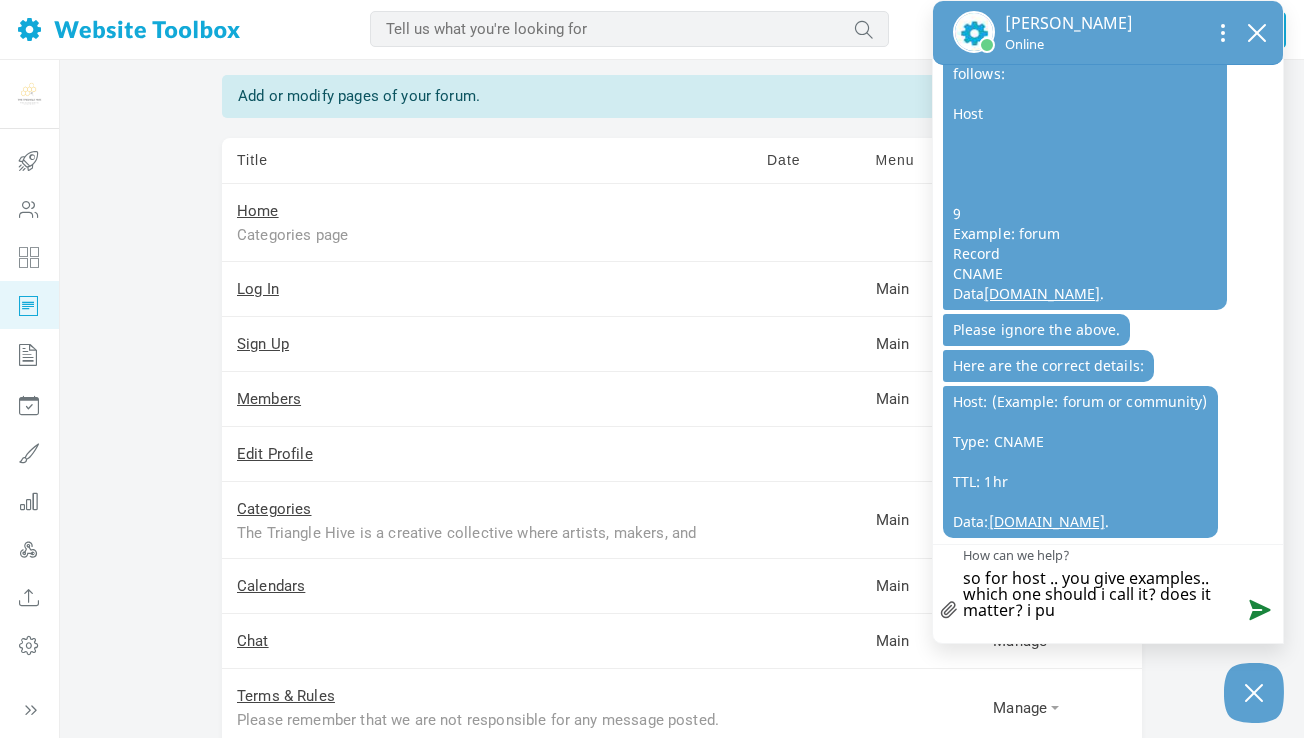 type on "so for host .. you give examples.. which one should i call it? does it matter? i put" 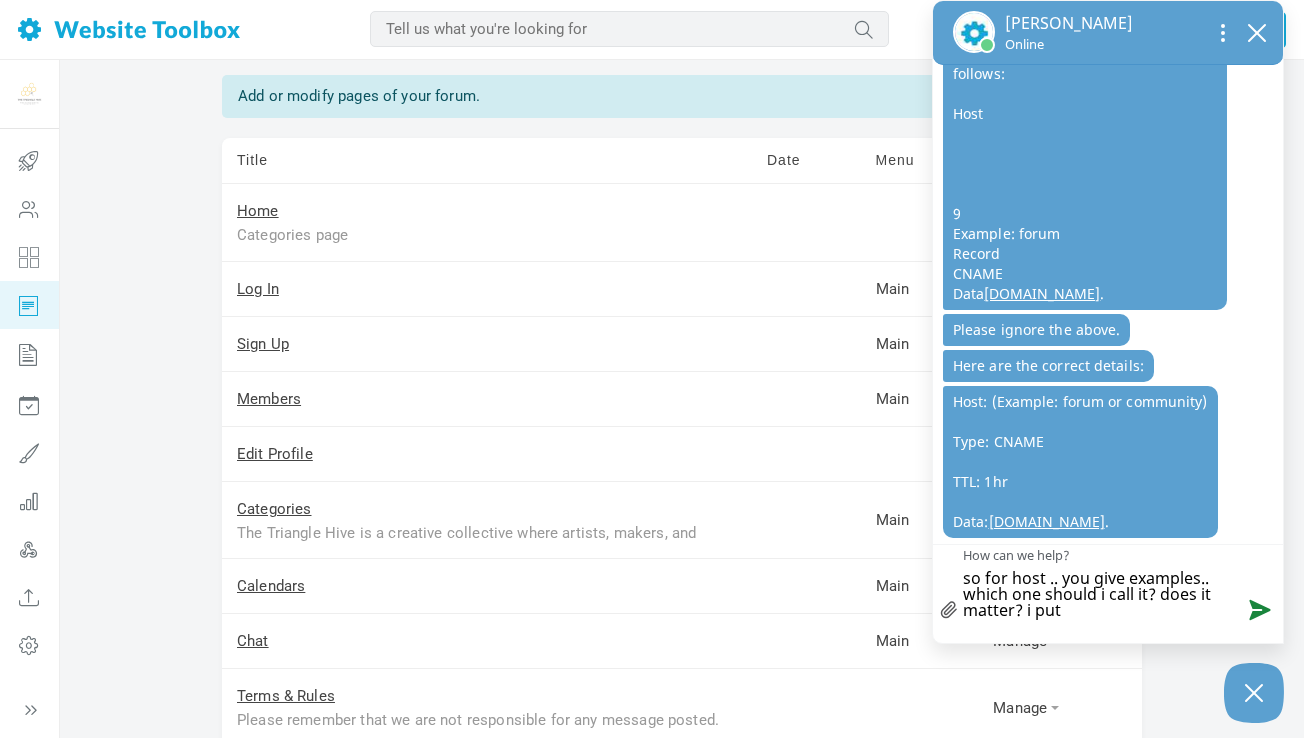 type on "so for host .. you give examples.. which one should i call it? does it matter? i put" 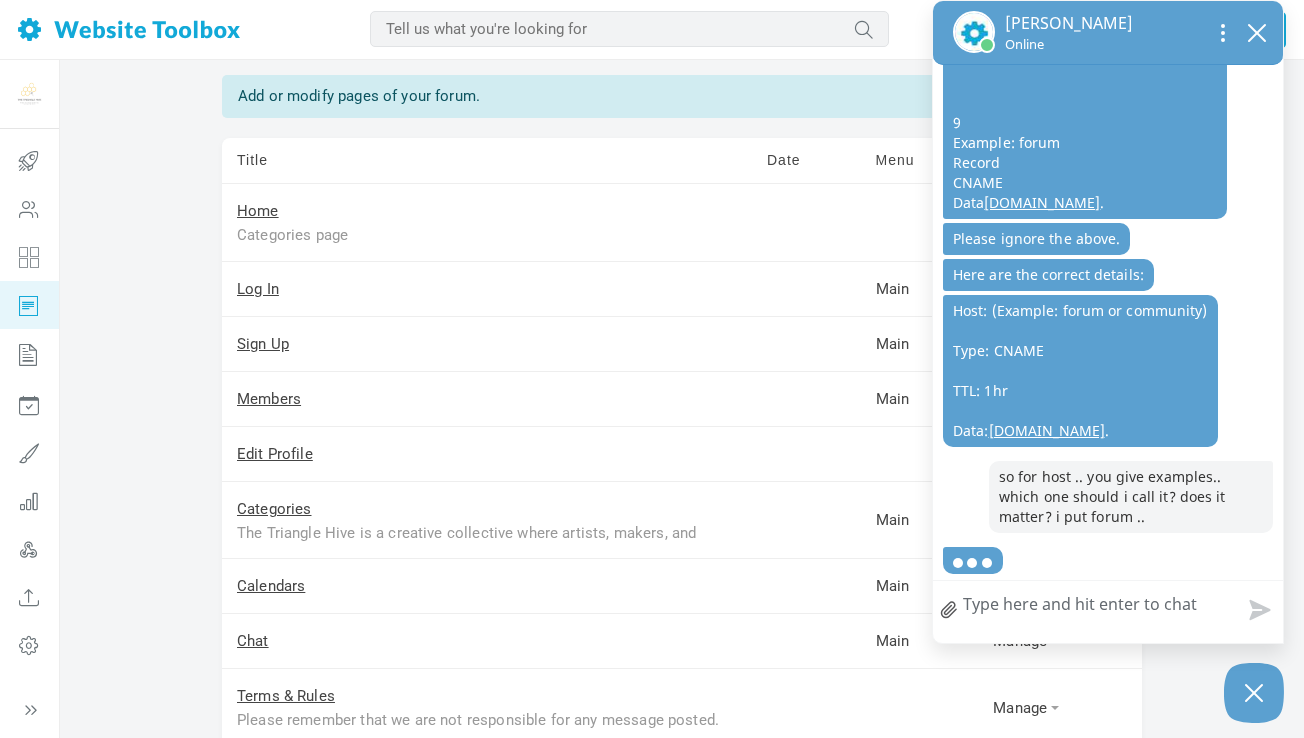 scroll, scrollTop: 1224, scrollLeft: 0, axis: vertical 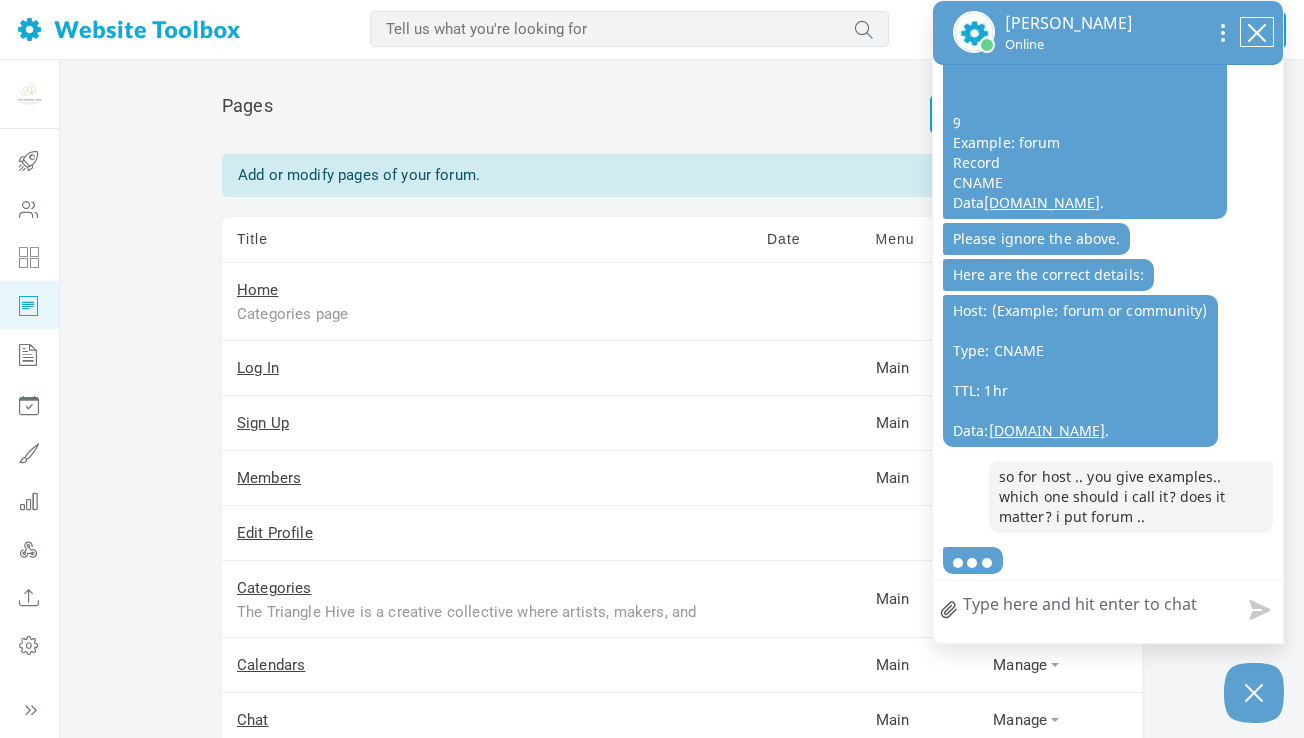 click 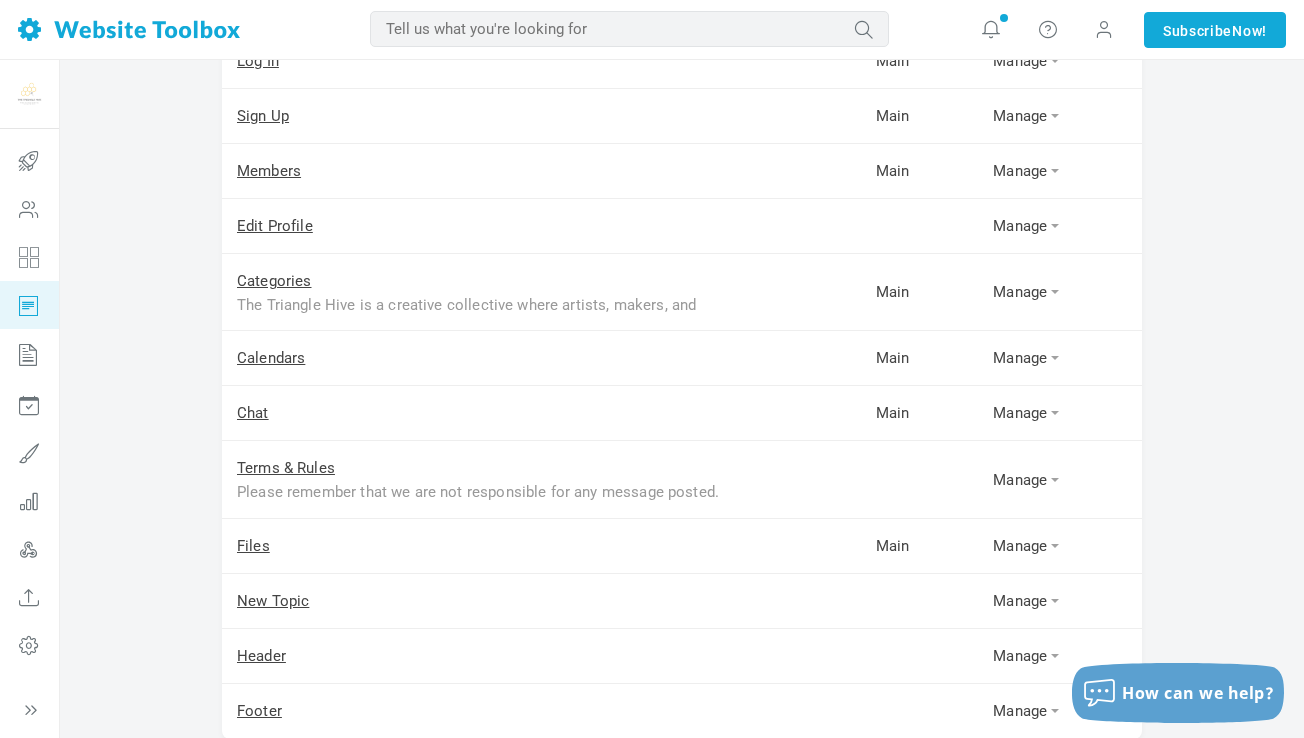 scroll, scrollTop: 309, scrollLeft: 0, axis: vertical 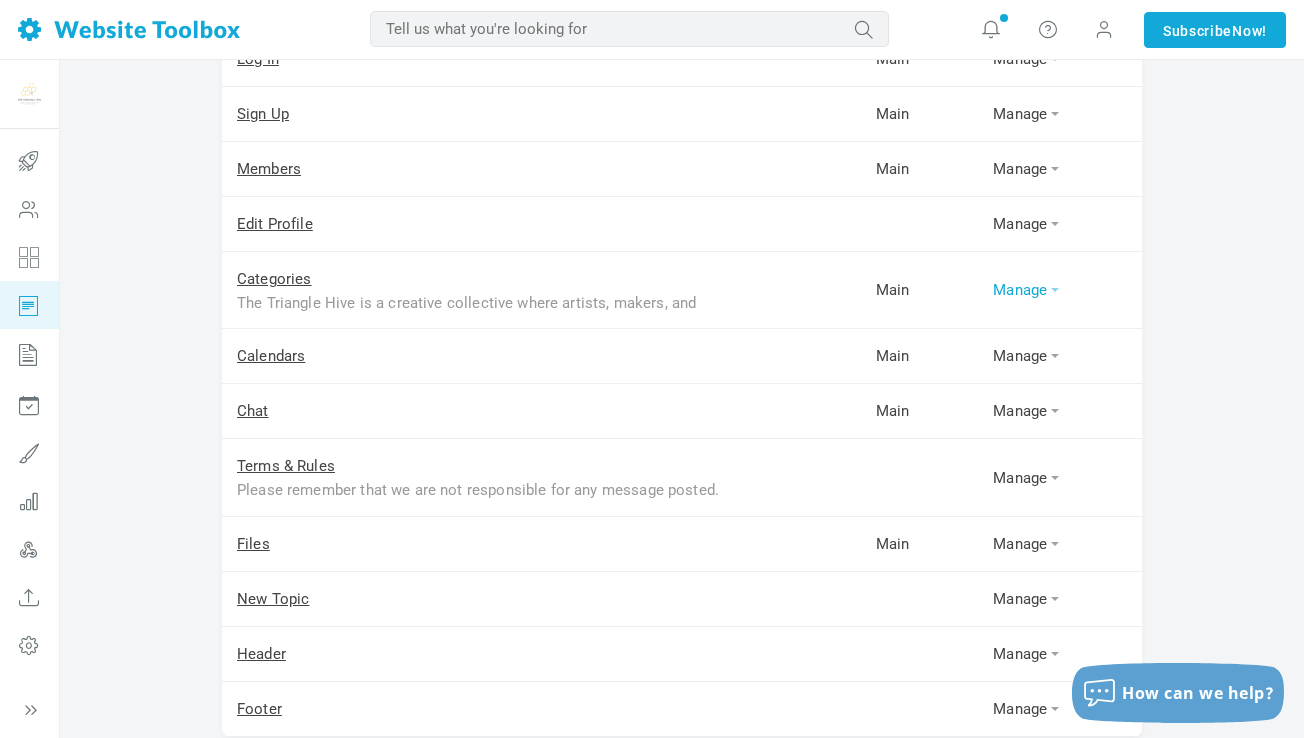 click on "Manage" at bounding box center (1060, 290) 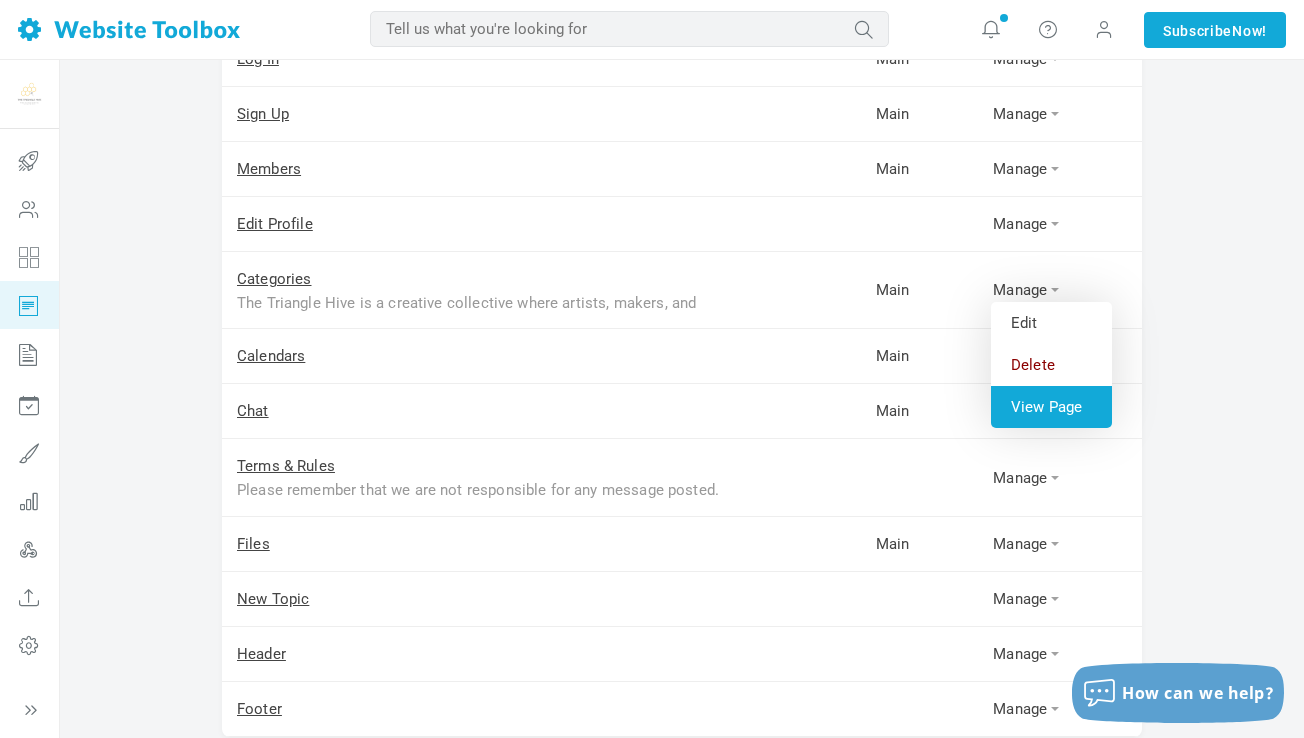 click on "View Page" at bounding box center [1051, 407] 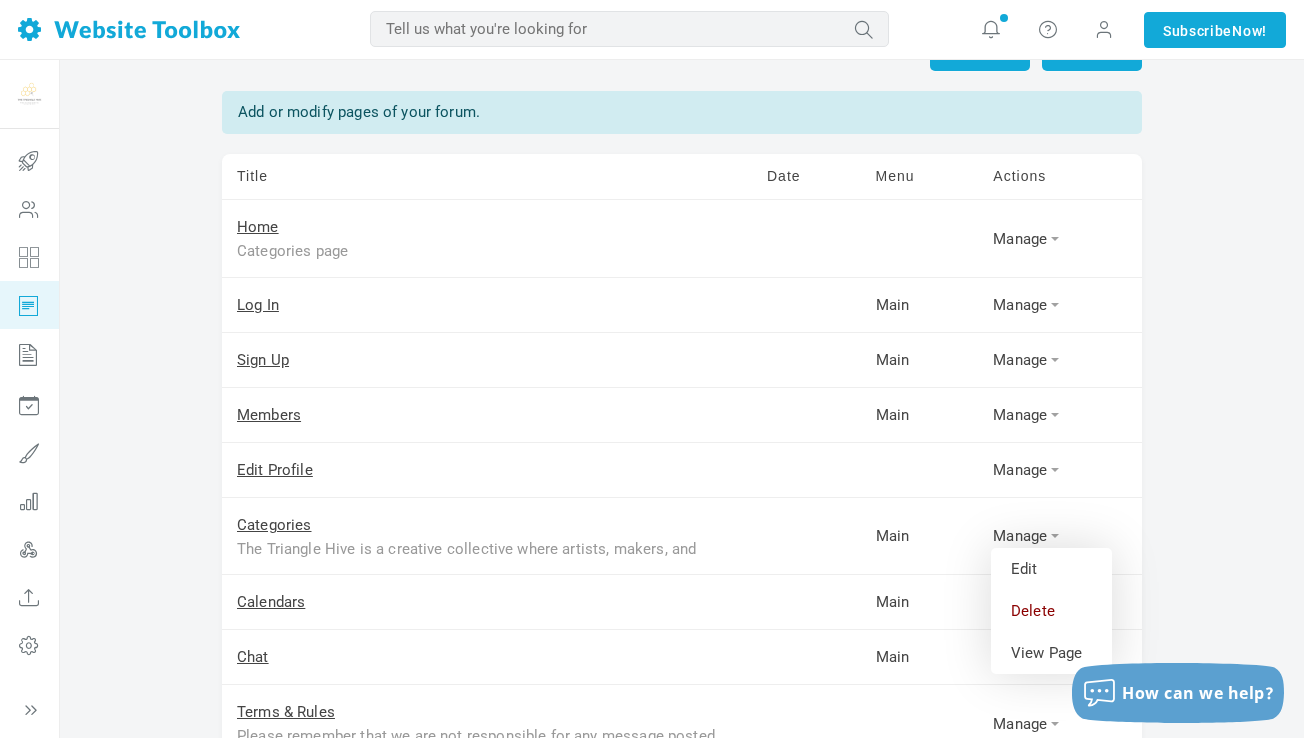 scroll, scrollTop: 0, scrollLeft: 0, axis: both 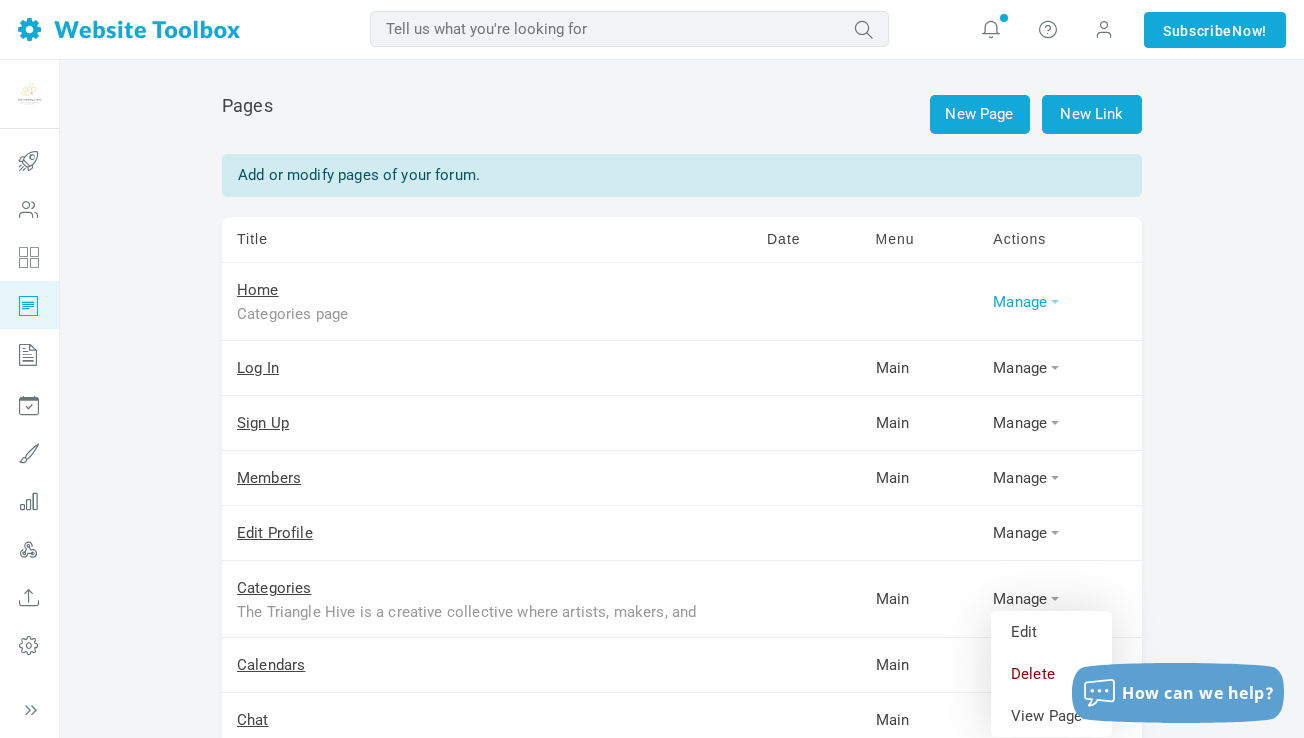click on "Manage" at bounding box center (1060, 302) 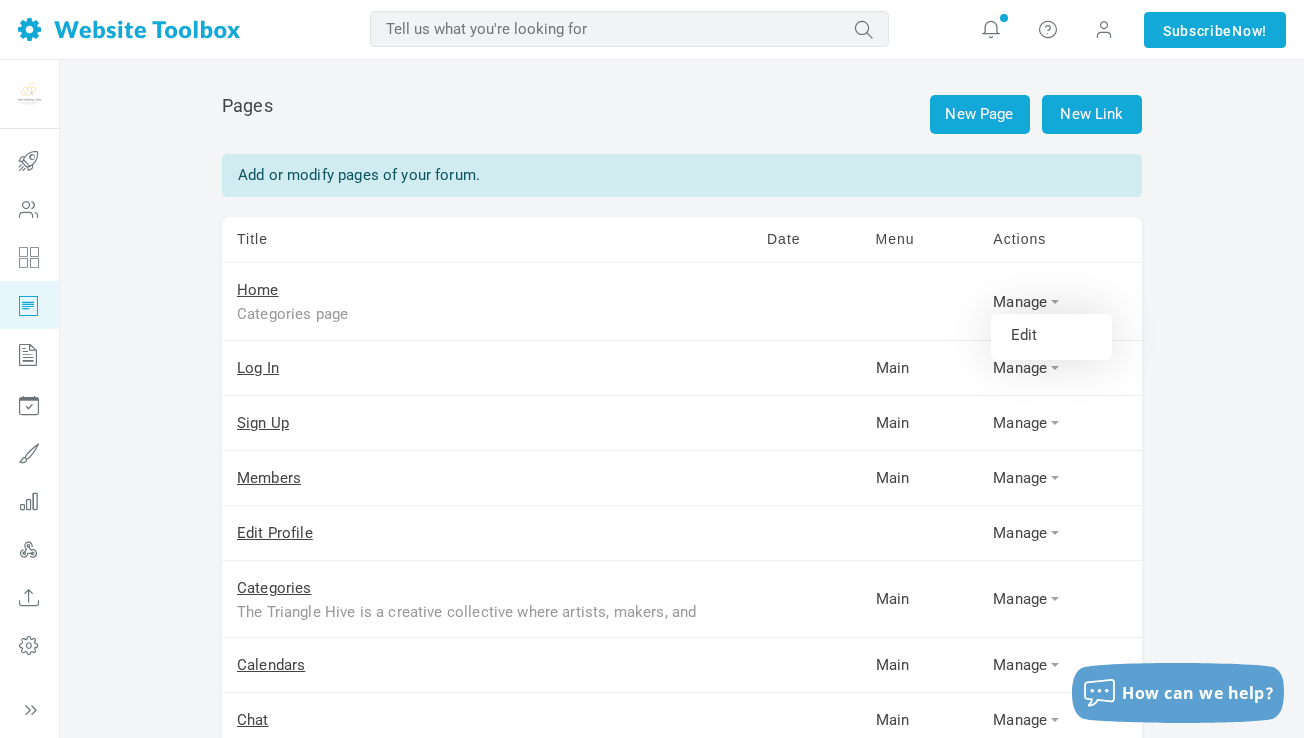 click on "New Page
New Link
Pages
Add or modify pages of your forum.
Title
Date
Menu
Actions
Home
Categories page
Manage
Edit
View Page
Log In
Main
Manage
Edit
View Page
Sign Up
Main
Manage
Edit
View Page
Members
Main
Manage
Edit
View Page
Edit Profile
Manage
Edit
Categories
Main
Manage
Edit
Delete
View Page" at bounding box center [682, 606] 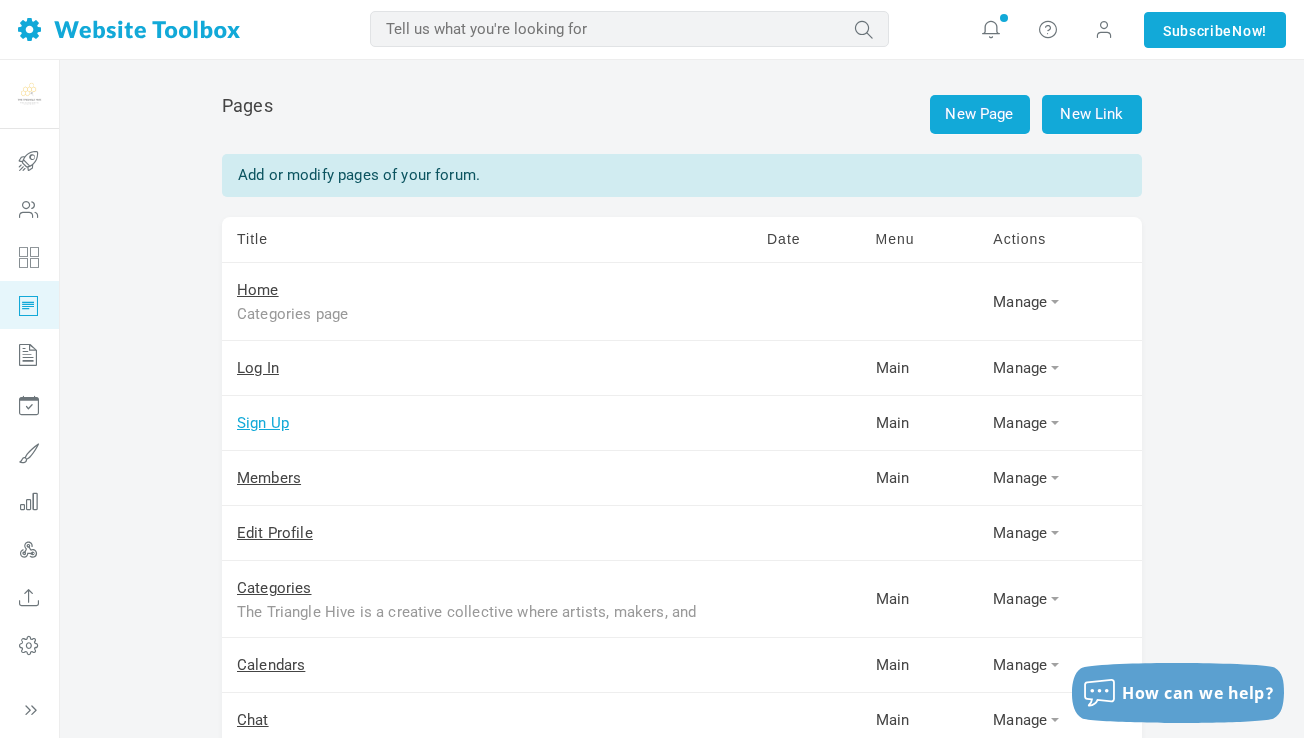 click on "Sign Up" at bounding box center (263, 423) 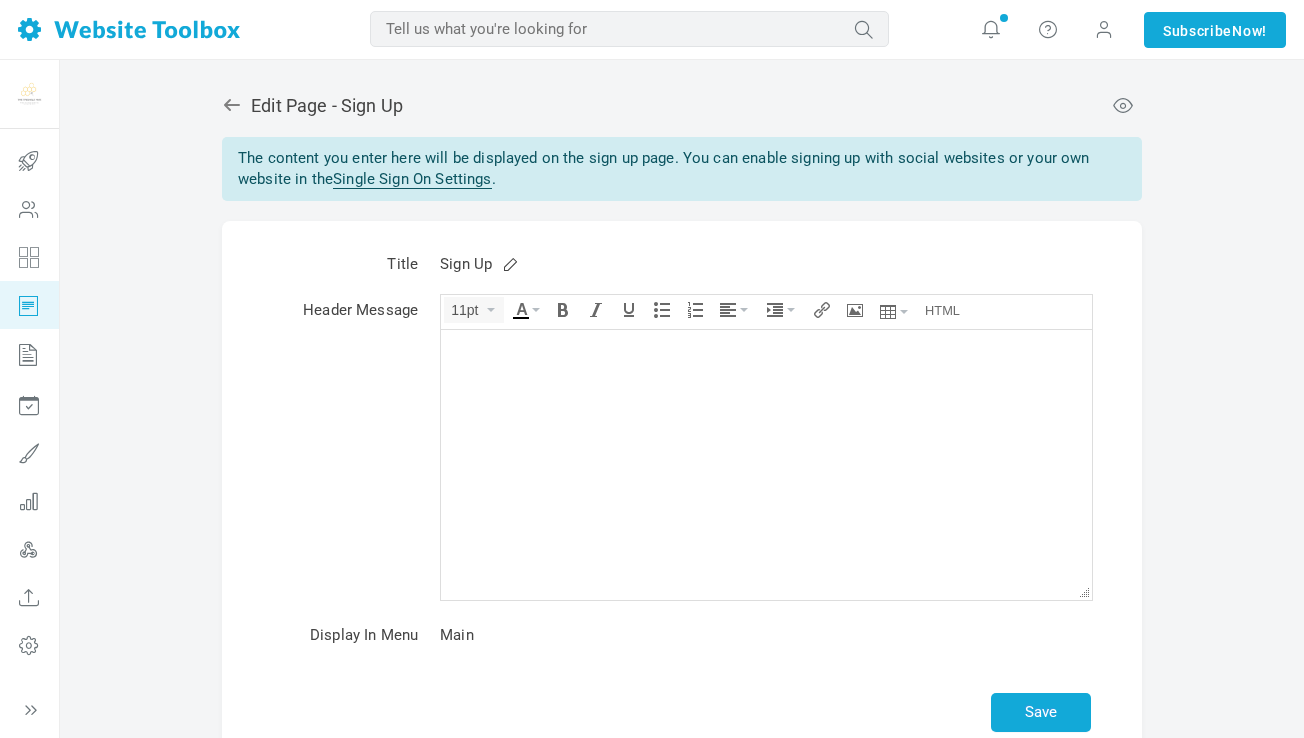 scroll, scrollTop: 0, scrollLeft: 0, axis: both 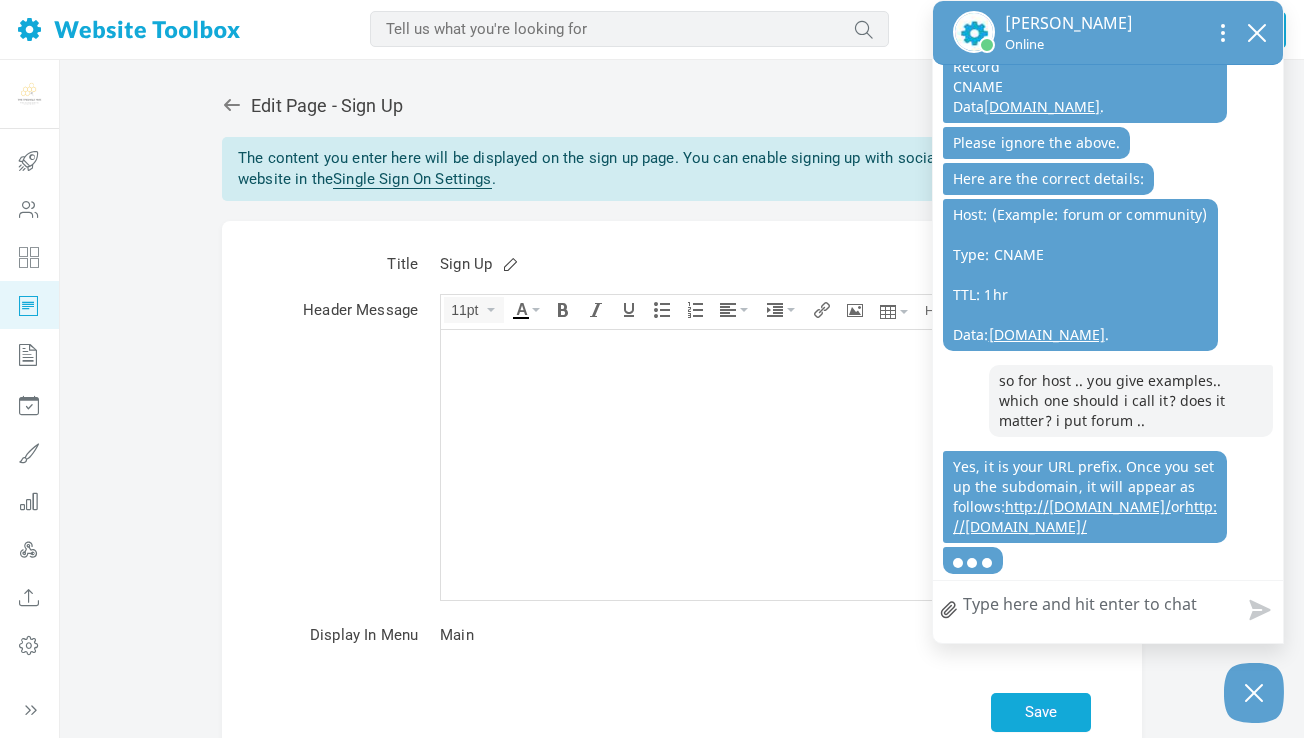 type 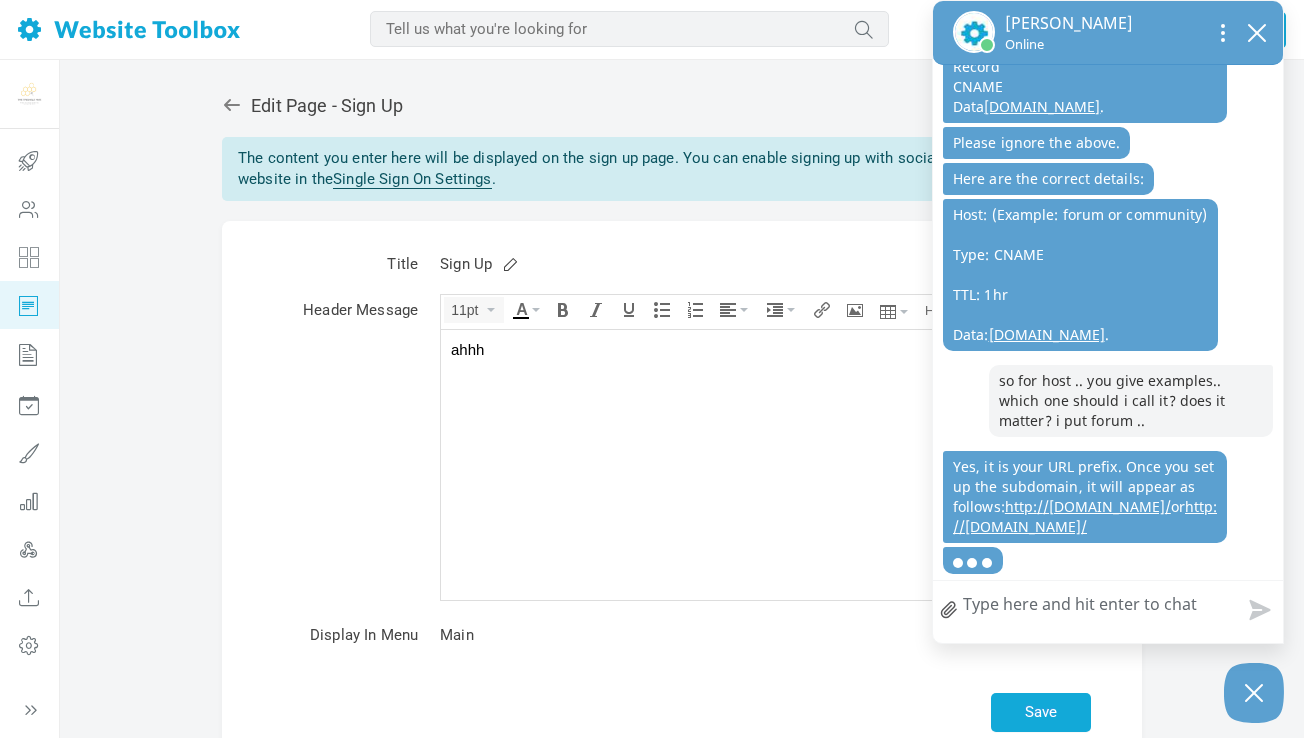 click on "How can we help?" at bounding box center (1108, 607) 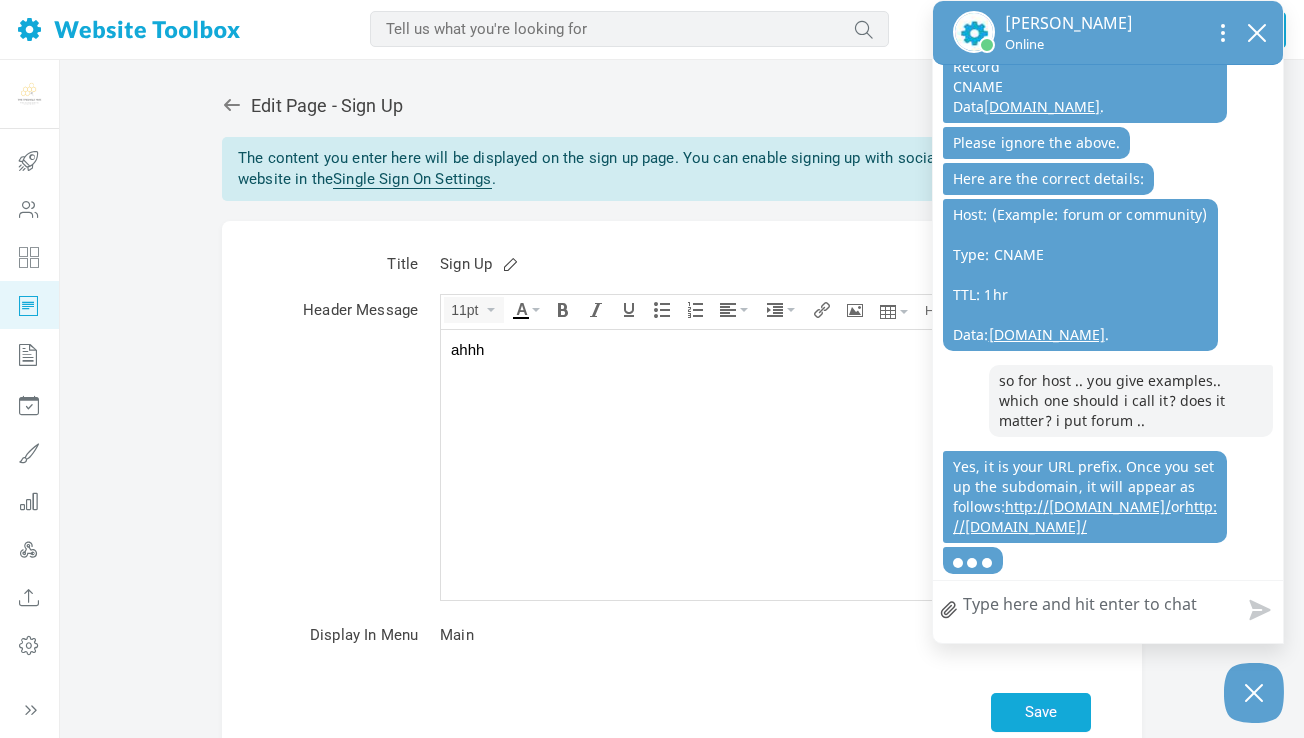 type on "a" 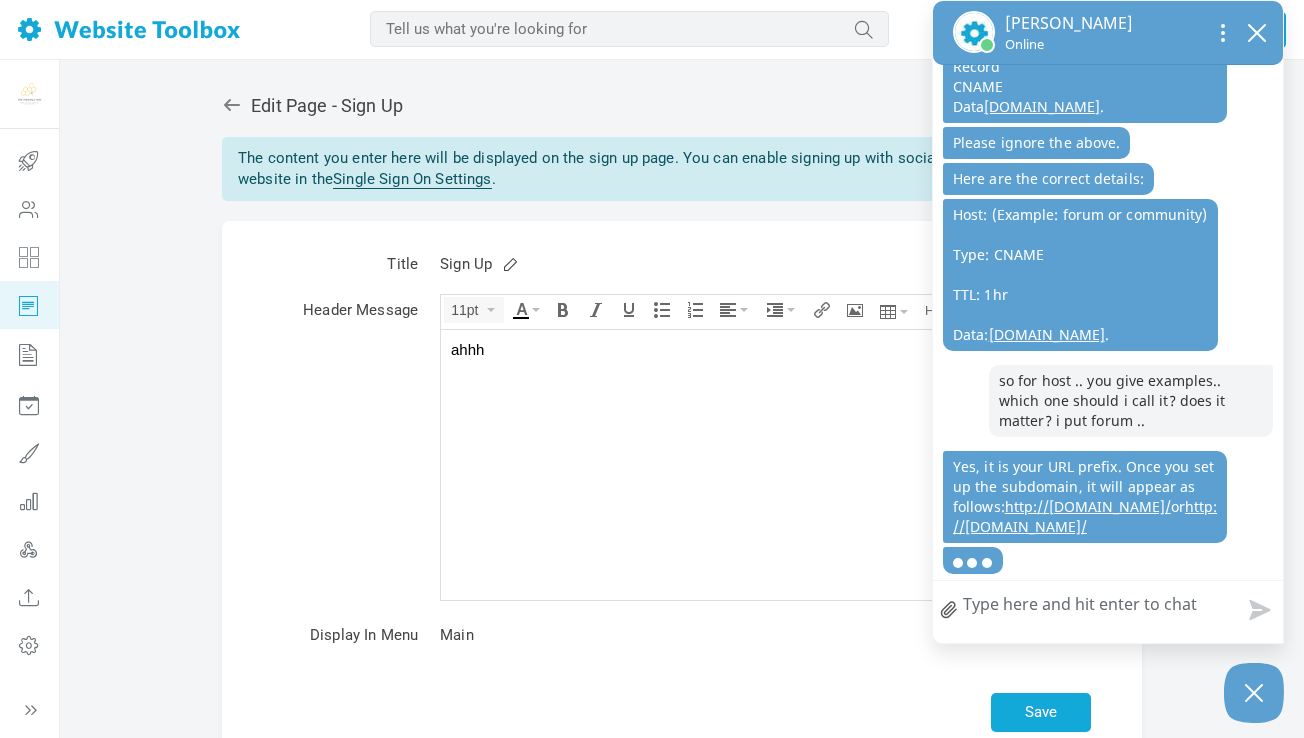 type on "a" 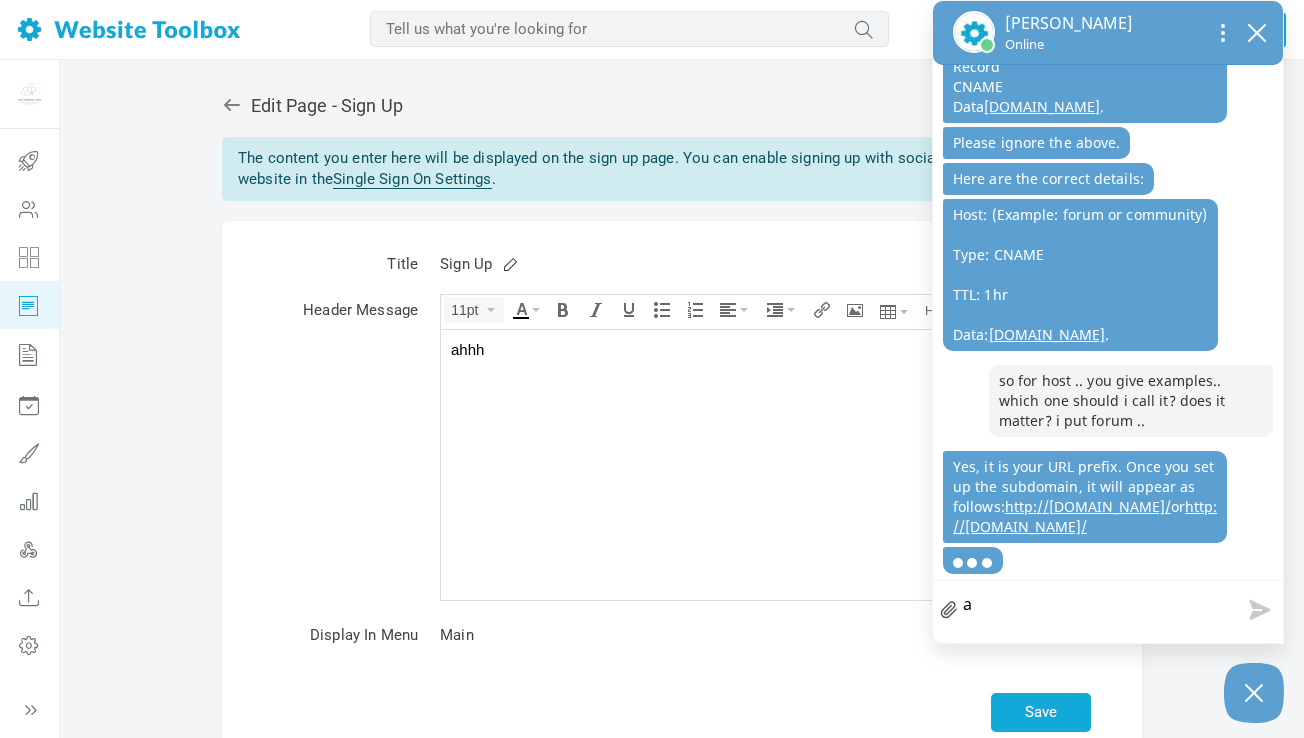 type on "ah" 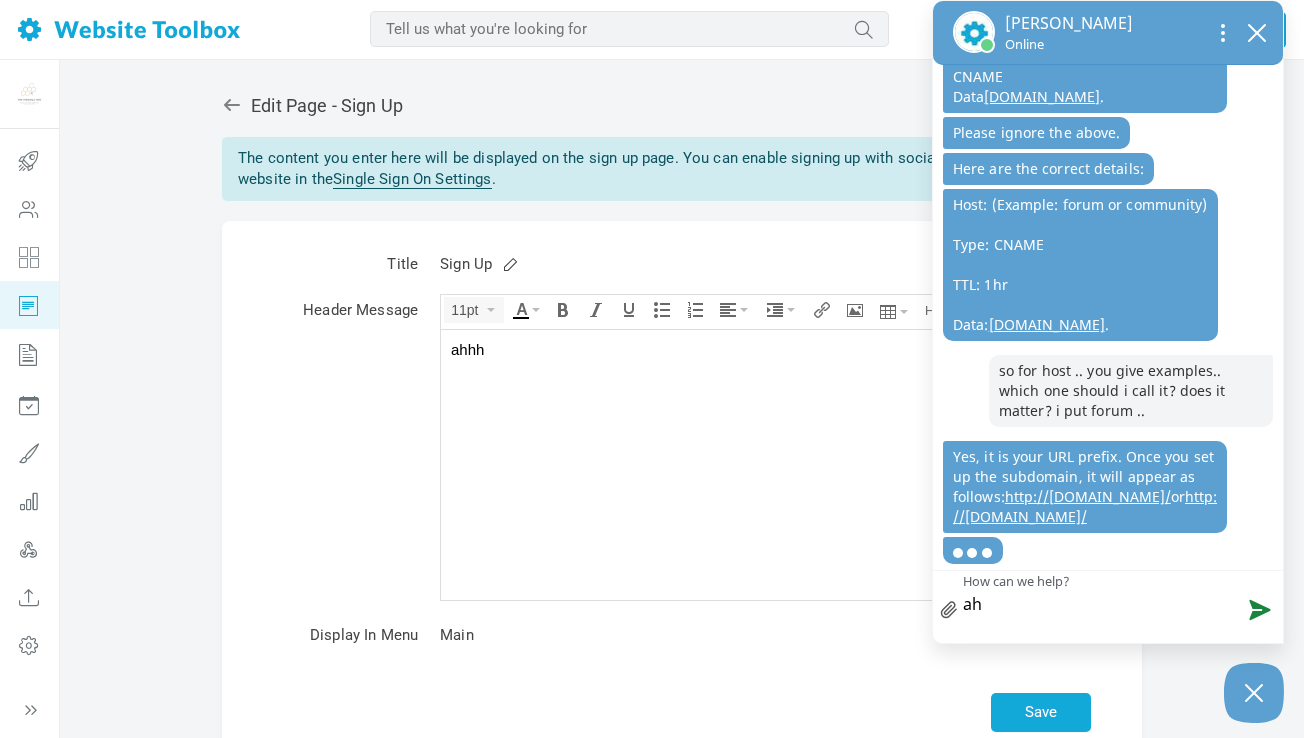 type on "ahh" 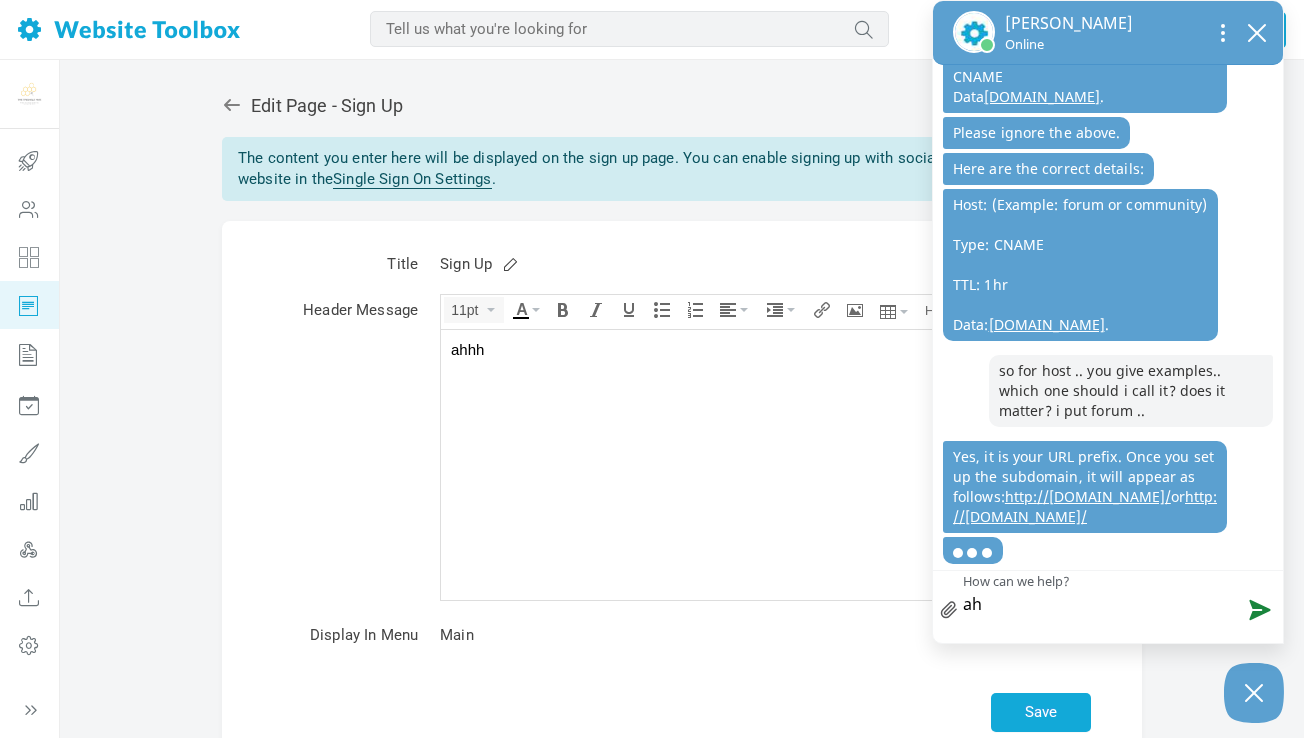 type on "ahh" 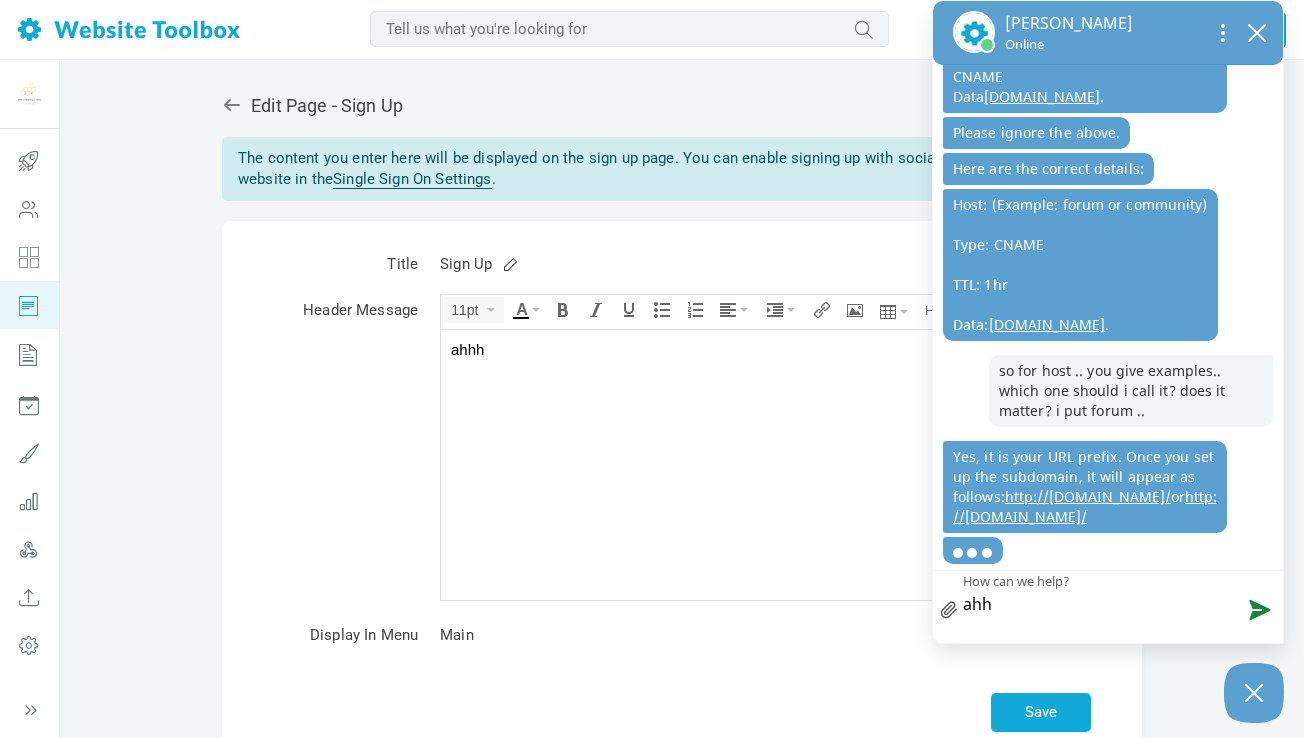 scroll, scrollTop: 1370, scrollLeft: 0, axis: vertical 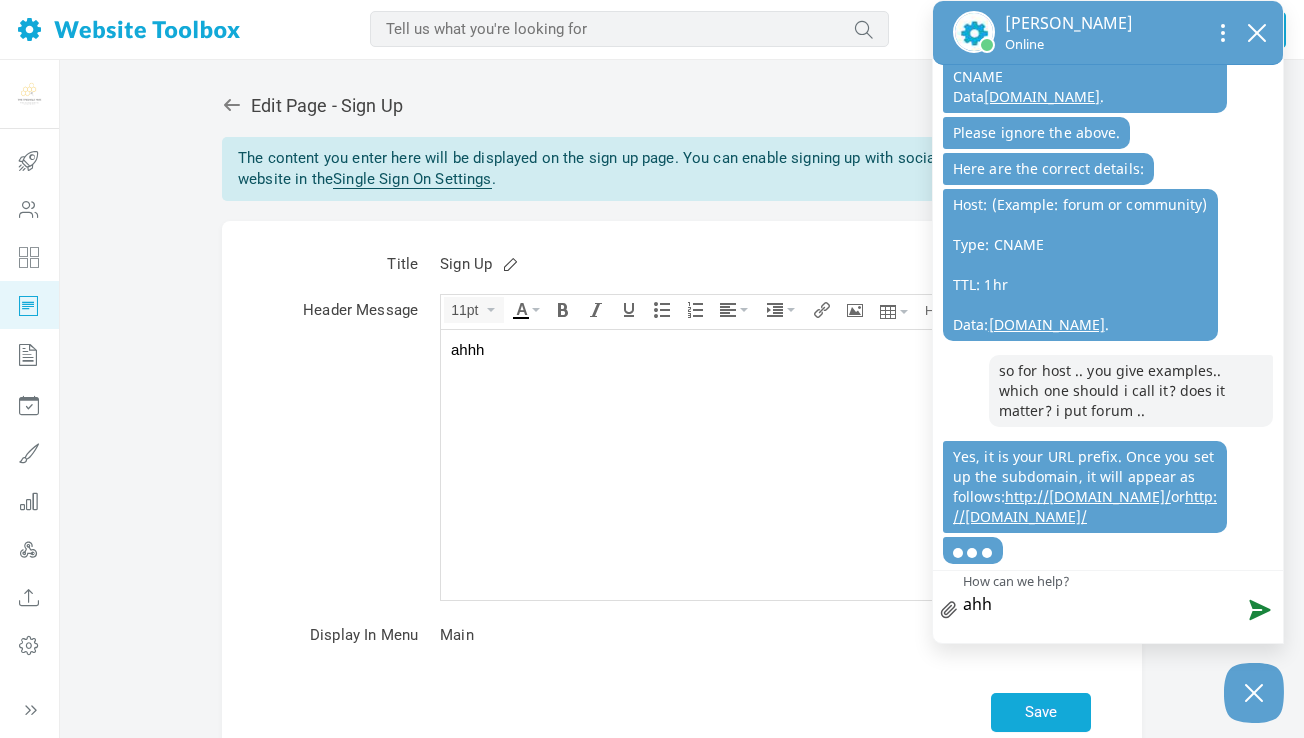 type on "ahh o" 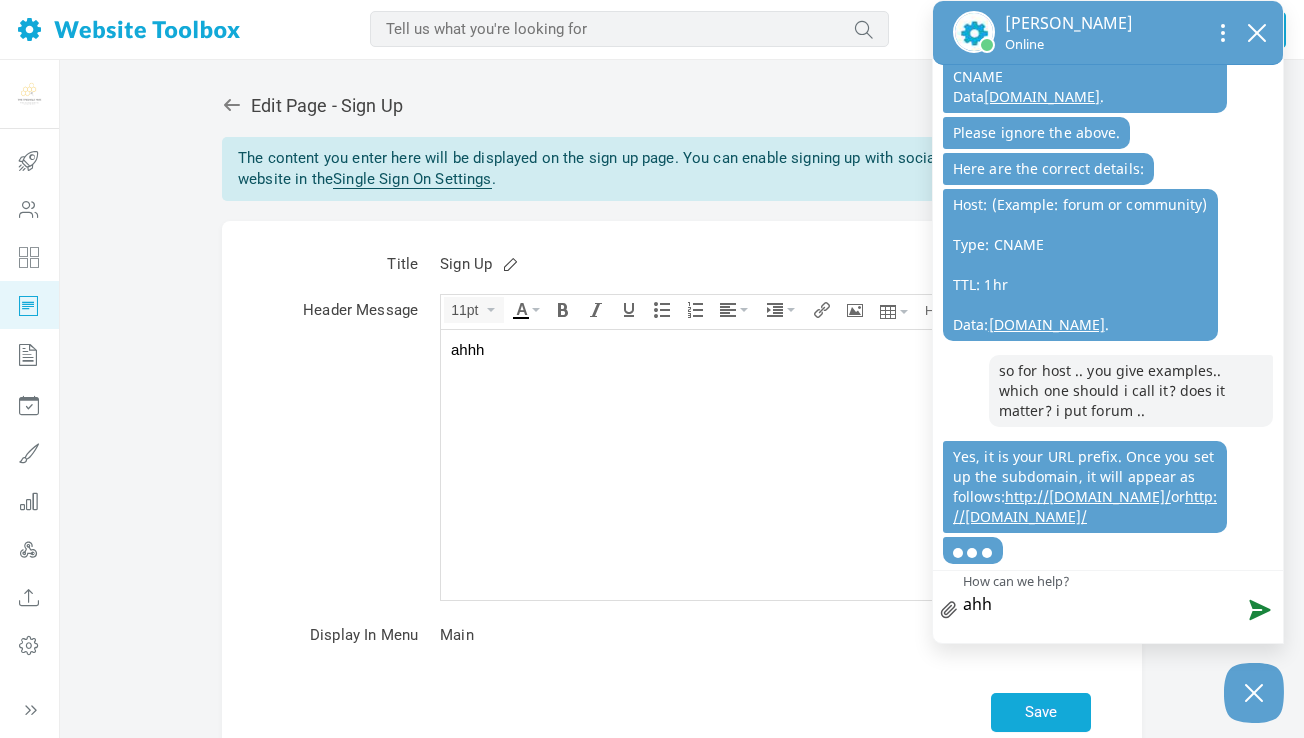 type on "ahh o" 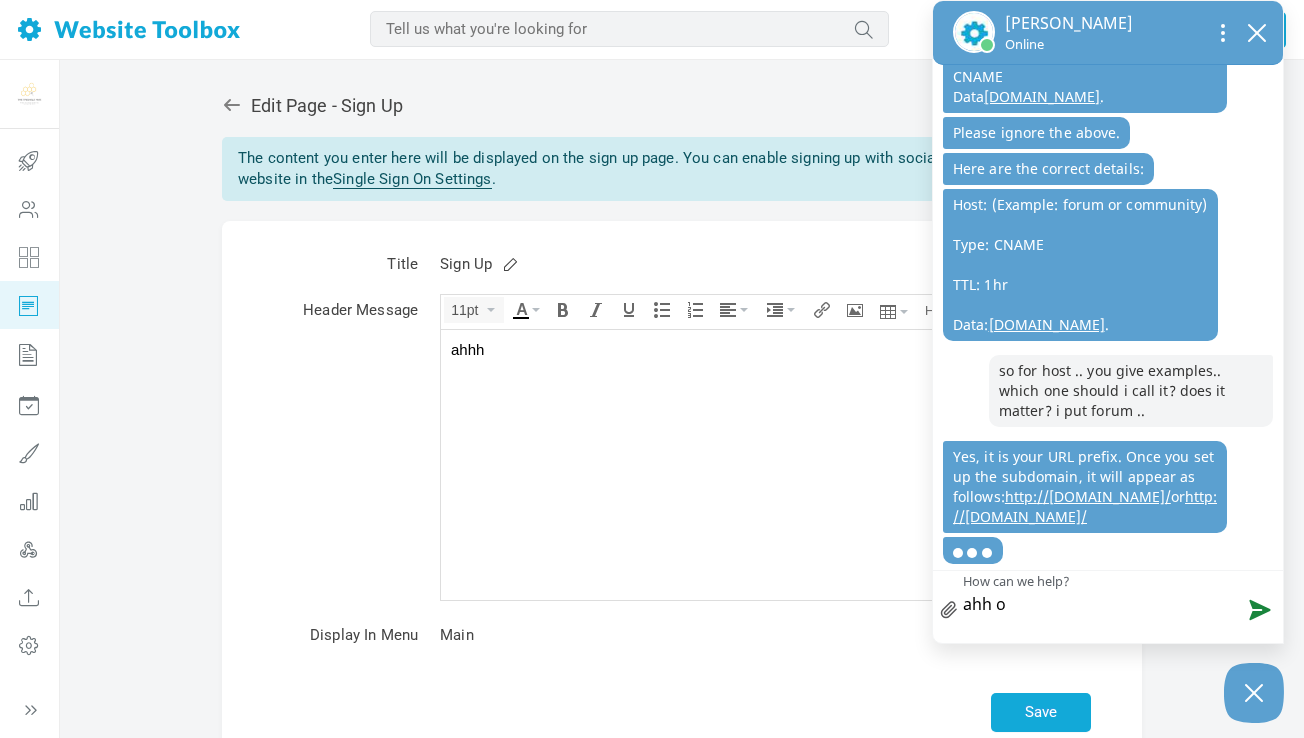type on "ahh ok" 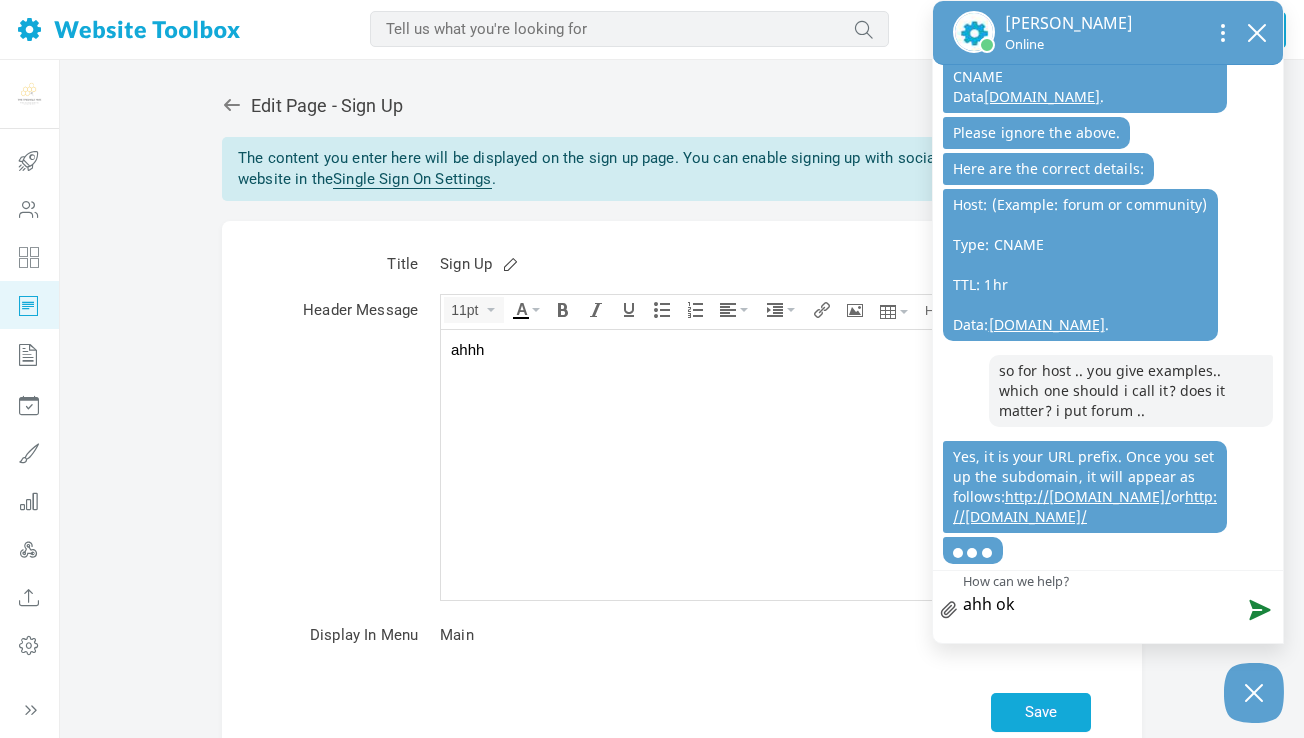 type on "ahh ok" 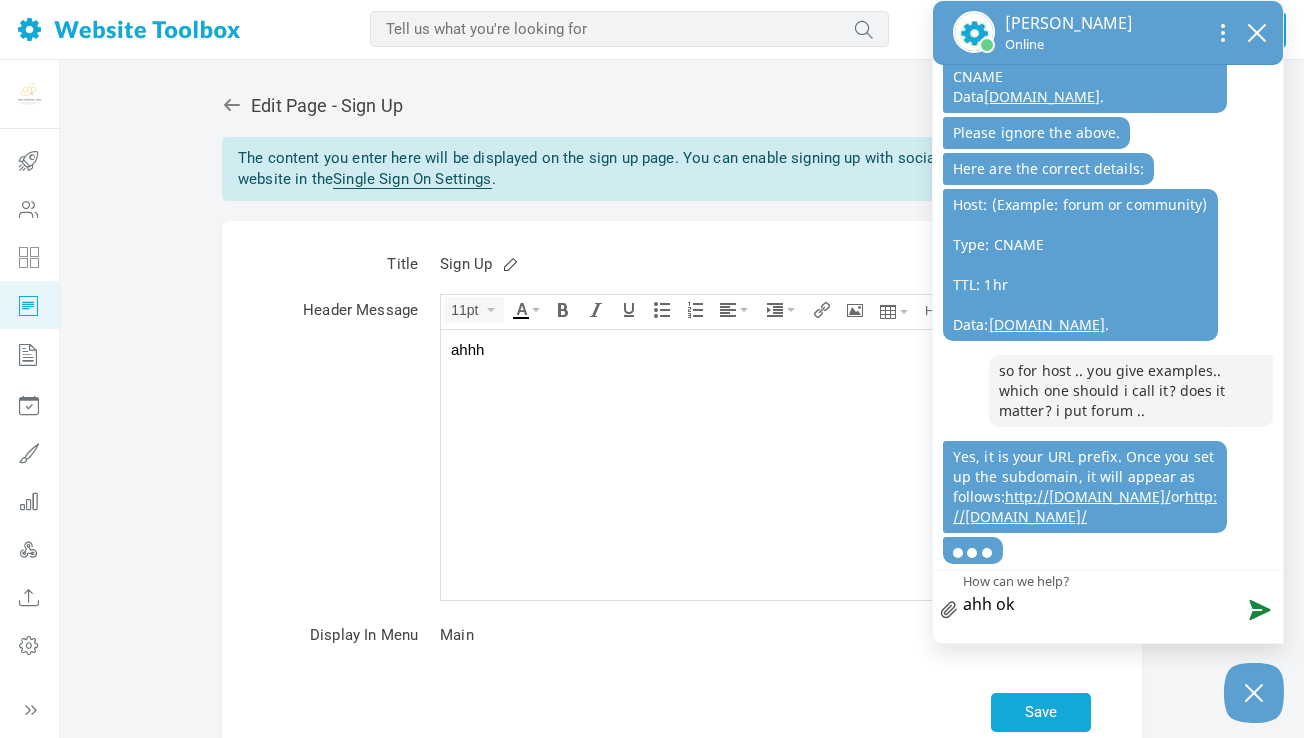 type on "ahh ok i" 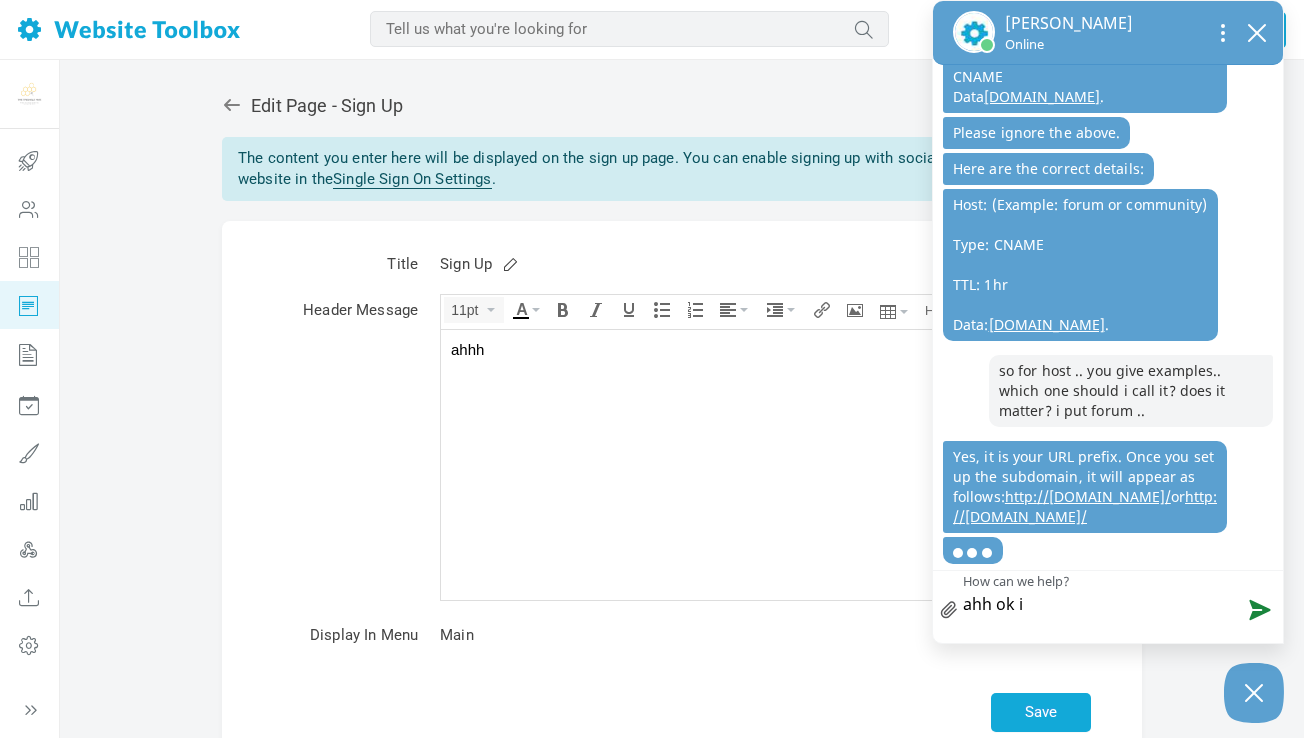 type on "ahh ok is" 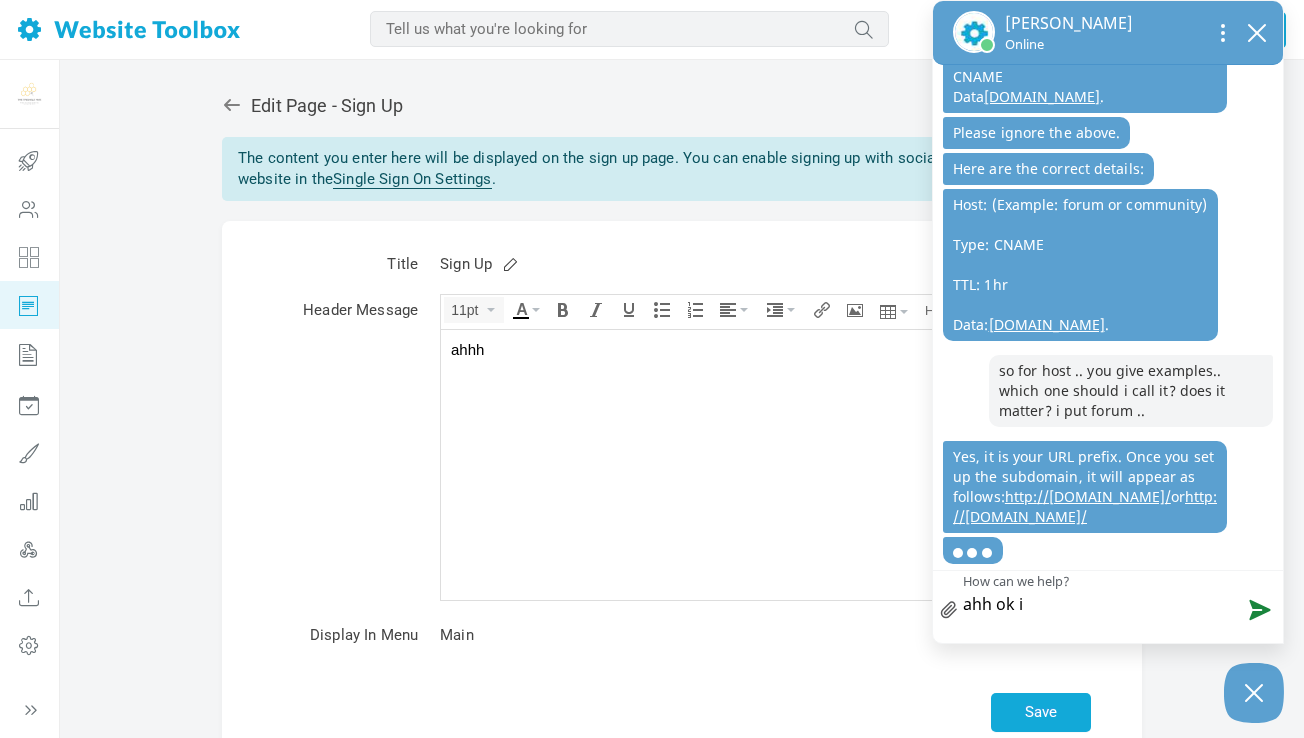 type on "ahh ok is" 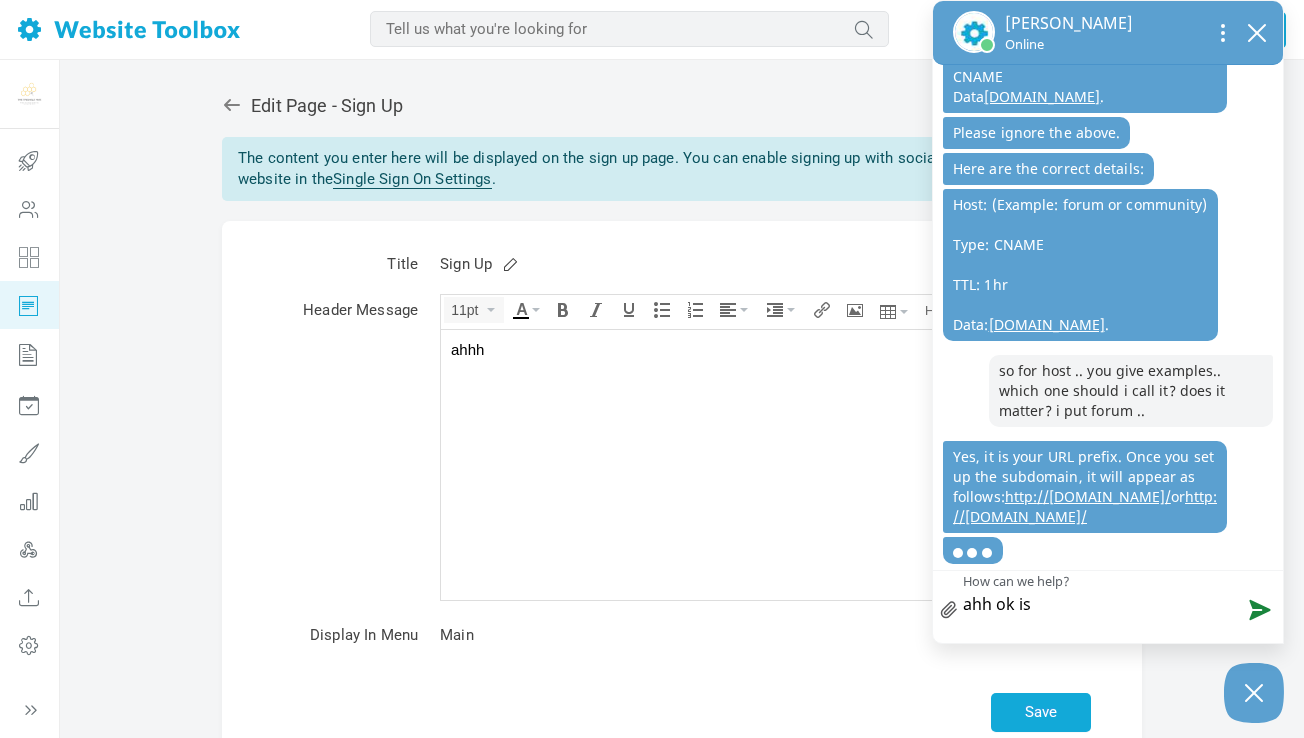 type on "ahh ok is" 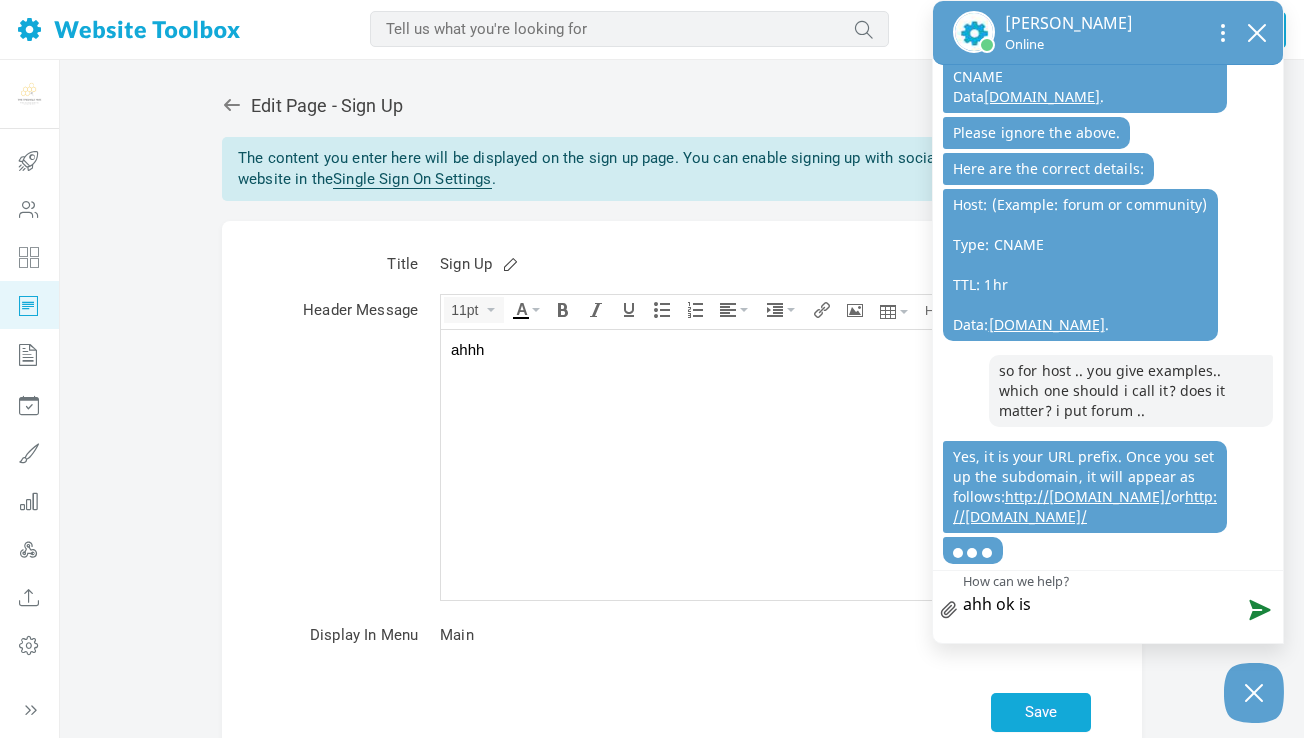 type on "ahh ok is" 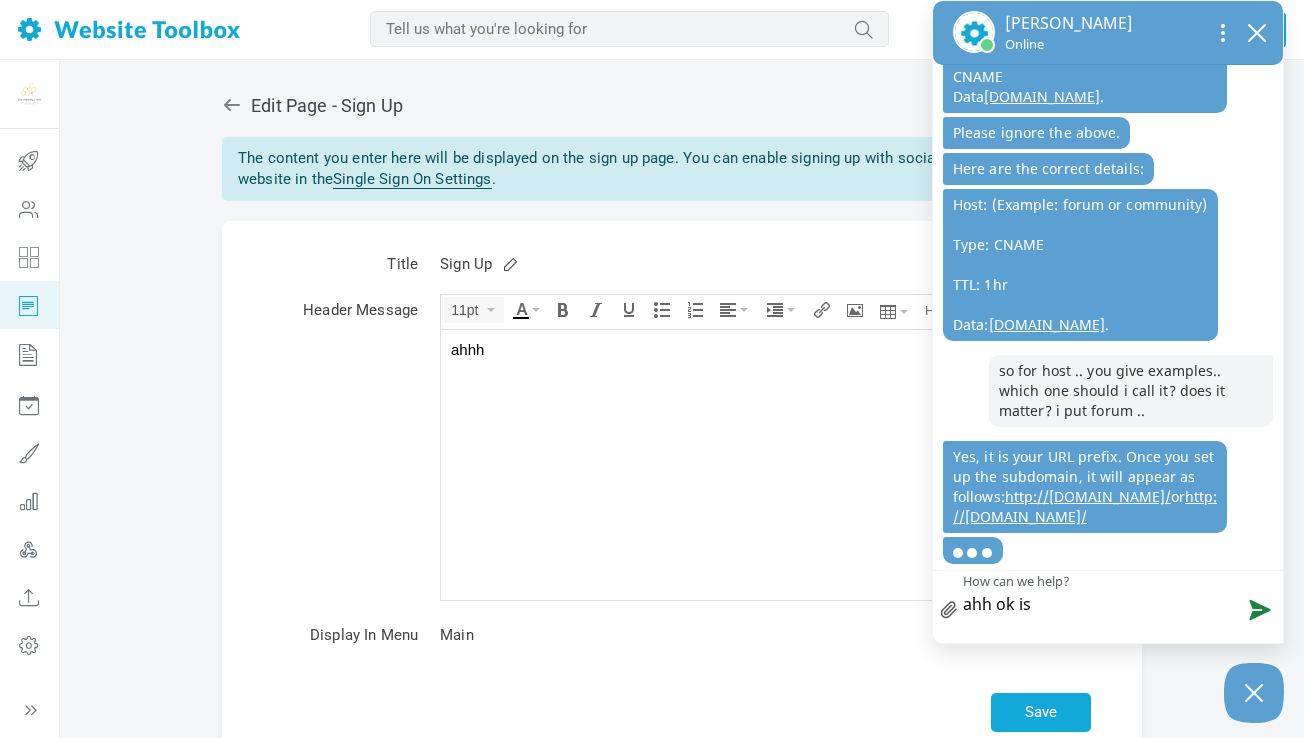 type on "ahh ok is" 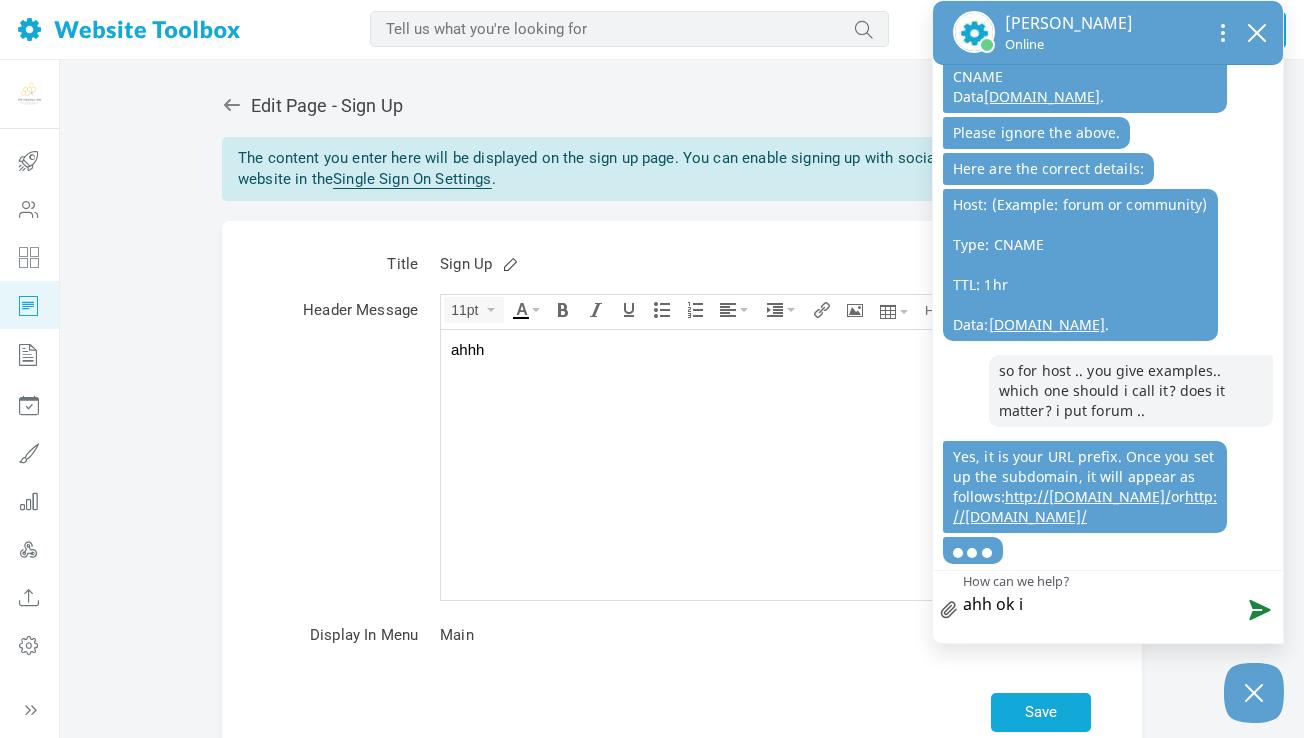 type on "ahh ok i" 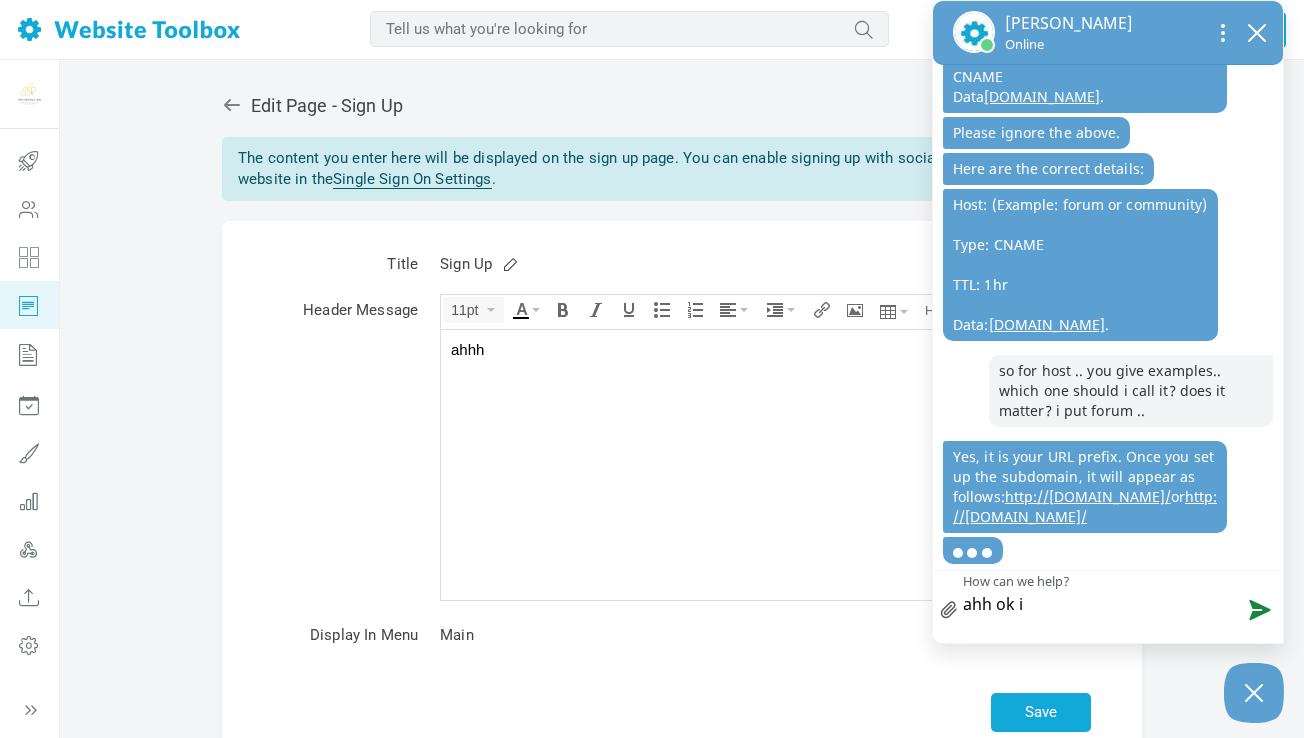 type on "ahh ok i s" 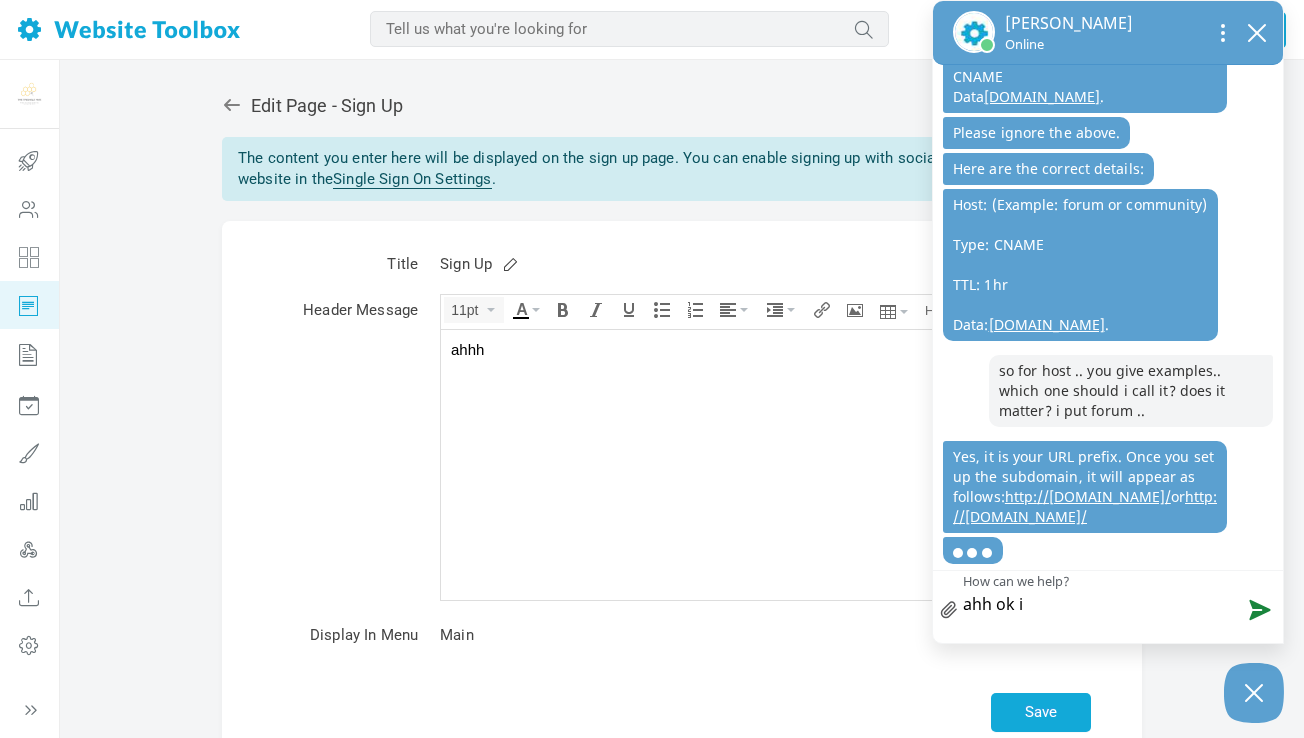 type on "ahh ok i s" 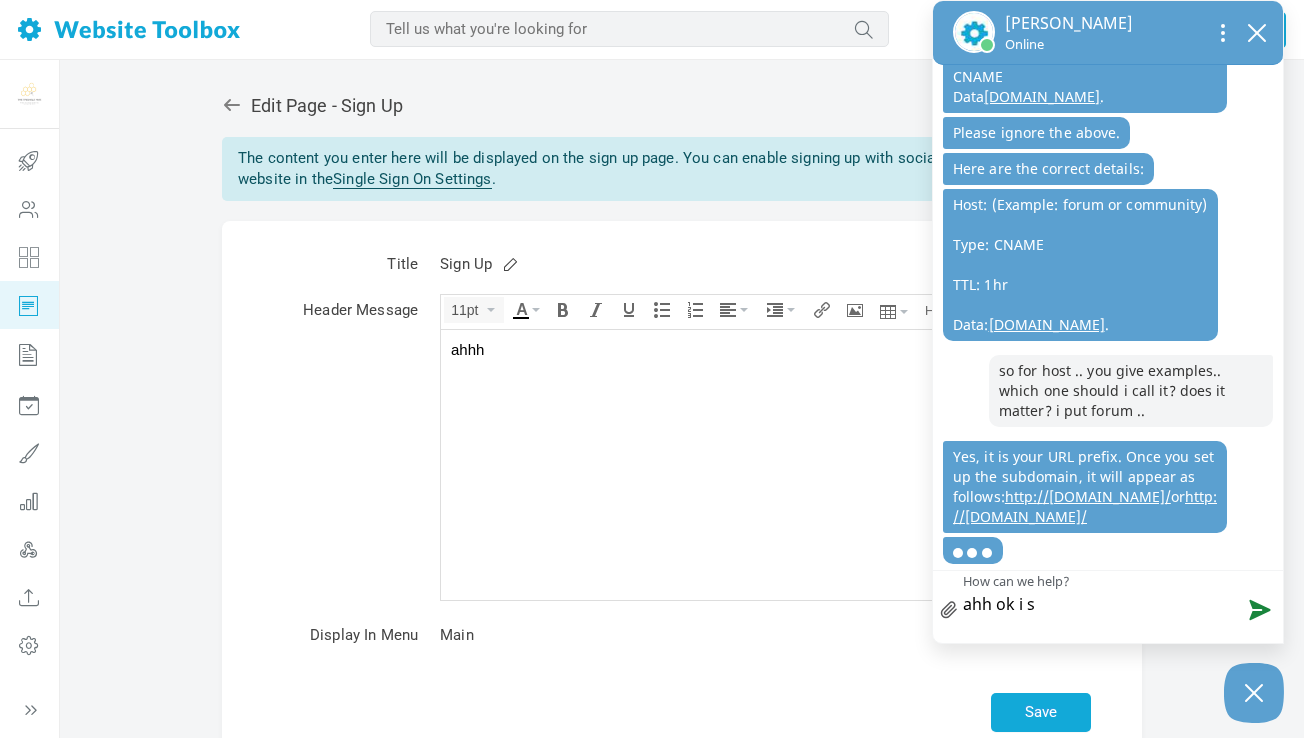 type on "ahh ok i se" 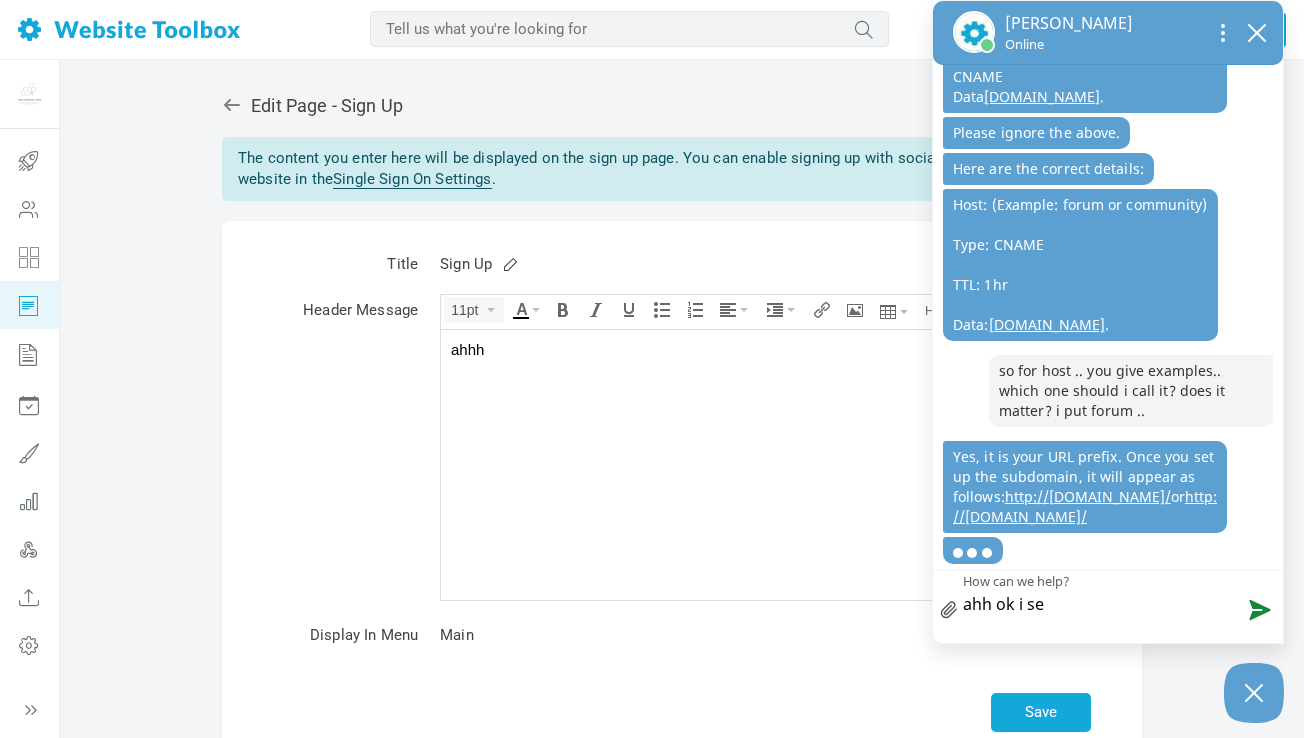 type on "ahh ok i see" 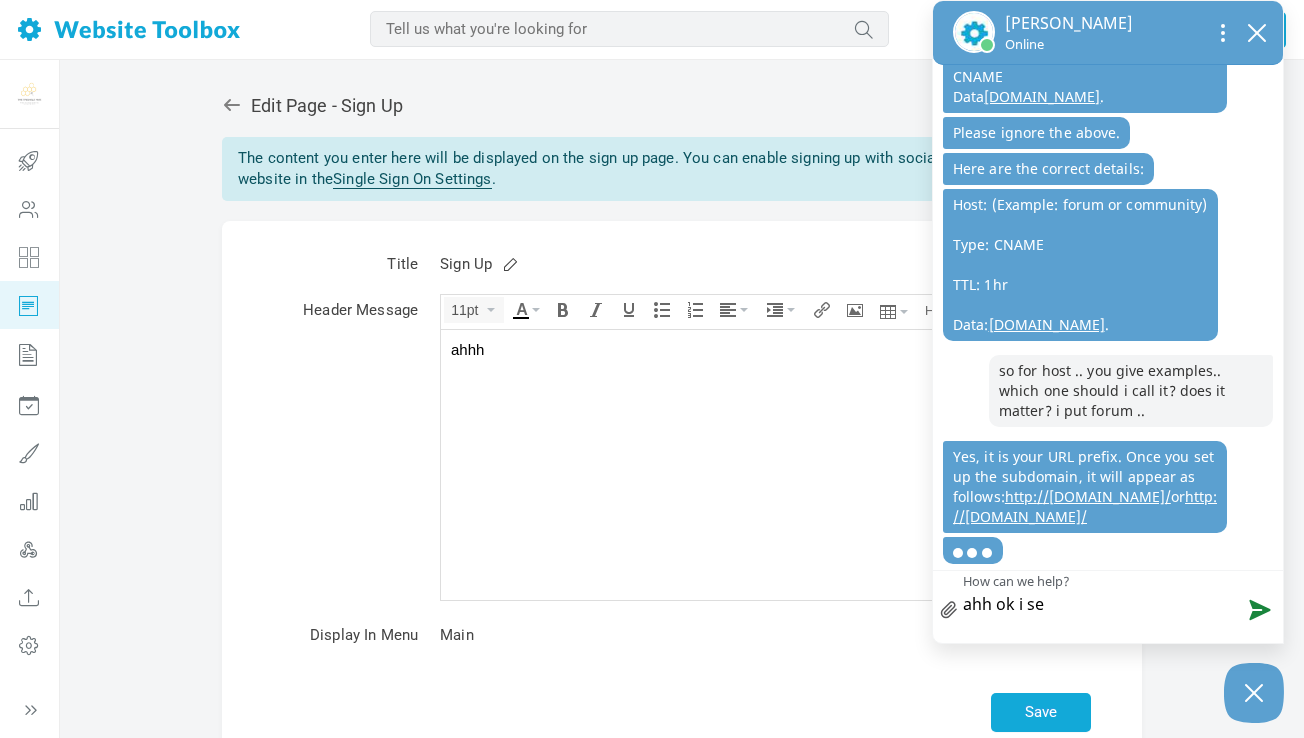 type on "ahh ok i see" 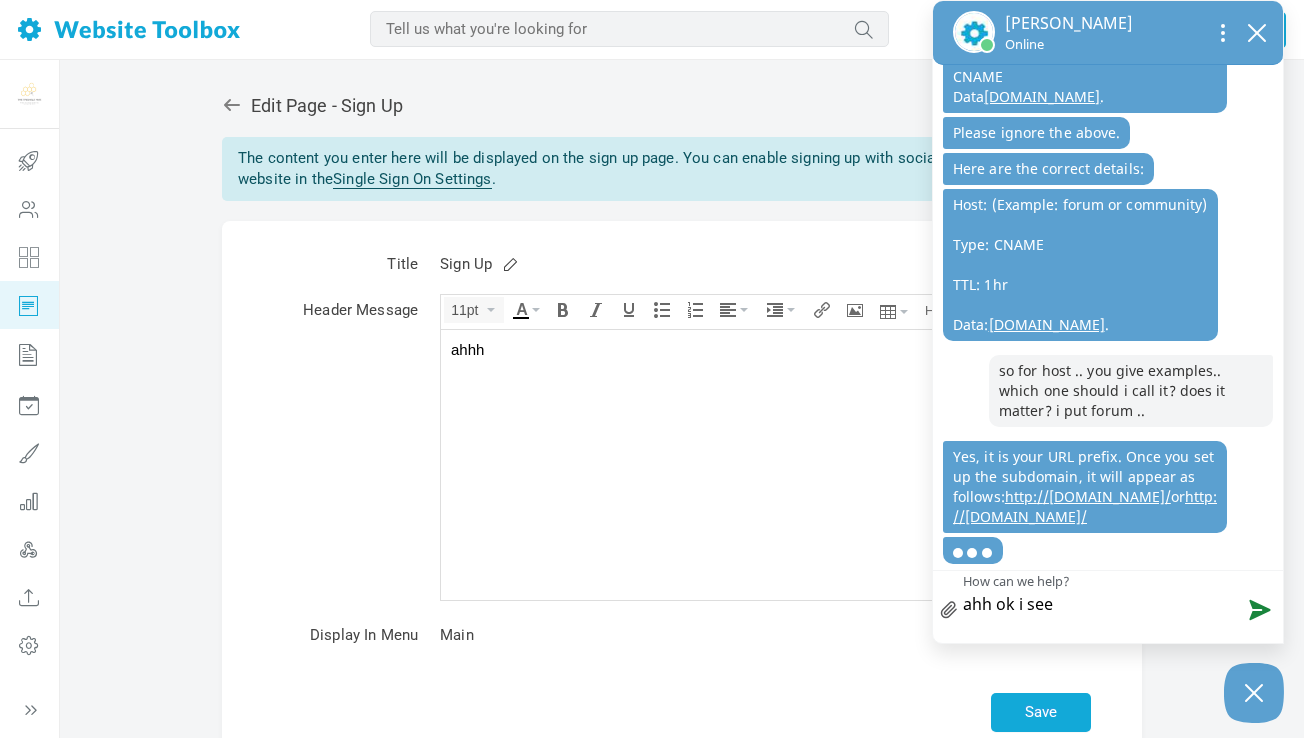 type 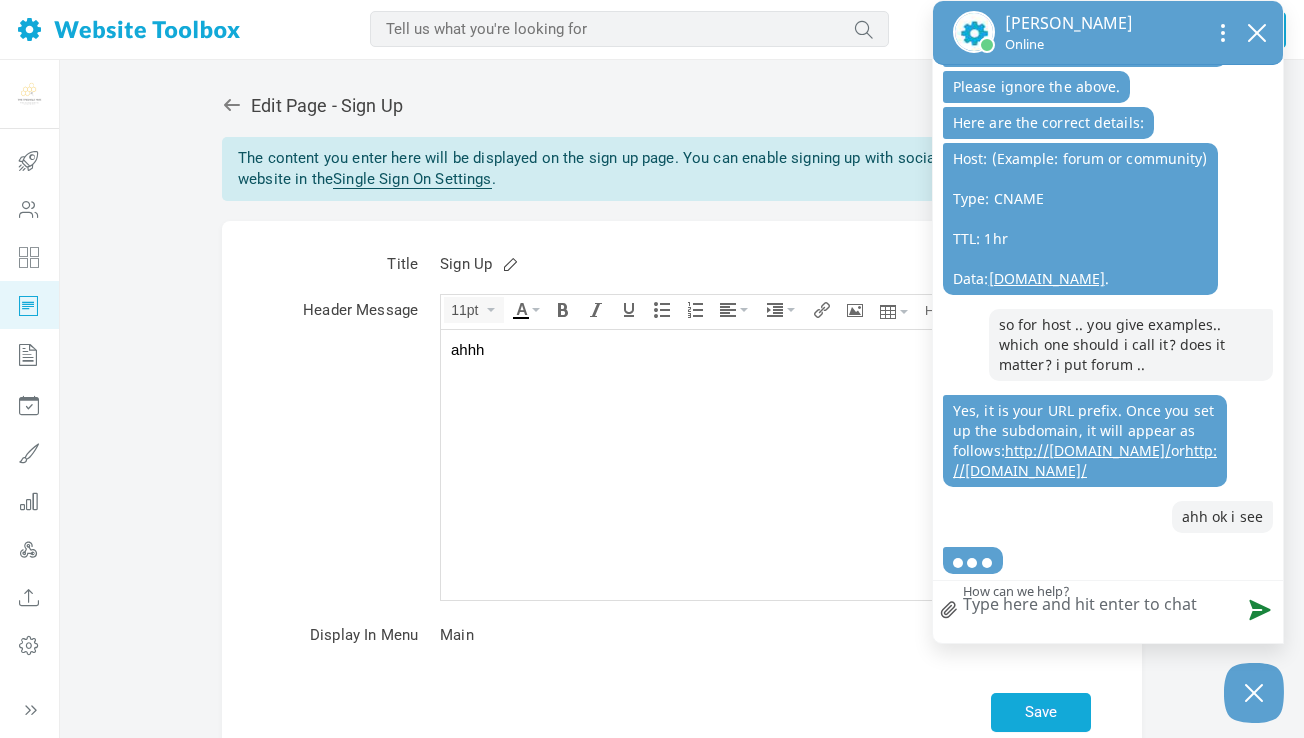 type on "o" 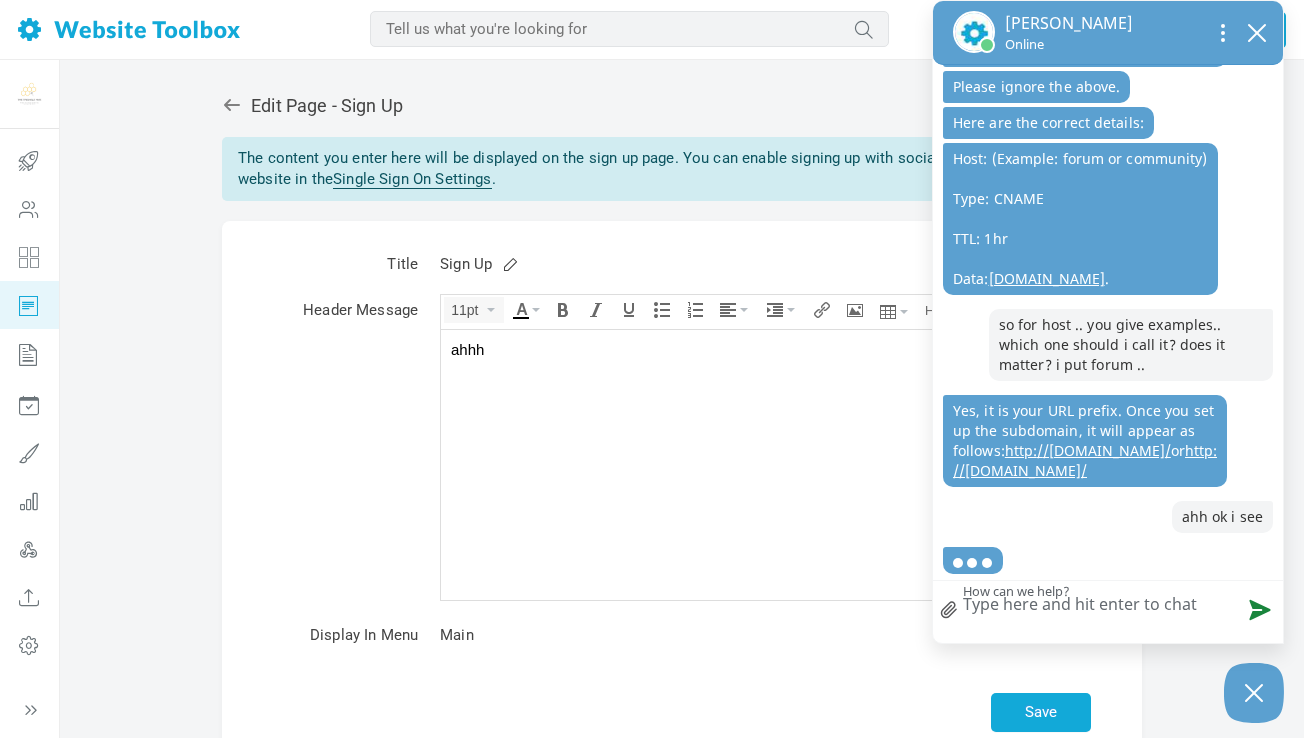 type on "o" 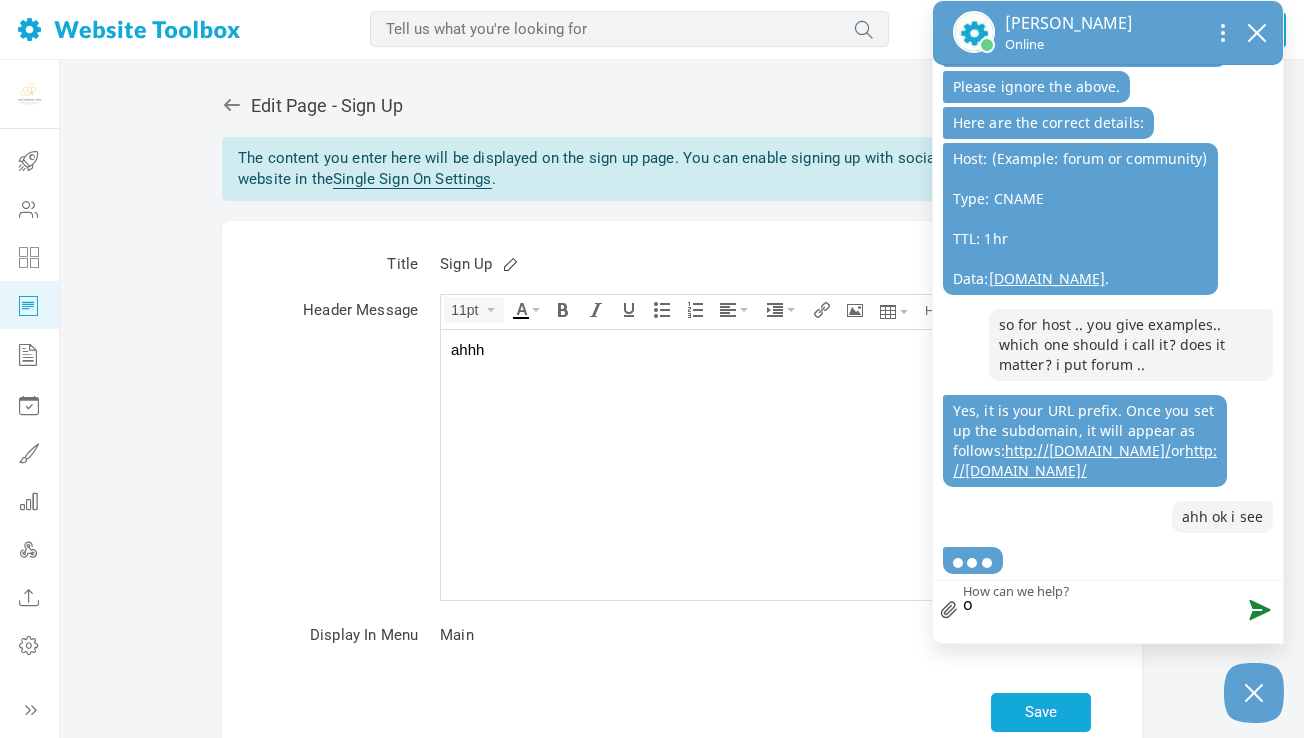 type on "ok" 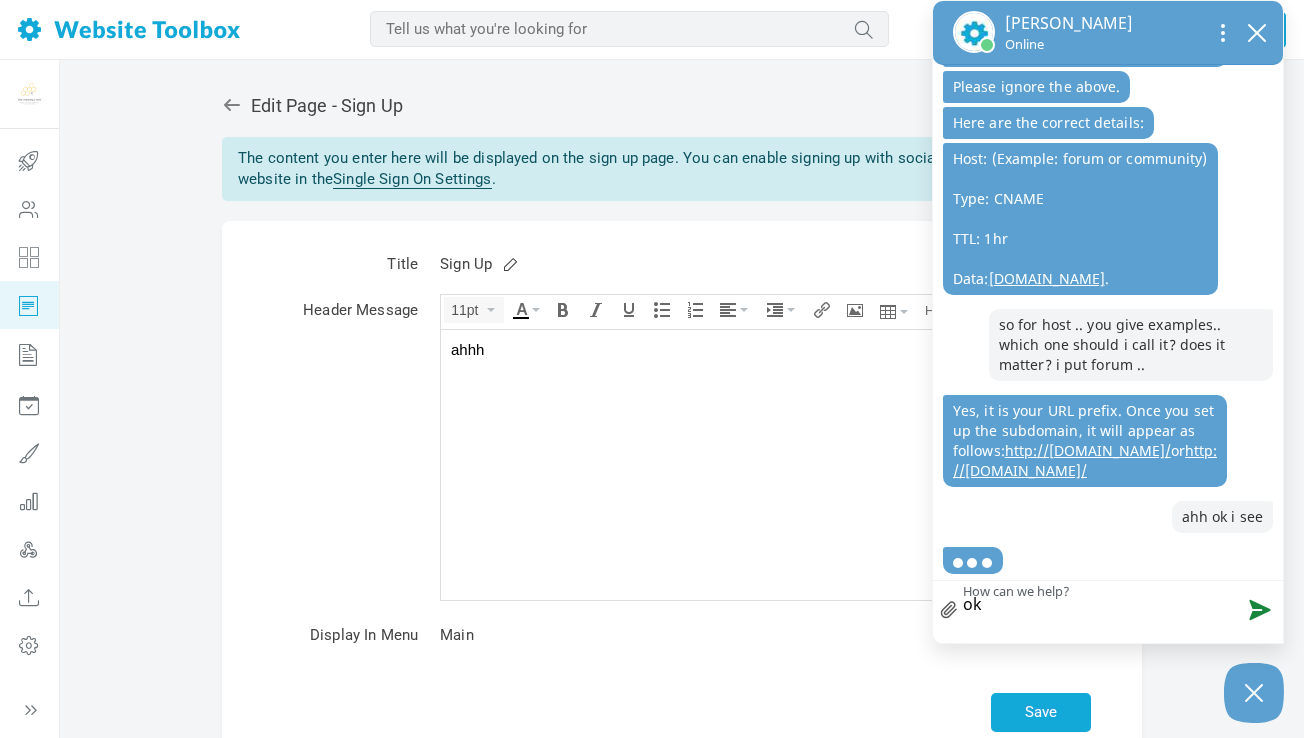type on "ok" 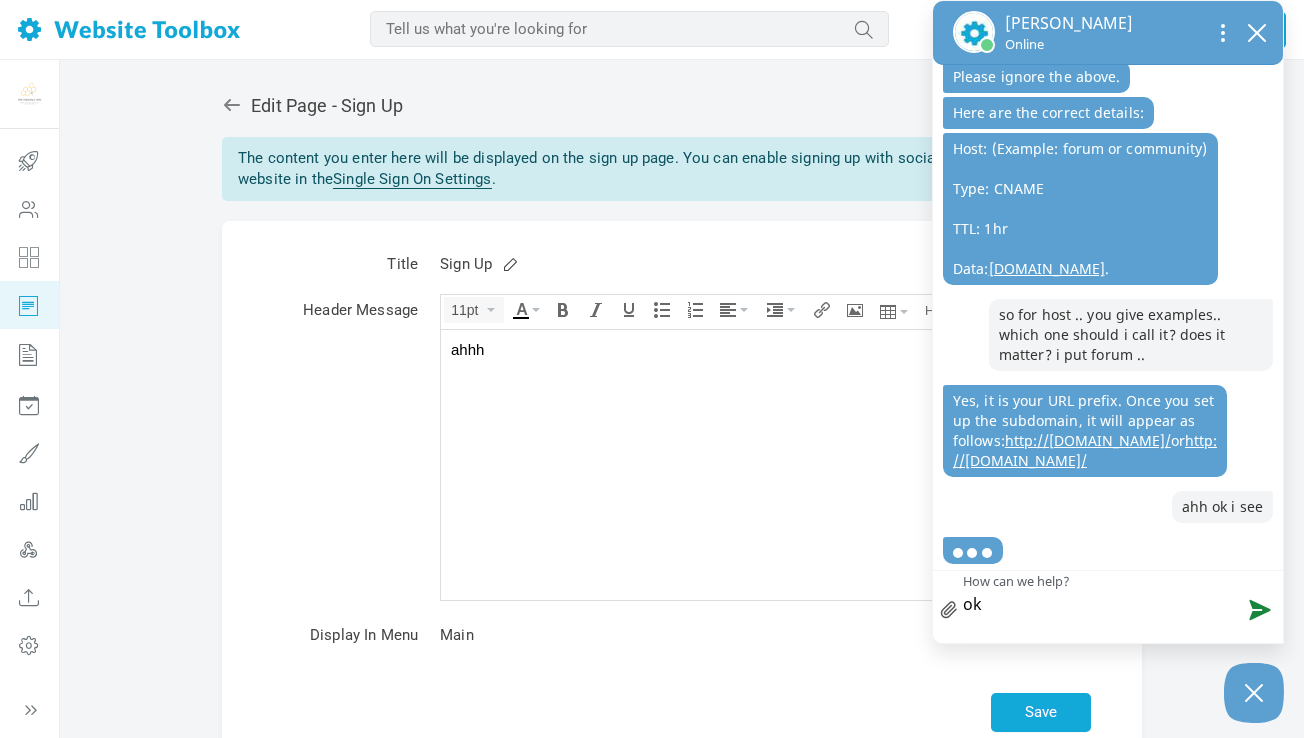 type on "ok s" 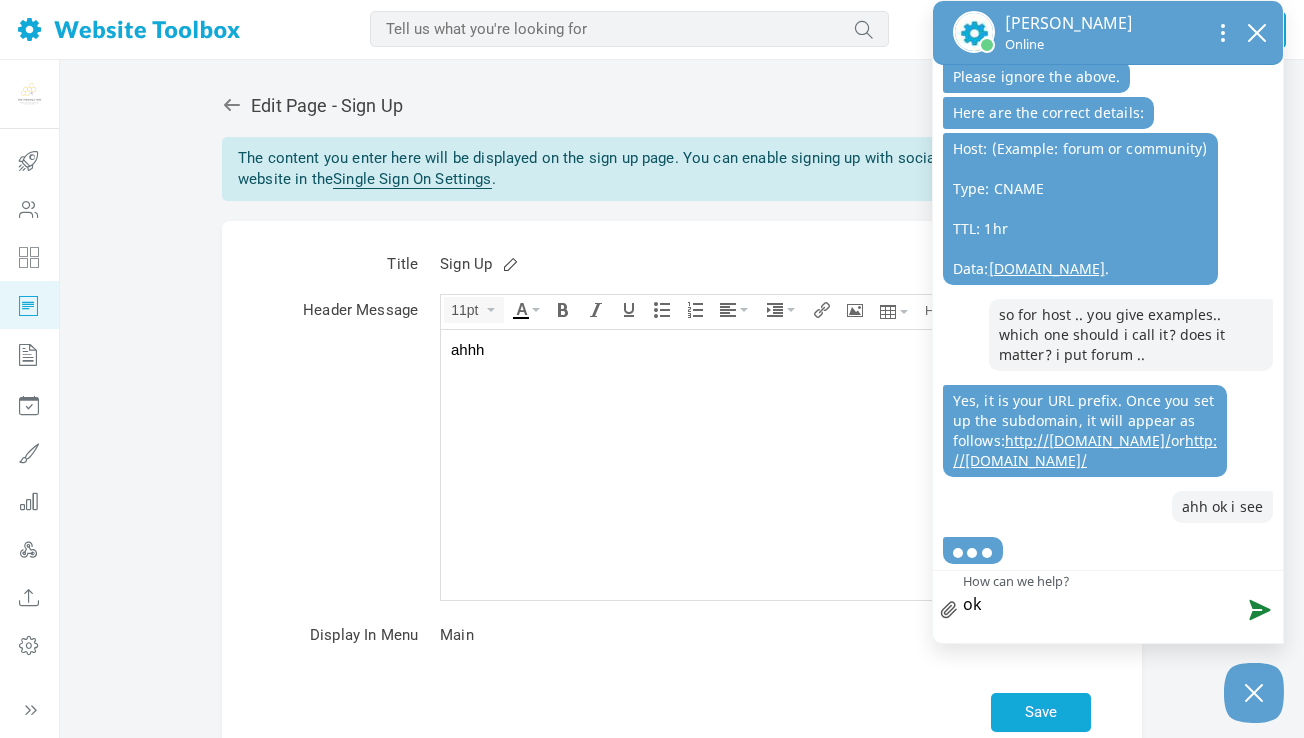 type on "ok s" 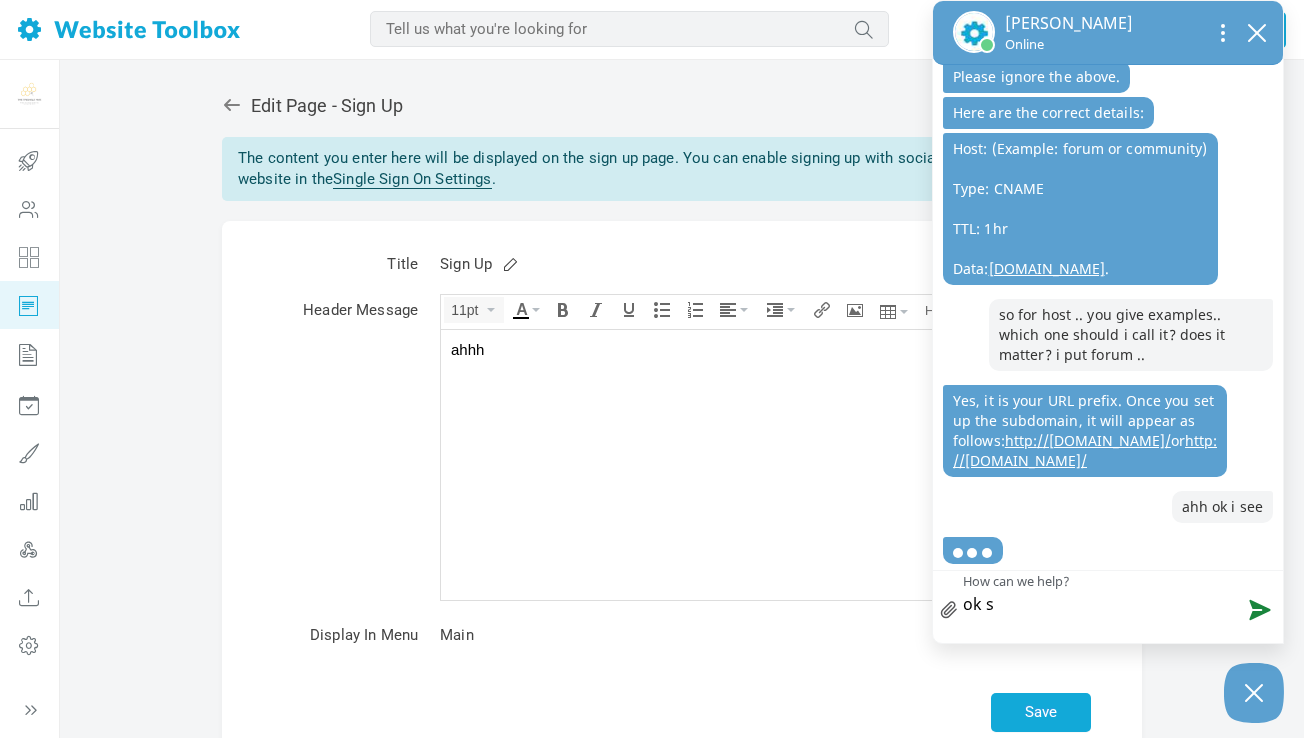 scroll, scrollTop: 1426, scrollLeft: 0, axis: vertical 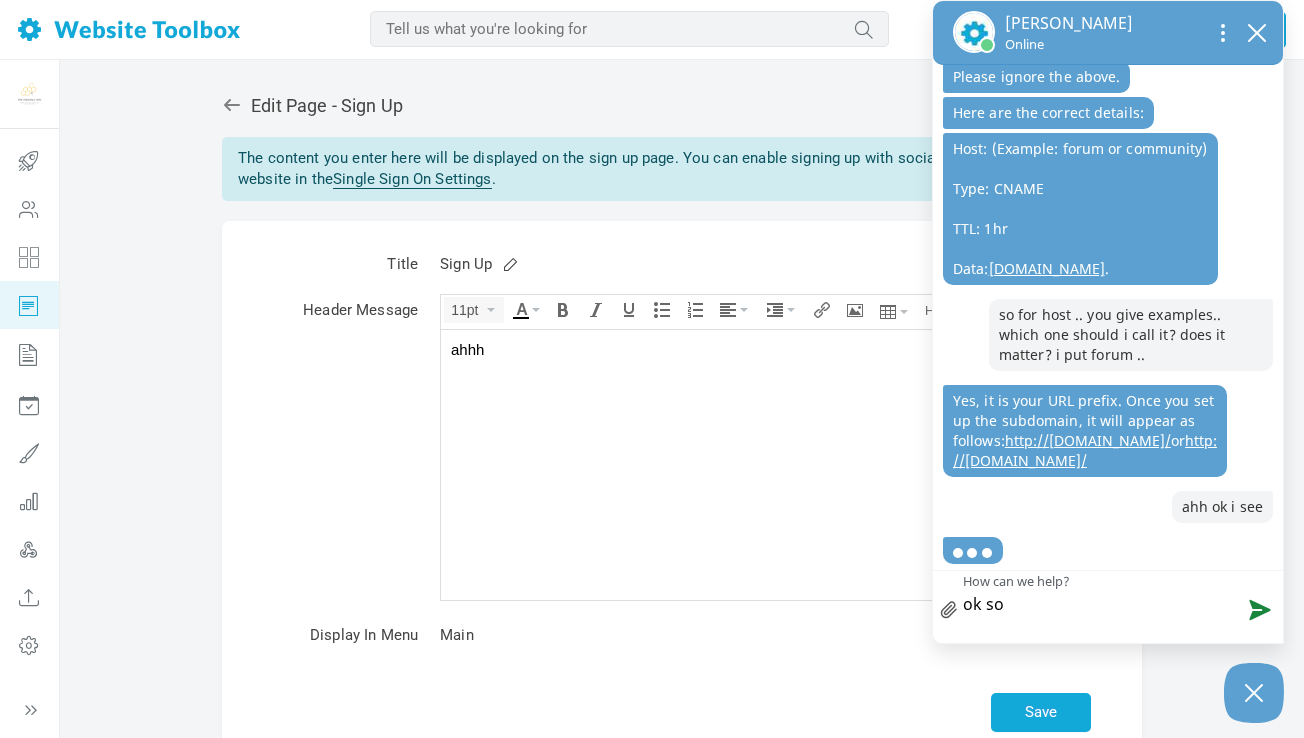type on "ok so" 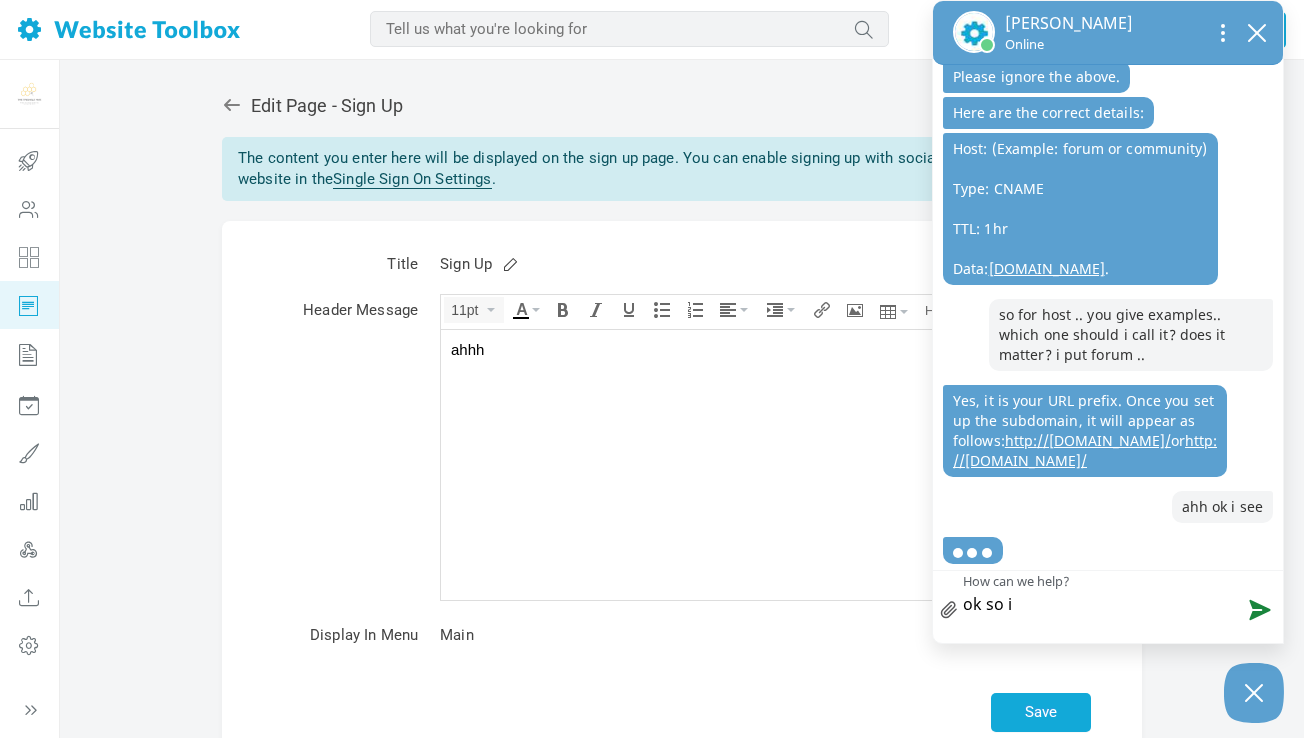 type on "ok so" 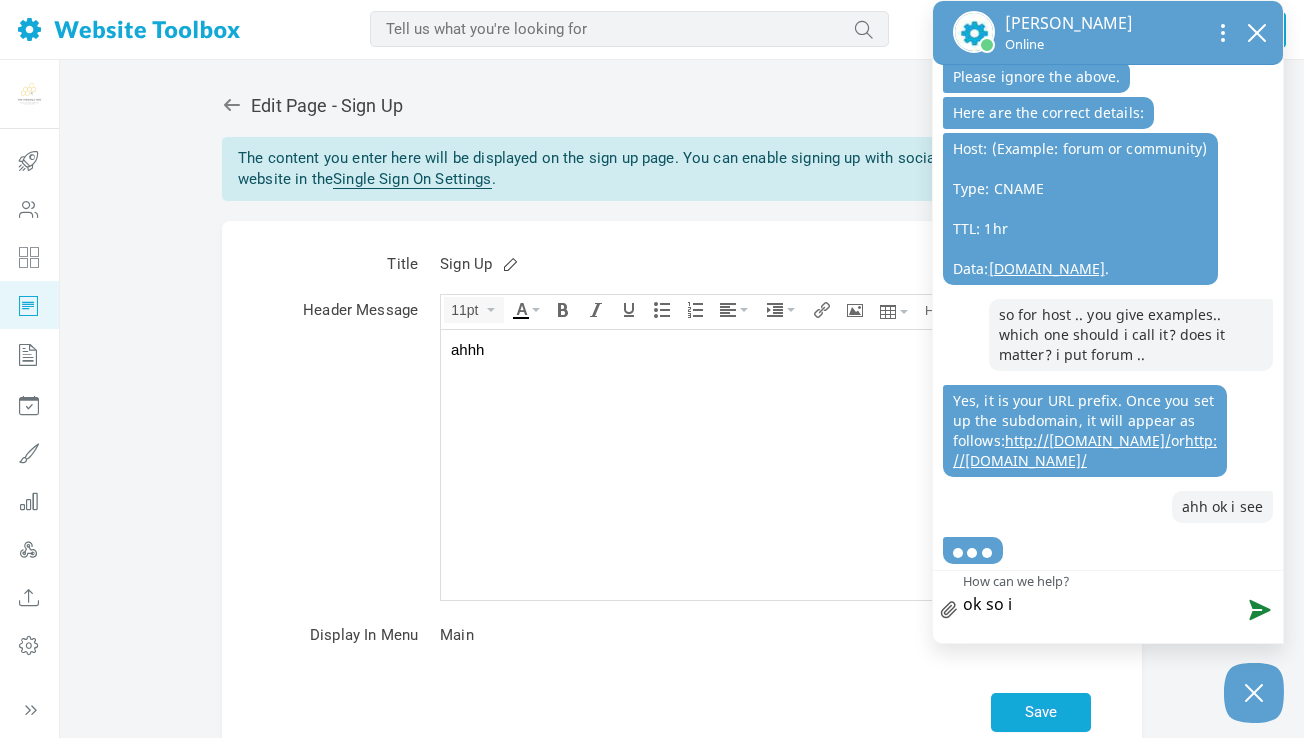 type on "ok so" 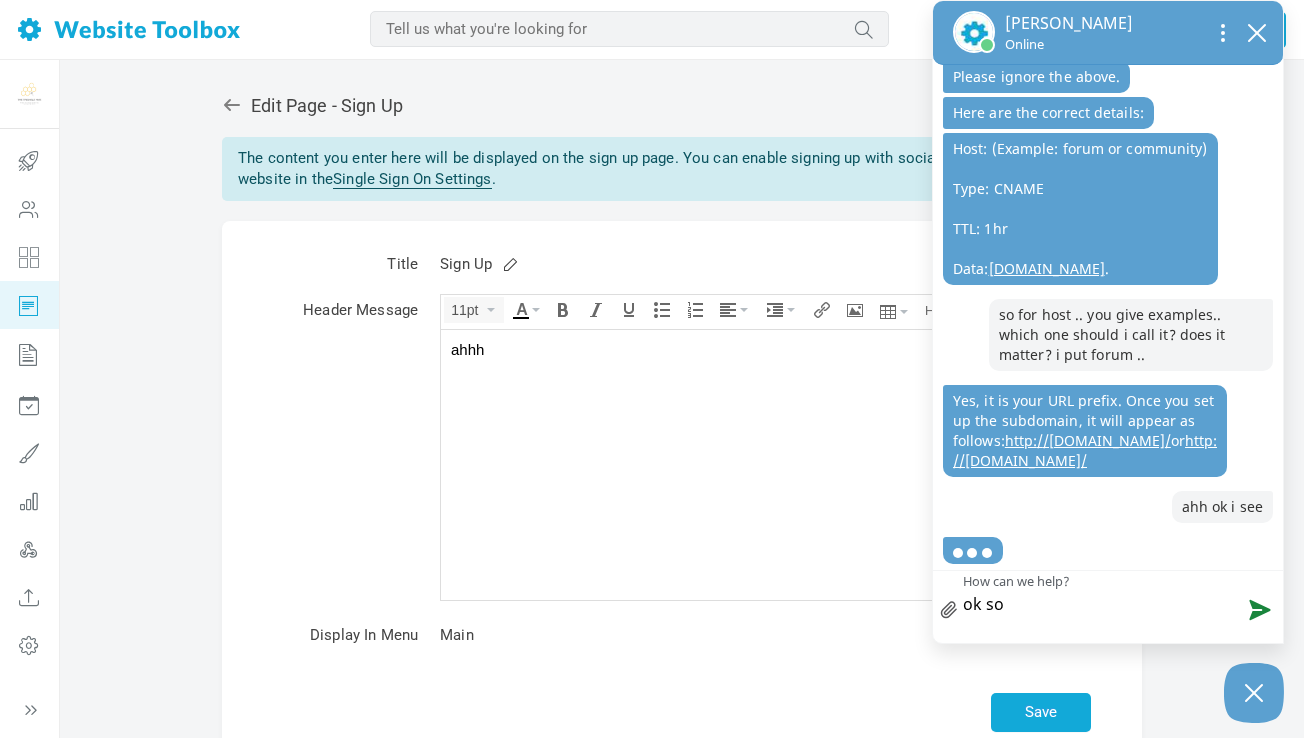 type on "ok so i" 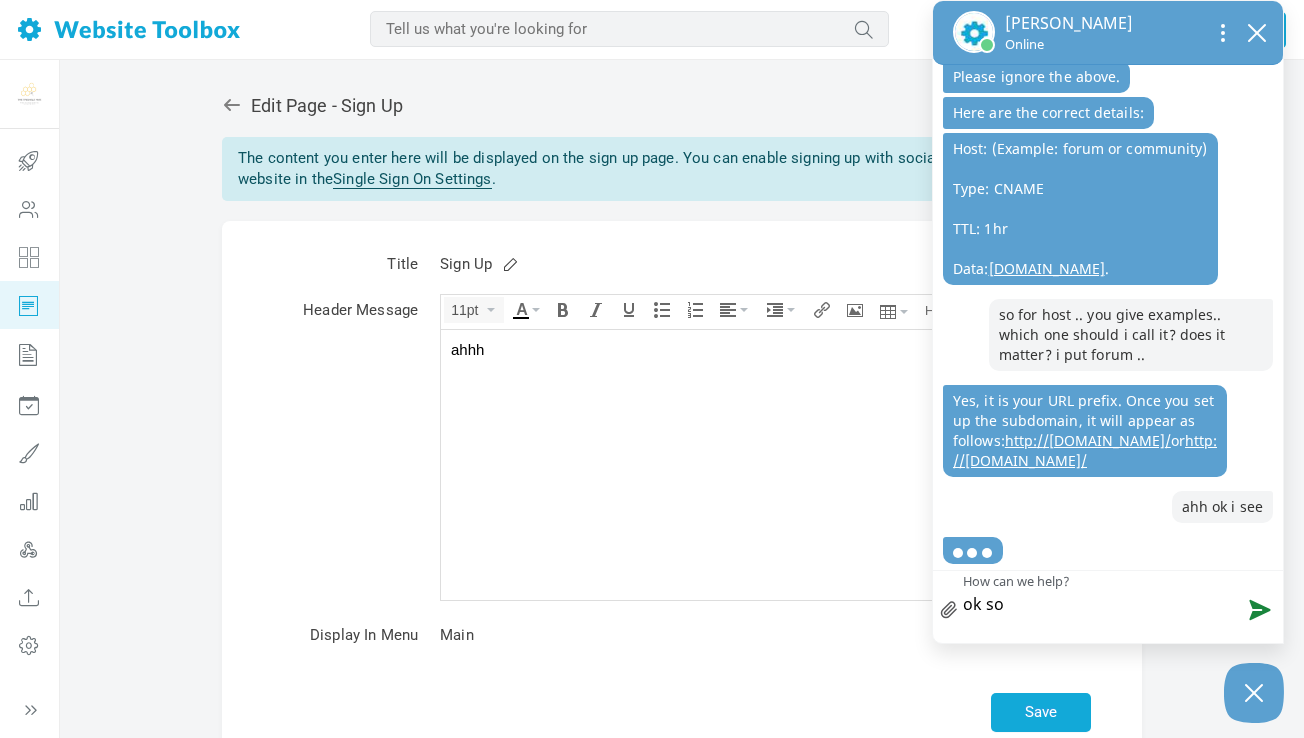 type on "ok so i" 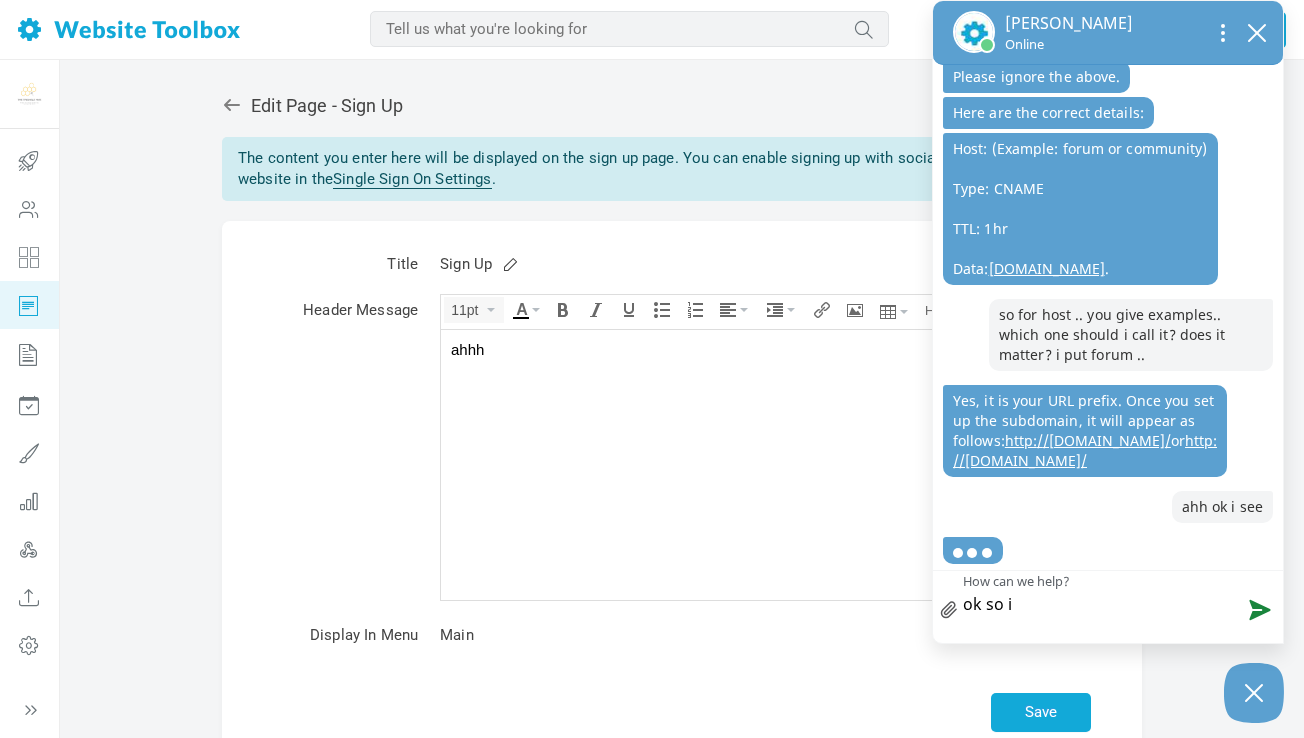 type on "ok so i" 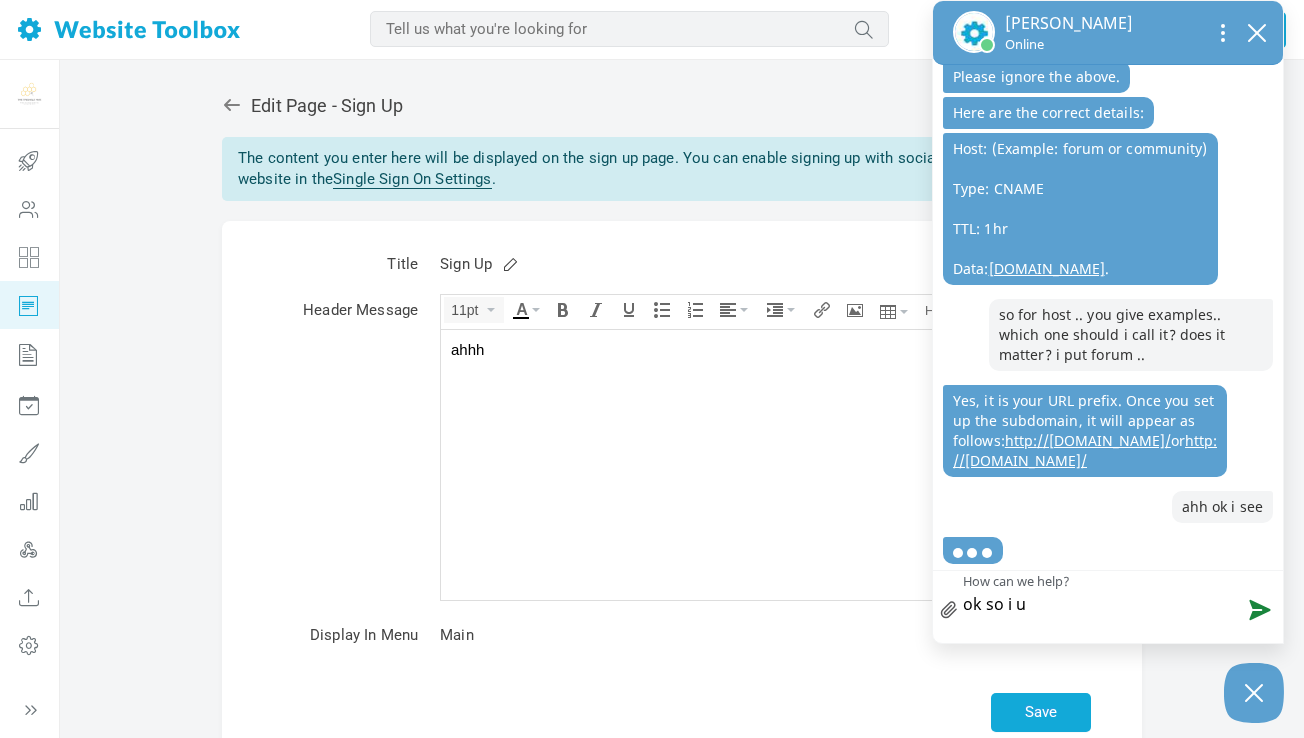 type on "ok so i up" 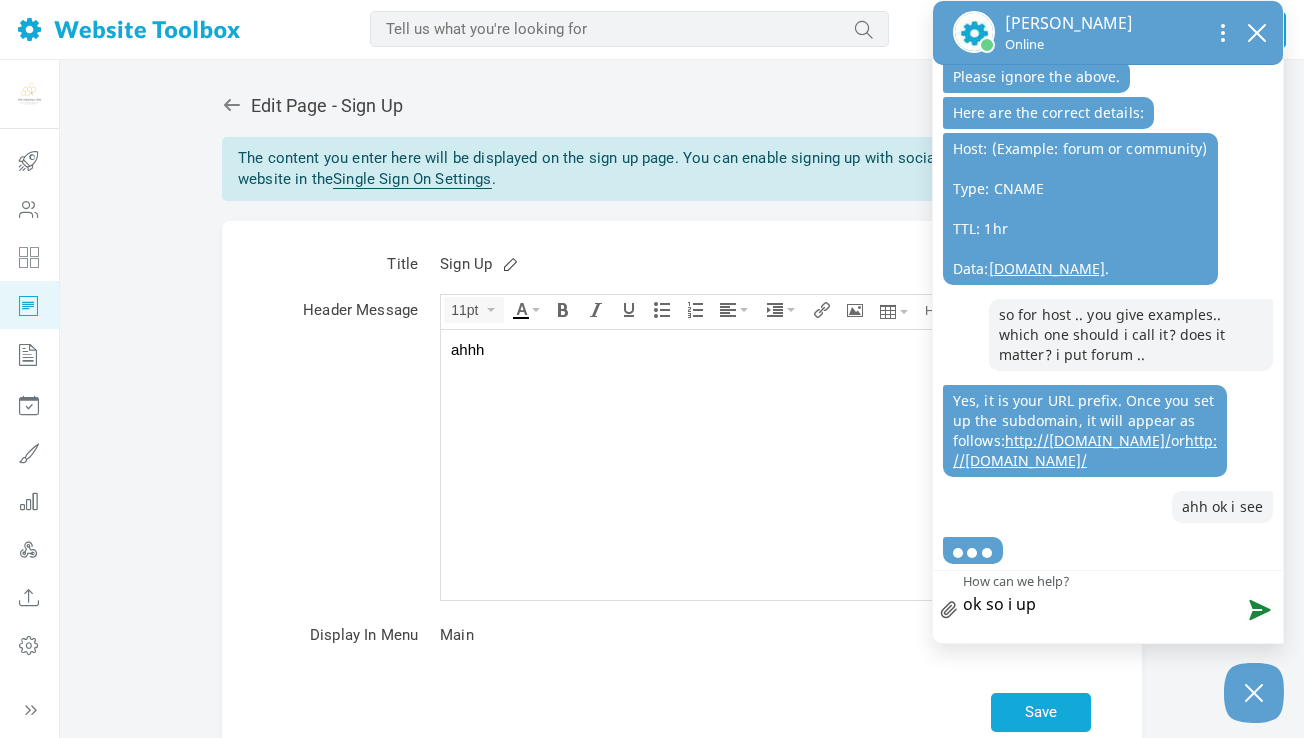 type on "ok so i upd" 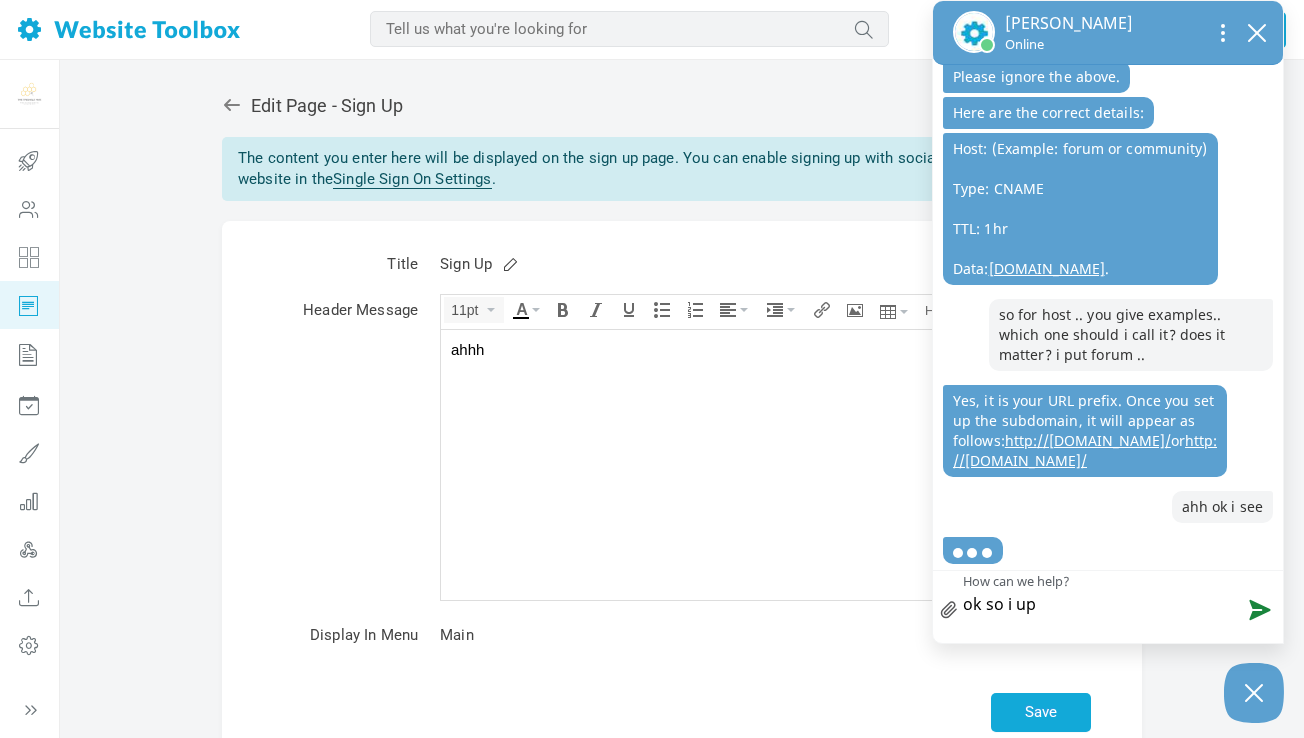 type on "ok so i upd" 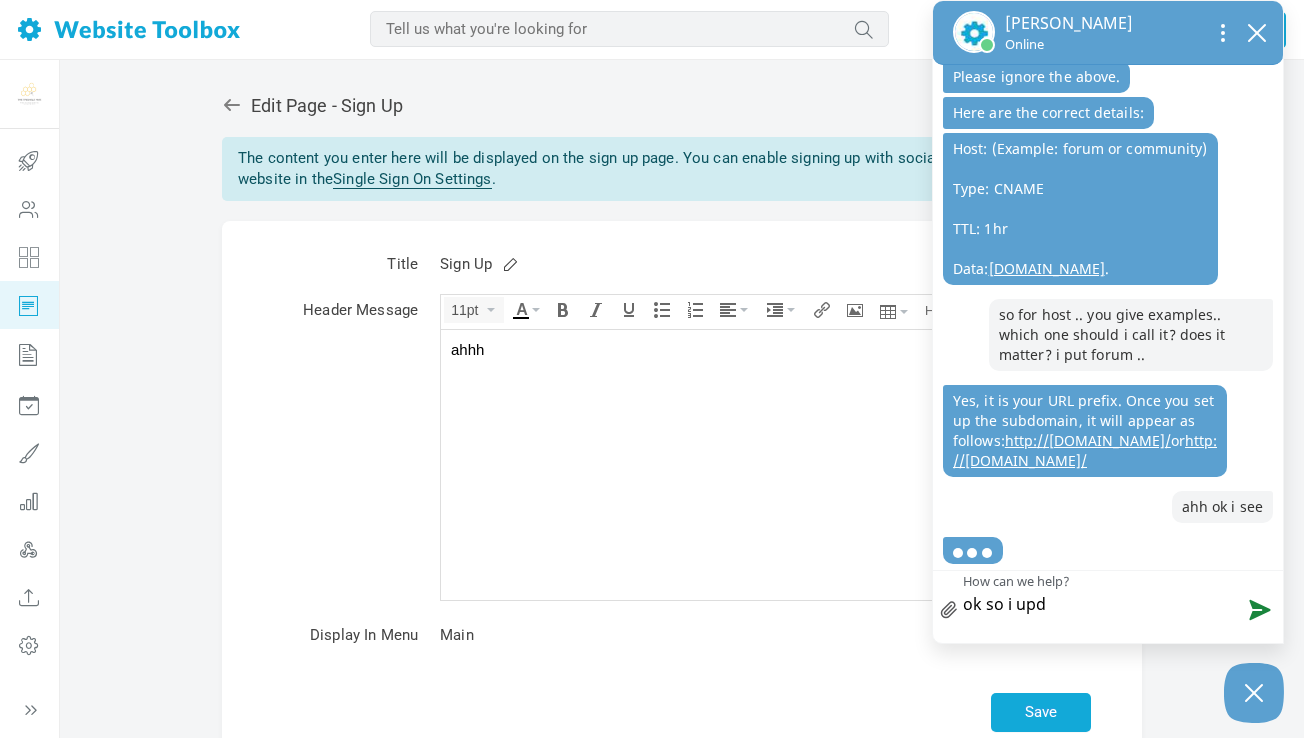 type on "ok so i upda" 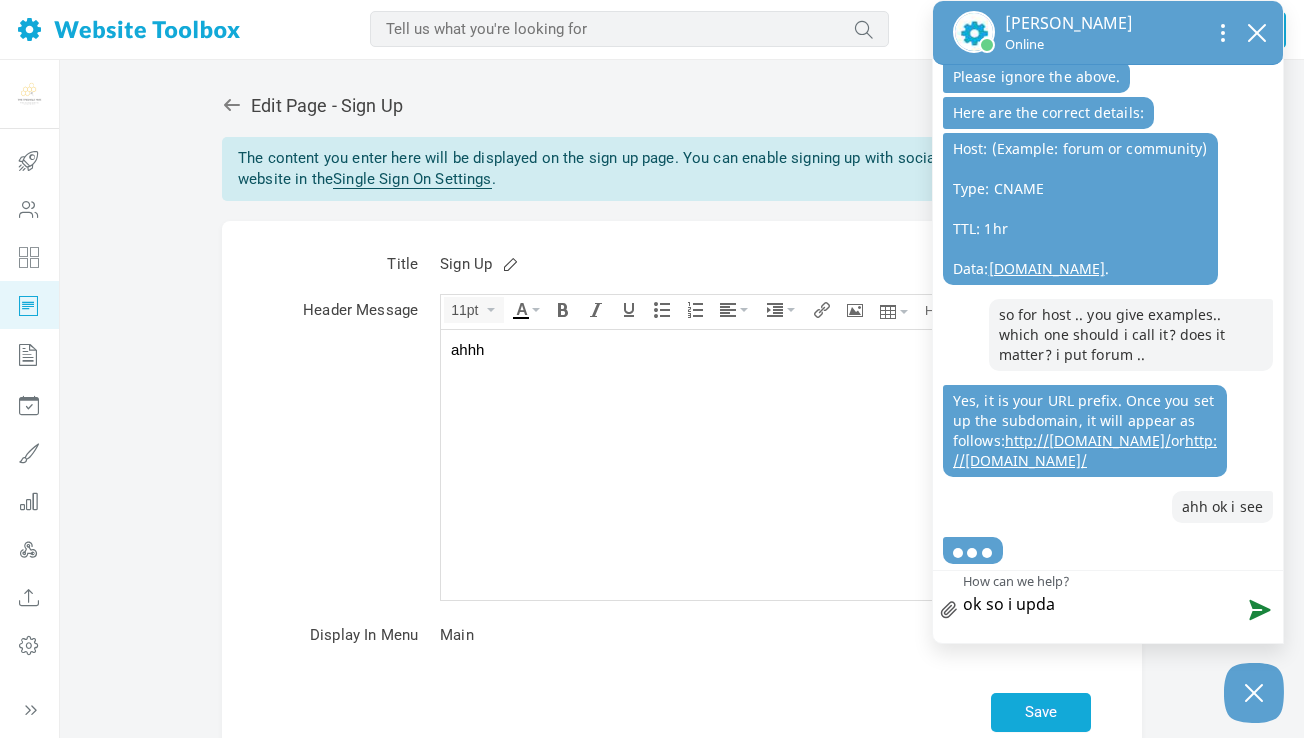 type on "ok so i updat" 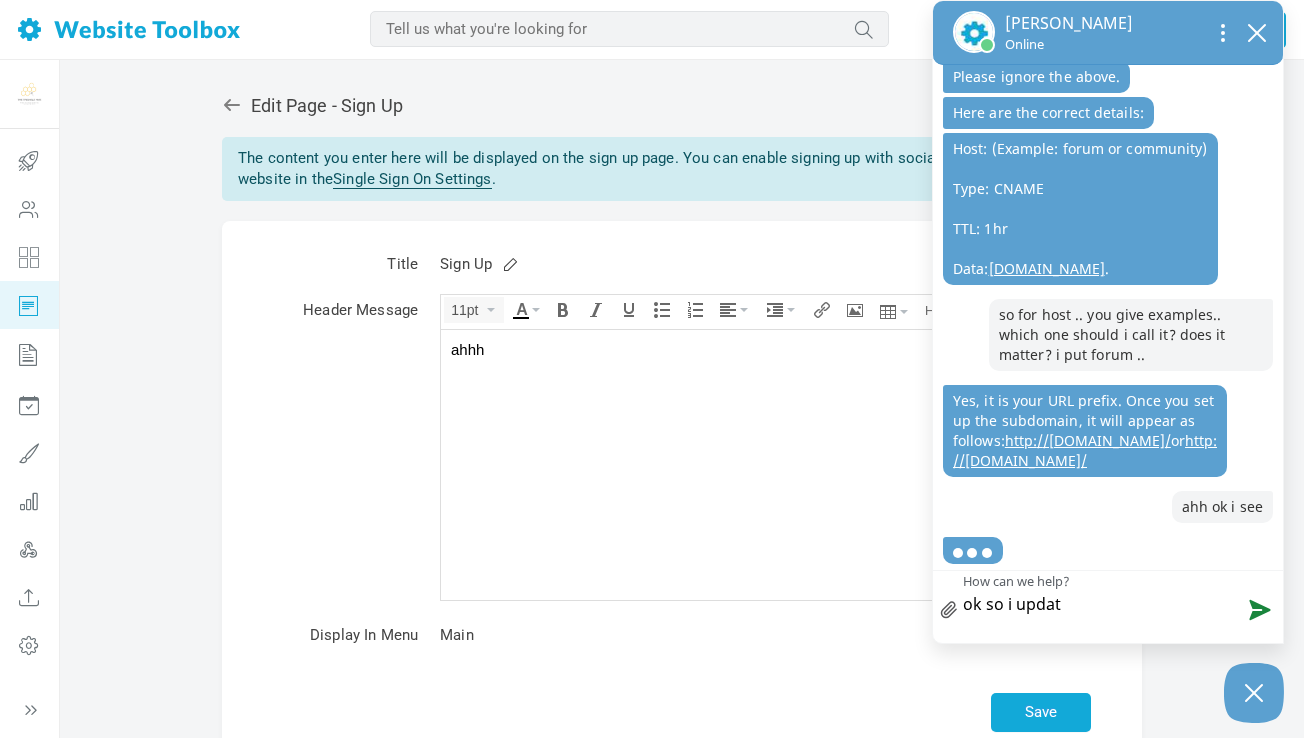type on "ok so i update" 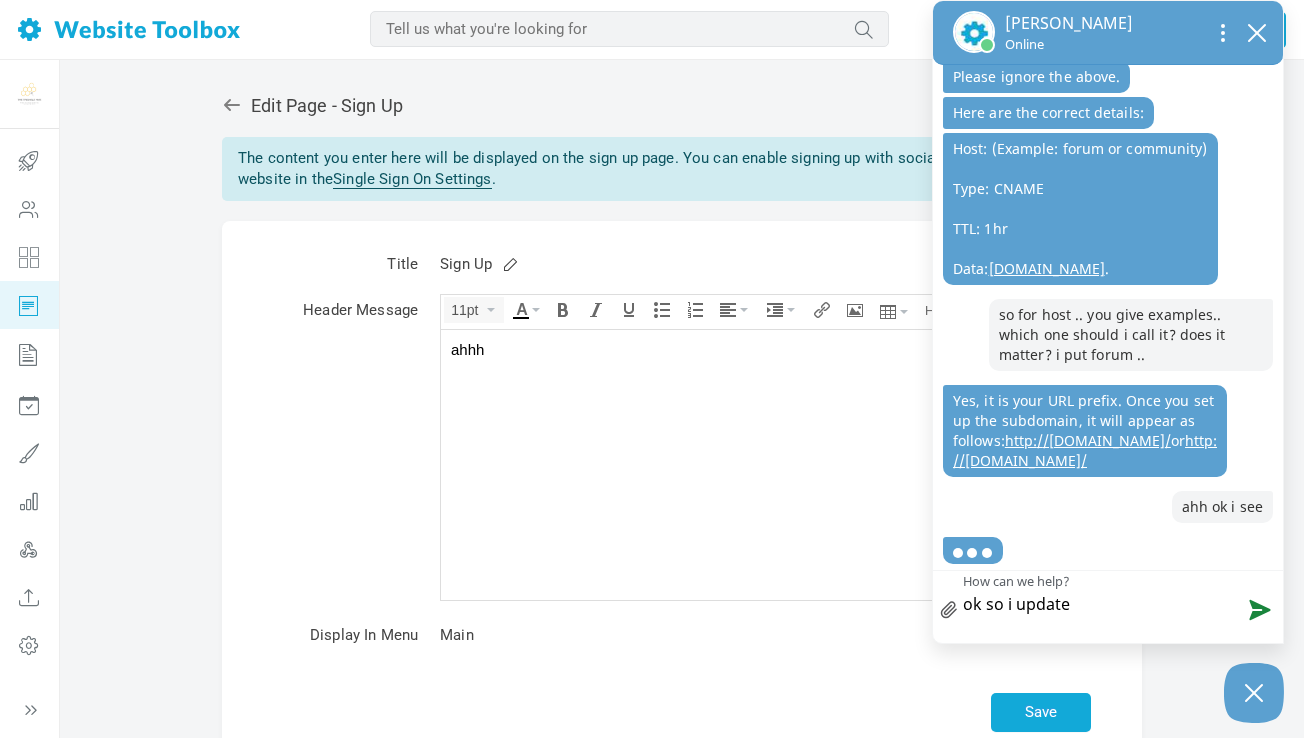 type on "ok so i updated" 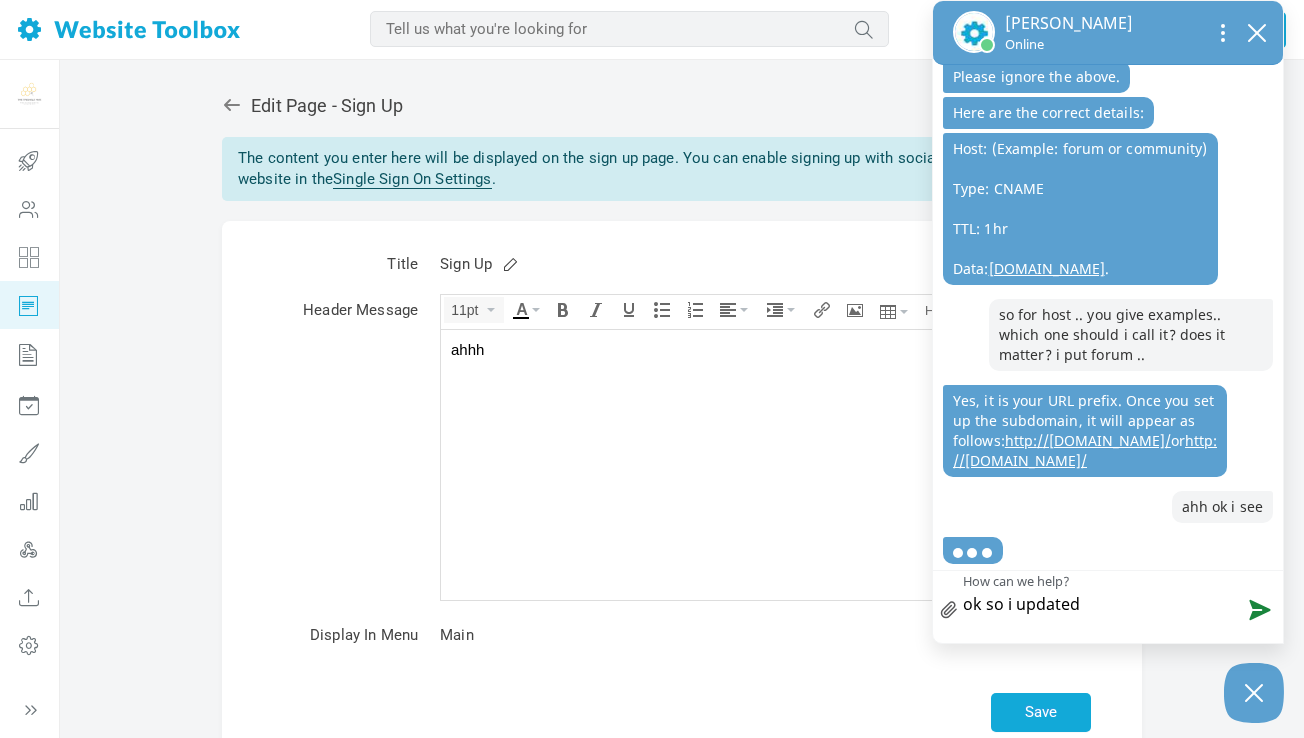 type on "ok so i updated" 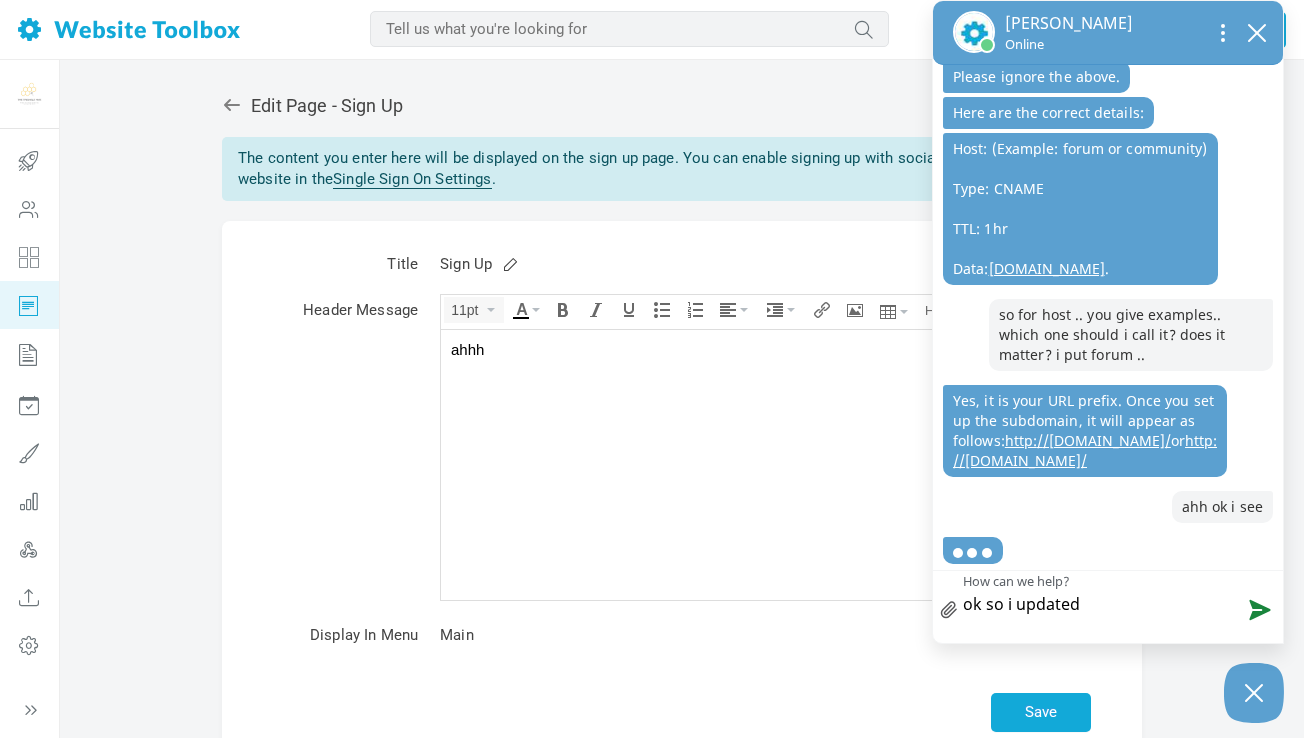 type on "ok so i updated i" 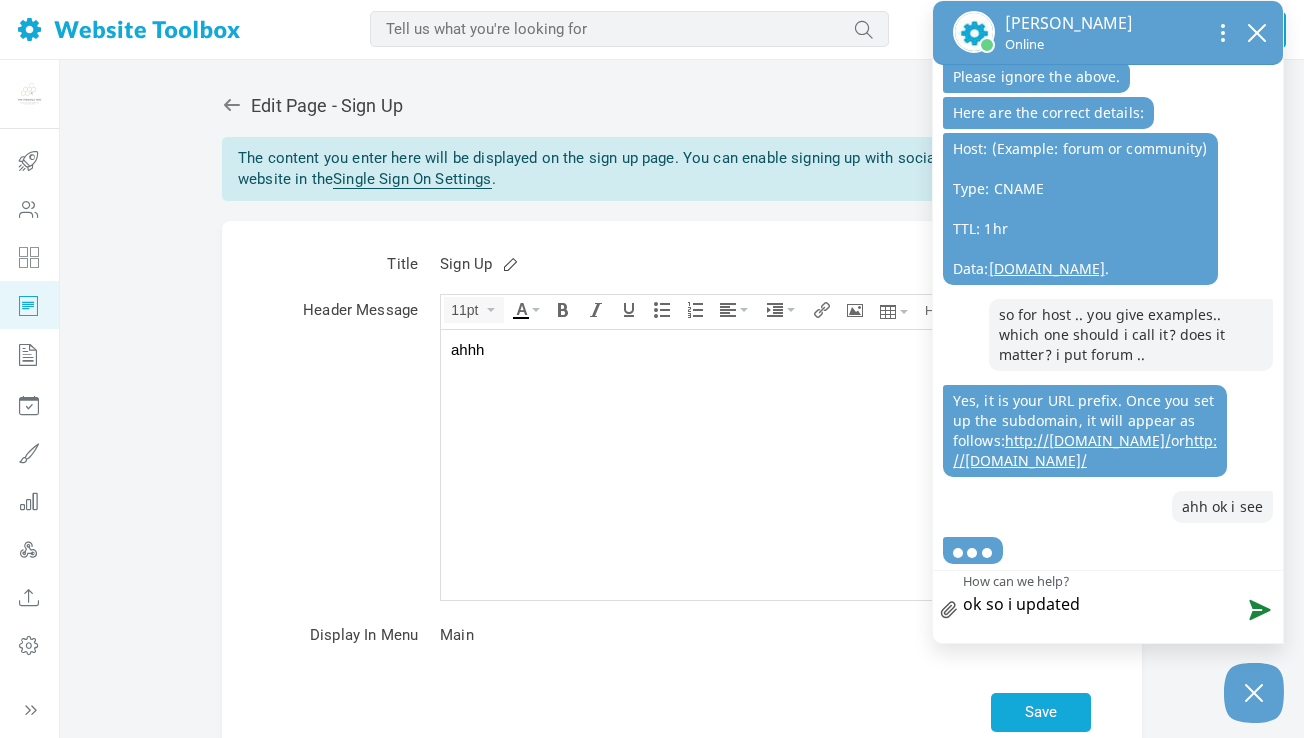 type on "ok so i updated i" 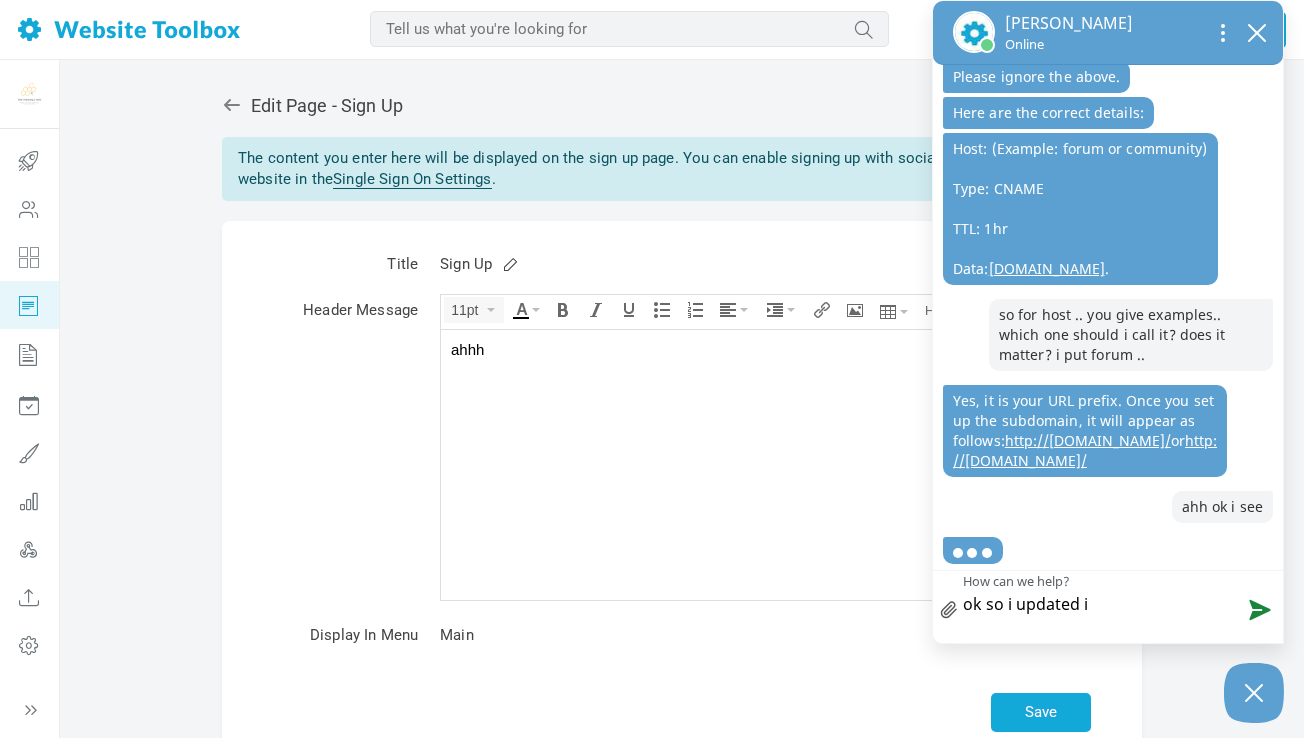 type on "ok so i updated it" 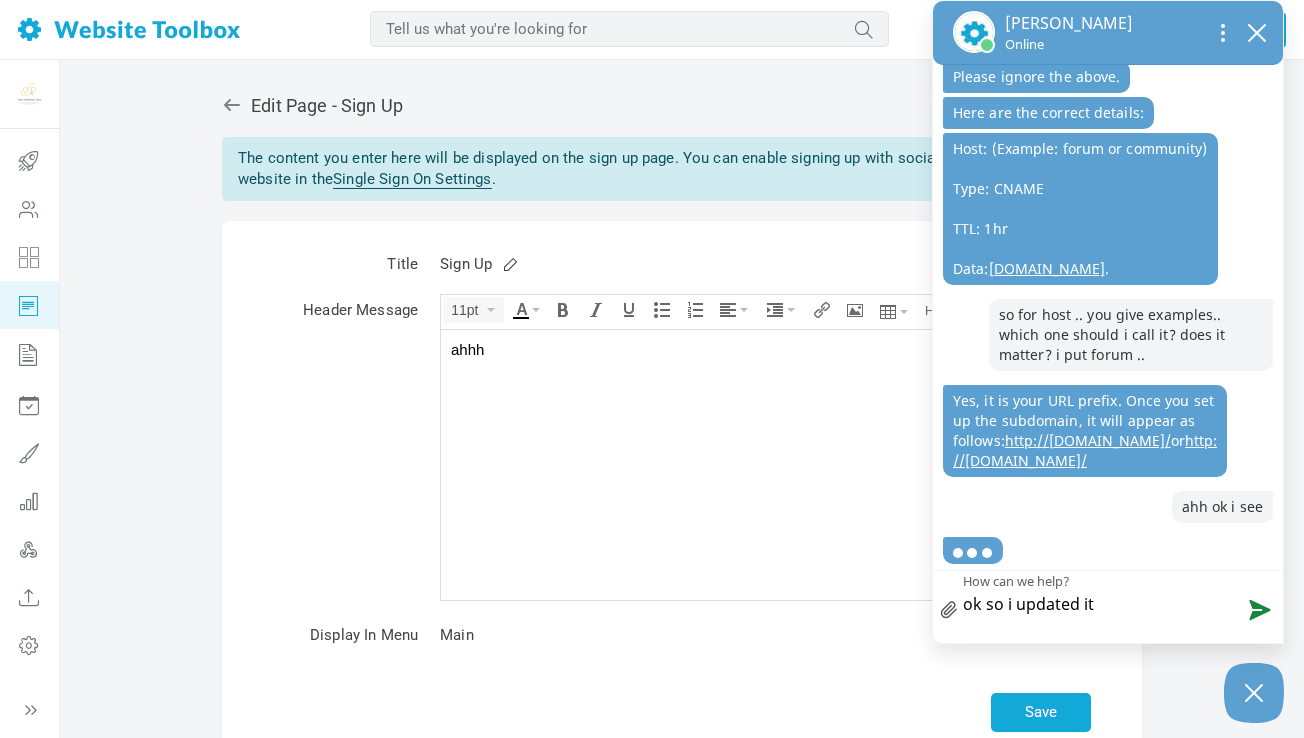 type on "ok so i updated it." 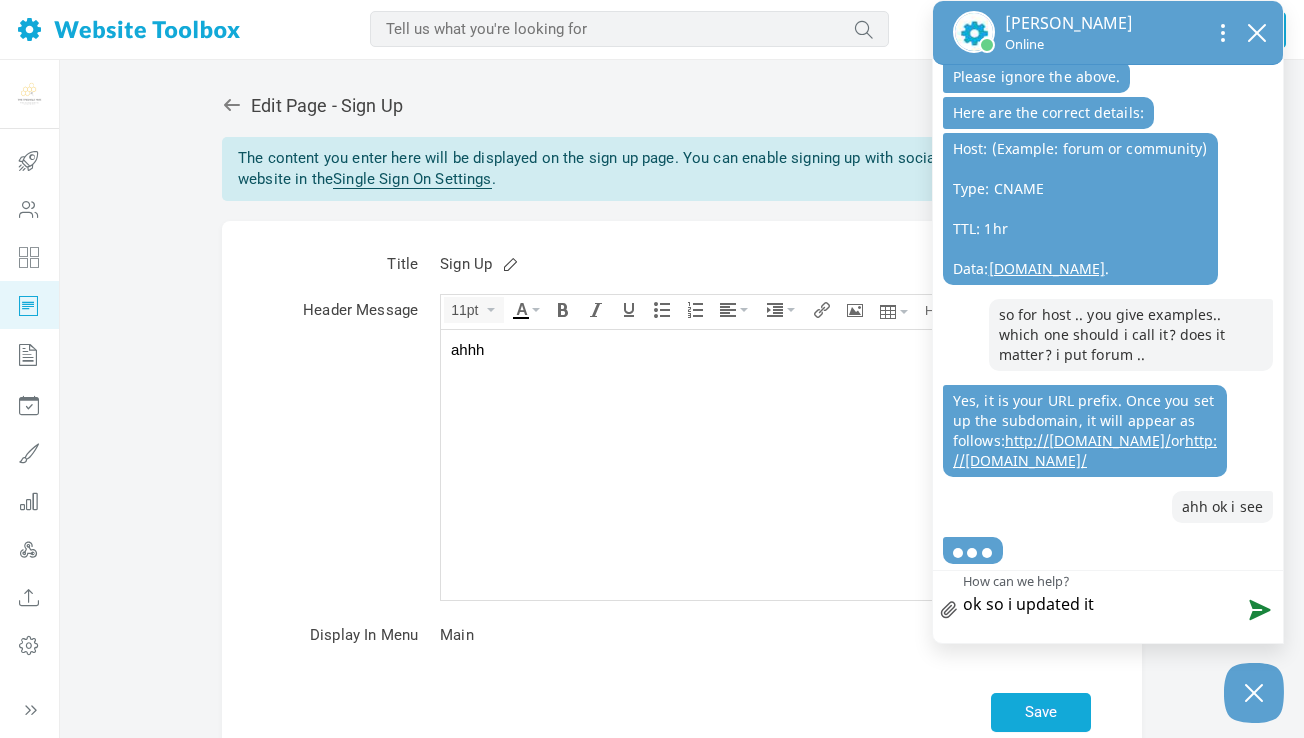 type on "ok so i updated it." 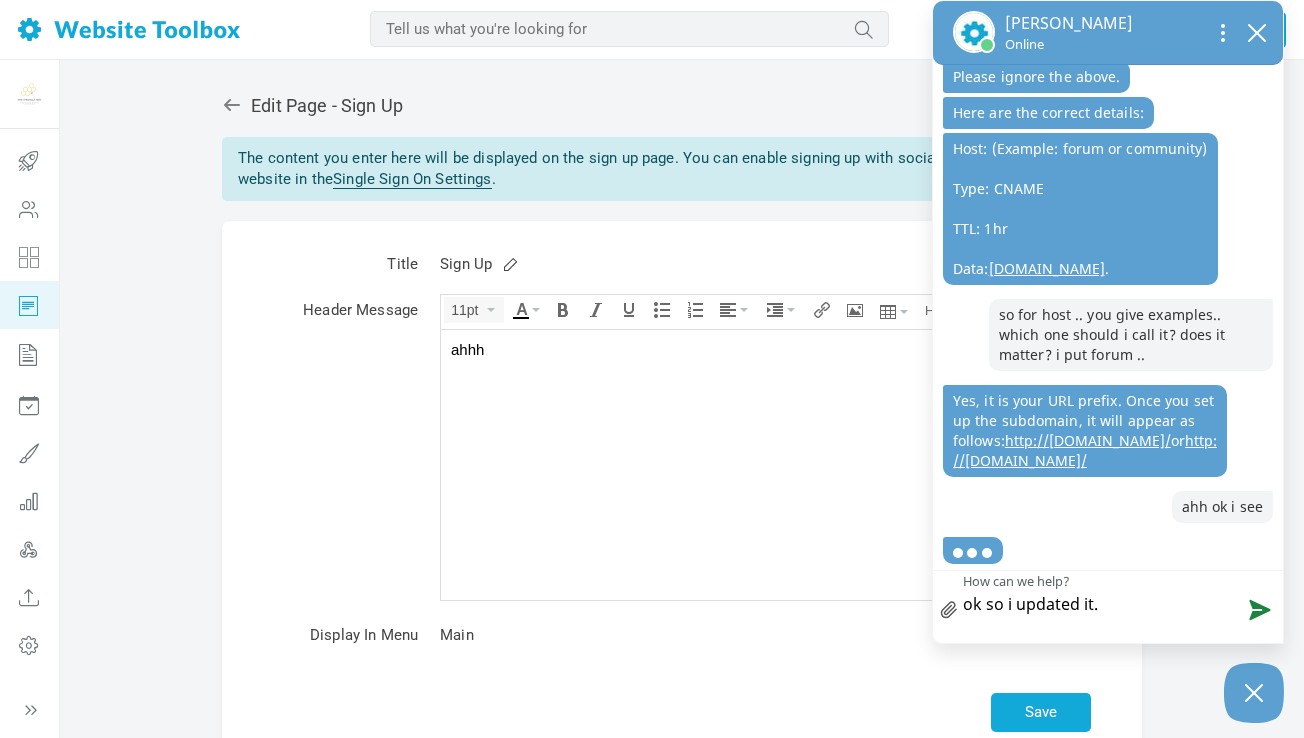 type on "ok so i updated it.." 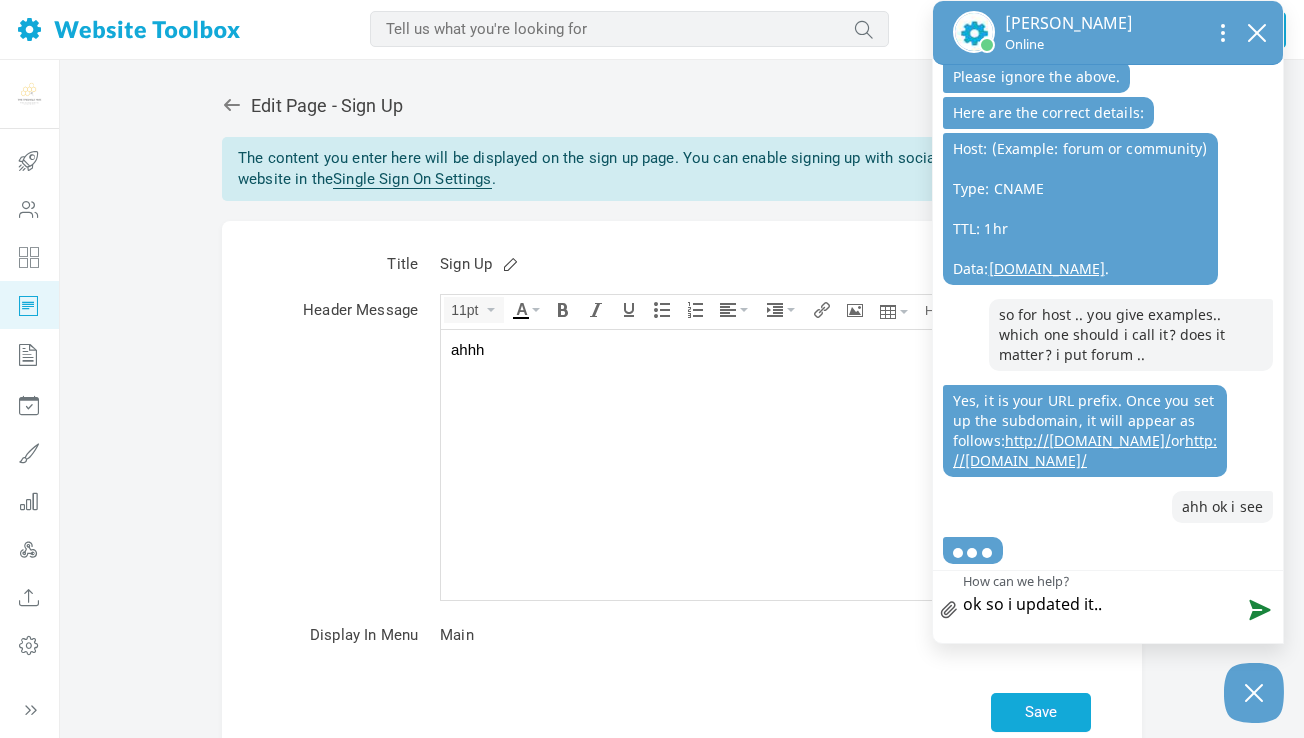 type on "ok so i updated it.." 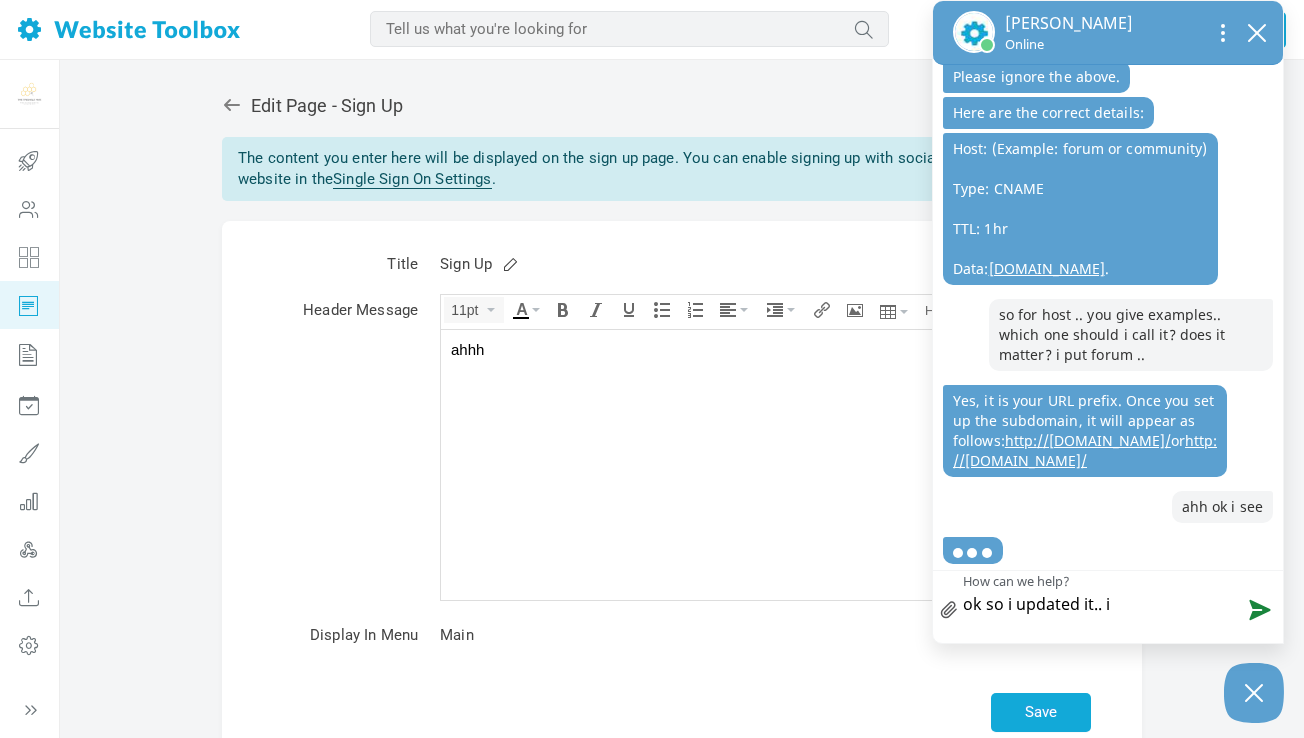 type on "ok so i updated it.. il" 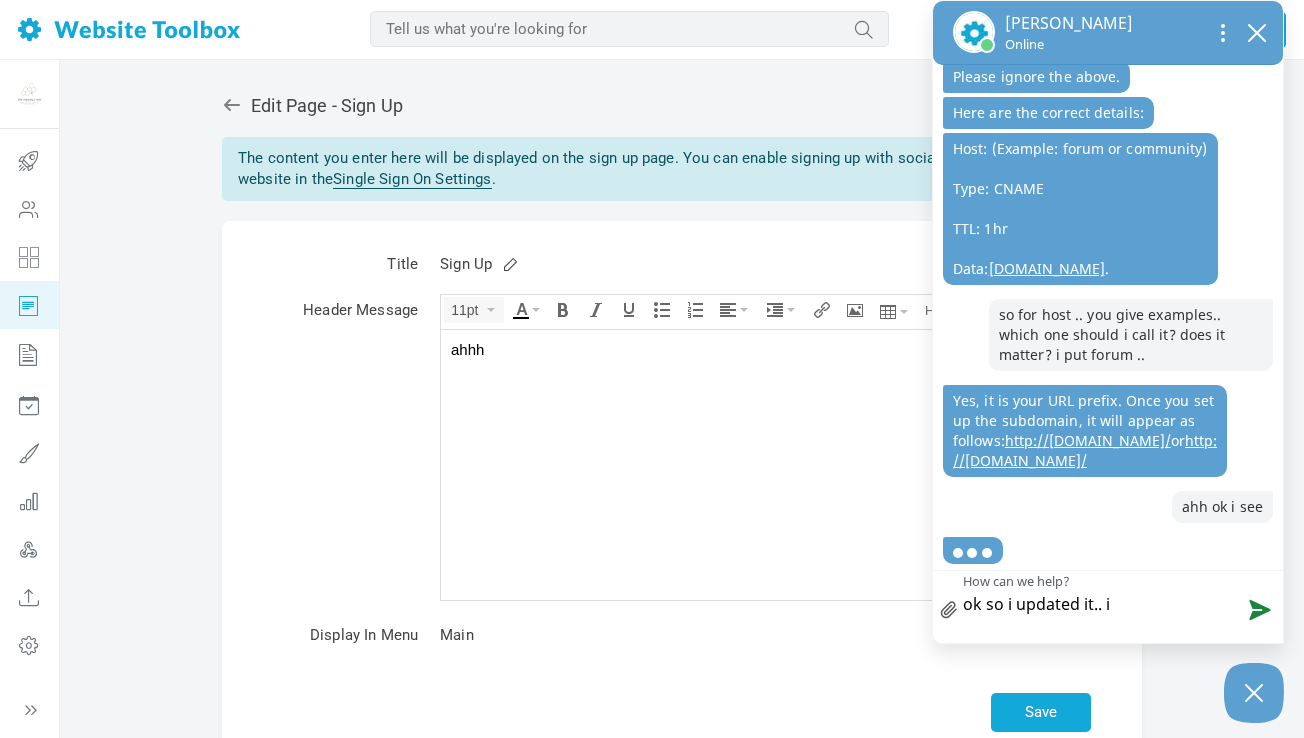 type on "ok so i updated it.. il" 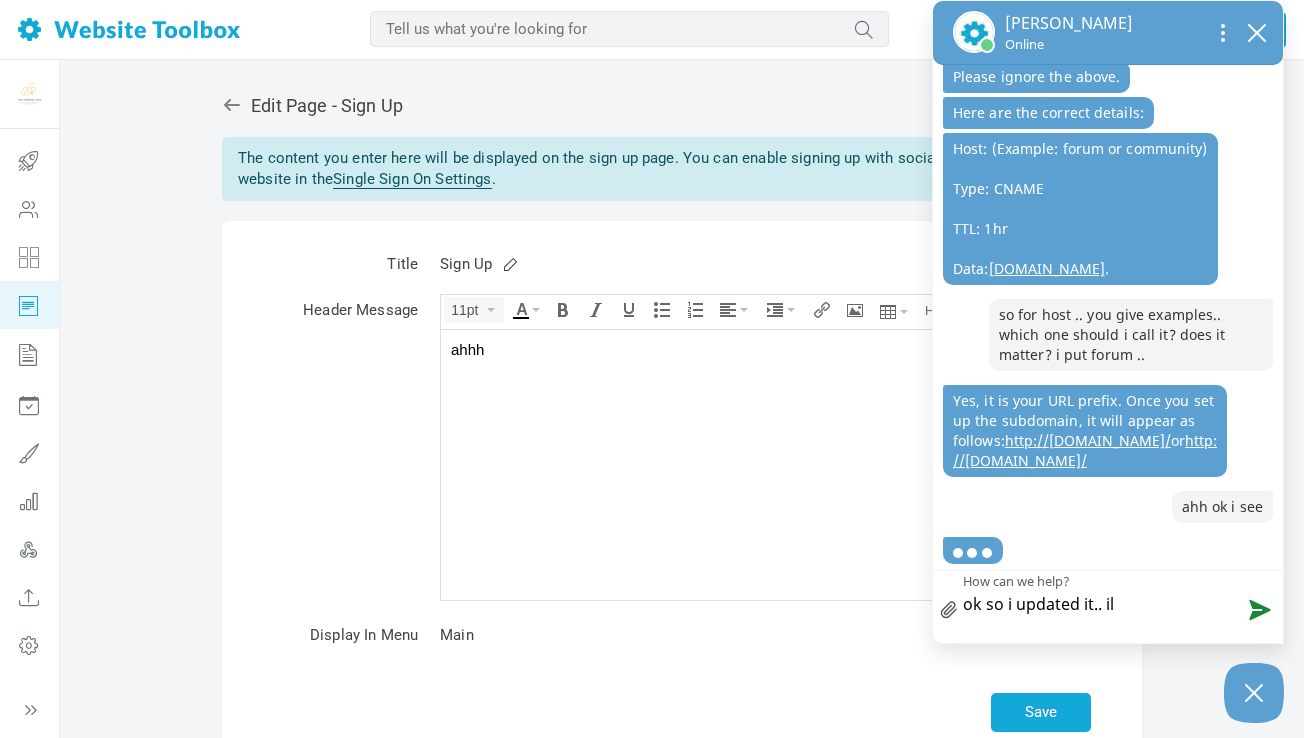 type on "ok so i updated it.. ill" 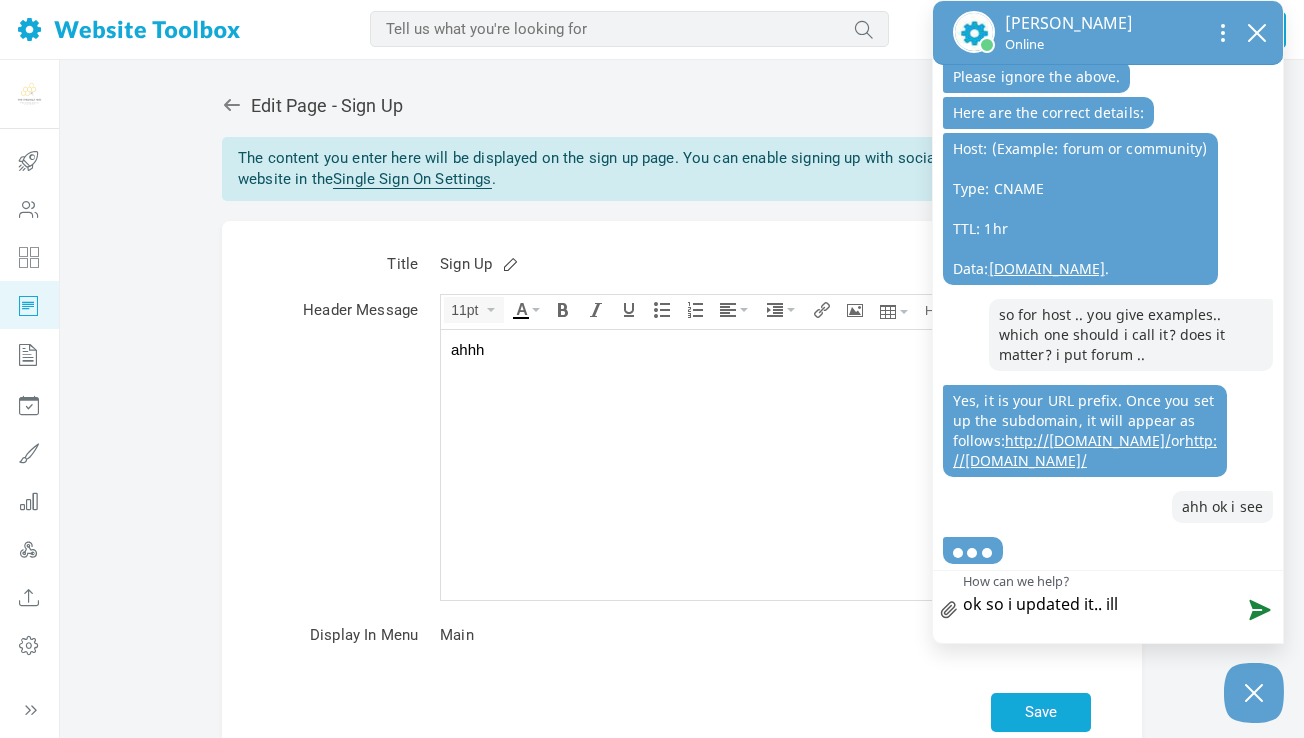 type on "ok so i updated it.. ill" 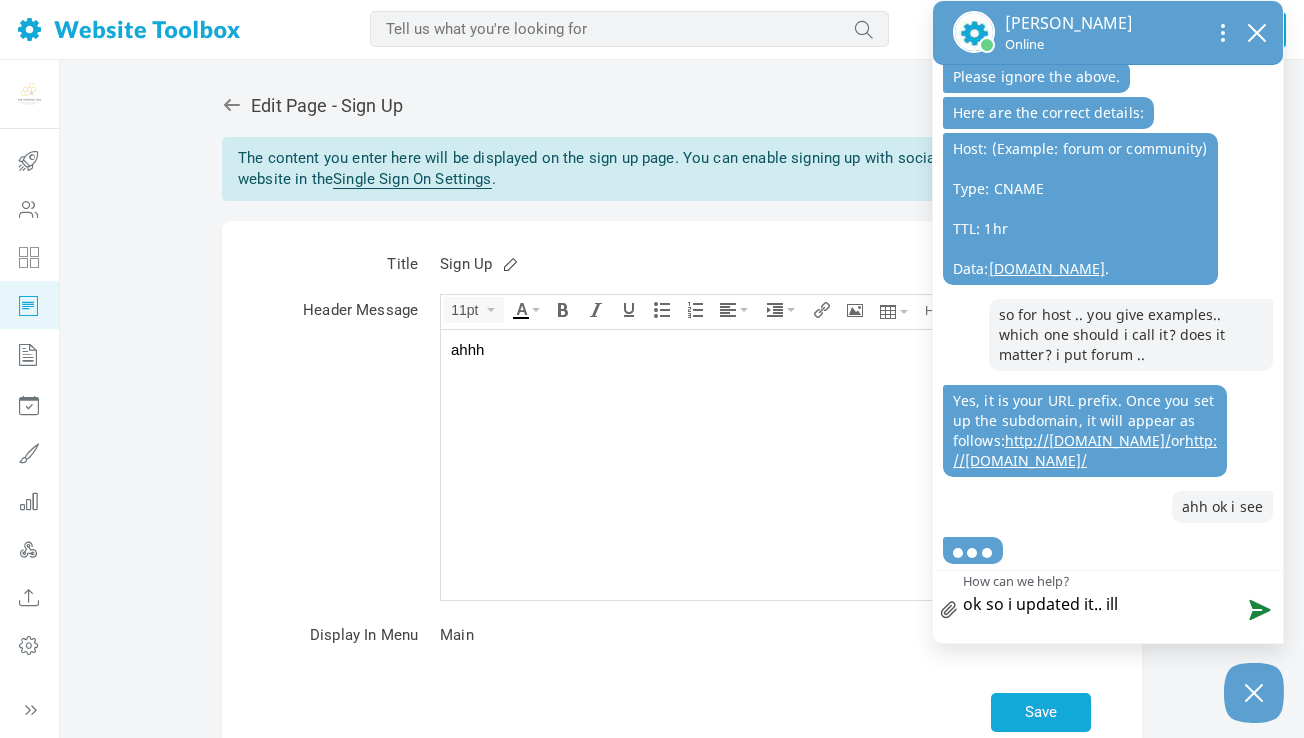type on "ok so i updated it.. ill" 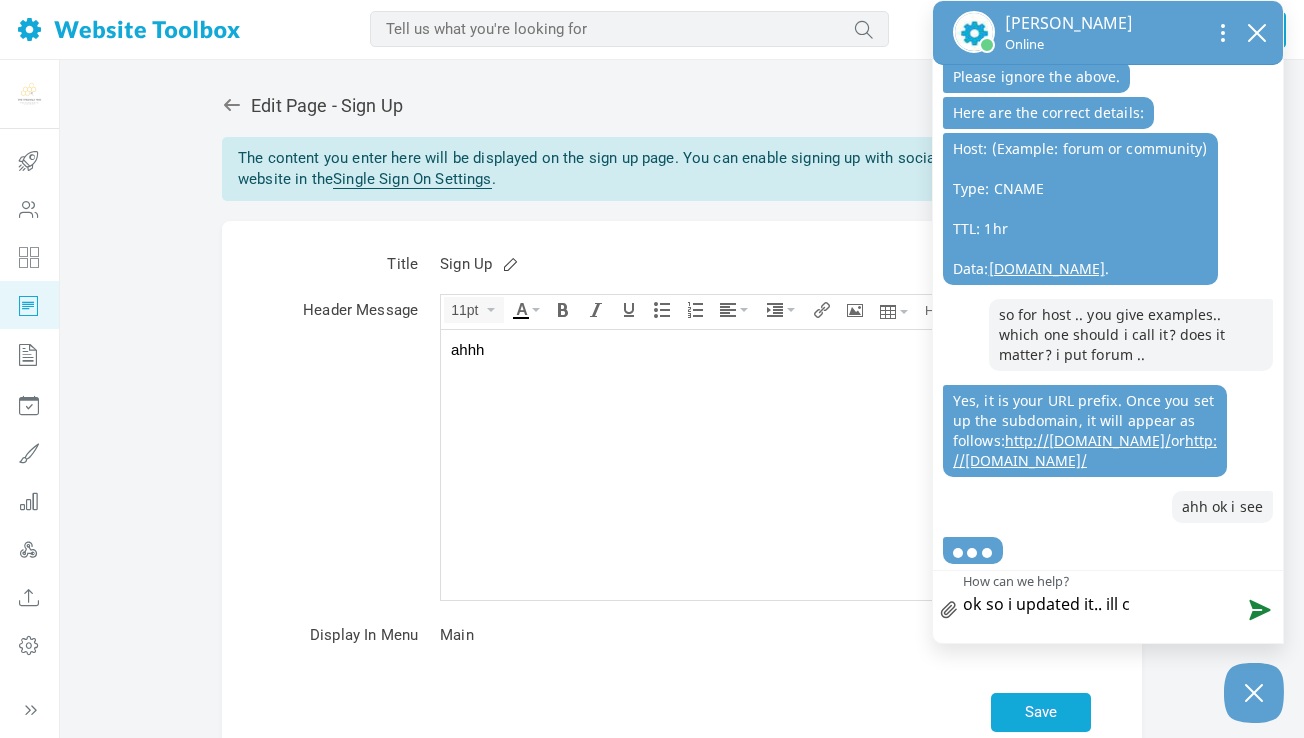 type on "ok so i updated it.. ill ch" 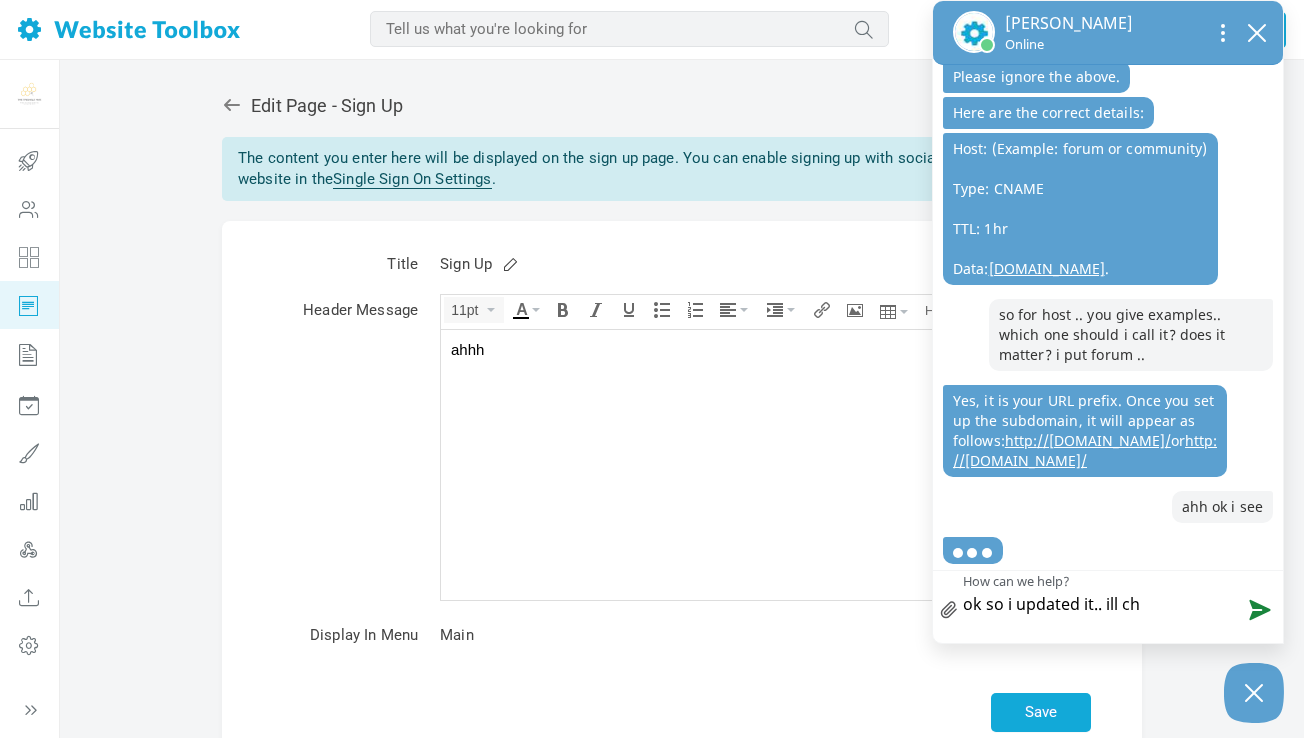 type on "ok so i updated it.. ill che" 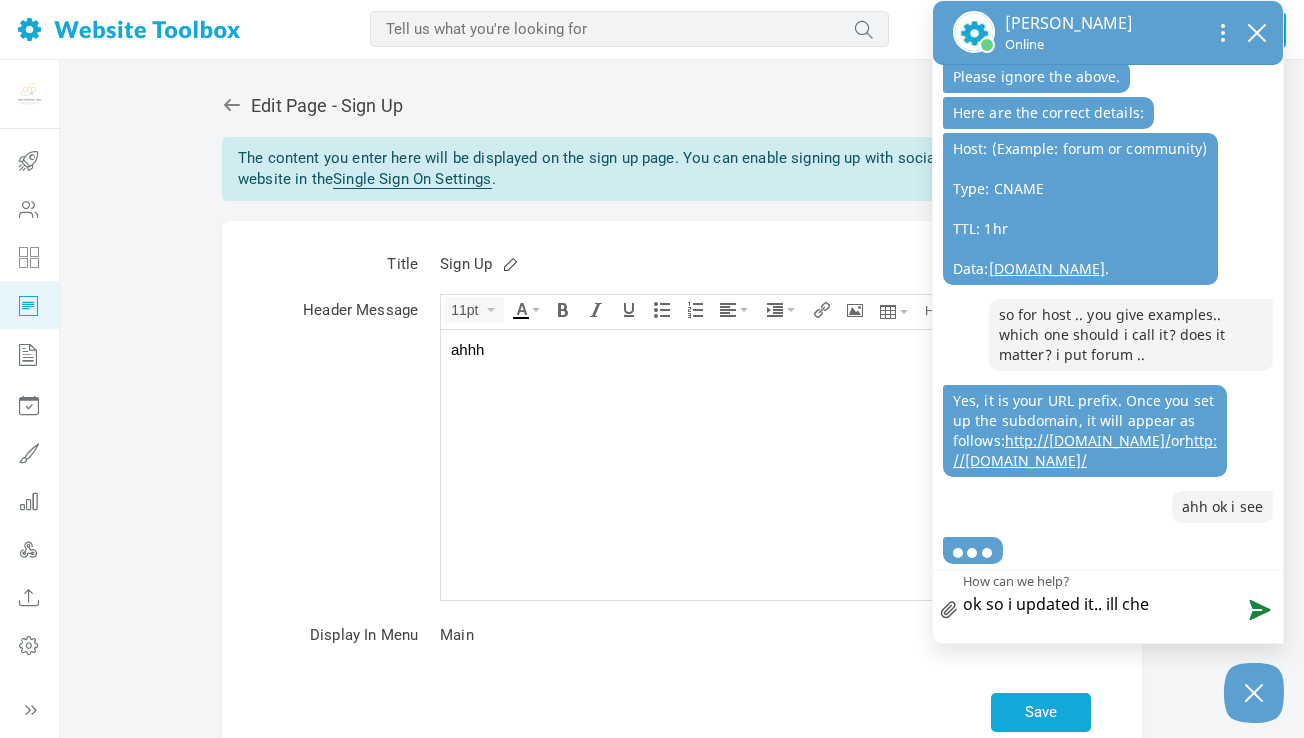 type on "ok so i updated it.. ill chec" 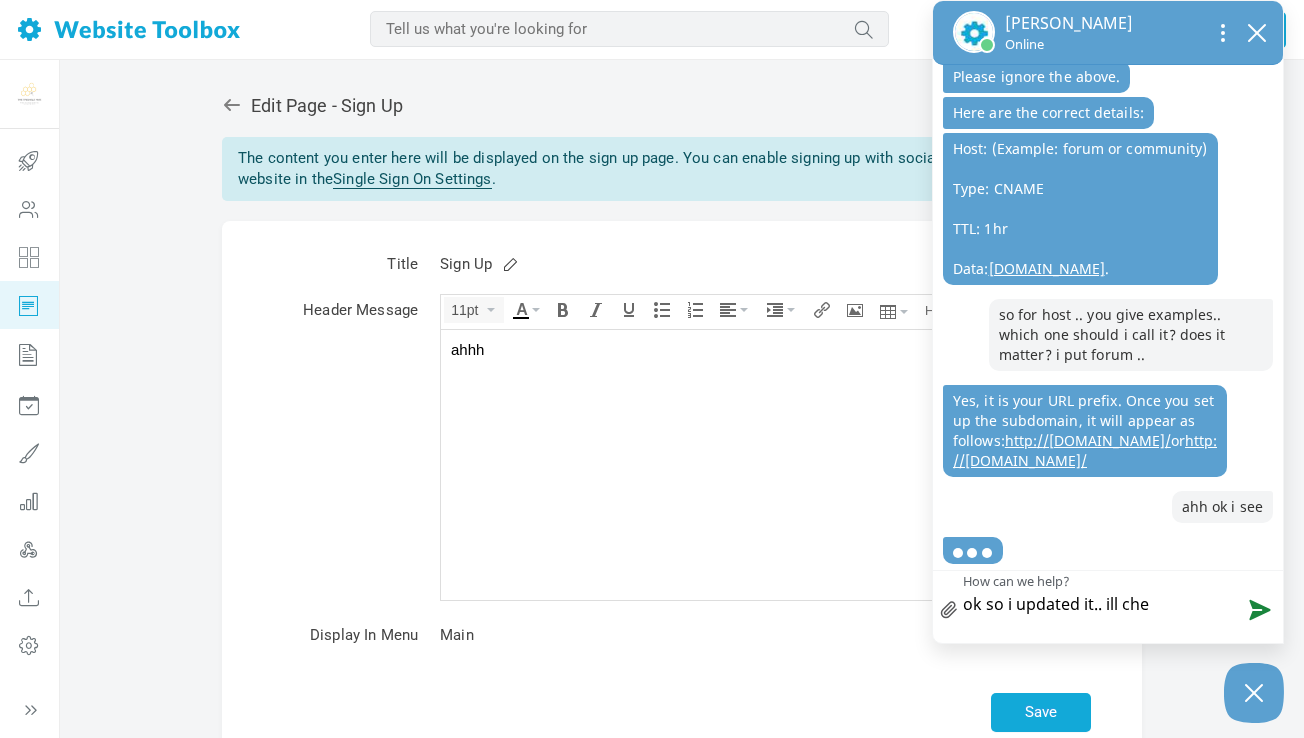type on "ok so i updated it.. ill chec" 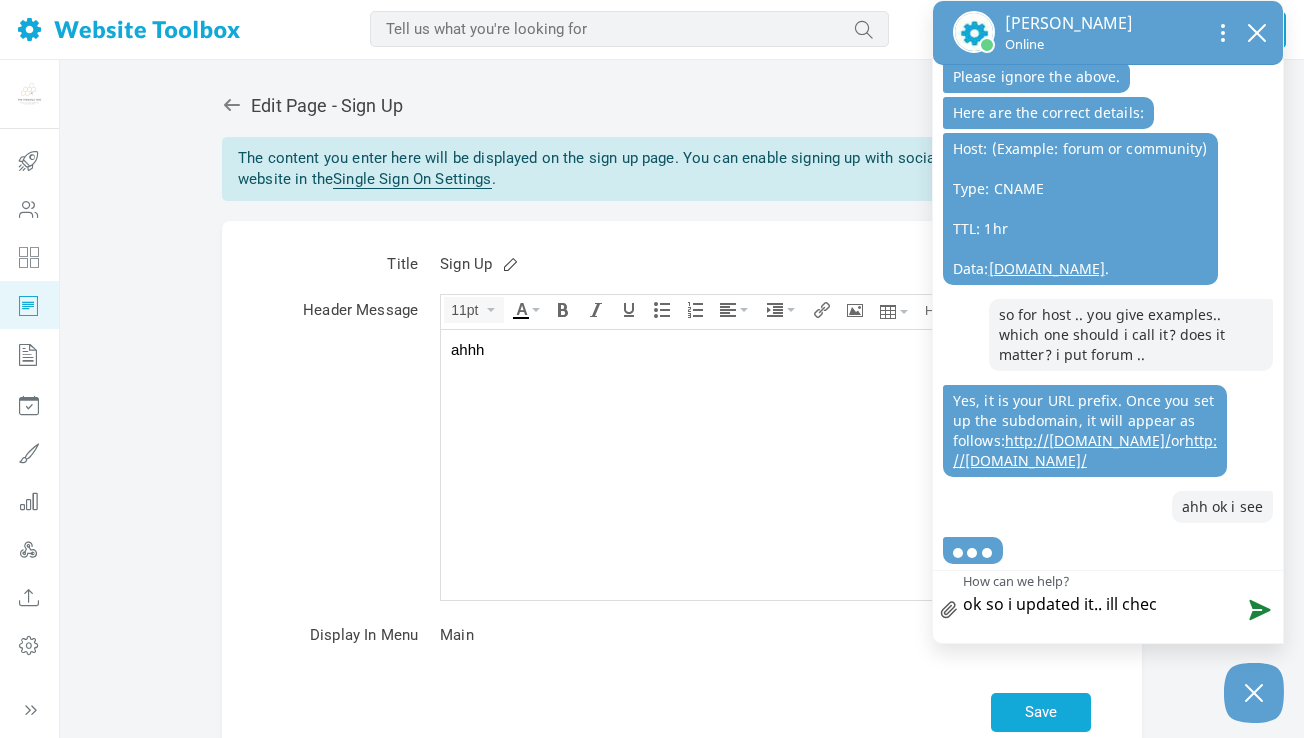 type on "ok so i updated it.. ill check" 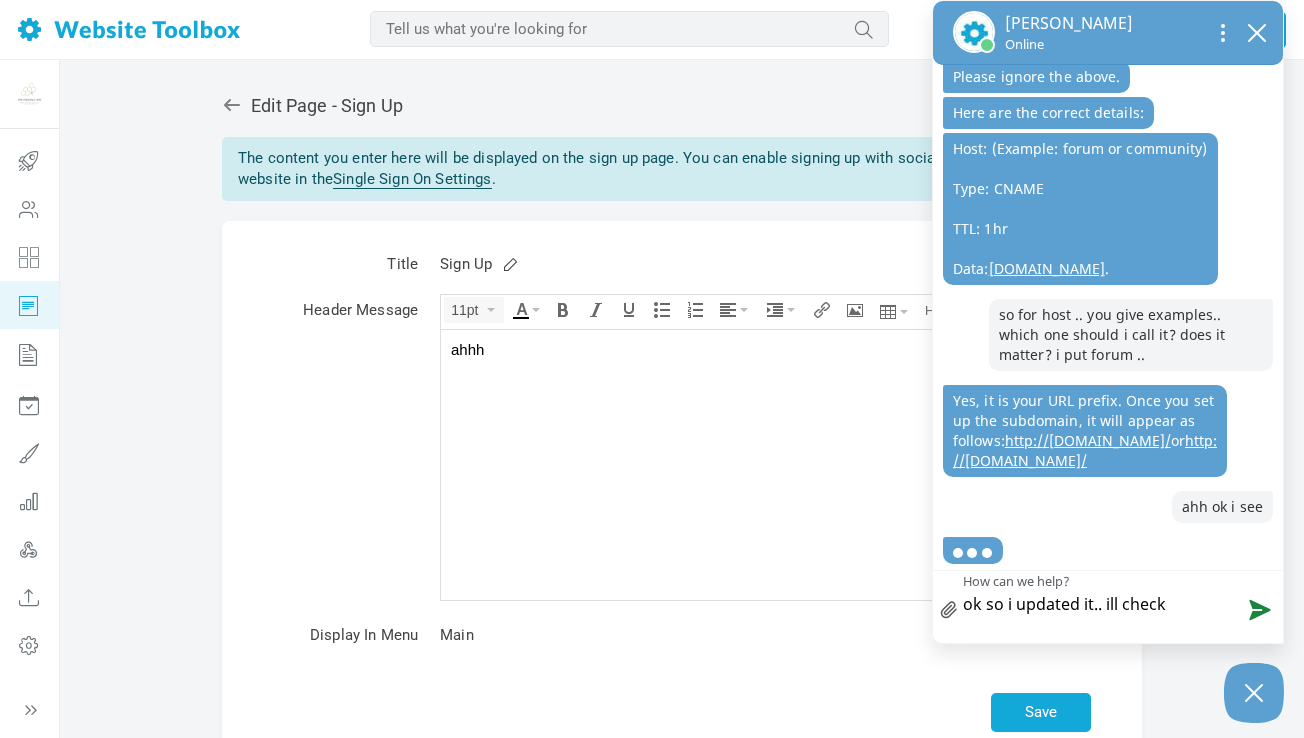 type on "ok so i updated it.. ill check" 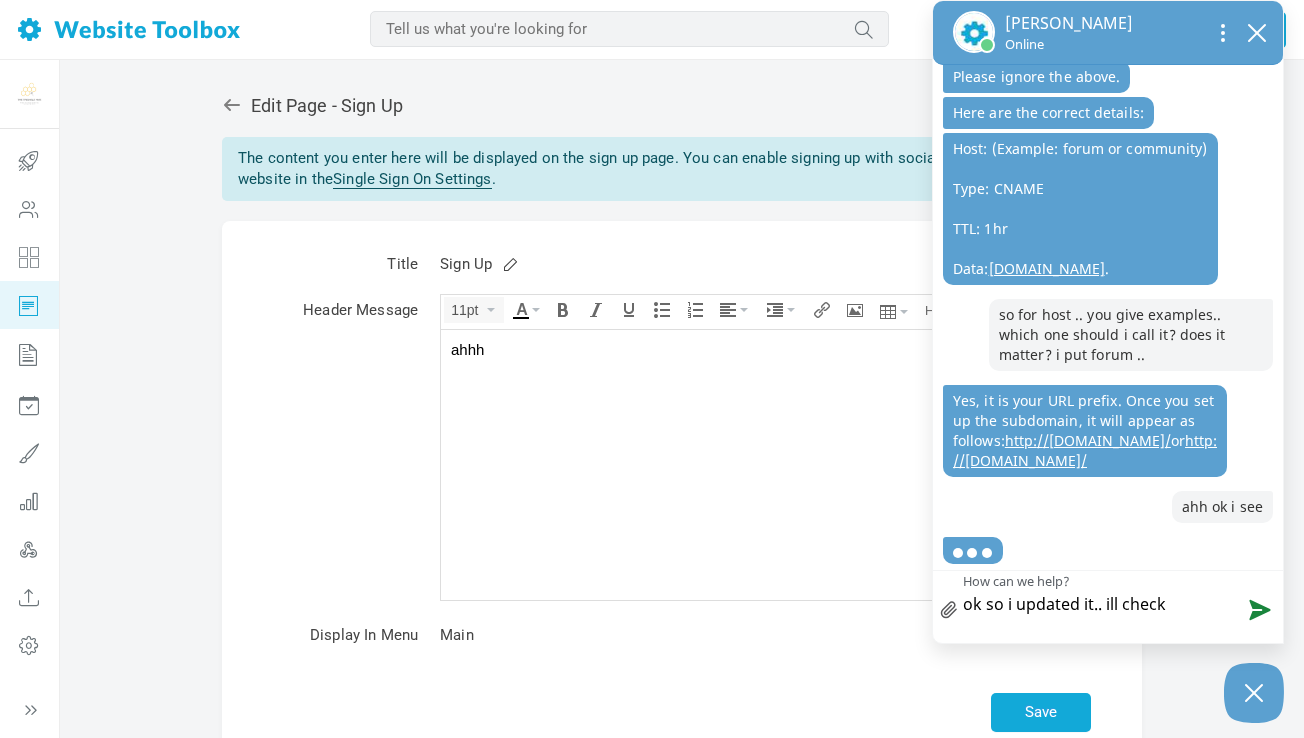 type on "ok so i updated it.. ill check" 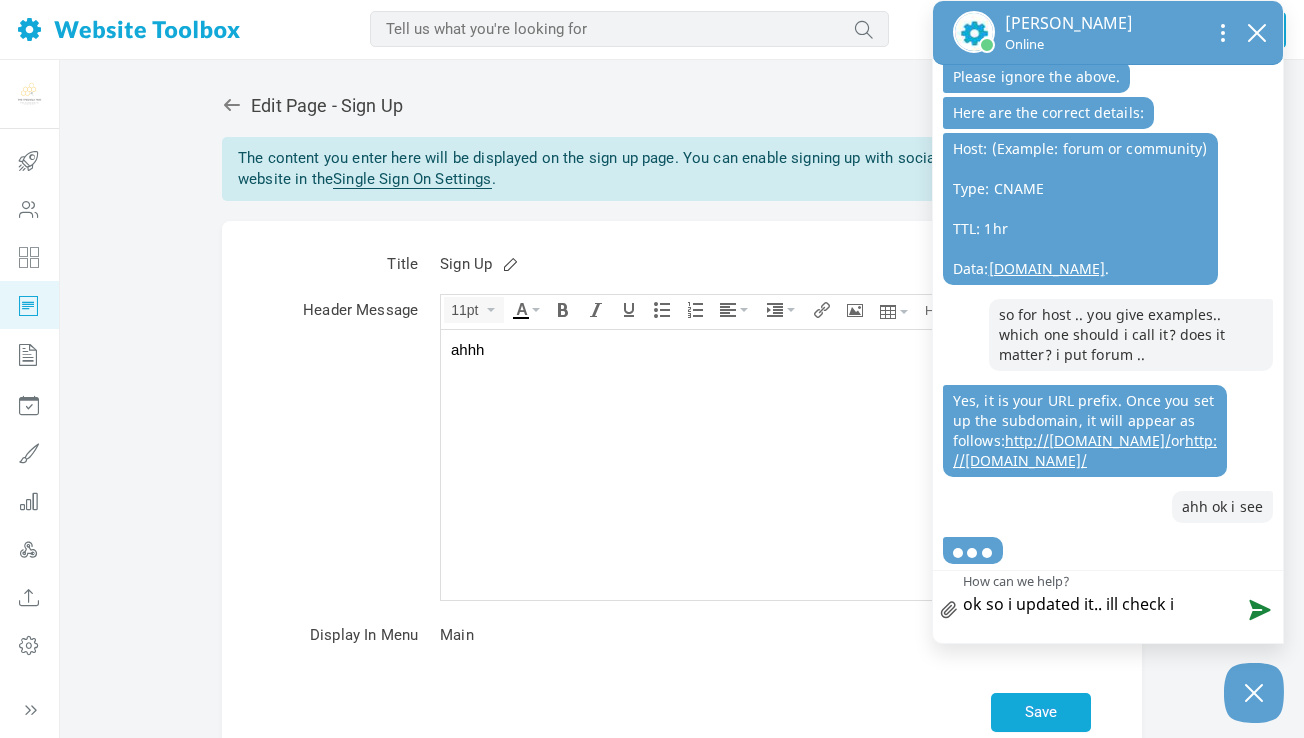 type on "ok so i updated it.. ill check in" 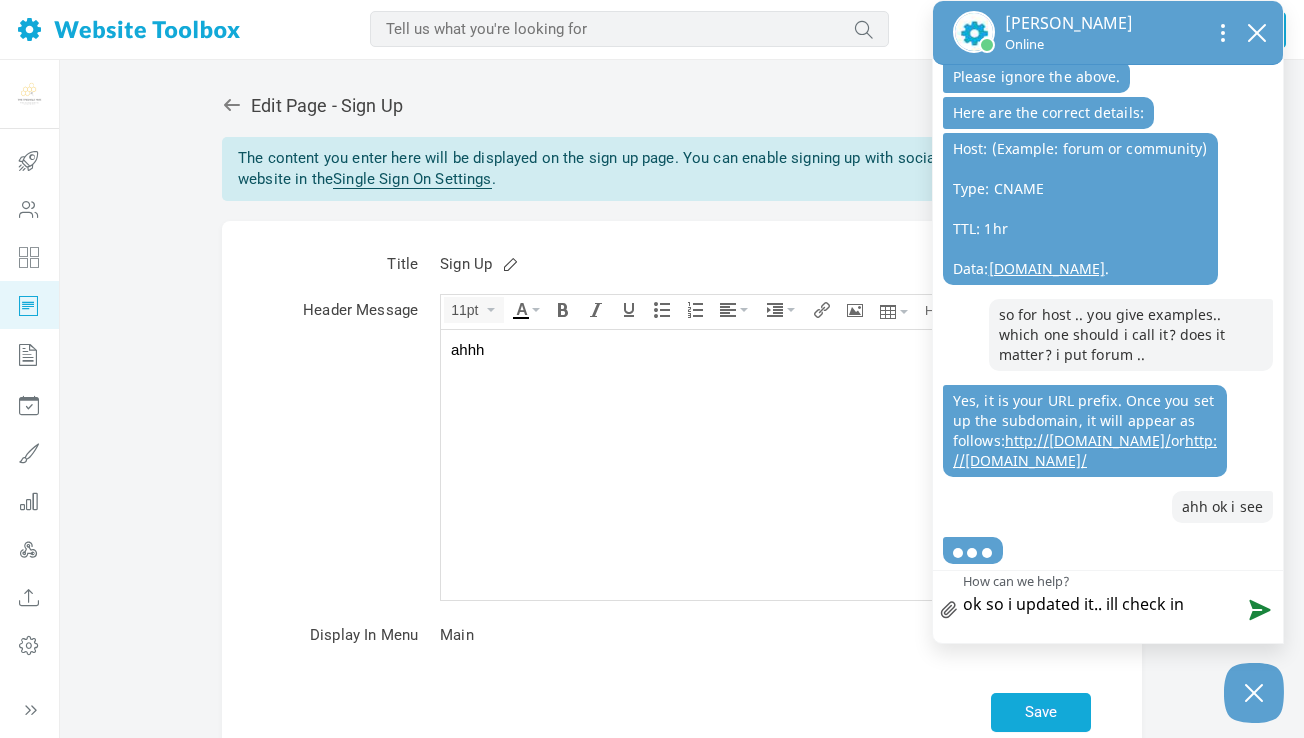 type on "ok so i updated it.. ill check in" 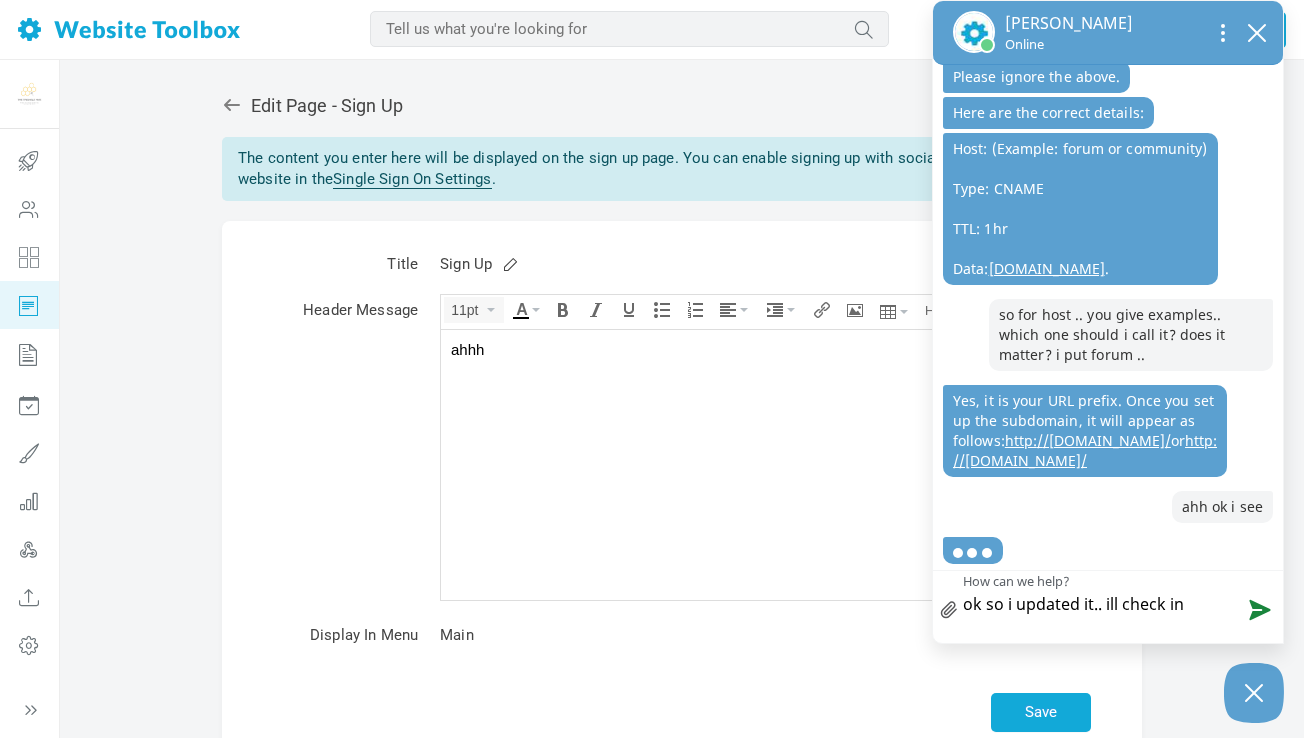 type on "ok so i updated it.. ill check in a" 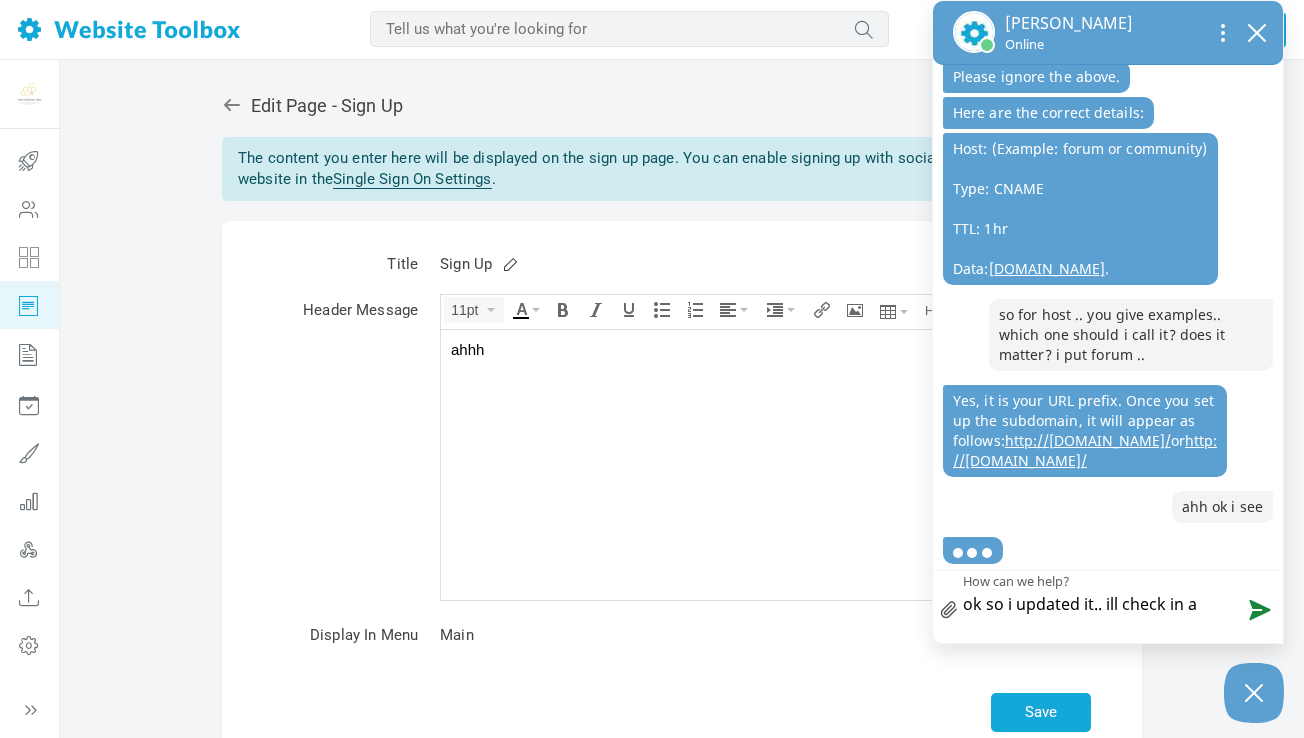 type on "ok so i updated it.. ill check in ab" 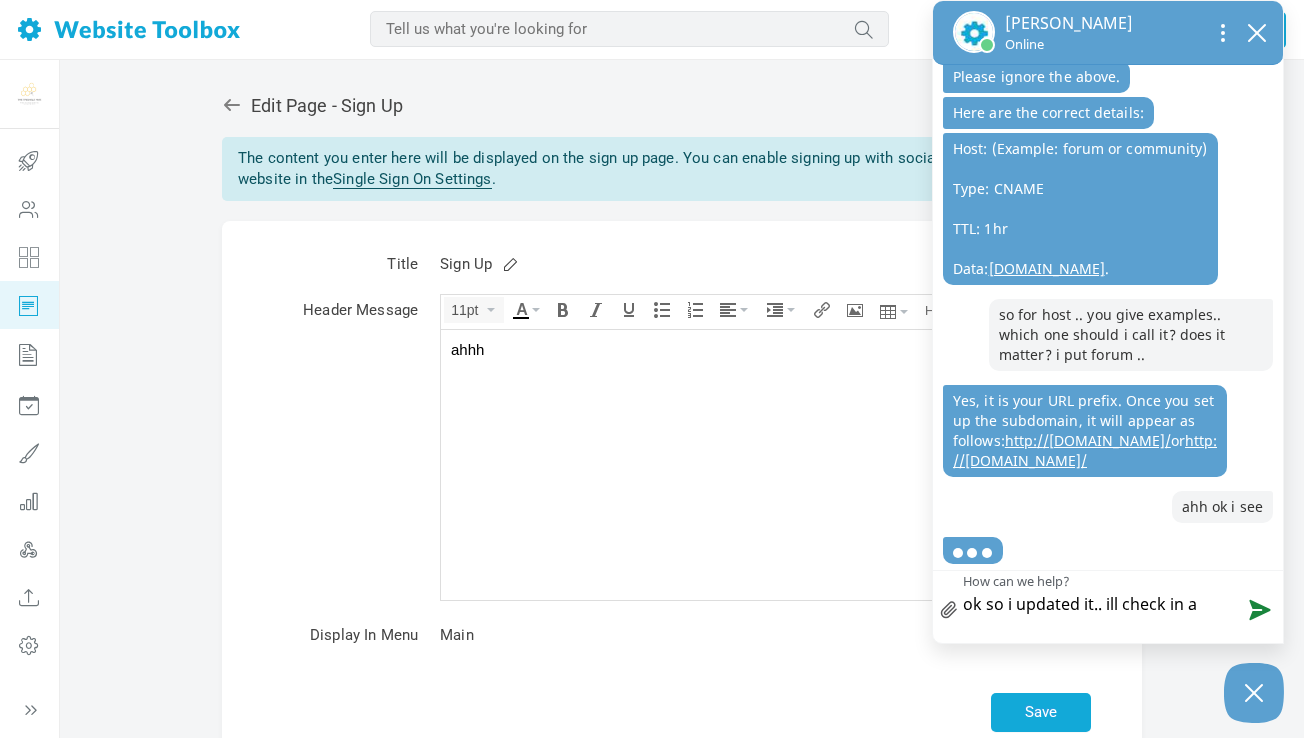 type on "ok so i updated it.. ill check in ab" 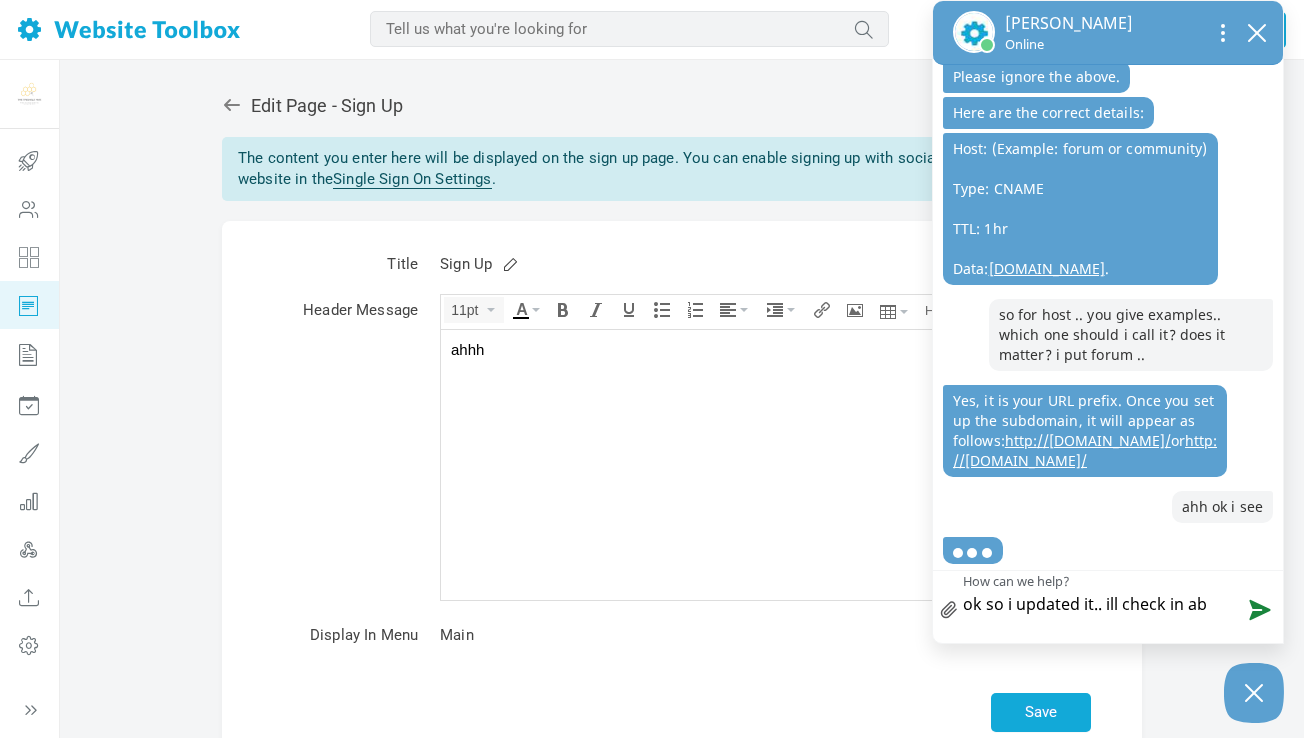 type on "ok so i updated it.. ill check in abi" 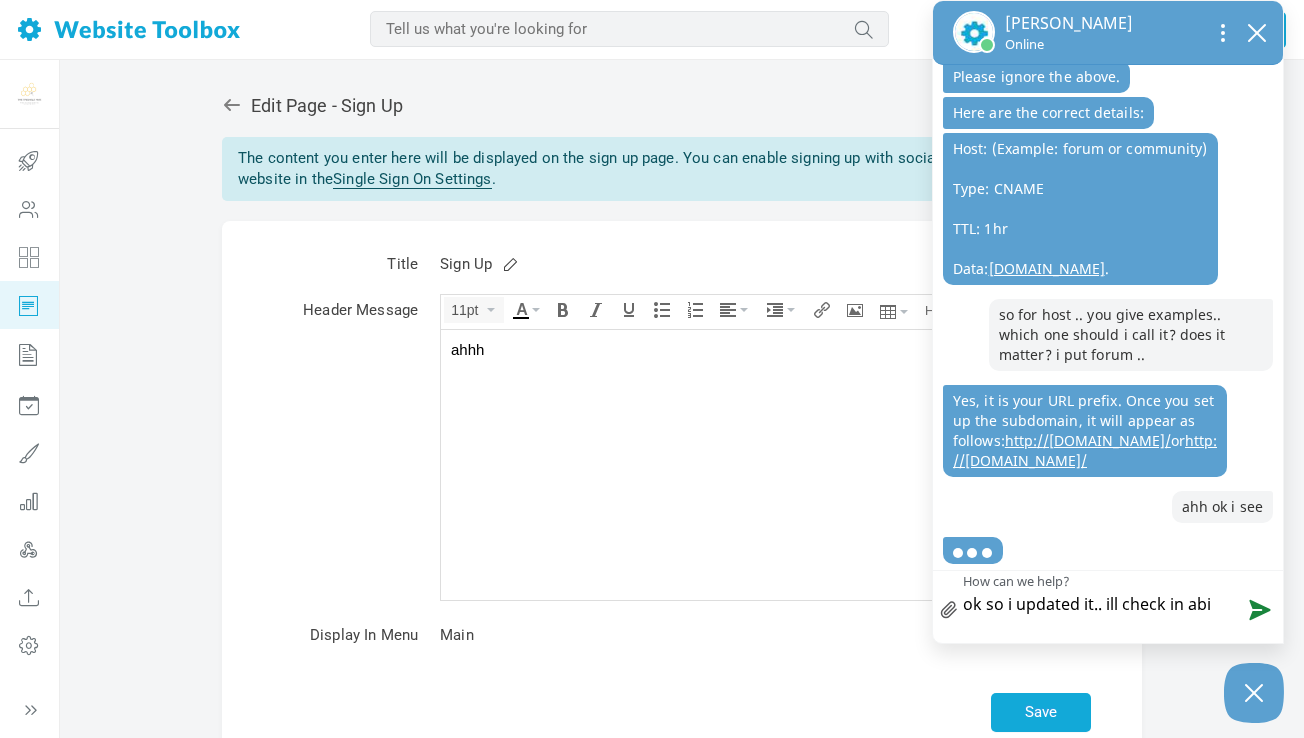type on "ok so i updated it.. ill check in abit" 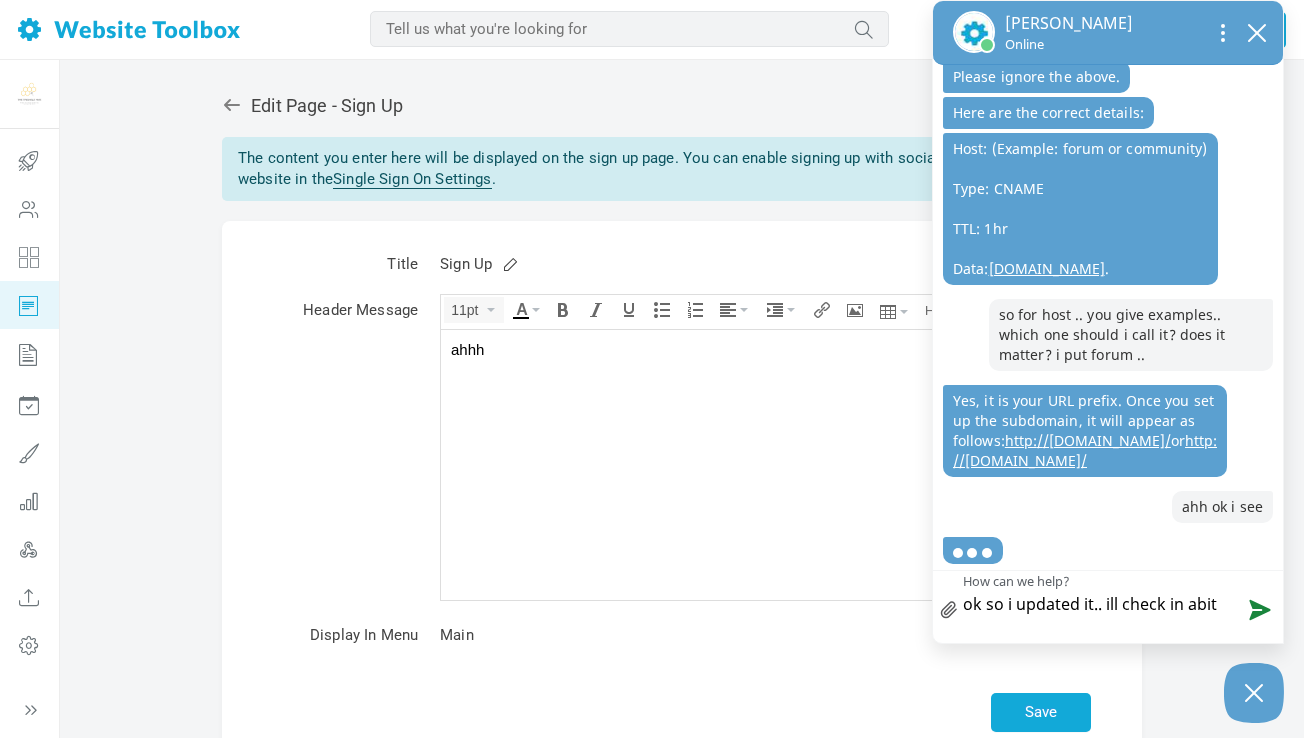 type on "ok so i updated it.. ill check in abi" 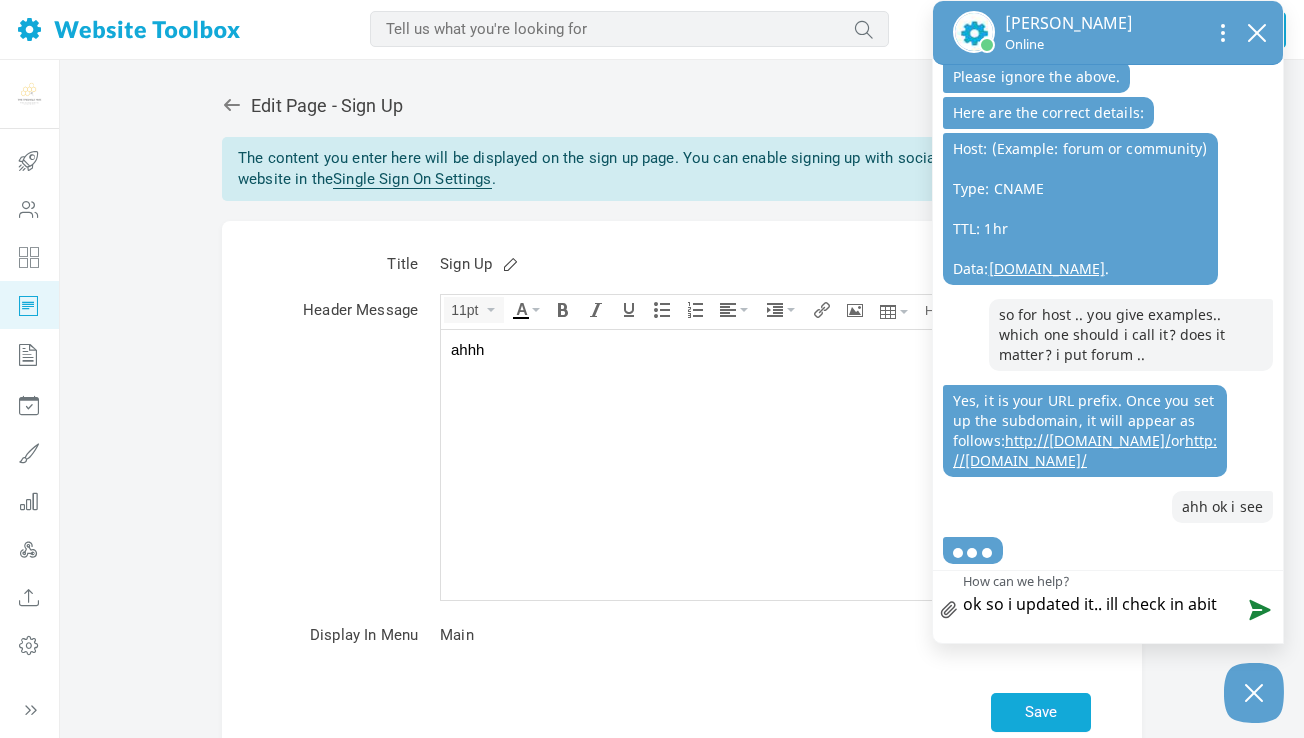 type on "ok so i updated it.. ill check in abi" 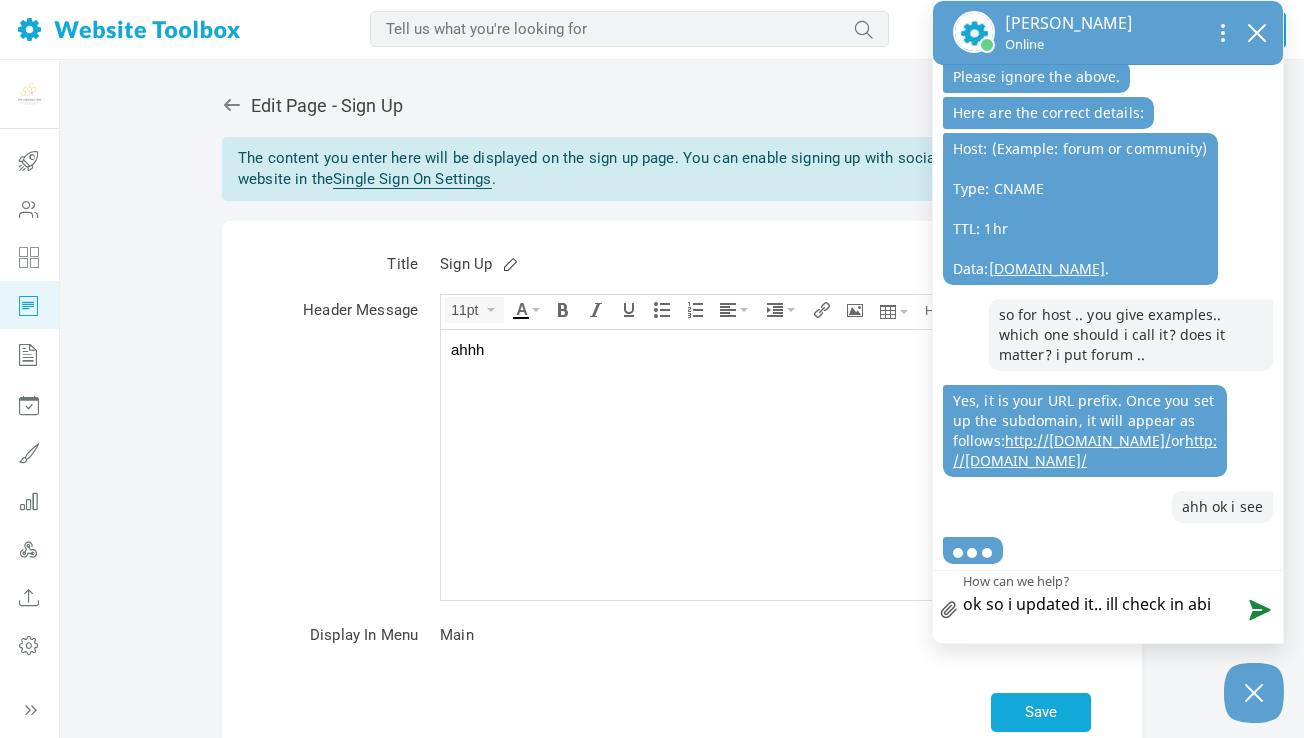 type on "ok so i updated it.. ill check in ab" 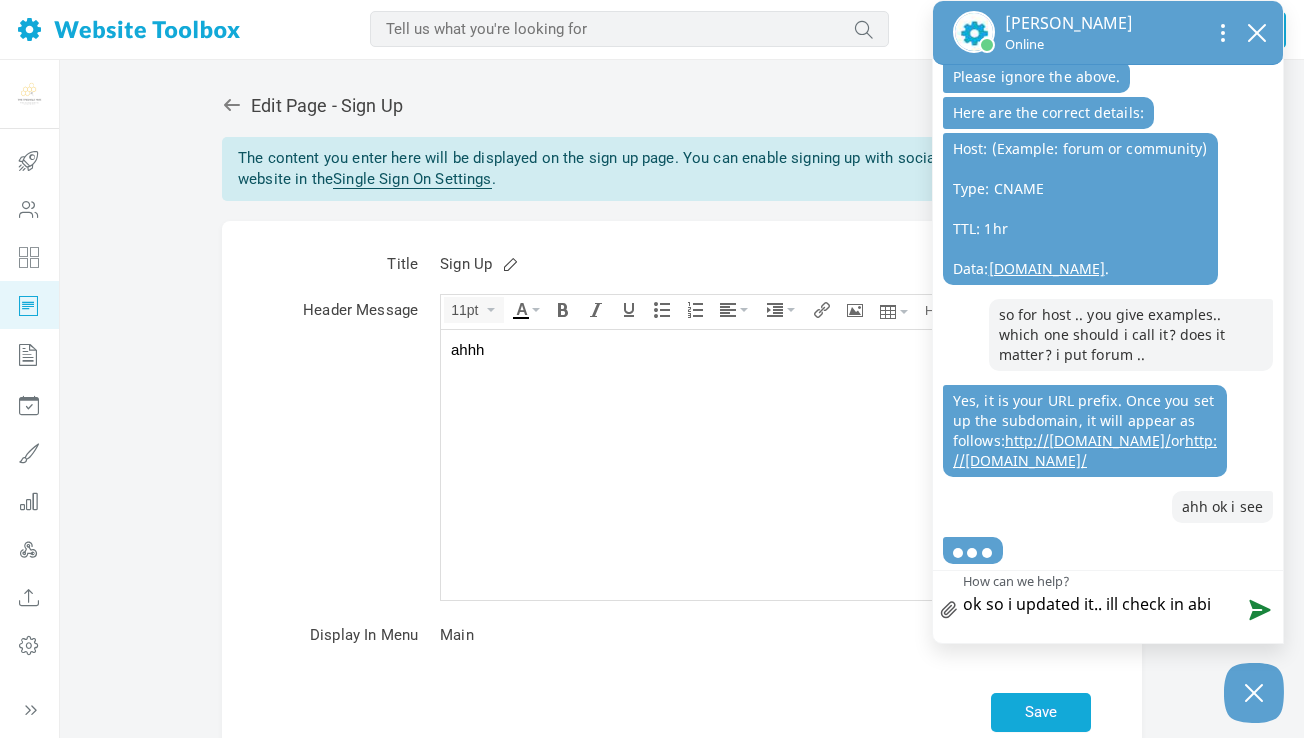 type on "ok so i updated it.. ill check in ab" 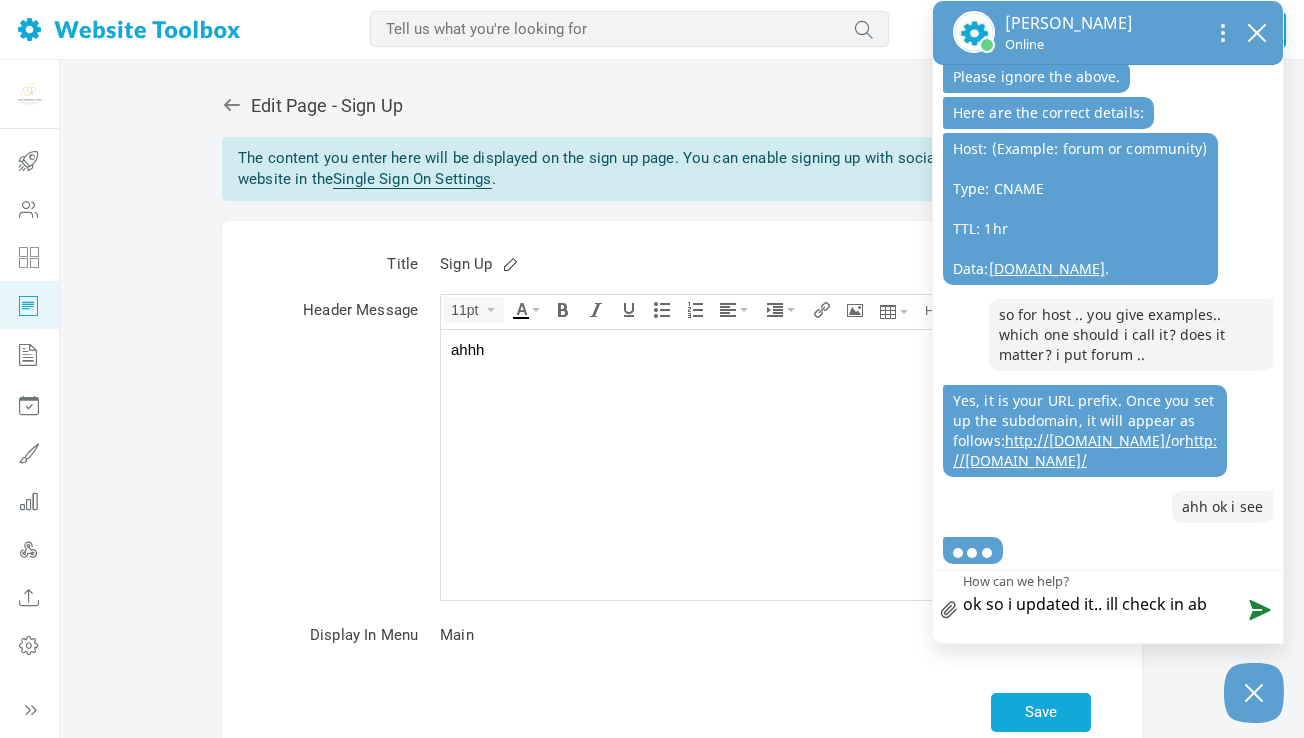 type on "ok so i updated it.. ill check in a" 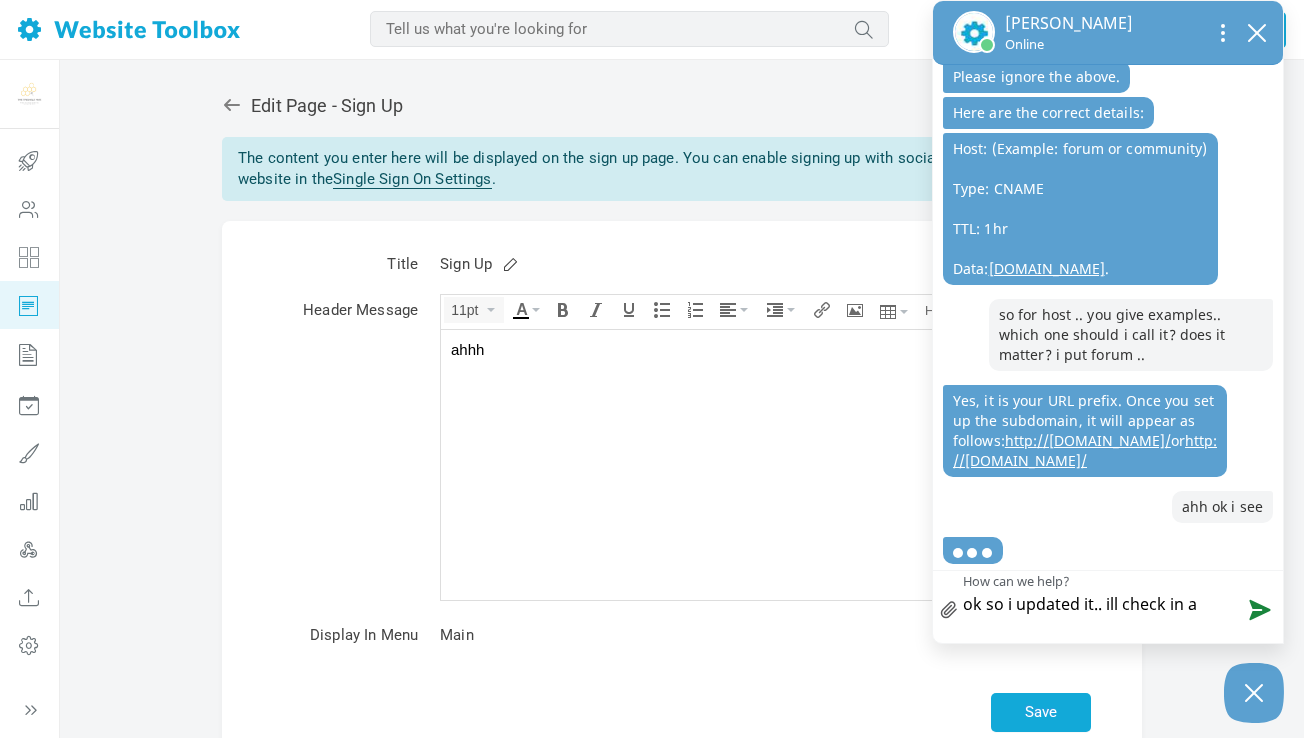 type on "ok so i updated it.. ill check in" 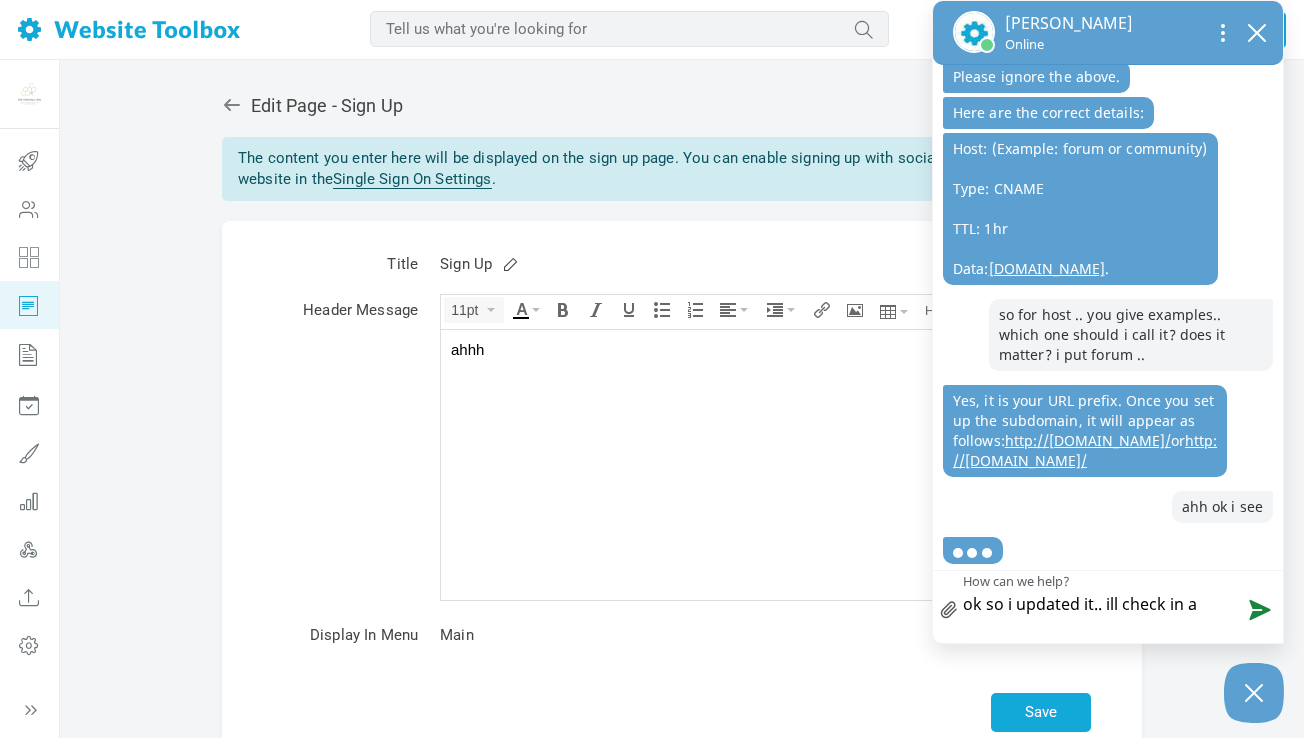type on "ok so i updated it.. ill check in" 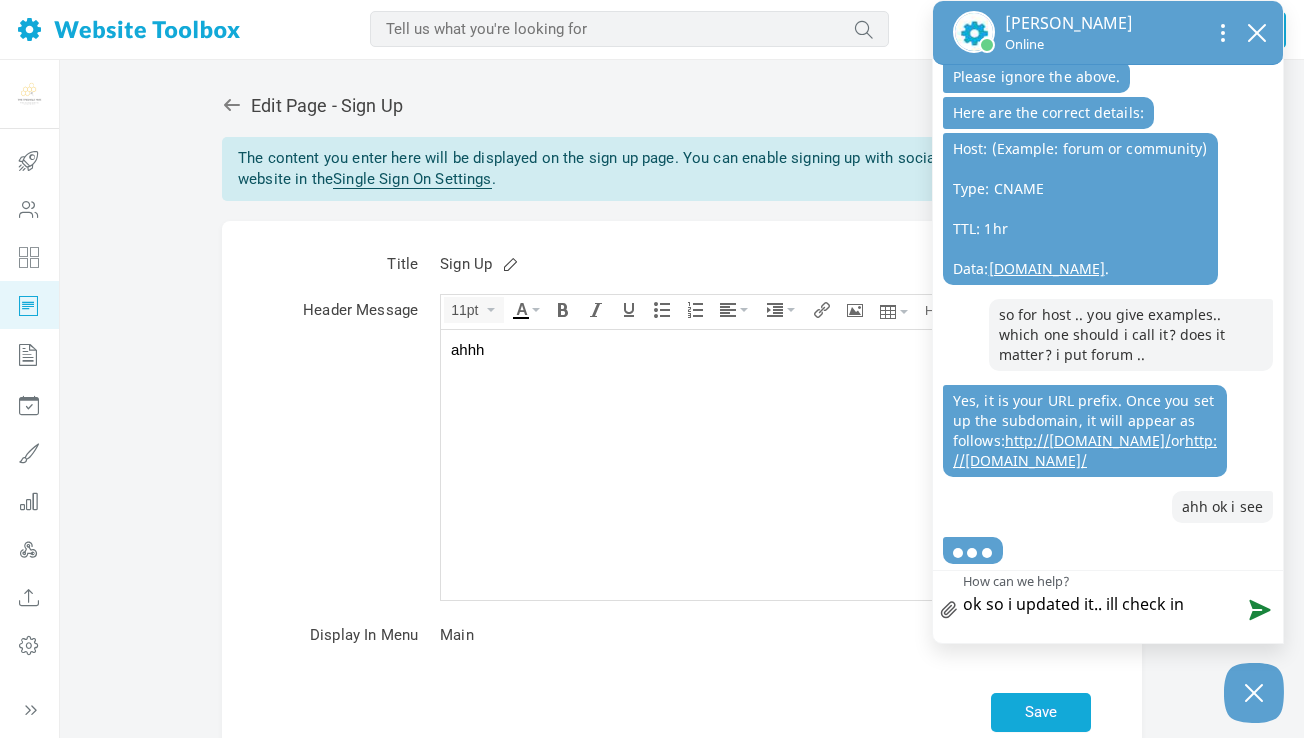 type on "ok so i updated it.. ill check in a" 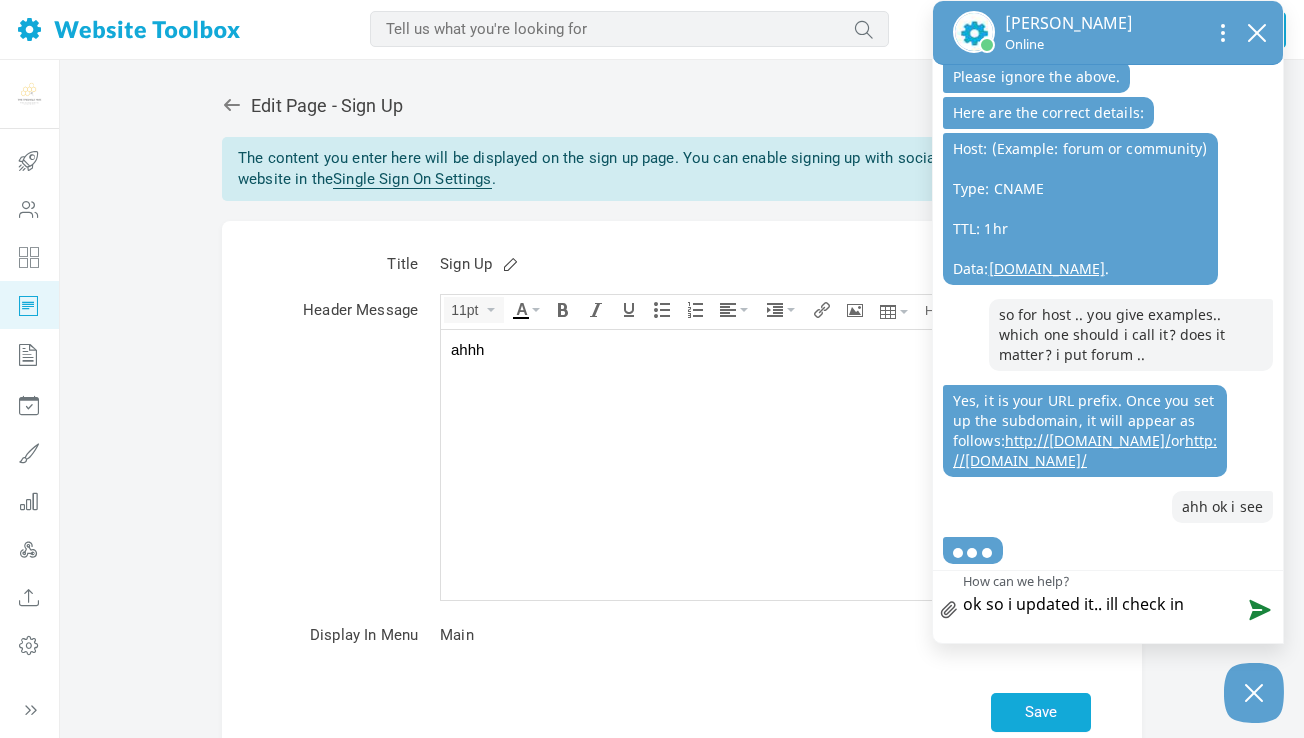 type on "ok so i updated it.. ill check in a" 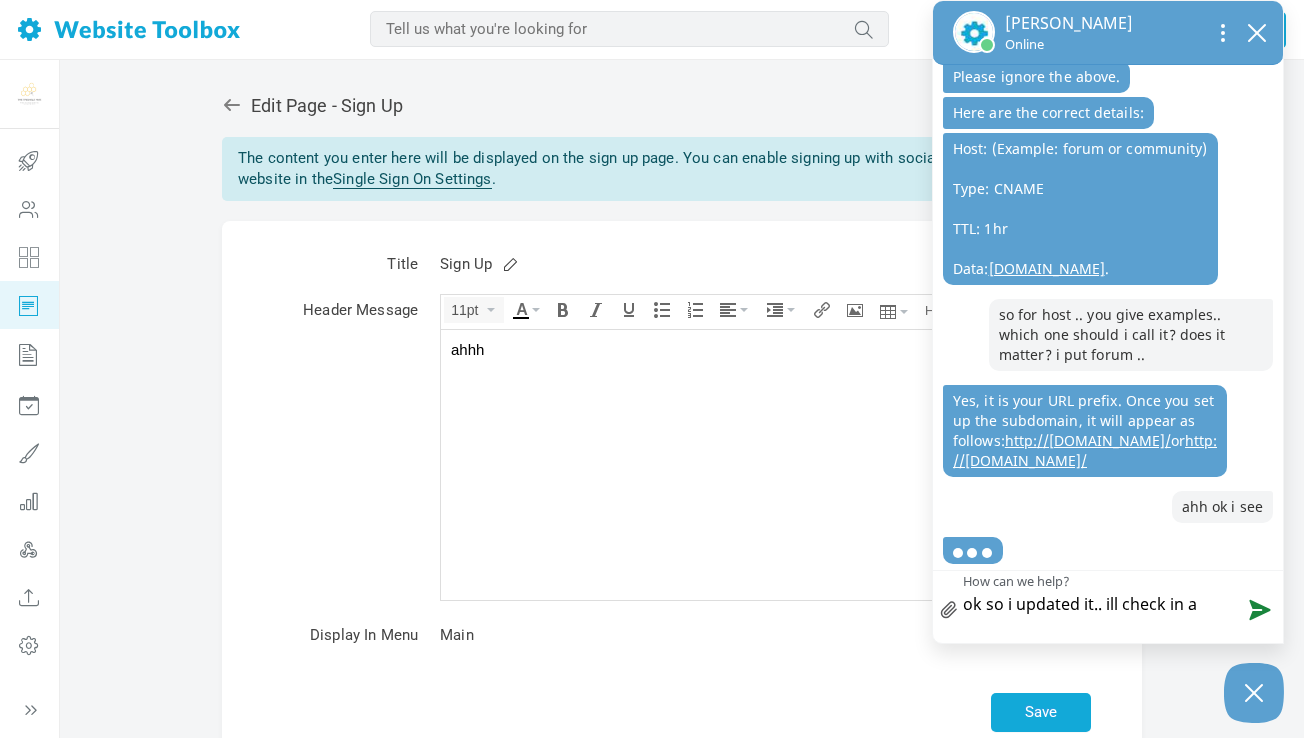 type on "ok so i updated it.. ill check in a" 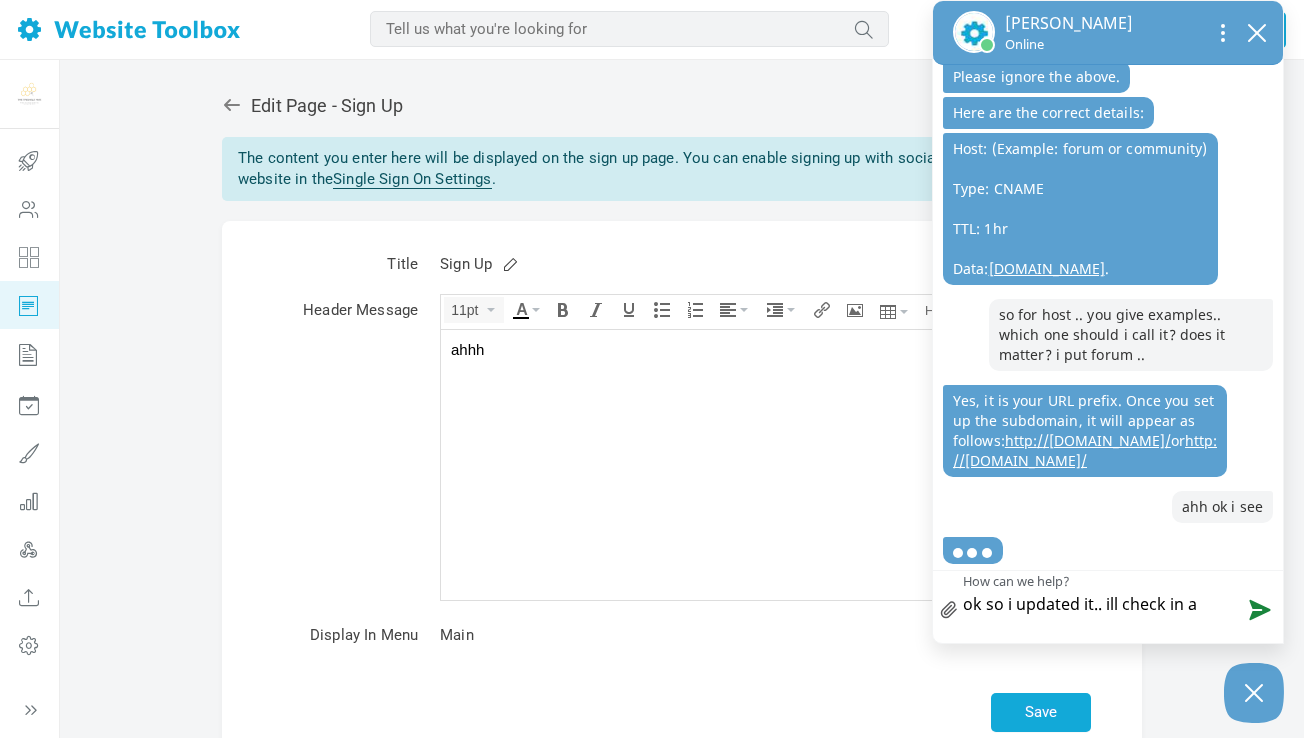 type on "ok so i updated it.. ill check in a" 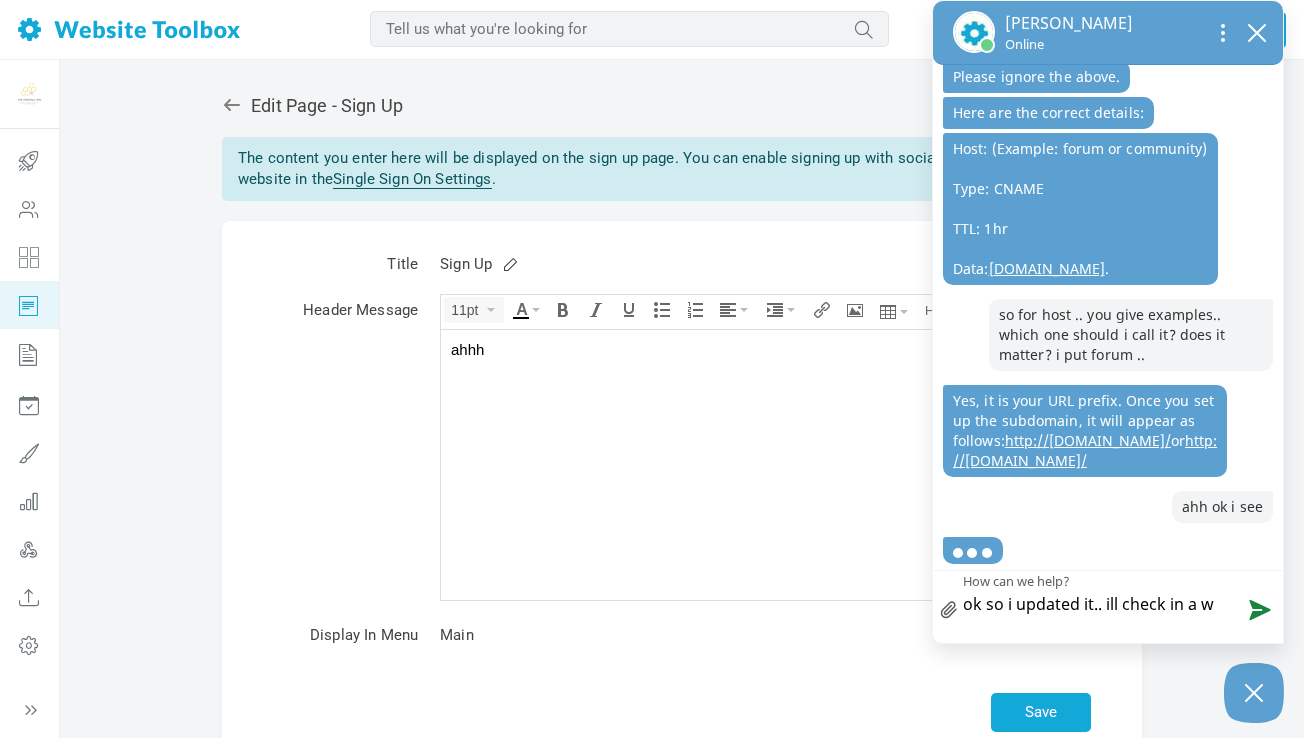 type on "ok so i updated it.. ill check in a wh" 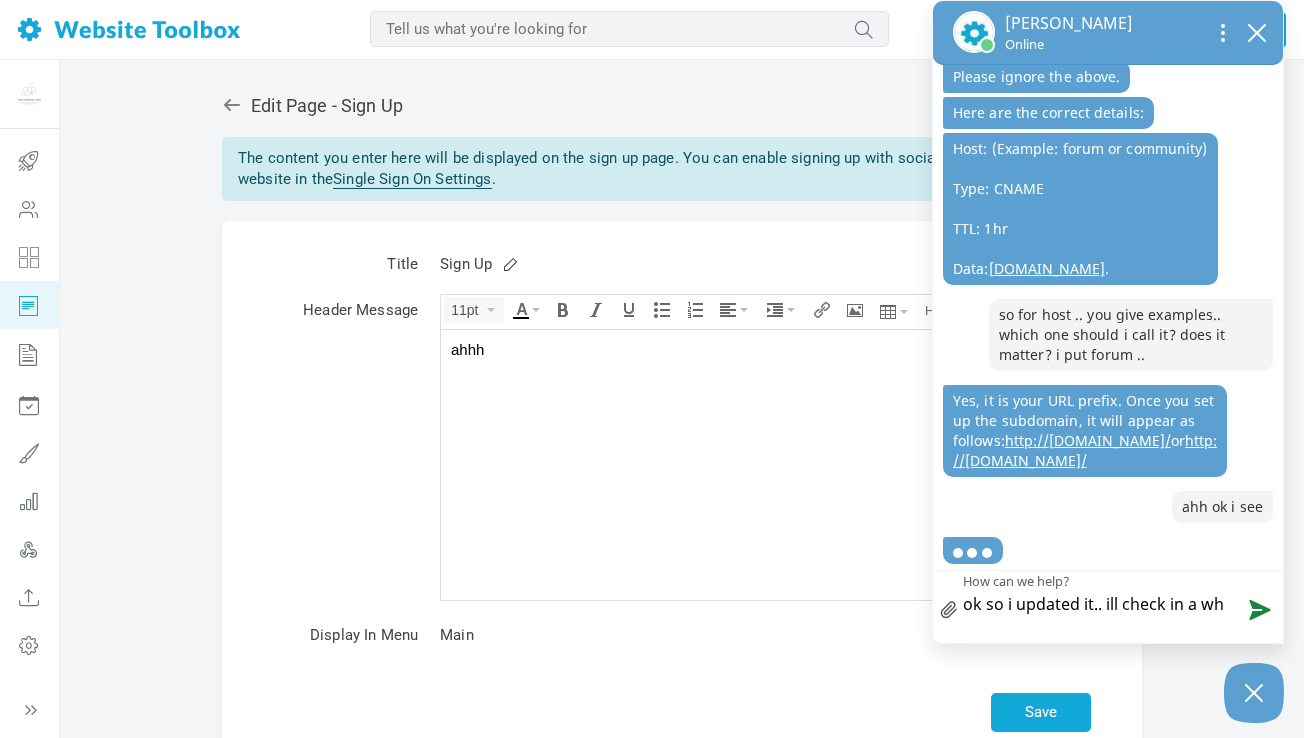 type on "ok so i updated it.. ill check in a whi" 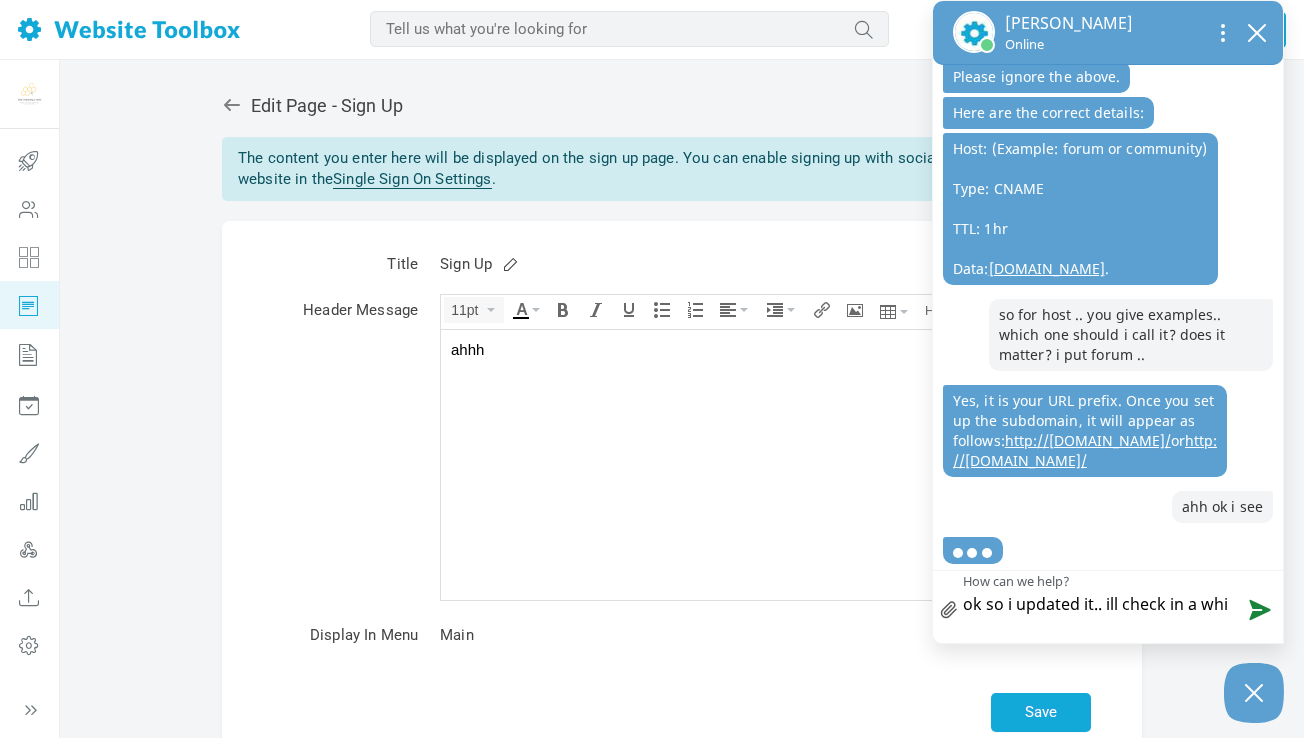type on "ok so i updated it.. ill check in a whil" 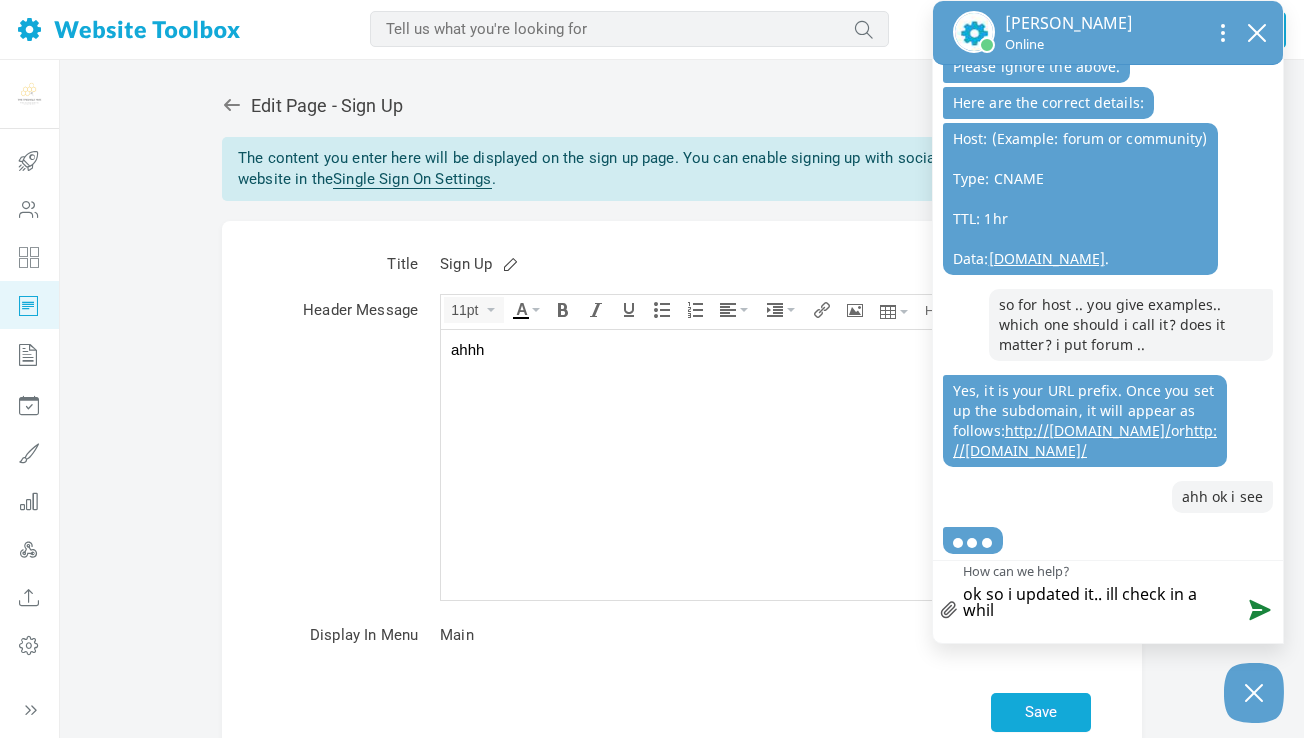 type on "ok so i updated it.. ill check in a while" 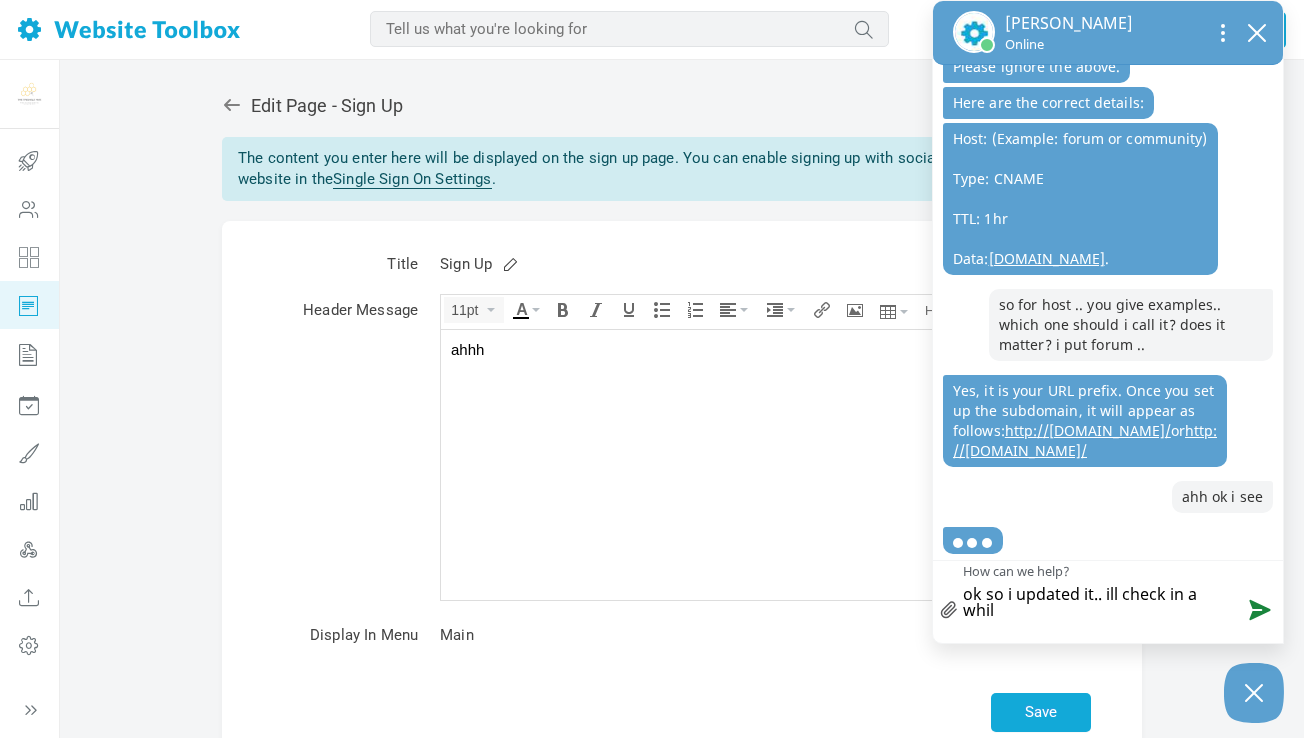 type on "ok so i updated it.. ill check in a while" 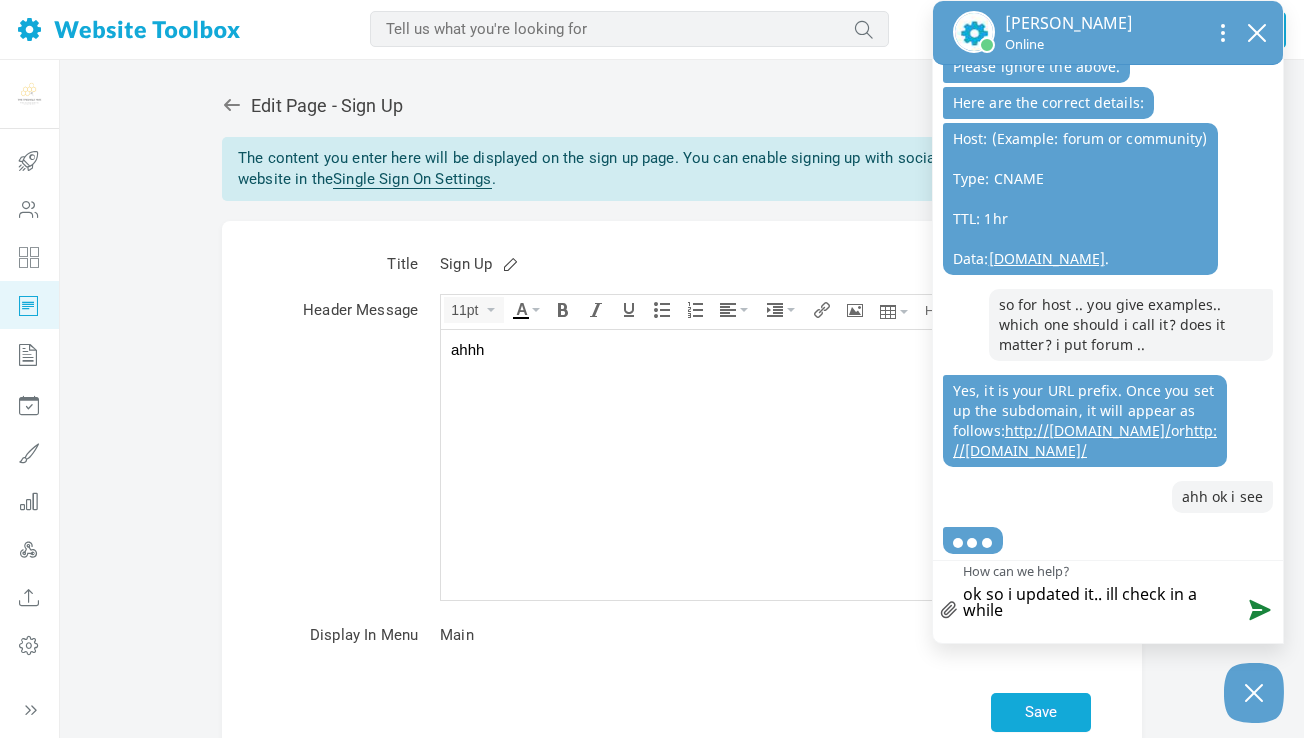 type on "ok so i updated it.. ill check in a while" 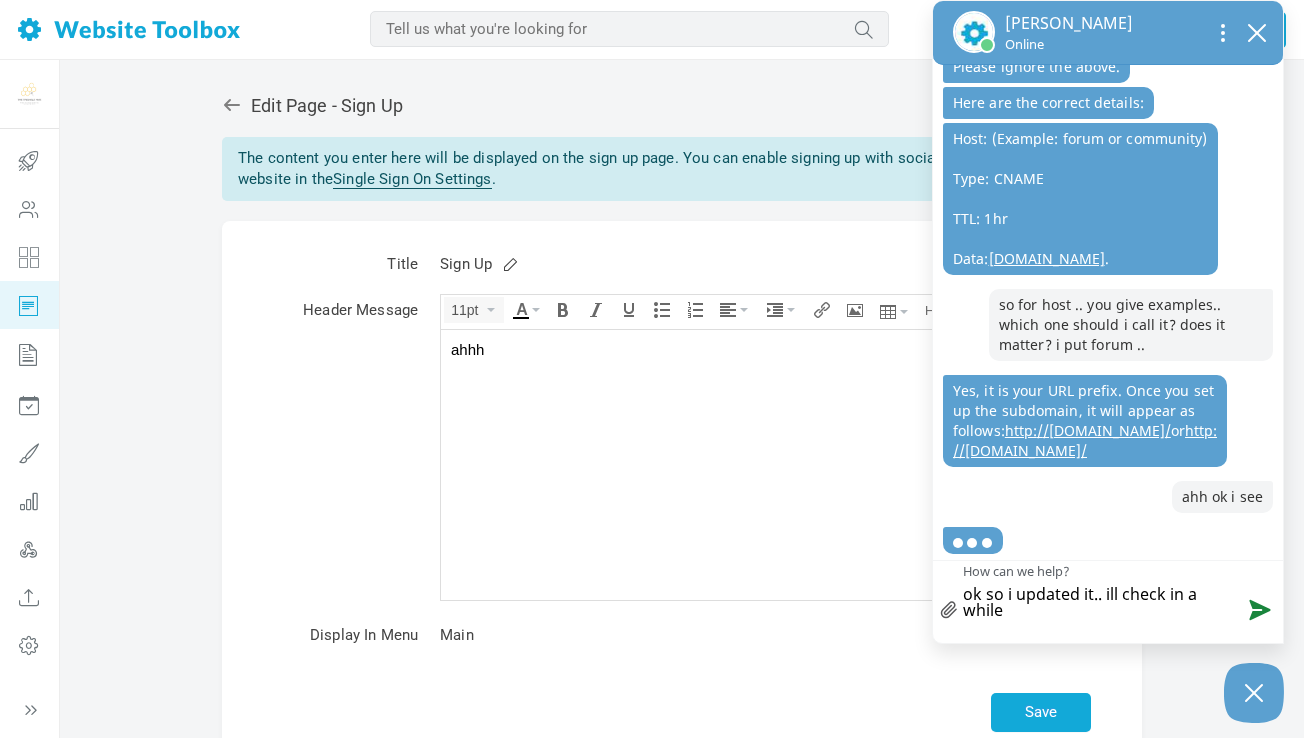 scroll, scrollTop: 1436, scrollLeft: 0, axis: vertical 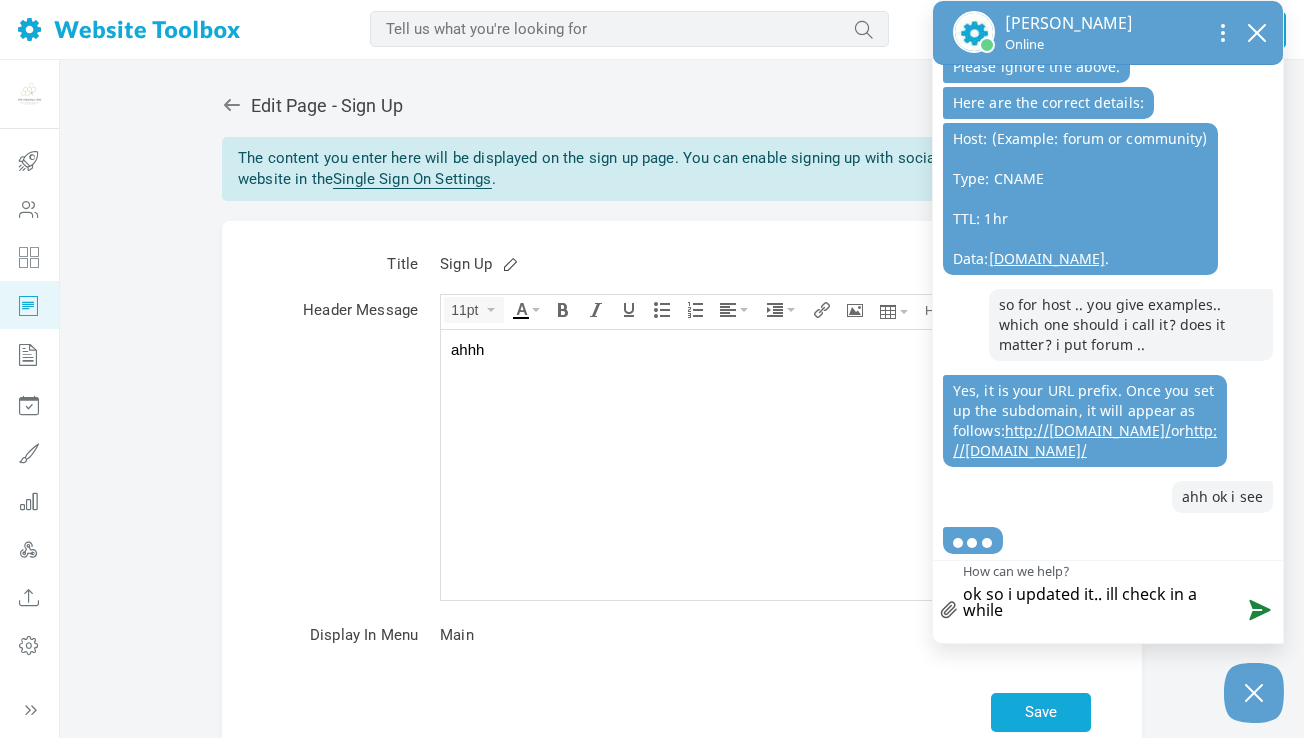 type on "ok so i updated it.. ill check in a while t" 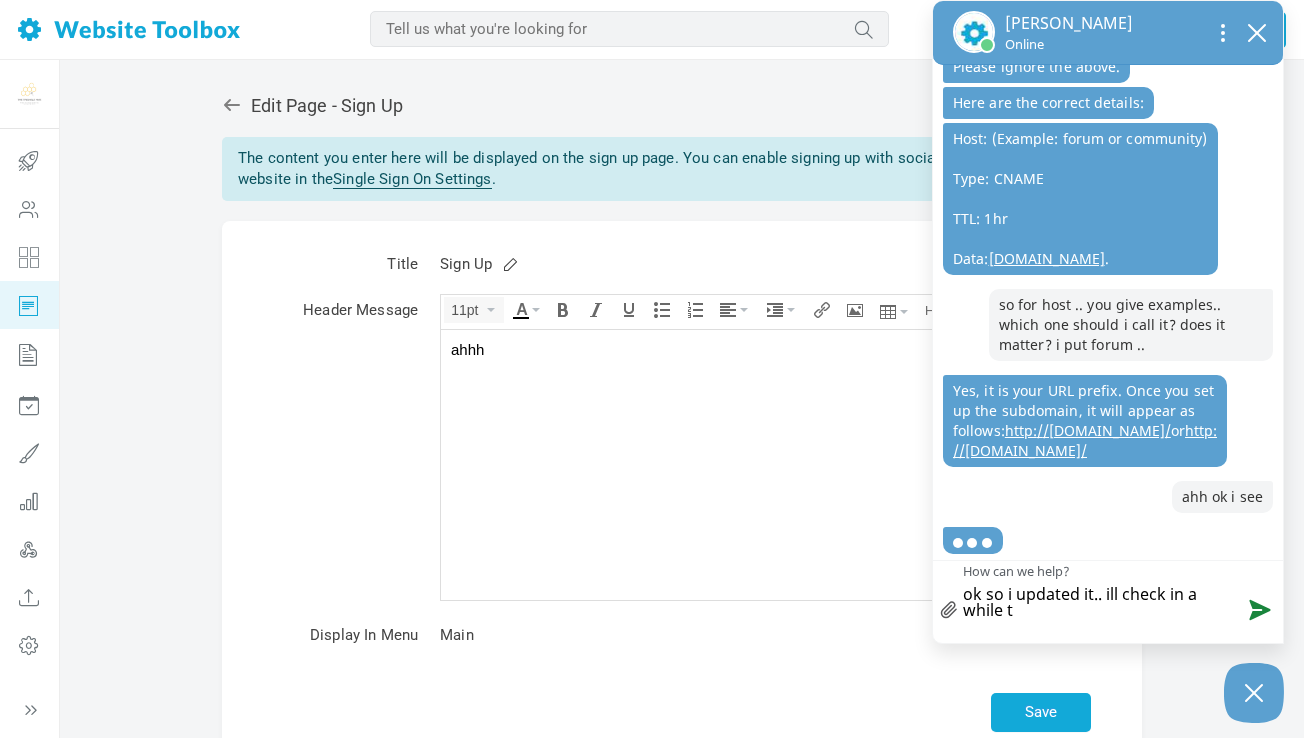 type on "ok so i updated it.. ill check in a while to" 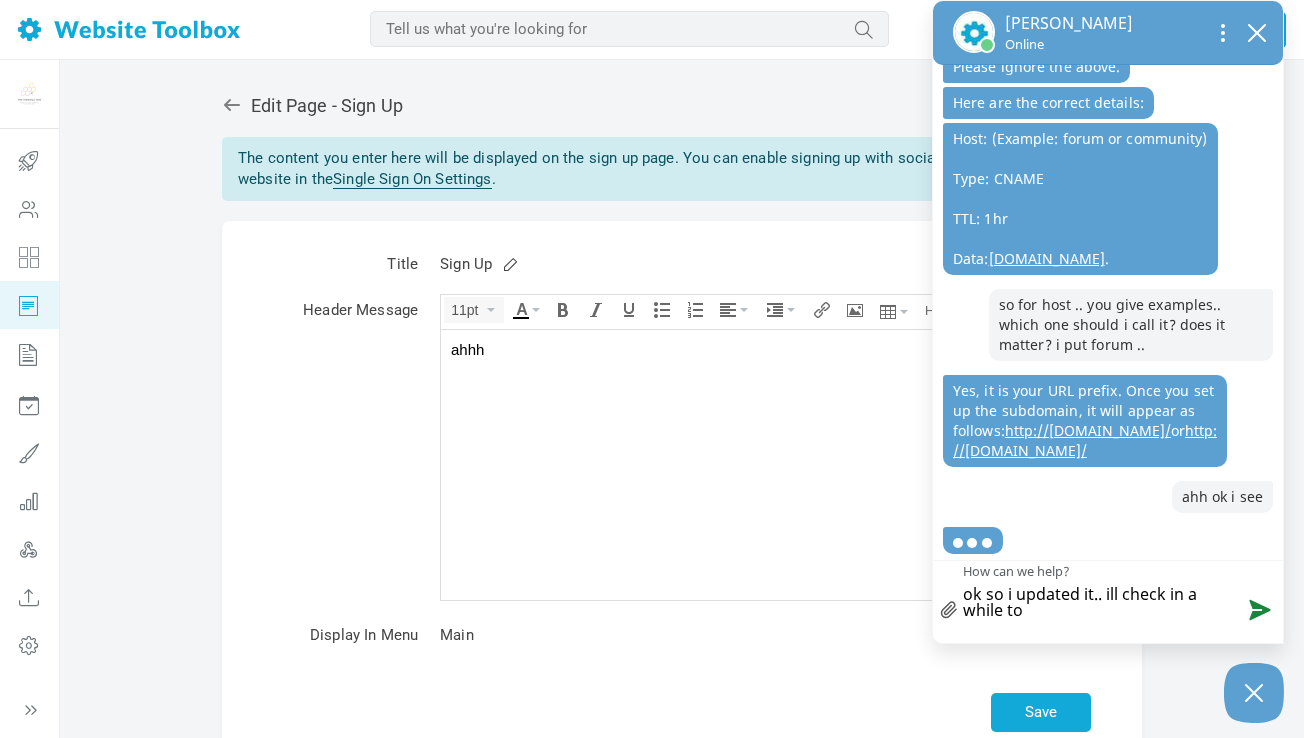 type on "ok so i updated it.. ill check in a while to" 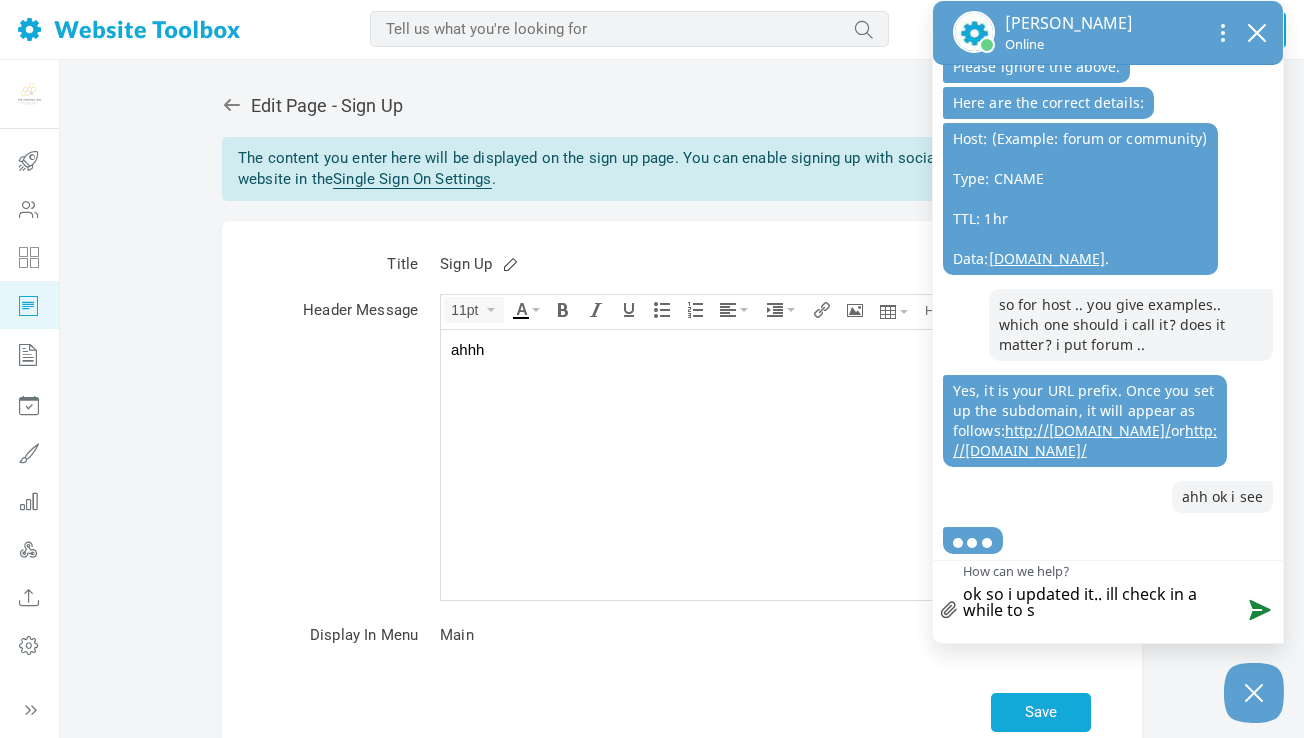 type on "ok so i updated it.. ill check in a while to se" 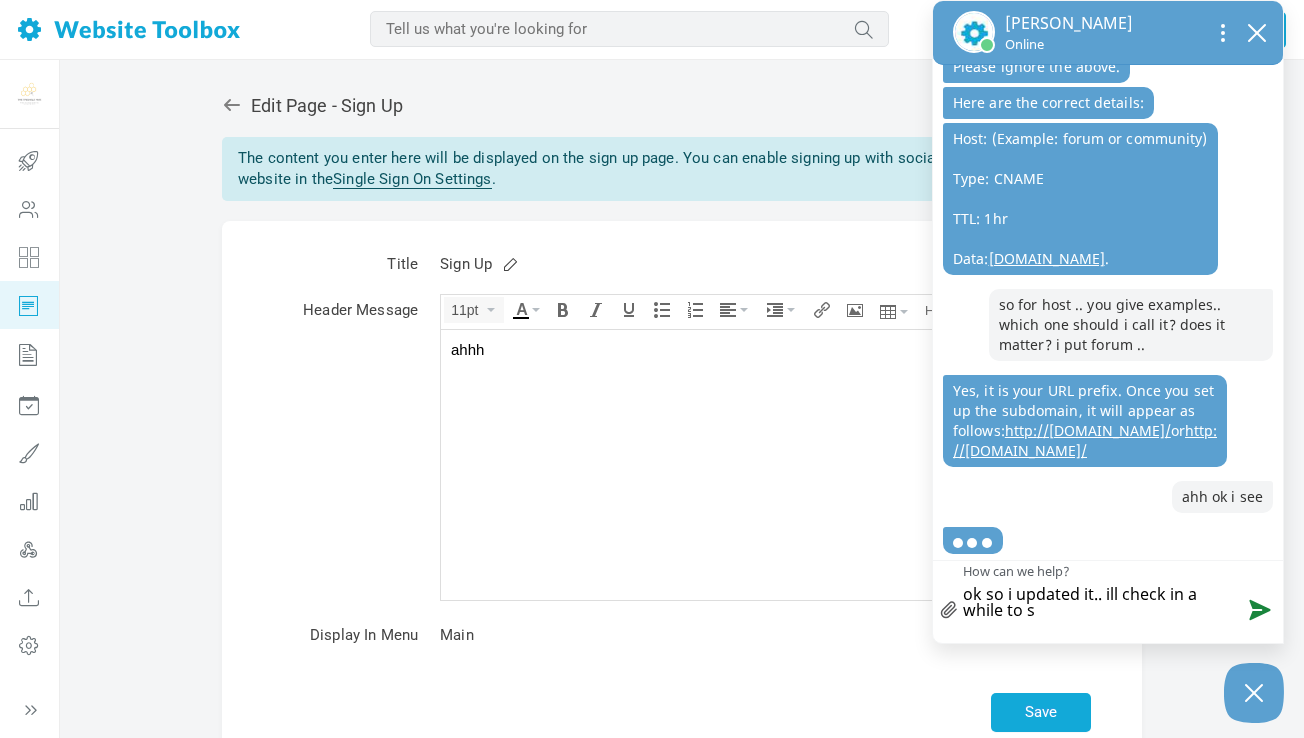 type on "ok so i updated it.. ill check in a while to se" 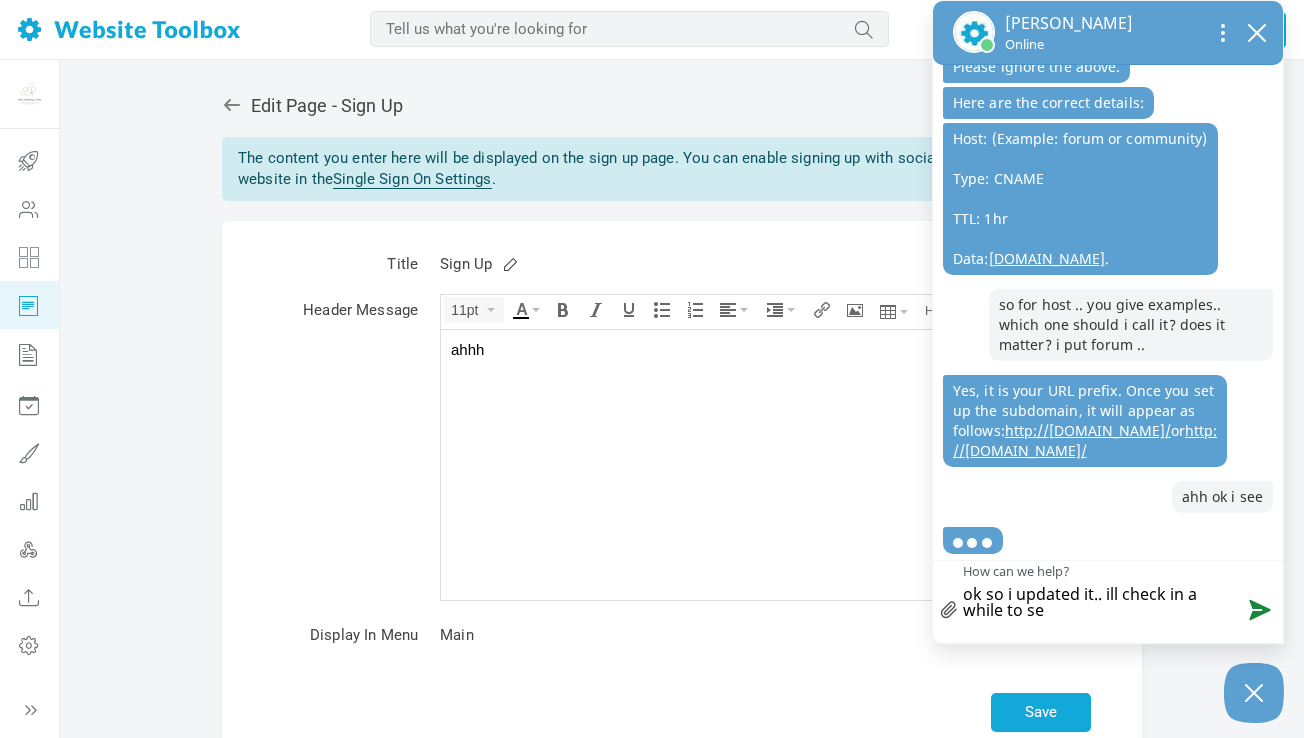 type on "ok so i updated it.. ill check in a while to see" 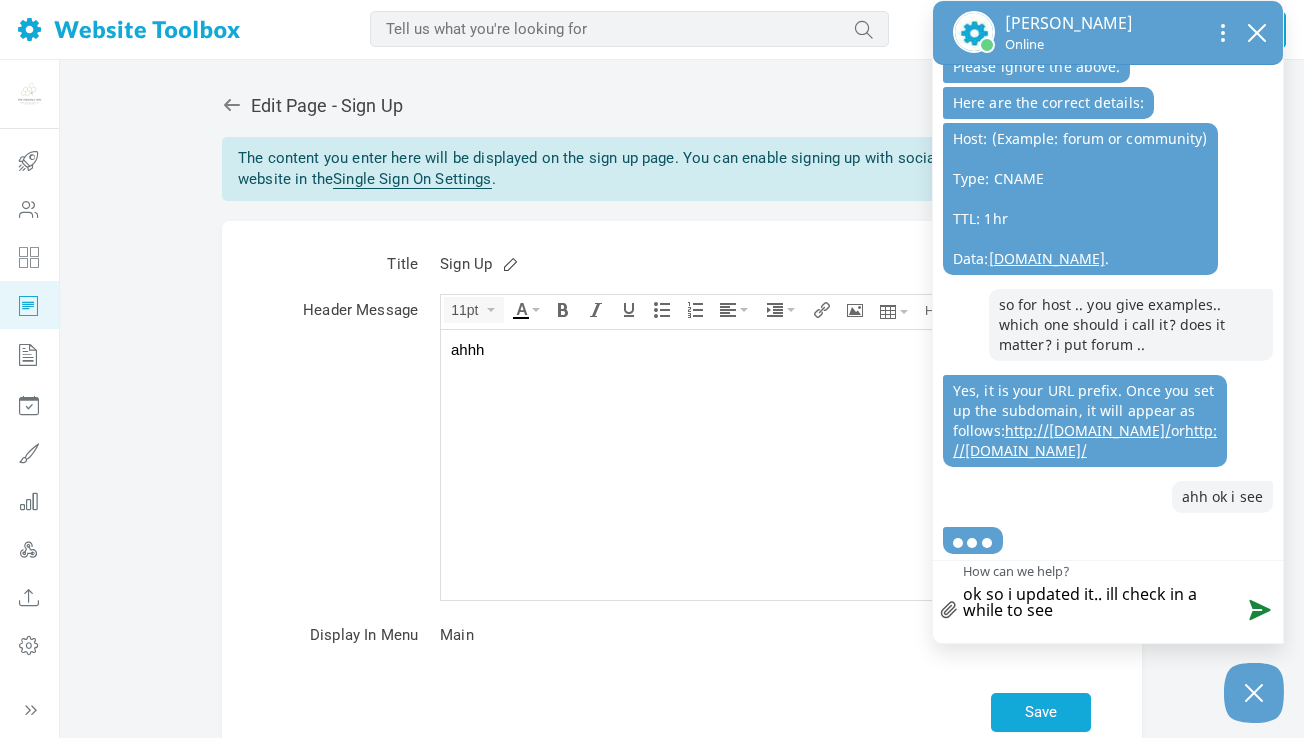 type on "ok so i updated it.. ill check in a while to see" 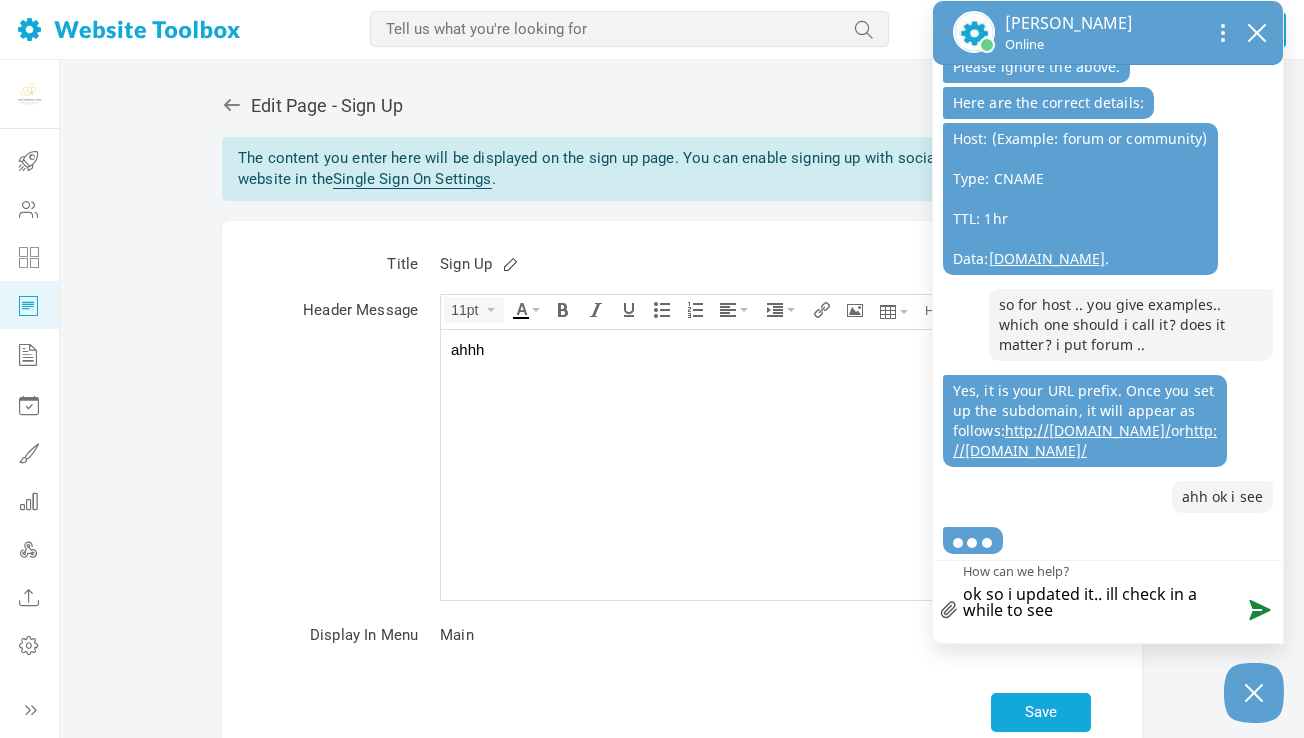 type on "ok so i updated it.. ill check in a while to see i" 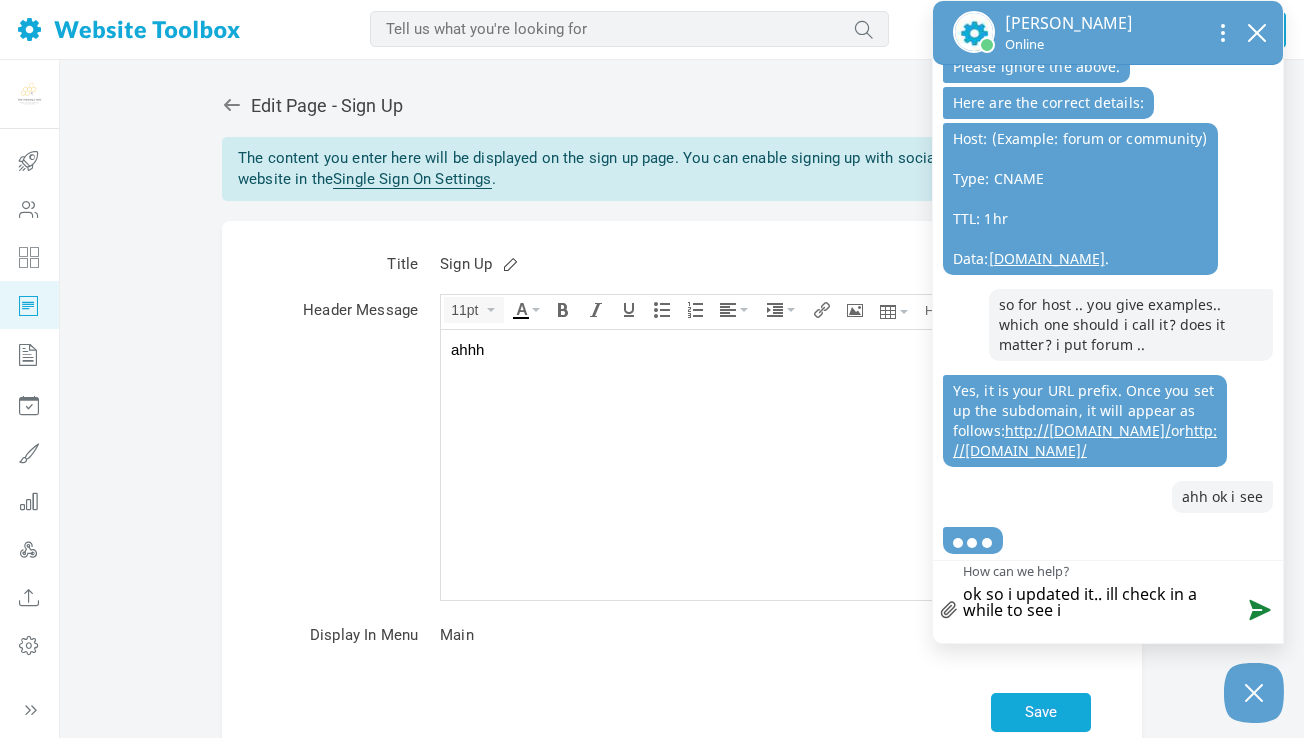 type on "ok so i updated it.. ill check in a while to see if" 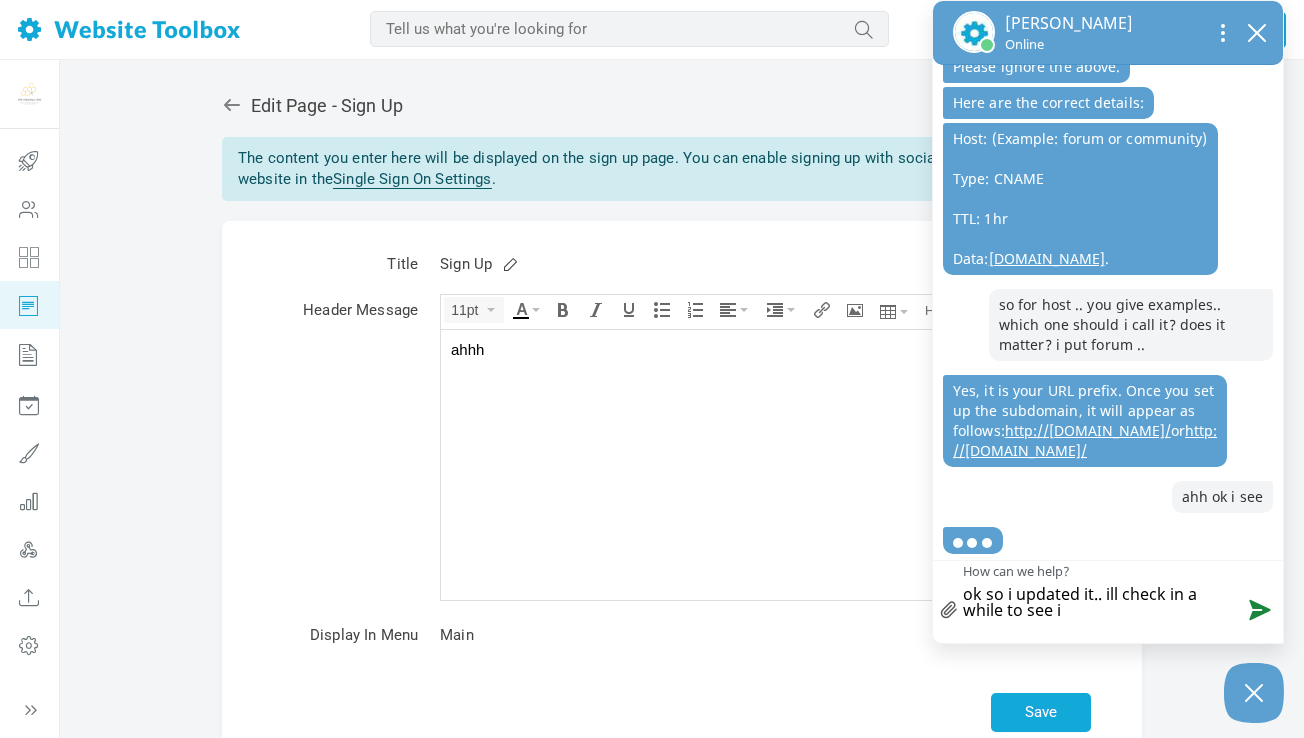 type on "ok so i updated it.. ill check in a while to see if" 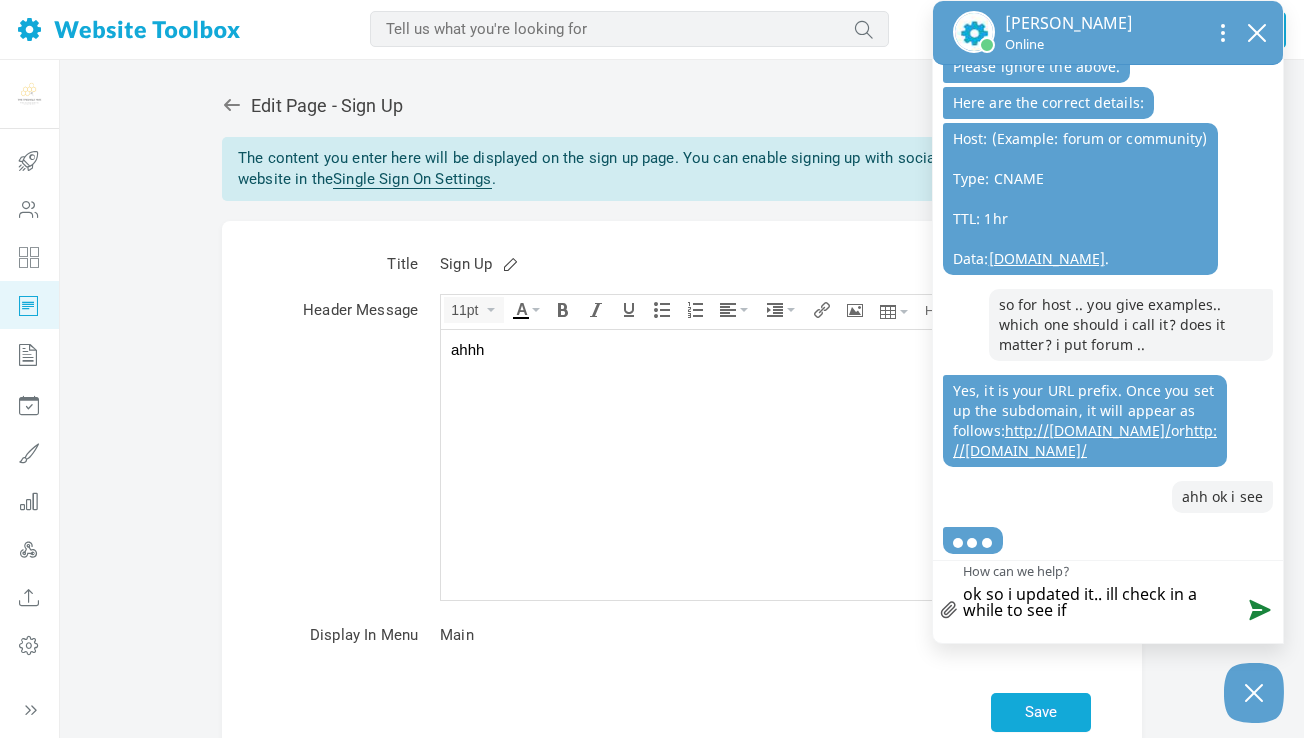 type on "ok so i updated it.. ill check in a while to see if" 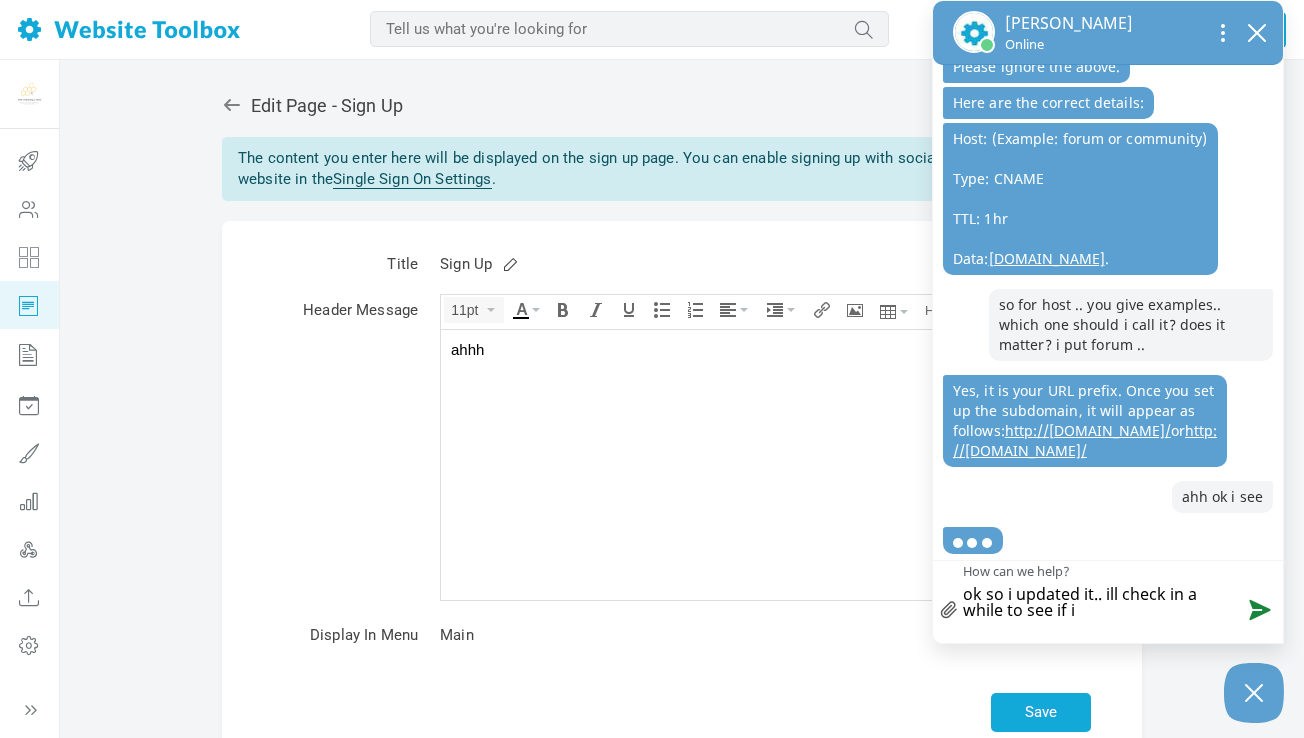 type on "ok so i updated it.. ill check in a while to see if it" 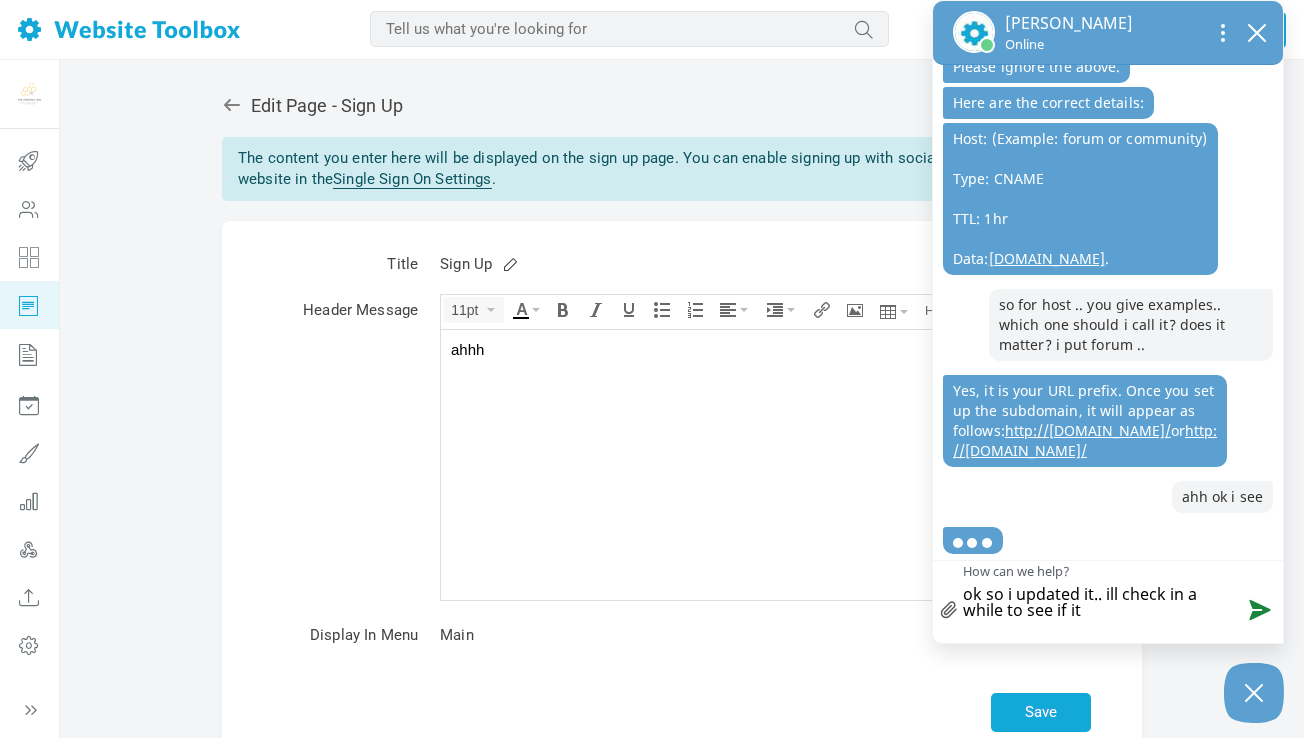 type on "ok so i updated it.. ill check in a while to see if its" 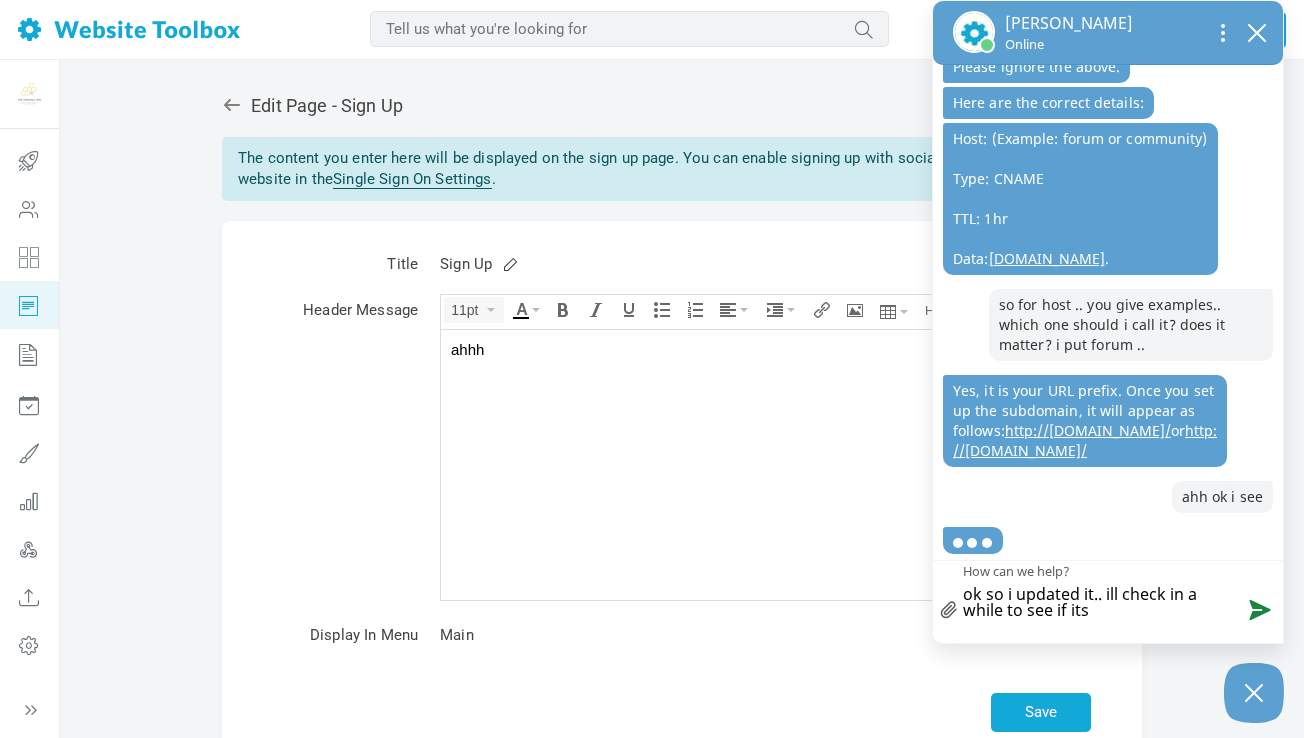 type on "ok so i updated it.. ill check in a while to see if its" 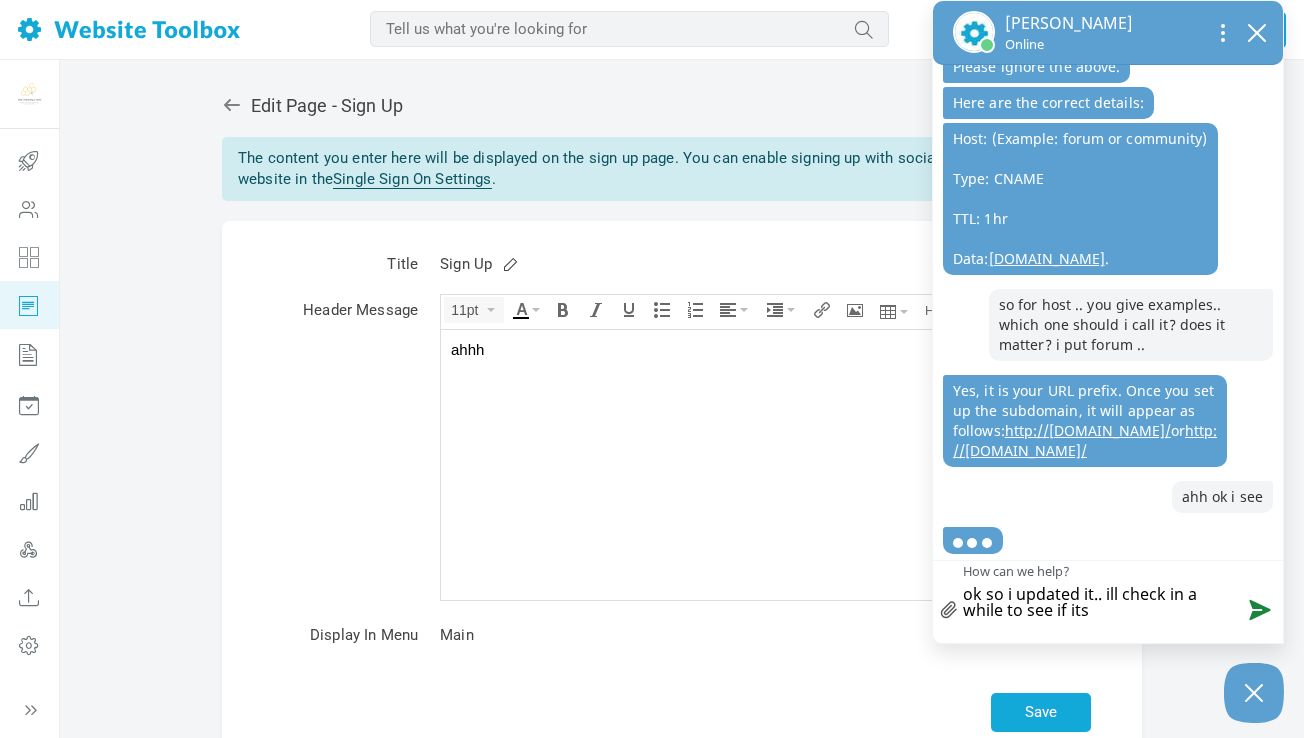 type on "ok so i updated it.. ill check in a while to see if its l" 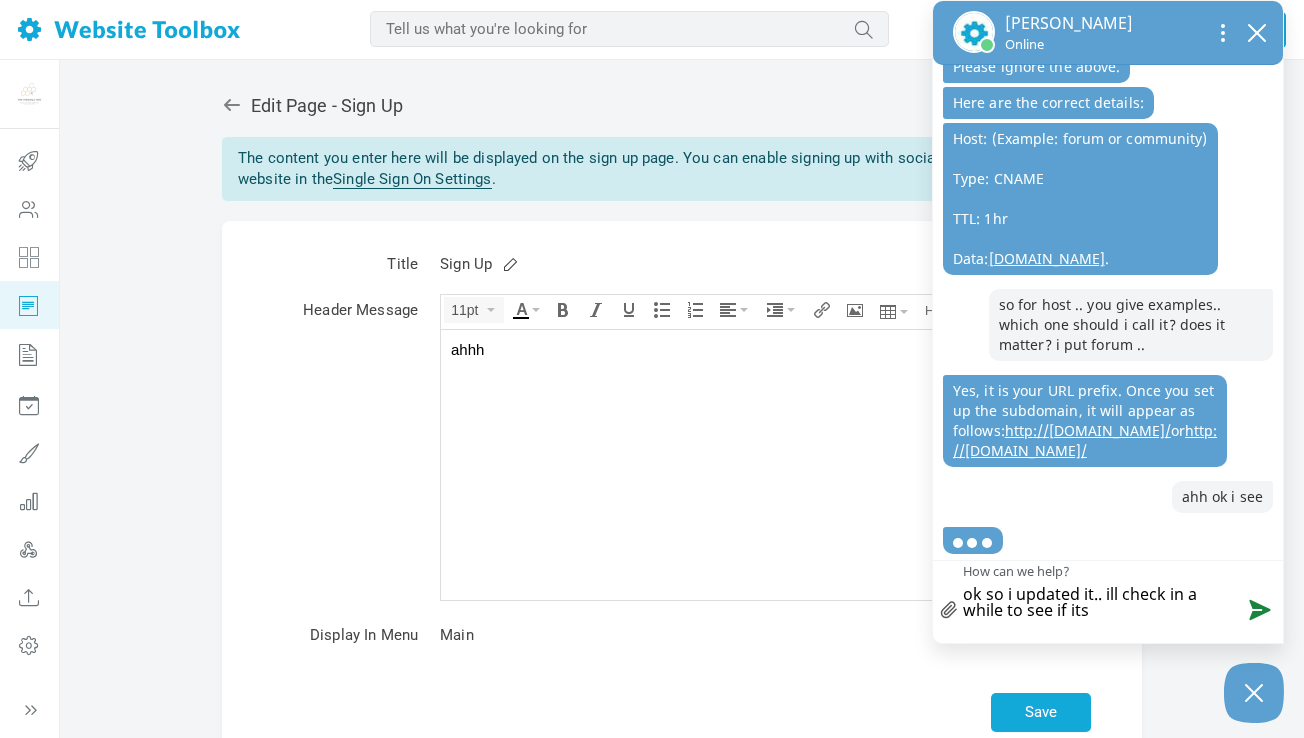 type on "ok so i updated it.. ill check in a while to see if its l" 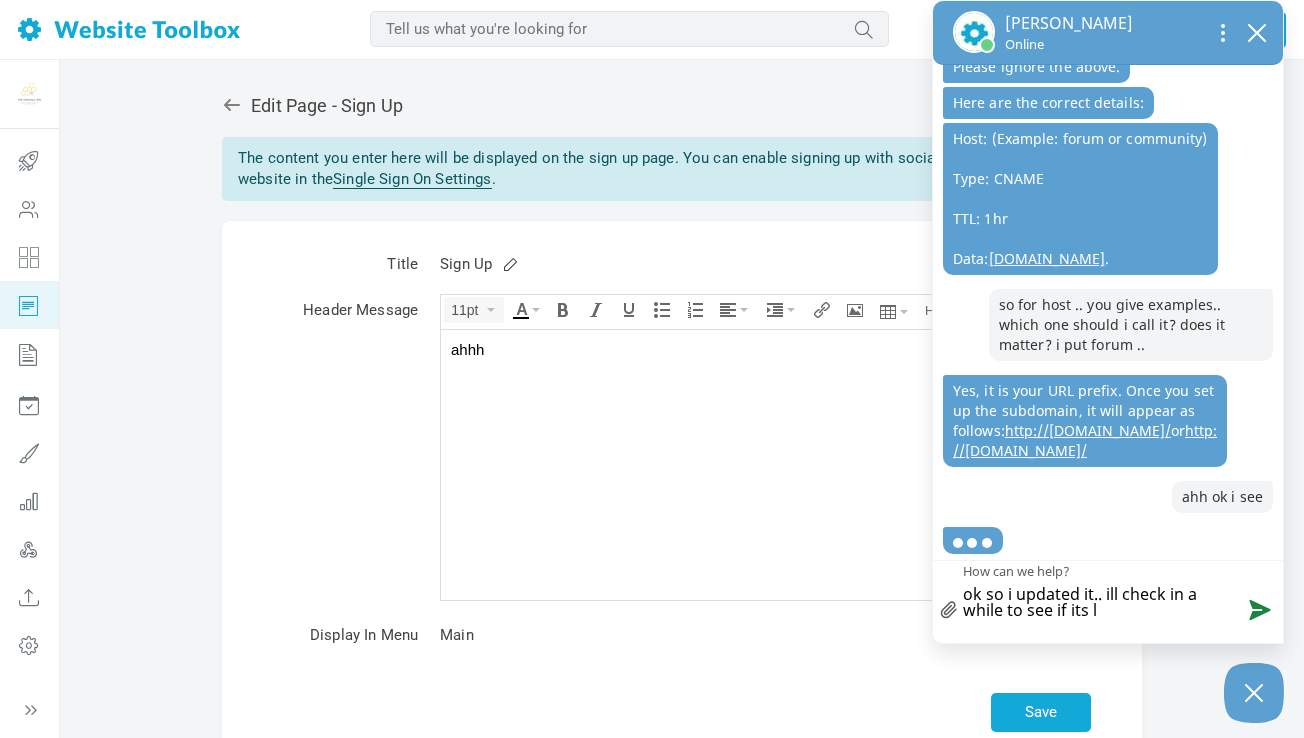 type on "ok so i updated it.. ill check in a while to see if its li" 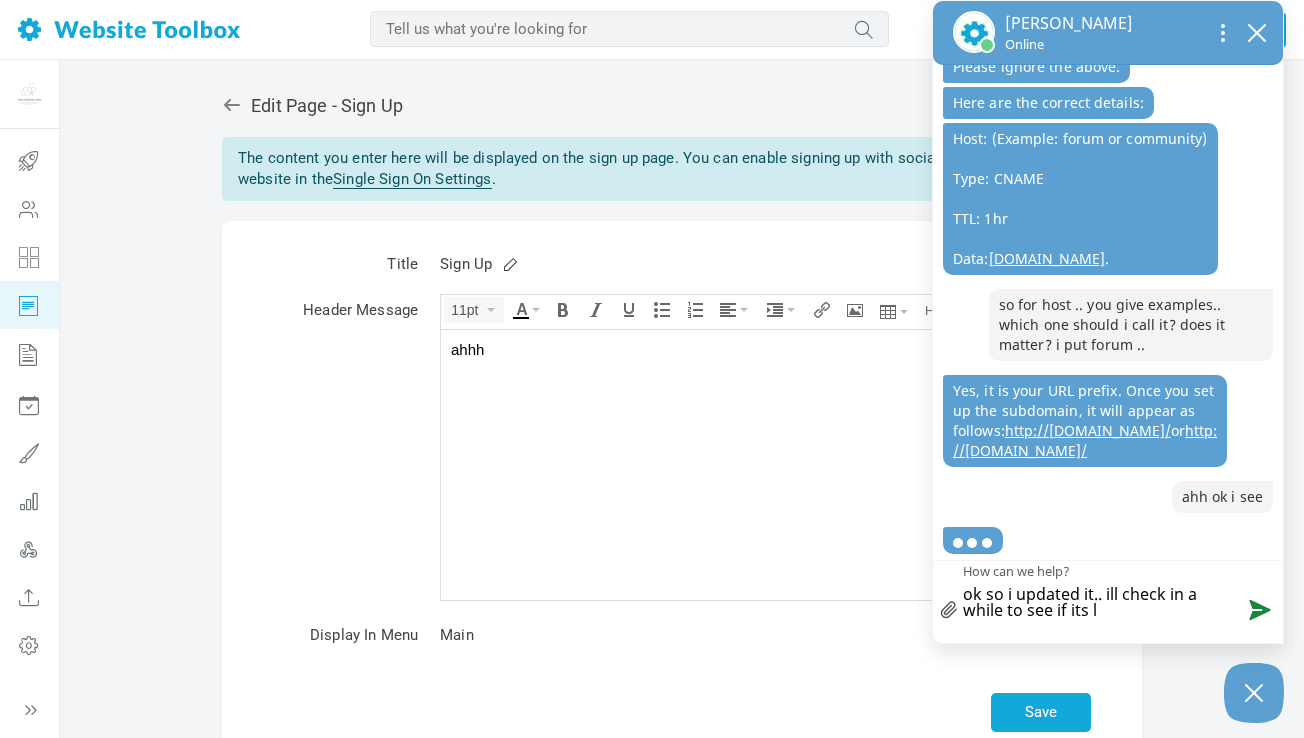 type on "ok so i updated it.. ill check in a while to see if its li" 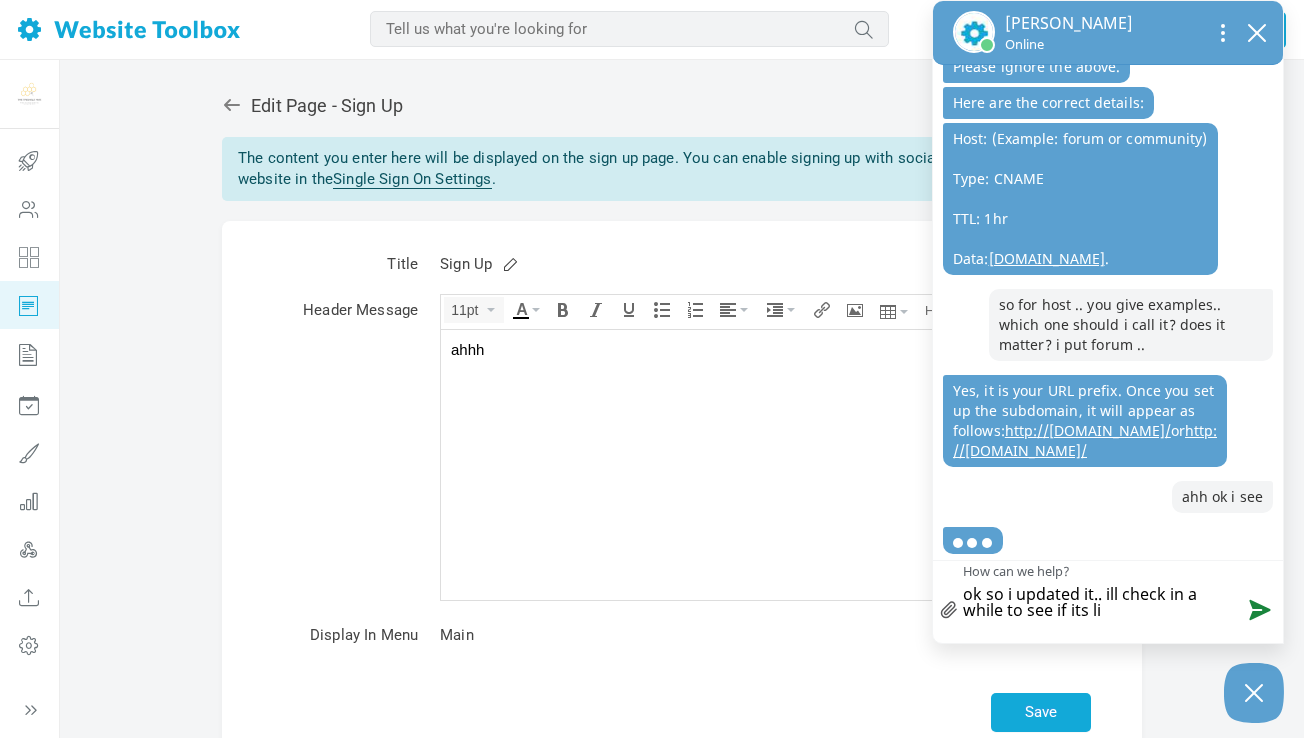 type on "ok so i updated it.. ill check in a while to see if its lin" 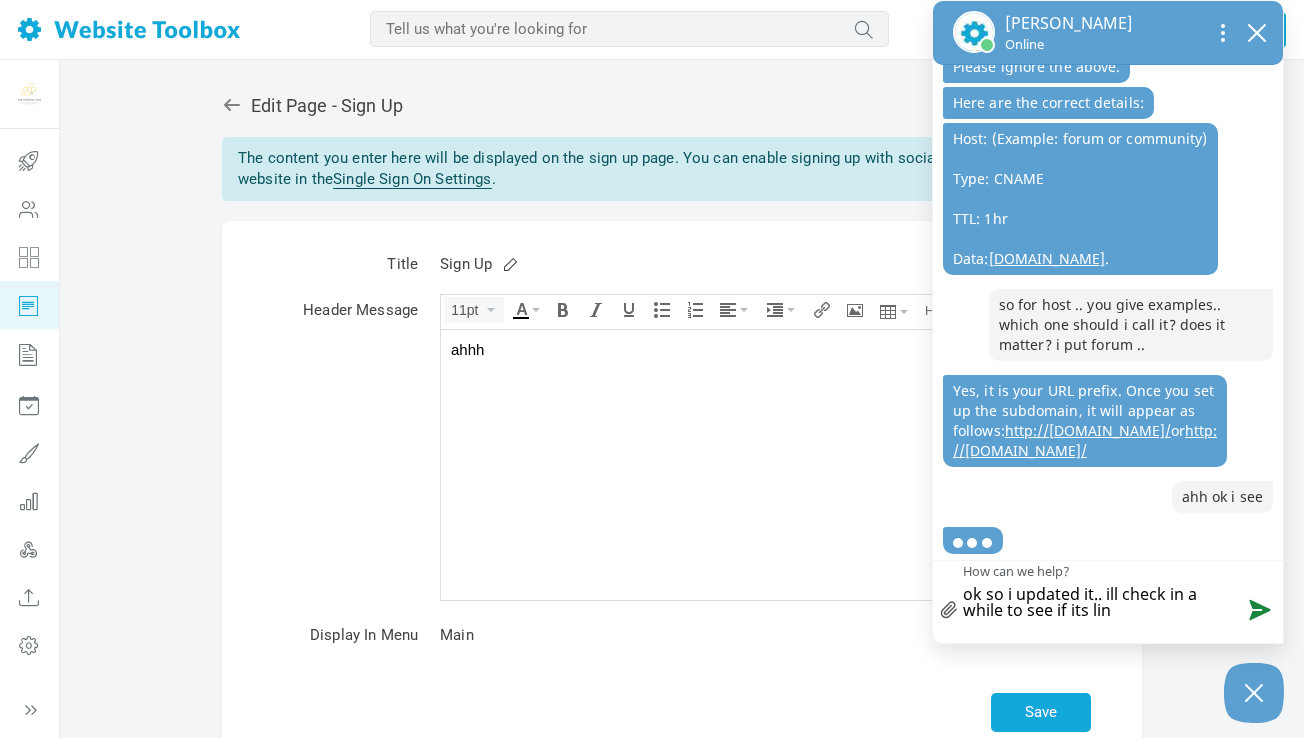 type on "ok so i updated it.. ill check in a while to see if its link" 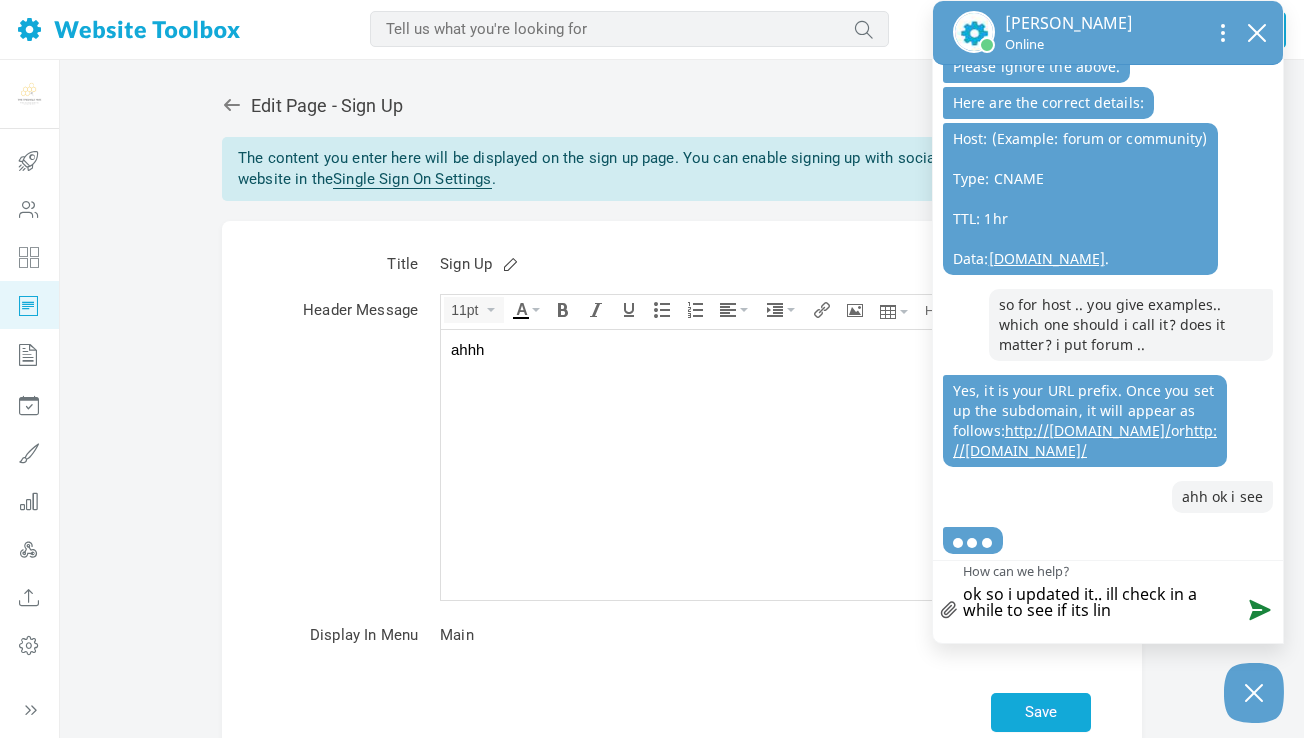 type on "ok so i updated it.. ill check in a while to see if its link" 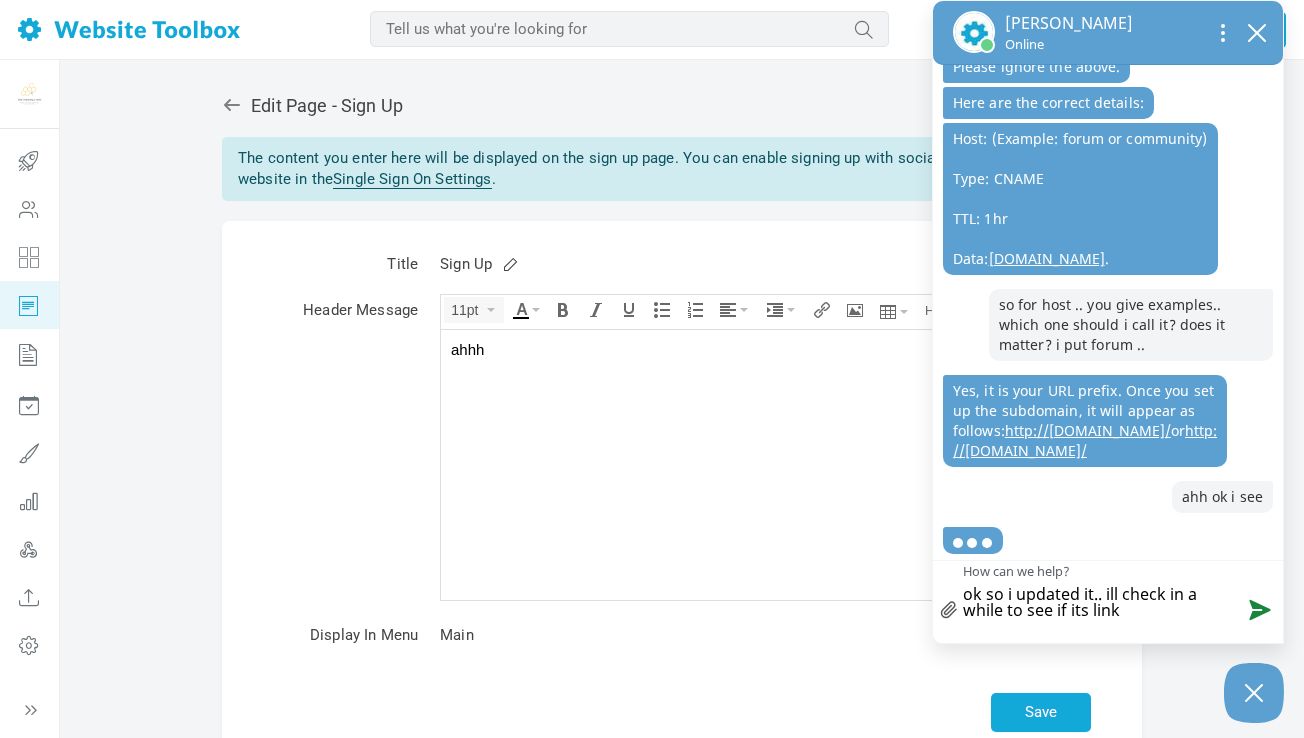 type on "ok so i updated it.. ill check in a while to see if its linke" 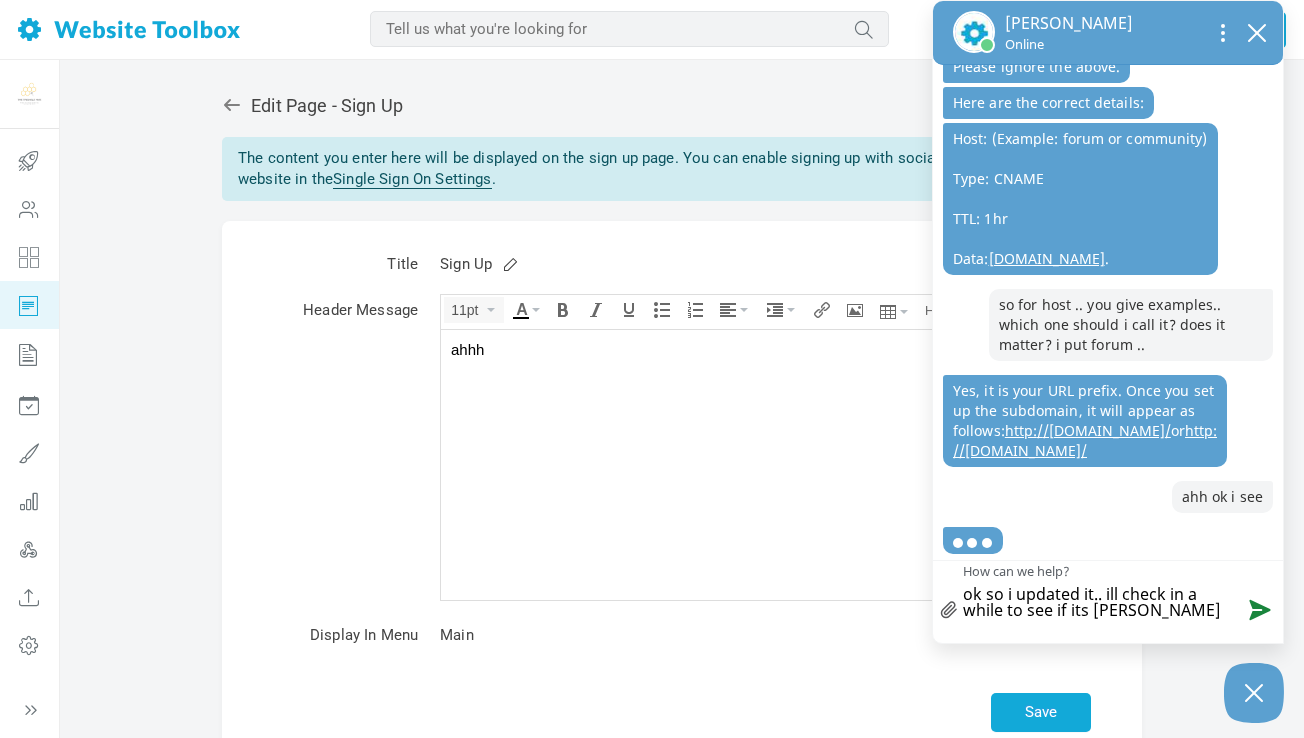 type on "ok so i updated it.. ill check in a while to see if its linked" 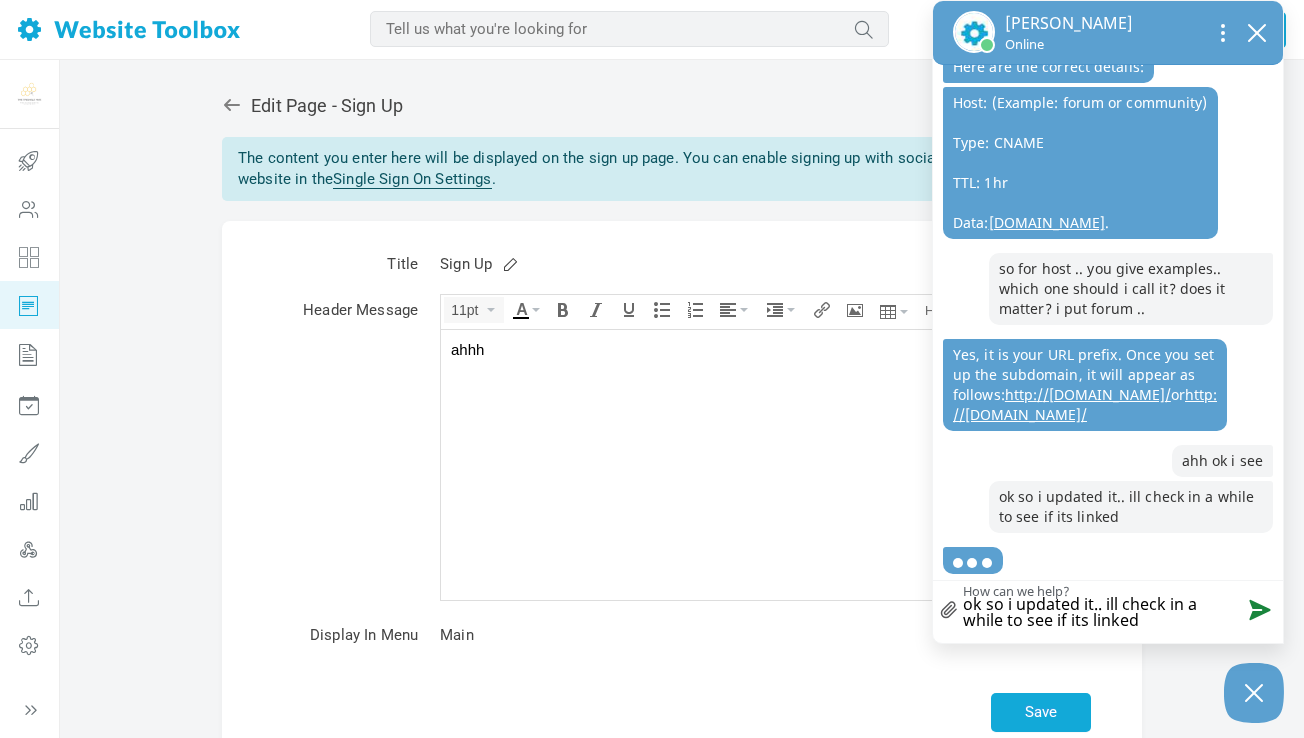 type 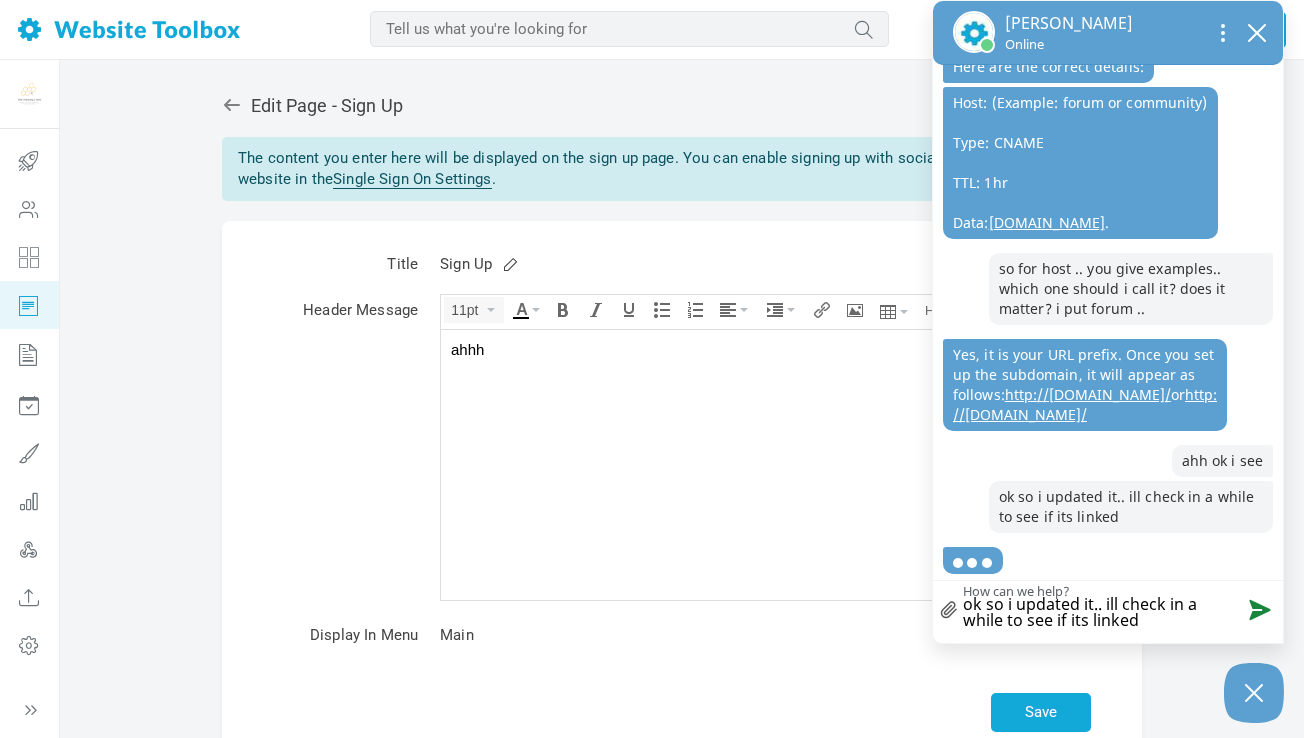 type 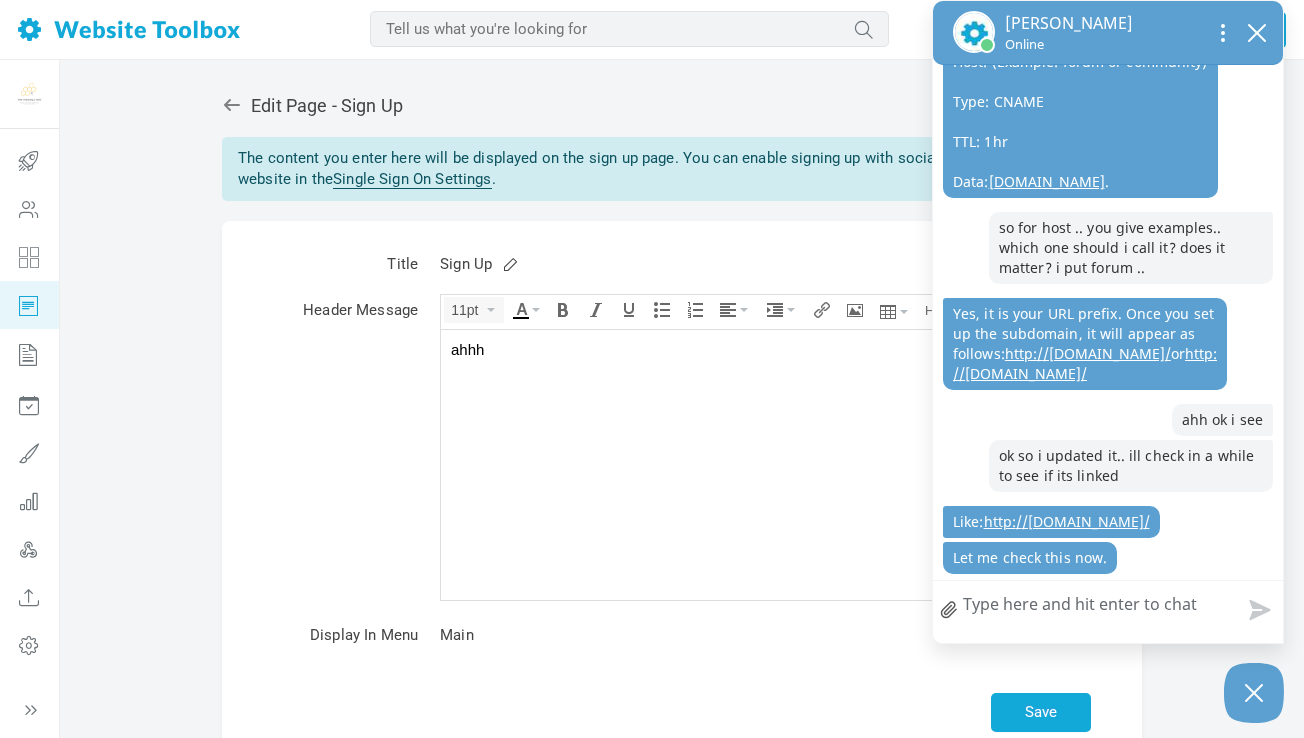 scroll, scrollTop: 1513, scrollLeft: 0, axis: vertical 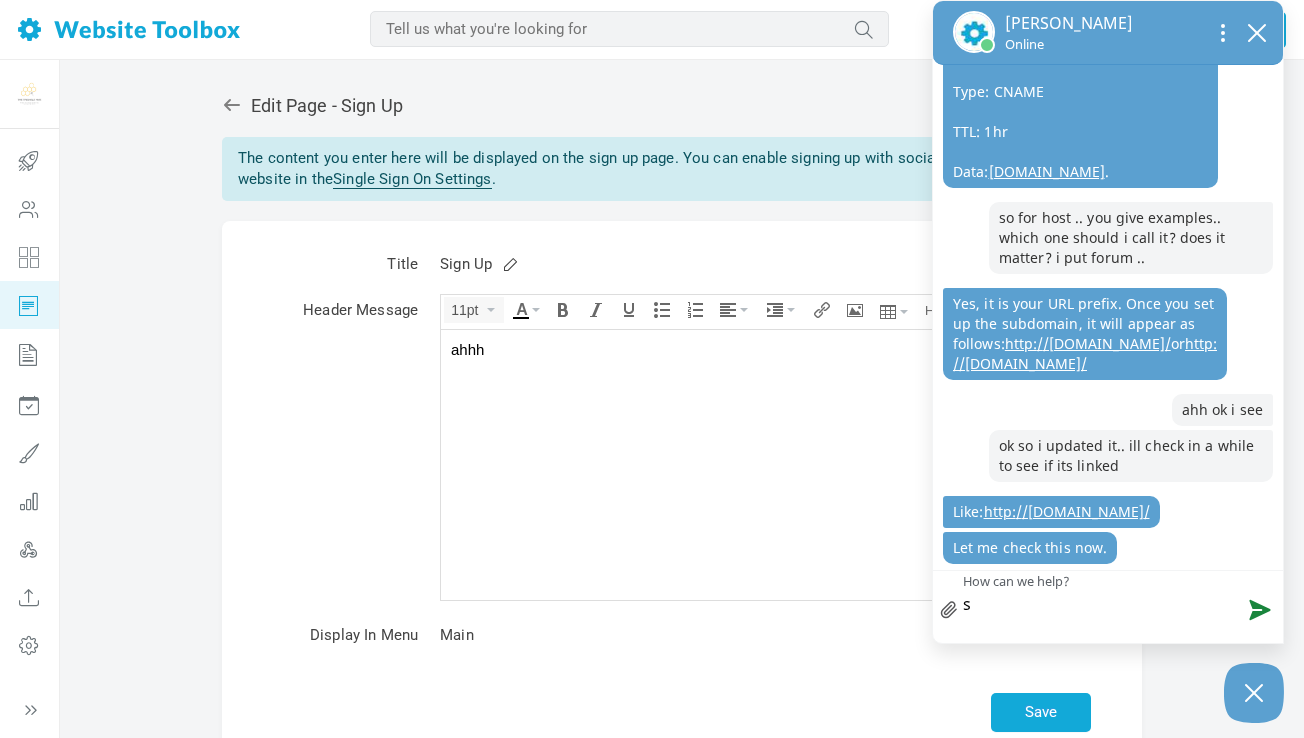 type on "so" 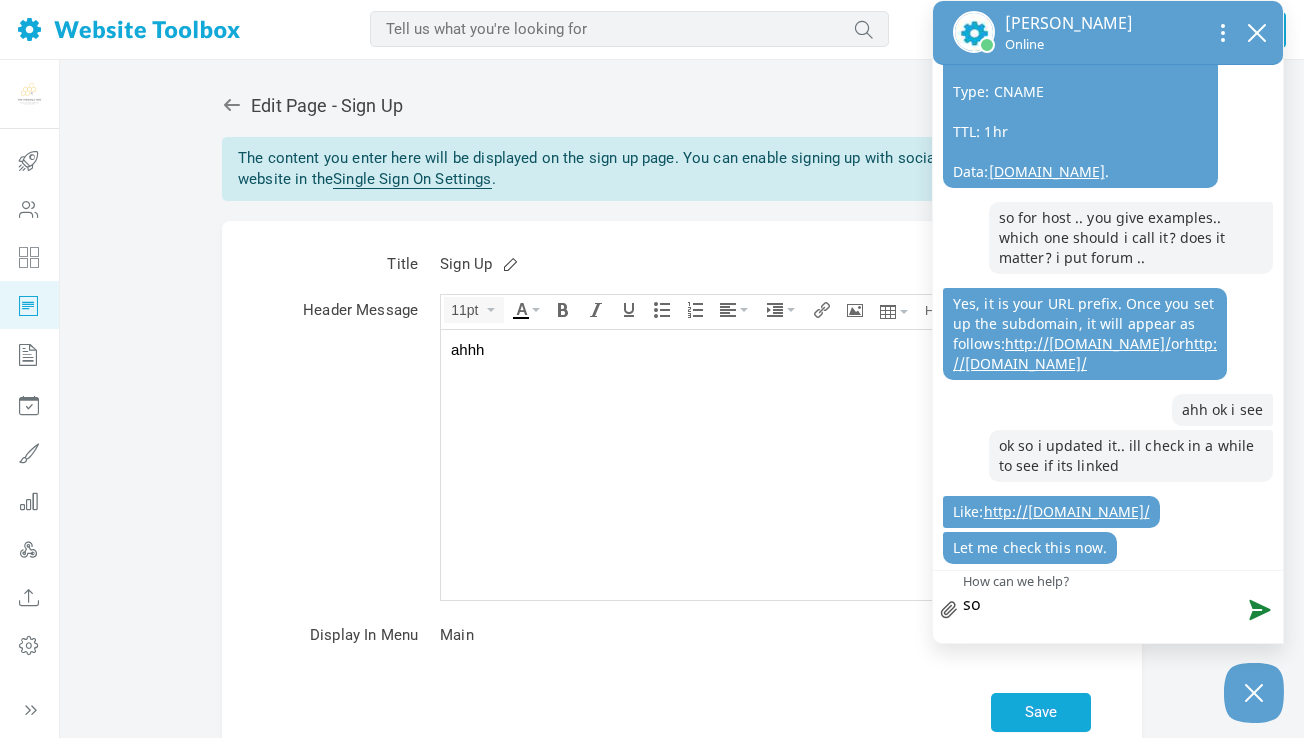 type on "so" 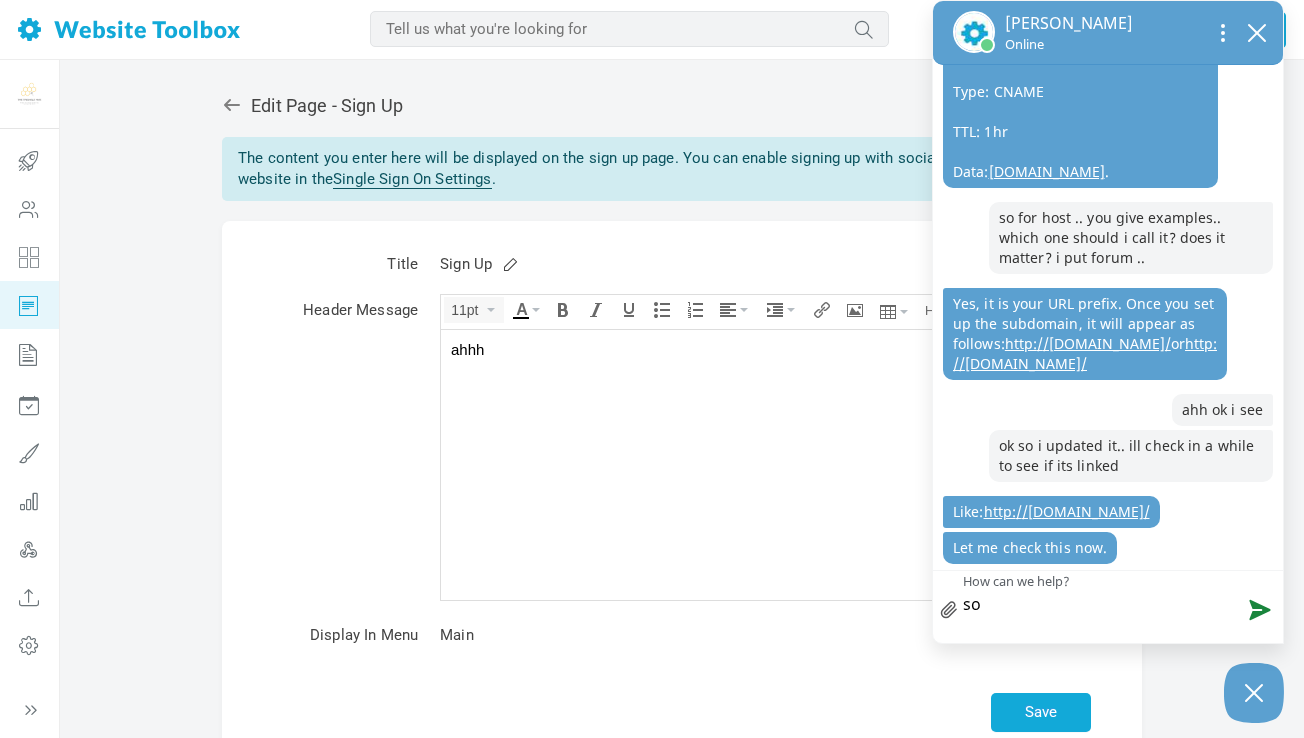 scroll, scrollTop: 1523, scrollLeft: 0, axis: vertical 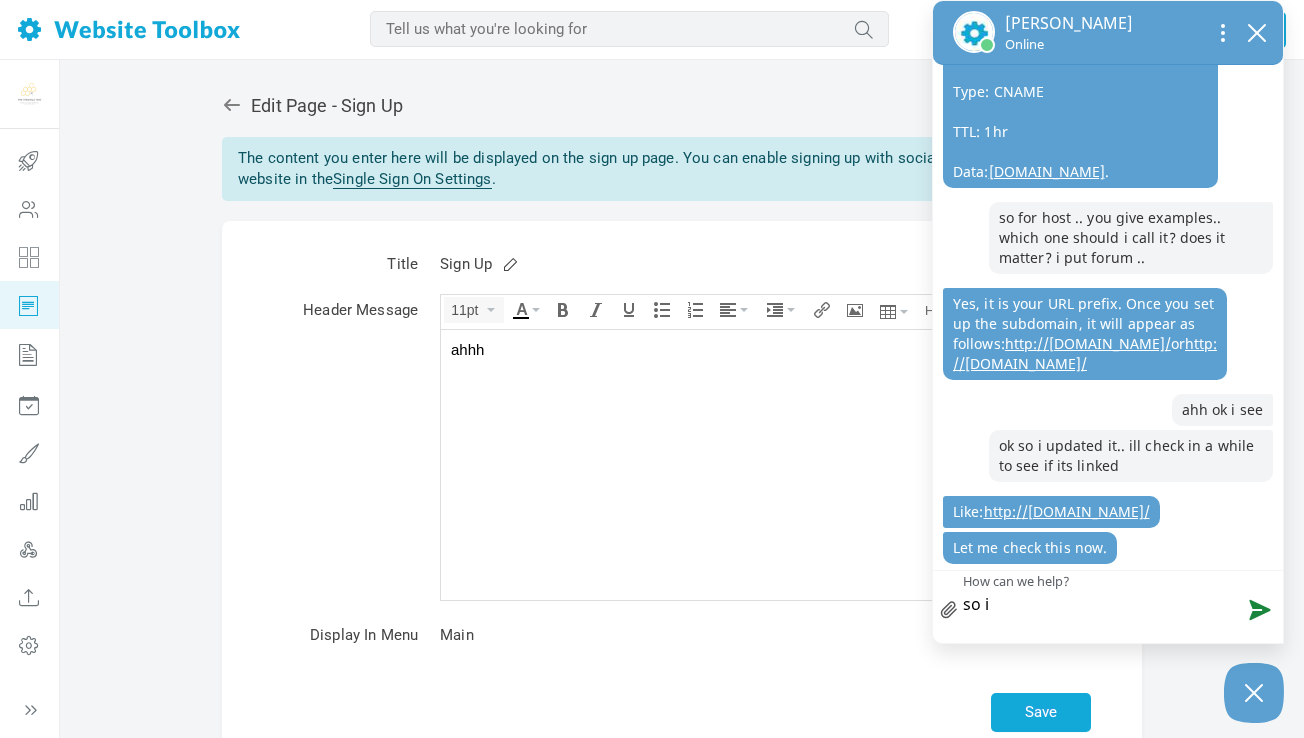 type on "so if" 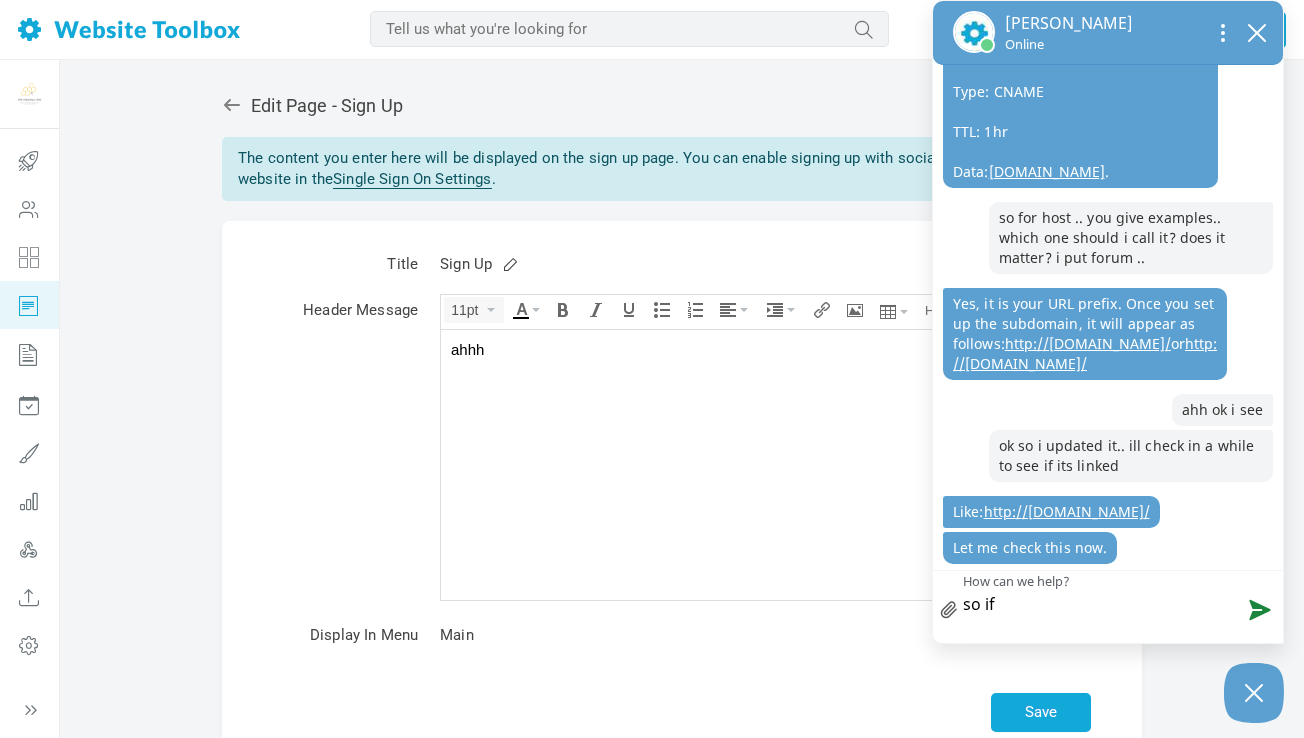 type on "so if" 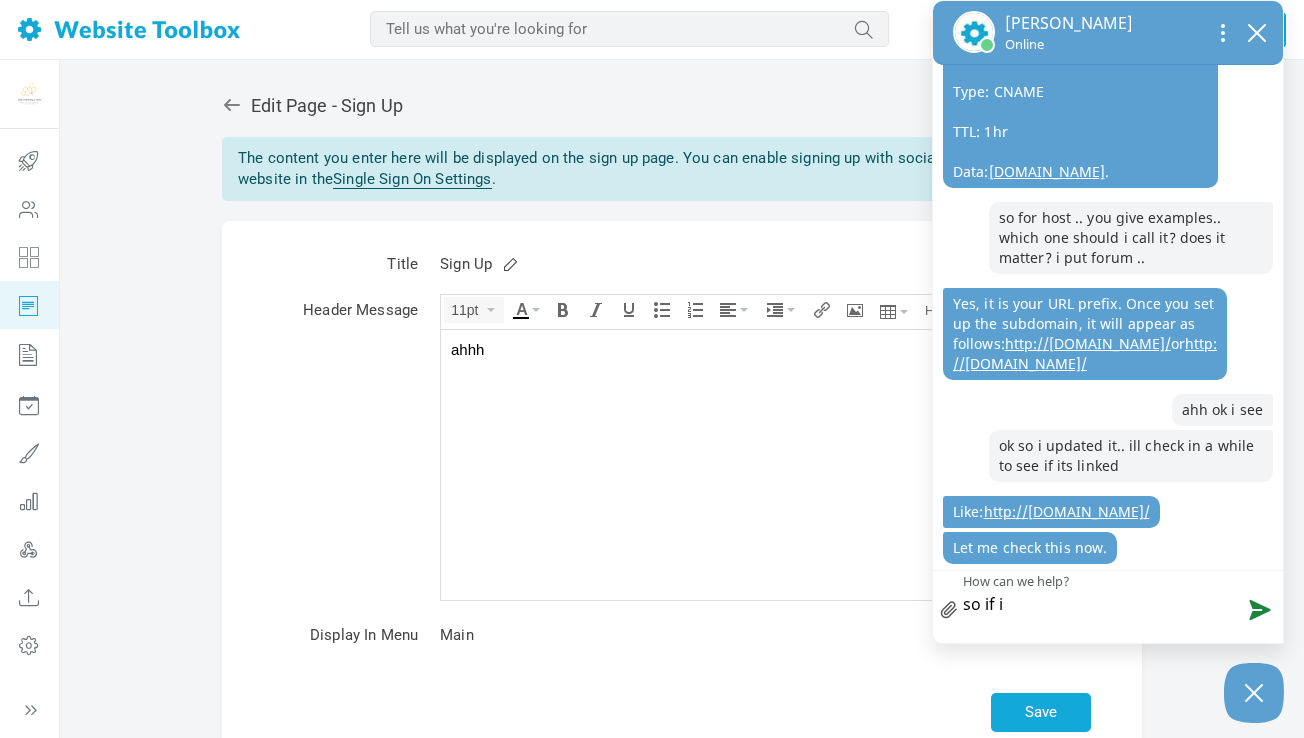 type on "so if i" 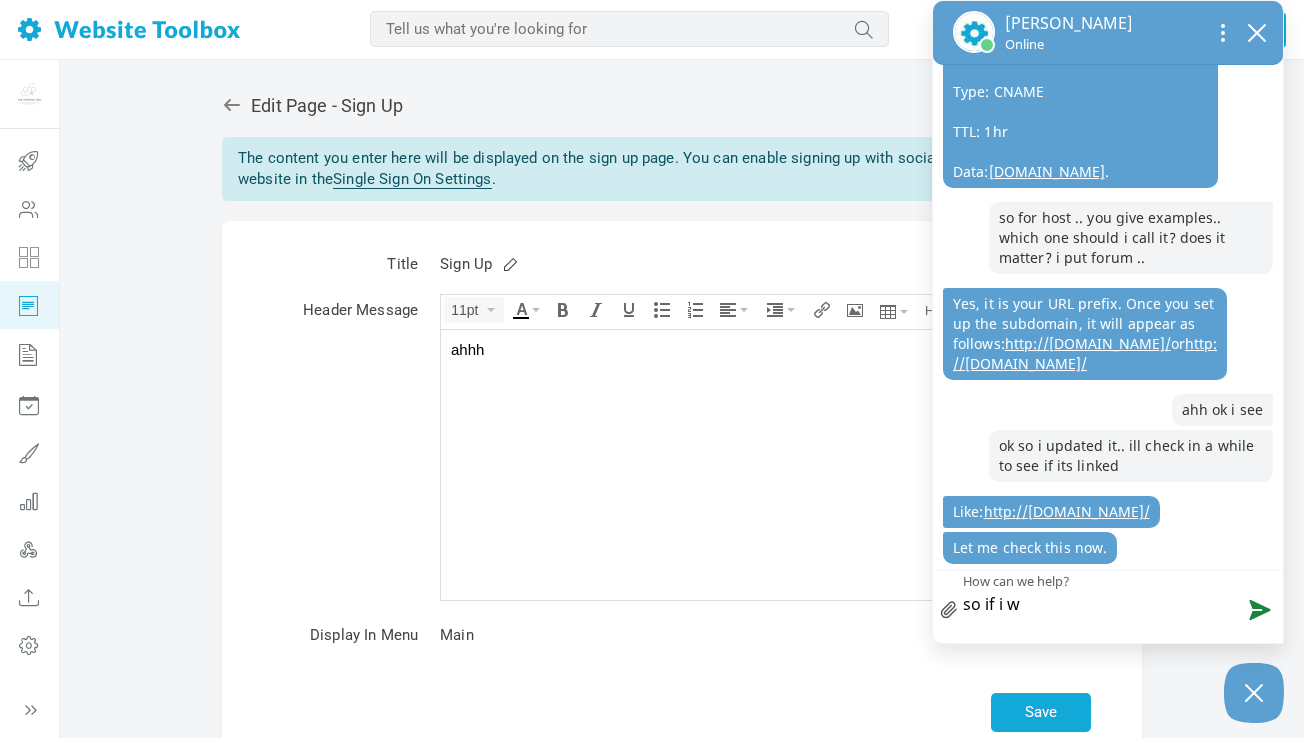 type on "so if i wa" 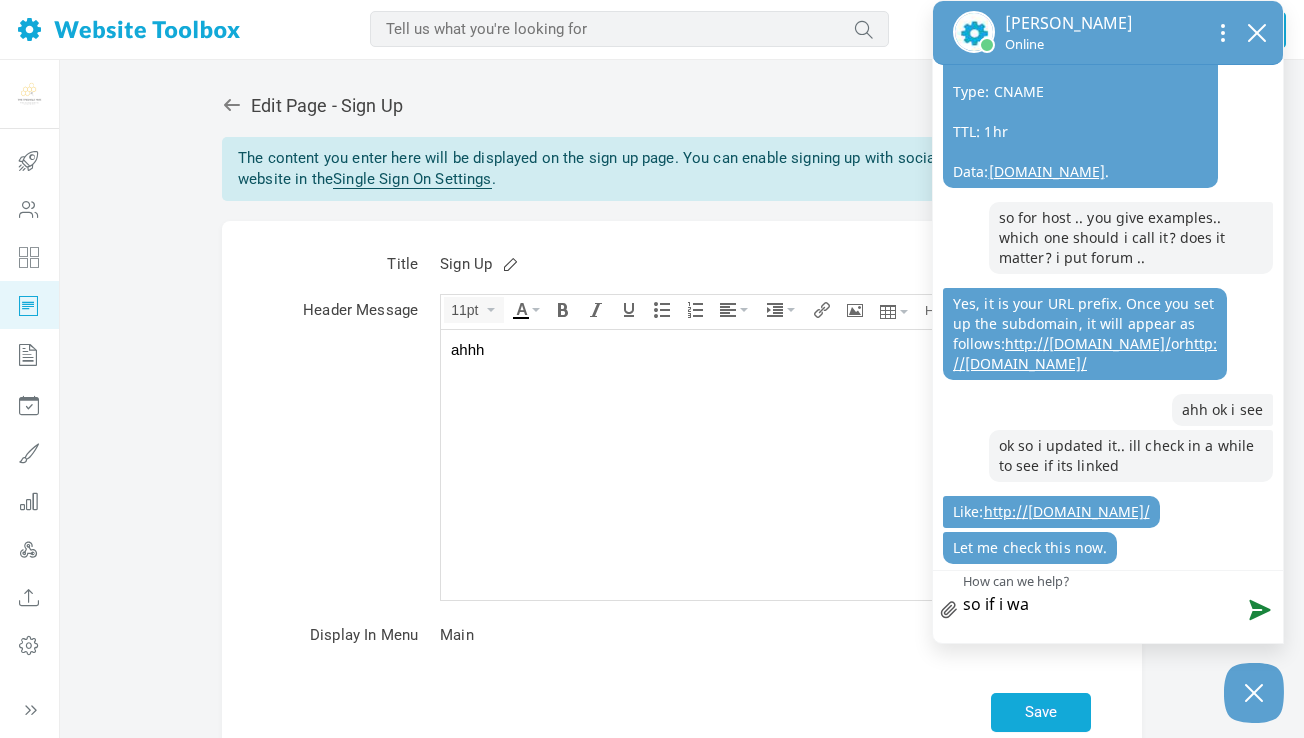 type on "so if i wa" 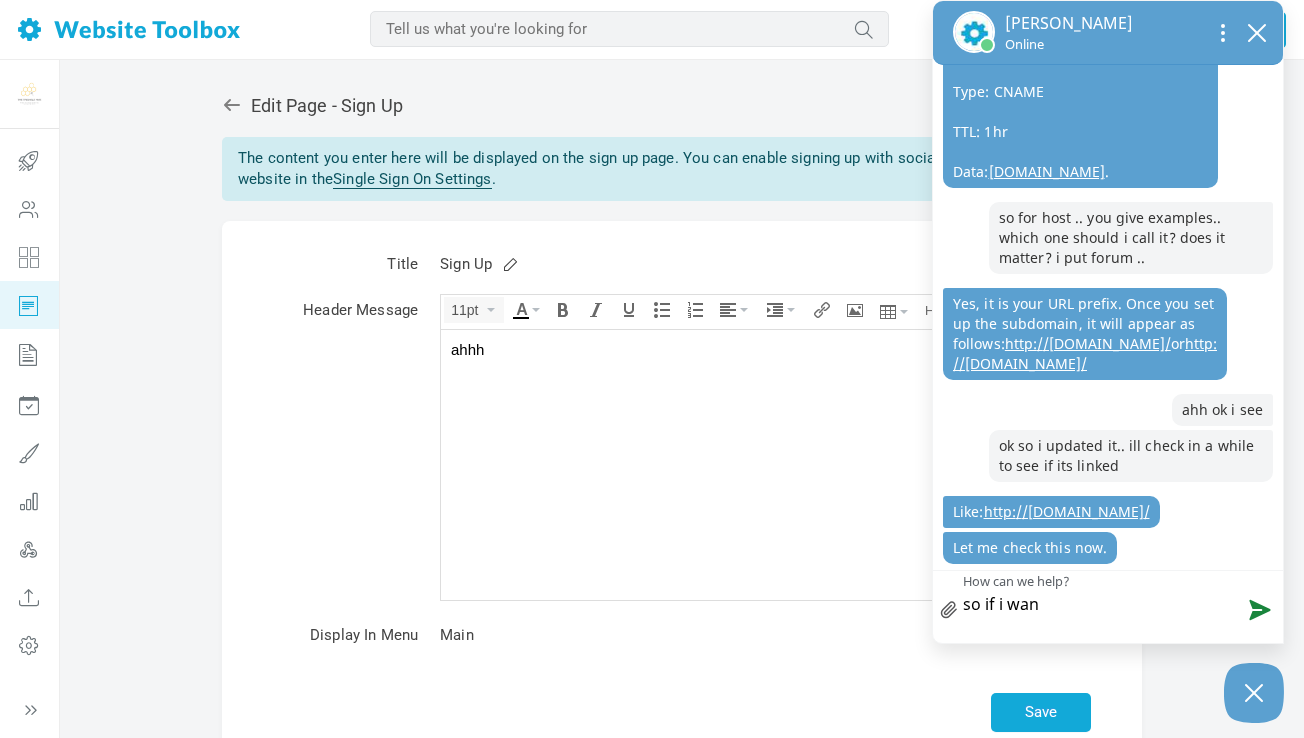 type on "so if i want" 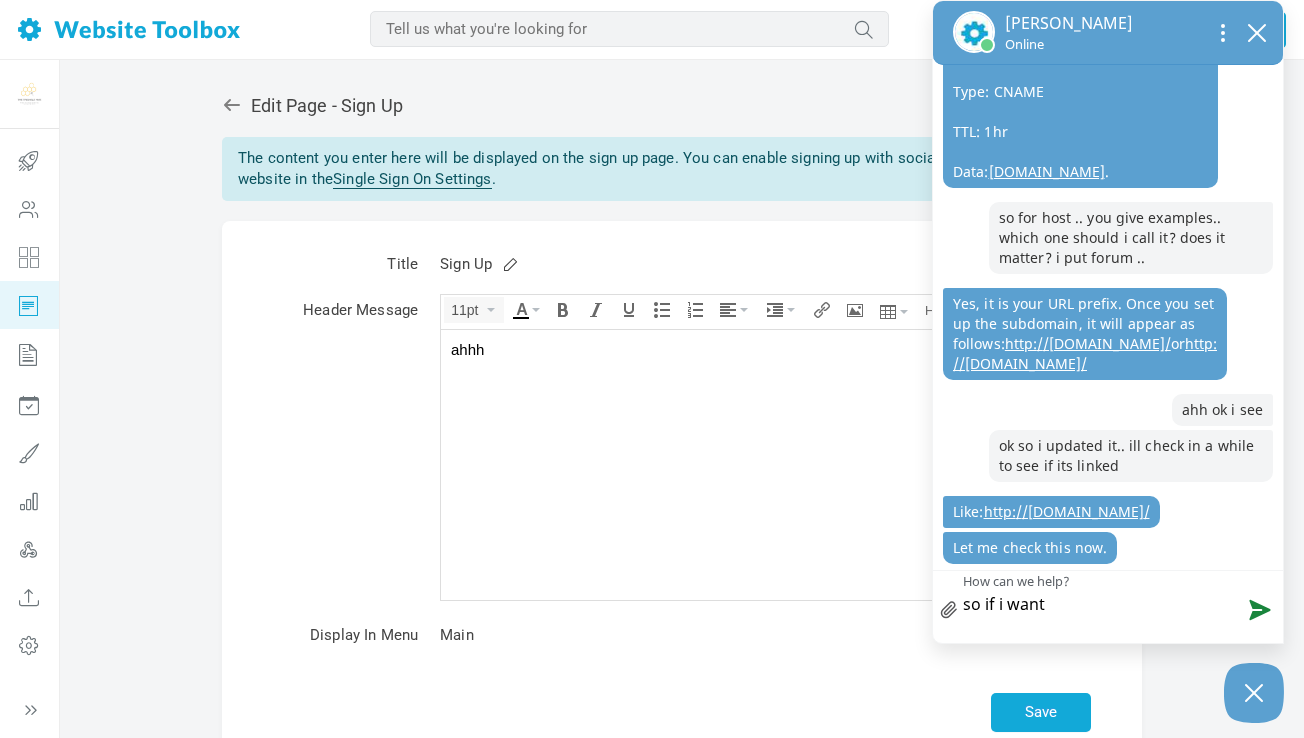 type on "so if i want" 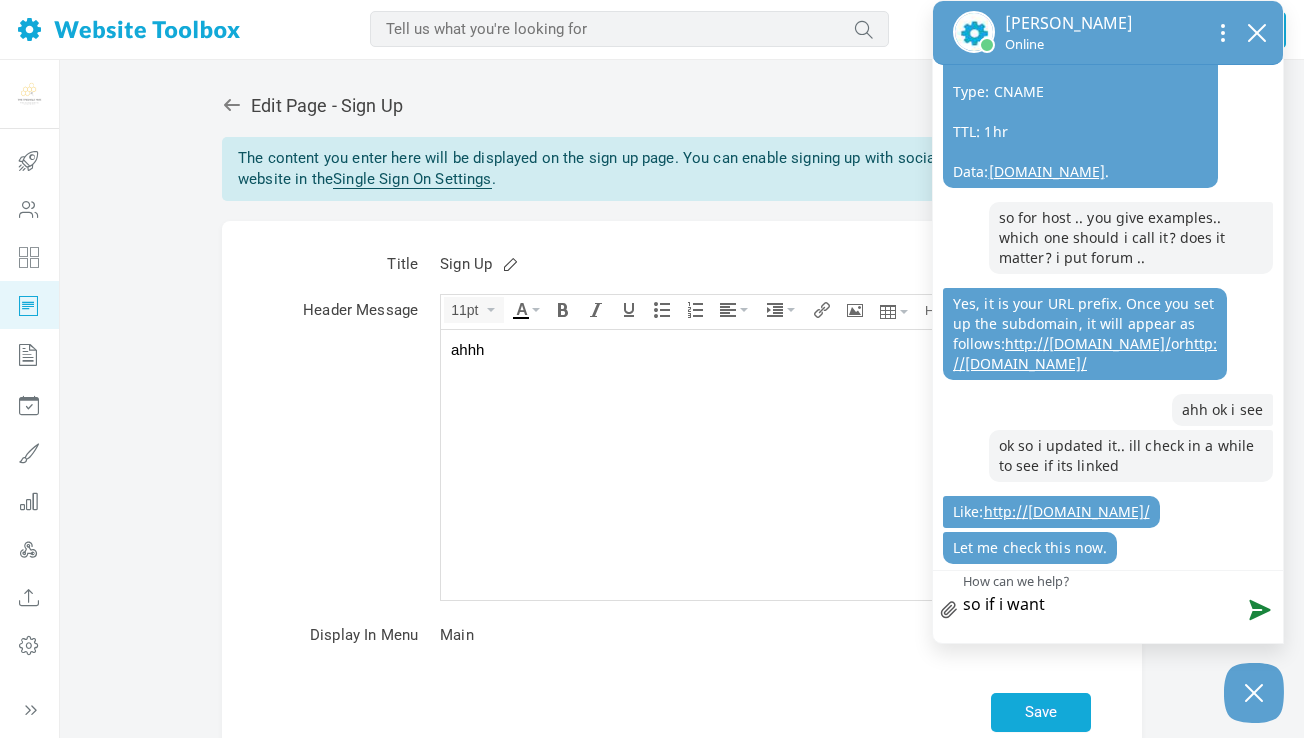 type on "so if i want t" 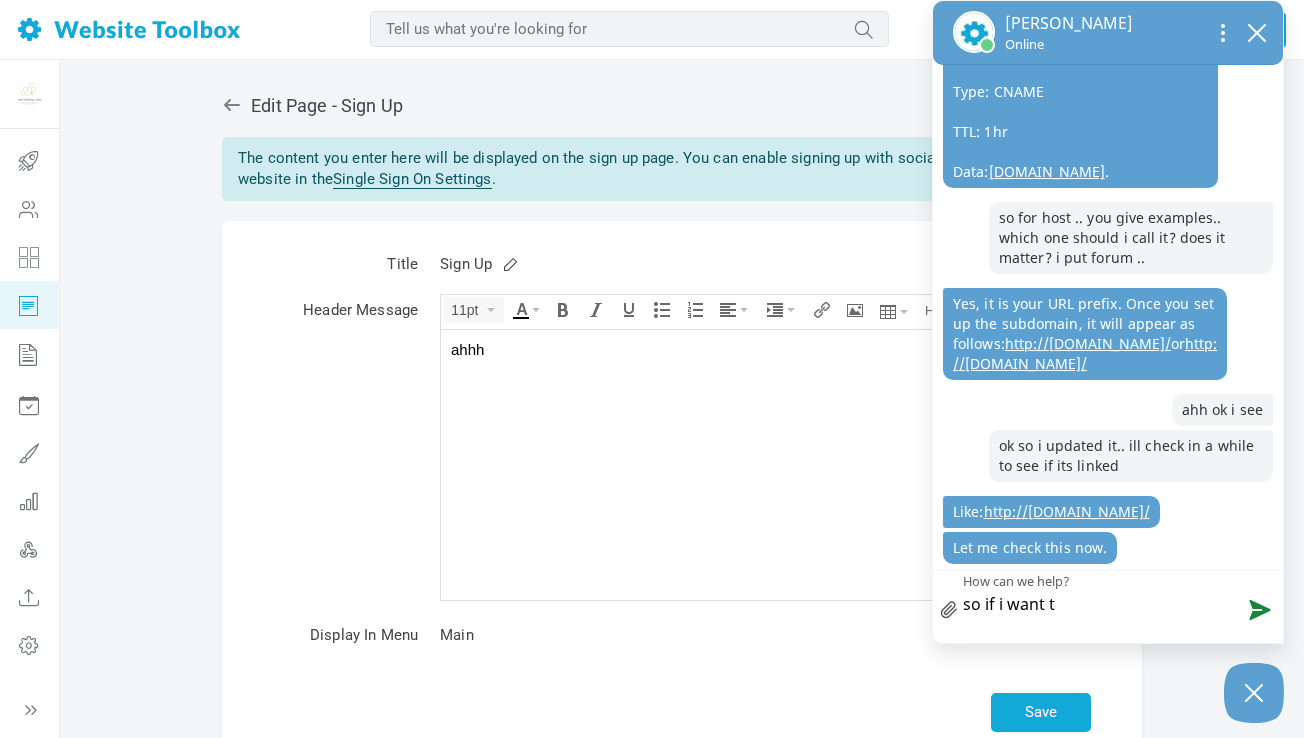 type on "so if i want to" 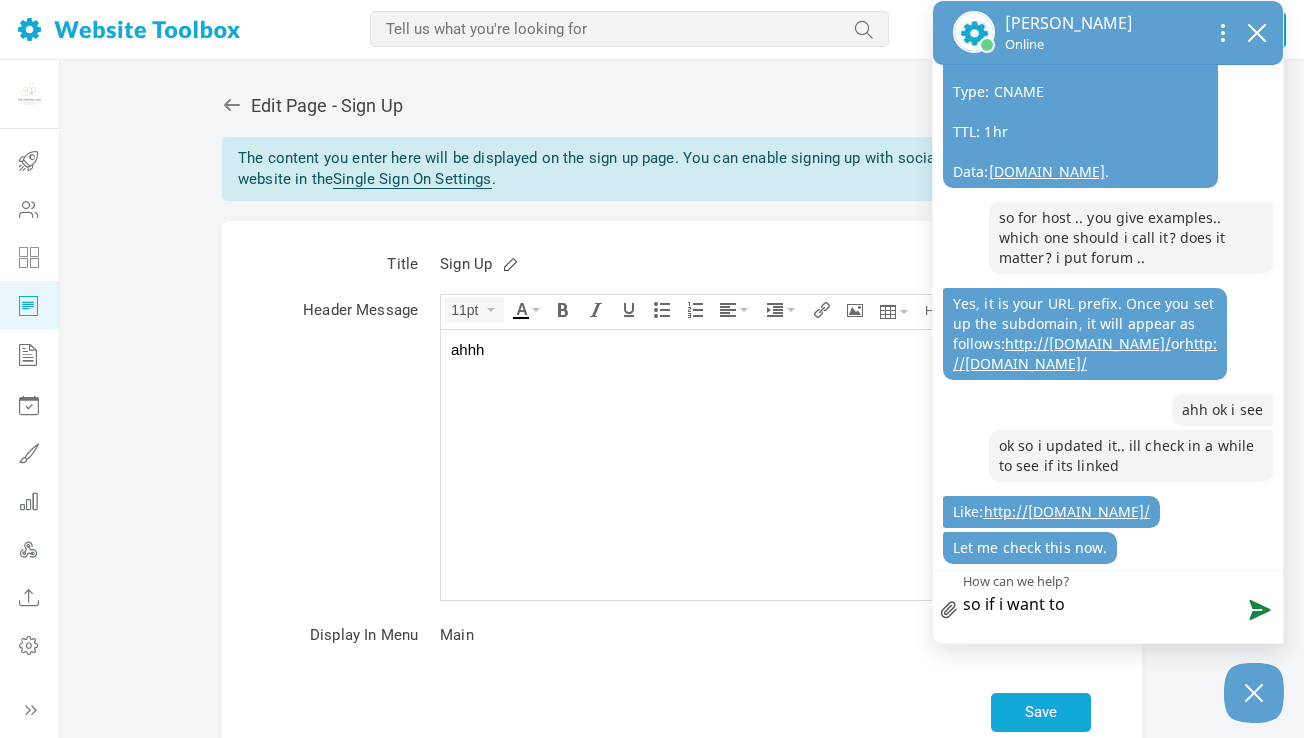 type on "so if i want to" 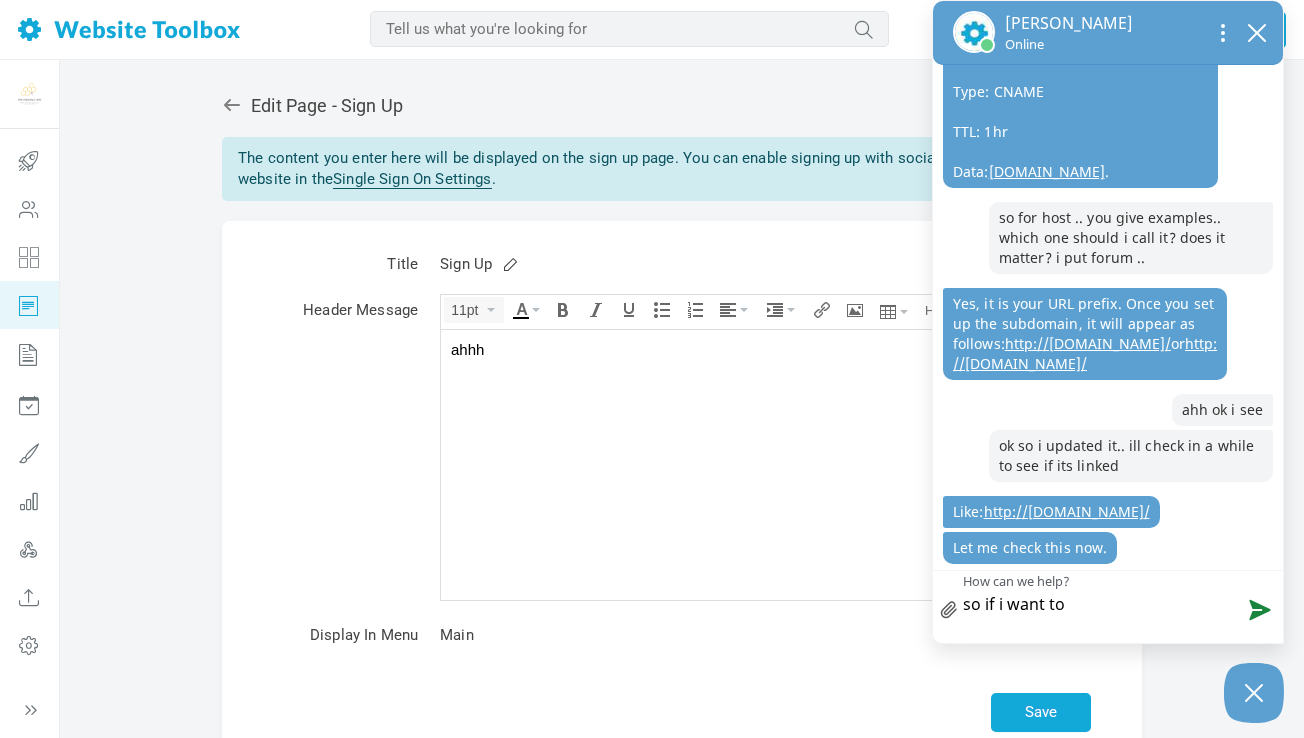 type on "so if i want to h" 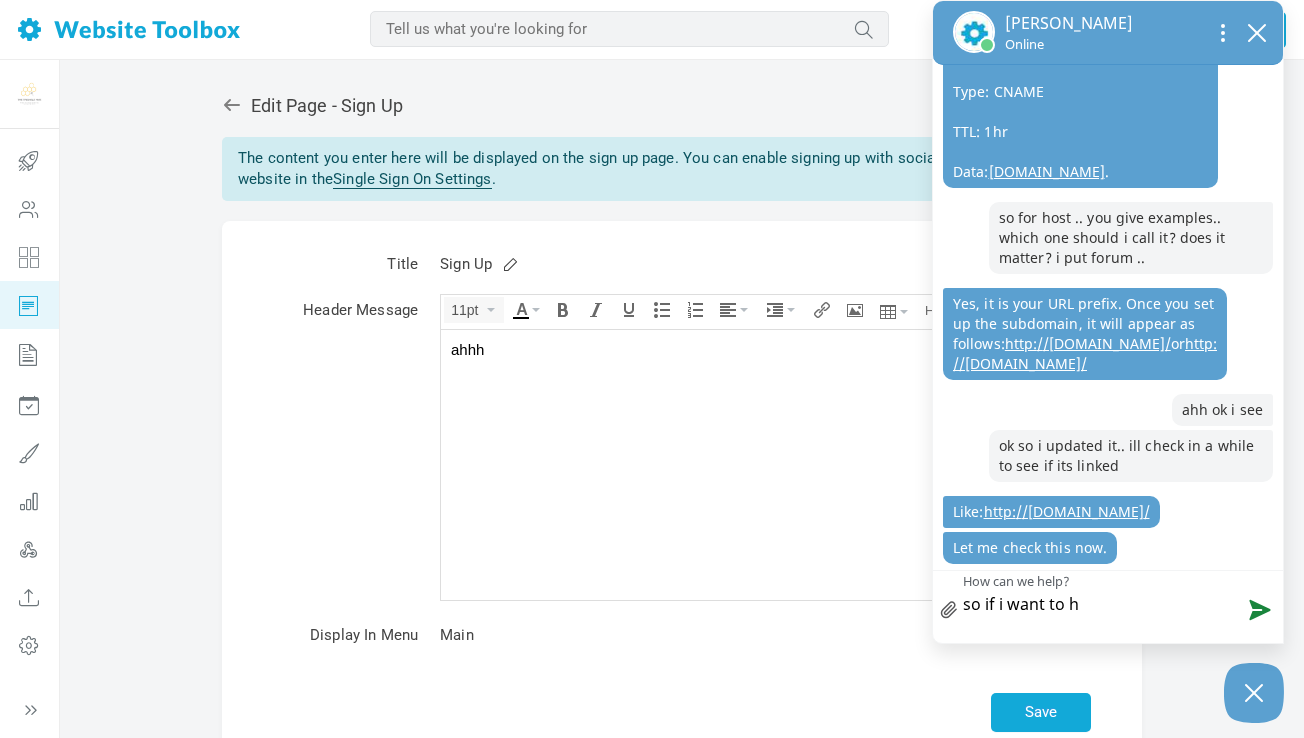type on "so if i want to ha" 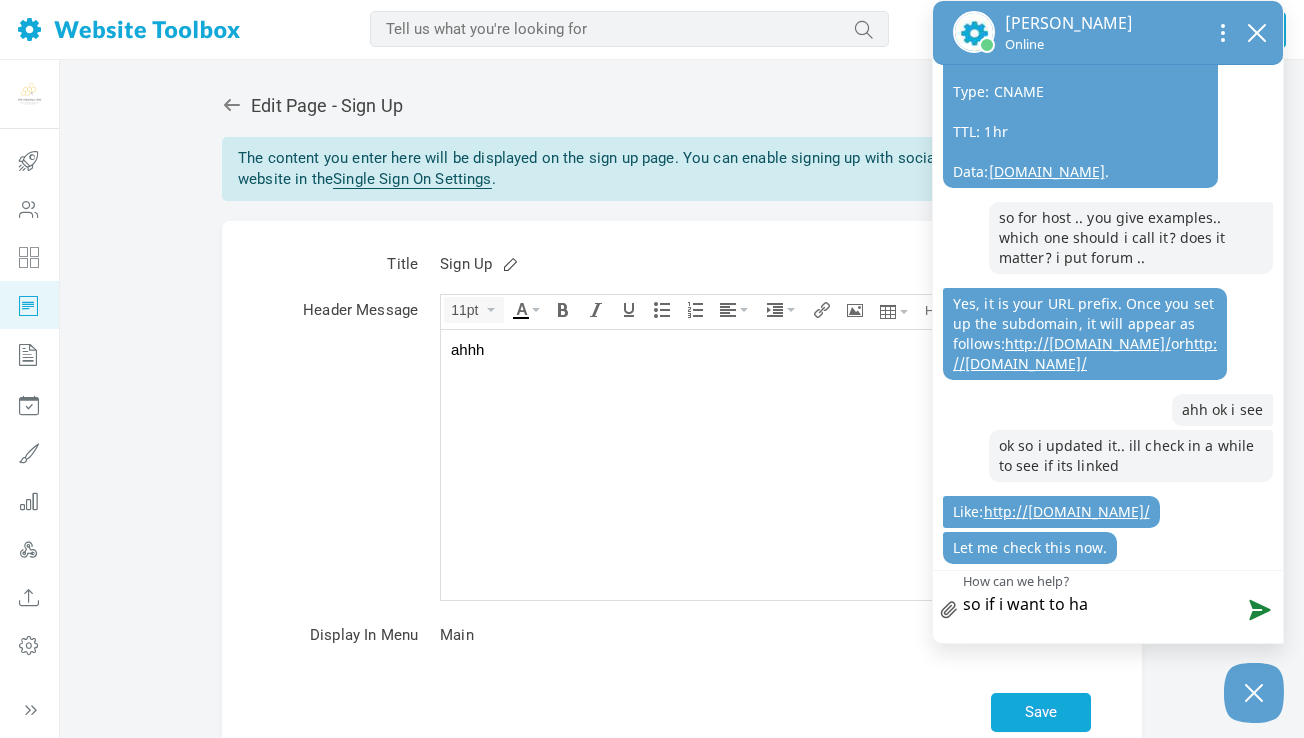 type on "so if i want to hav" 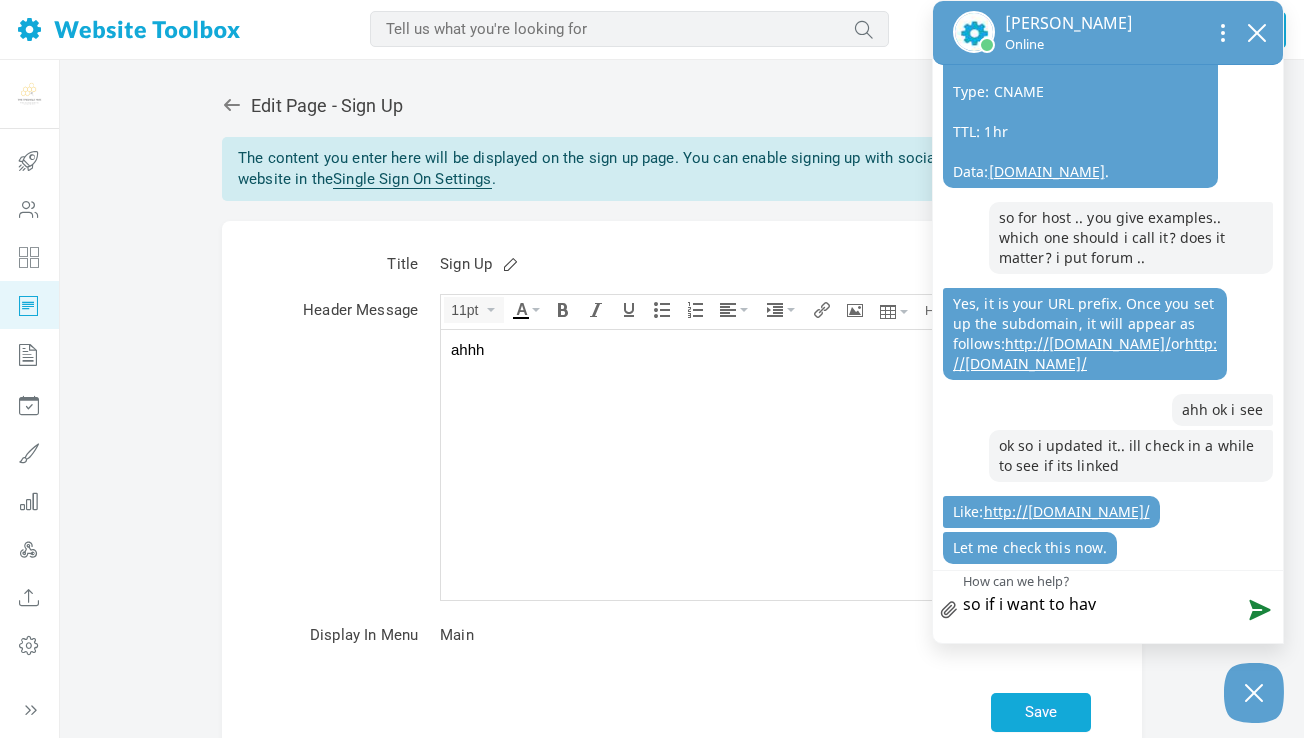 type on "so if i want to have" 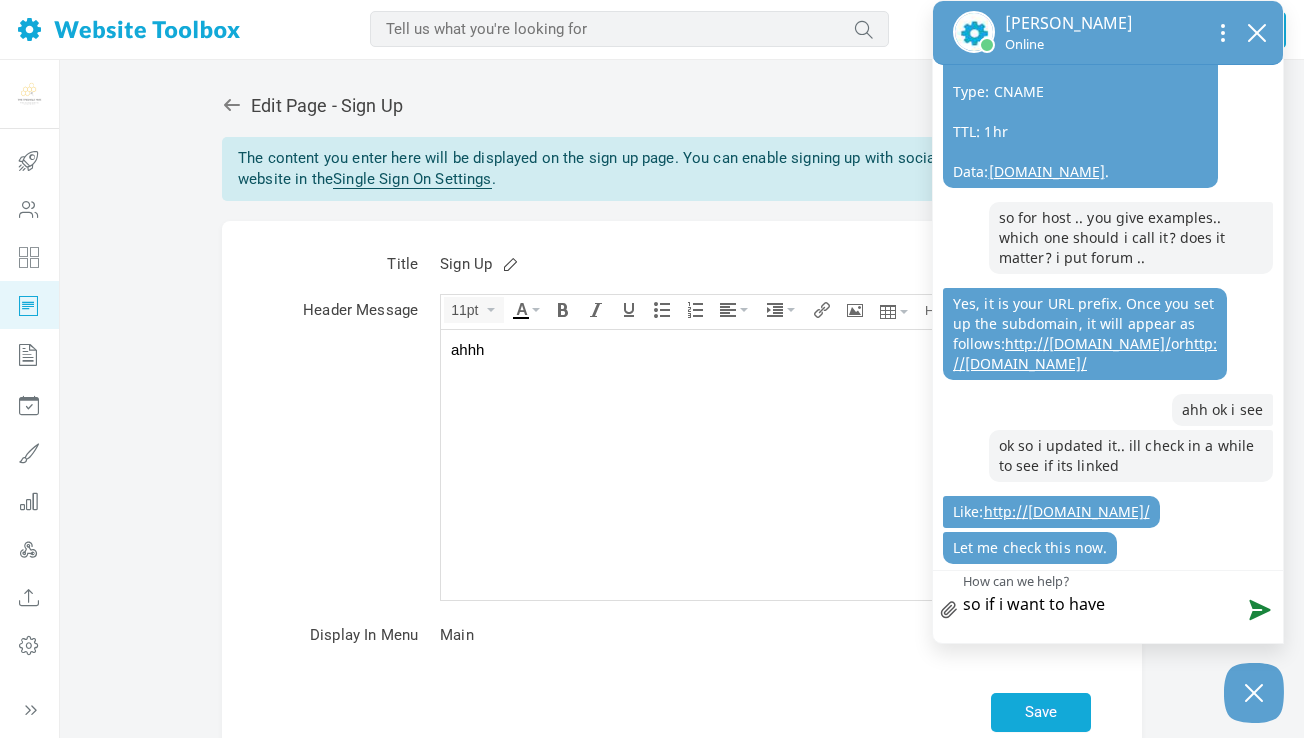 type on "so if i want to have" 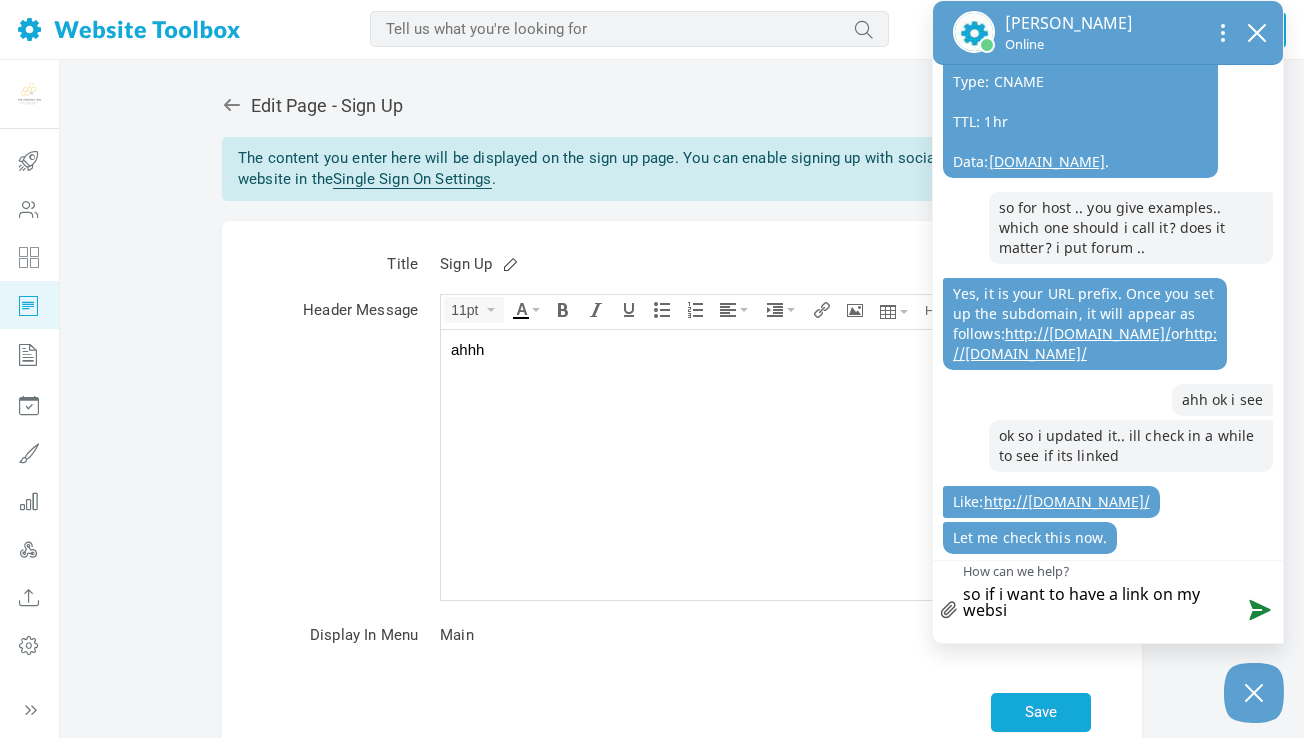 scroll, scrollTop: 1533, scrollLeft: 0, axis: vertical 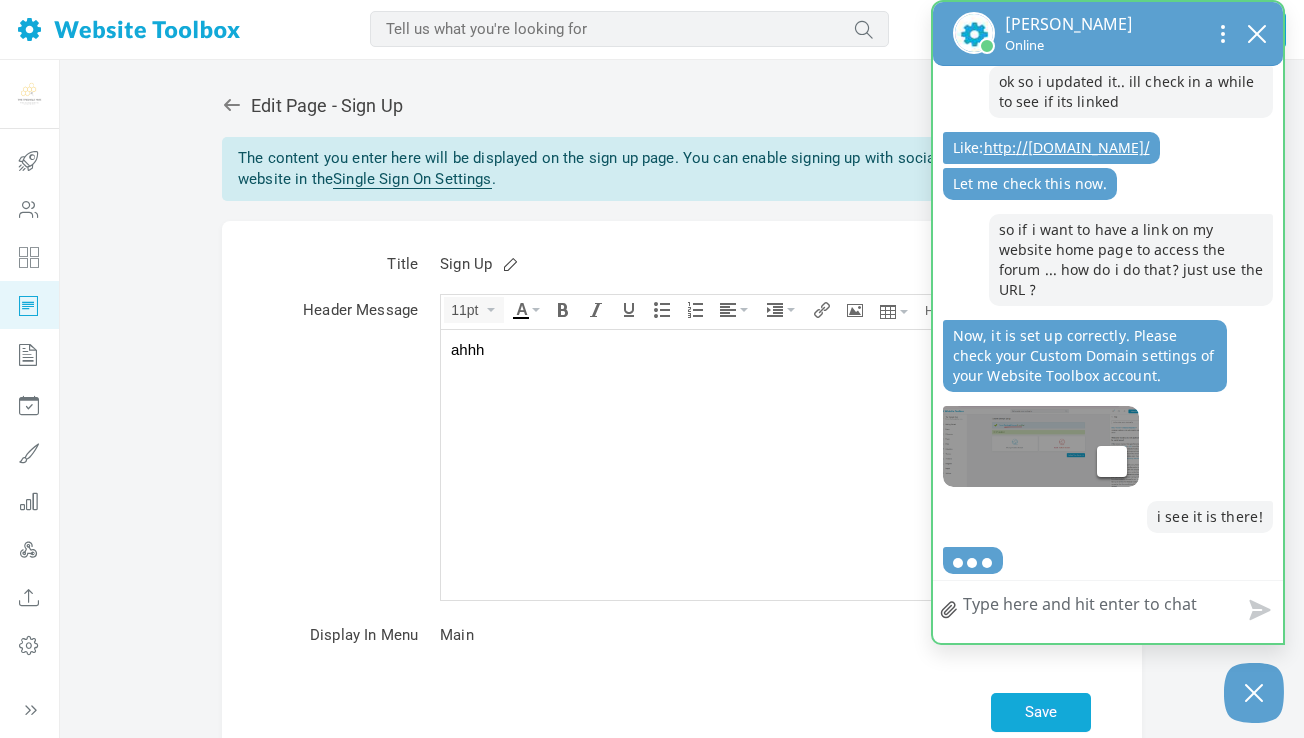 click on "Download Icon arrow pointing downward into a bin to indicate download" at bounding box center (1041, 446) 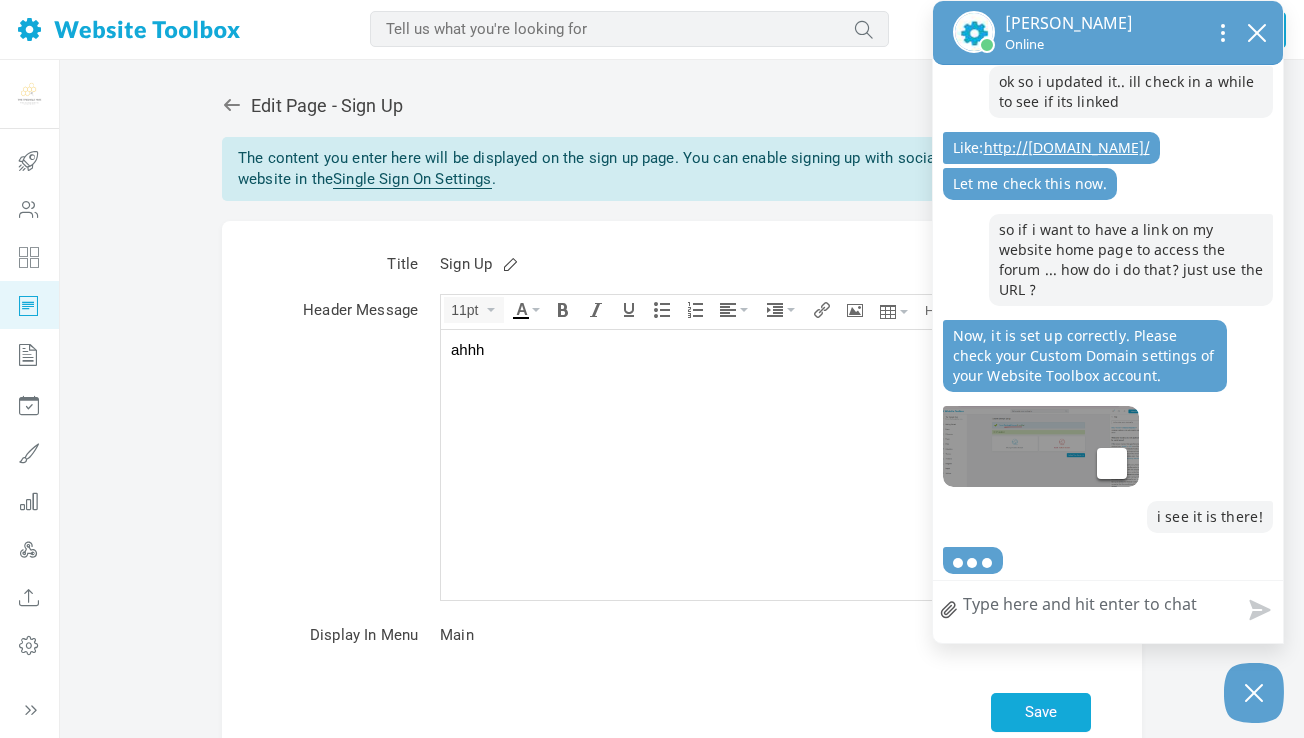click on "Download Icon arrow pointing downward into a bin to indicate download" 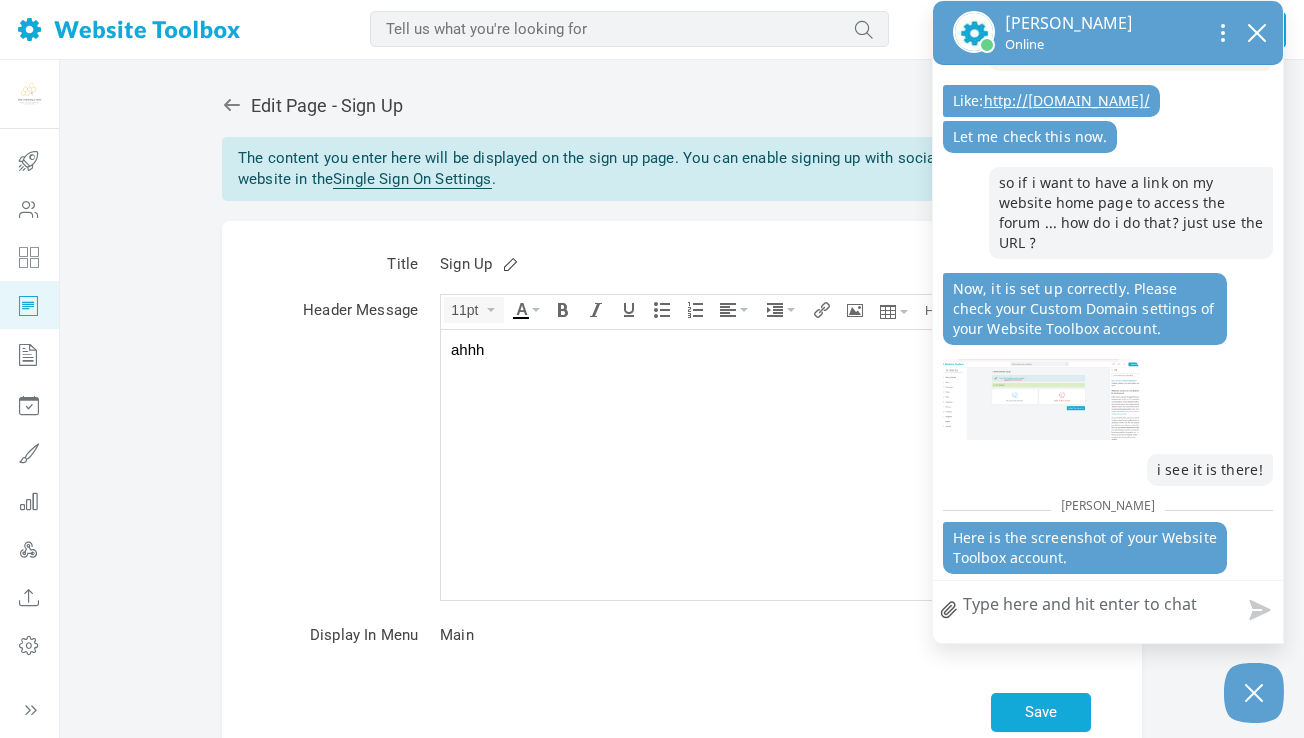 scroll, scrollTop: 1934, scrollLeft: 0, axis: vertical 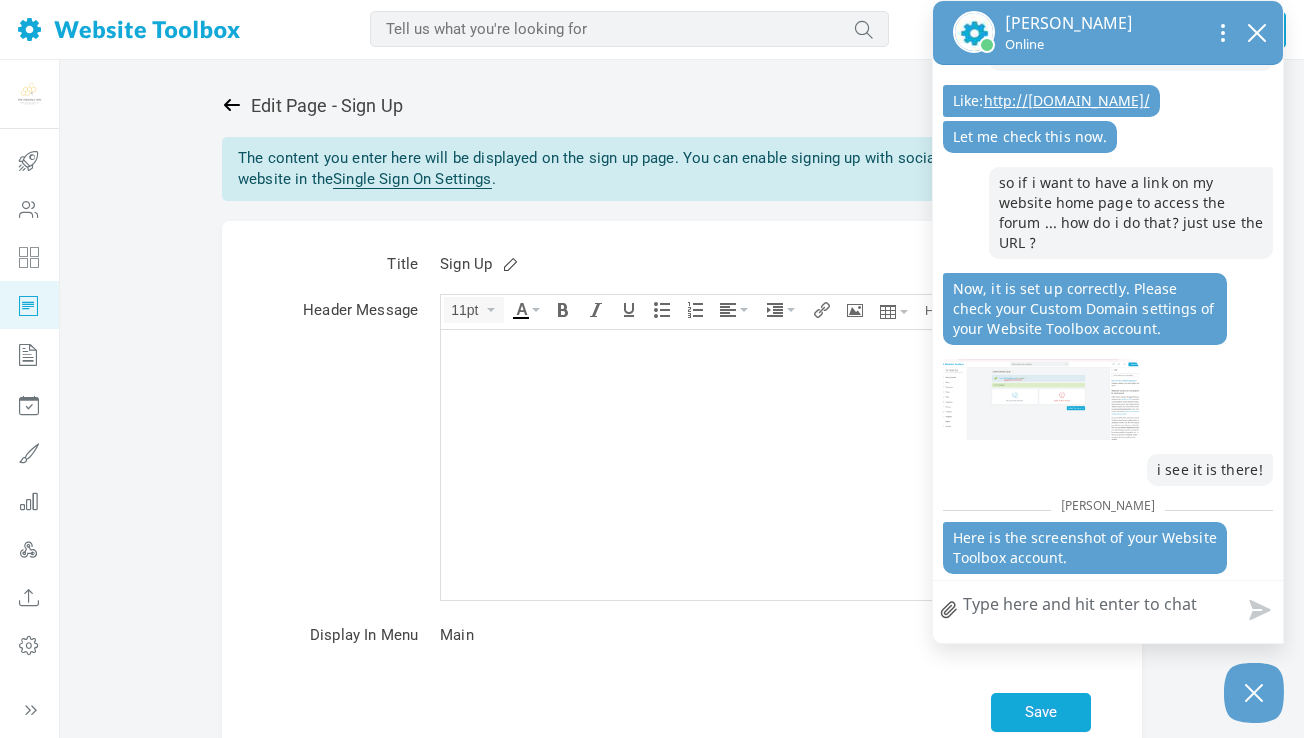 click 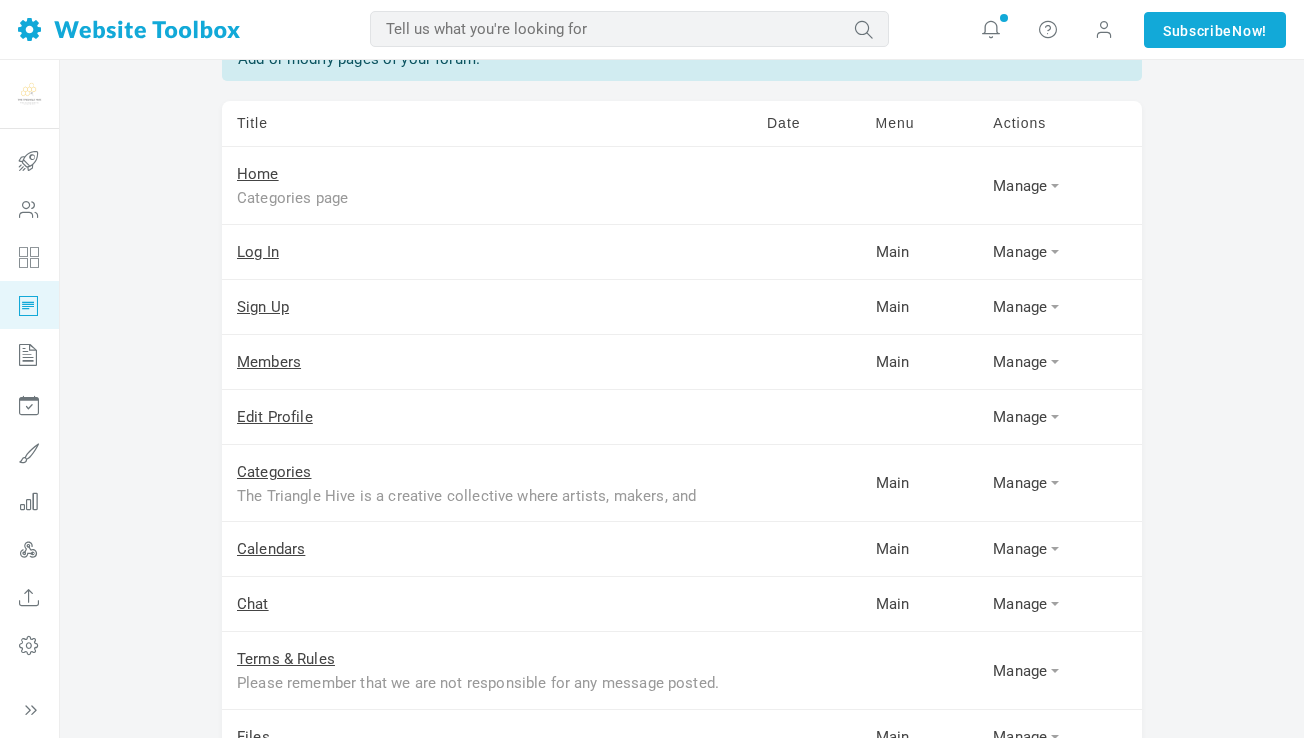 scroll, scrollTop: 186, scrollLeft: 0, axis: vertical 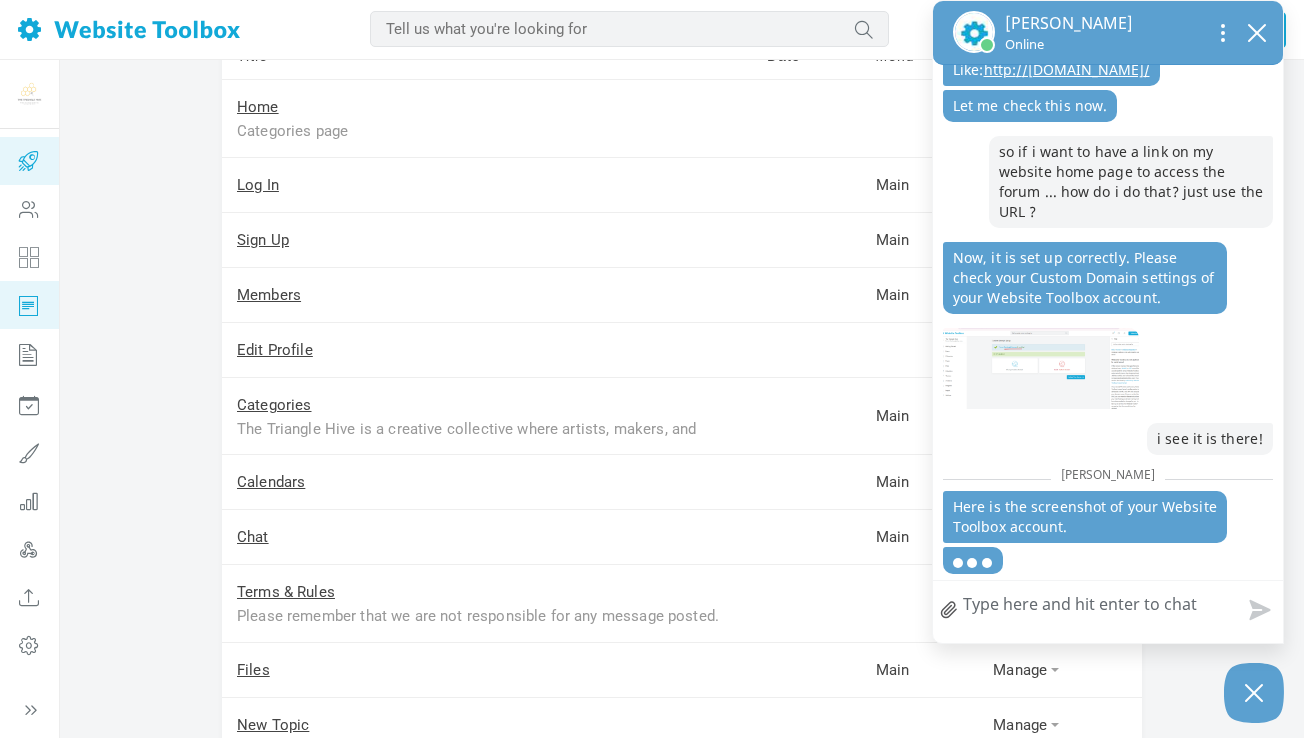 click at bounding box center (29, 161) 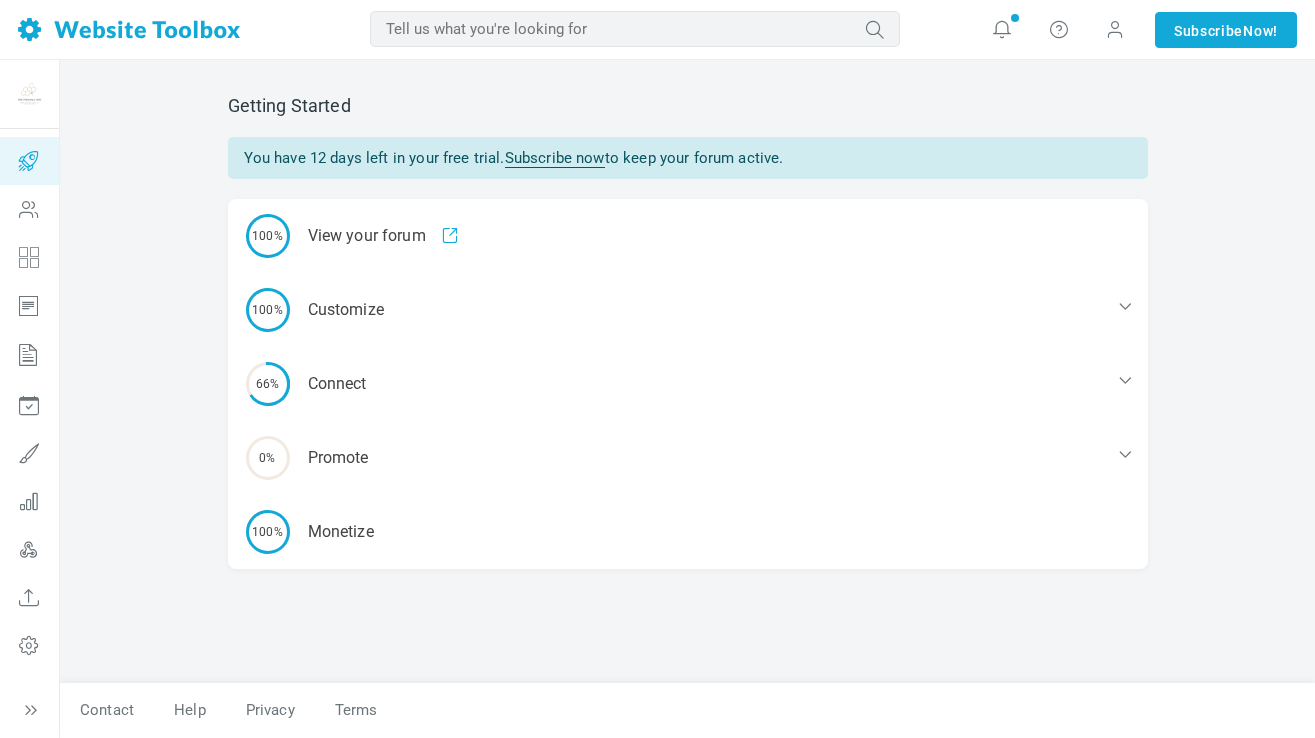 scroll, scrollTop: 0, scrollLeft: 0, axis: both 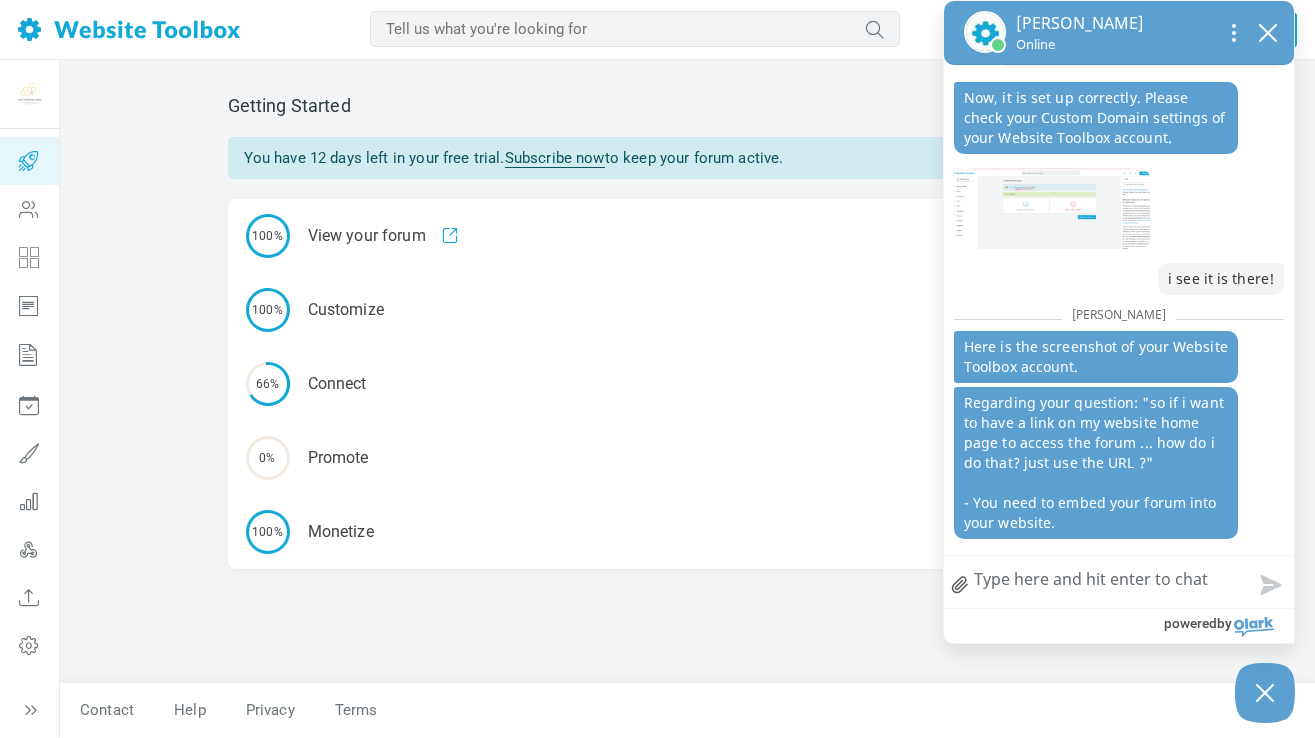 click on "How can we help?" at bounding box center [1119, 582] 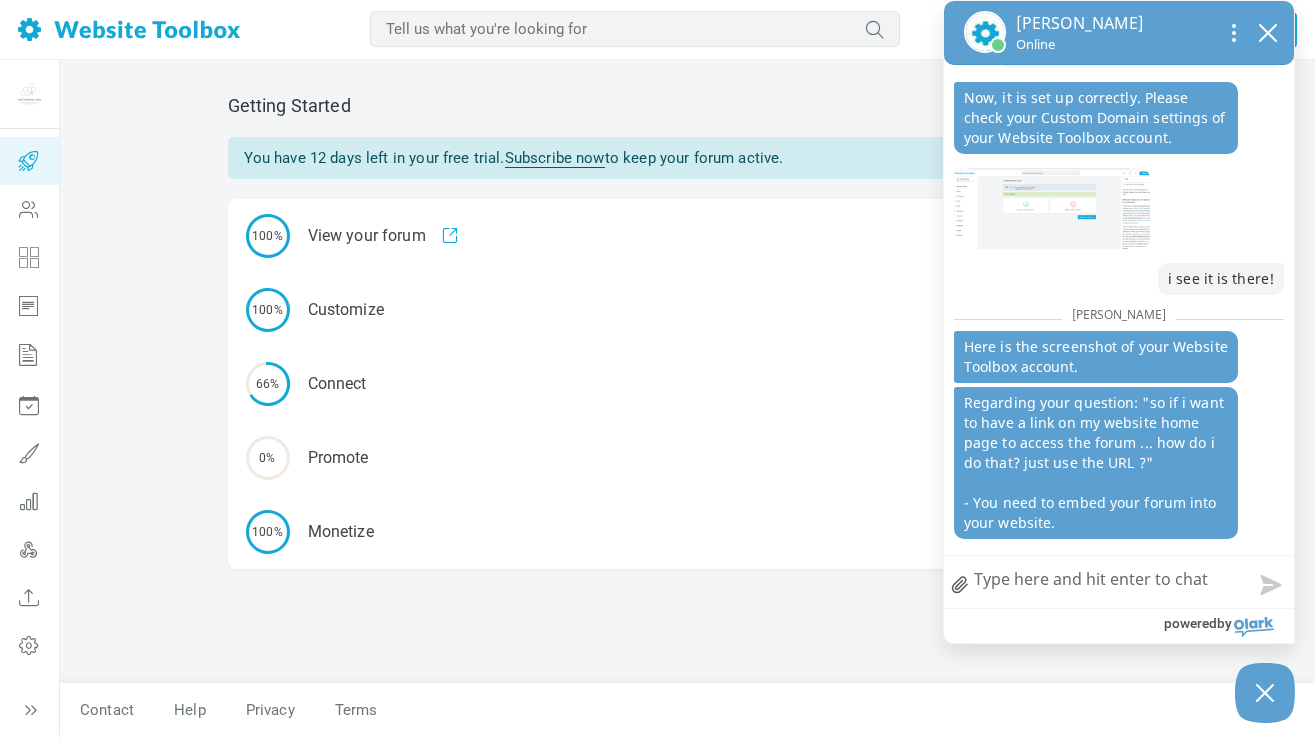 type on "o" 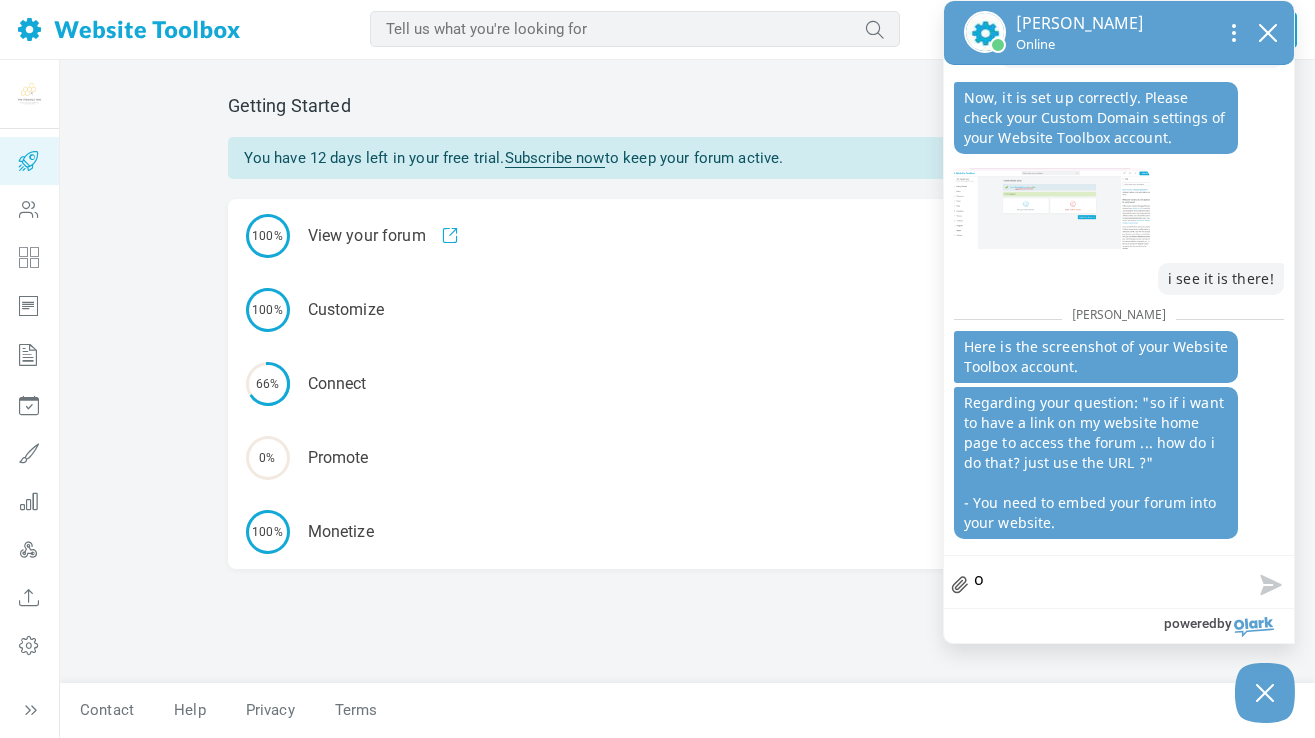 type on "ok" 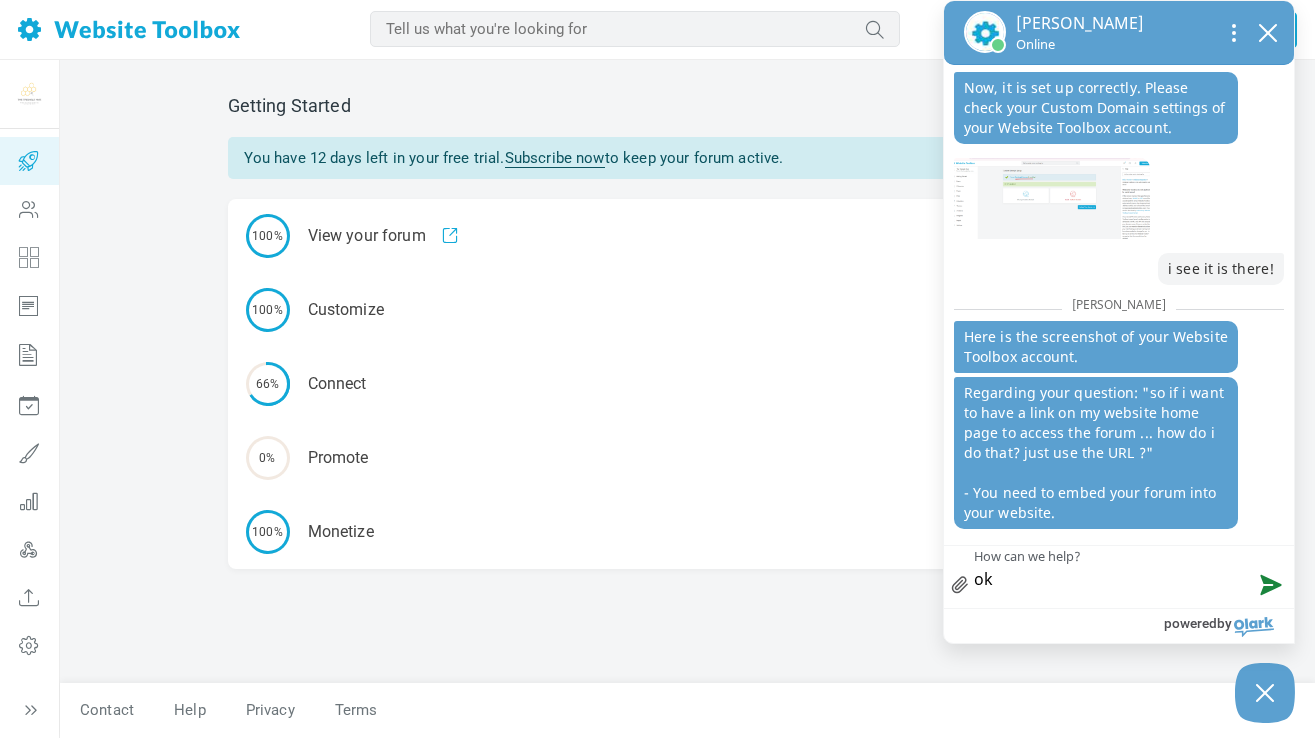 scroll, scrollTop: 2155, scrollLeft: 0, axis: vertical 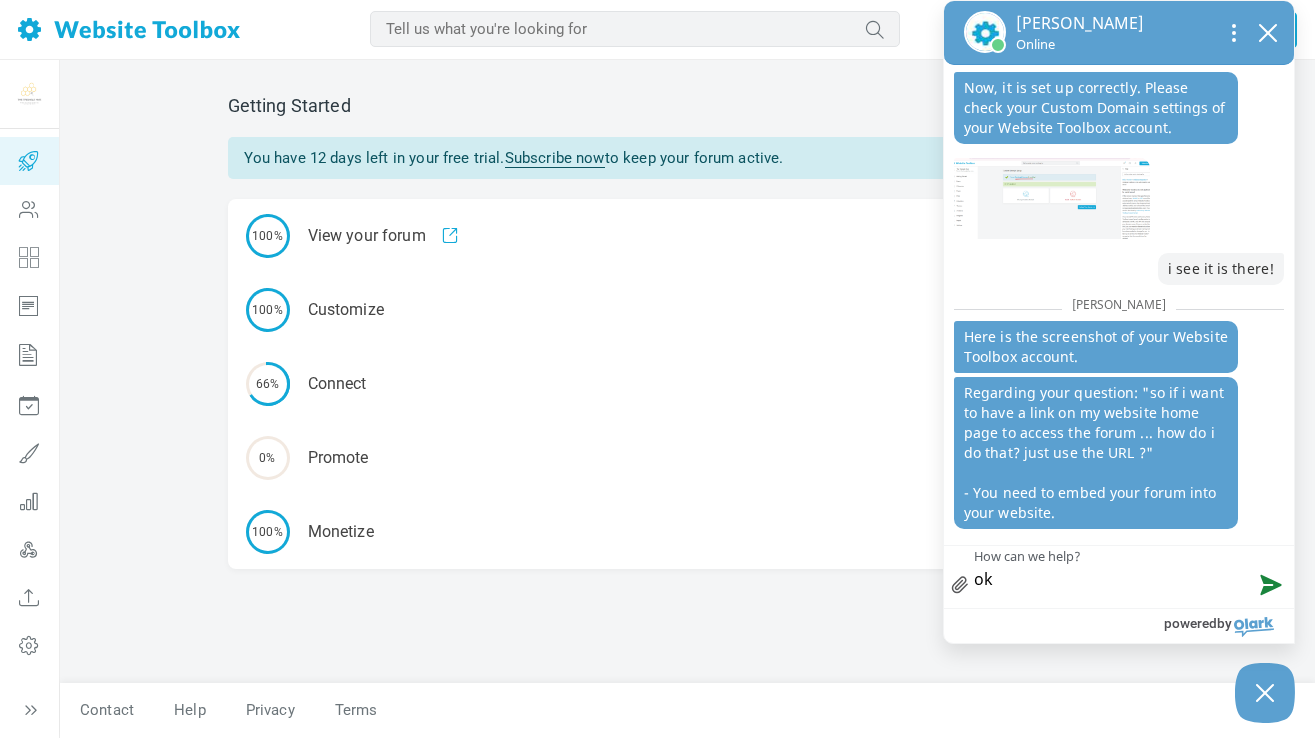 type on "ok i" 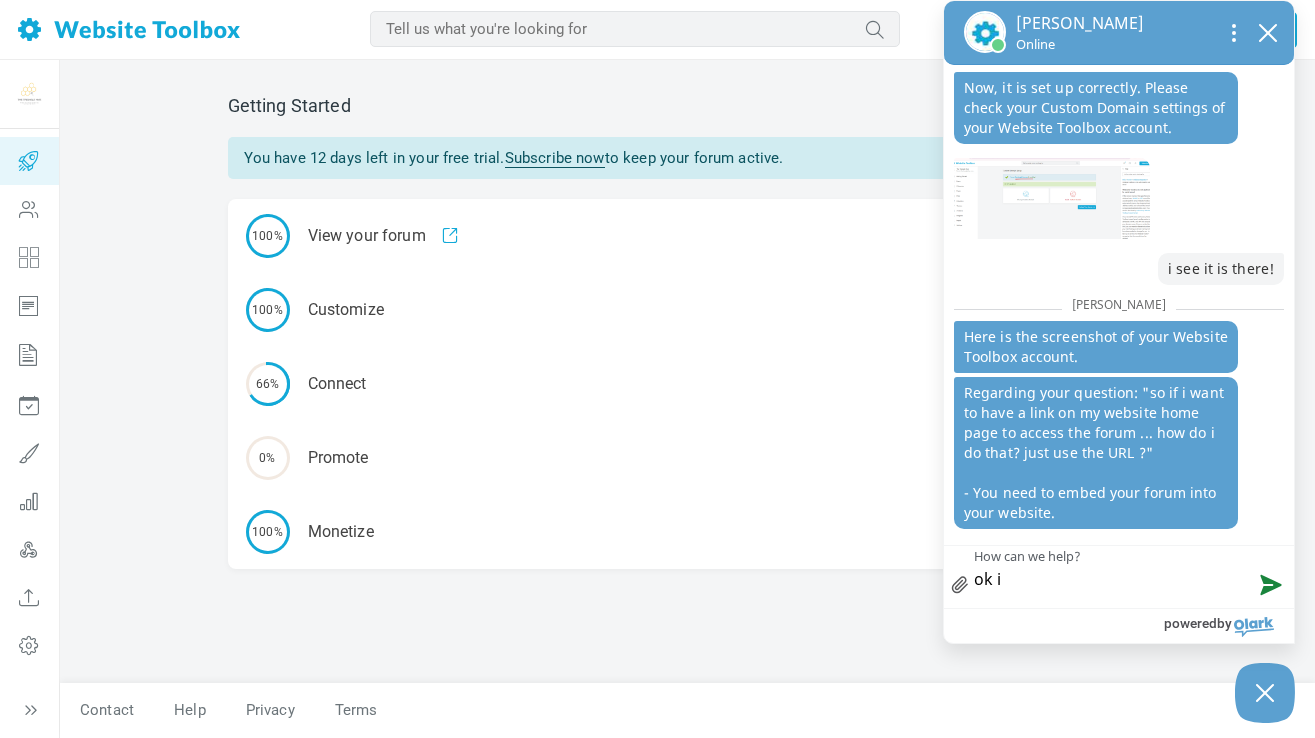 type on "ok il" 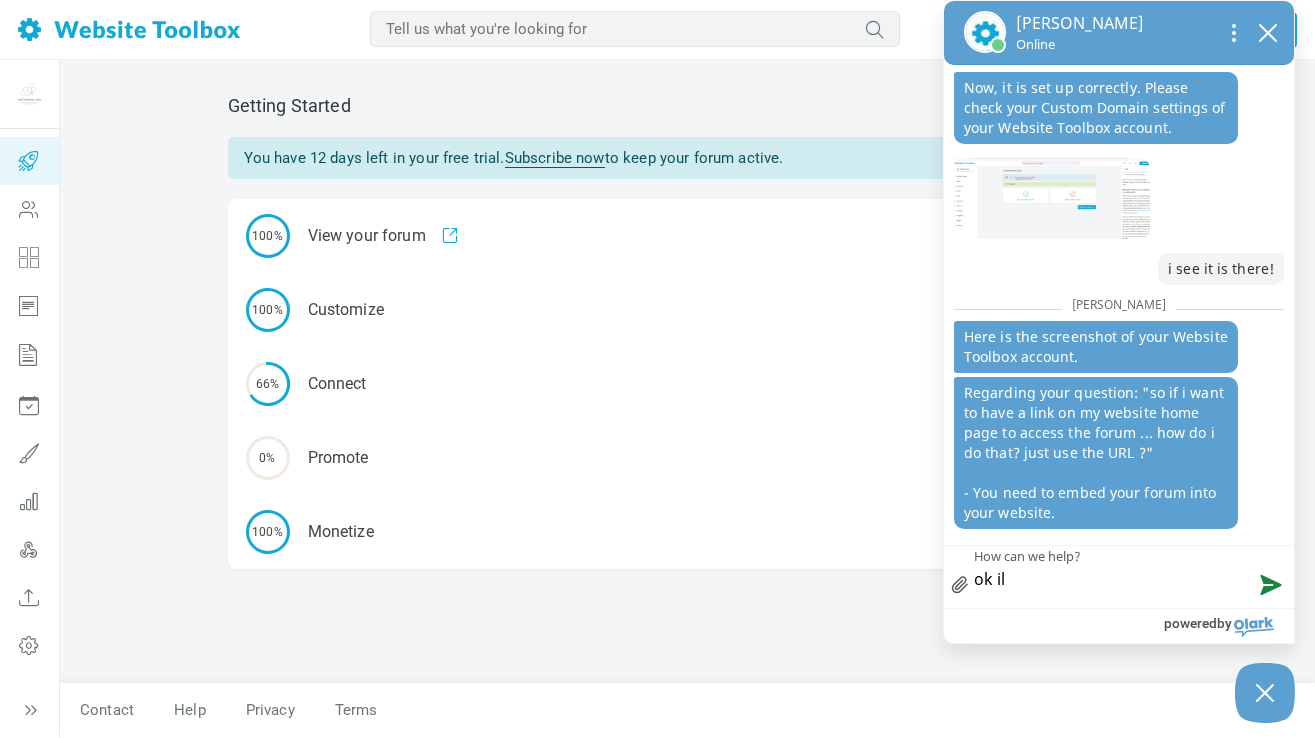 type on "ok ill" 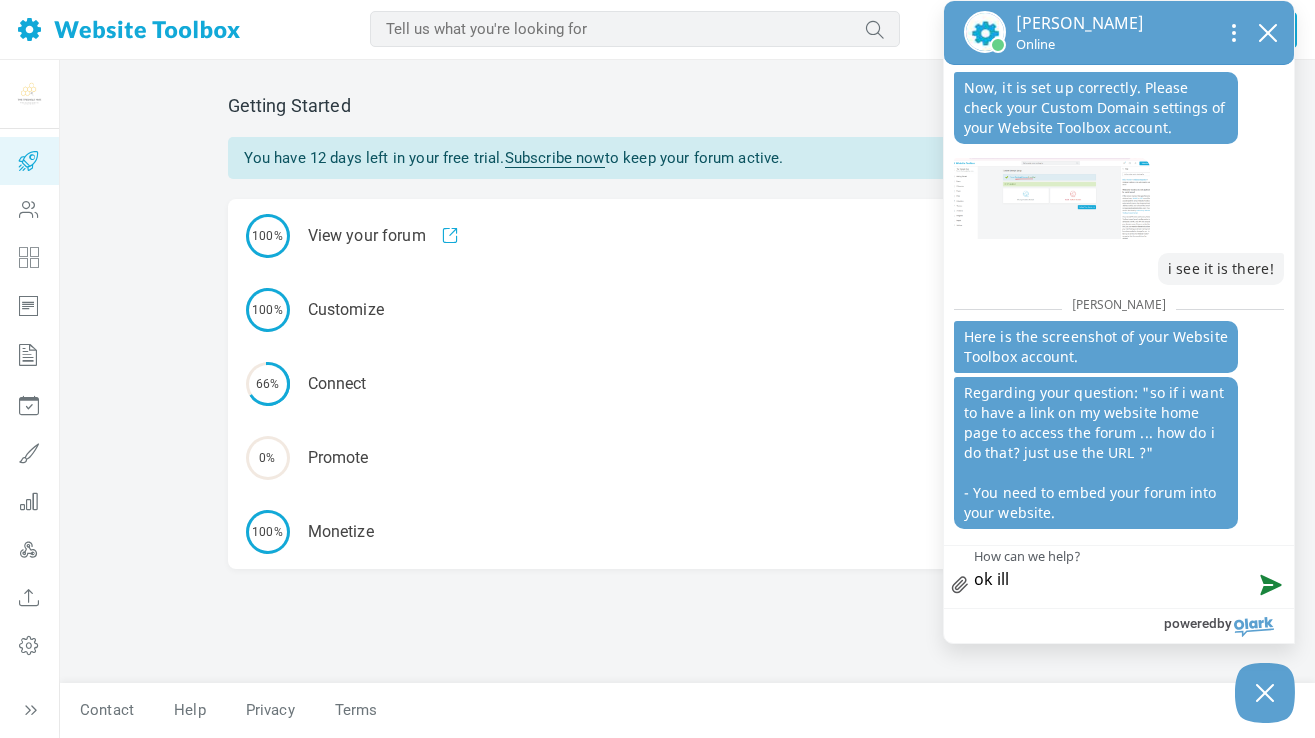 type on "ok ill" 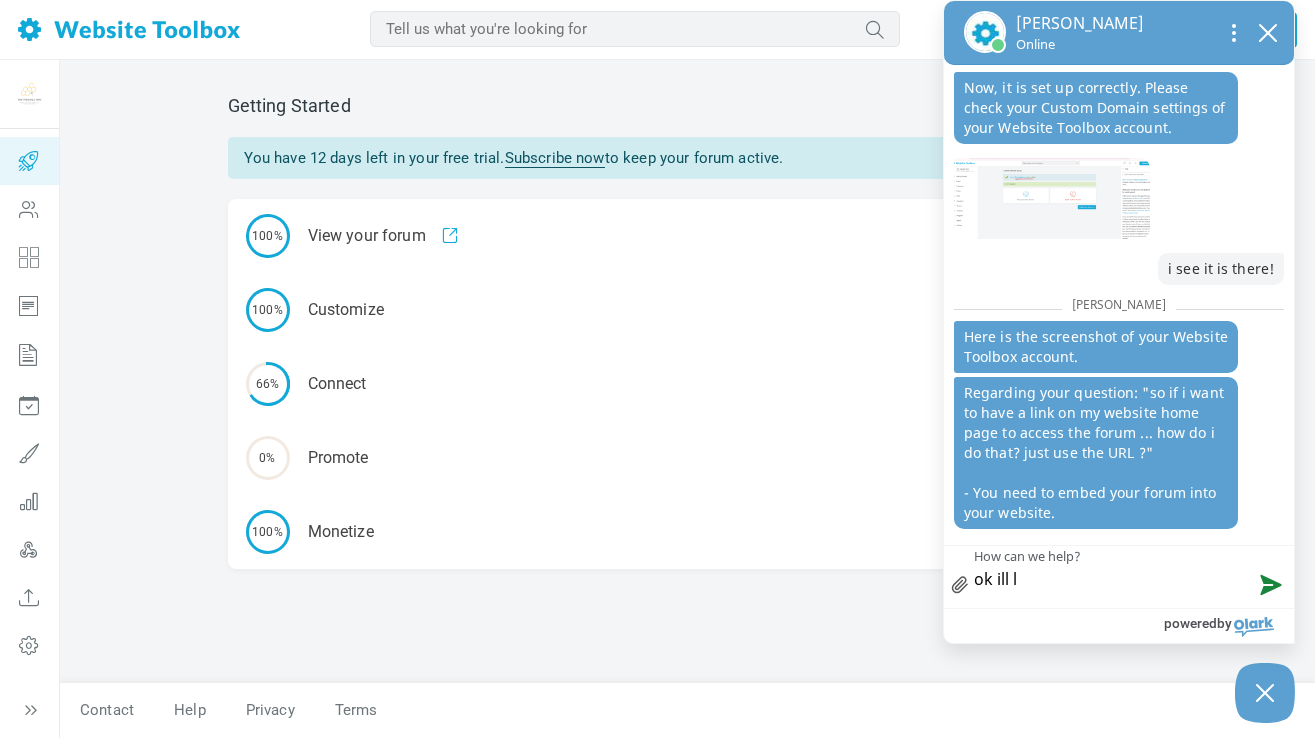 type on "ok ill lo" 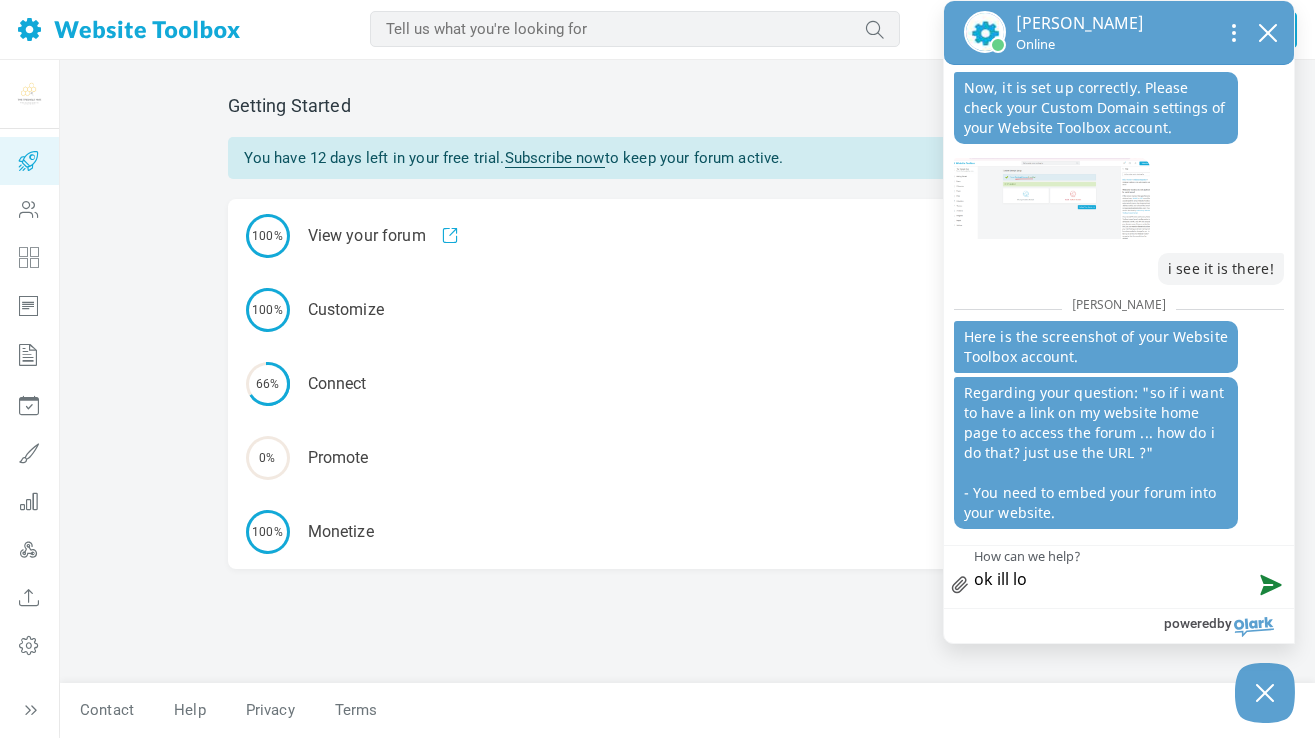 type on "ok ill loo" 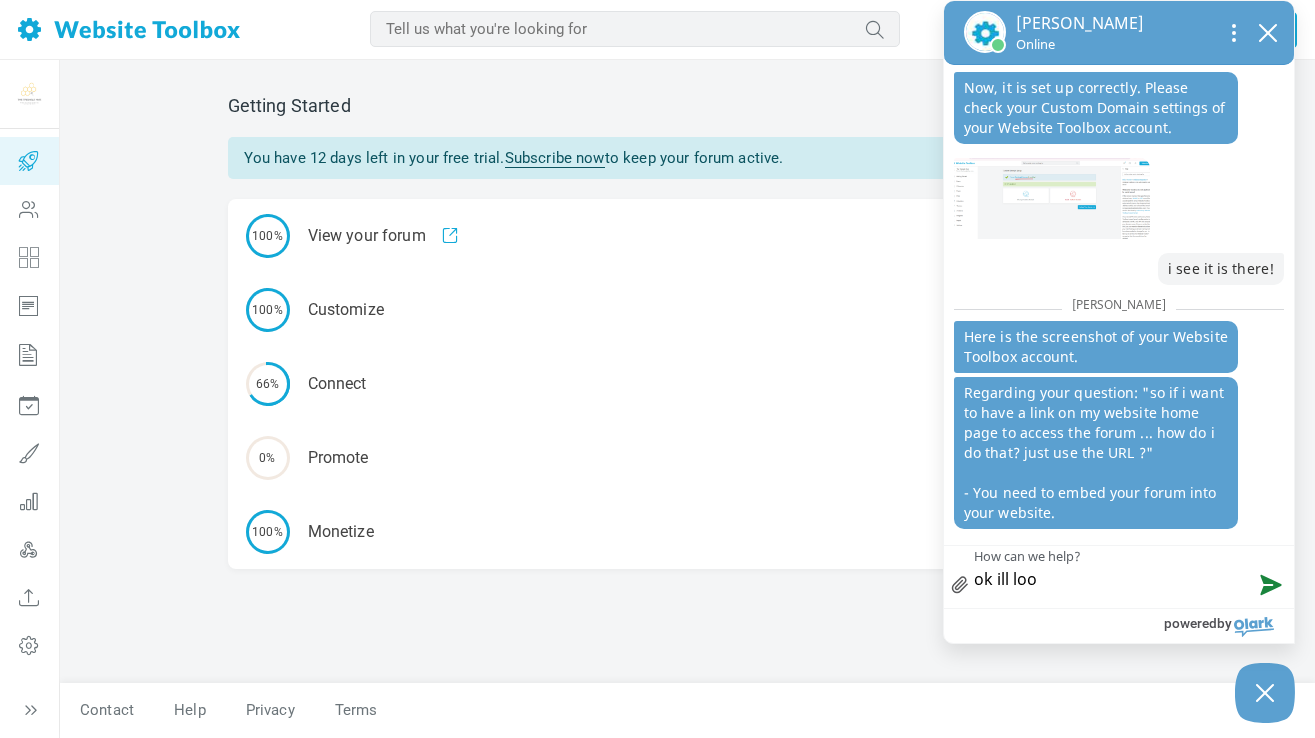 type on "ok ill look" 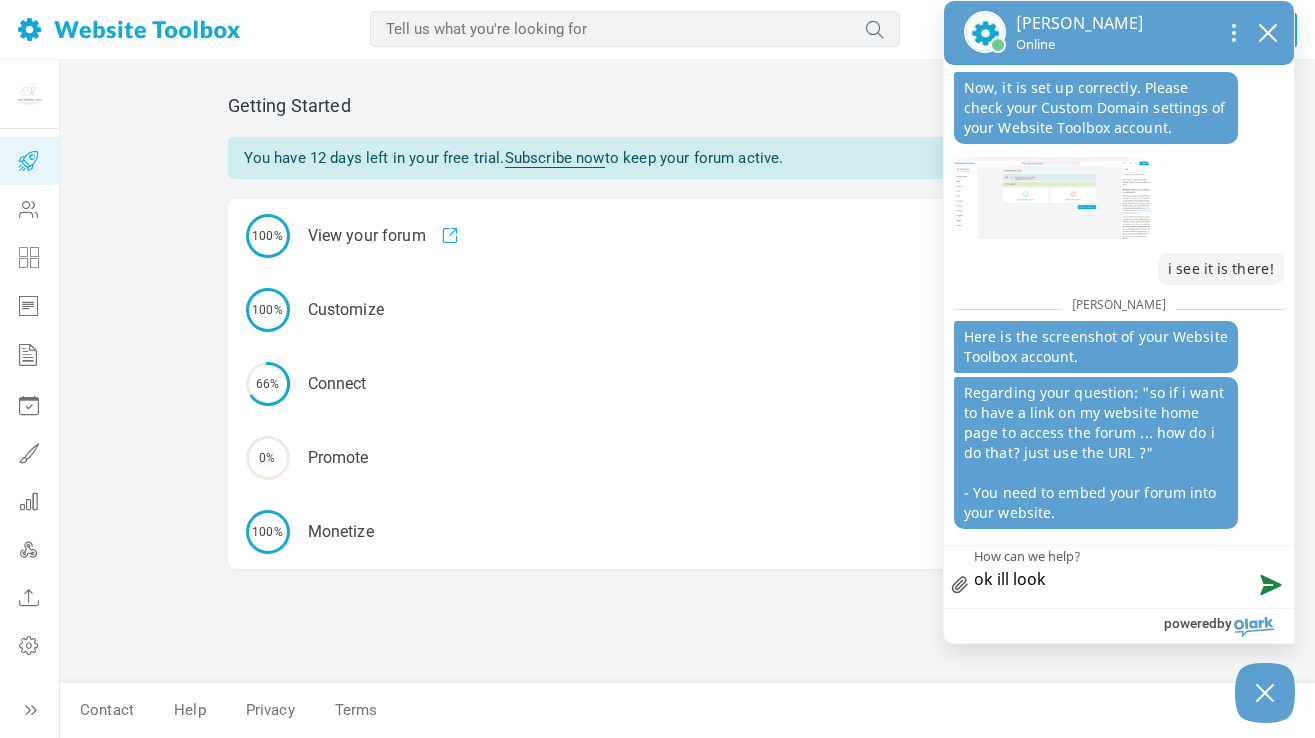 type on "ok ill look" 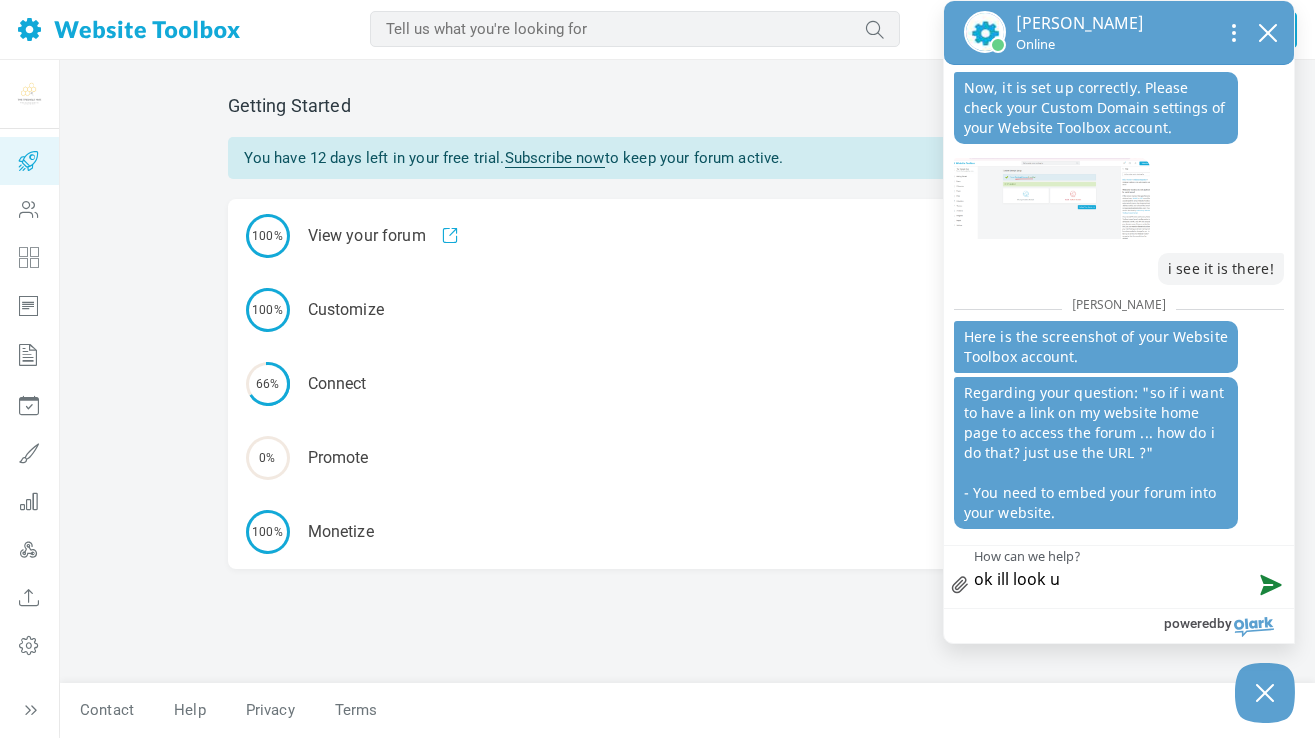 type on "ok ill look up" 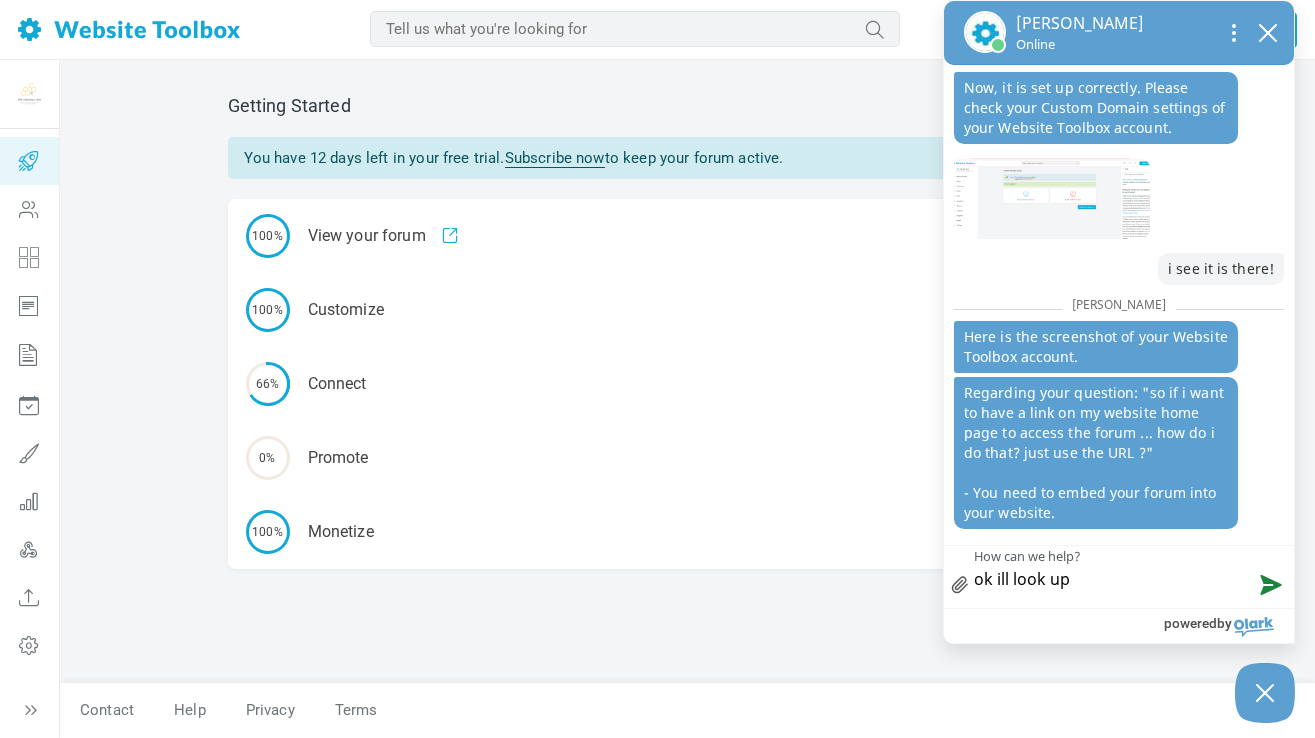 type on "ok ill look up" 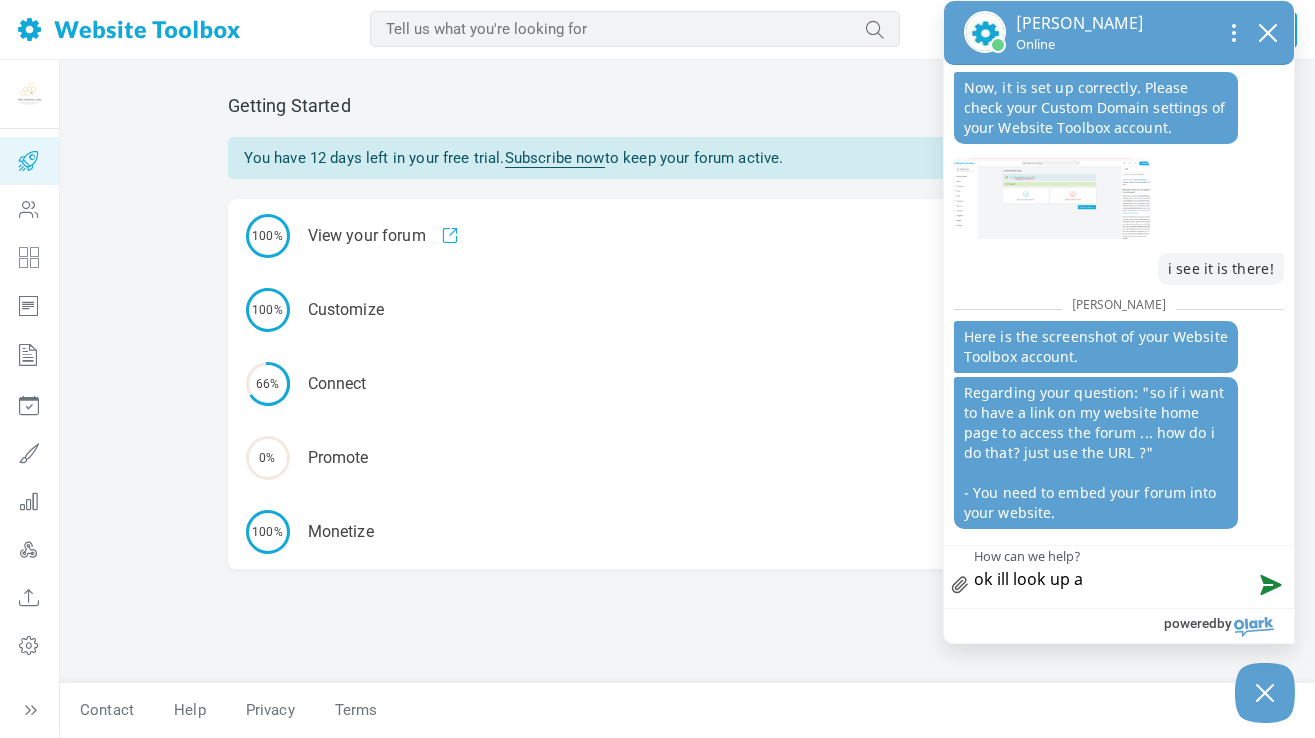 type on "ok ill look up a" 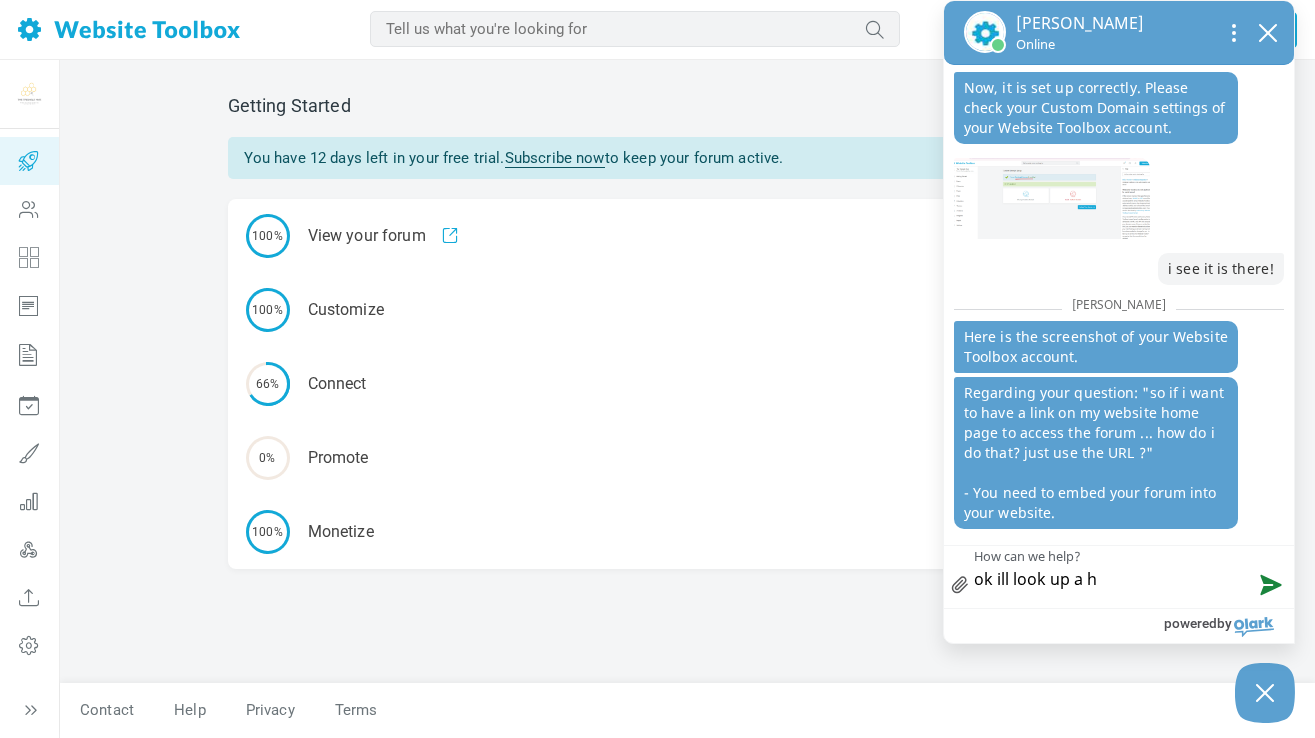type on "ok ill look up a ho" 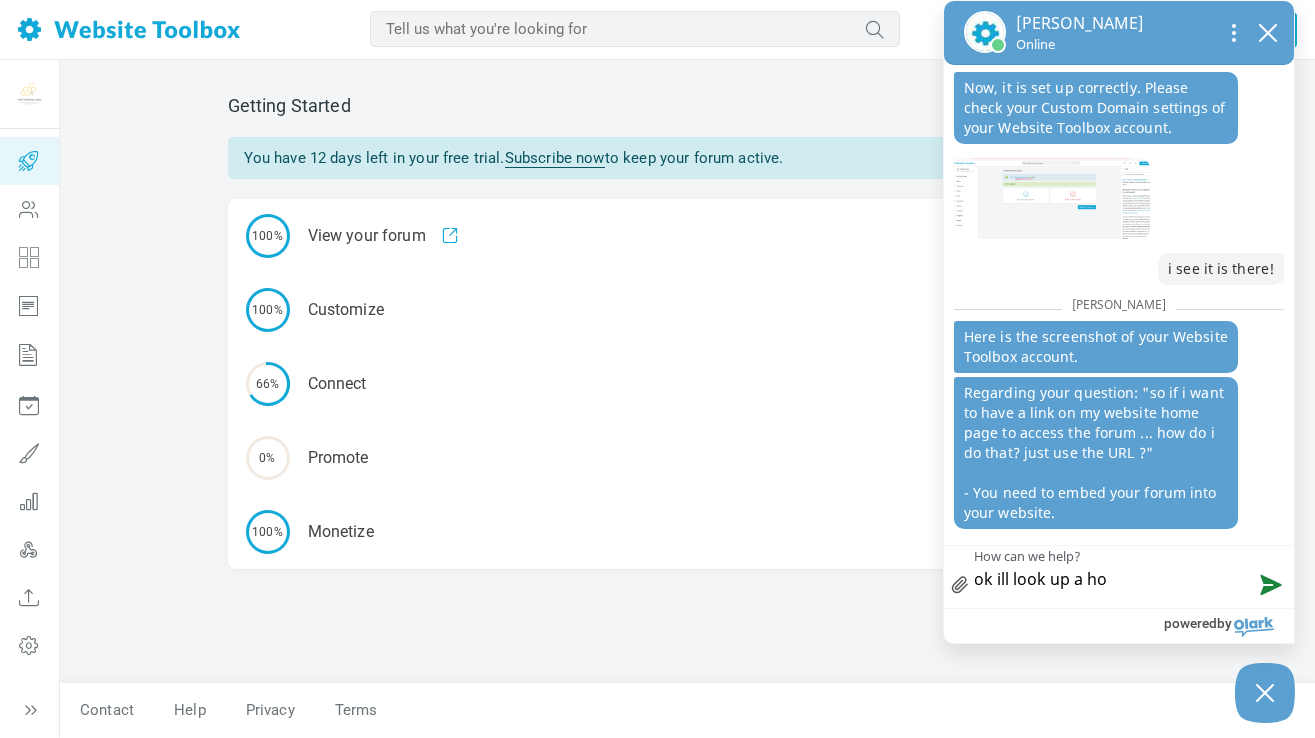 type on "ok ill look up a how" 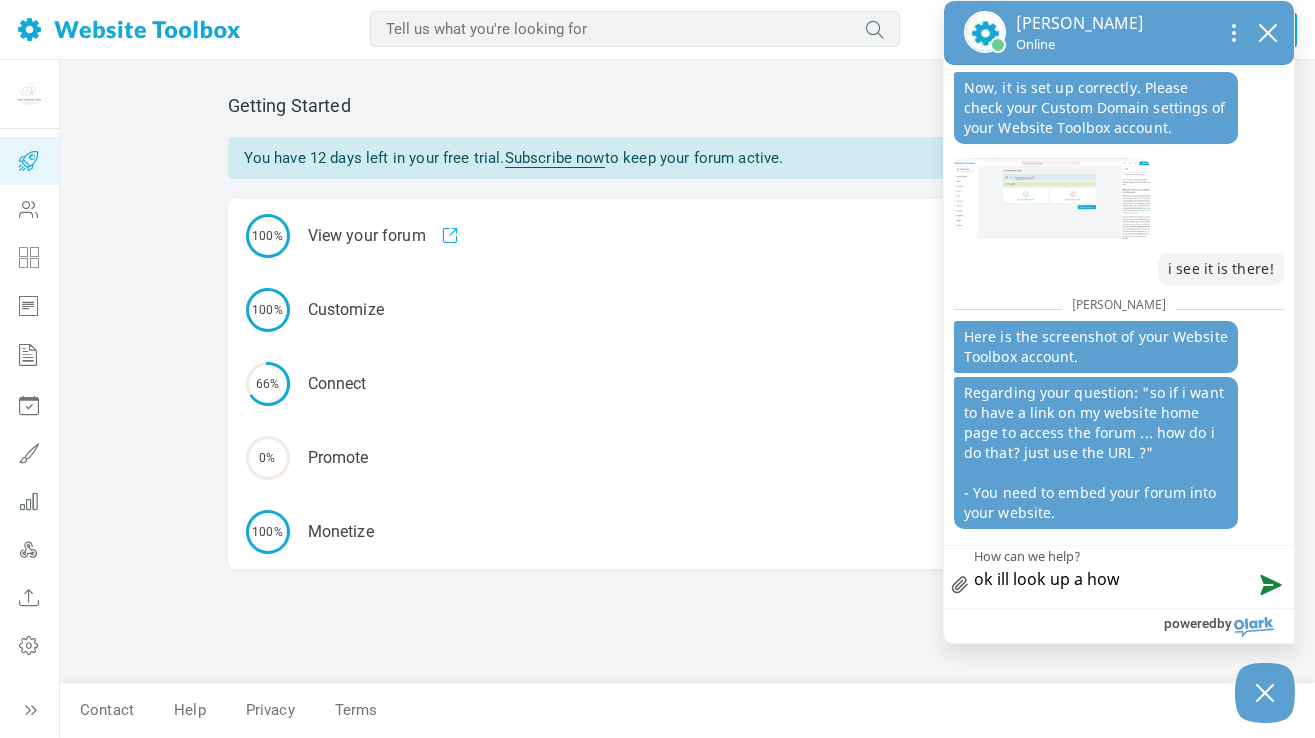 type on "ok ill look up a how" 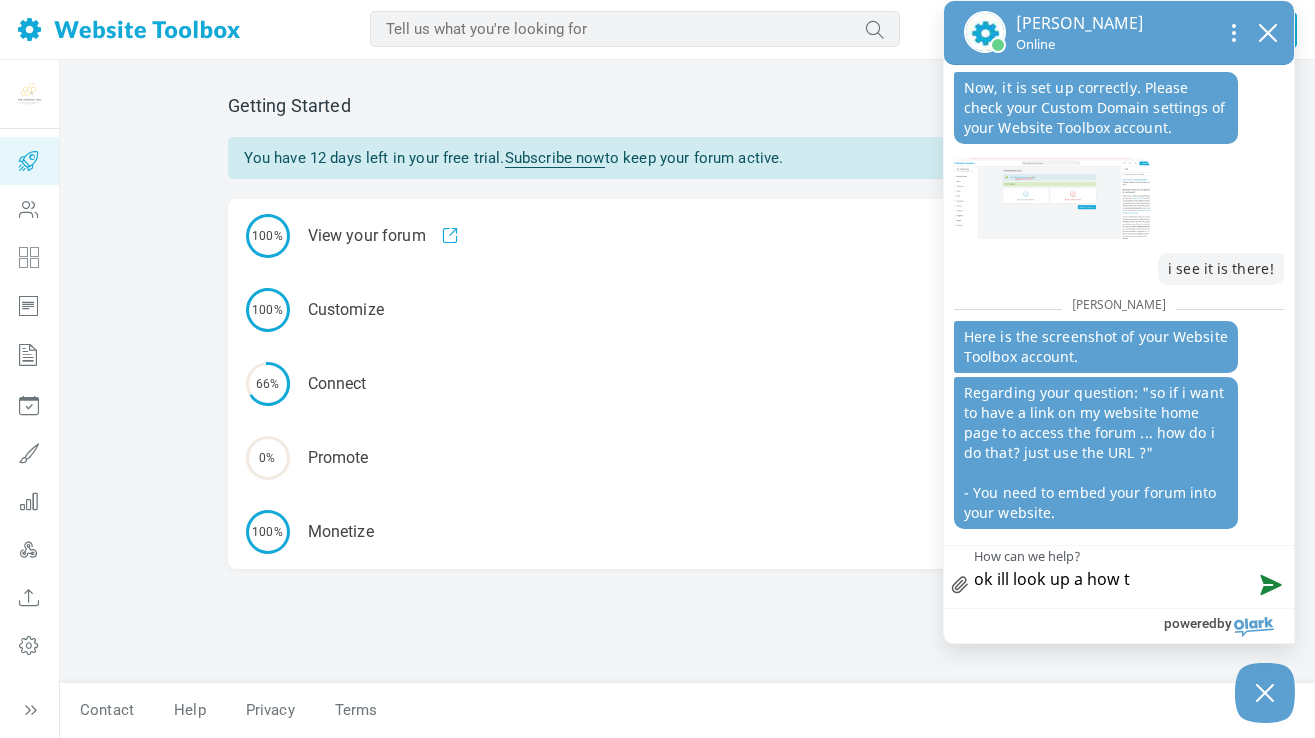type on "ok ill look up a how to" 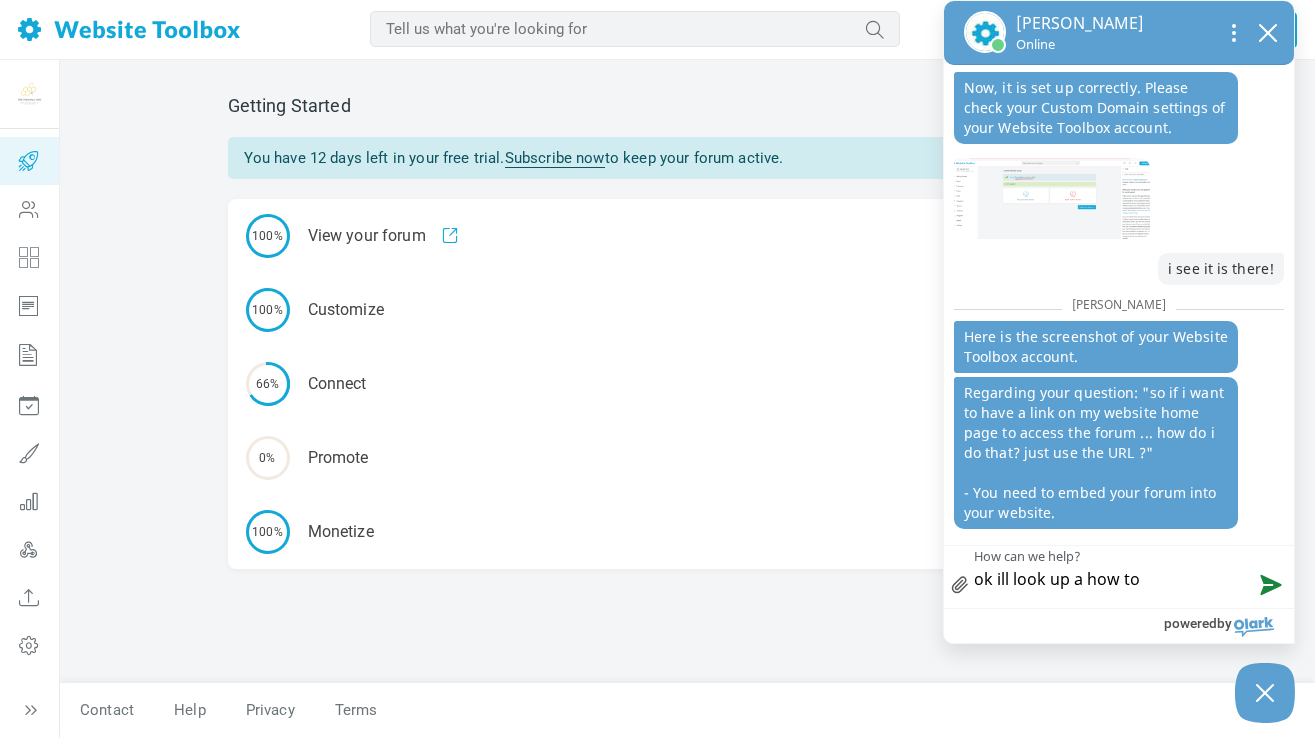 type on "ok ill look up a how to" 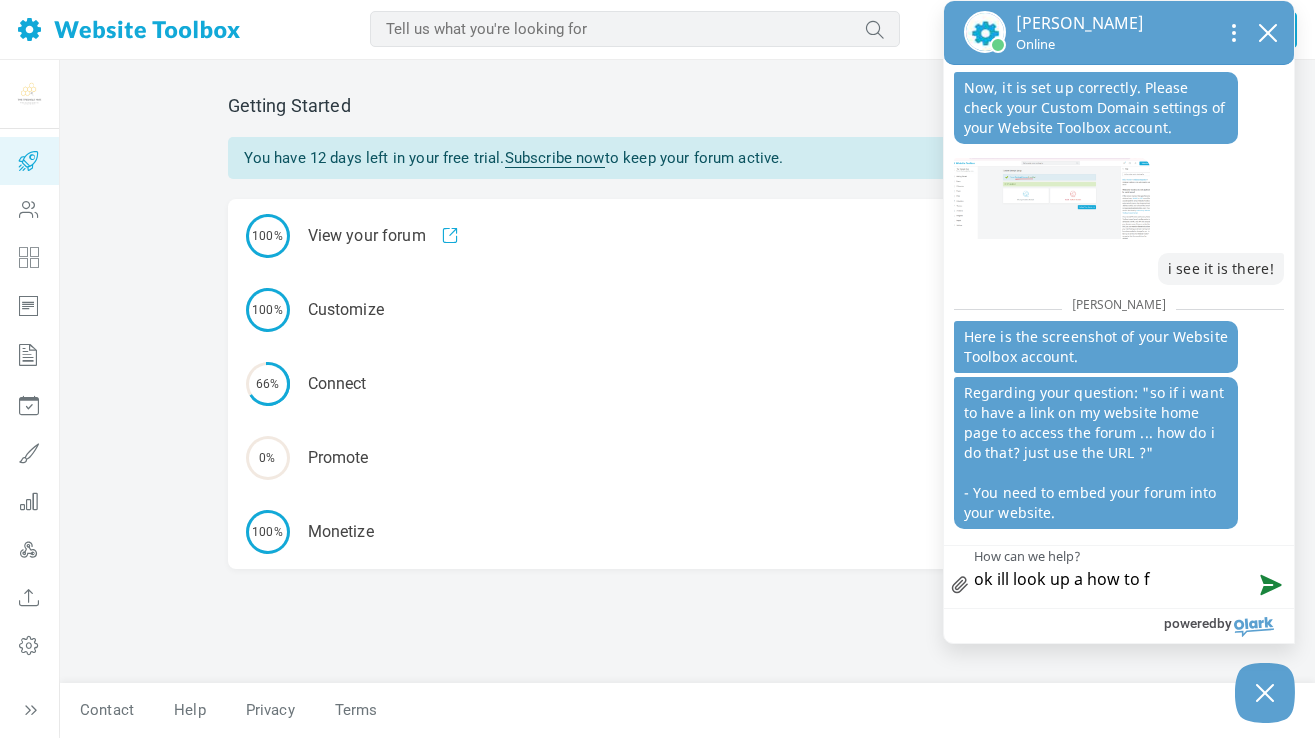type on "ok ill look up a how to fo" 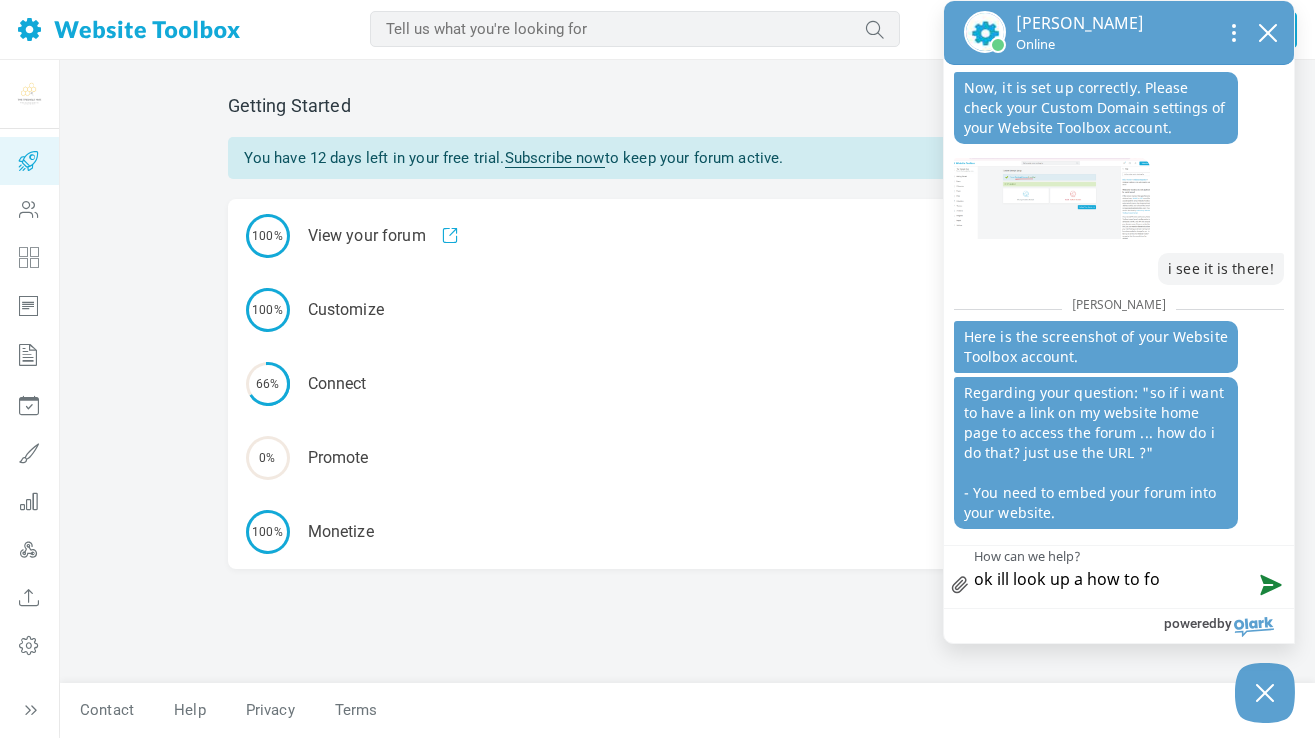 type on "ok ill look up a how to for" 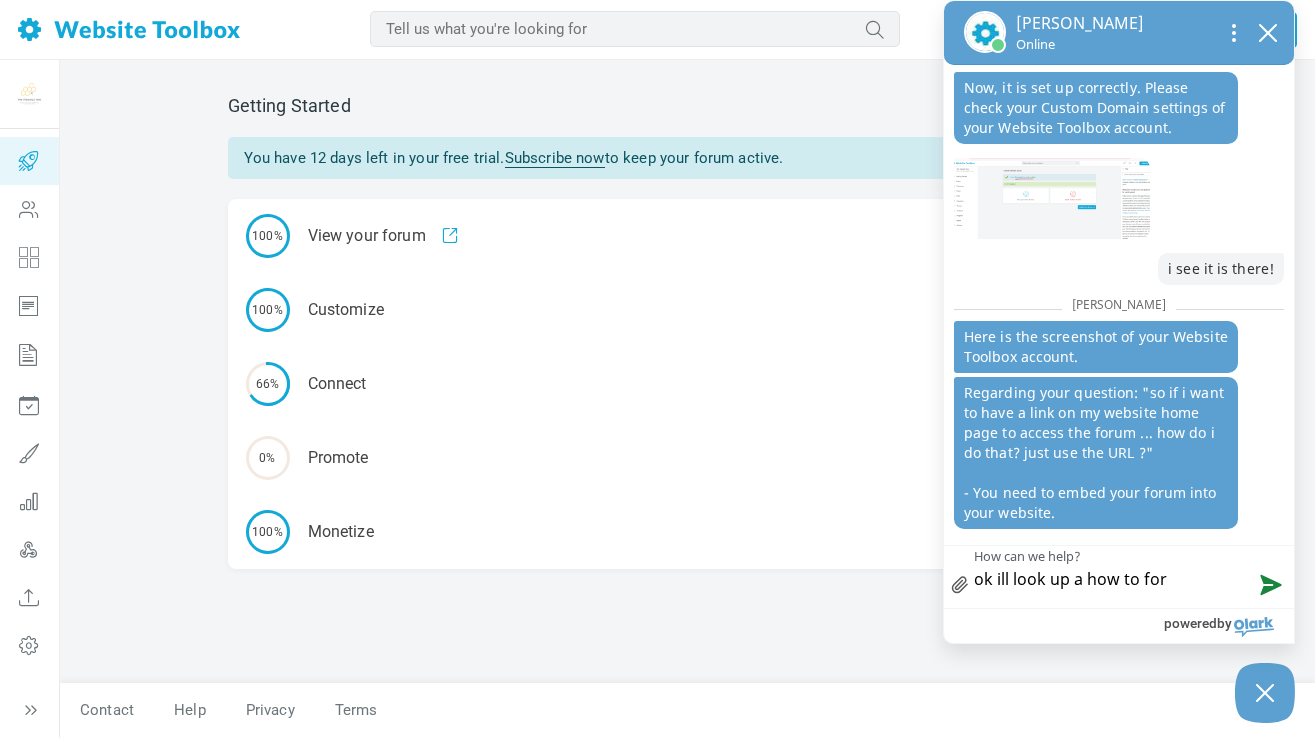 type on "ok ill look up a how to for" 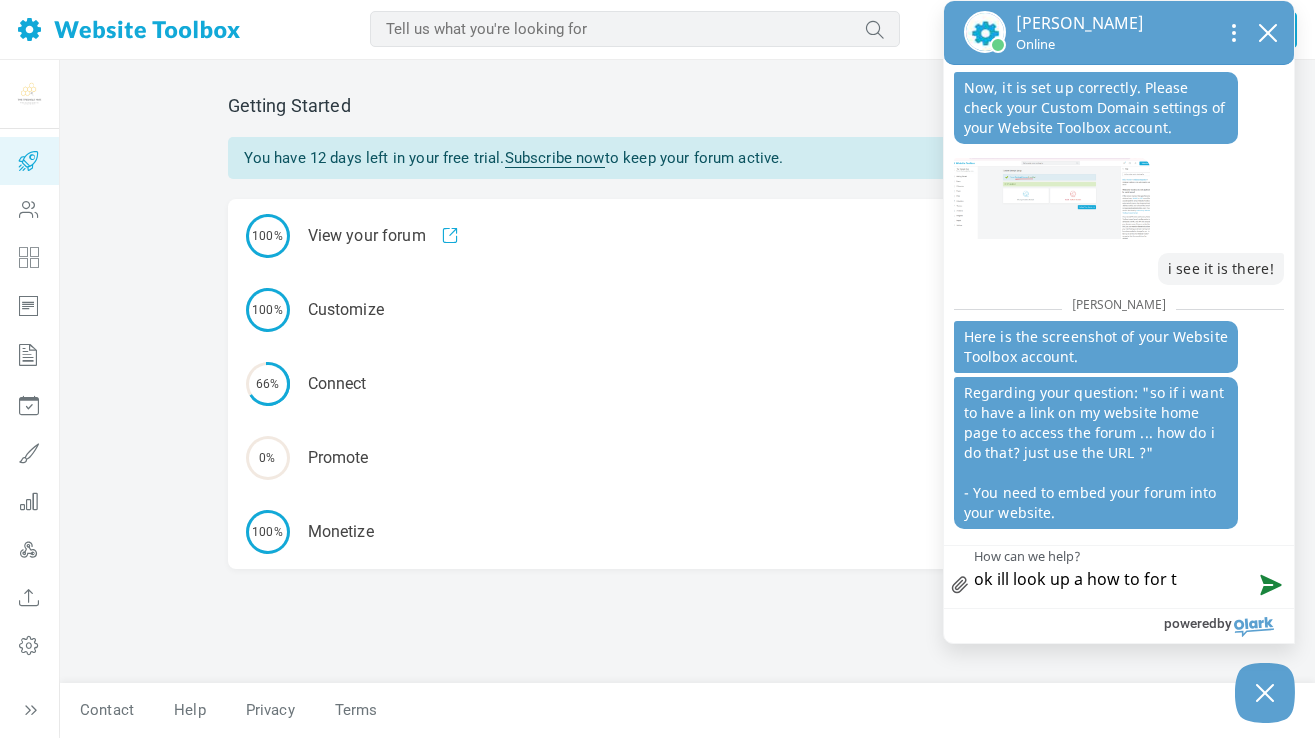 type on "ok ill look up a how to for th" 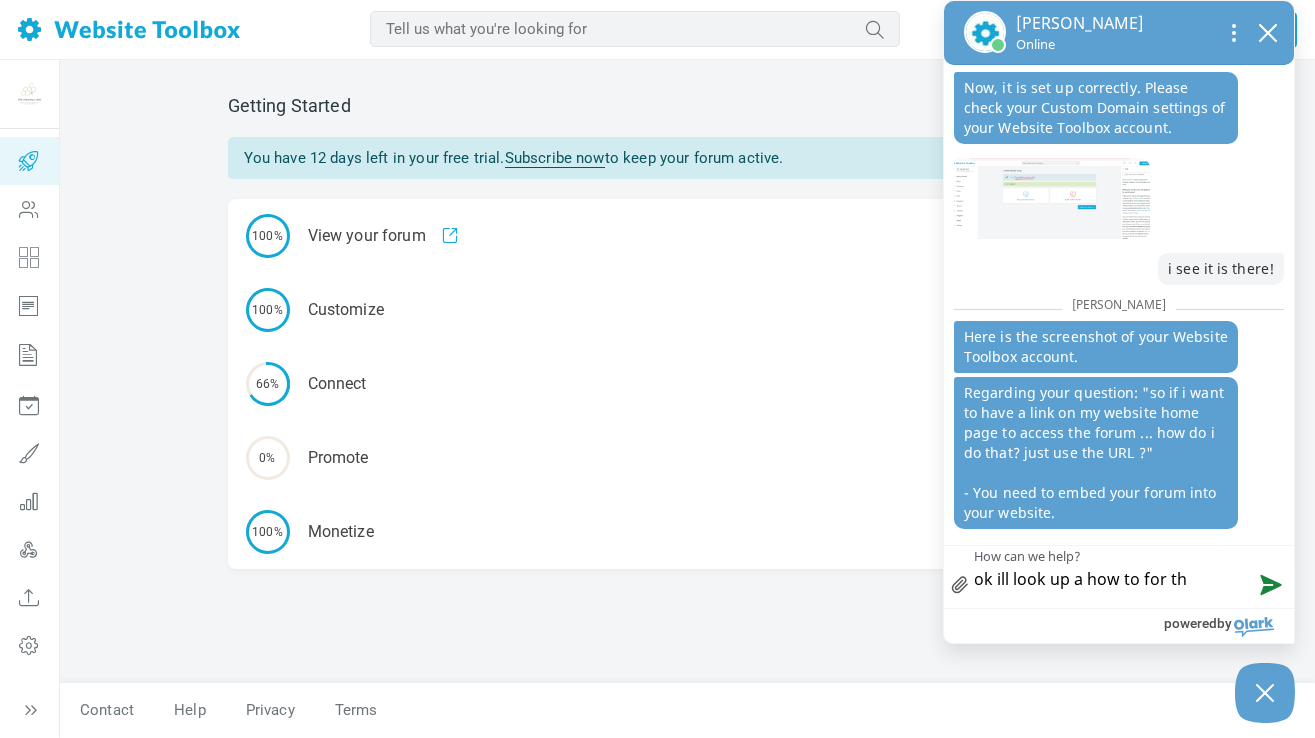 type on "ok ill look up a how to for tha" 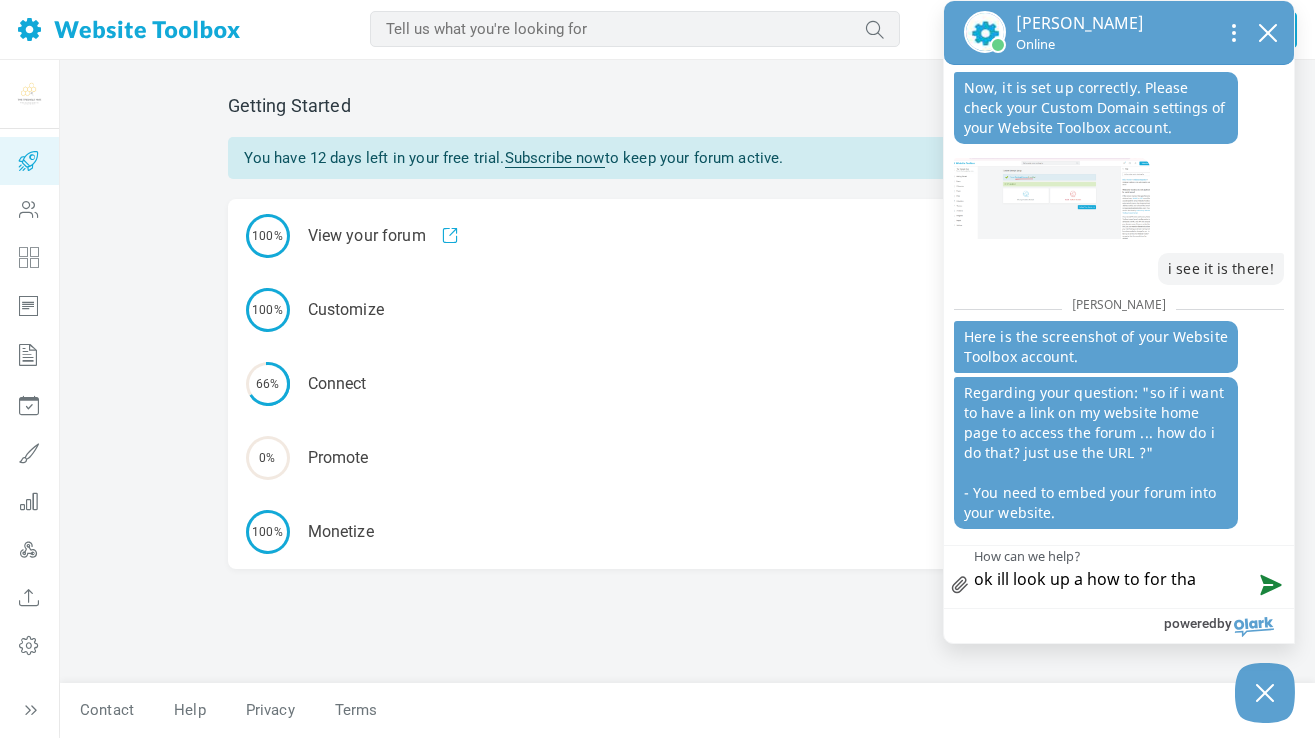 type on "ok ill look up a how to for that" 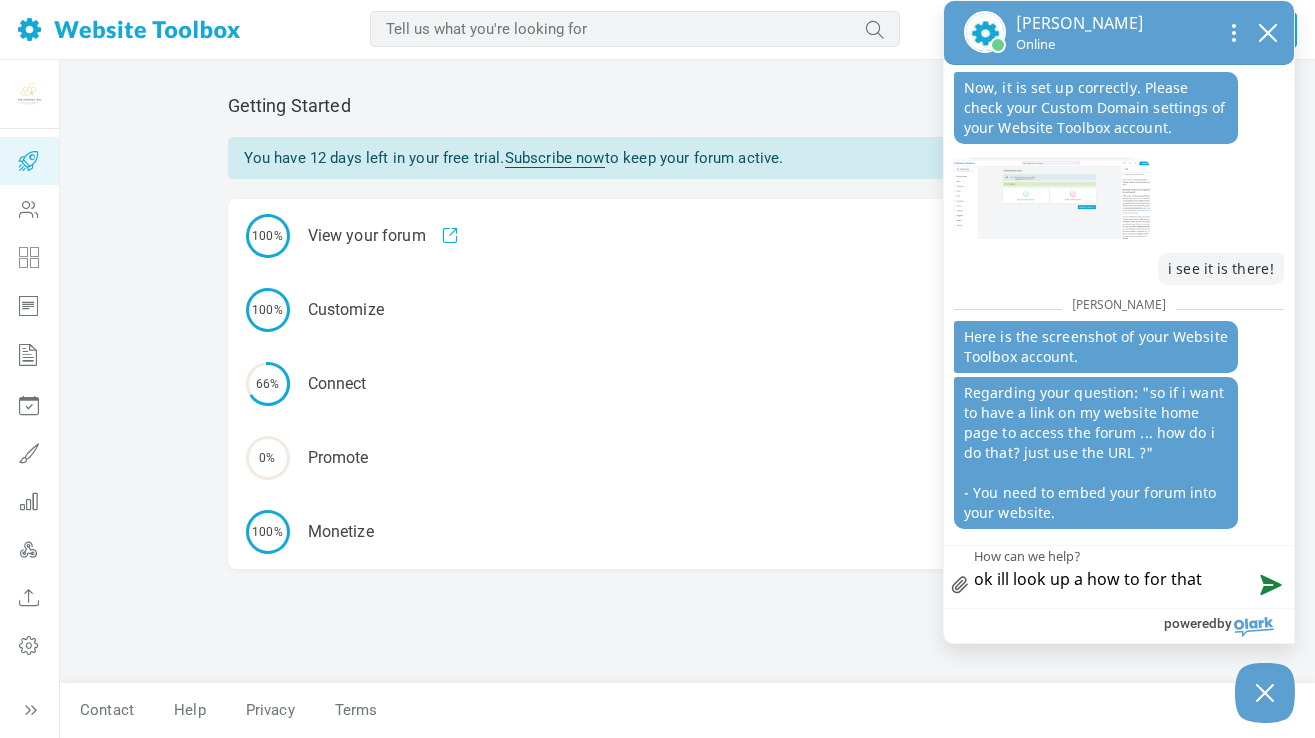 type on "ok ill look up a how to for that!" 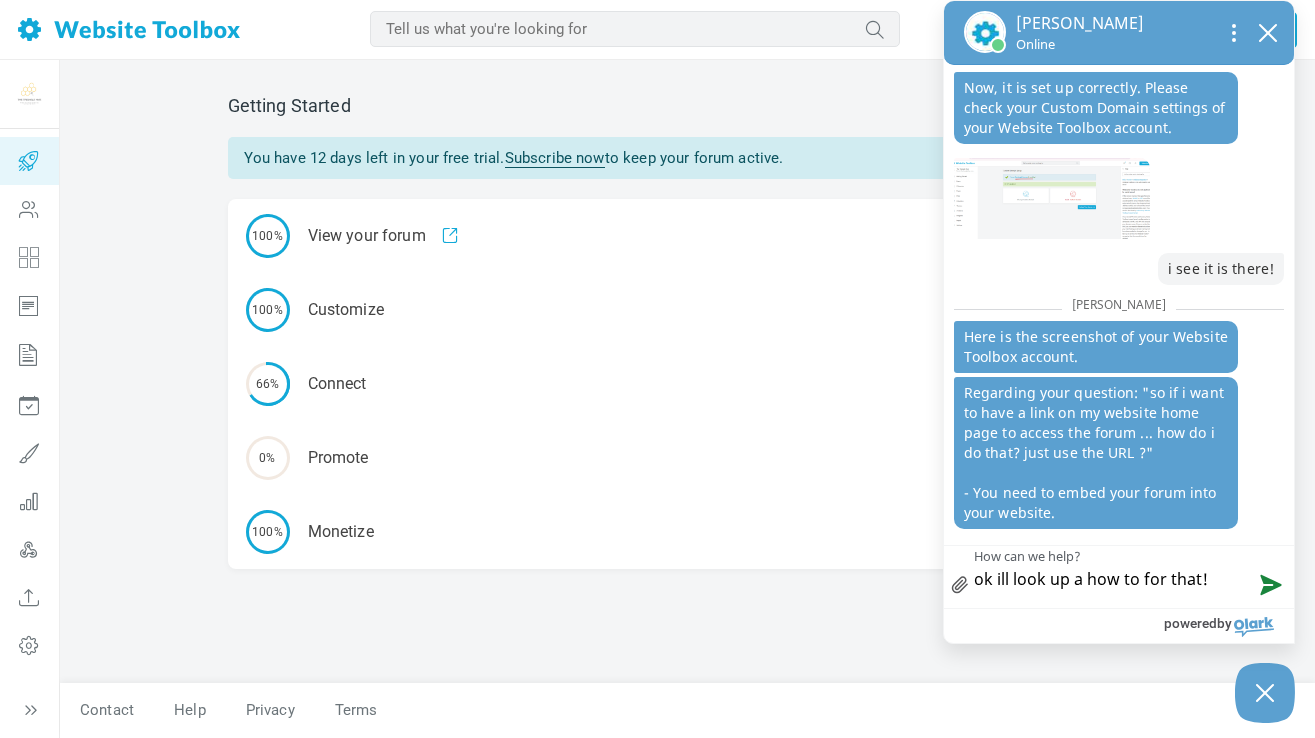 type on "ok ill look up a how to for that!" 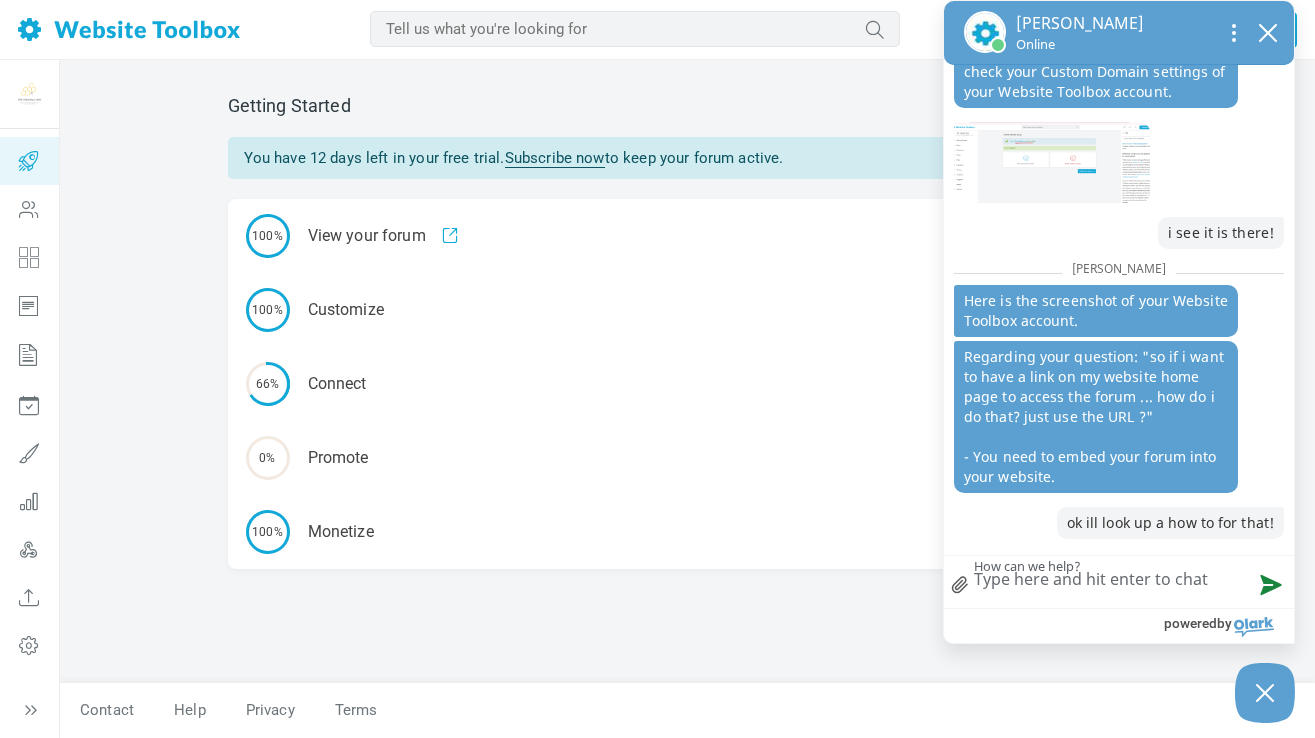 scroll, scrollTop: 2191, scrollLeft: 0, axis: vertical 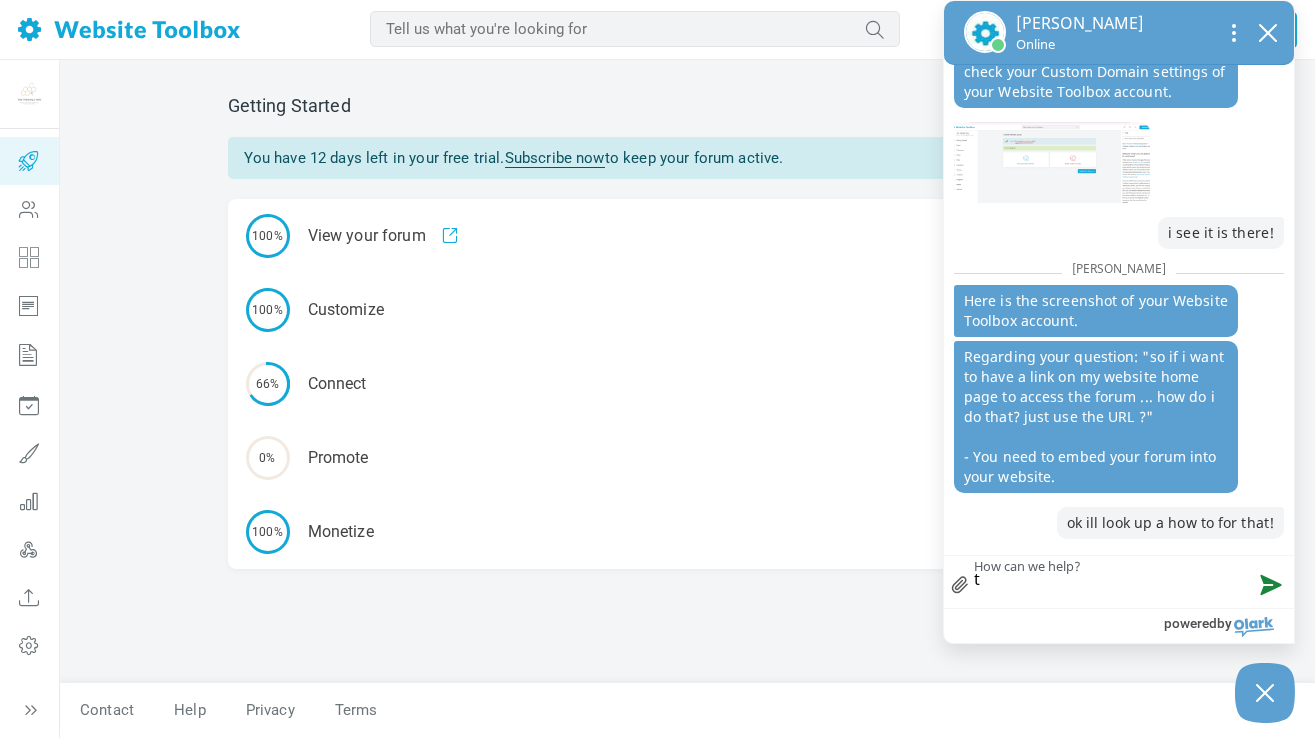 type on "th" 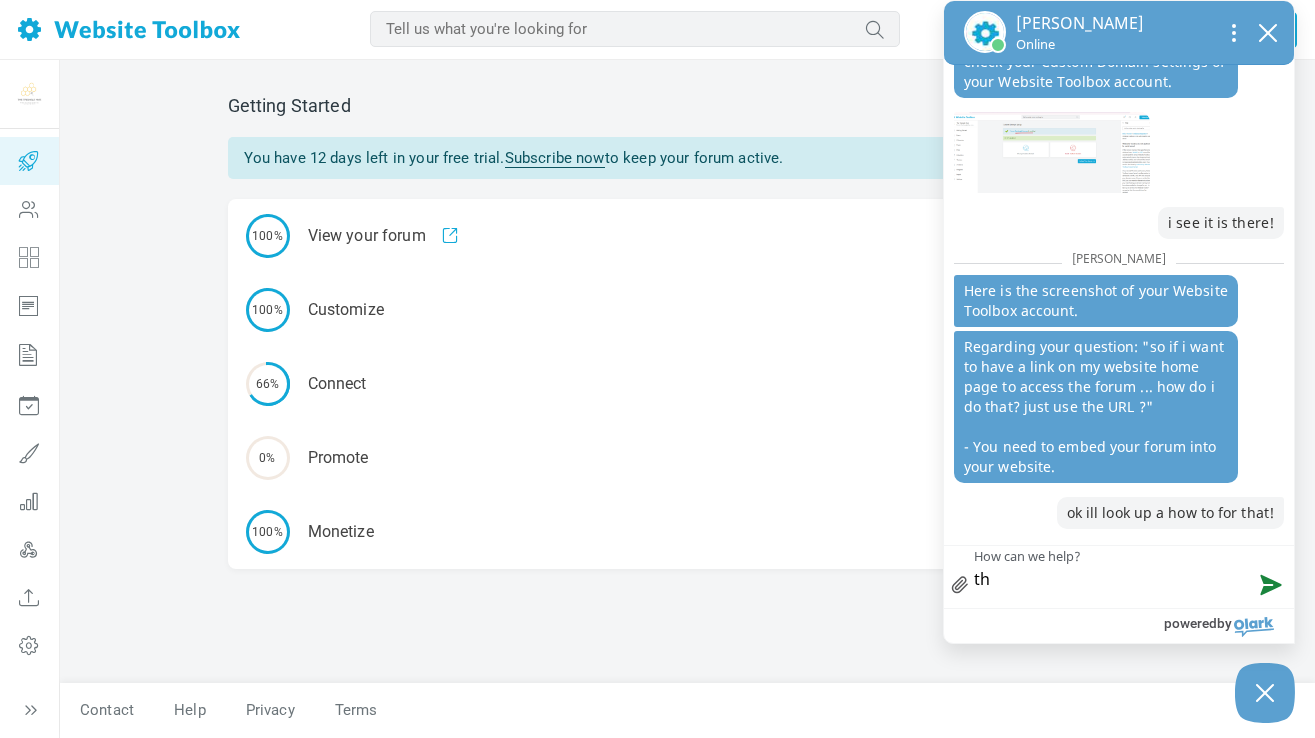 type on "tha" 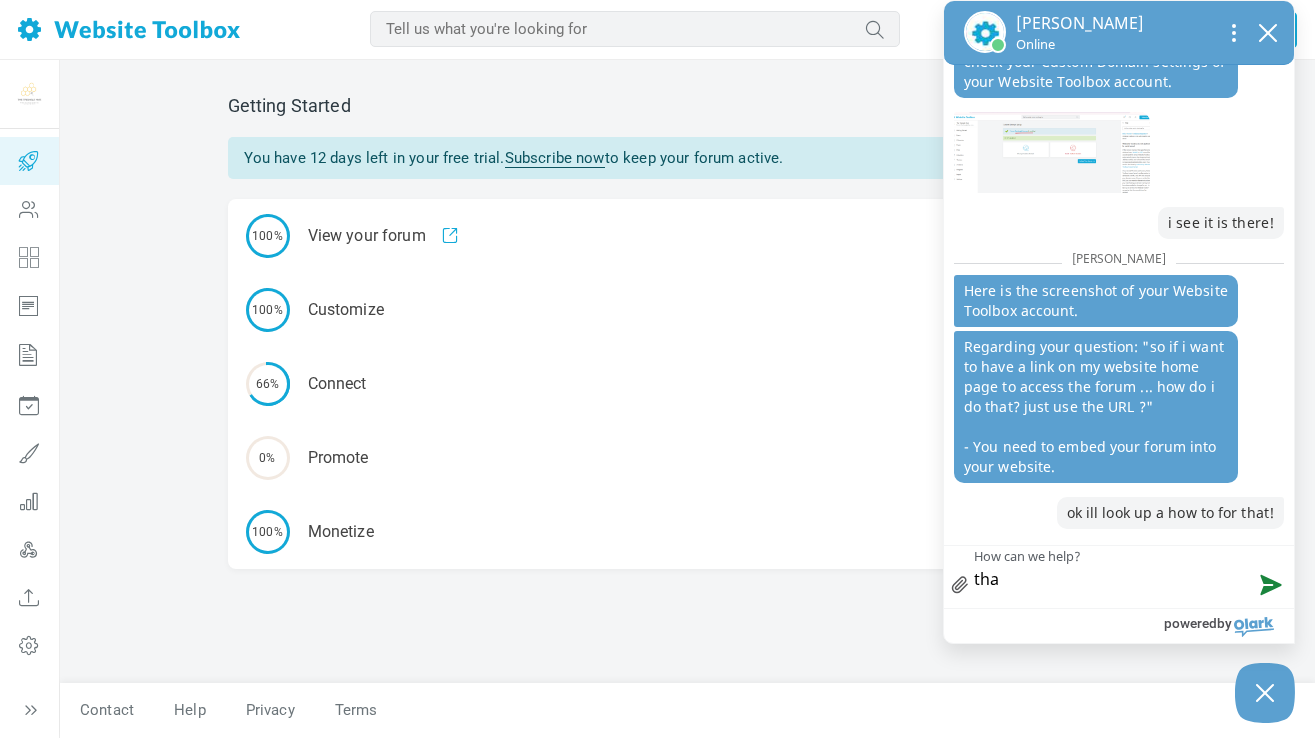 type on "than" 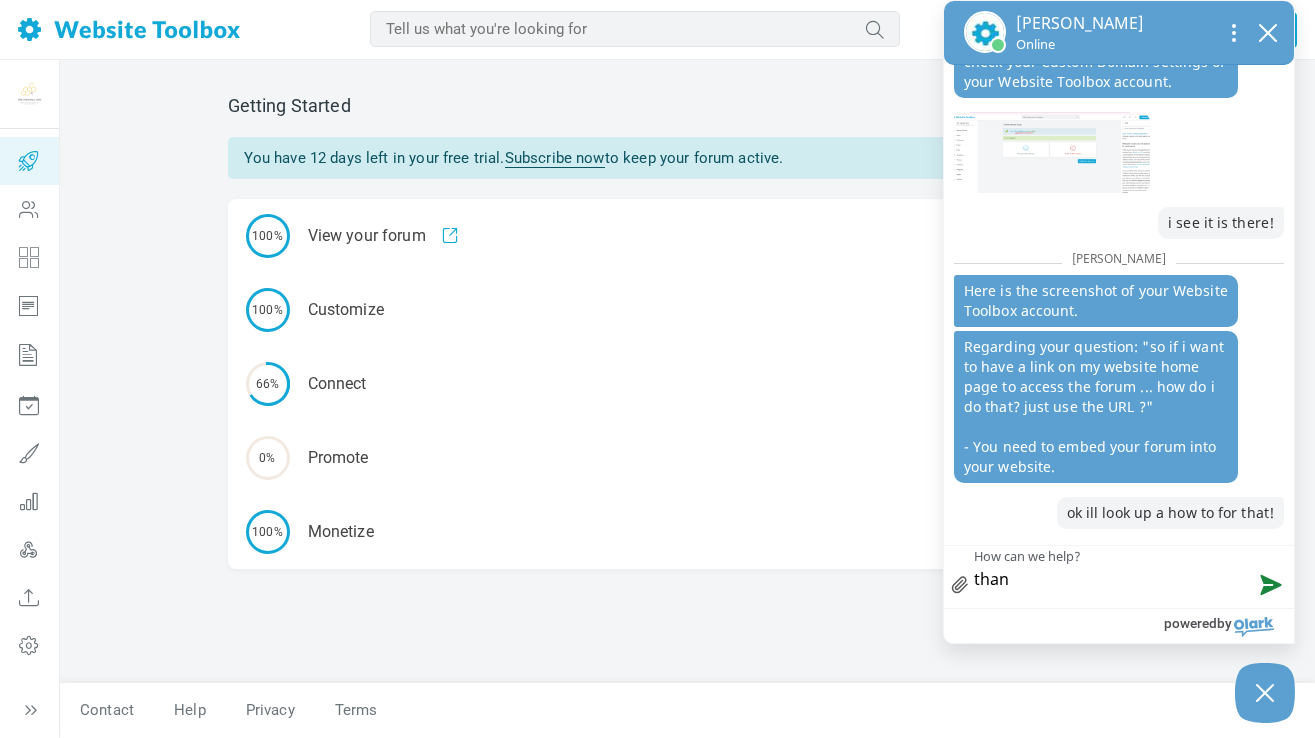 type on "thank" 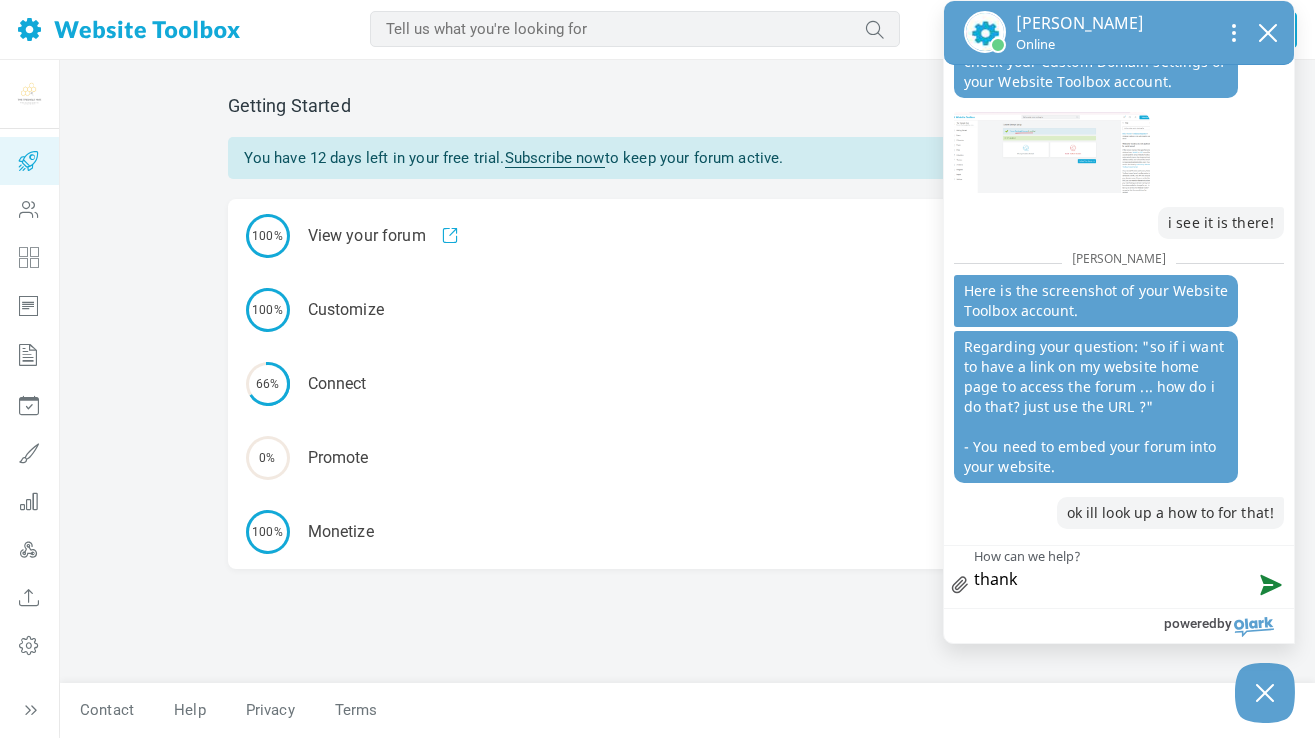 scroll, scrollTop: 2201, scrollLeft: 0, axis: vertical 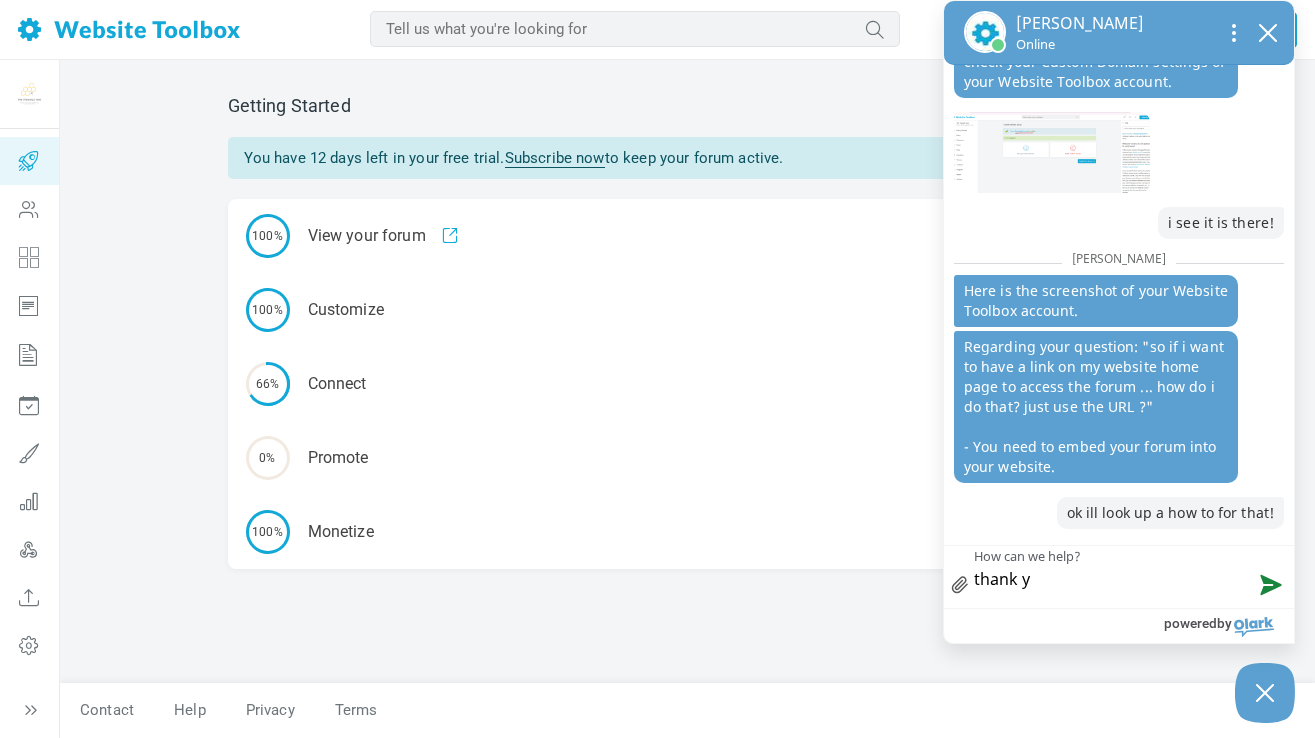 type on "thank yo" 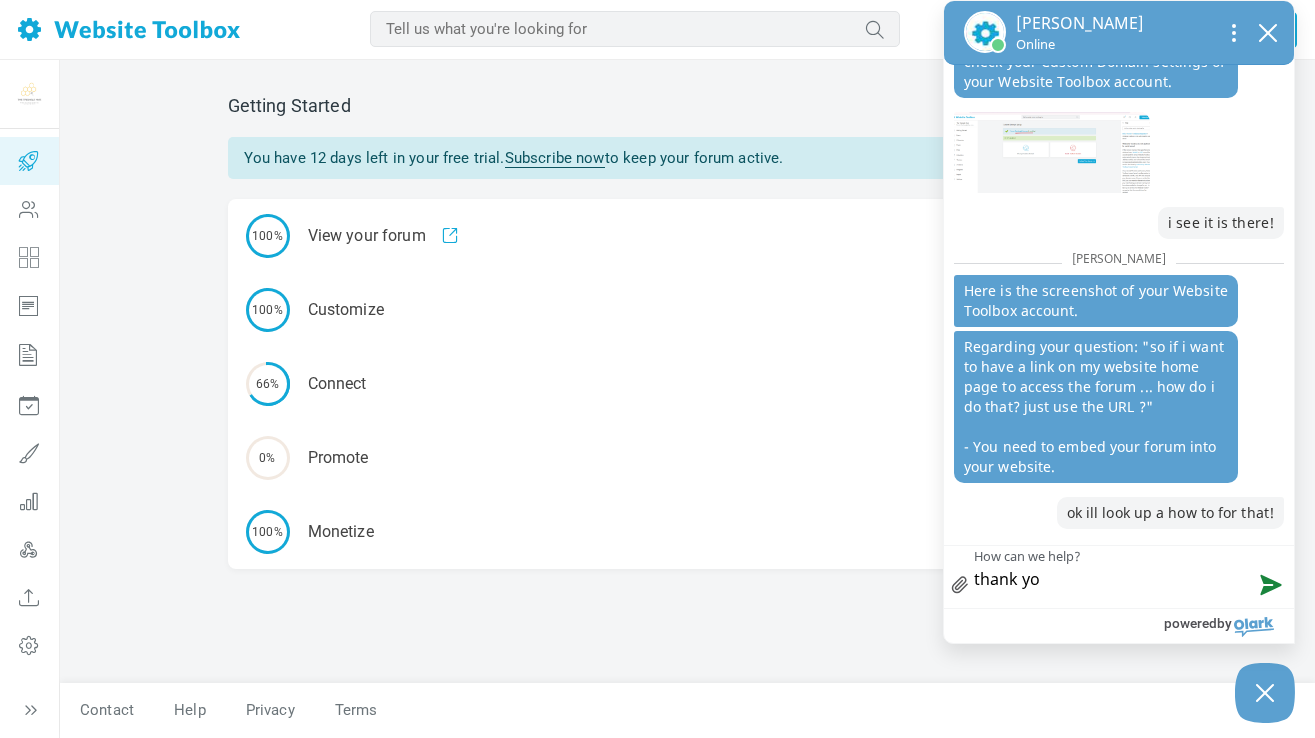type on "thank you" 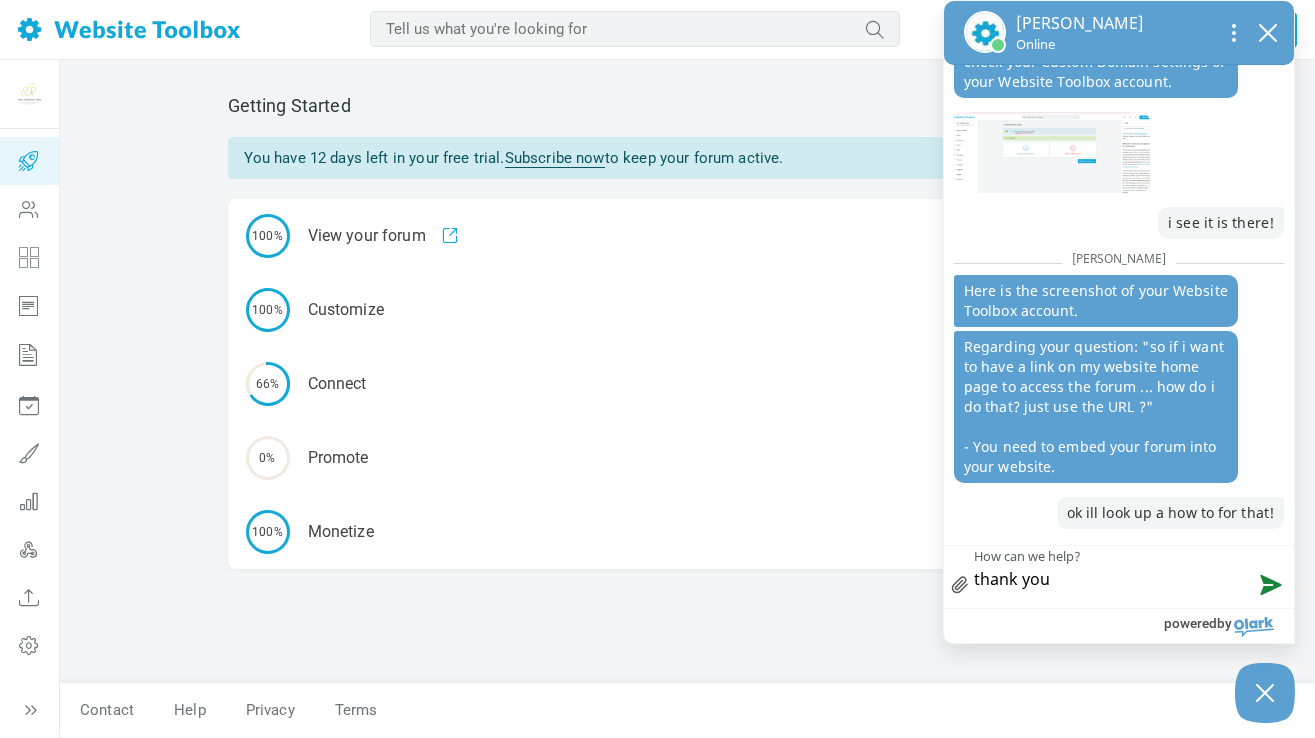 type on "thank you" 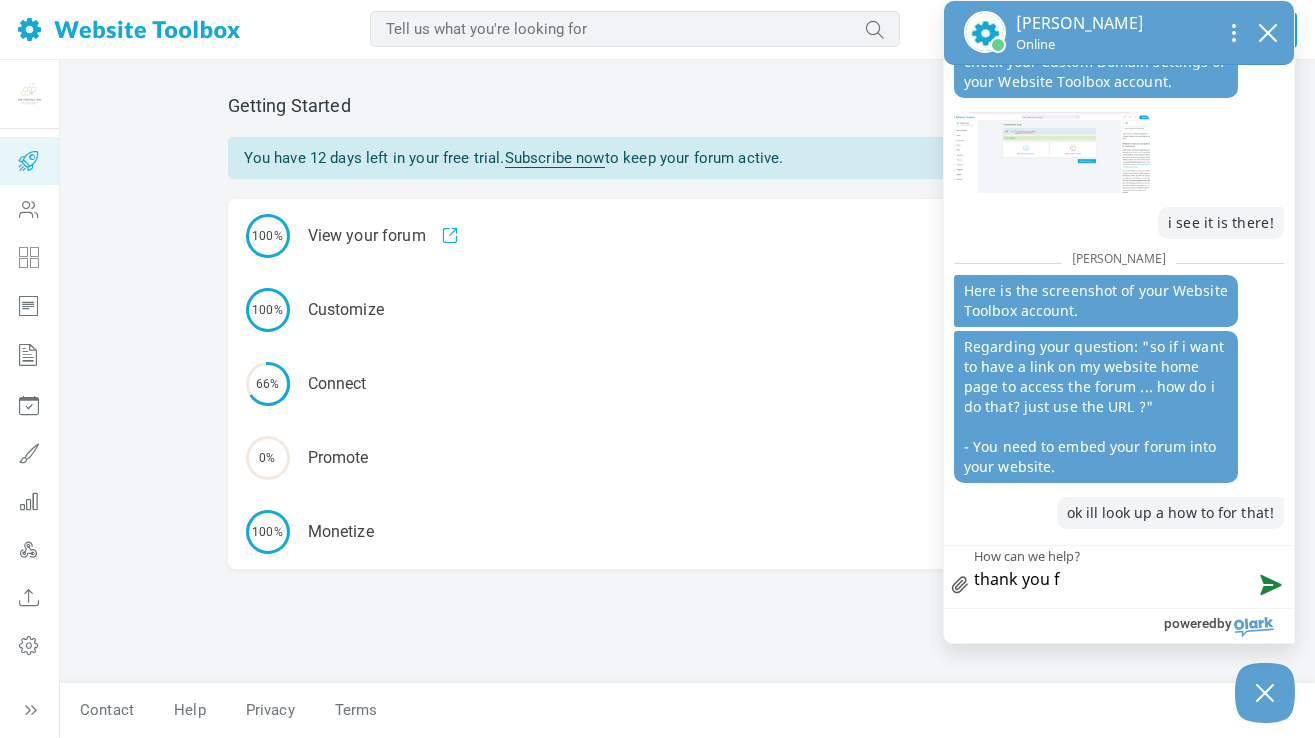 type on "thank you fo" 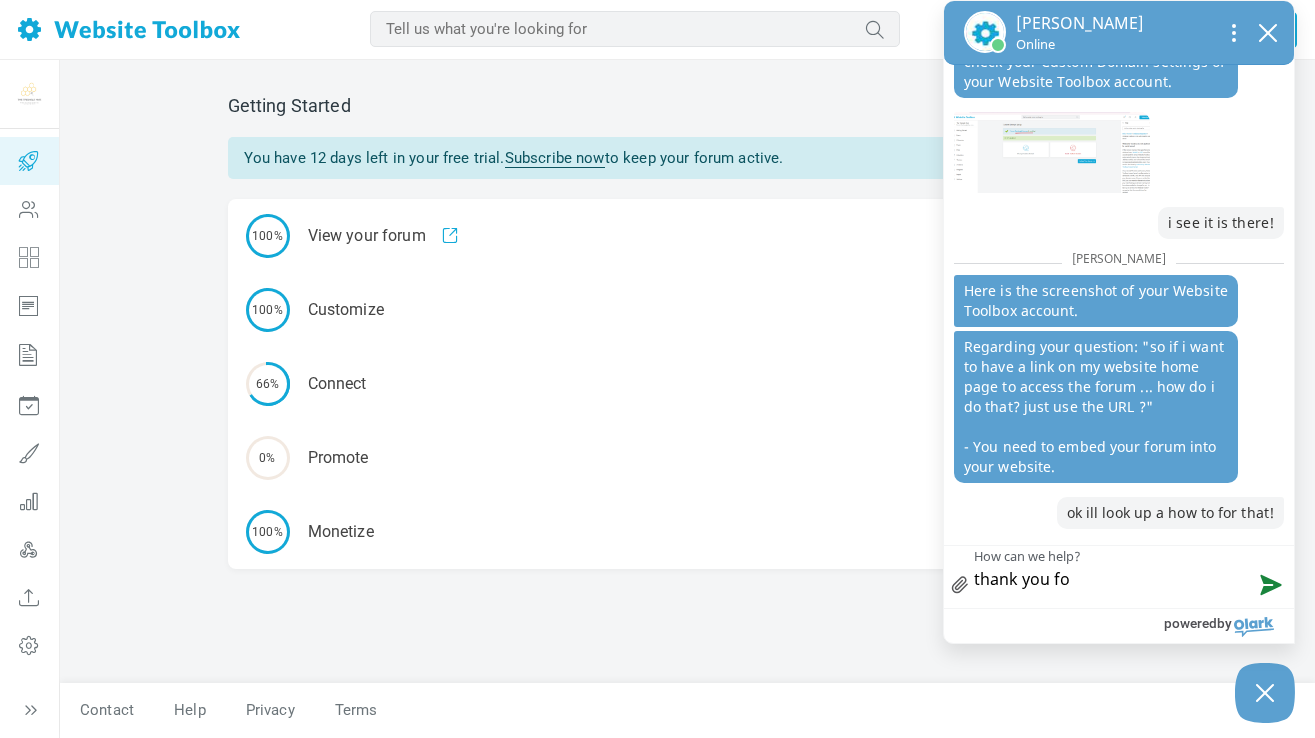 type on "thank you for" 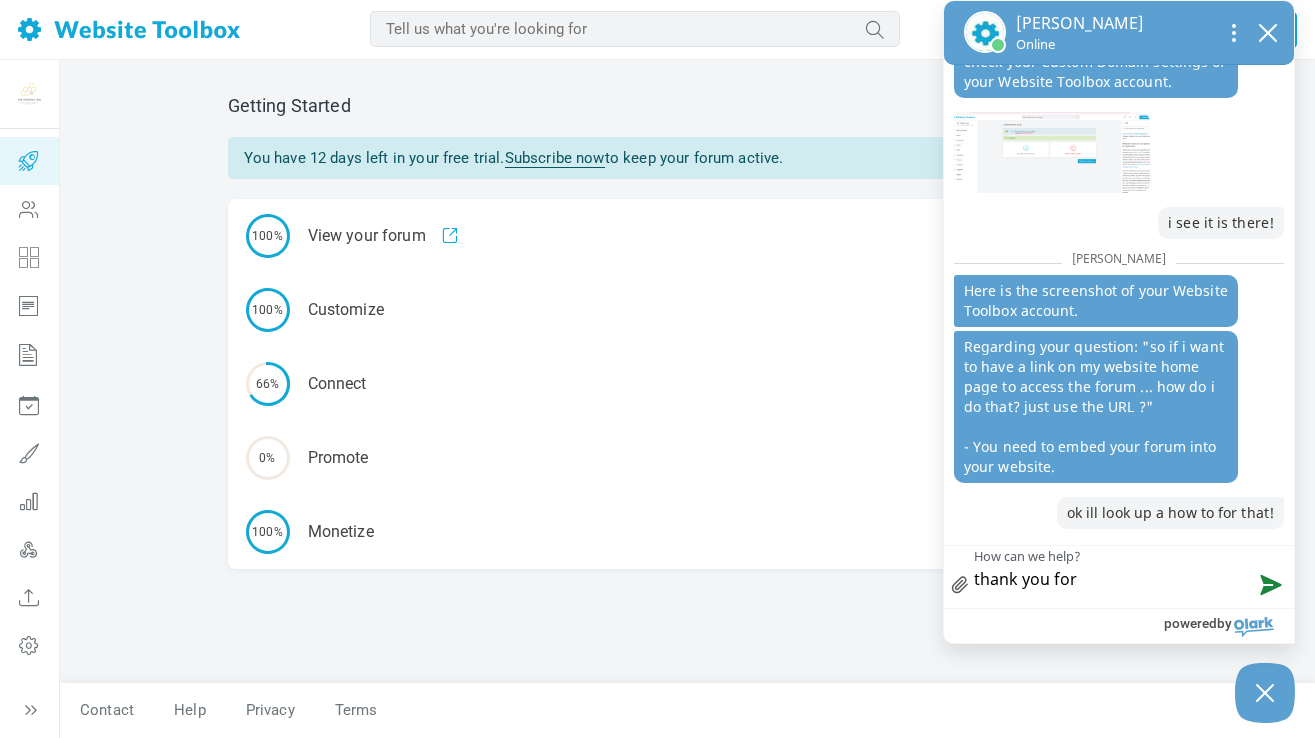 type on "thank you for" 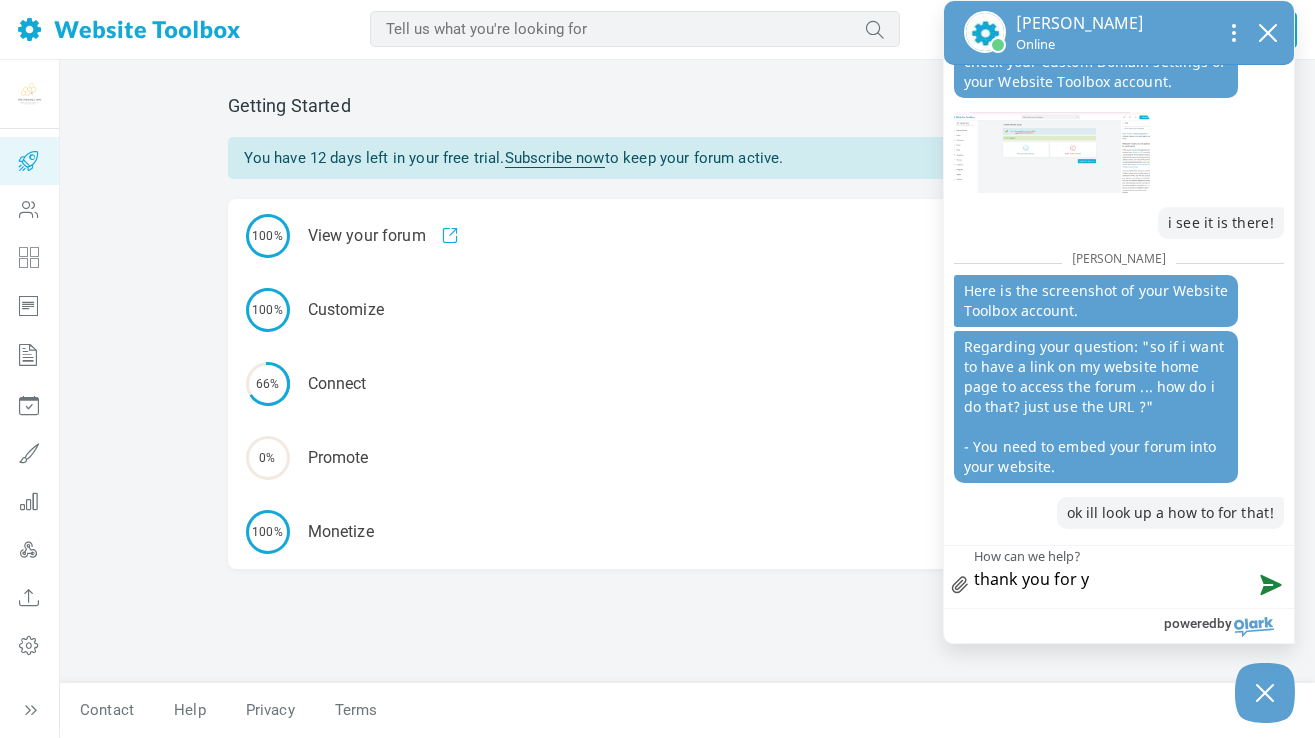 type on "thank you for yo" 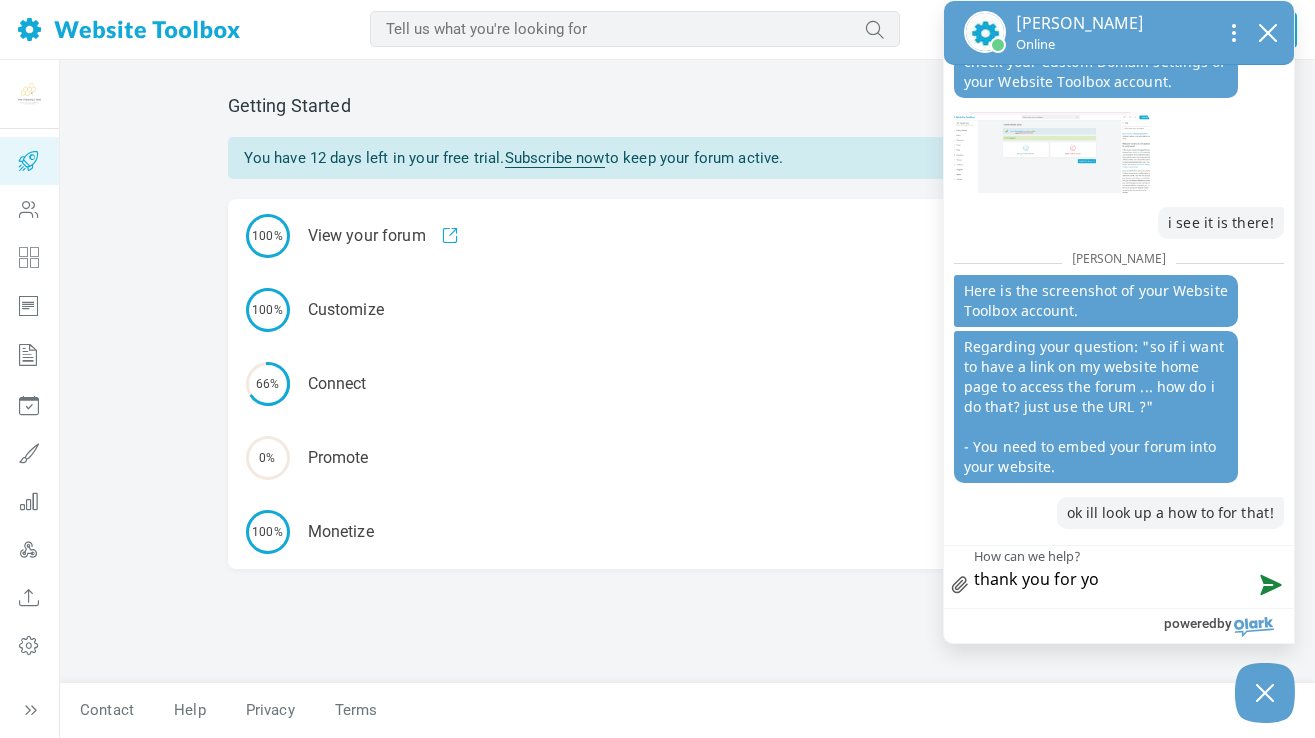 type on "thank you for you" 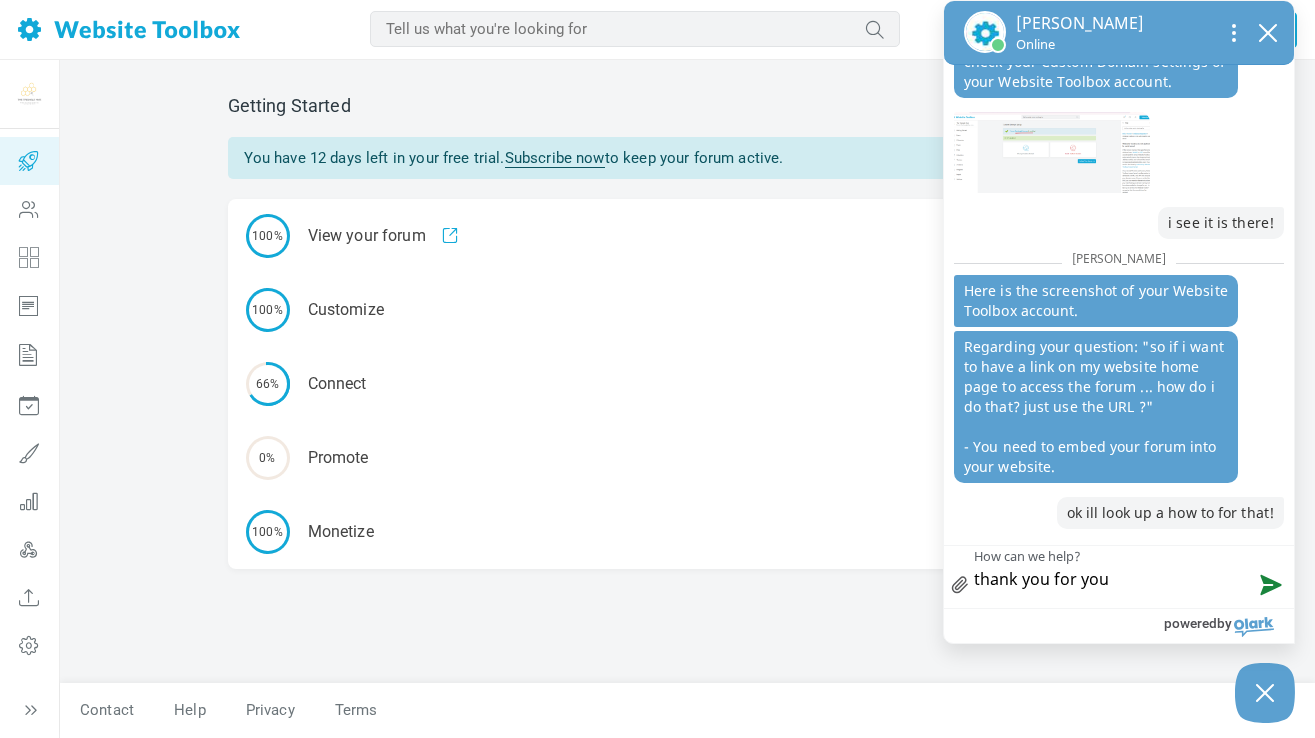 type on "thank you for your" 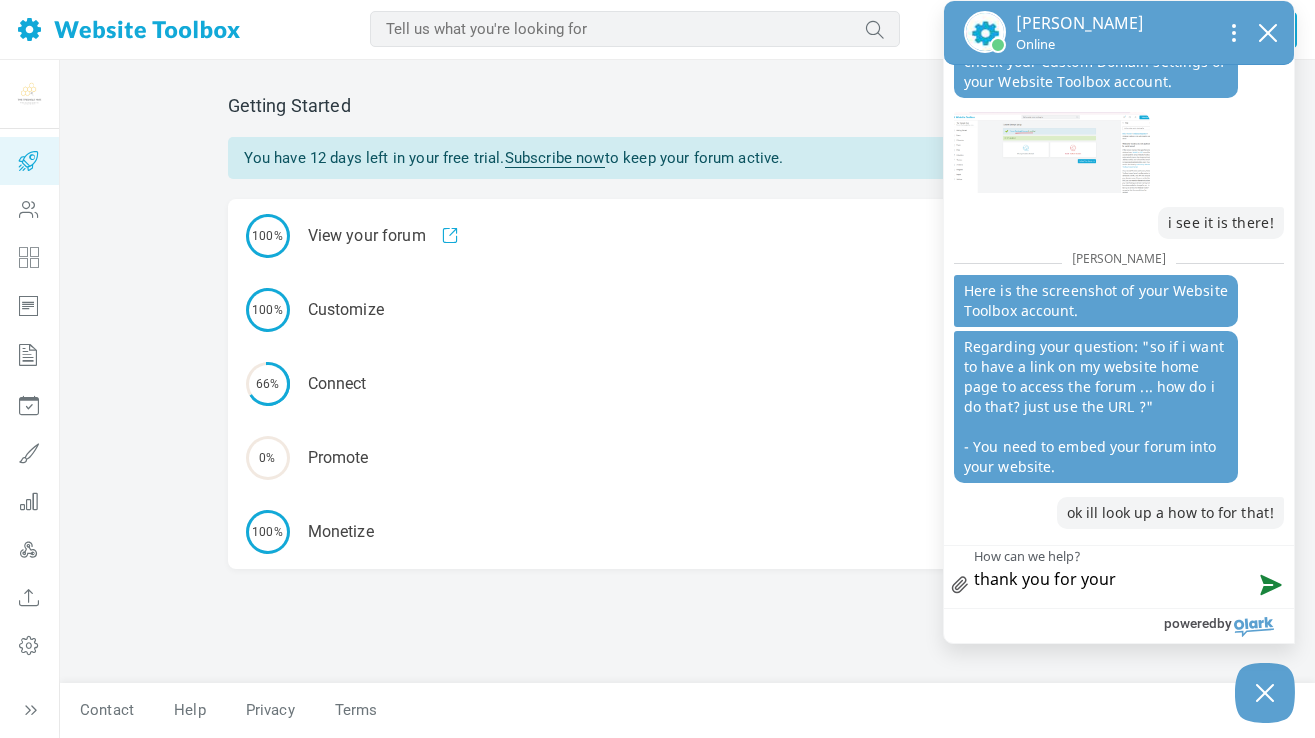 type on "thank you for your" 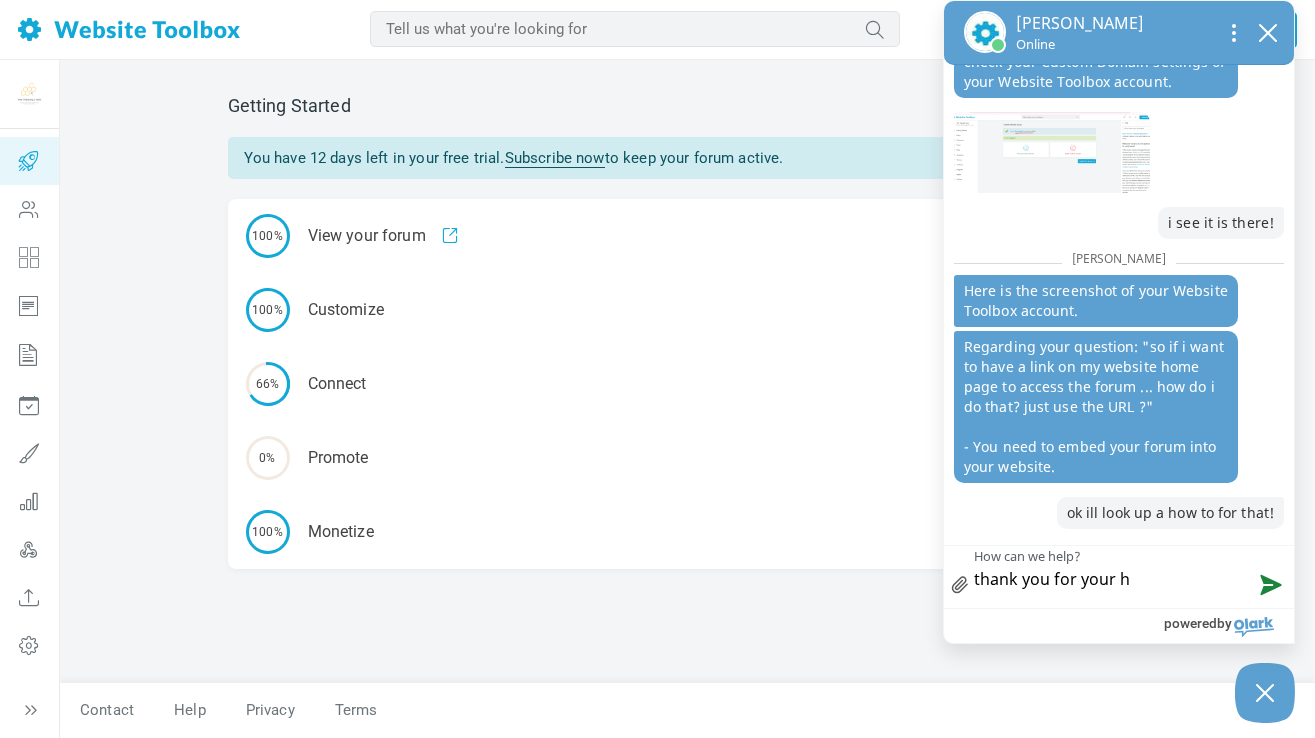 type on "thank you for your he" 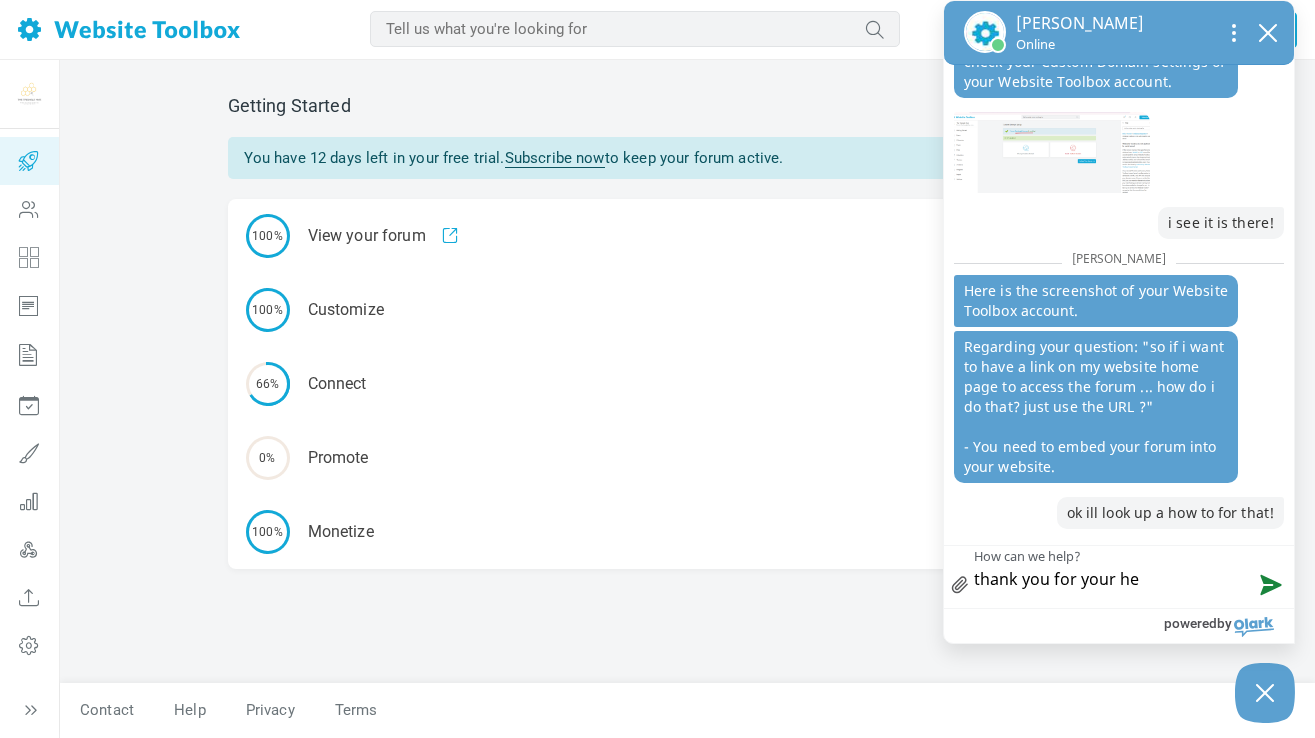 type on "thank you for your hel" 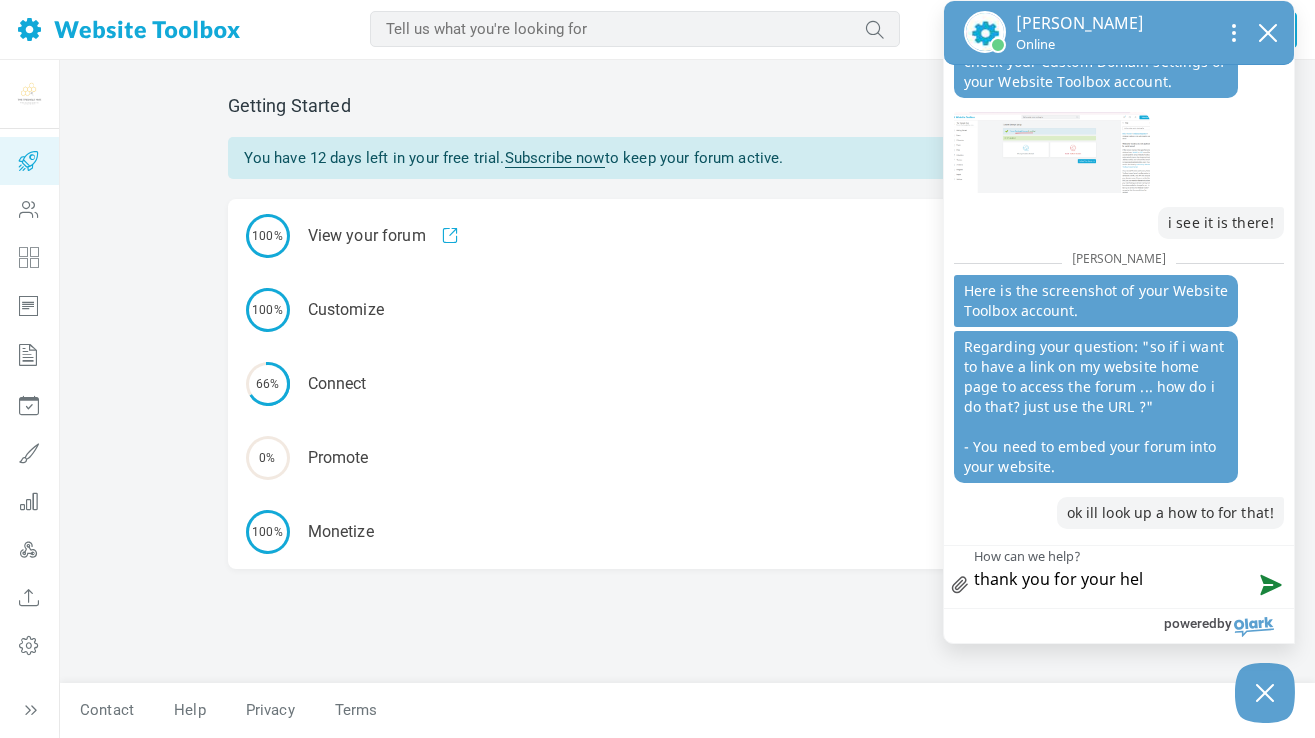 type on "thank you for your help" 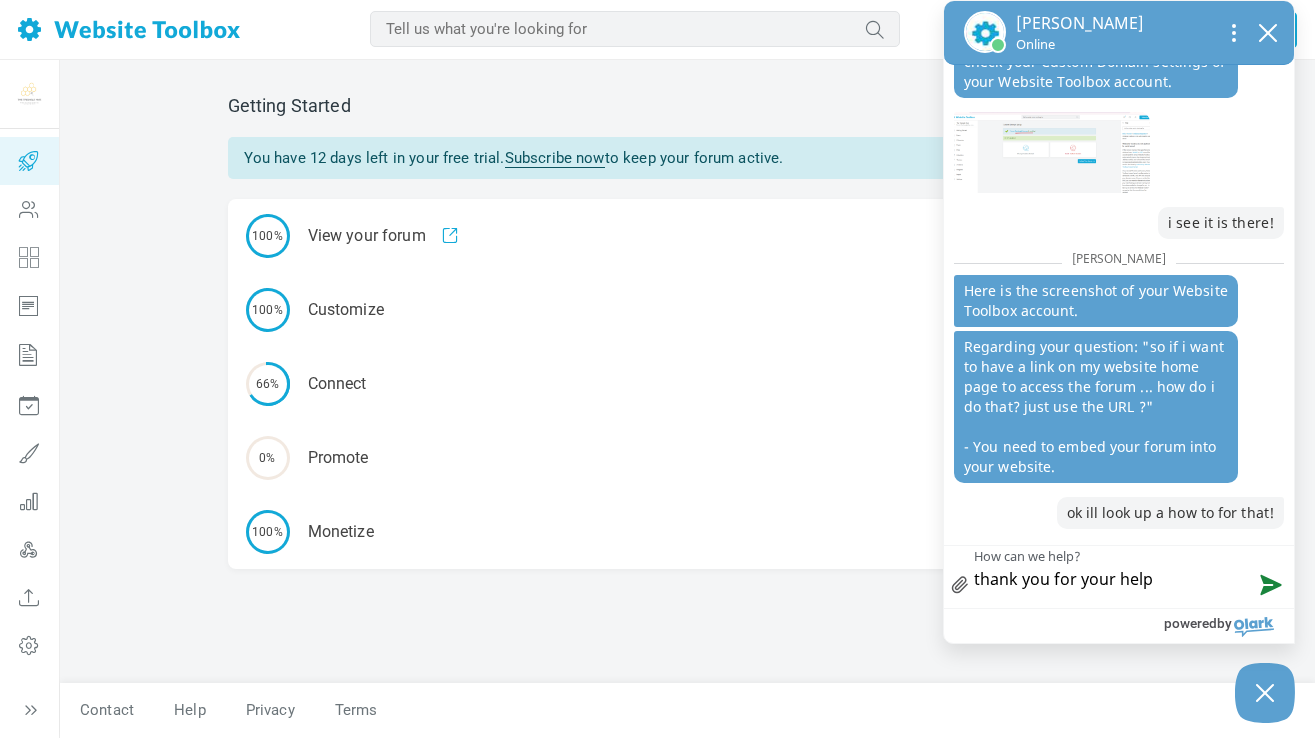 type on "thank you for your help!" 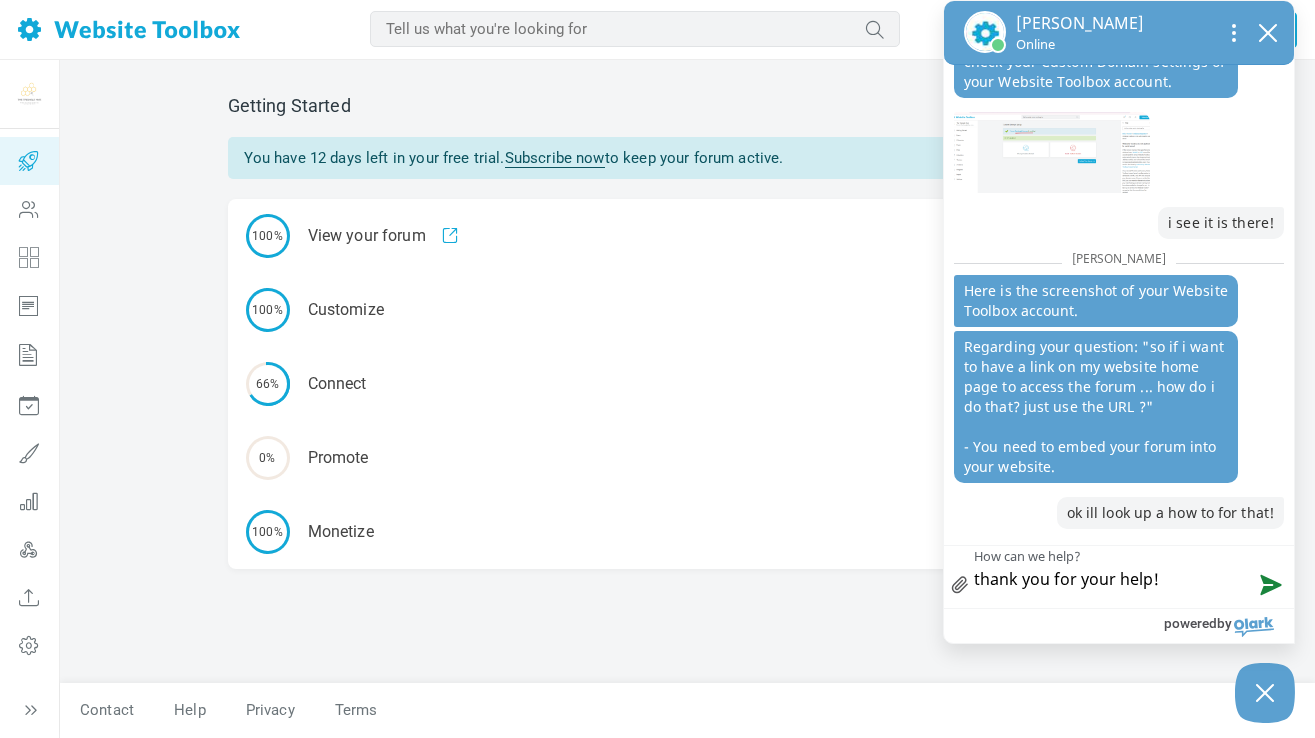 type 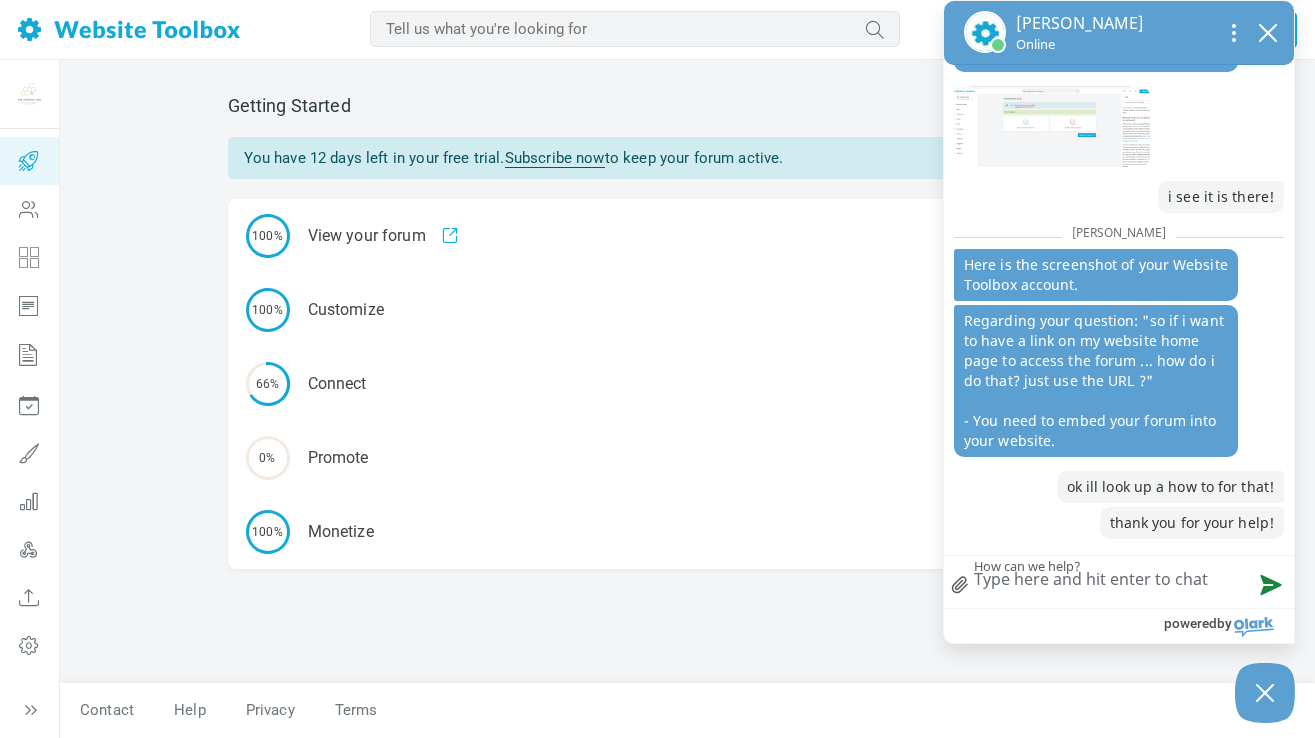 scroll, scrollTop: 2227, scrollLeft: 0, axis: vertical 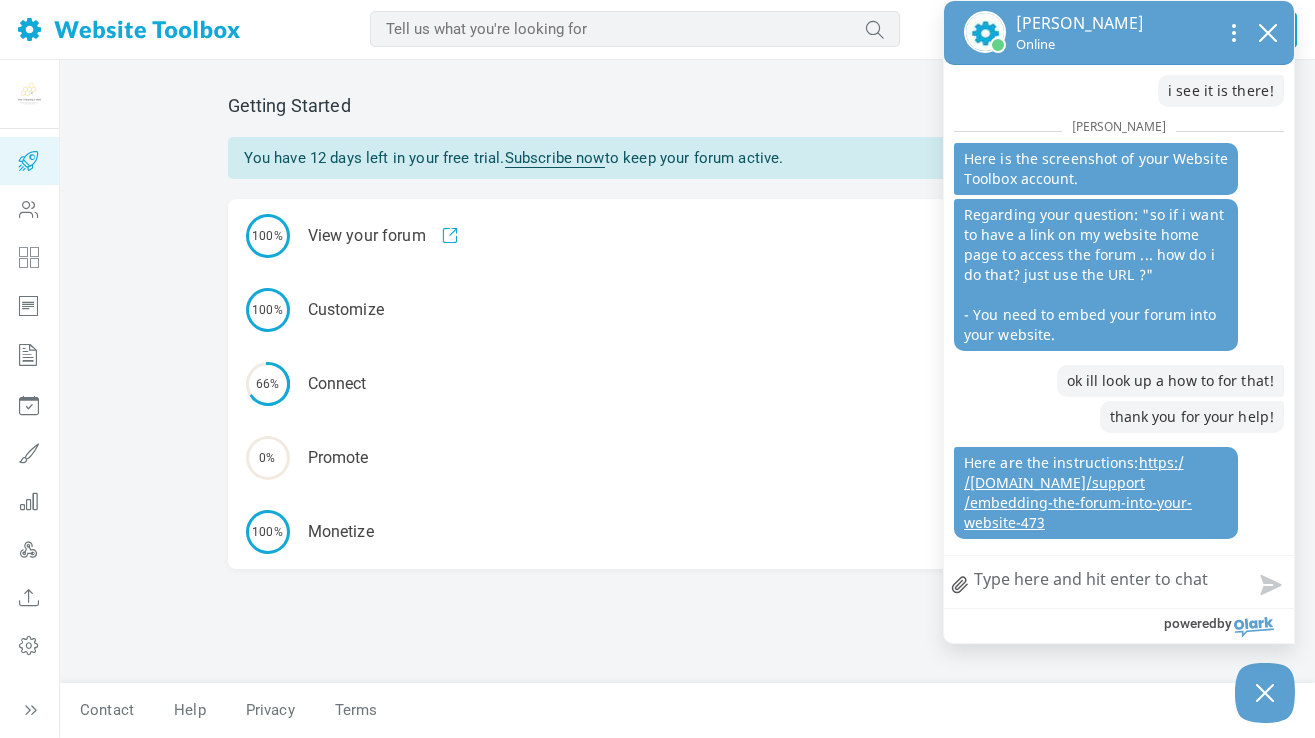 click on "https: / /[DOMAIN_NAME] /support /embedding-the-forum-into-your-website-473" at bounding box center (1078, 492) 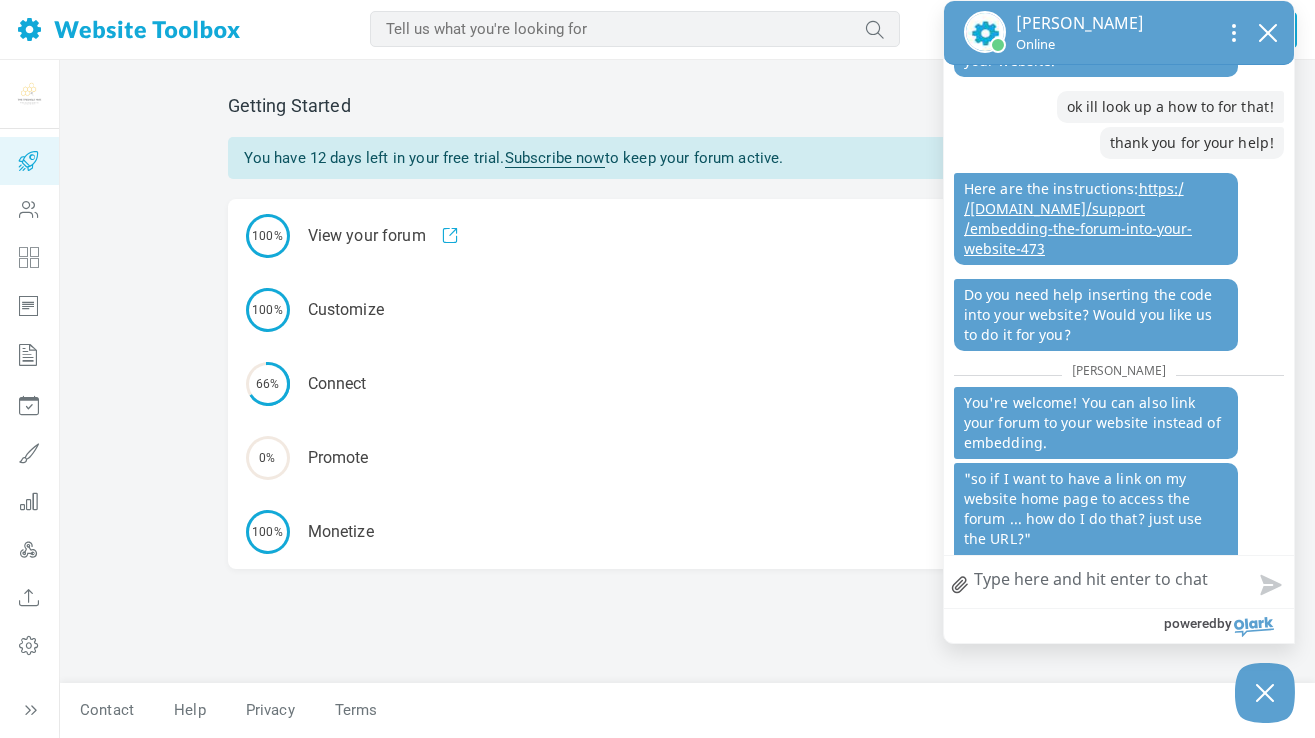 scroll, scrollTop: 2734, scrollLeft: 0, axis: vertical 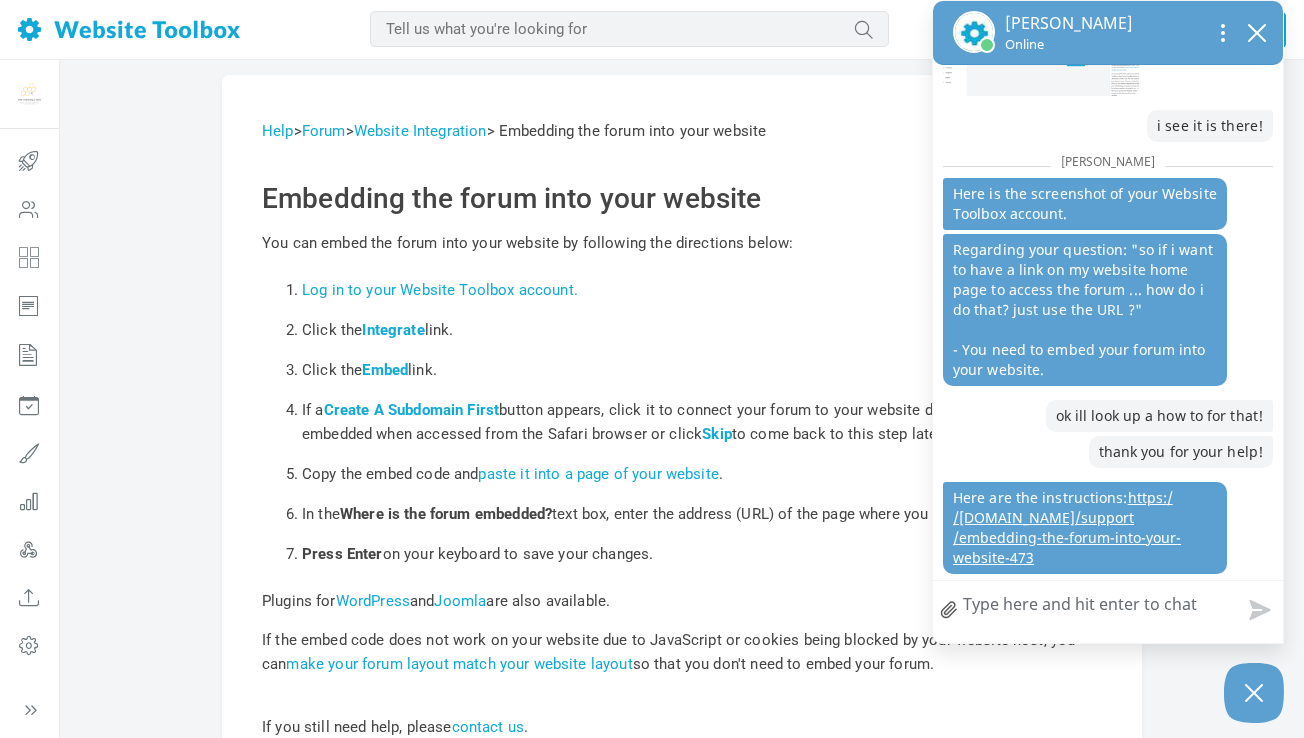 click on "How can we help?" at bounding box center (1108, 607) 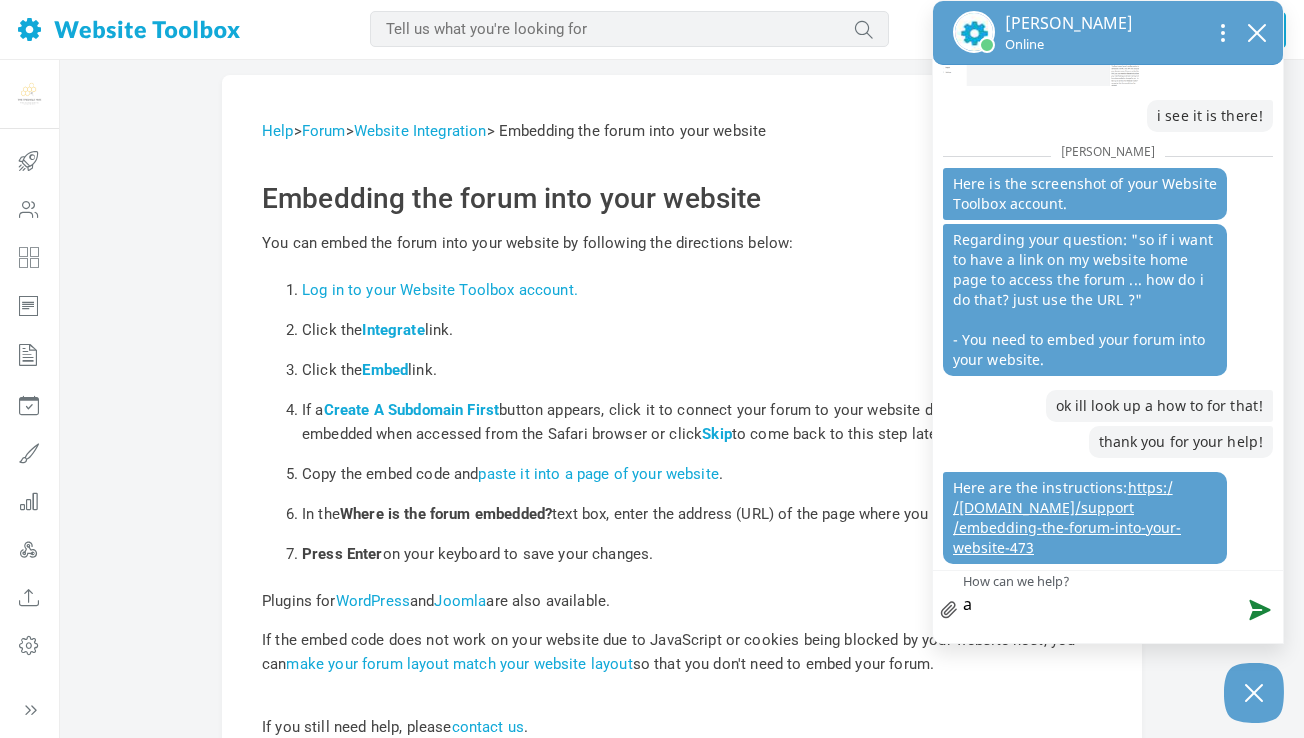type on "aw" 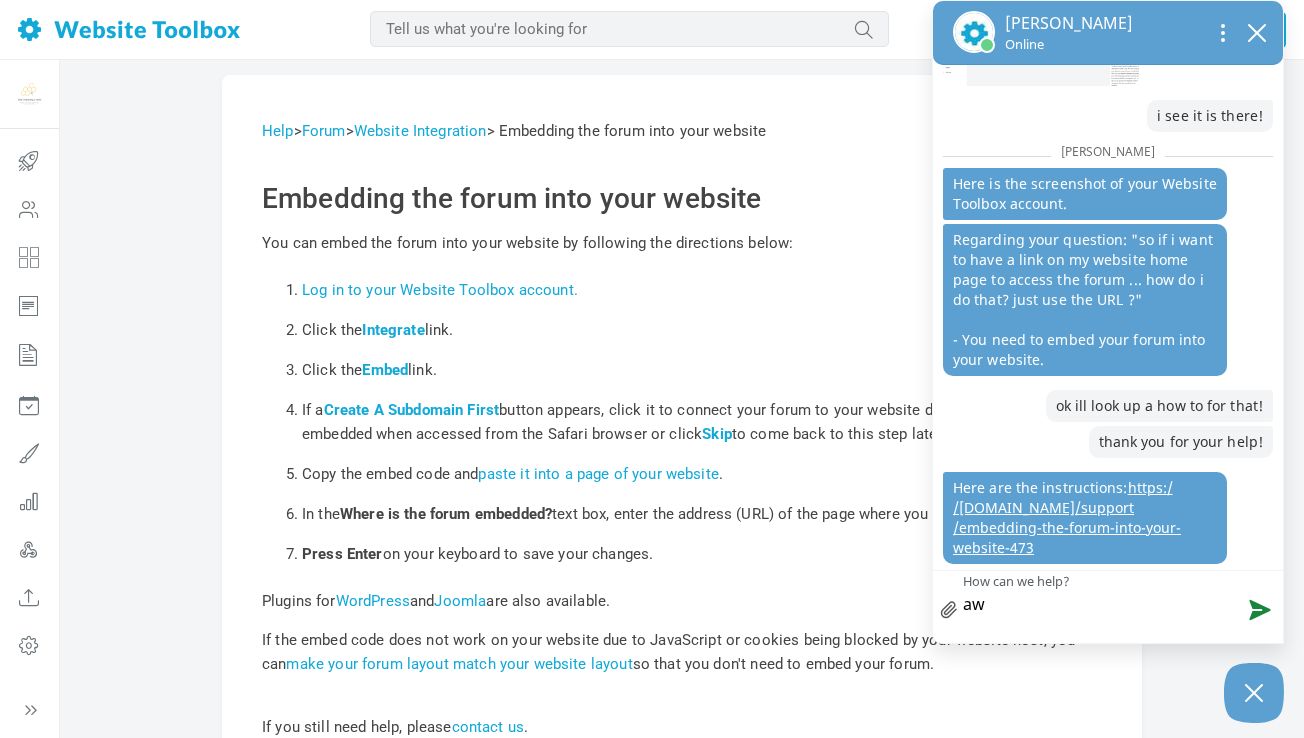 type on "awe" 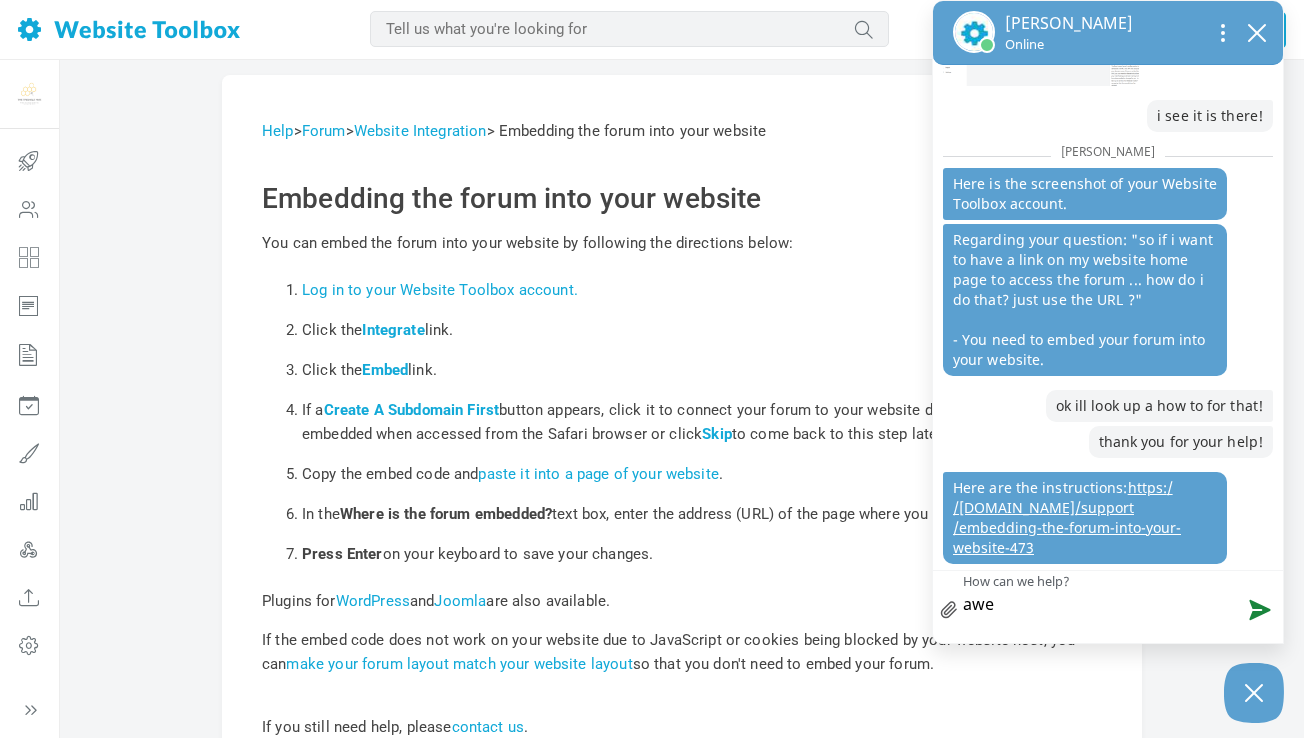 scroll, scrollTop: 2288, scrollLeft: 0, axis: vertical 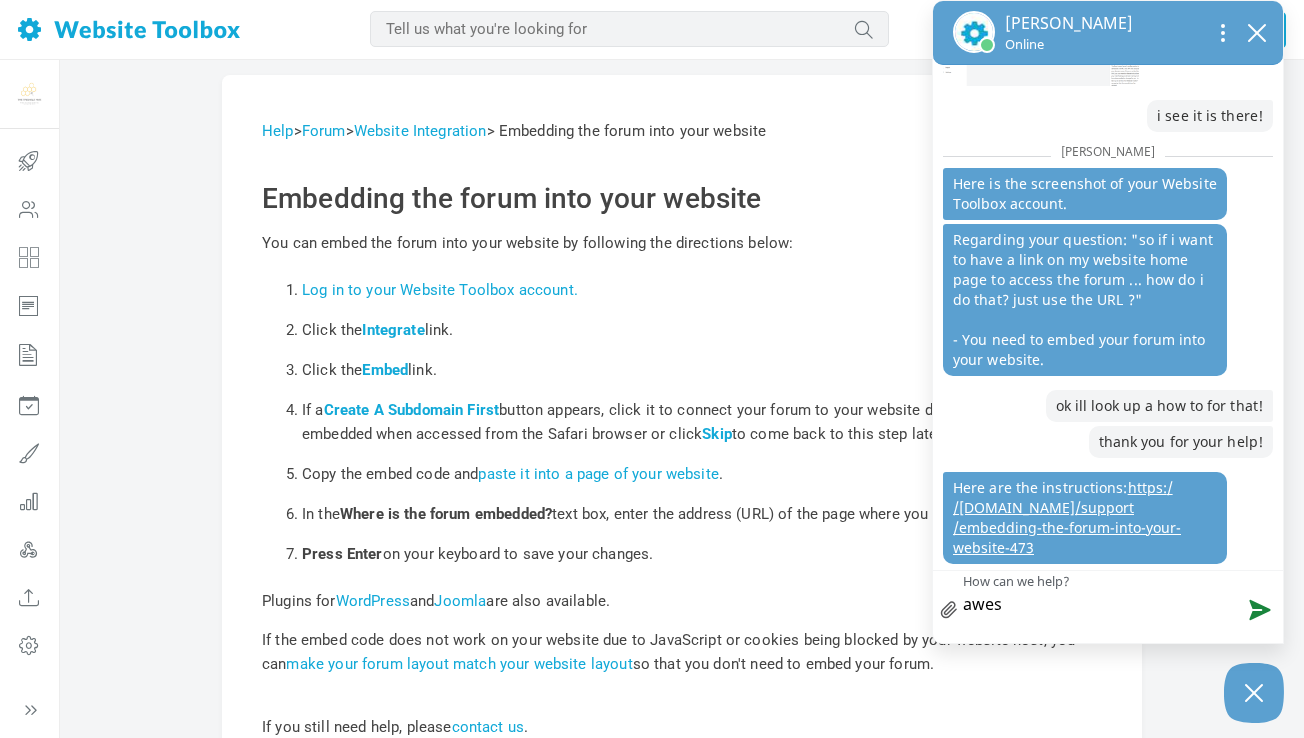 type on "aweso" 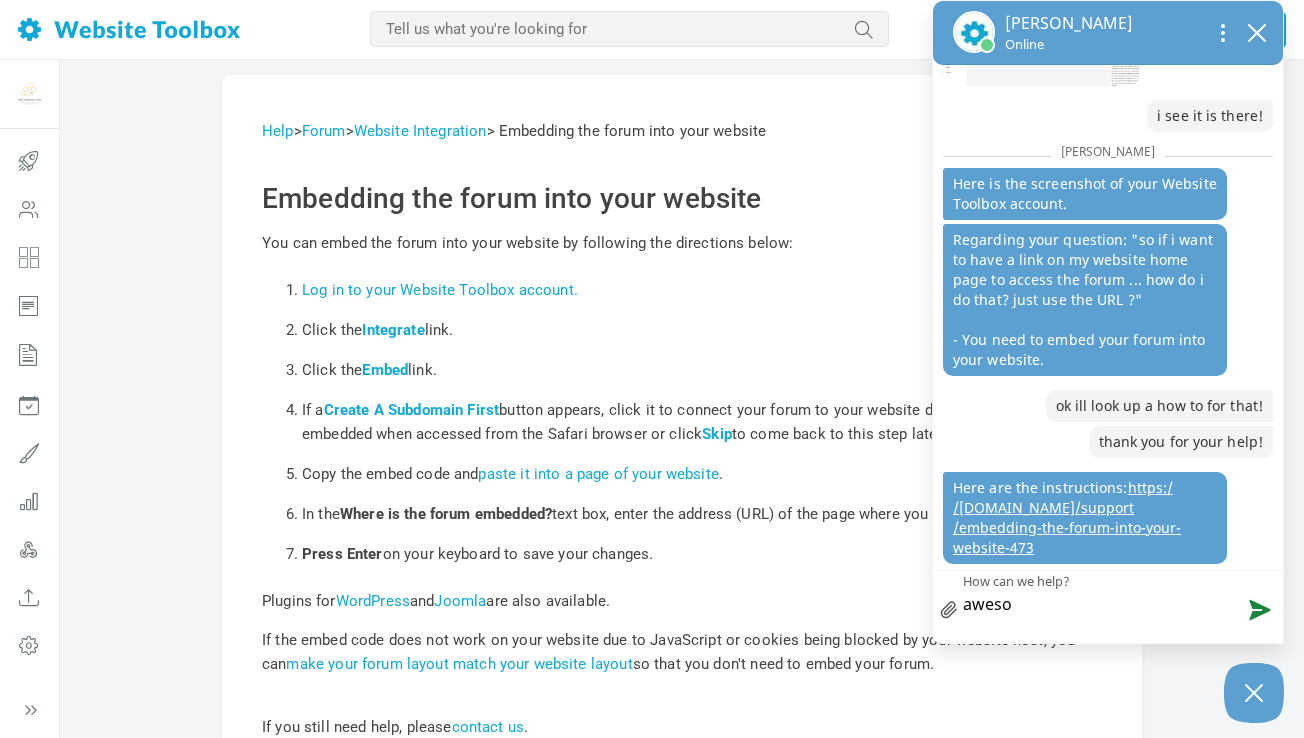 type on "awesom" 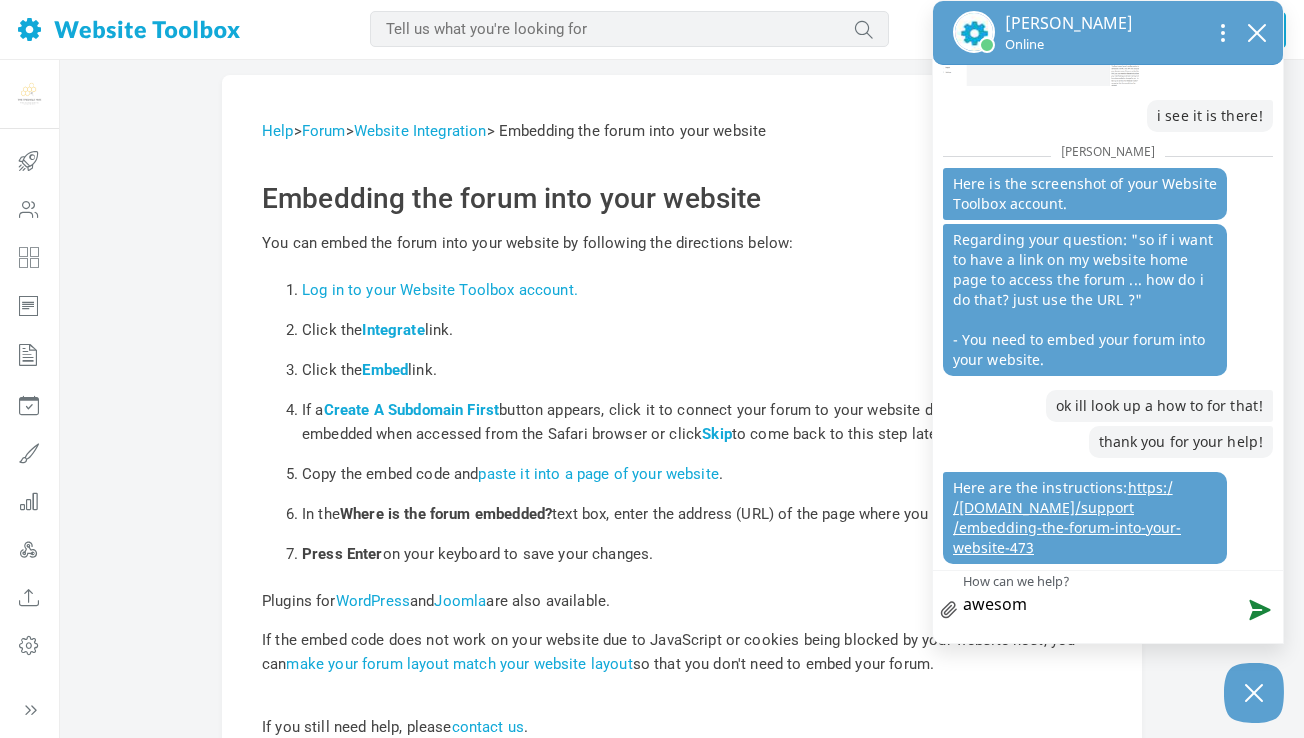 type on "awesomw" 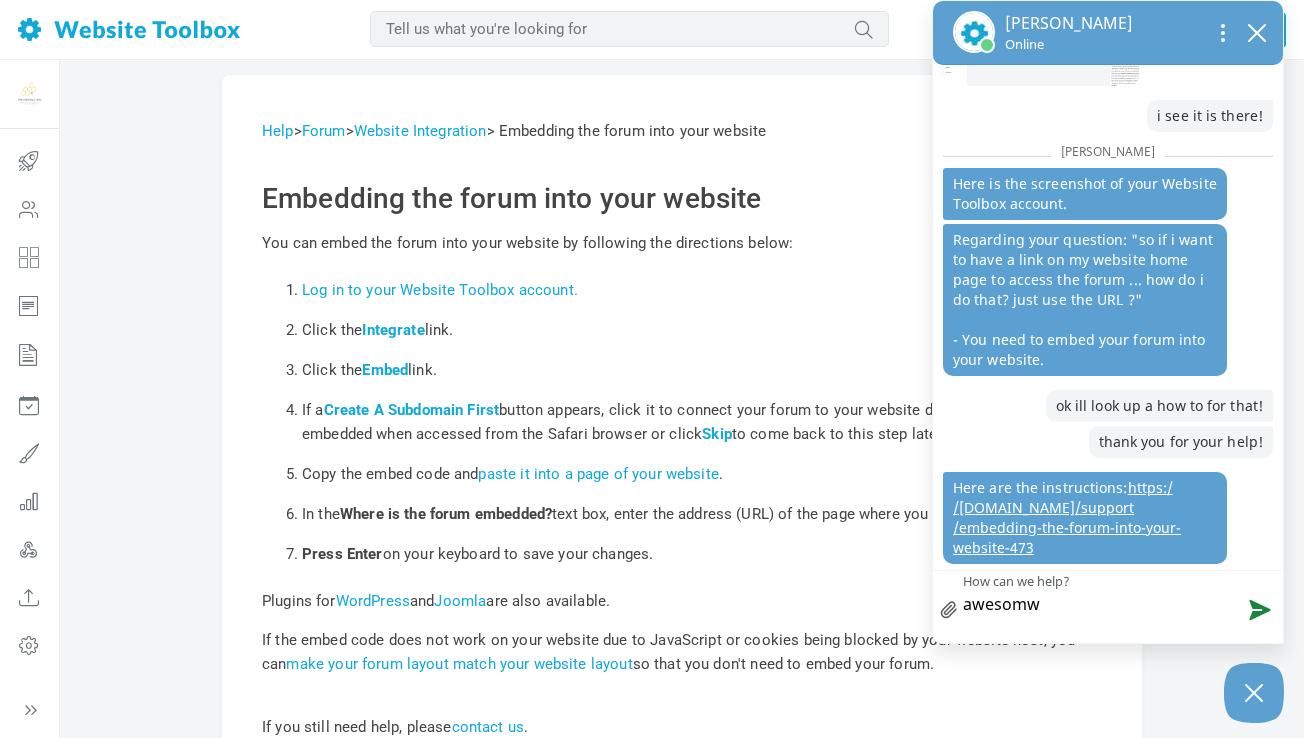 type on "awesom" 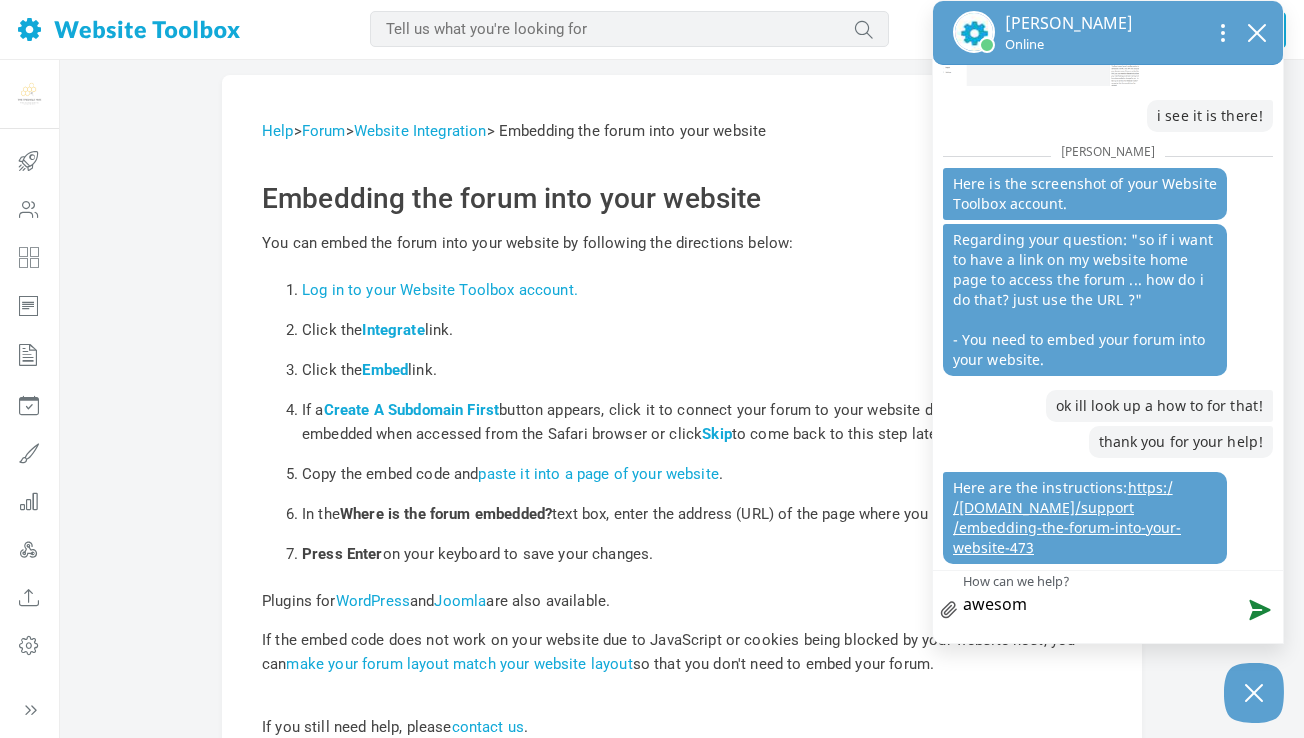 type on "awesome" 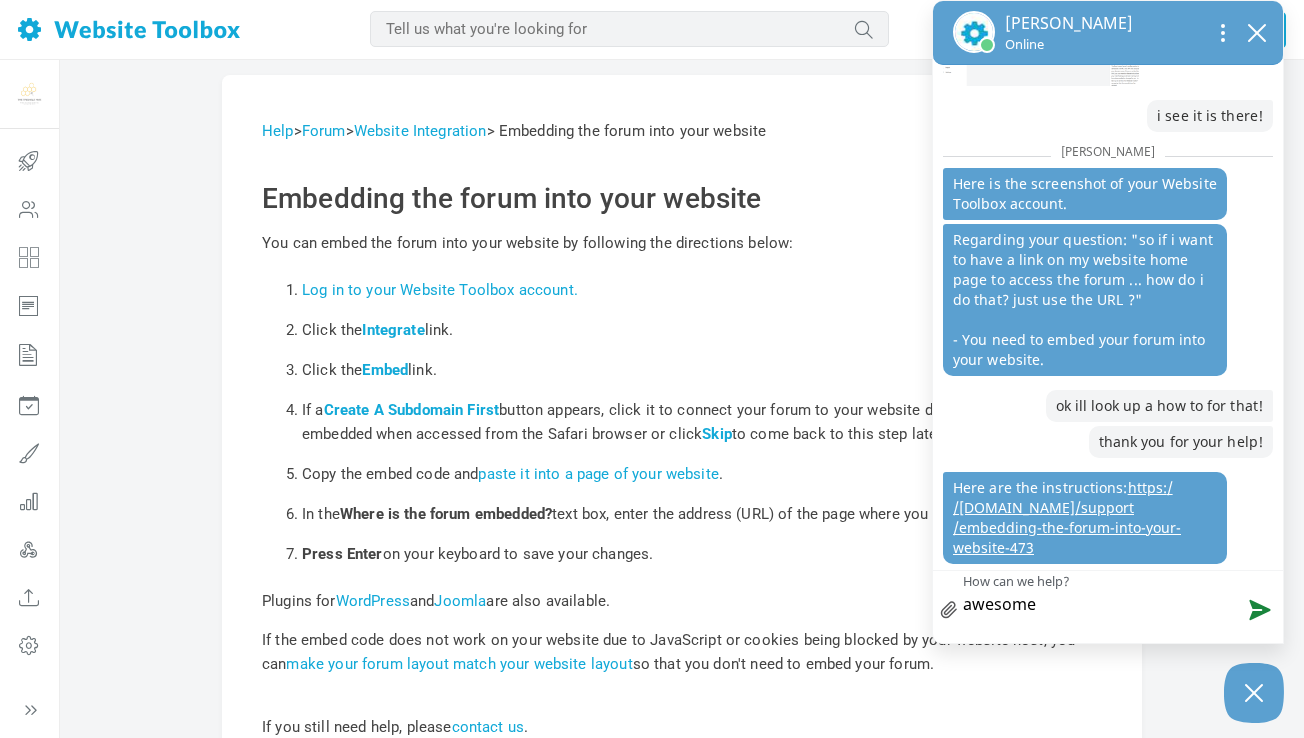 type 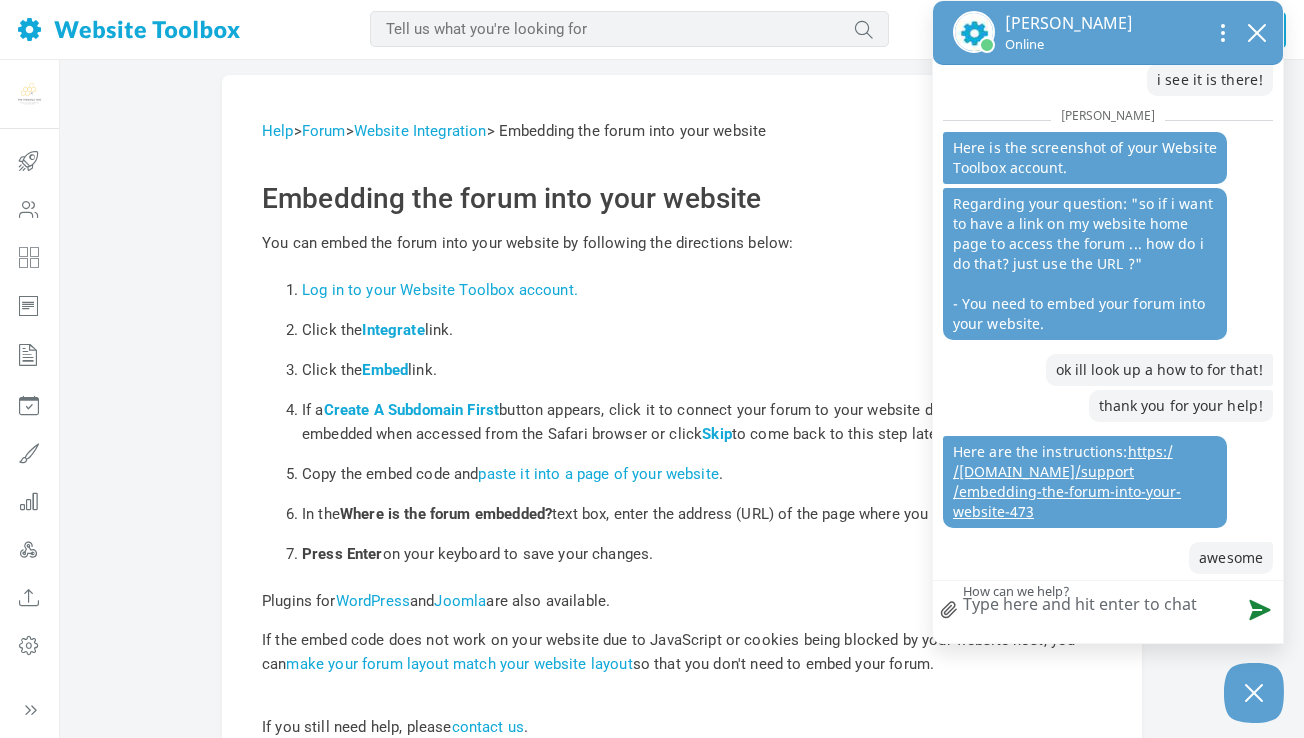 scroll, scrollTop: 2365, scrollLeft: 0, axis: vertical 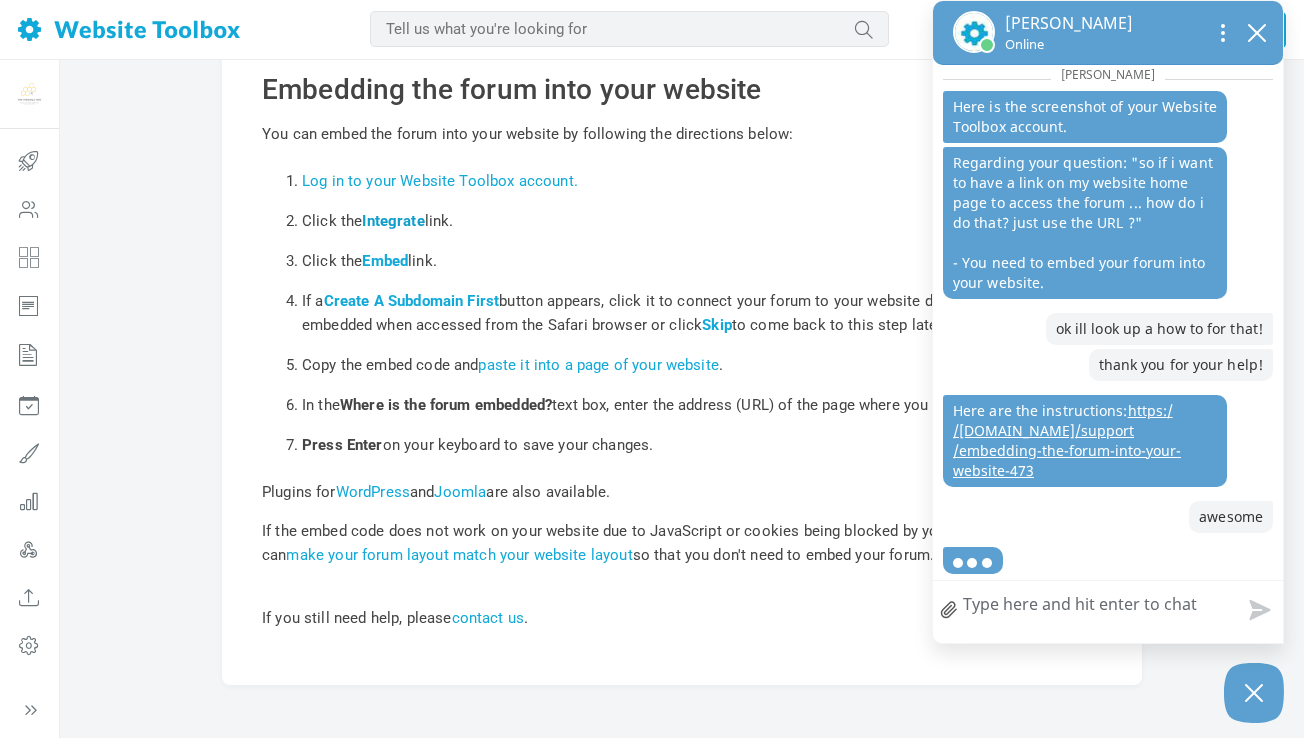 click on "Integrate" at bounding box center (393, 221) 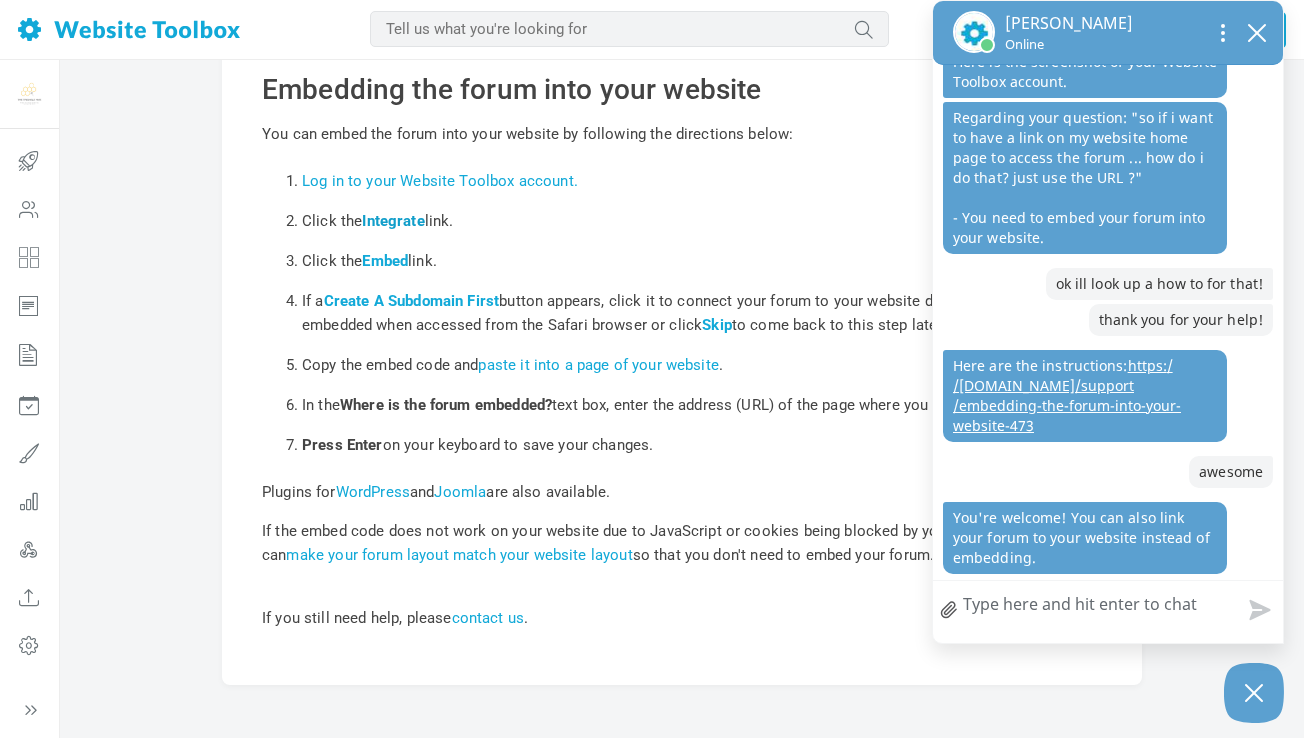 scroll, scrollTop: 2410, scrollLeft: 0, axis: vertical 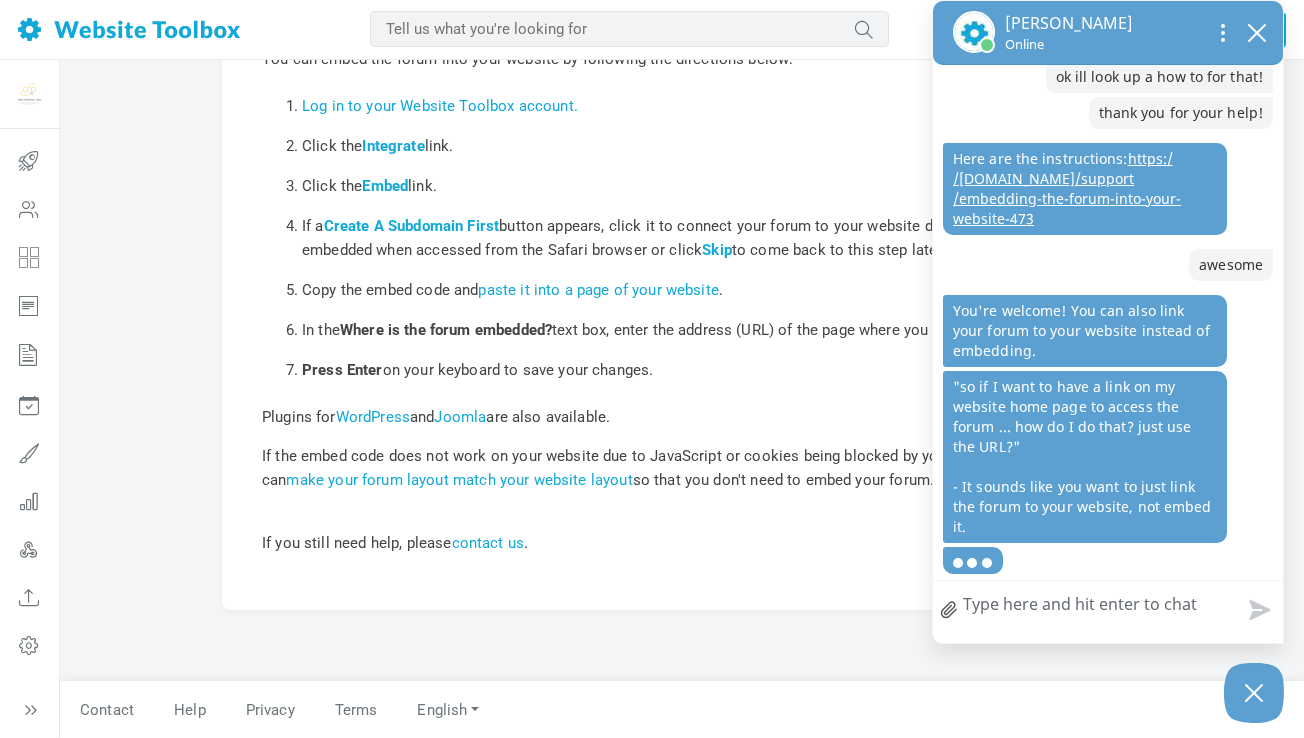 click on "How can we help?" at bounding box center (1108, 607) 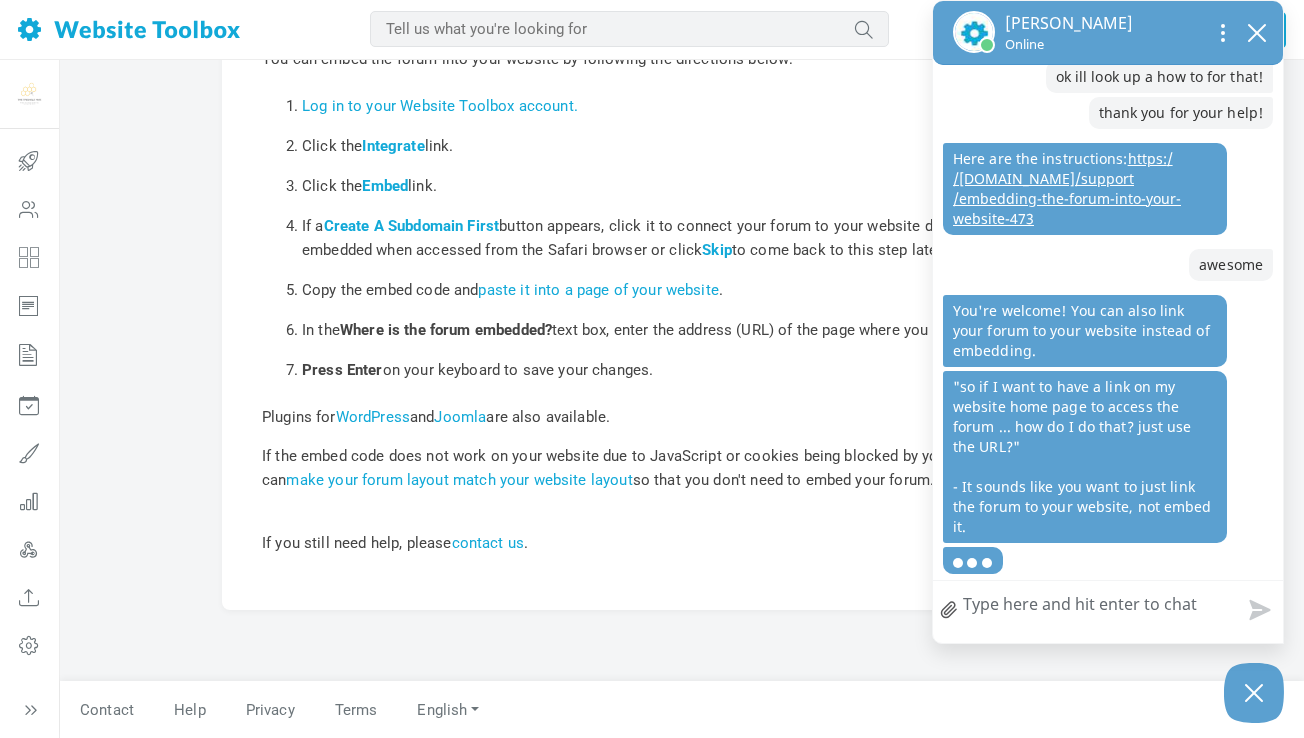 type on "i" 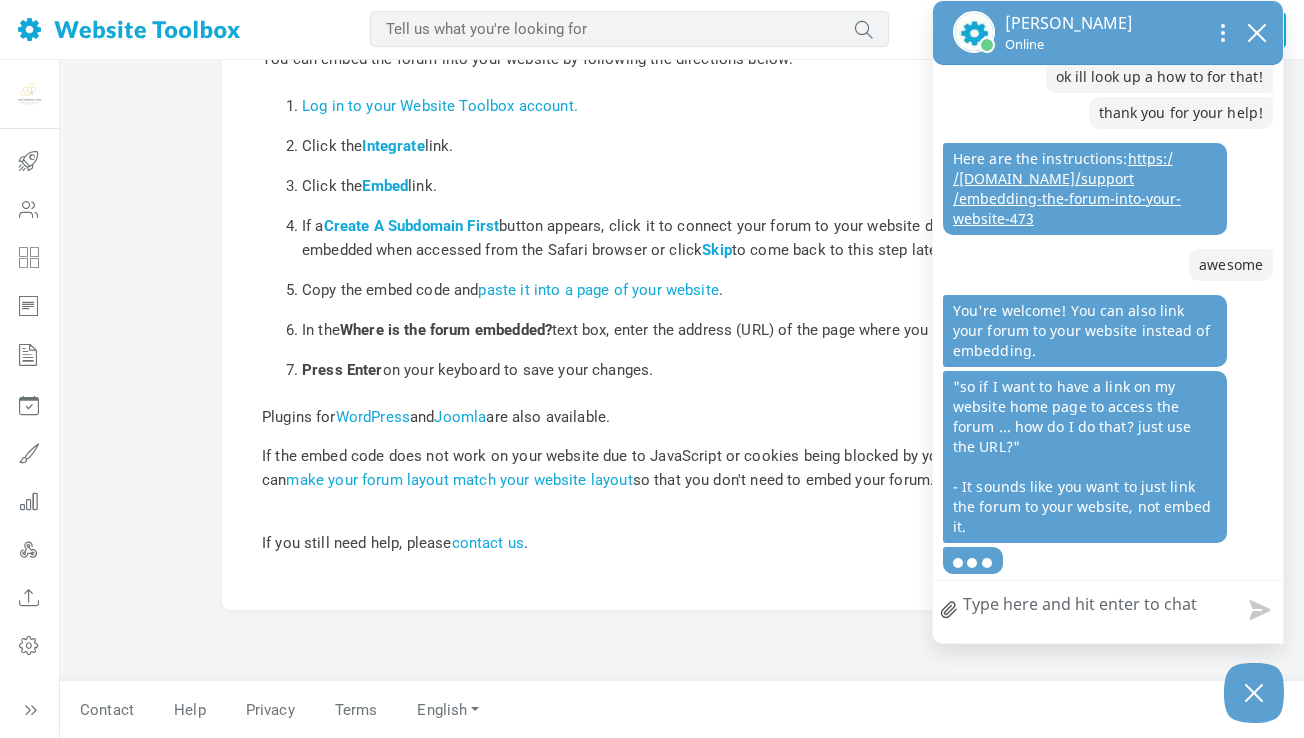 type on "i" 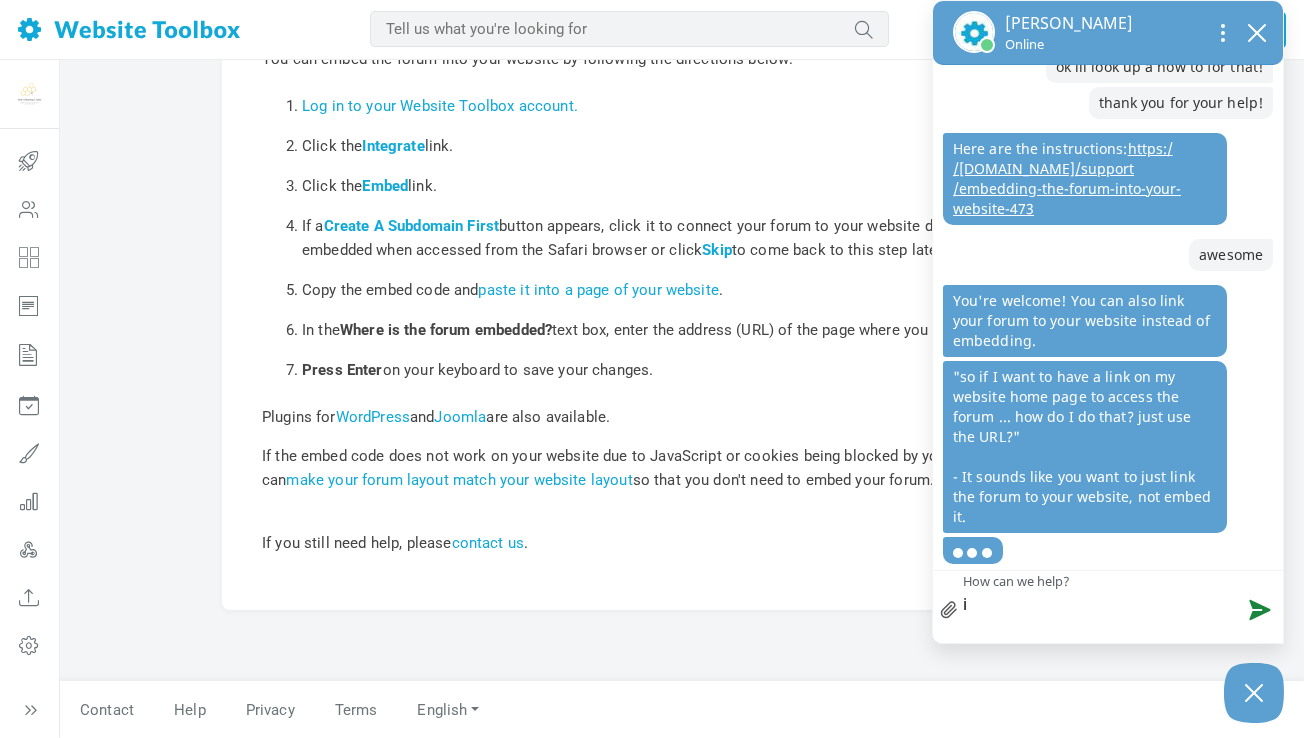 type on "im" 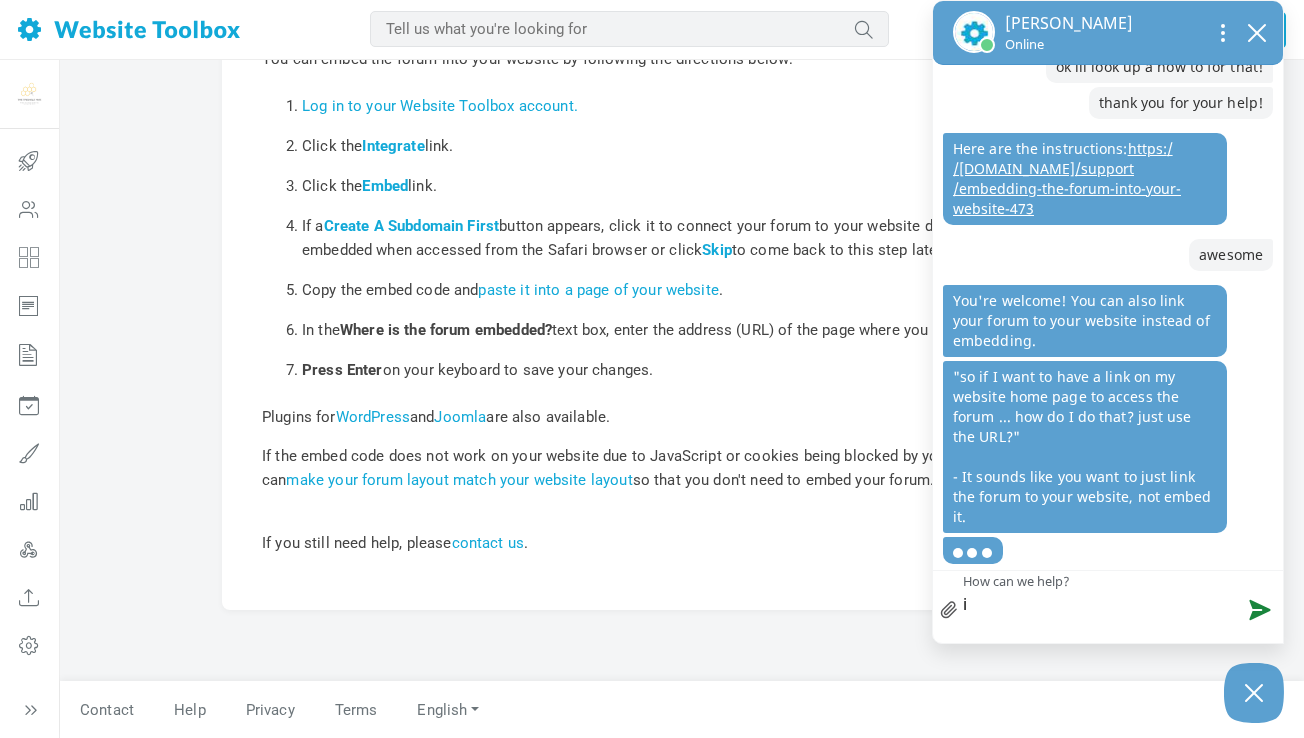 type on "im" 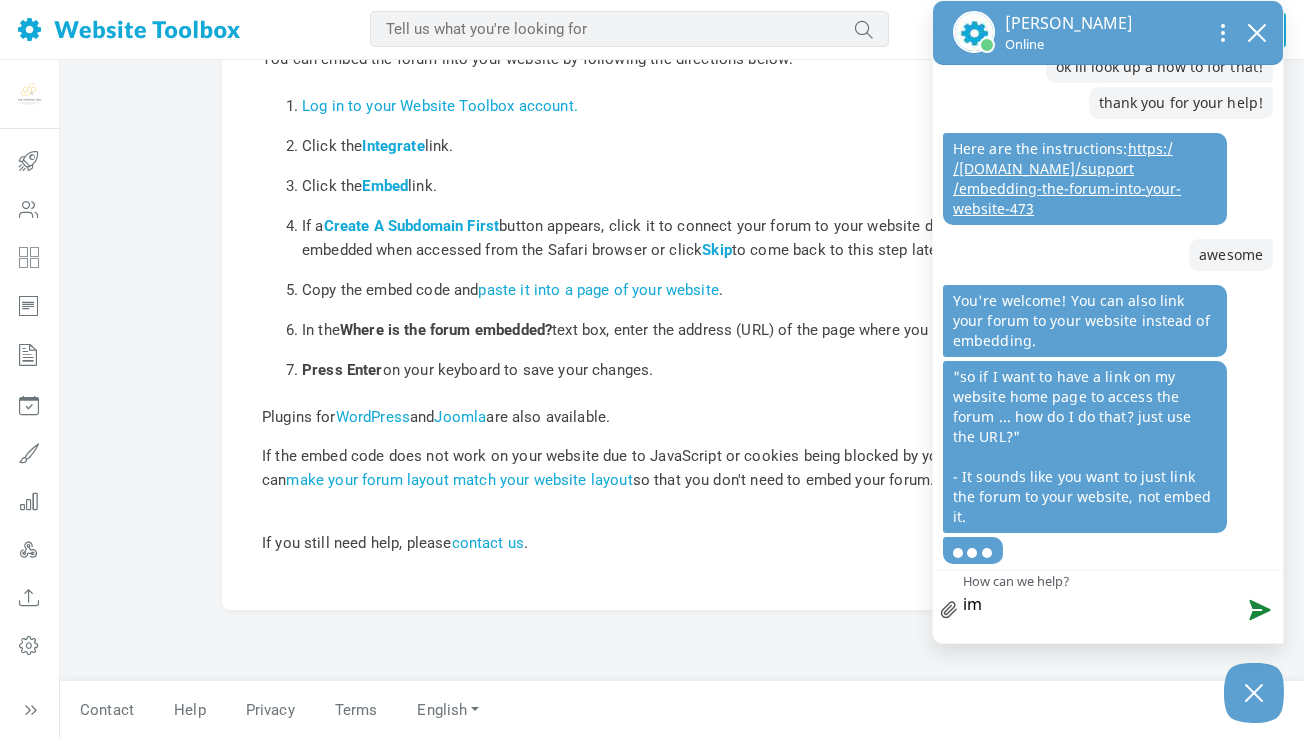 type on "im" 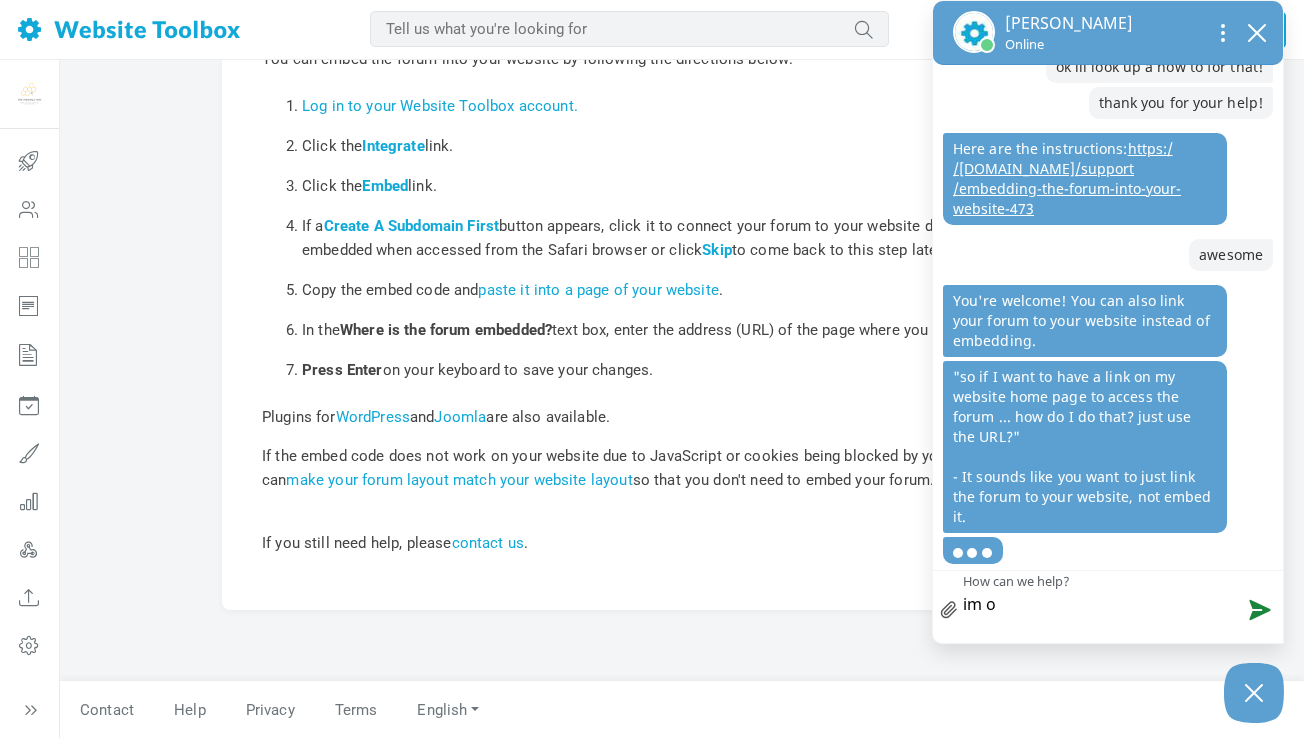 type on "im ok" 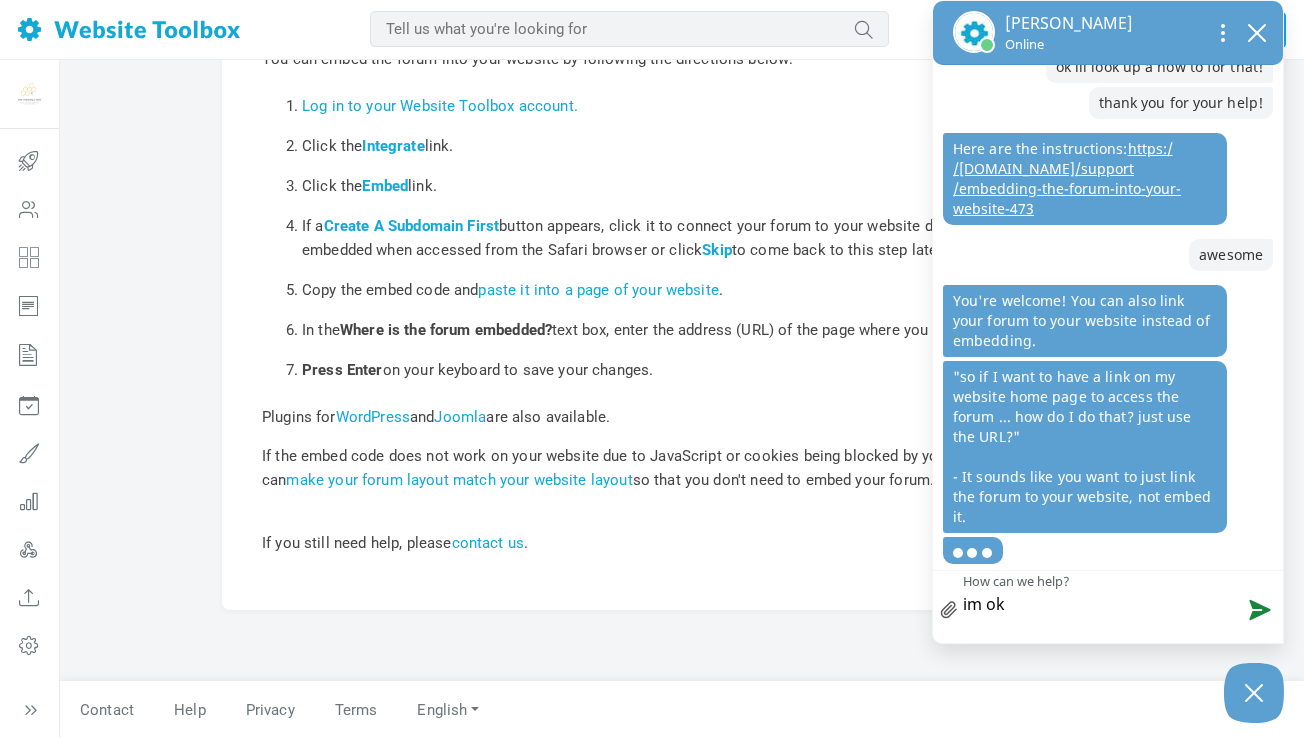 scroll, scrollTop: 2607, scrollLeft: 0, axis: vertical 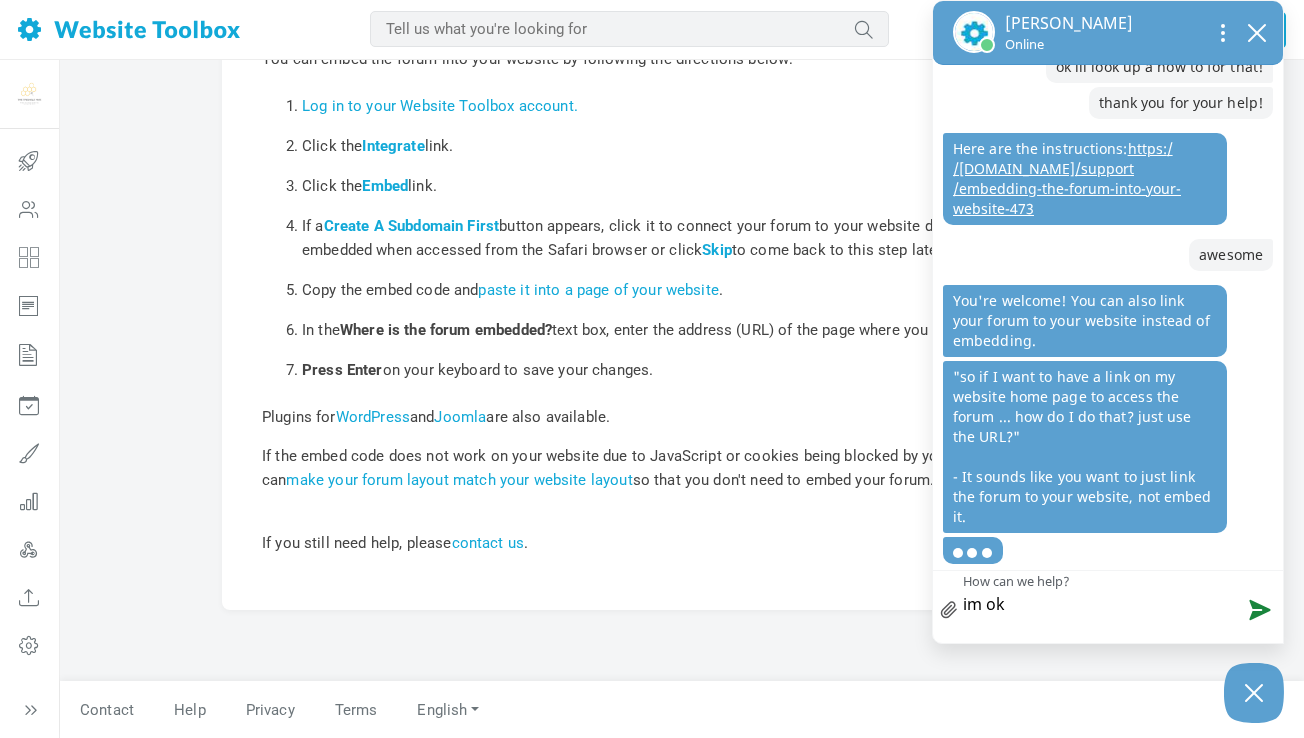 type on "im ok" 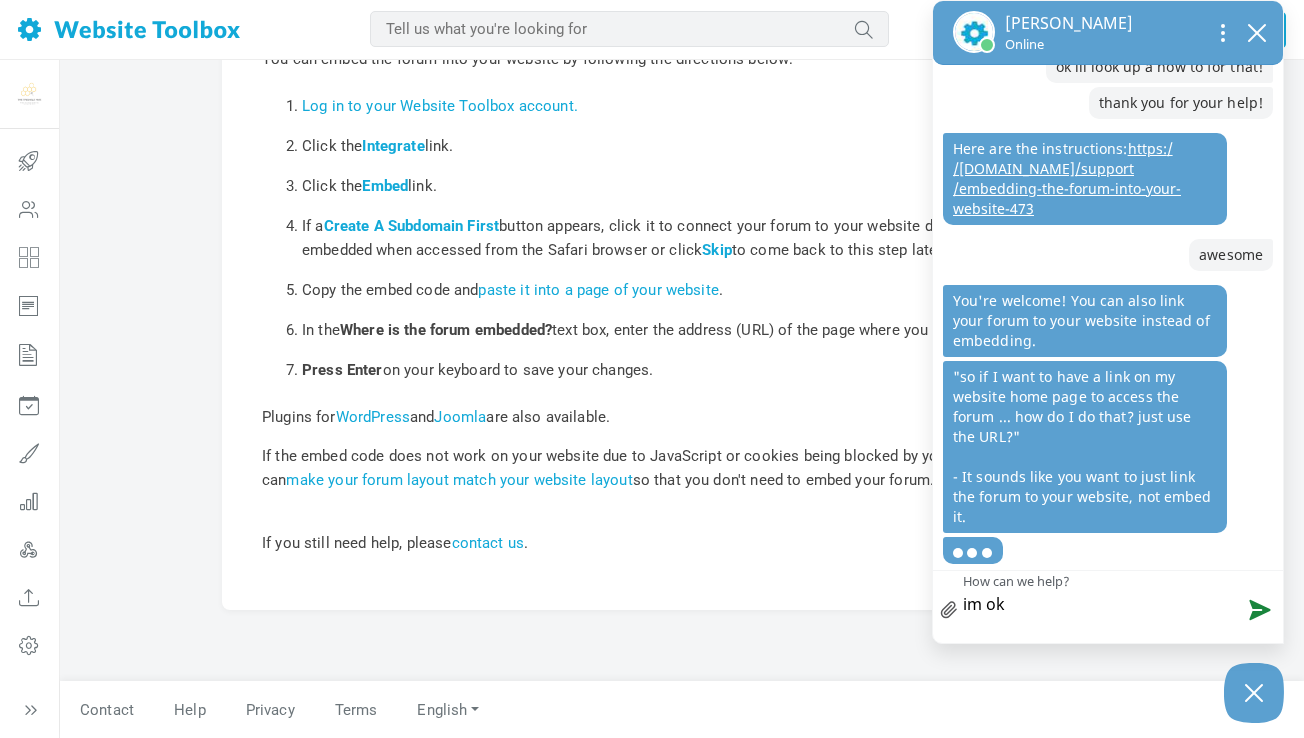 type on "im ok w" 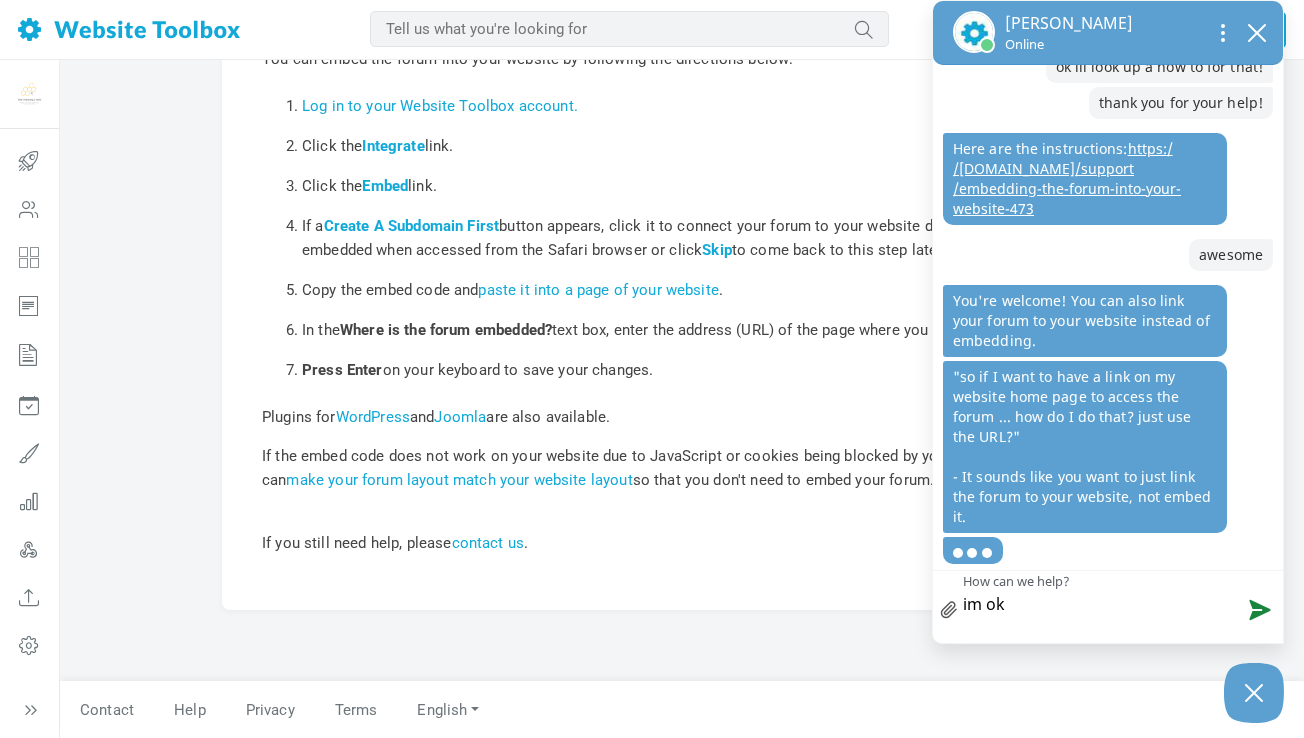 type on "im ok w" 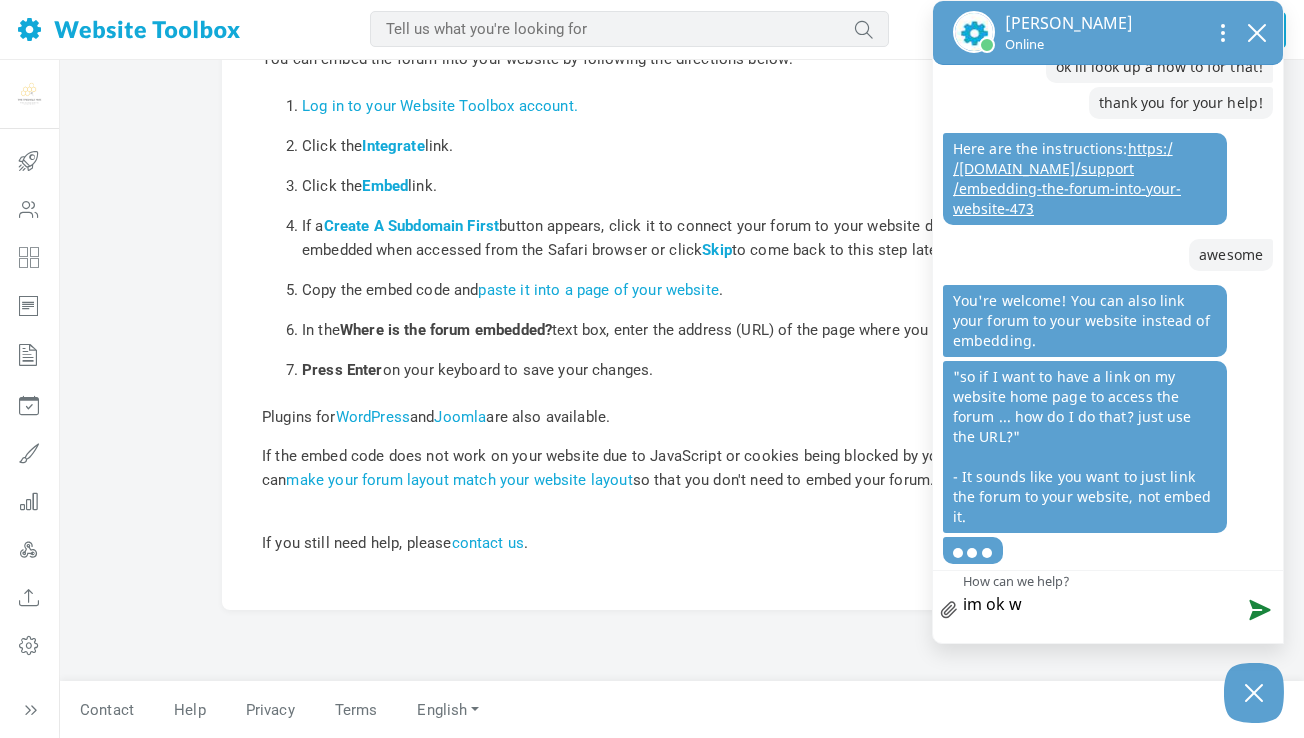 type on "im ok wi" 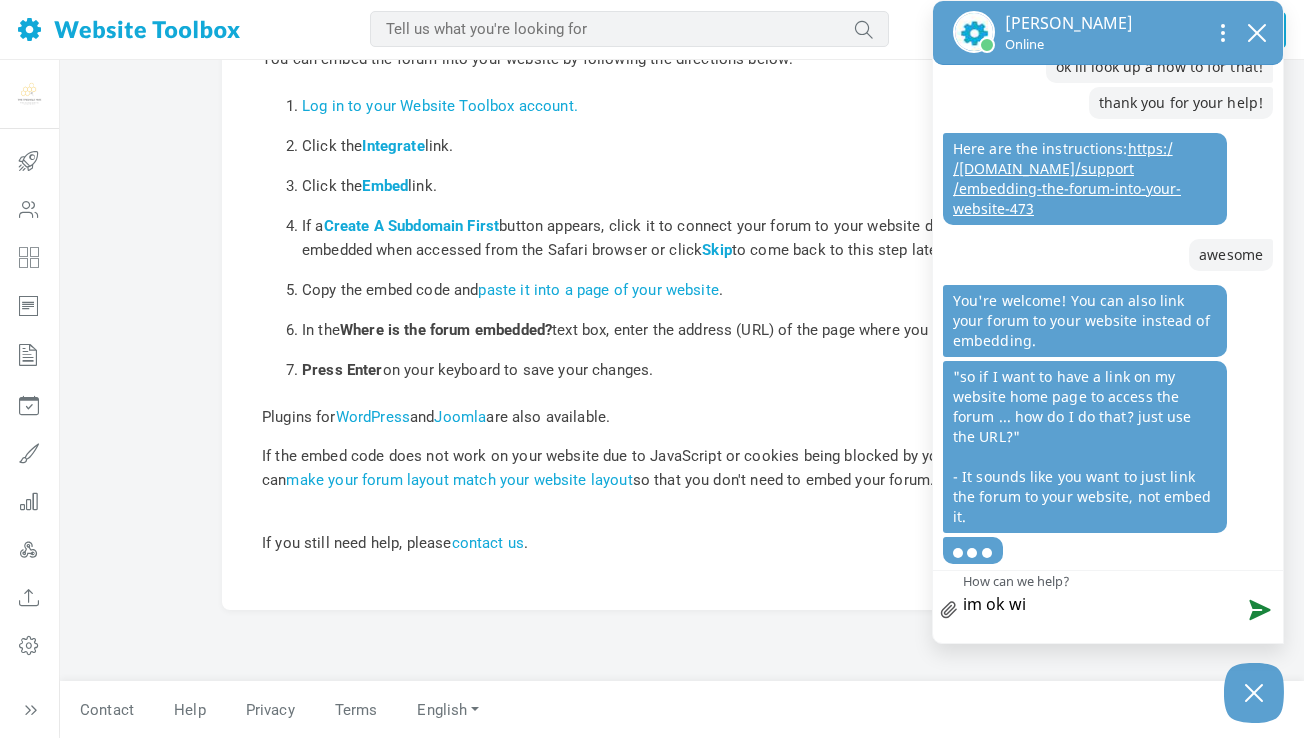 type on "im ok wit" 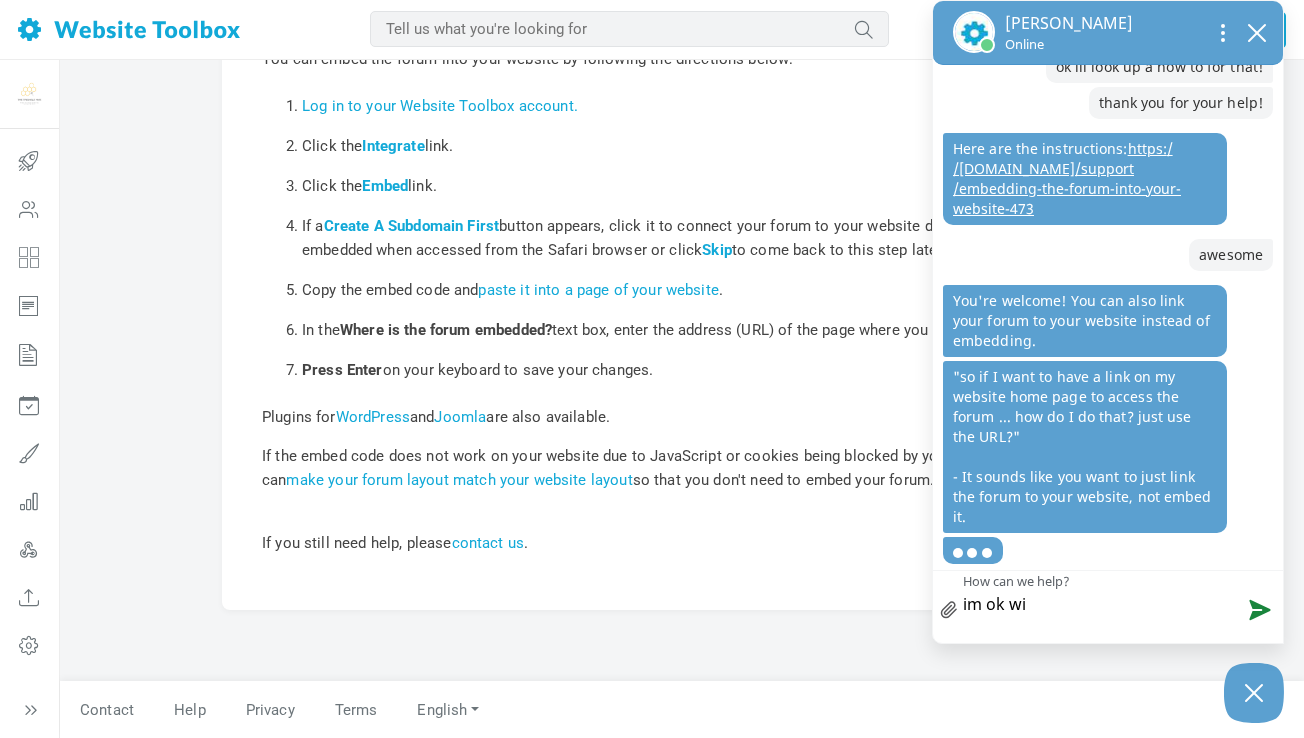 type on "im ok wit" 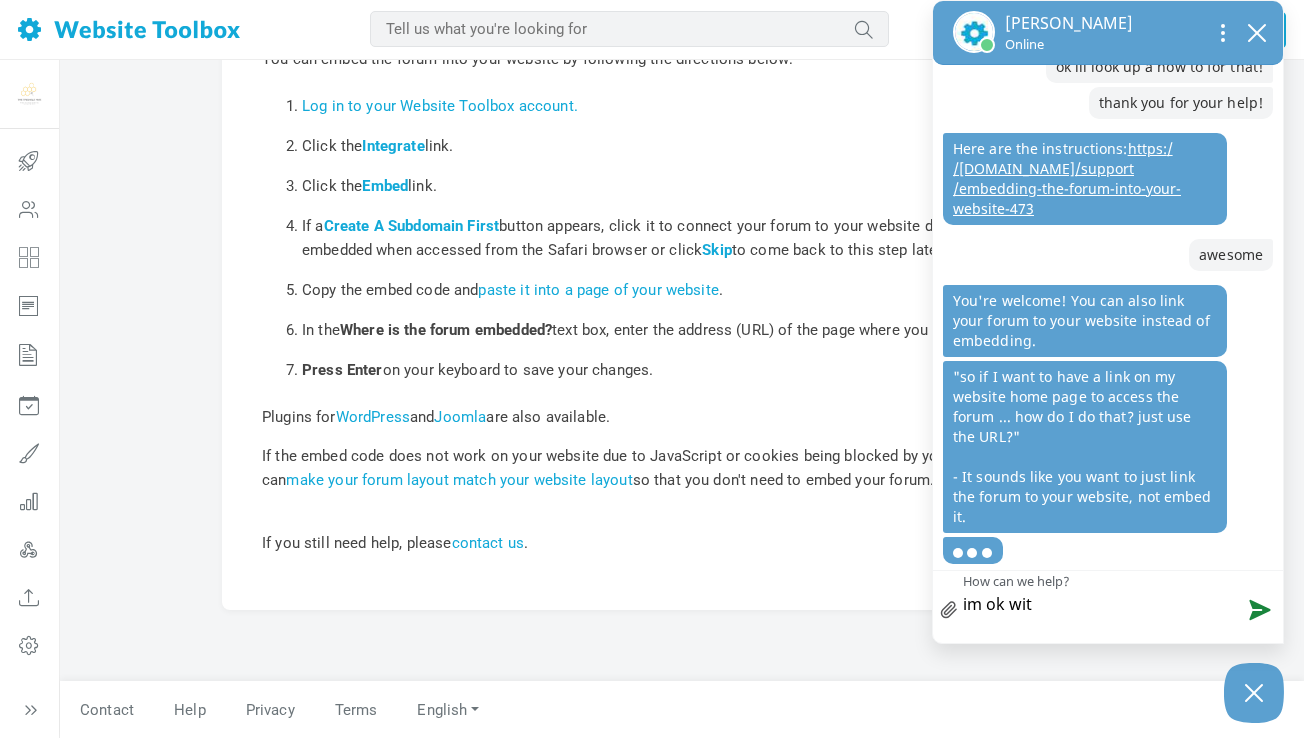 type on "im ok with" 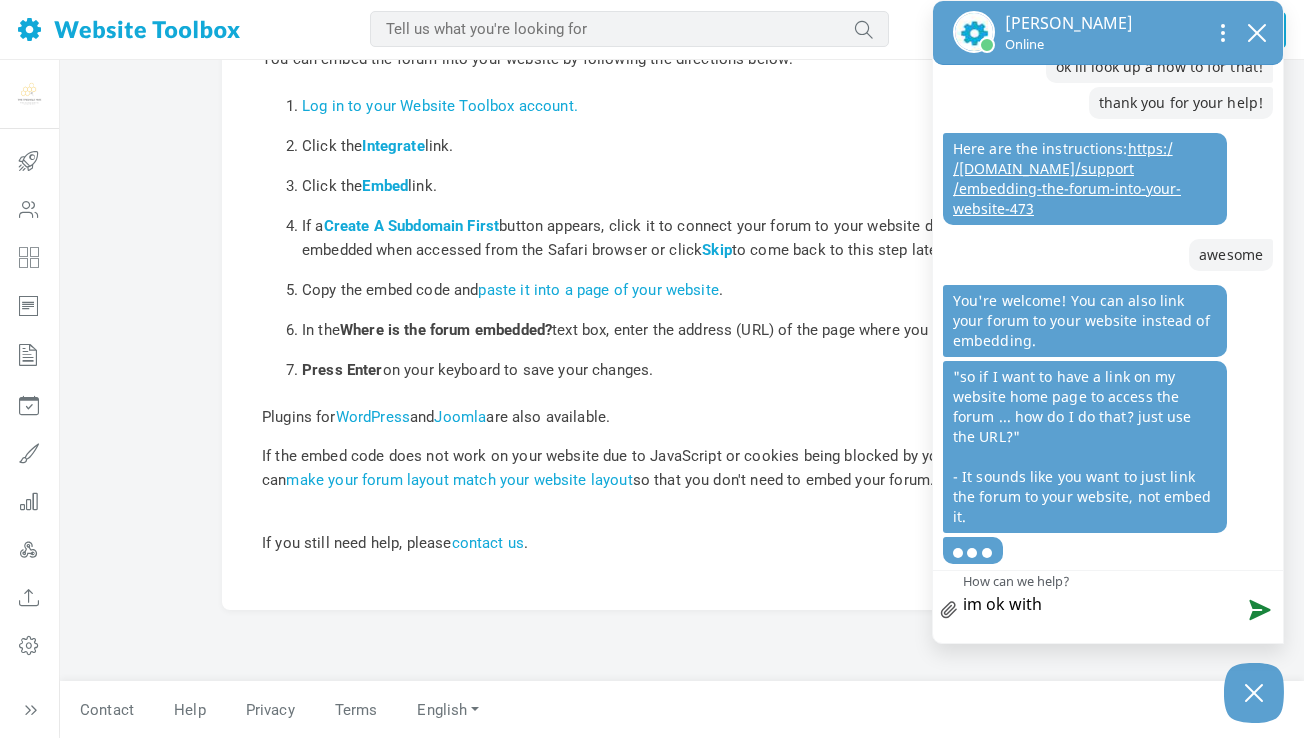 type on "im ok with" 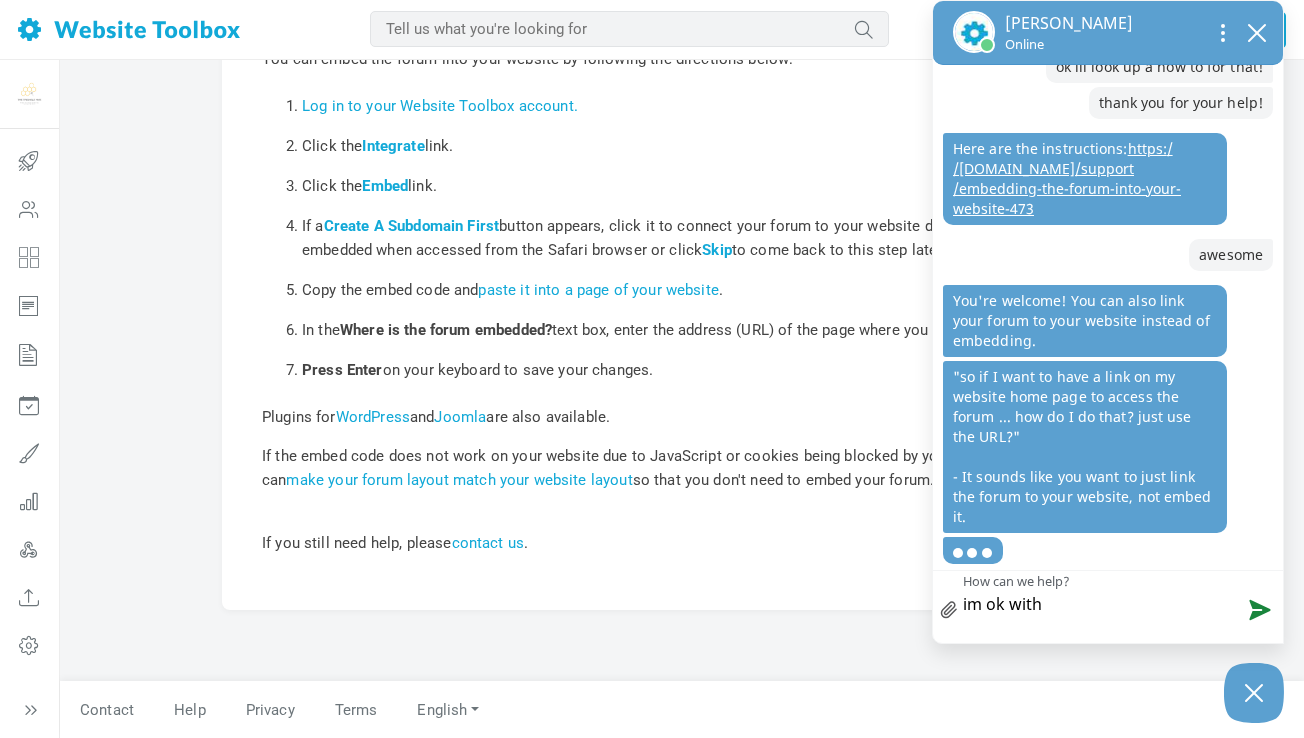 type on "im ok with e" 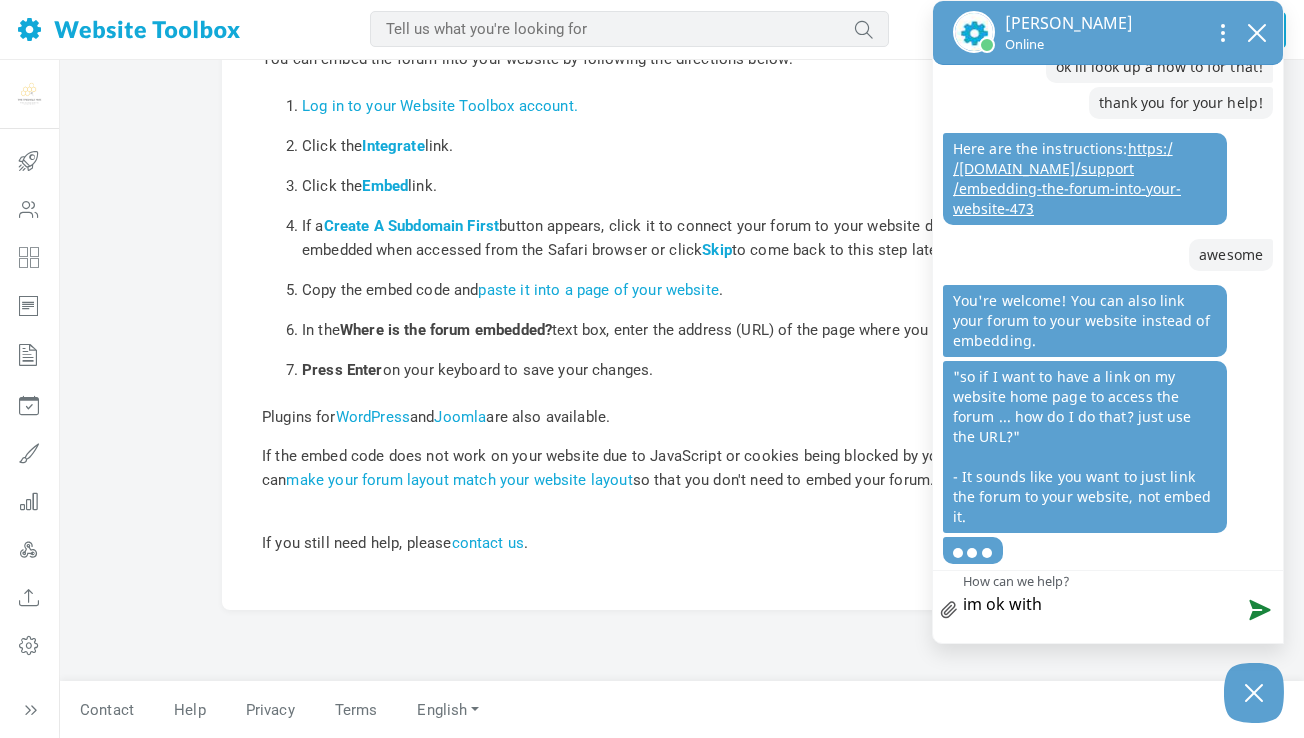 type on "im ok with e" 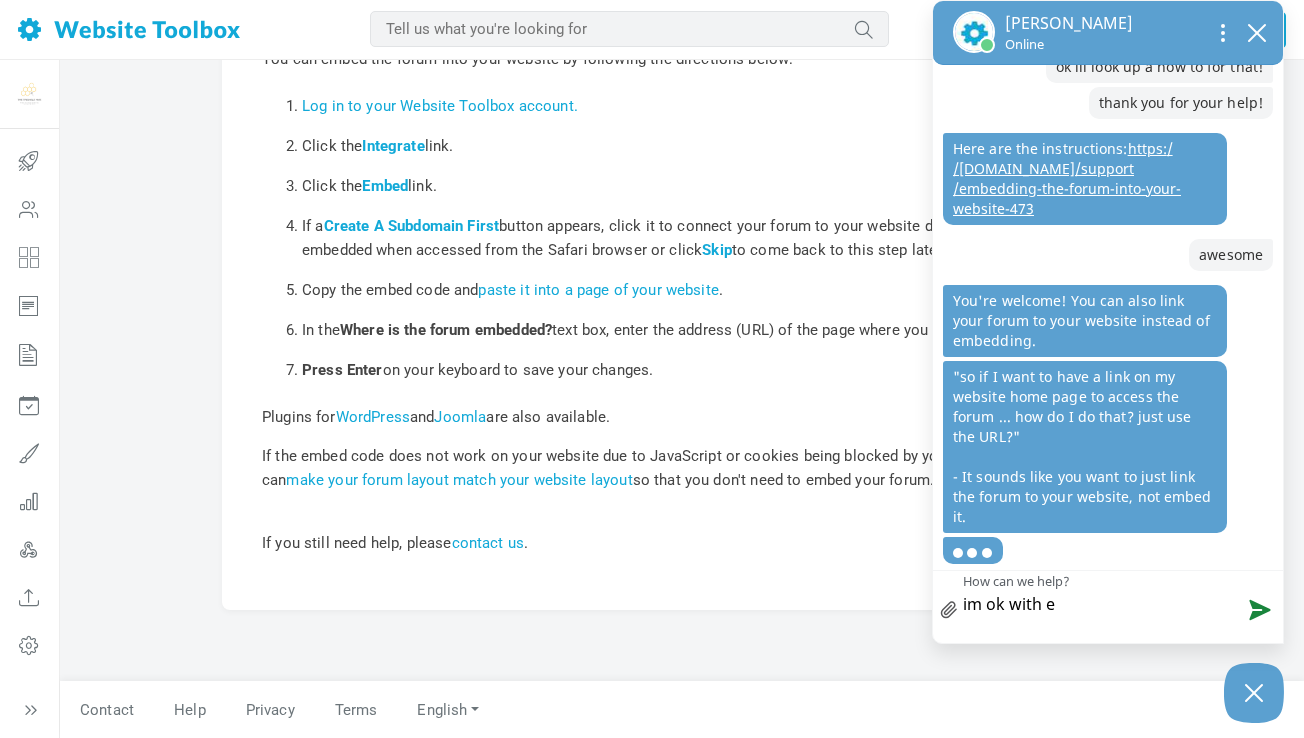 type on "im ok with ei" 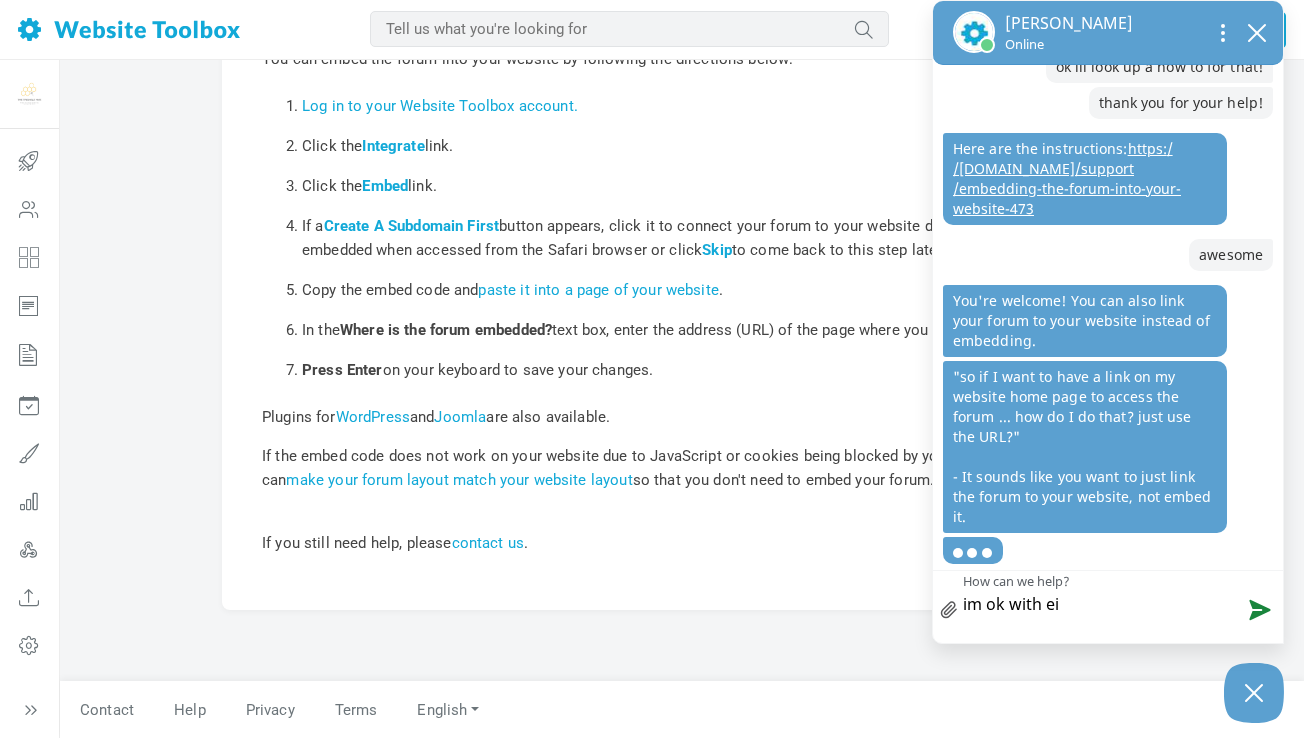 type on "im ok with eit" 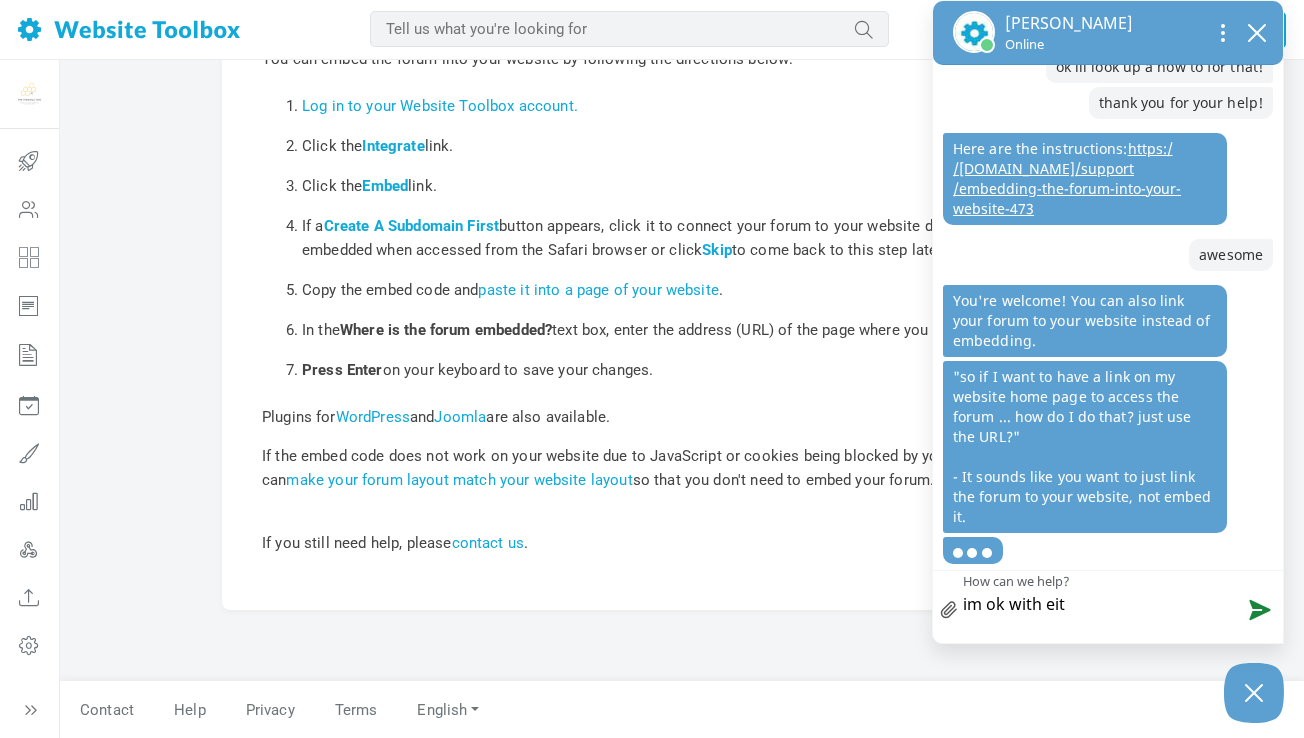 type on "im ok with eith" 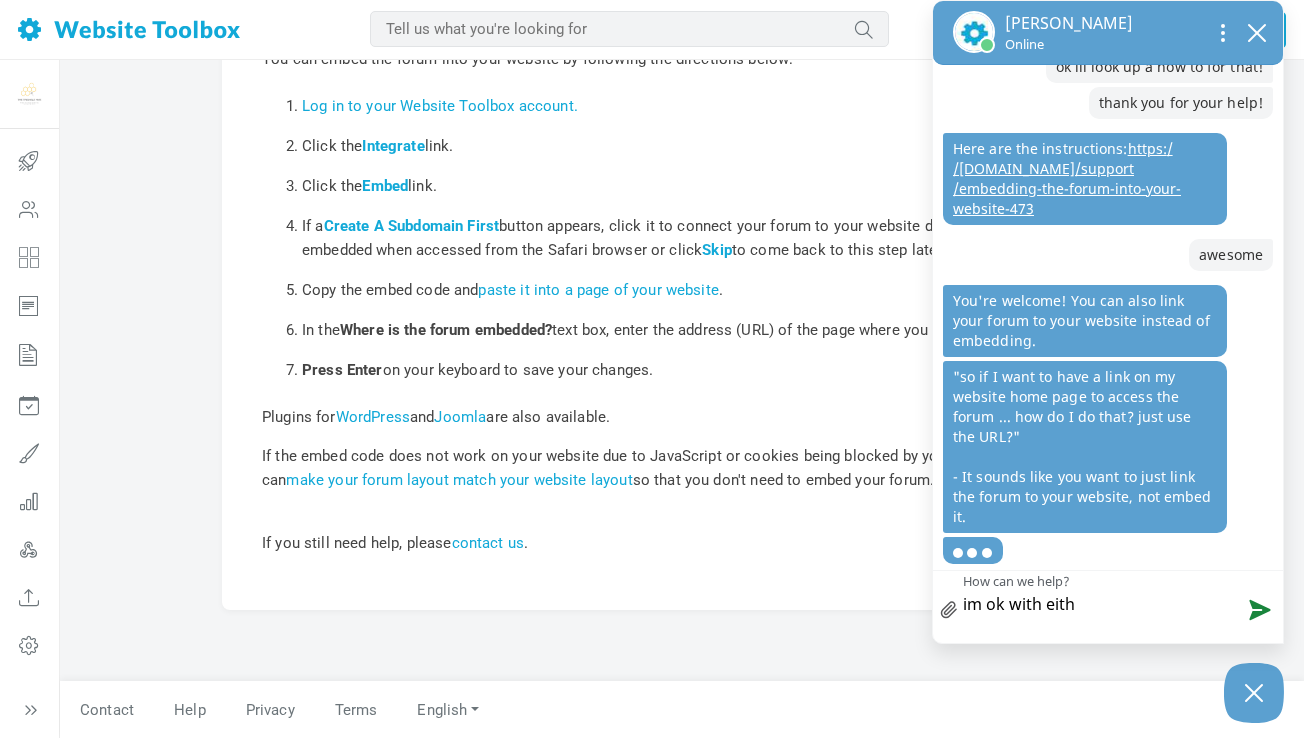 type on "im ok with eithe" 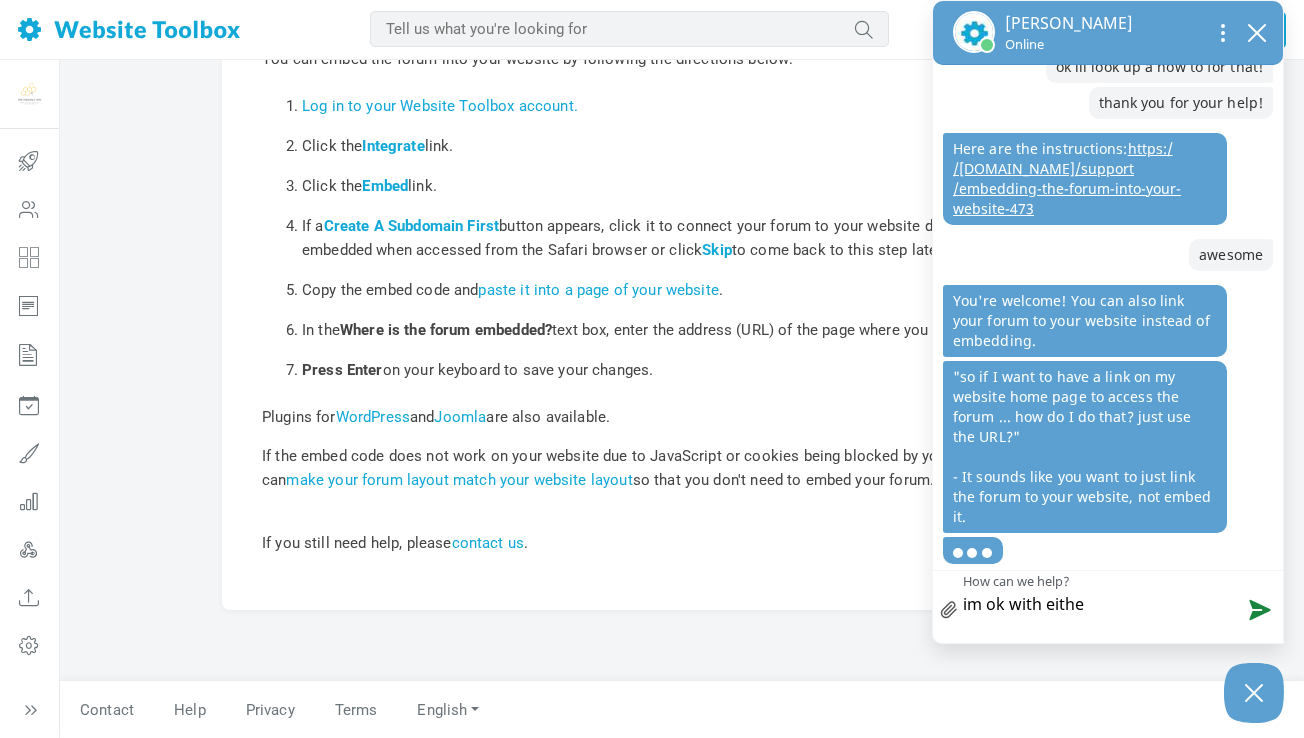 type on "im ok with either" 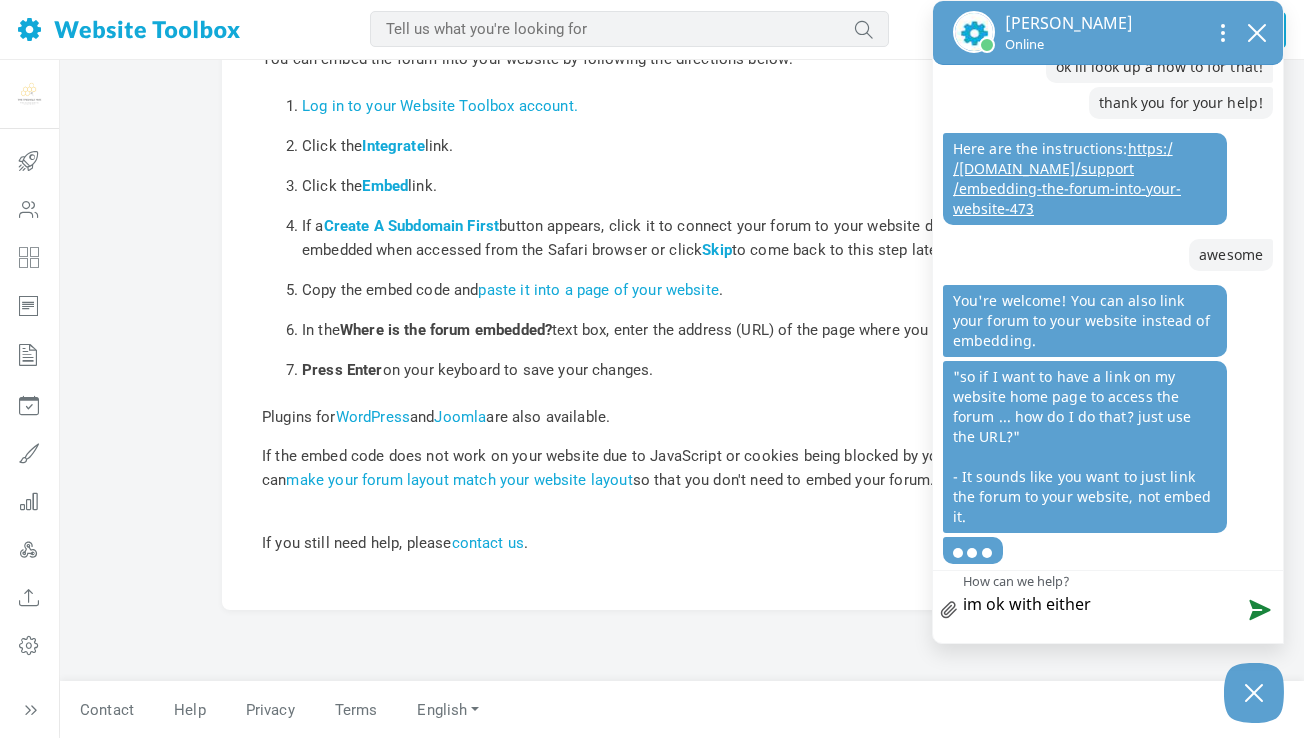 type on "im ok with either" 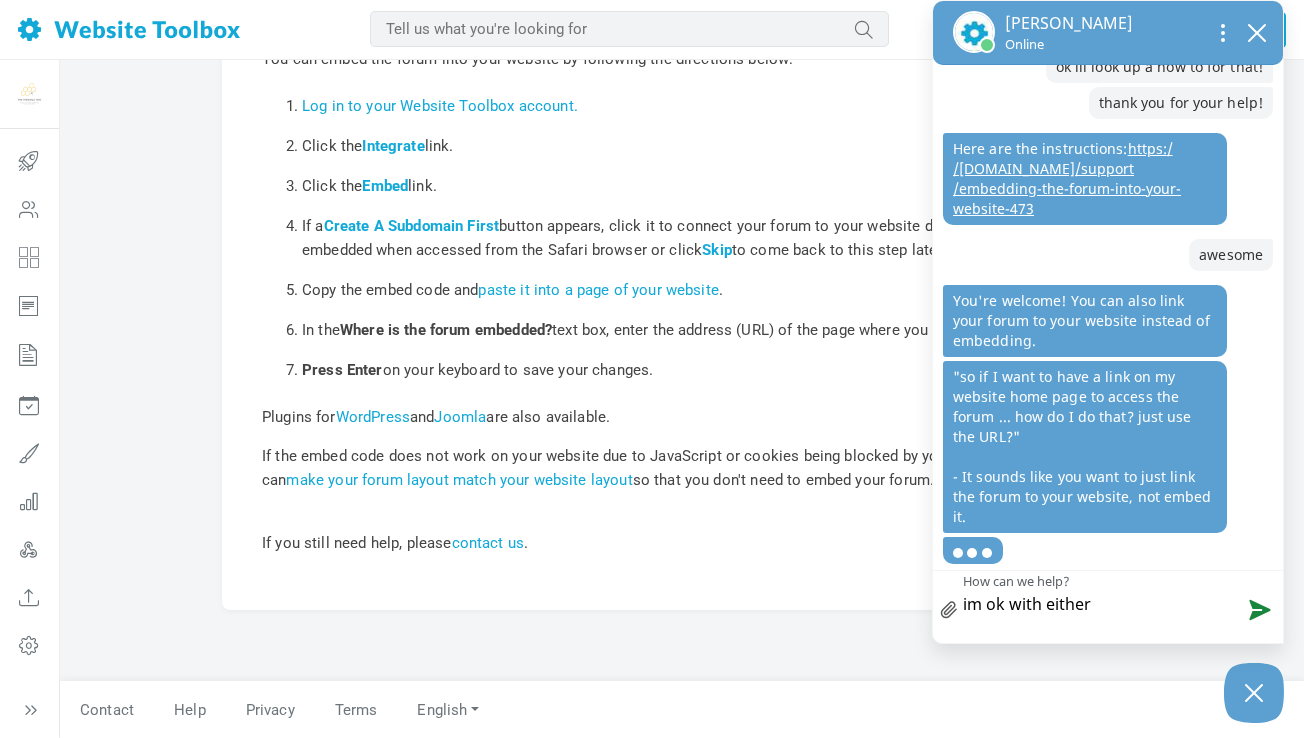 type on "im ok with either ." 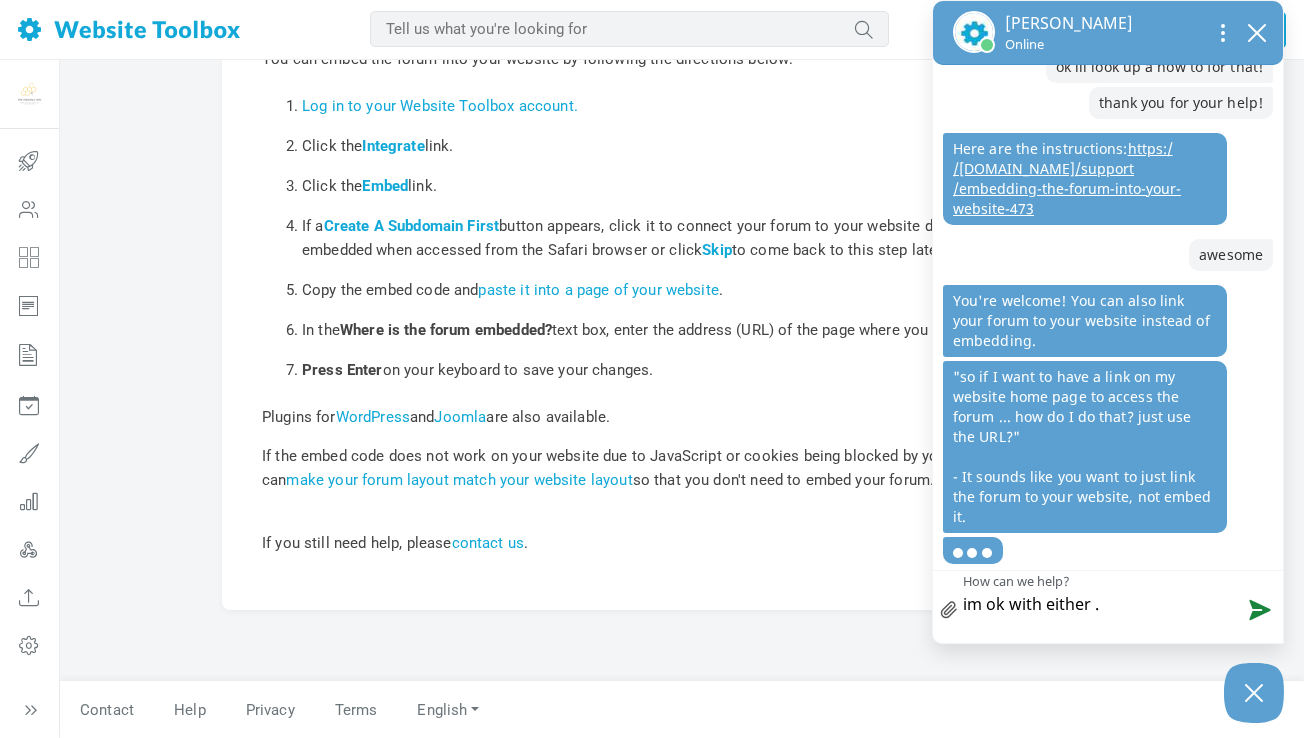 type on "im ok with either .." 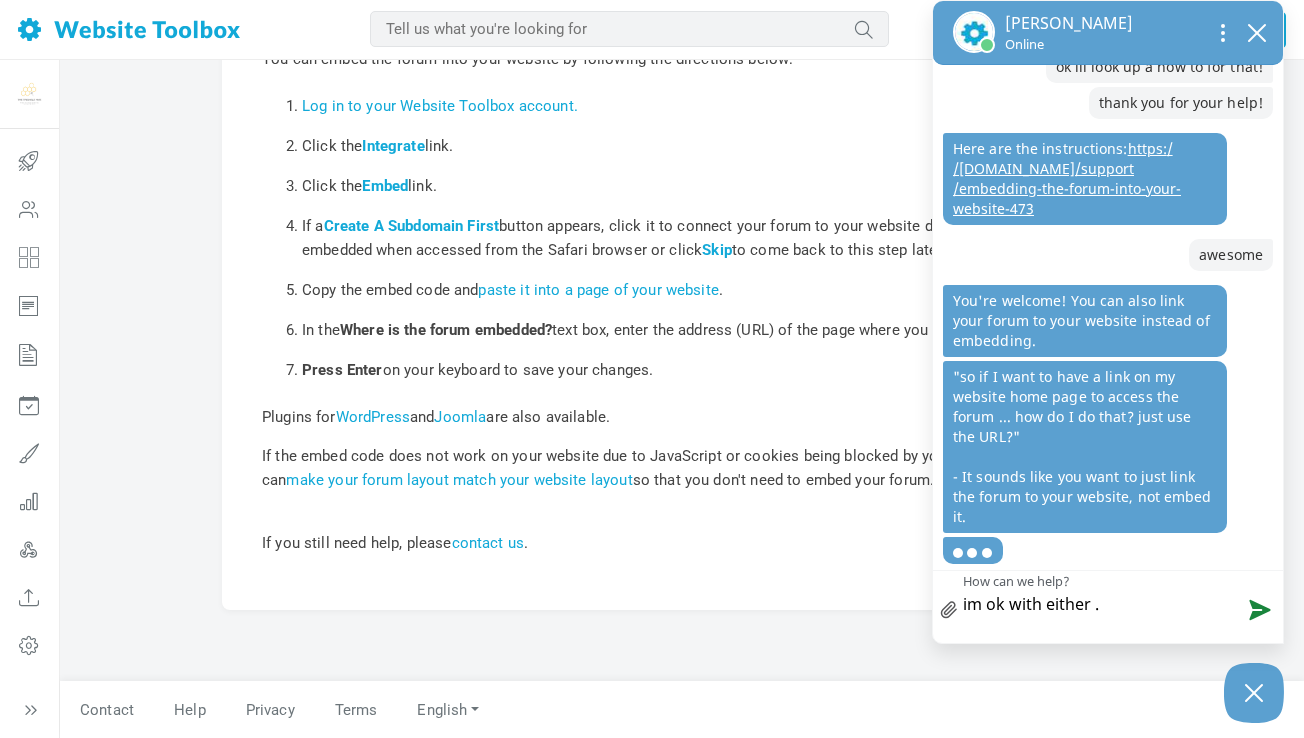 type on "im ok with either .." 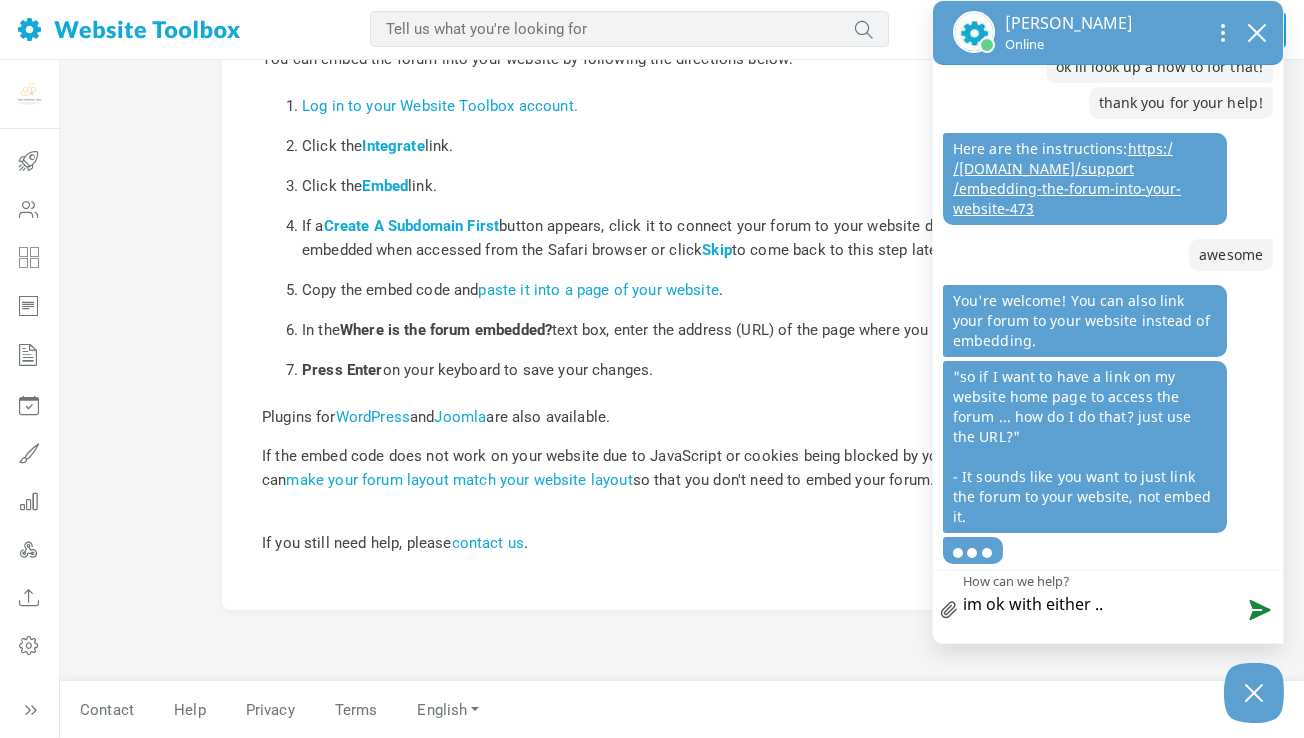 type on "im ok with either .." 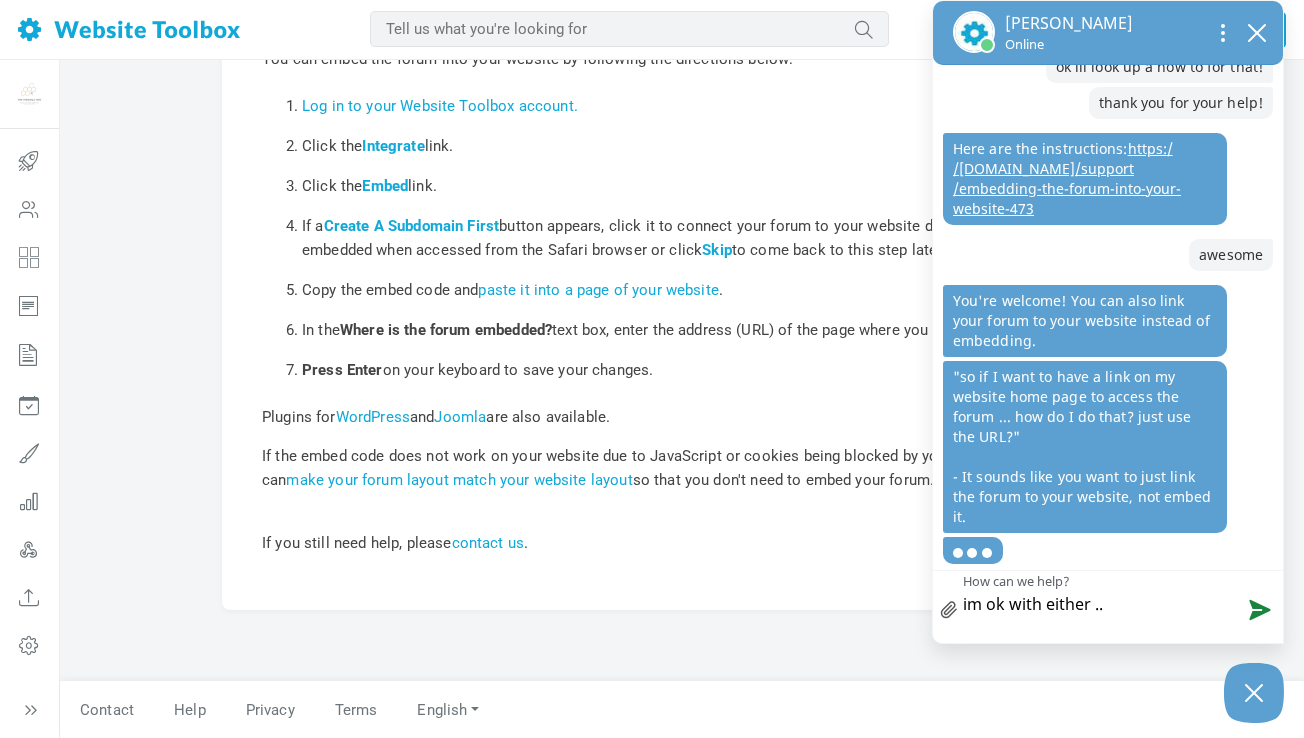 type on "im ok with either .." 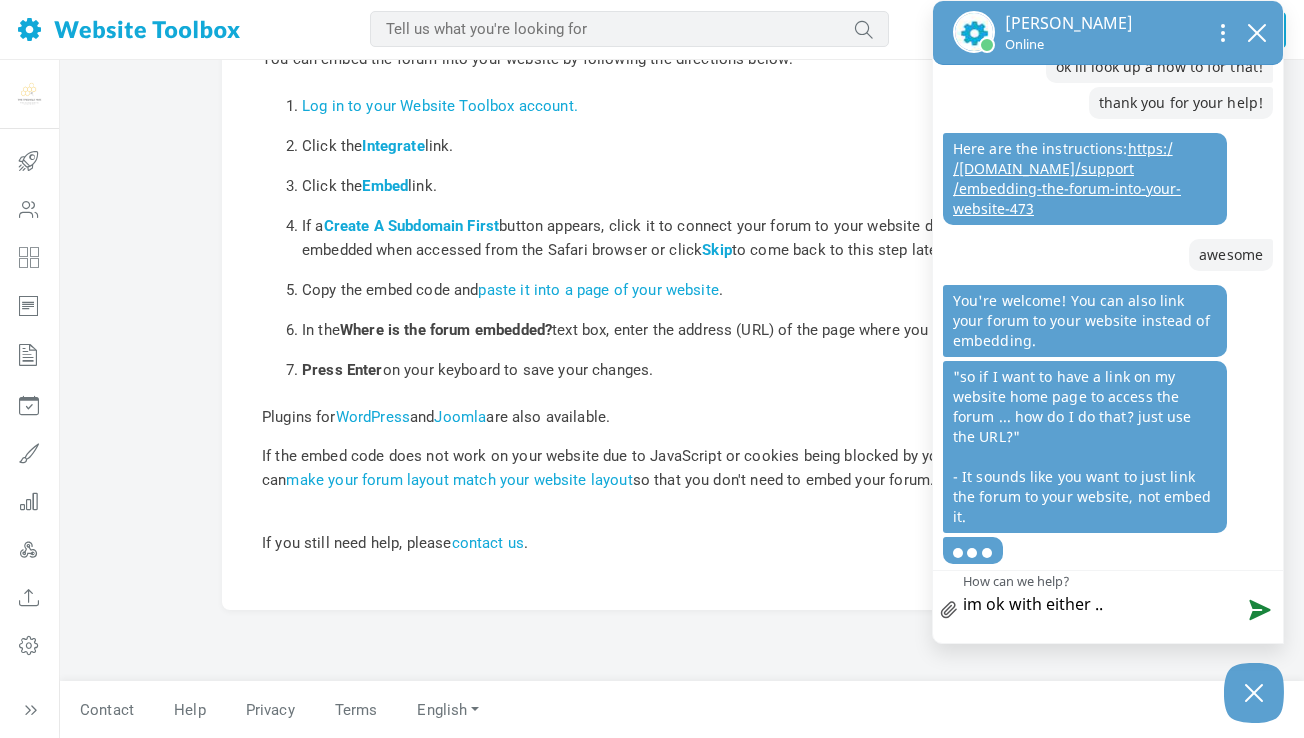 type on "im ok with either .. j" 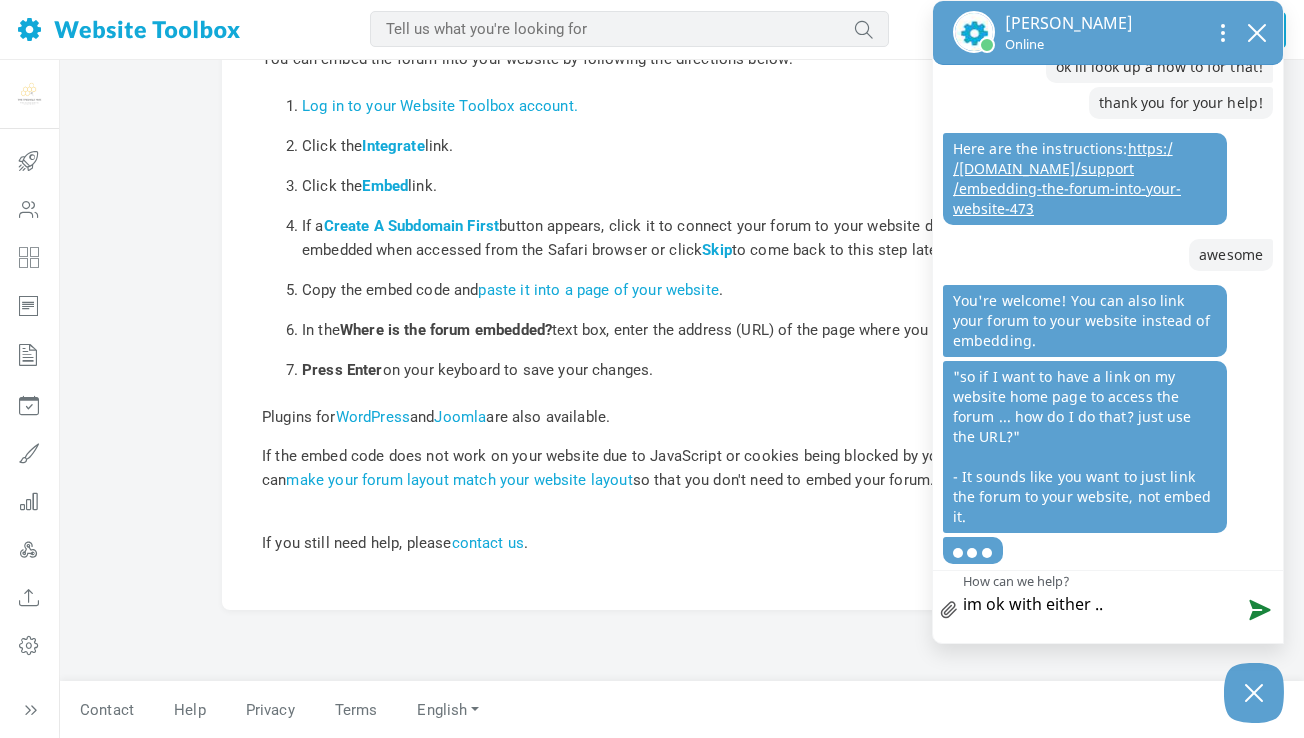 type on "im ok with either .. j" 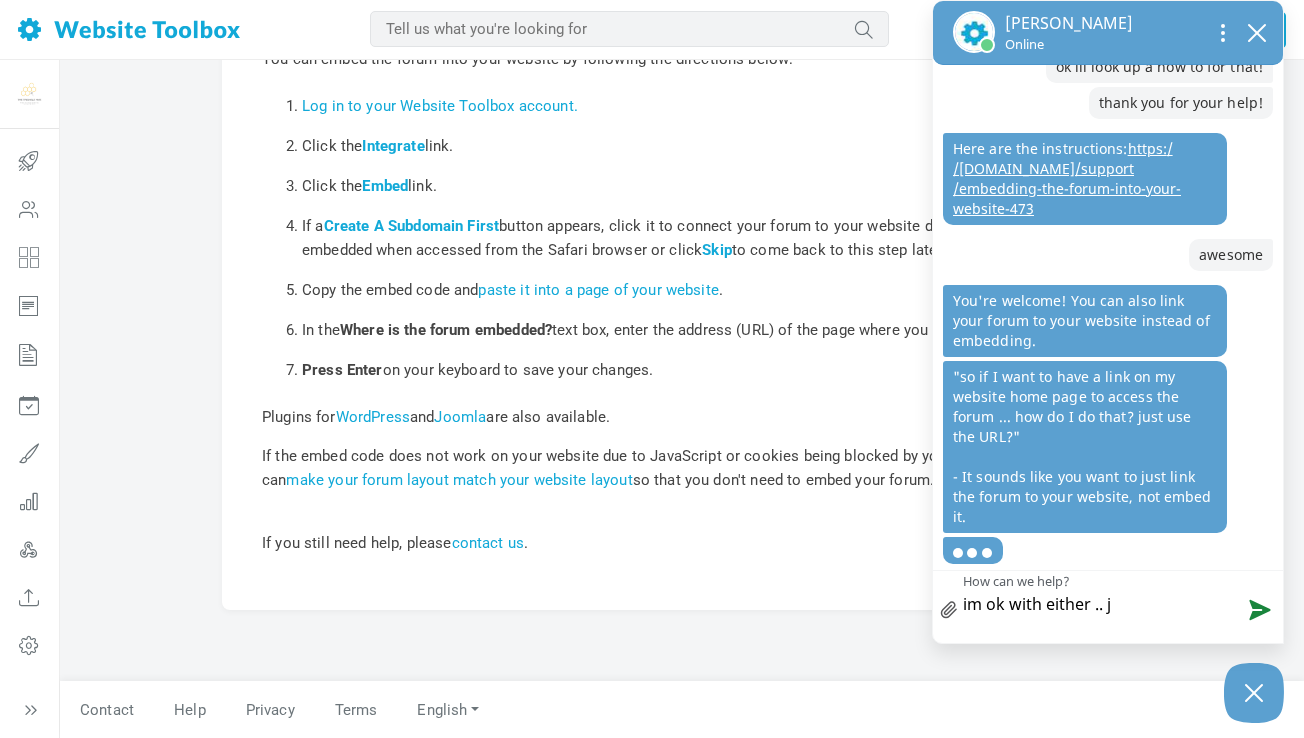 type on "im ok with either .. ju" 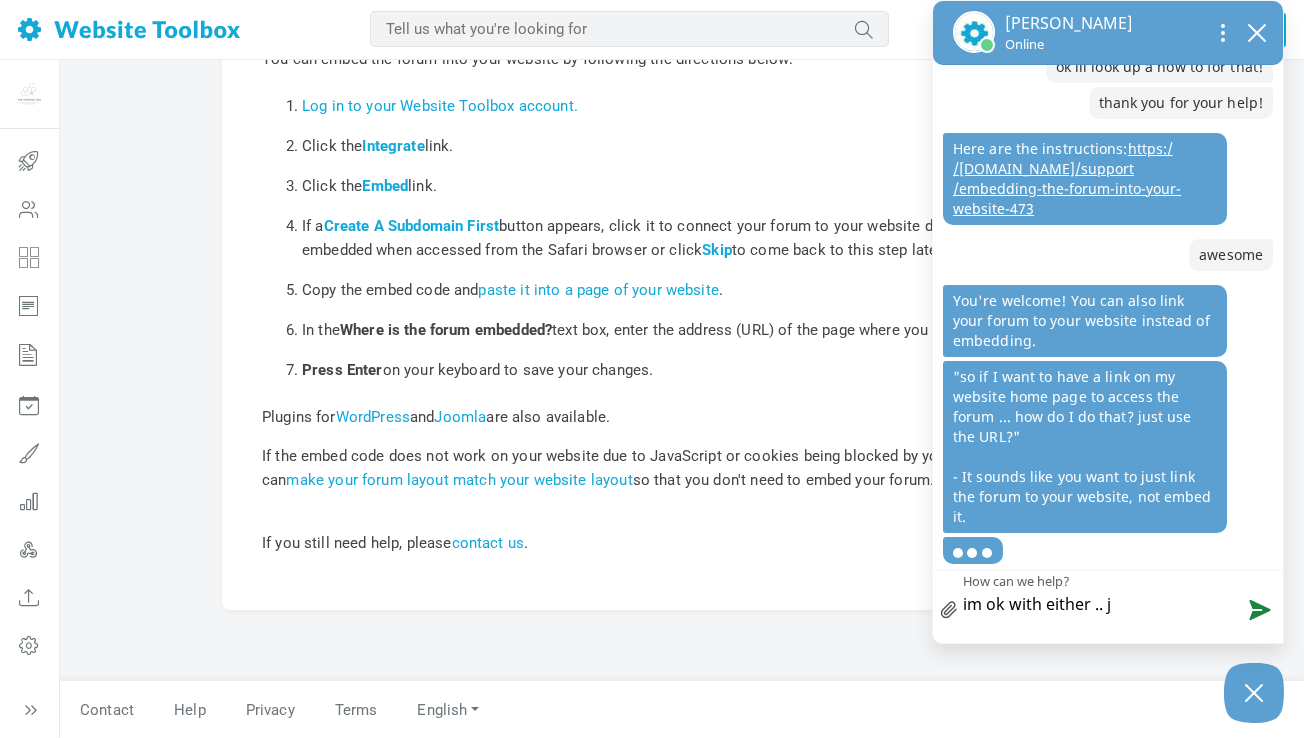 type on "im ok with either .. ju" 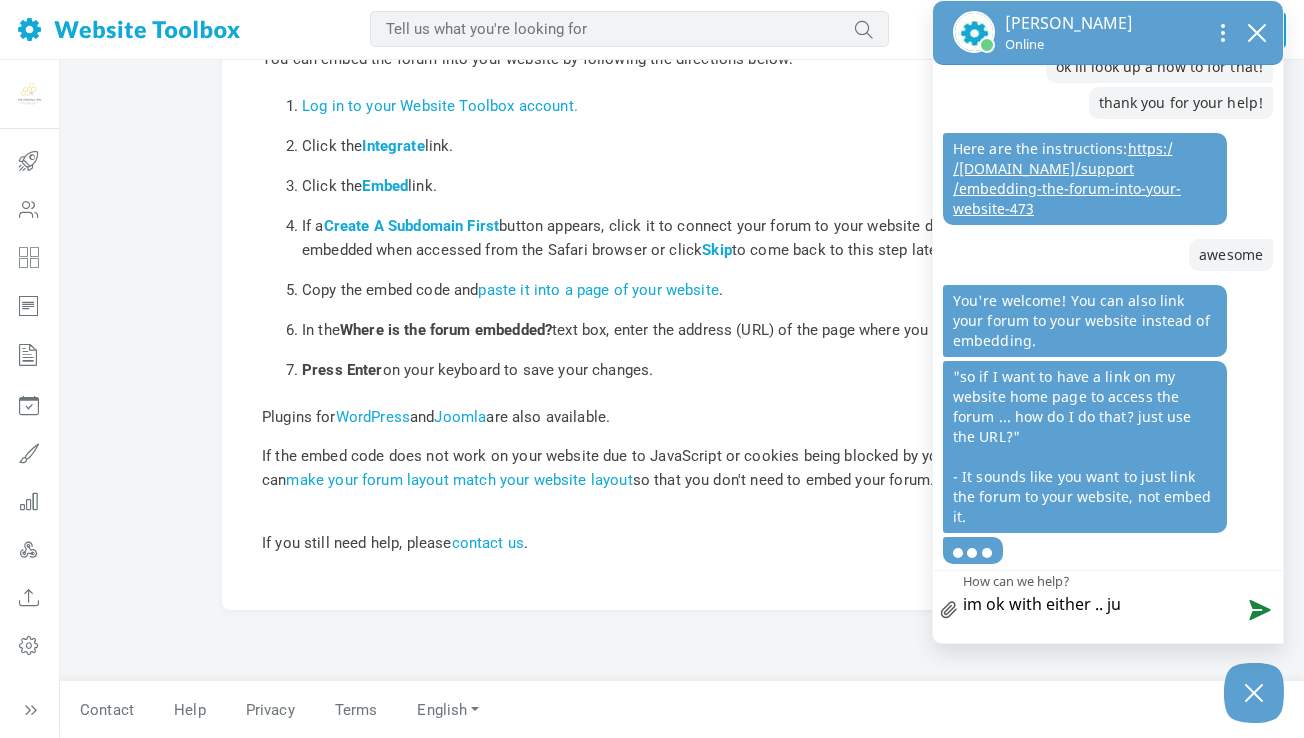 type on "im ok with either .. jus" 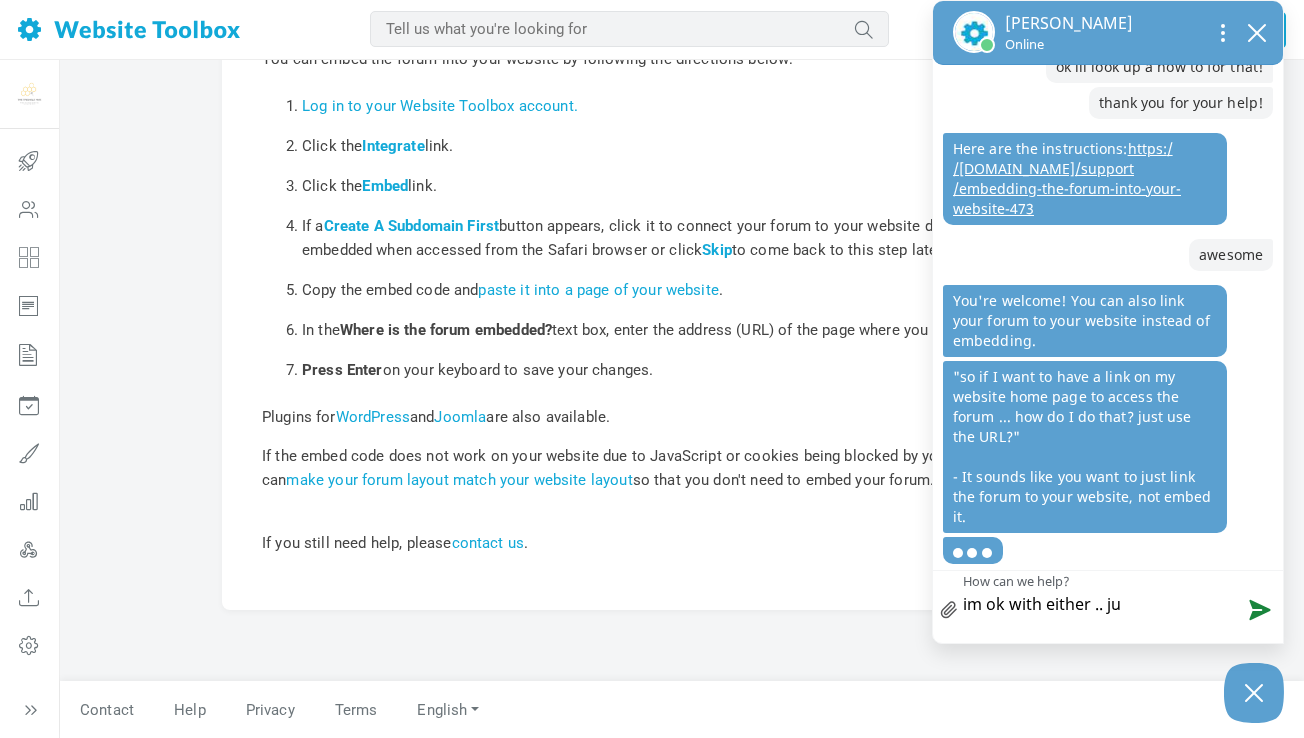 type on "im ok with either .. jus" 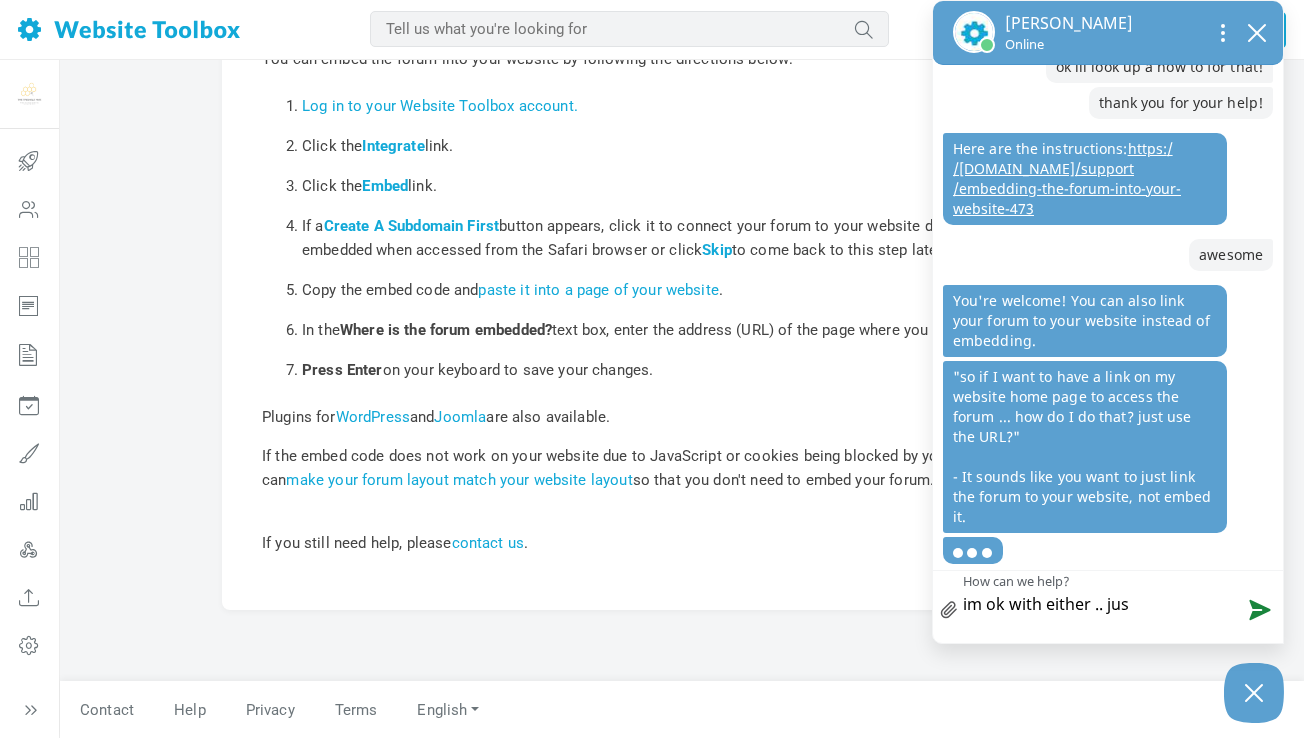 type on "im ok with either .. just" 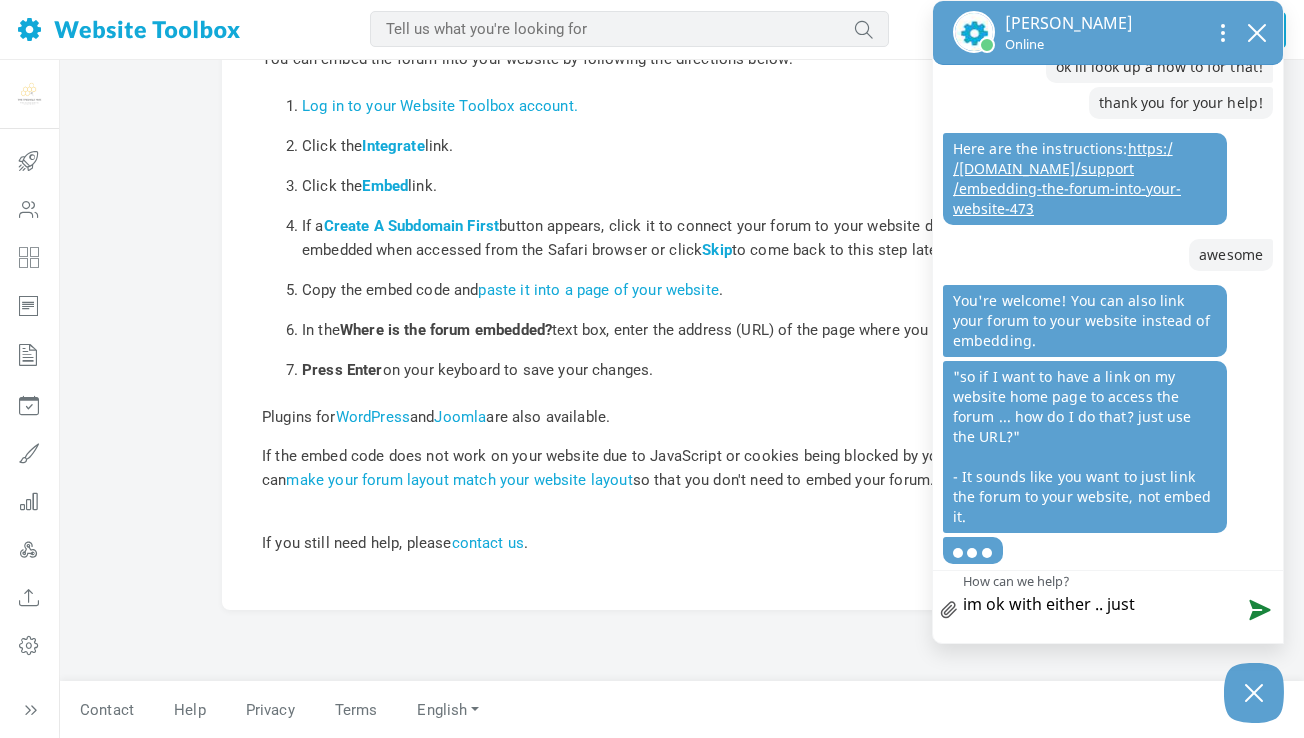 type on "im ok with either .. just" 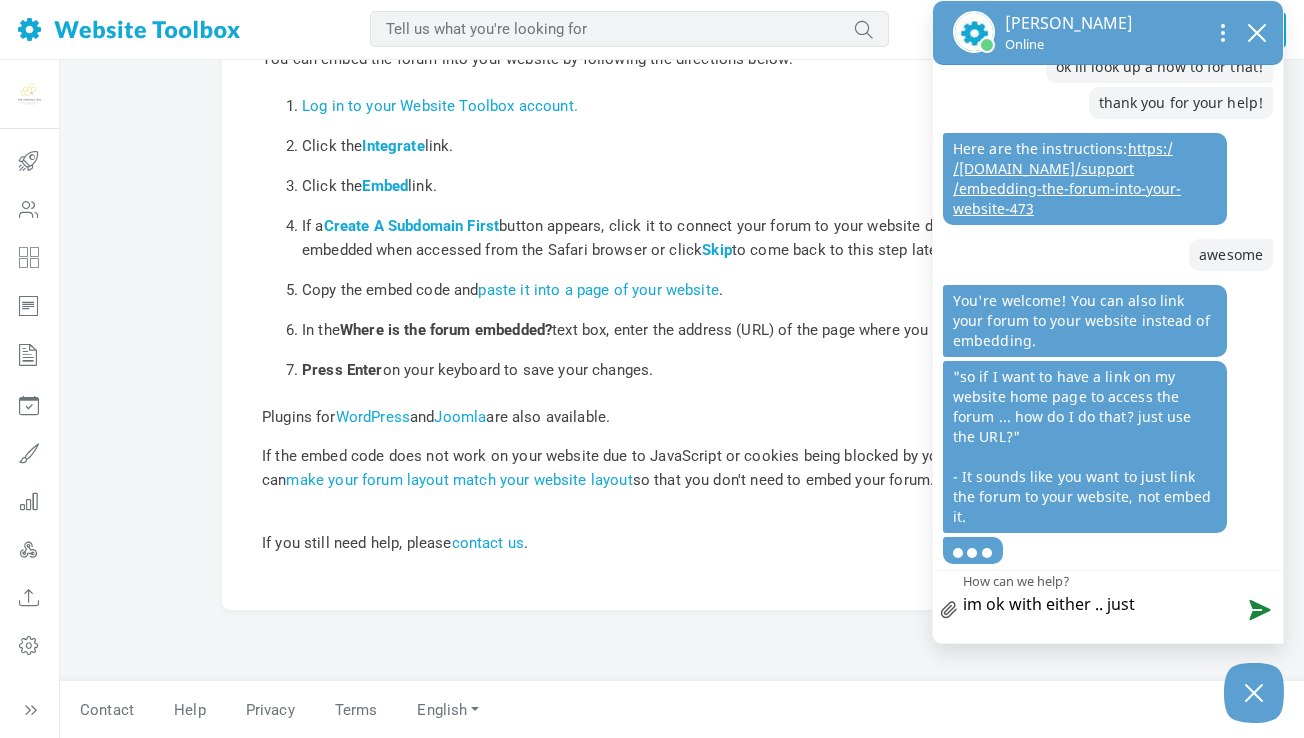 type on "im ok with either .. just w" 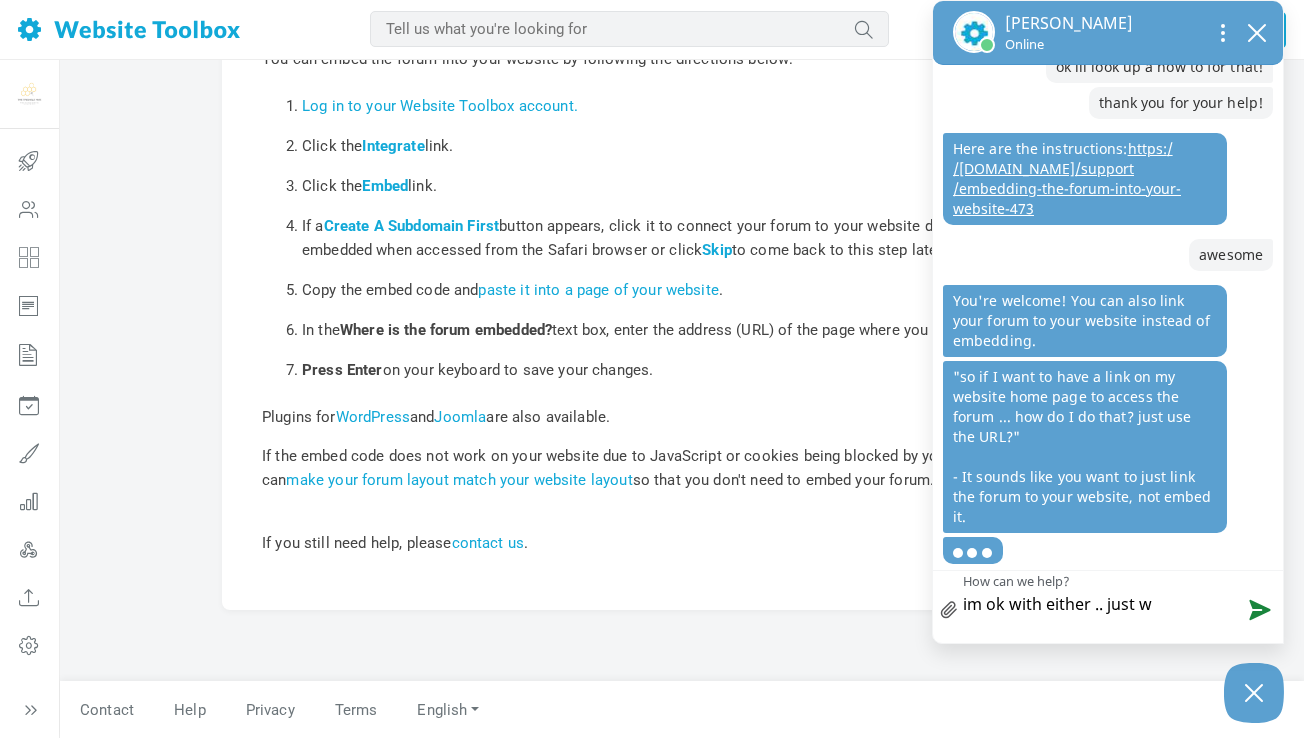 type on "im ok with either .. just wa" 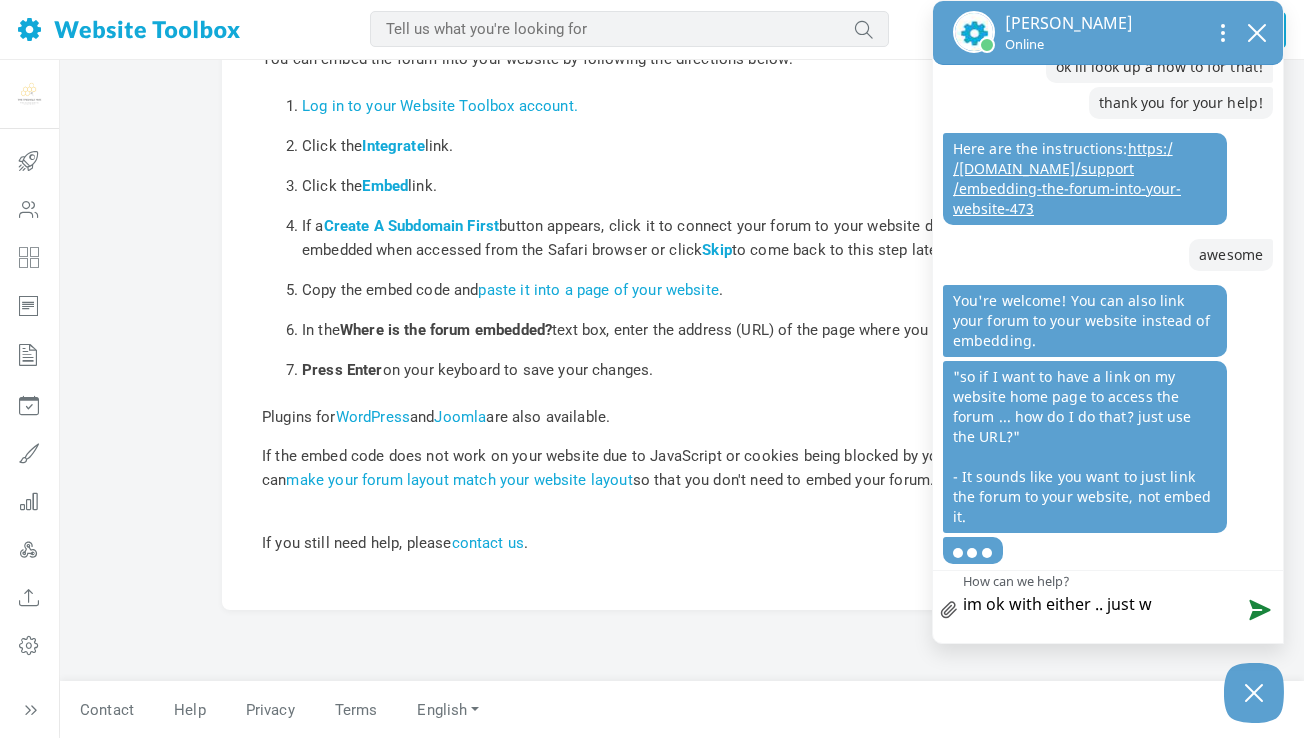 type on "im ok with either .. just wa" 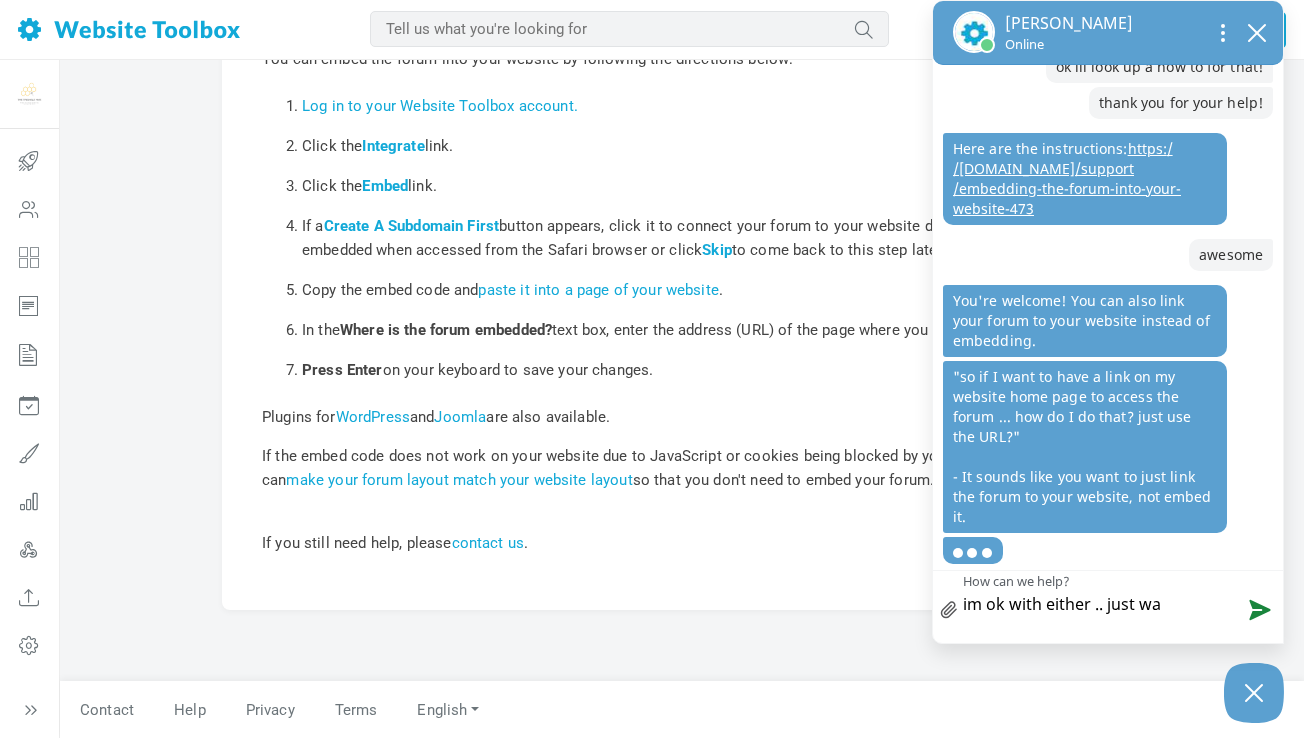 type on "im ok with either .. just wan" 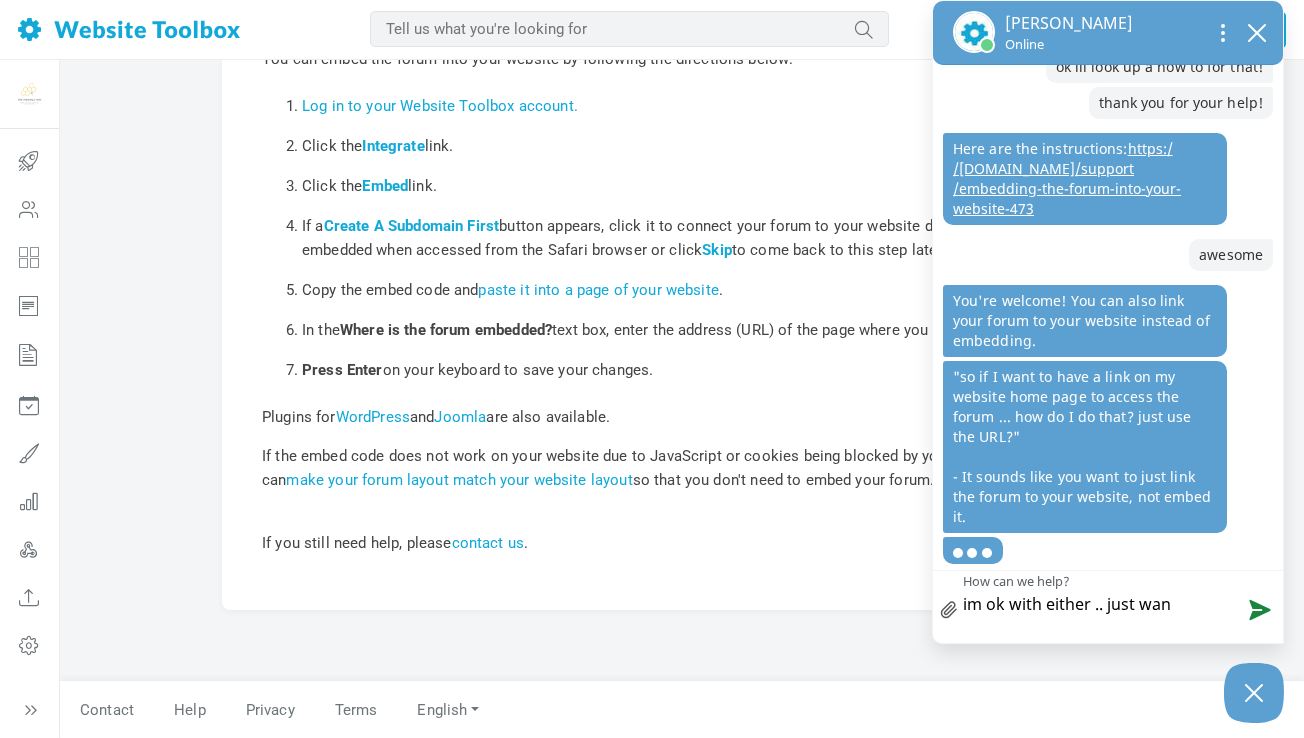 type on "im ok with either .. just want" 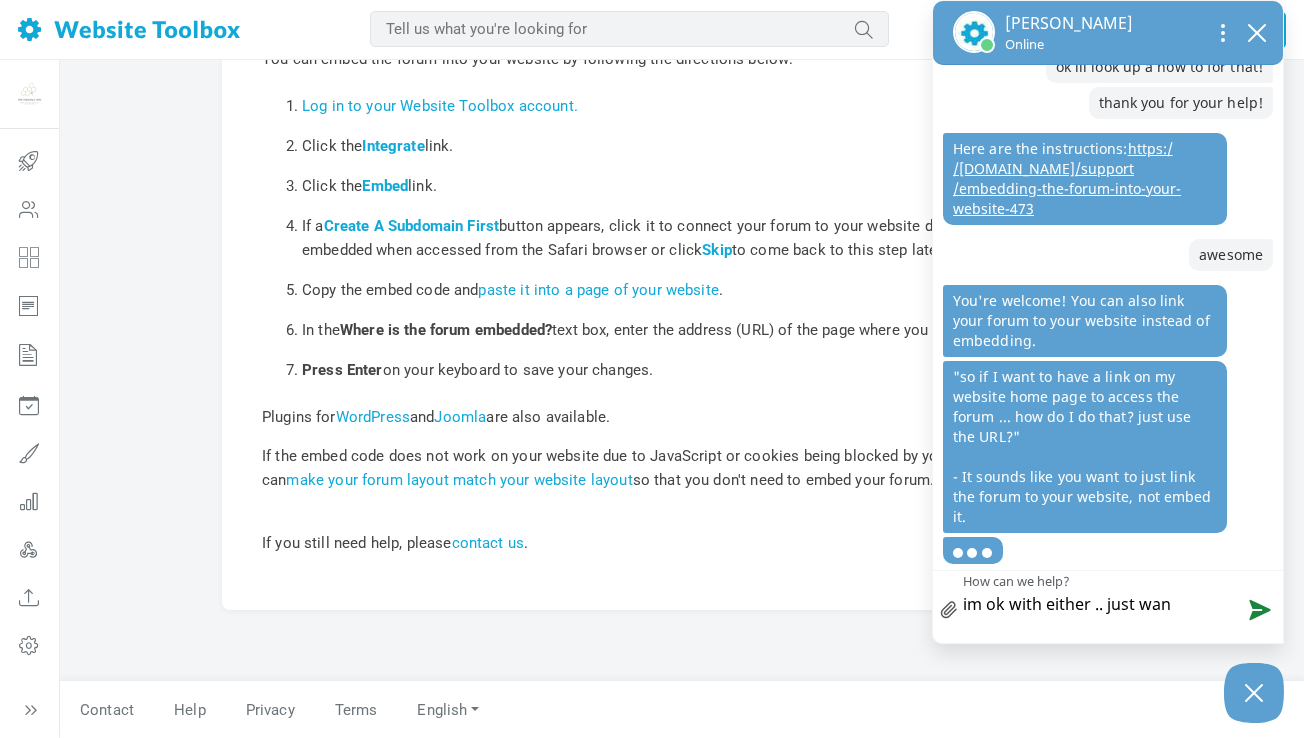 type on "im ok with either .. just want" 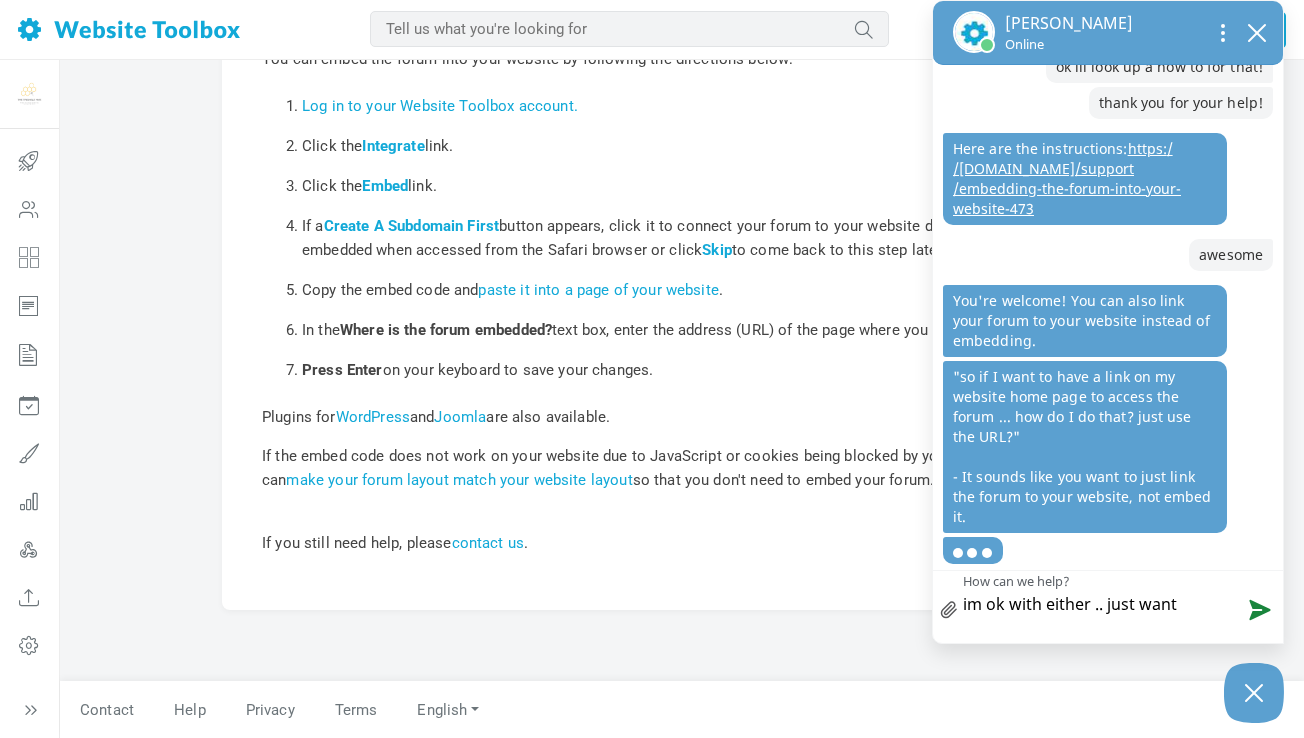 type on "im ok with either .. just want" 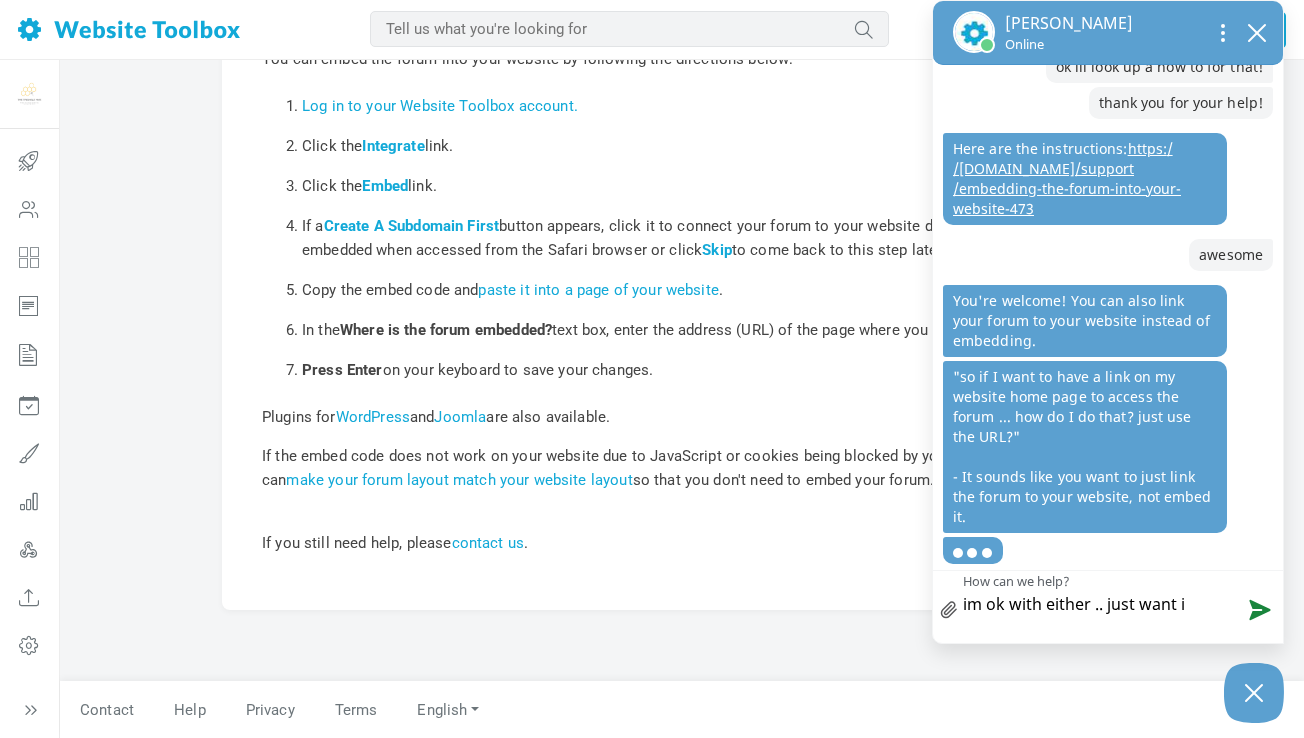 type on "im ok with either .. just want it" 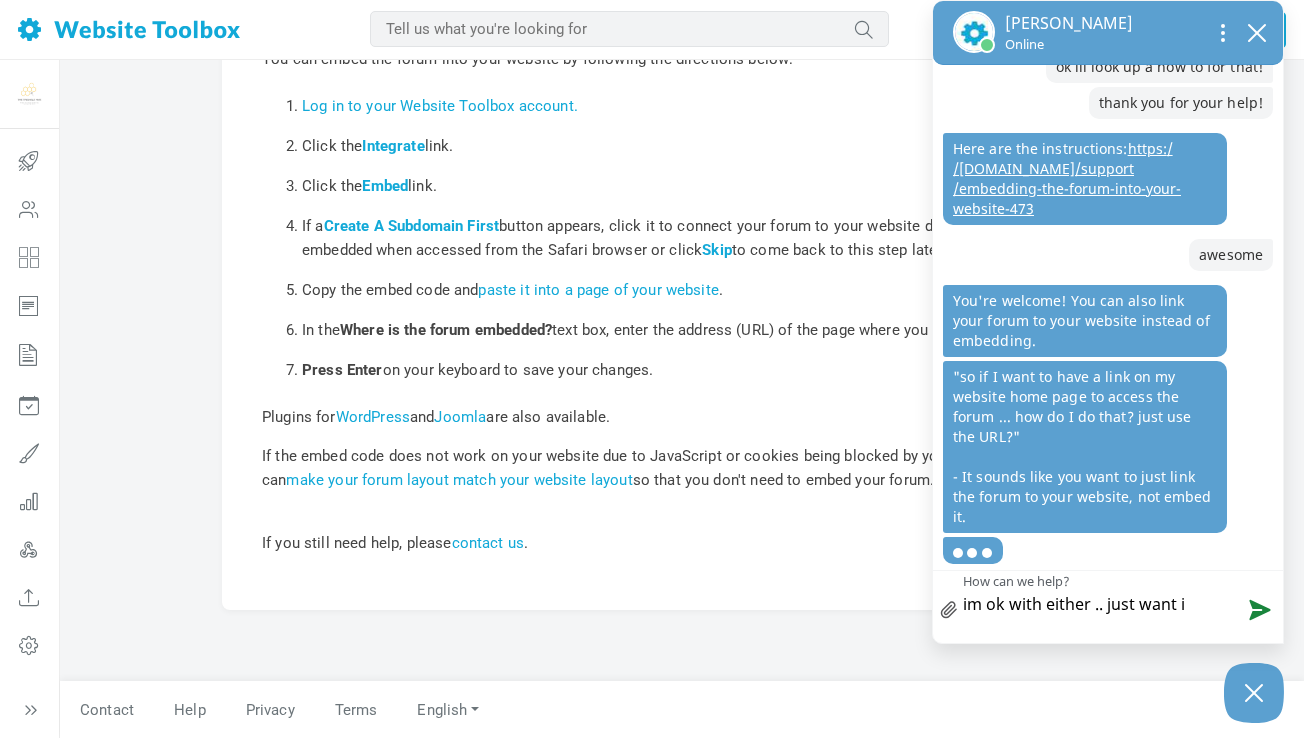 type on "im ok with either .. just want it" 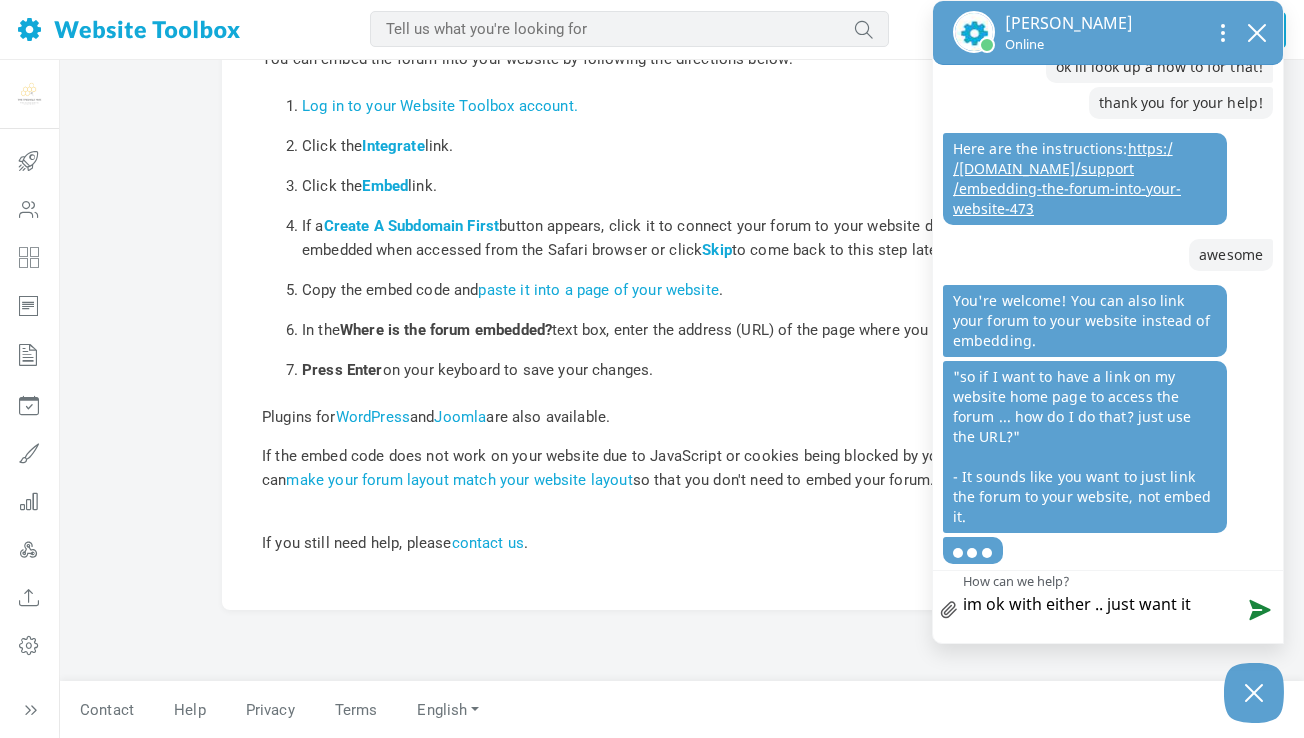 type on "im ok with either .. just want it" 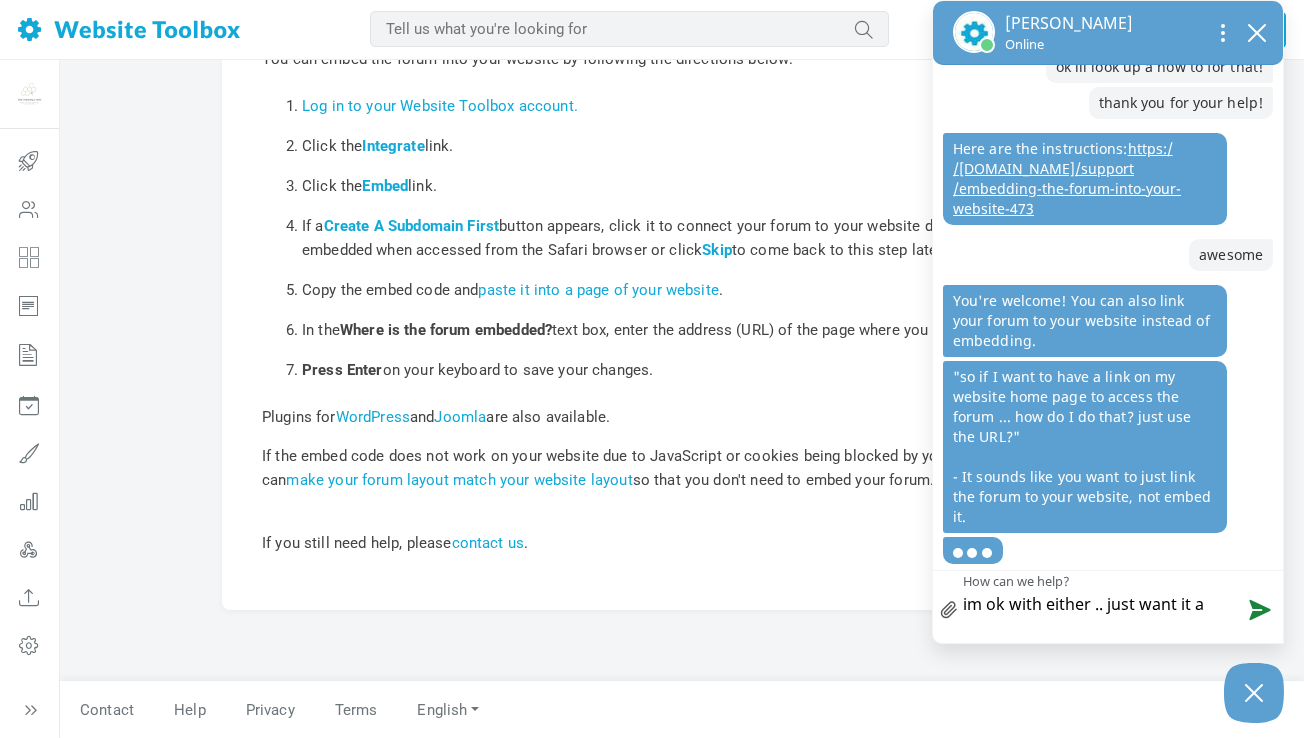 type on "im ok with either .. just want it as" 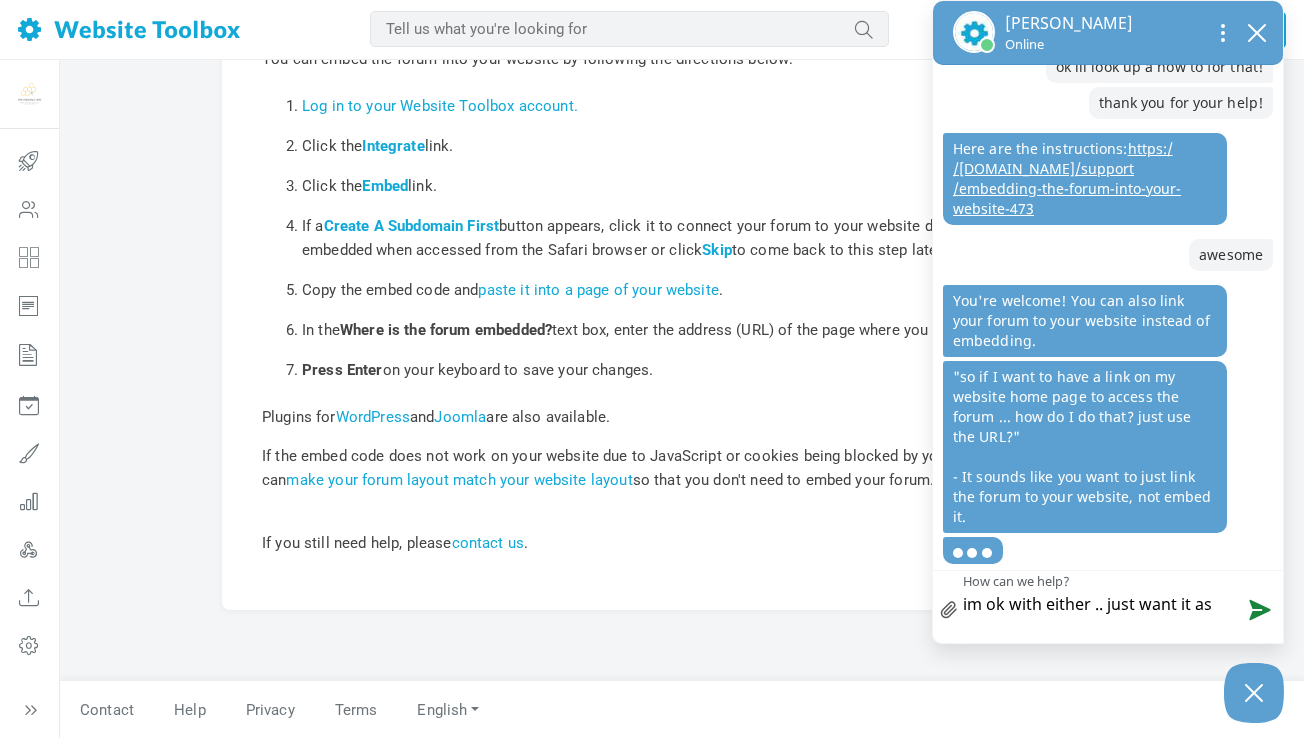 type on "im ok with either .. just want it as" 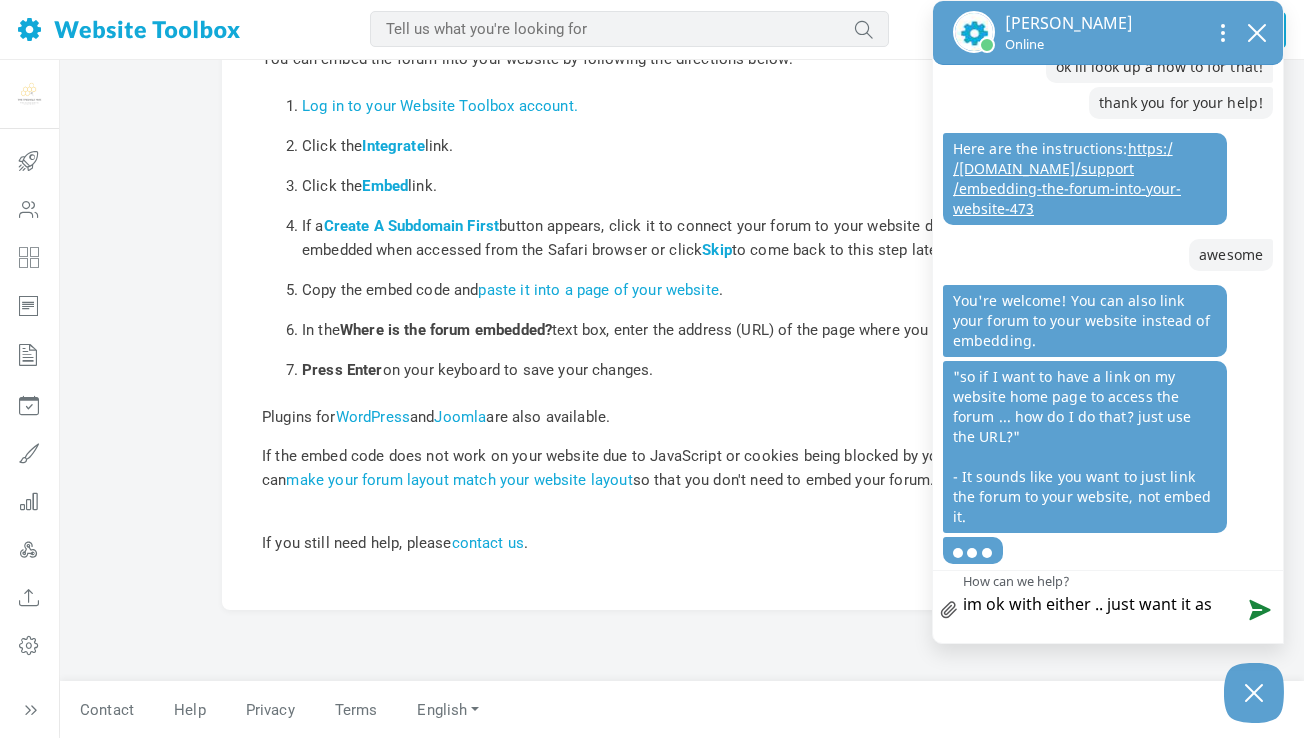 type on "im ok with either .. just want it as a" 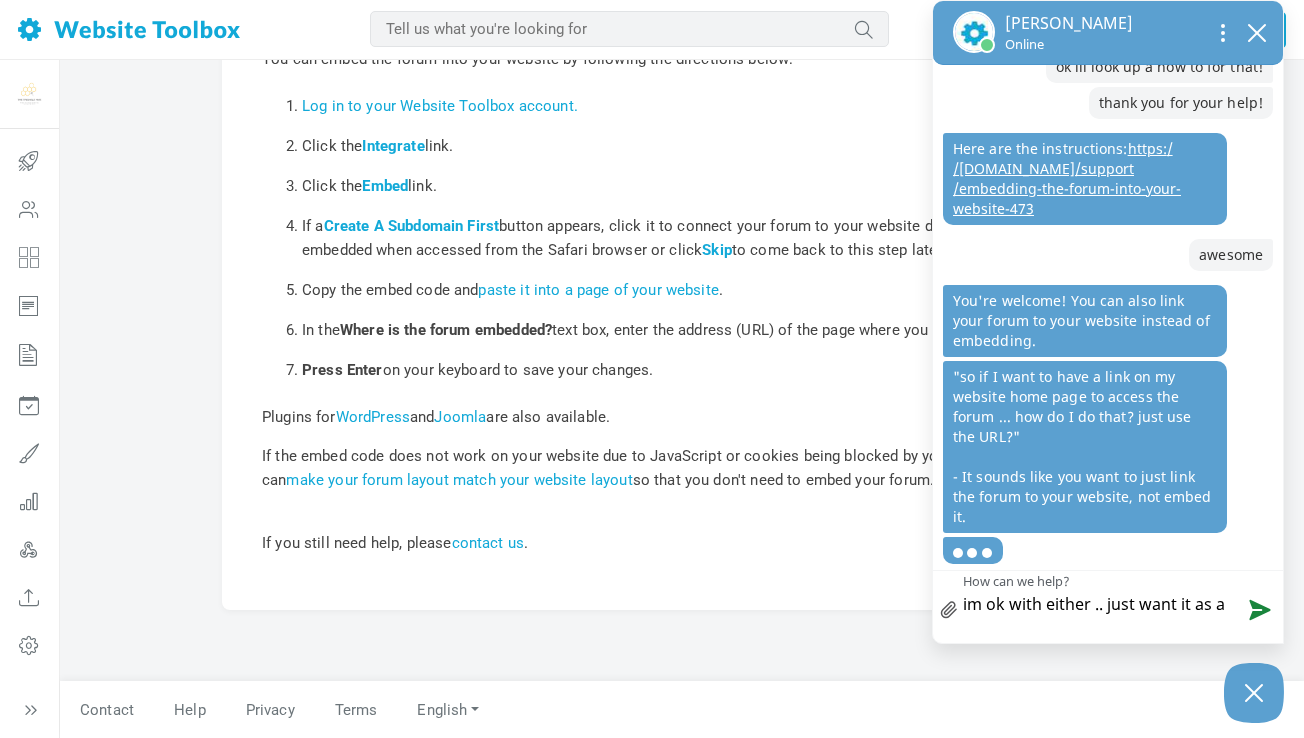 type on "im ok with either .. just want it as a" 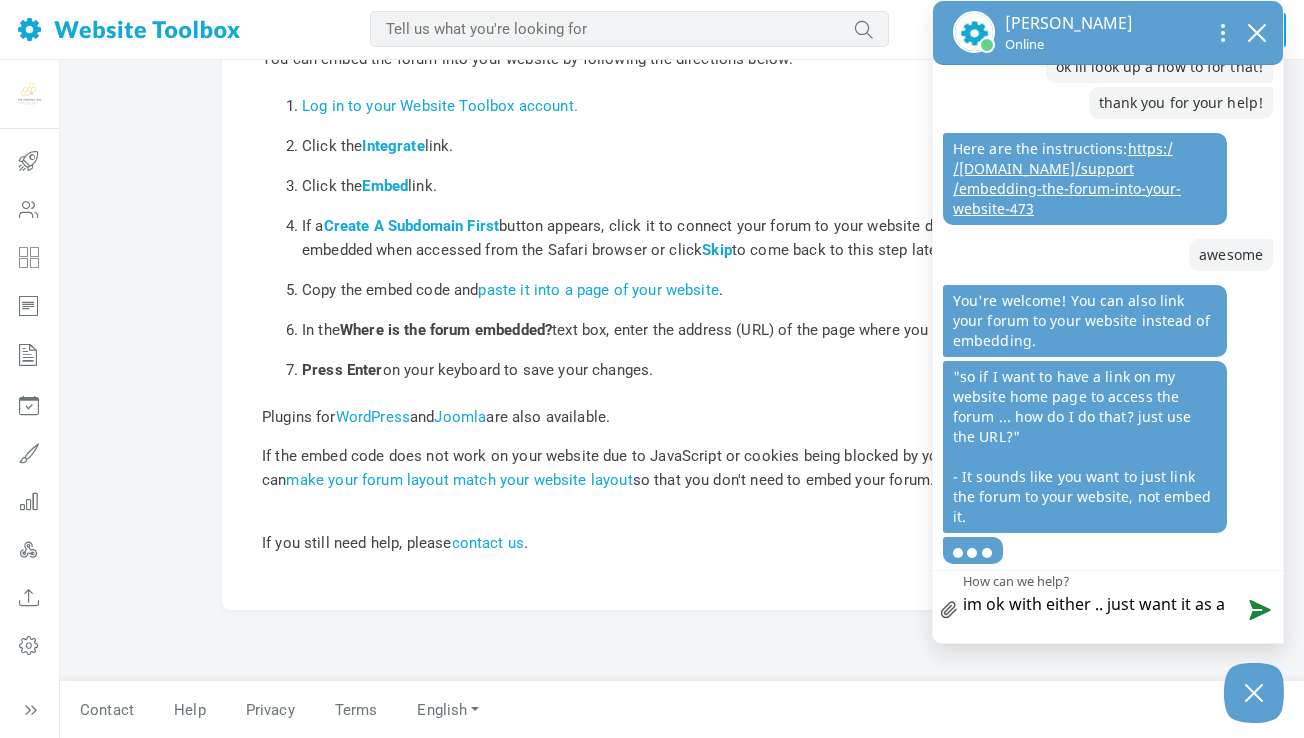 type on "im ok with either .. just want it as a s" 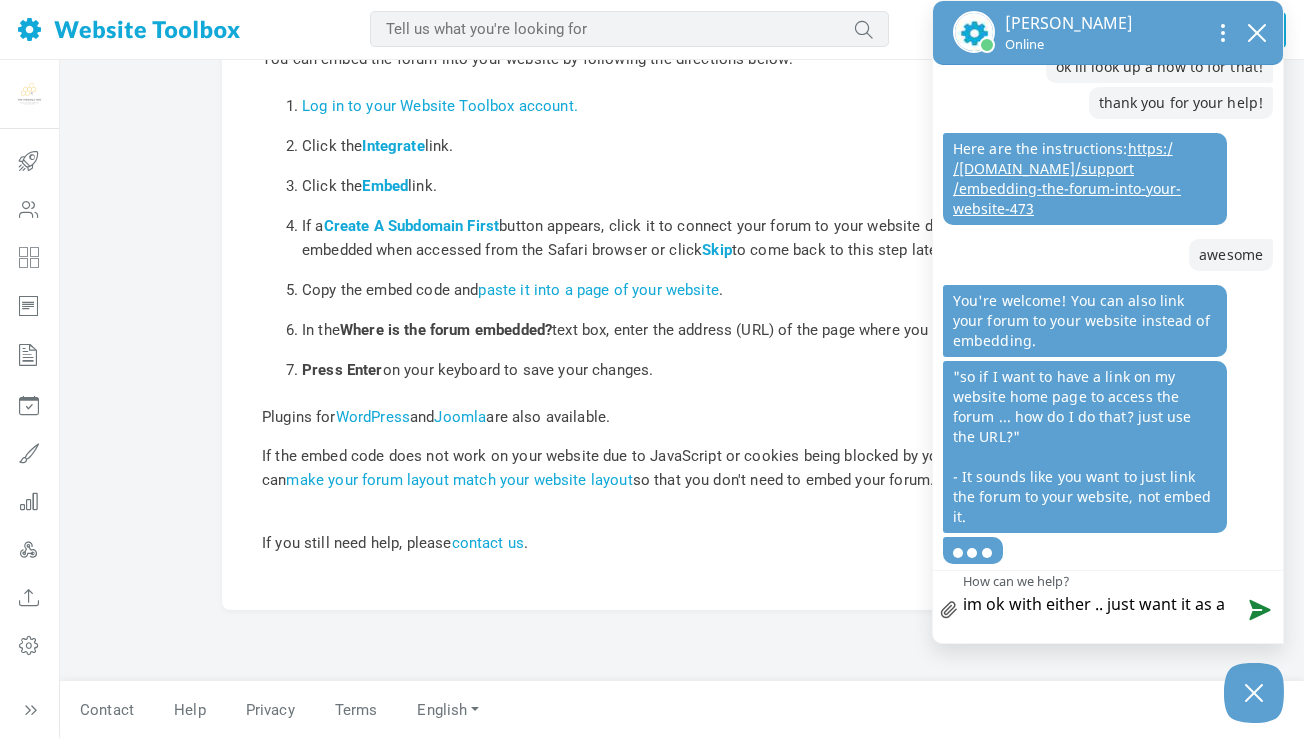 type on "im ok with either .. just want it as a s" 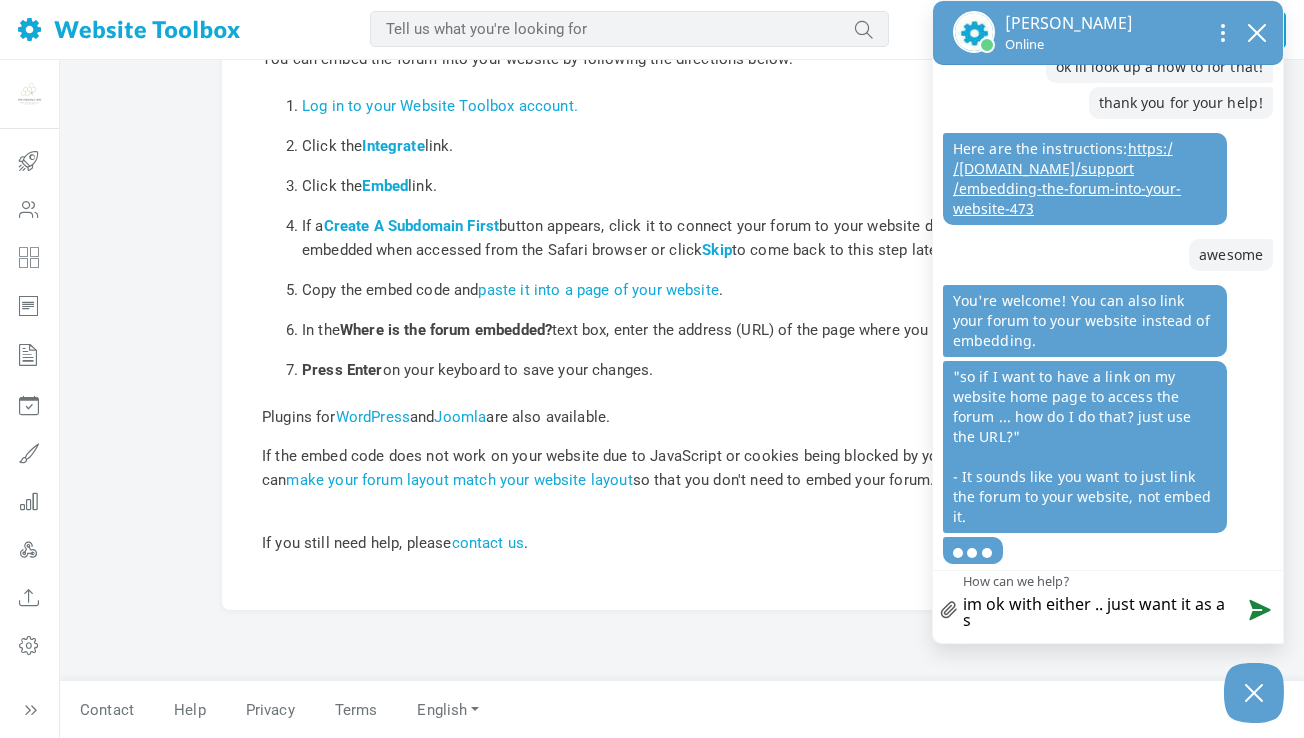 type on "im ok with either .. just want it as a se" 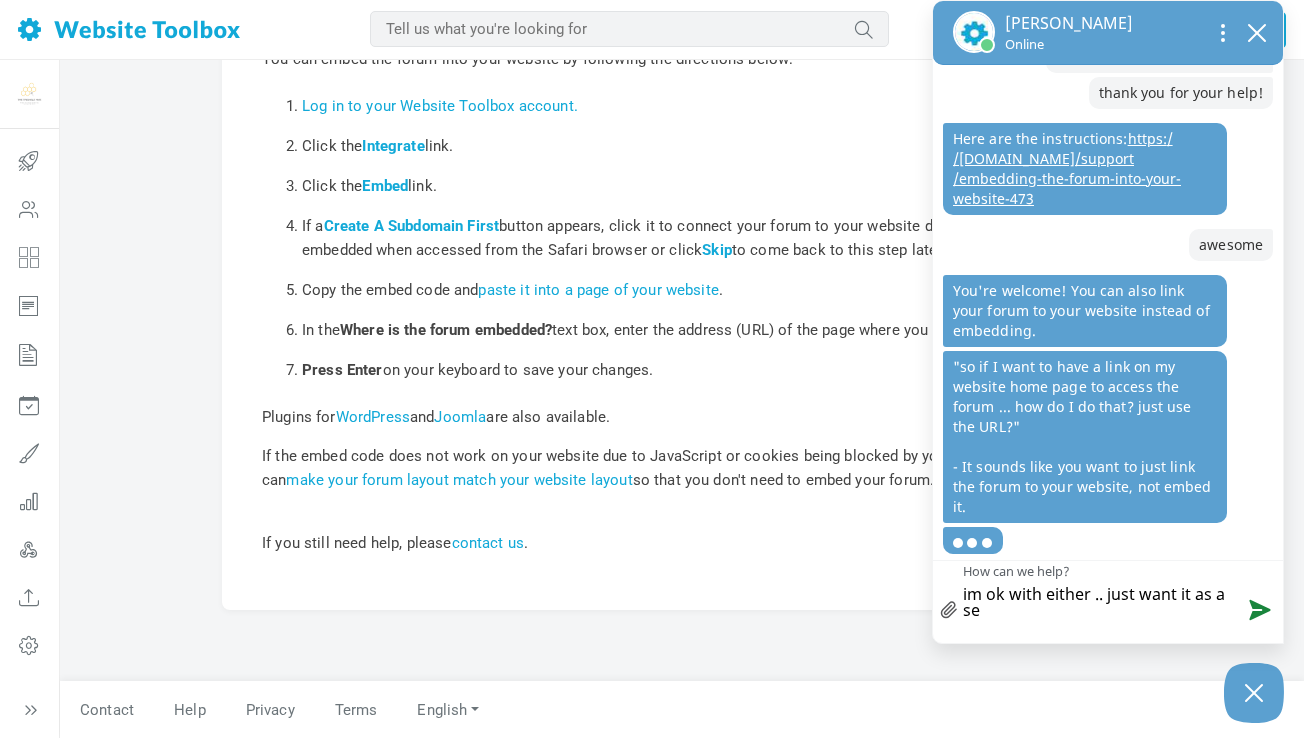 type on "im ok with either .. just want it as a sep" 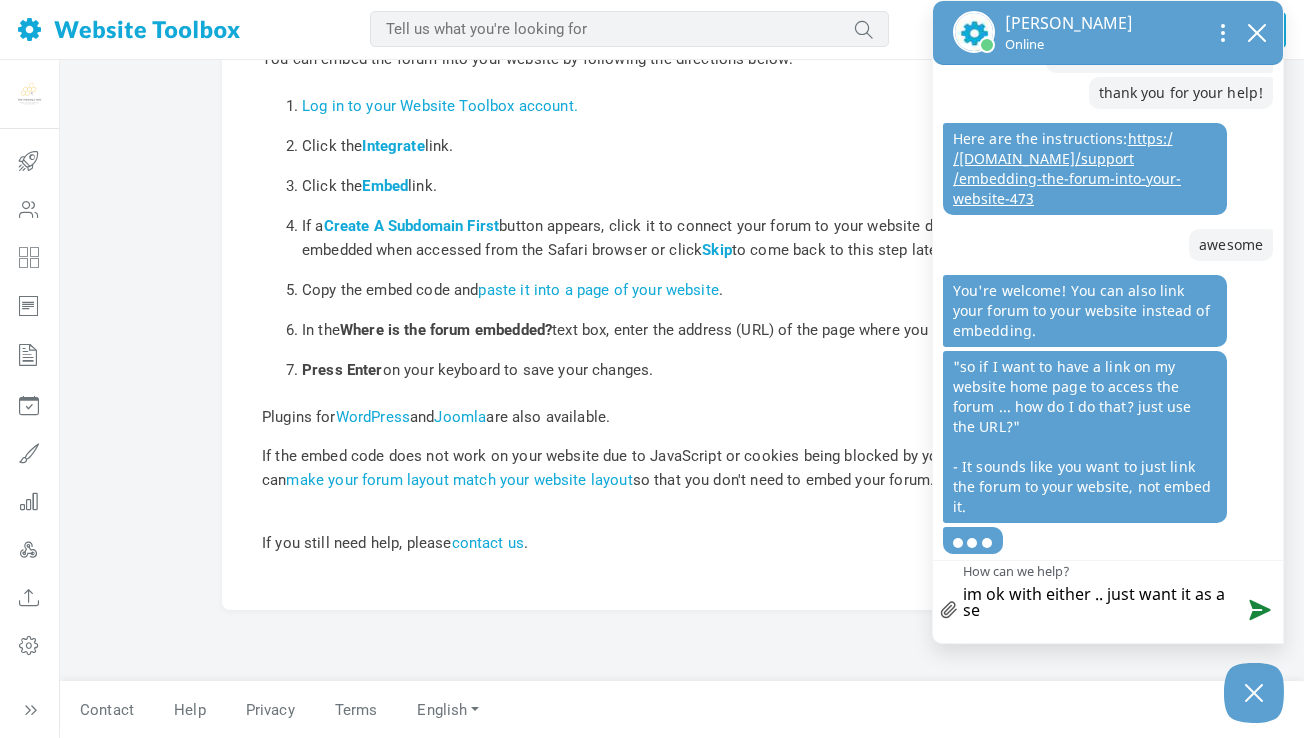 type on "im ok with either .. just want it as a sep" 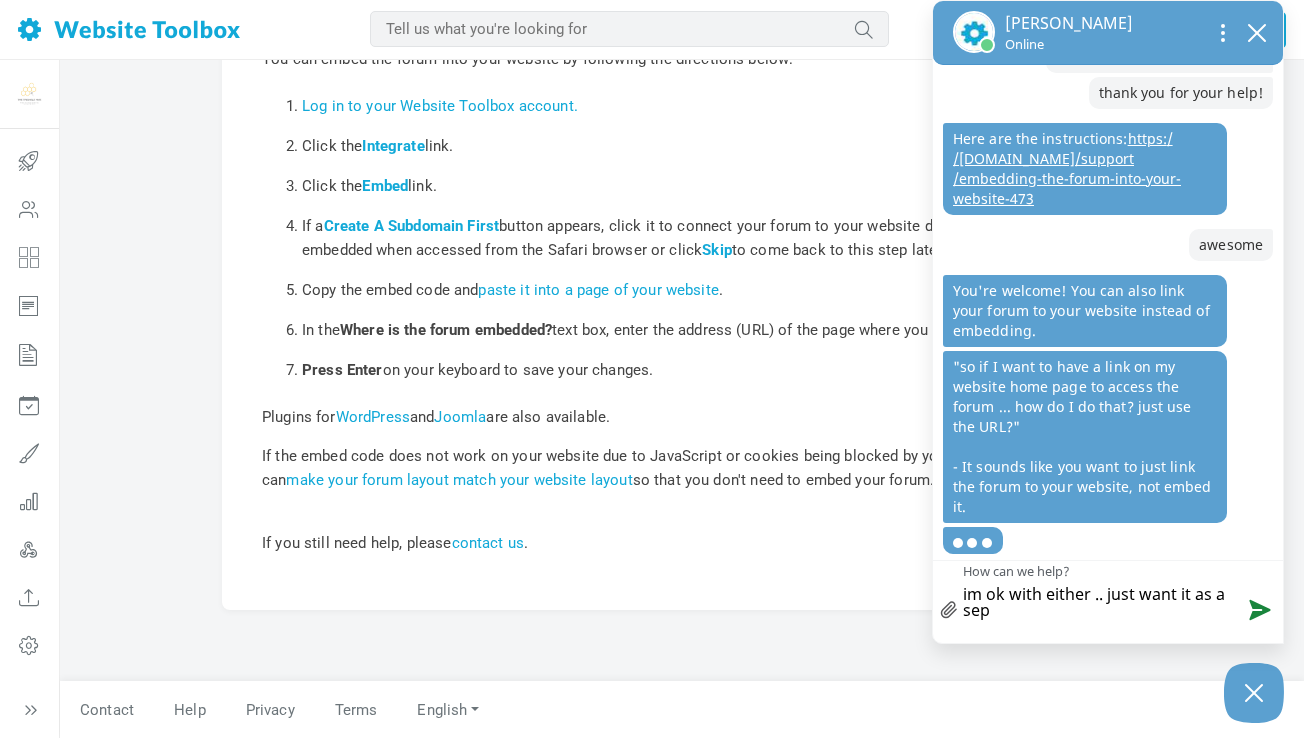 type on "im ok with either .. just want it as a sepa" 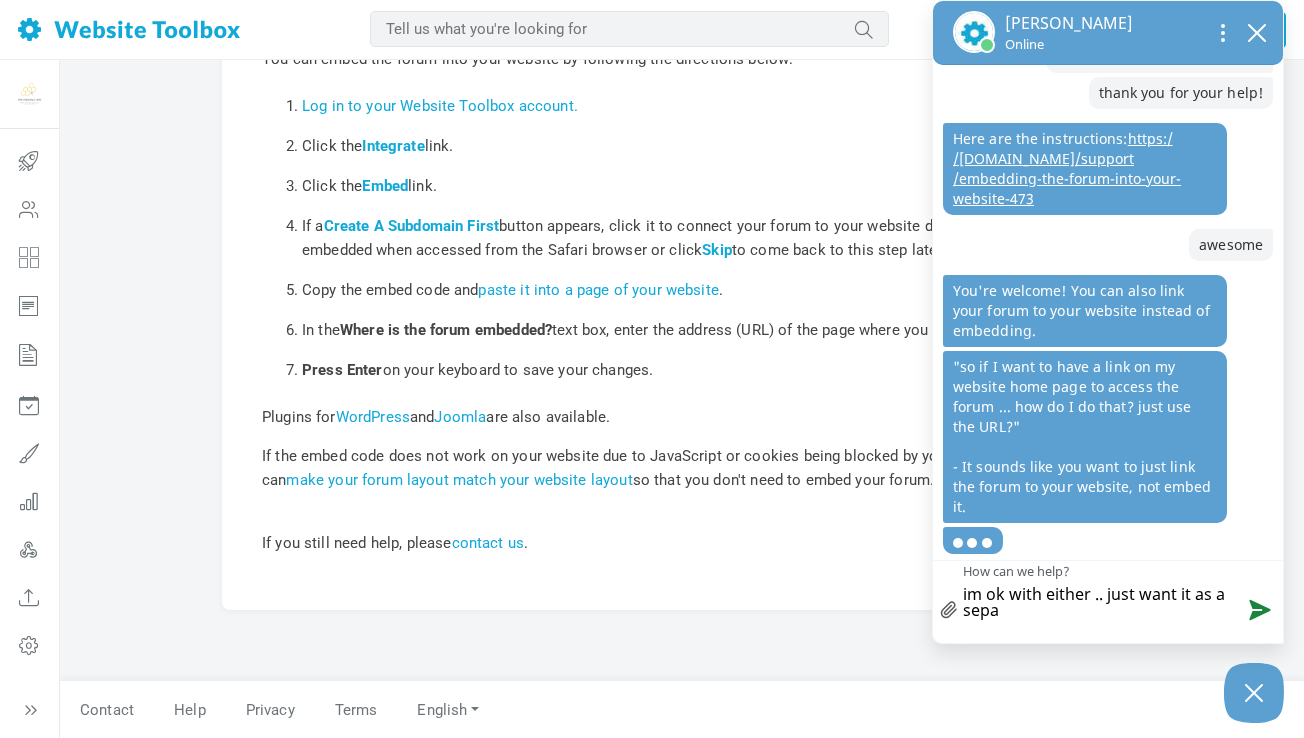 scroll, scrollTop: 2617, scrollLeft: 0, axis: vertical 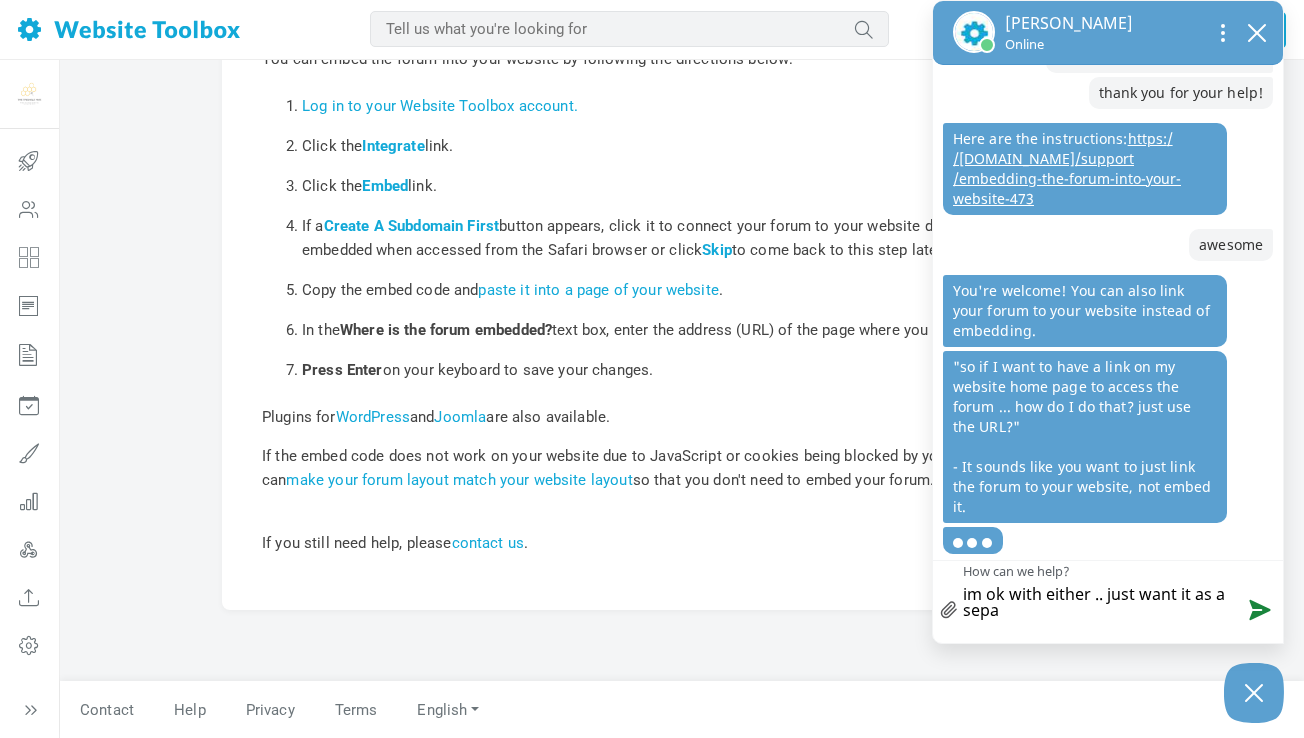 type on "im ok with either .. just want it as a separ" 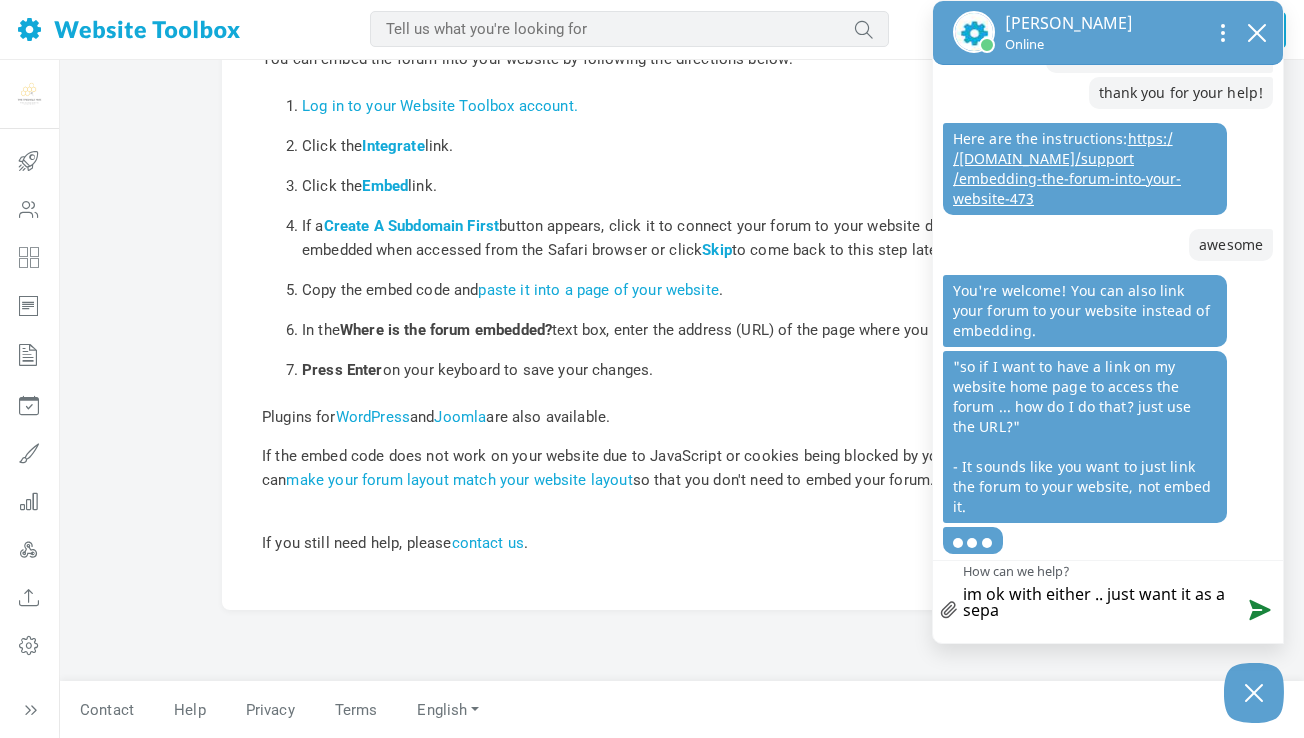 type on "im ok with either .. just want it as a separ" 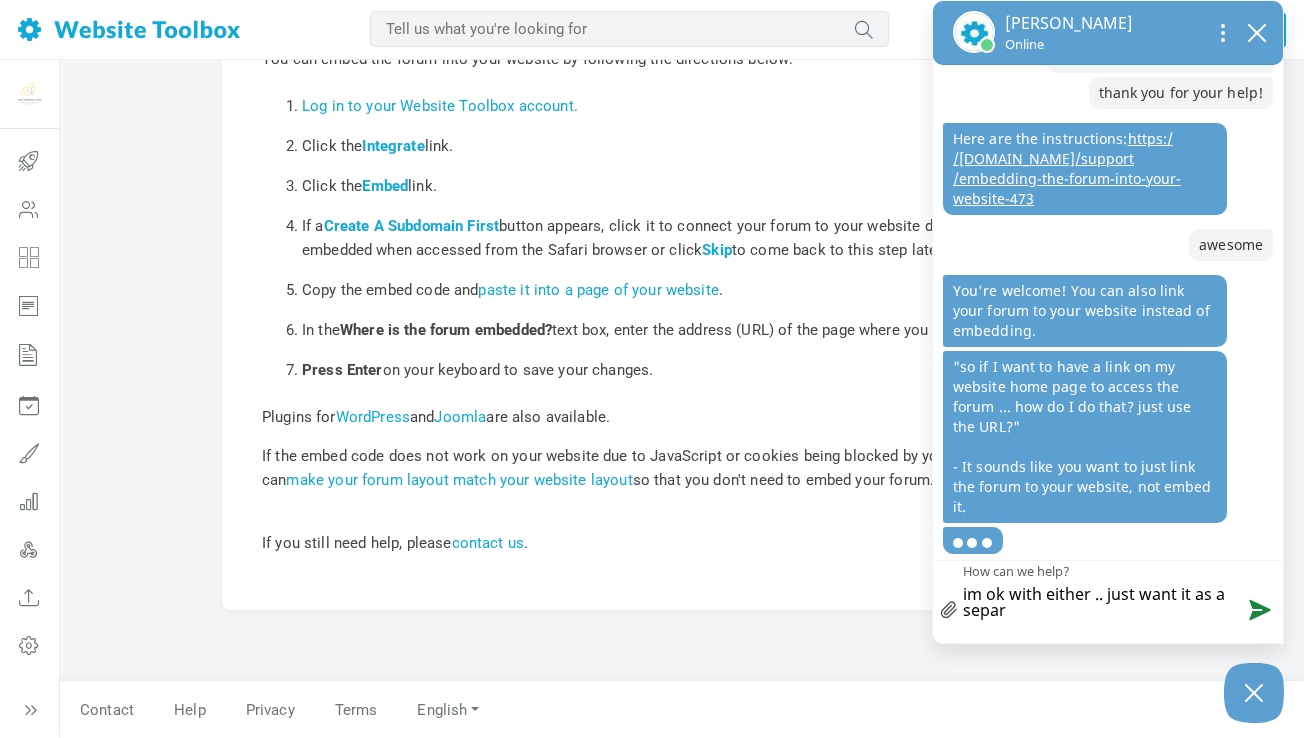 type on "im ok with either .. just want it as a separa" 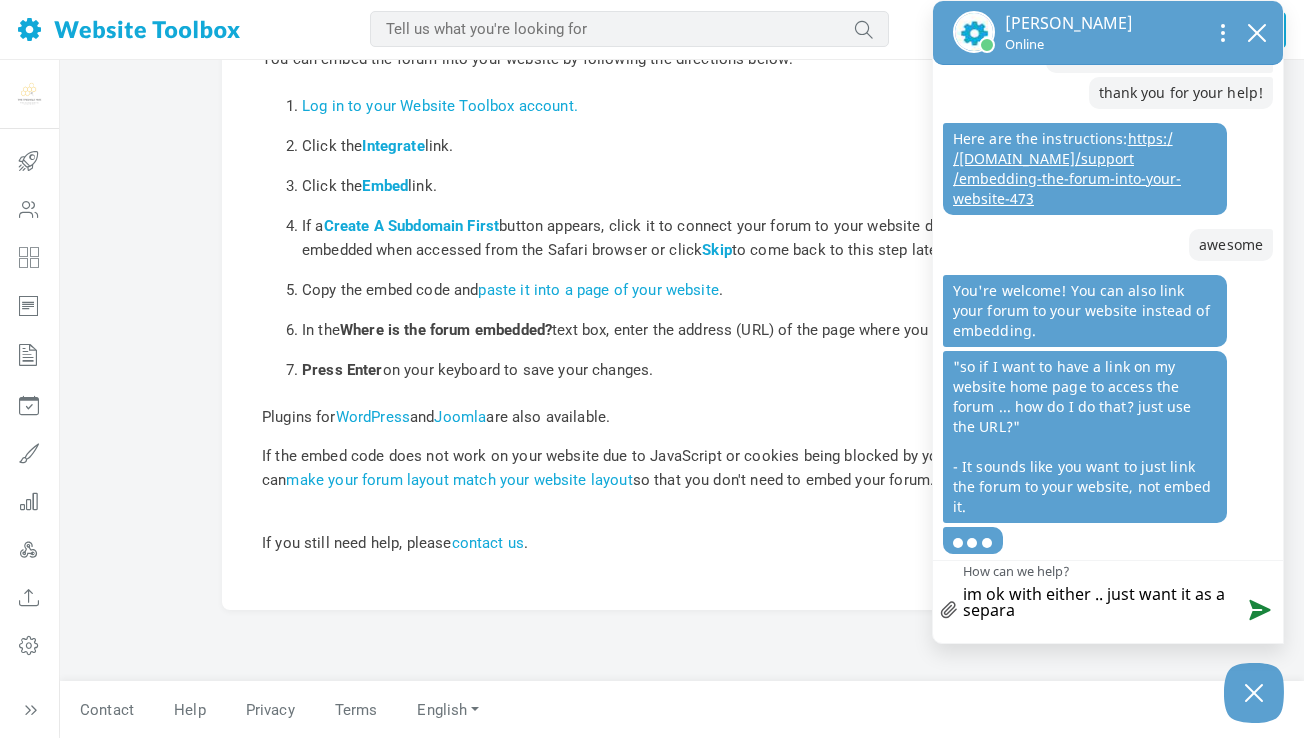 type on "im ok with either .. just want it as a separat" 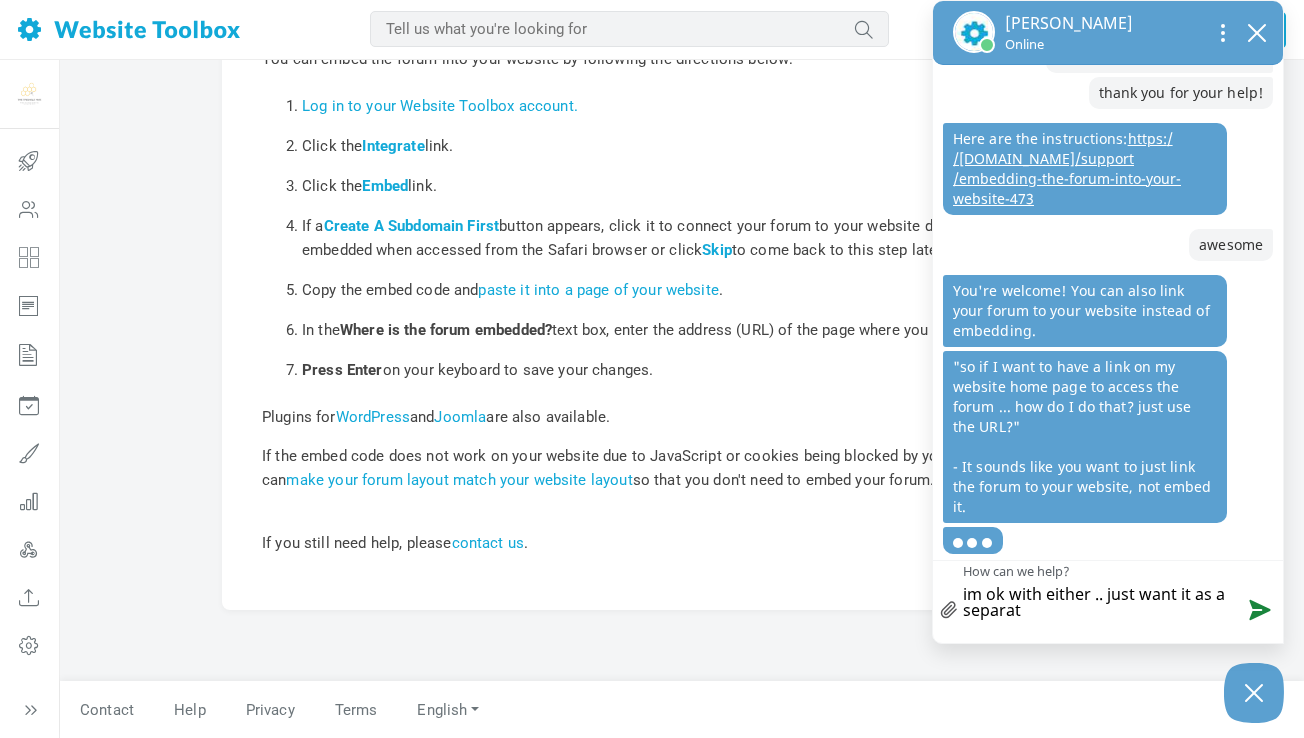 type on "im ok with either .. just want it as a separatr" 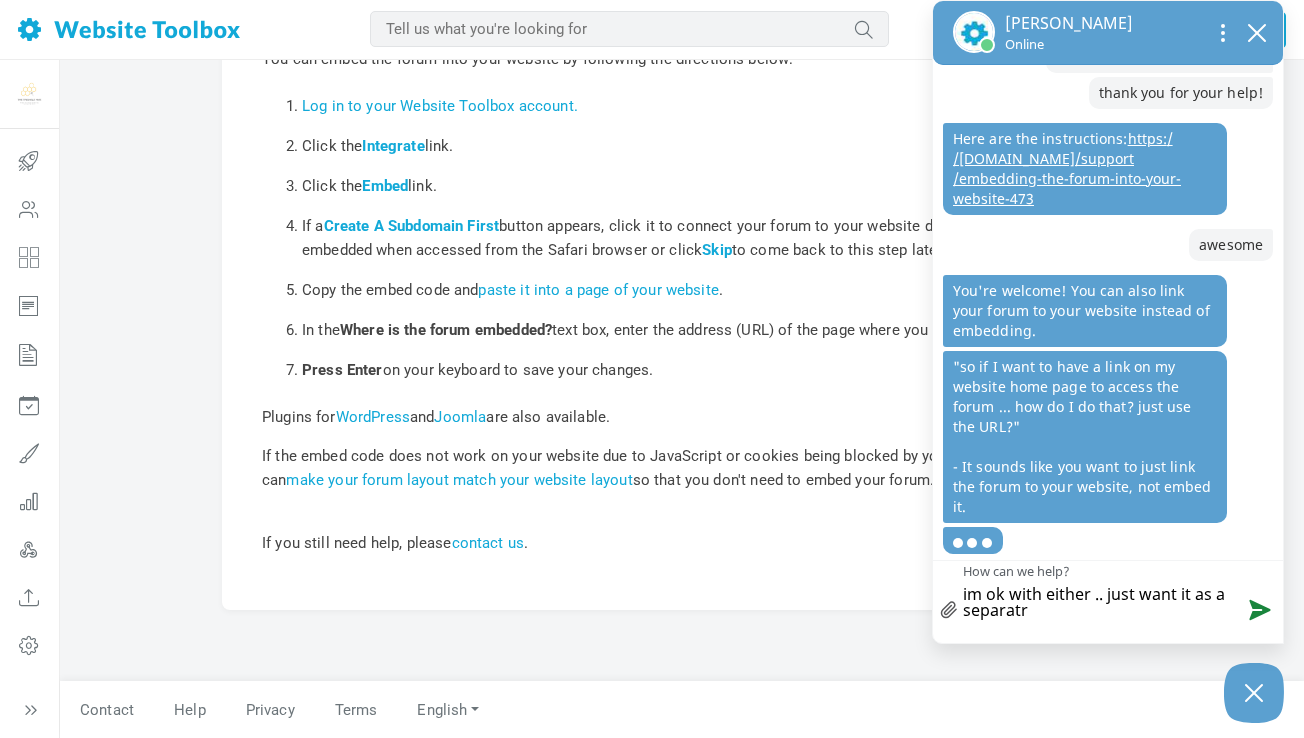 type on "im ok with either .. just want it as a separatre" 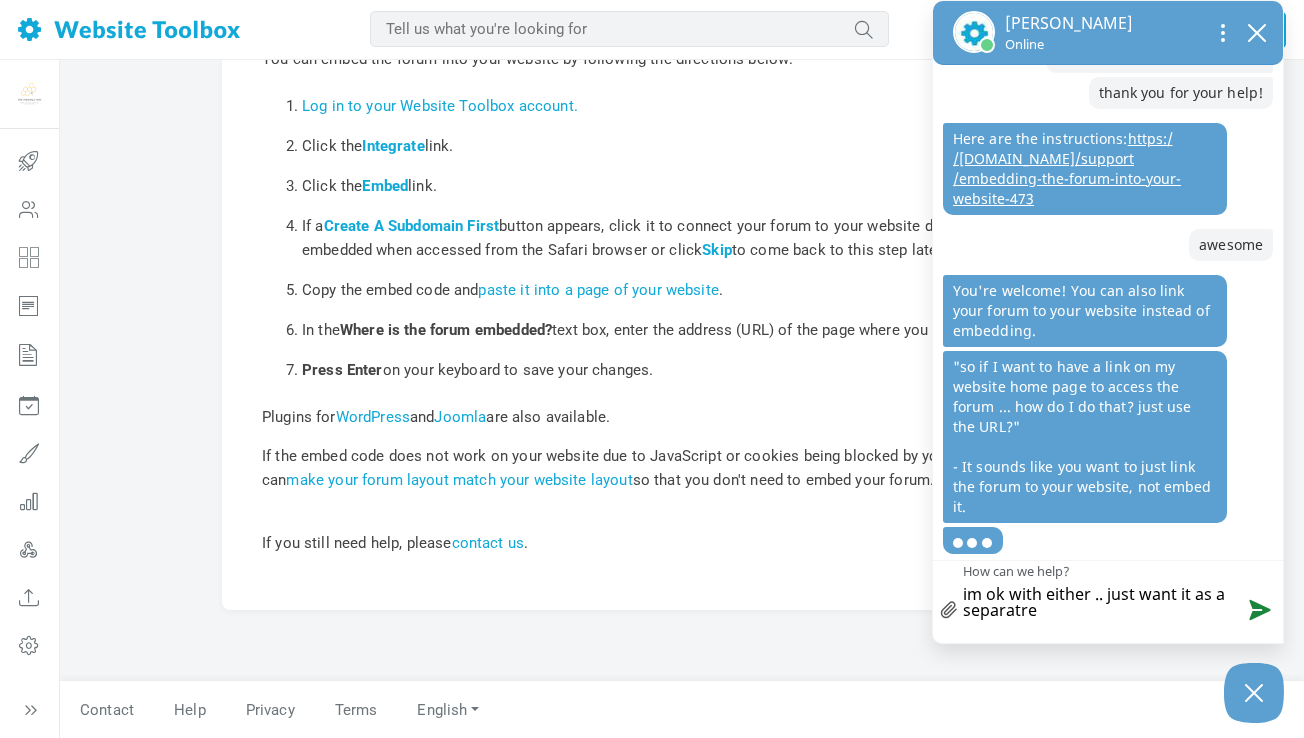 type on "im ok with either .. just want it as a separatre" 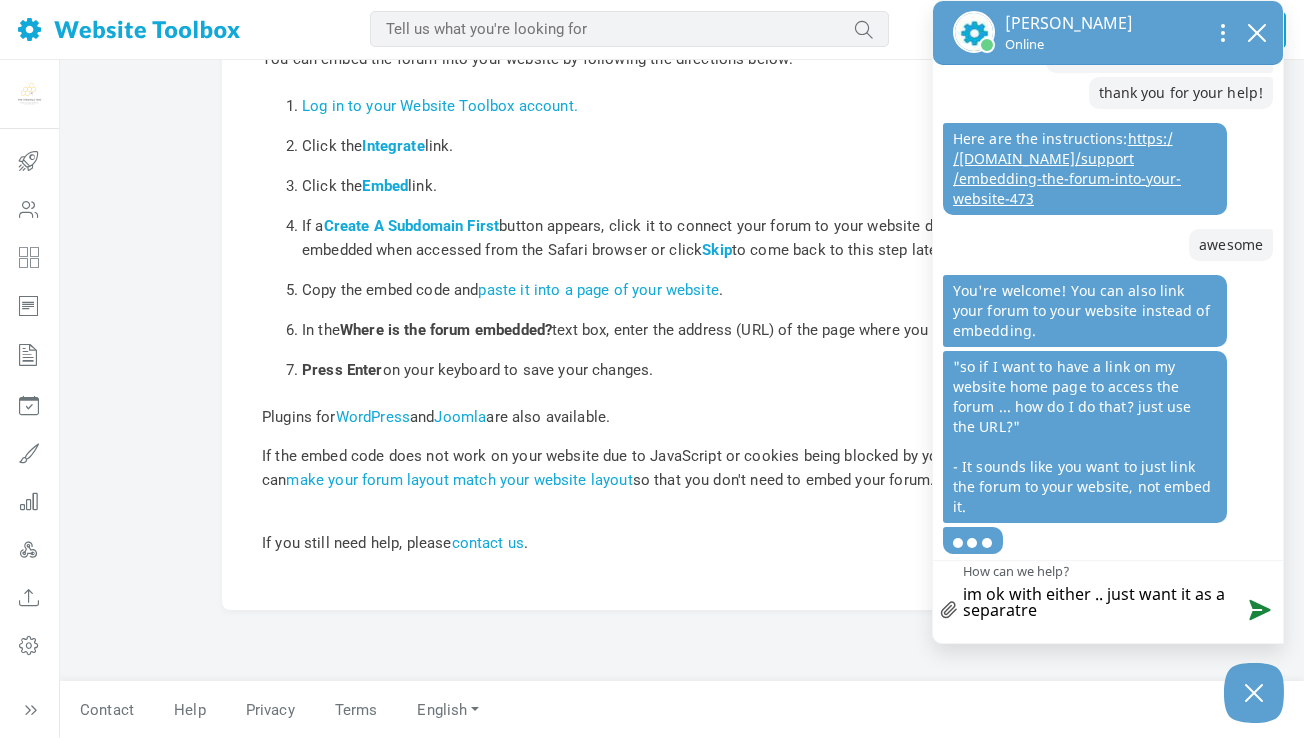 type on "im ok with either .. just want it as a separatre p" 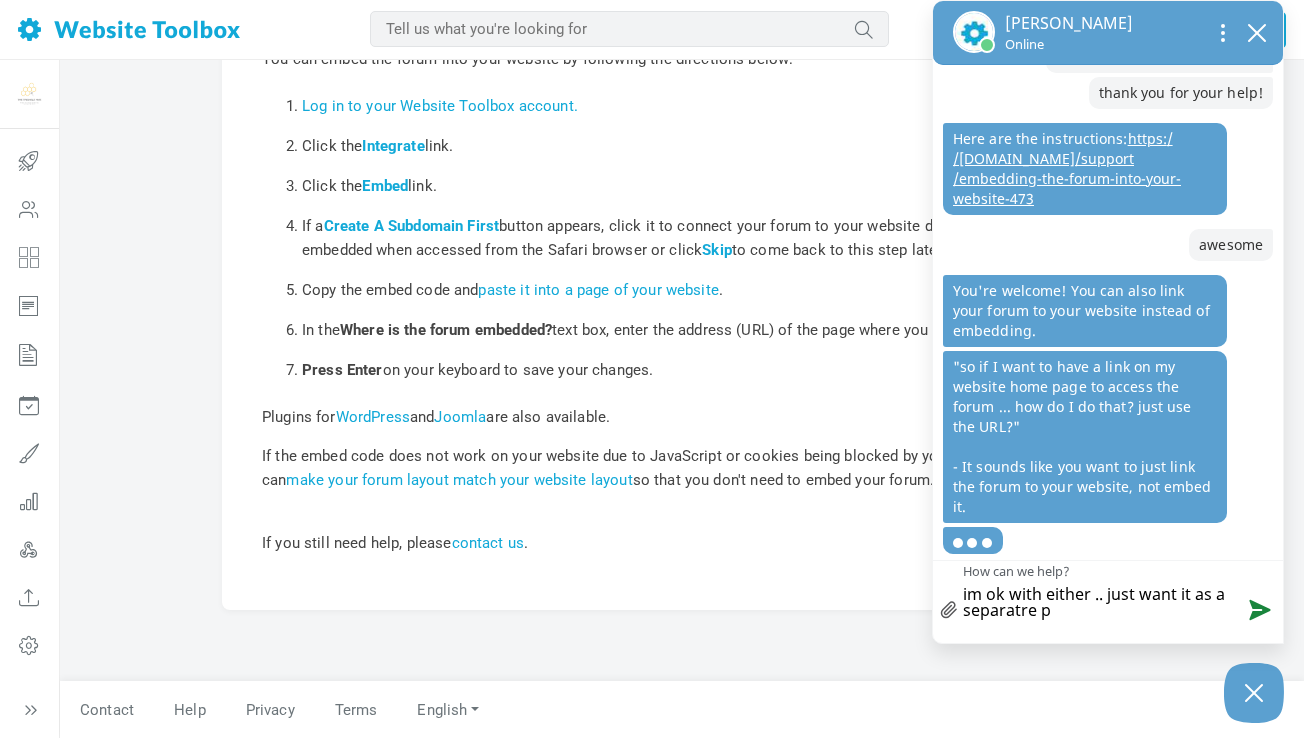 type on "im ok with either .. just want it as a separatre" 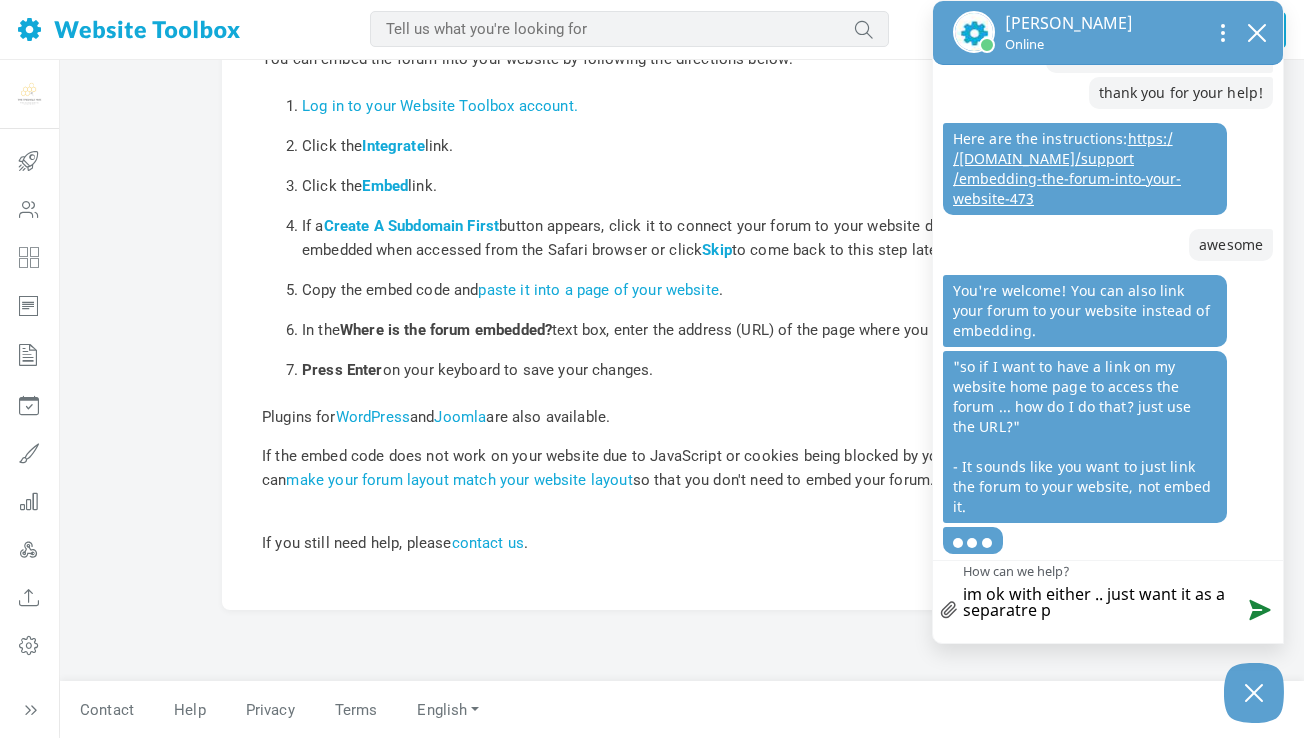type on "im ok with either .. just want it as a separatre" 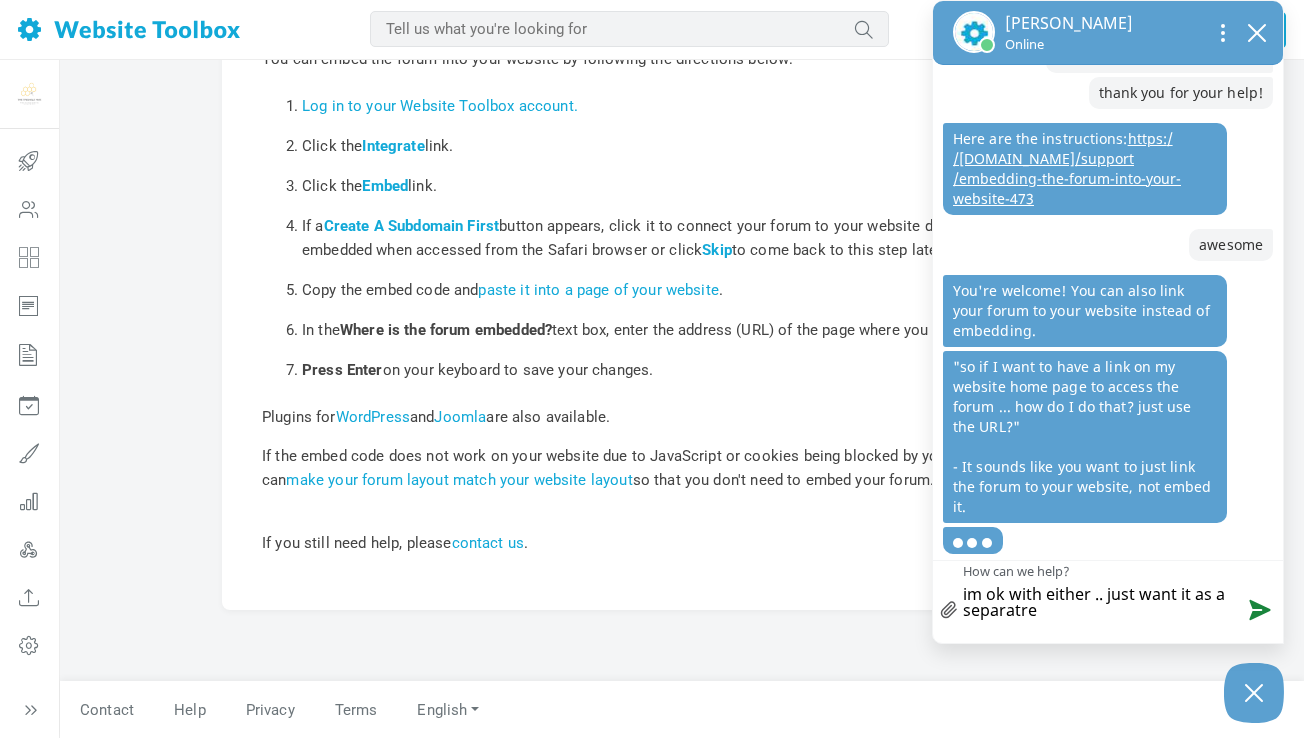 type on "im ok with either .. just want it as a separatre" 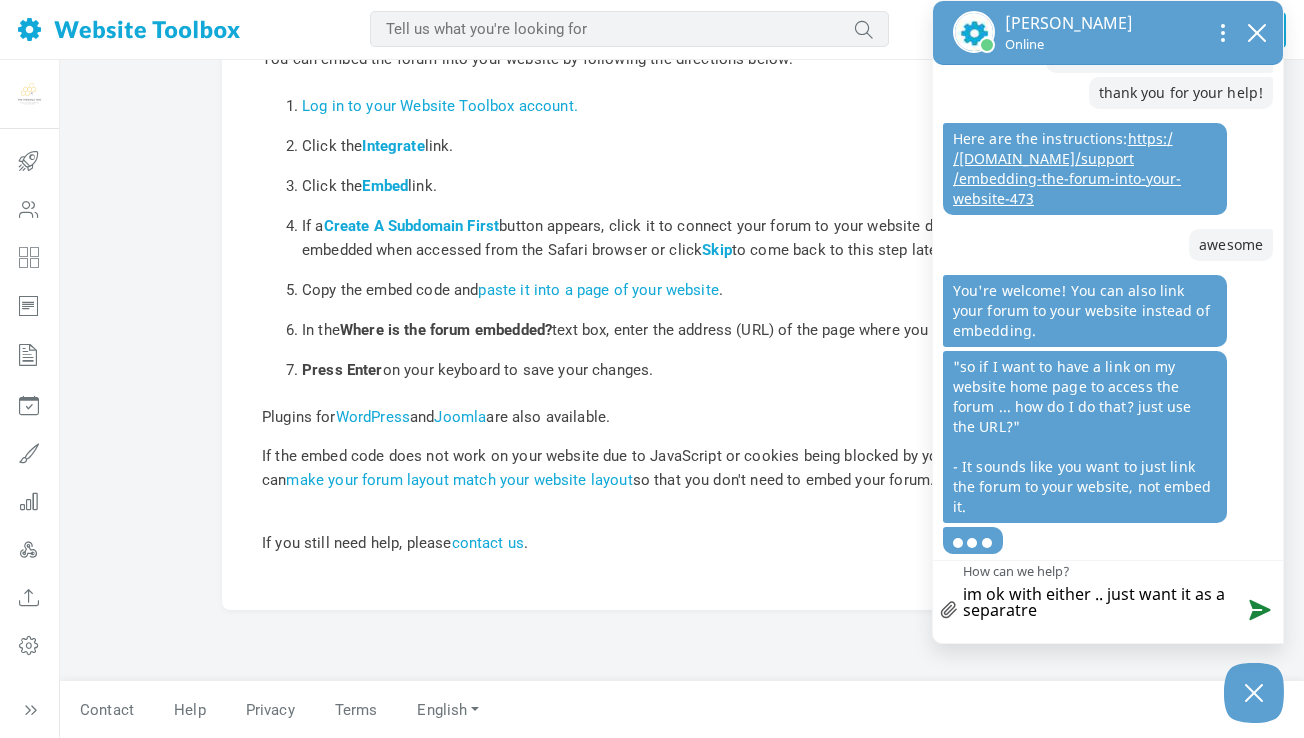 type on "im ok with either .. just want it as a separatre" 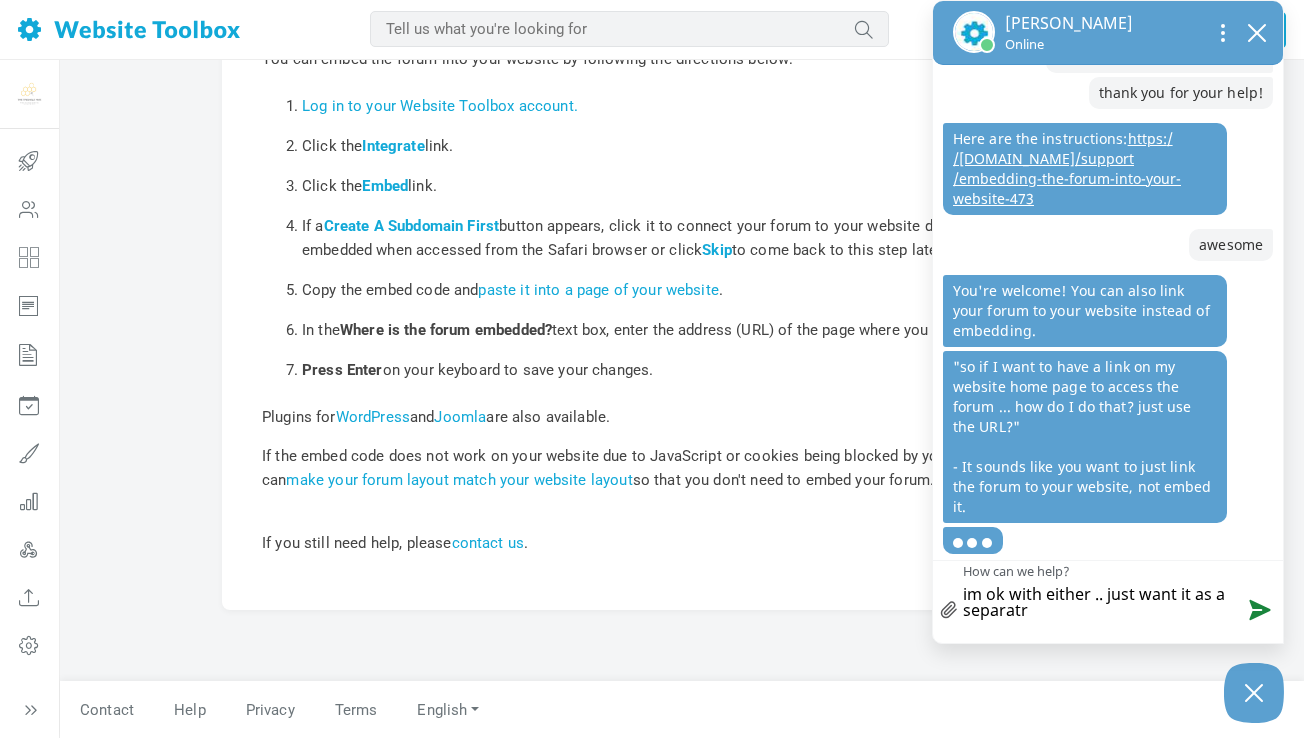 type on "im ok with either .. just want it as a separat" 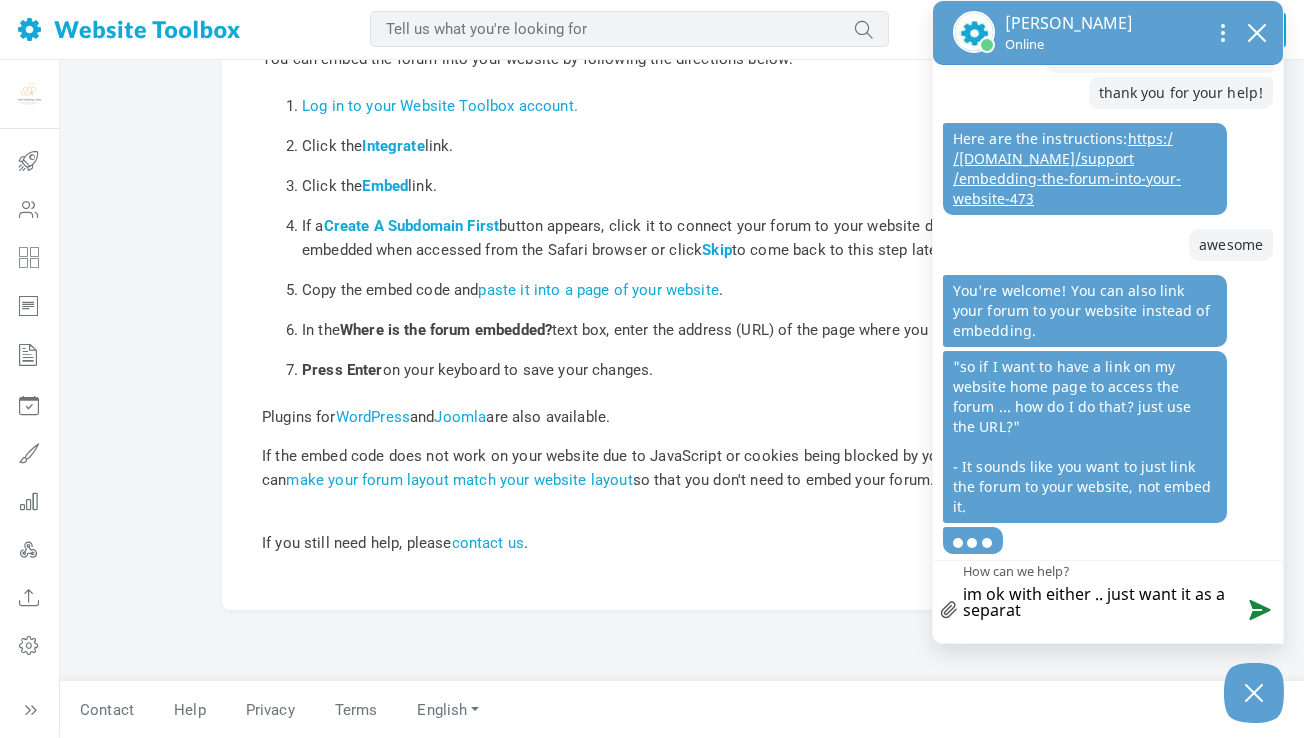 type on "im ok with either .. just want it as a separate" 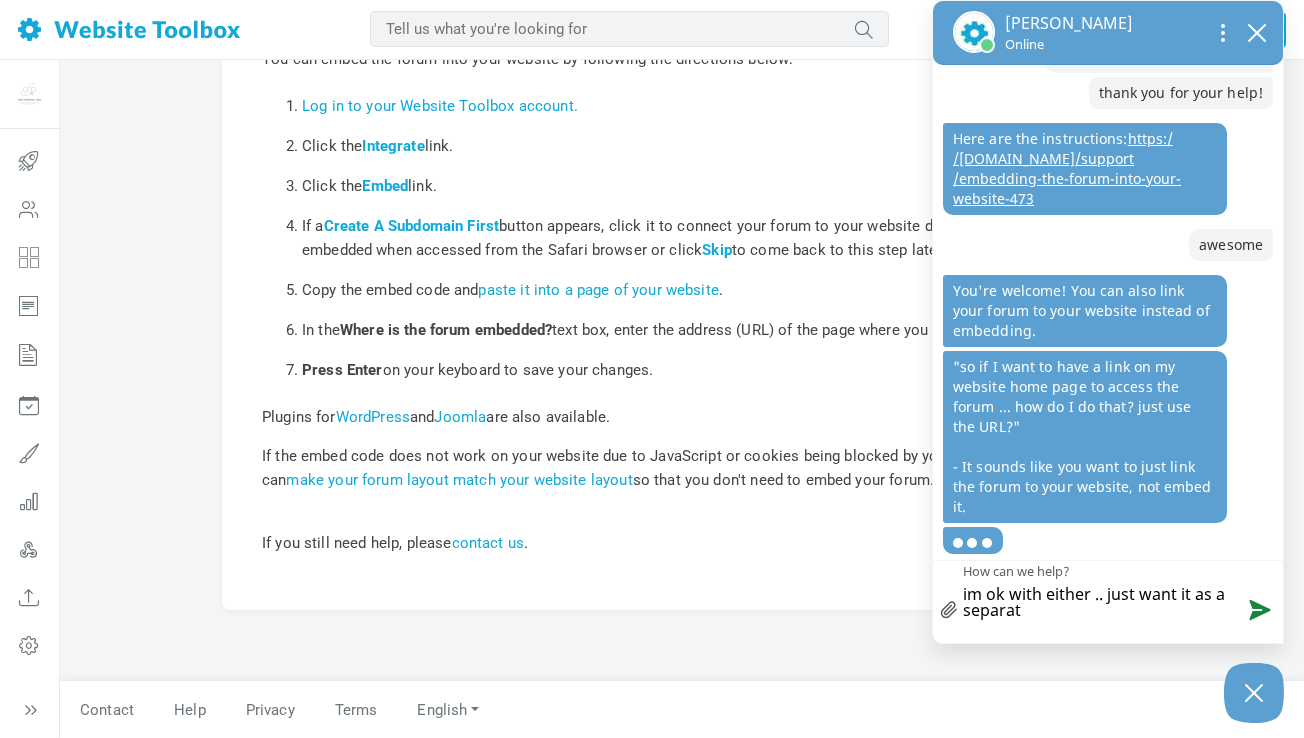 type on "im ok with either .. just want it as a separate" 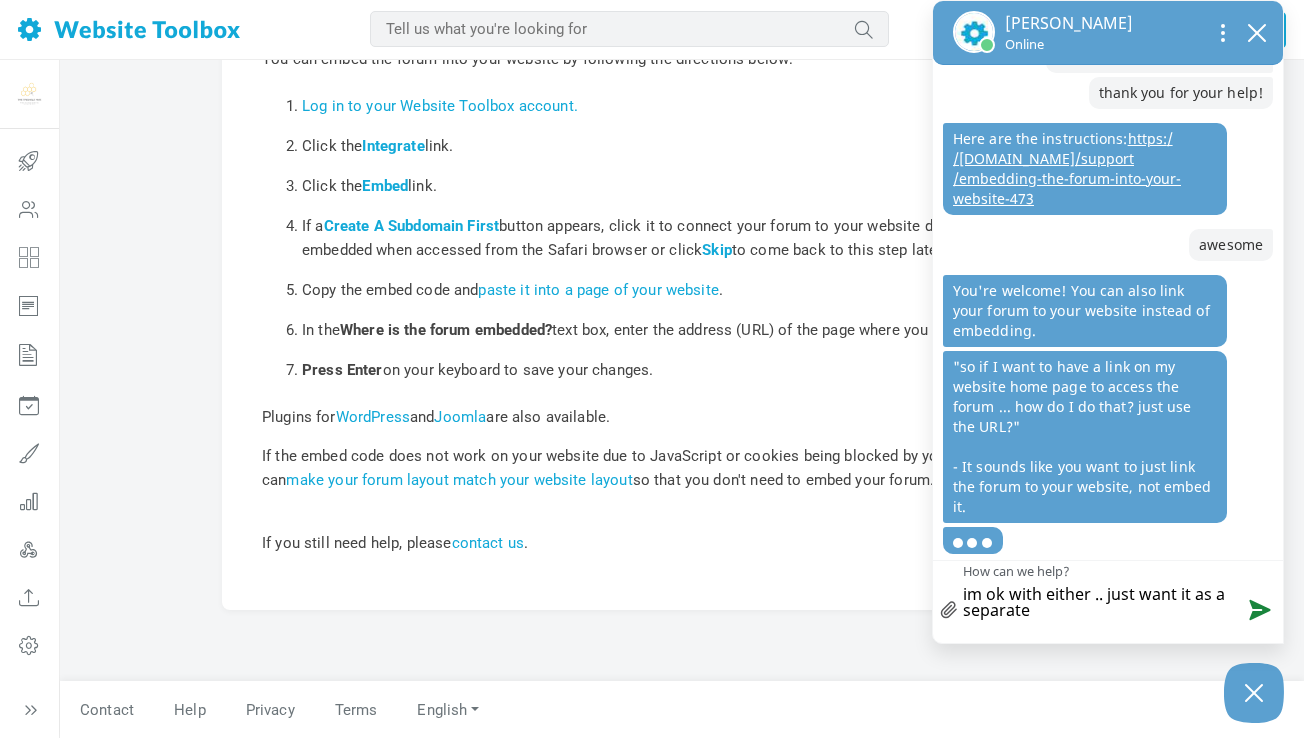 type on "im ok with either .. just want it as a separate" 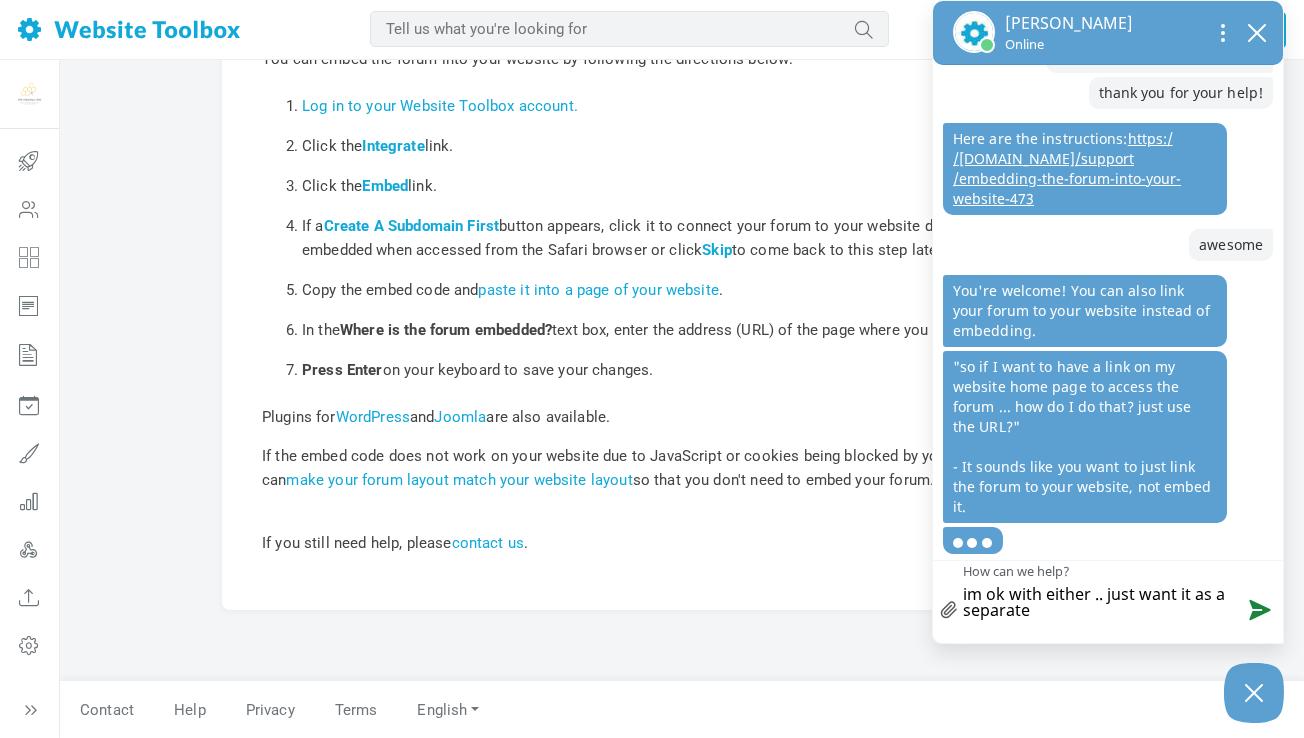 type on "im ok with either .. just want it as a separate p" 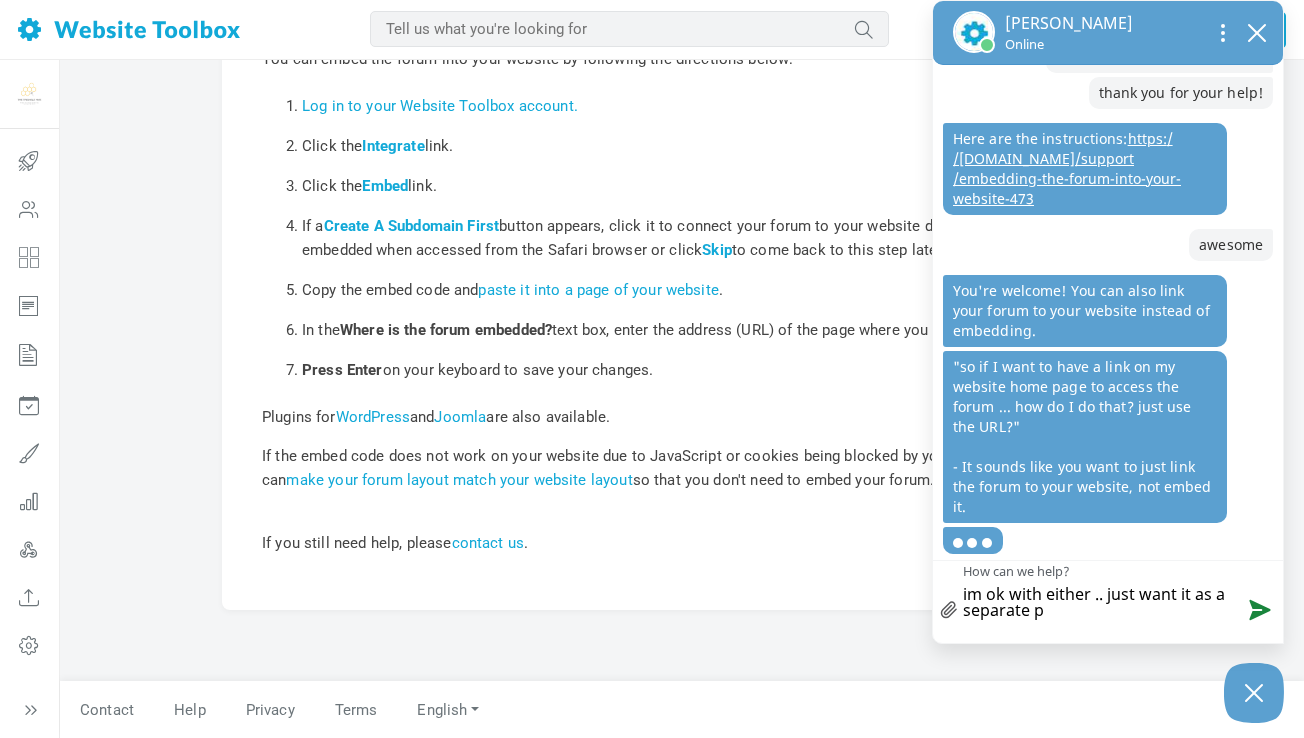 type on "im ok with either .. just want it as a separate pa" 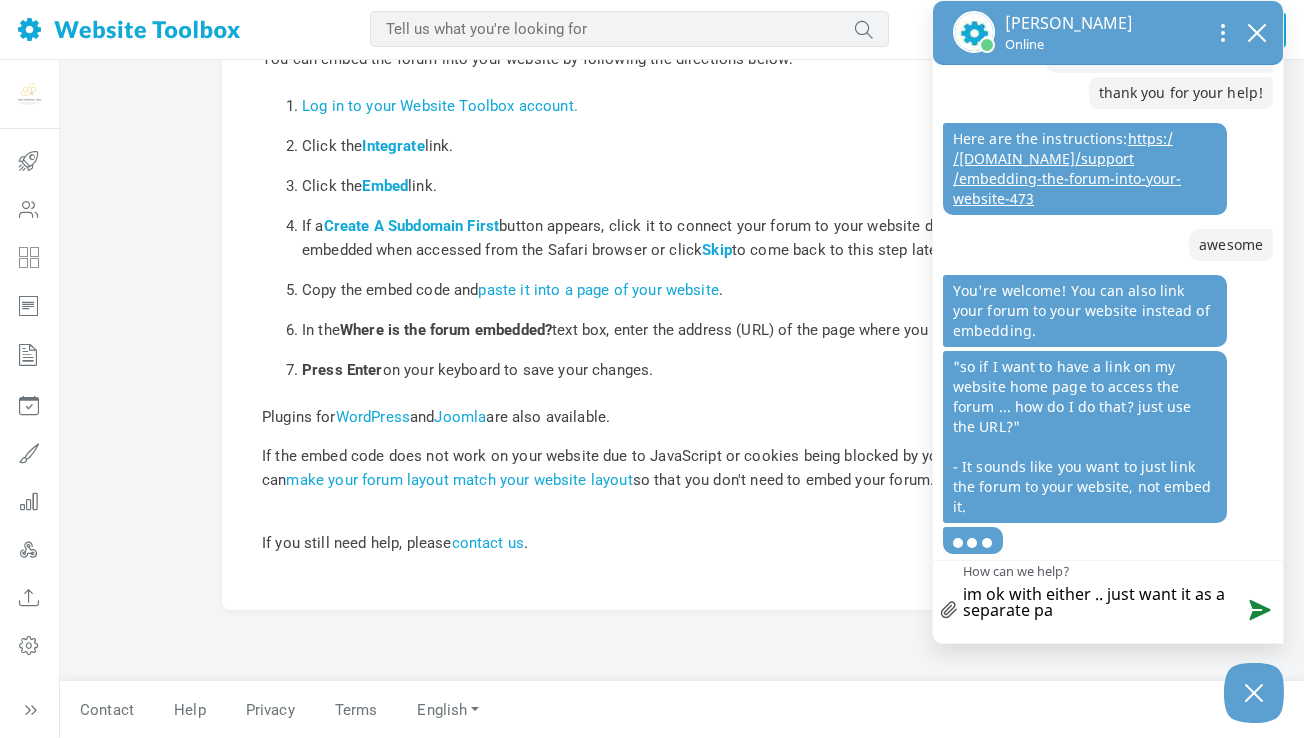 type on "im ok with either .. just want it as a separate pag" 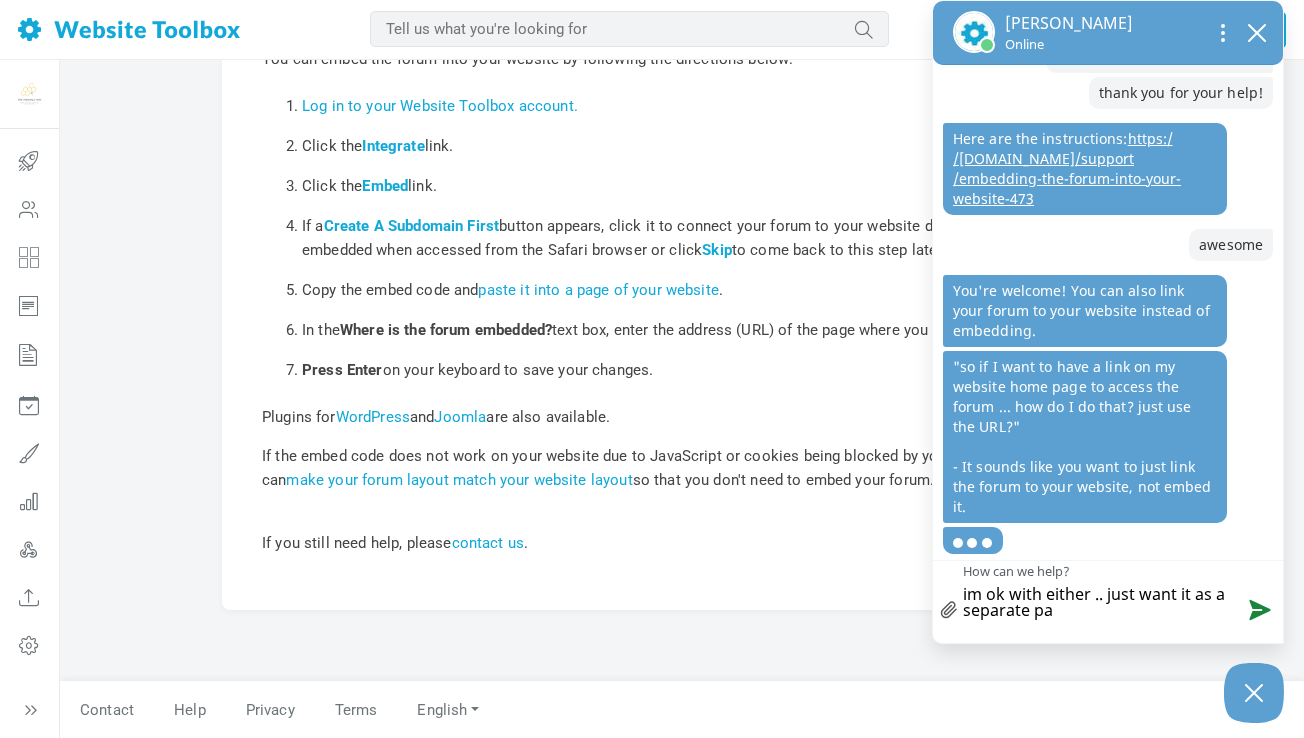 type on "im ok with either .. just want it as a separate pag" 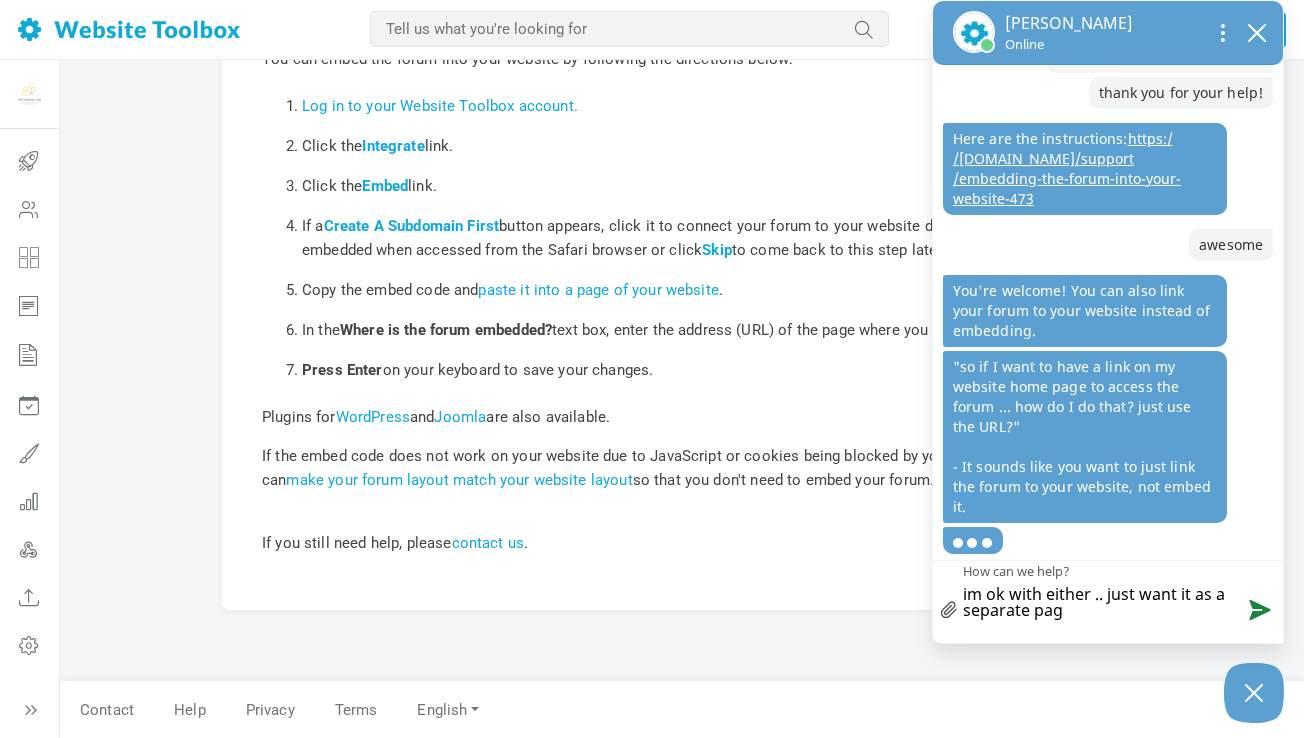 type on "im ok with either .. just want it as a separate page" 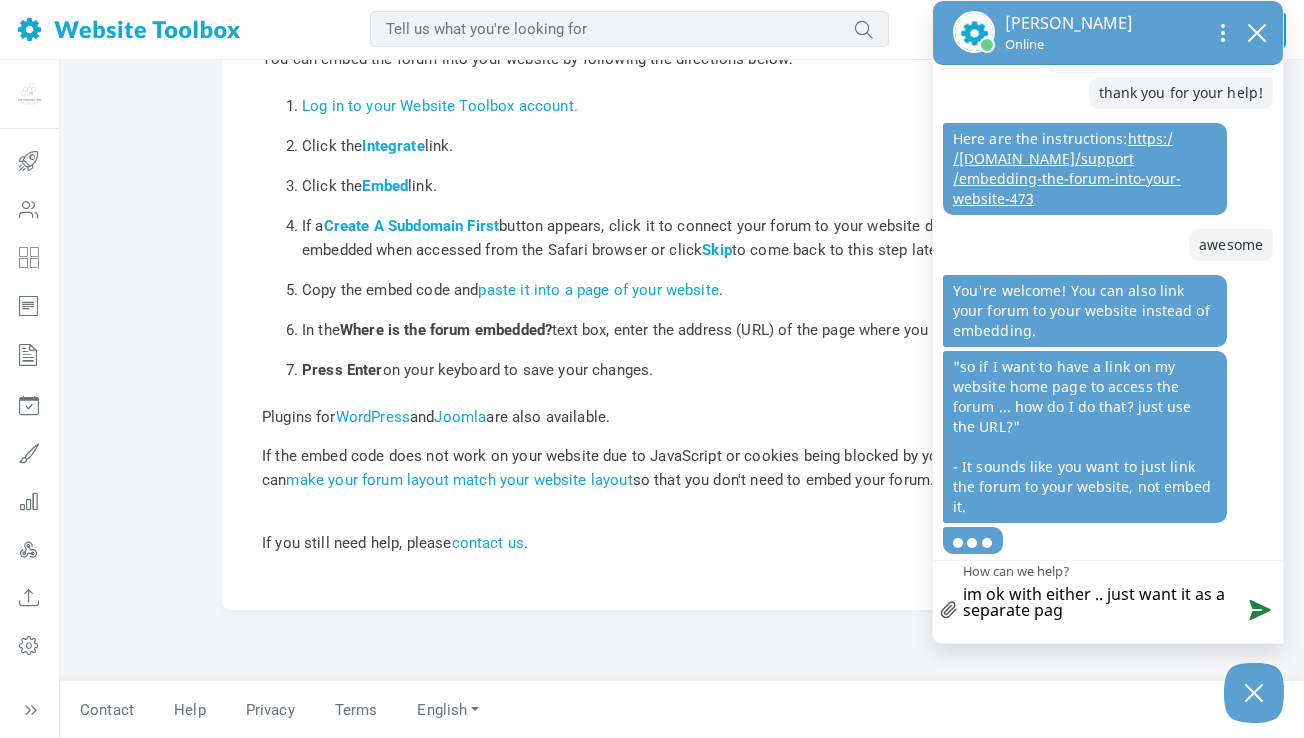 type on "im ok with either .. just want it as a separate page" 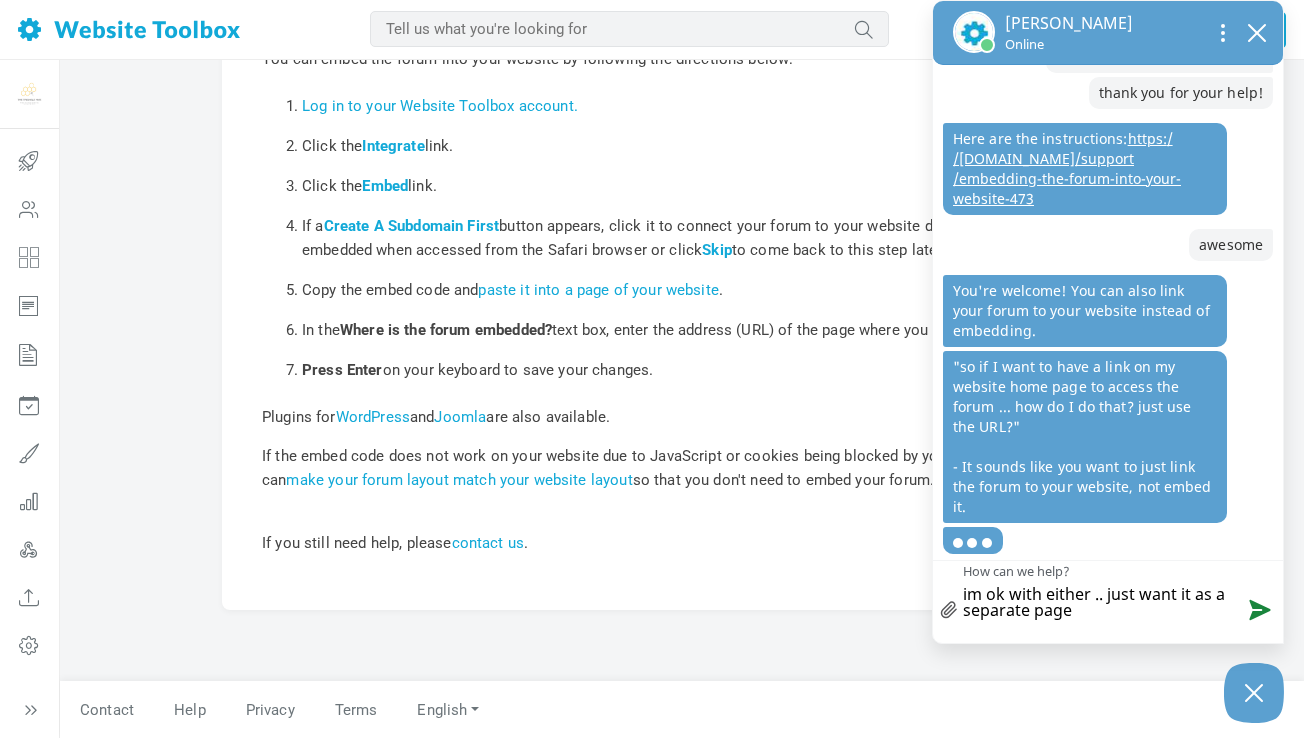 type on "im ok with either .. just want it as a separate page" 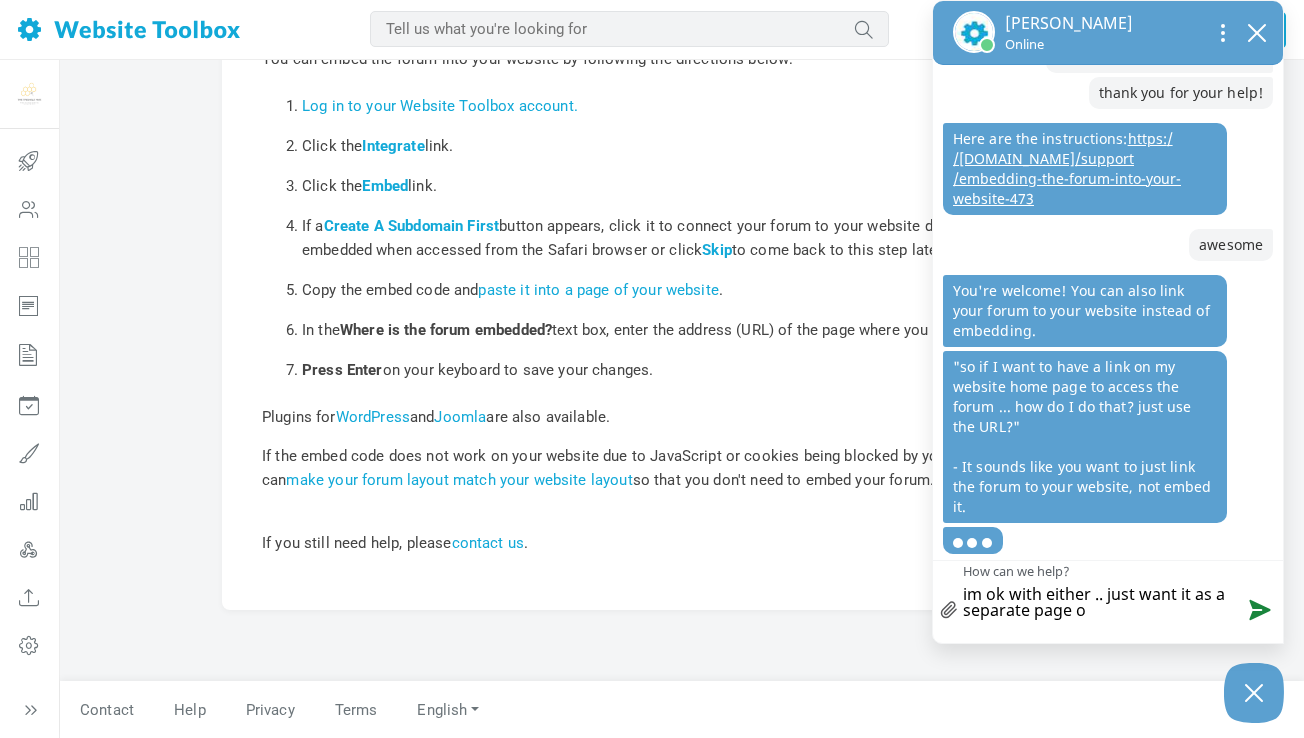 type on "im ok with either .. just want it as a separate page o" 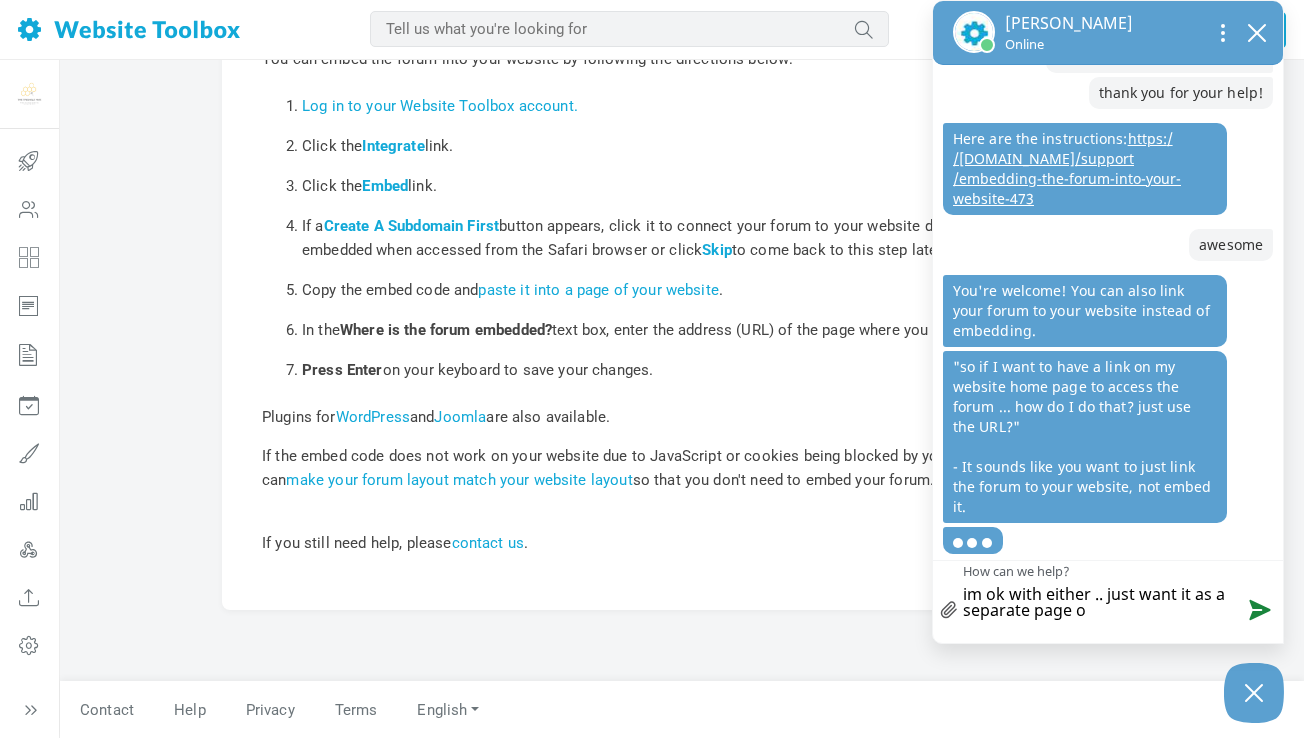 type on "im ok with either .. just want it as a separate page o" 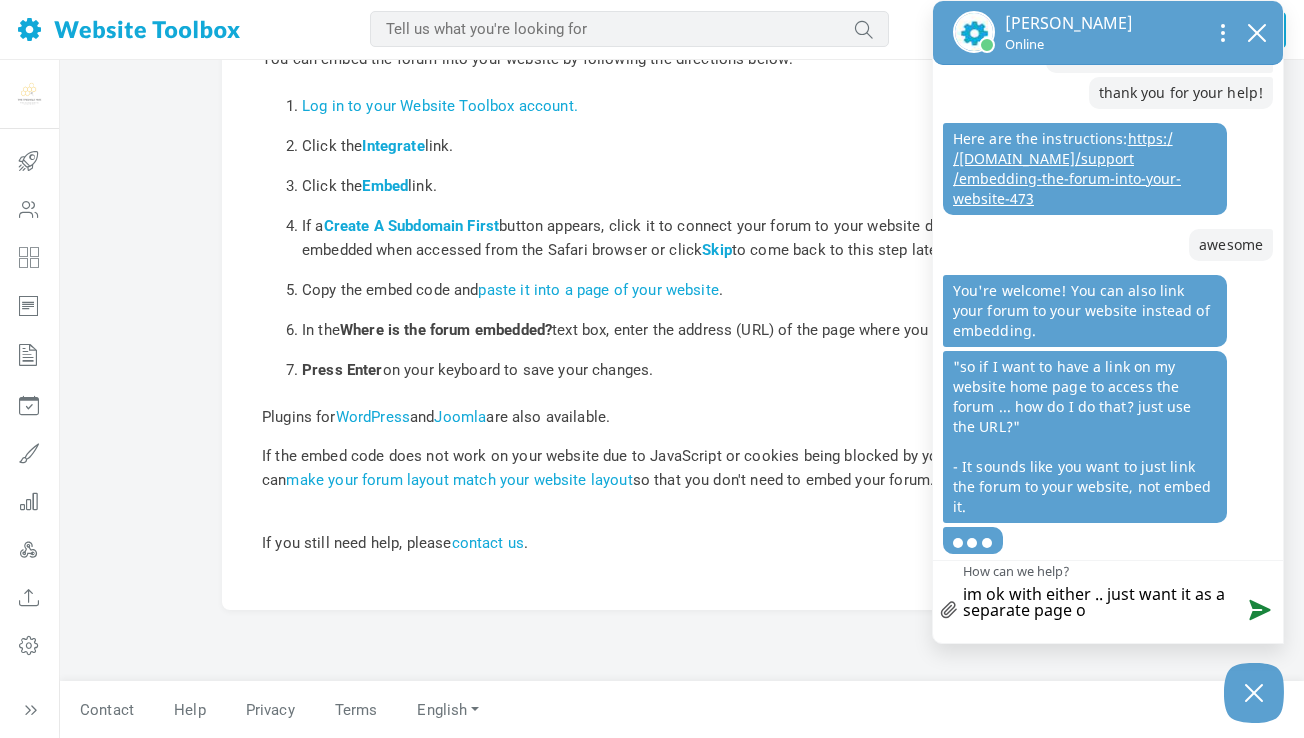 type on "im ok with either .. just want it as a separate page o" 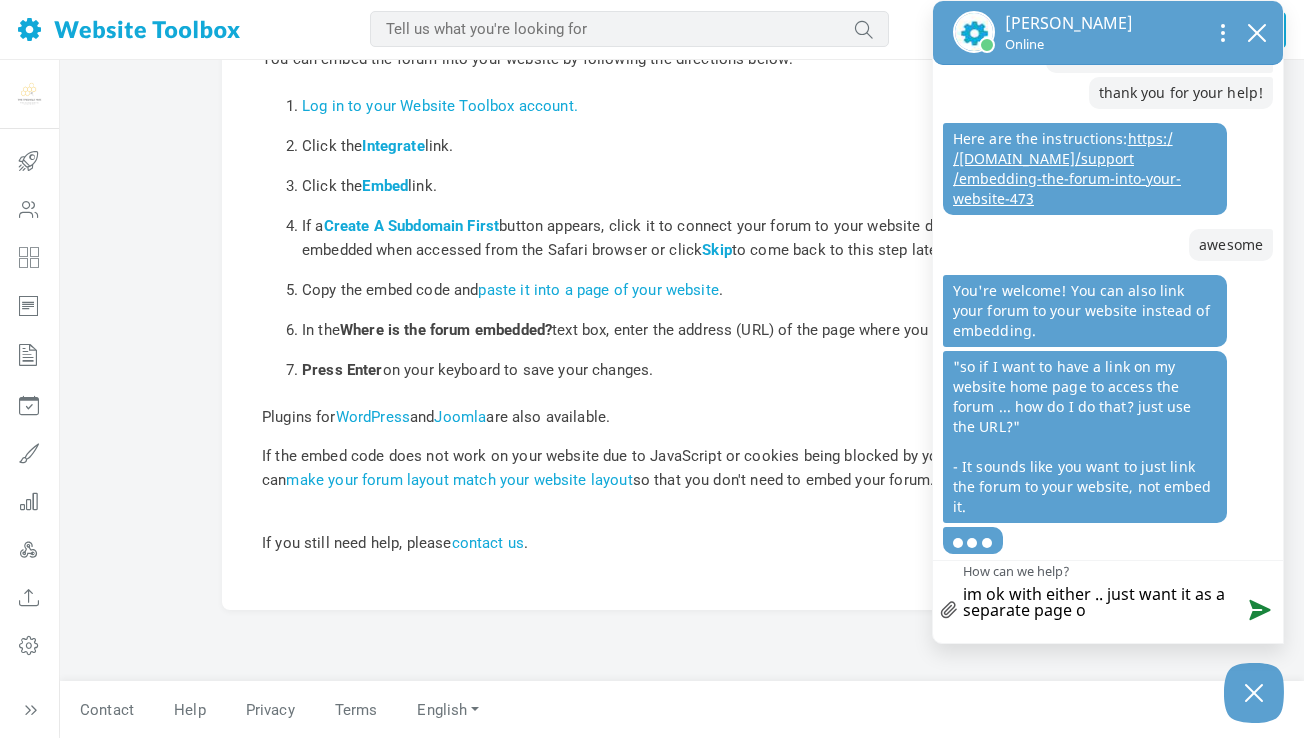 type on "im ok with either .. just want it as a separate page o" 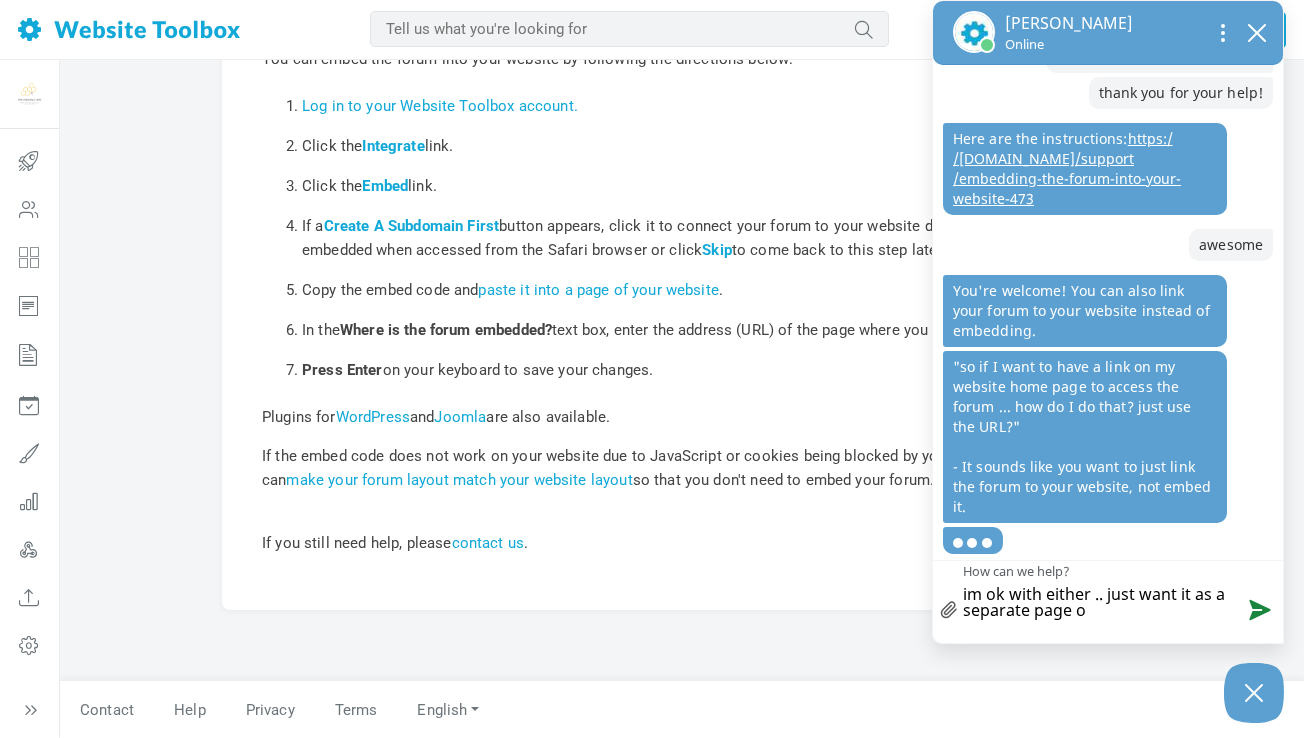 type on "im ok with either .. just want it as a separate page on" 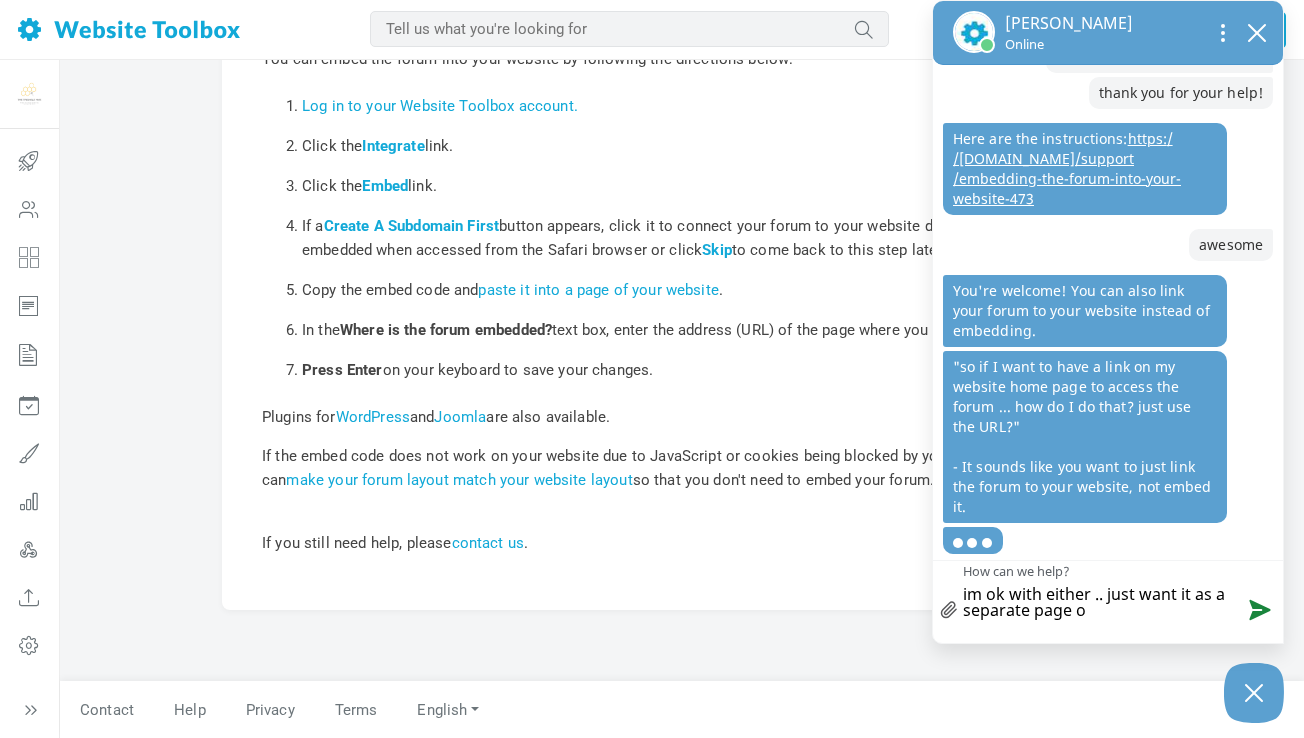 type on "im ok with either .. just want it as a separate page on" 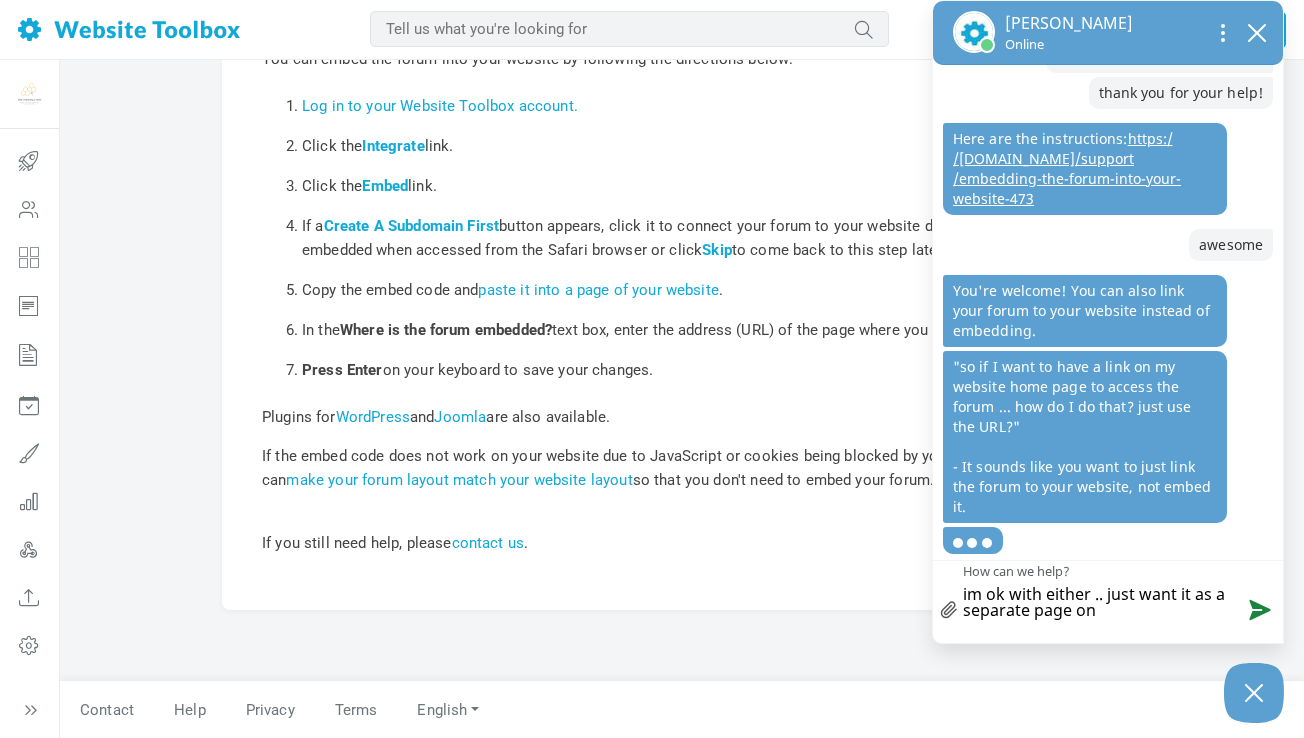 type on "im ok with either .. just want it as a separate page on" 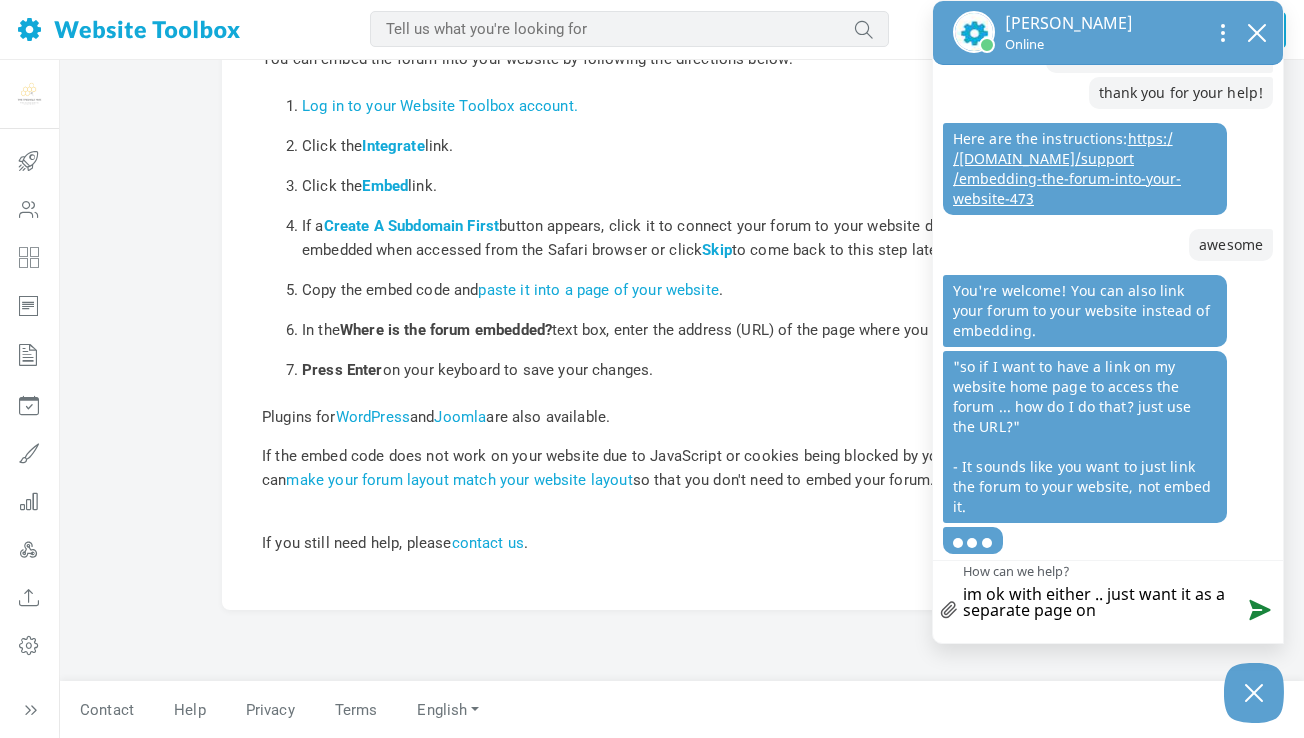 type on "im ok with either .. just want it as a separate page on m" 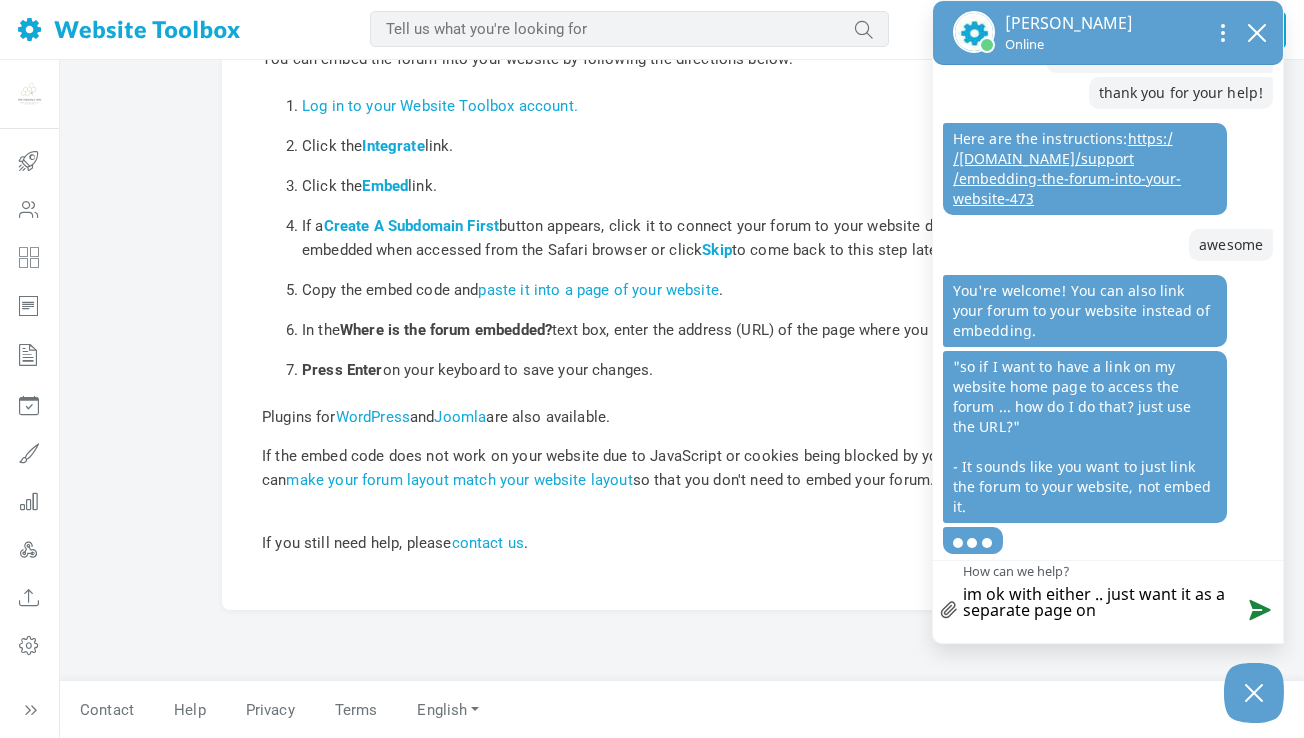 type on "im ok with either .. just want it as a separate page on m" 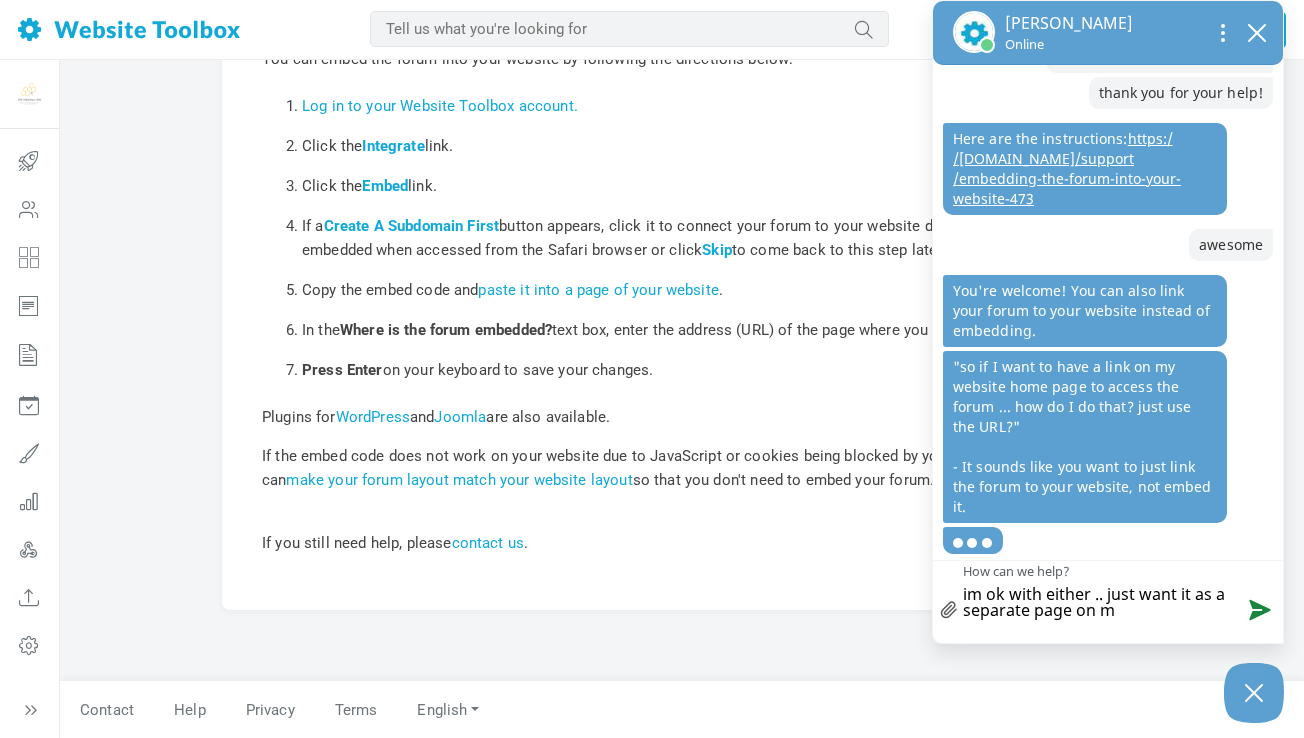 type on "im ok with either .. just want it as a separate page on my" 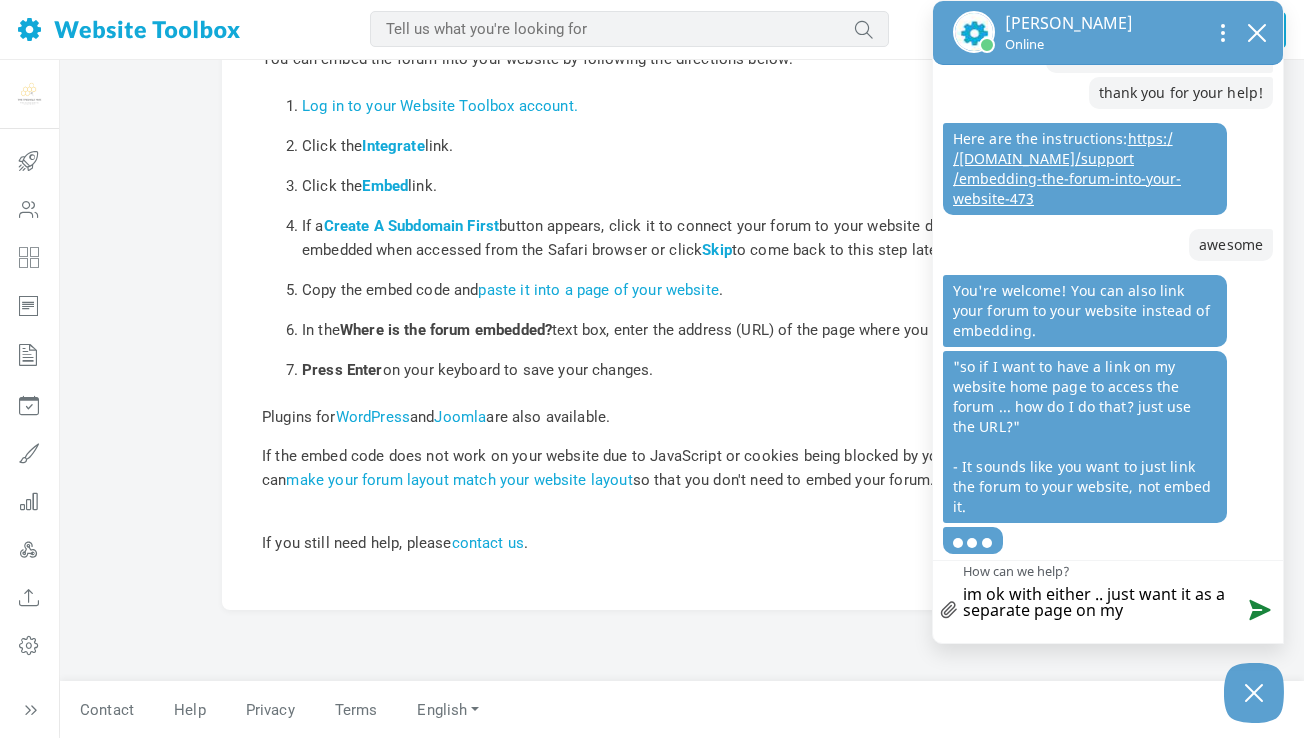 type on "im ok with either .. just want it as a separate page on my" 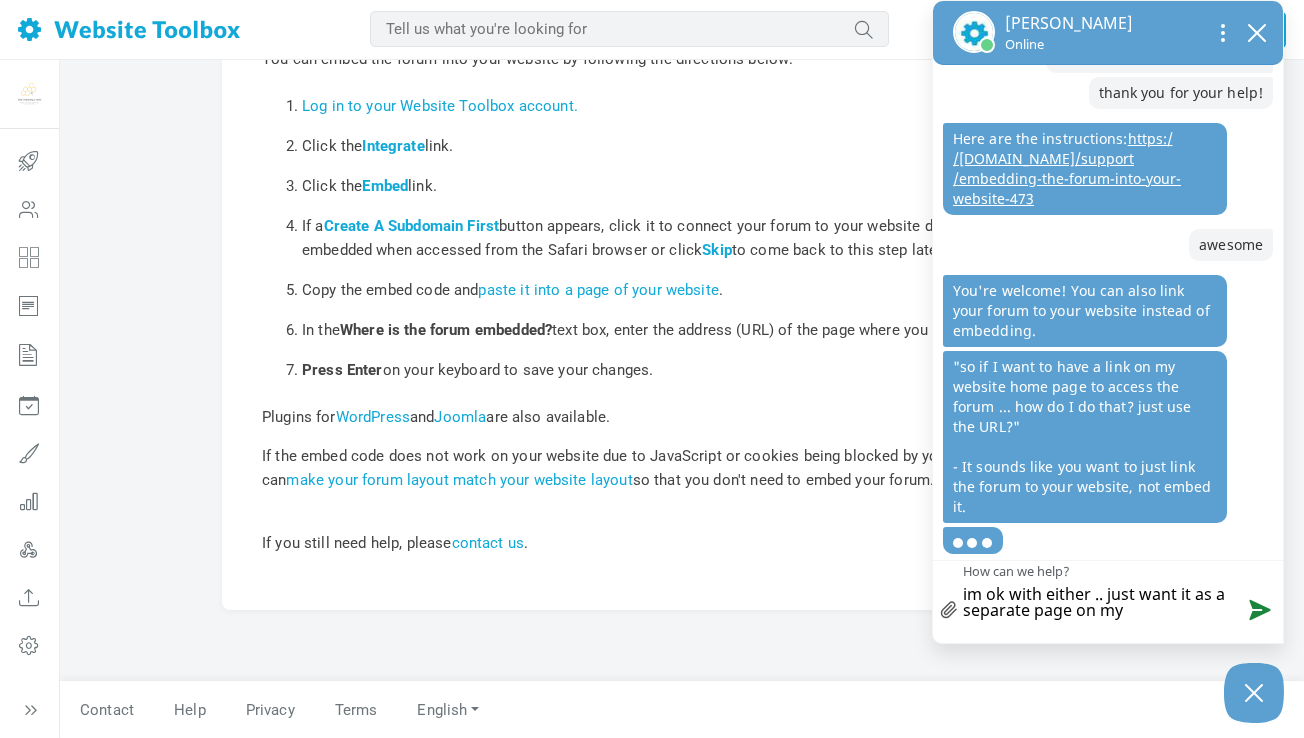 type on "im ok with either .. just want it as a separate page on my" 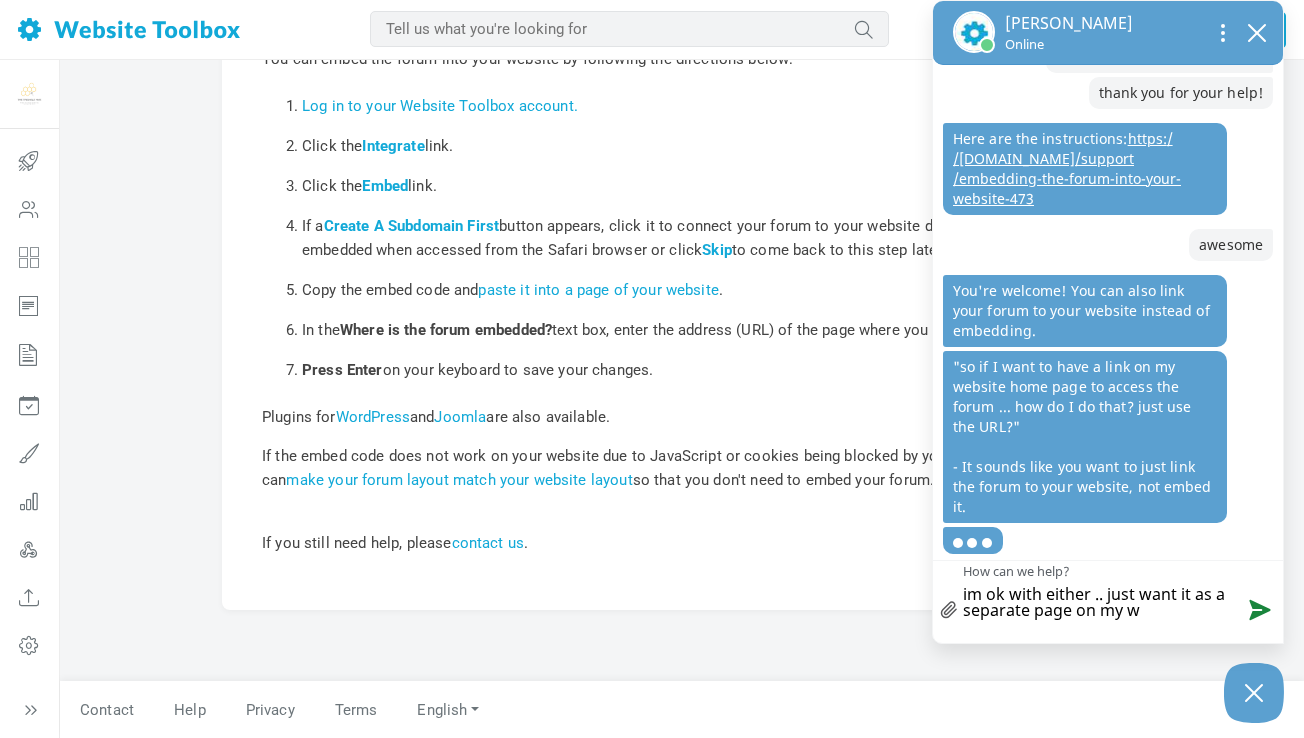 type on "im ok with either .. just want it as a separate page on my we" 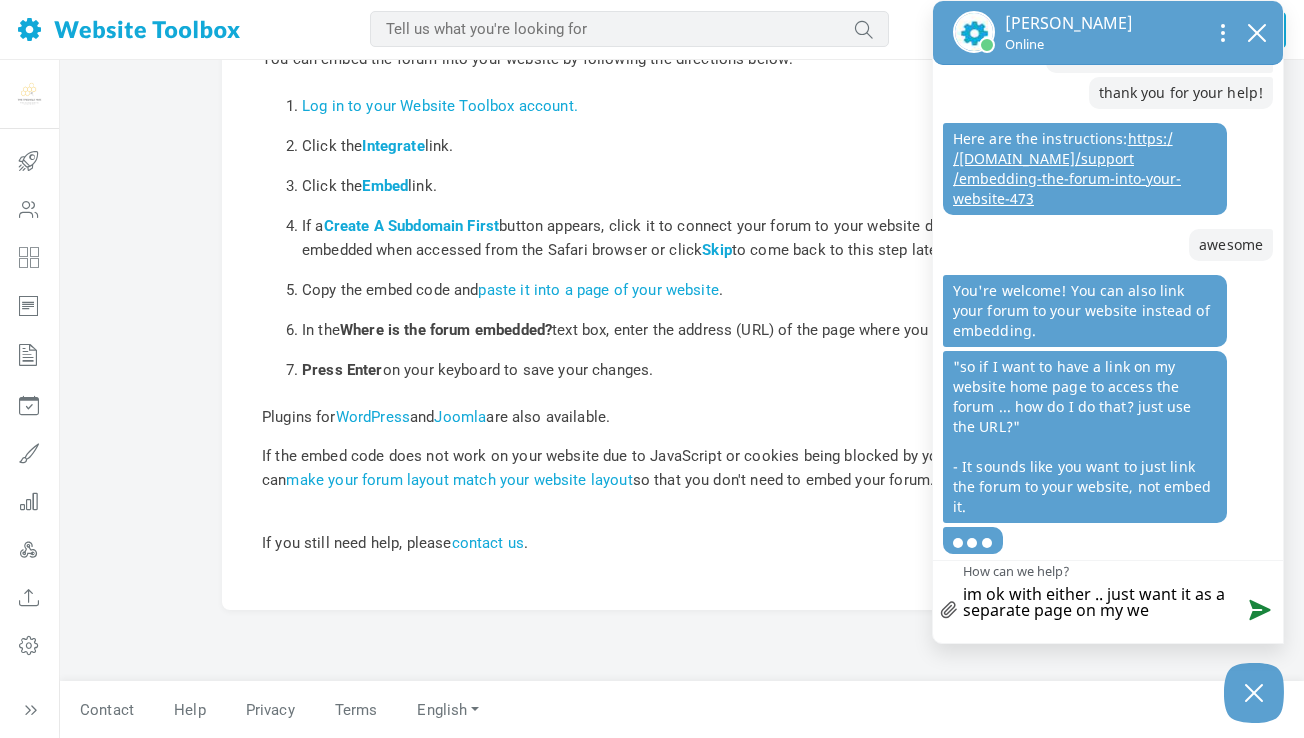 type on "im ok with either .. just want it as a separate page on my web" 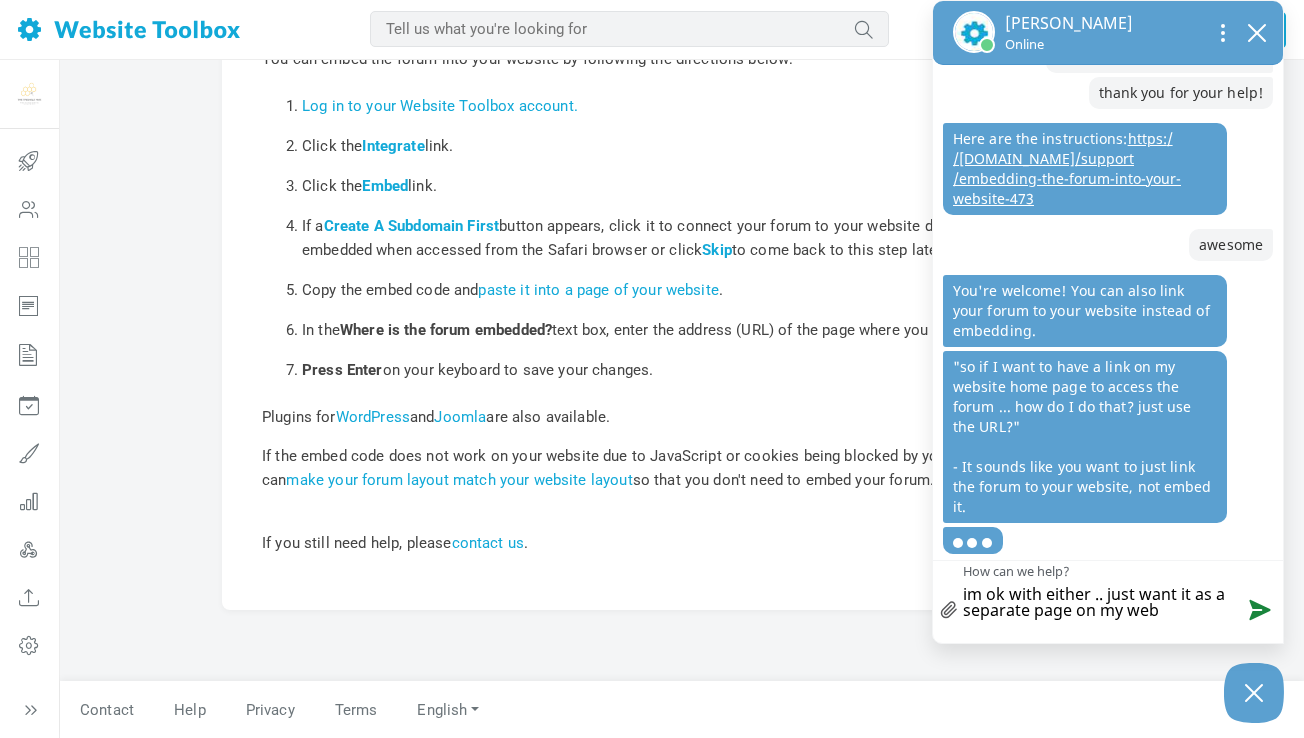 type on "im ok with either .. just want it as a separate page on my webs" 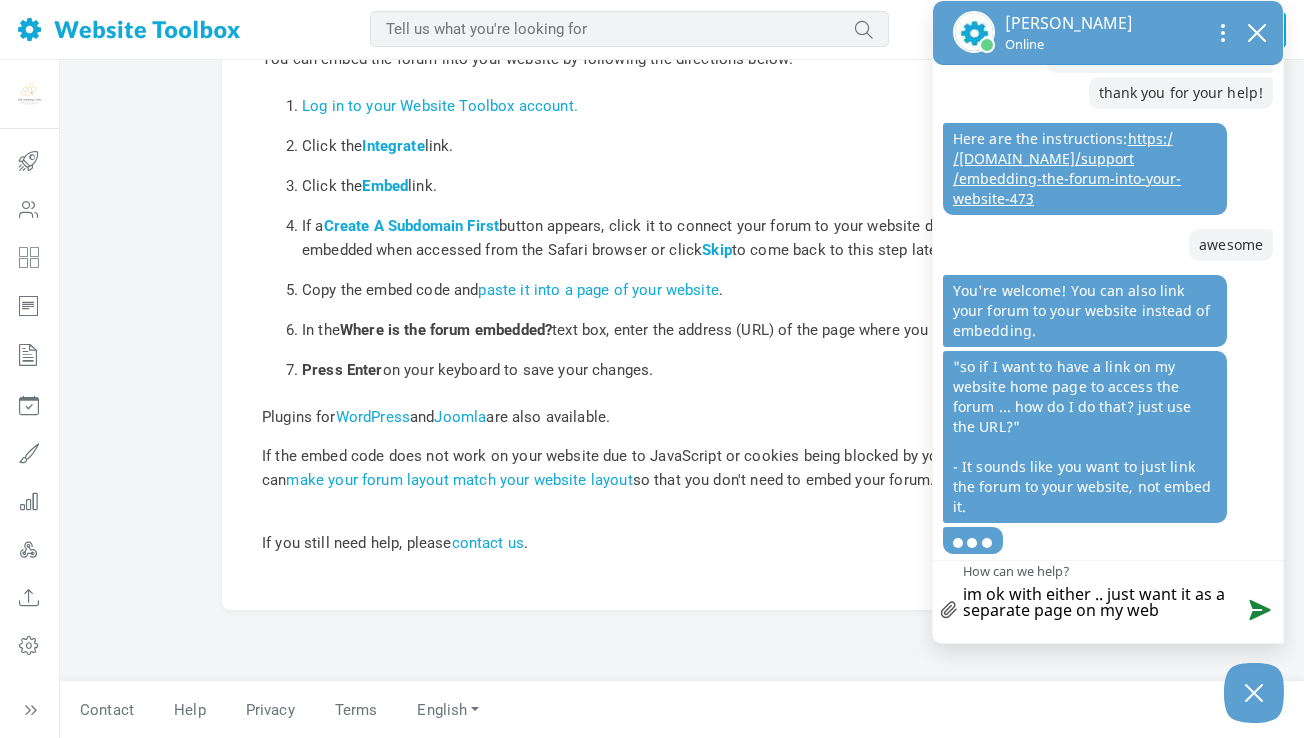 type on "im ok with either .. just want it as a separate page on my webs" 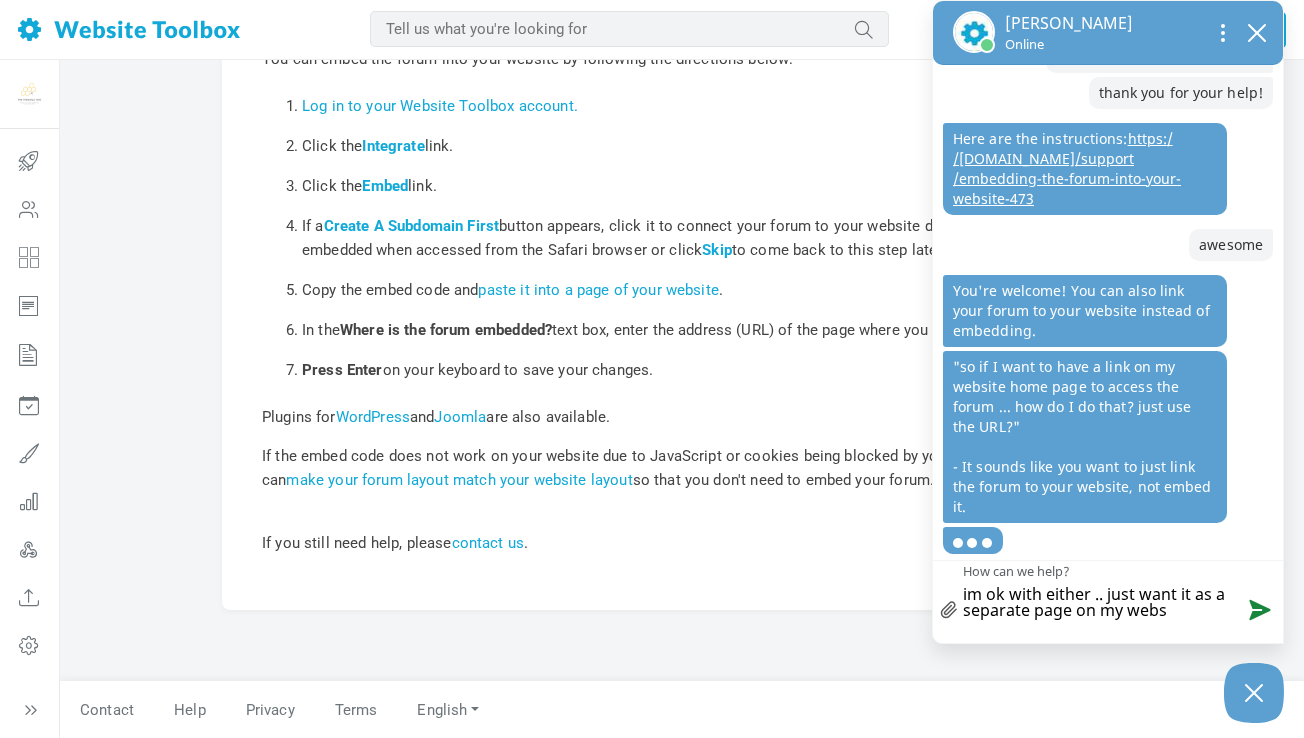 type on "im ok with either .. just want it as a separate page on my websi" 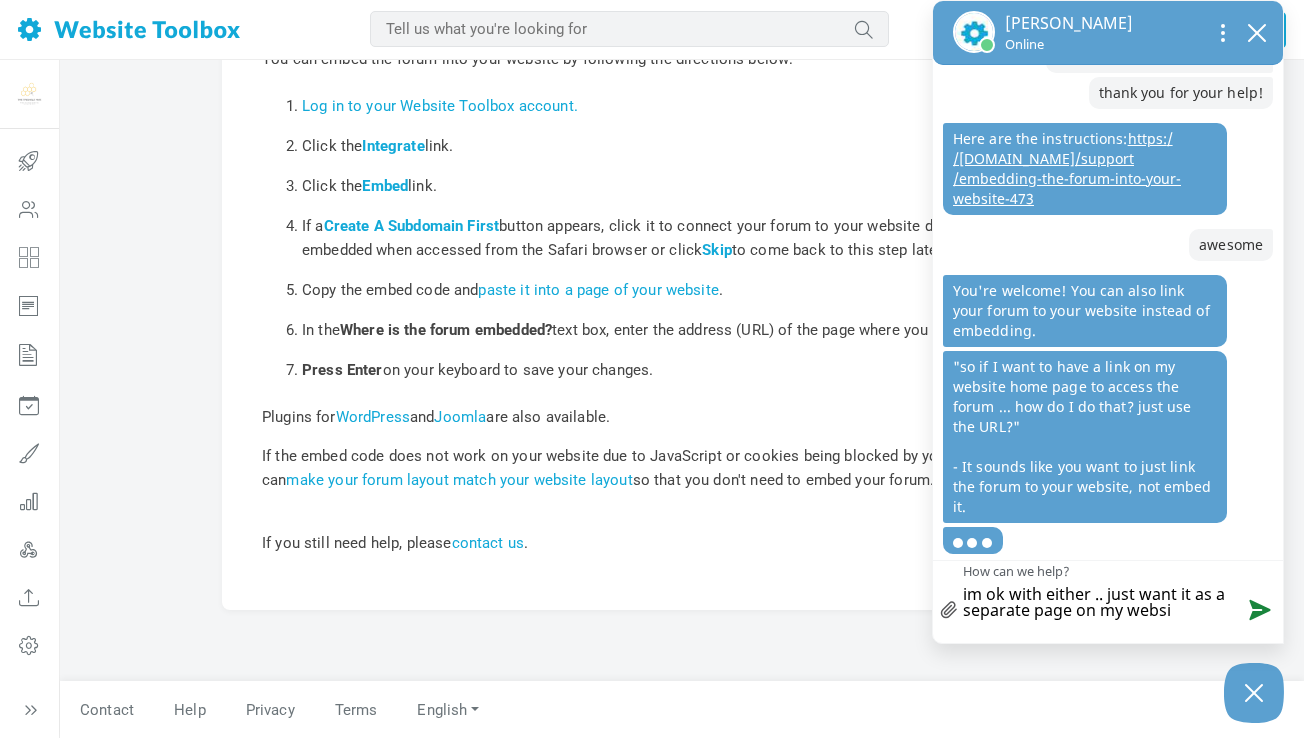 type on "im ok with either .. just want it as a separate page on my websit" 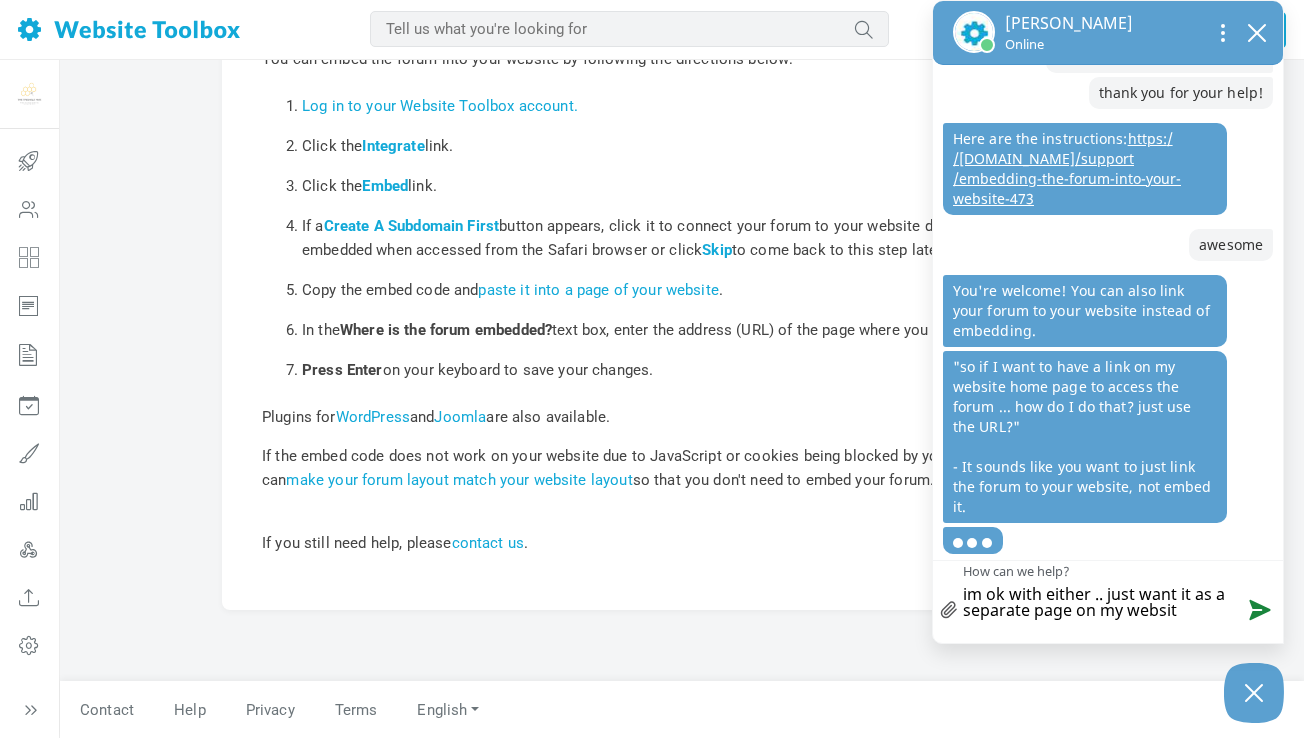 type on "im ok with either .. just want it as a separate page on my website" 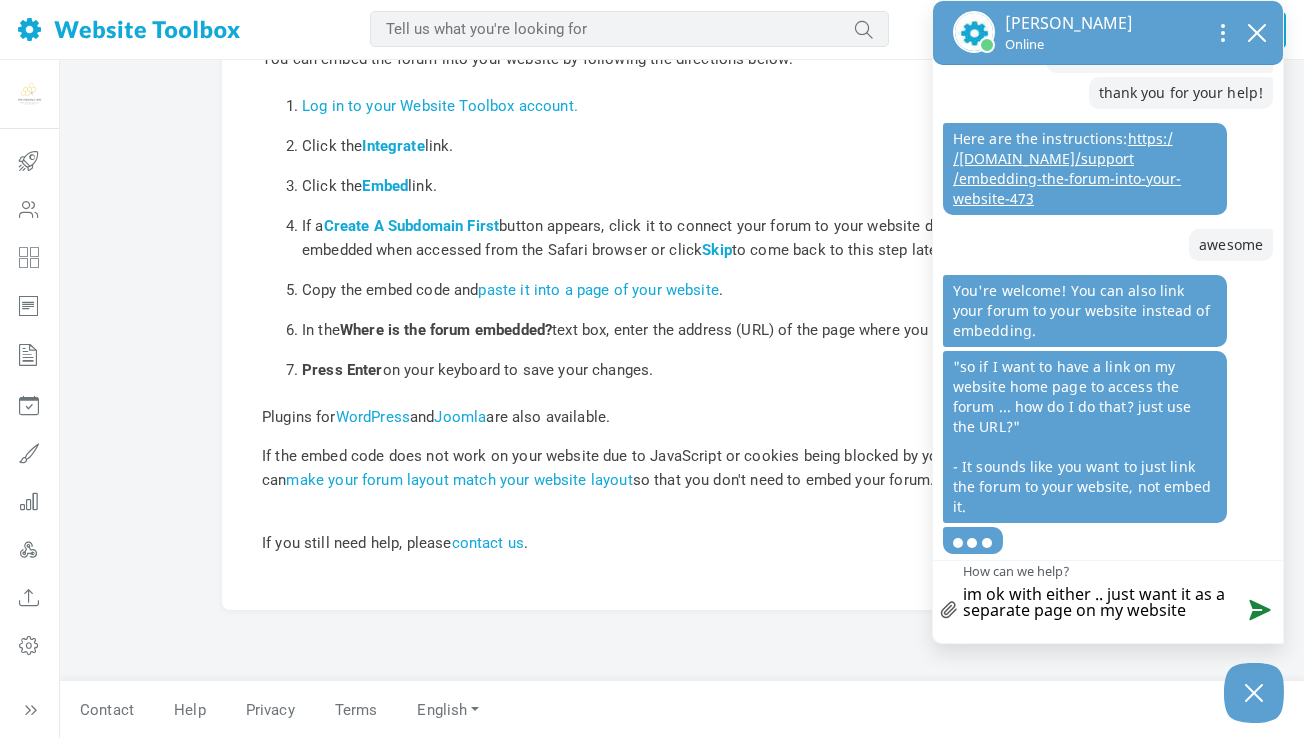 type on "im ok with either .. just want it as a separate page on my websiteo" 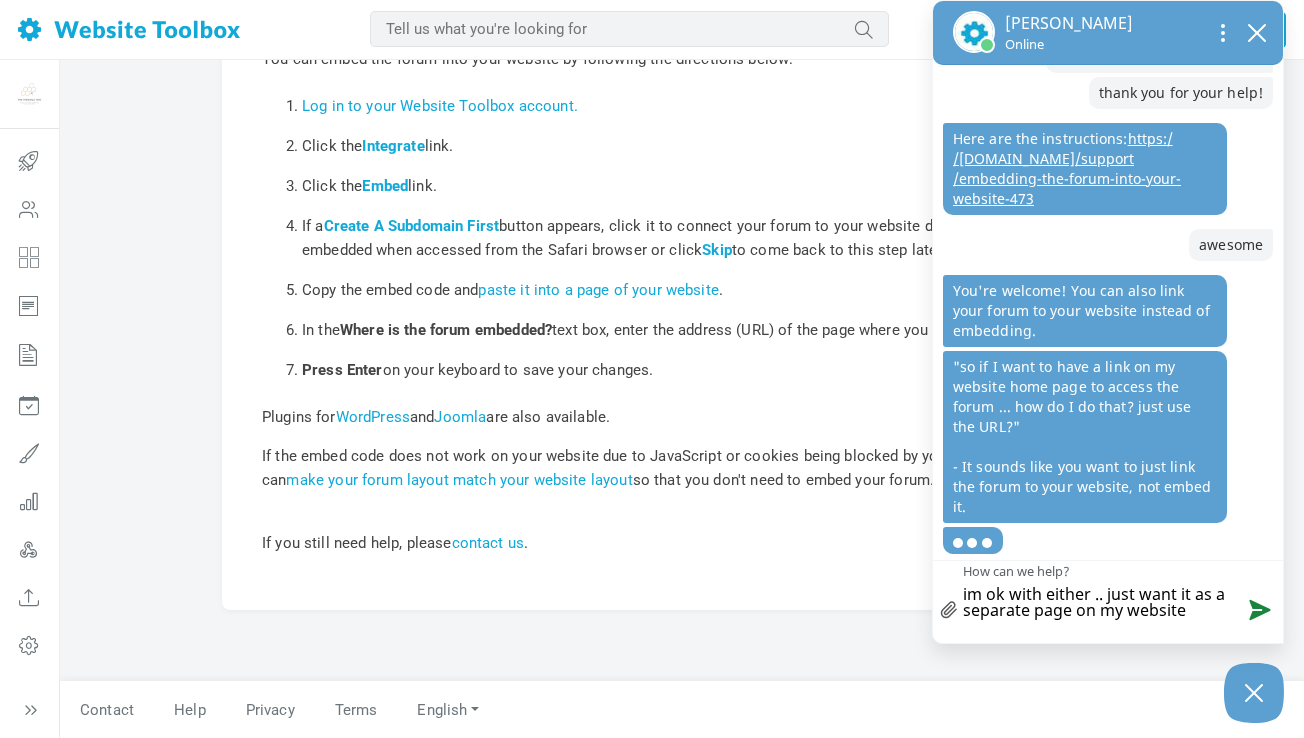 type on "im ok with either .. just want it as a separate page on my websiteo" 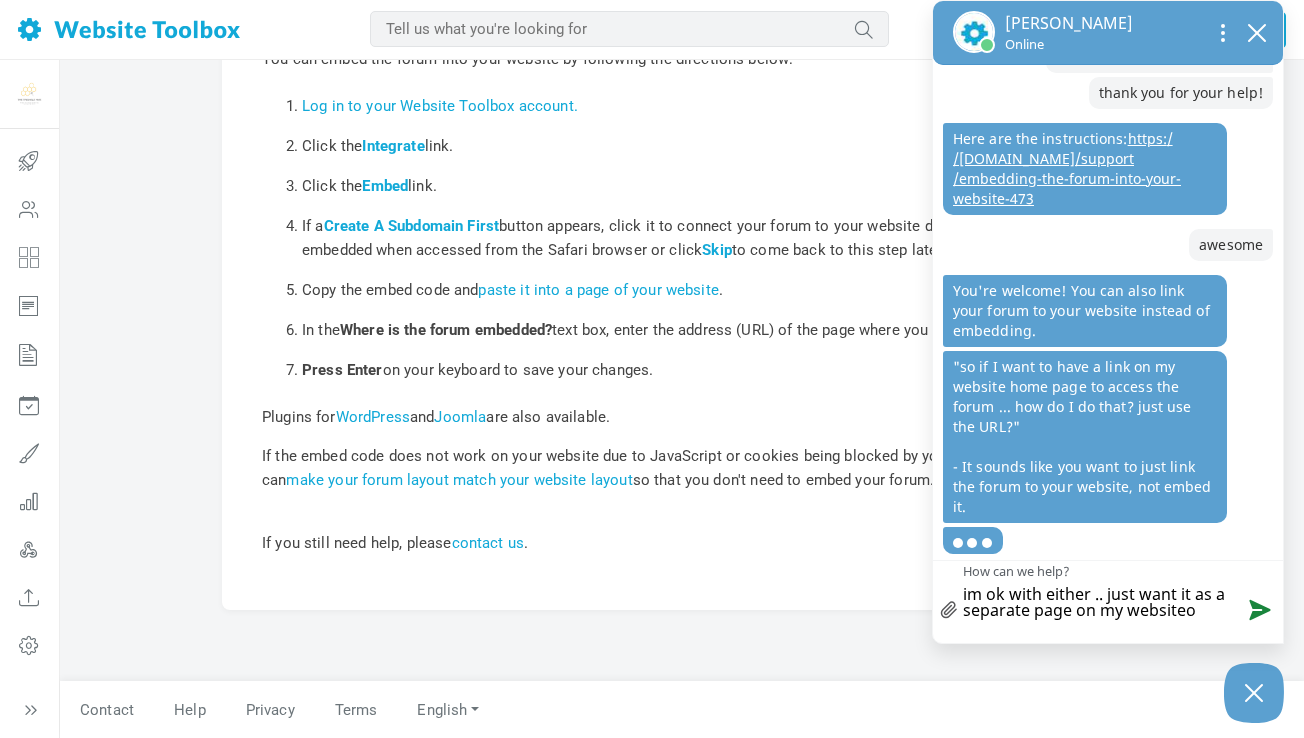 type on "im ok with either .. just want it as a separate page on my websiteon" 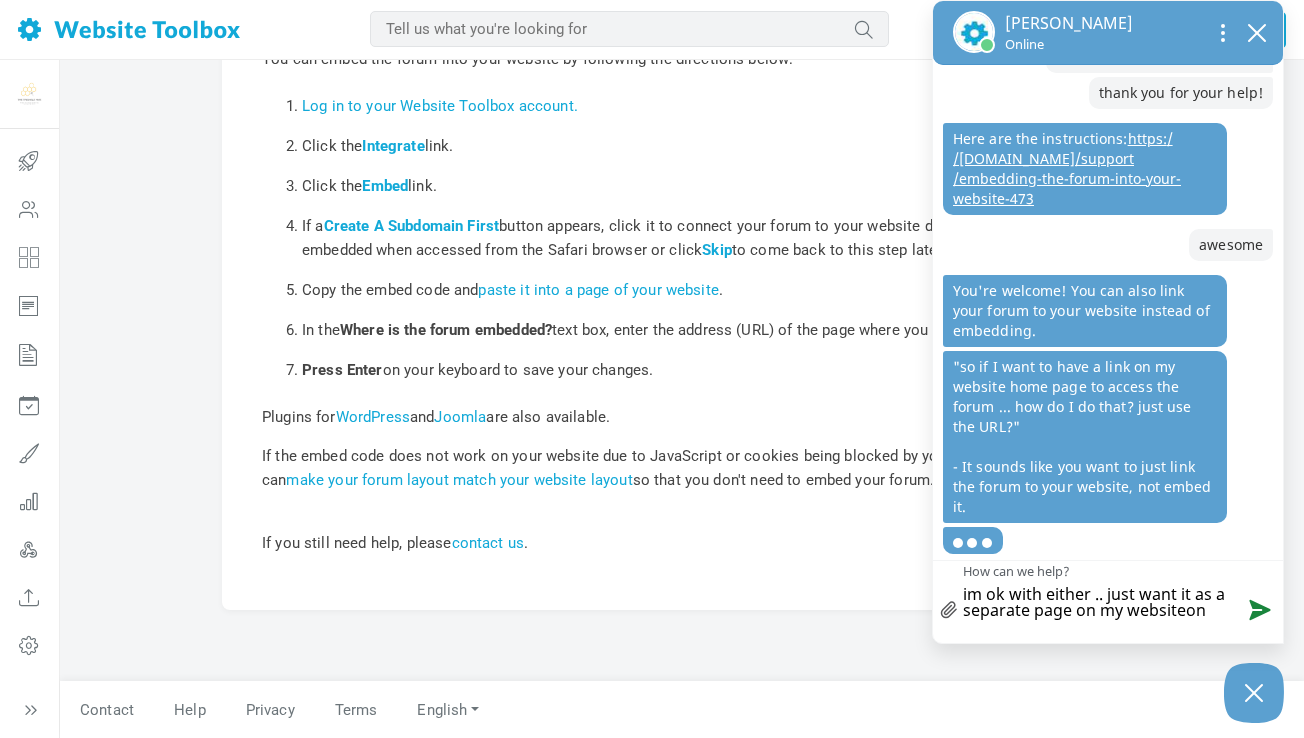 type on "im ok with either .. just want it as a separate page on my websiteon" 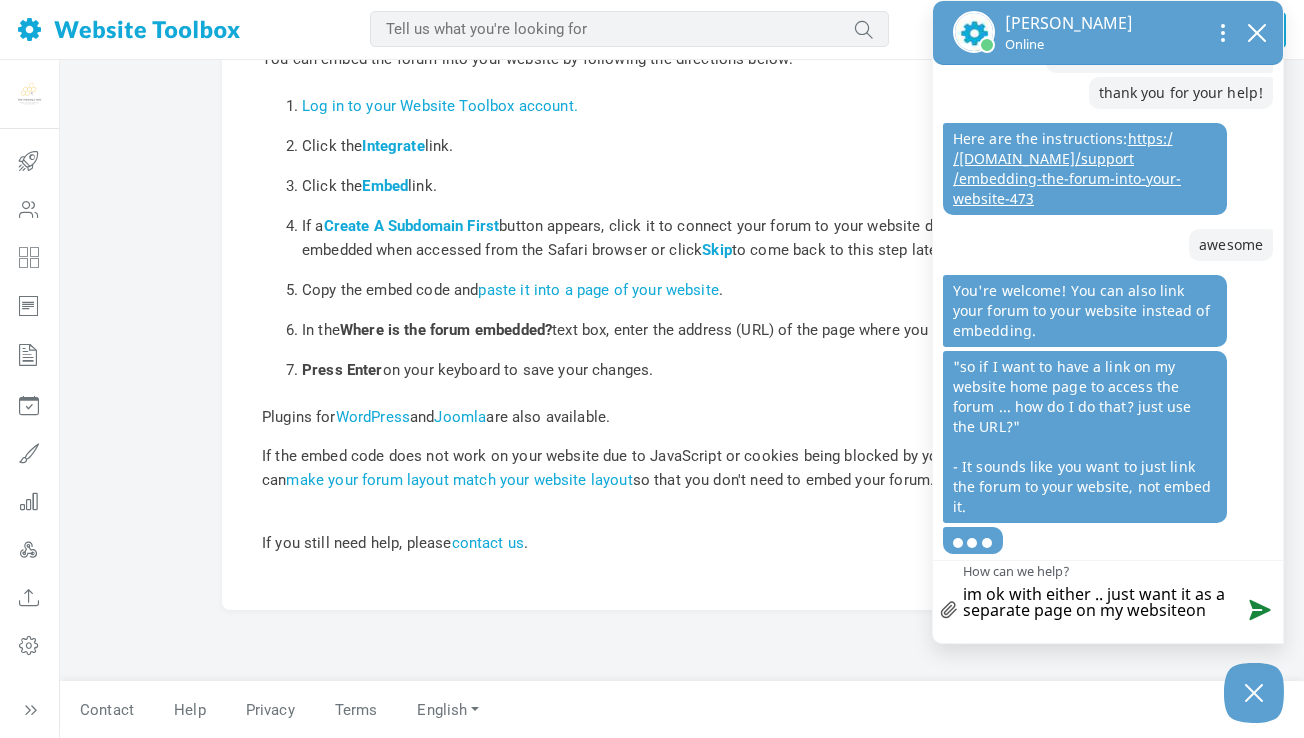 type on "im ok with either .. just want it as a separate page on my websiteon" 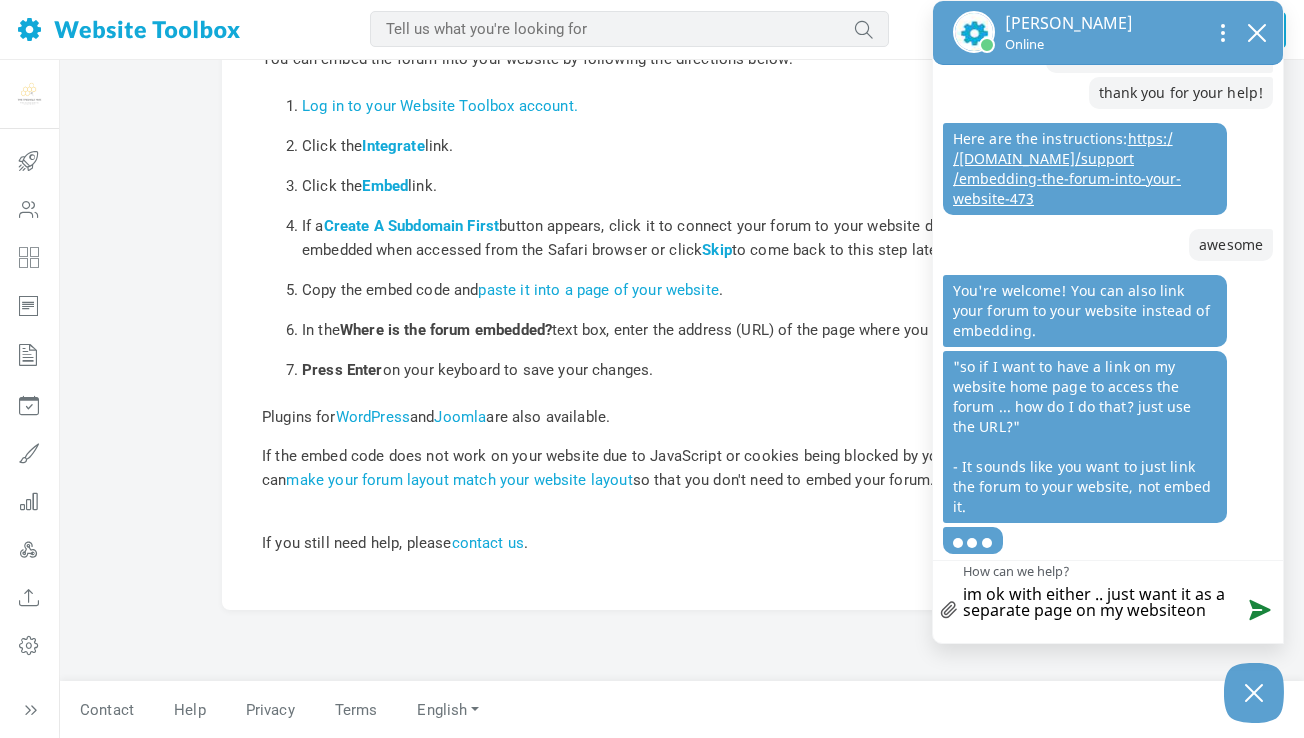 type on "im ok with either .. just want it as a separate page on my websiteon" 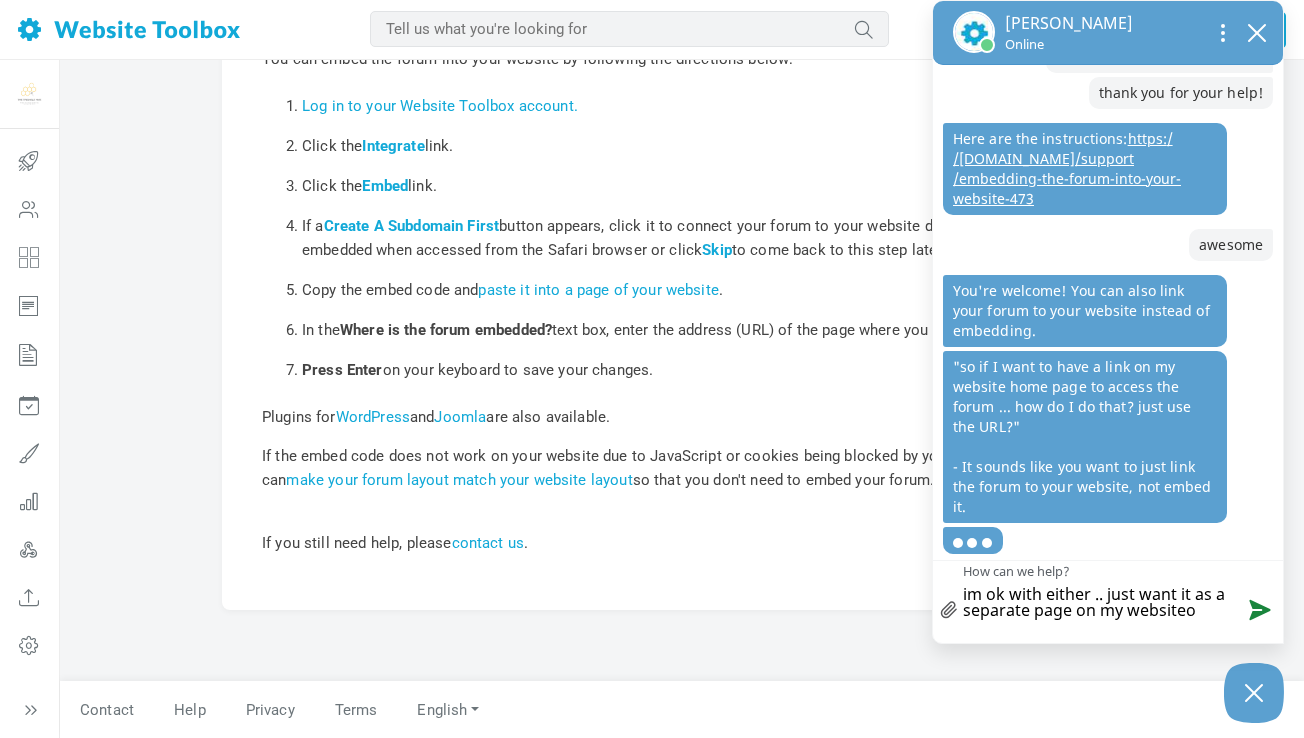 type on "im ok with either .. just want it as a separate page on my website" 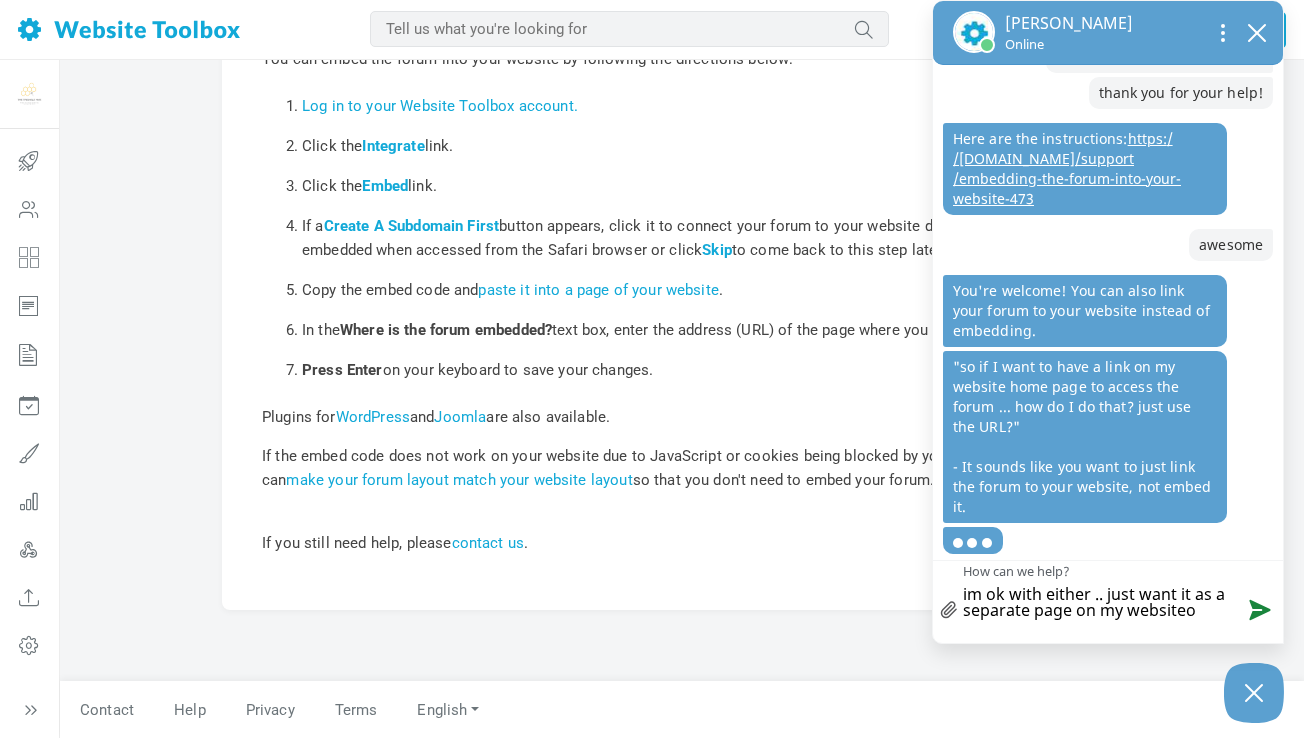 type on "im ok with either .. just want it as a separate page on my website" 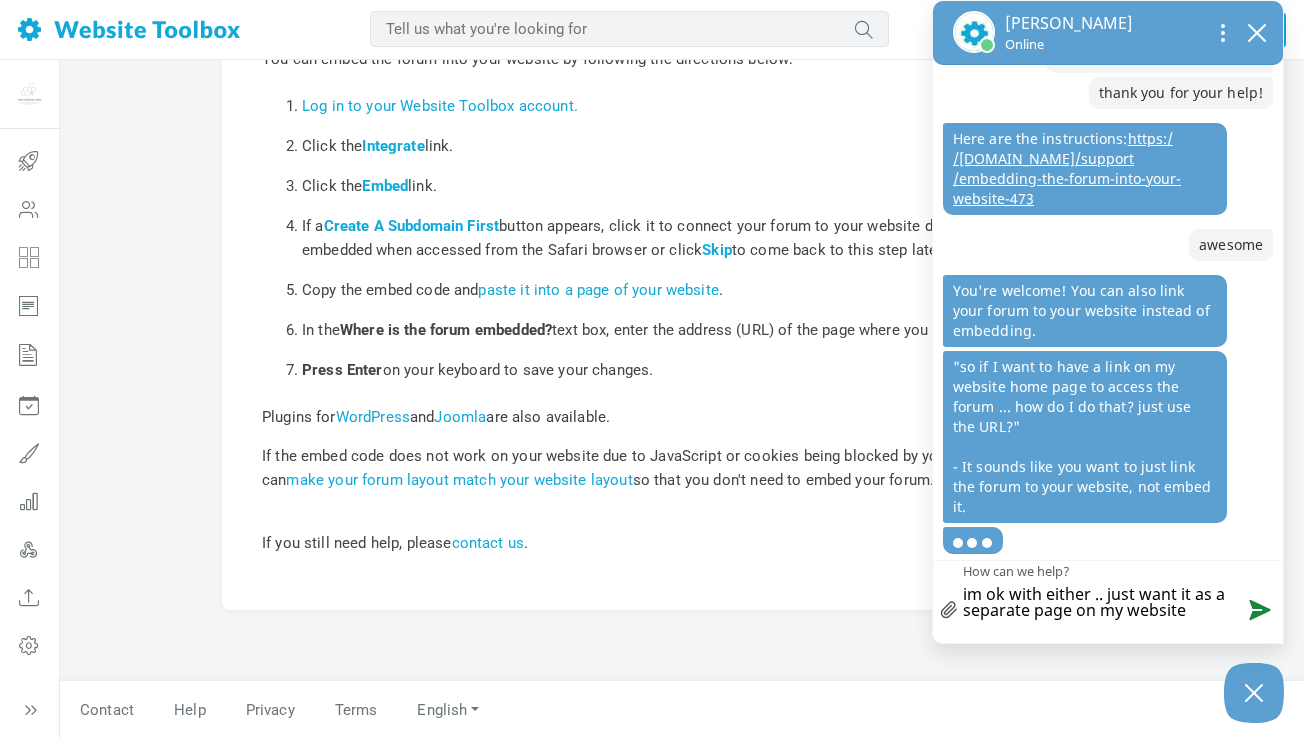 type on "im ok with either .. just want it as a separate page on my website" 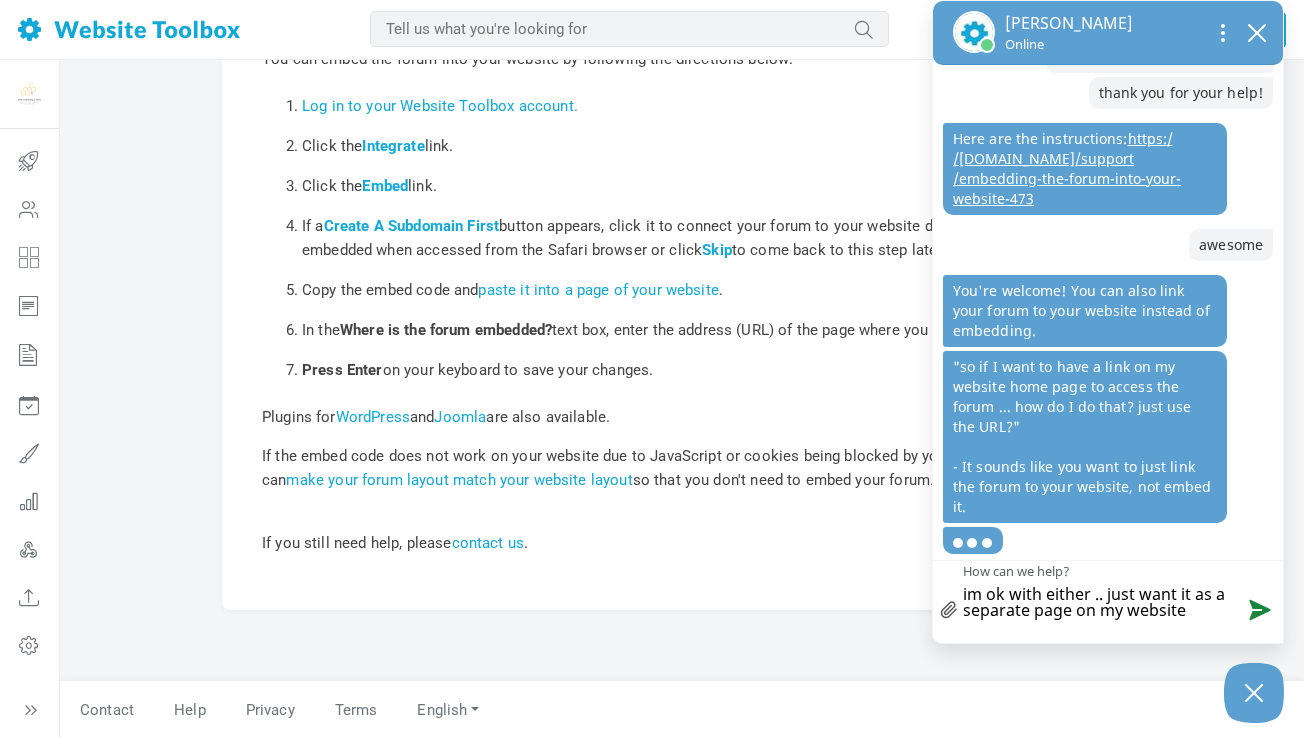 type on "im ok with either .. just want it as a separate page on my website o" 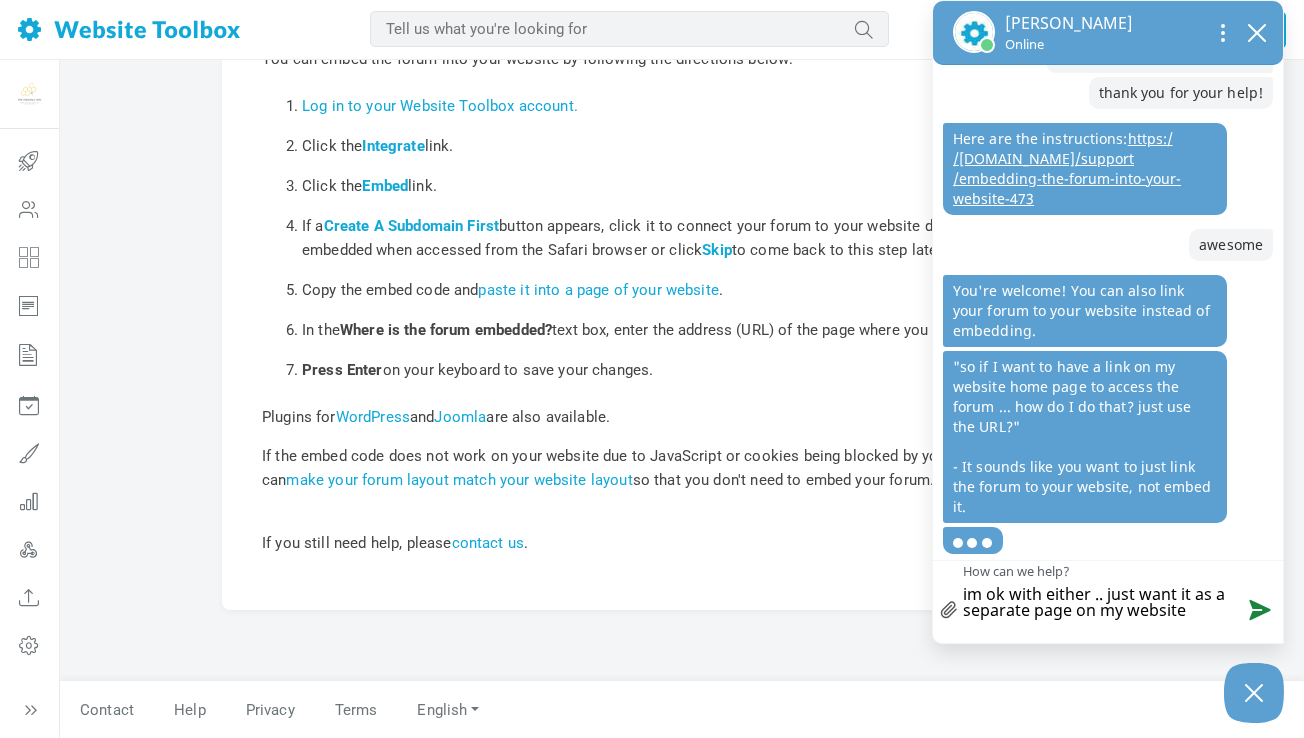 type on "im ok with either .. just want it as a separate page on my website o" 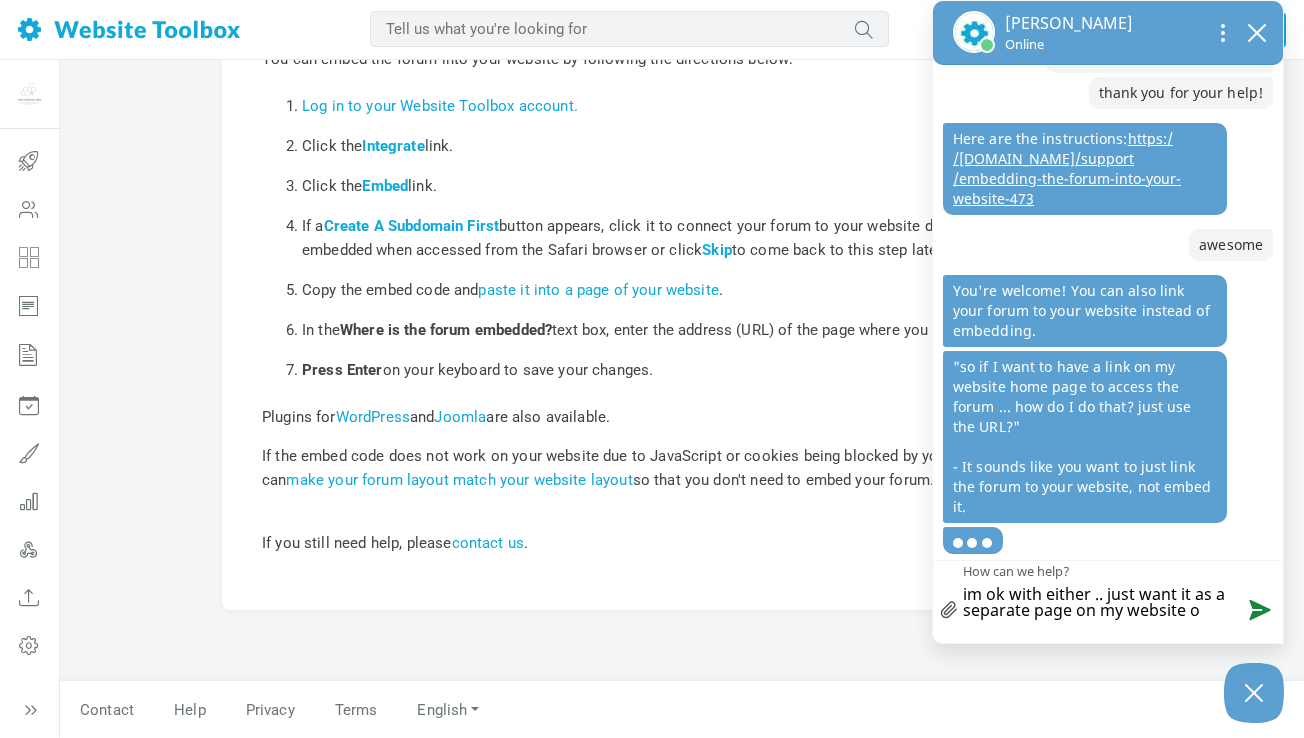type on "im ok with either .. just want it as a separate page on my website on" 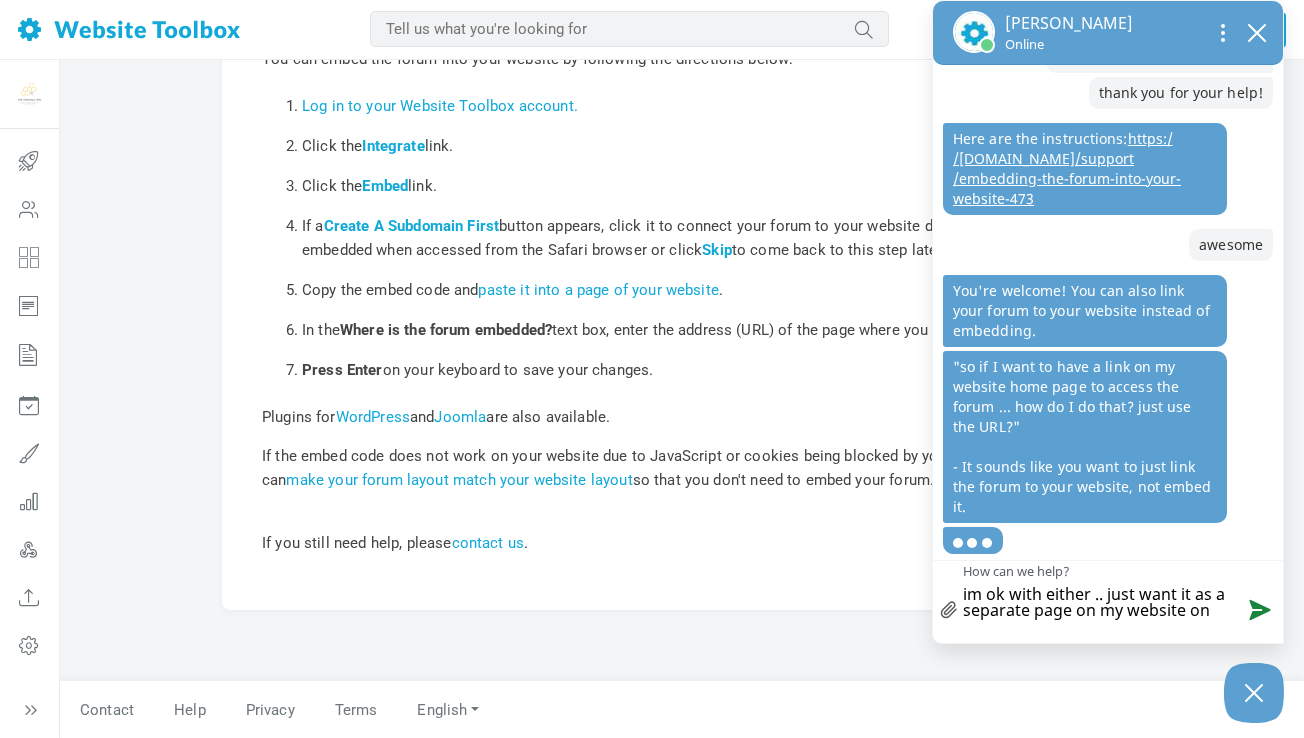 type on "im ok with either .. just want it as a separate page on my website on" 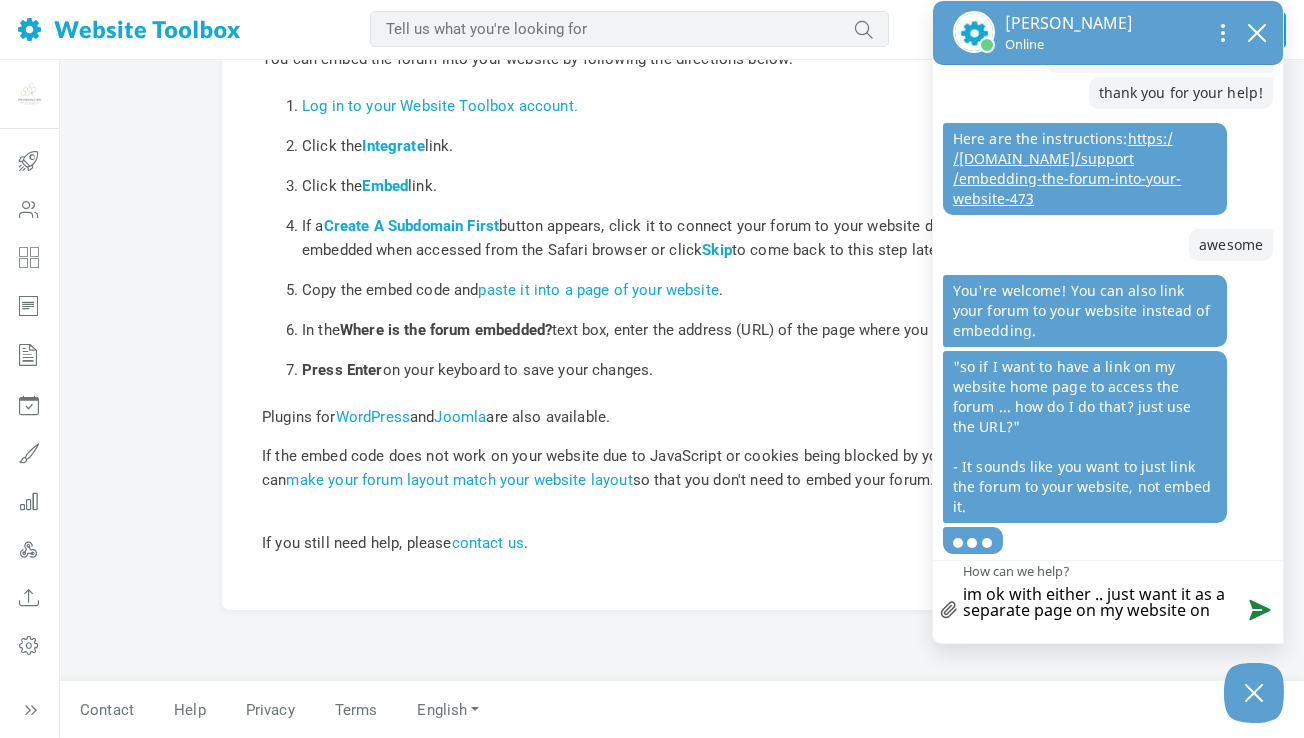 type on "im ok with either .. just want it as a separate page on my website on n" 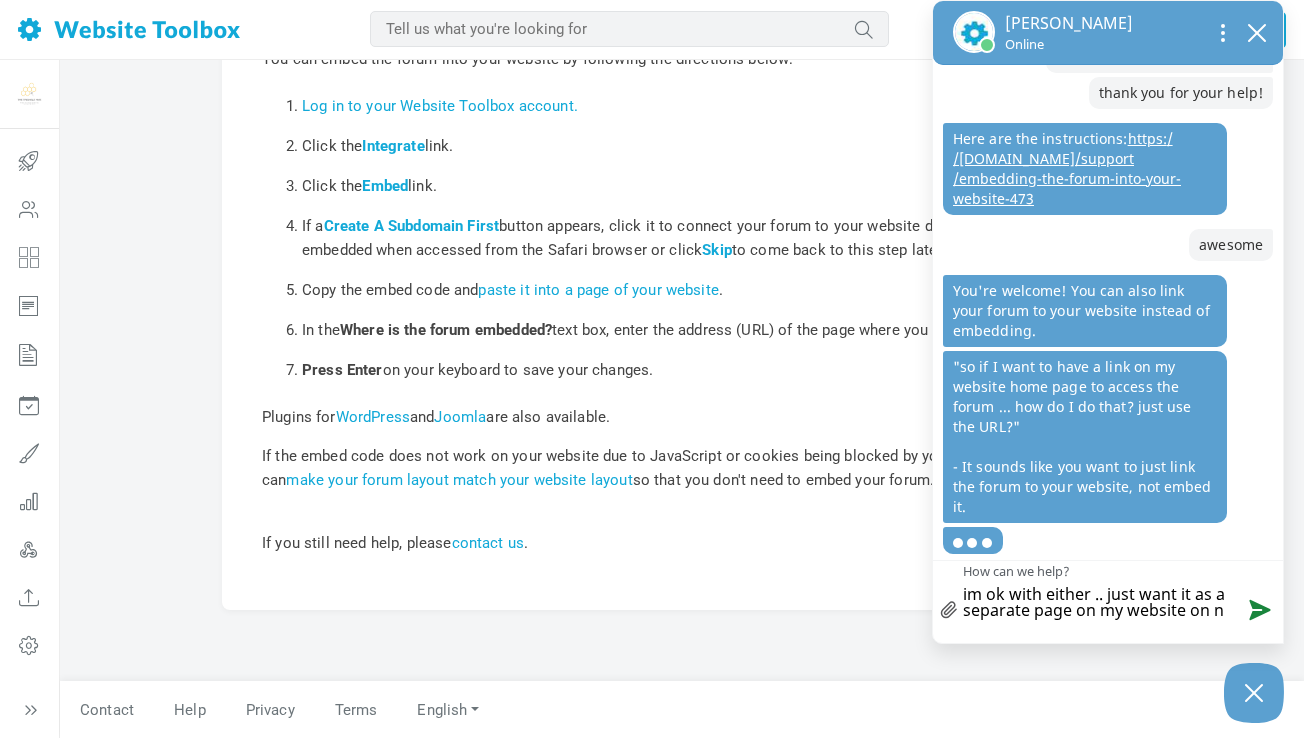 type on "im ok with either .. just want it as a separate page on my website on no" 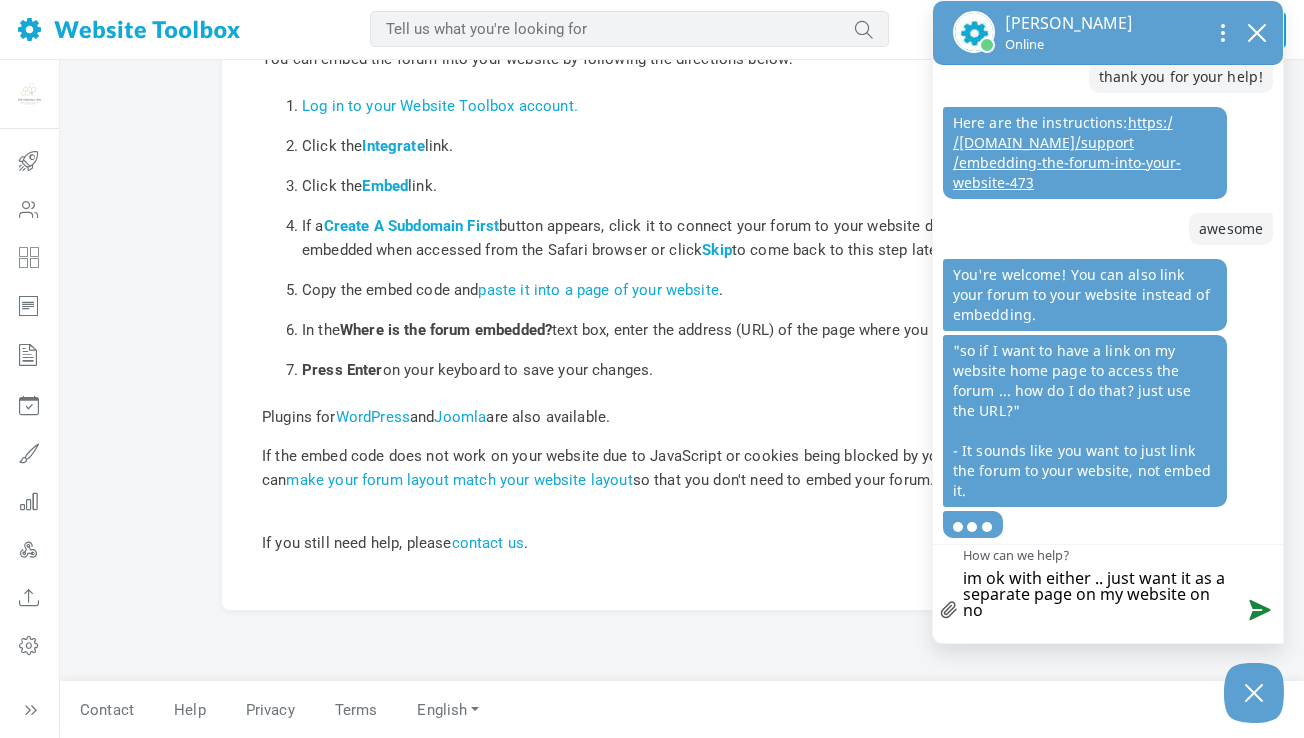 scroll, scrollTop: 0, scrollLeft: 0, axis: both 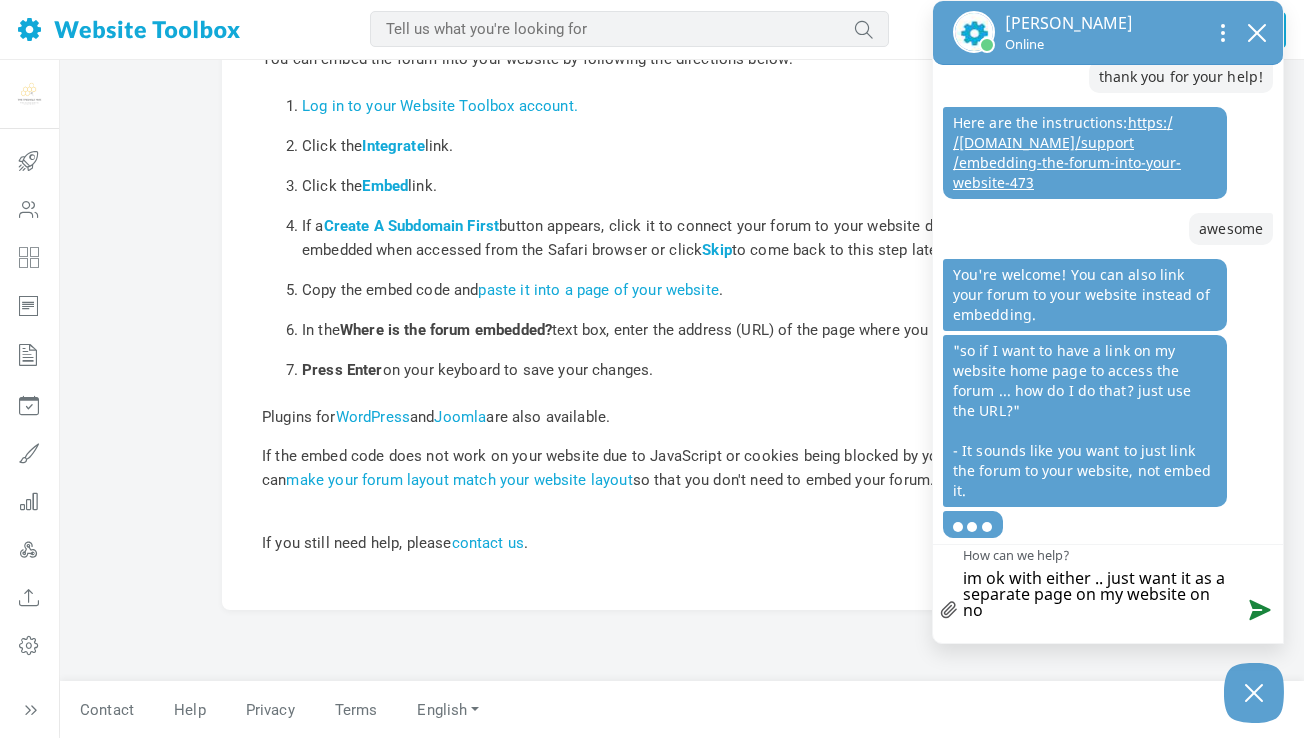 type on "im ok with either .. just want it as a separate page on my website on not" 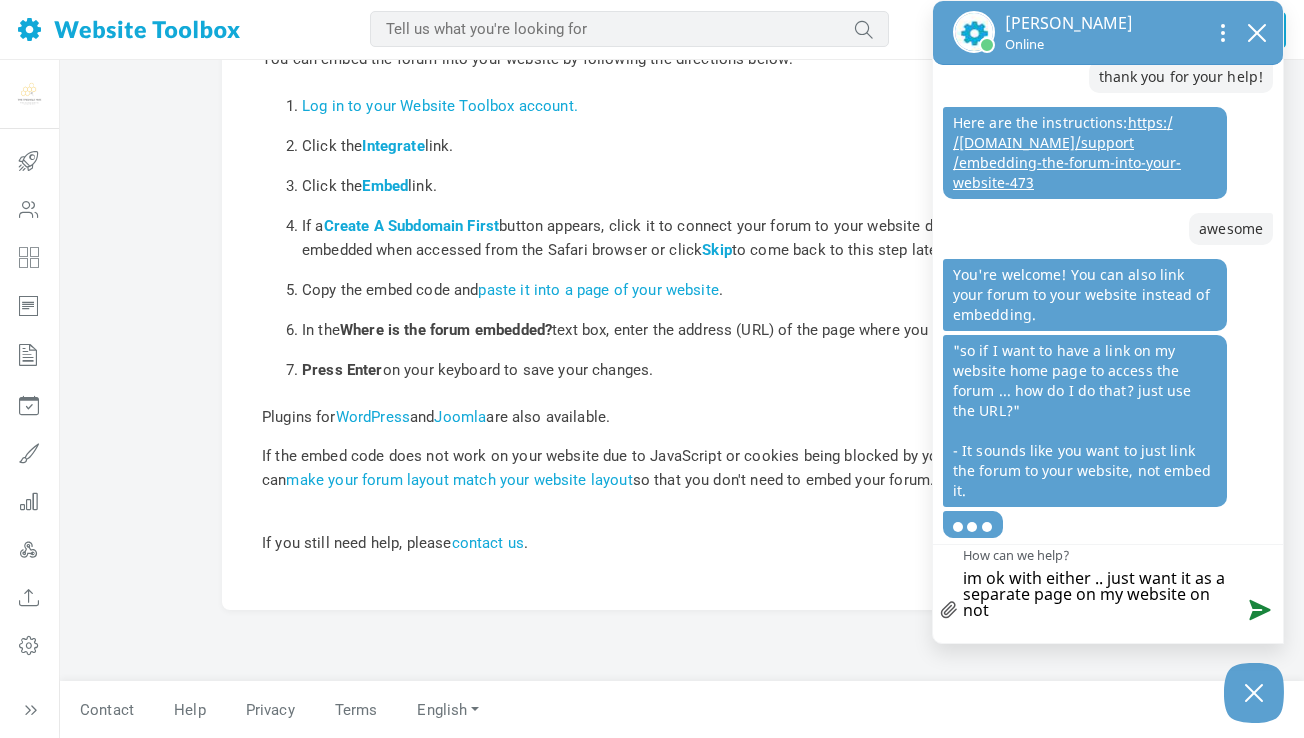 type on "im ok with either .. just want it as a separate page on my website on not" 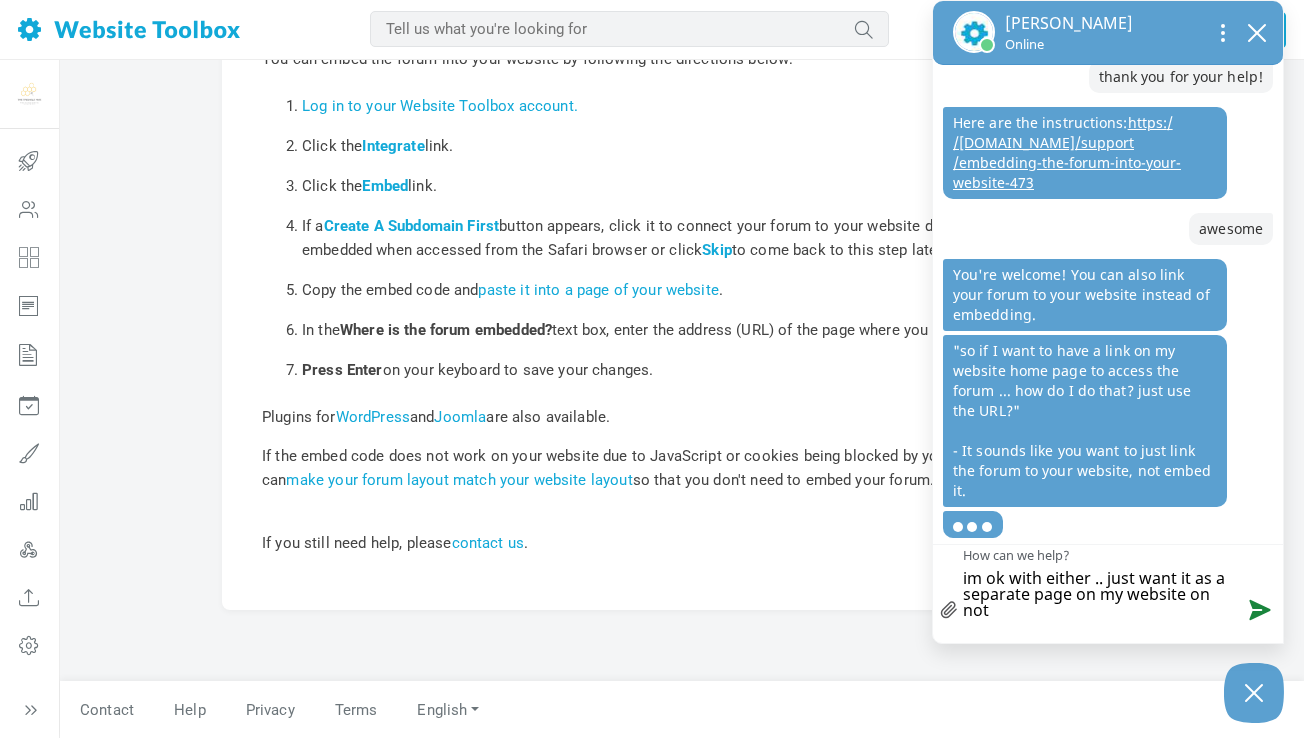 scroll, scrollTop: 2633, scrollLeft: 0, axis: vertical 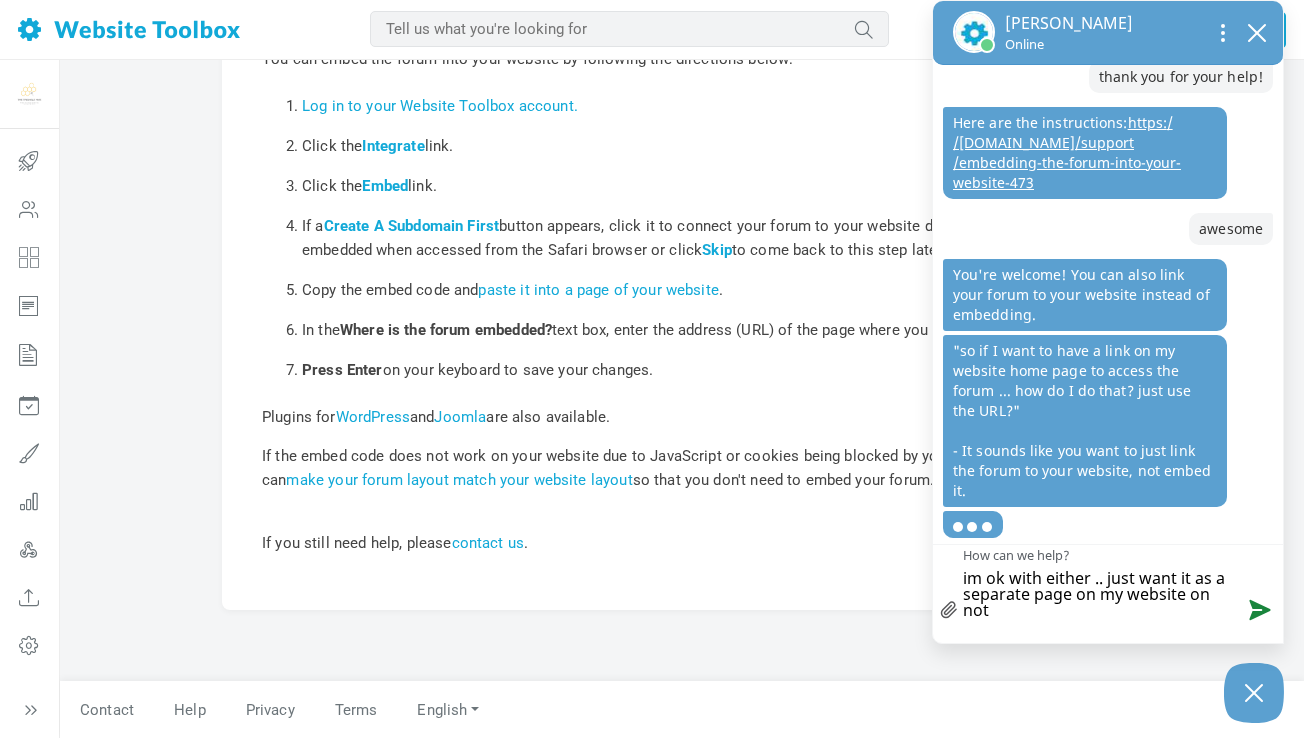 type on "im ok with either .. just want it as a separate page on my website on not t" 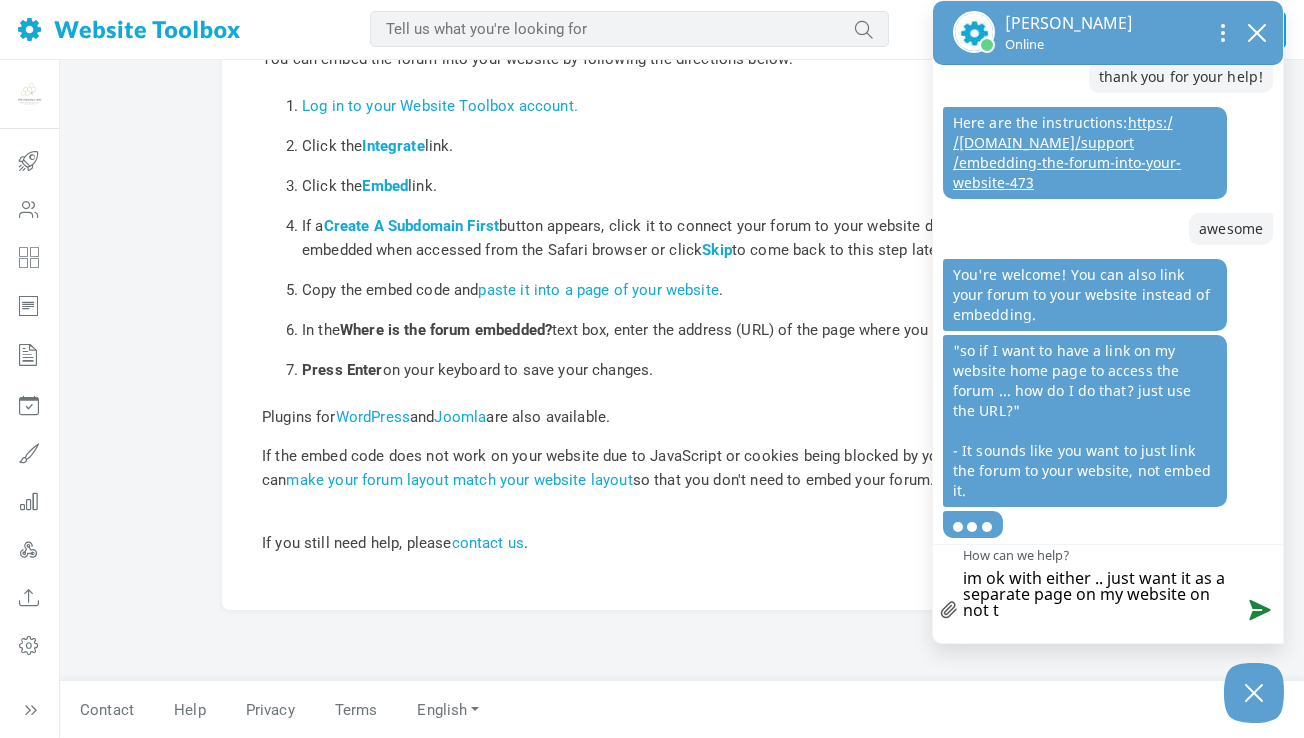 type on "im ok with either .. just want it as a separate page on my website on not th" 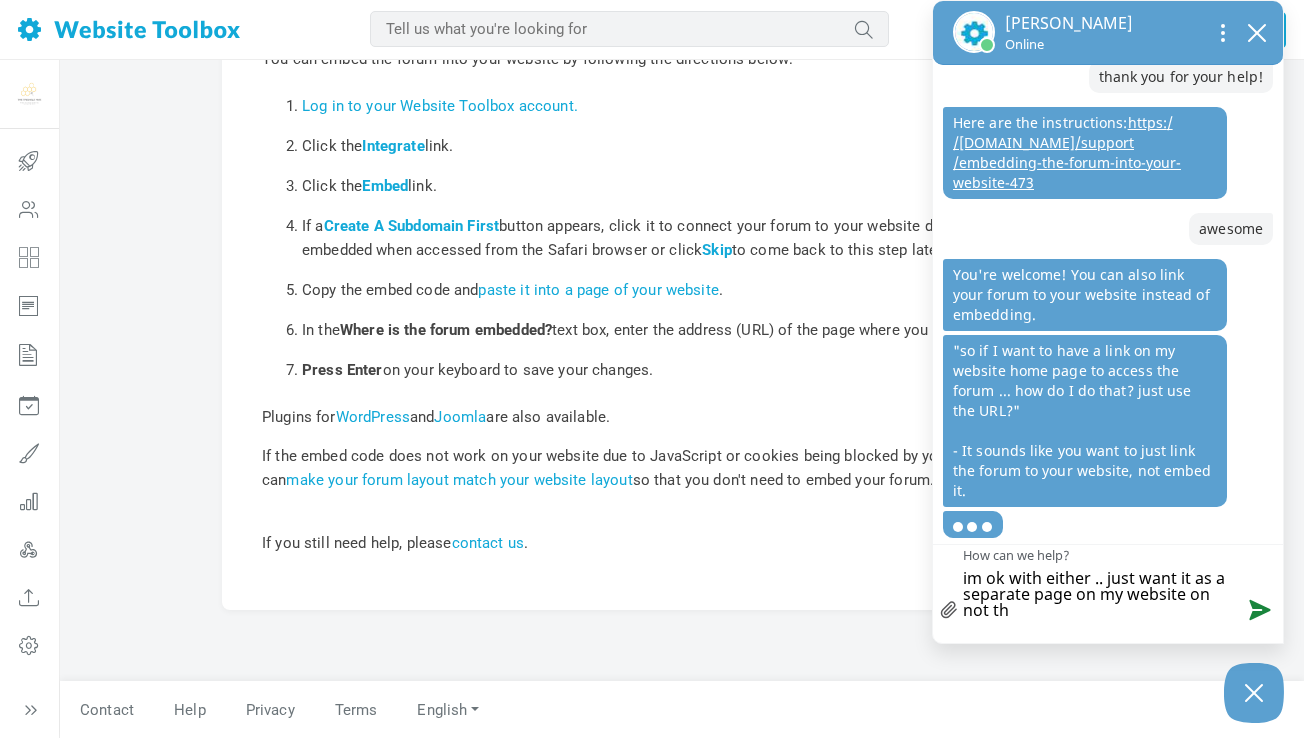 type on "im ok with either .. just want it as a separate page on my website on not the" 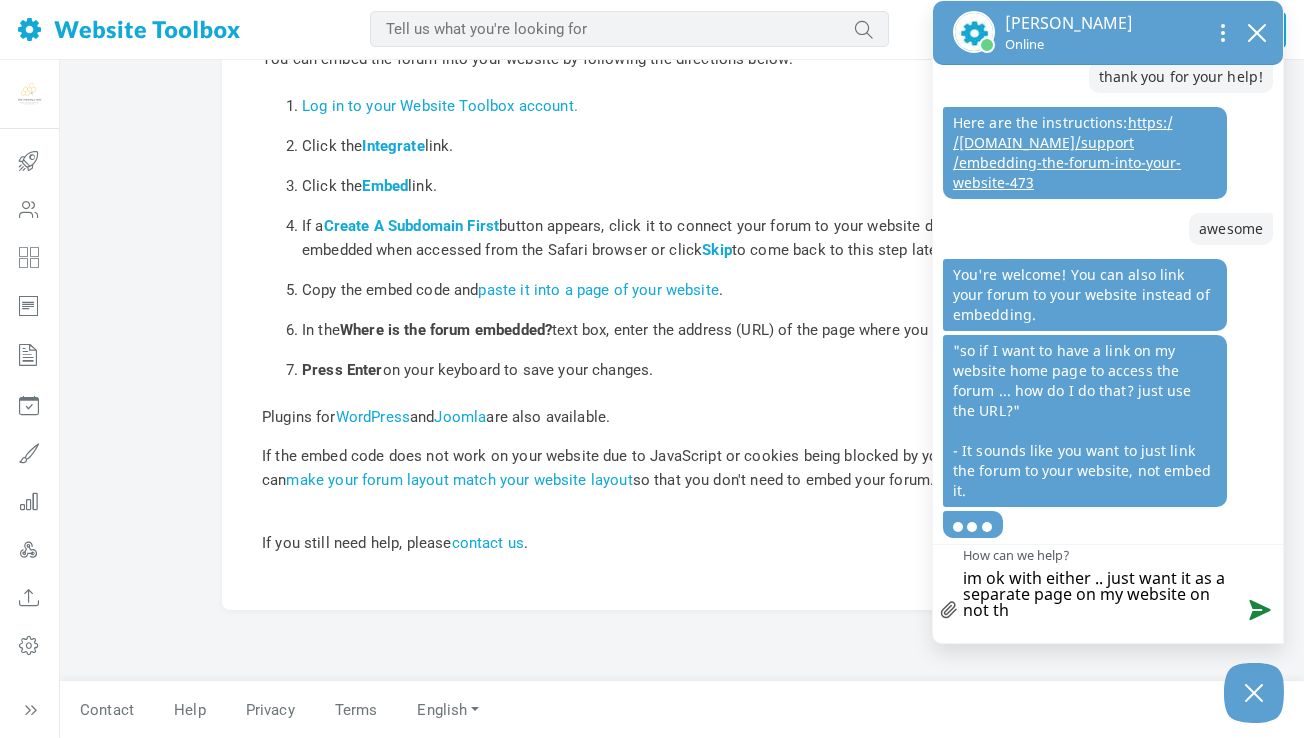 type on "im ok with either .. just want it as a separate page on my website on not the" 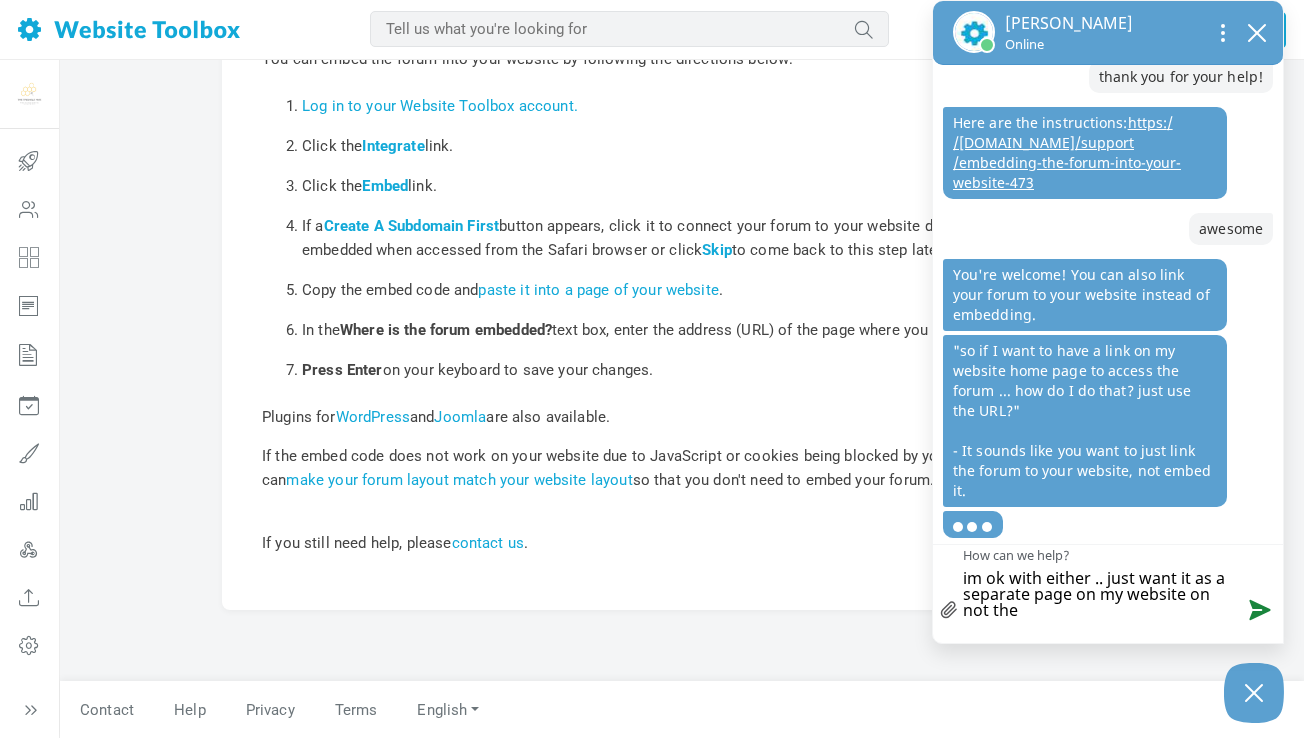 type on "im ok with either .. just want it as a separate page on my website on not the" 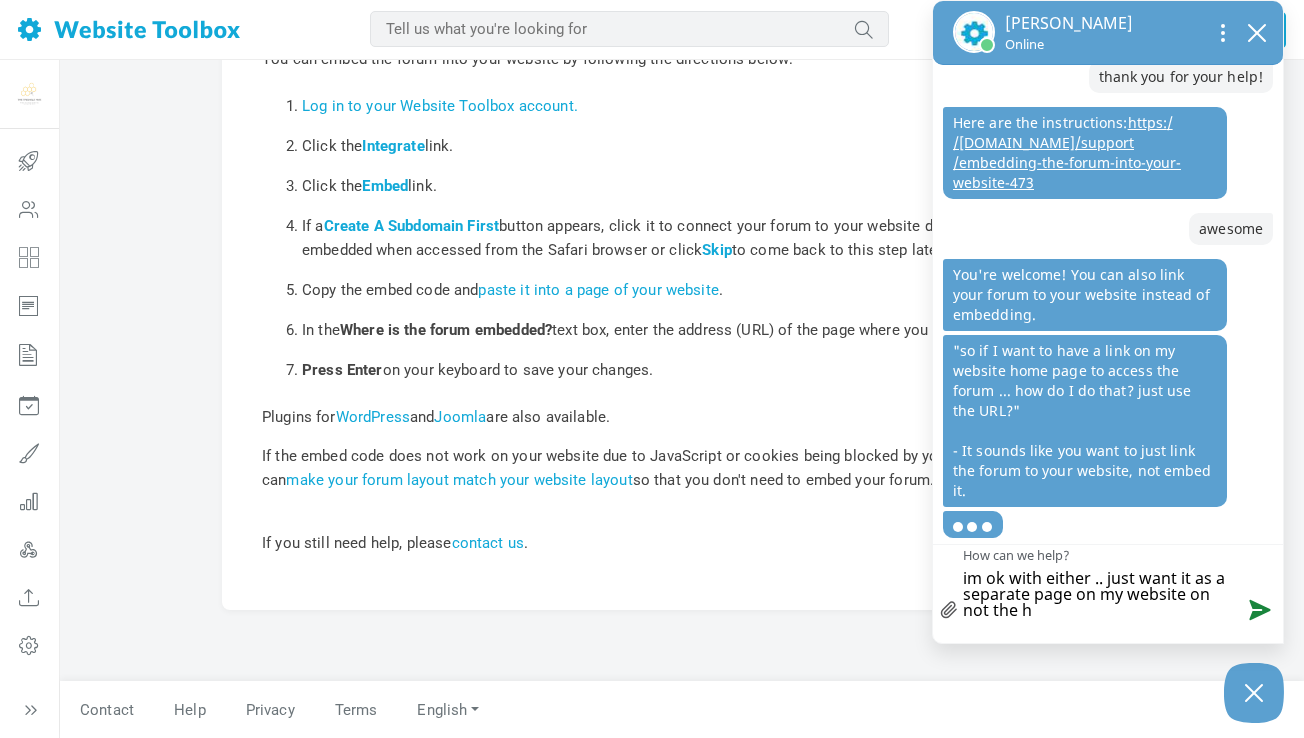 type on "im ok with either .. just want it as a separate page on my website on not the h" 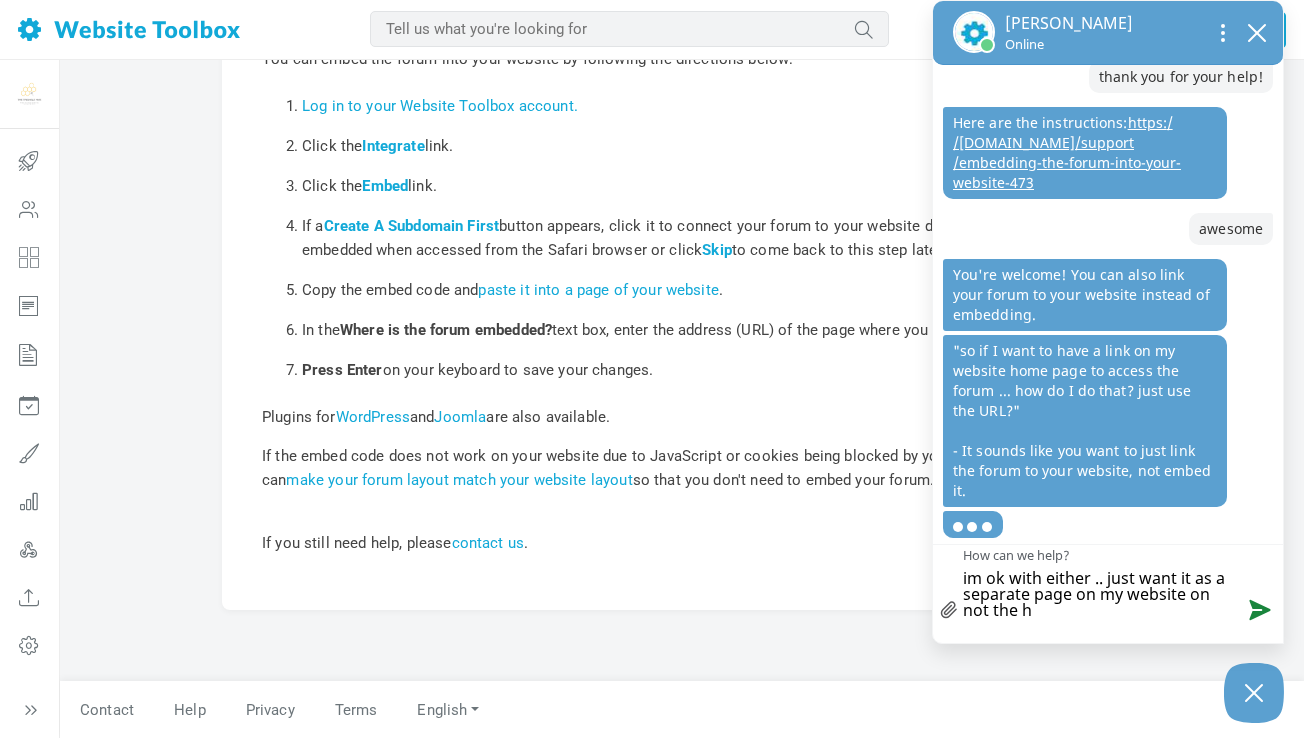 type on "im ok with either .. just want it as a separate page on my website on not the ho" 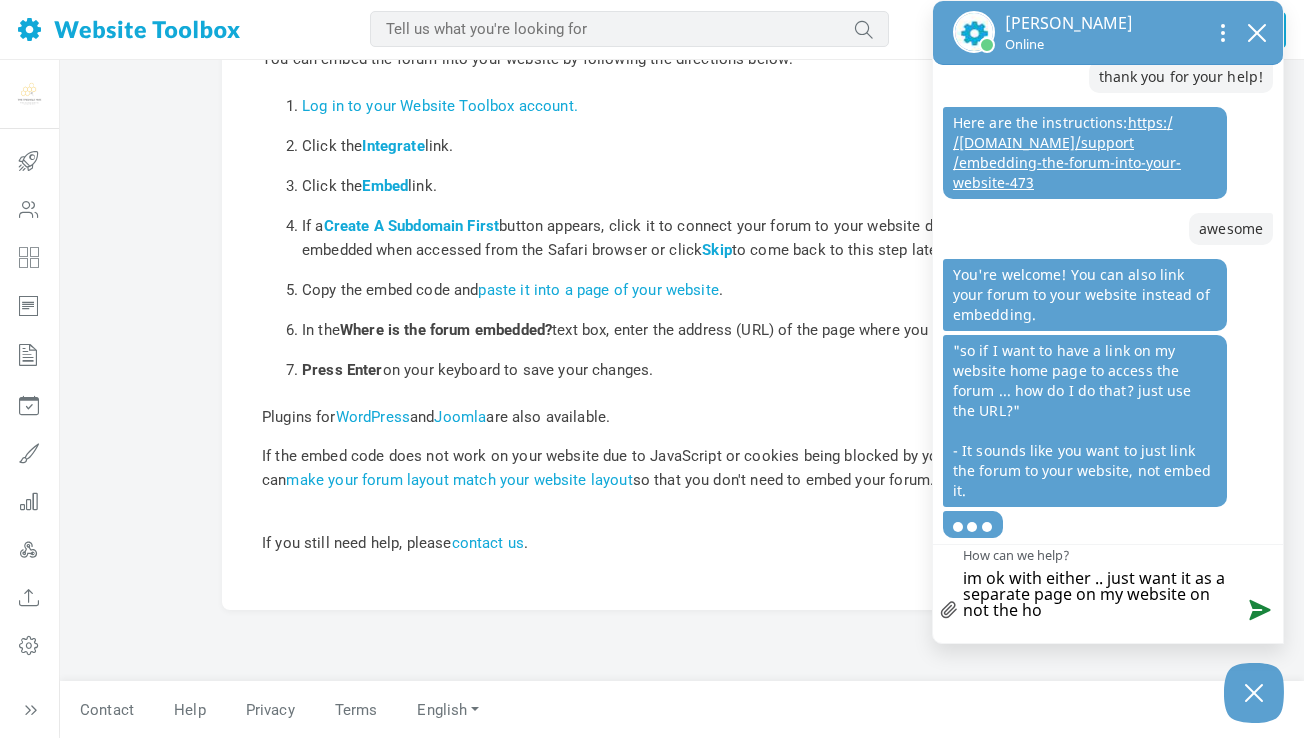 type on "im ok with either .. just want it as a separate page on my website on not the hom" 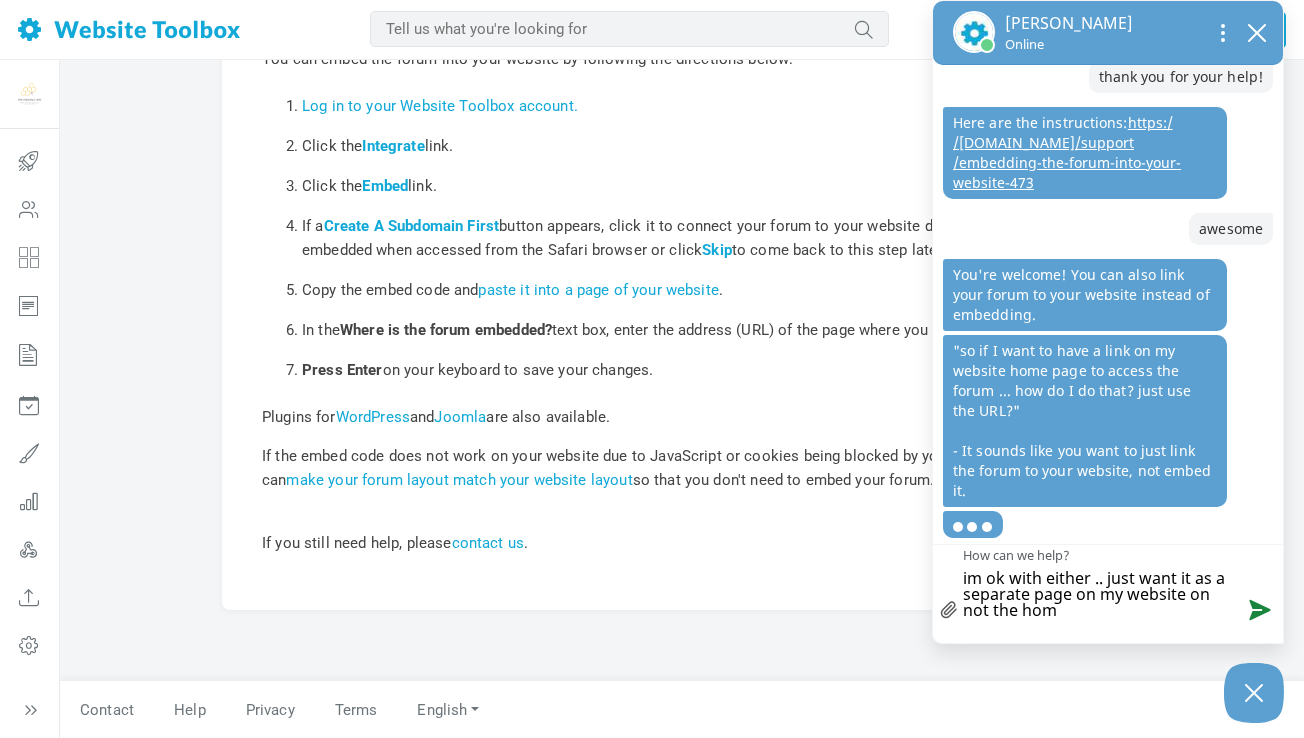 type on "im ok with either .. just want it as a separate page on my website on not the home" 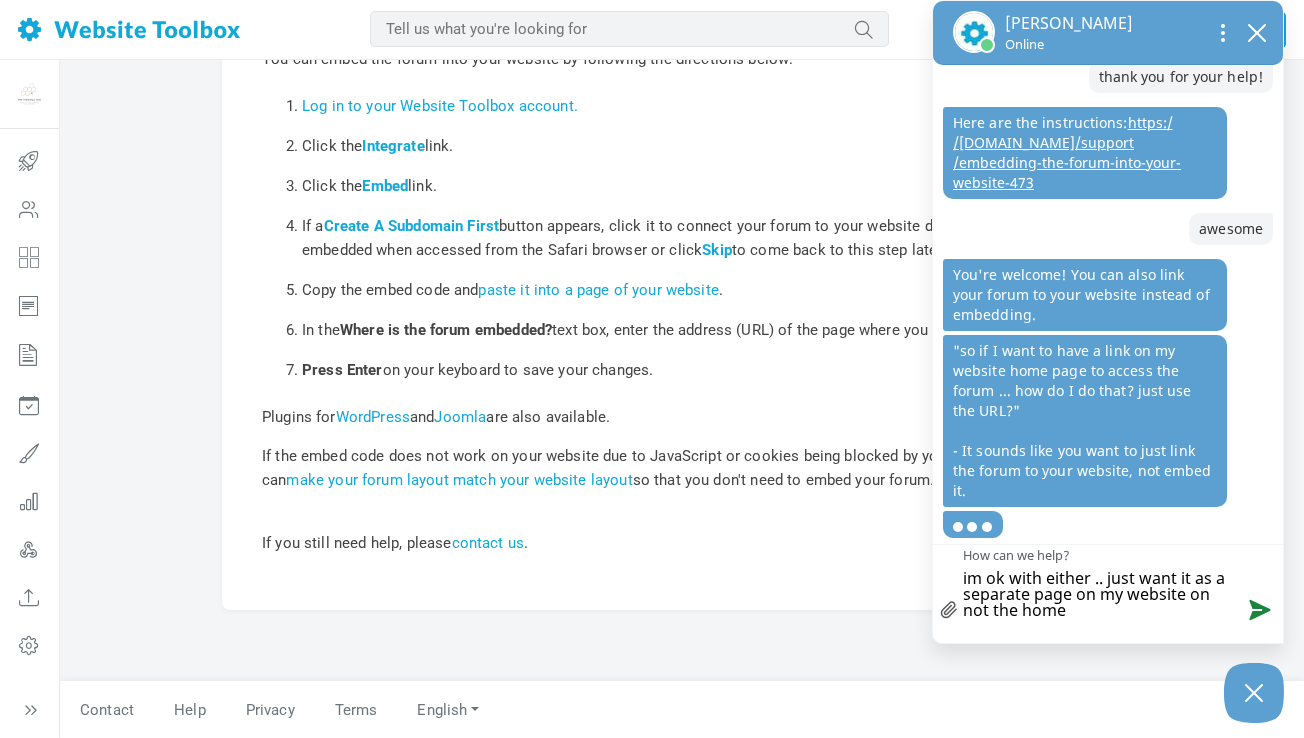 type on "im ok with either .. just want it as a separate page on my website on not the home" 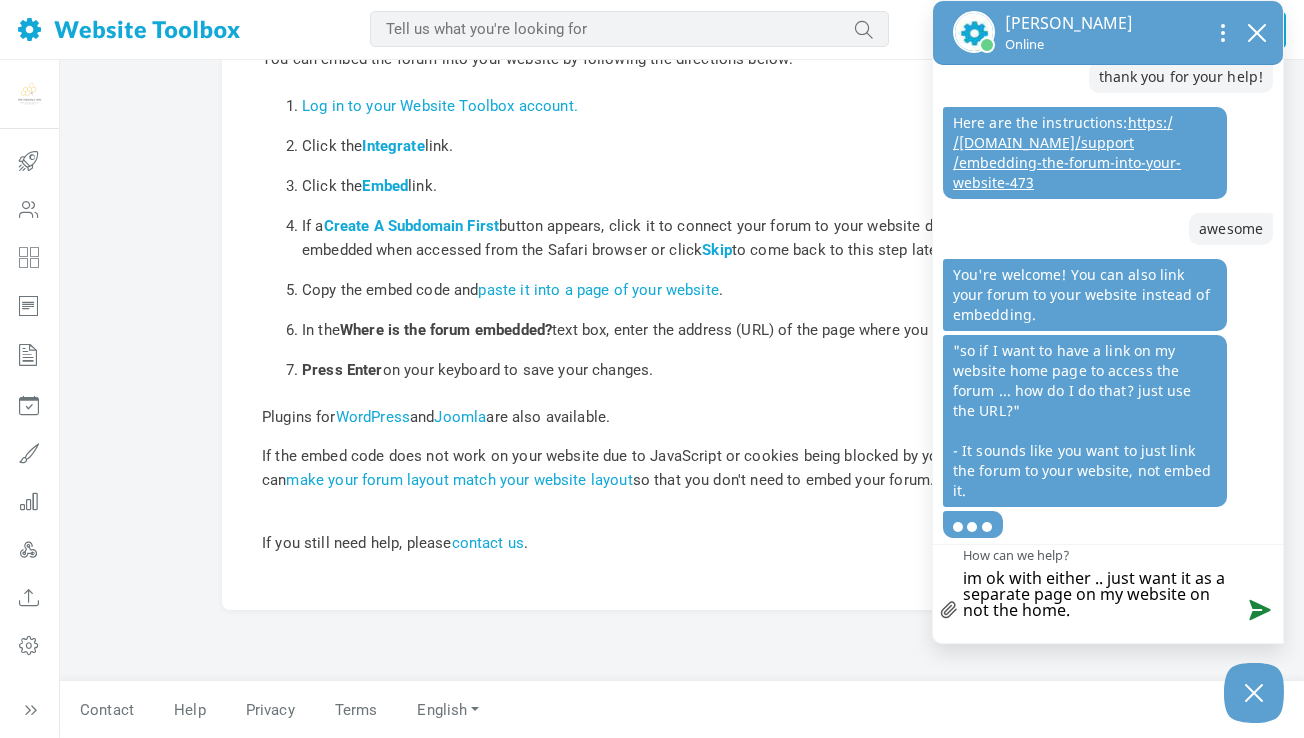 type on "im ok with either .. just want it as a separate page on my website on not the home./" 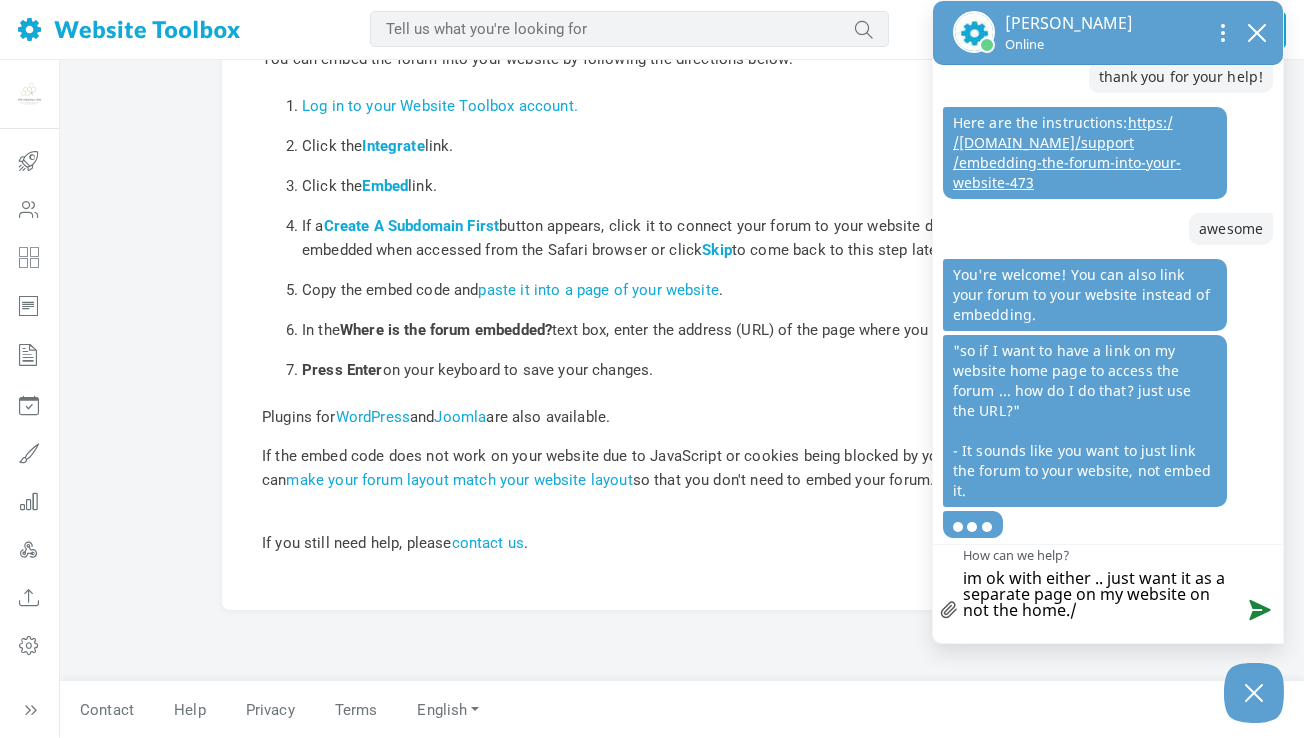 type on "im ok with either .. just want it as a separate page on my website on not the home./." 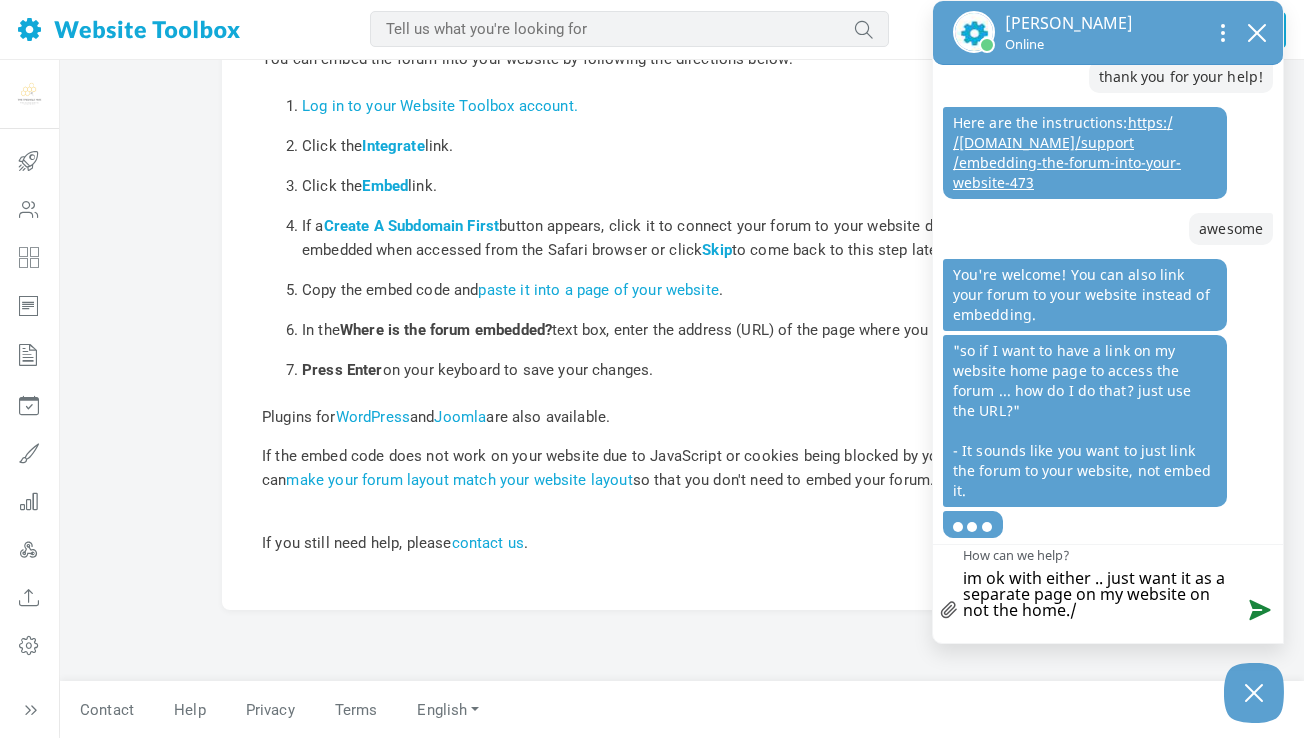 type on "im ok with either .. just want it as a separate page on my website on not the home./." 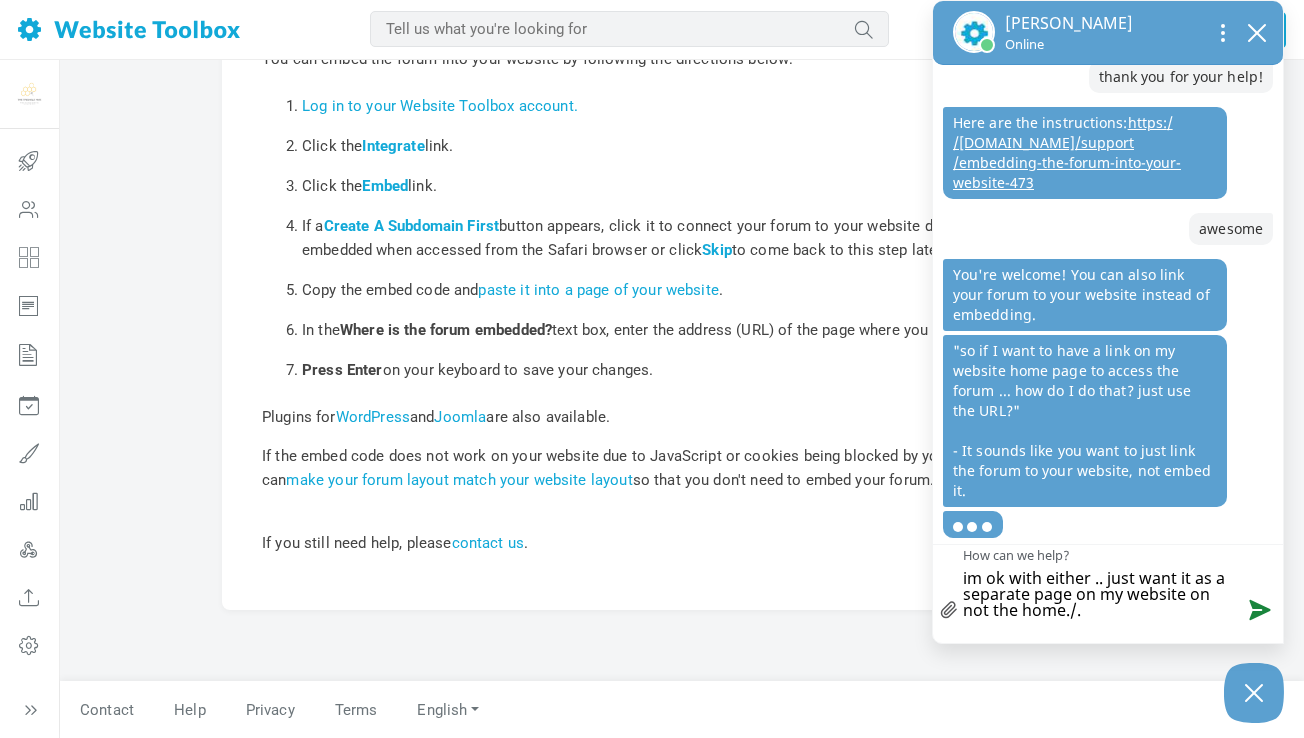 type on "im ok with either .. just want it as a separate page on my website on not the home./" 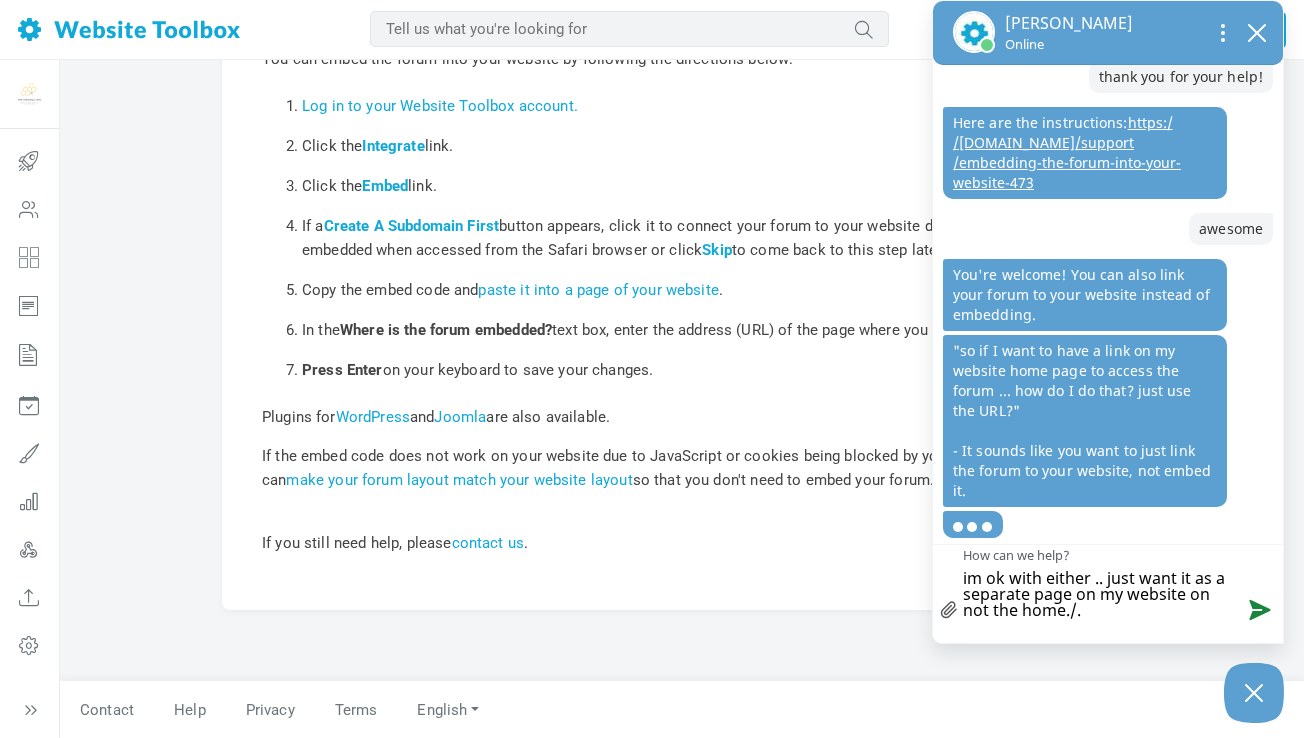 type on "im ok with either .. just want it as a separate page on my website on not the home./" 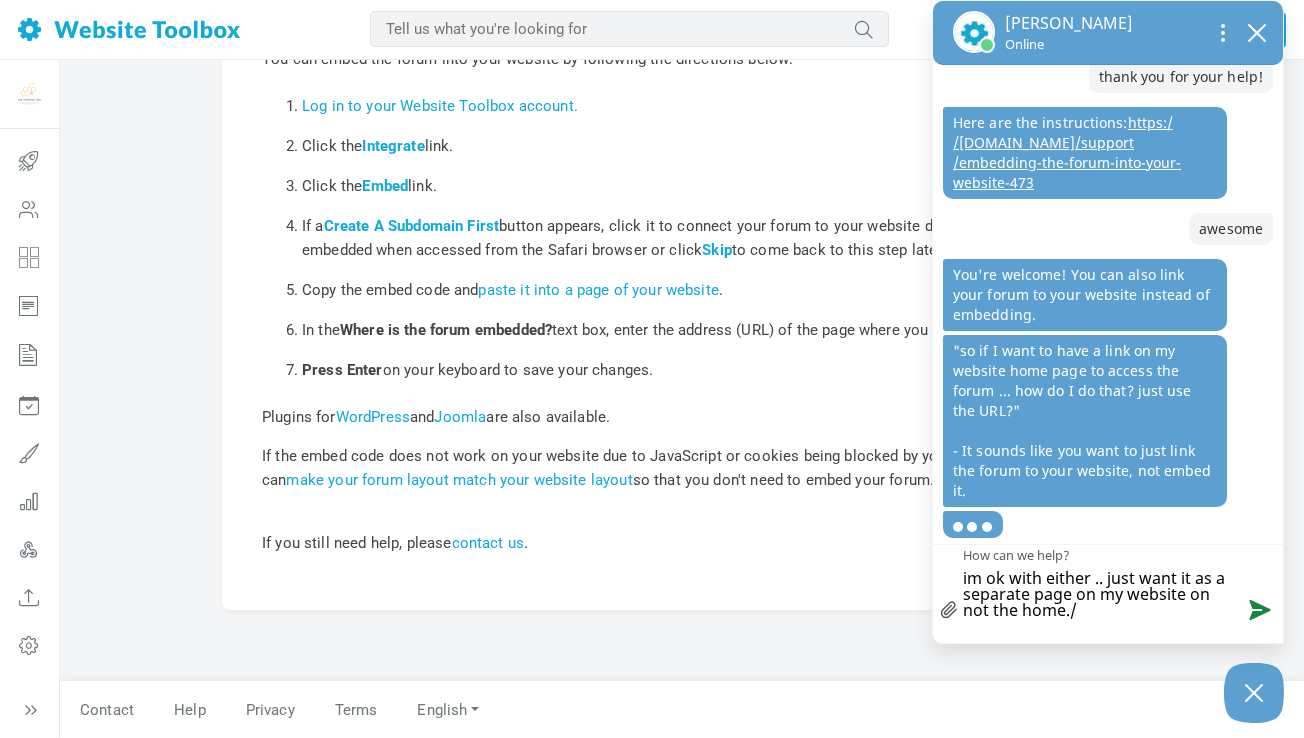 type on "im ok with either .. just want it as a separate page on my website on not the home." 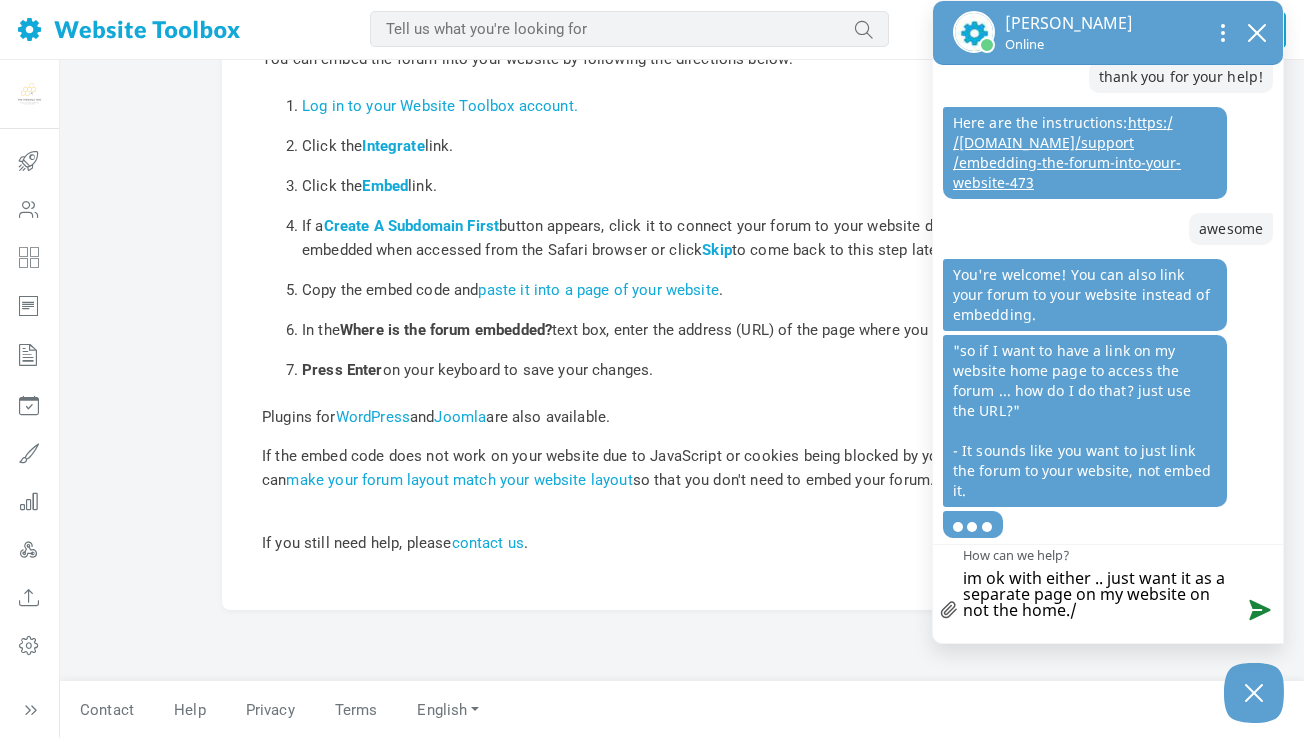 type on "im ok with either .. just want it as a separate page on my website on not the home." 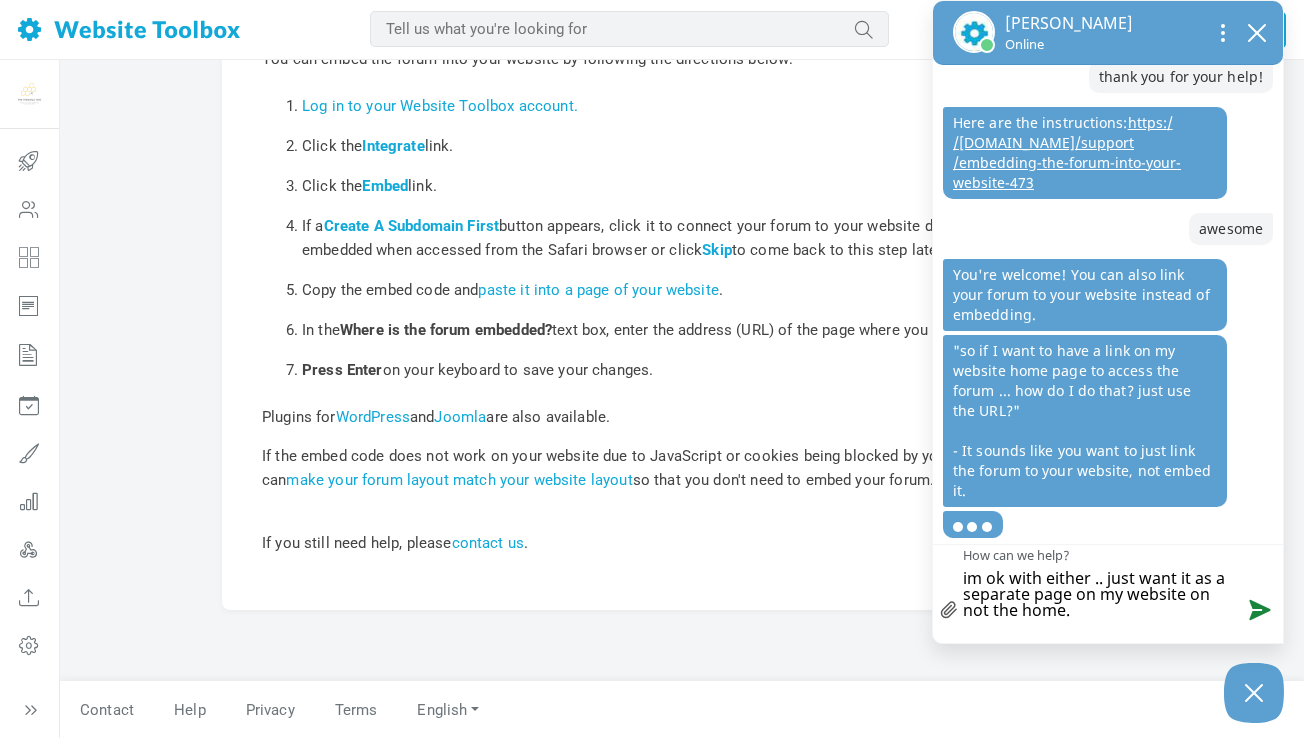 type on "im ok with either .. just want it as a separate page on my website on not the home" 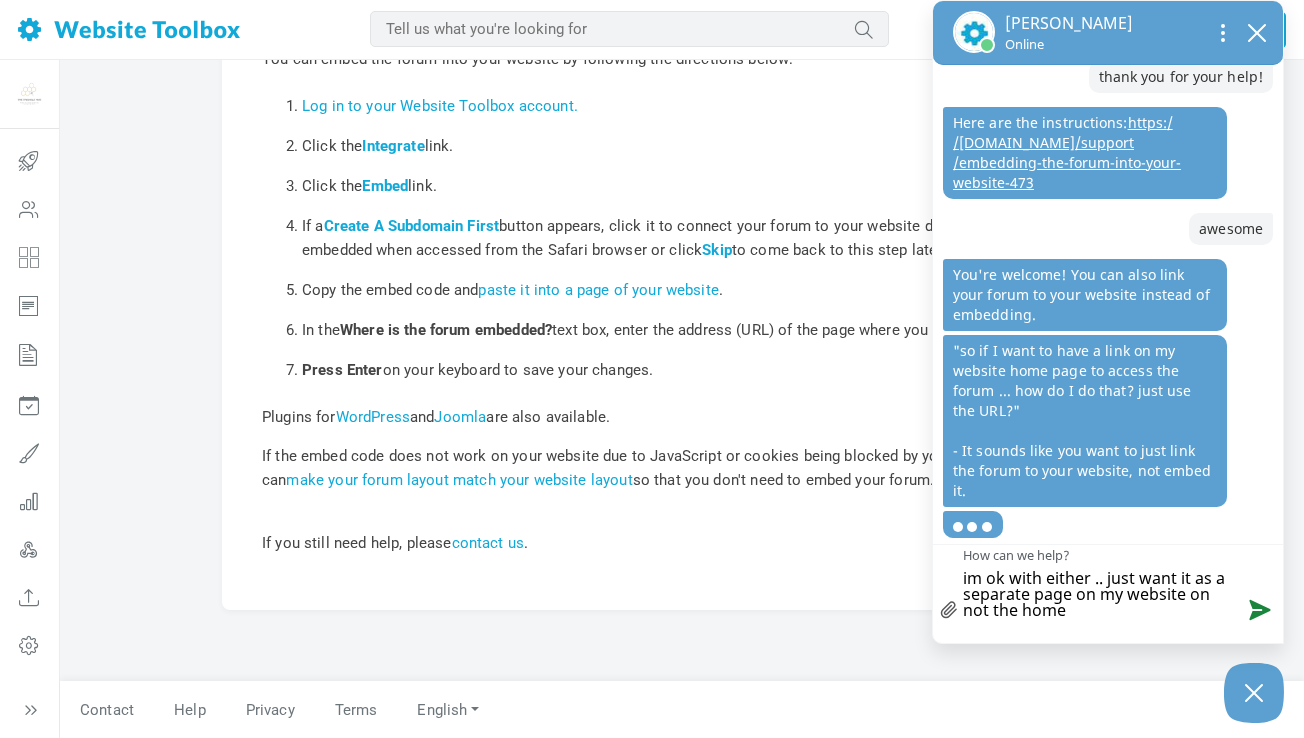type on "im ok with either .. just want it as a separate page on my website on not the home." 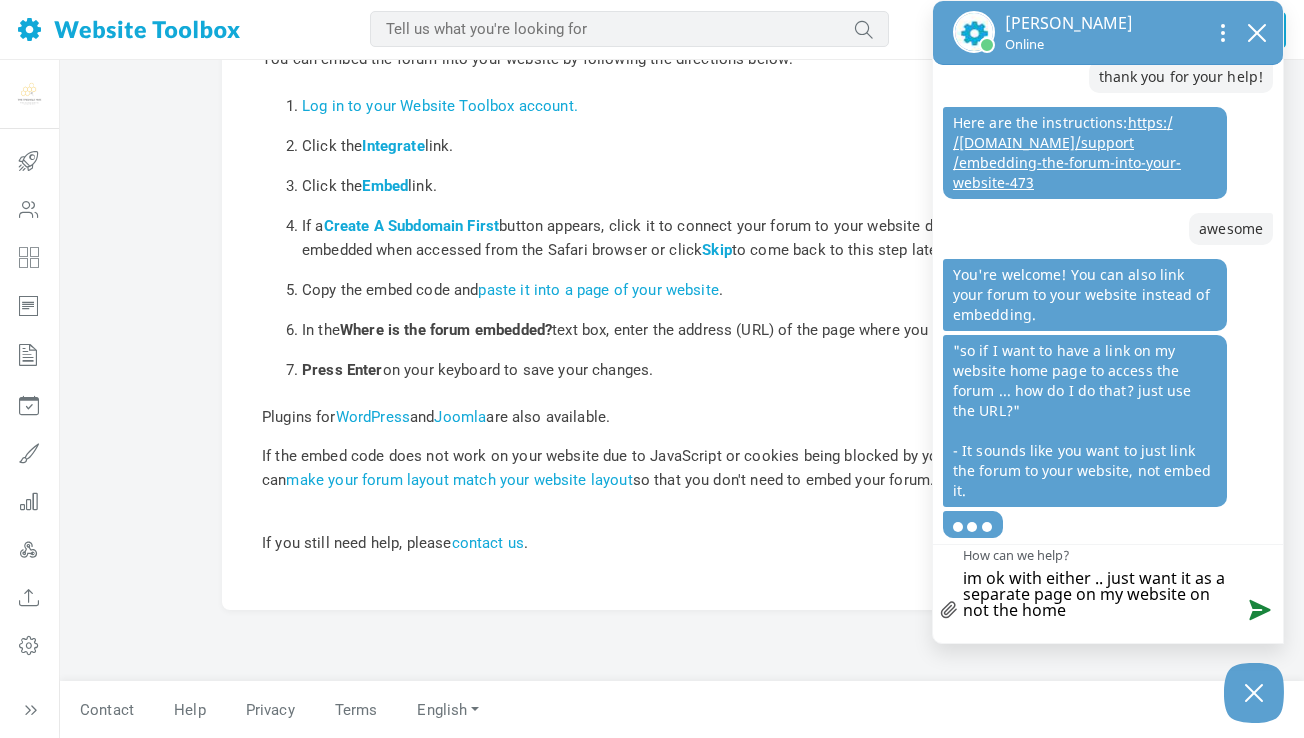 type on "im ok with either .. just want it as a separate page on my website on not the home." 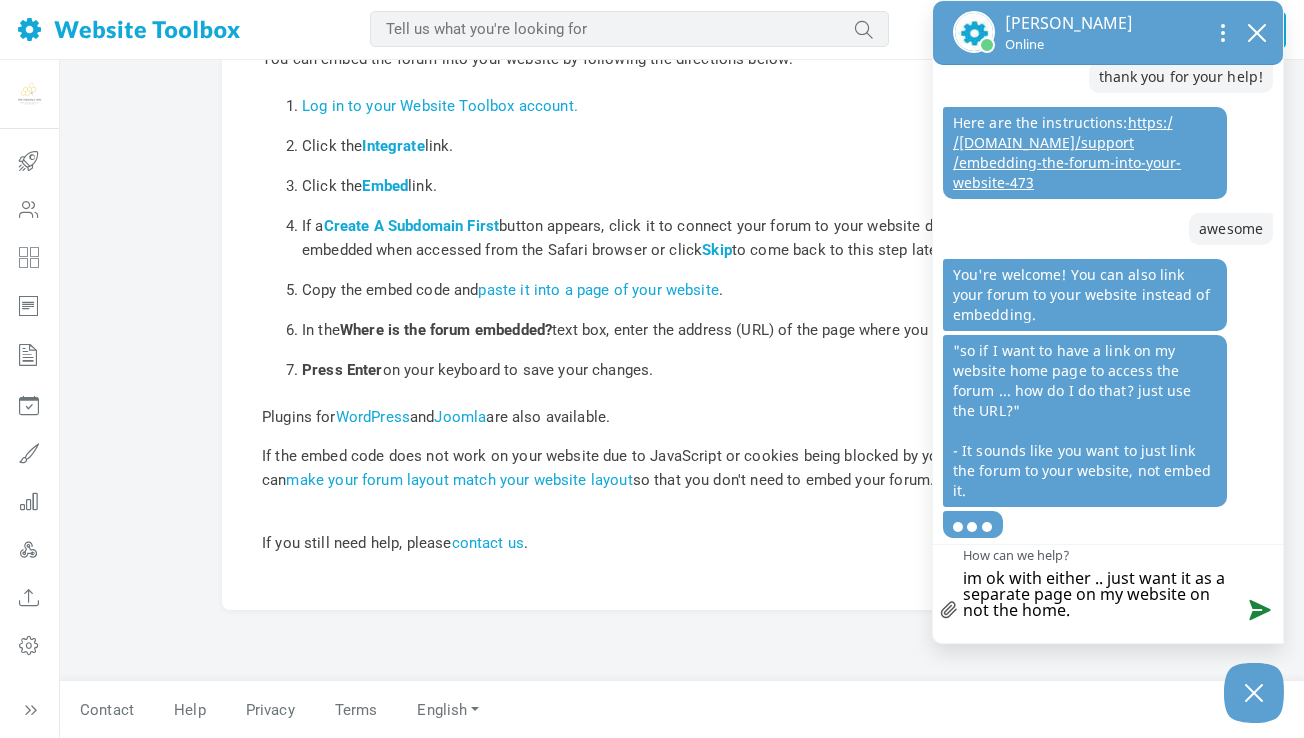 type 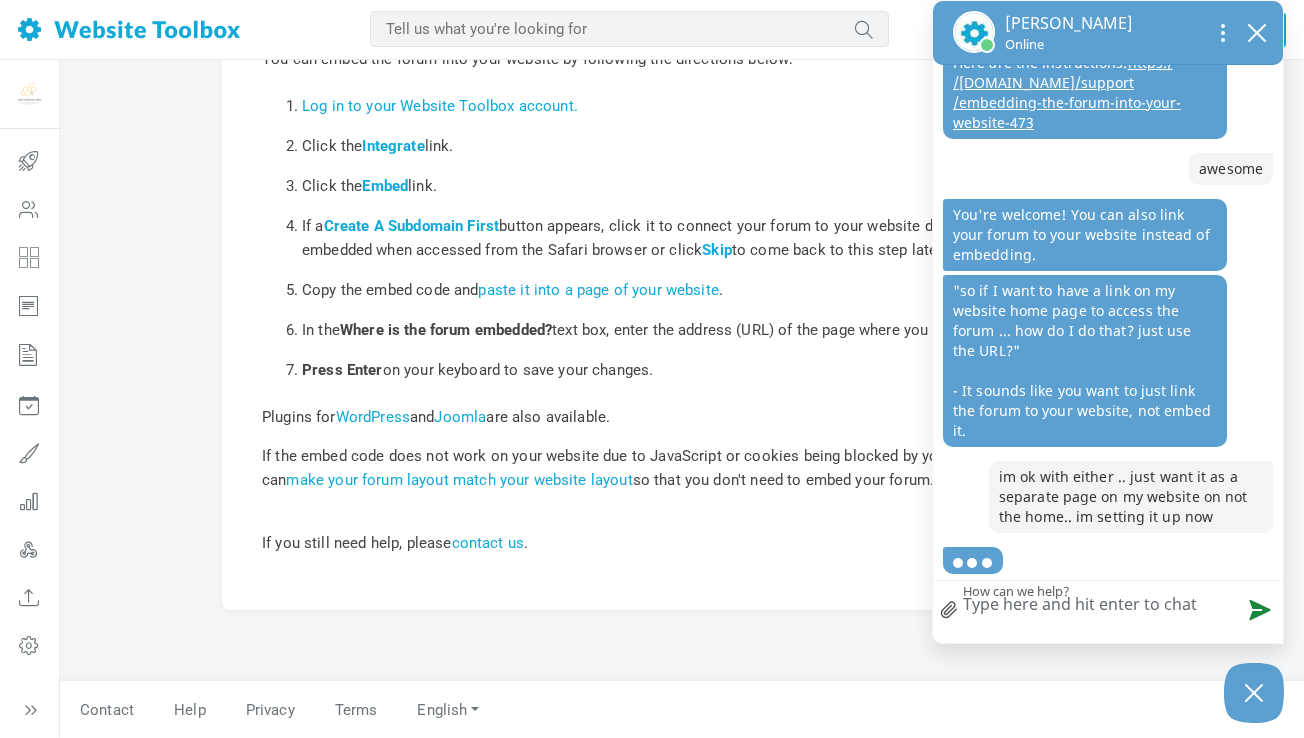 scroll, scrollTop: 2693, scrollLeft: 0, axis: vertical 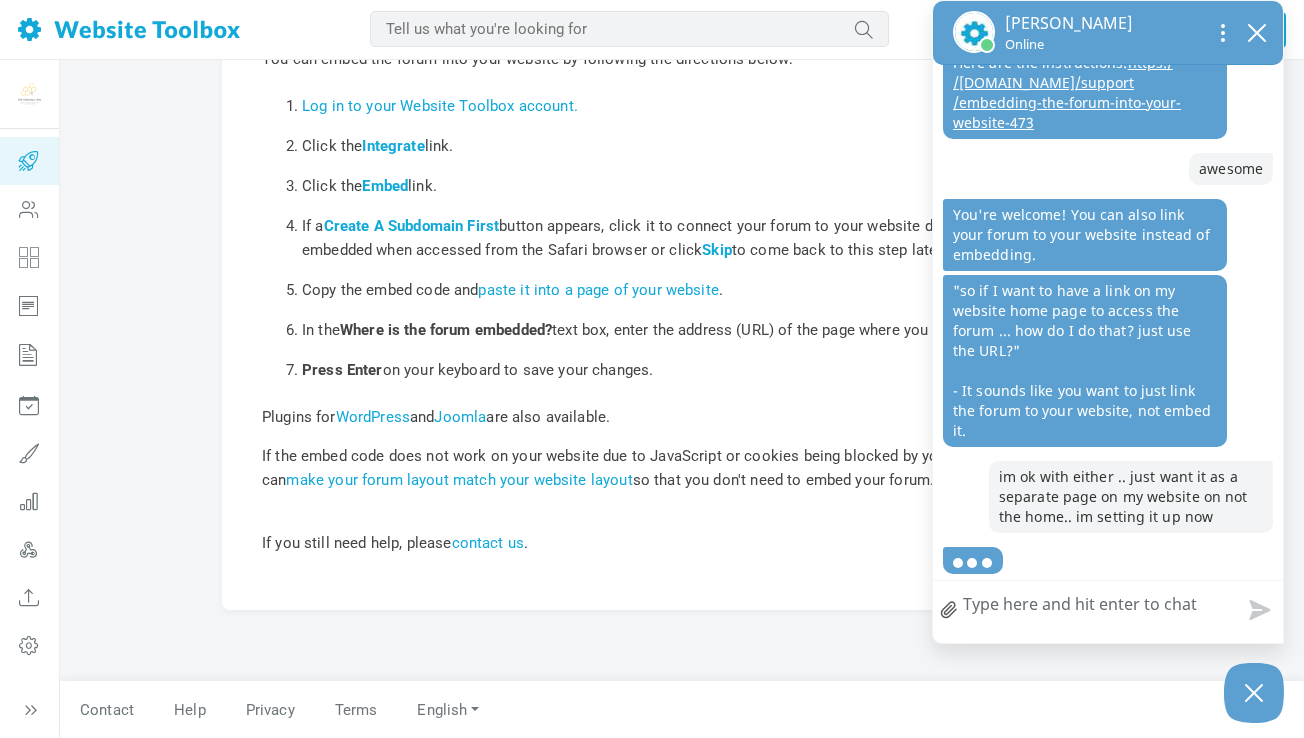 click at bounding box center [29, 161] 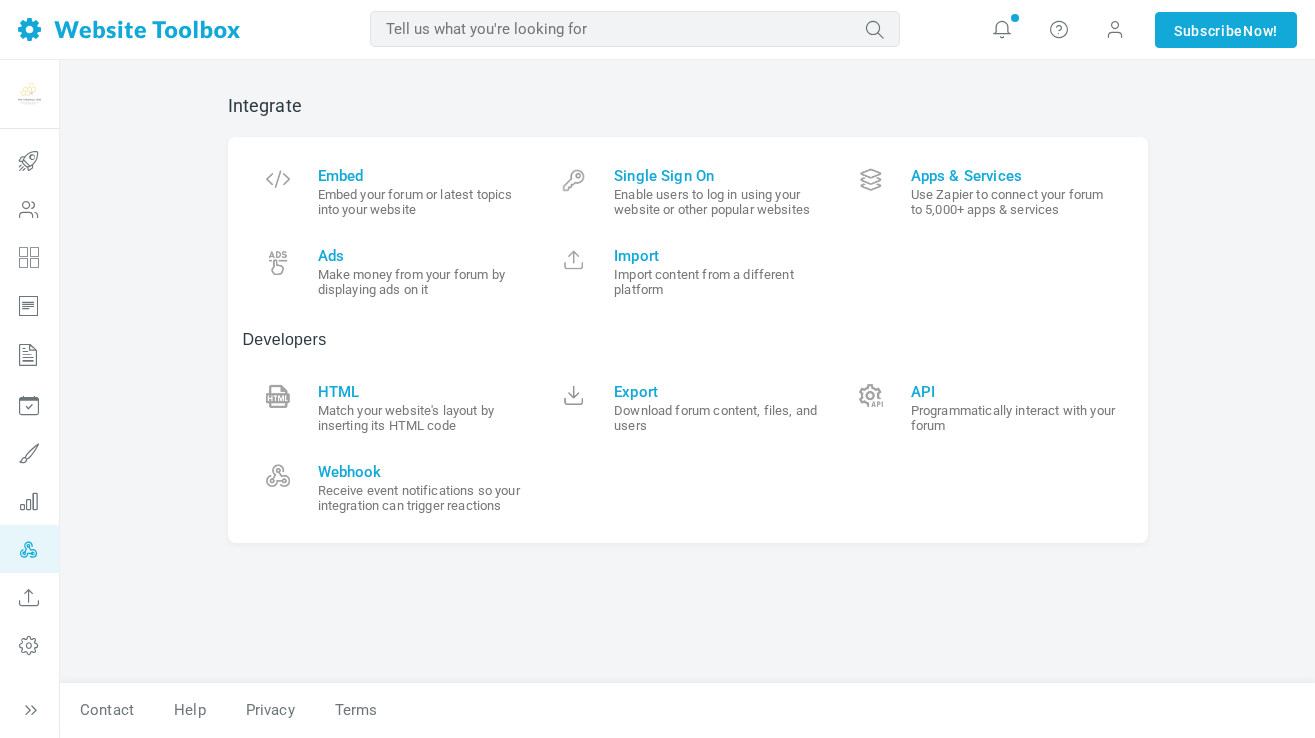 scroll, scrollTop: 0, scrollLeft: 0, axis: both 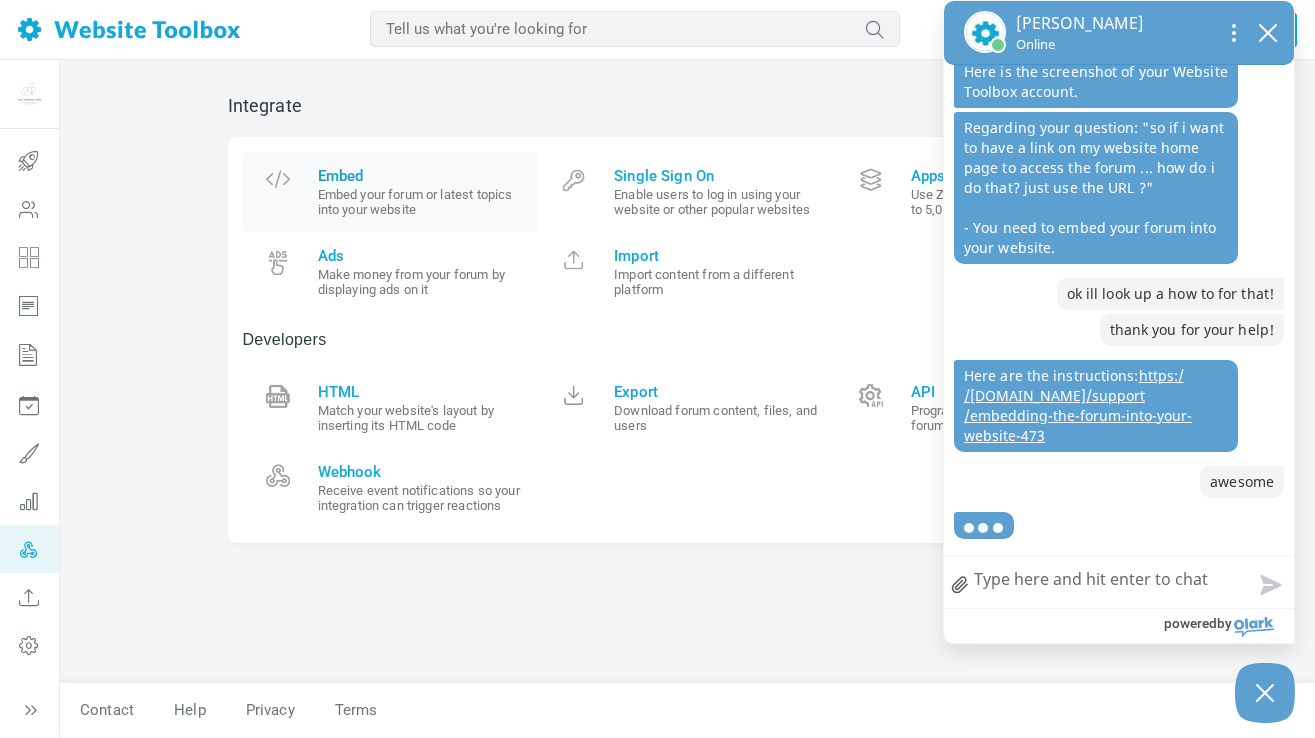 click on "Embed your  forum or latest topics into your website" at bounding box center (421, 202) 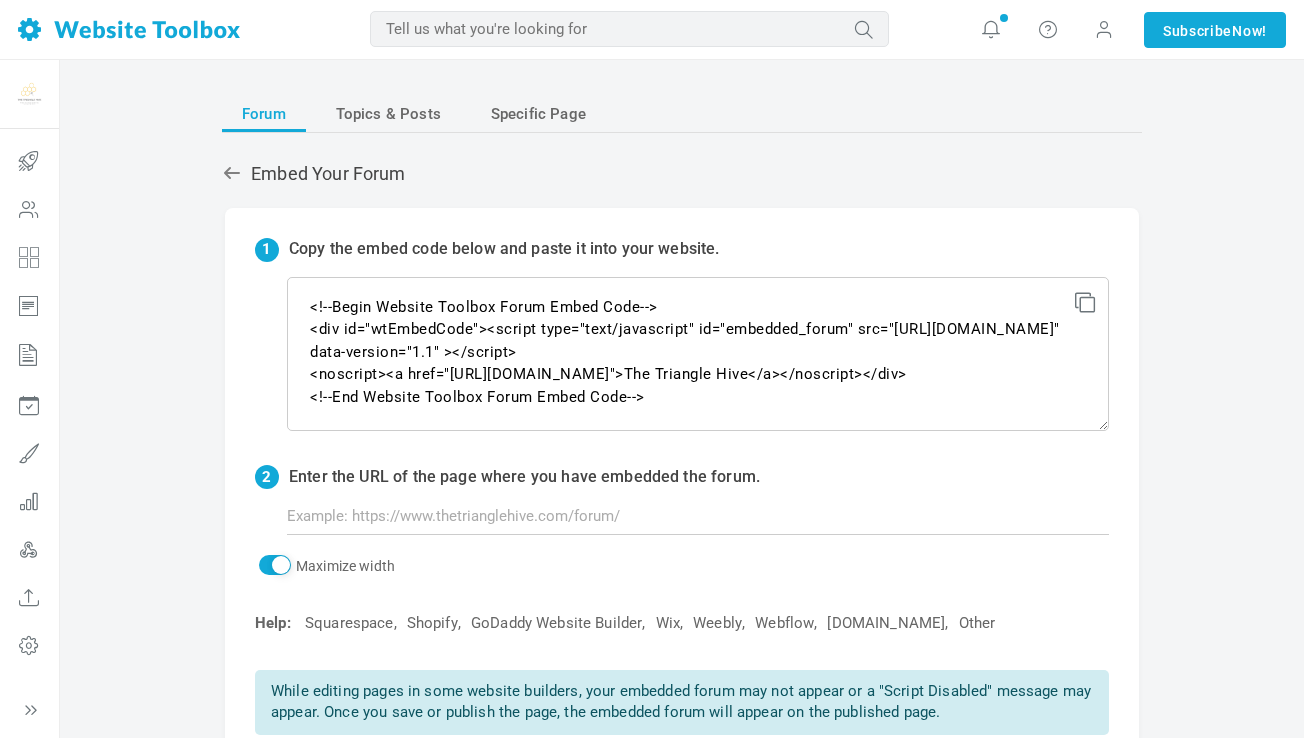 scroll, scrollTop: 0, scrollLeft: 0, axis: both 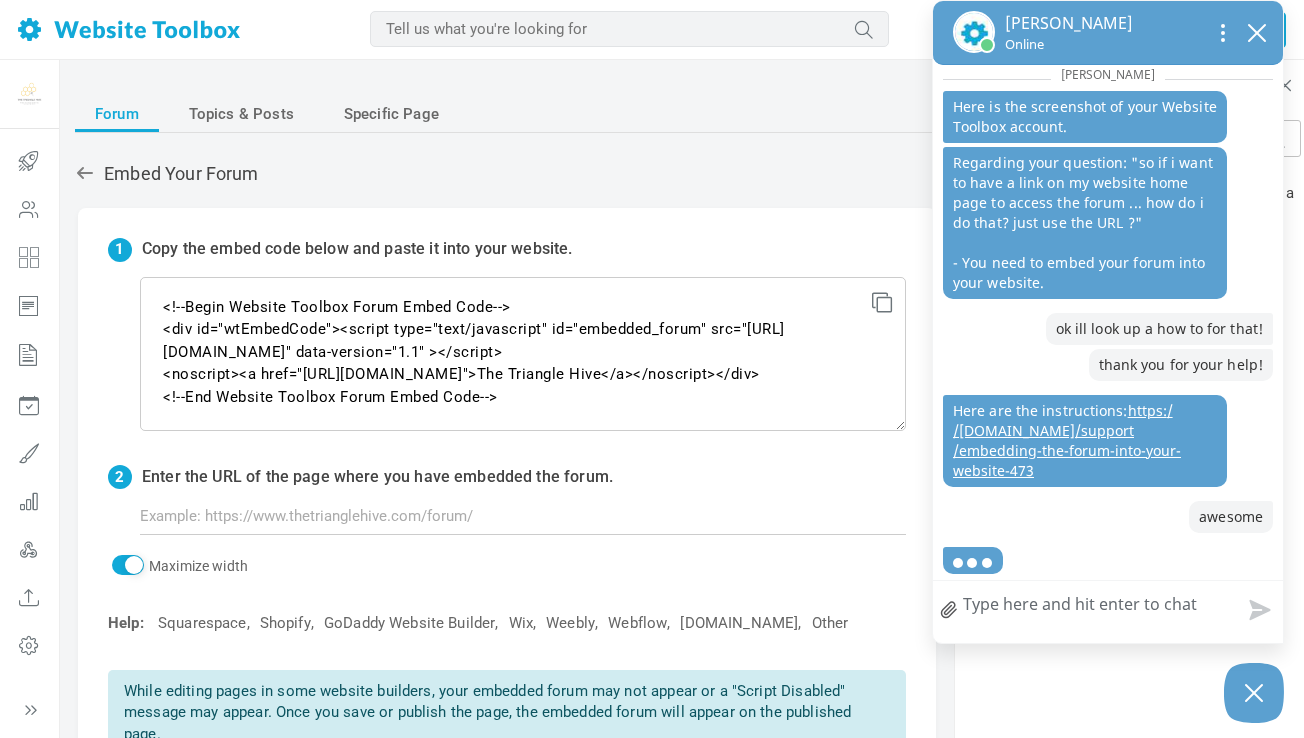click at bounding box center (879, 299) 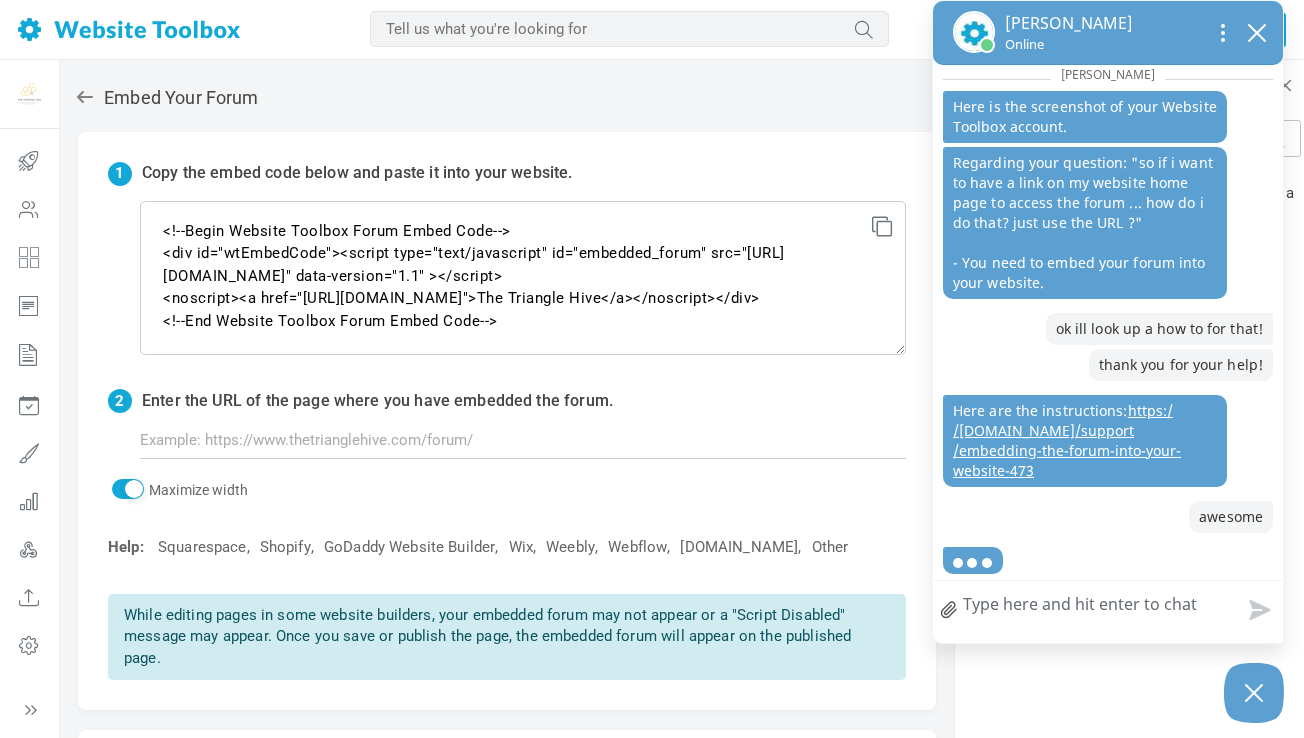 scroll, scrollTop: 73, scrollLeft: 0, axis: vertical 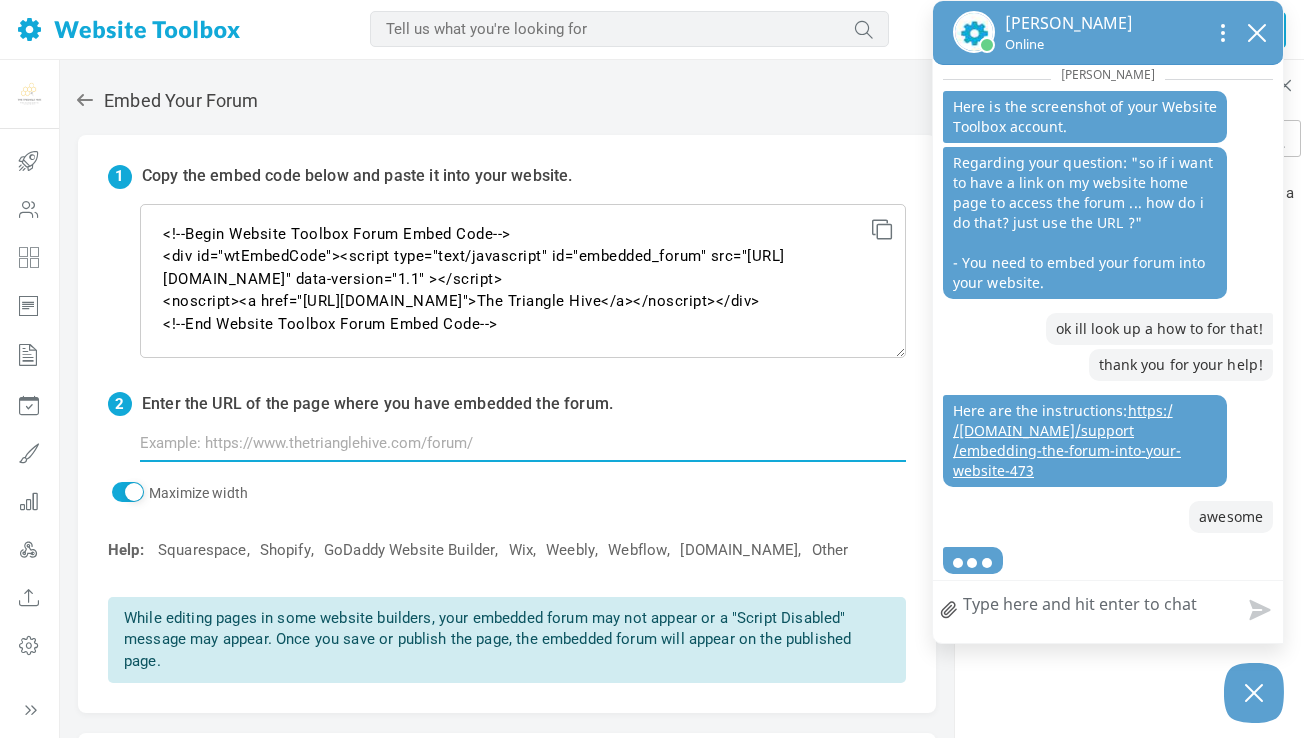 click at bounding box center (523, 443) 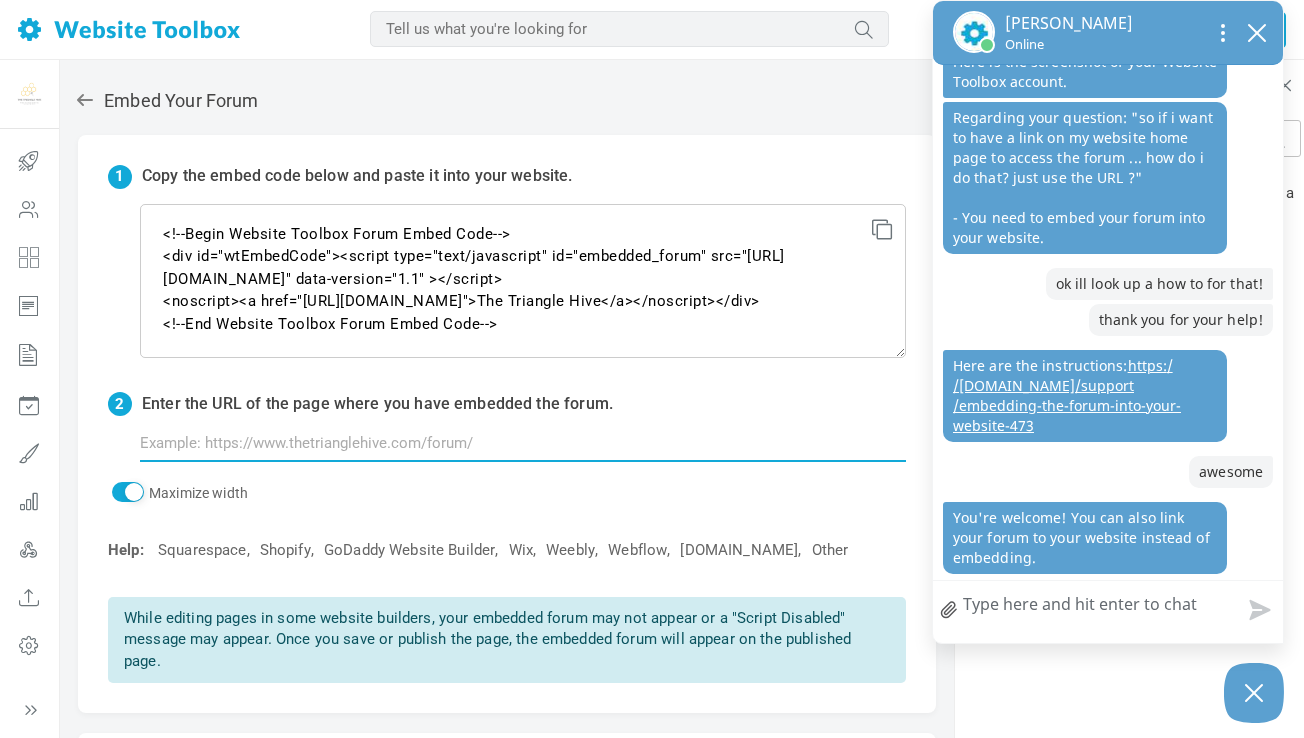 scroll, scrollTop: 2410, scrollLeft: 0, axis: vertical 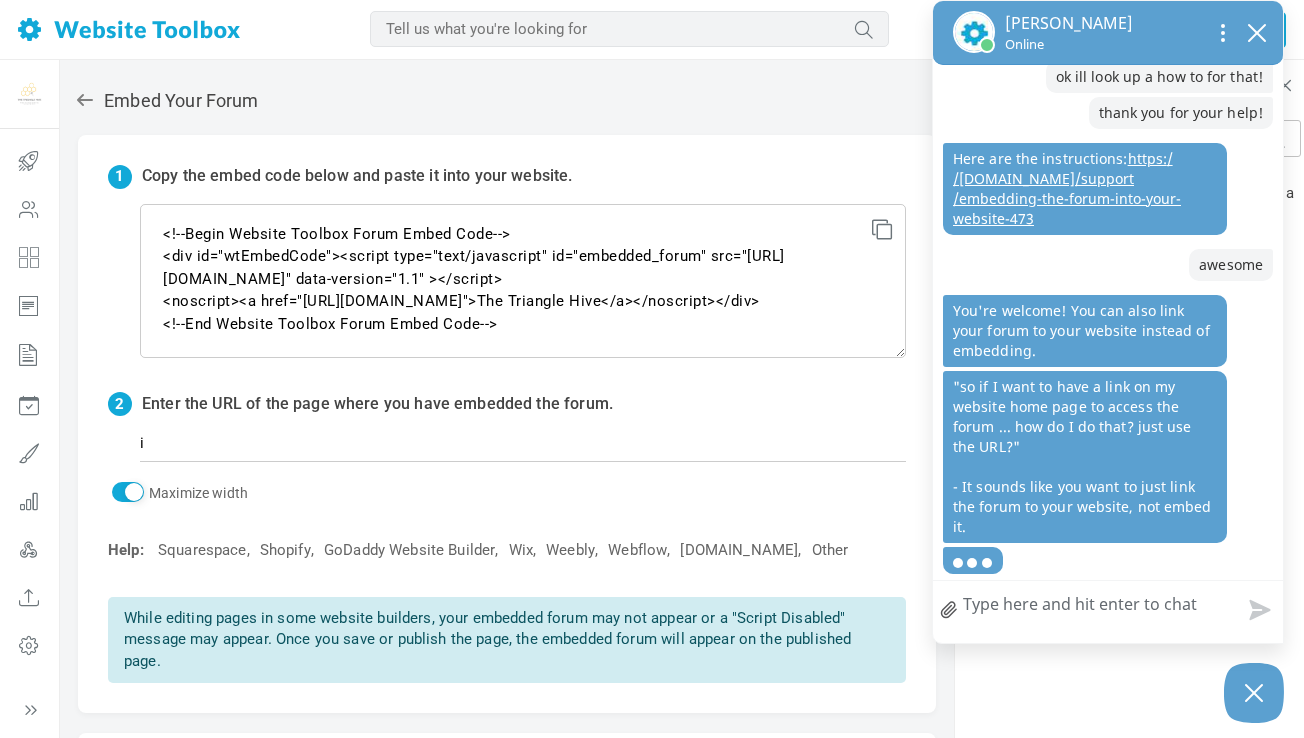 type on "[URL]" 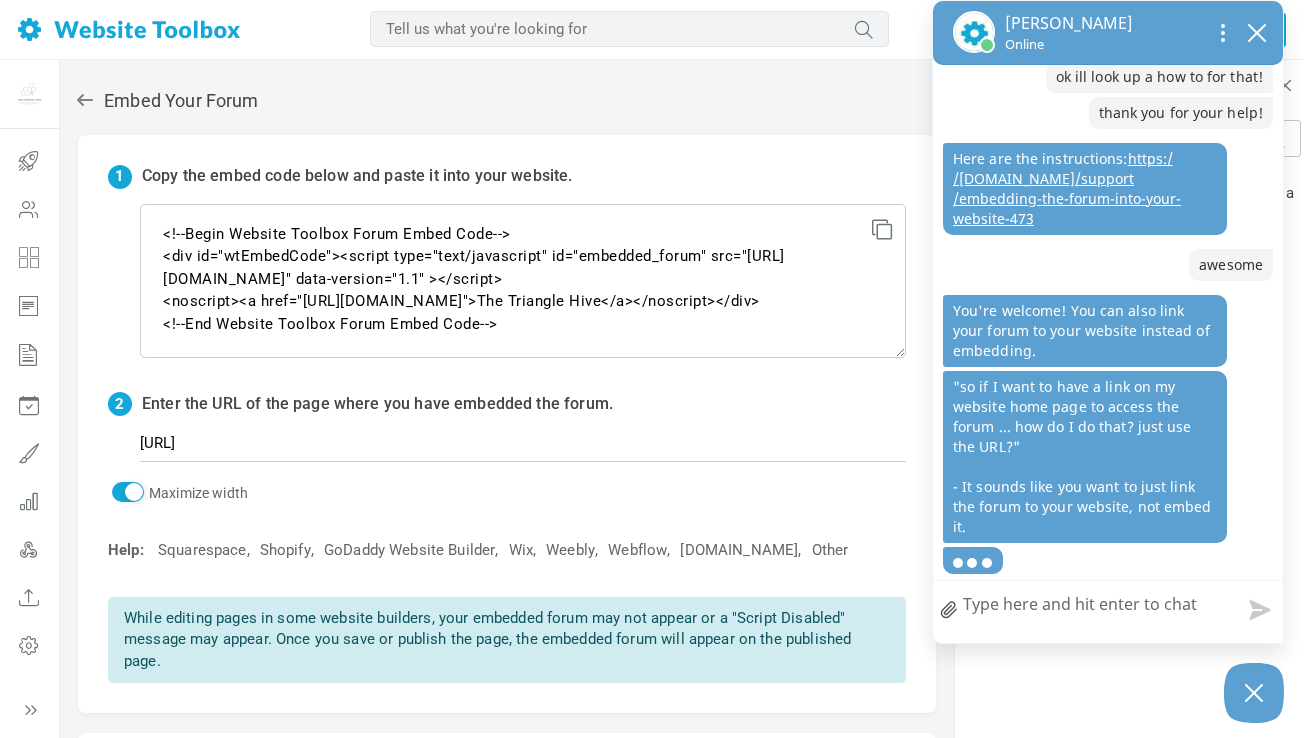 click on "How can we help?" at bounding box center [1108, 607] 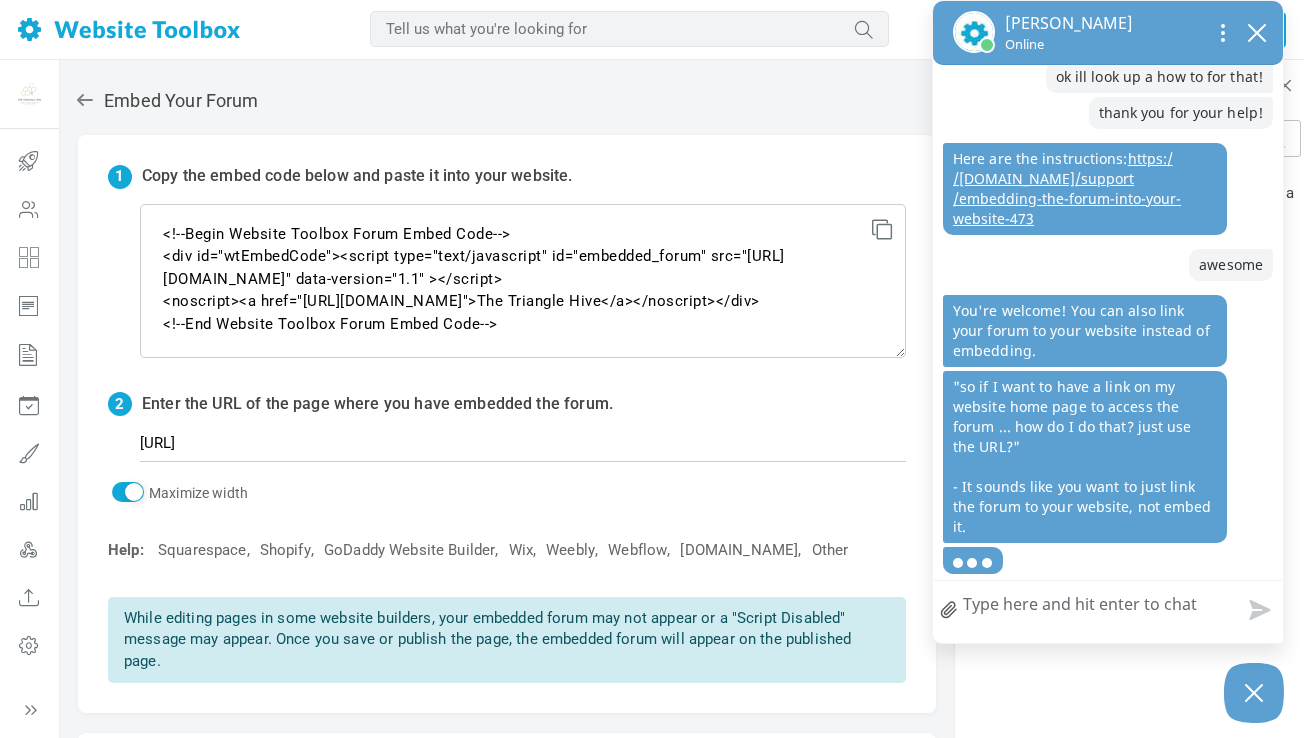 type on "i" 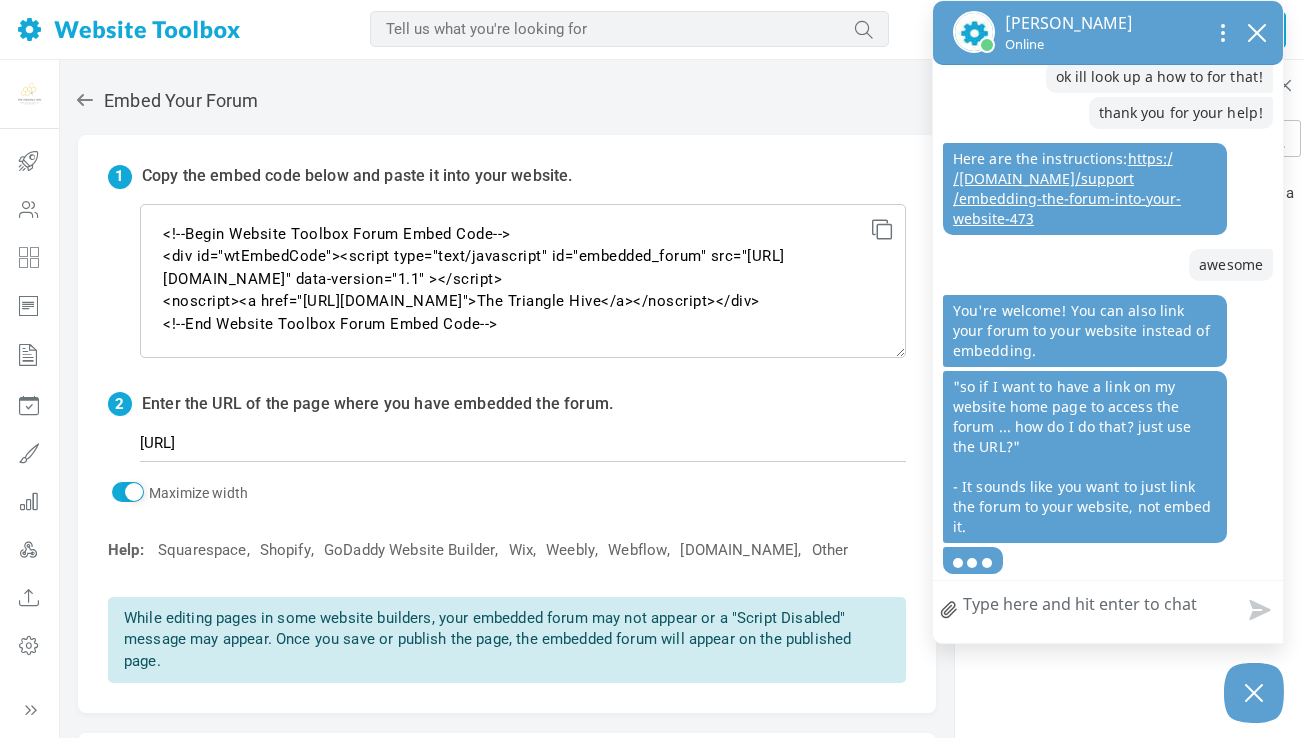 type on "i" 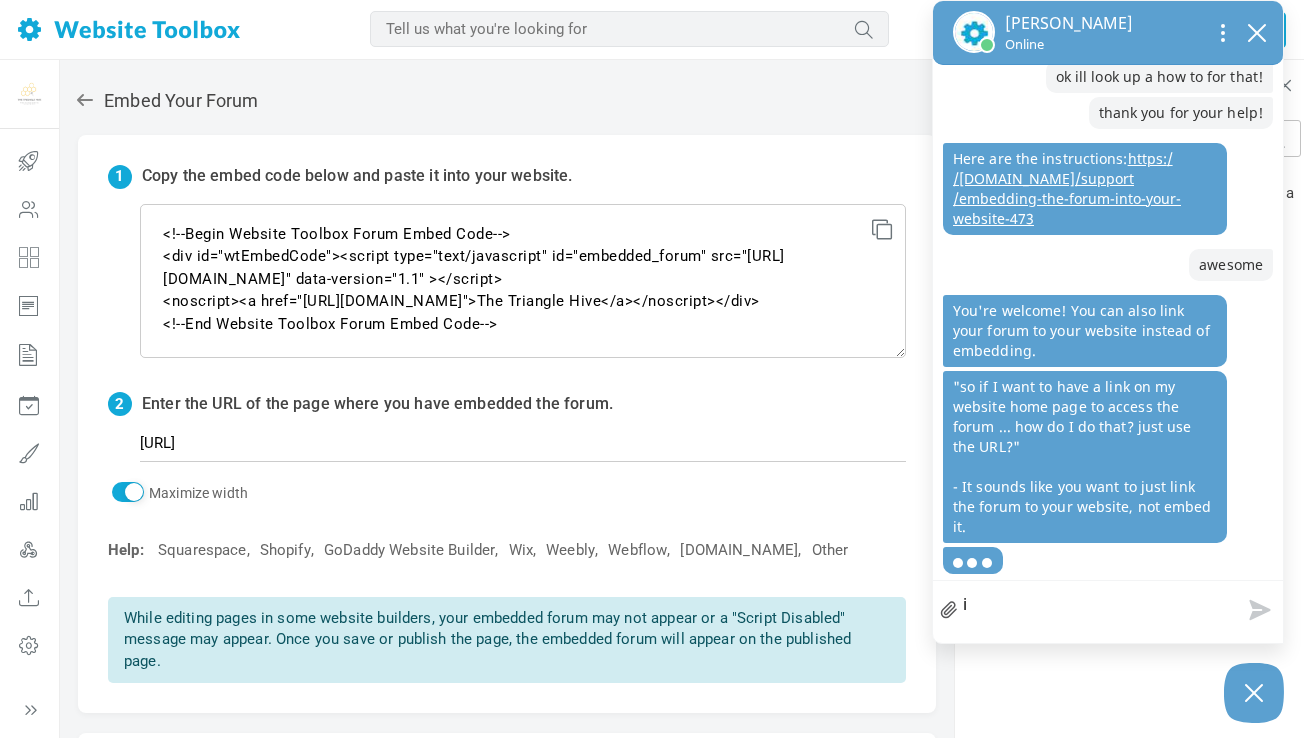 type on "i" 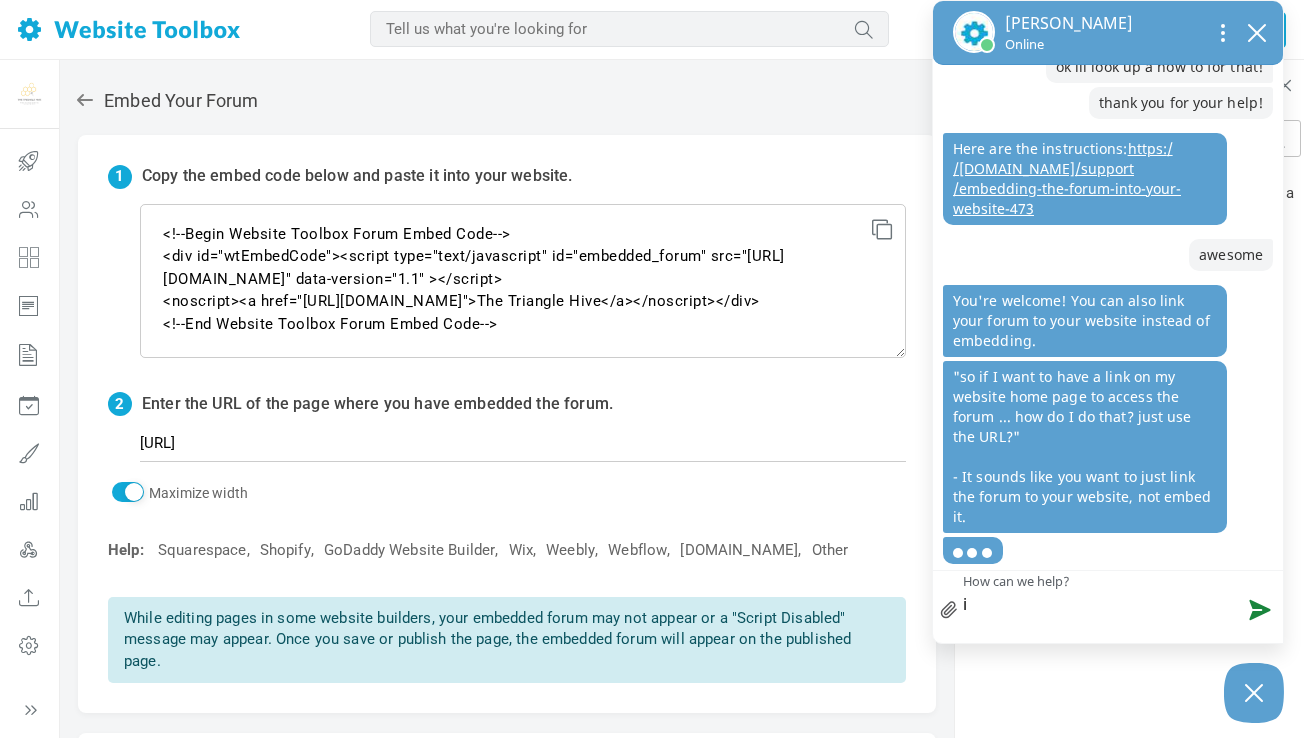 scroll, scrollTop: 2607, scrollLeft: 0, axis: vertical 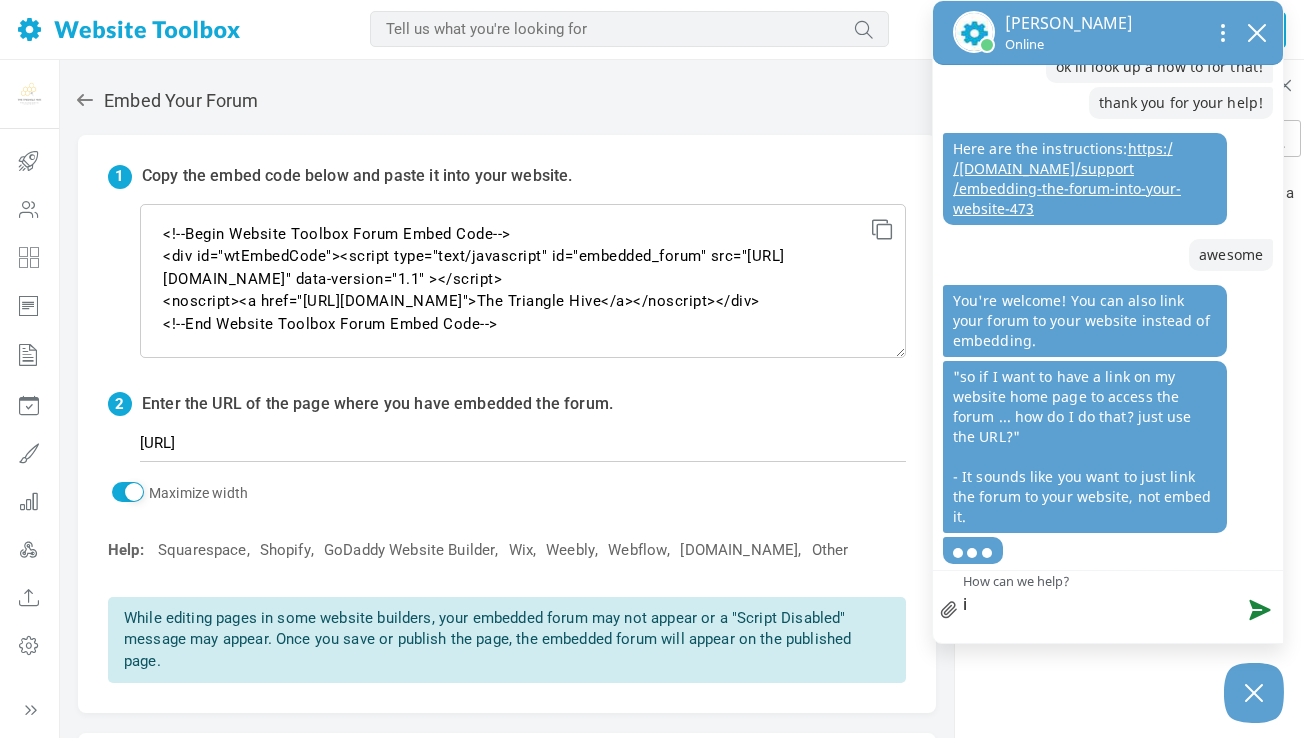 type on "i d" 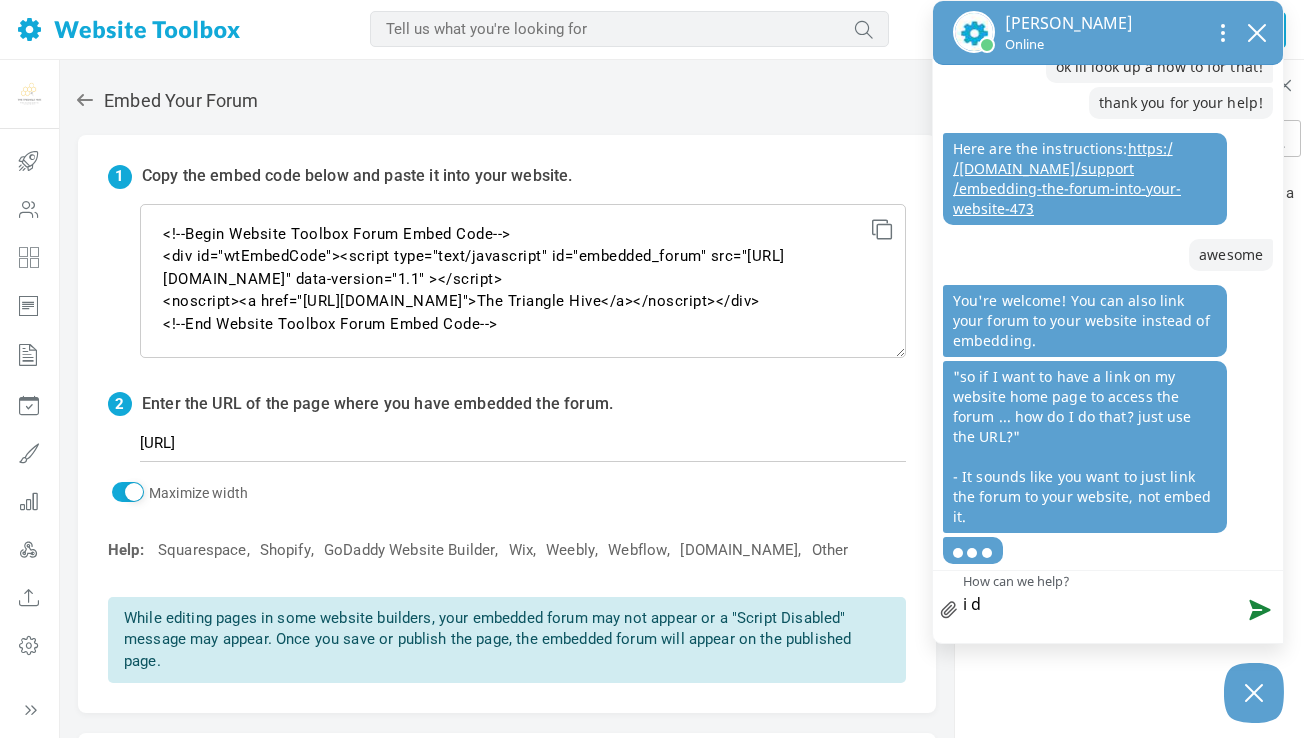 type on "i di" 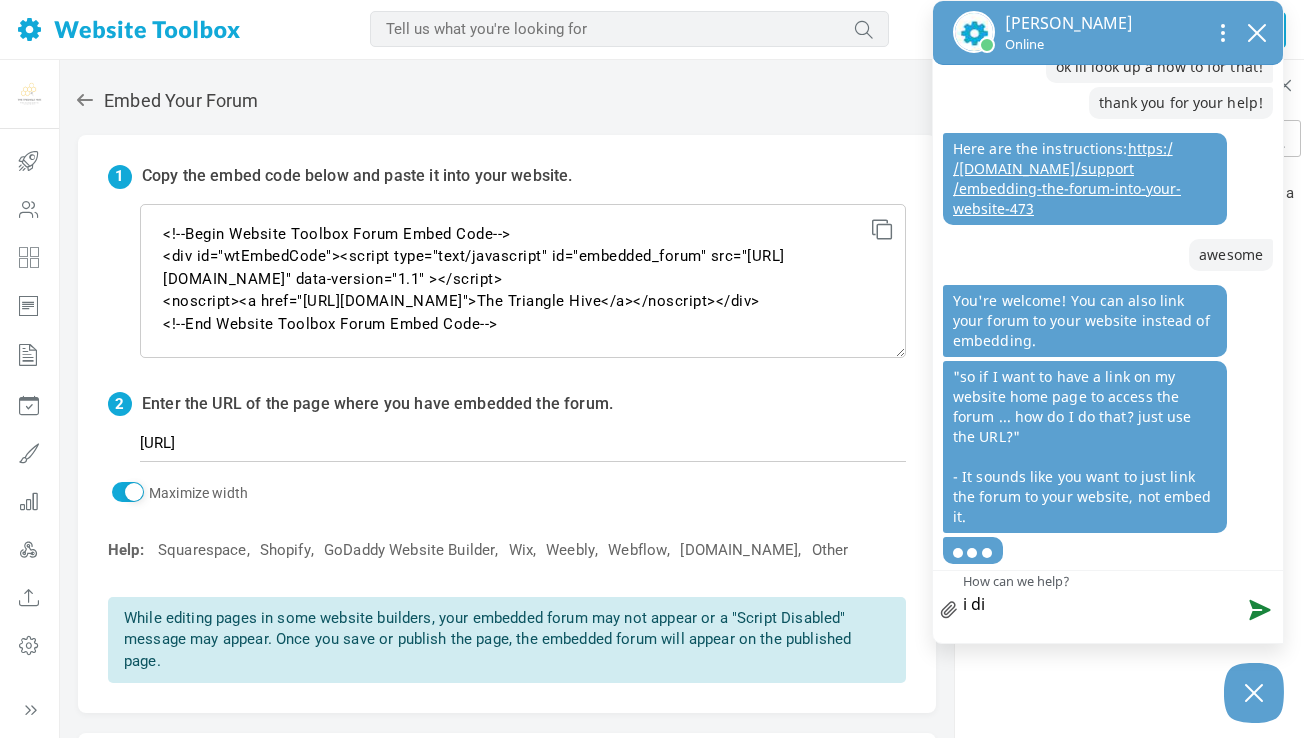 type on "i did" 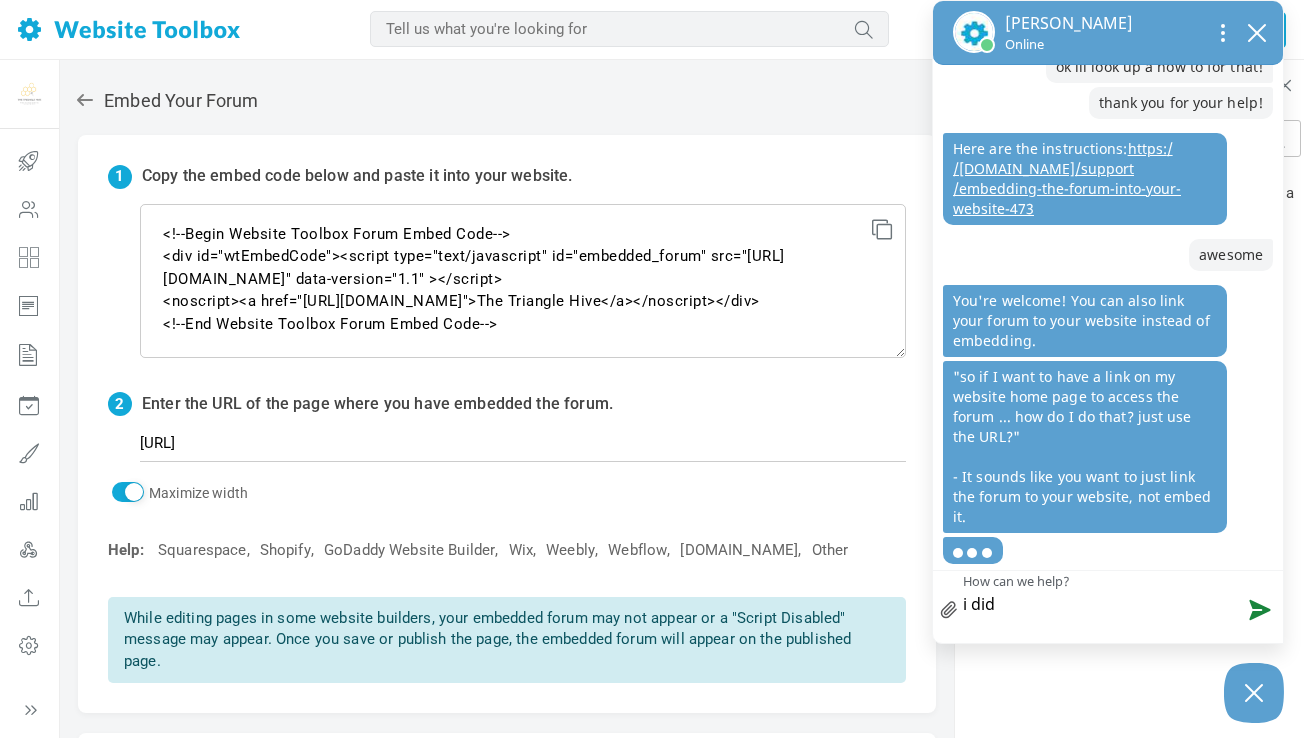 type on "i did" 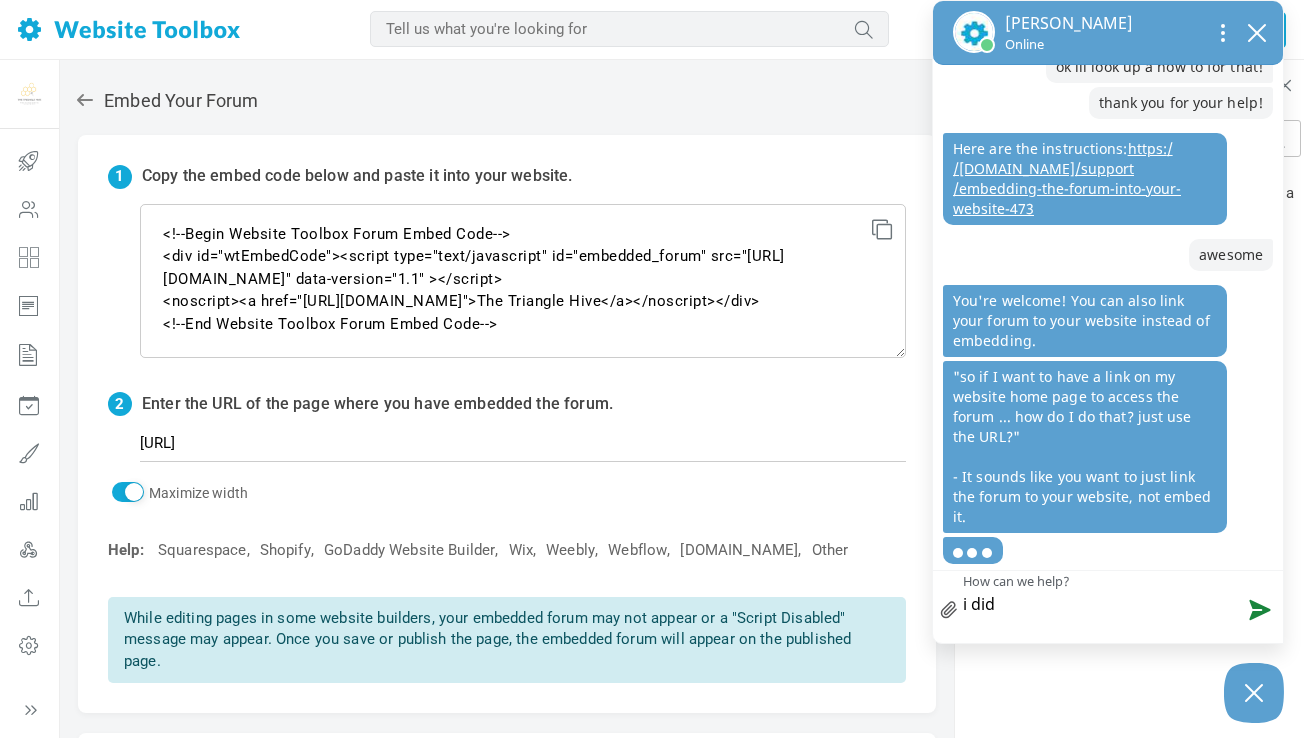 type on "i did" 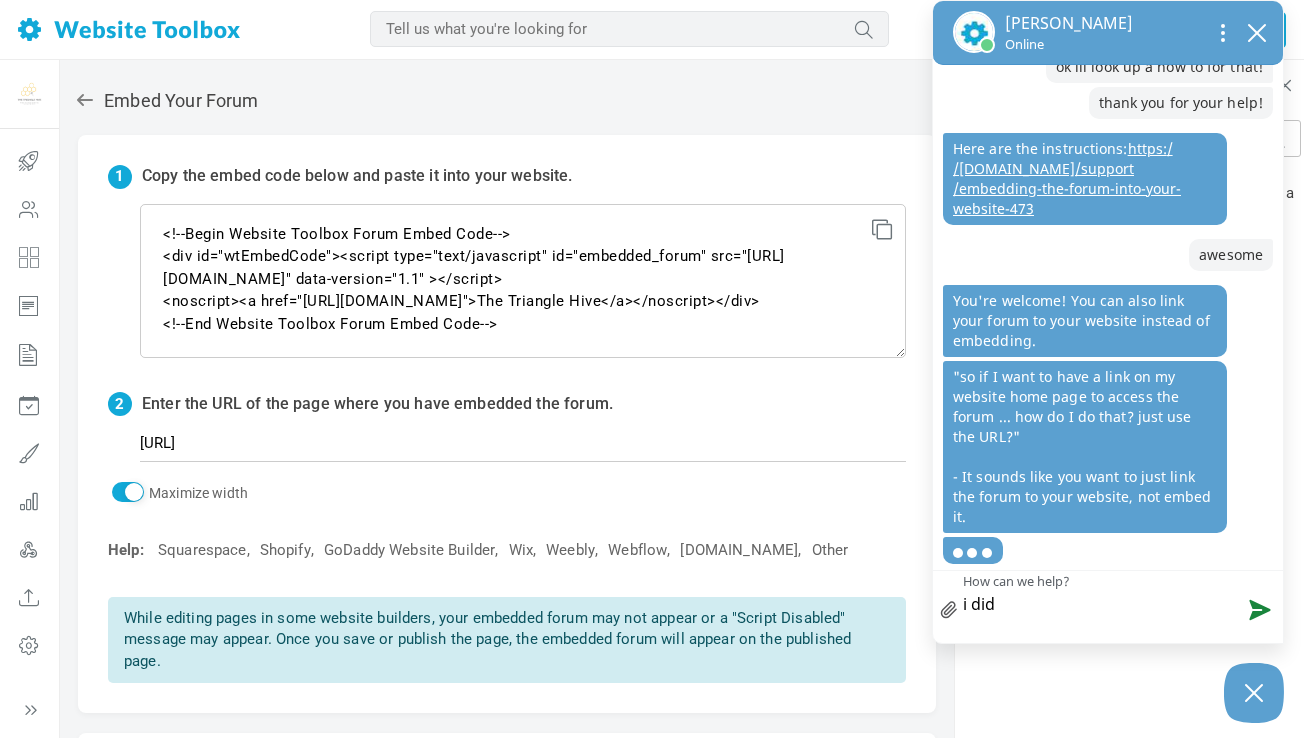 type on "i did i" 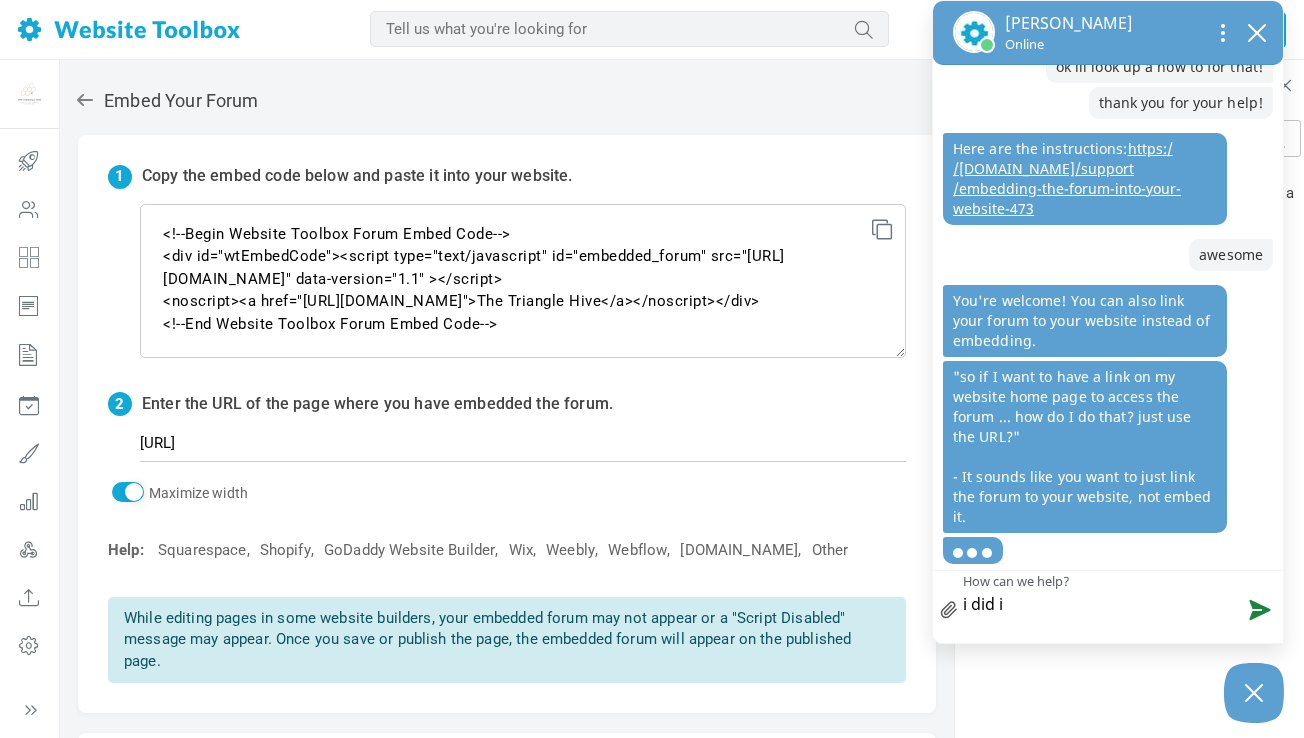 type on "i did it" 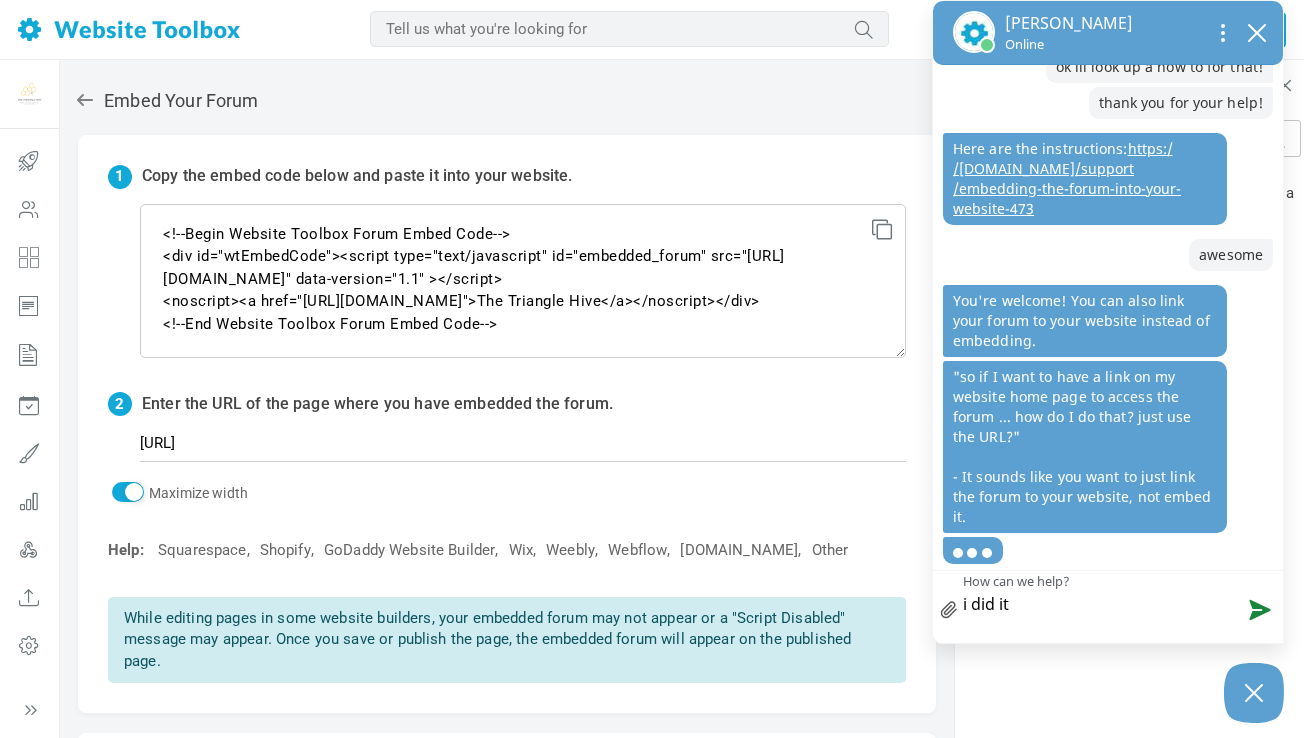 type on "i did it!" 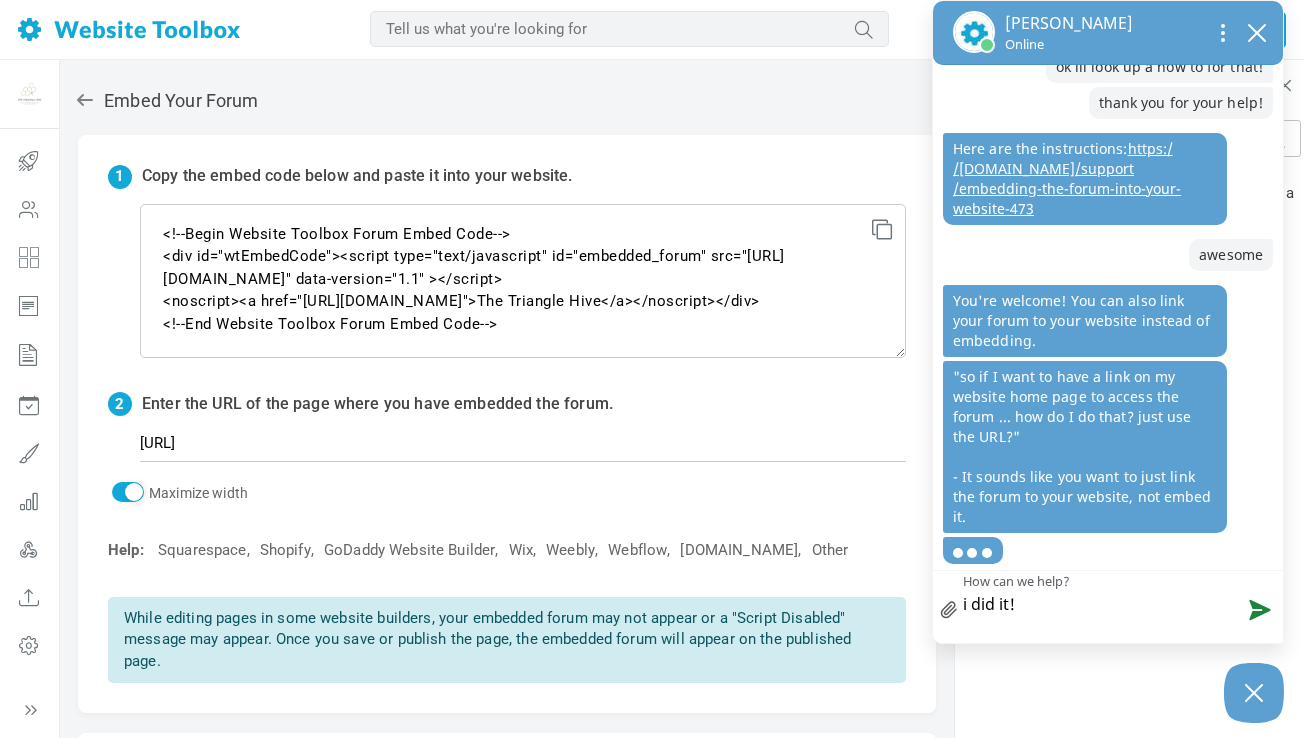 type on "i did it!!" 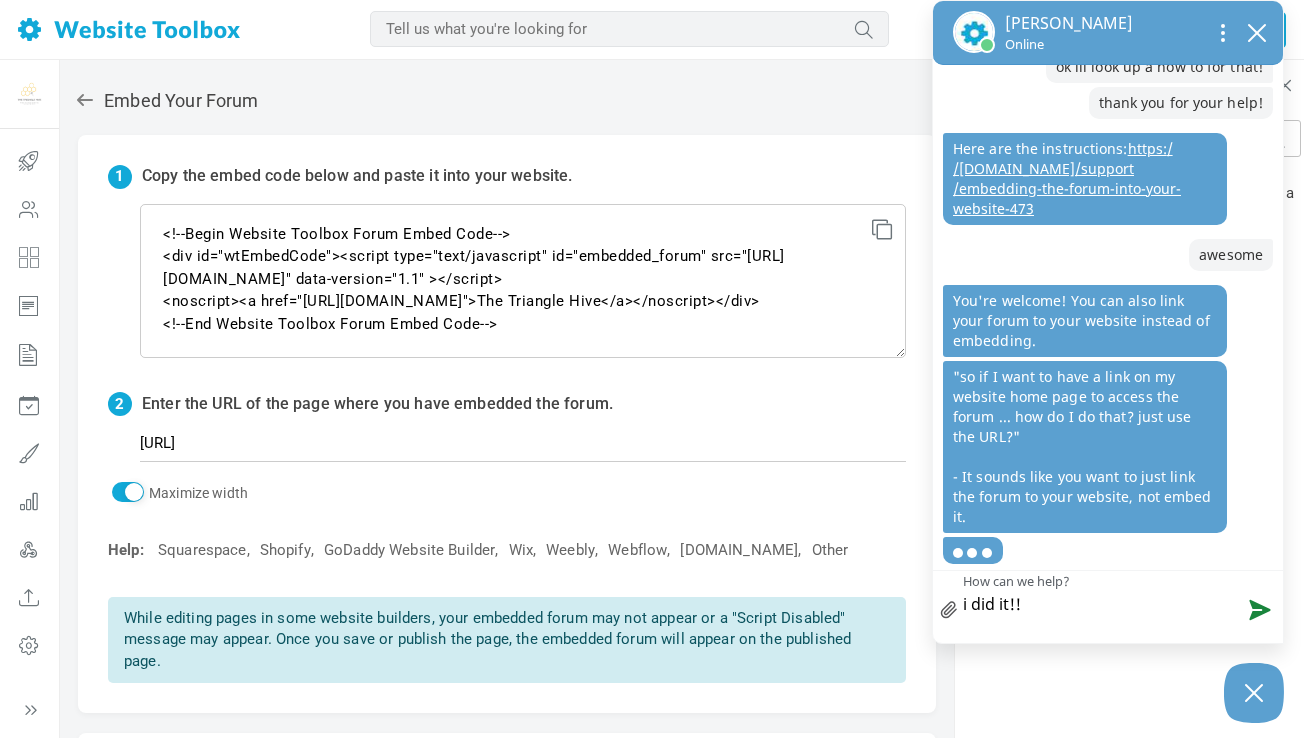 type on "i did it!!!" 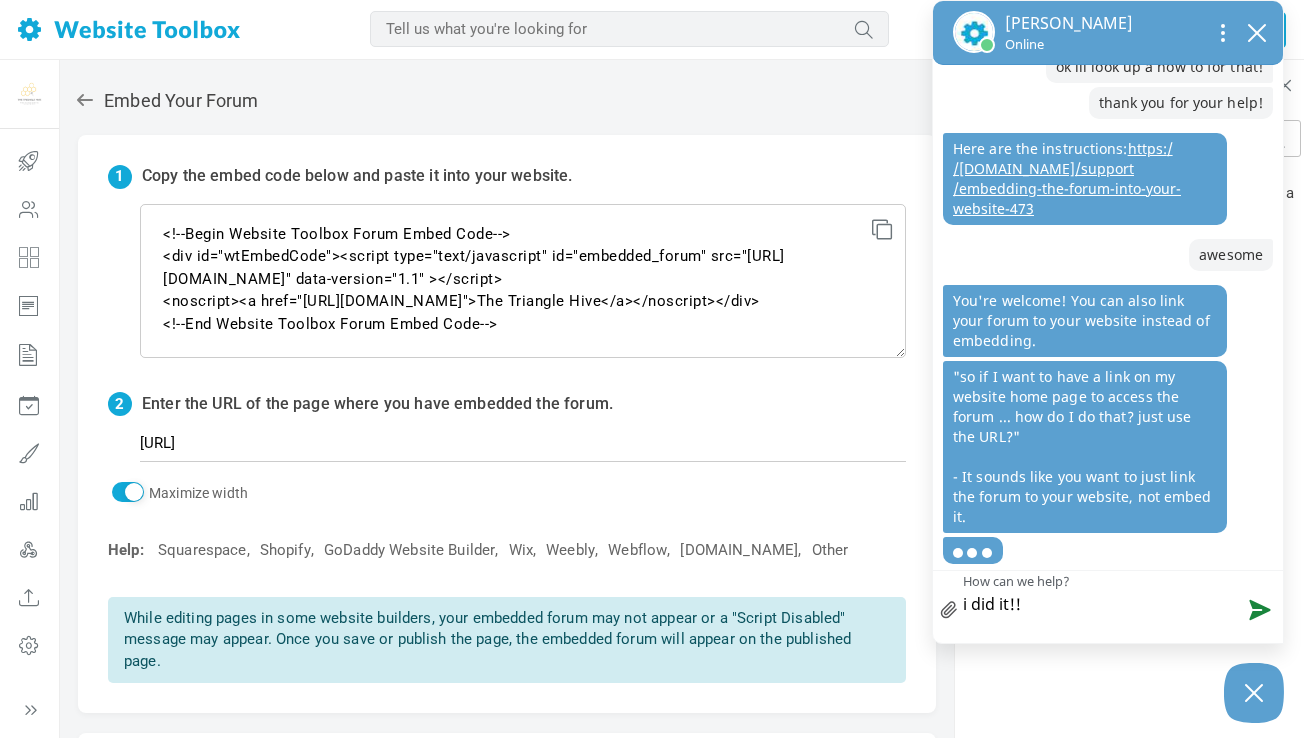 type on "i did it!!!" 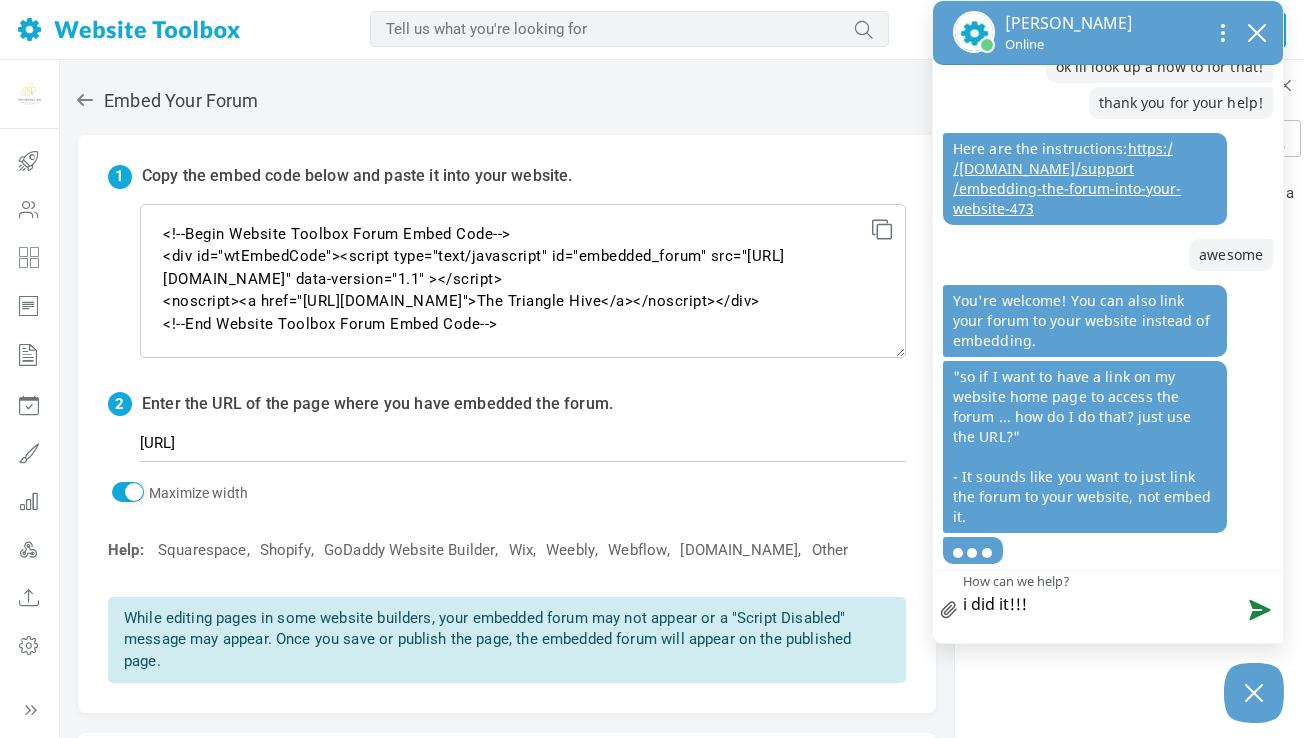 type 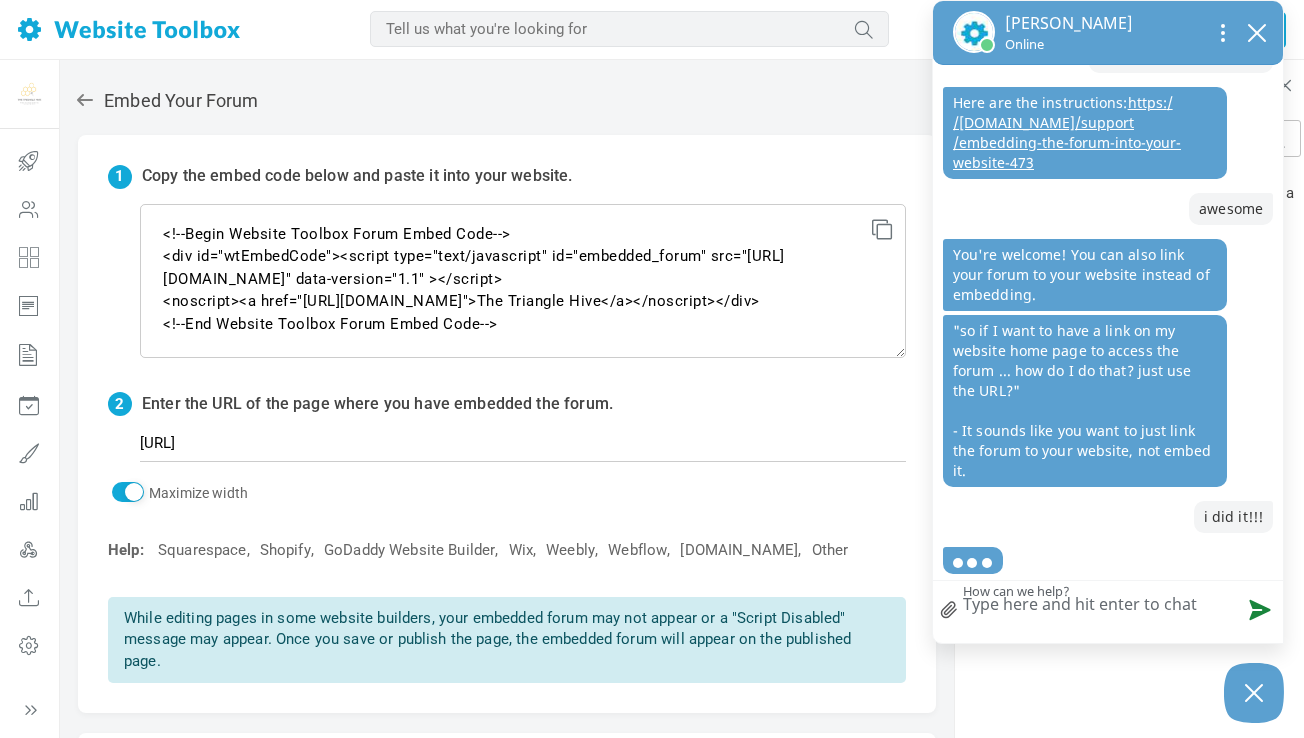 scroll, scrollTop: 2653, scrollLeft: 0, axis: vertical 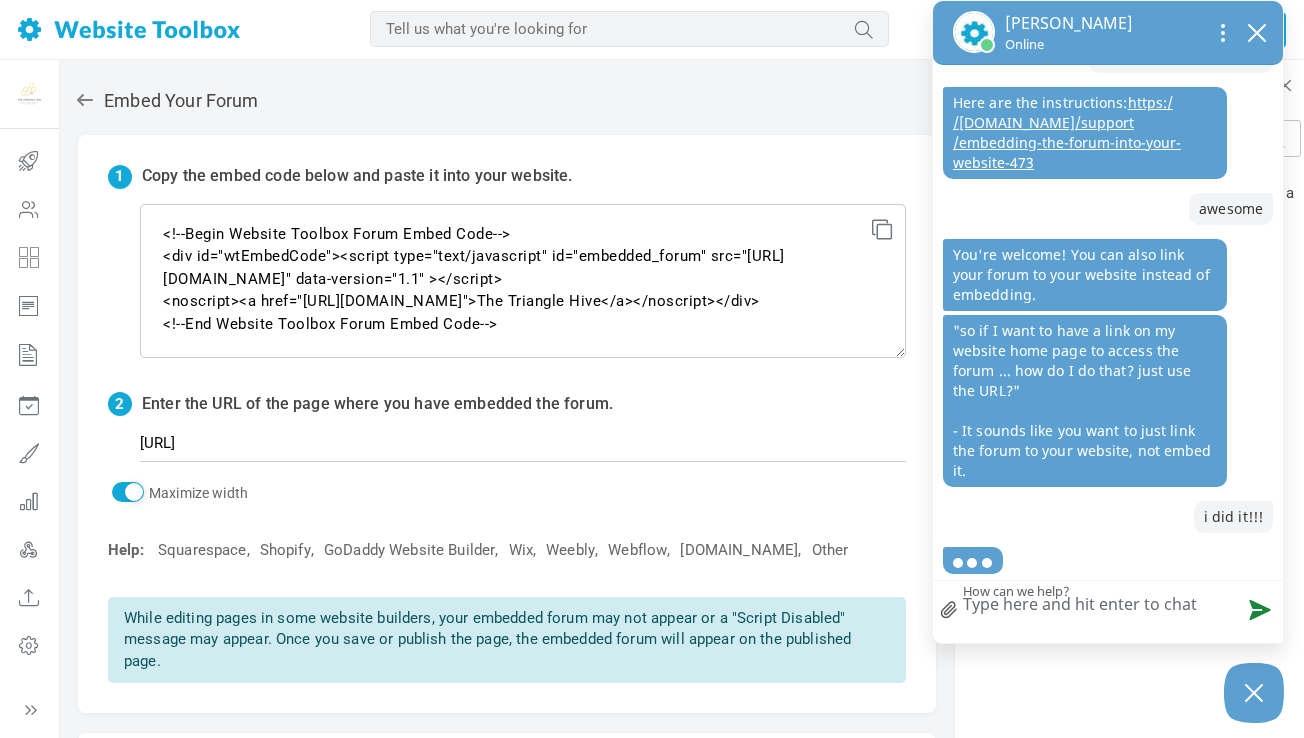 type on ":" 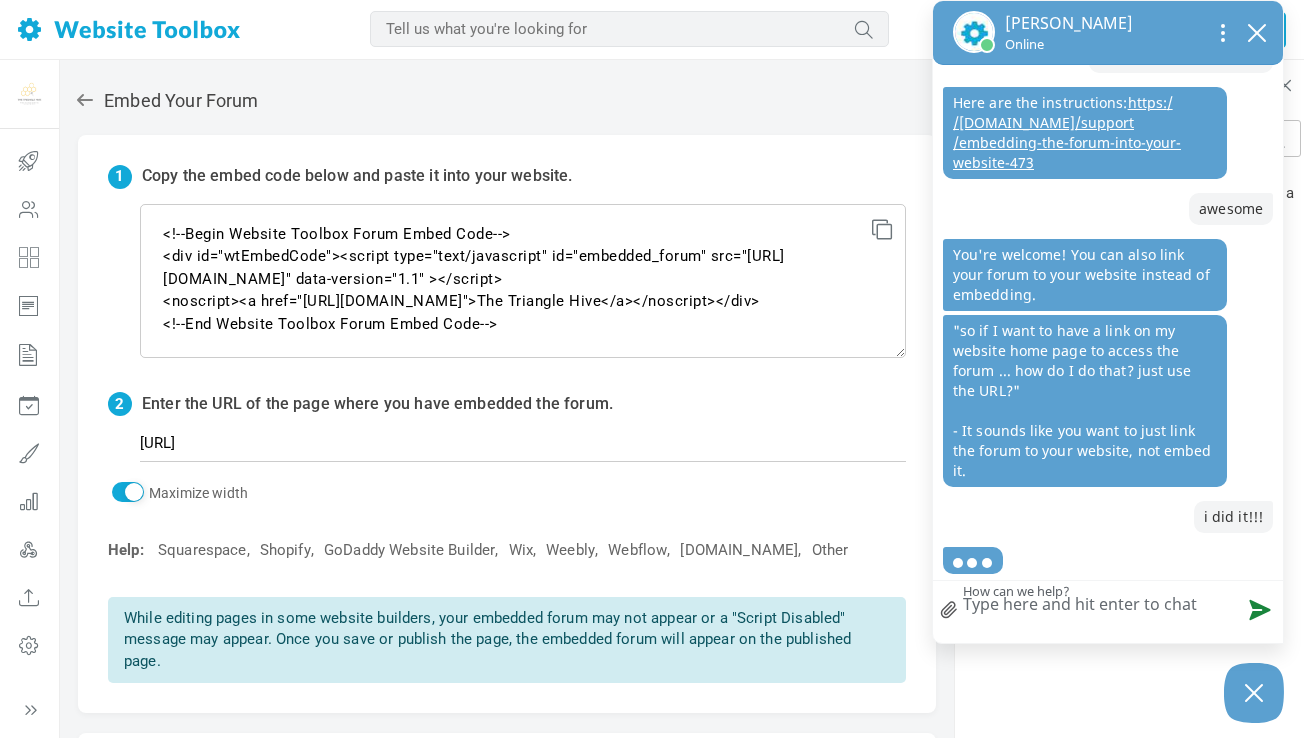 type on ":" 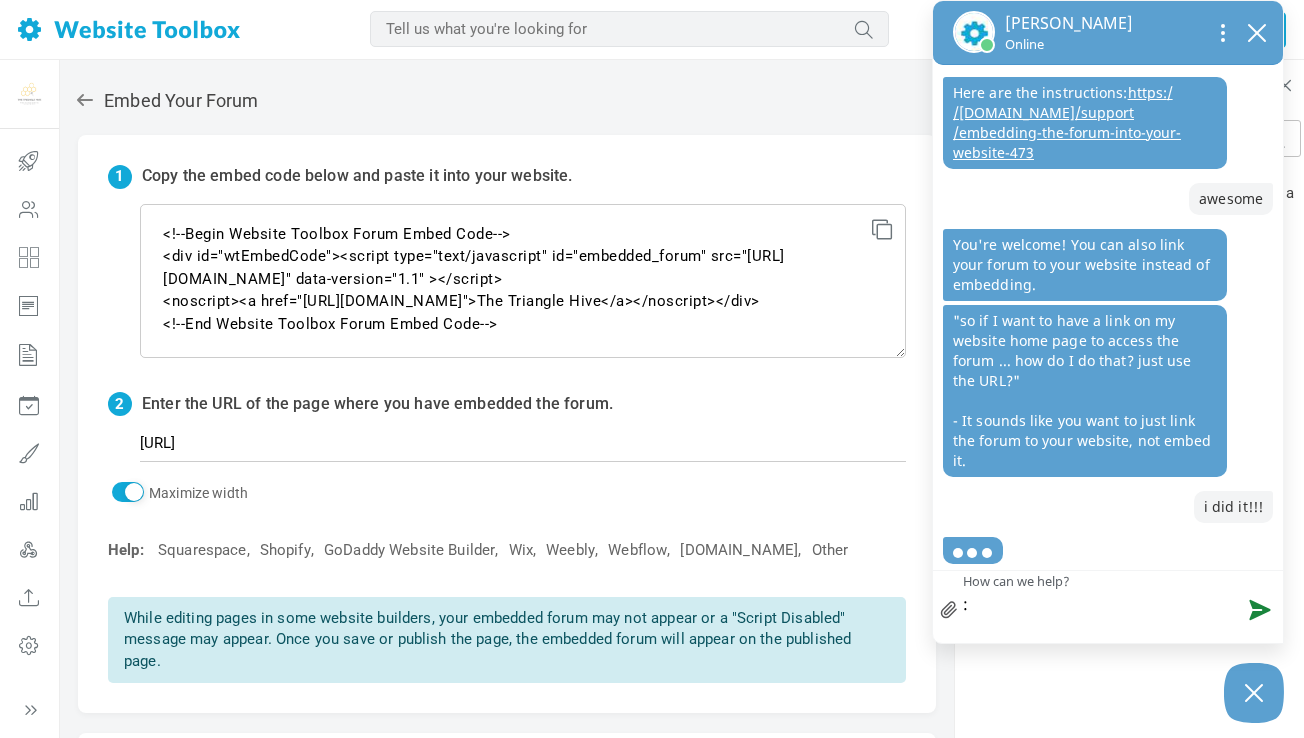 type on ":)" 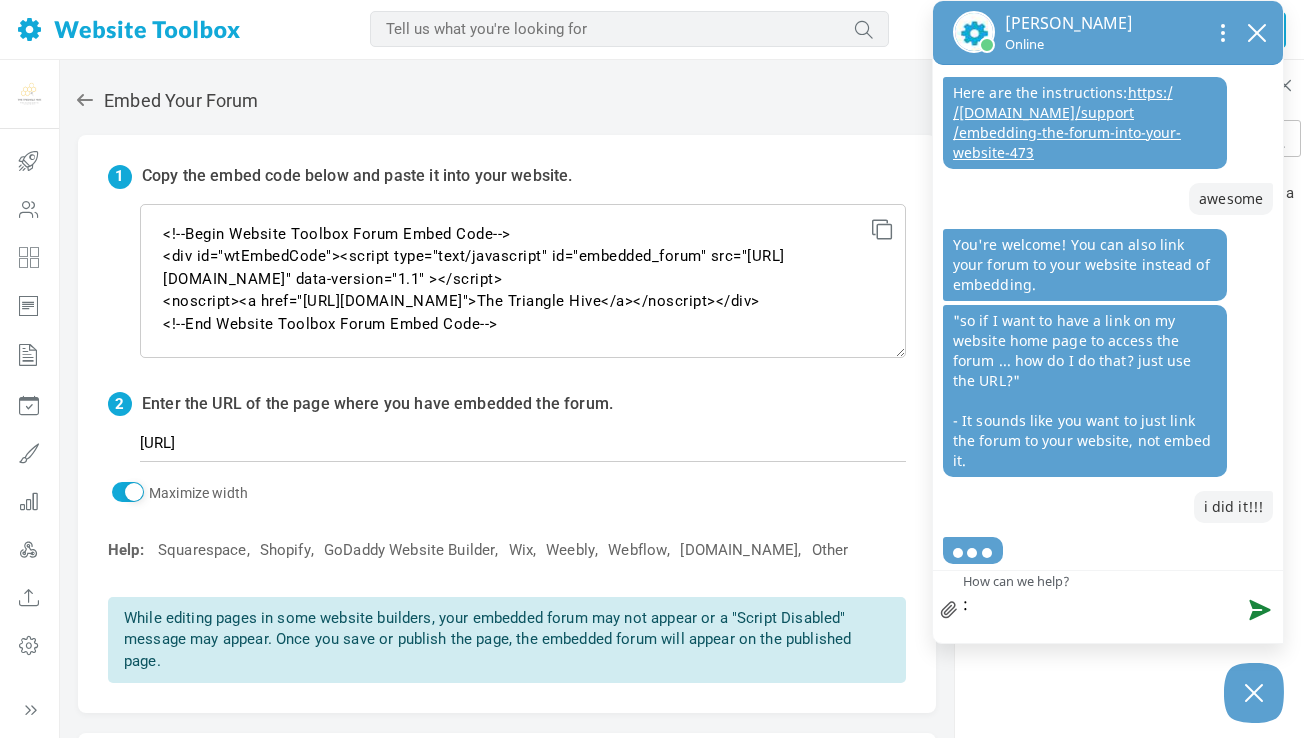 type on ":)" 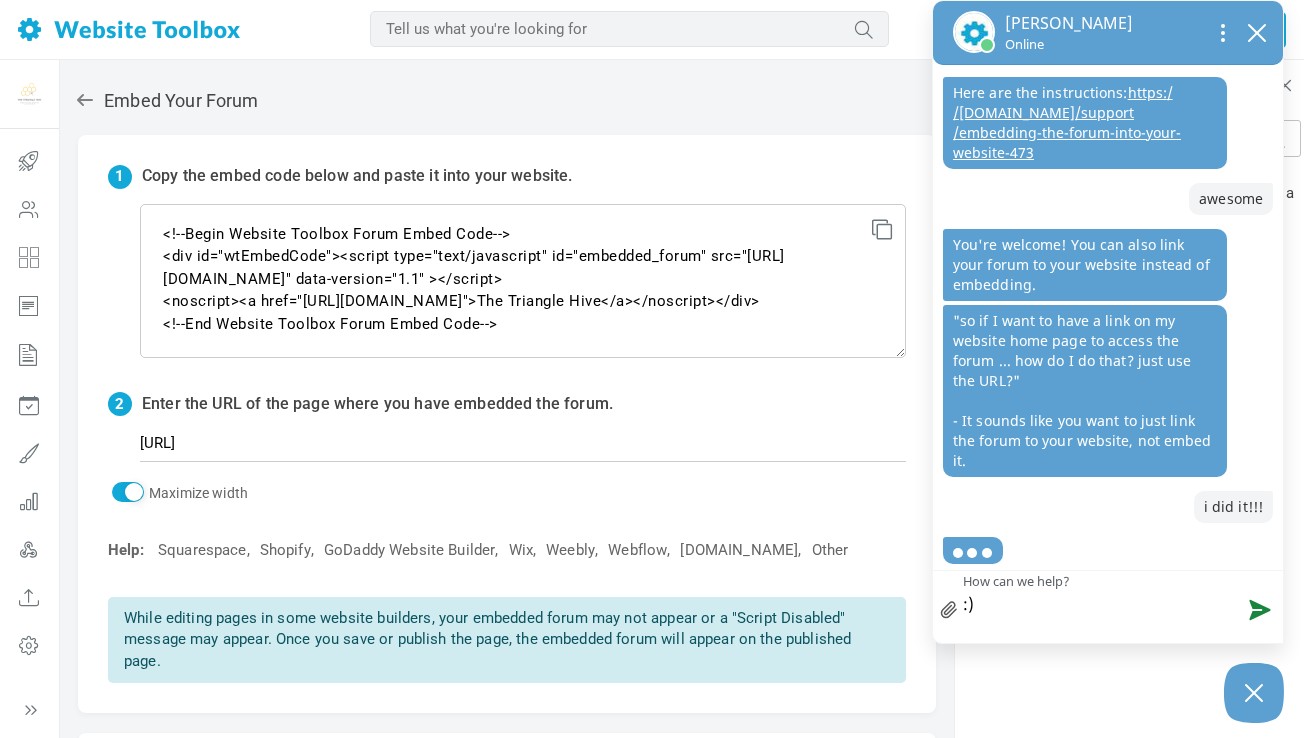 type on ":)" 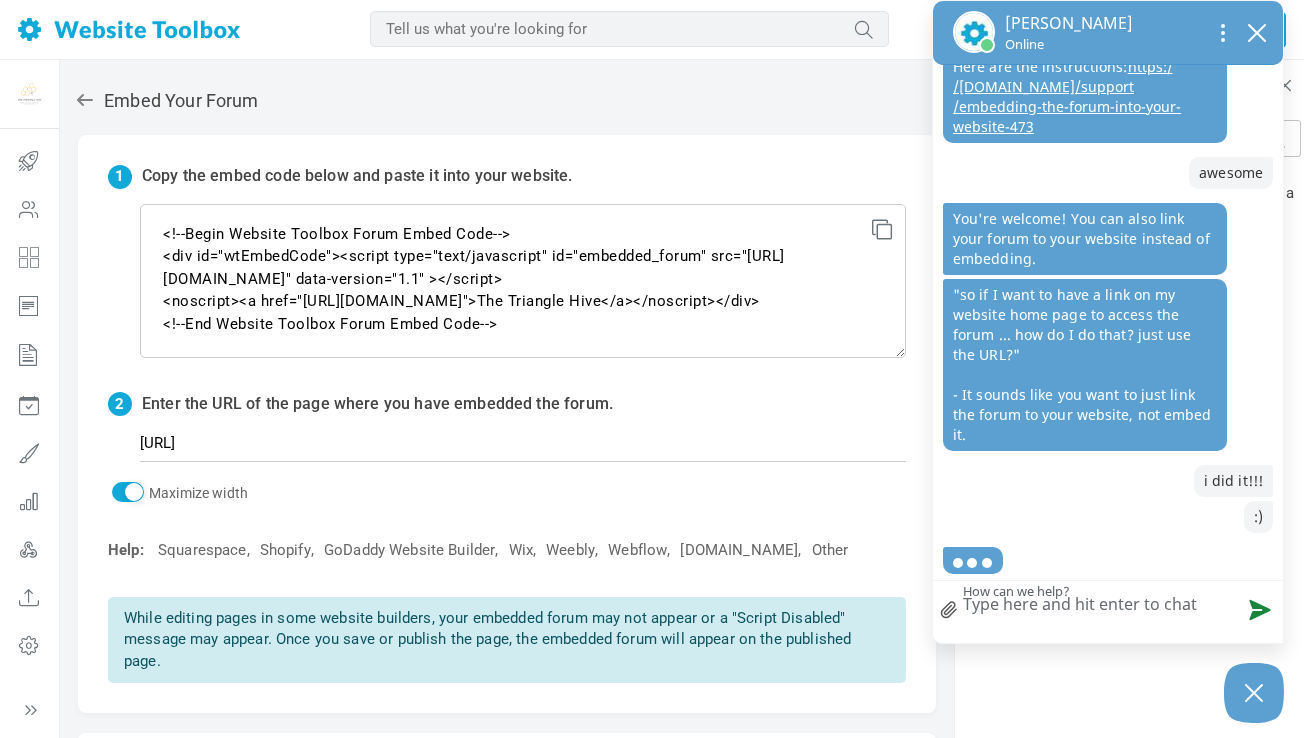 type on "a" 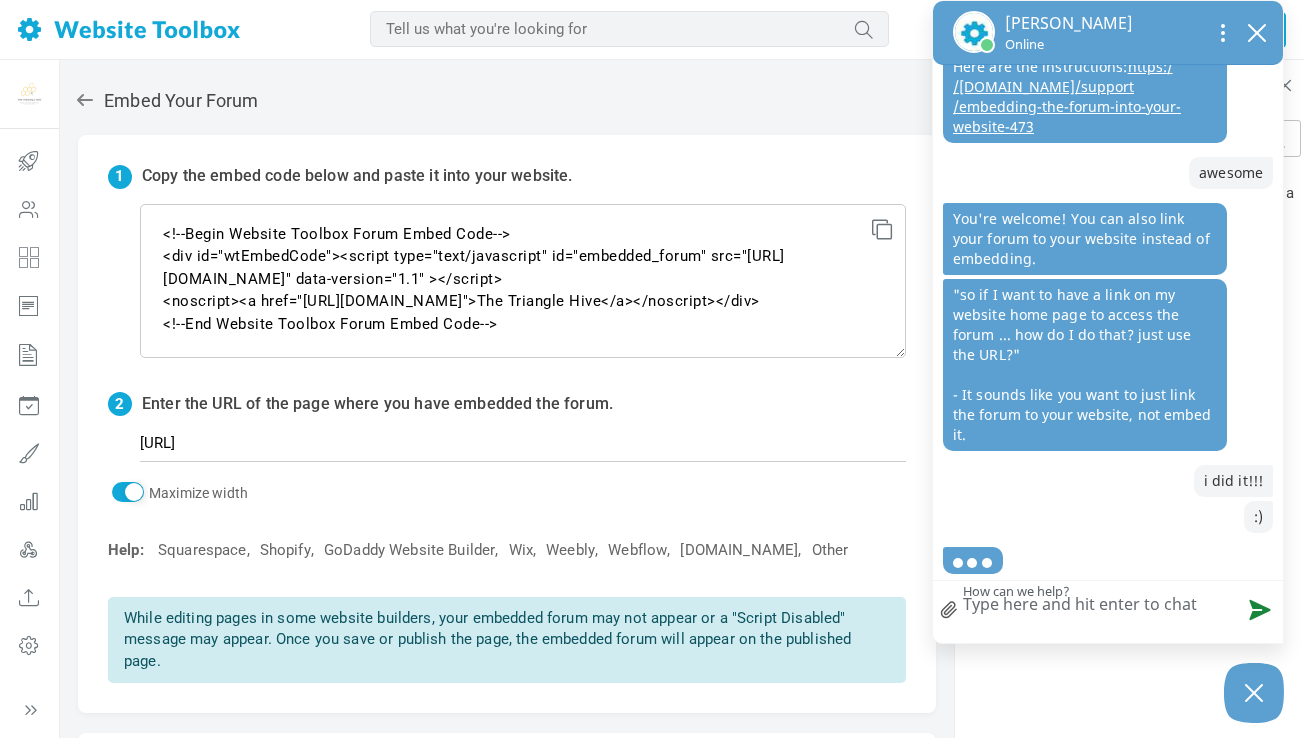 type on "a" 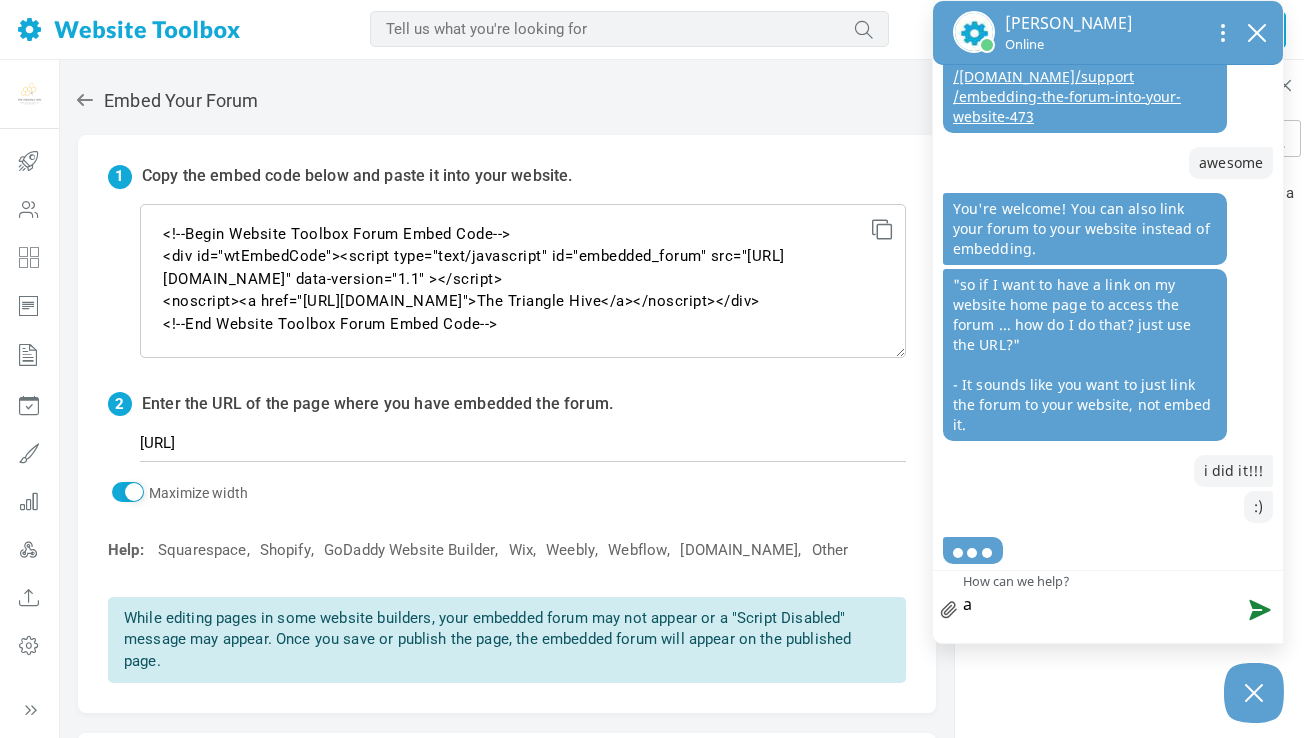 type on "ap" 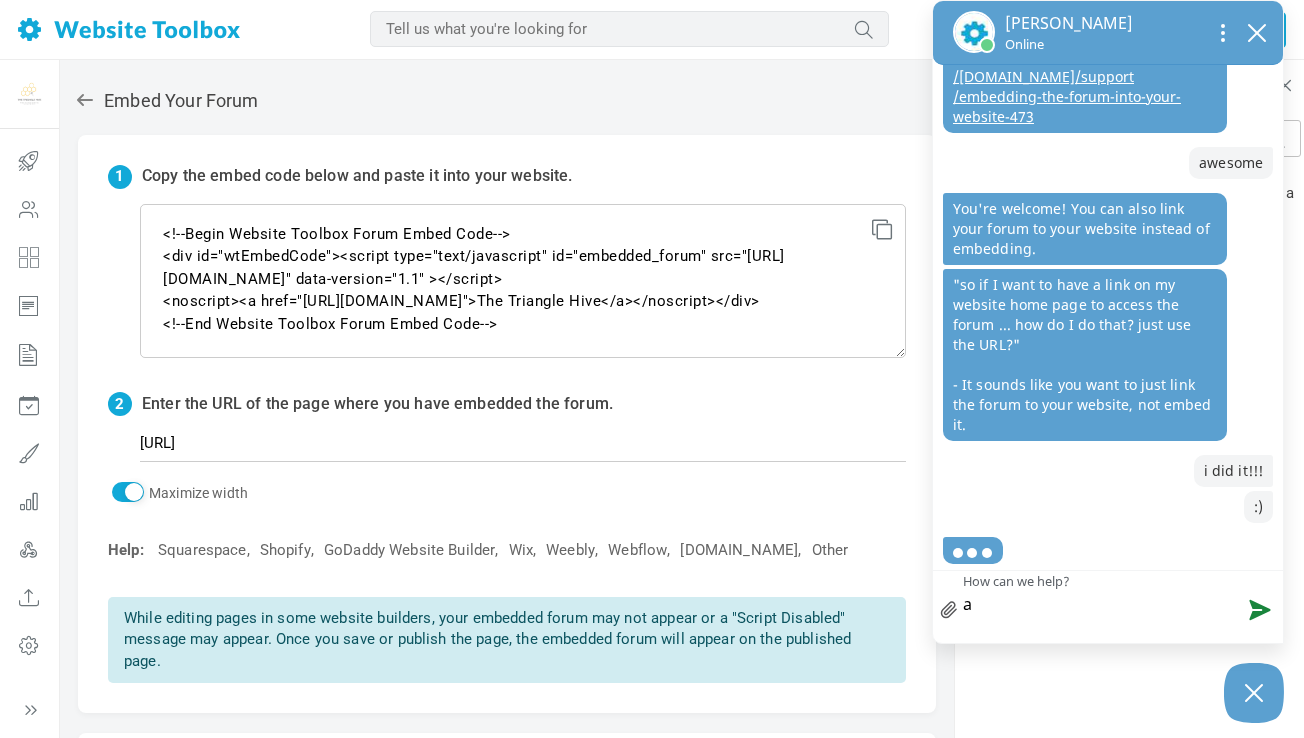 type on "ap" 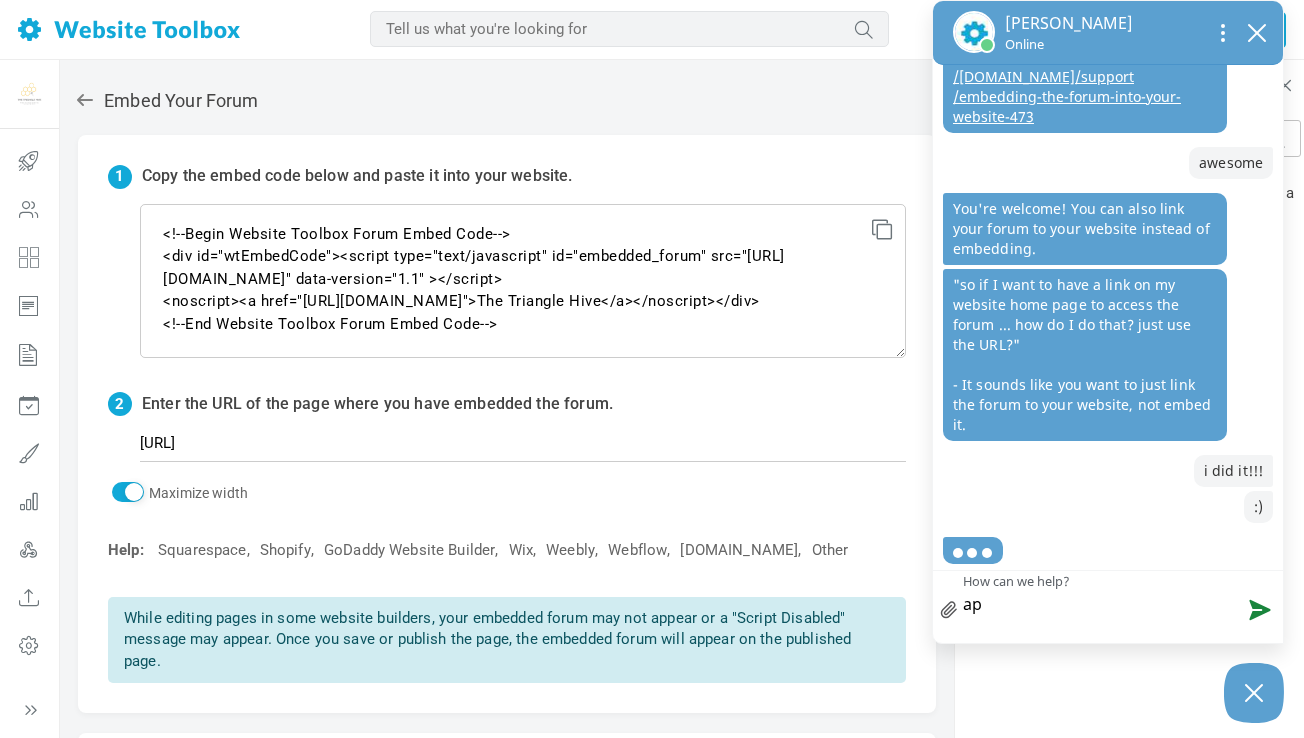 type on "app" 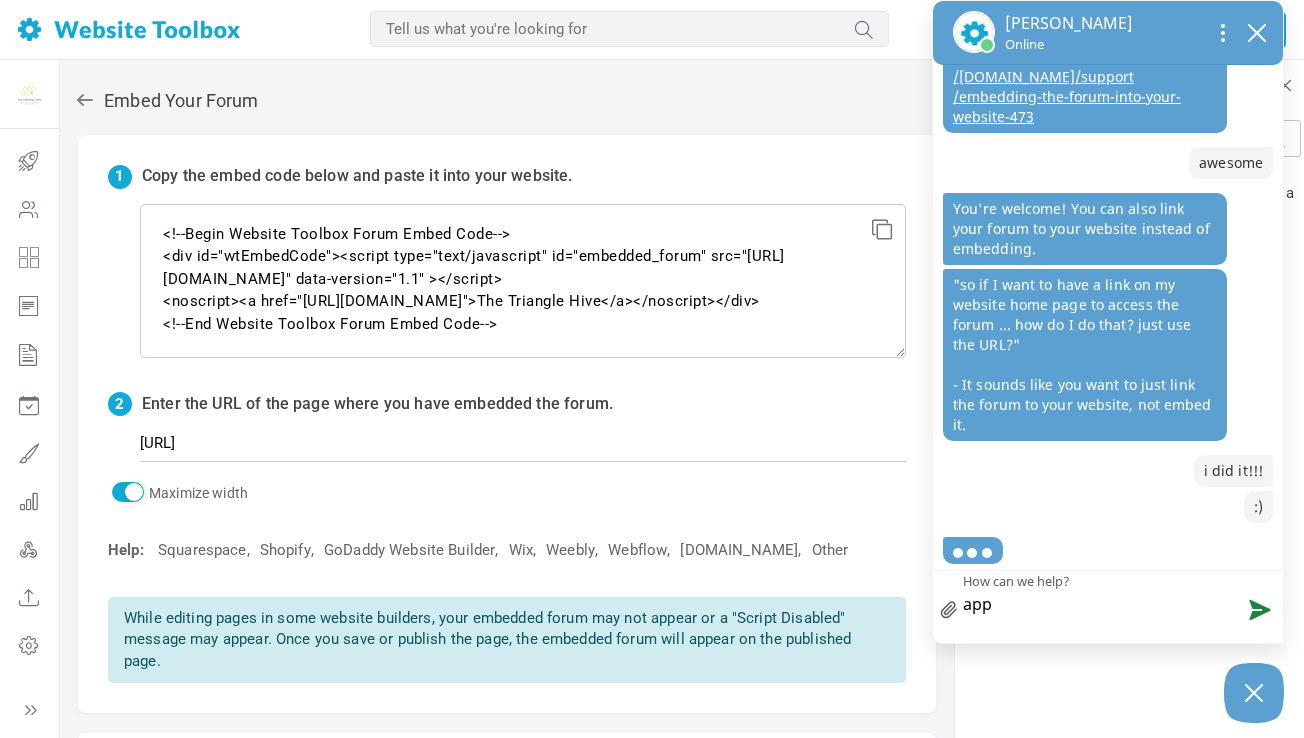 type on "appr" 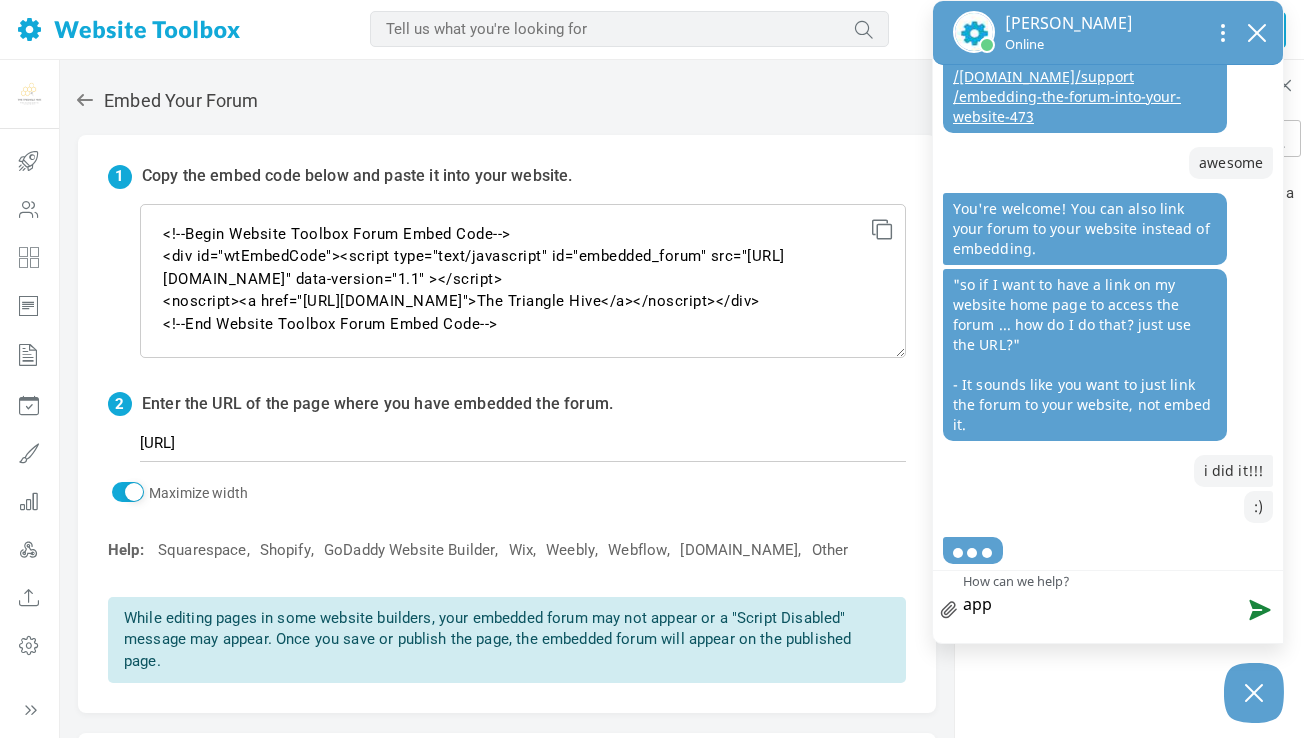 type on "appr" 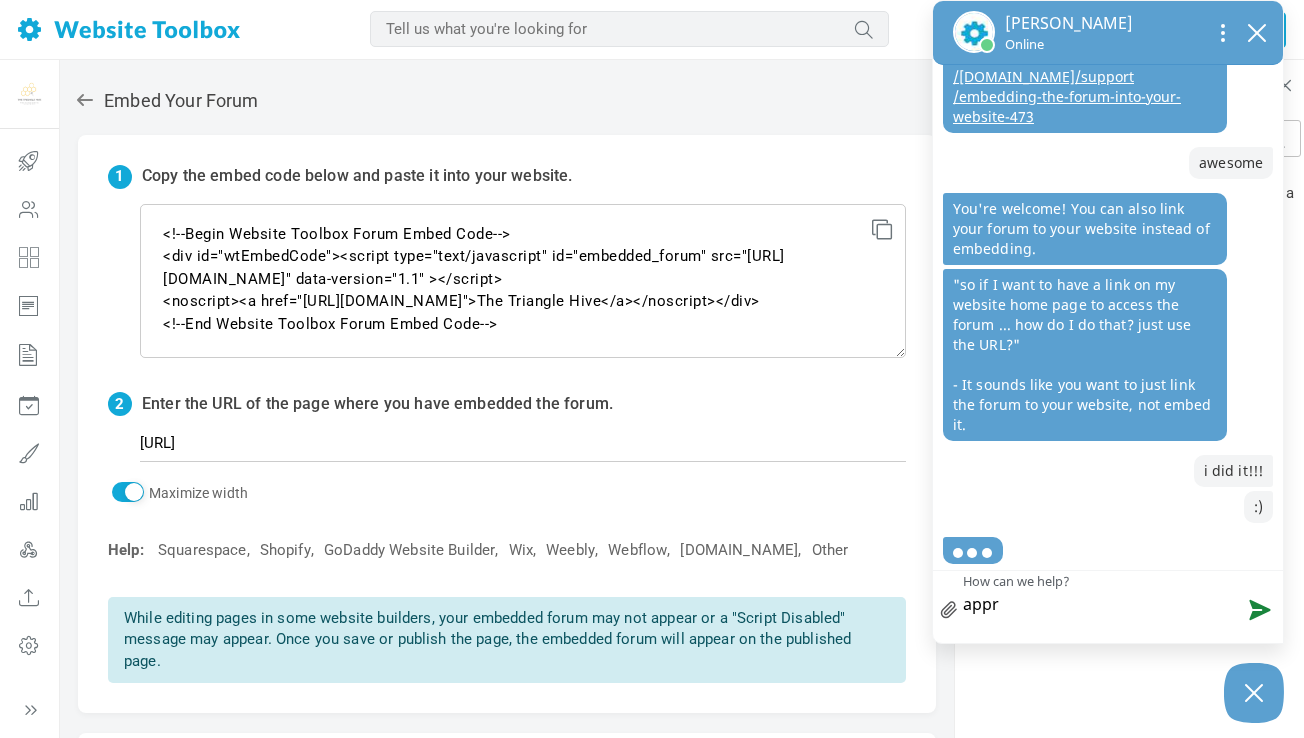 scroll, scrollTop: 2699, scrollLeft: 0, axis: vertical 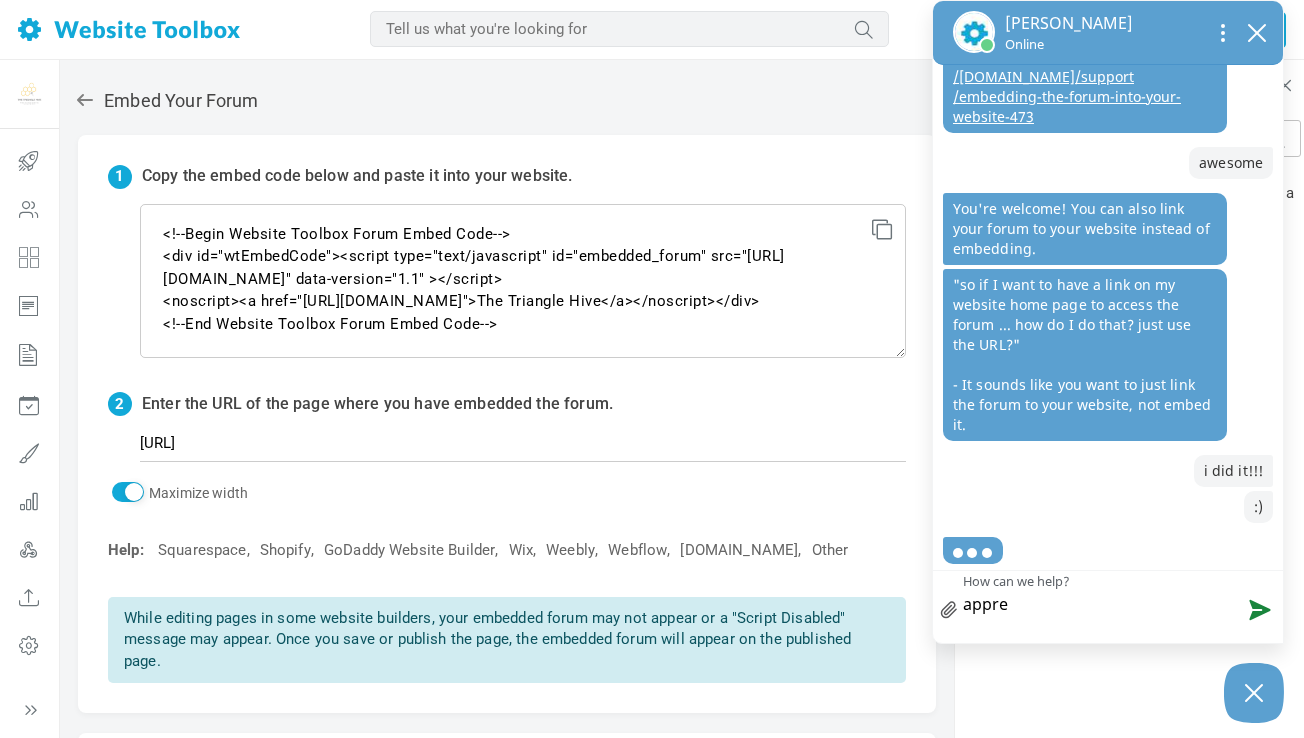 type on "appreu" 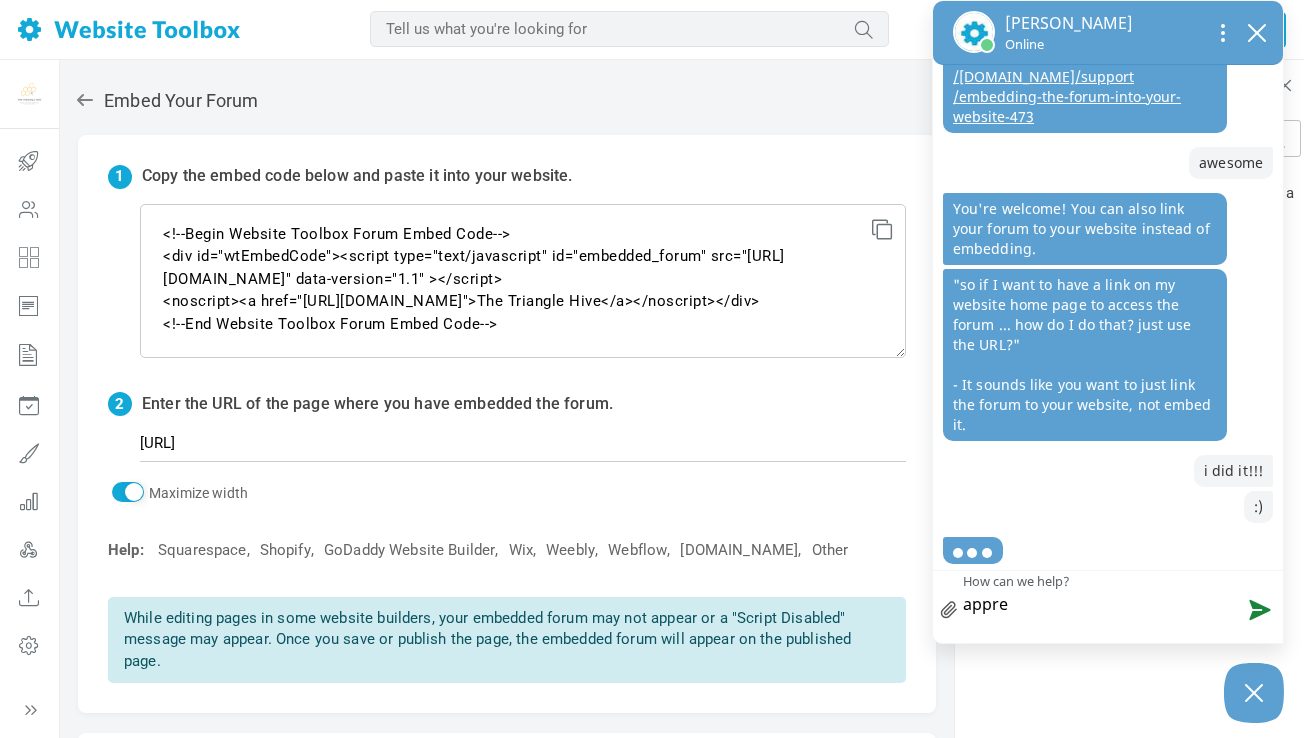 type on "appreu" 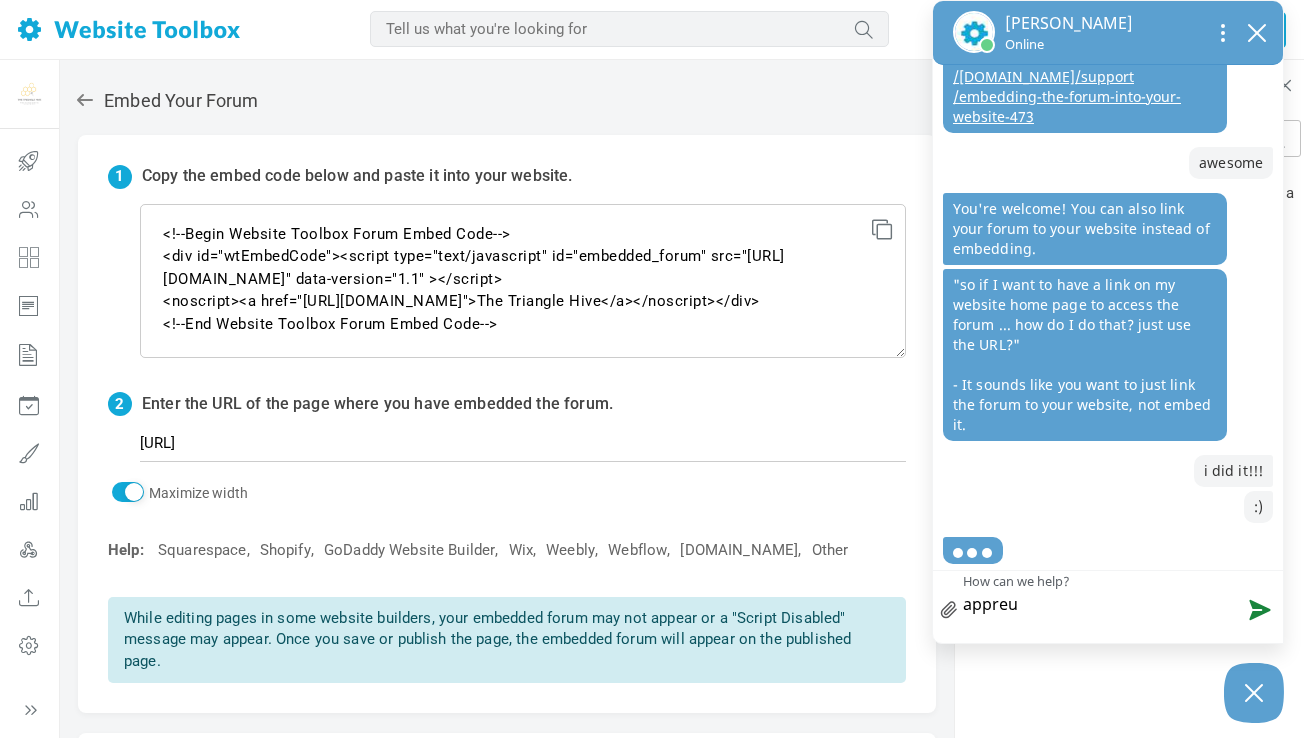 type on "appreuc" 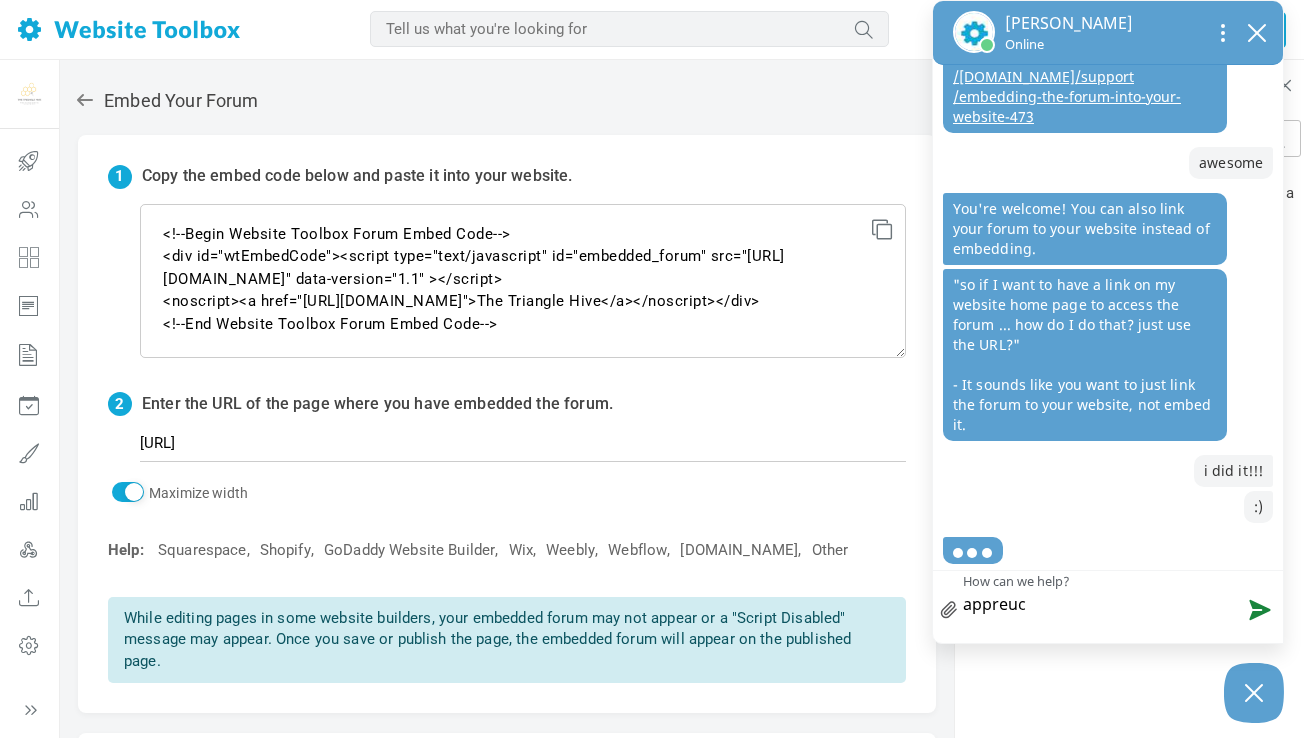 type on "appreu" 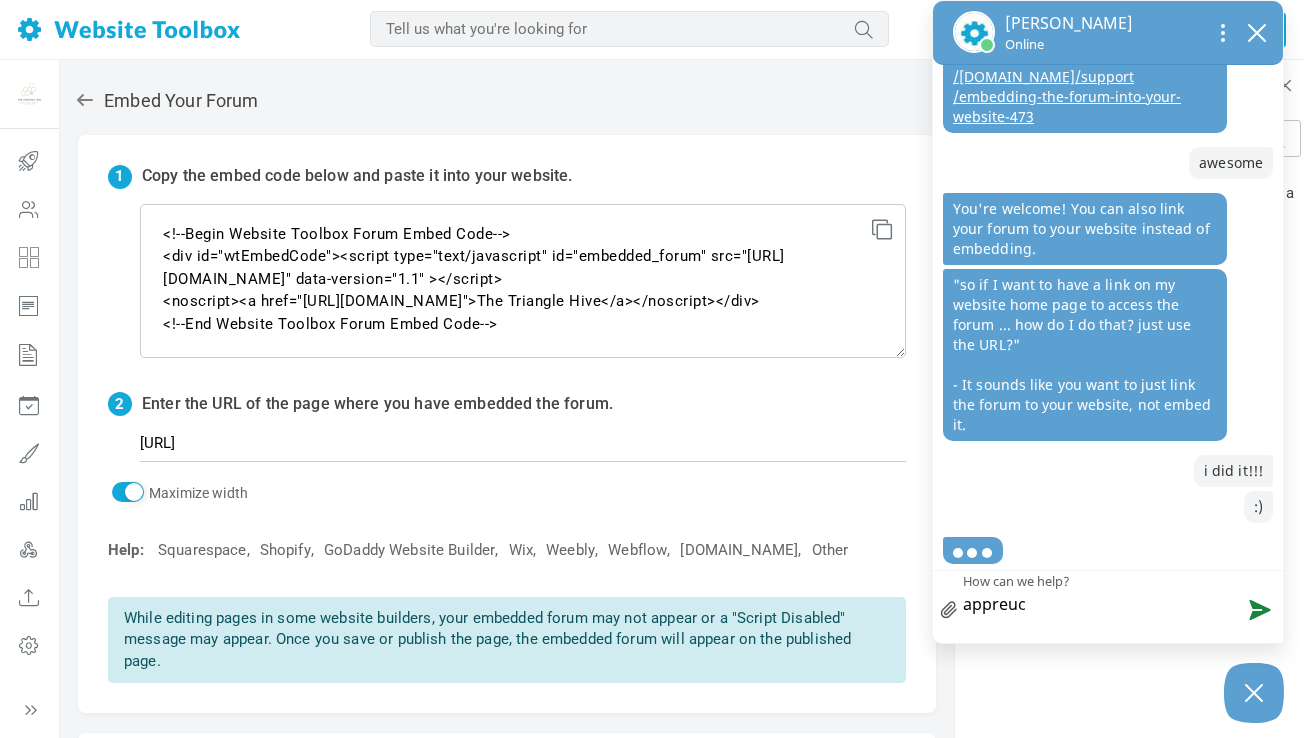 type on "appreu" 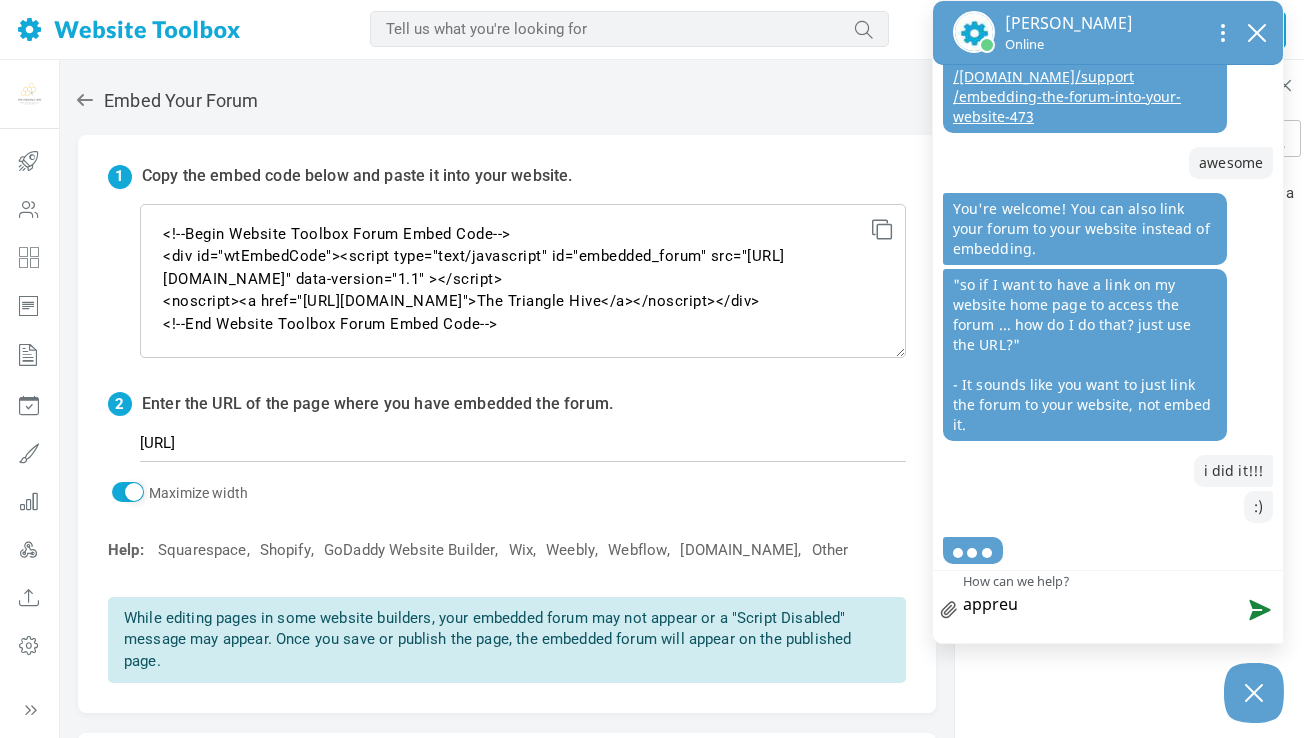 type on "appre" 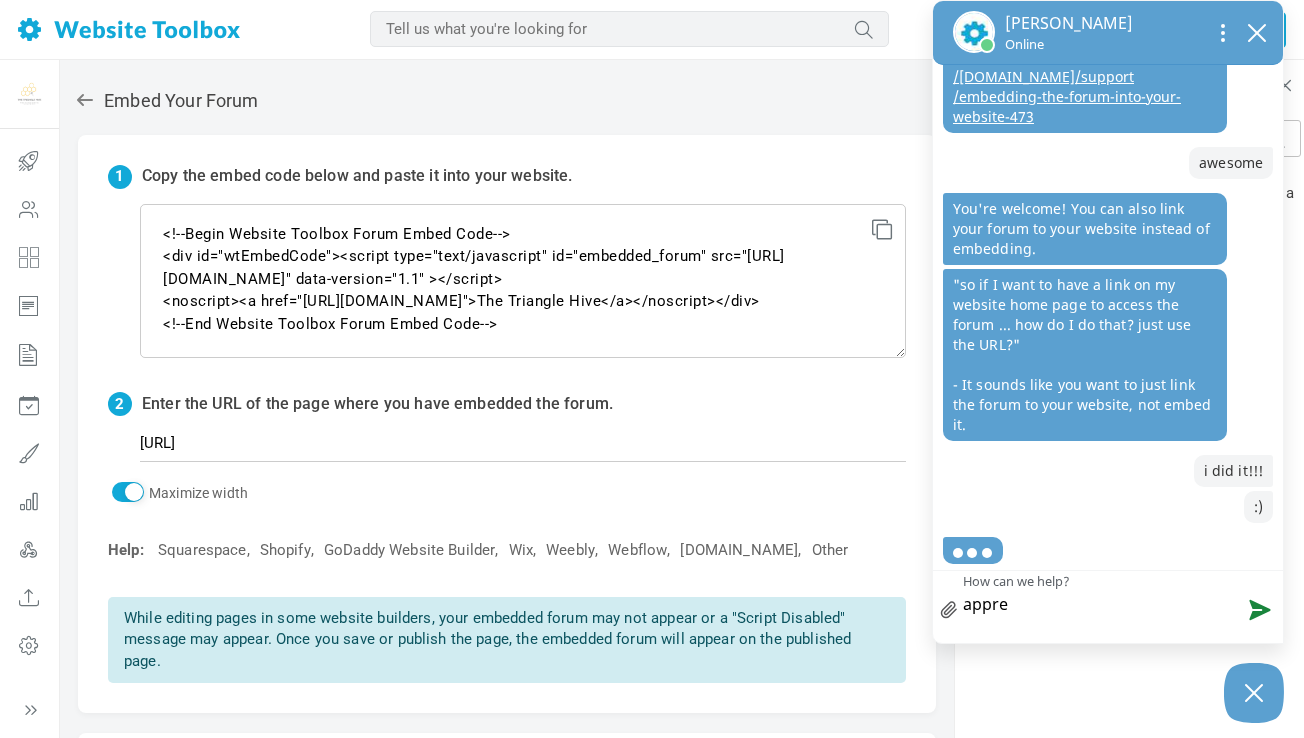 type on "appr" 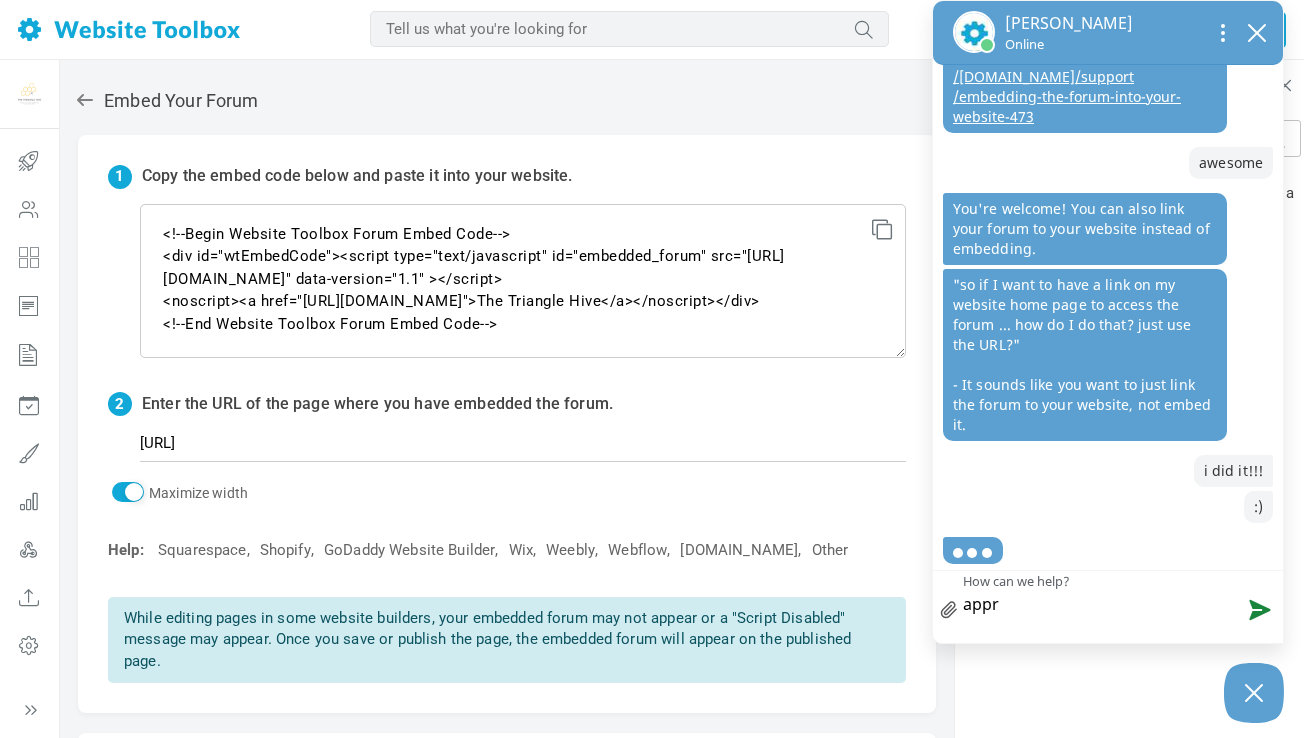 type on "apprc" 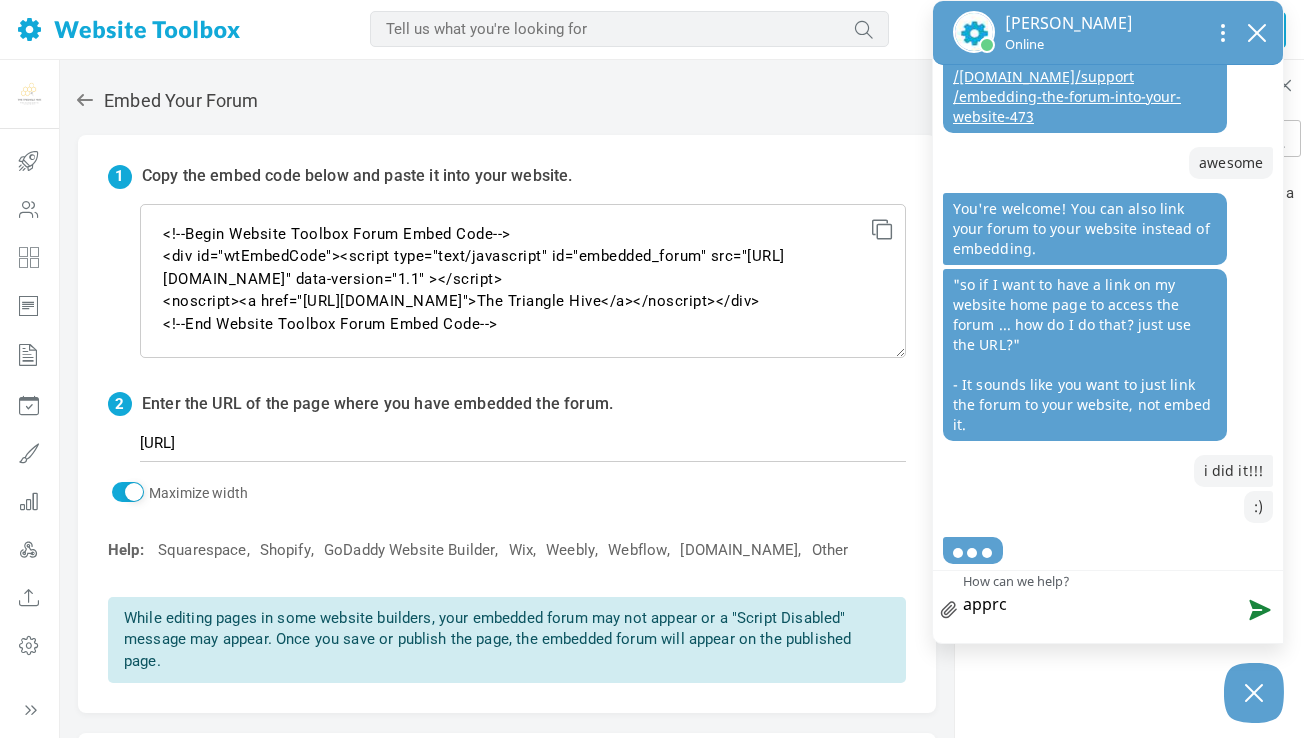 type on "apprcu" 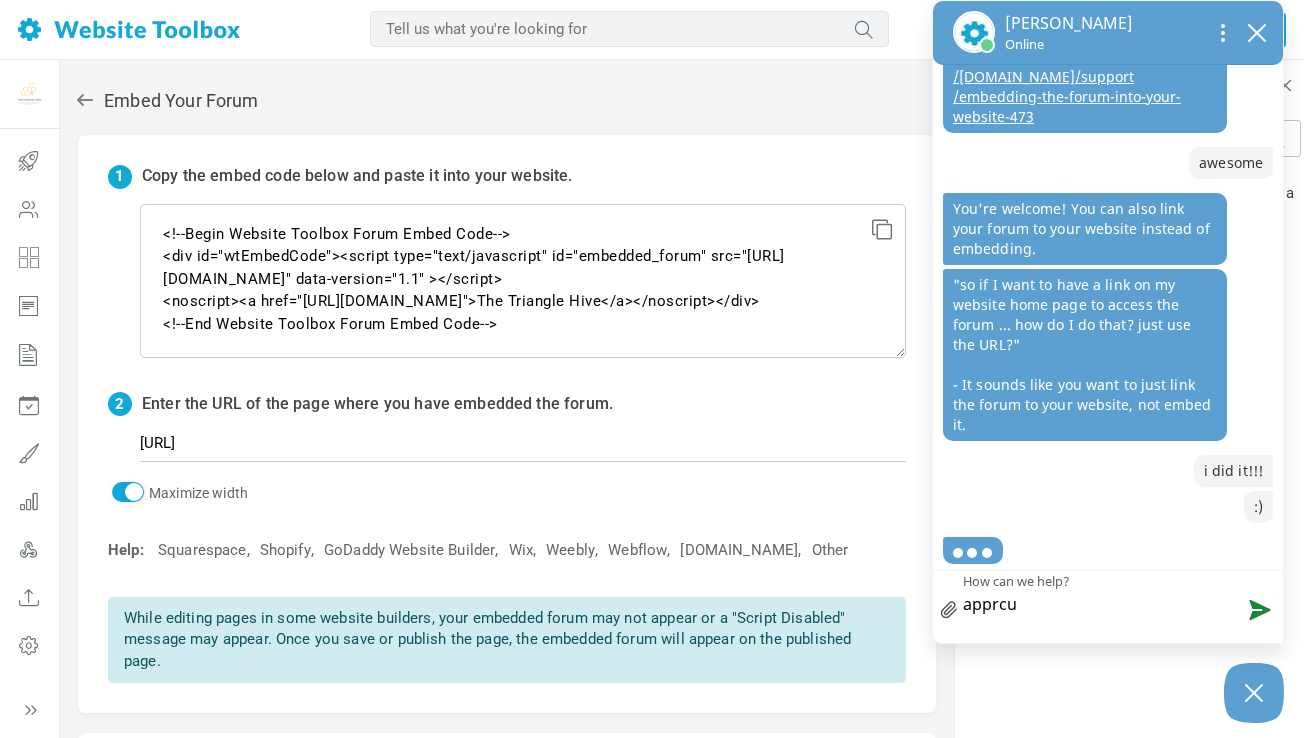 type on "apprcua" 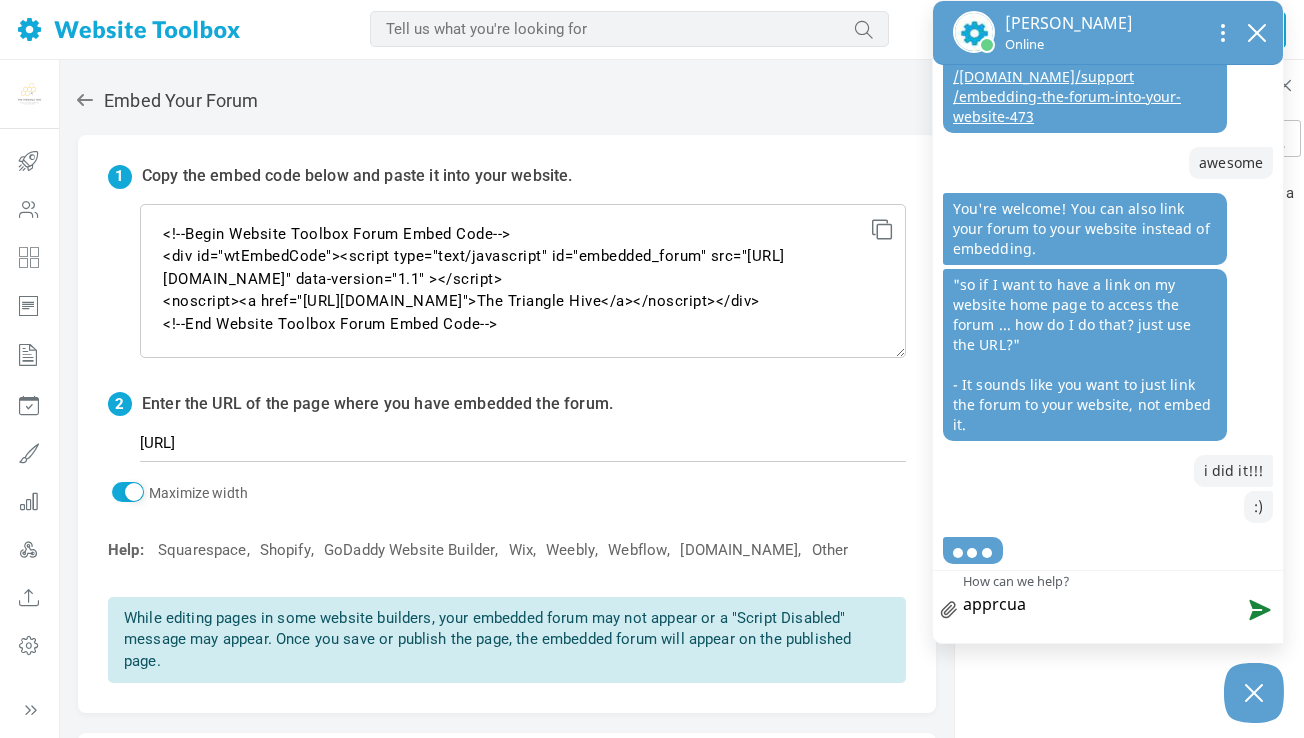 type on "apprcu" 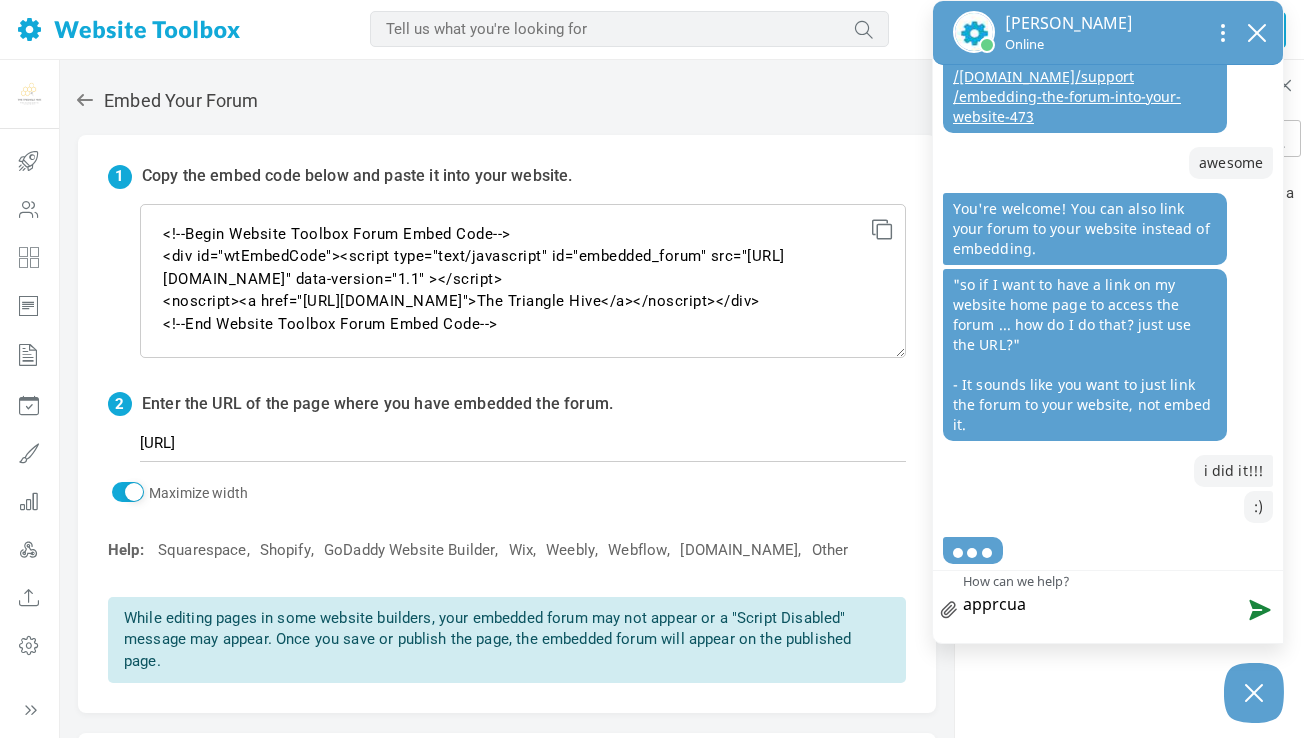 type on "apprcu" 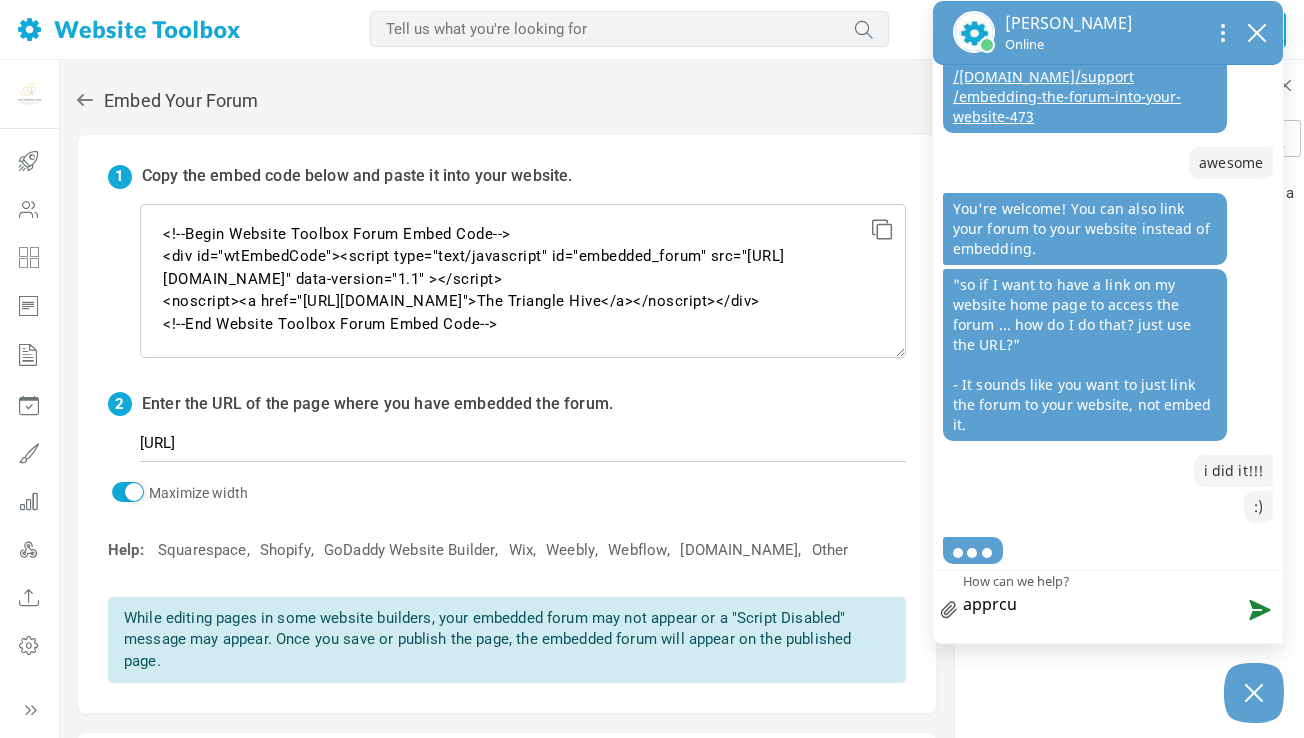 type on "apprc" 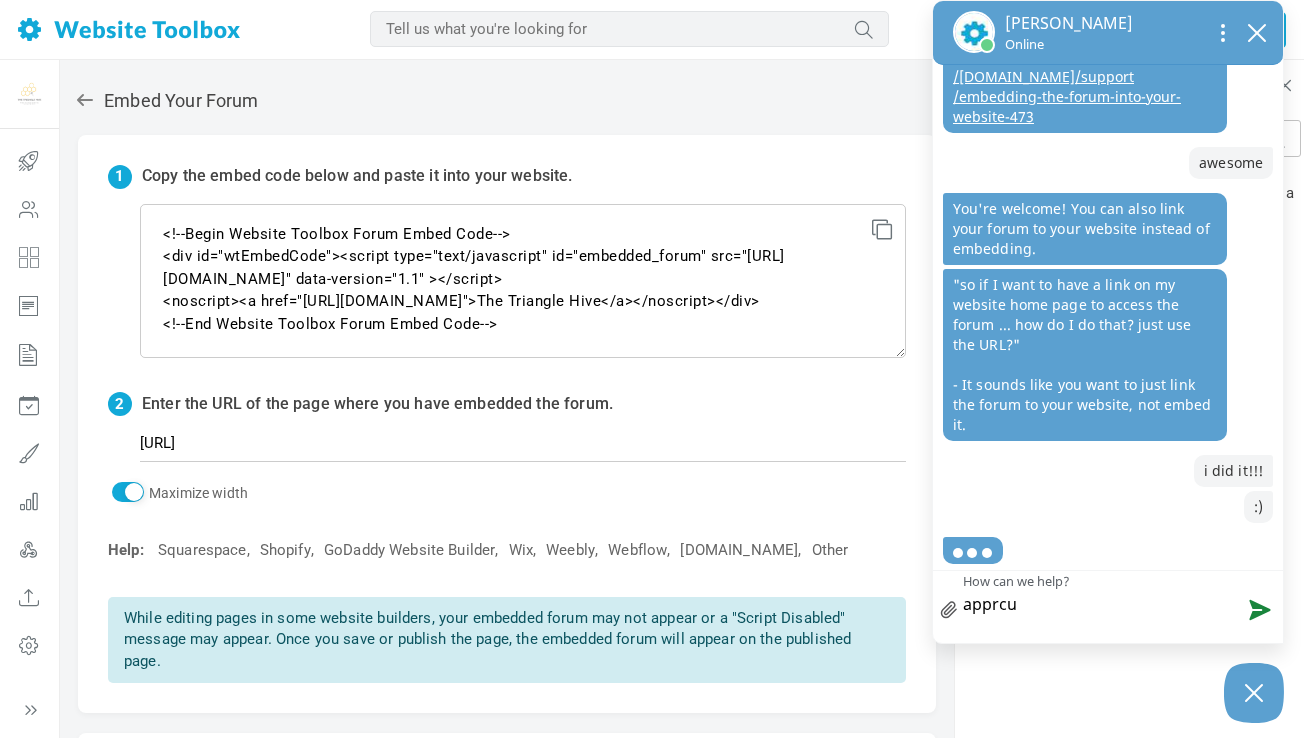 type on "apprc" 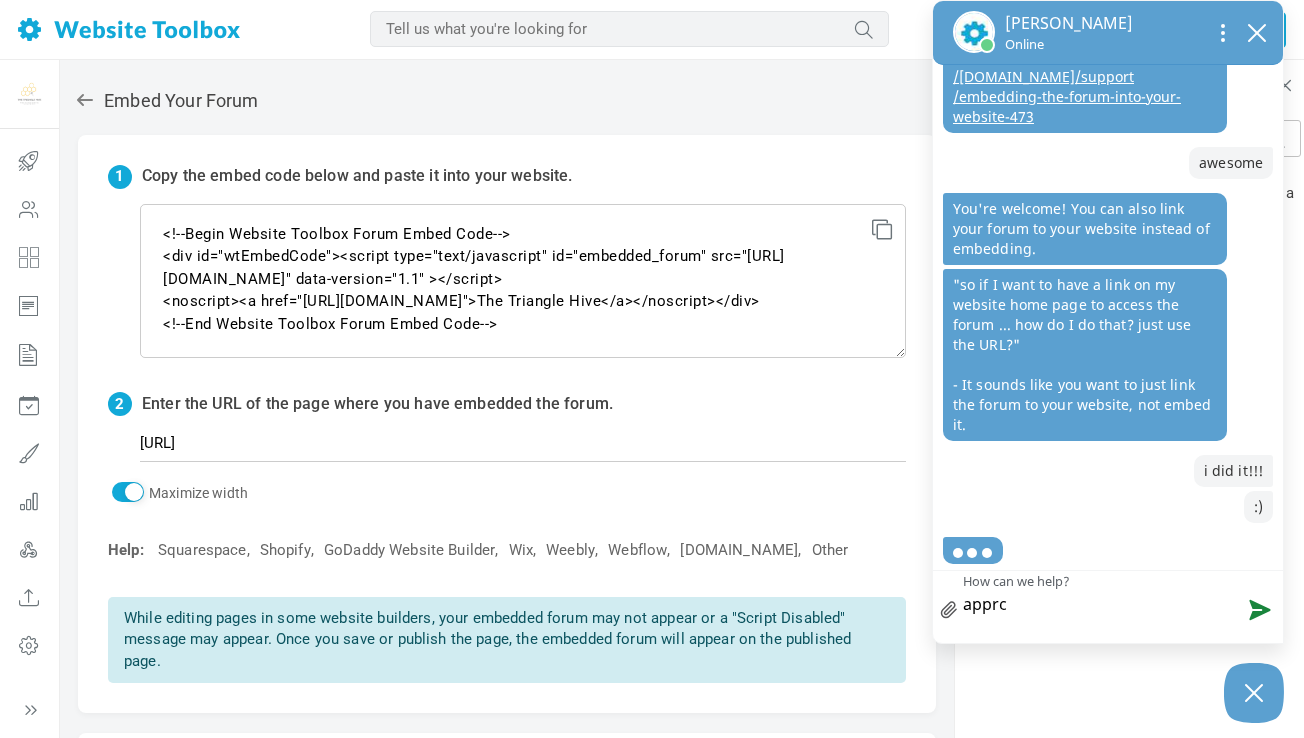 type on "appr" 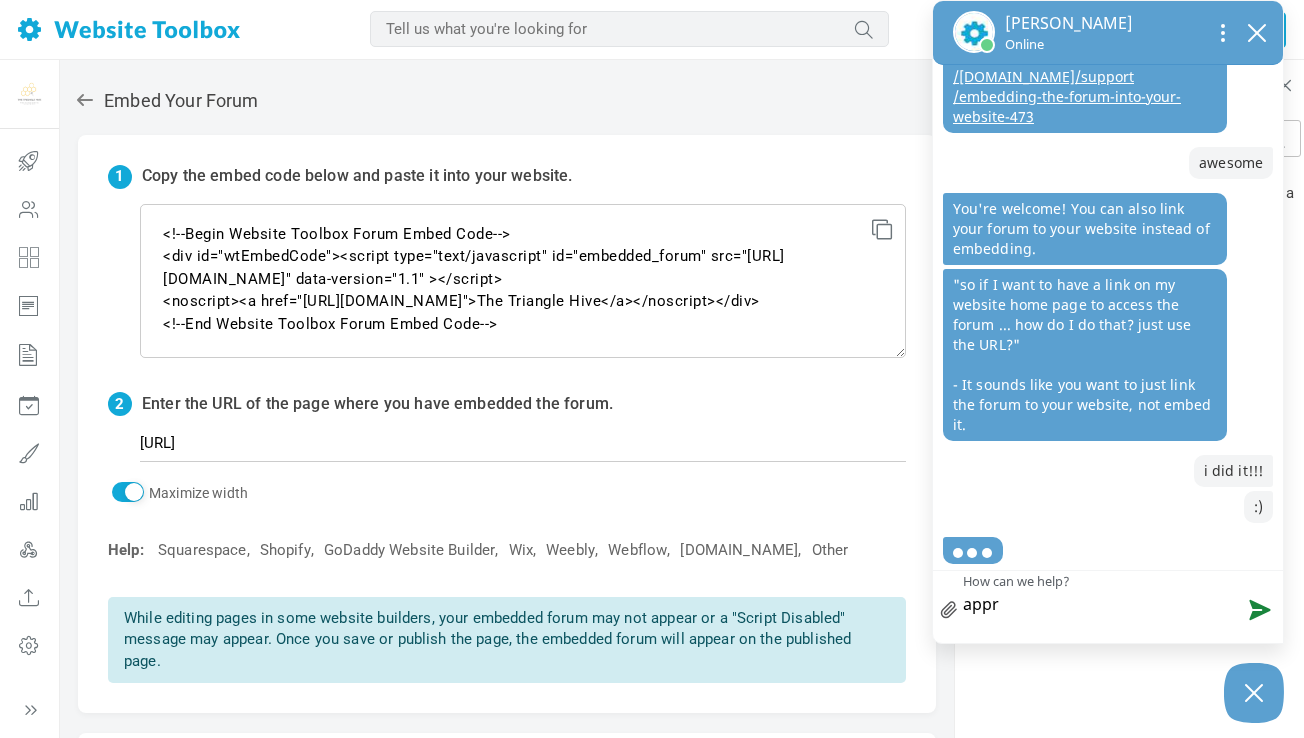 type on "appre" 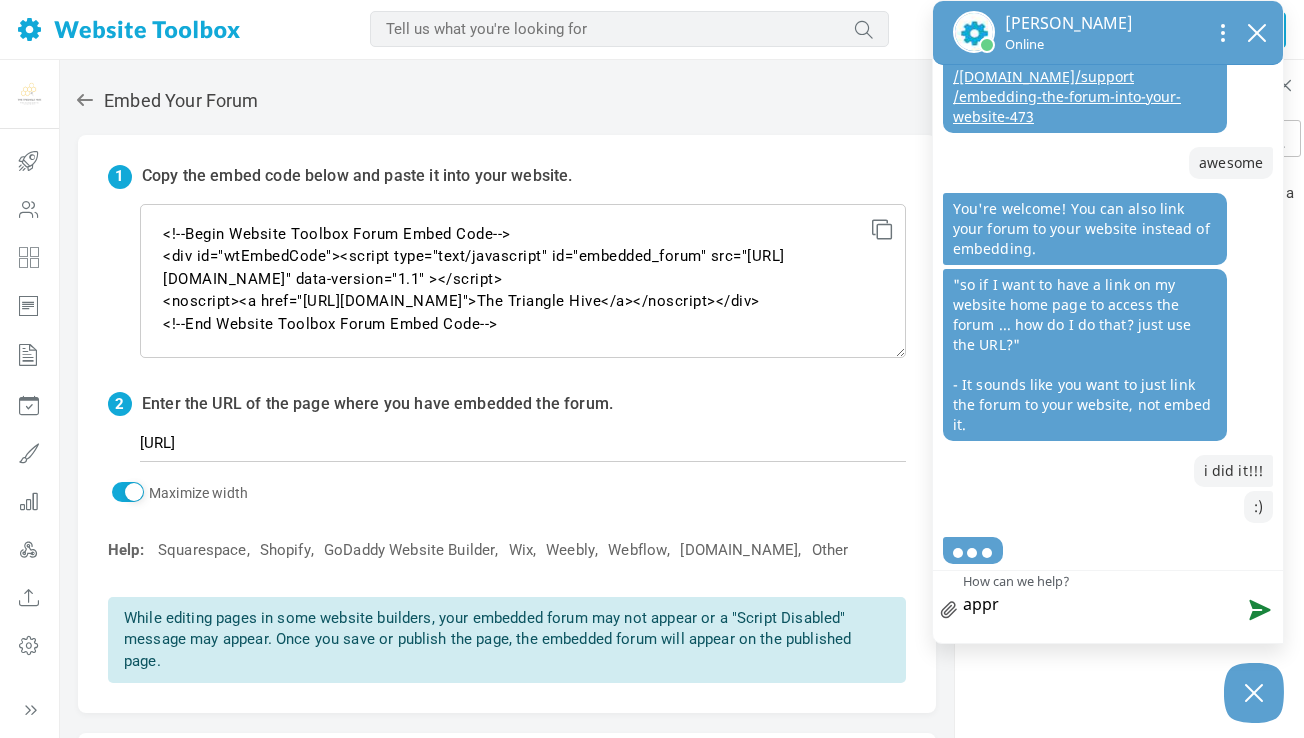 type on "appre" 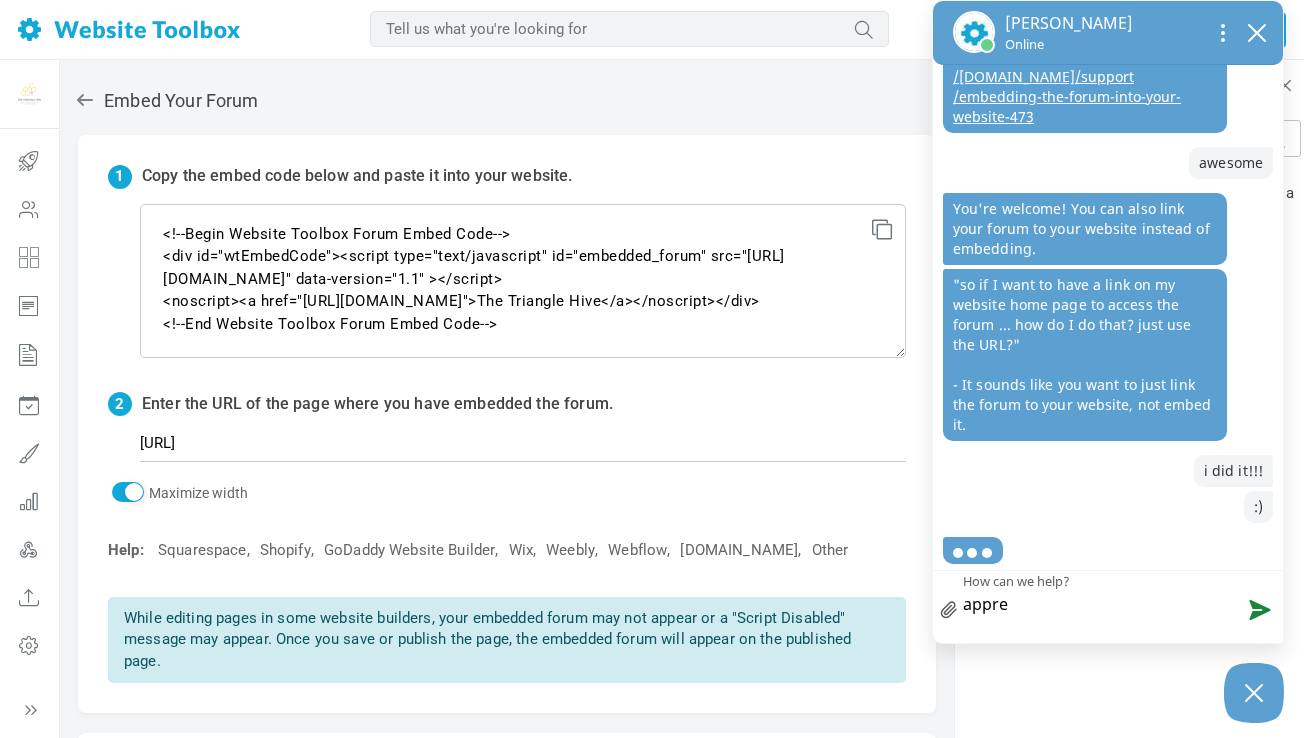 type on "apprec" 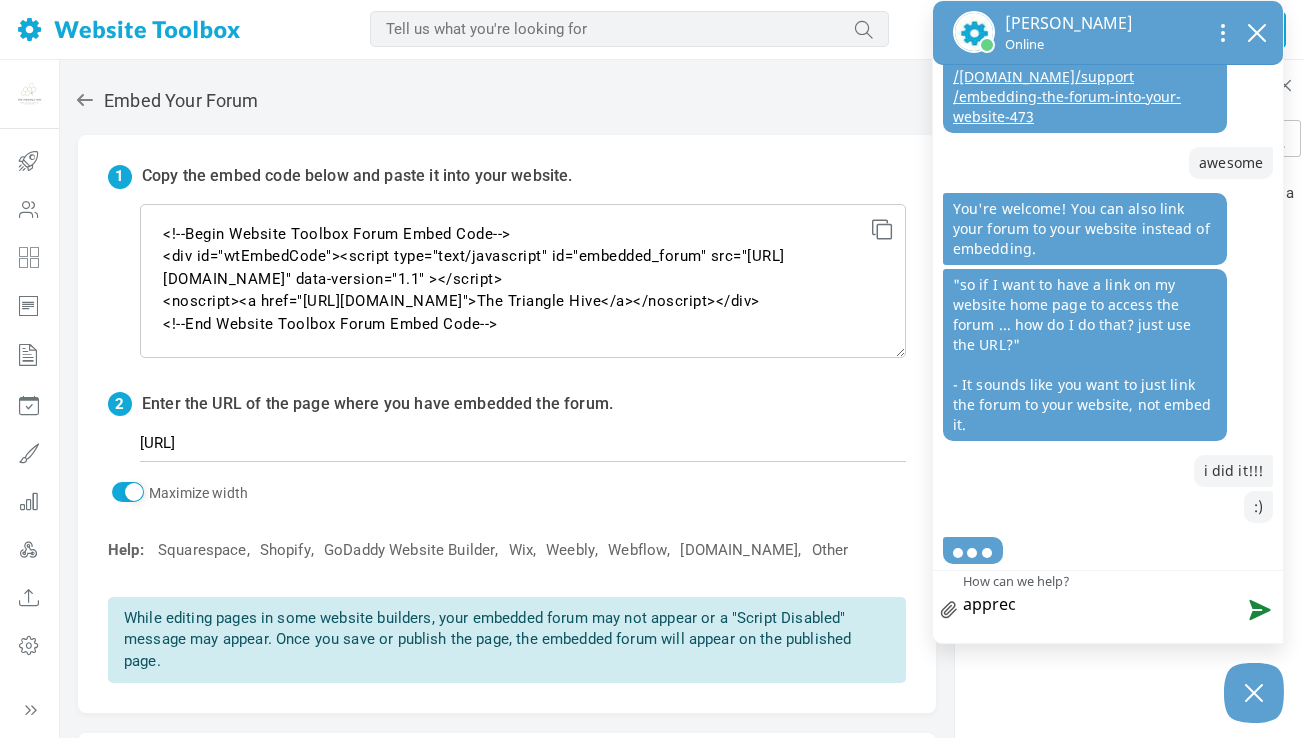 type on "appreci" 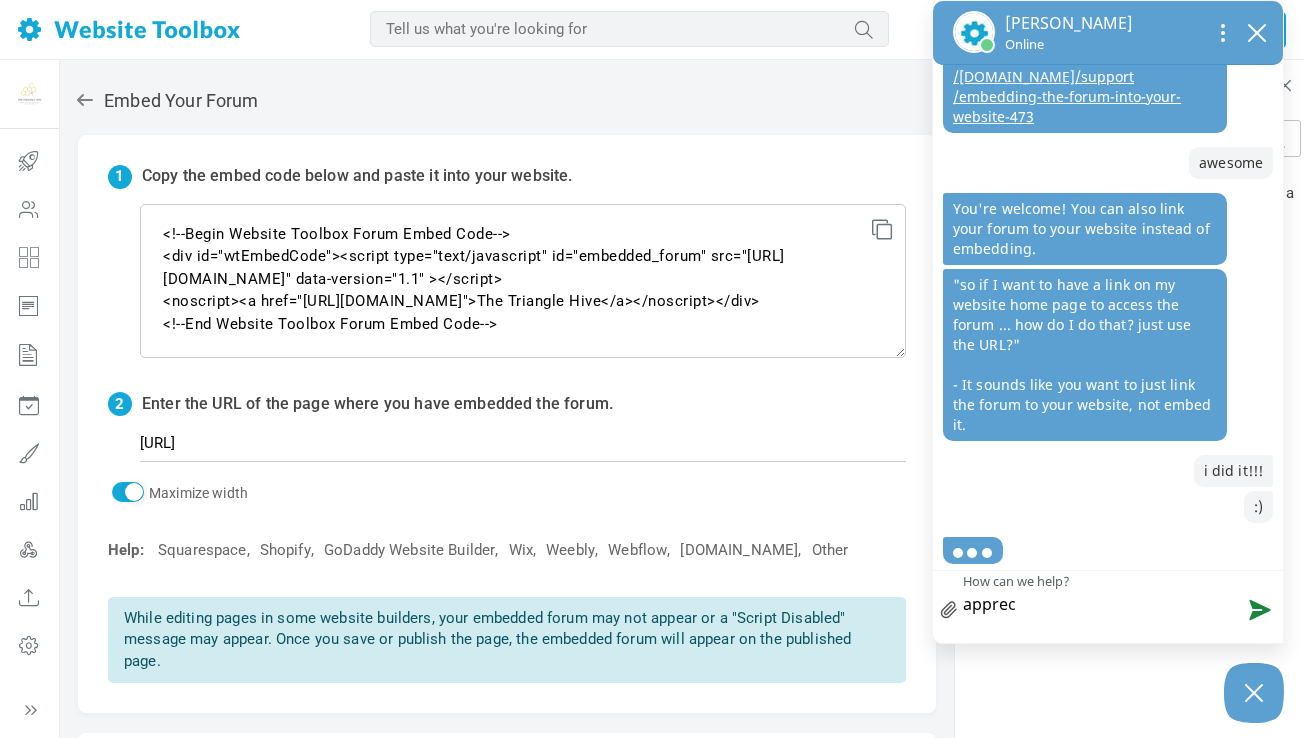 type on "appreci" 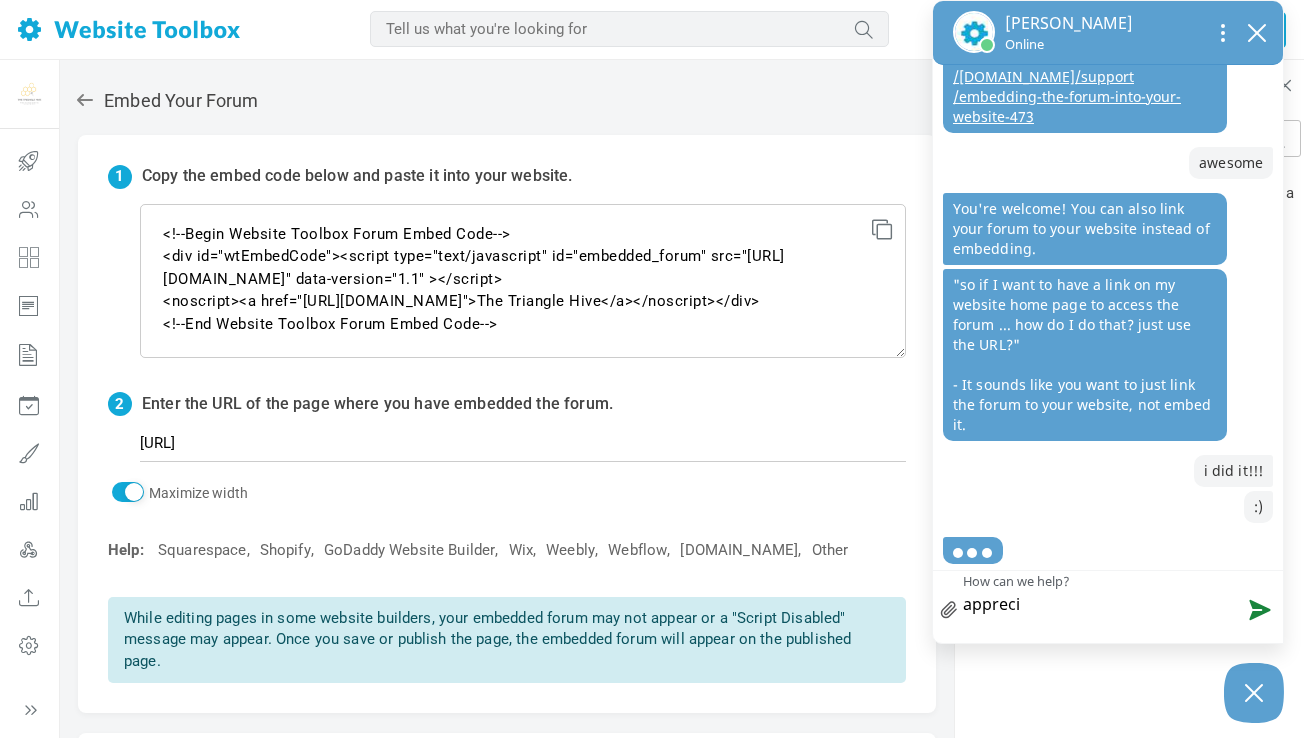 type on "apprecia" 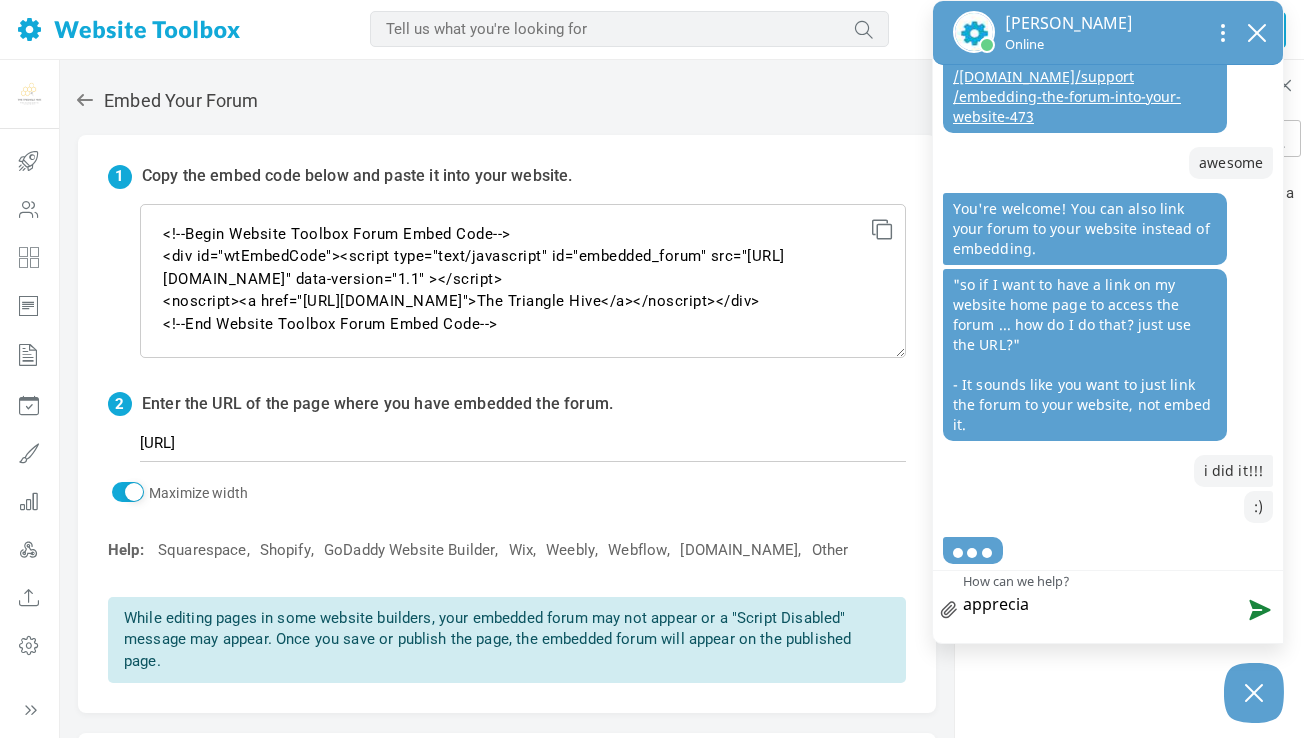 type on "appreciat" 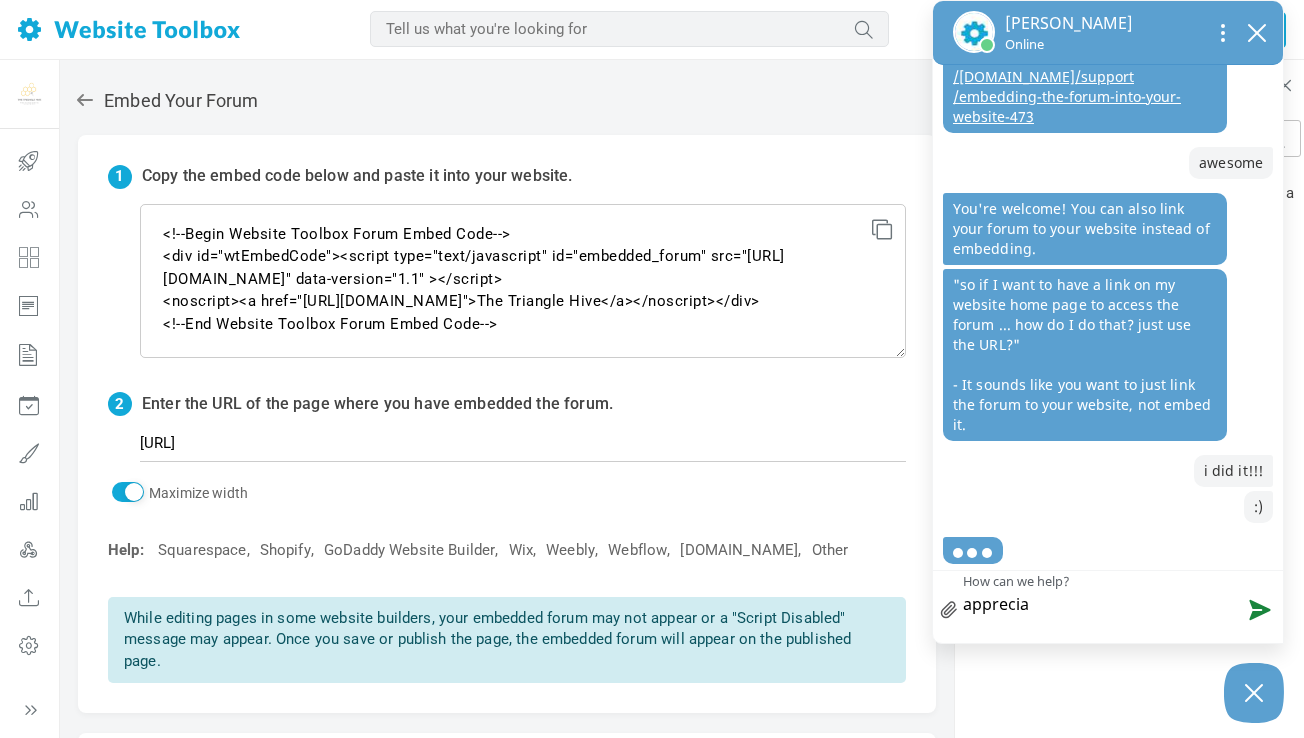 type on "appreciat" 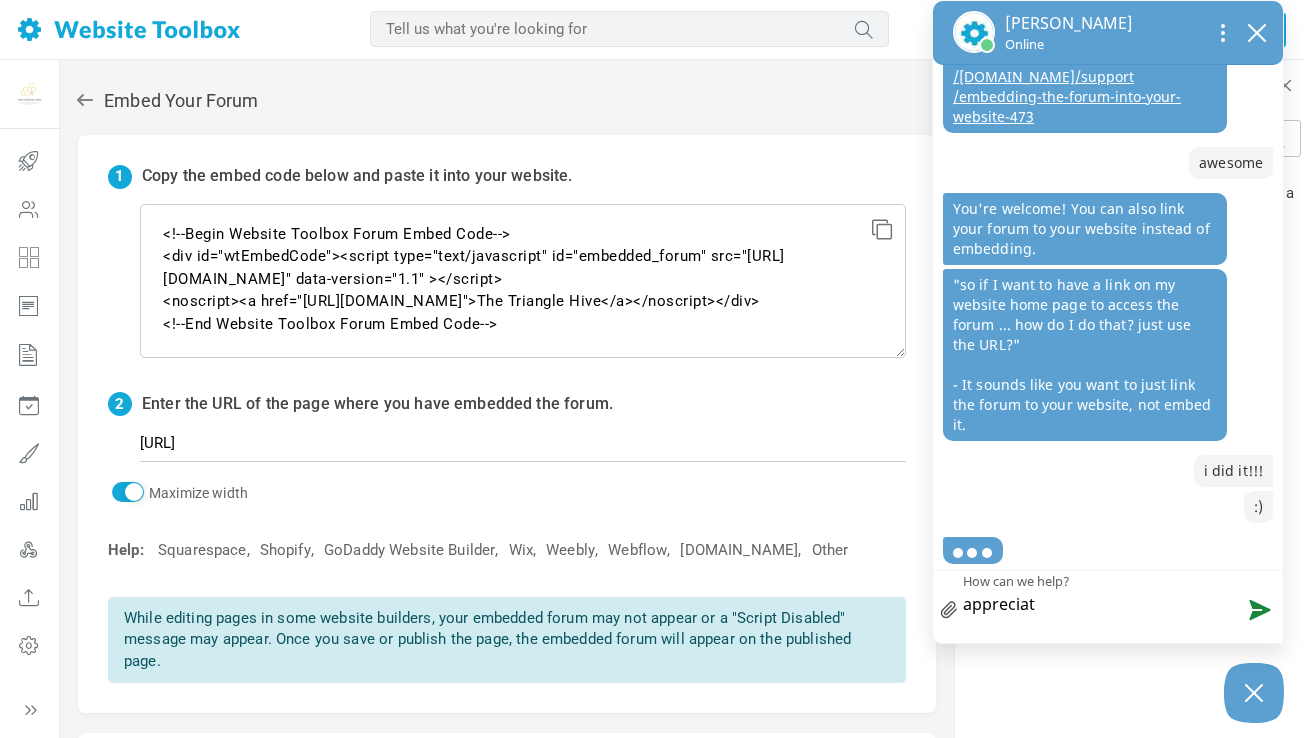 type on "appreciate" 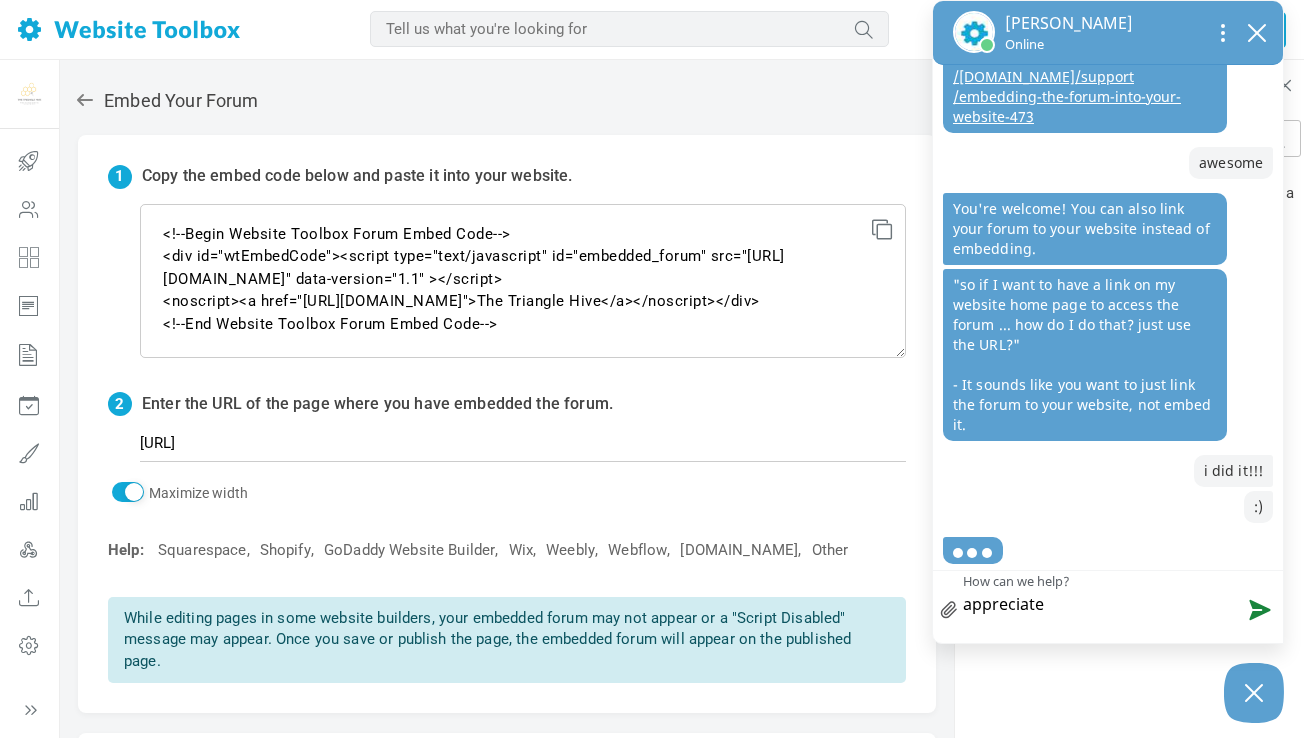 type on "appreciate" 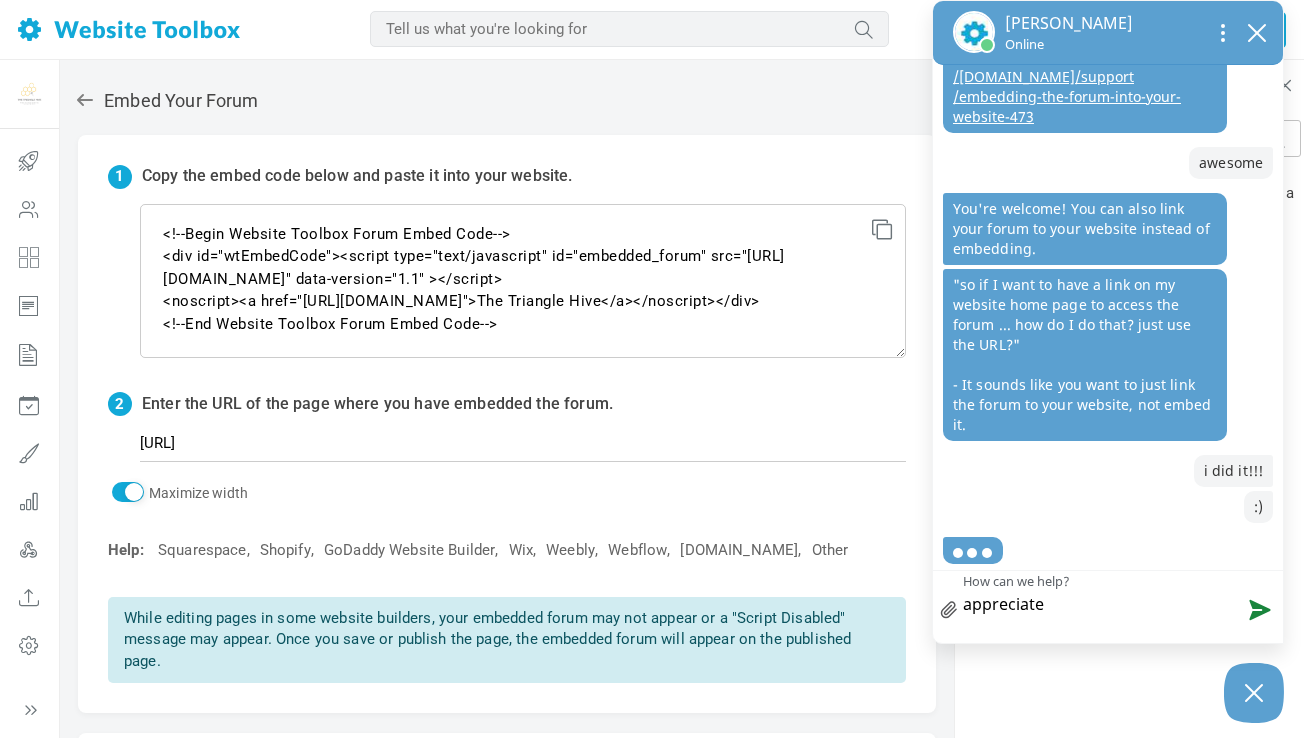 type on "appreciate t" 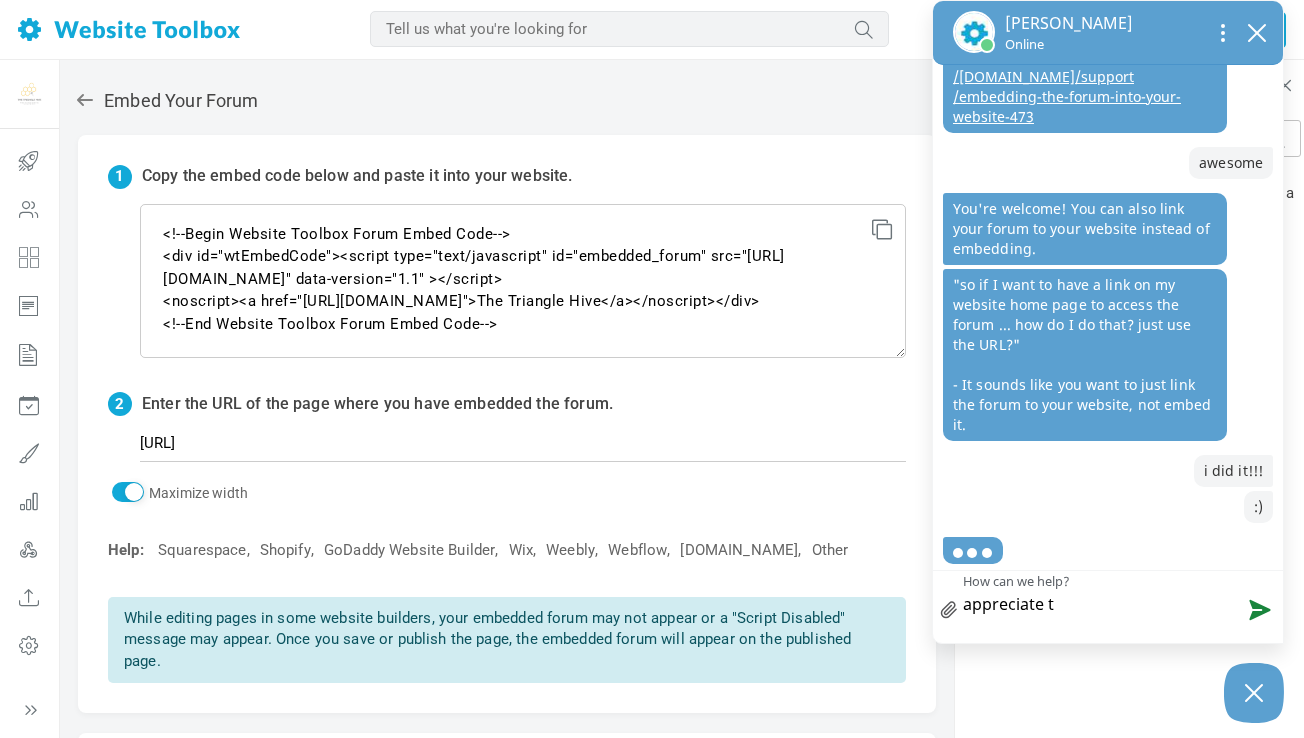 type on "appreciate th" 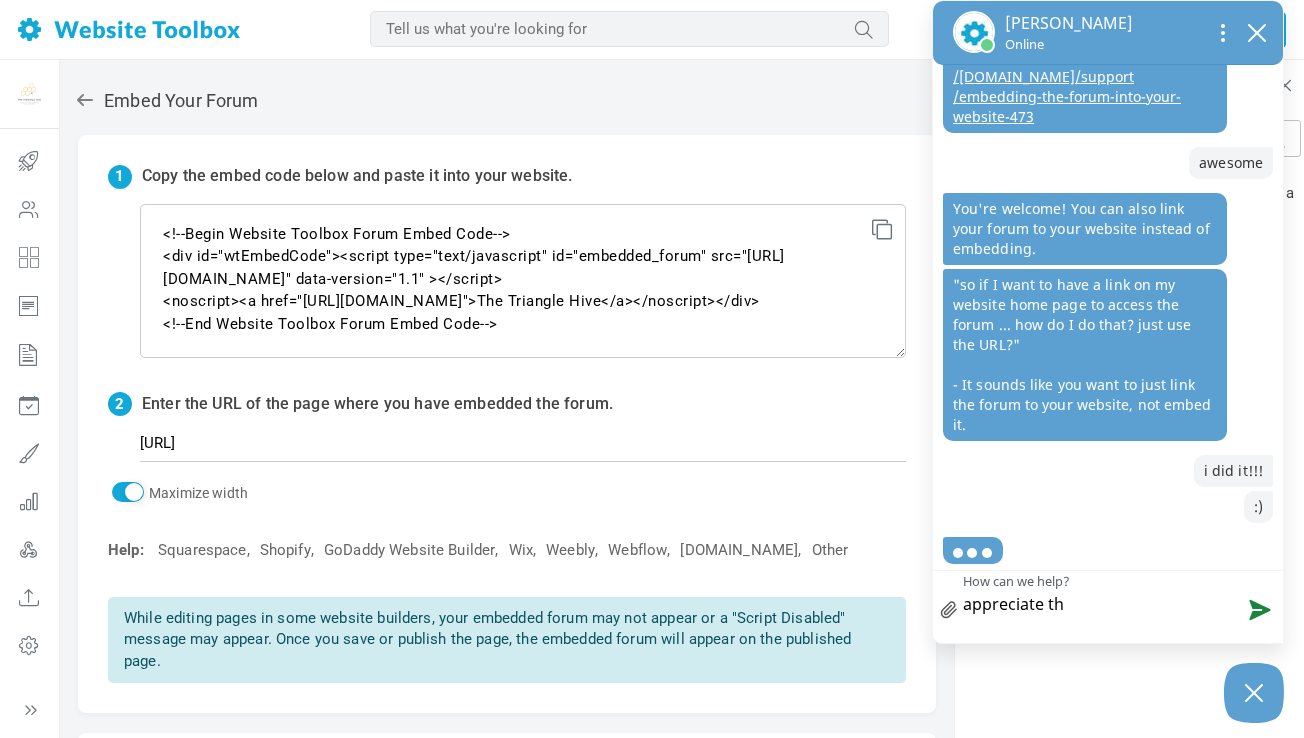 type on "appreciate the" 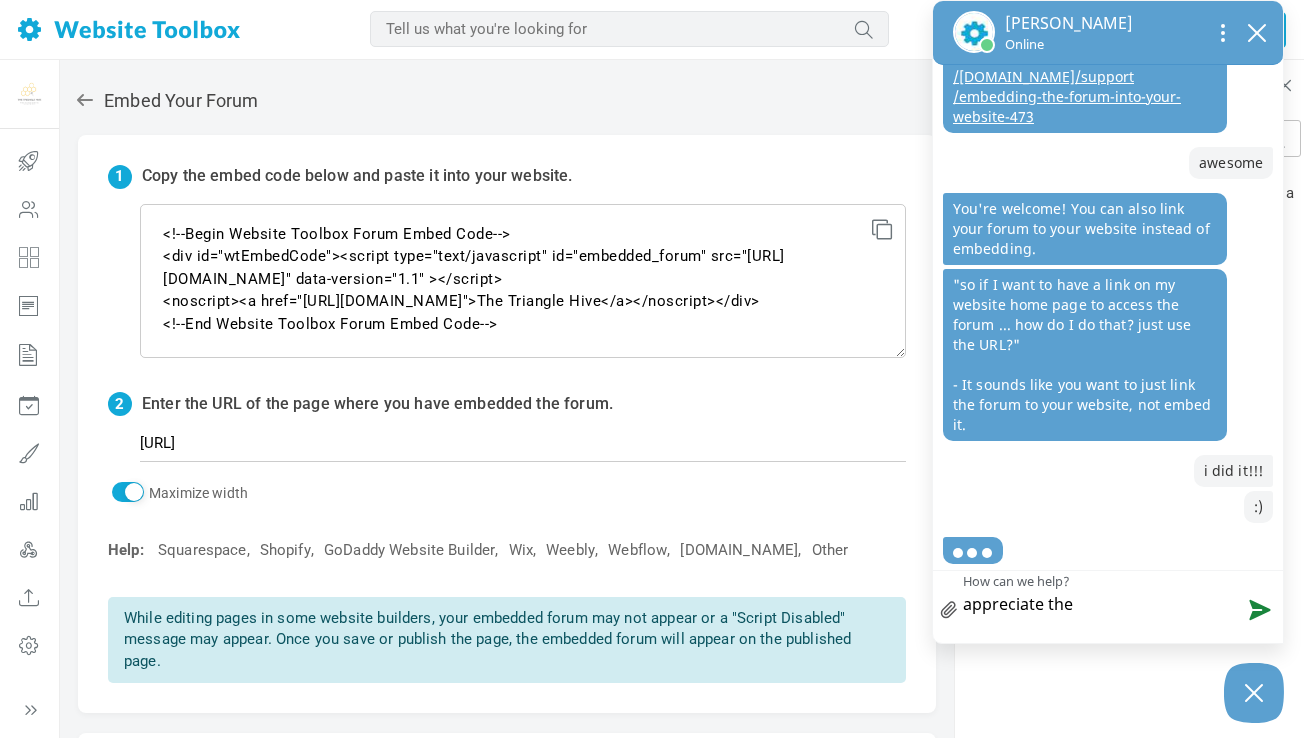 type on "appreciate the" 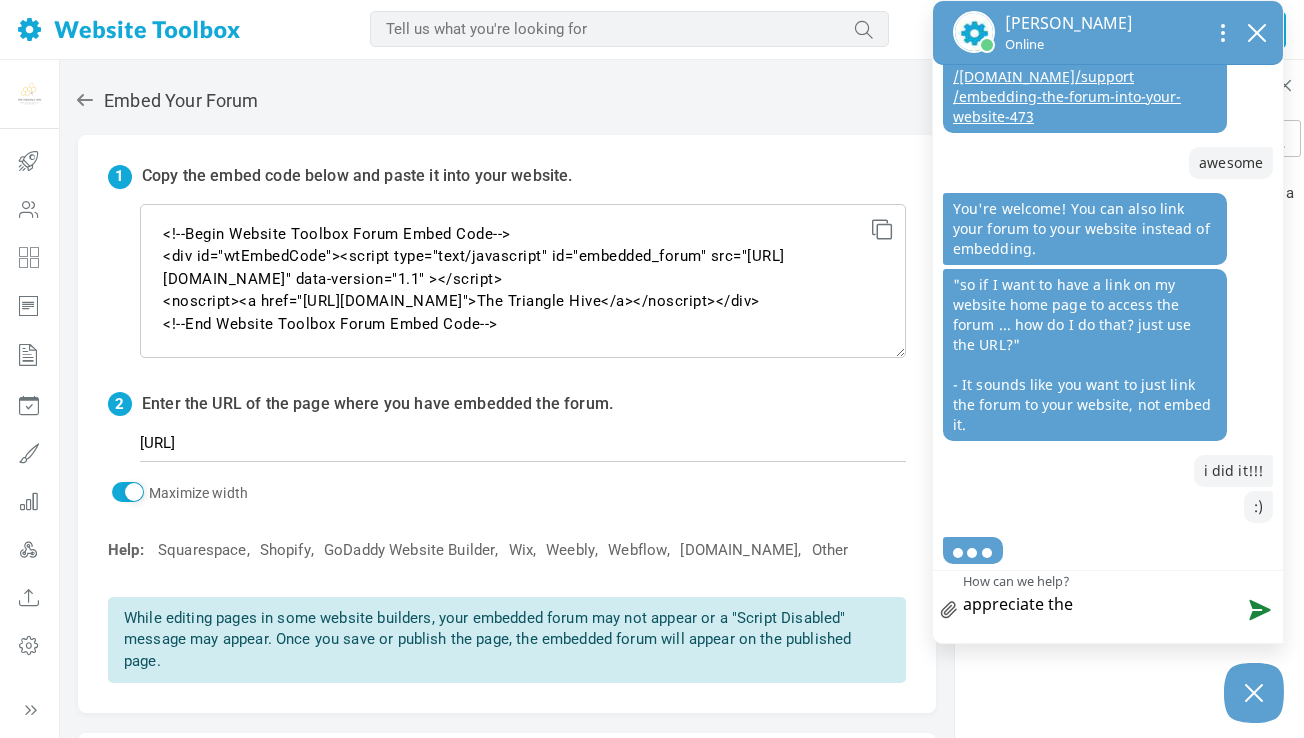 type on "appreciate the" 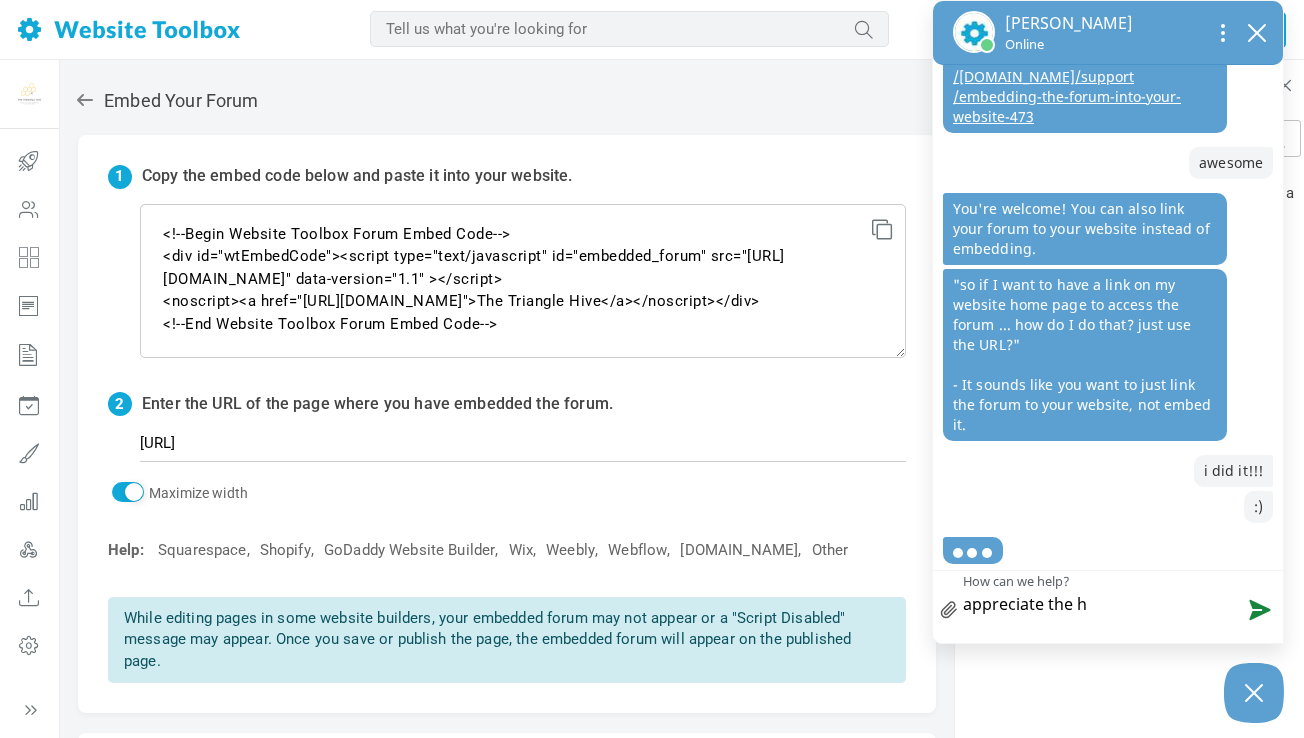 type on "appreciate the he" 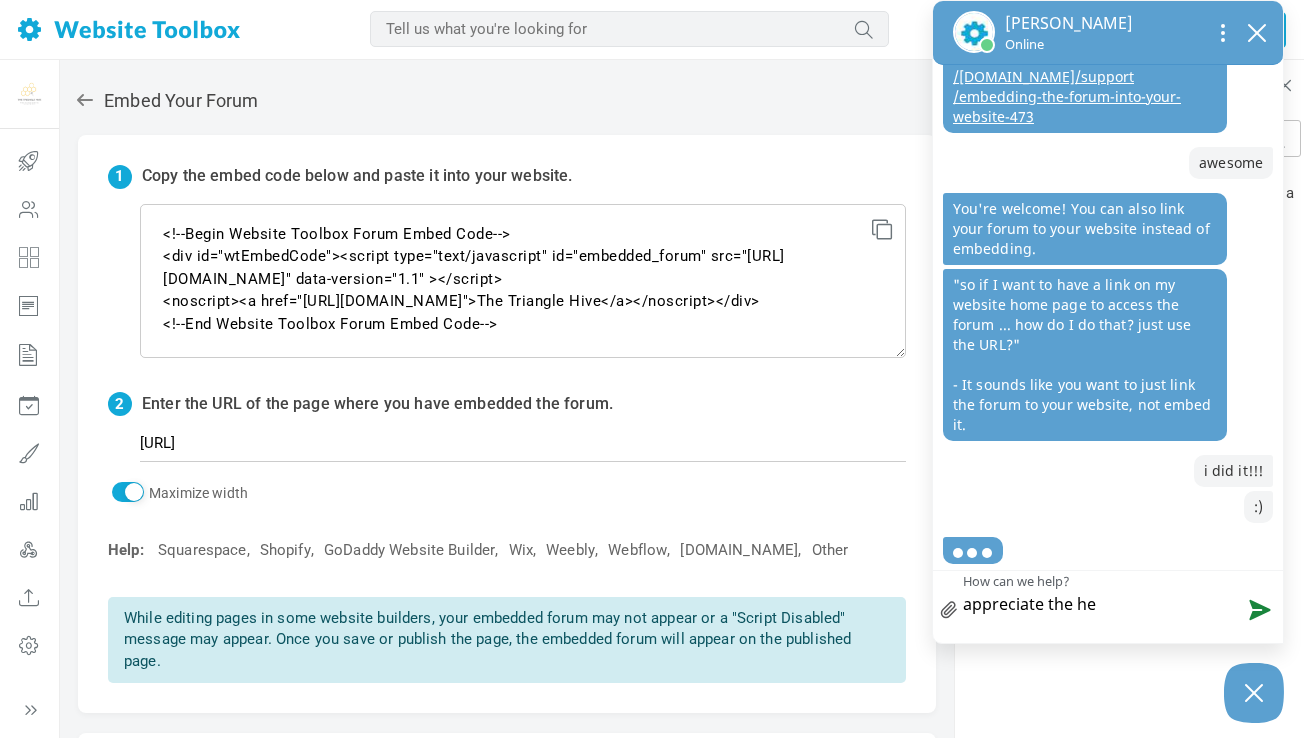 type on "appreciate the hel" 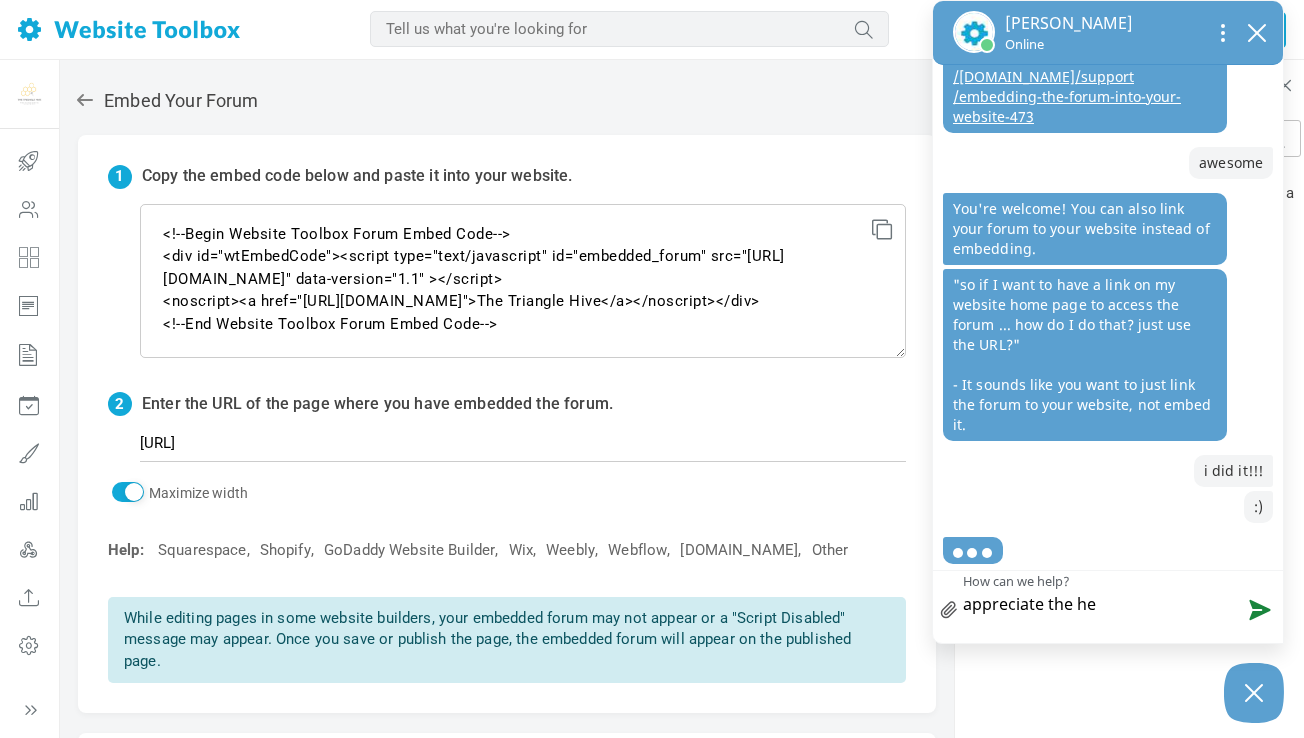 type on "appreciate the hel" 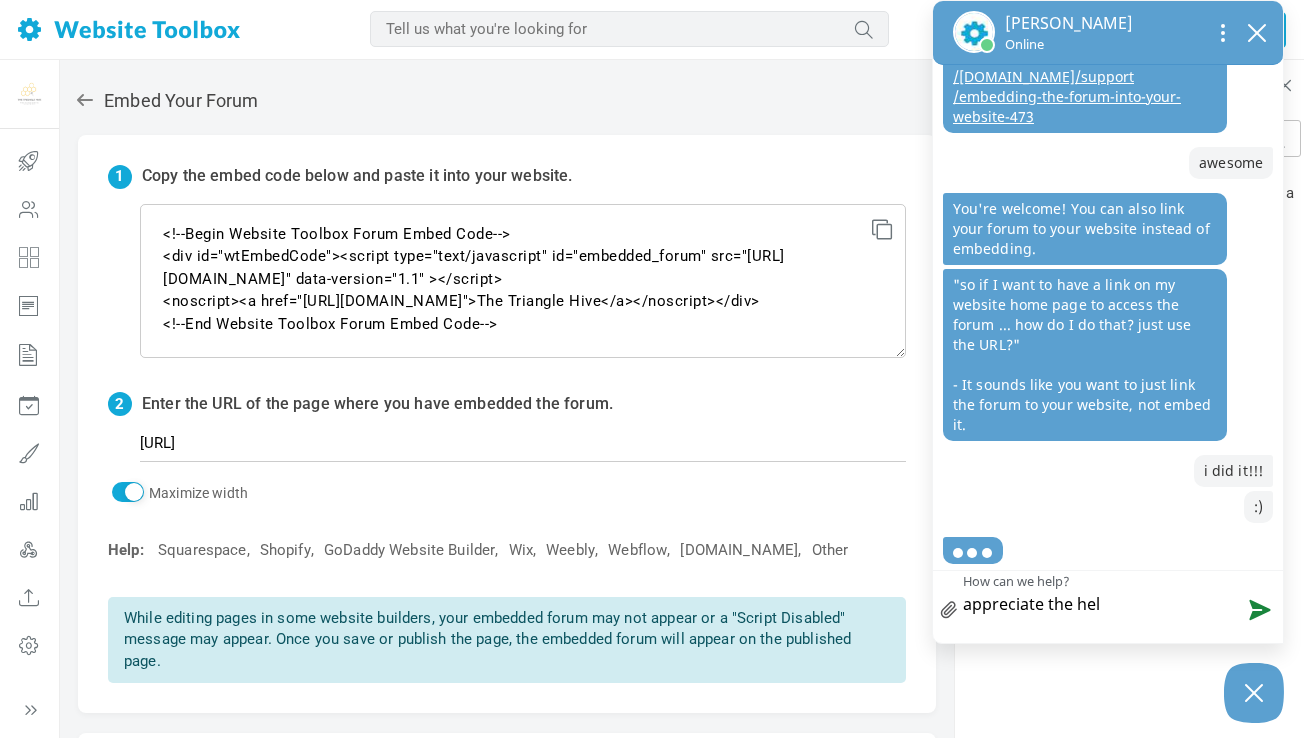 type on "appreciate the help" 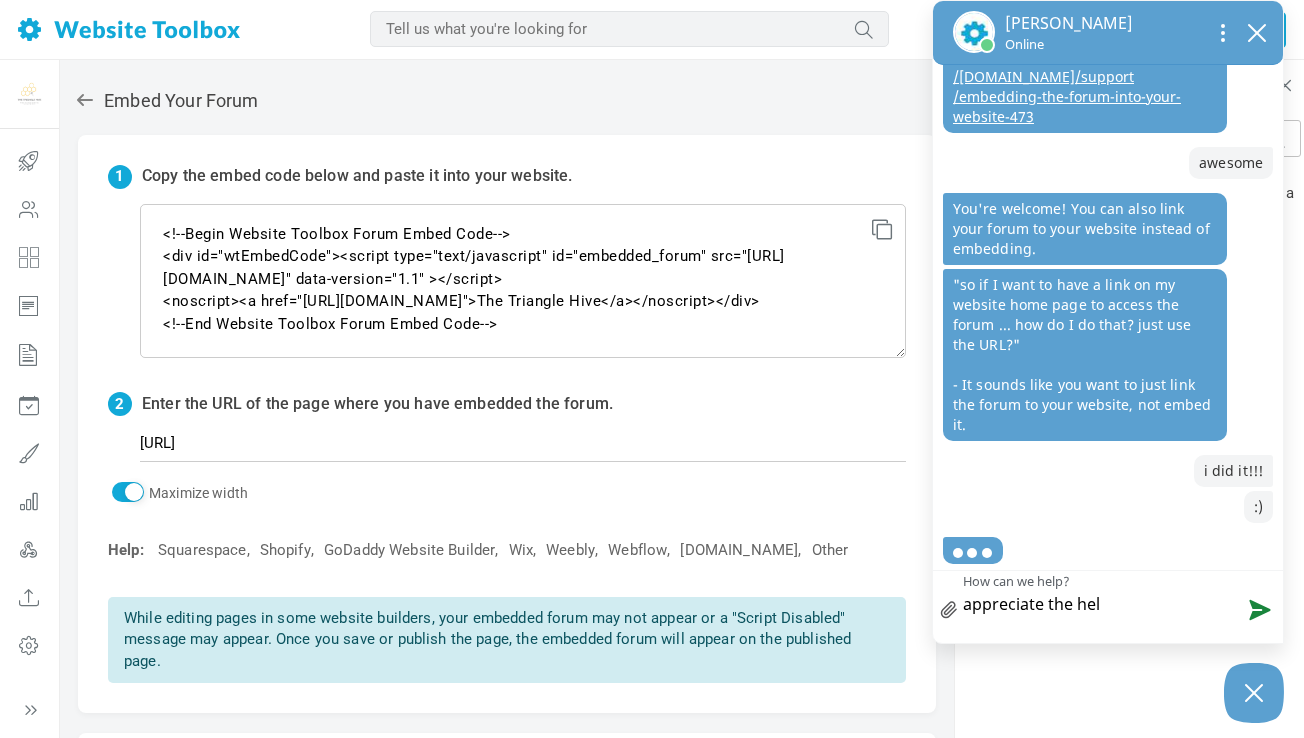 type on "appreciate the help" 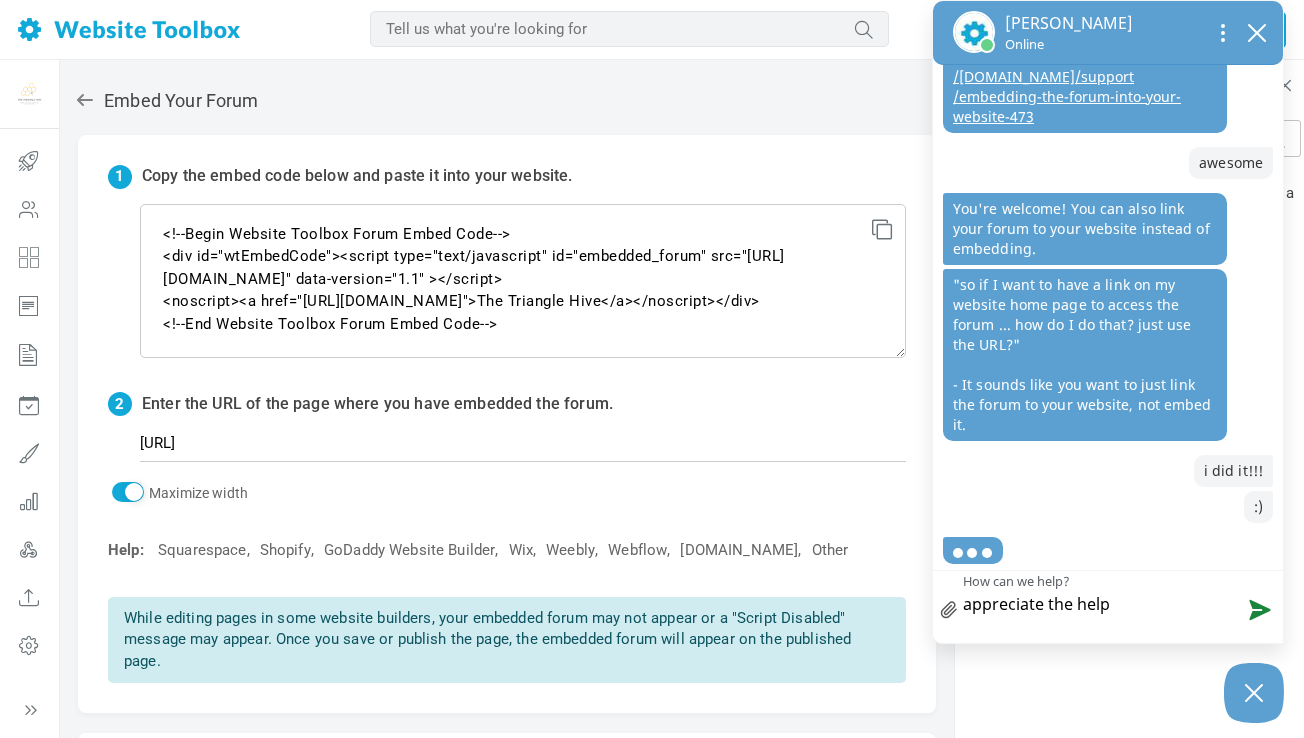 type on "appreciate the help!" 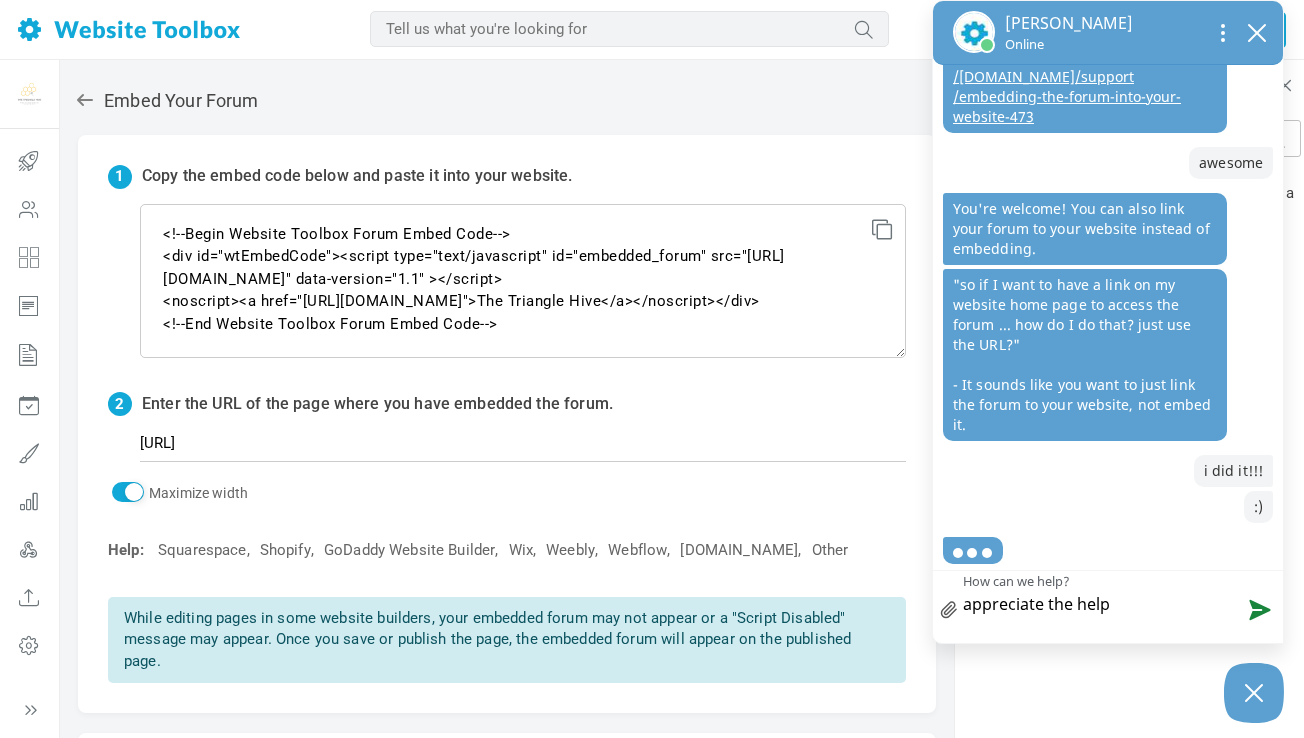 type on "appreciate the help!" 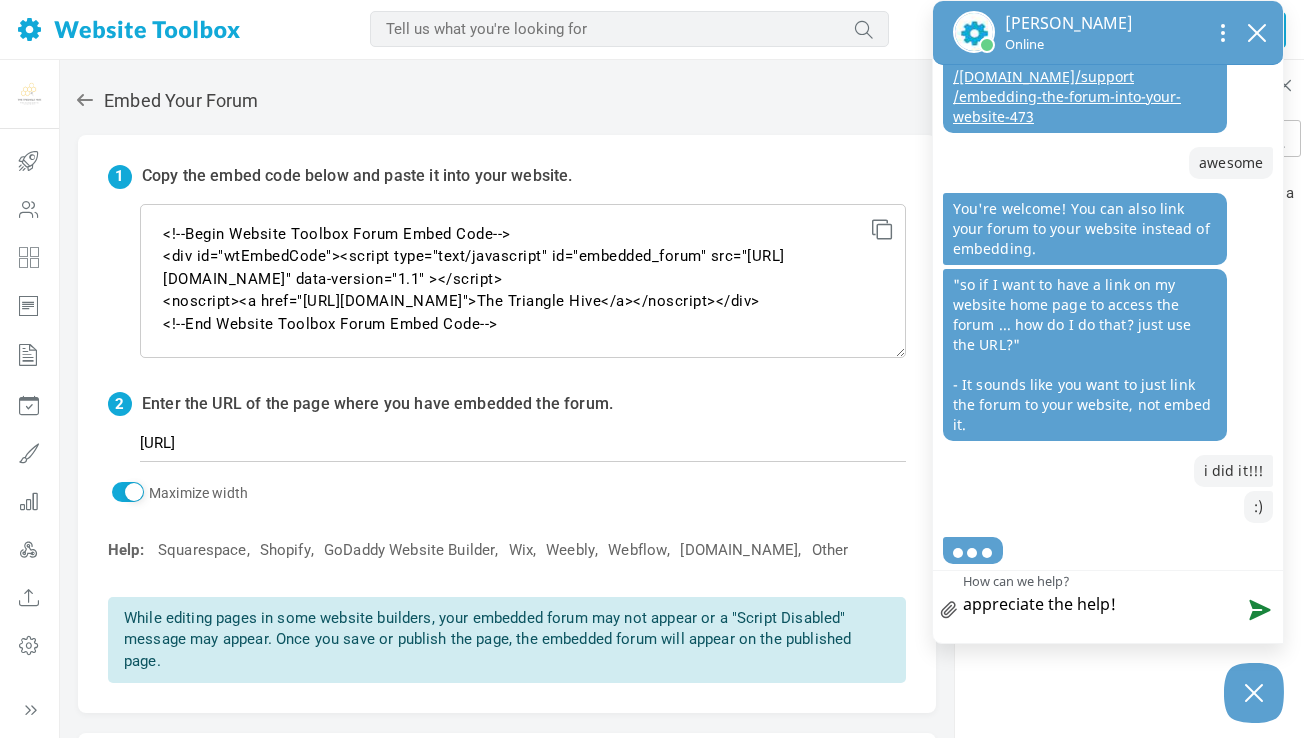 type 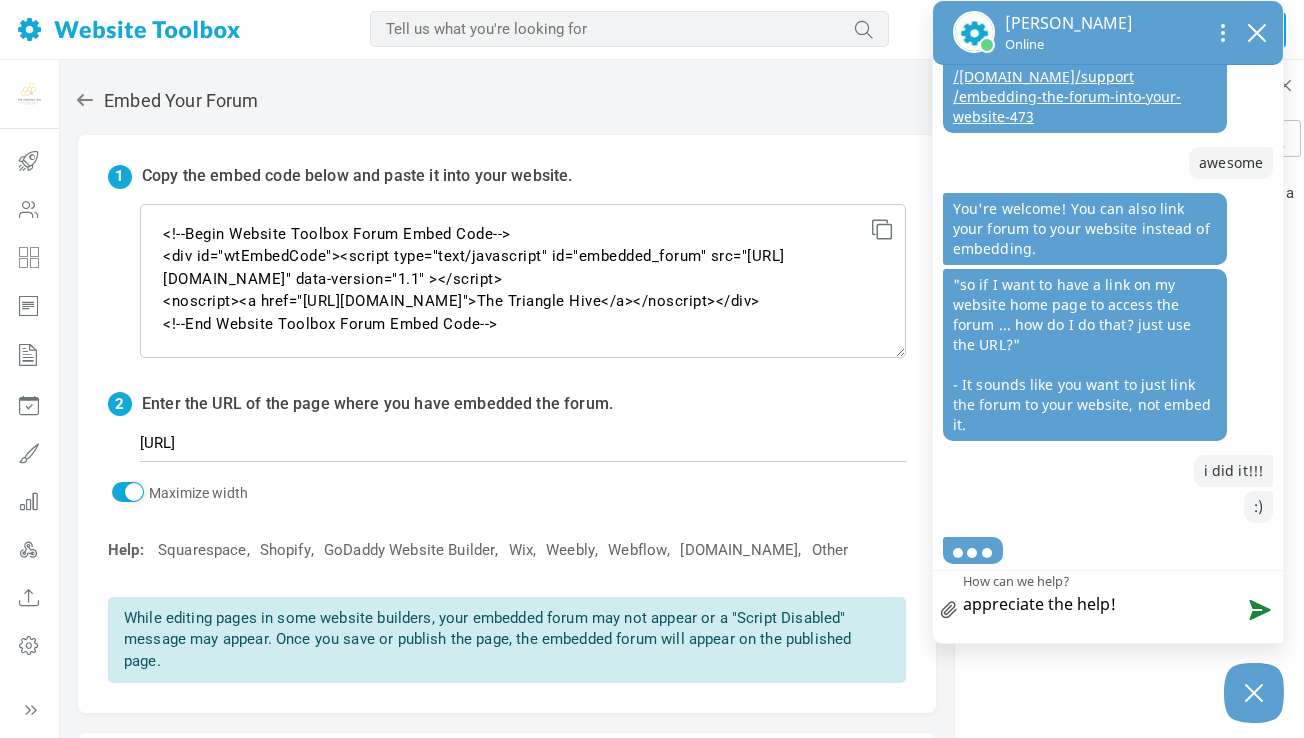 type 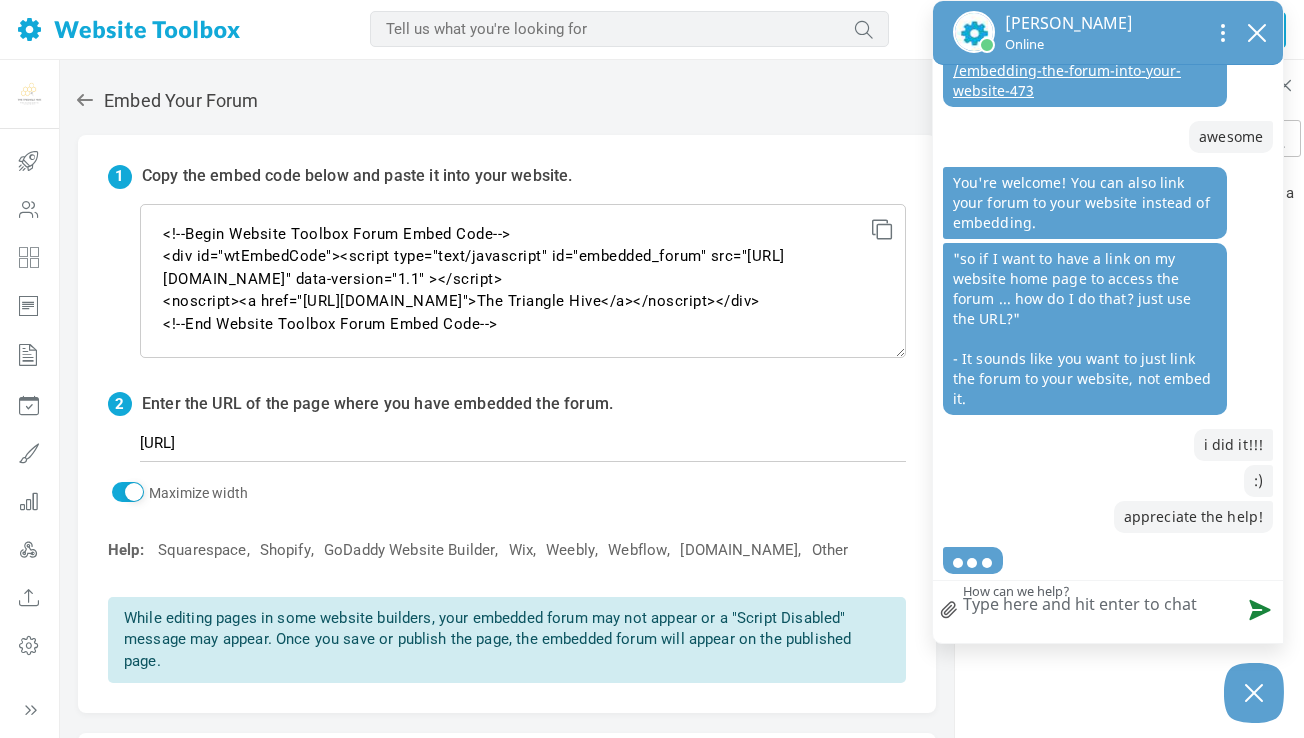 scroll, scrollTop: 2725, scrollLeft: 0, axis: vertical 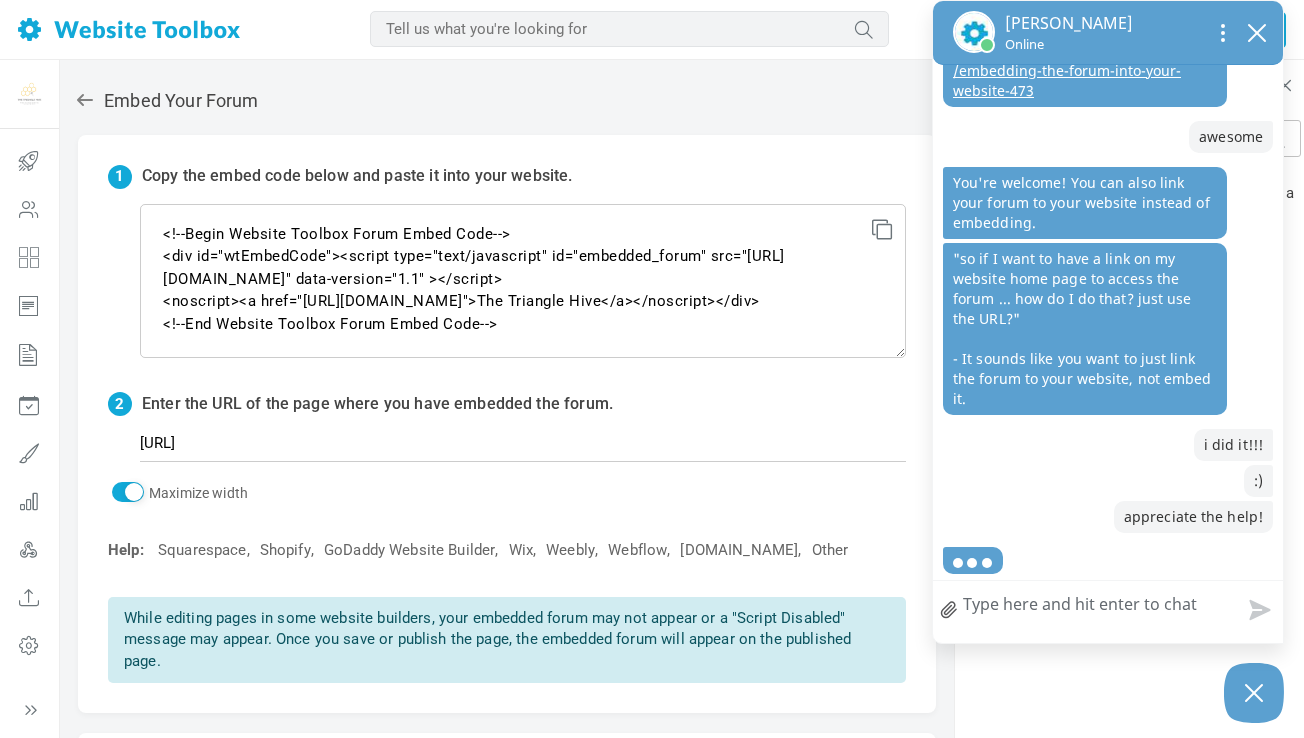 click at bounding box center [29, 95] 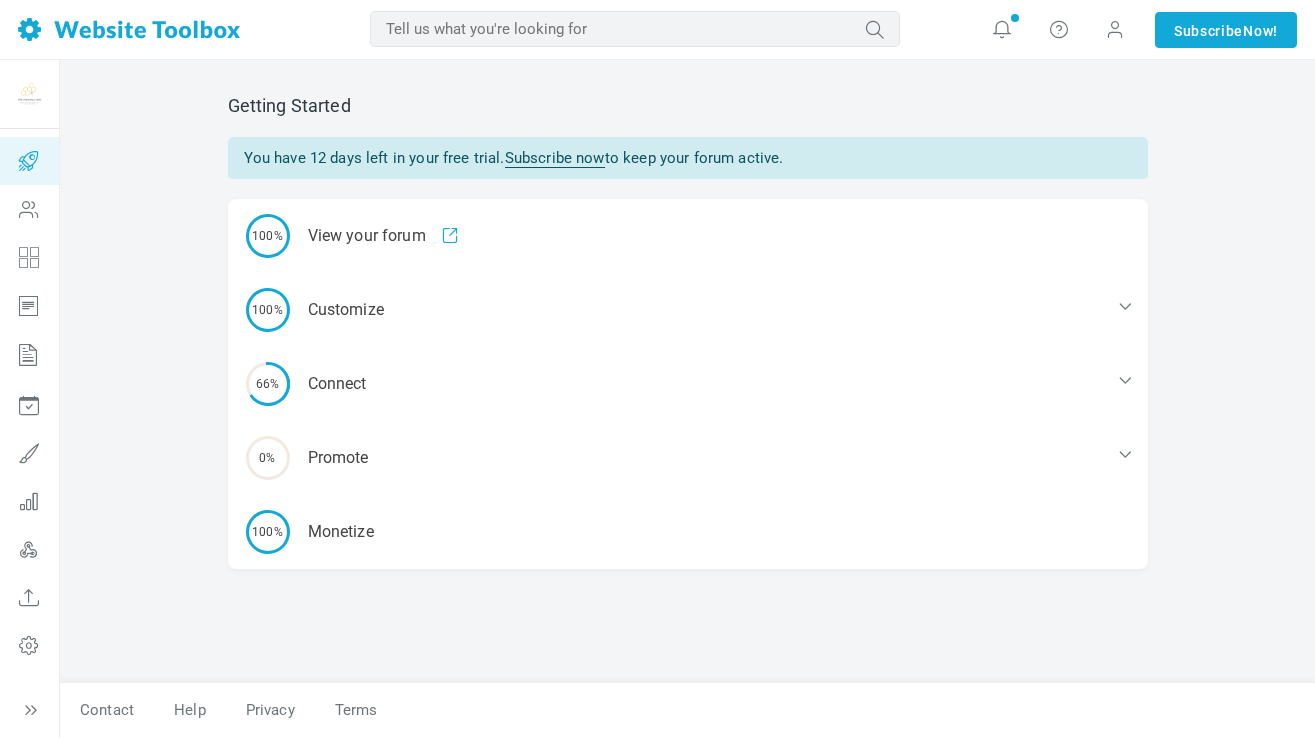 scroll, scrollTop: 0, scrollLeft: 0, axis: both 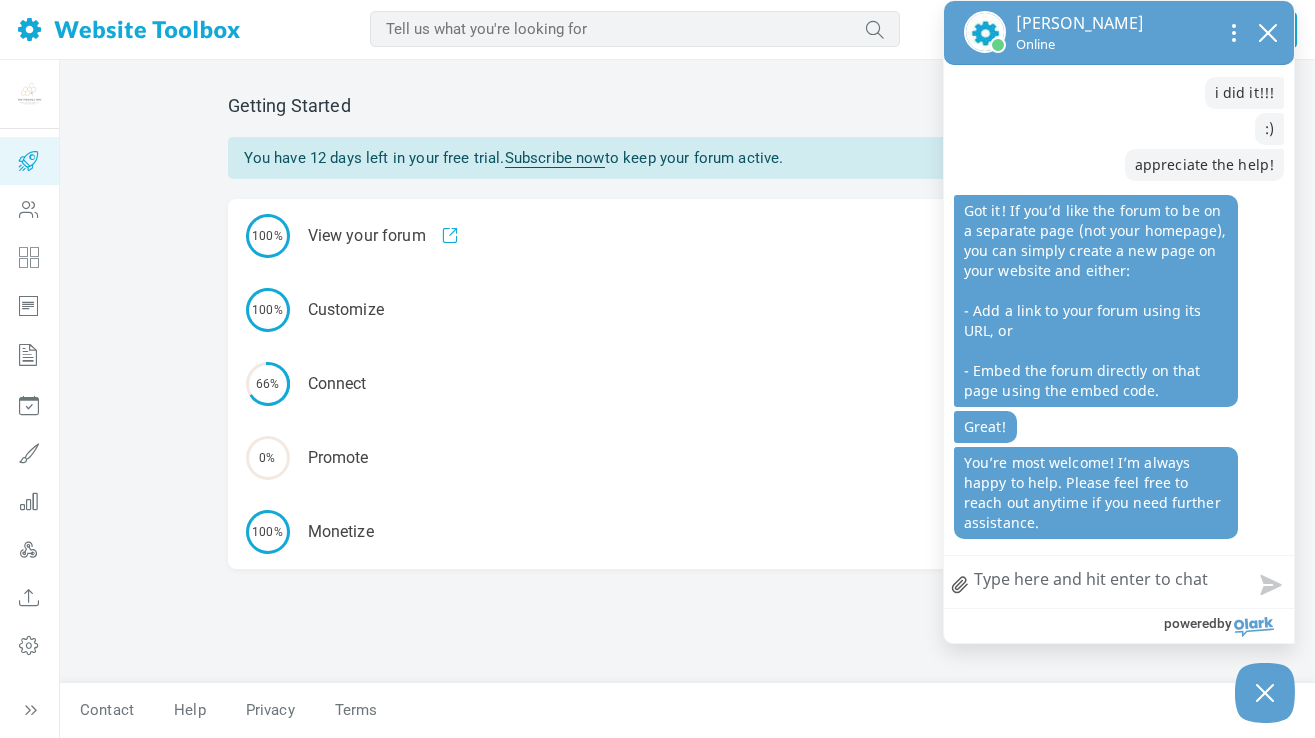 click on "How can we help?" at bounding box center [1119, 582] 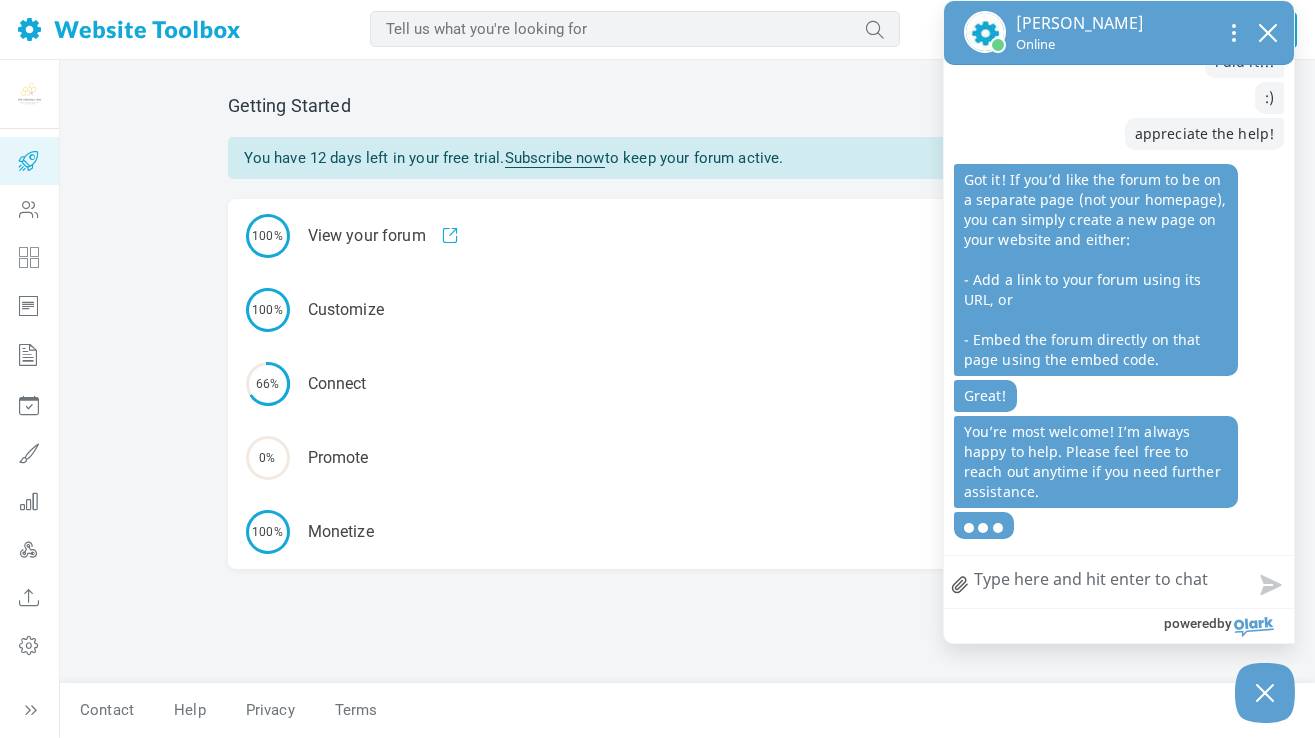 type on "t" 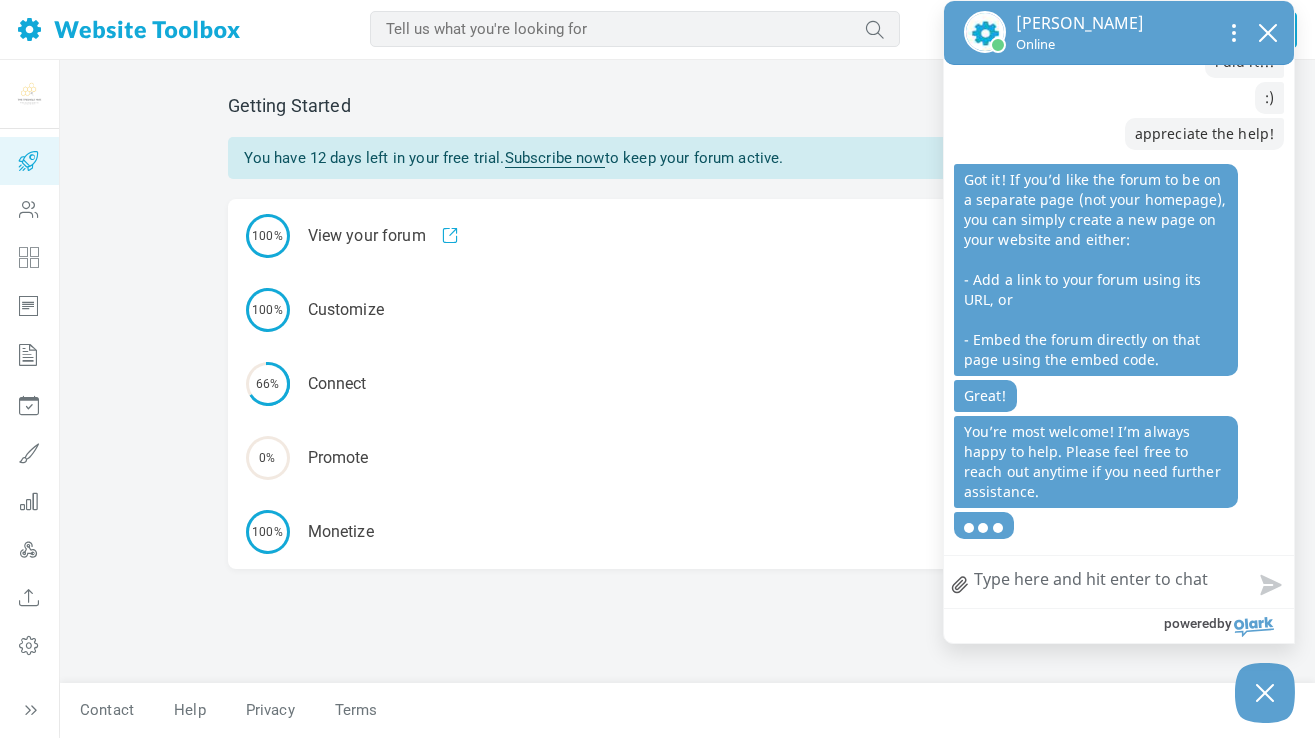 type on "t" 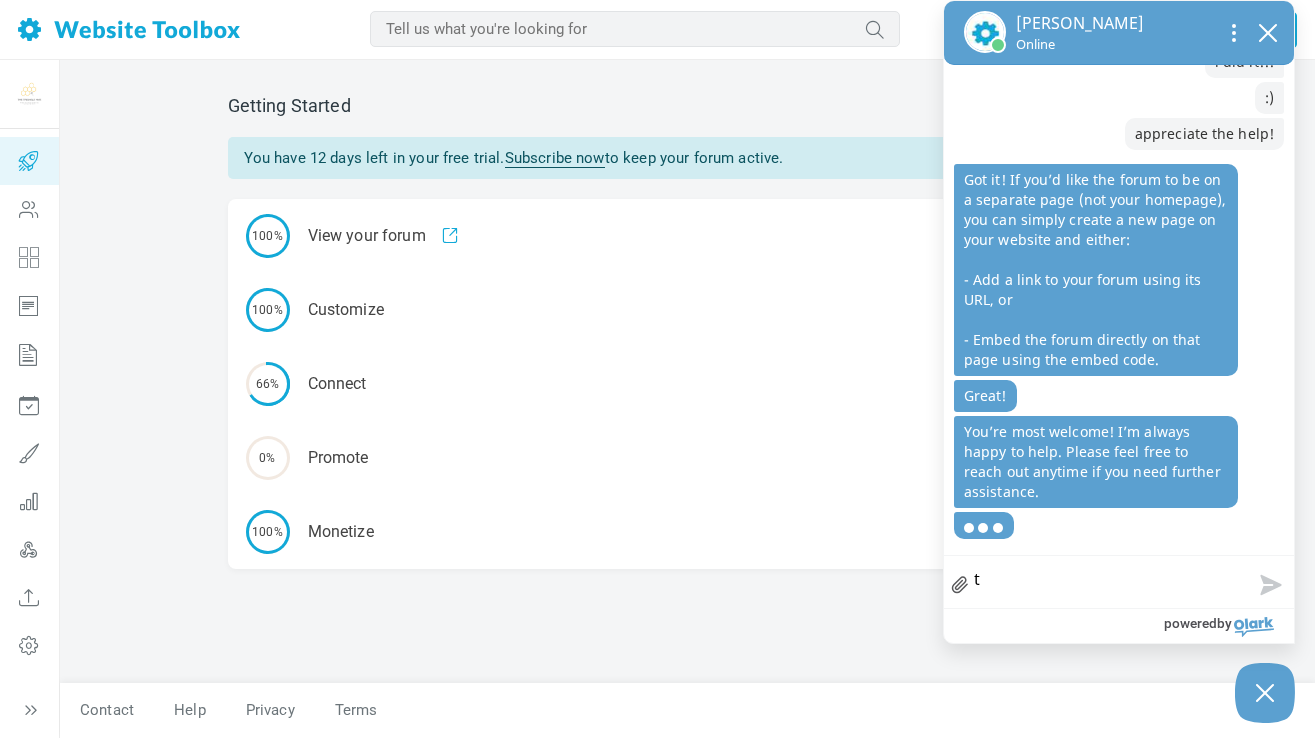 type on "ty" 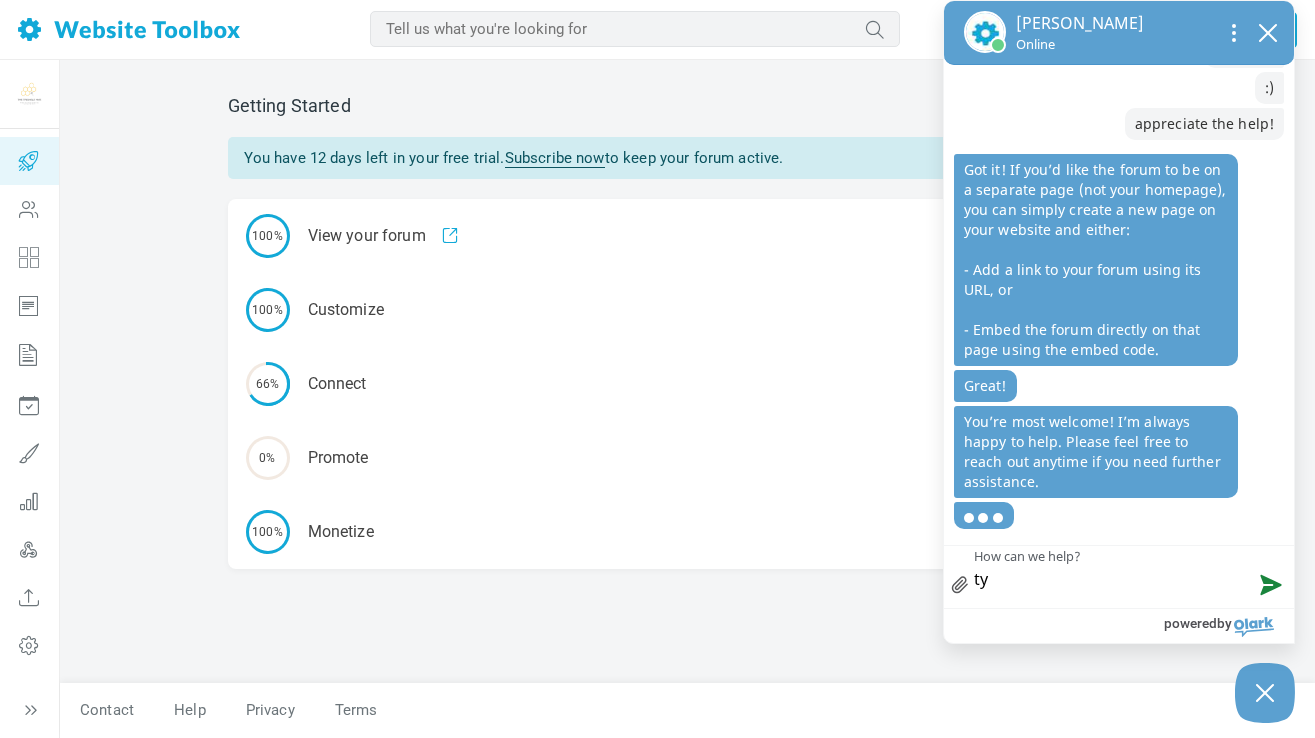 type on "ty!" 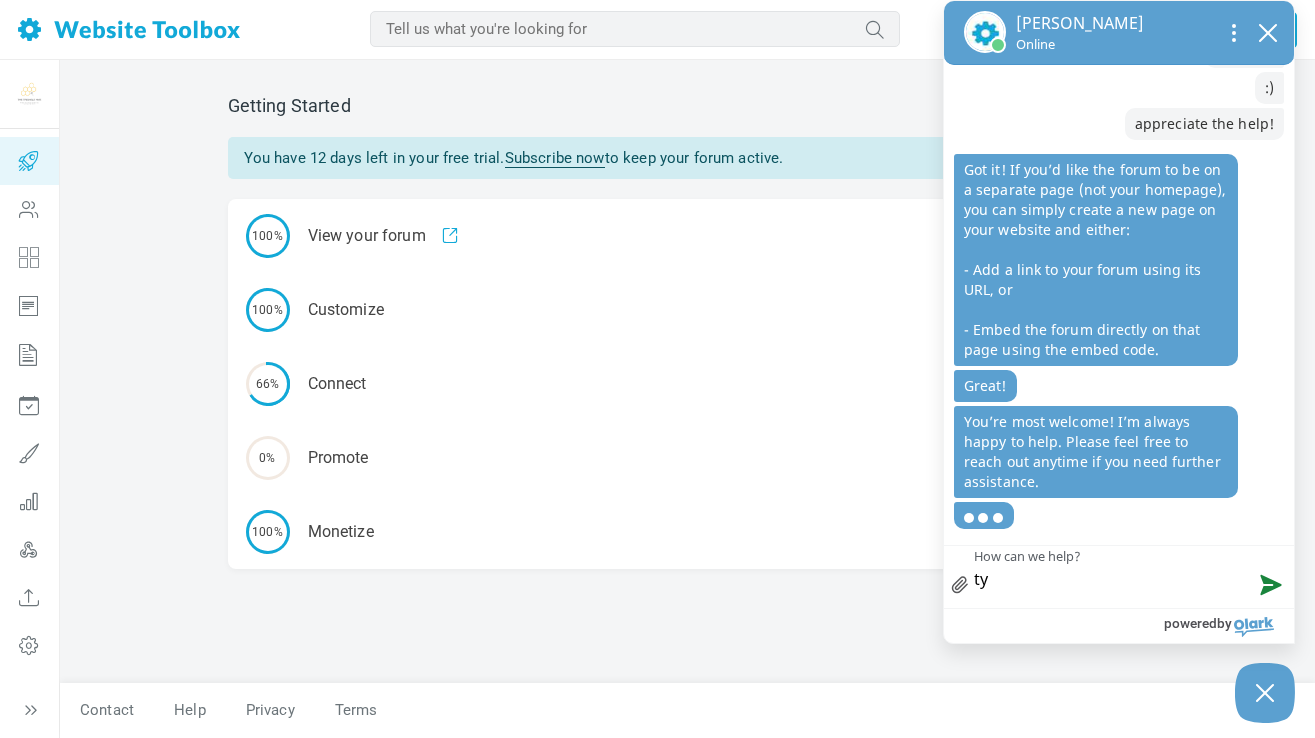 type on "ty!" 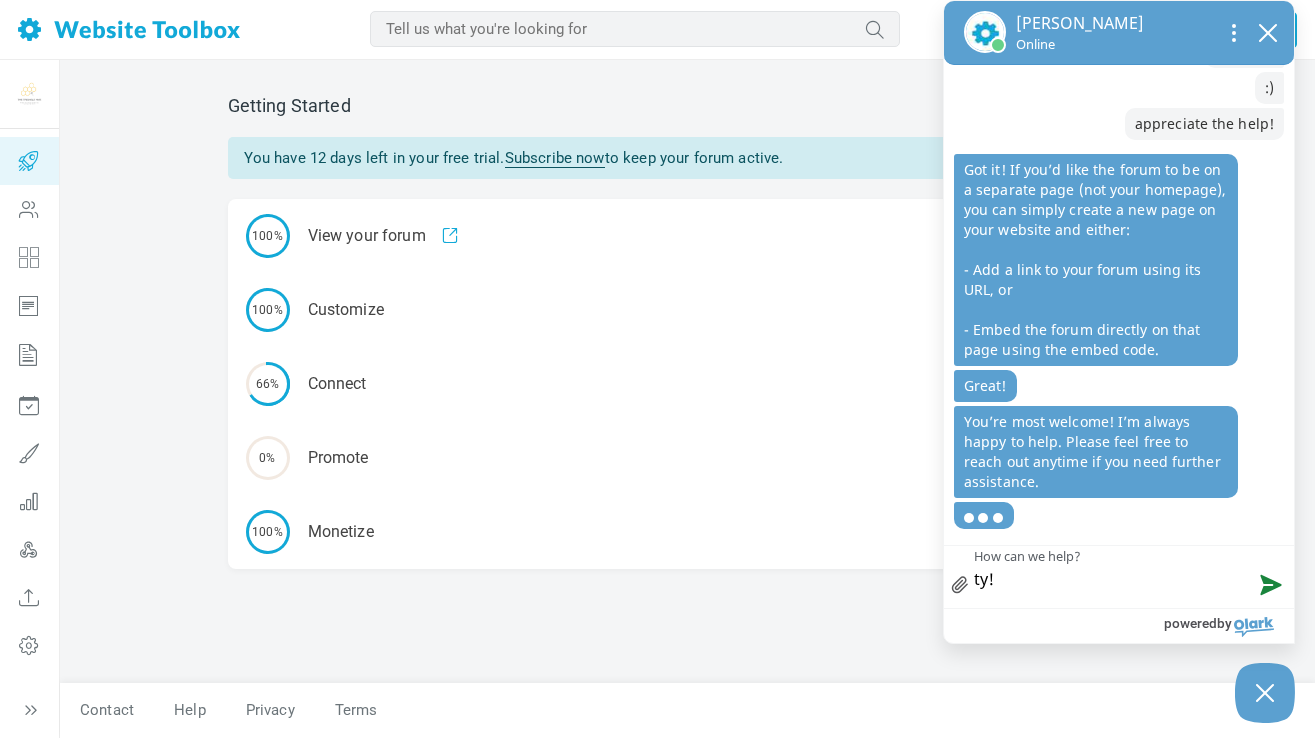 type 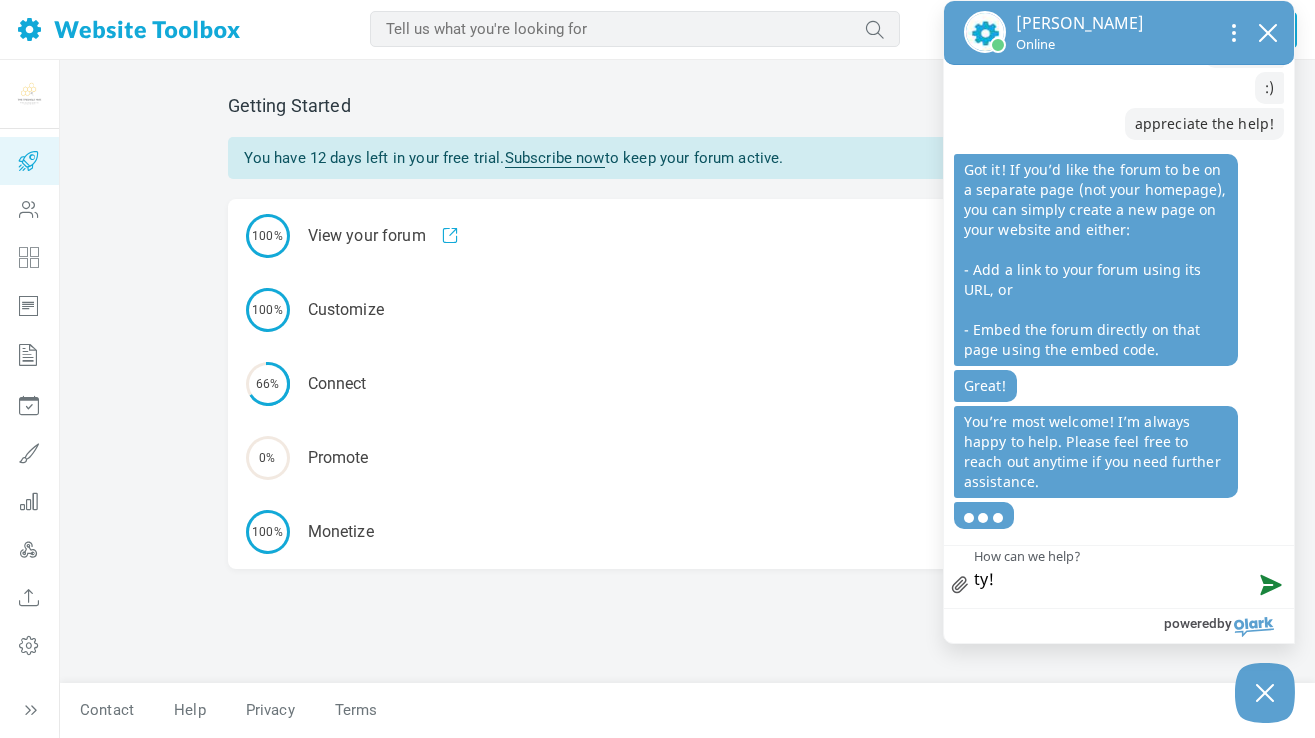 type 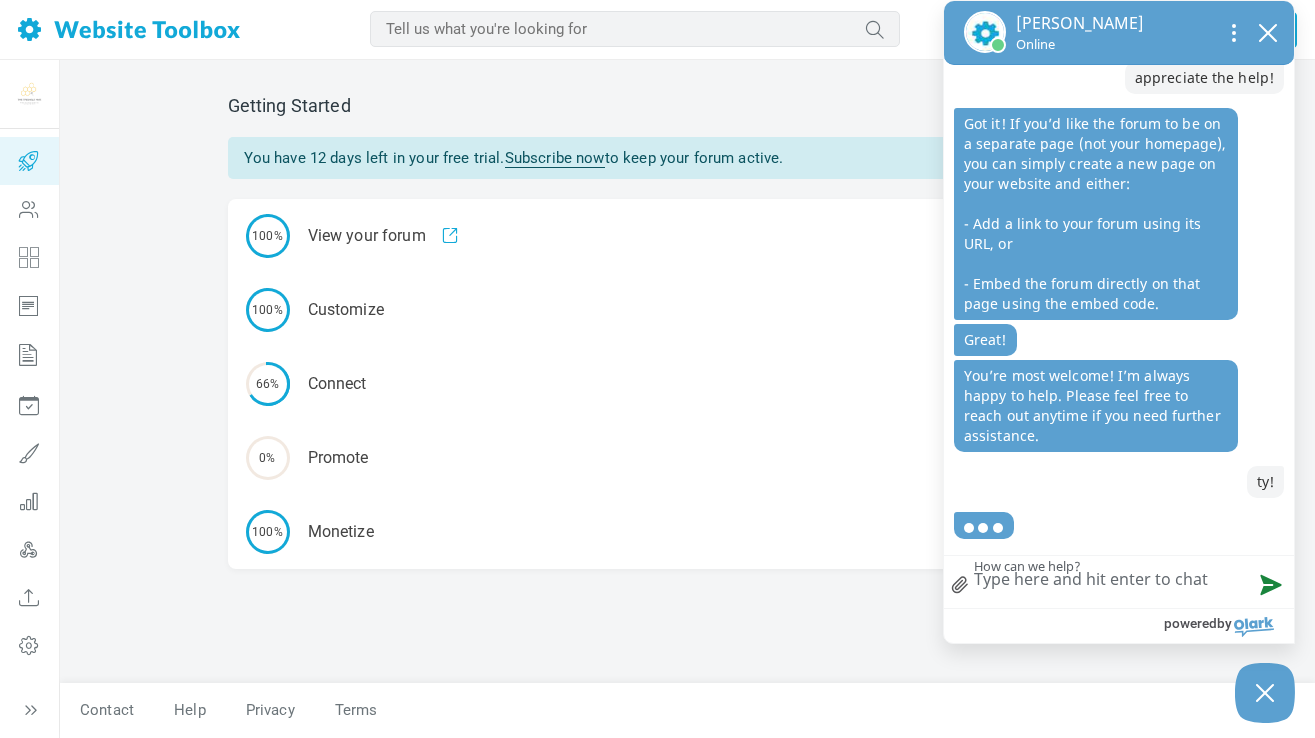scroll, scrollTop: 3204, scrollLeft: 0, axis: vertical 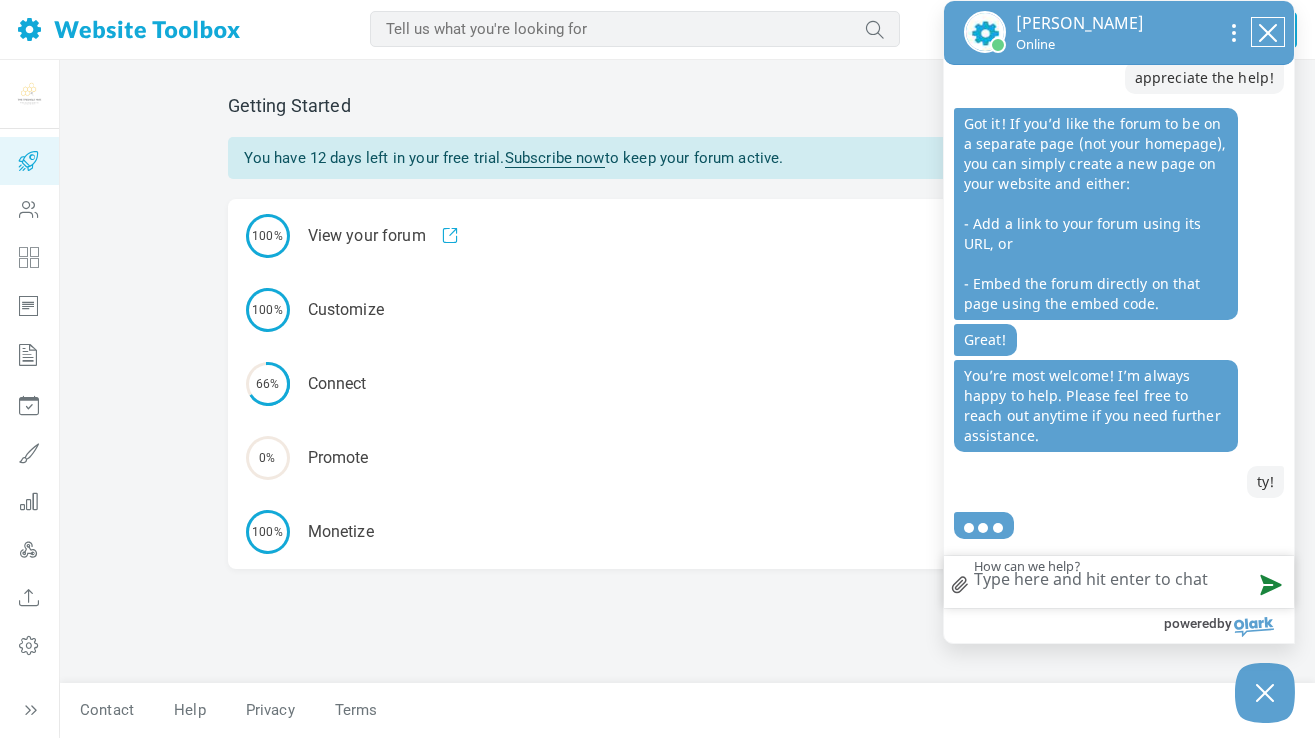 click 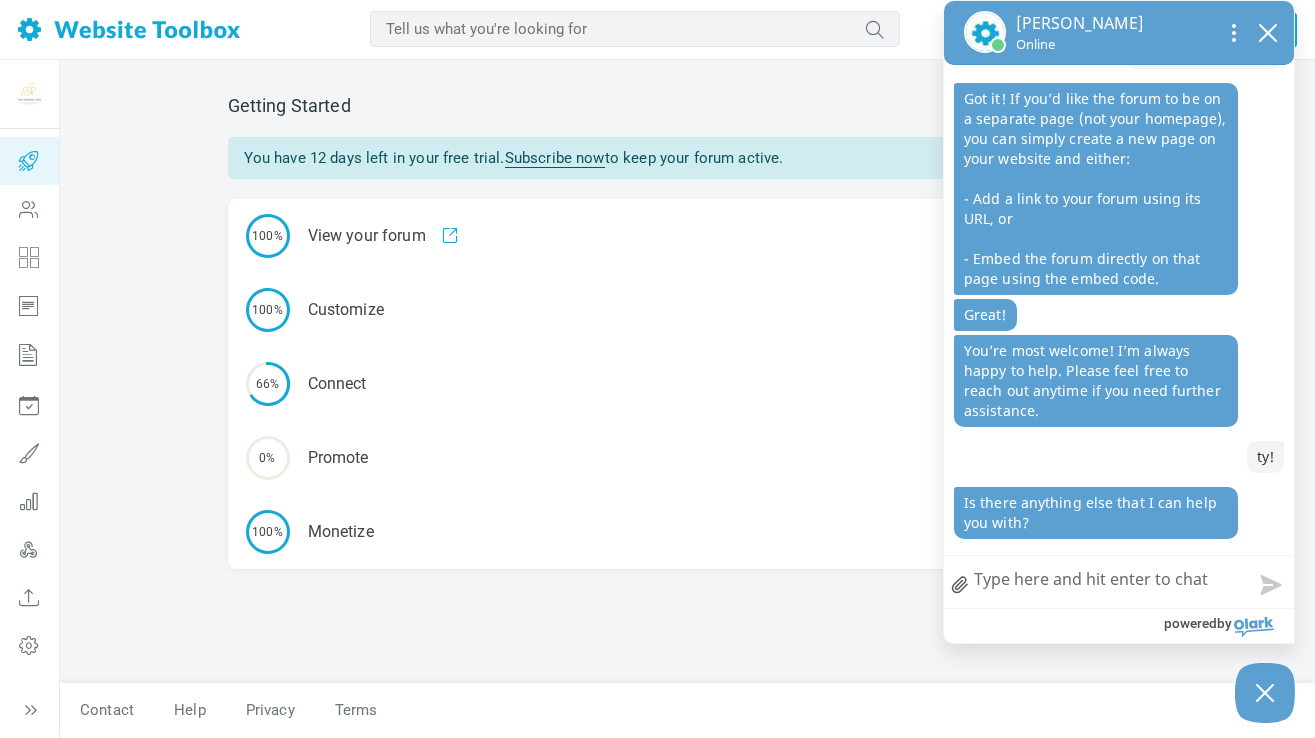 scroll, scrollTop: 3215, scrollLeft: 0, axis: vertical 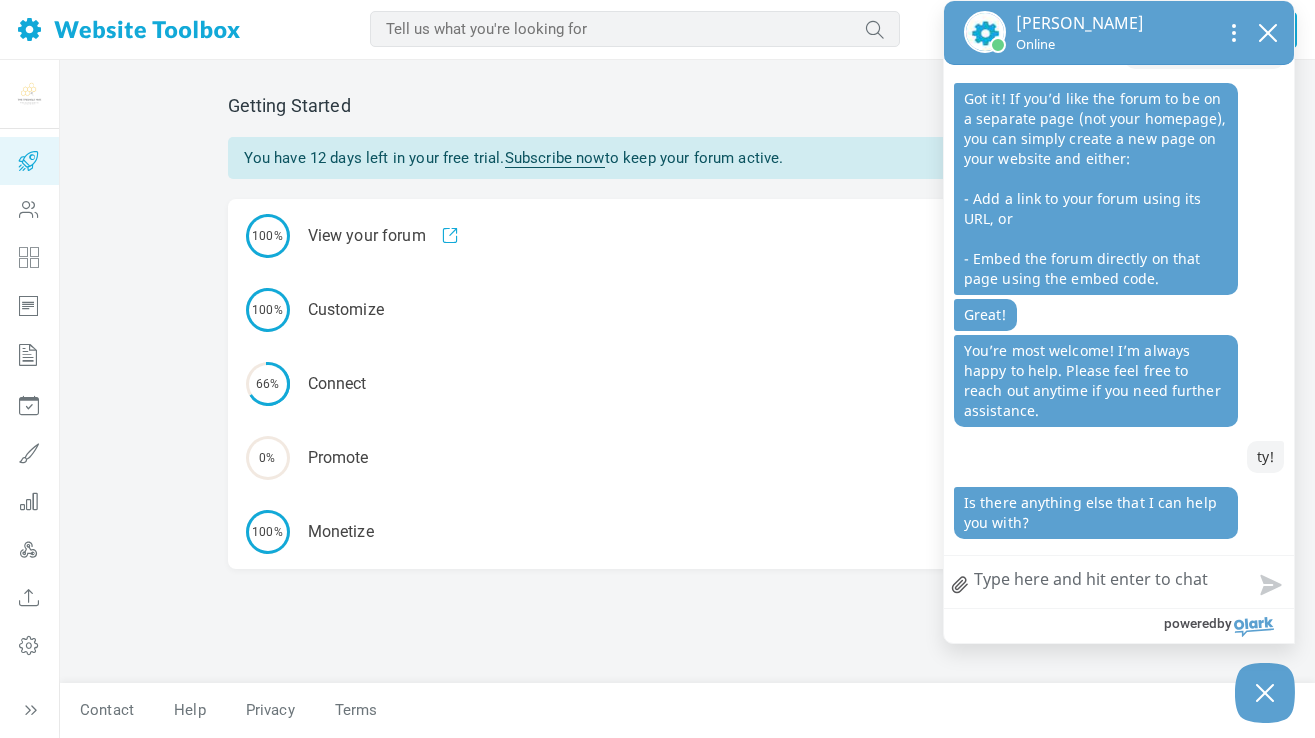 click on "How can we help?" at bounding box center (1119, 582) 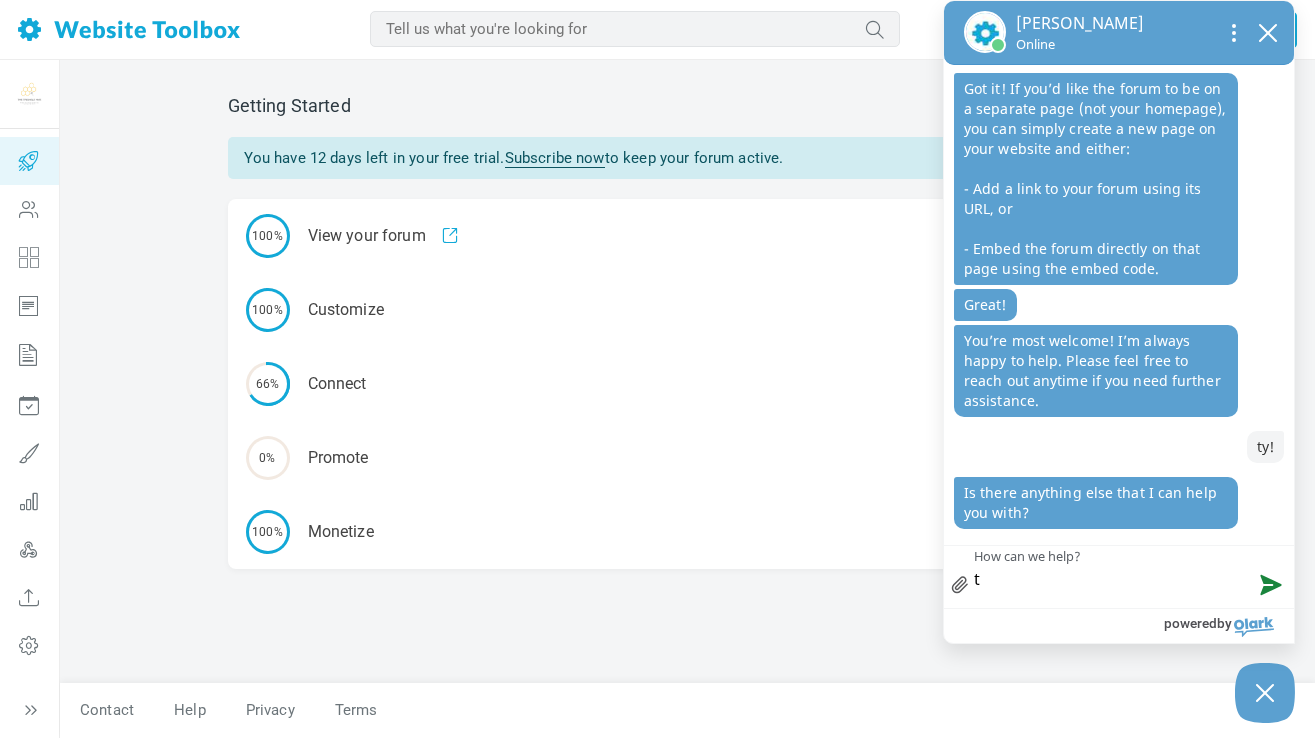 scroll, scrollTop: 3239, scrollLeft: 0, axis: vertical 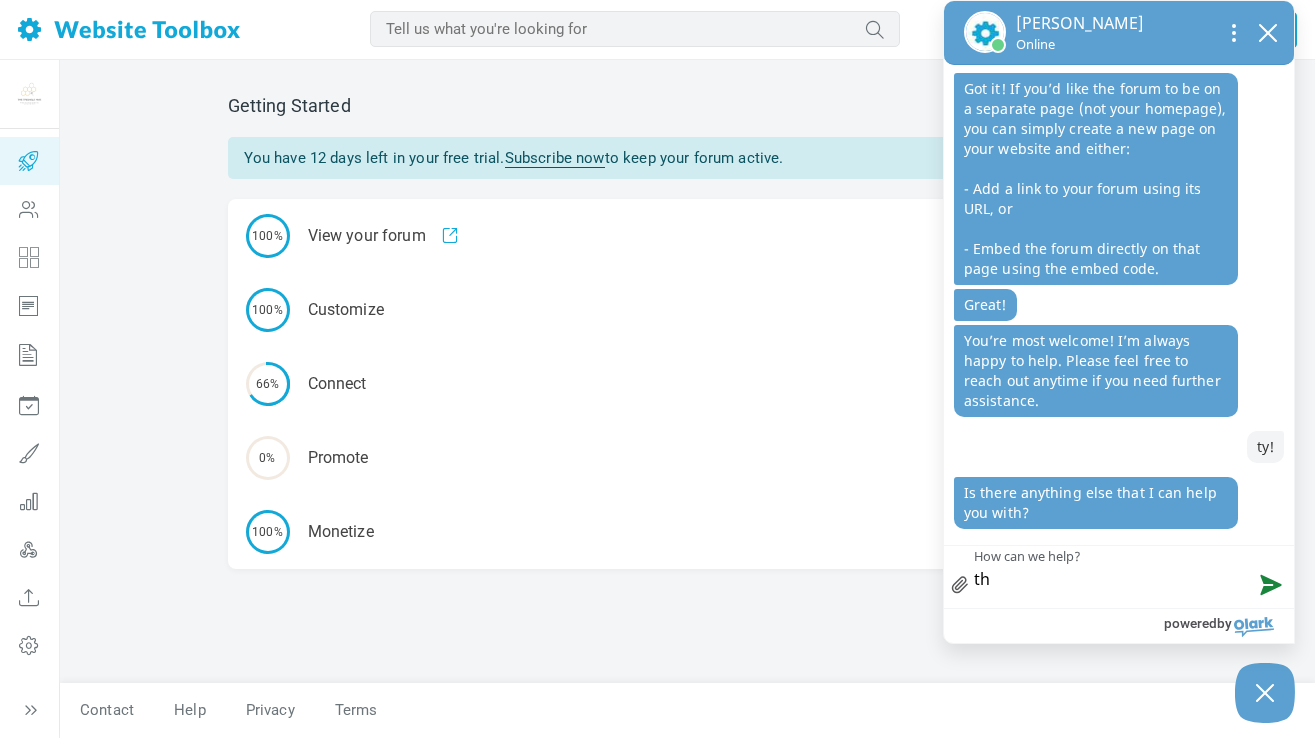 type on "tha" 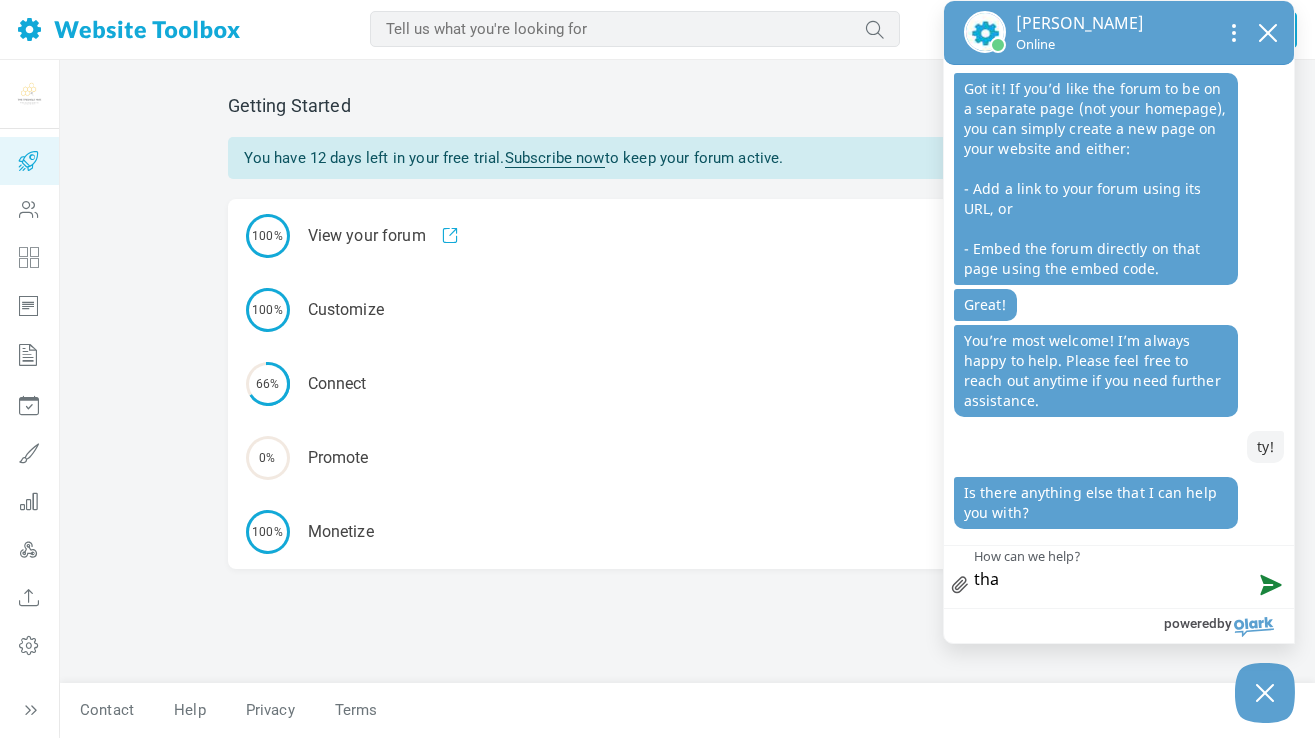 type on "that" 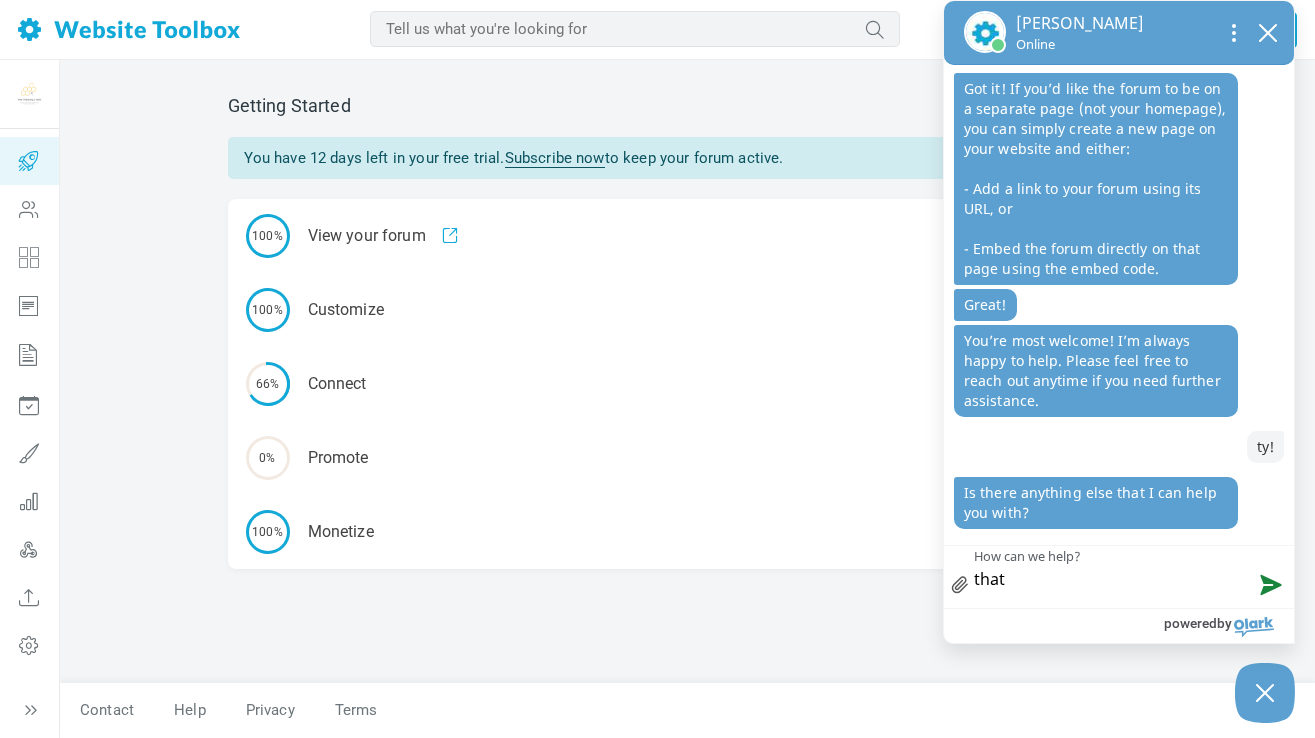 type on "thats" 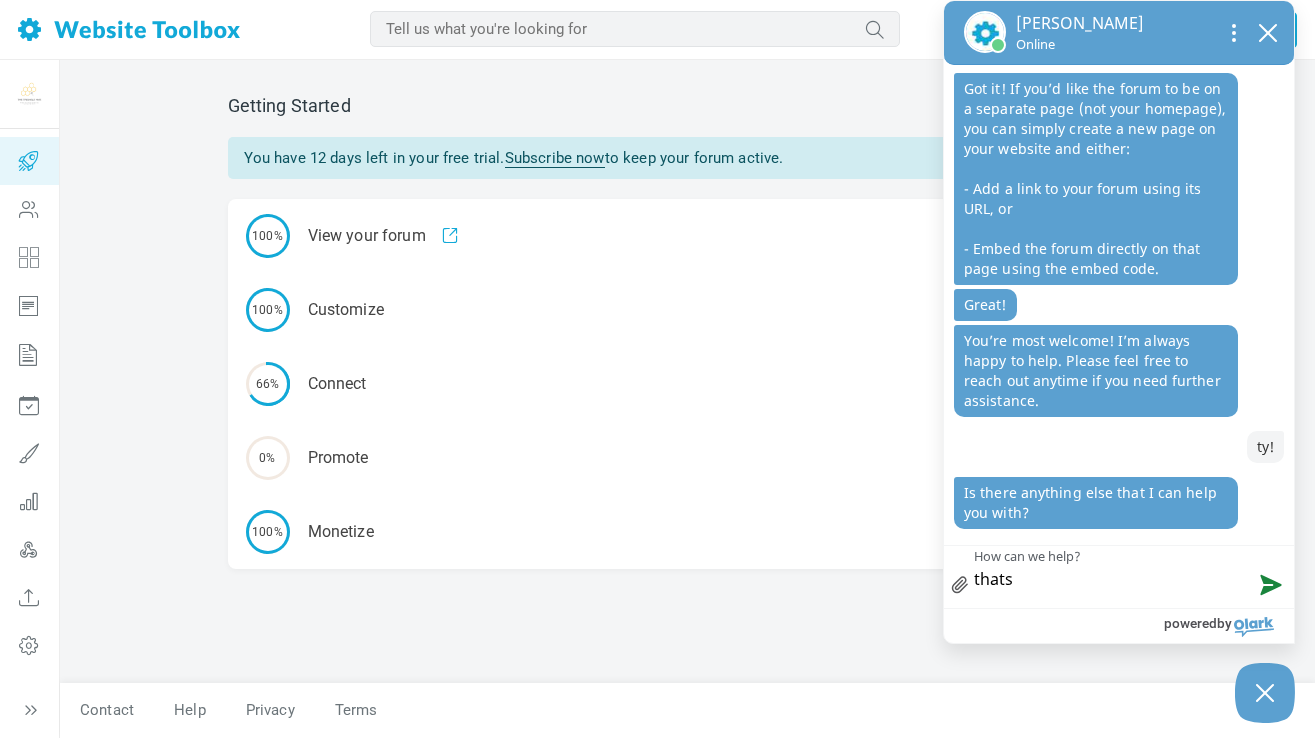 type on "thats" 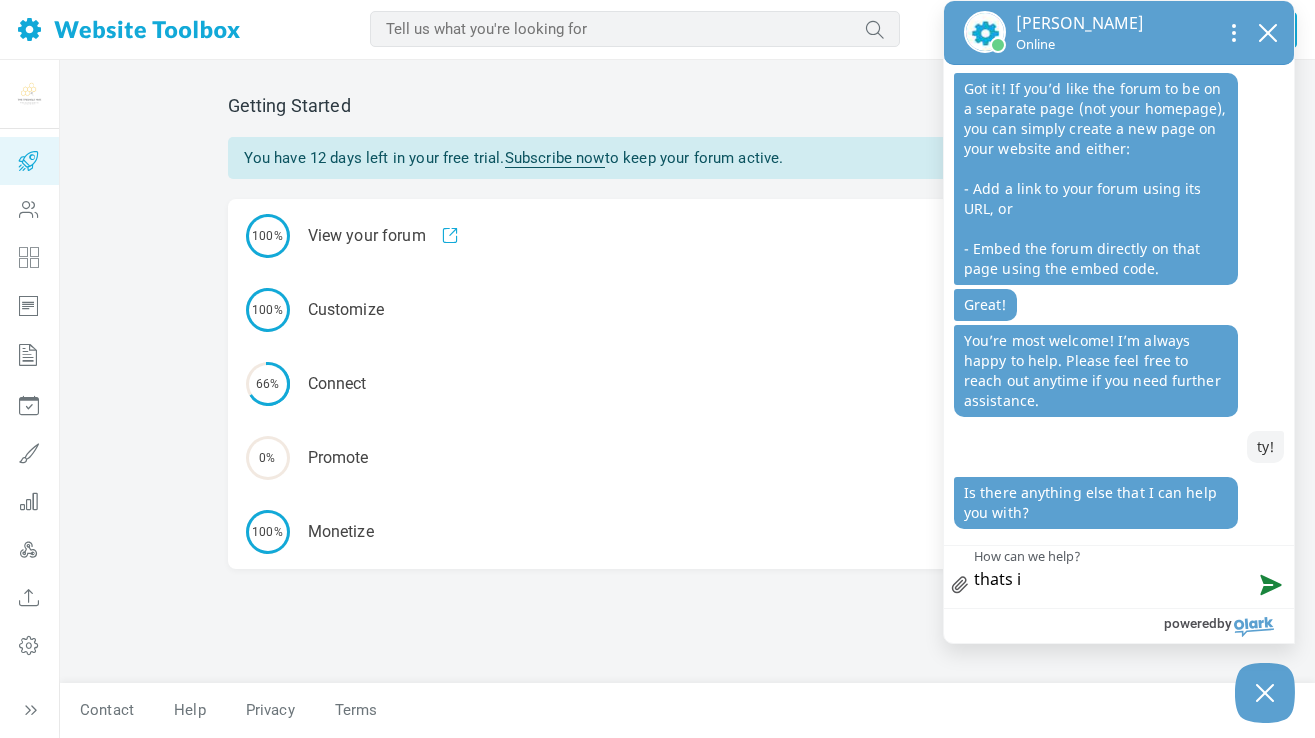 type on "thats it" 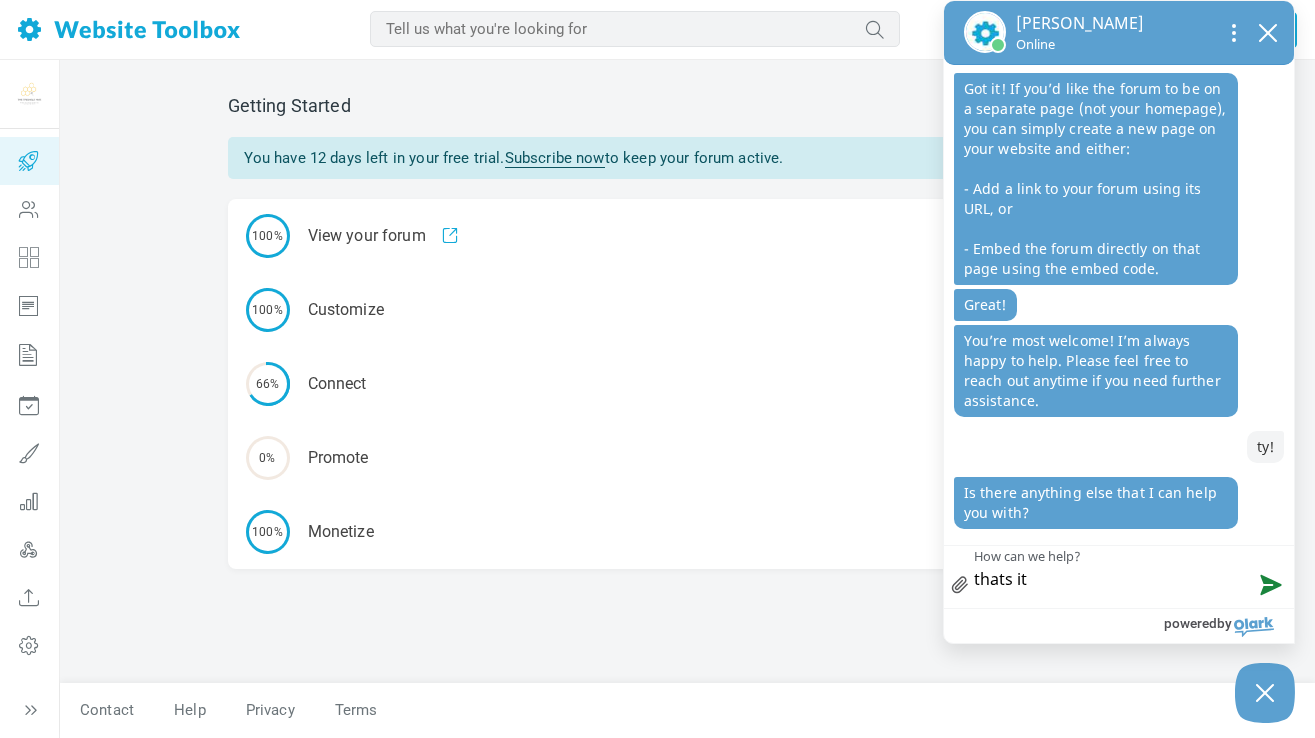 type on "thats it" 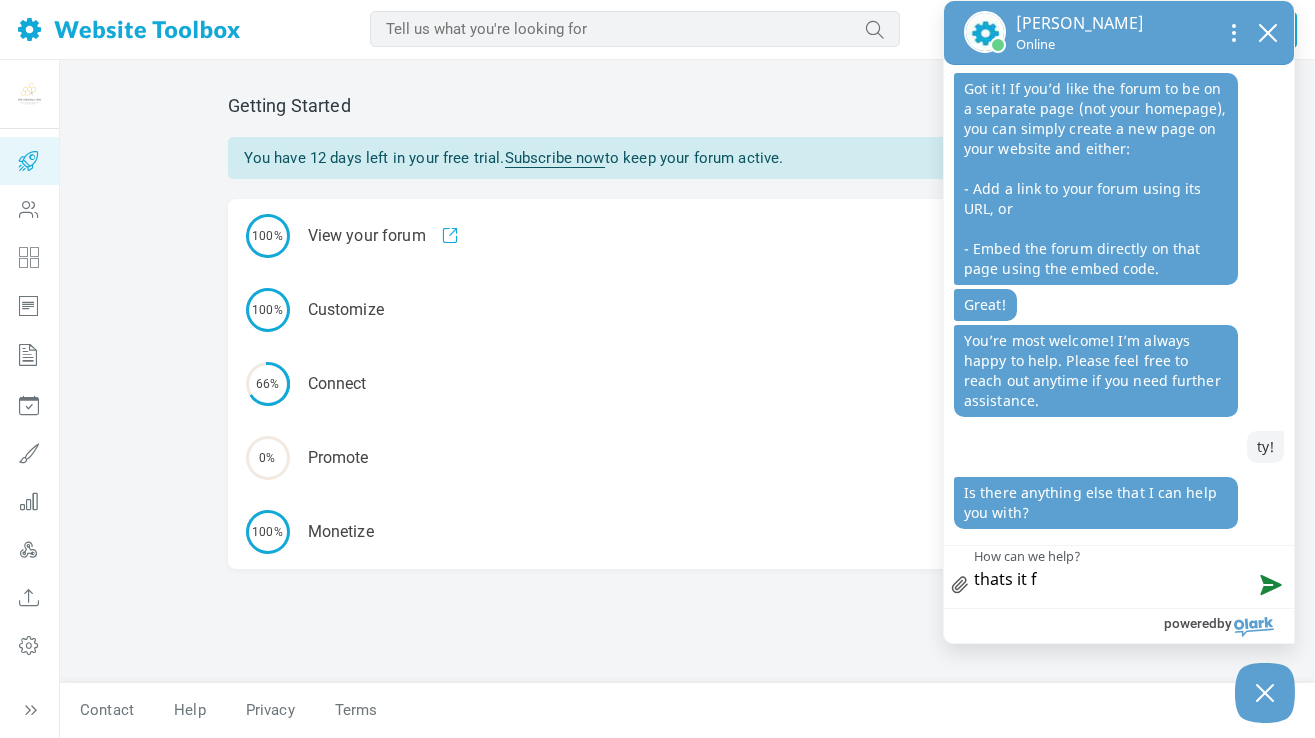 type on "thats it fo" 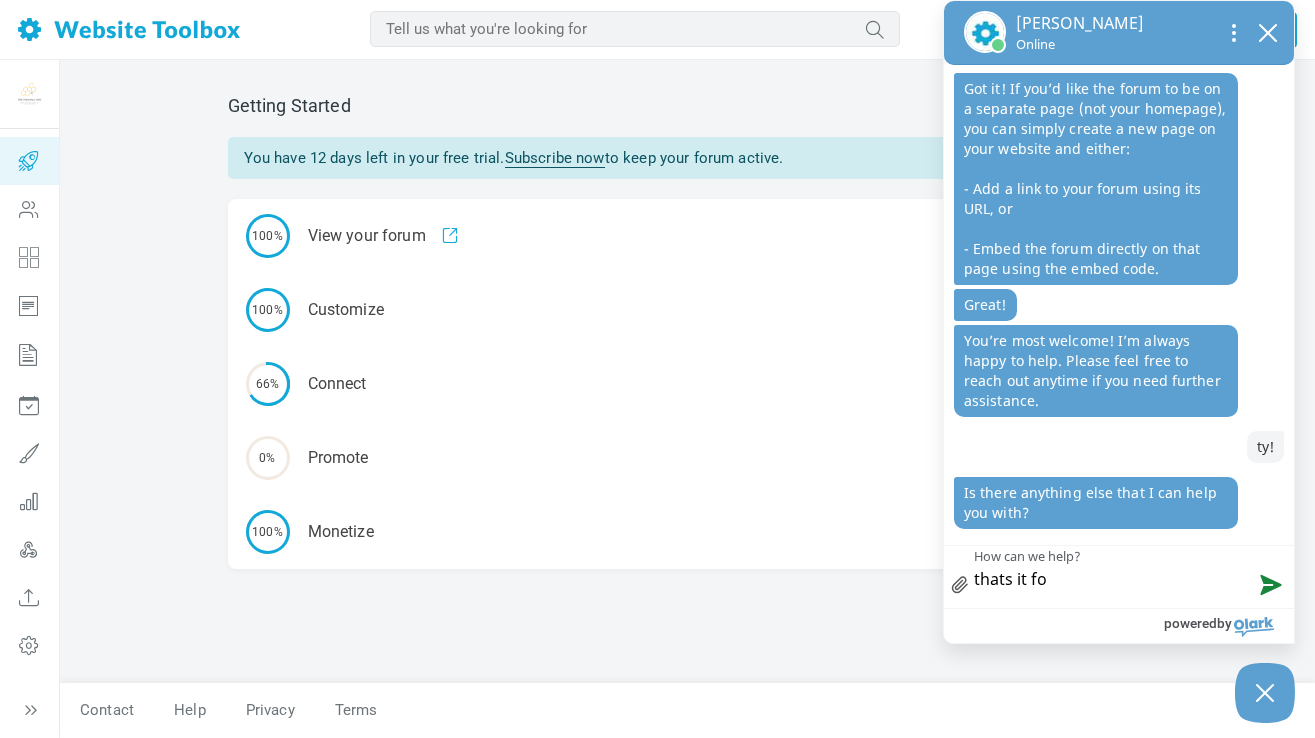 type on "thats it for" 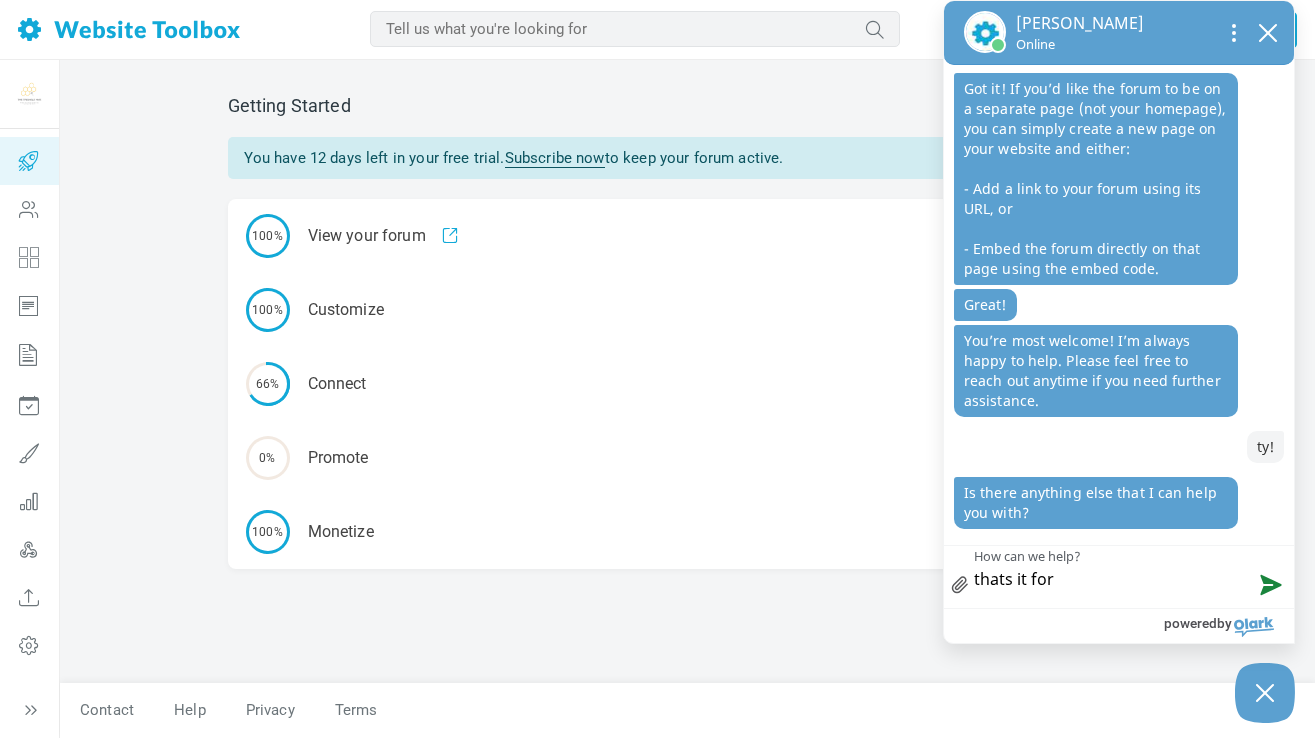 type on "thats it for" 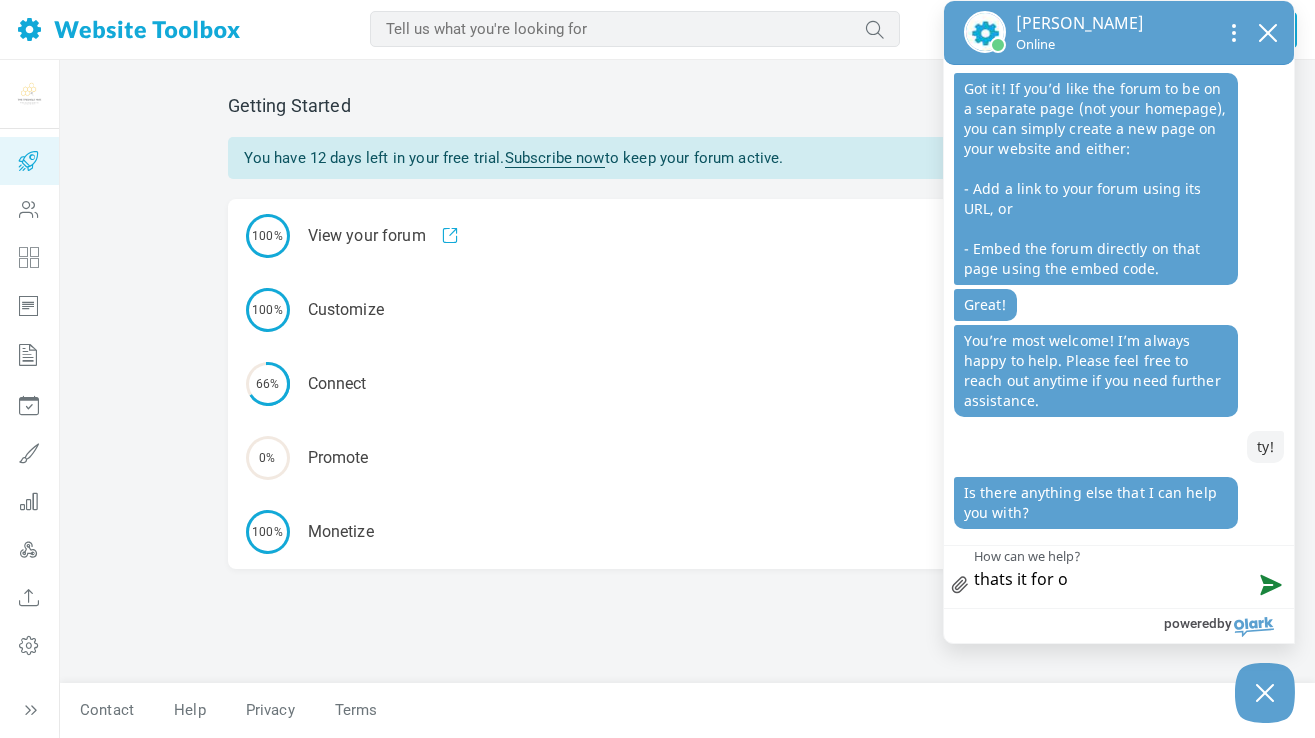 type on "thats it for ow" 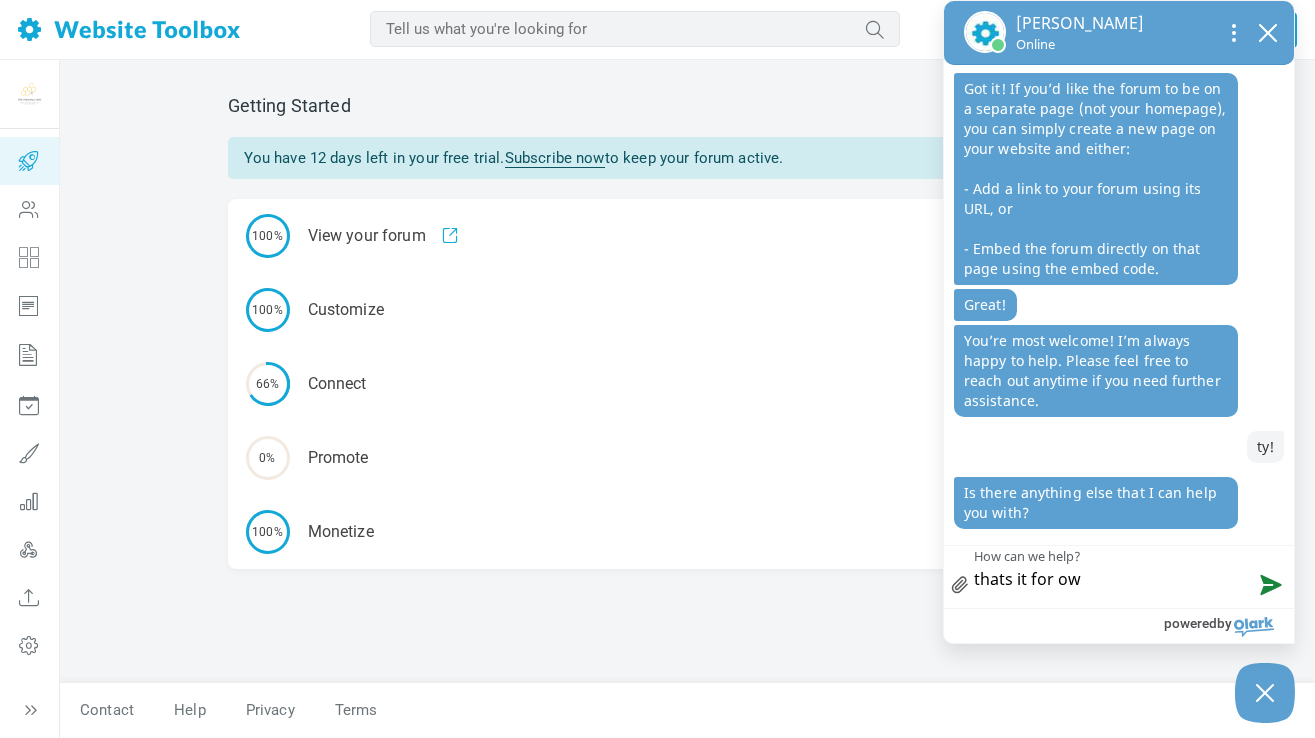 type on "thats it for o" 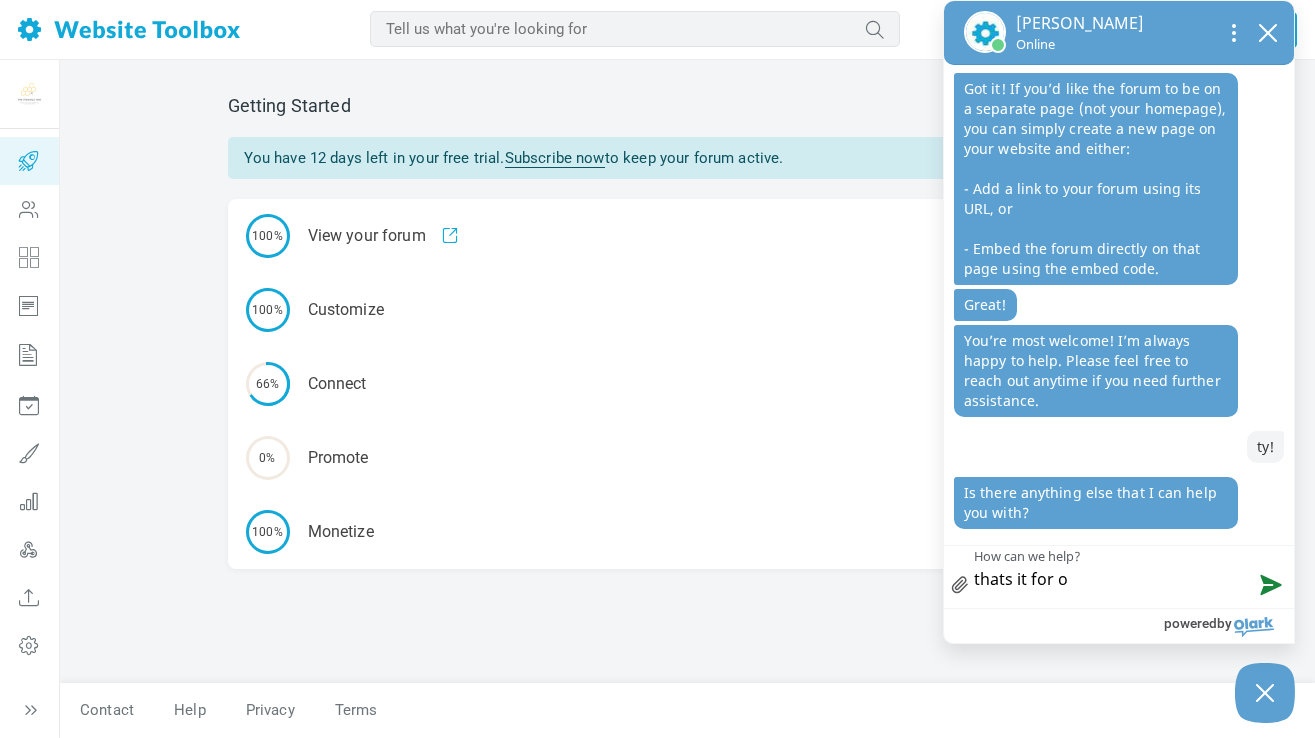 type on "thats it for" 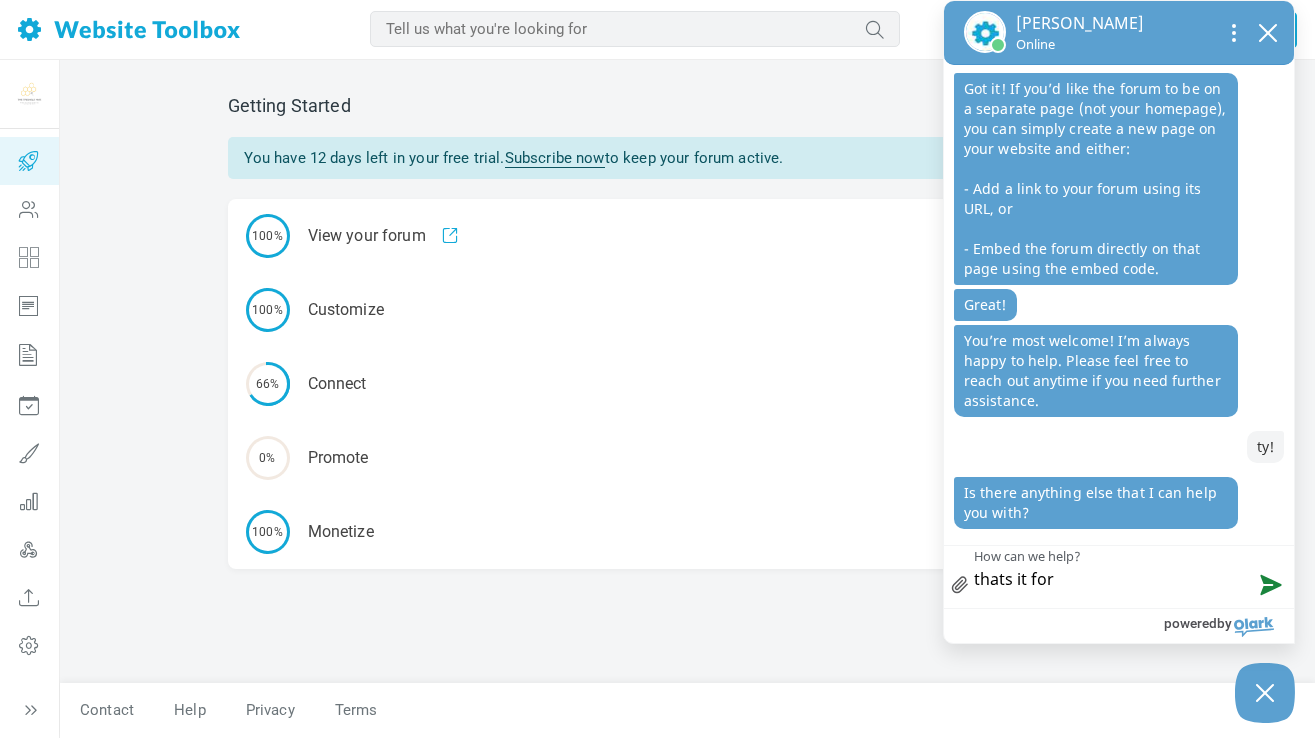 type on "thats it for n" 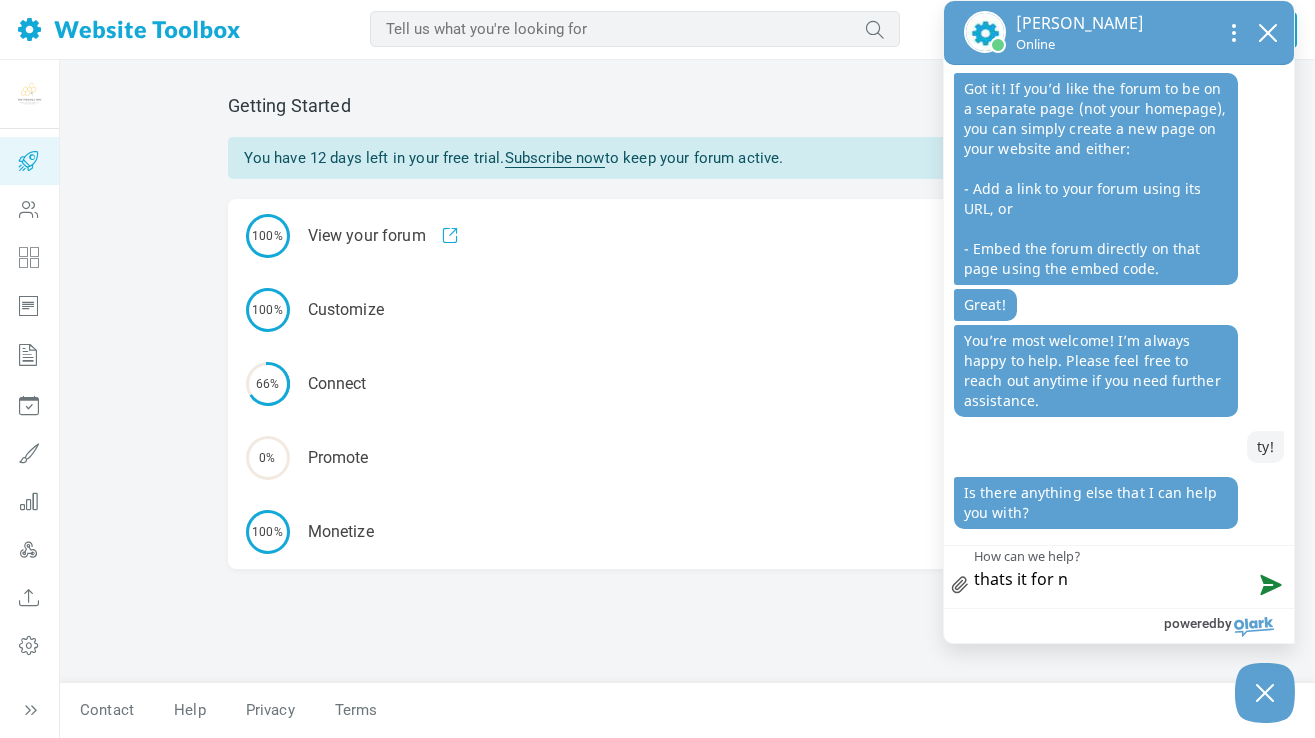 type on "thats it for no" 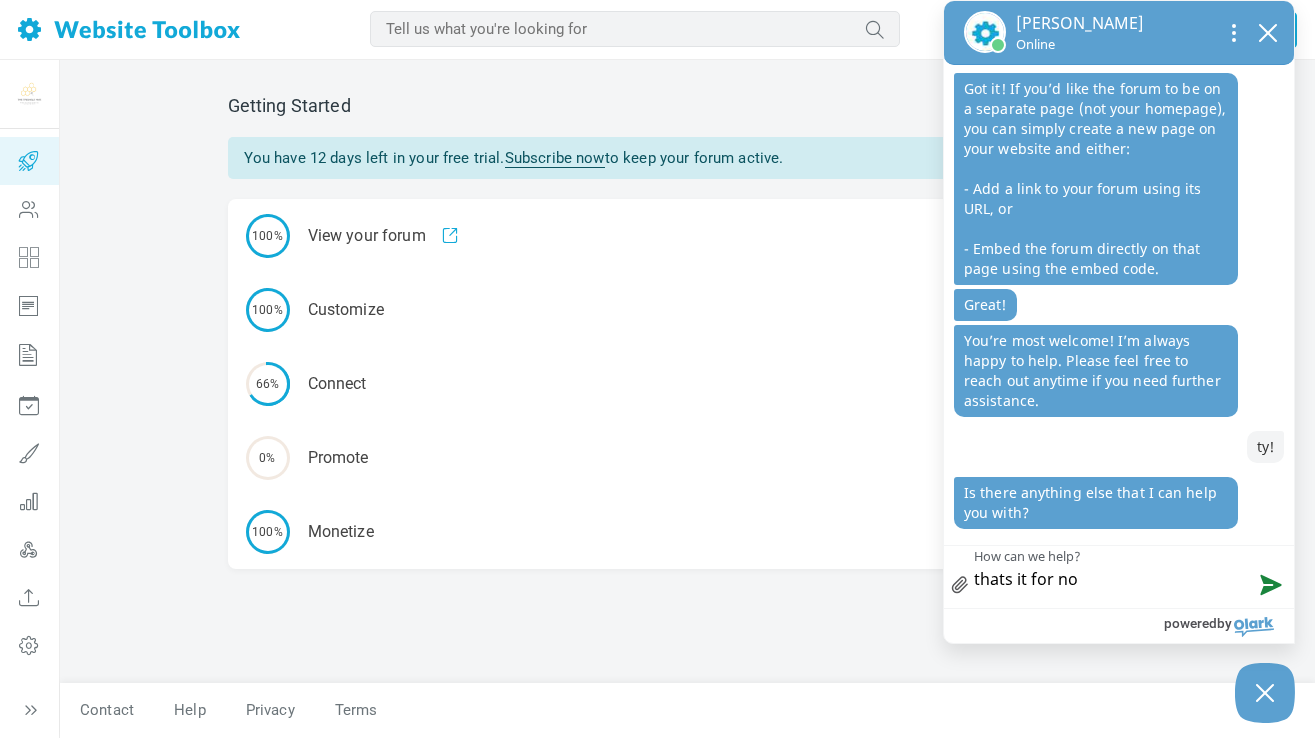 type on "thats it for now" 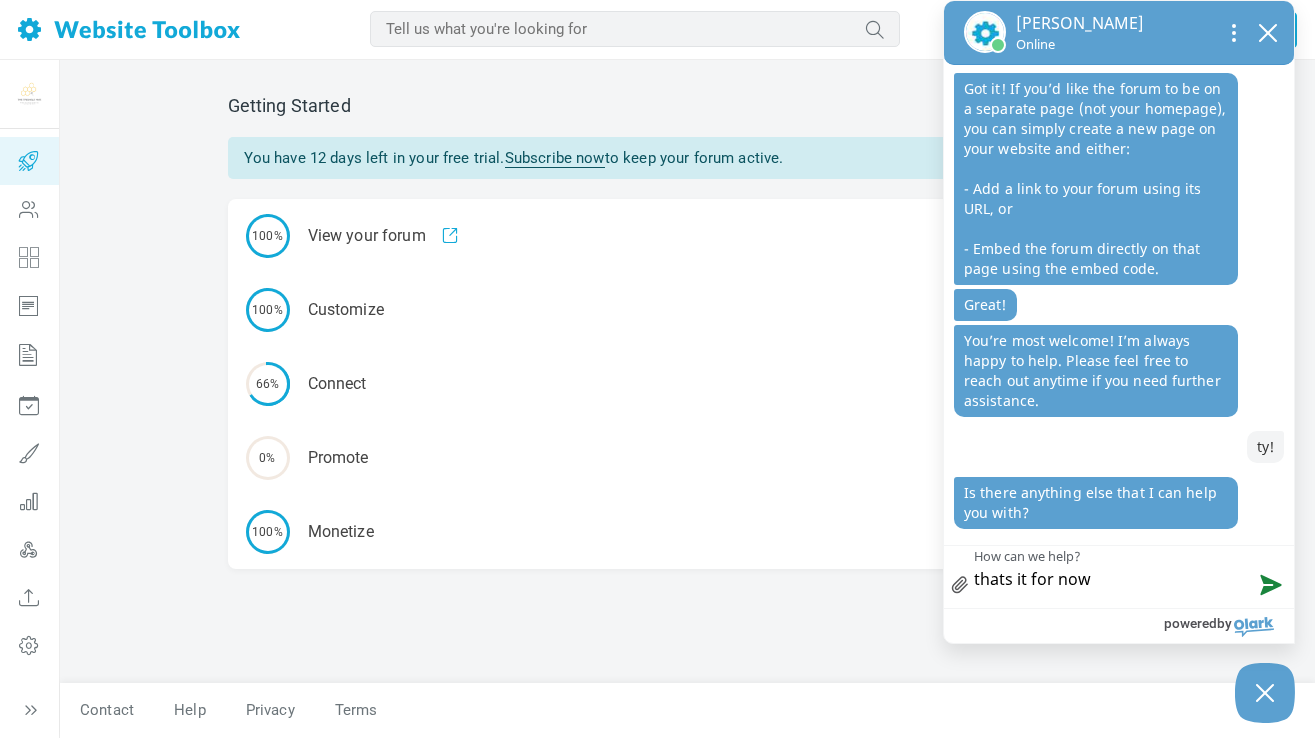 type on "thats it for now" 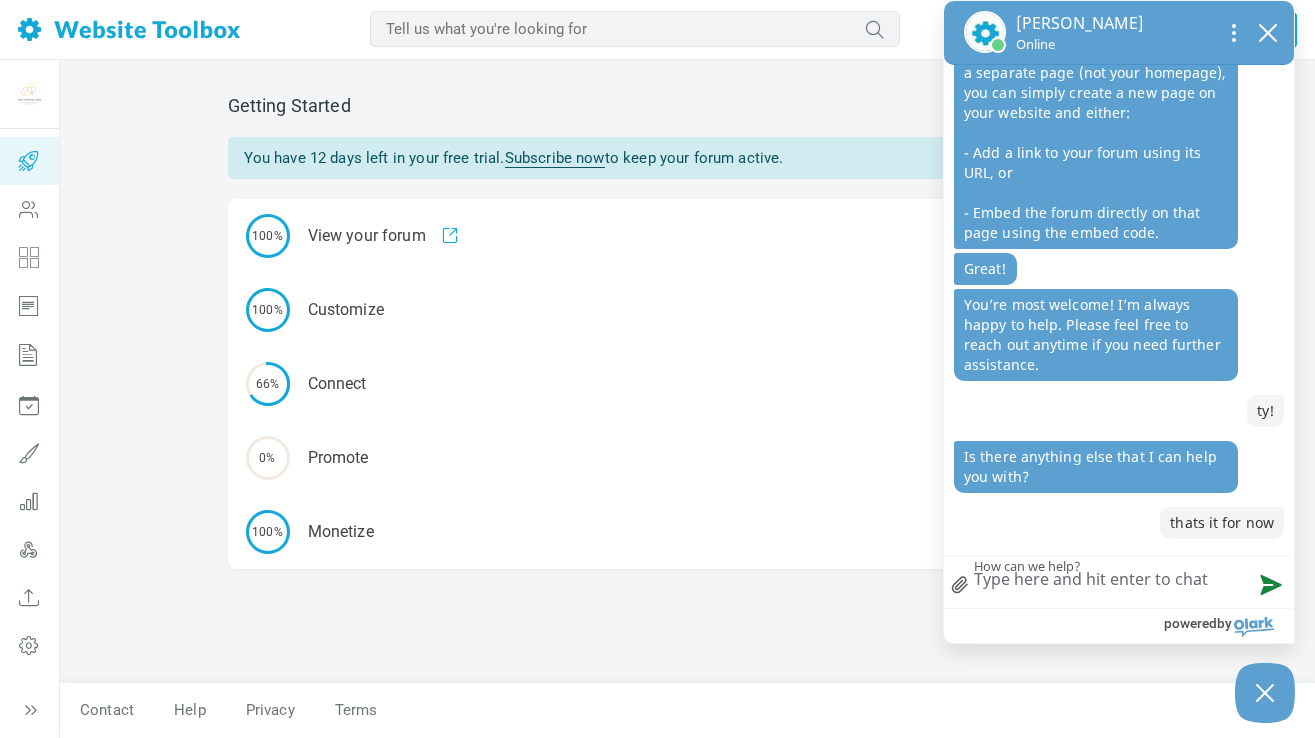 scroll, scrollTop: 3275, scrollLeft: 0, axis: vertical 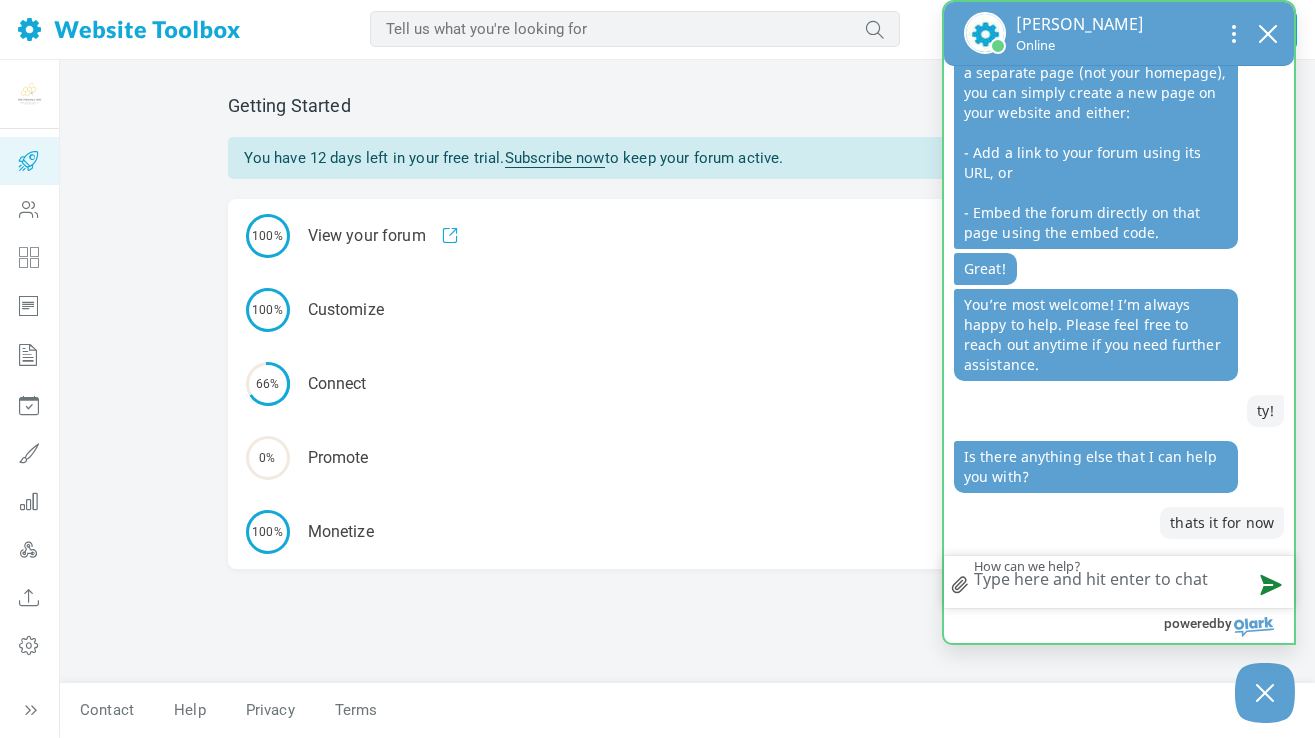 click on "[PERSON_NAME] Online" at bounding box center [1119, 34] 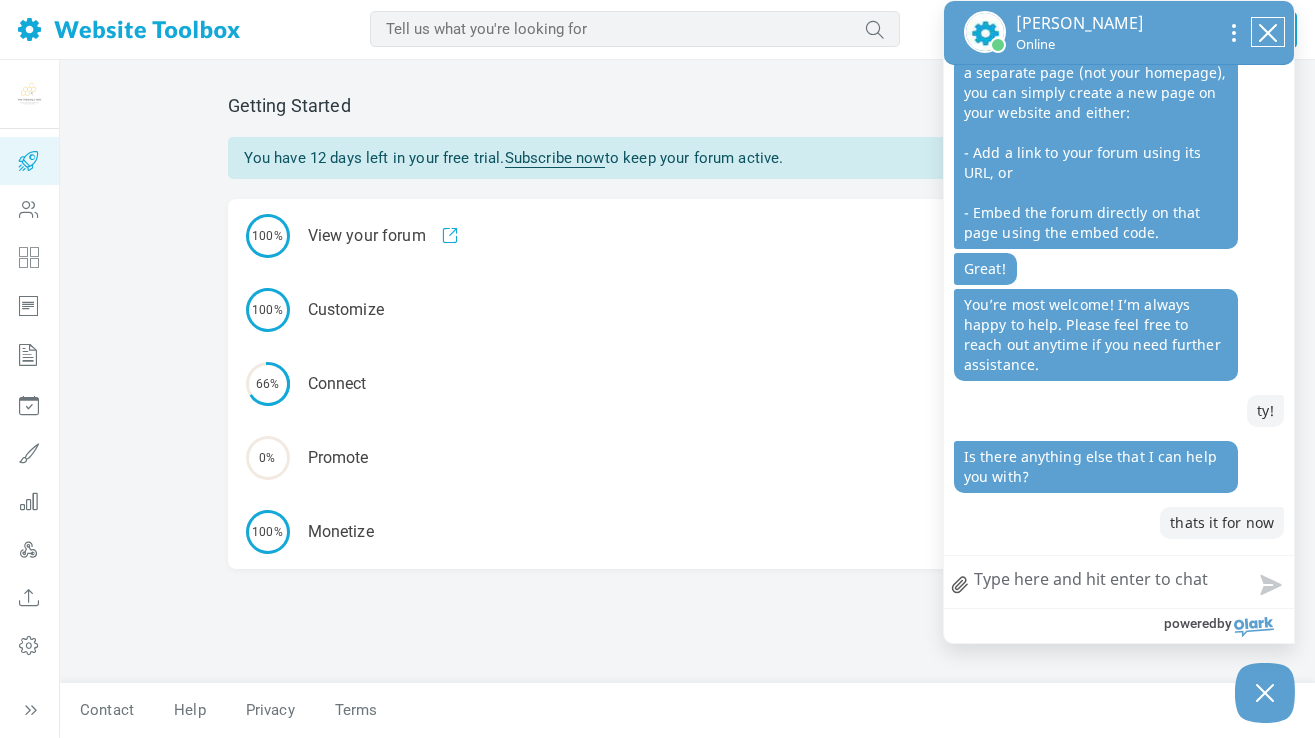 click 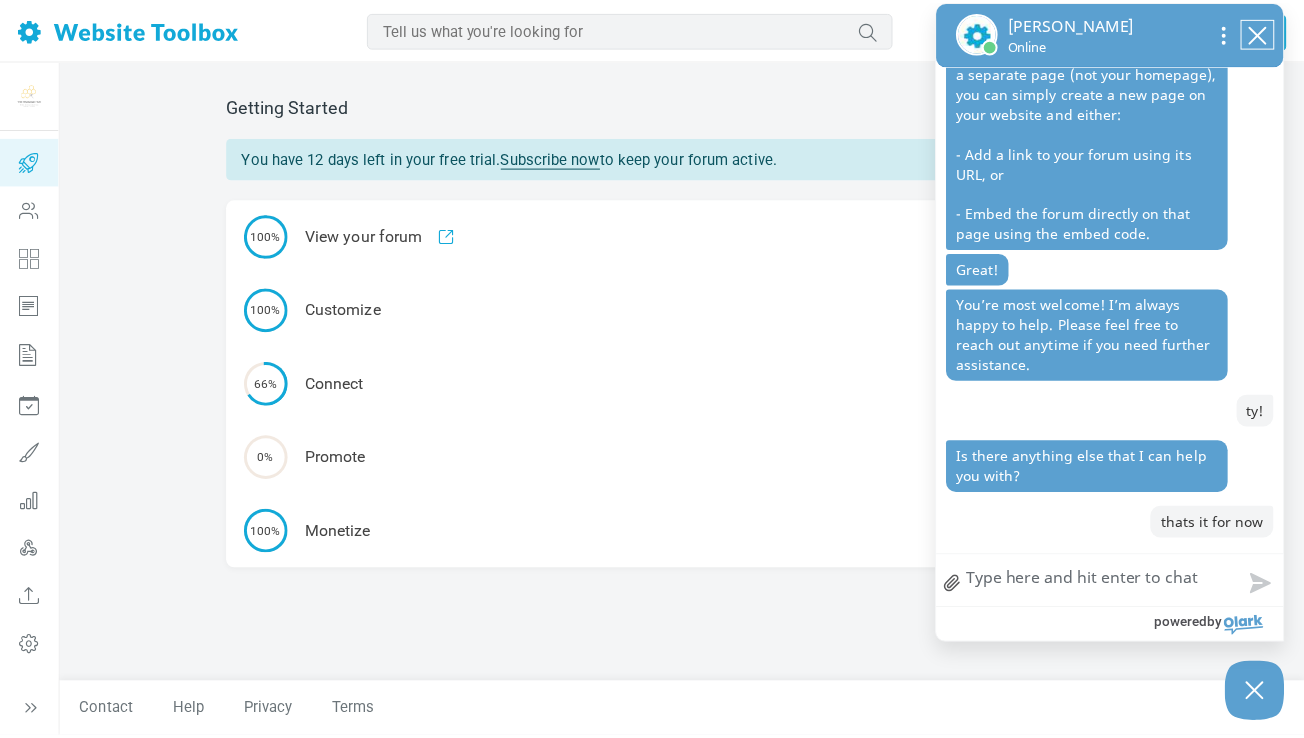 scroll, scrollTop: 3163, scrollLeft: 0, axis: vertical 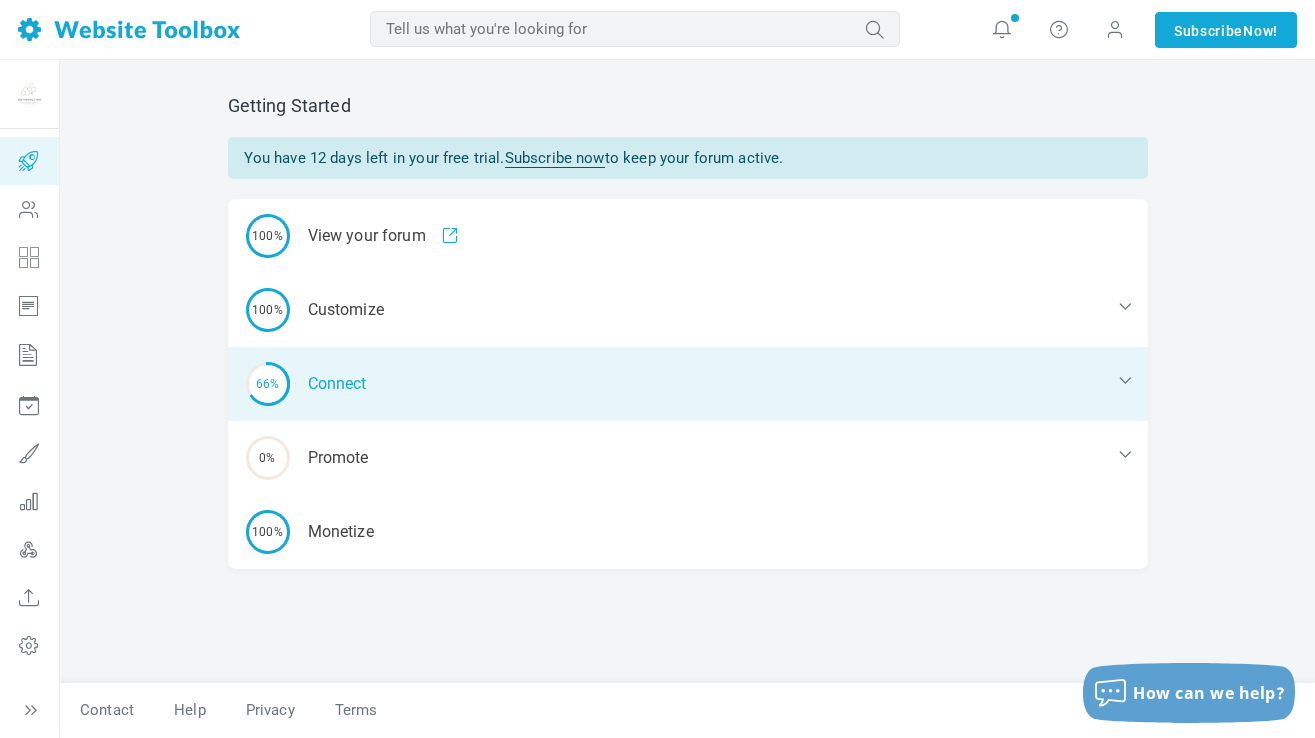 click on "66%
Connect" at bounding box center [688, 384] 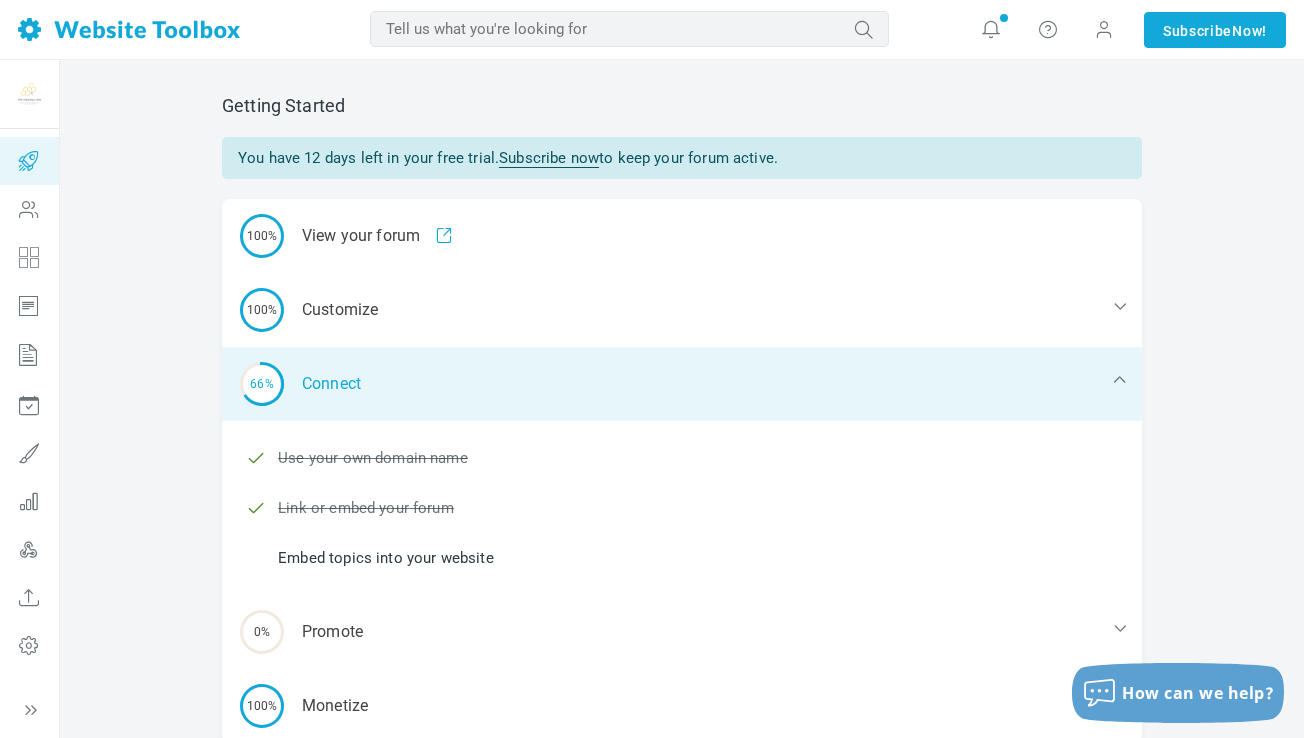 scroll, scrollTop: 89, scrollLeft: 0, axis: vertical 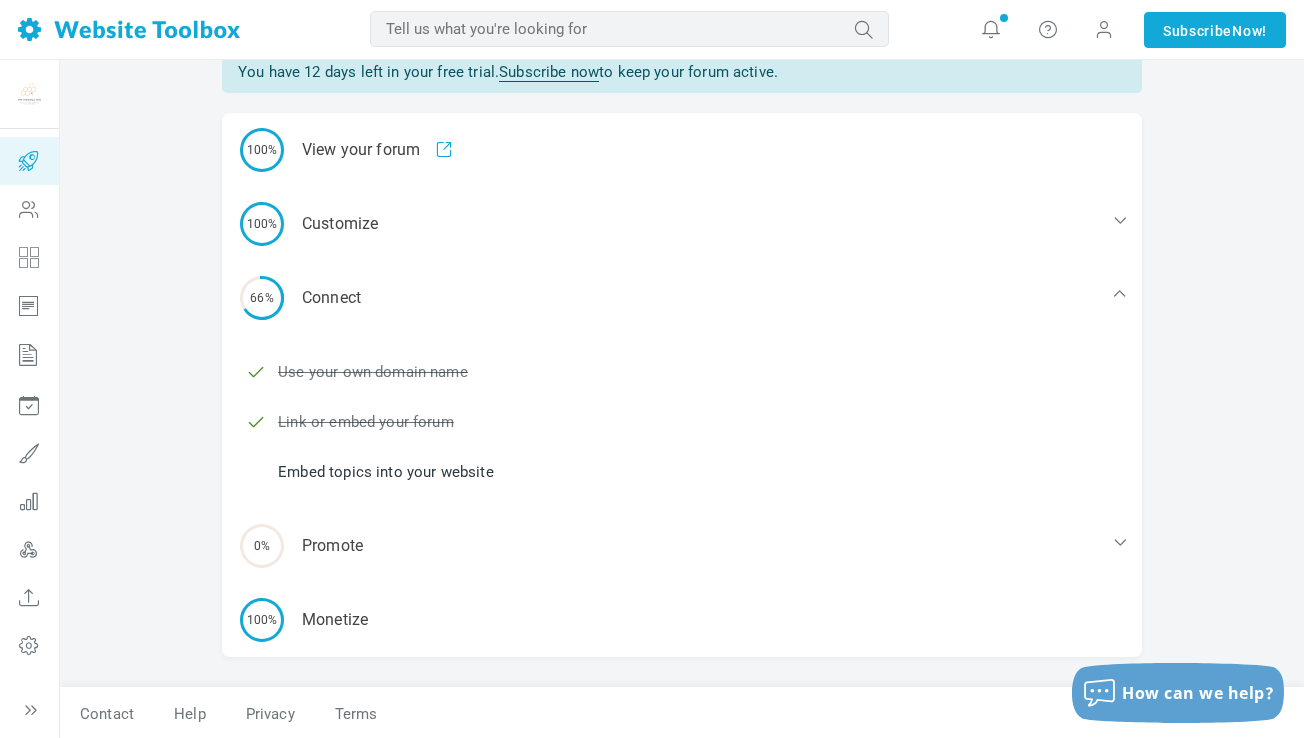 click on "Embed topics into your website" at bounding box center (694, 472) 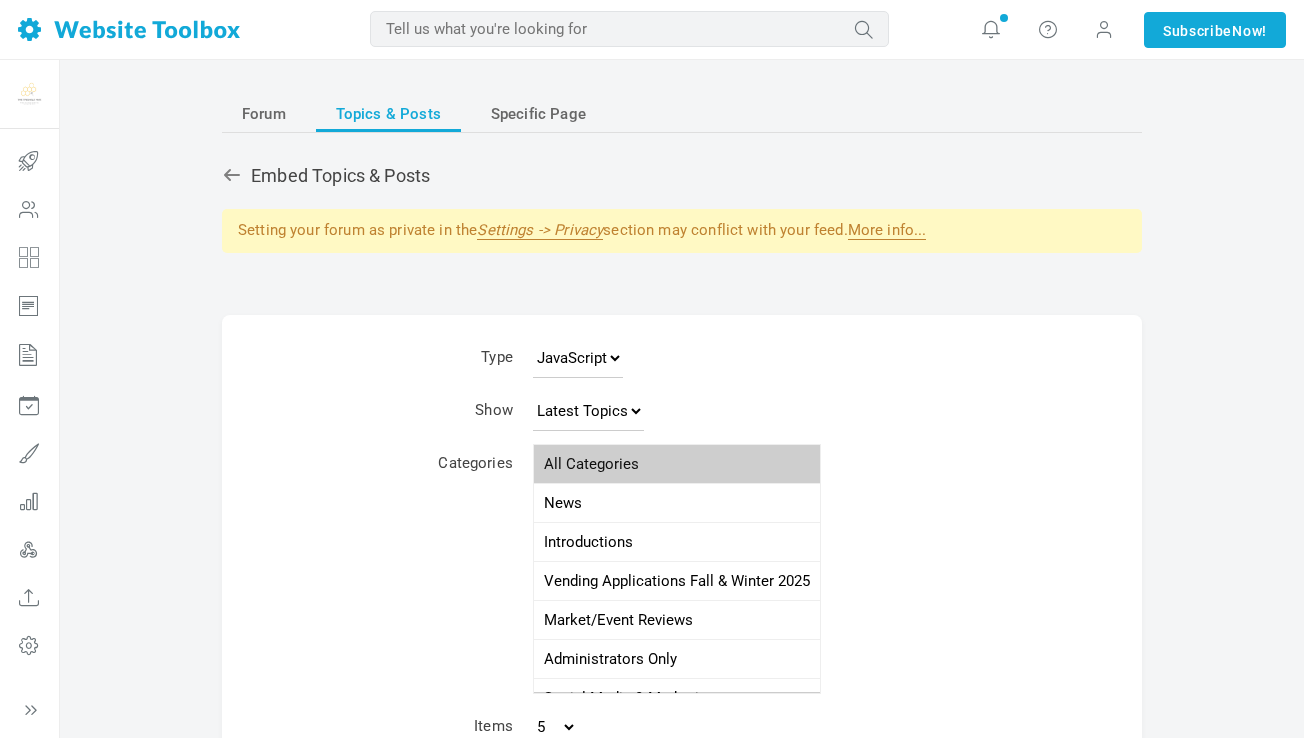 scroll, scrollTop: 0, scrollLeft: 0, axis: both 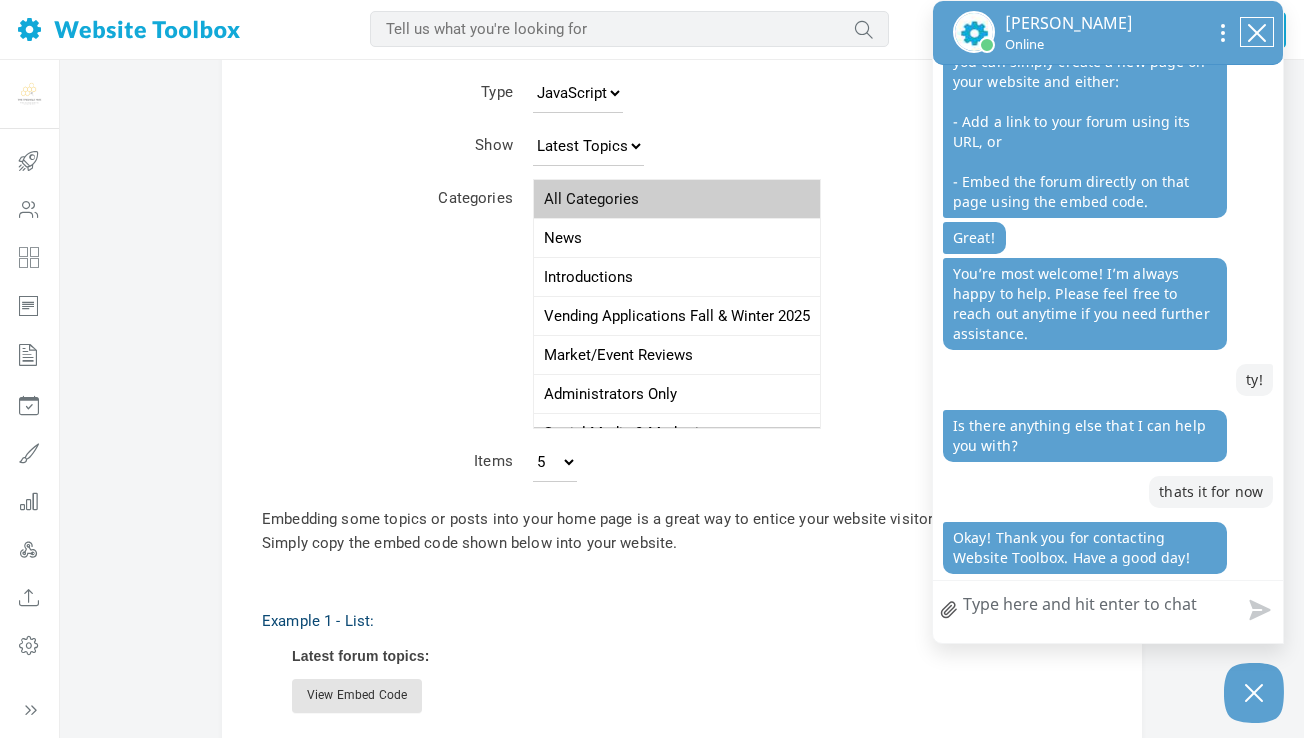 click 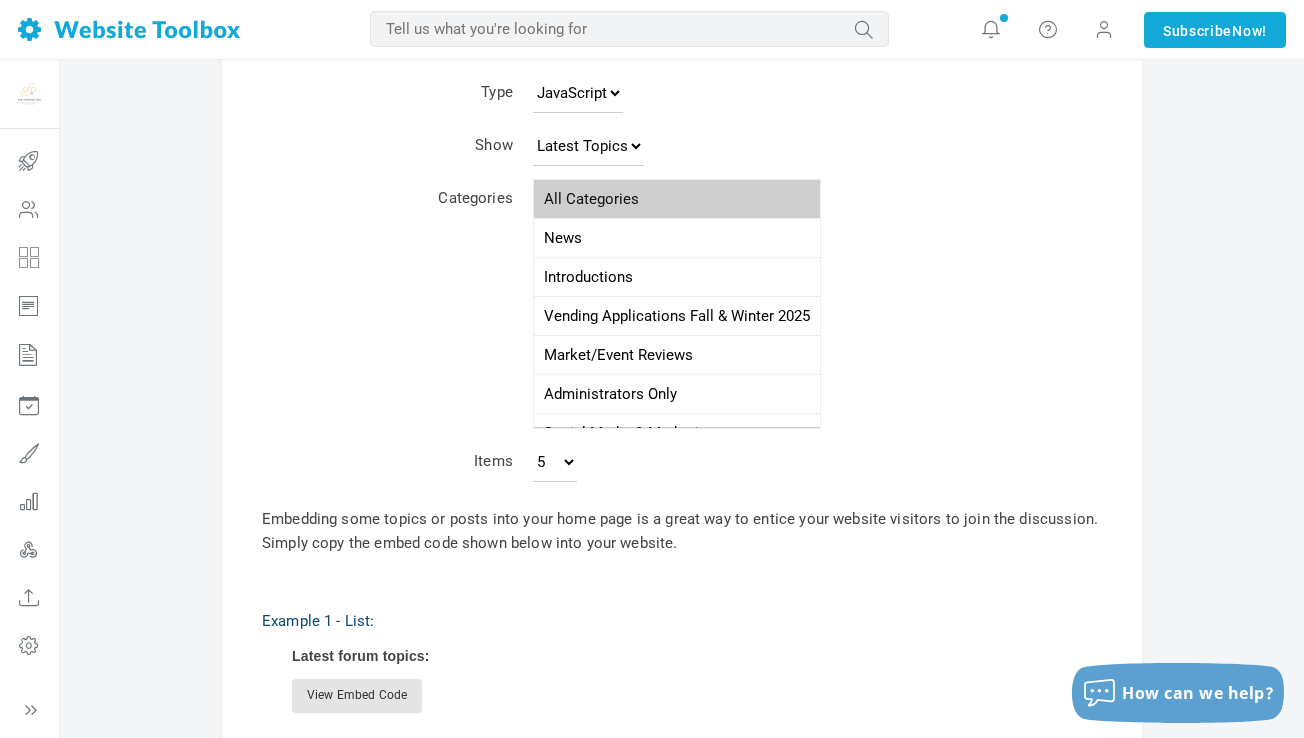 scroll, scrollTop: 3154, scrollLeft: 0, axis: vertical 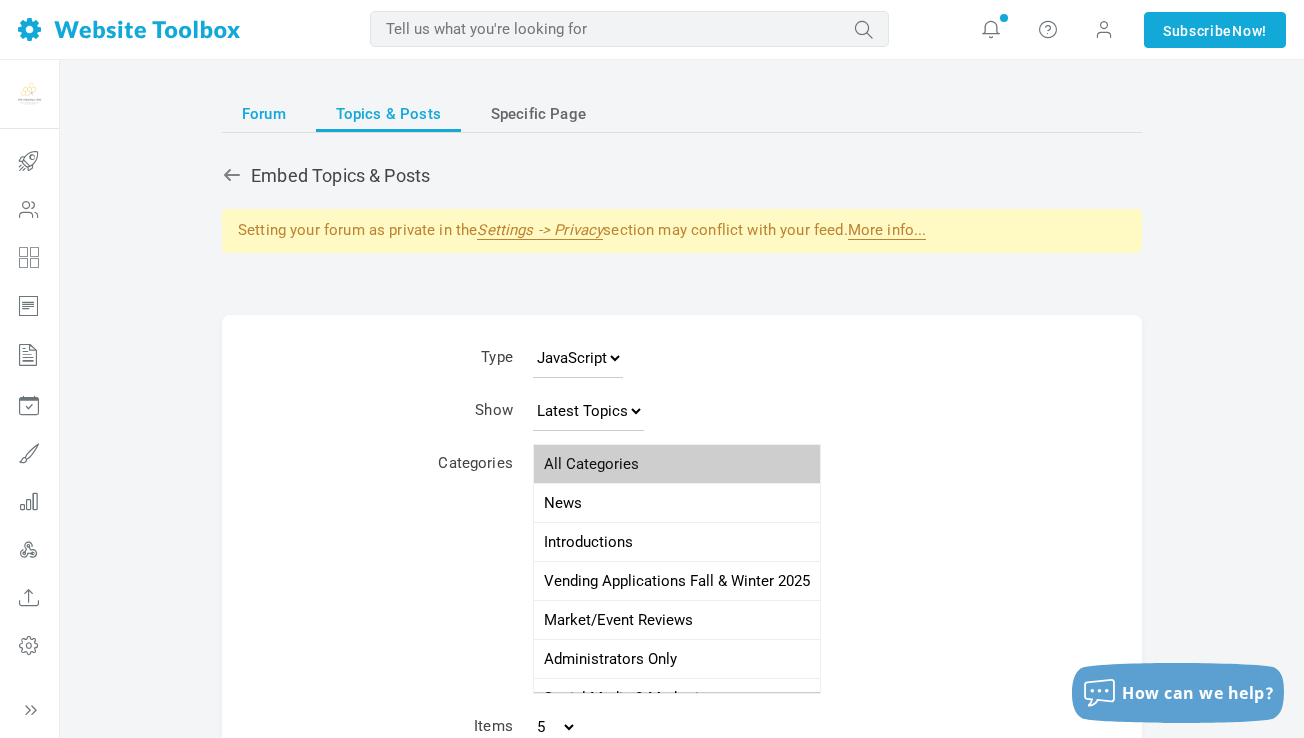 click on "Forum" at bounding box center (264, 114) 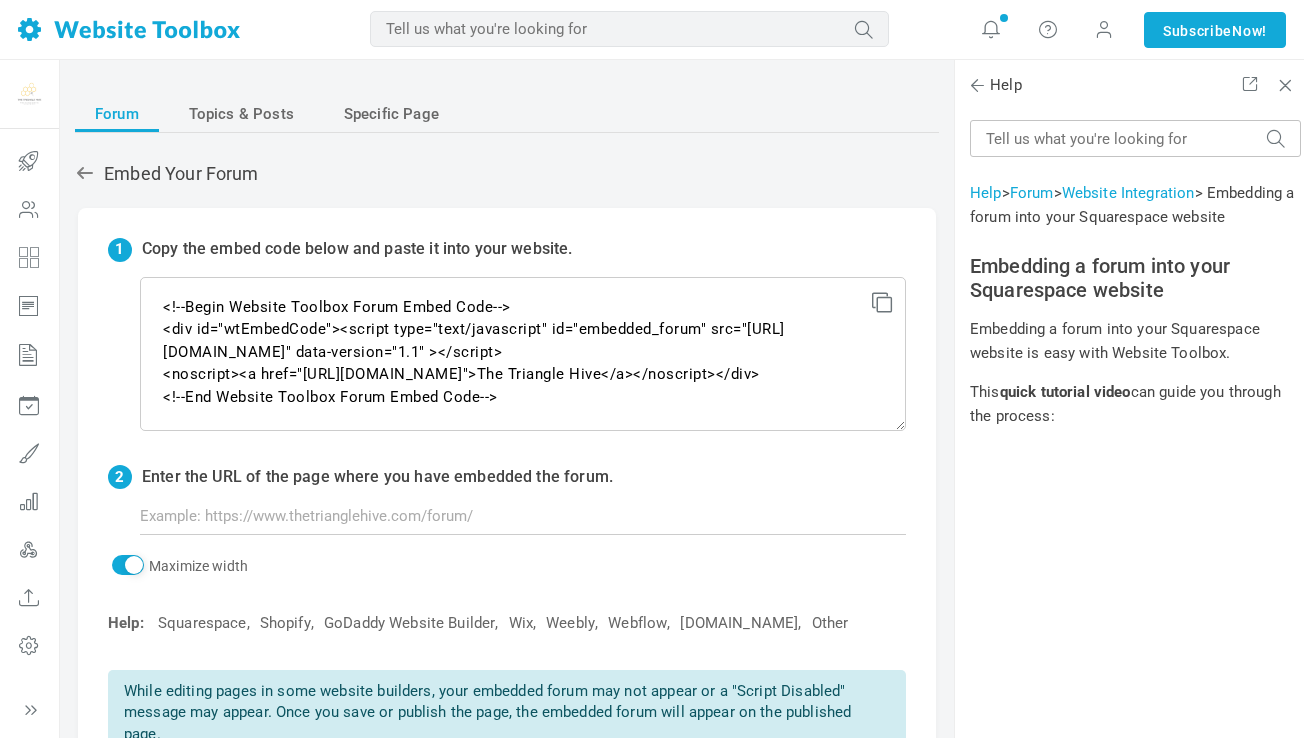 scroll, scrollTop: 0, scrollLeft: 0, axis: both 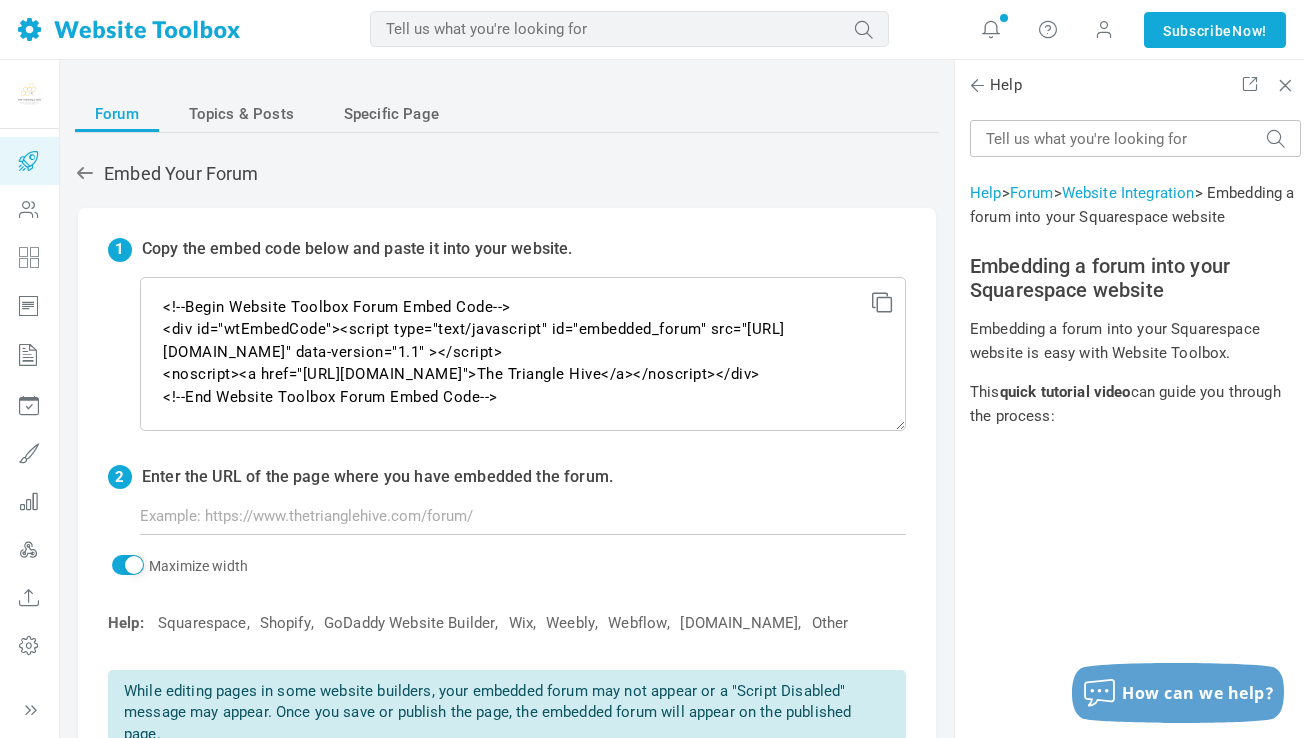 click at bounding box center (29, 161) 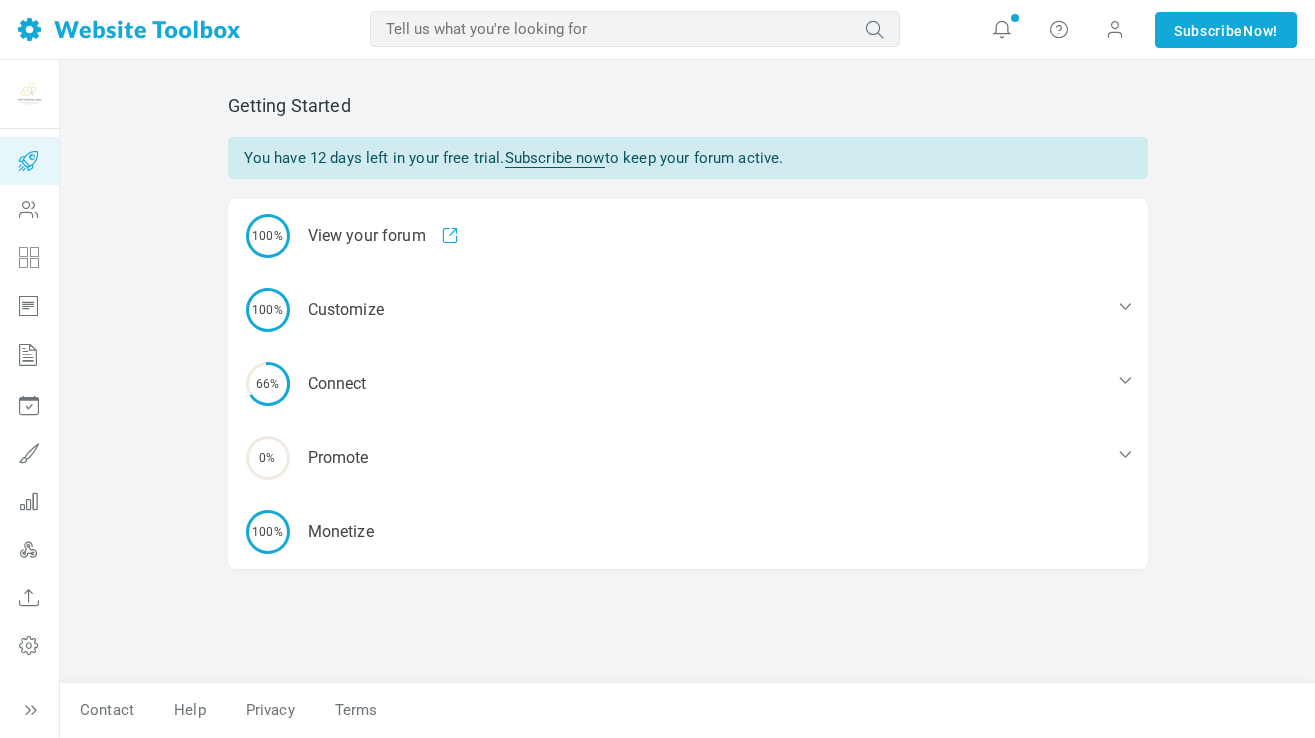 scroll, scrollTop: 0, scrollLeft: 0, axis: both 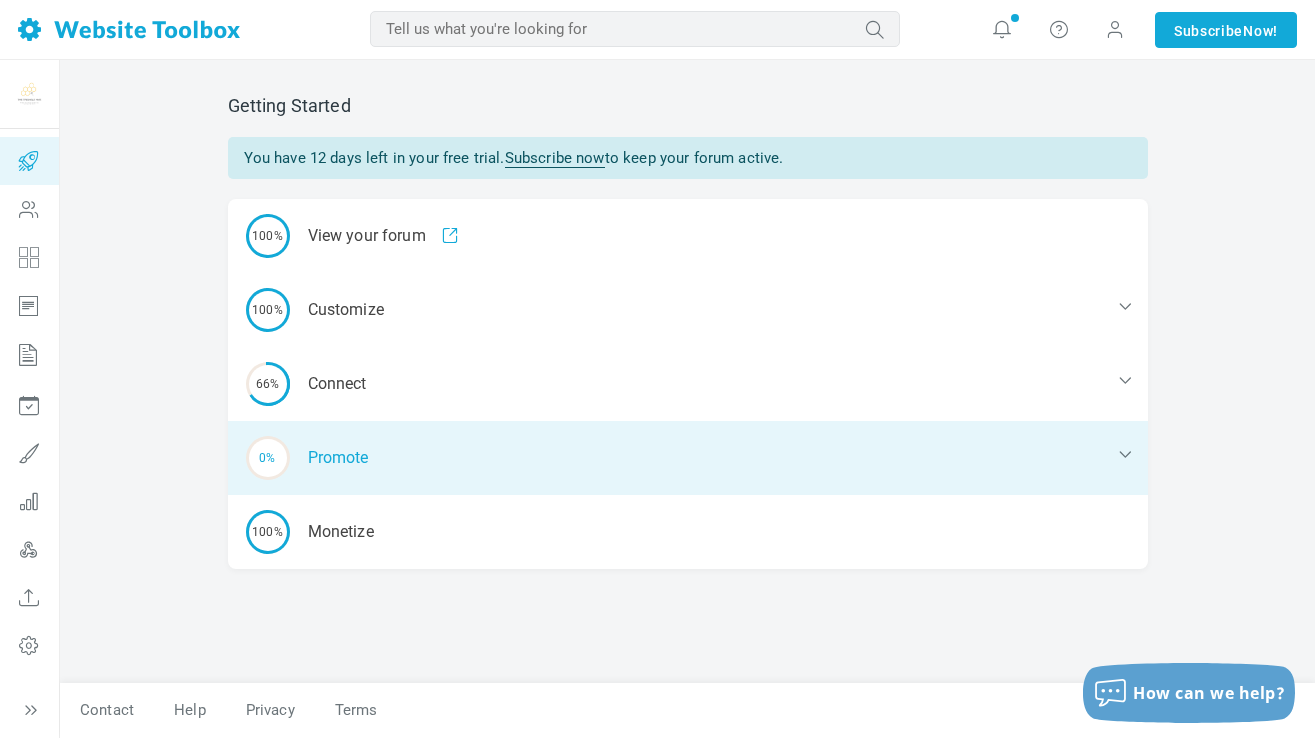 click on "0%
Promote" at bounding box center (688, 458) 